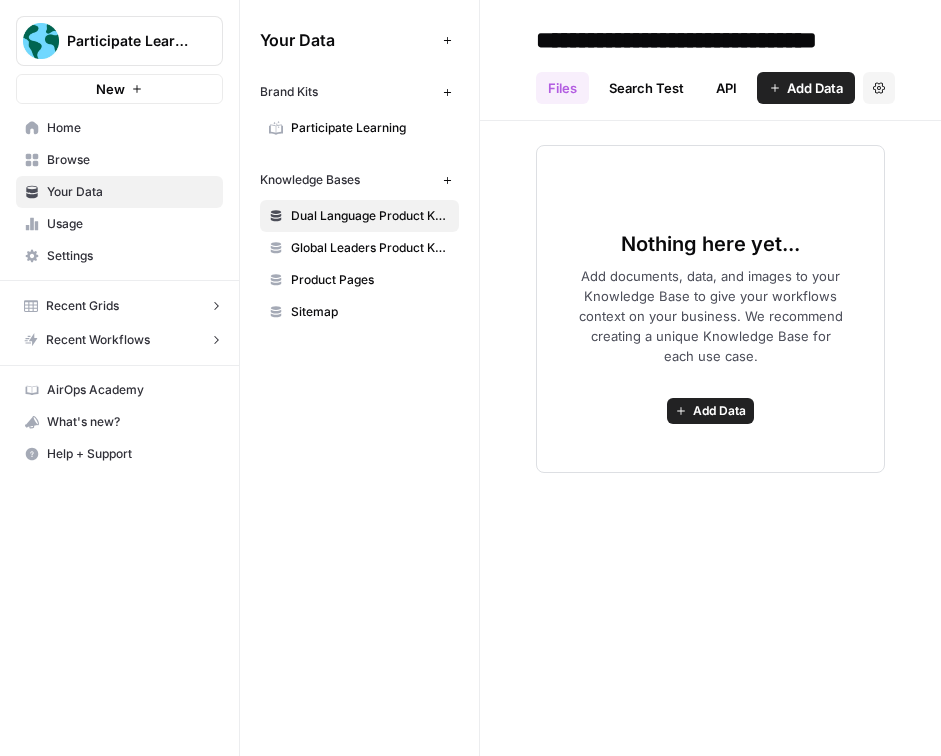 scroll, scrollTop: 0, scrollLeft: 0, axis: both 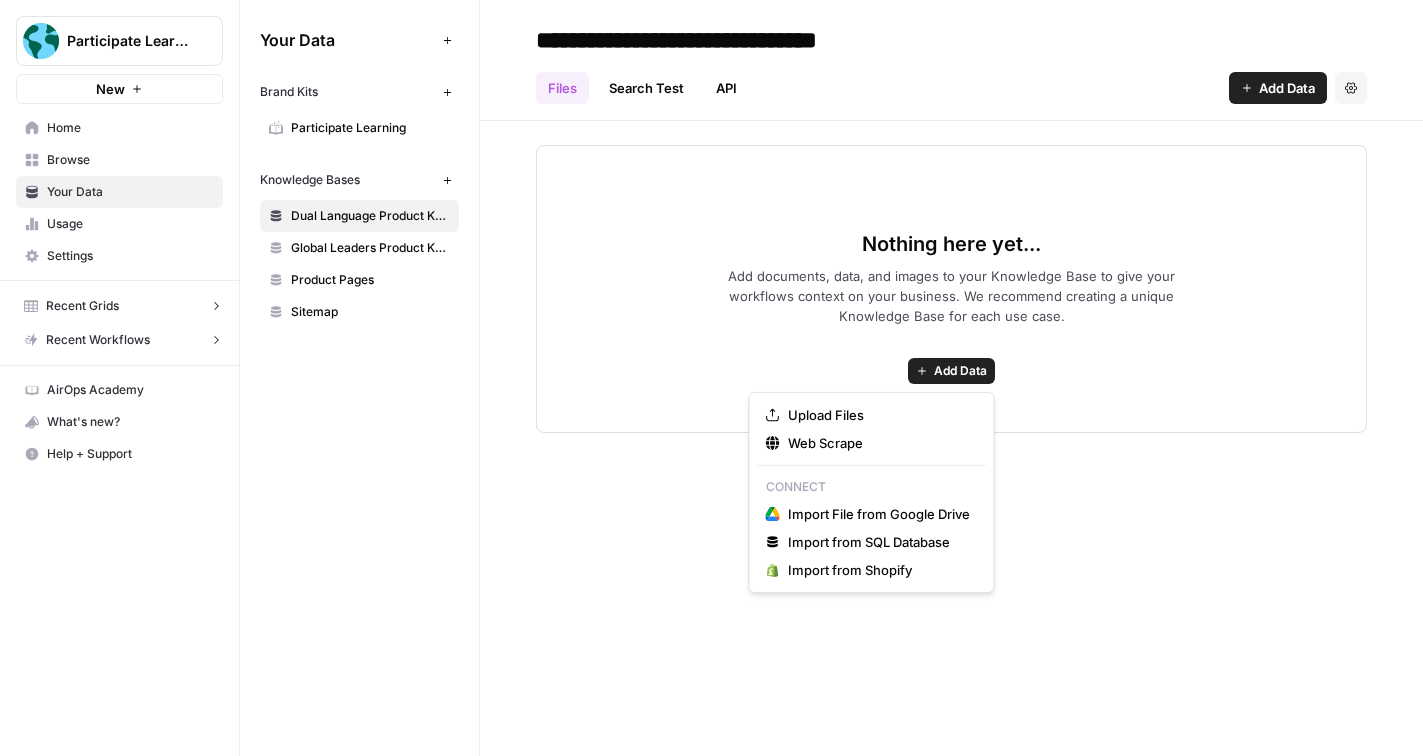 click on "Add Data" at bounding box center (960, 371) 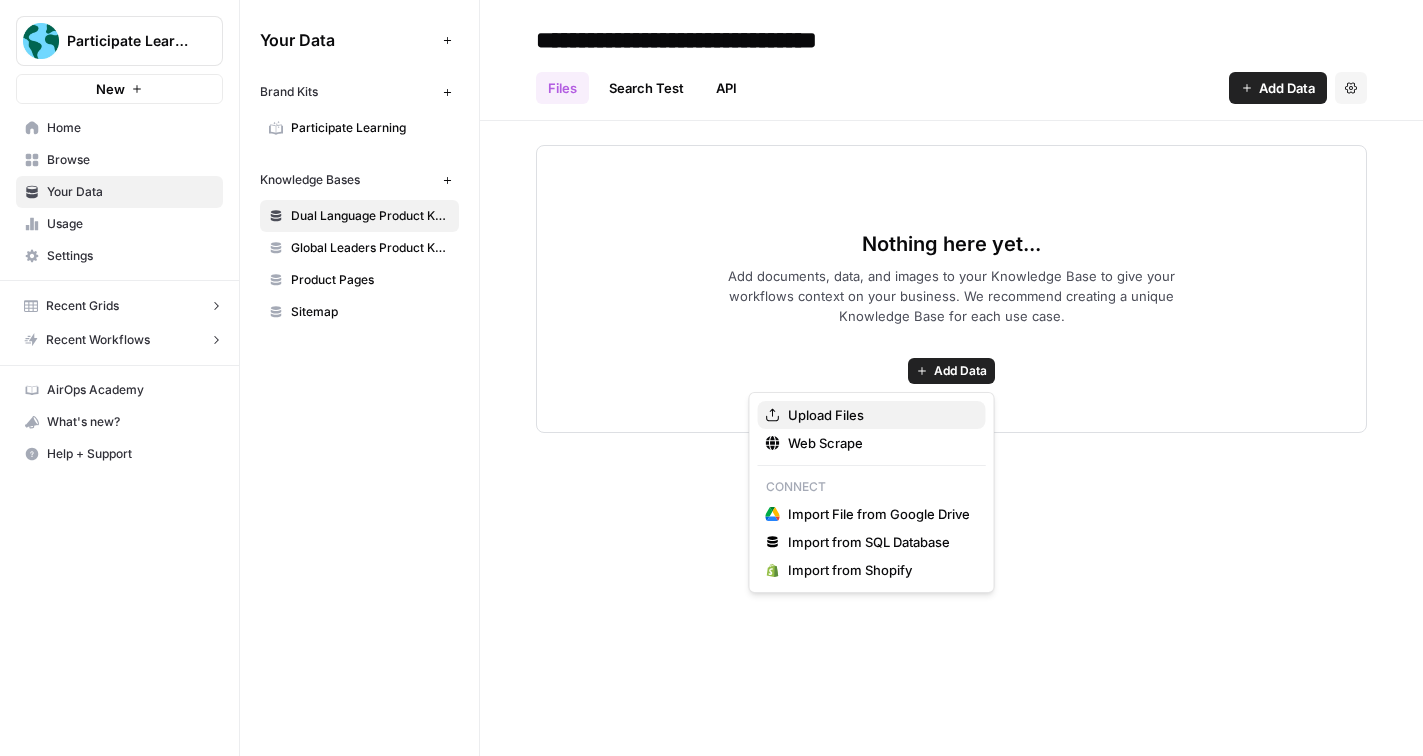 click on "Upload Files" at bounding box center [879, 415] 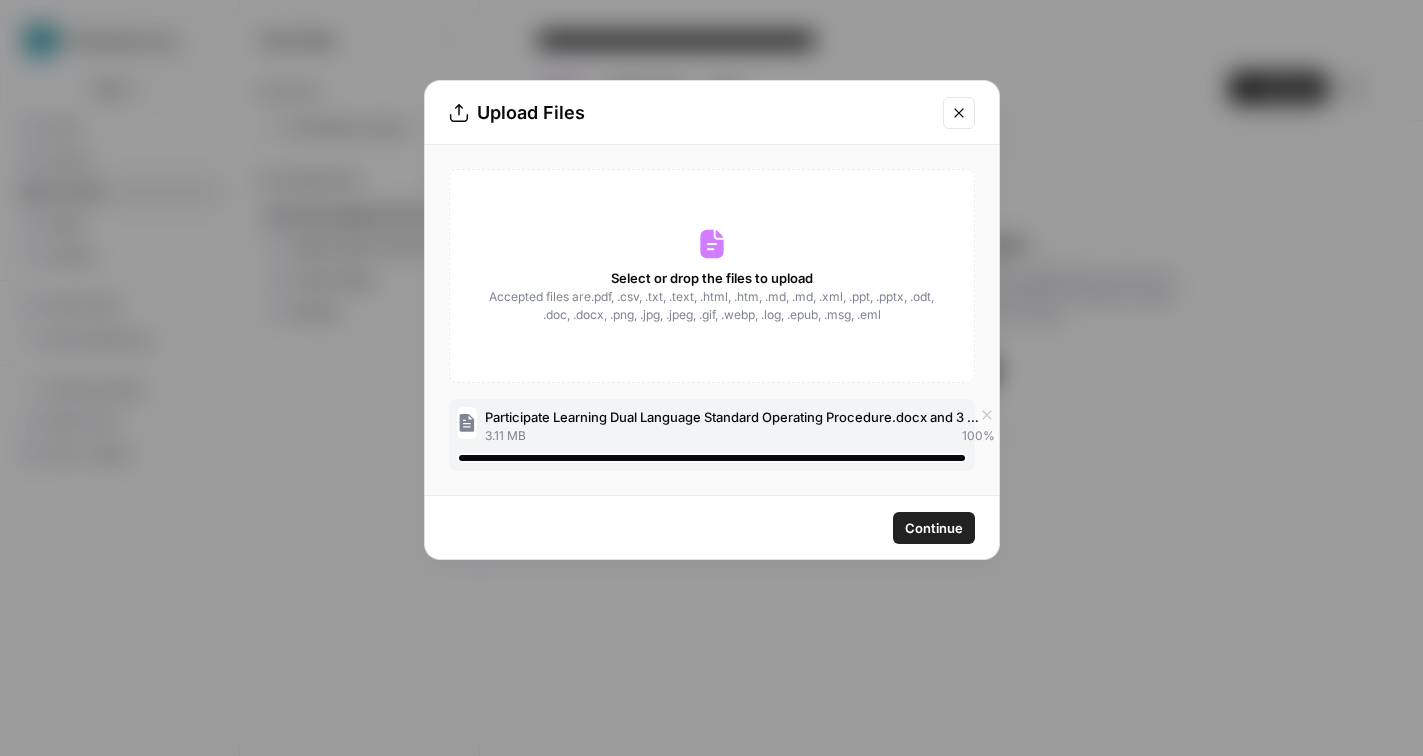 click on "Accepted files are  .pdf, .csv, .txt, .text, .html, .htm, .md, .md, .xml, .ppt, .pptx, .odt, .doc, .docx, .png, .jpg, .jpeg, .gif, .webp, .log, .epub, .msg, .eml" at bounding box center [712, 306] 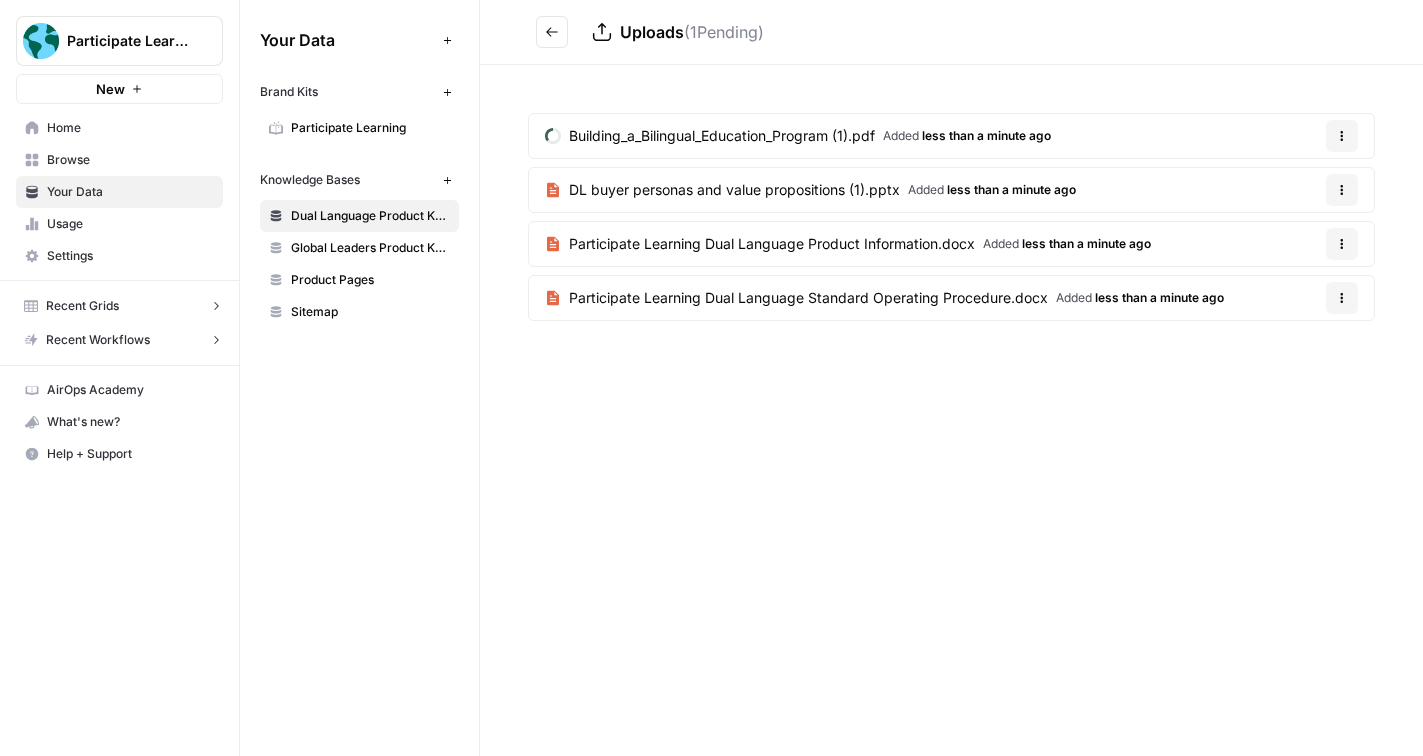 click 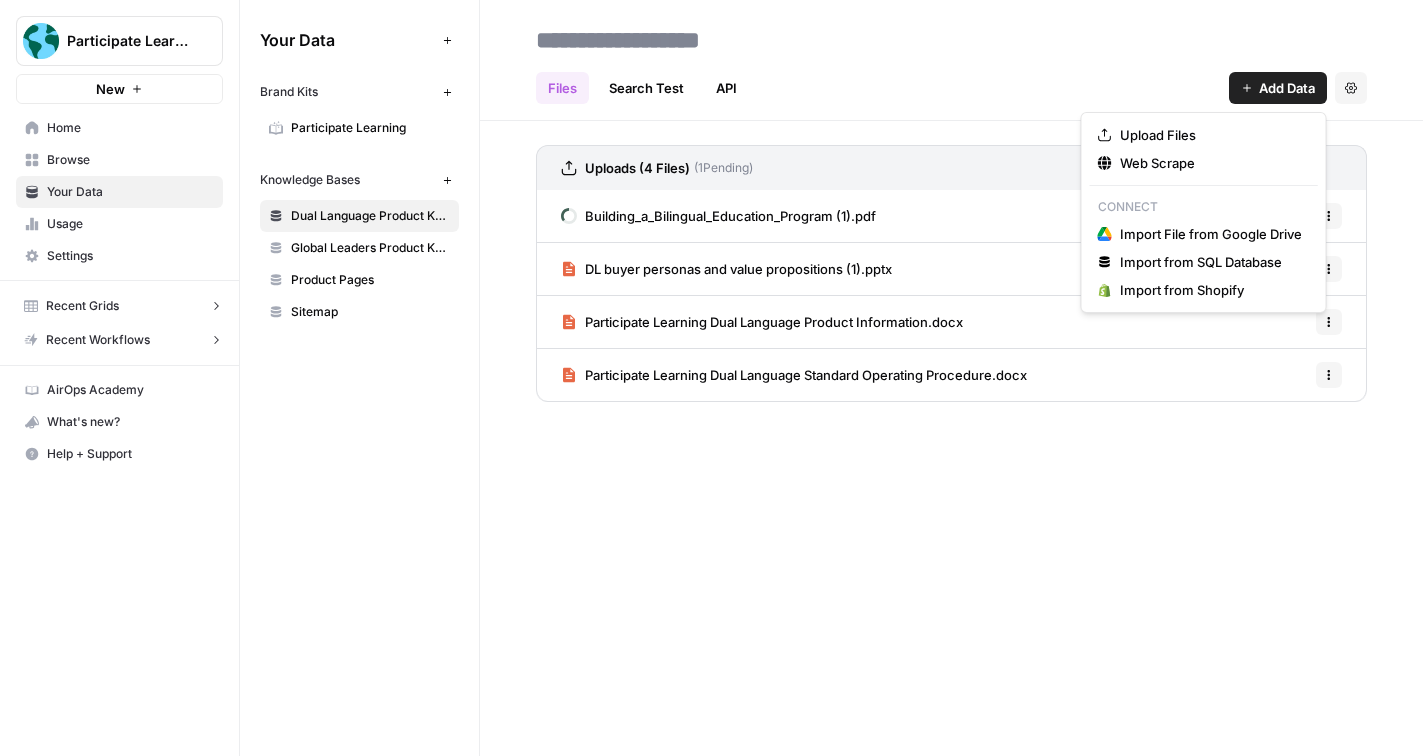 click on "Add Data" at bounding box center (1287, 88) 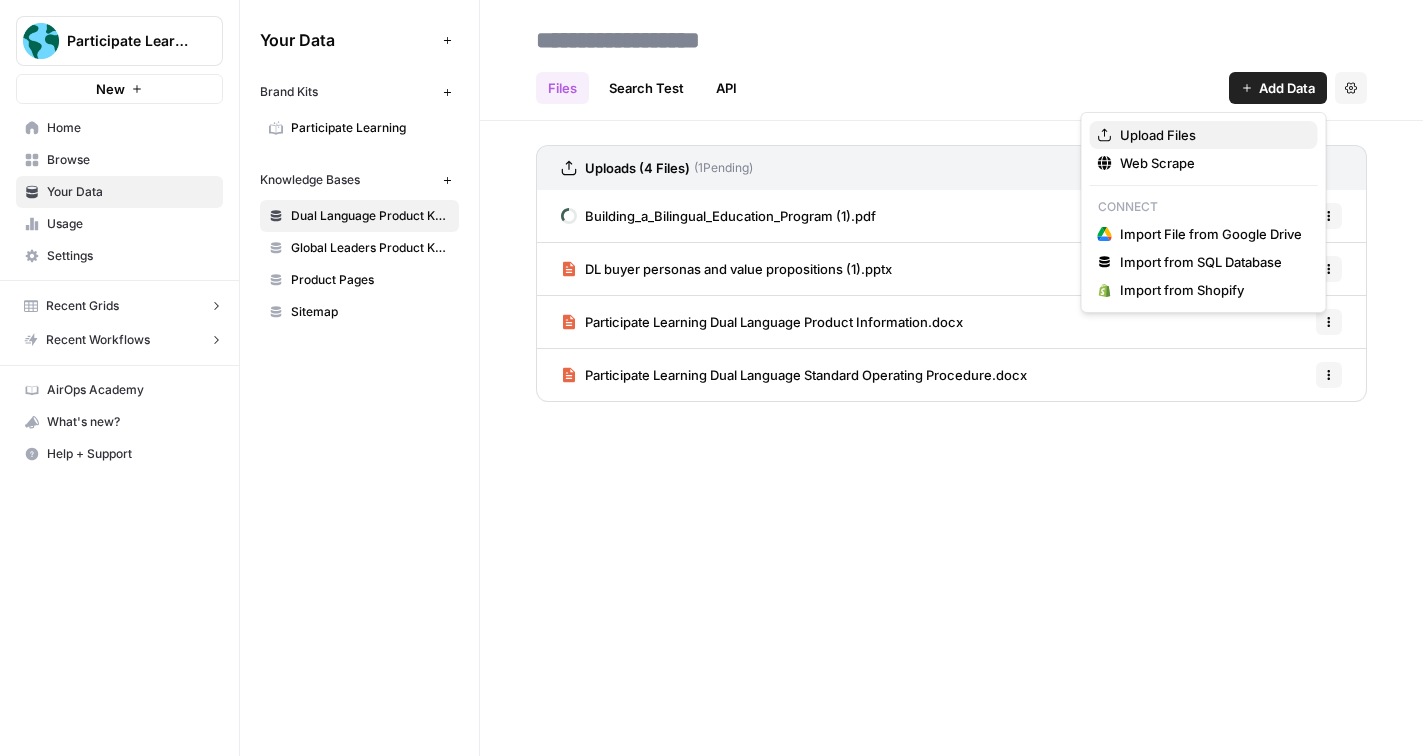 click on "Upload Files" at bounding box center (1204, 135) 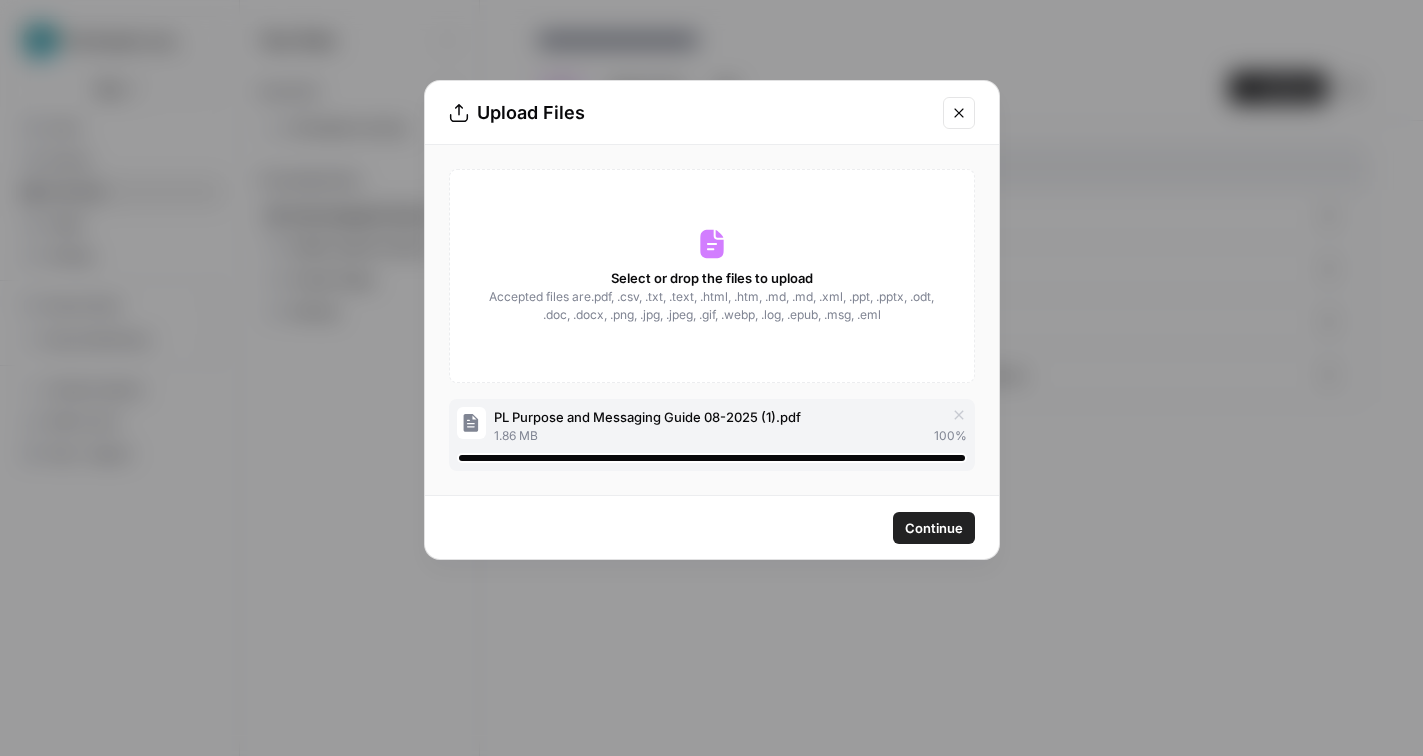click on "Continue" at bounding box center [934, 528] 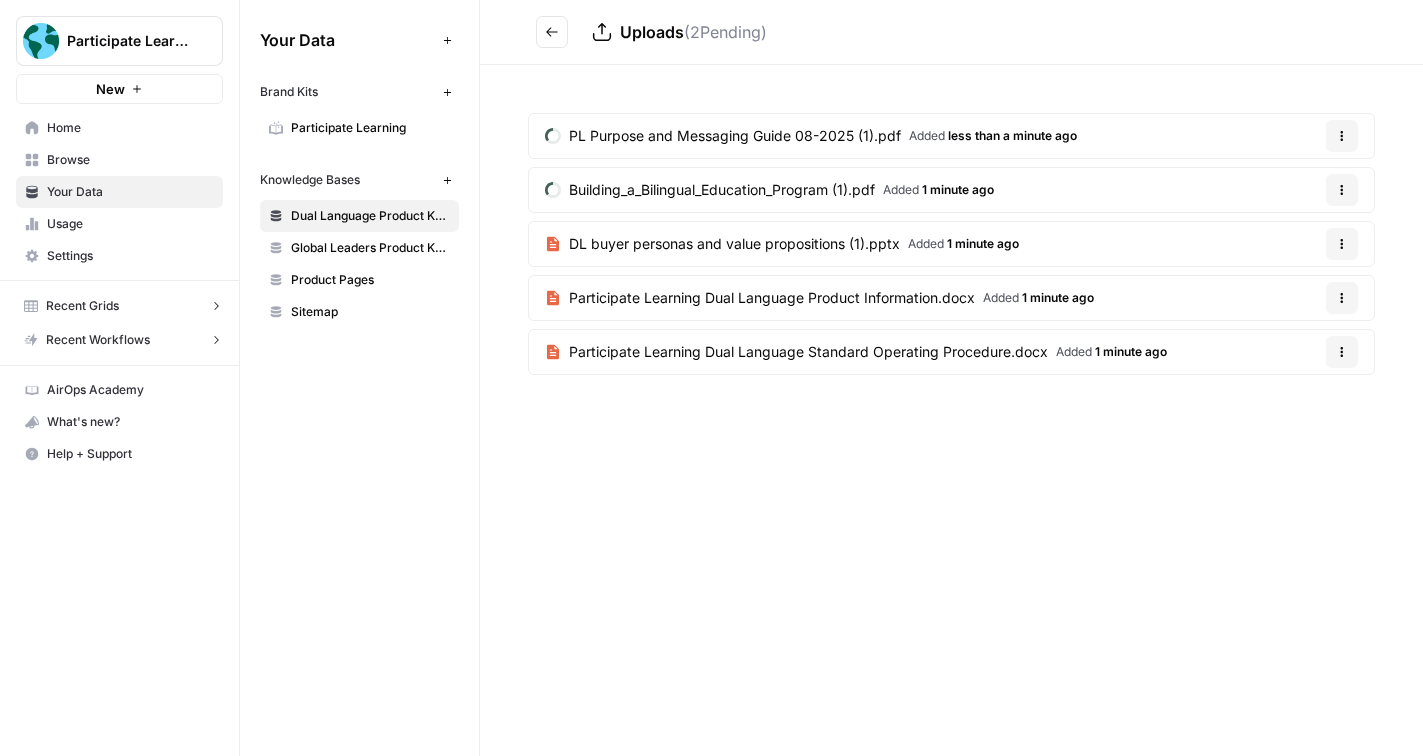 click on "1 minute ago" at bounding box center [983, 243] 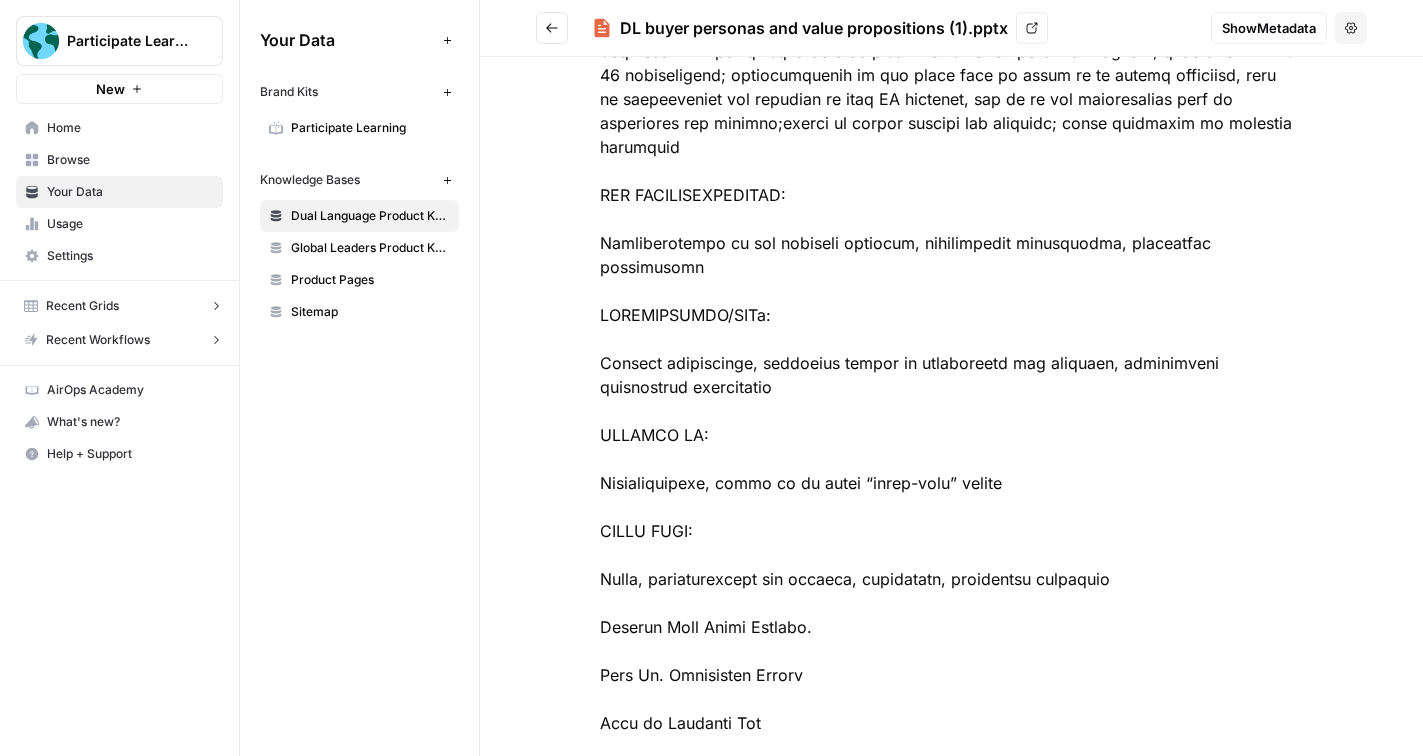 scroll, scrollTop: 2126, scrollLeft: 0, axis: vertical 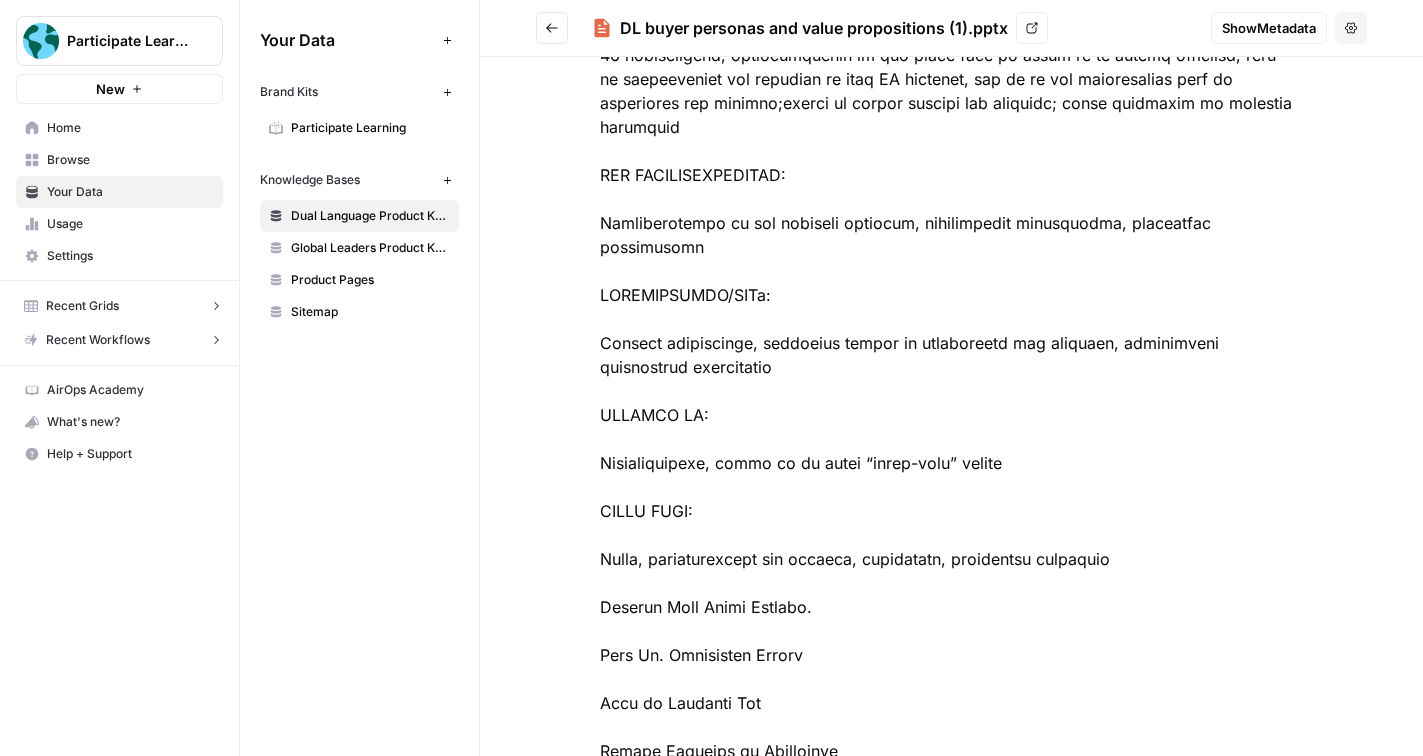click 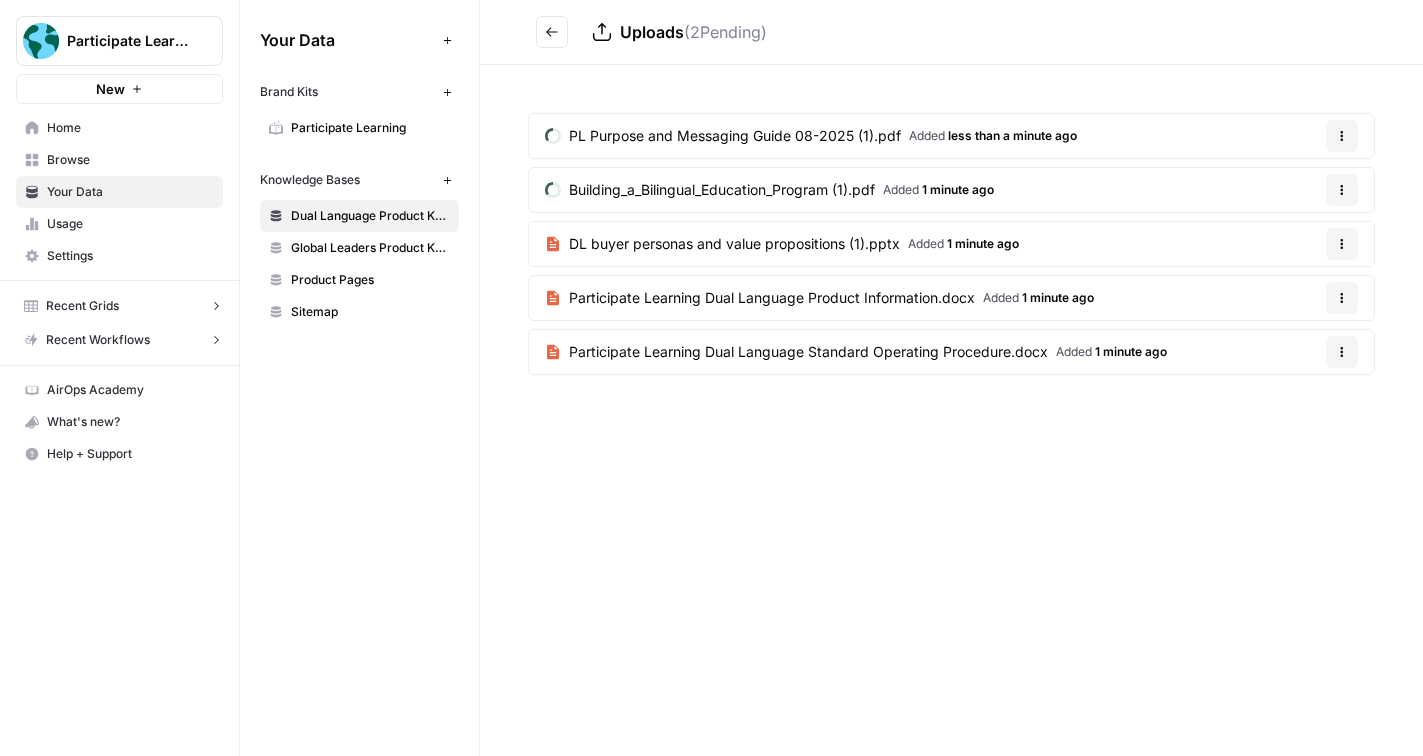 click on "Uploads  ( 2  Pending)" at bounding box center (947, 32) 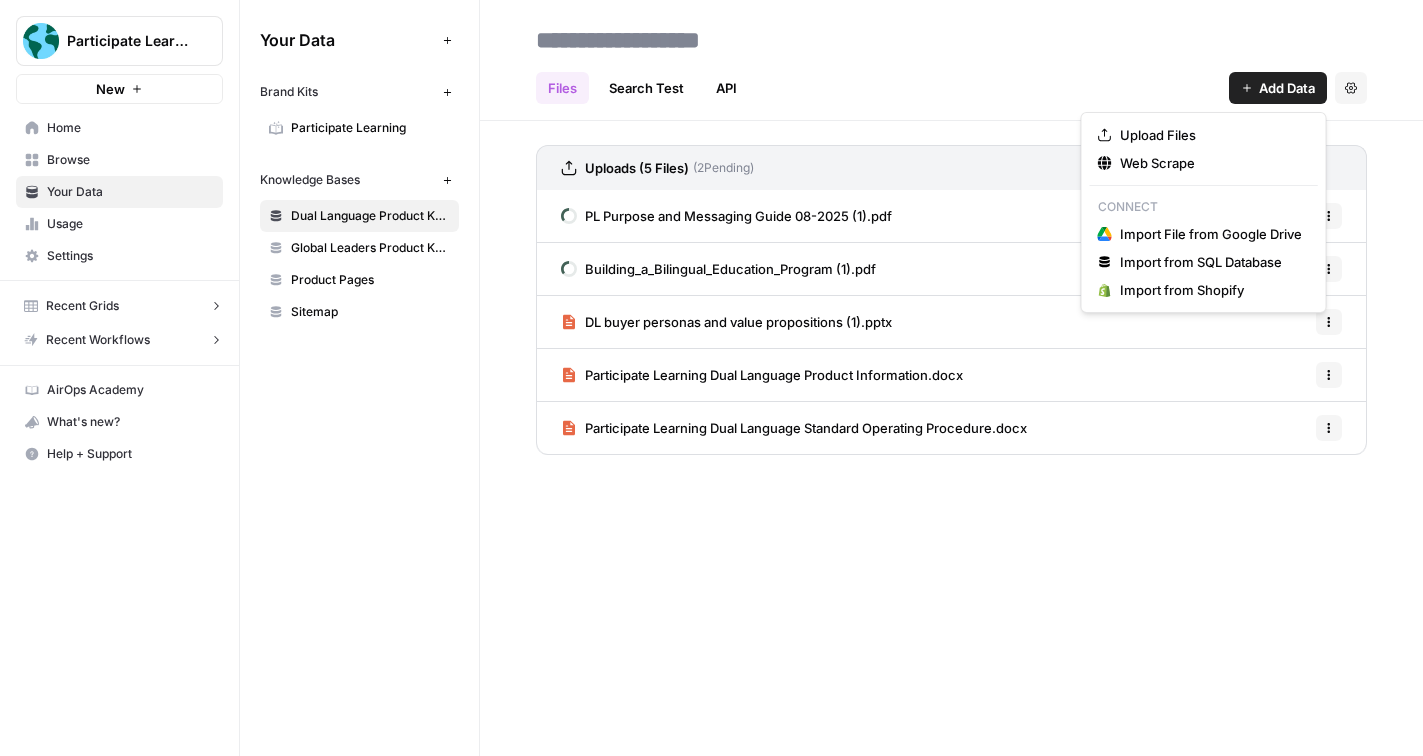 click on "Add Data" at bounding box center (1278, 88) 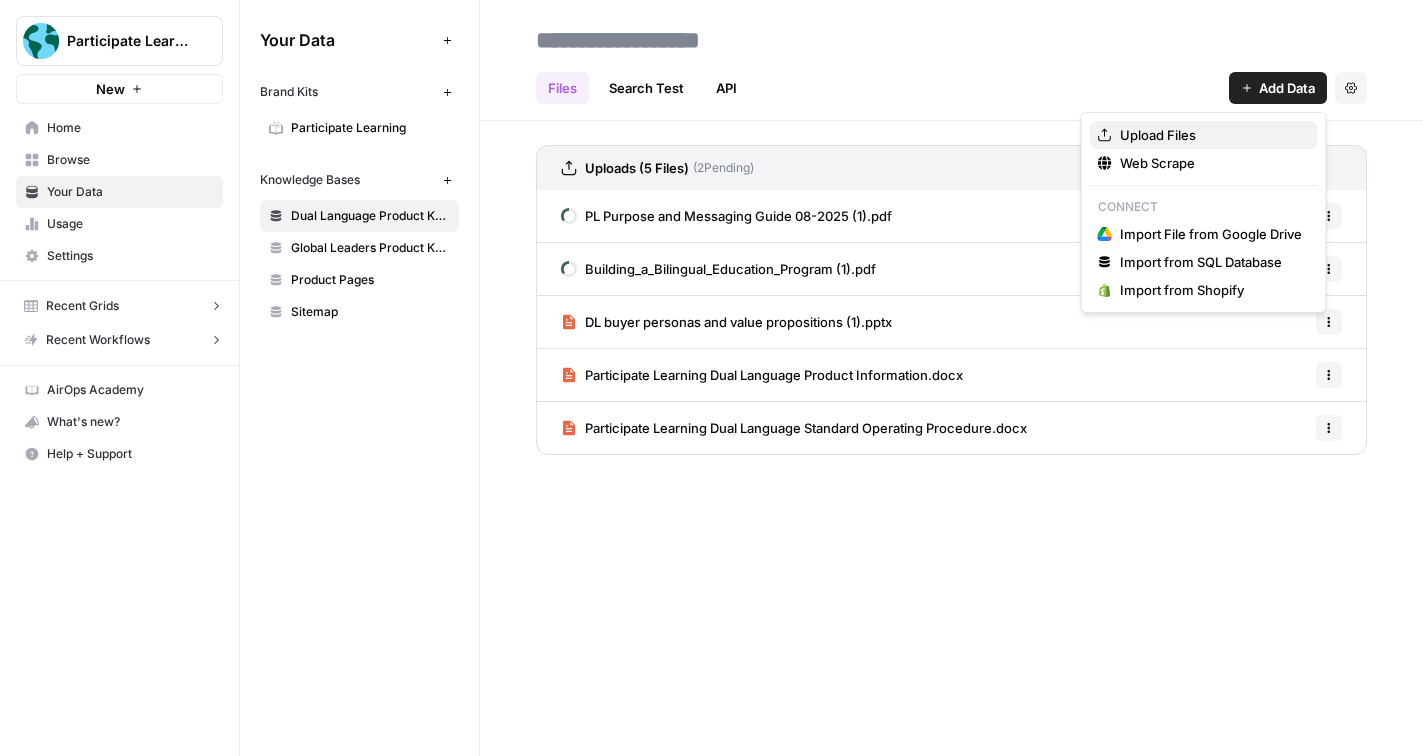 click on "Upload Files" at bounding box center (1204, 135) 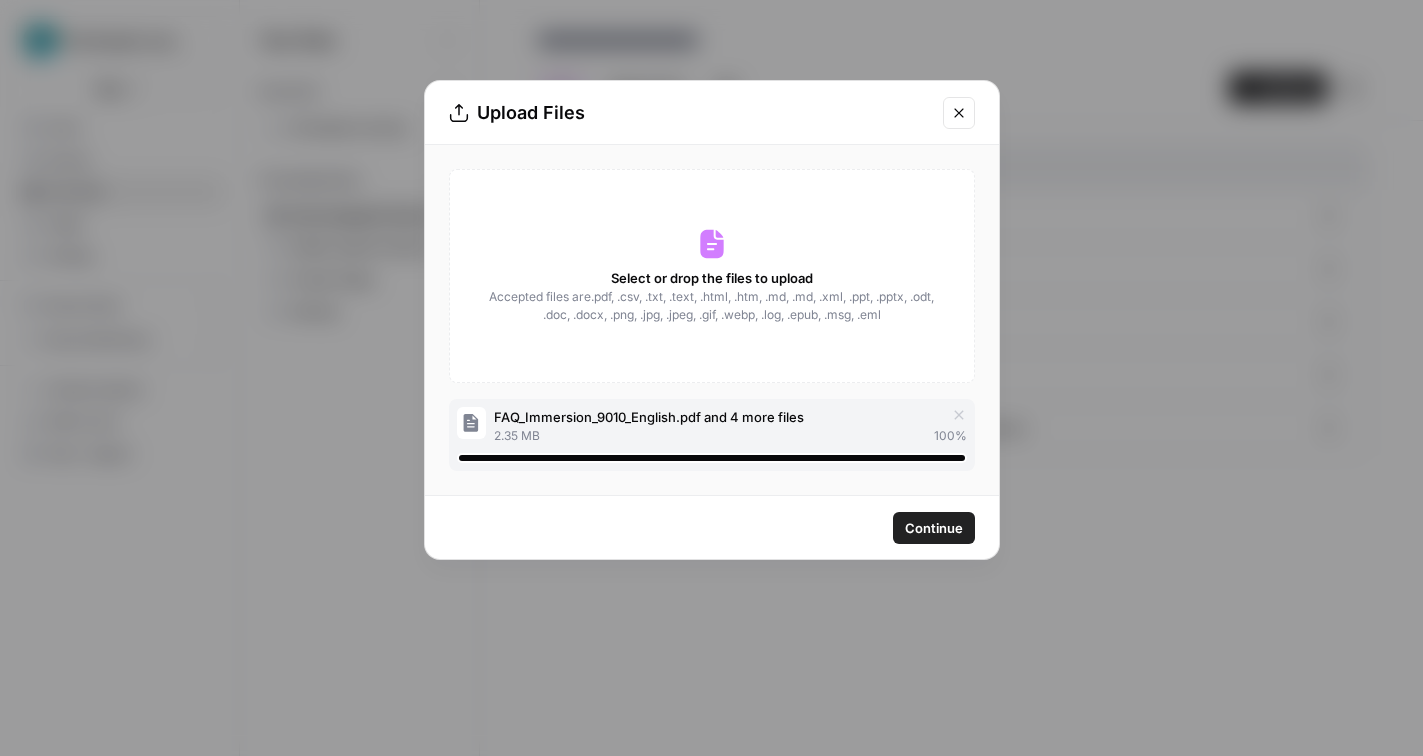 click on "Continue" at bounding box center [934, 528] 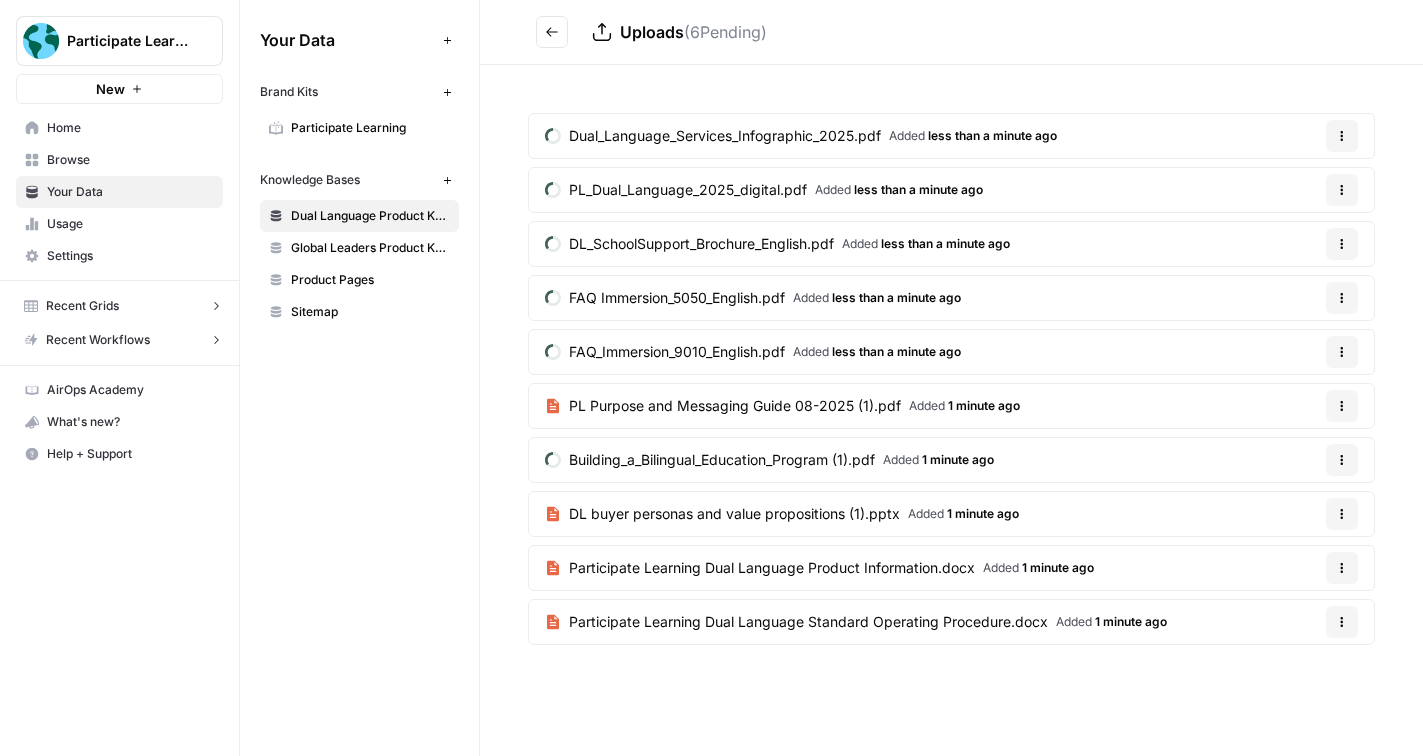 click on "Added   1 minute ago" at bounding box center [964, 406] 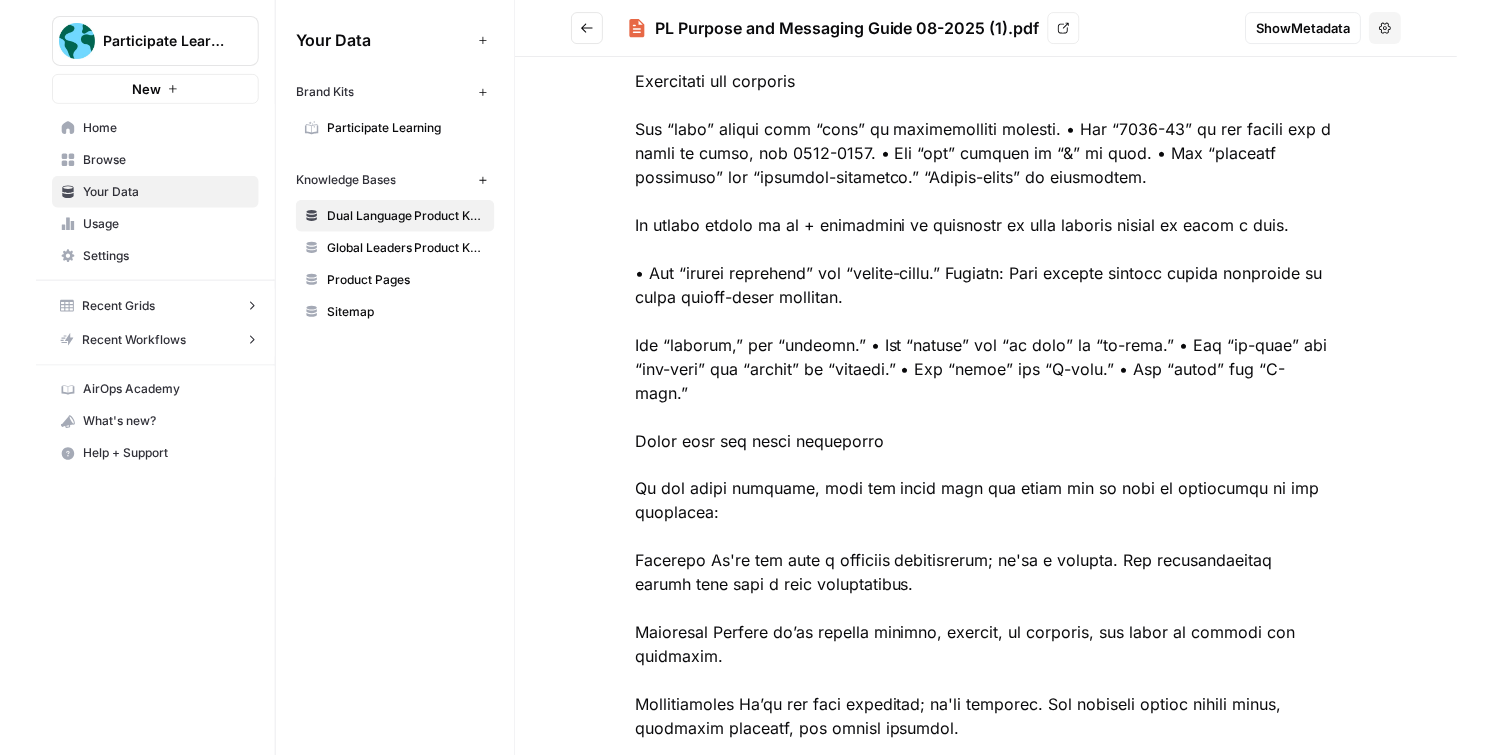 scroll, scrollTop: 9845, scrollLeft: 0, axis: vertical 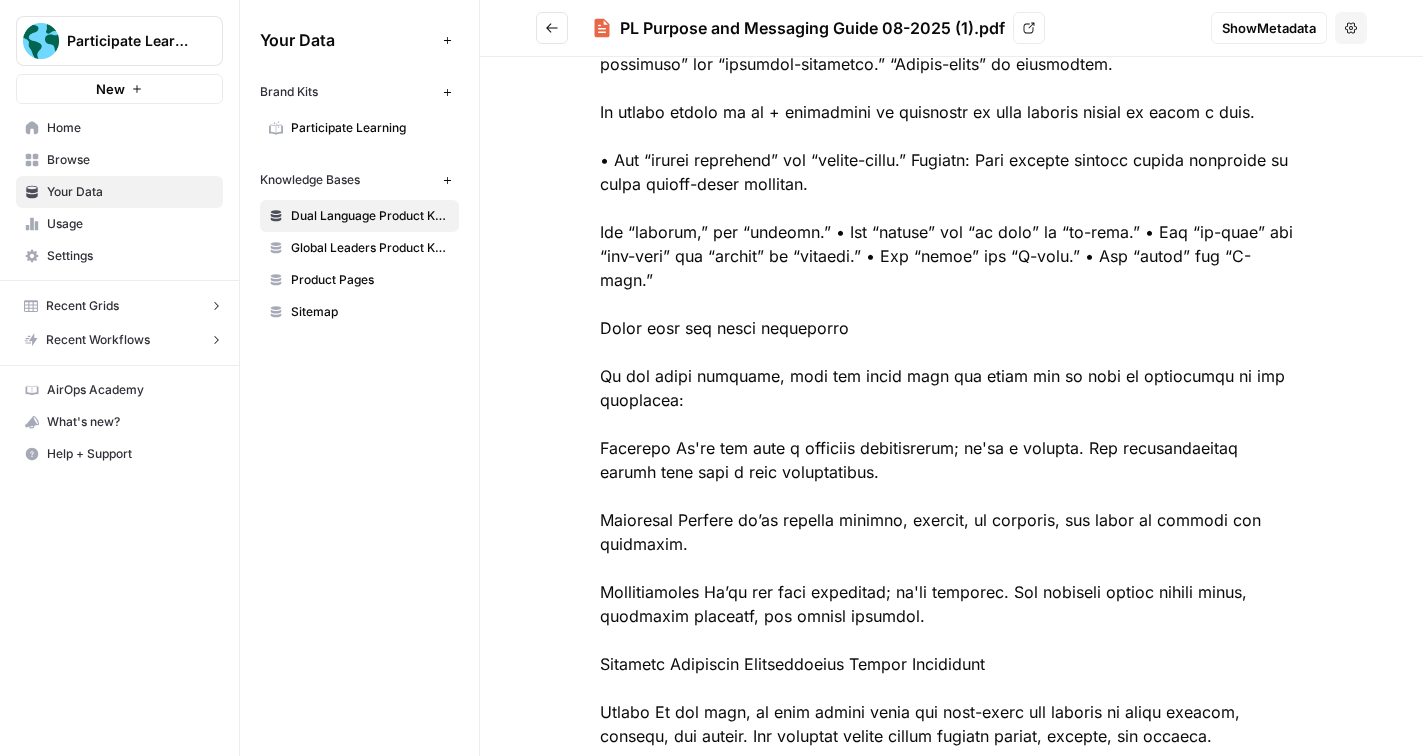 click at bounding box center [552, 28] 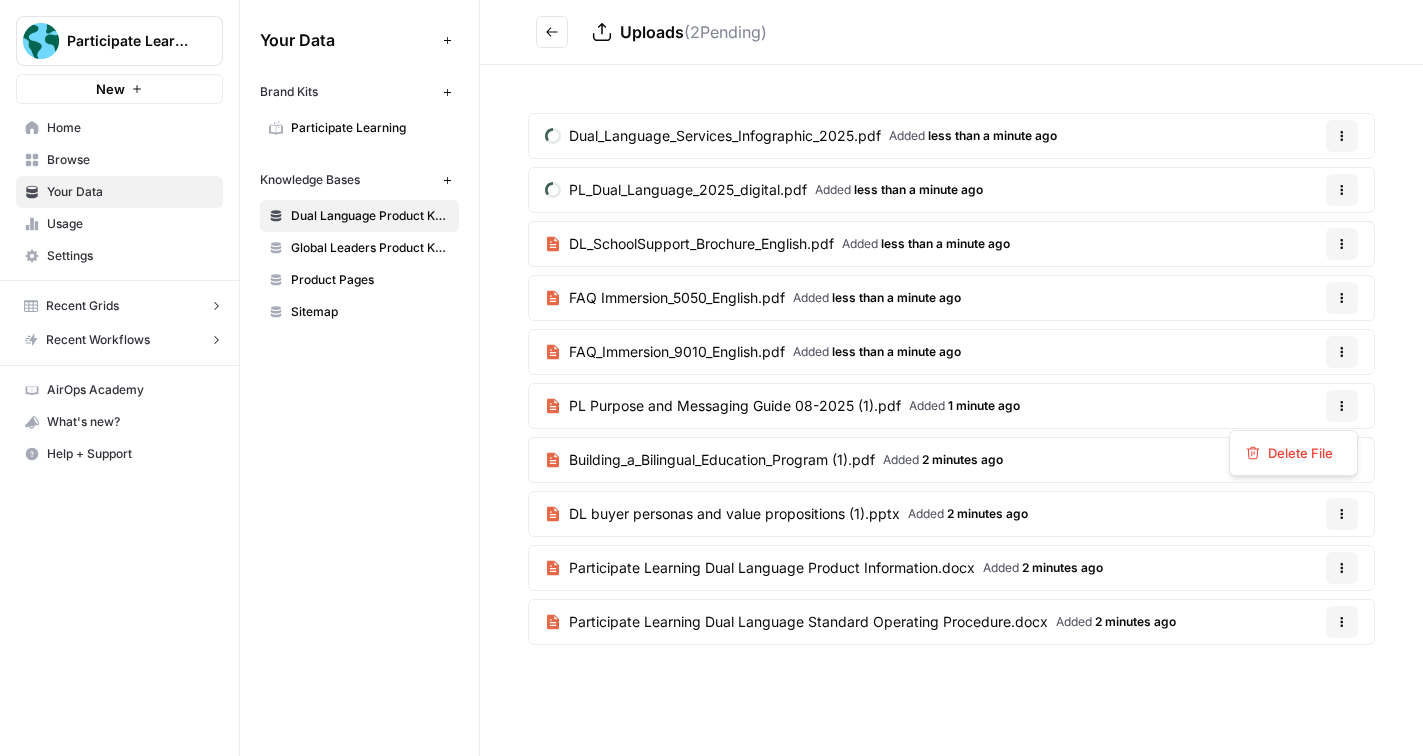 click 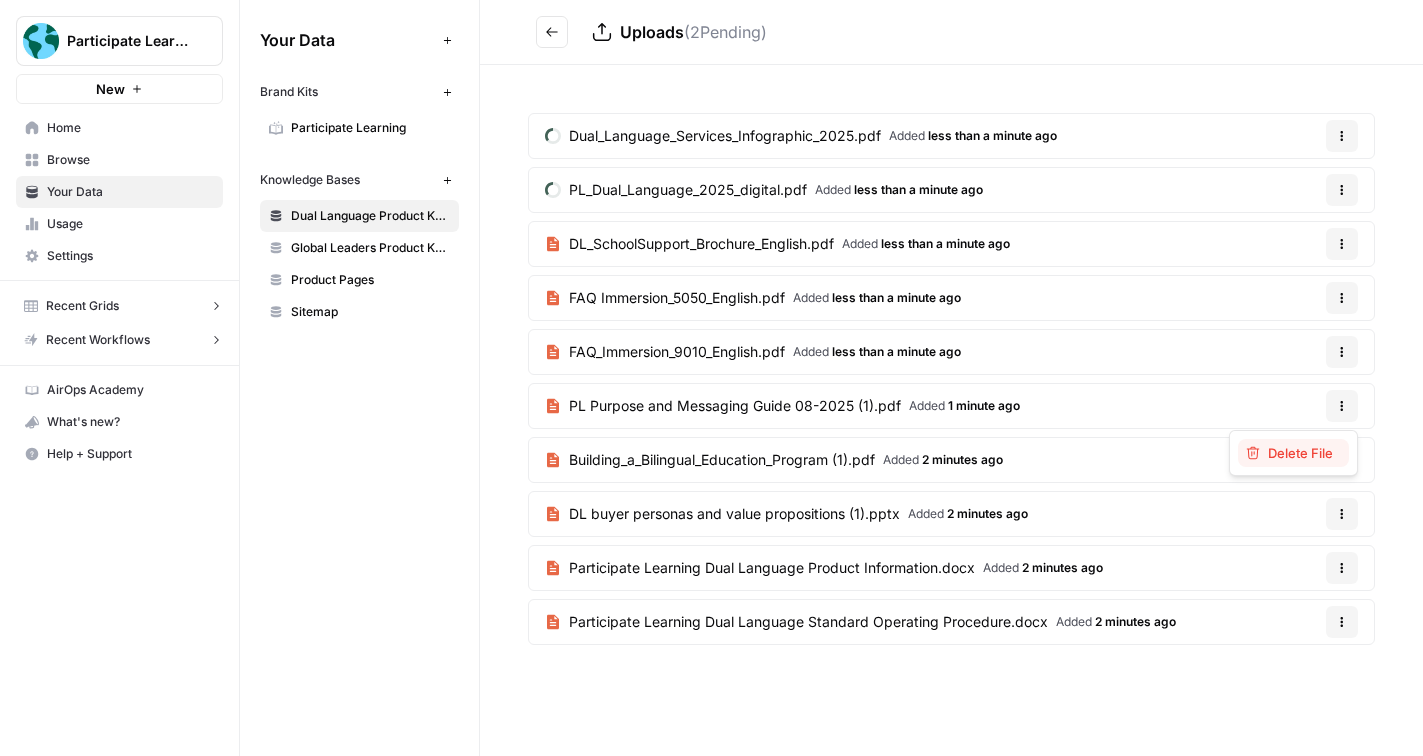 click on "Delete File" at bounding box center (1300, 453) 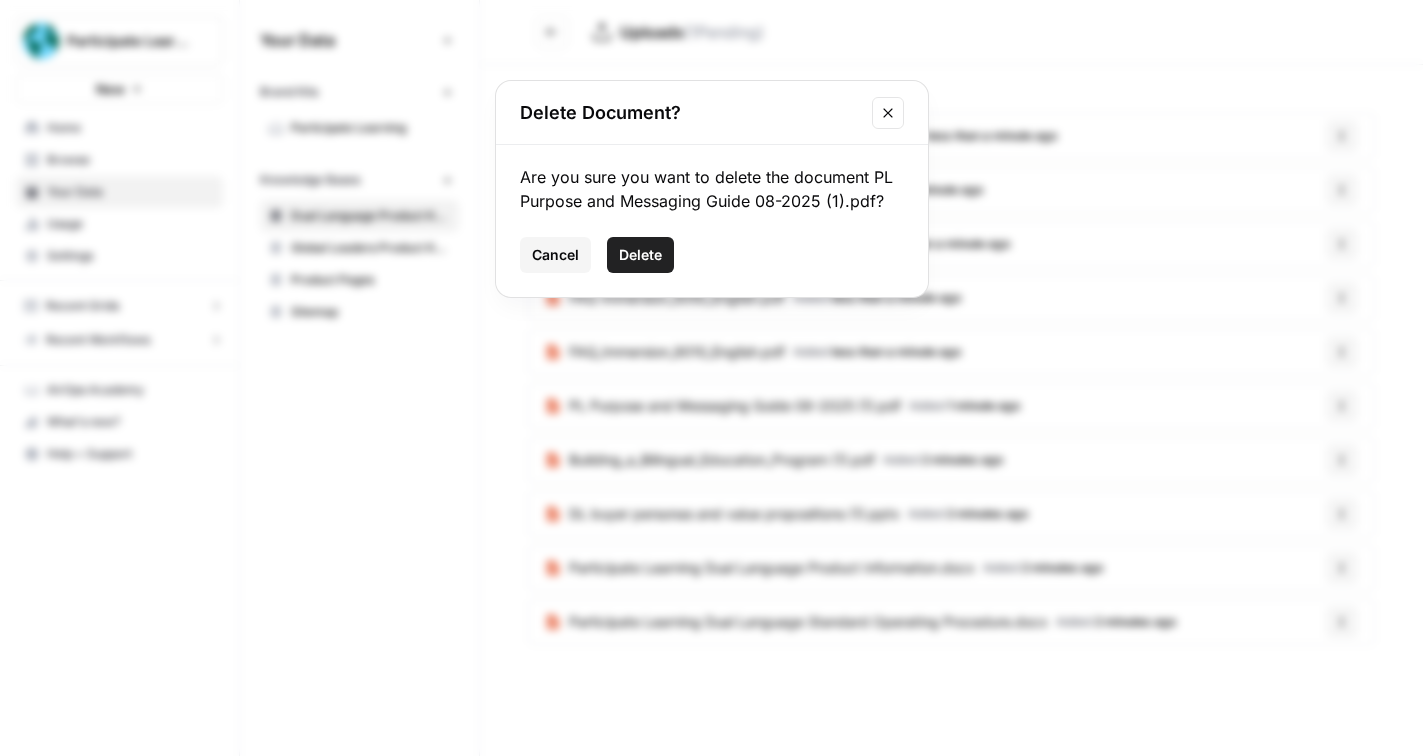 click on "Delete" at bounding box center (640, 255) 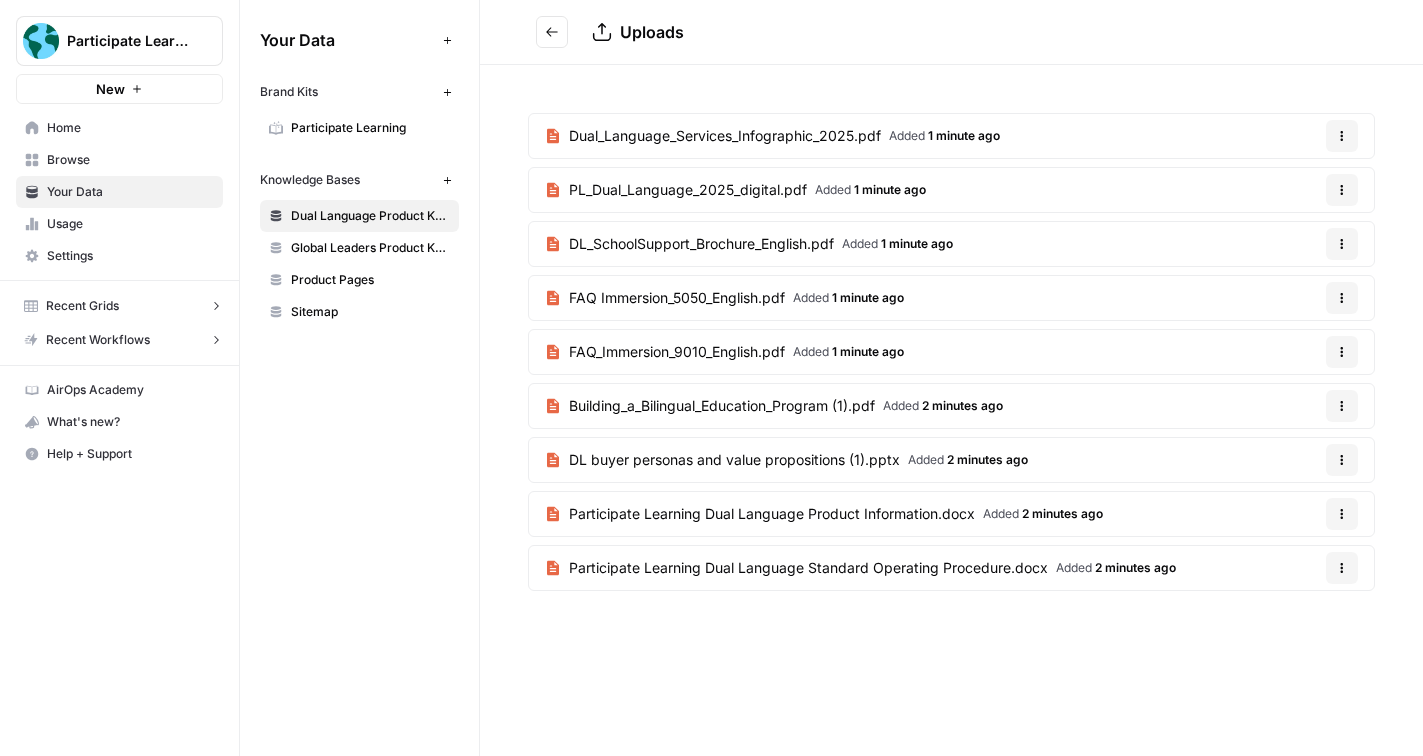 click 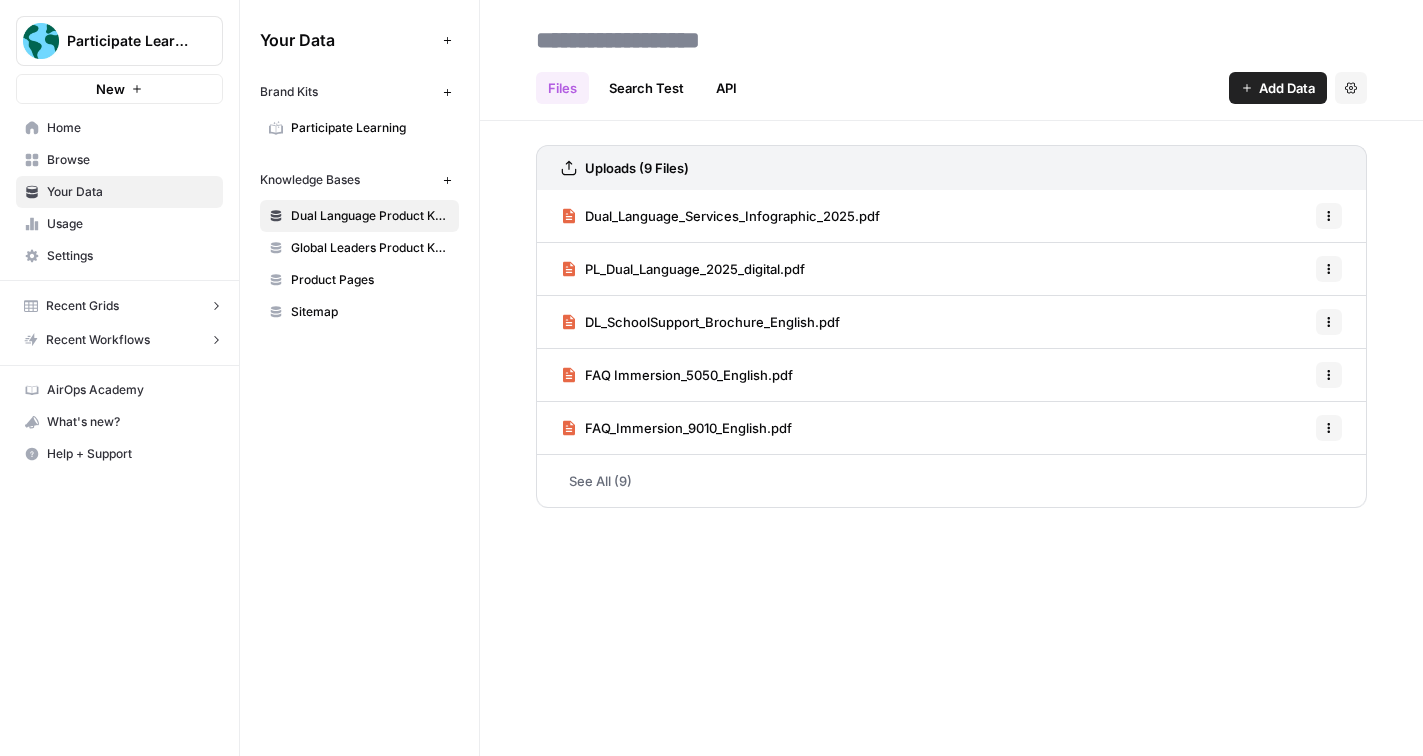 click 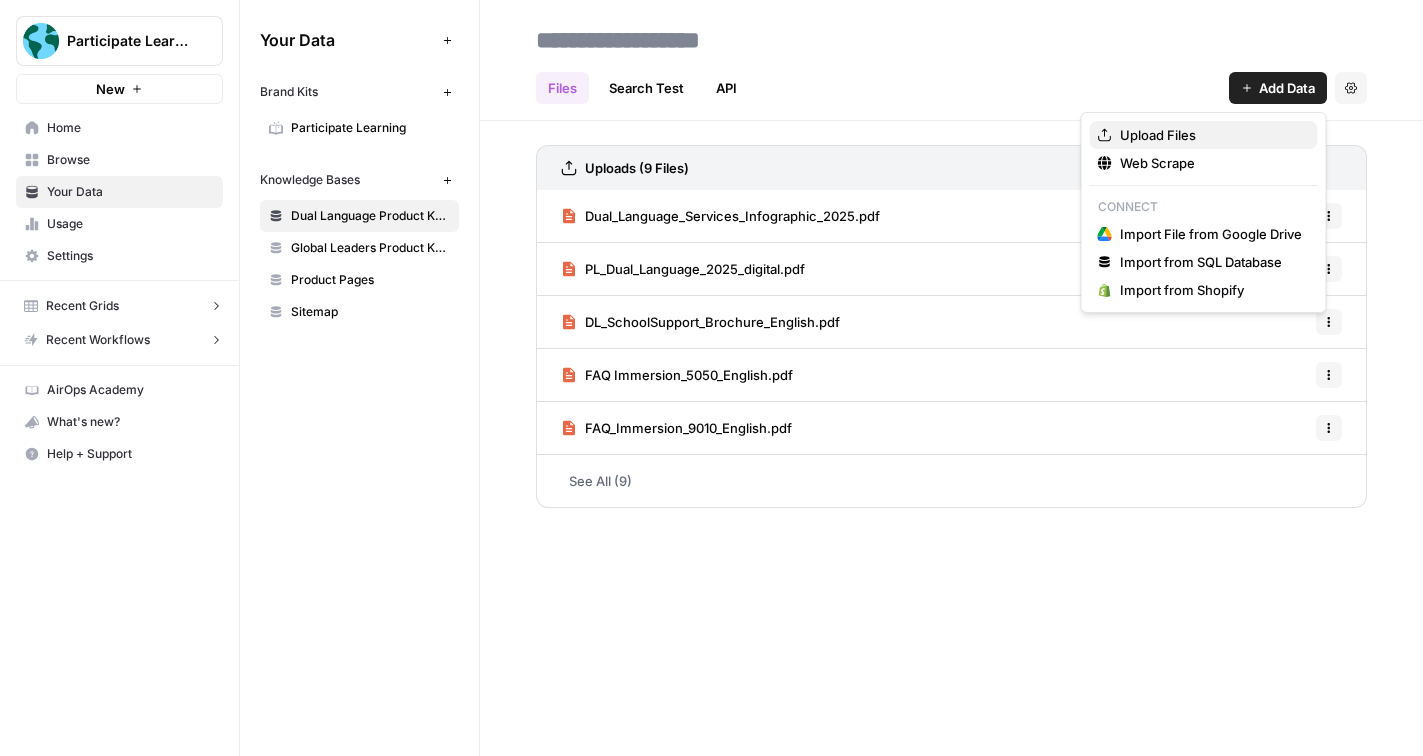 click on "Upload Files" at bounding box center [1211, 135] 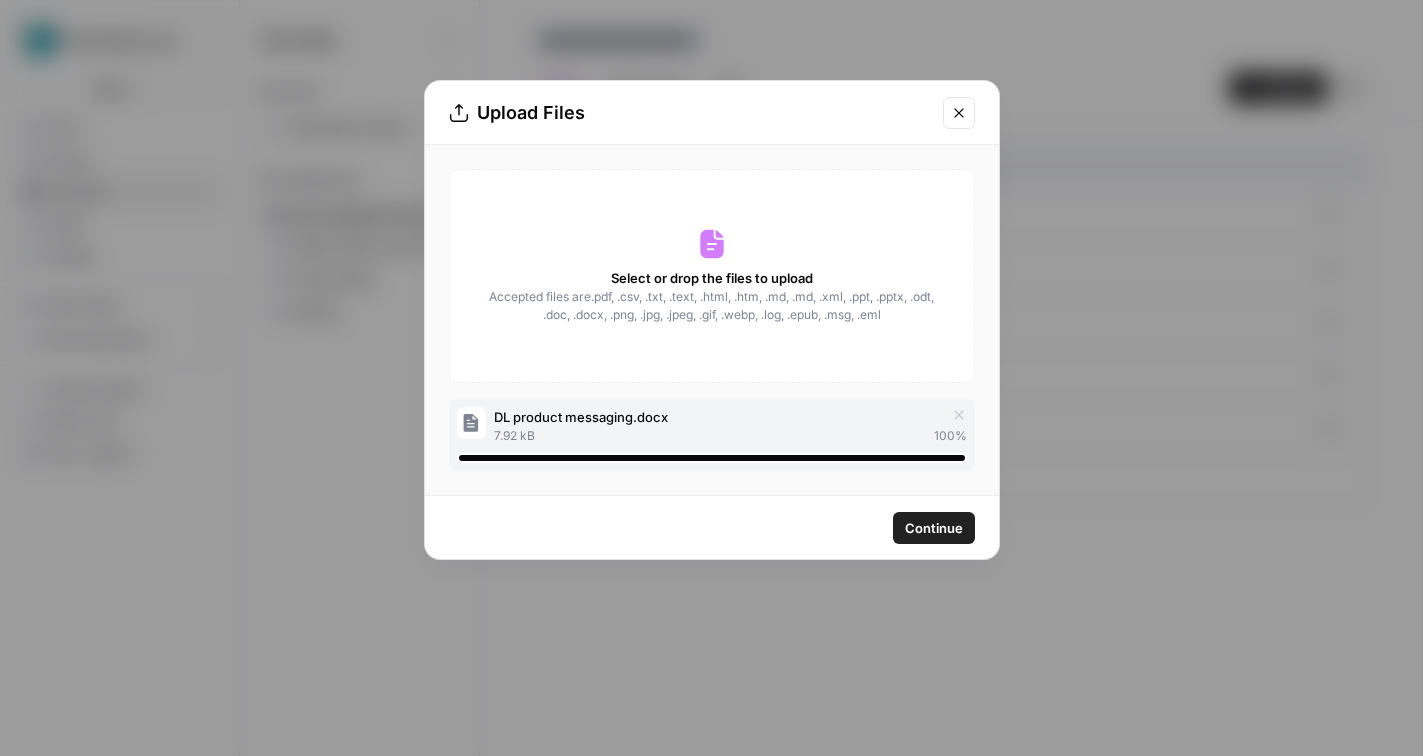 click on "Continue" at bounding box center [934, 528] 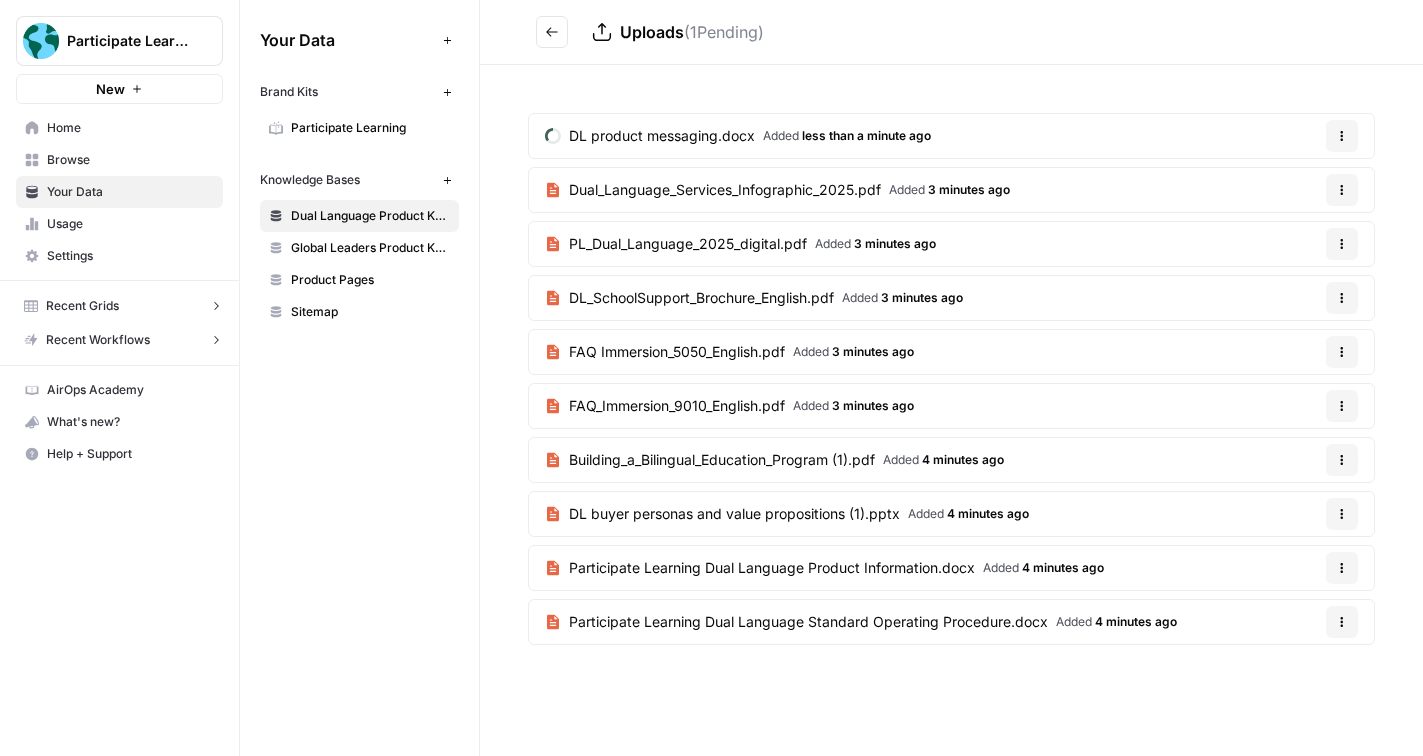 click at bounding box center (552, 32) 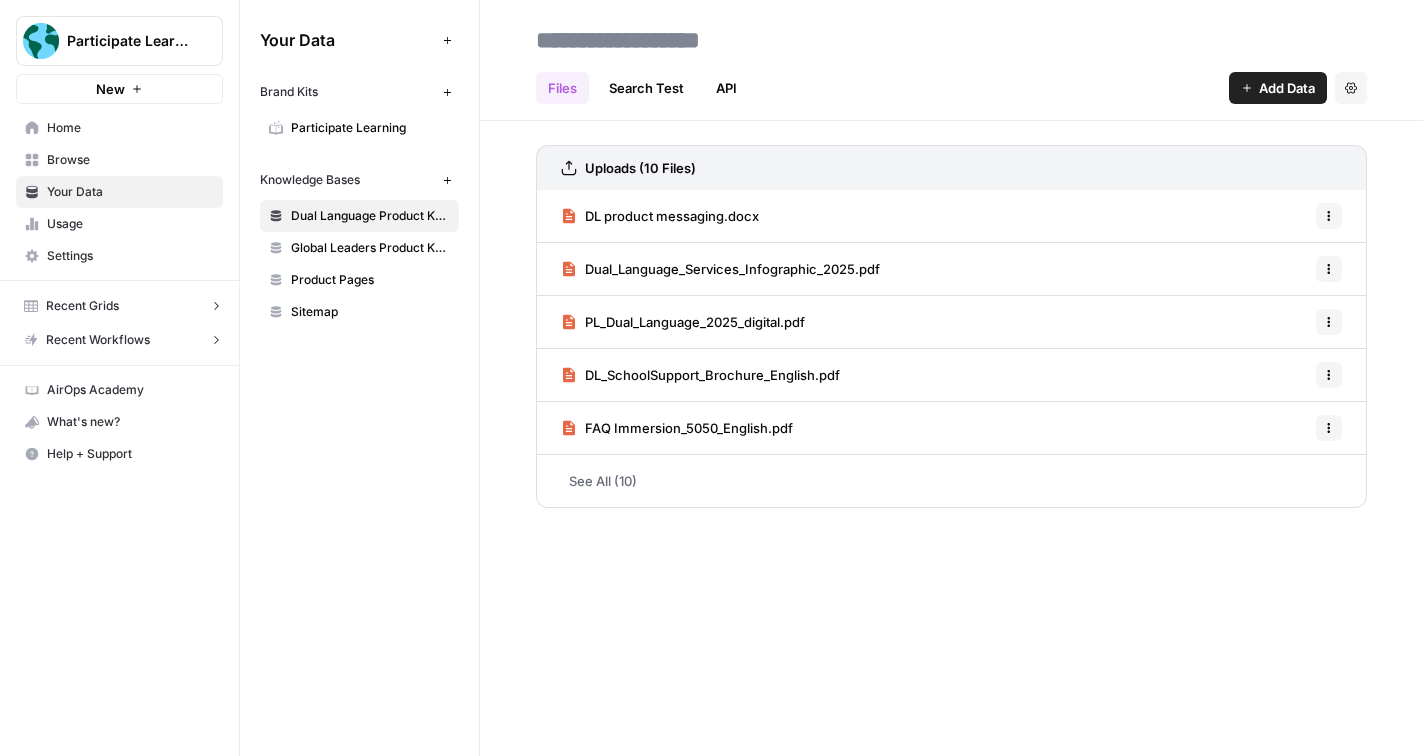 click on "Files Search Test API Add Data Settings" at bounding box center [951, 80] 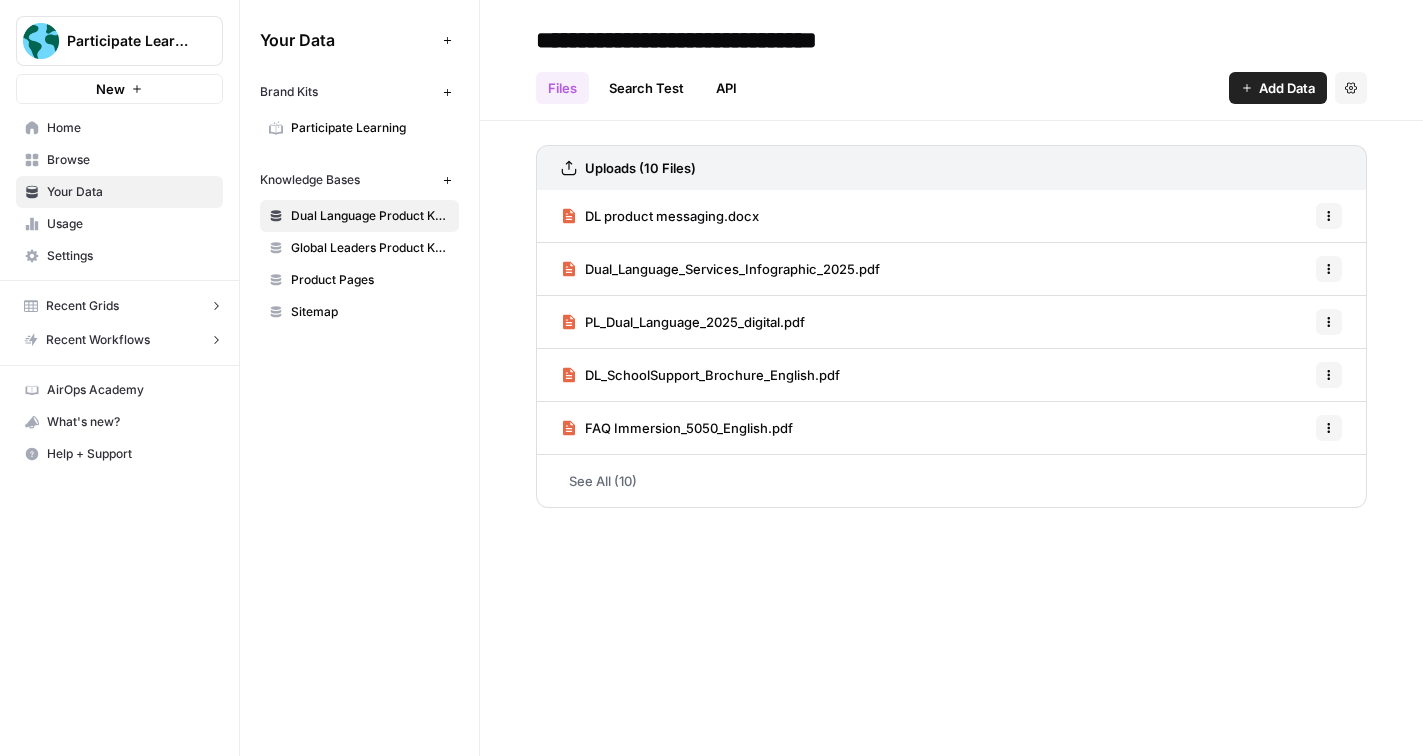 type on "**********" 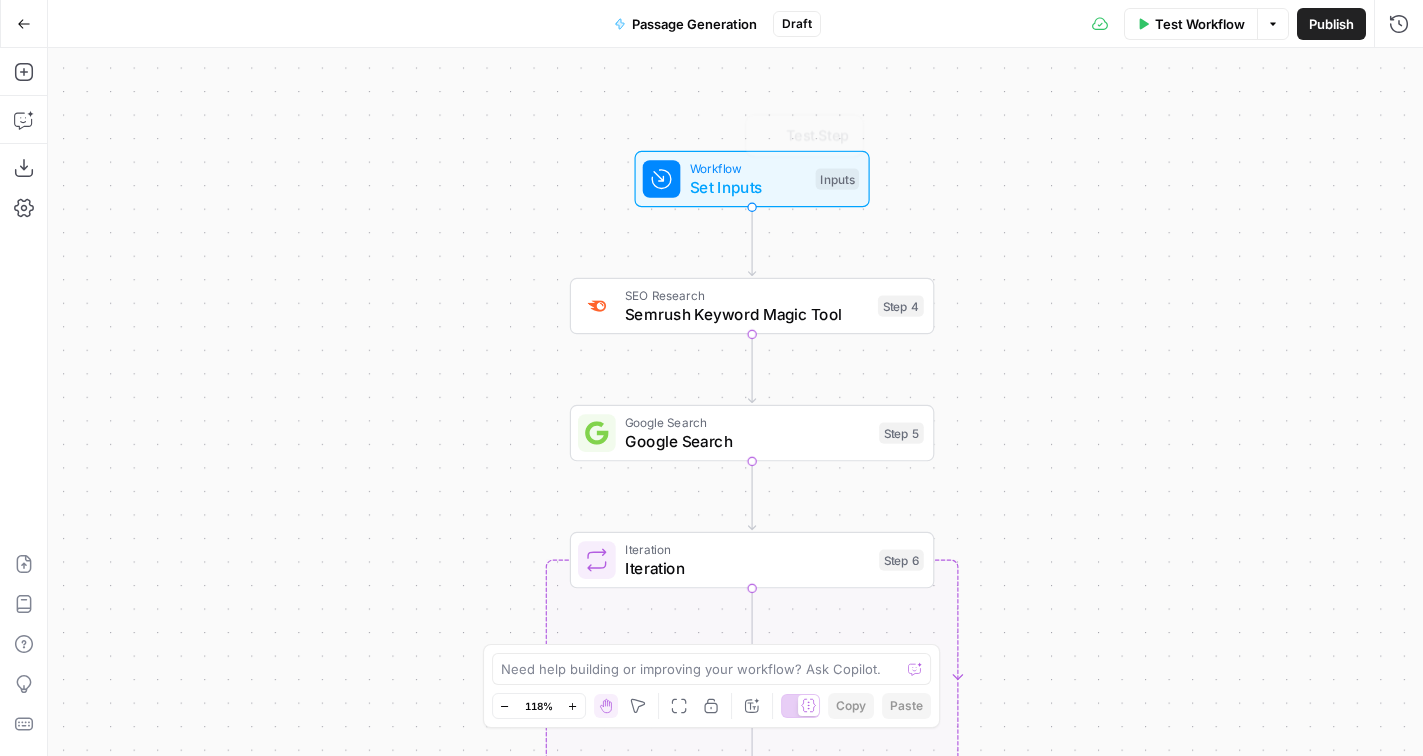 scroll, scrollTop: 0, scrollLeft: 0, axis: both 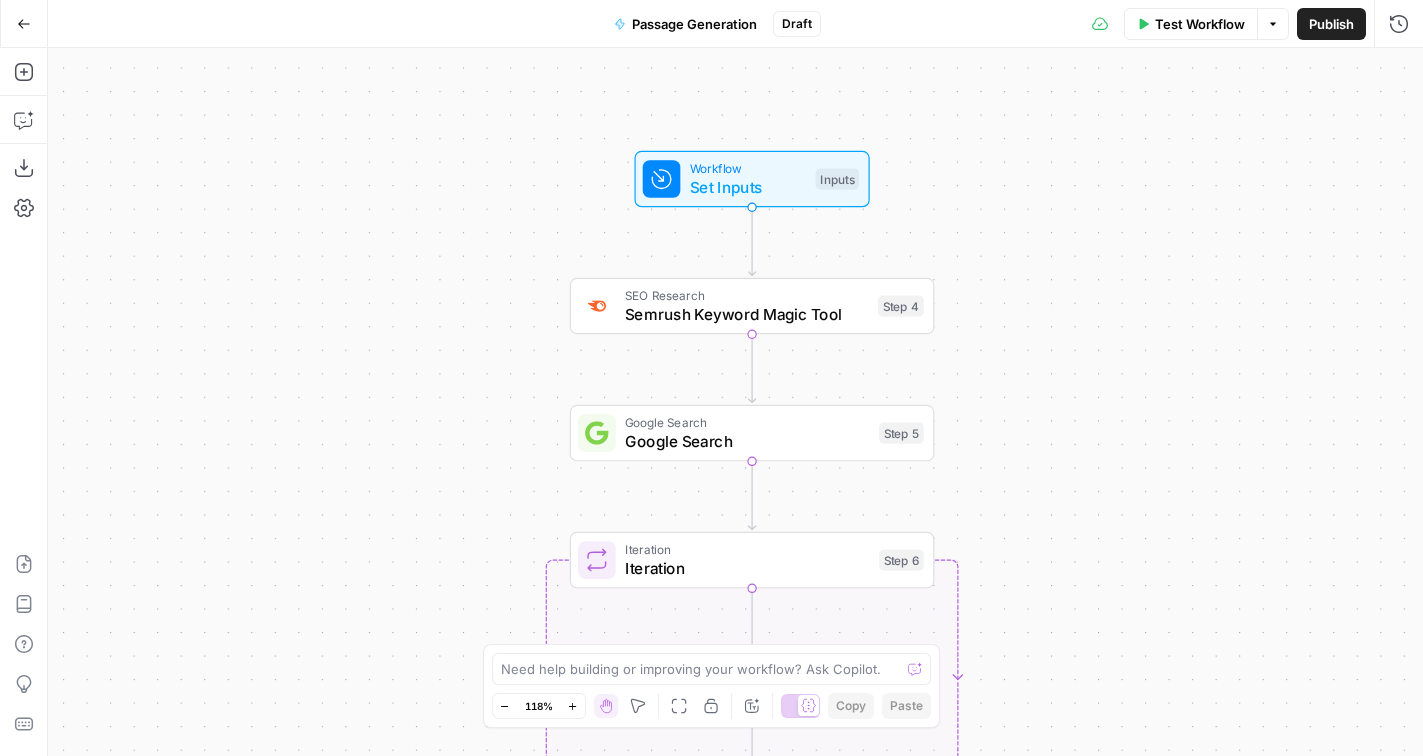 click on "Test Workflow" at bounding box center (1200, 24) 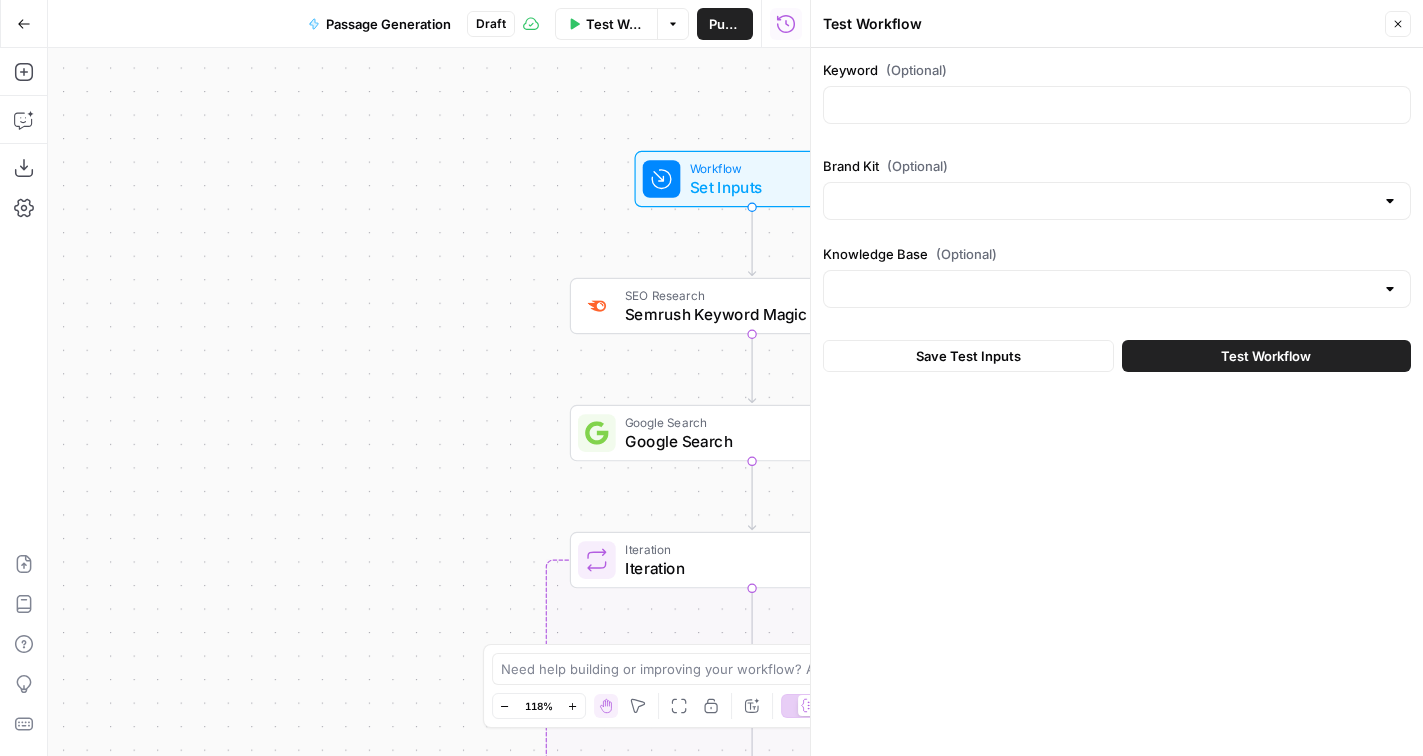 click at bounding box center [1117, 105] 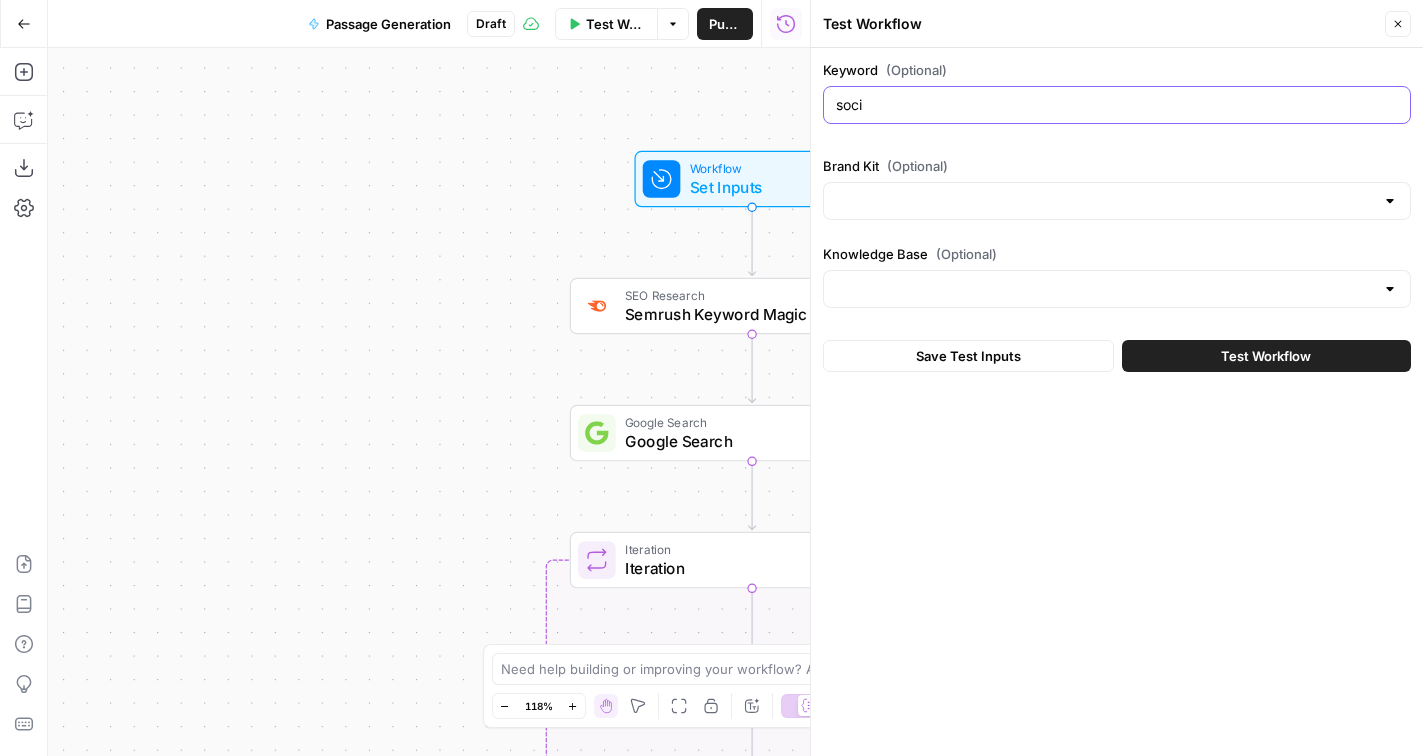 type on "sociocultural competence" 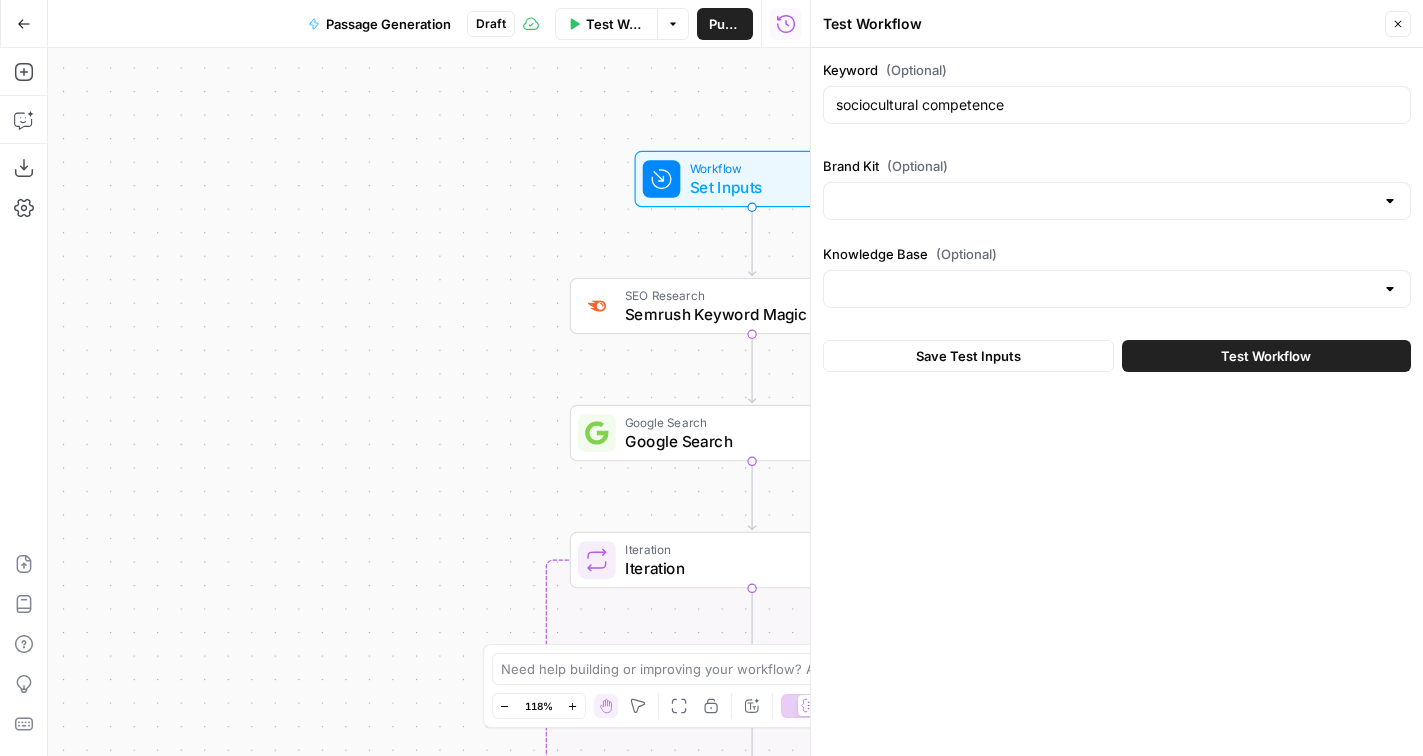click at bounding box center (1117, 201) 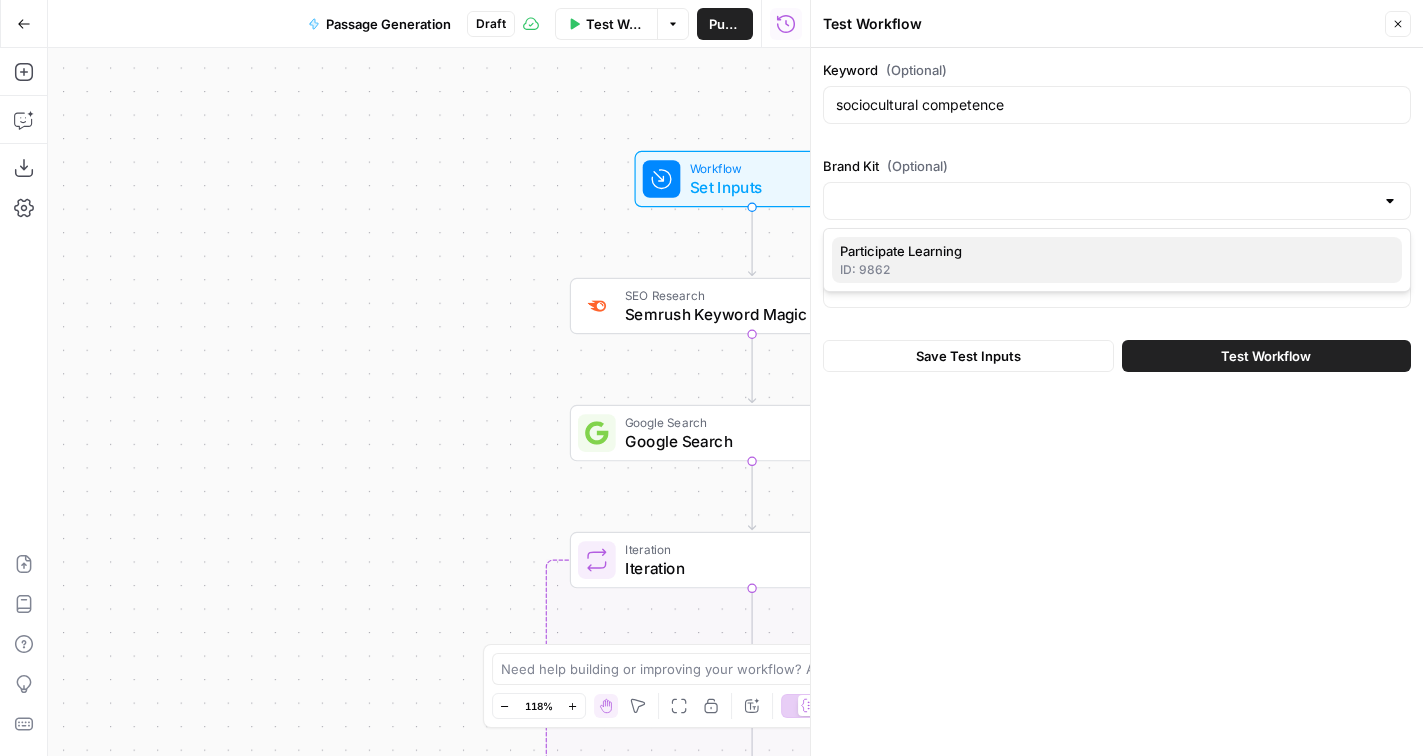 click on "Participate Learning ID: 9862" at bounding box center (1117, 260) 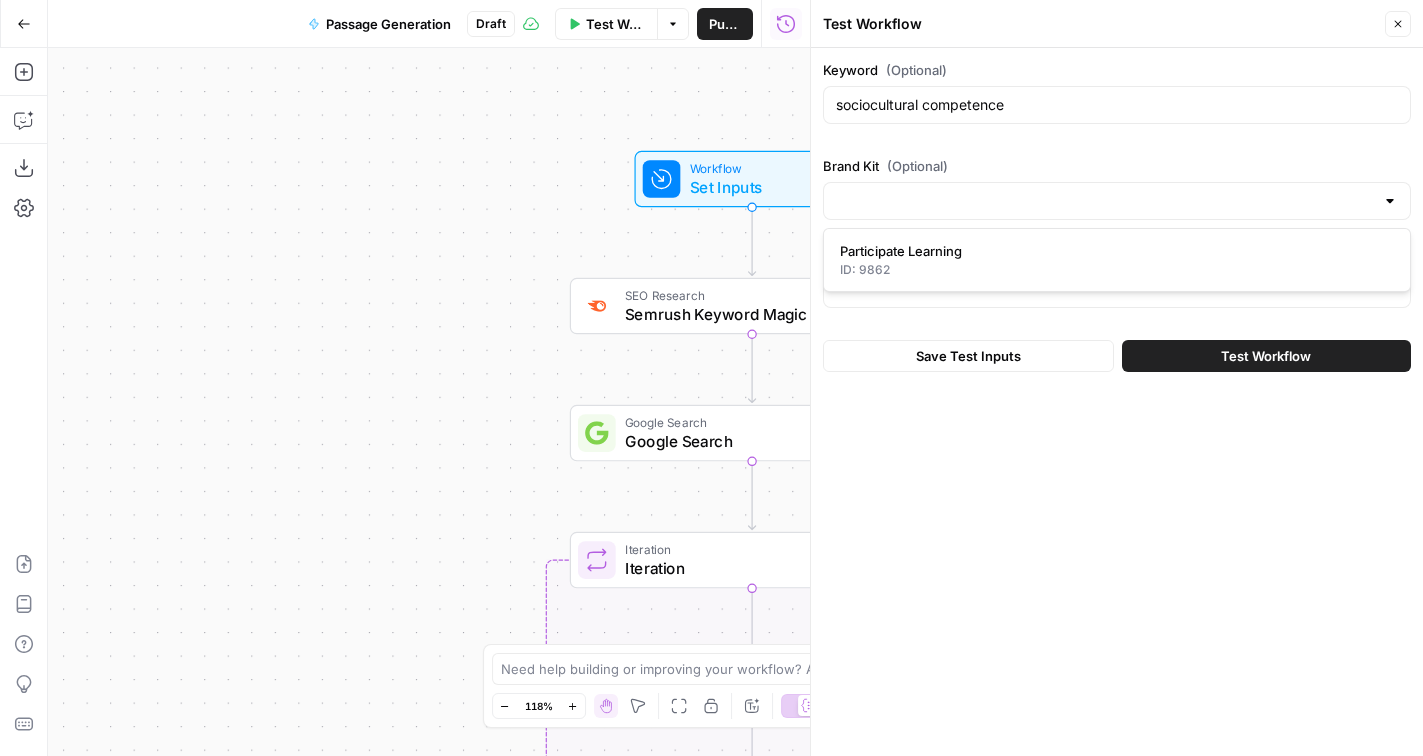 type on "Participate Learning" 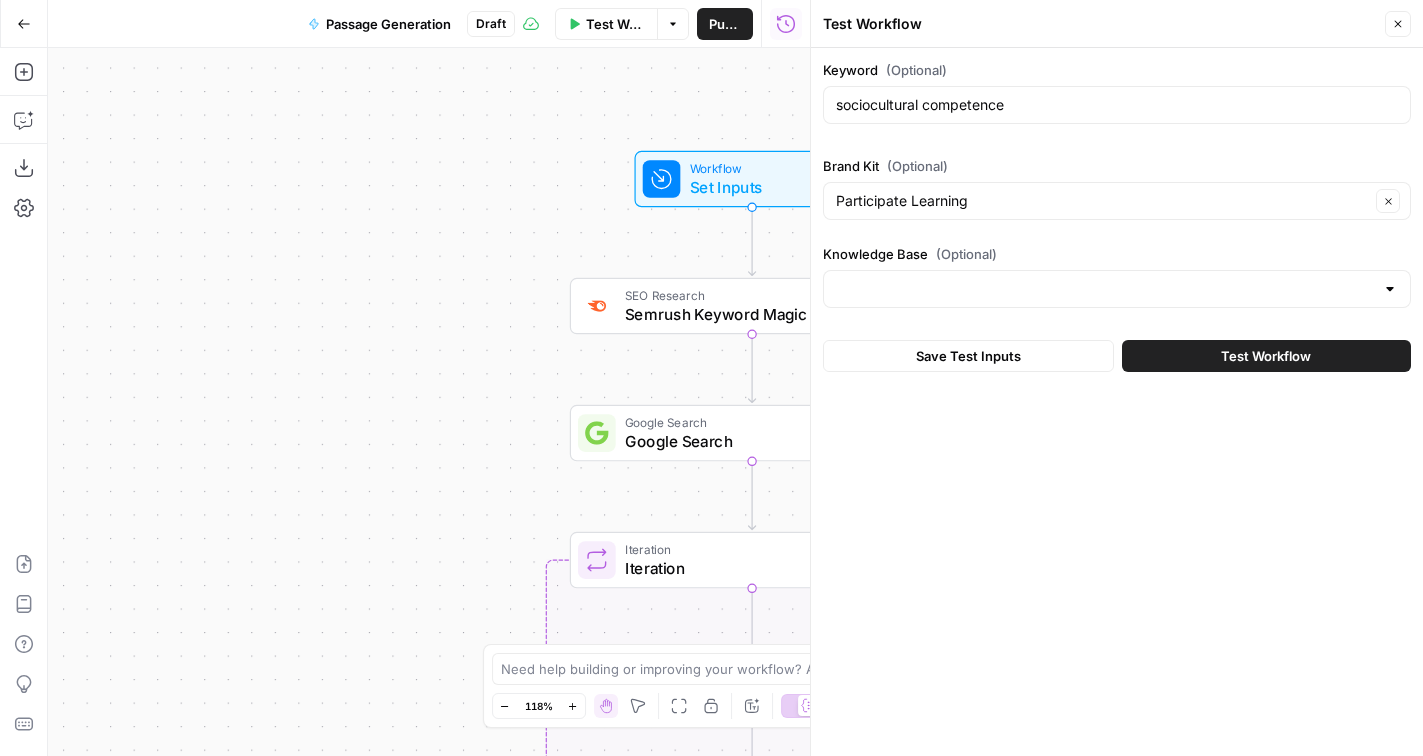 click on "Knowledge Base   (Optional)" at bounding box center (1117, 280) 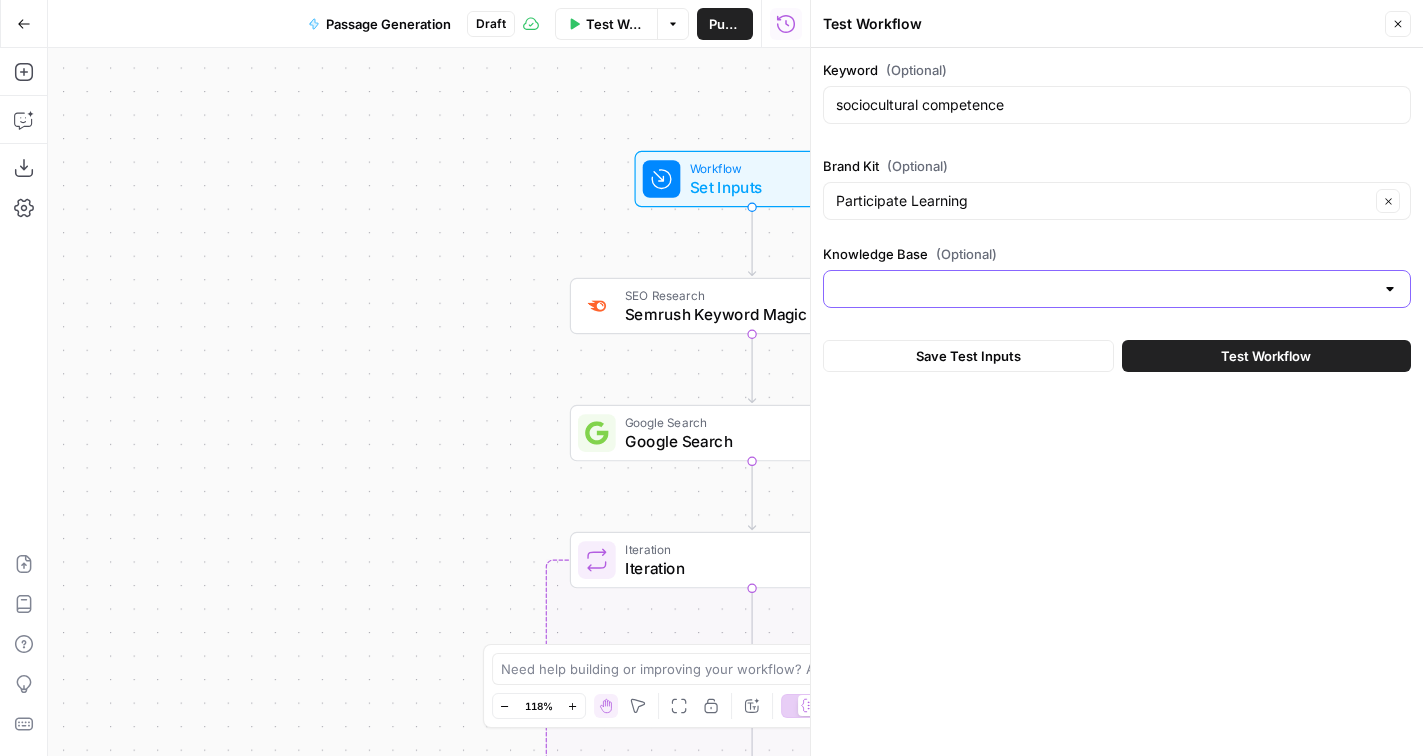 click on "Knowledge Base   (Optional)" at bounding box center [1105, 289] 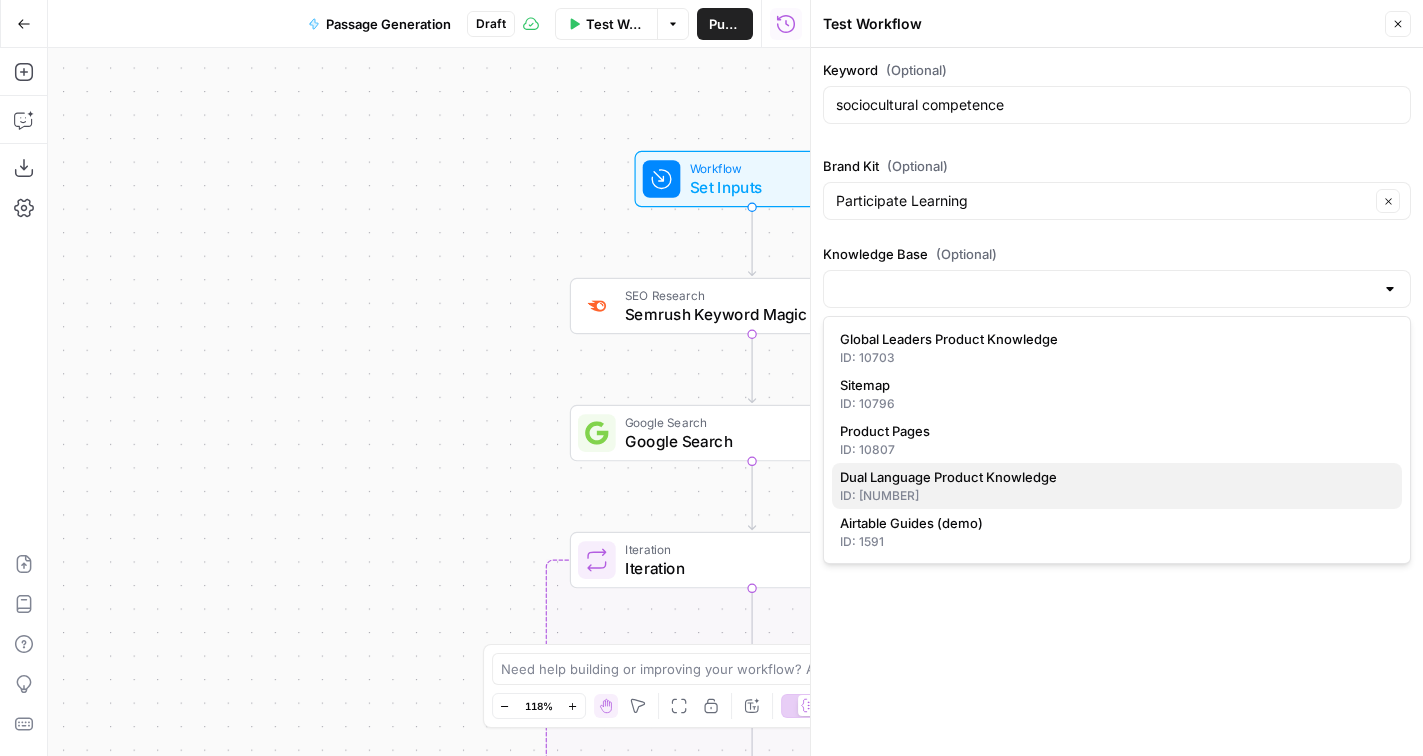 click on "Dual Language Product Knowledge" at bounding box center [1113, 477] 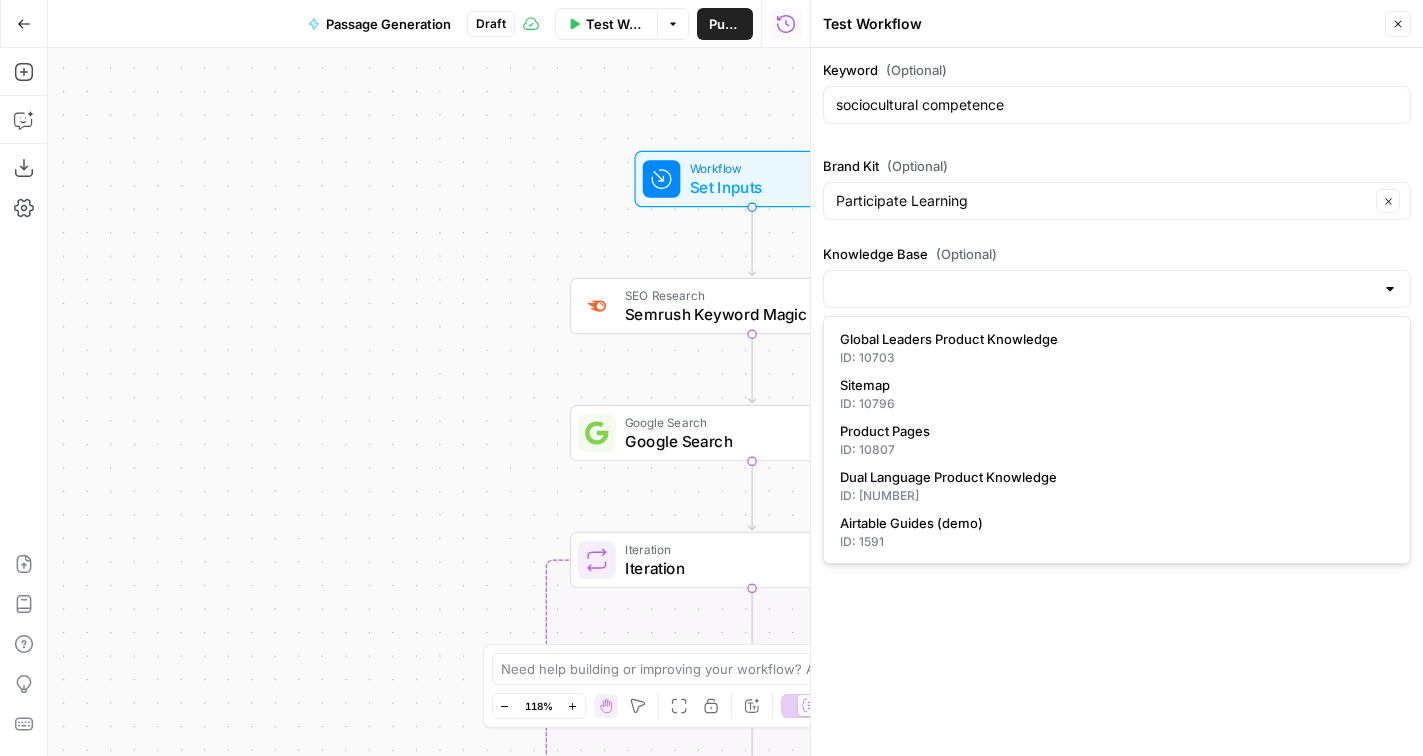 type on "Dual Language Product Knowledge" 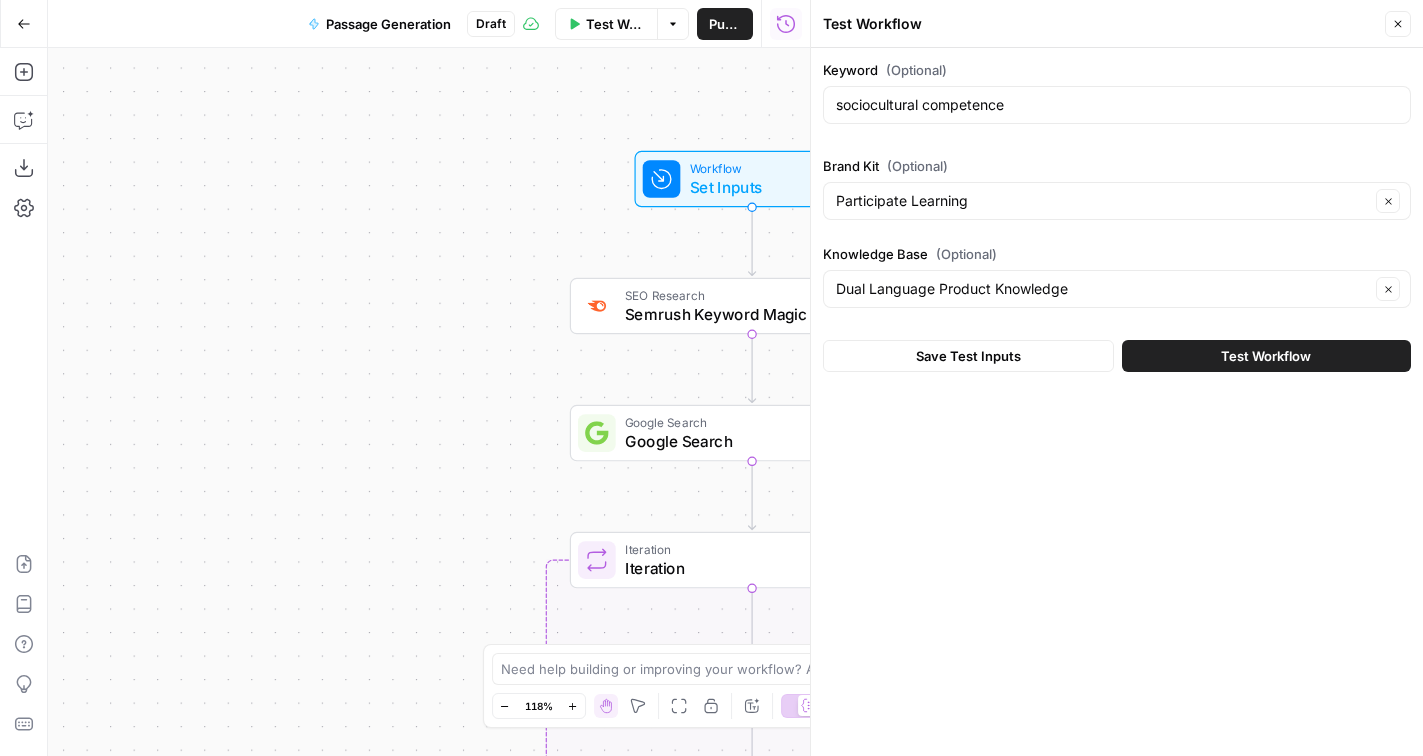 click on "Test Workflow" at bounding box center [1266, 356] 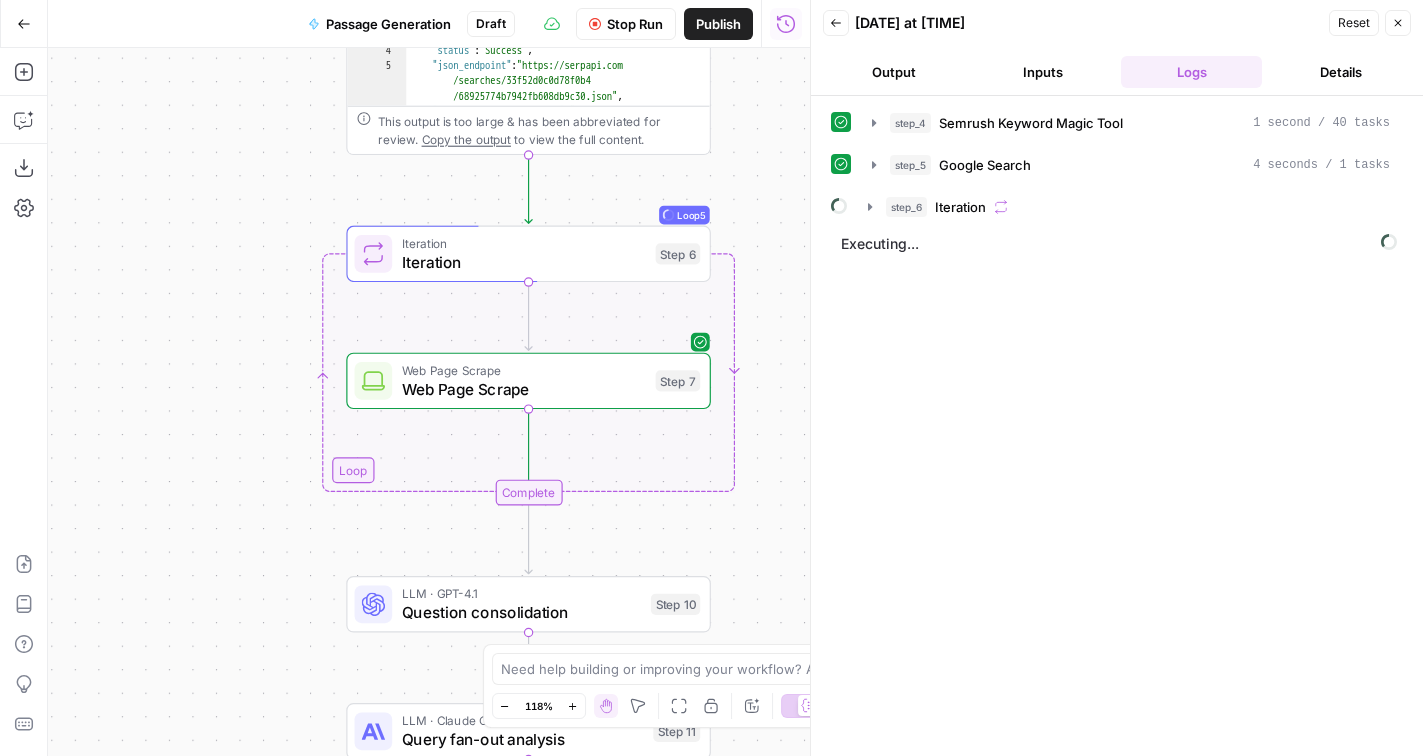 click on "Output" at bounding box center (893, 72) 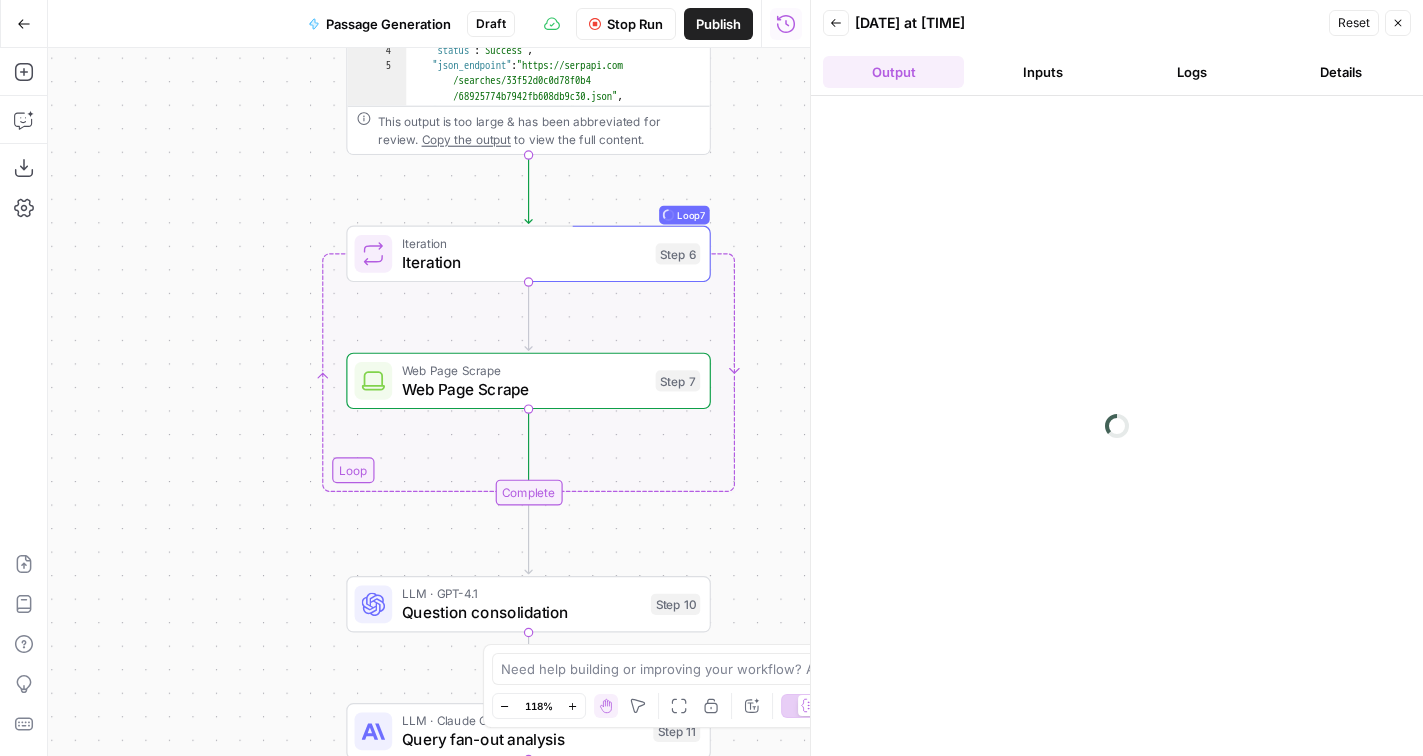 click on "Inputs" at bounding box center [1042, 72] 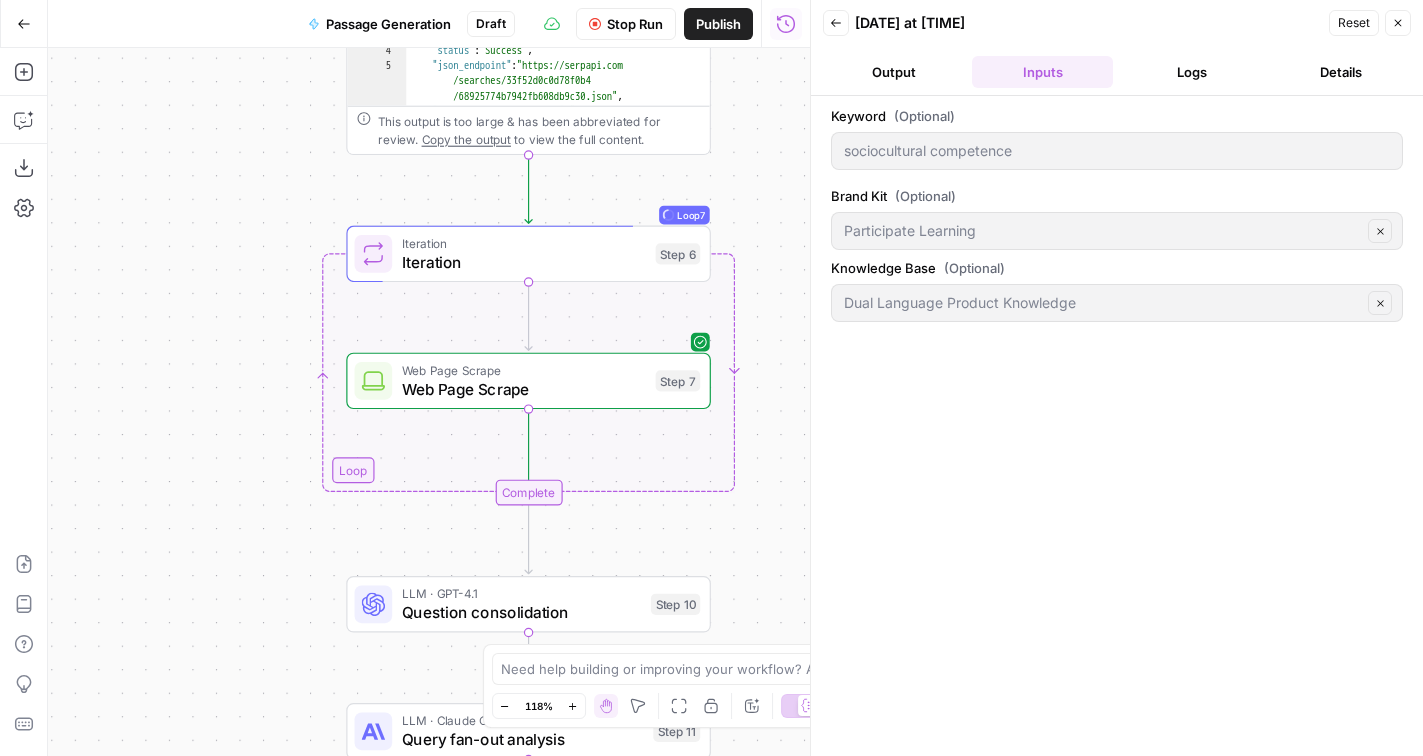 click on "Logs" at bounding box center (1191, 72) 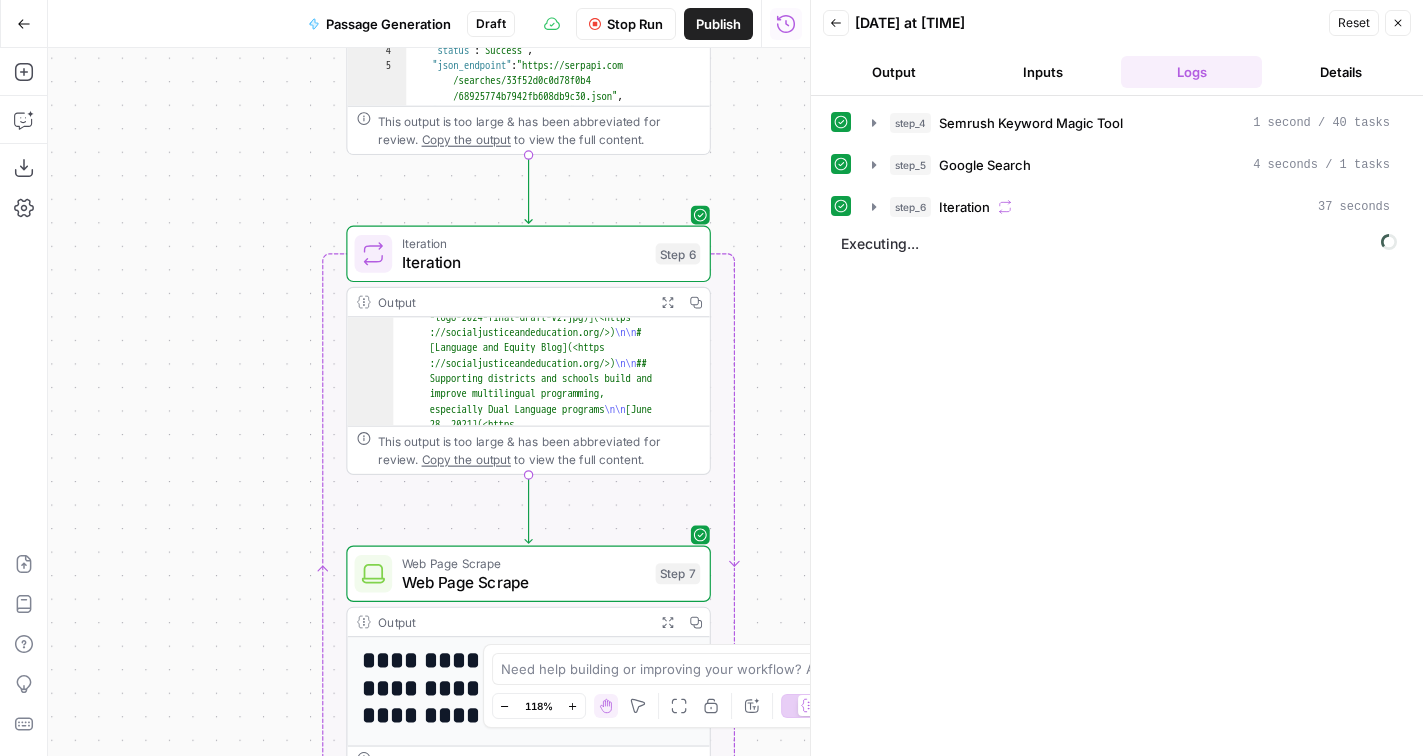 scroll, scrollTop: 121, scrollLeft: 0, axis: vertical 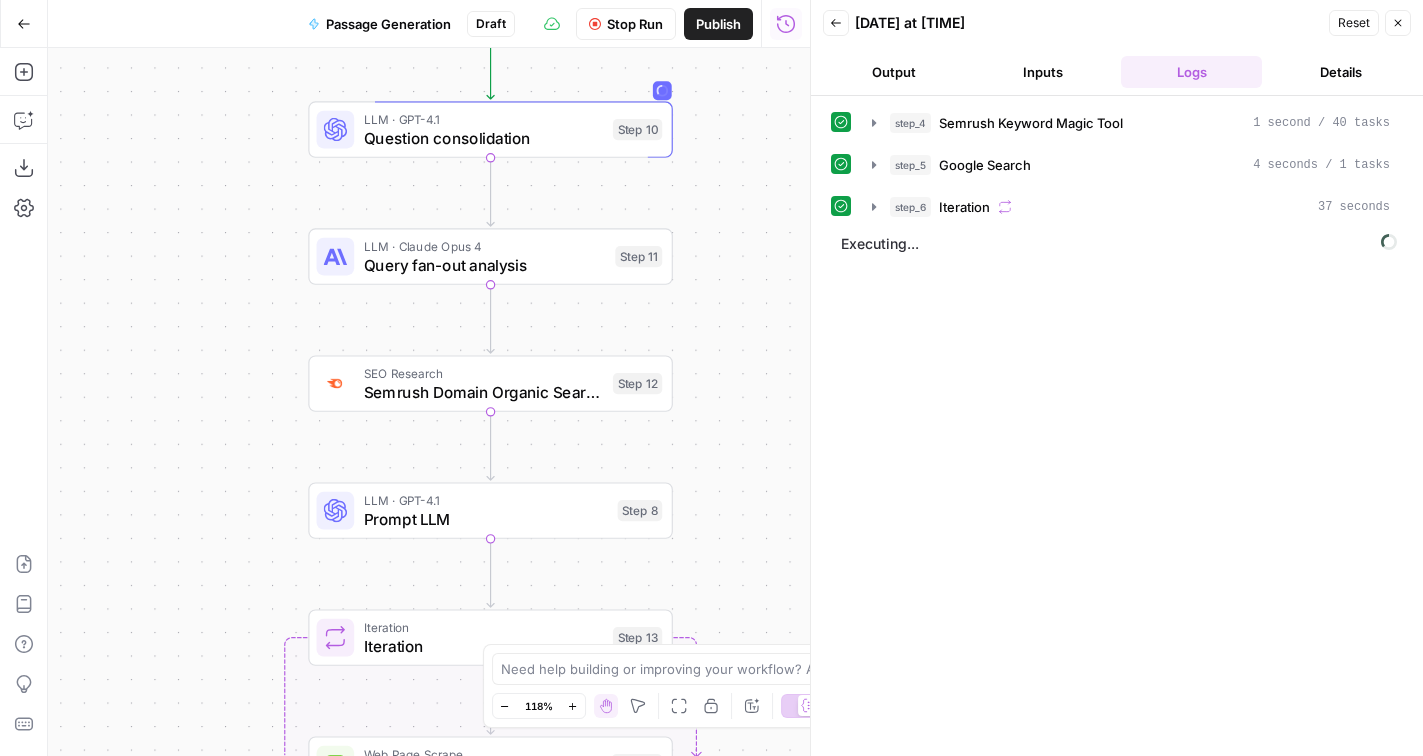 click on "Output" at bounding box center [893, 72] 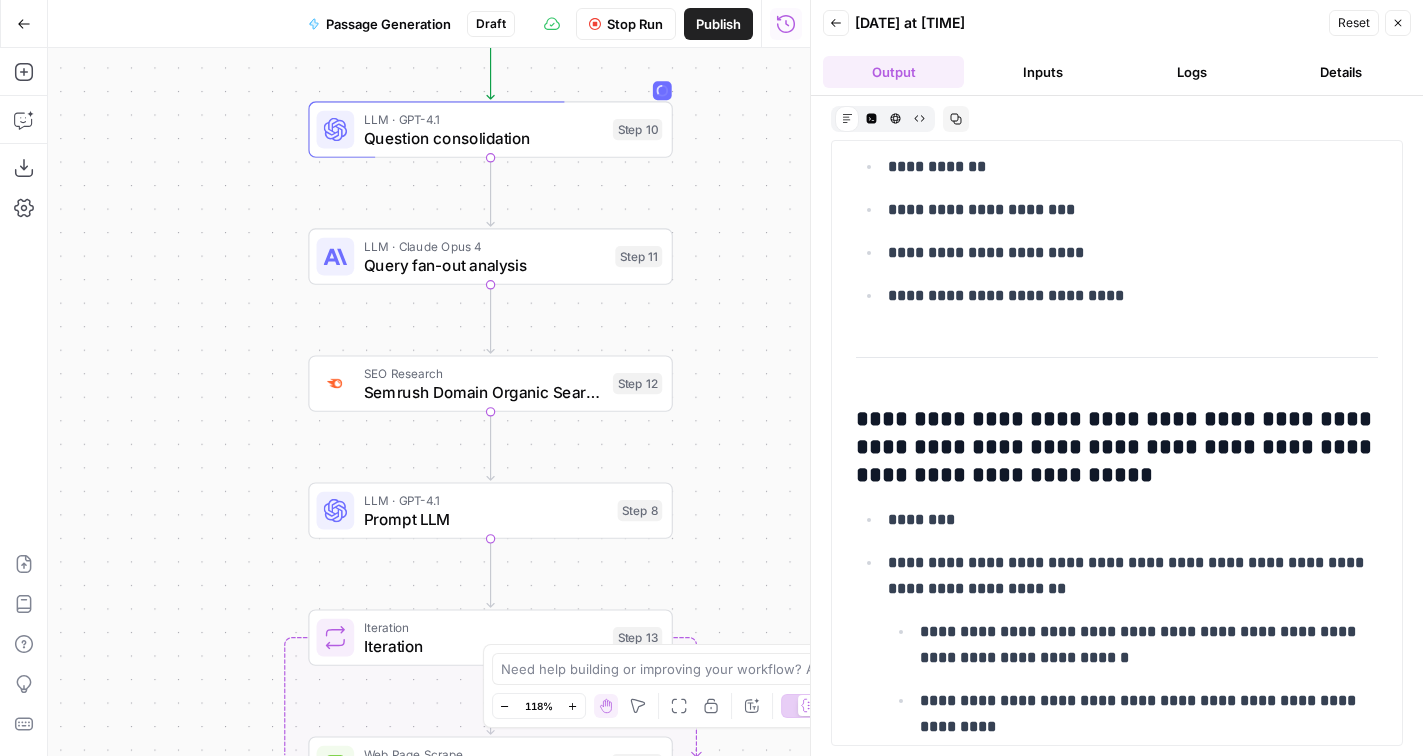 scroll, scrollTop: 2597, scrollLeft: 0, axis: vertical 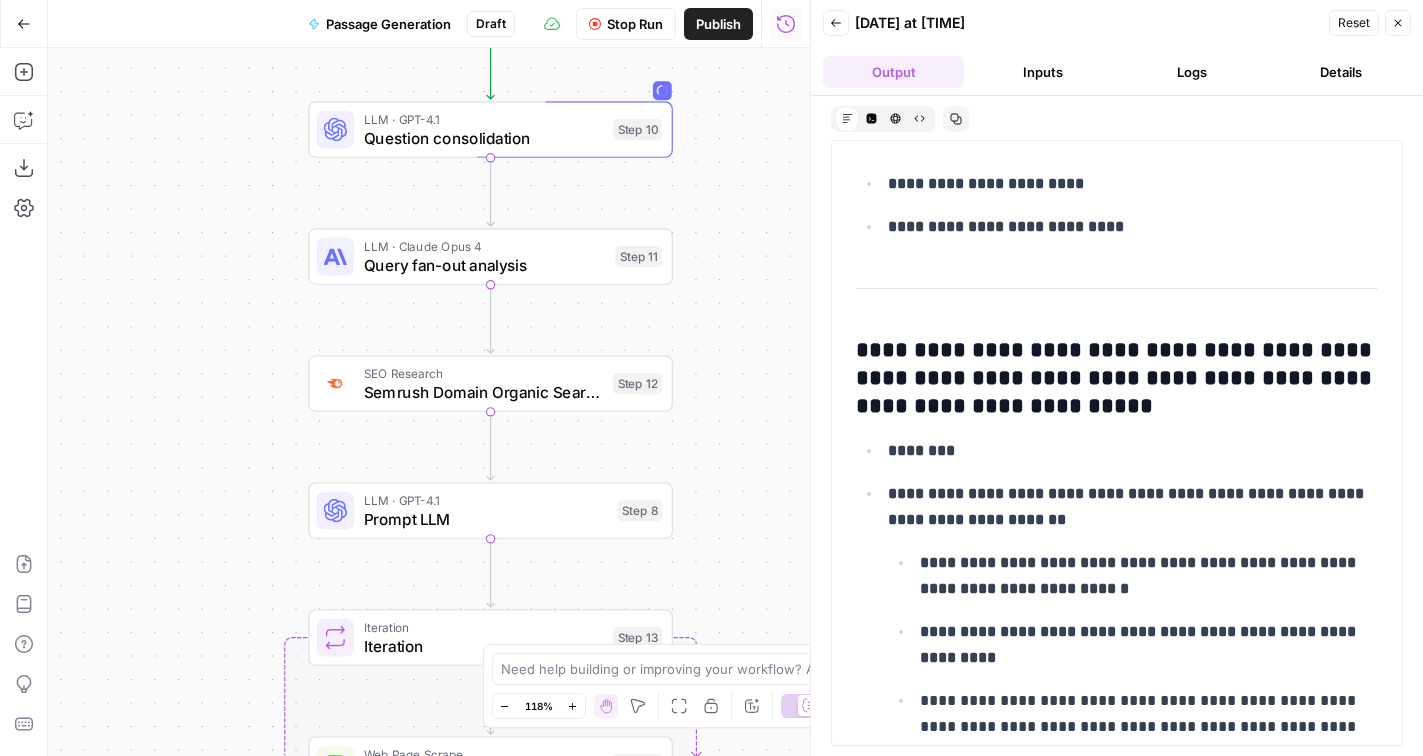click on "Details" at bounding box center [1340, 72] 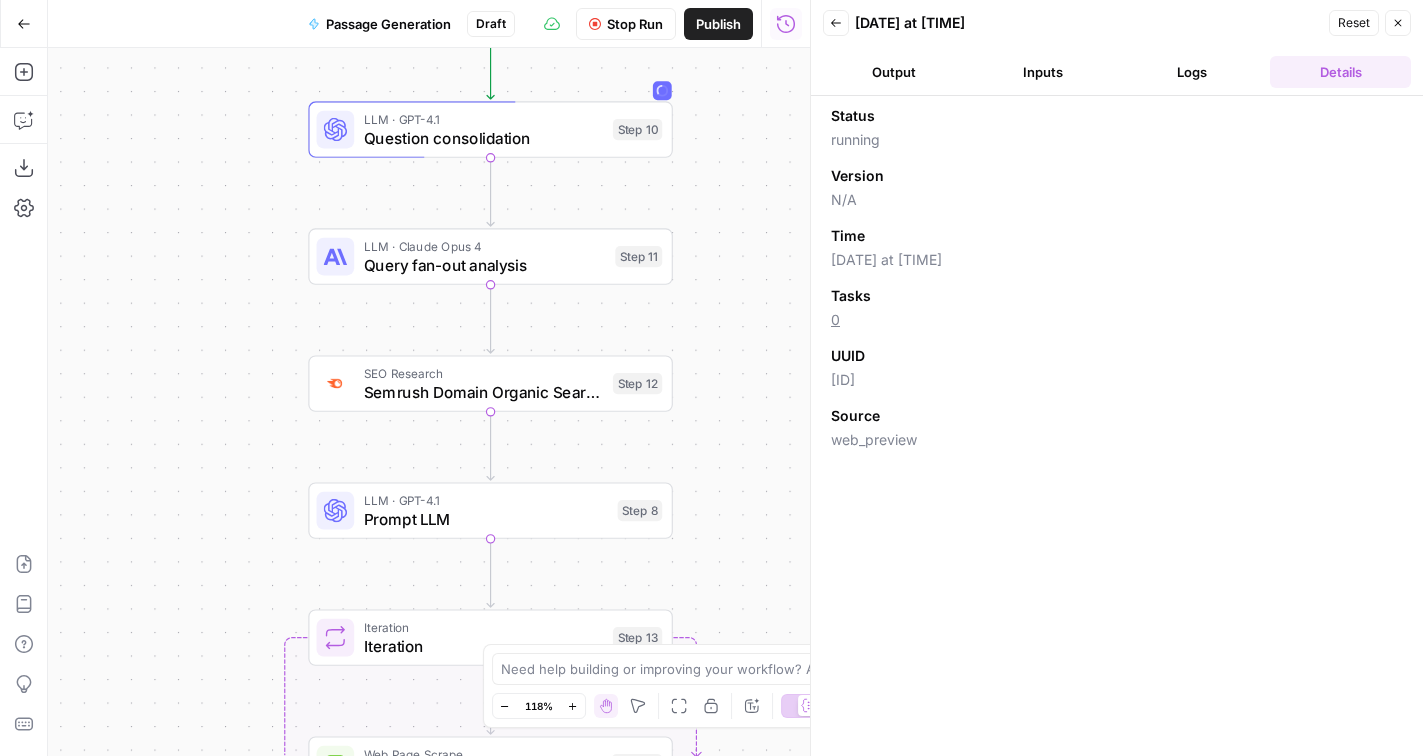 click on "Logs" at bounding box center [1191, 72] 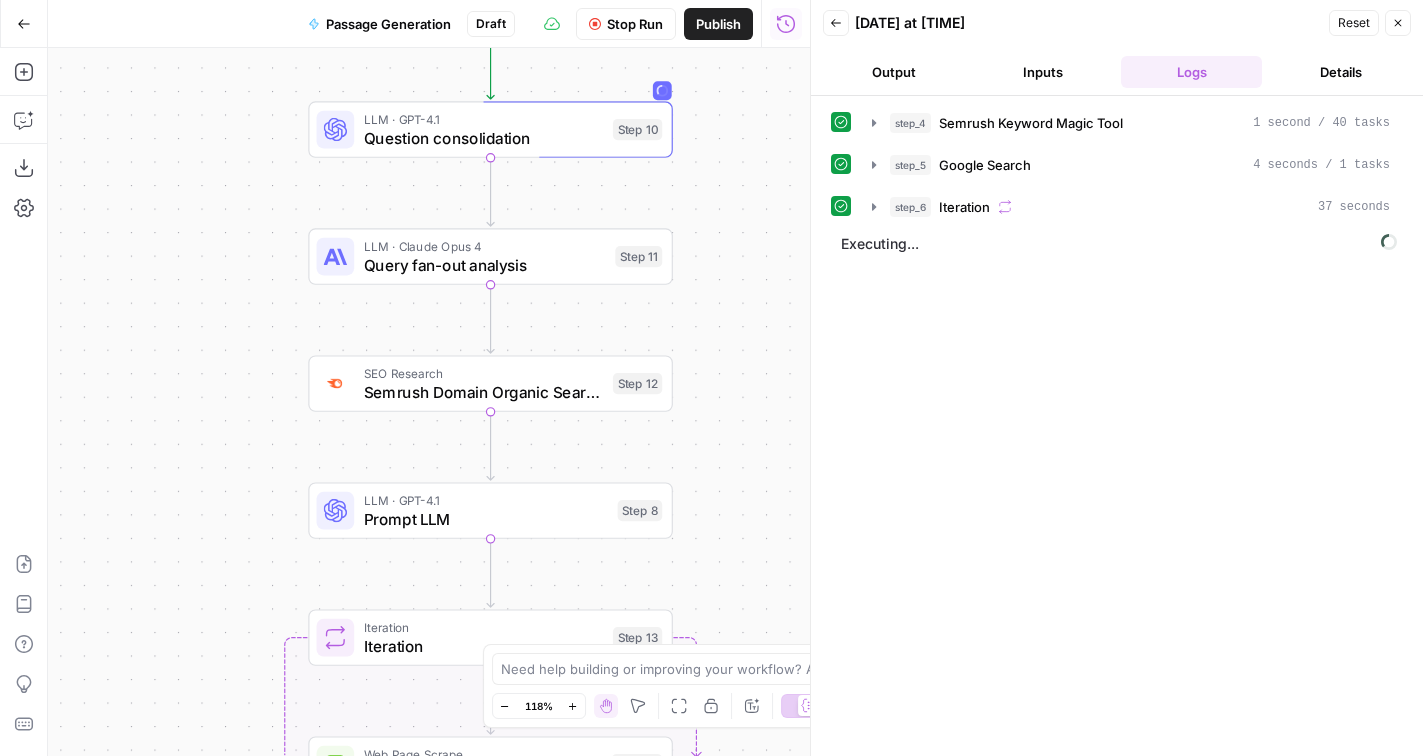 click on "Details" at bounding box center (1340, 72) 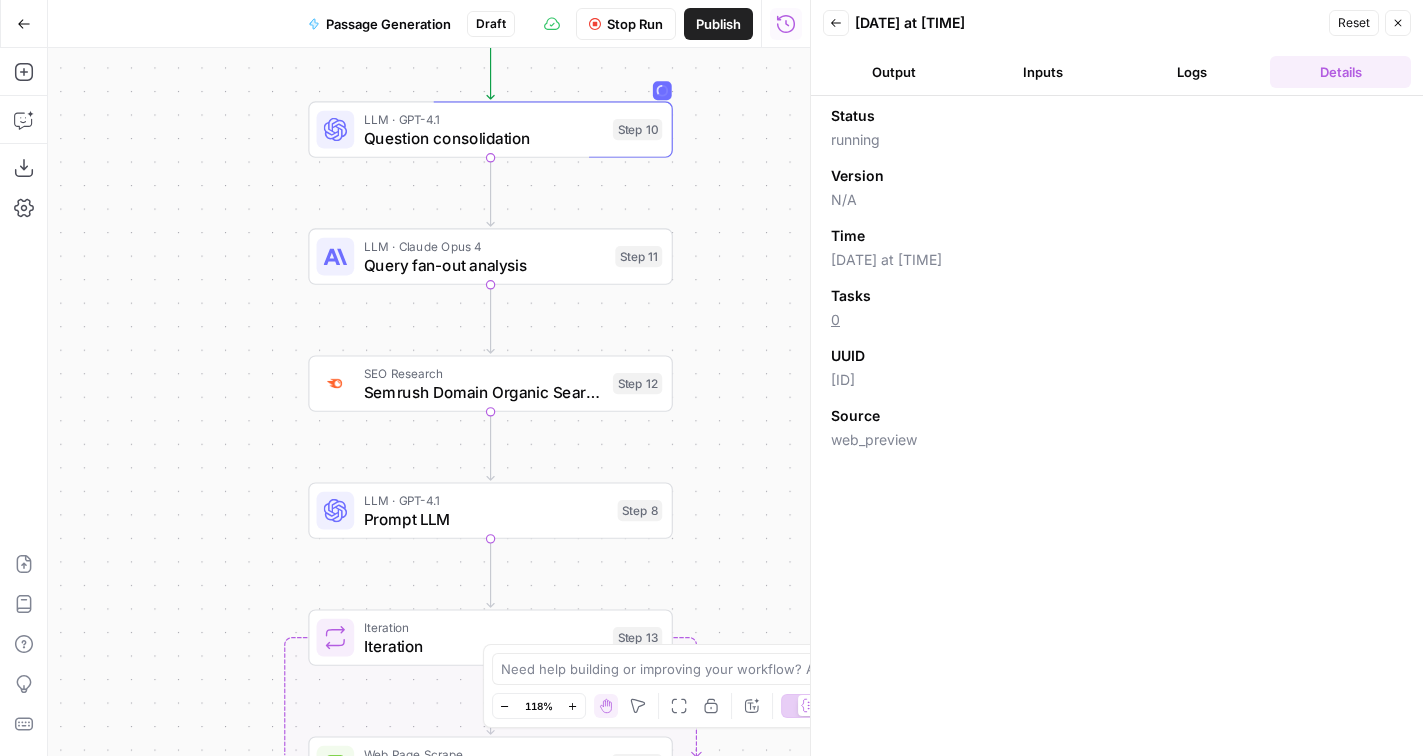 click on "Logs" at bounding box center [1191, 72] 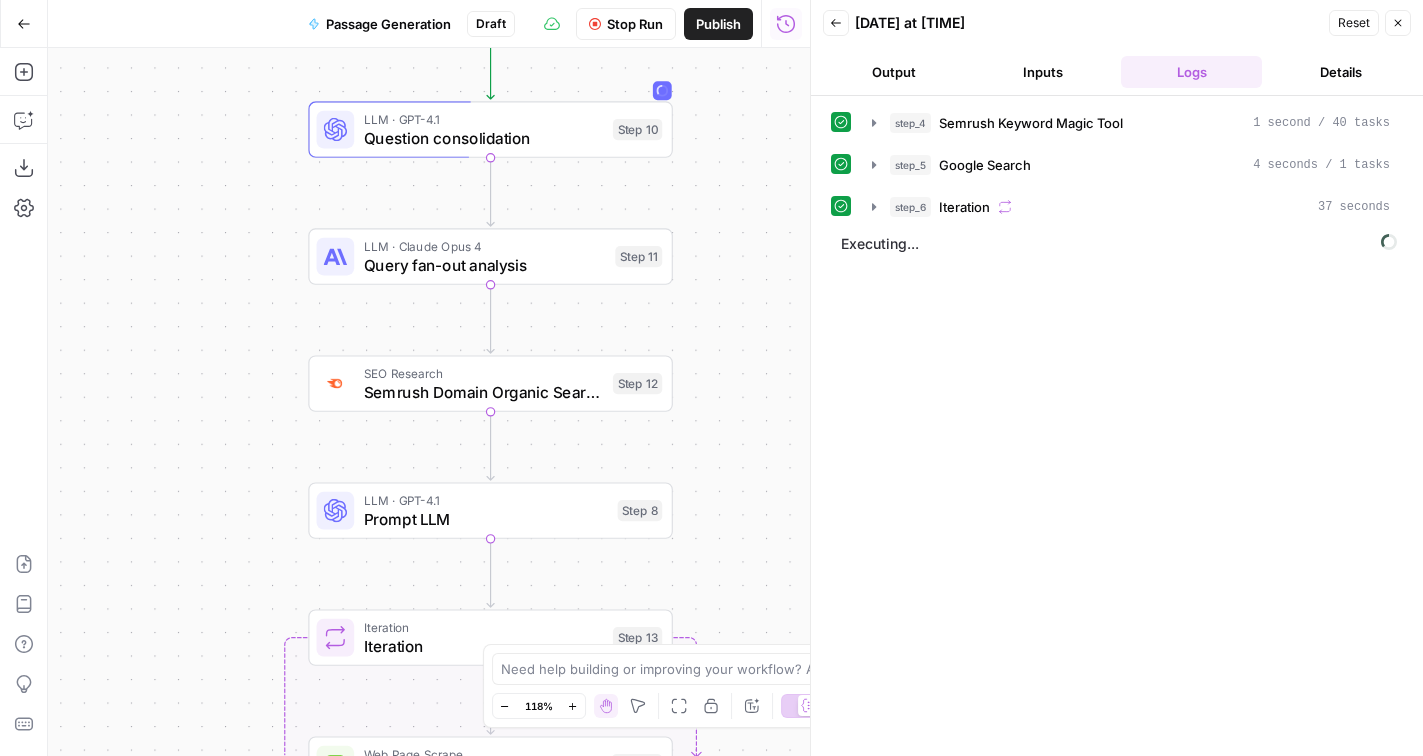 click on "Executing..." at bounding box center (1119, 244) 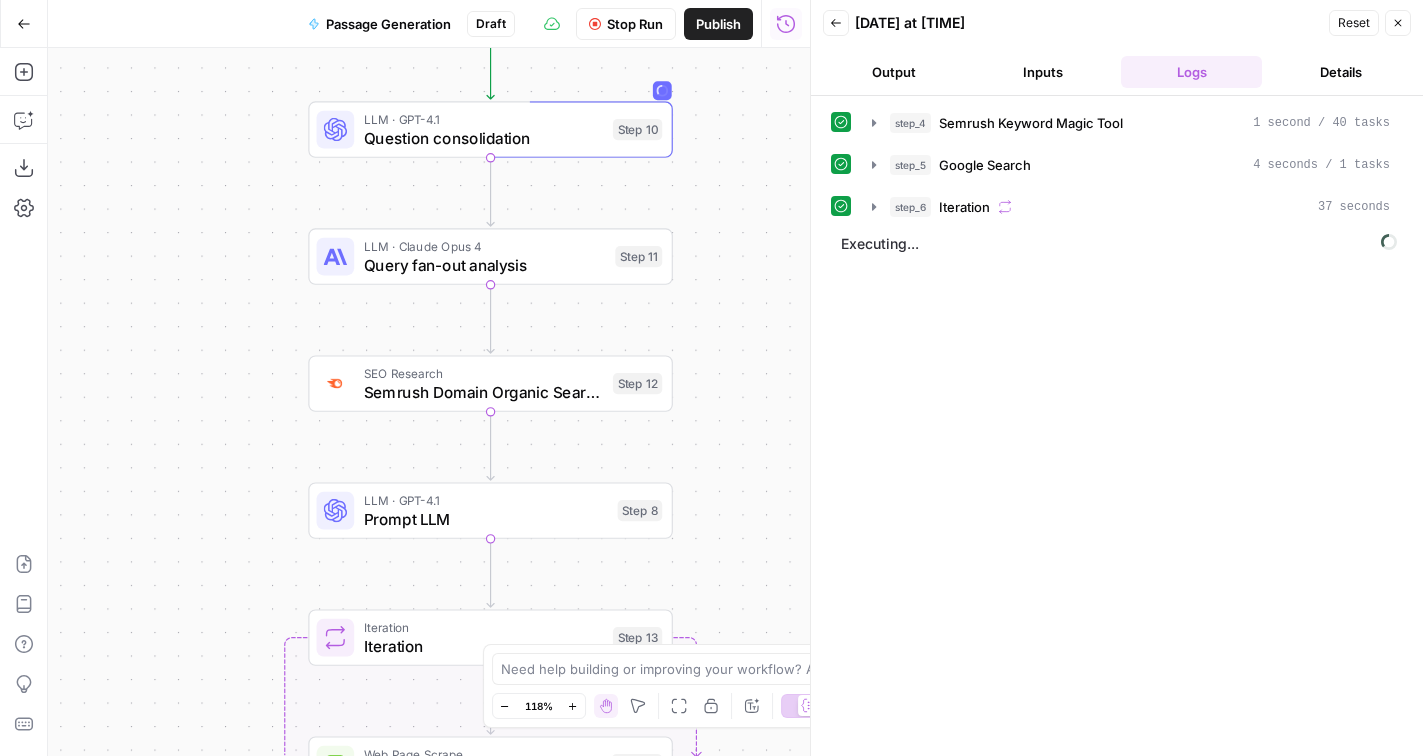 click on "Output" at bounding box center [893, 72] 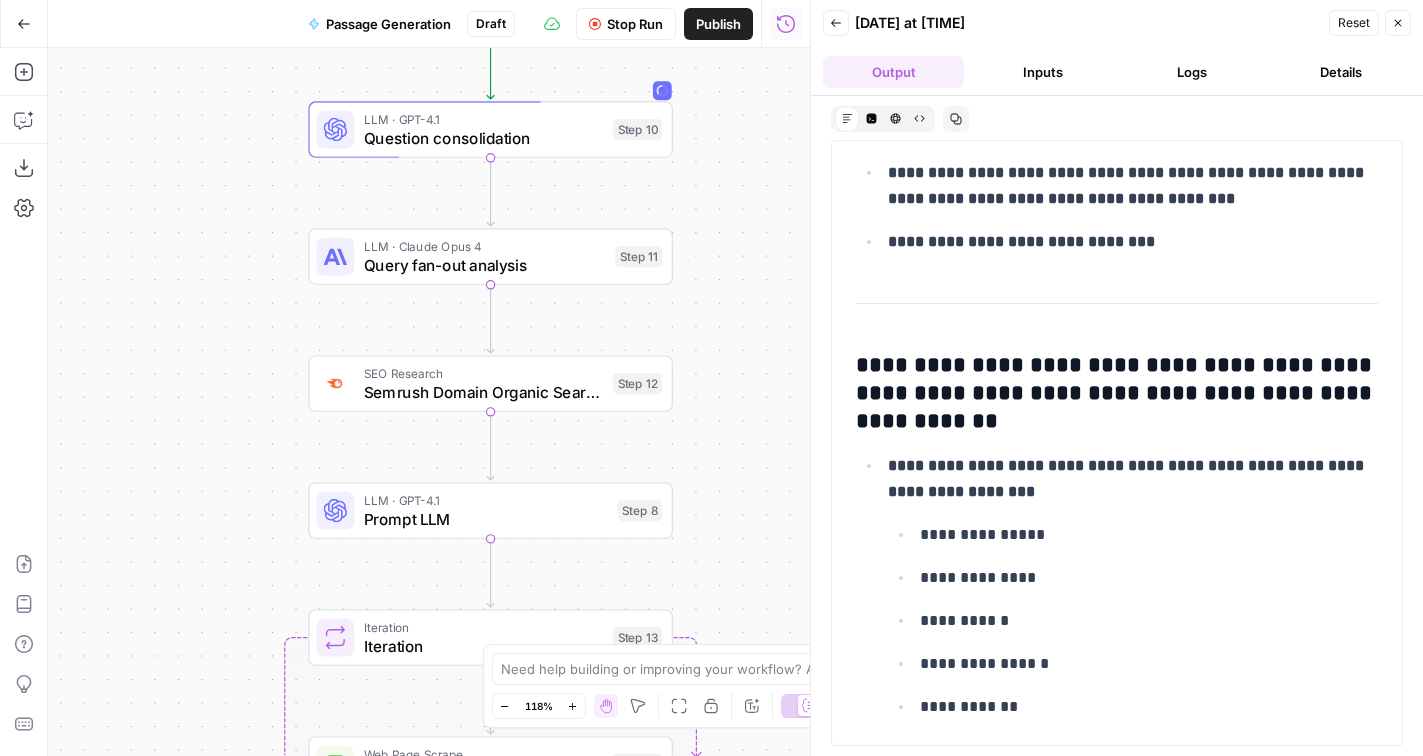 scroll, scrollTop: 3358, scrollLeft: 0, axis: vertical 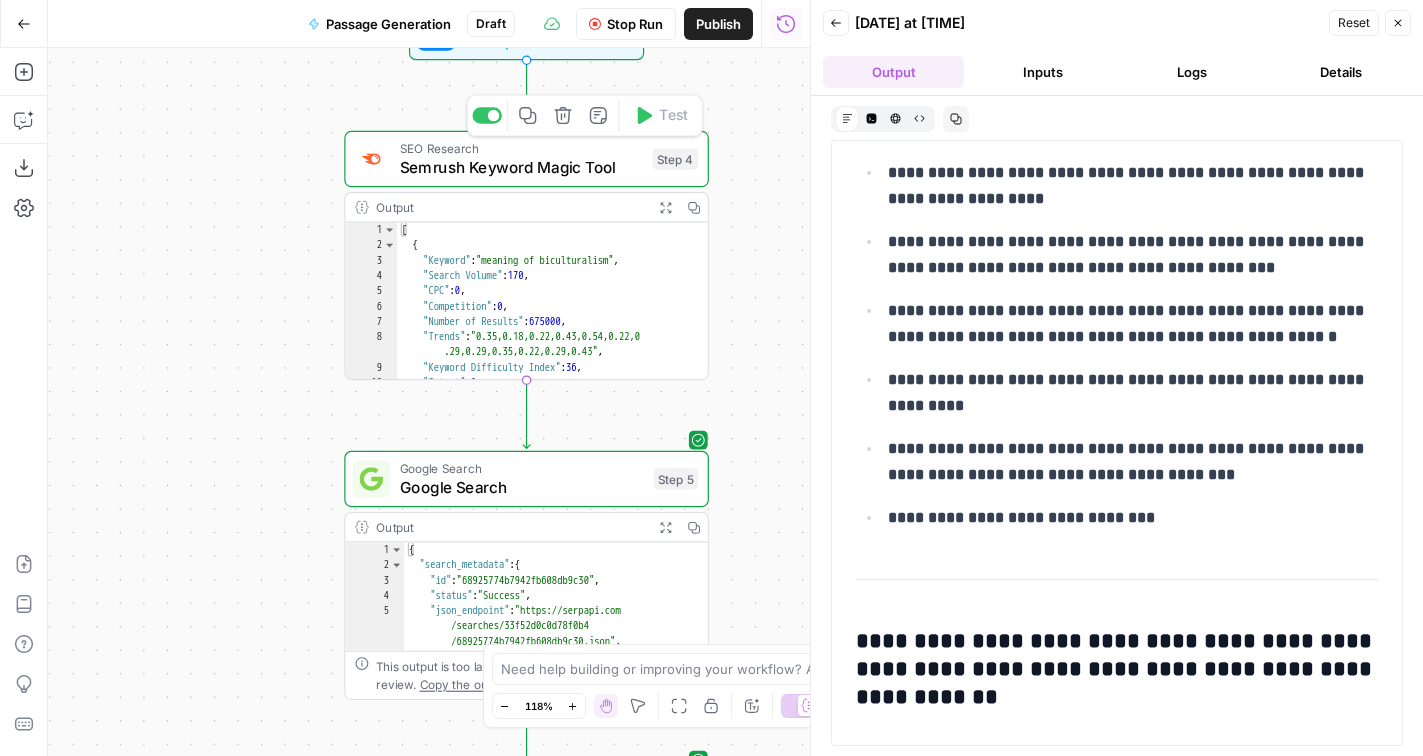 click on "Semrush Keyword Magic Tool" at bounding box center [521, 168] 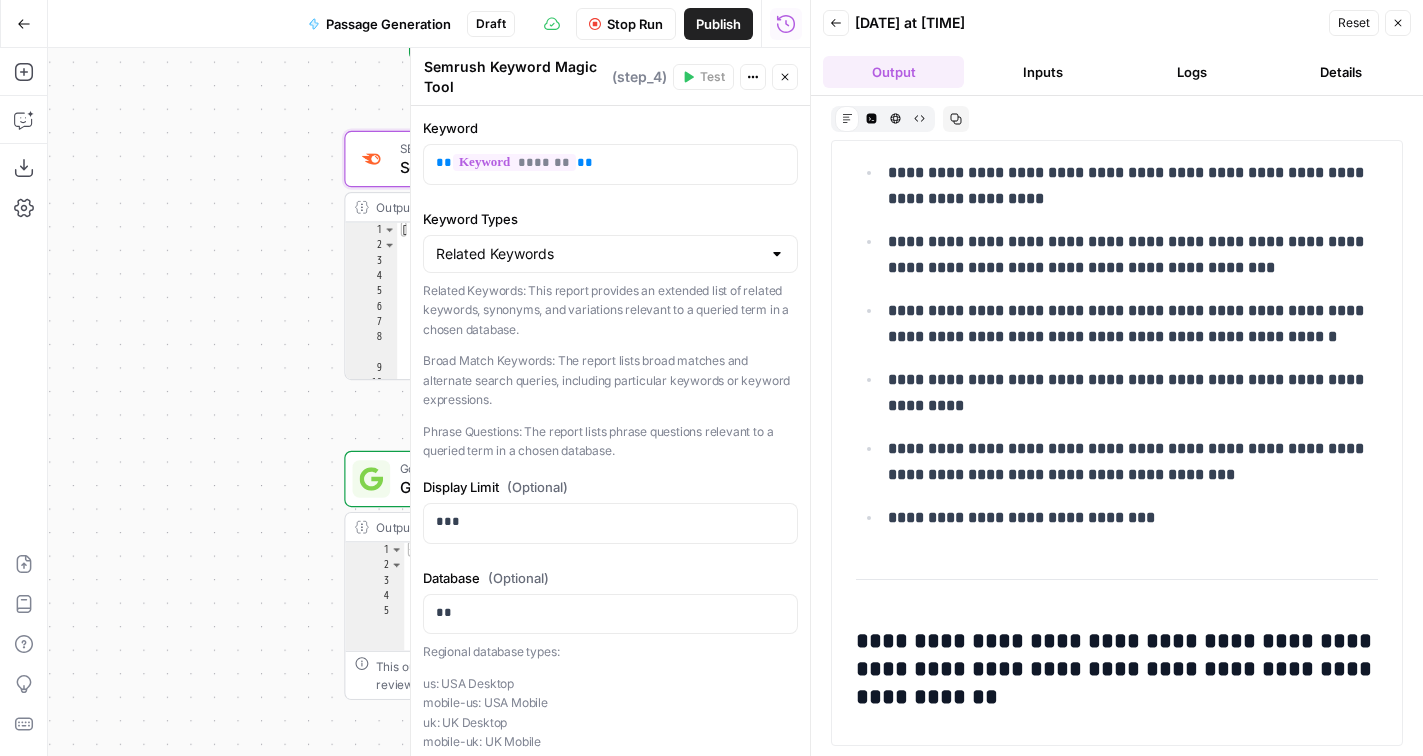 click on "Inputs" at bounding box center (1042, 72) 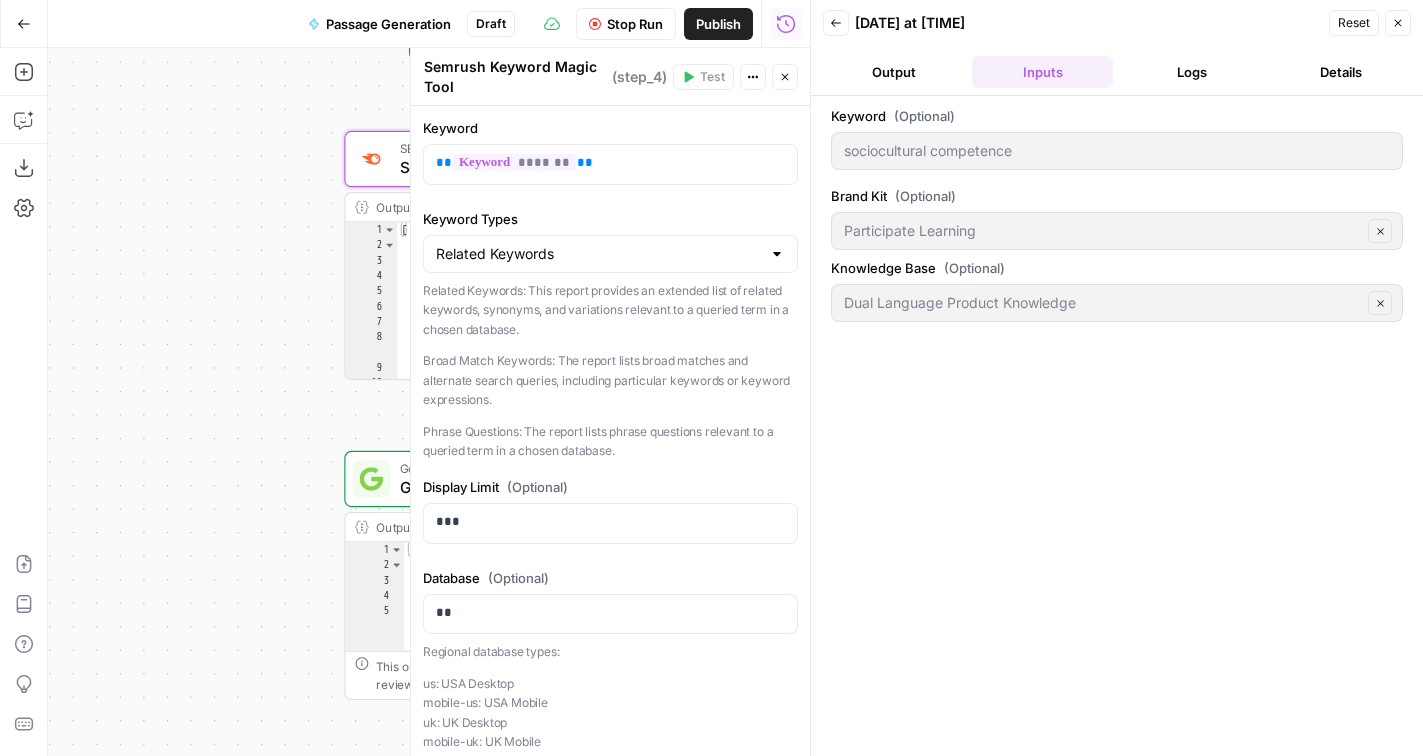 click on "Output" at bounding box center [893, 72] 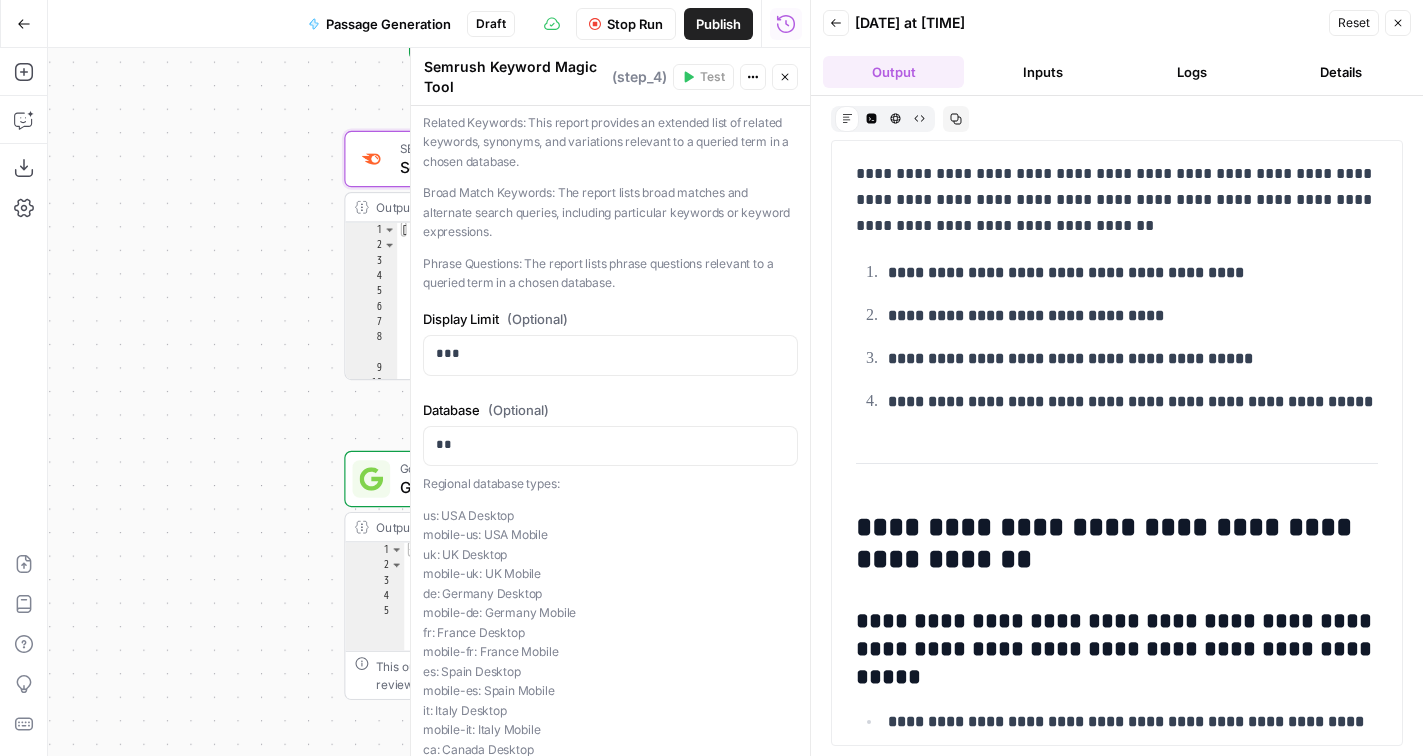 scroll, scrollTop: 0, scrollLeft: 0, axis: both 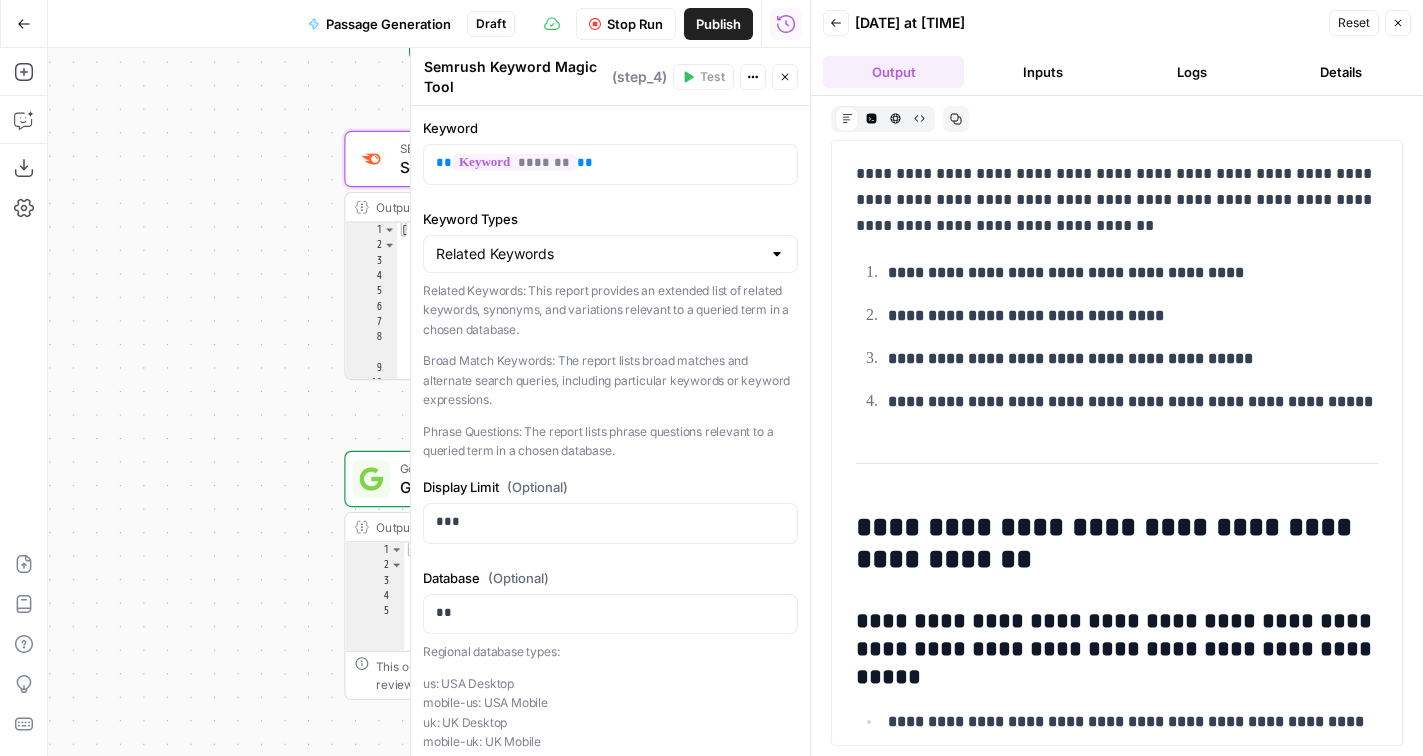 click on "Workflow Set Inputs Inputs SEO Research Semrush Keyword Magic Tool Step 4 Output Expand Output Copy 1 2 3 4 5 6 7 8 9 10 11 [    {      "Keyword" :  "meaning of biculturalism" ,      "Search Volume" :  170 ,      "CPC" :  0 ,      "Competition" :  0 ,      "Number of Results" :  675000 ,      "Trends" :  "0.35,0.18,0.22,0.43,0.54,0.22,0          .29,0.29,0.35,0.22,0.29,0.43" ,      "Keyword Difficulty Index" :  36 ,      "Intent" :  1    } ,     XXXXXXXXXXXXXXXXXXXXXXXXXXXXXXXXXXXXXXXXXXXXXXXXXXXXXXXXXXXXXXXXXXXXXXXXXXXXXXXXXXXXXXXXXXXXXXXXXXXXXXXXXXXXXXXXXXXXXXXXXXXXXXXXXXXXXXXXXXXXXXXXXXXXXXXXXXXXXXXXXXXXXXXXXXXXXXXXXXXXXXXXXXXXXXXXXXXXXXXXXXXXXXXXXXXXXXXXXXXXXXXXXXXXXXXXXXXXXXXXXXXXXXXXXXXXXXXXXXXXXXXXXXXXXXXXXXXXXXXXXXXXXXXXXXXXXXXXXXXXXXXXXXXXXXXXXXXXXXXXXXXXXXXXXXXXXXXXXXXXXXXXXXXXXXXXXXXXXXXXXXXXXXXXXXXXXXXXXXXXXXXXXXXXXXXXXXXXXXXXXXXXXXXXXXXXXXXXXXXXXXXXXXXXXXXXXXXXXXXXXXXXXXXXXXXXXXXXXXXXXXXXXXXXXXXXXXXXXXXXXXXXXXXXXXXXXXXXXXXXXXXXXXXXXXXX Google Search Google Search Step 5 Output Copy 1 2" at bounding box center (429, 402) 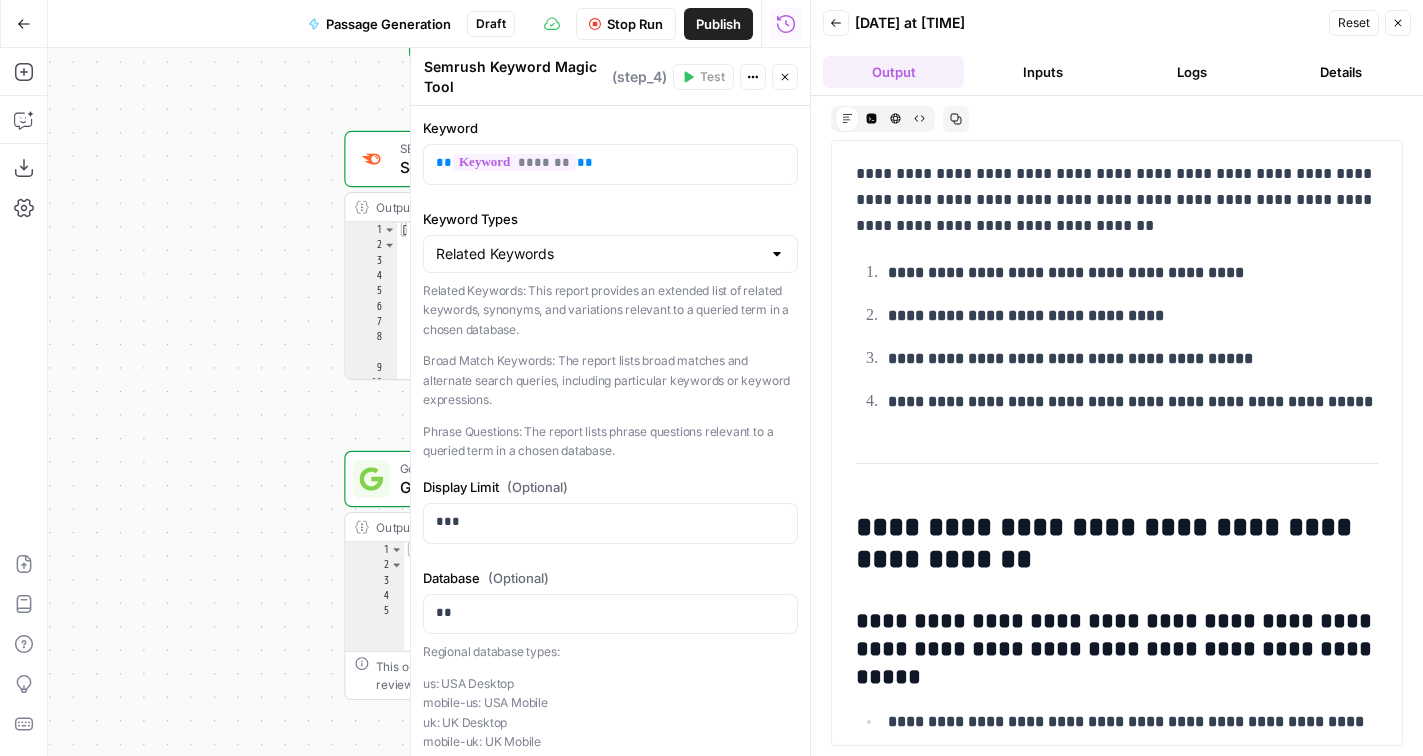 click on "Close" at bounding box center [785, 77] 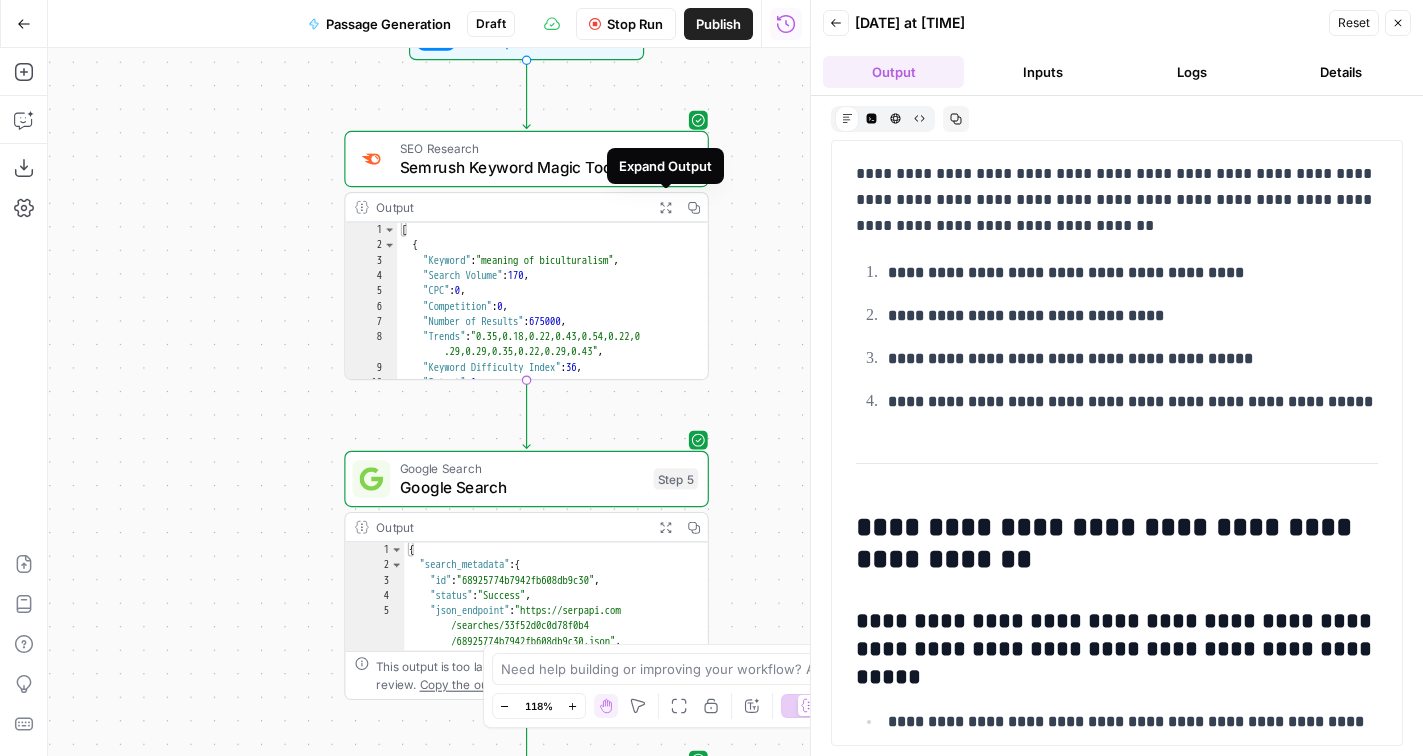 click 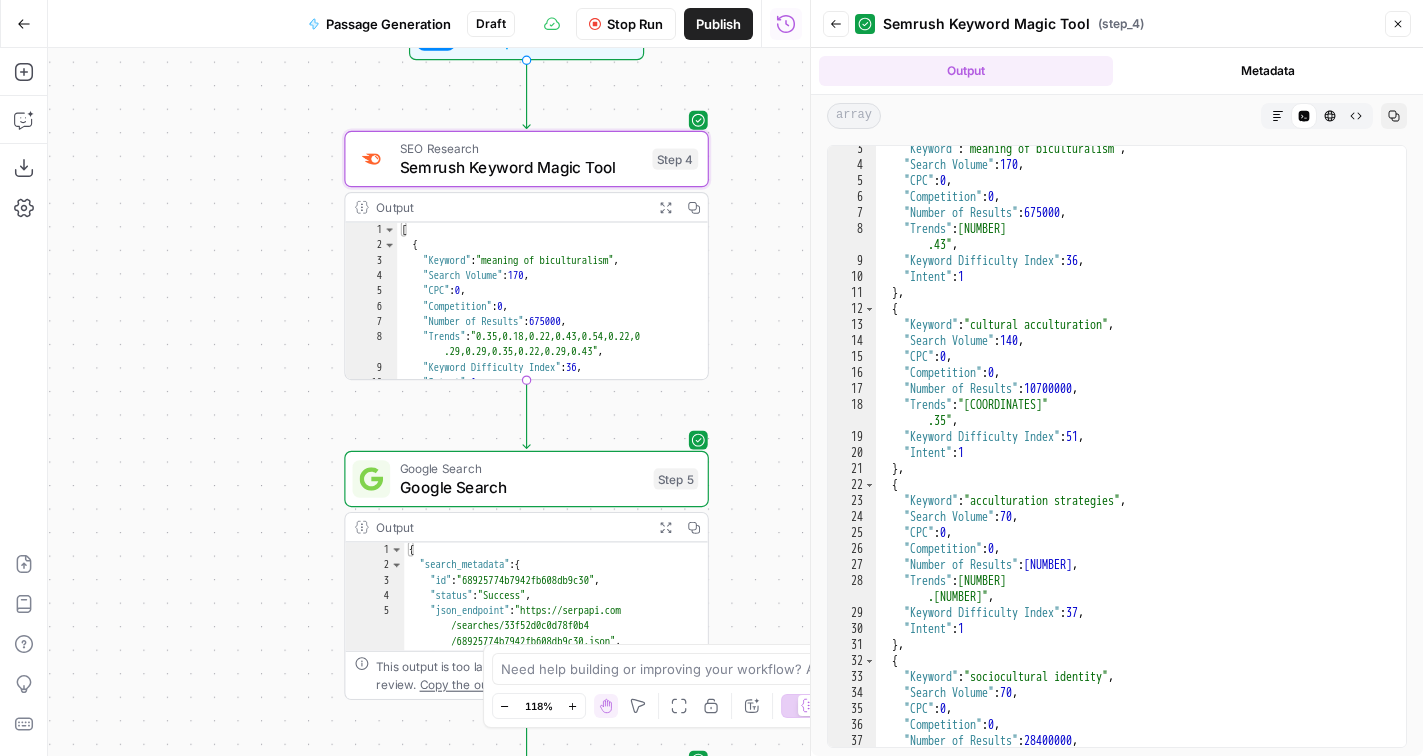 scroll, scrollTop: 0, scrollLeft: 0, axis: both 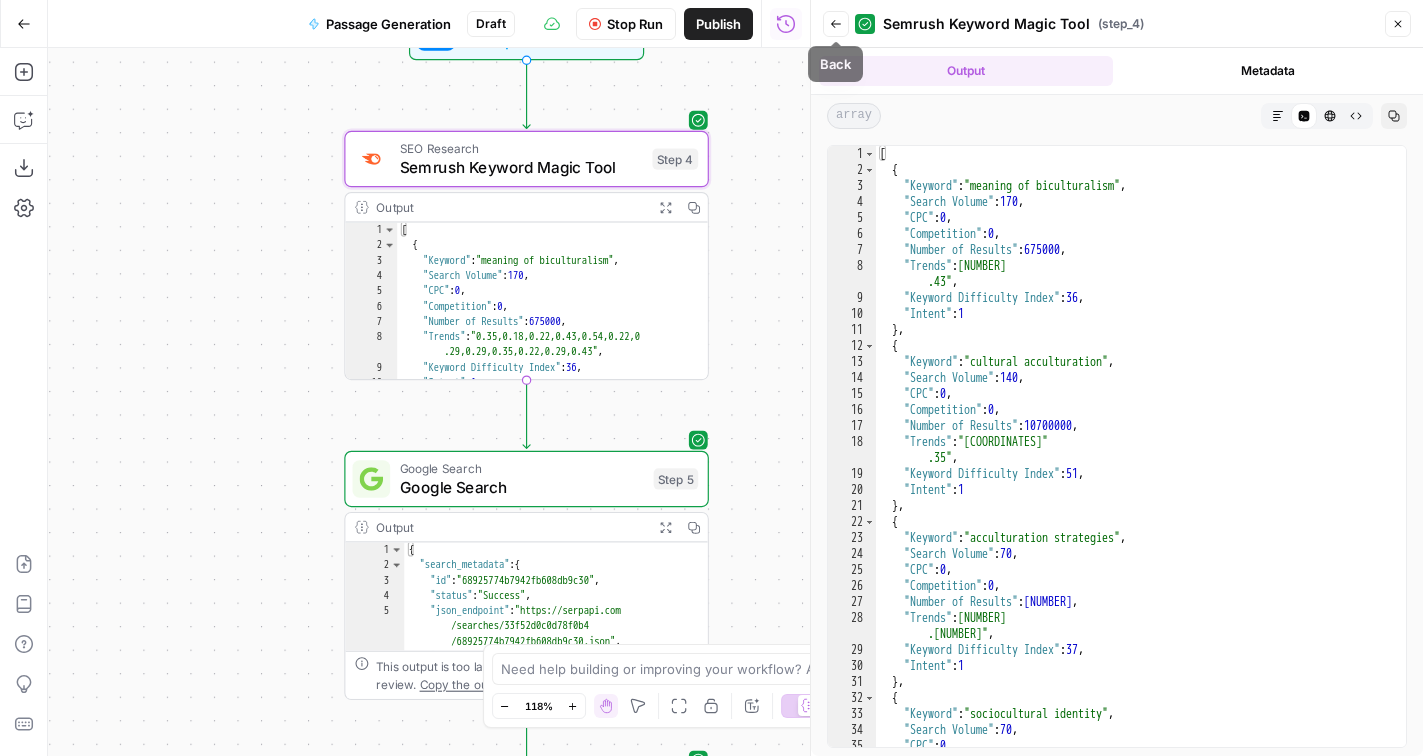 click 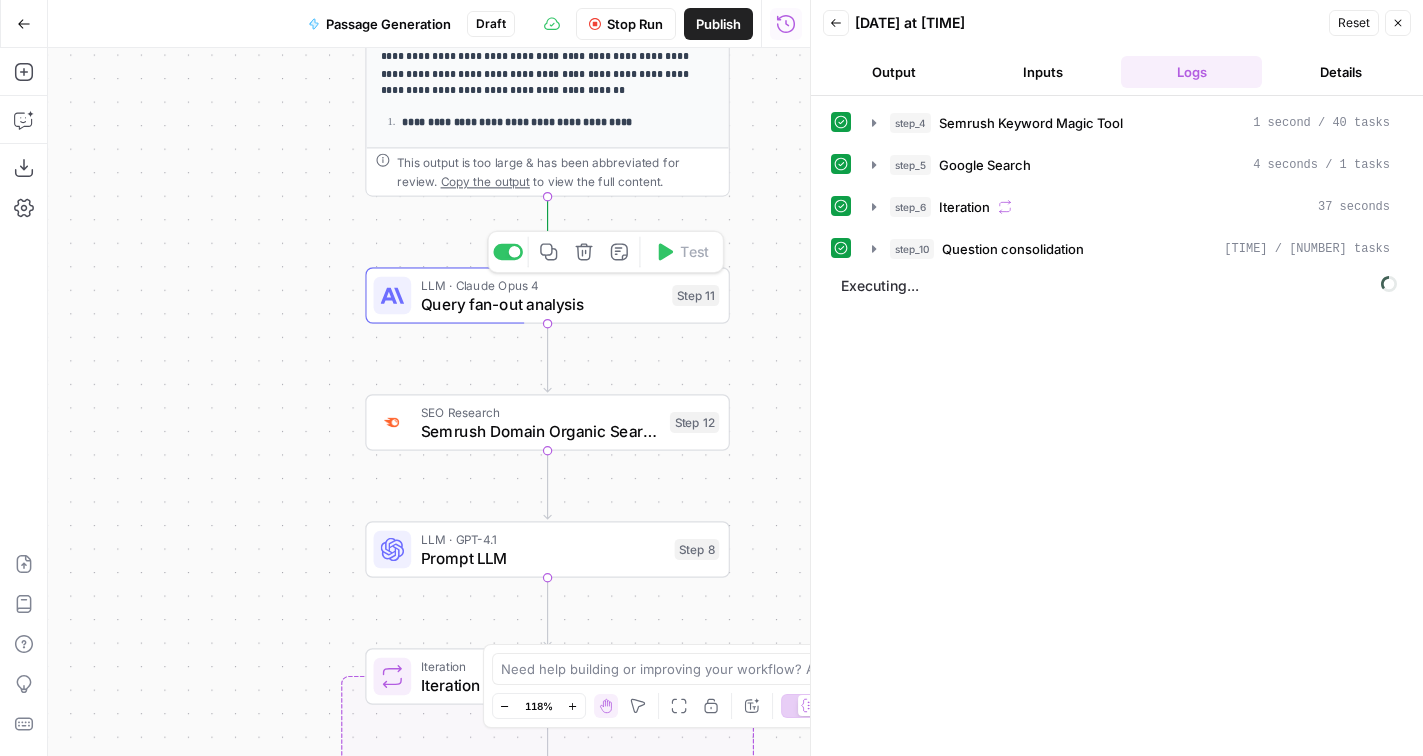 click on "Query fan-out analysis" at bounding box center (542, 304) 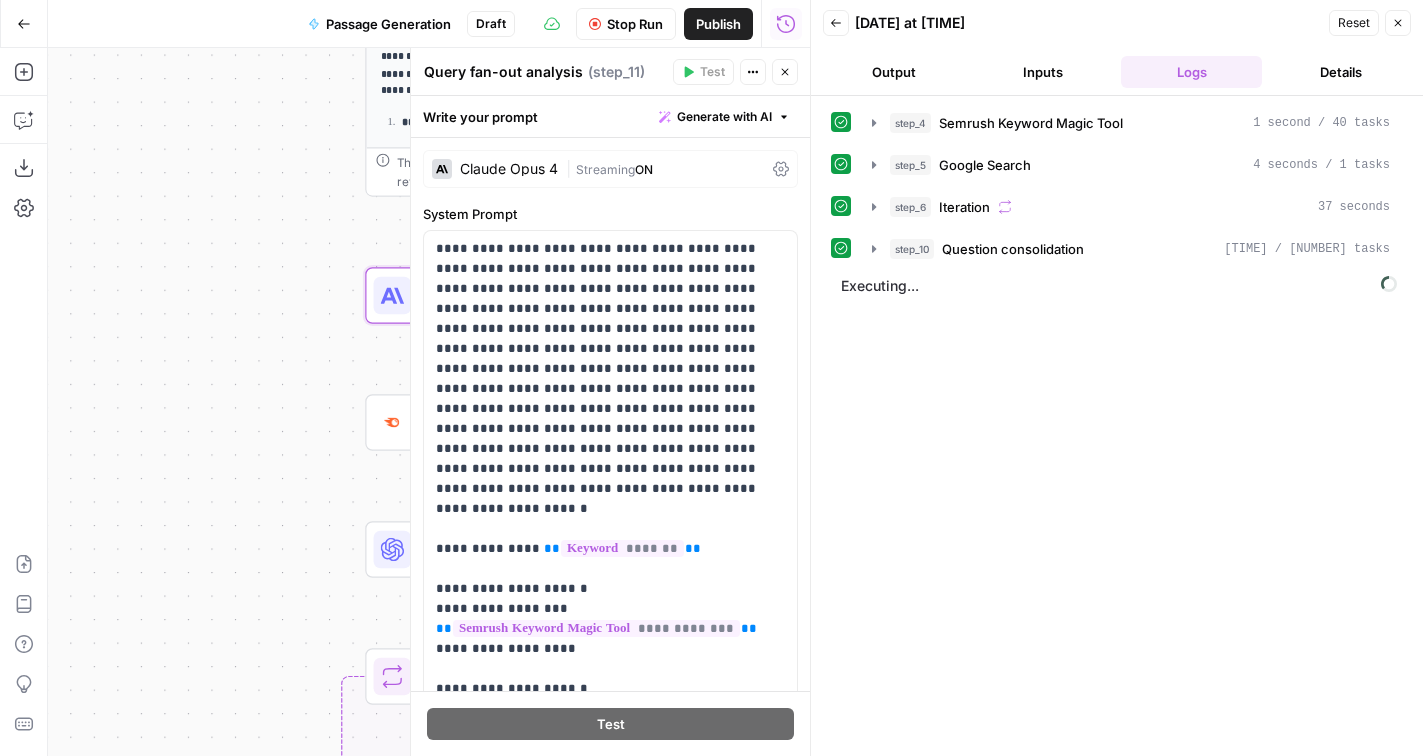 click on "Output" at bounding box center [893, 72] 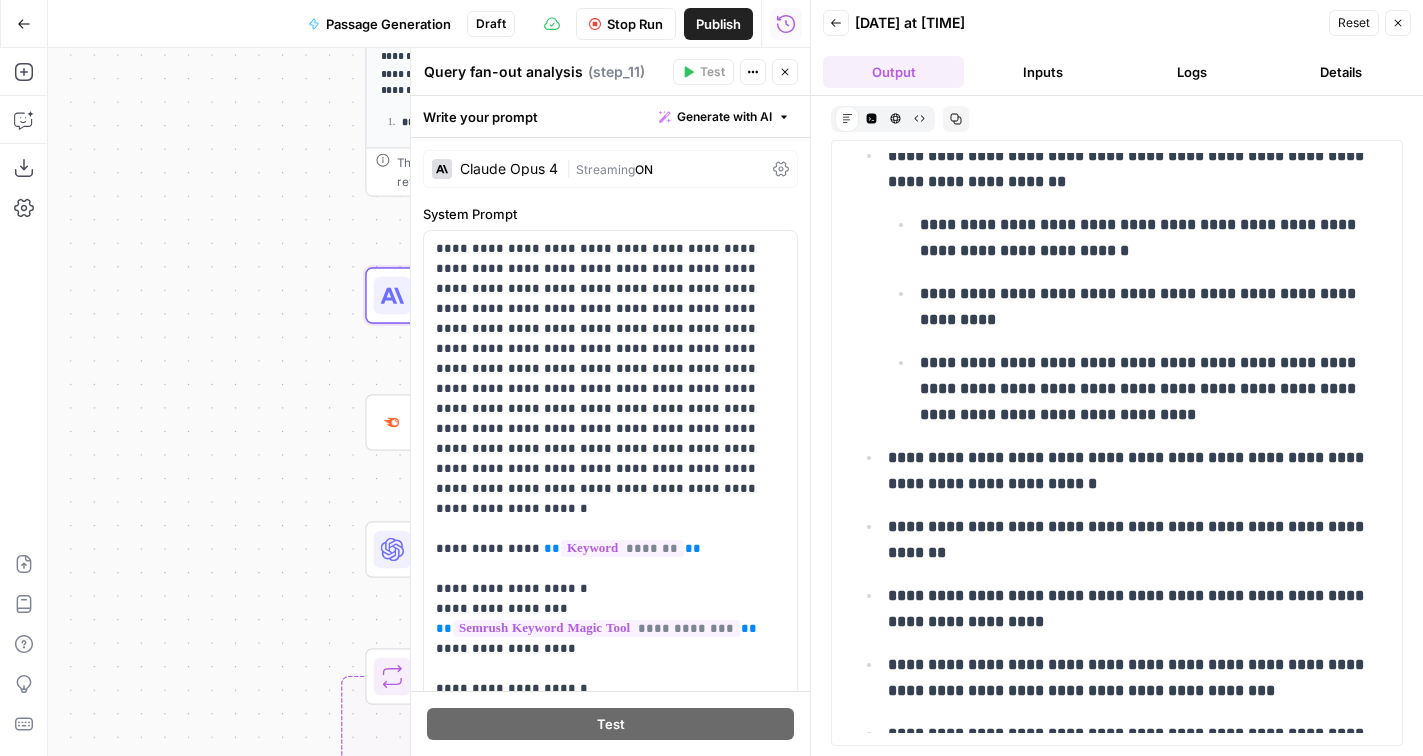 scroll, scrollTop: 1858, scrollLeft: 0, axis: vertical 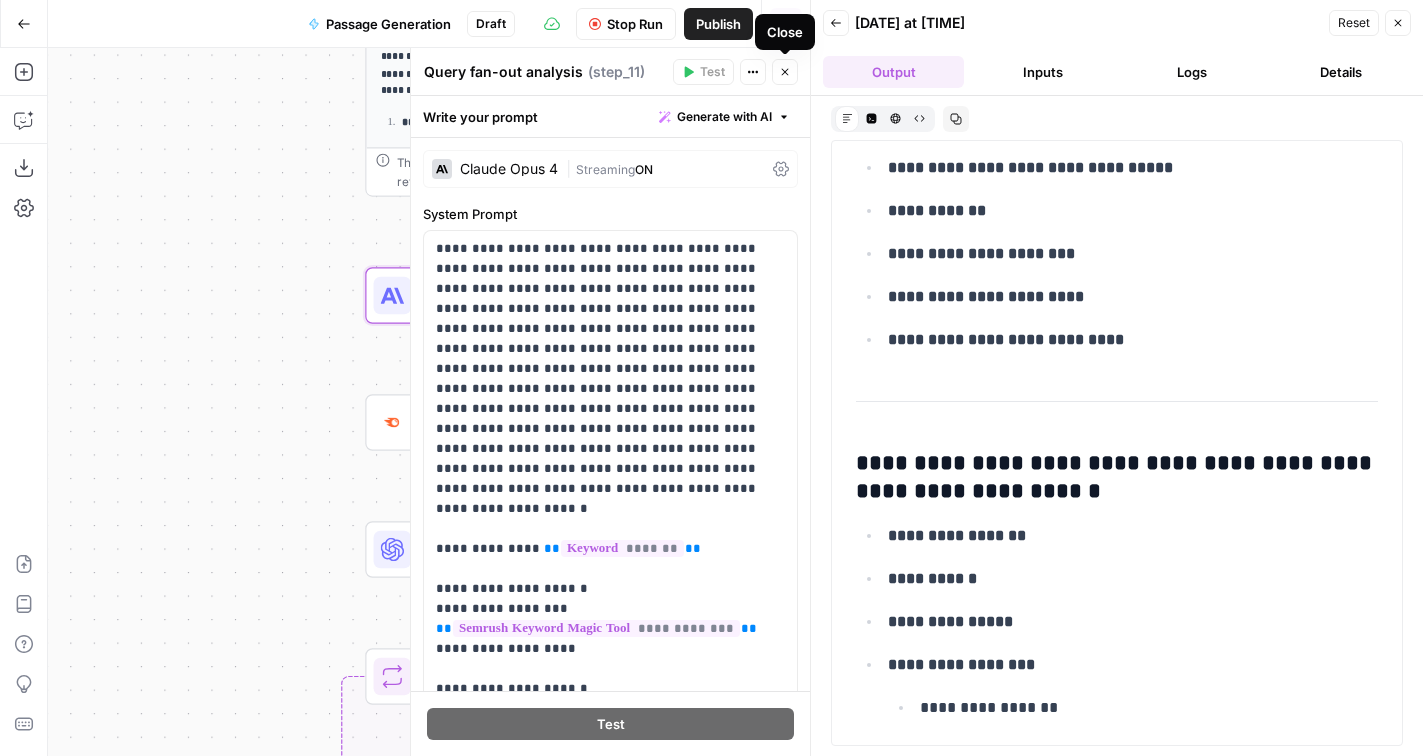 click 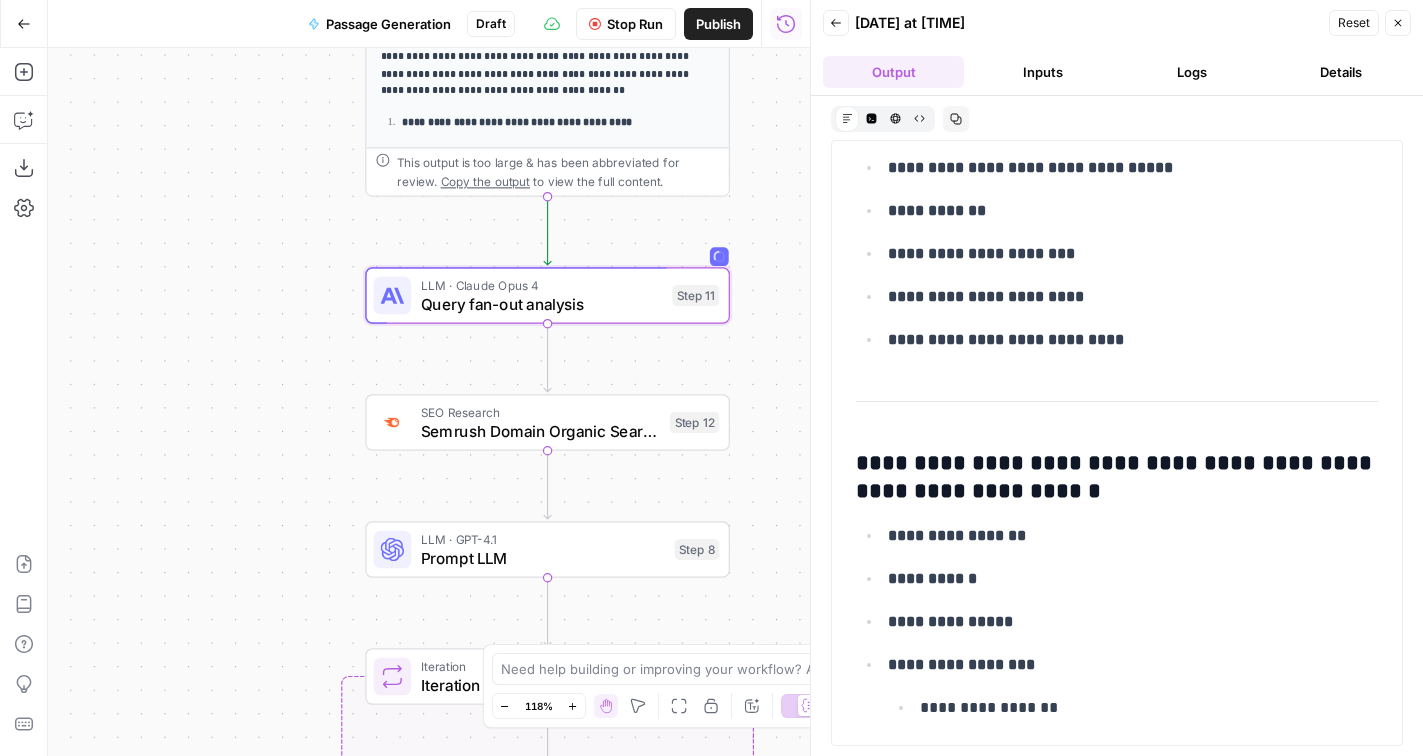 click on "Logs" at bounding box center [1191, 72] 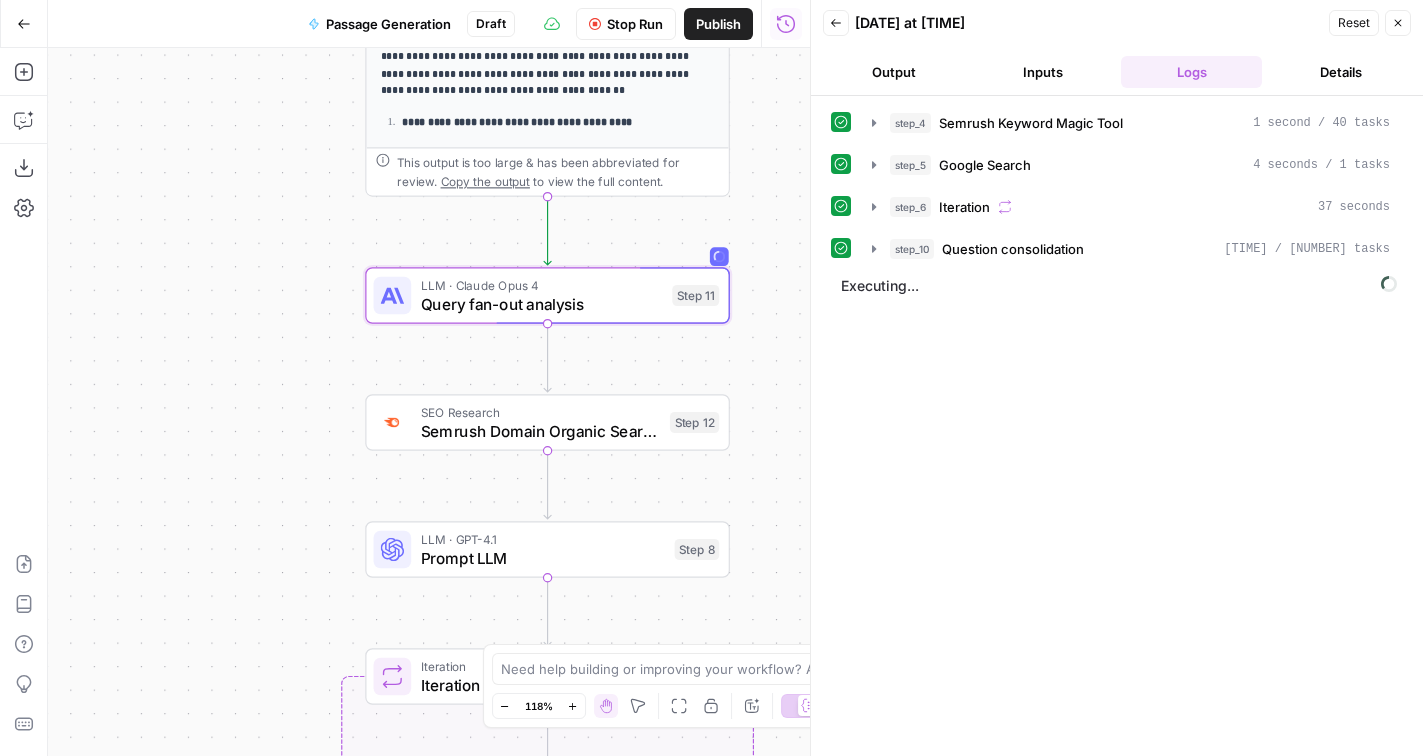 click on "Executing..." at bounding box center [1119, 286] 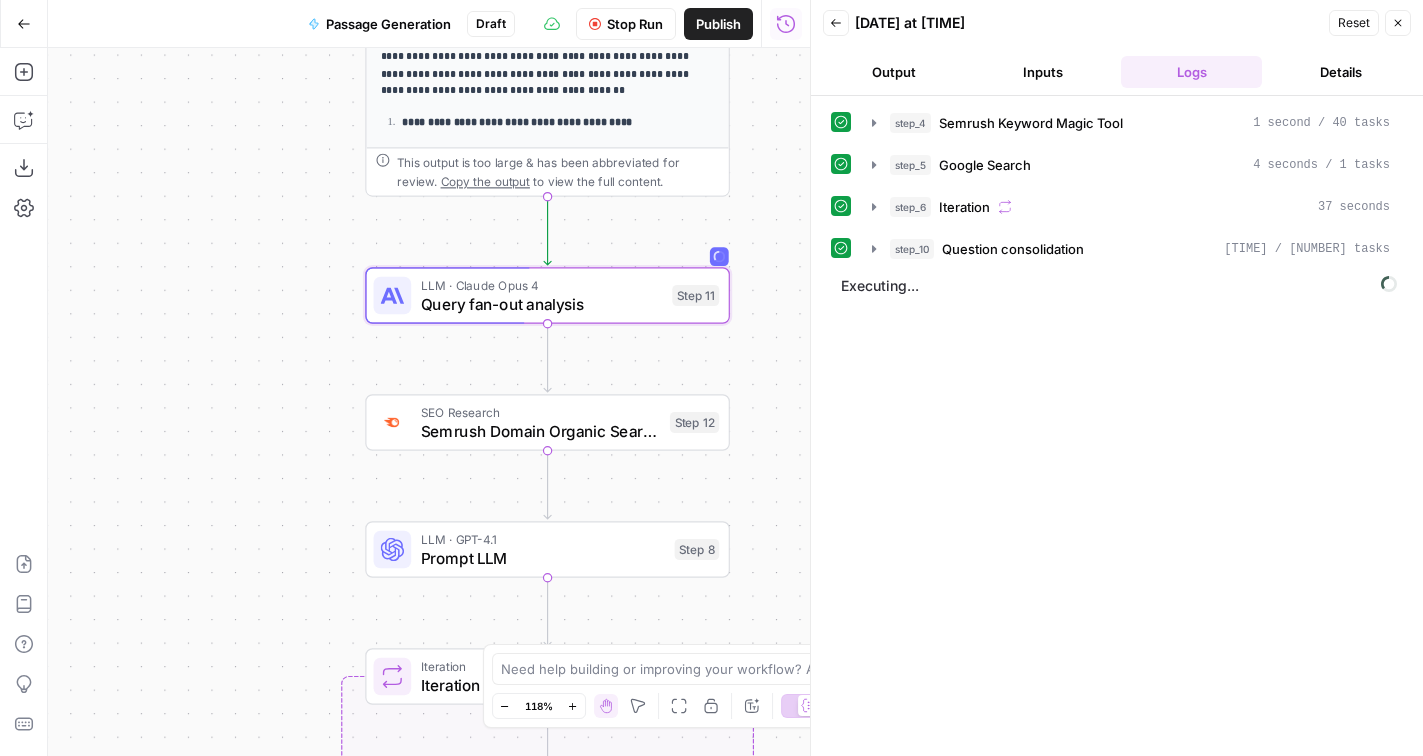click on "Inputs" at bounding box center (1042, 72) 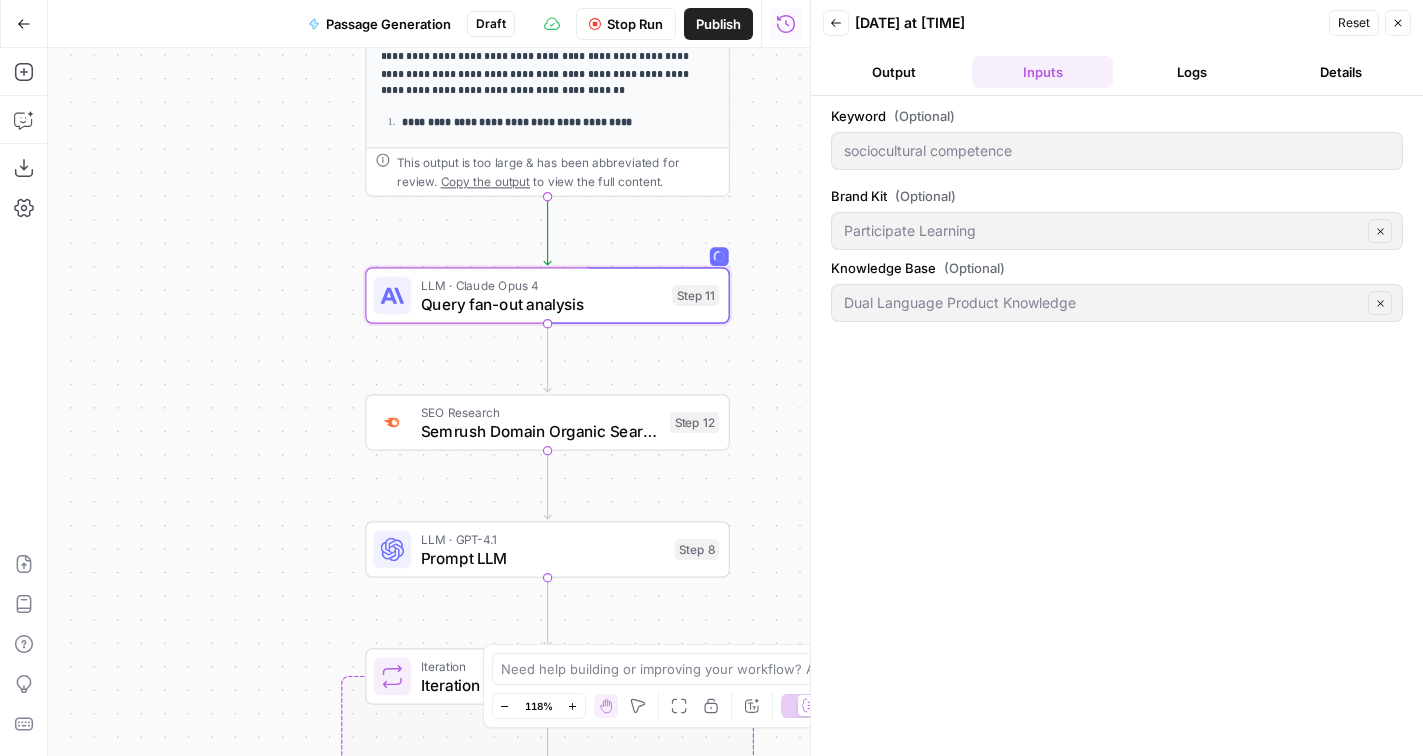 click on "Output" at bounding box center [893, 72] 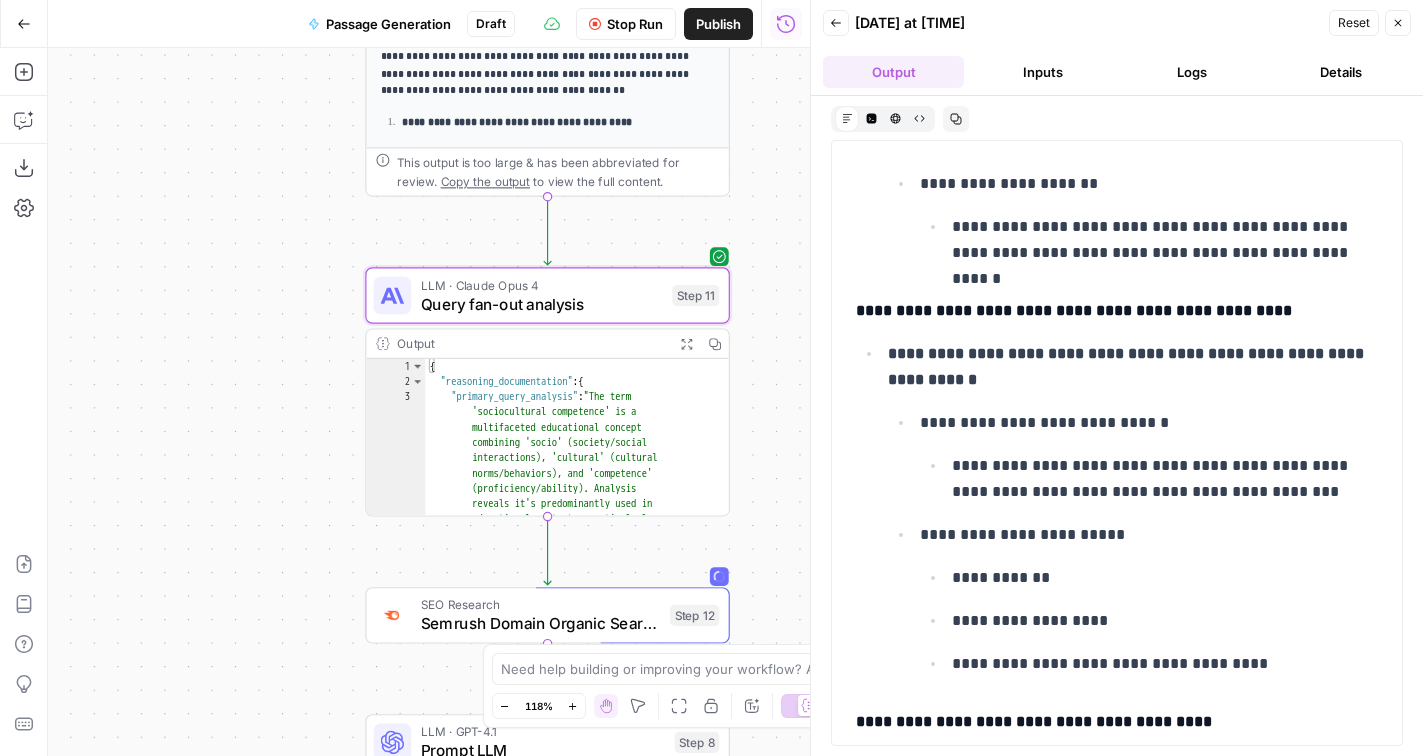 scroll, scrollTop: 7462, scrollLeft: 0, axis: vertical 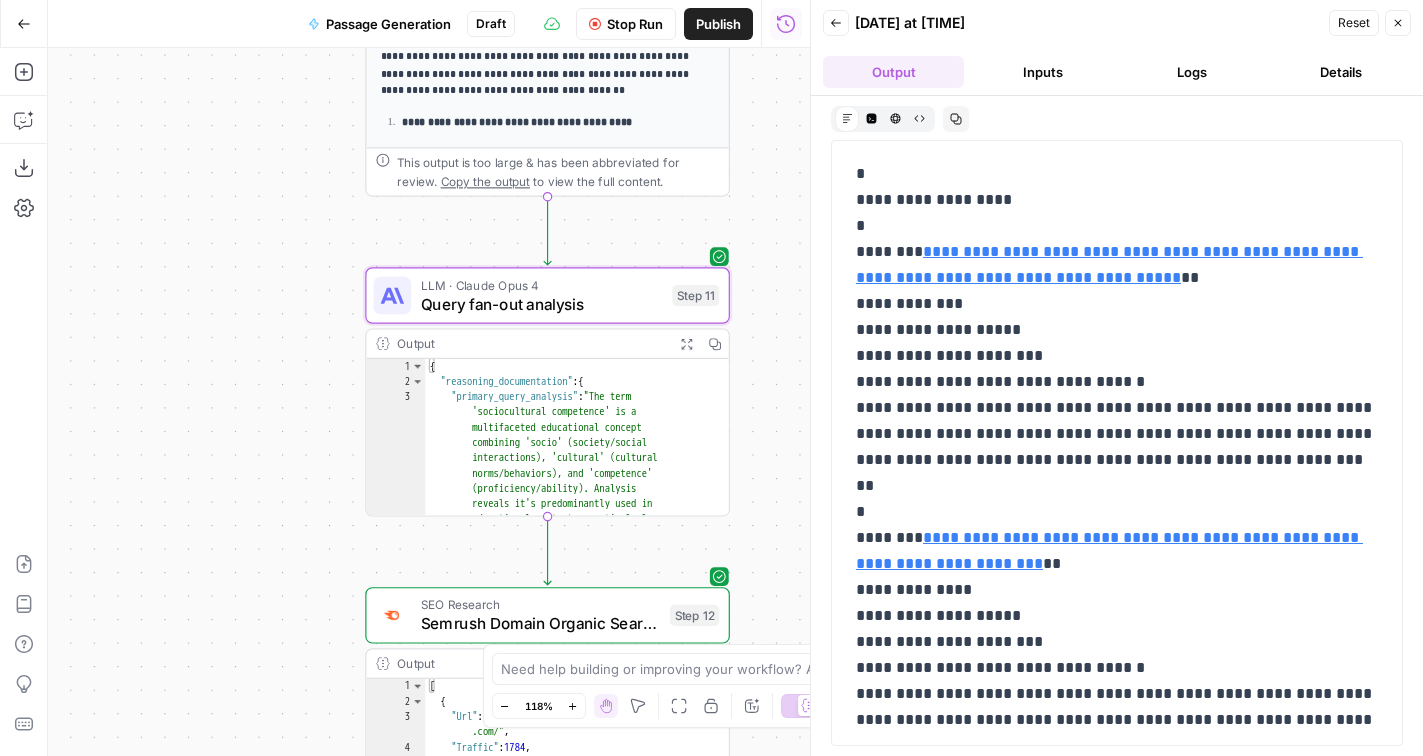 click 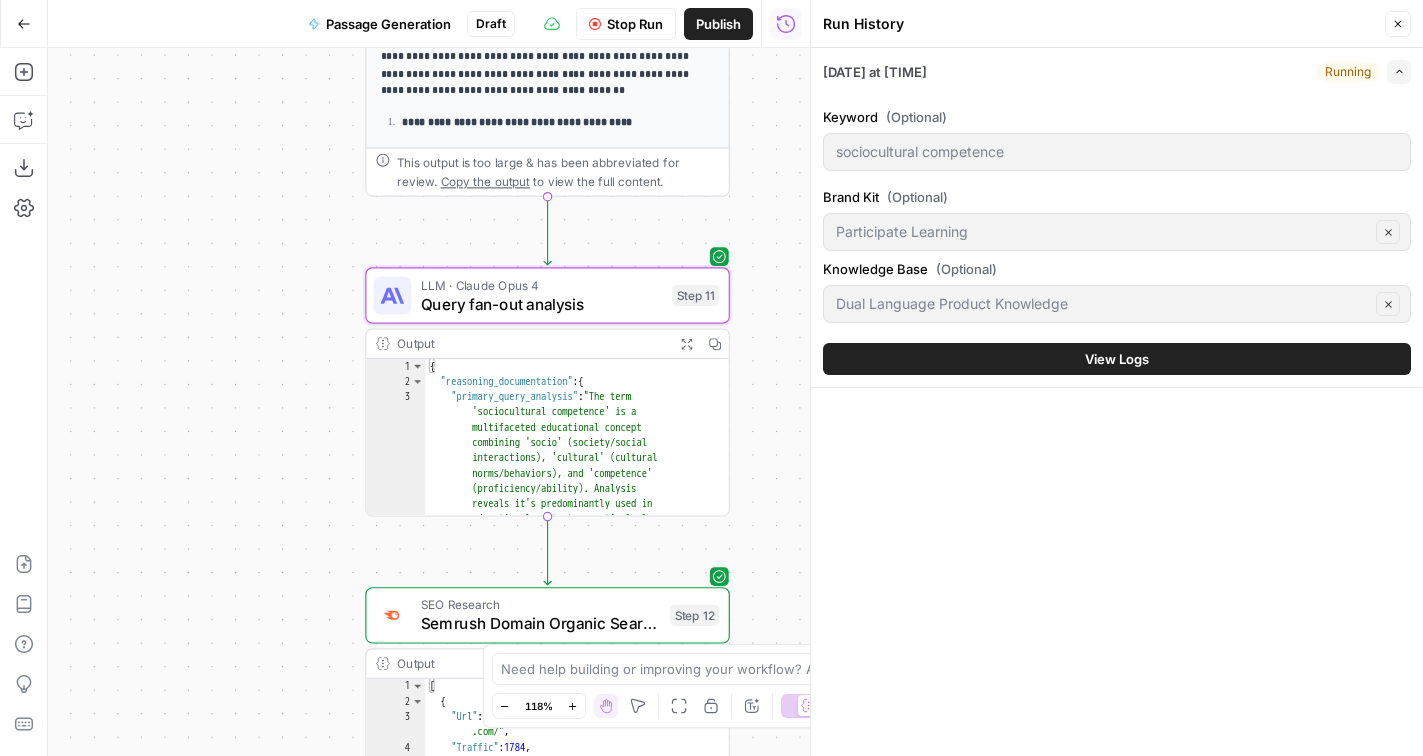 click on "Run History" at bounding box center (0, 0) 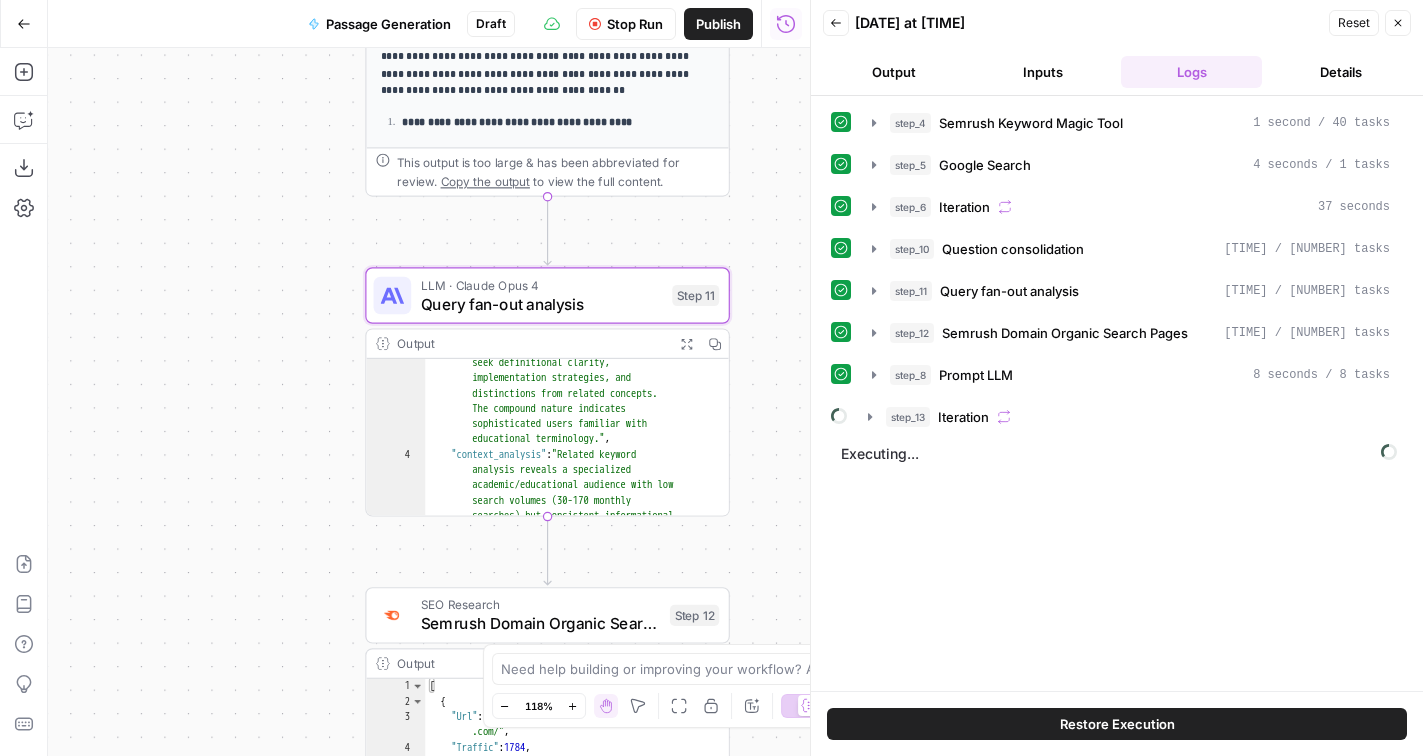 scroll, scrollTop: 203, scrollLeft: 0, axis: vertical 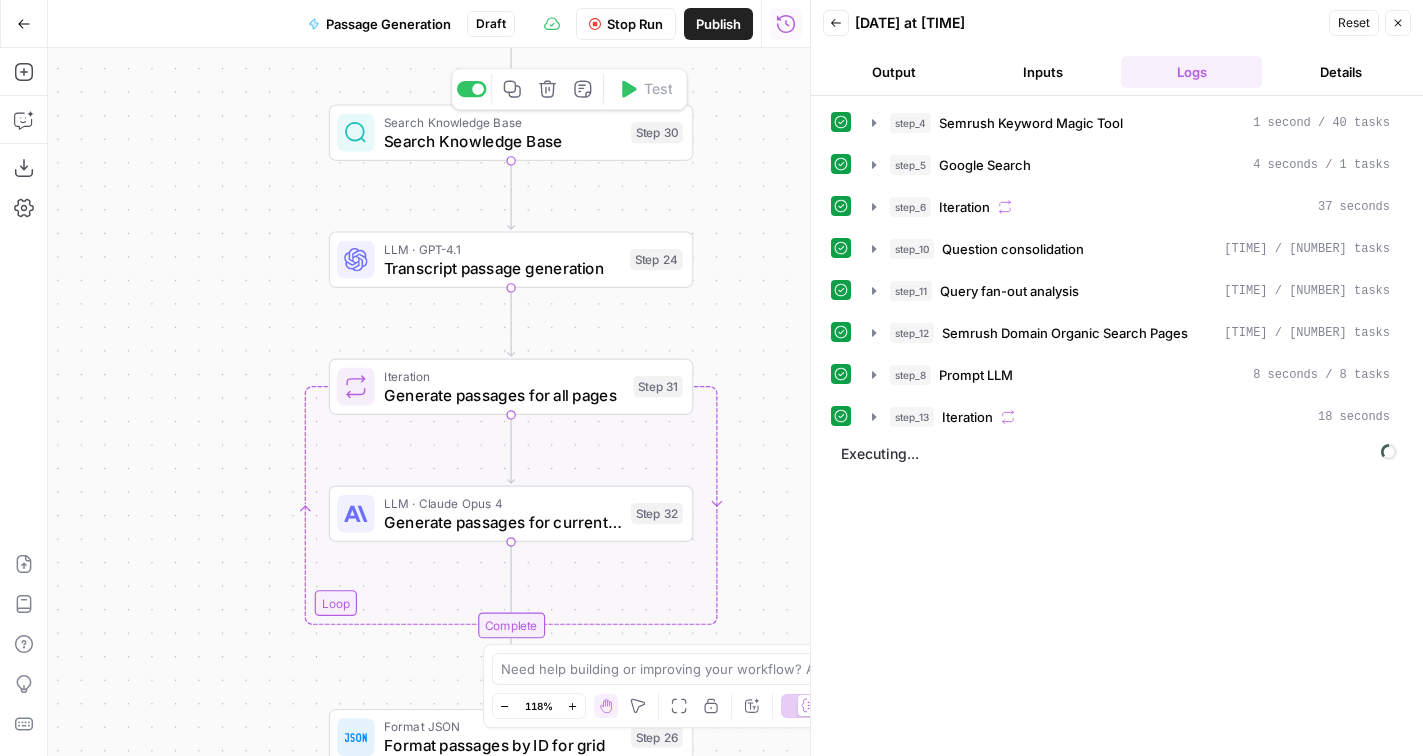 click on "Search Knowledge Base" at bounding box center [503, 141] 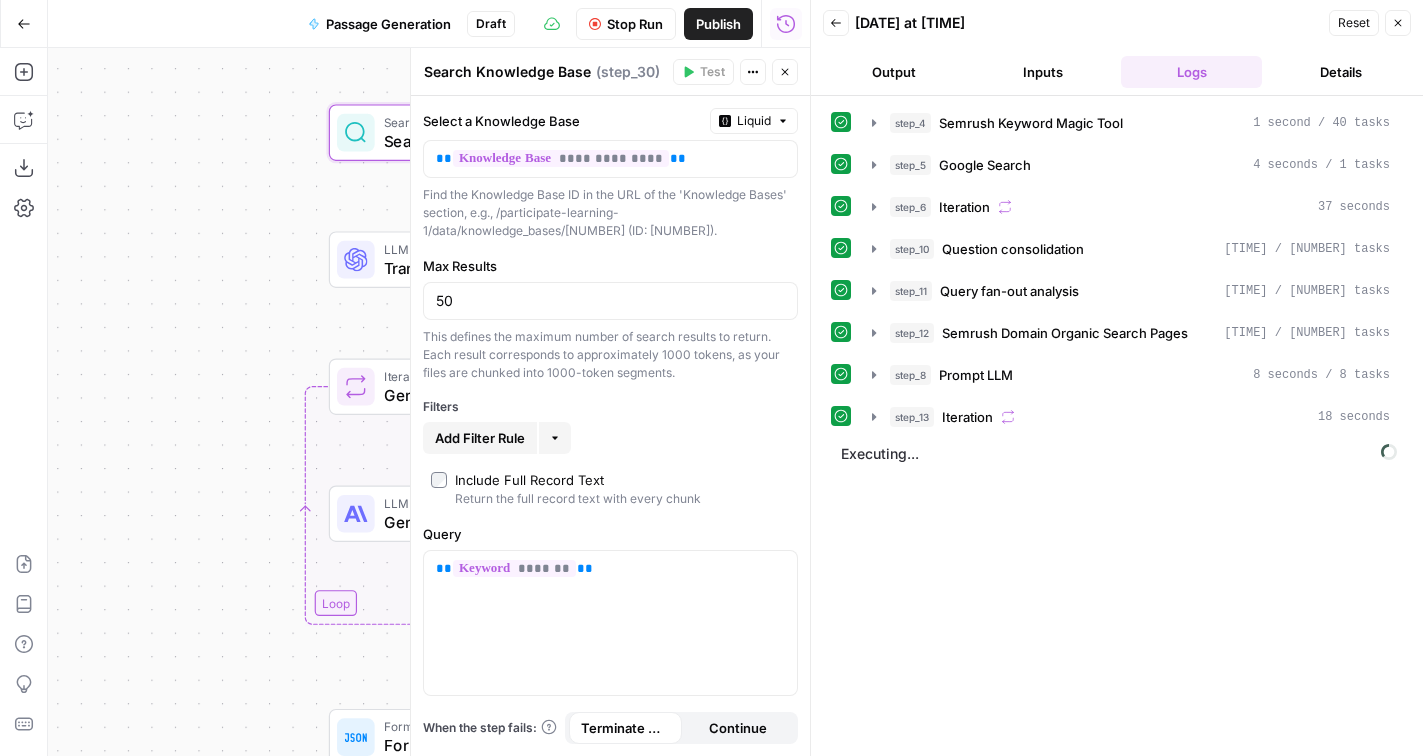 click on "Close" at bounding box center [785, 72] 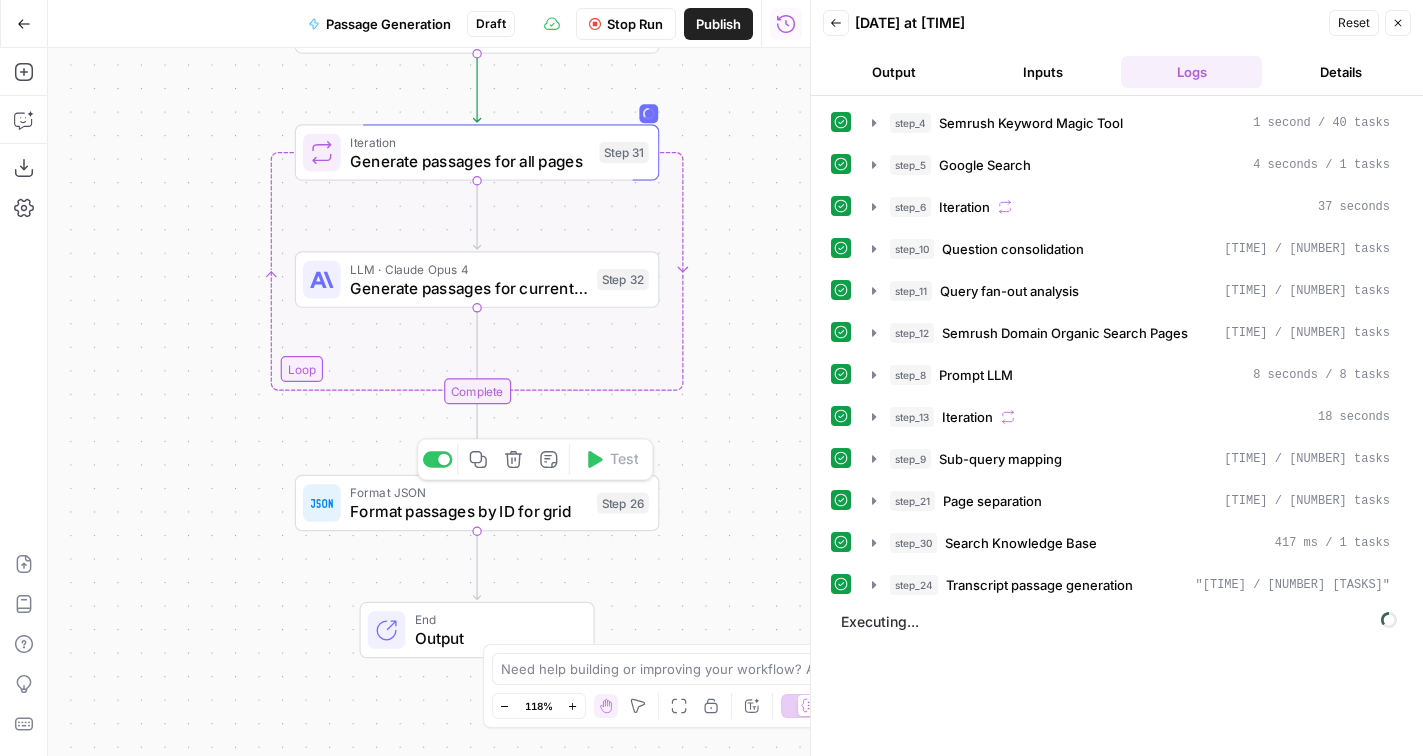 click on "Format passages by ID for grid" at bounding box center (469, 512) 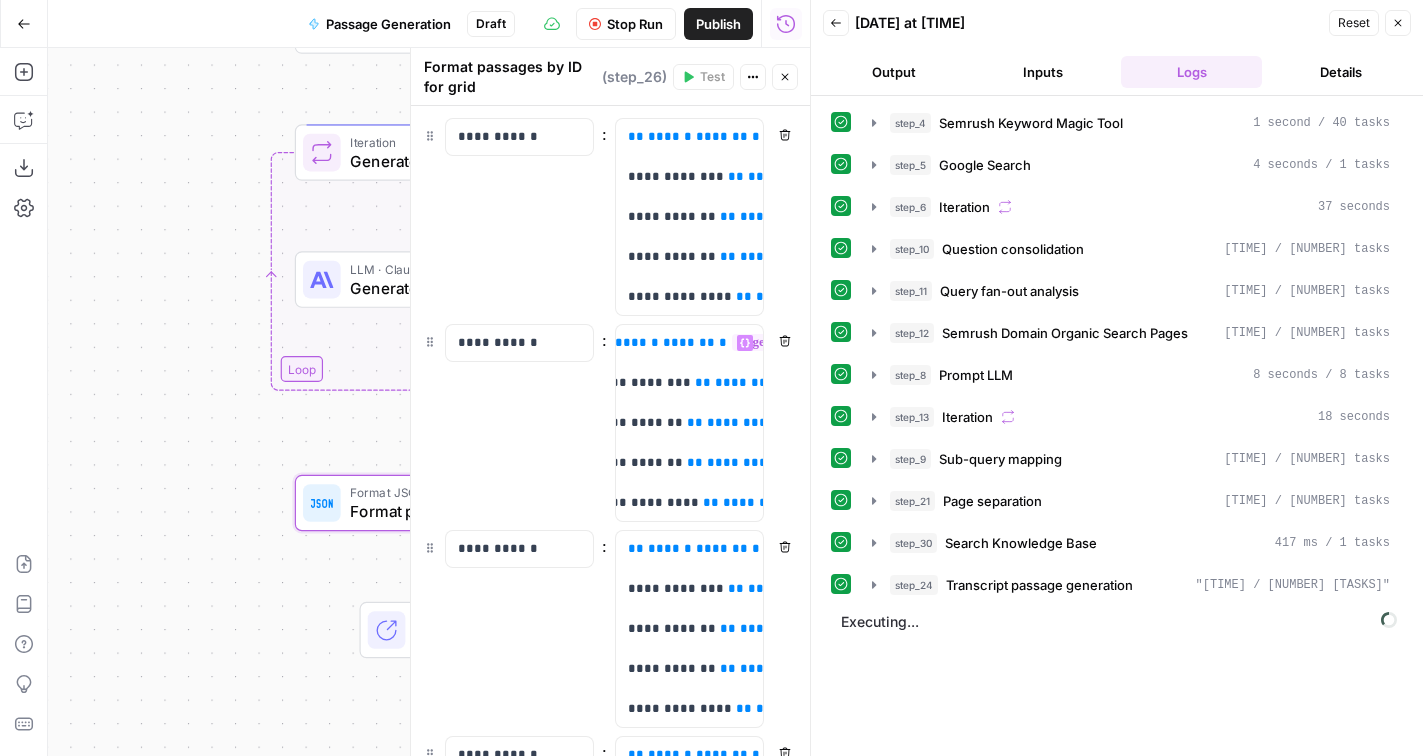 scroll, scrollTop: 0, scrollLeft: 0, axis: both 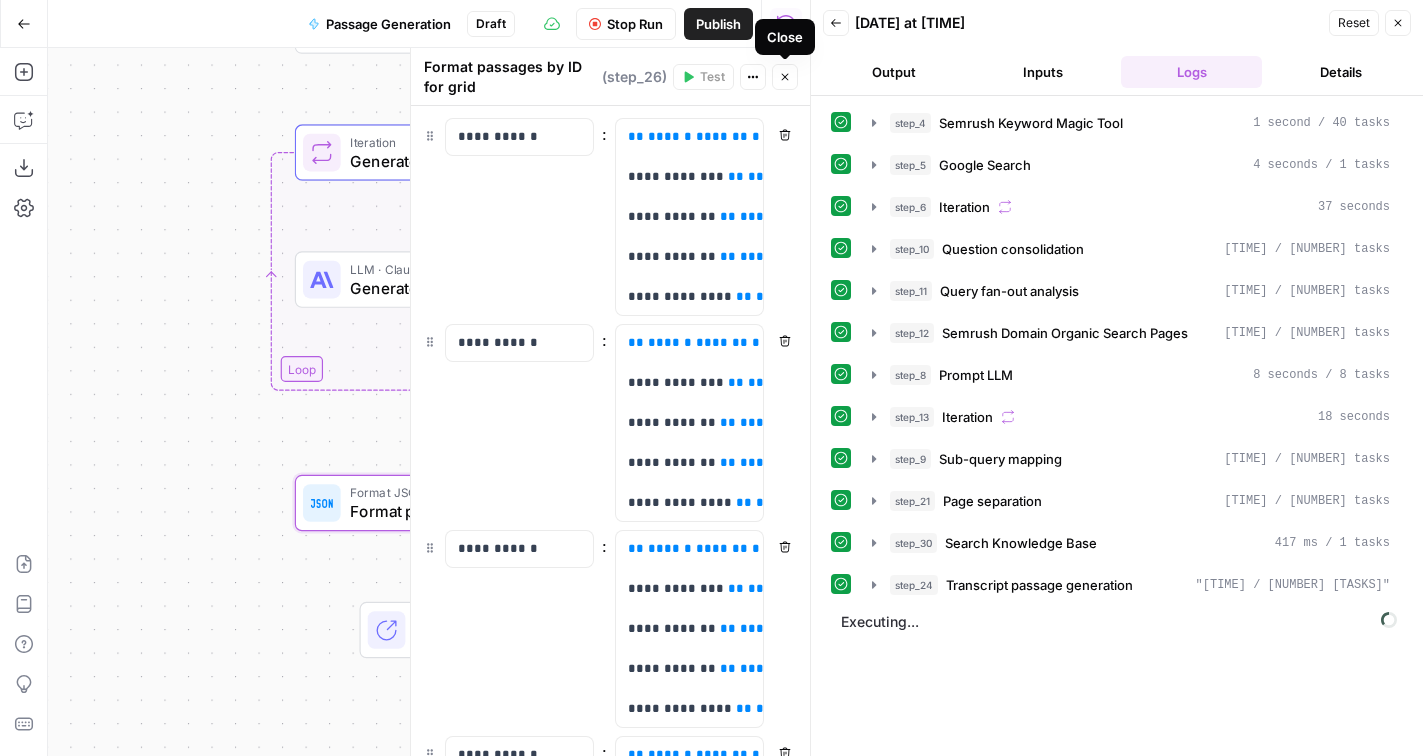 click 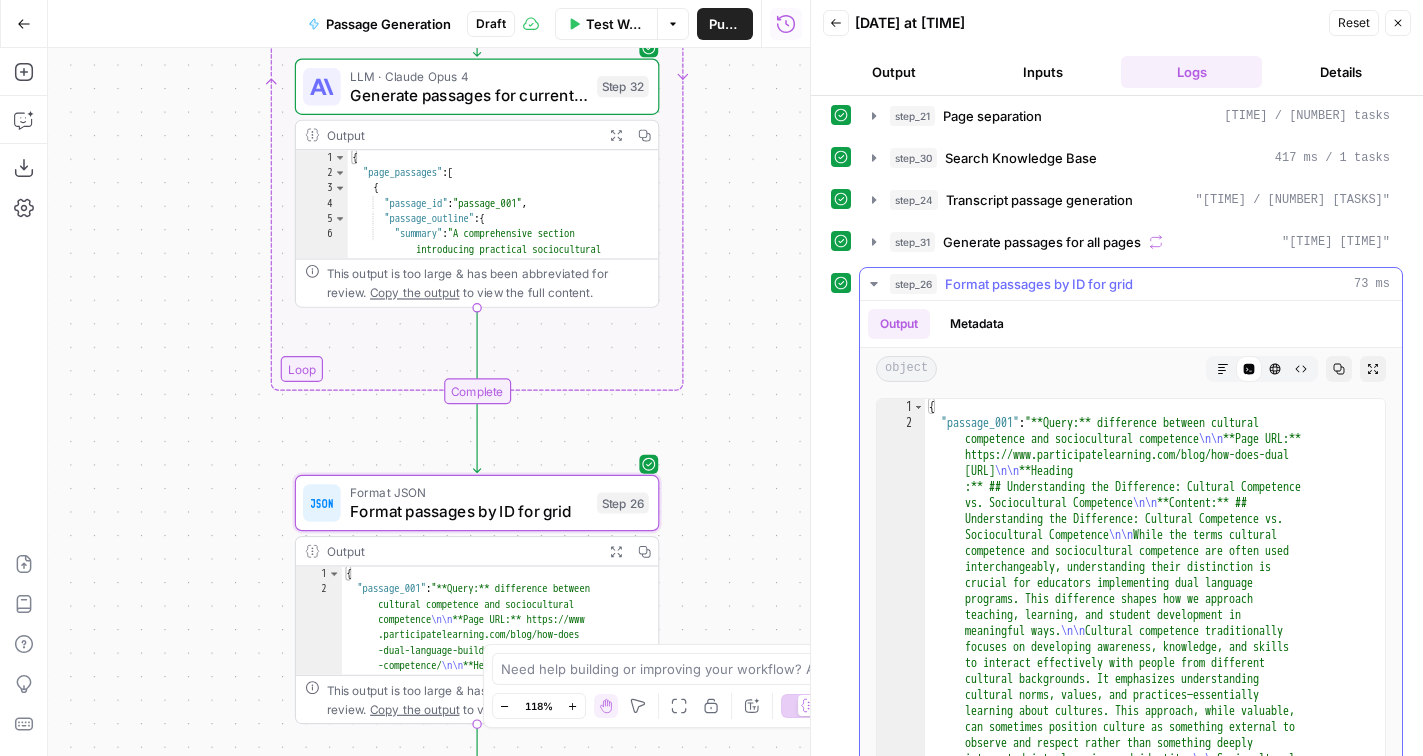 scroll, scrollTop: 441, scrollLeft: 0, axis: vertical 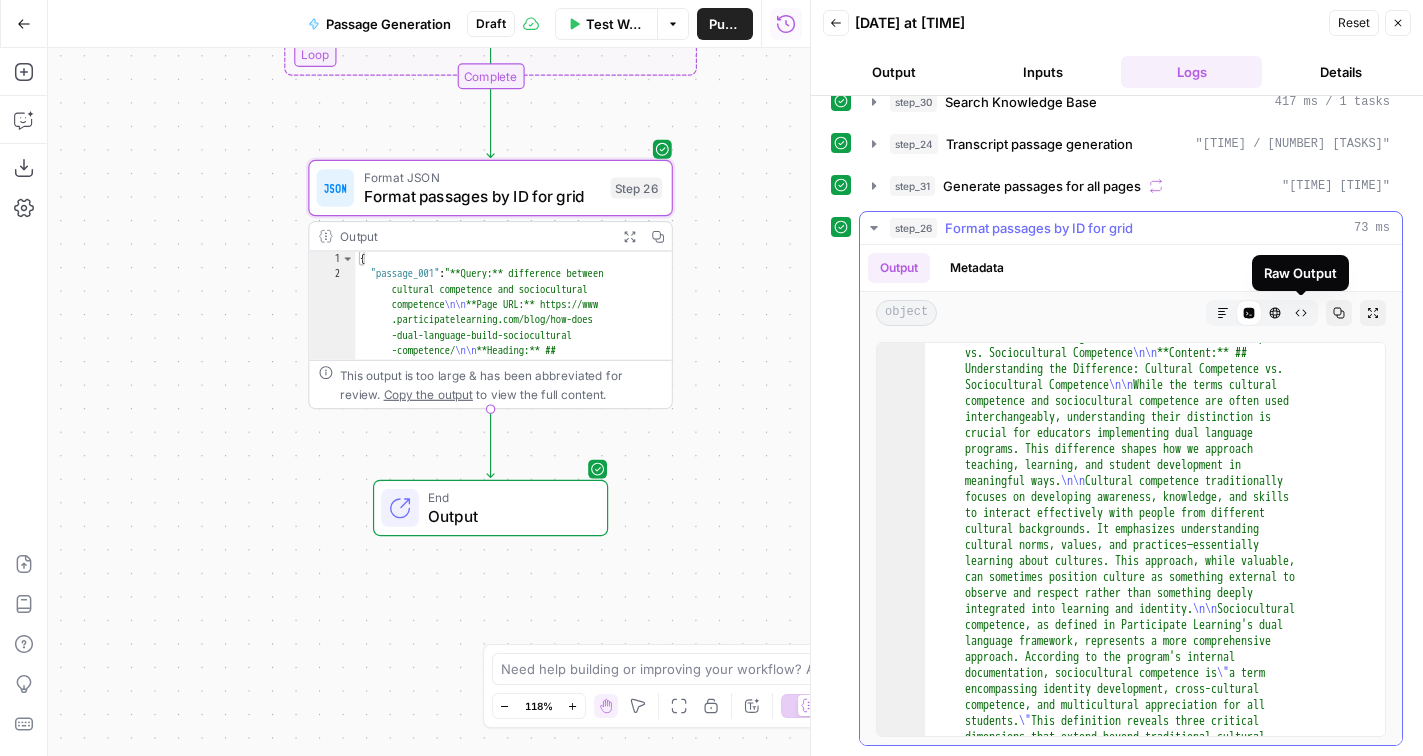 click on "HTML Viewer" at bounding box center [1275, 313] 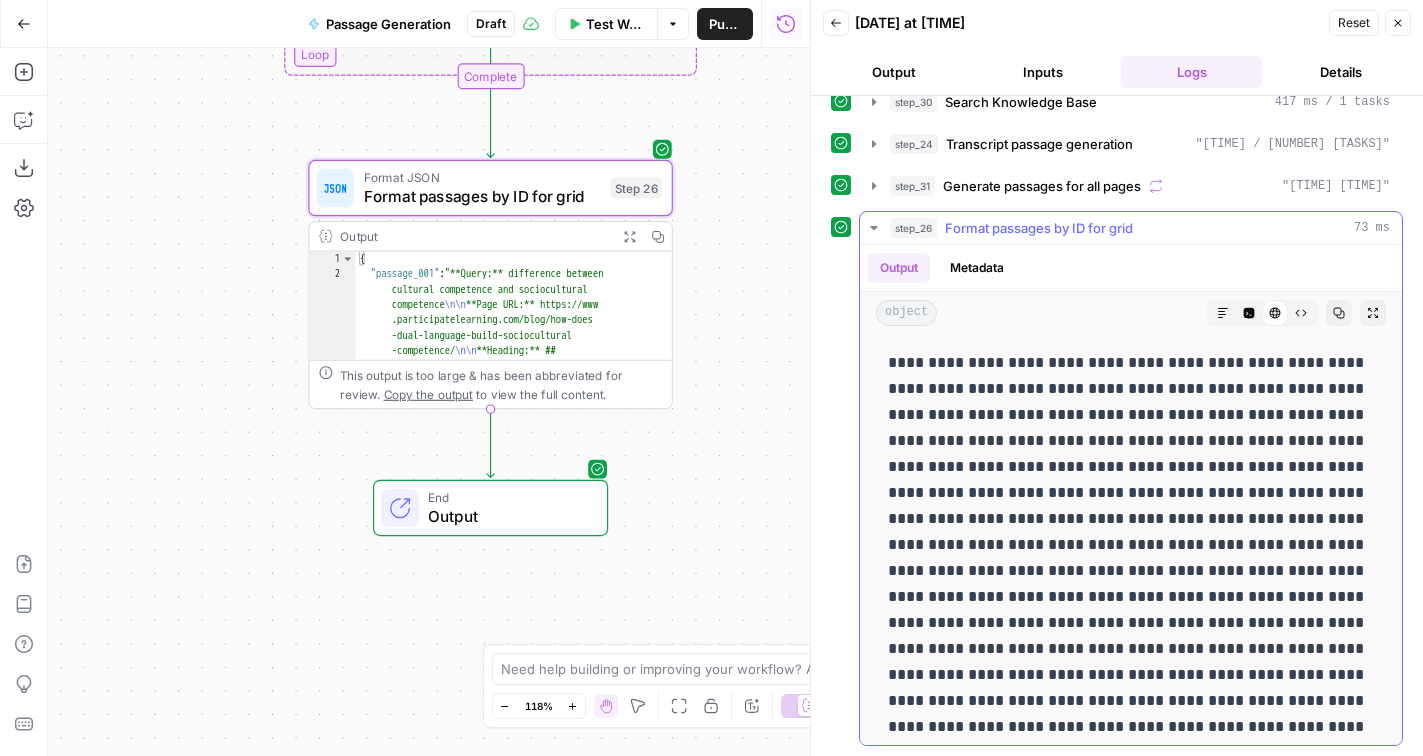 click on "Markdown" at bounding box center (1223, 313) 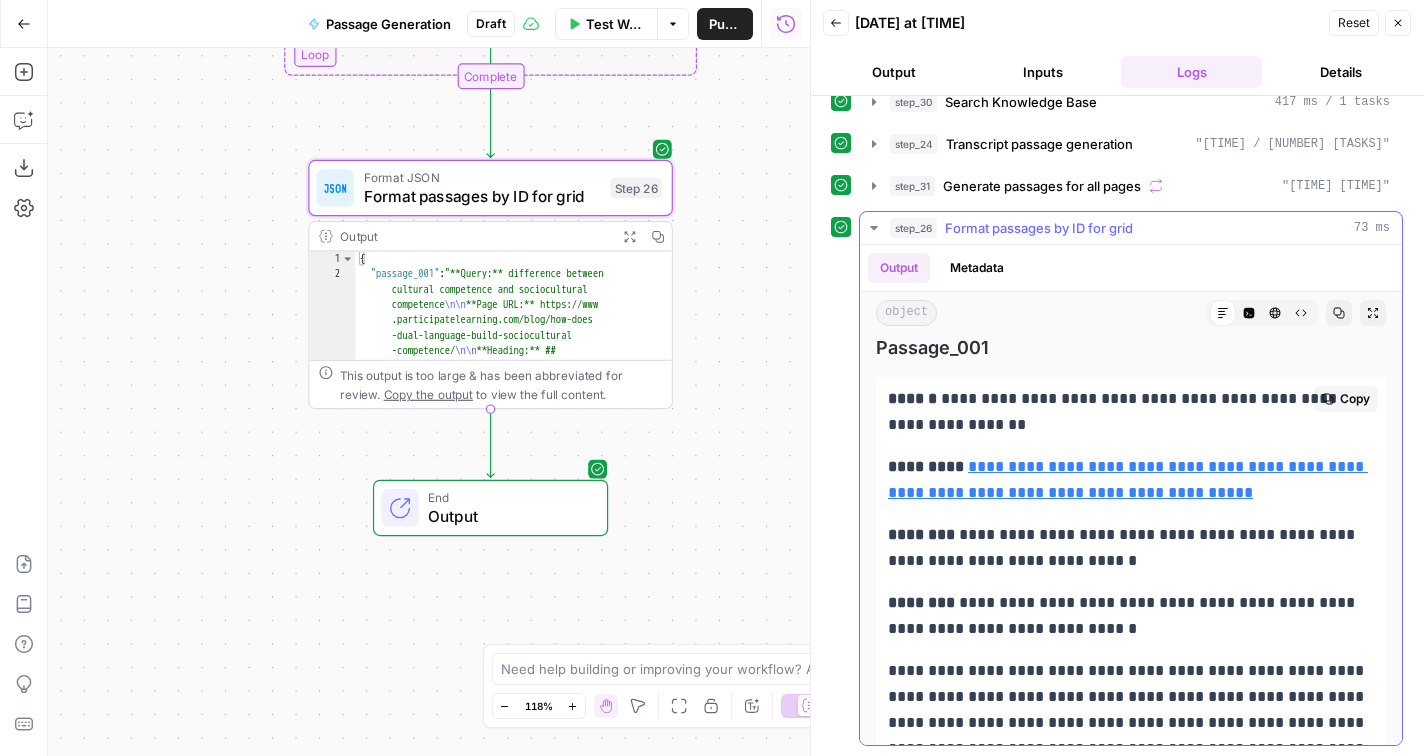 scroll, scrollTop: 0, scrollLeft: 0, axis: both 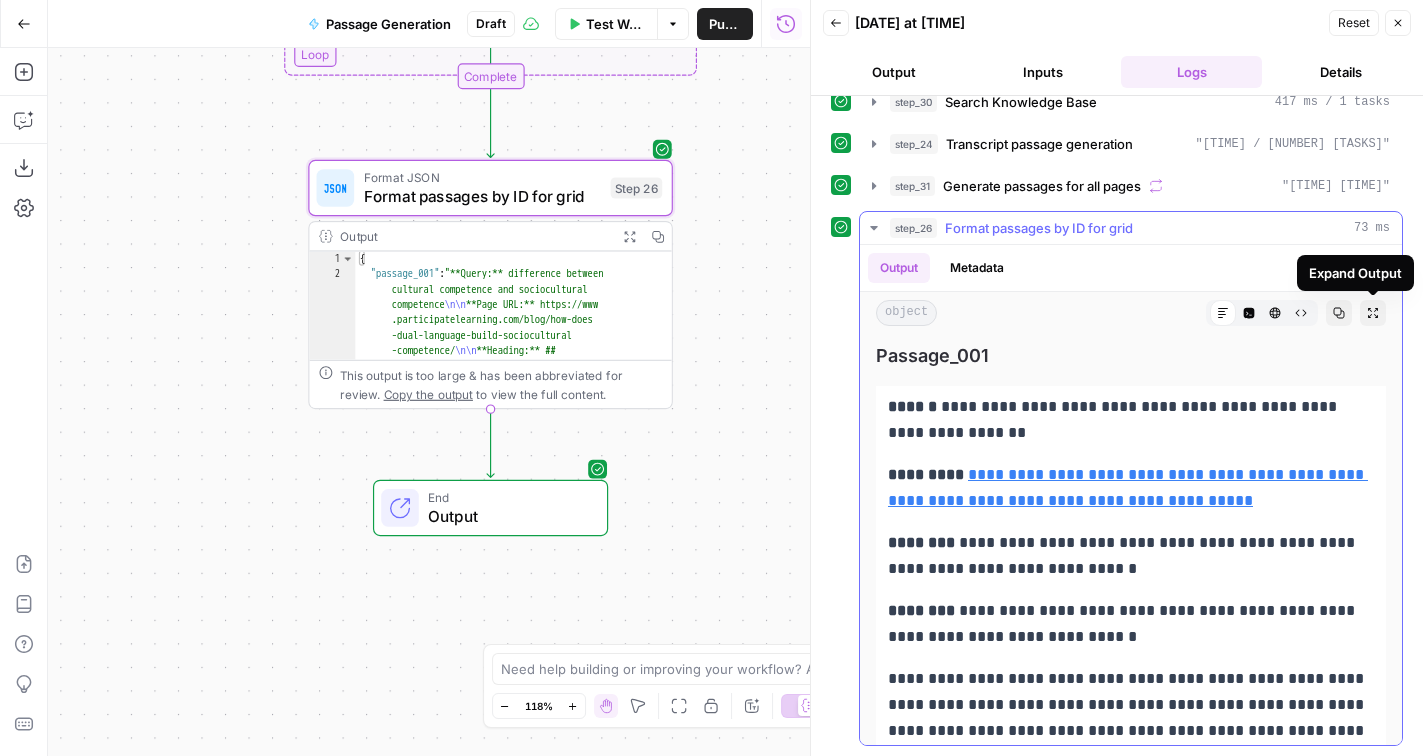click 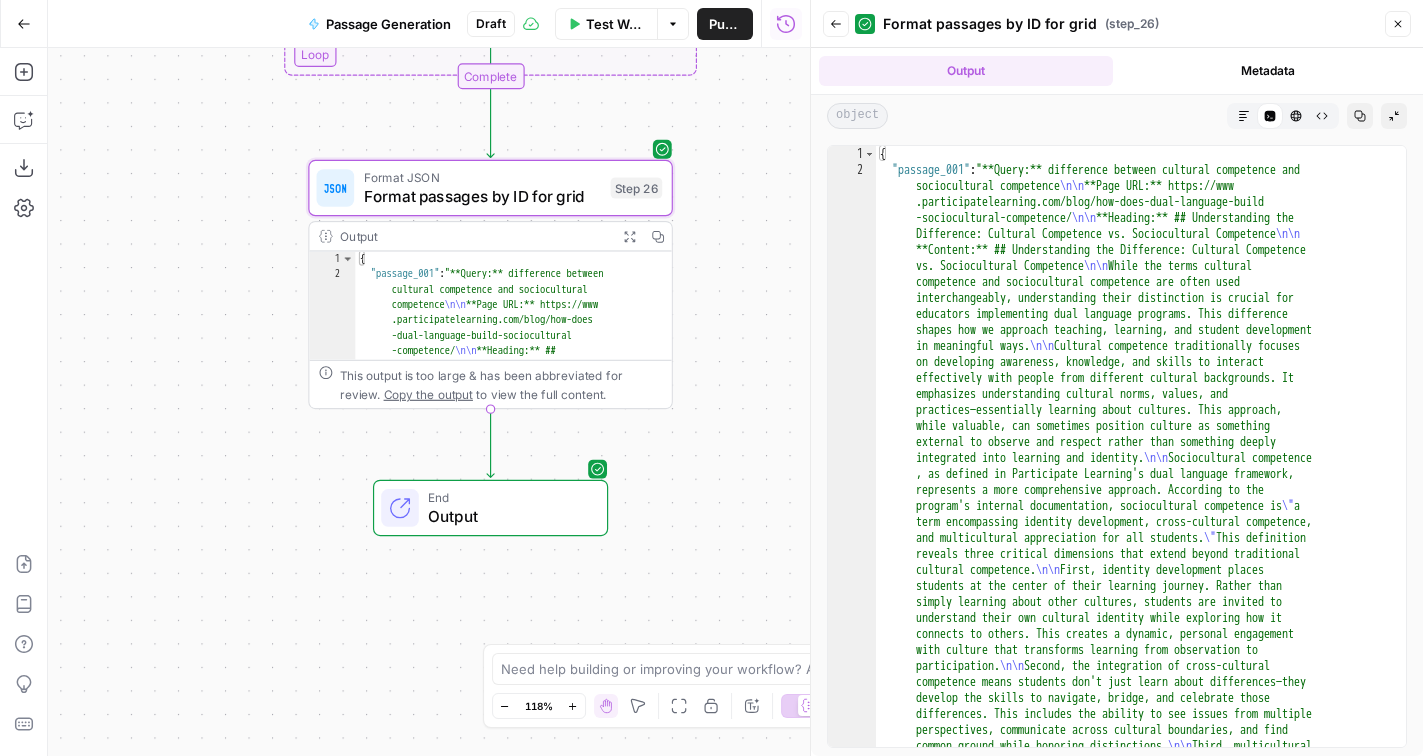 click on "Markdown" at bounding box center [1244, 116] 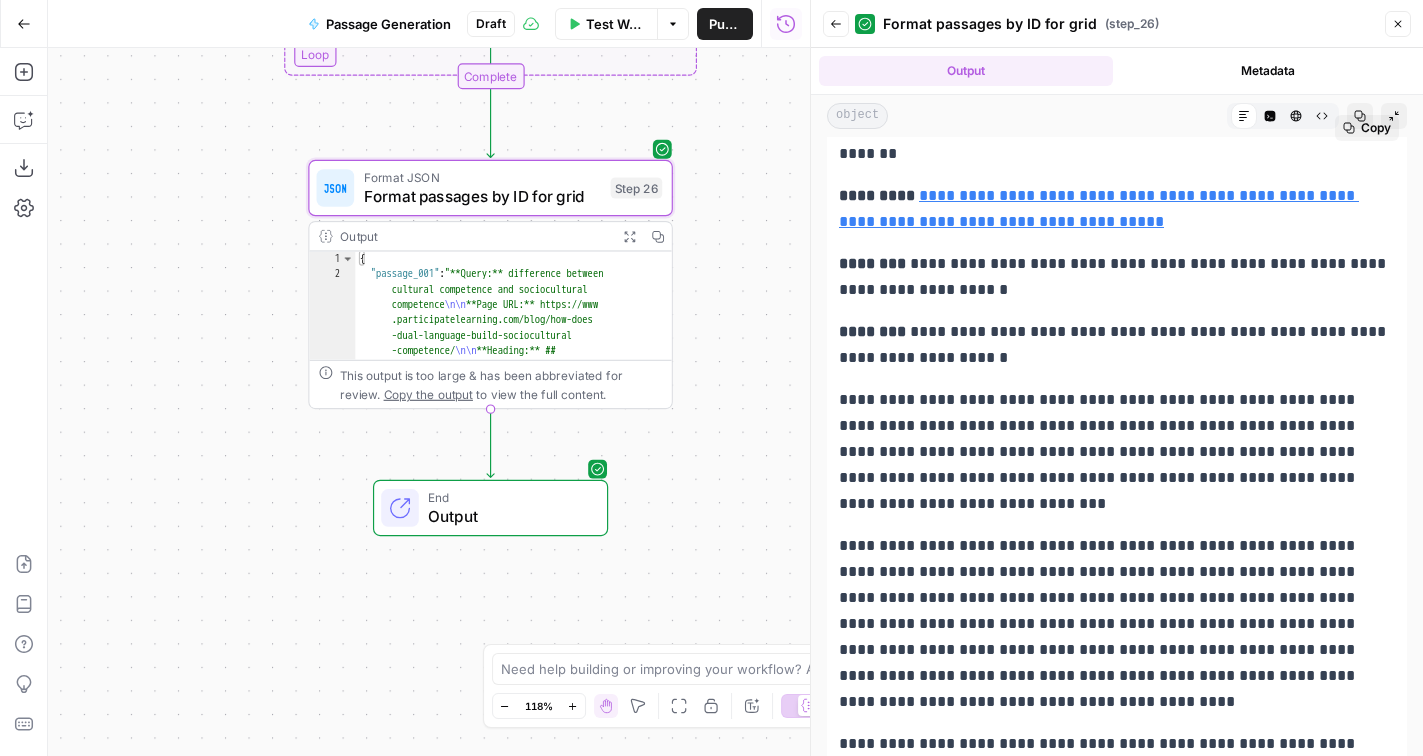 scroll, scrollTop: 84, scrollLeft: 0, axis: vertical 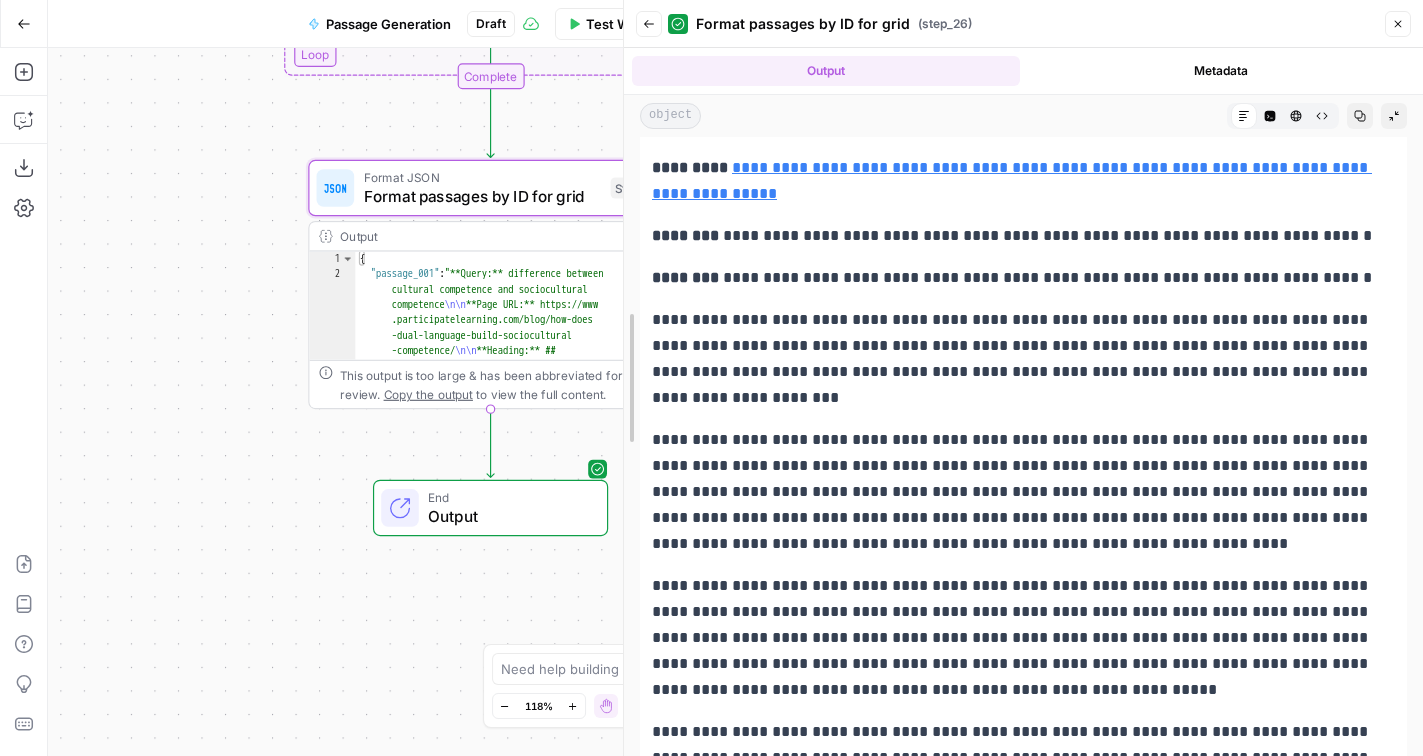 drag, startPoint x: 808, startPoint y: 23, endPoint x: 606, endPoint y: 30, distance: 202.12125 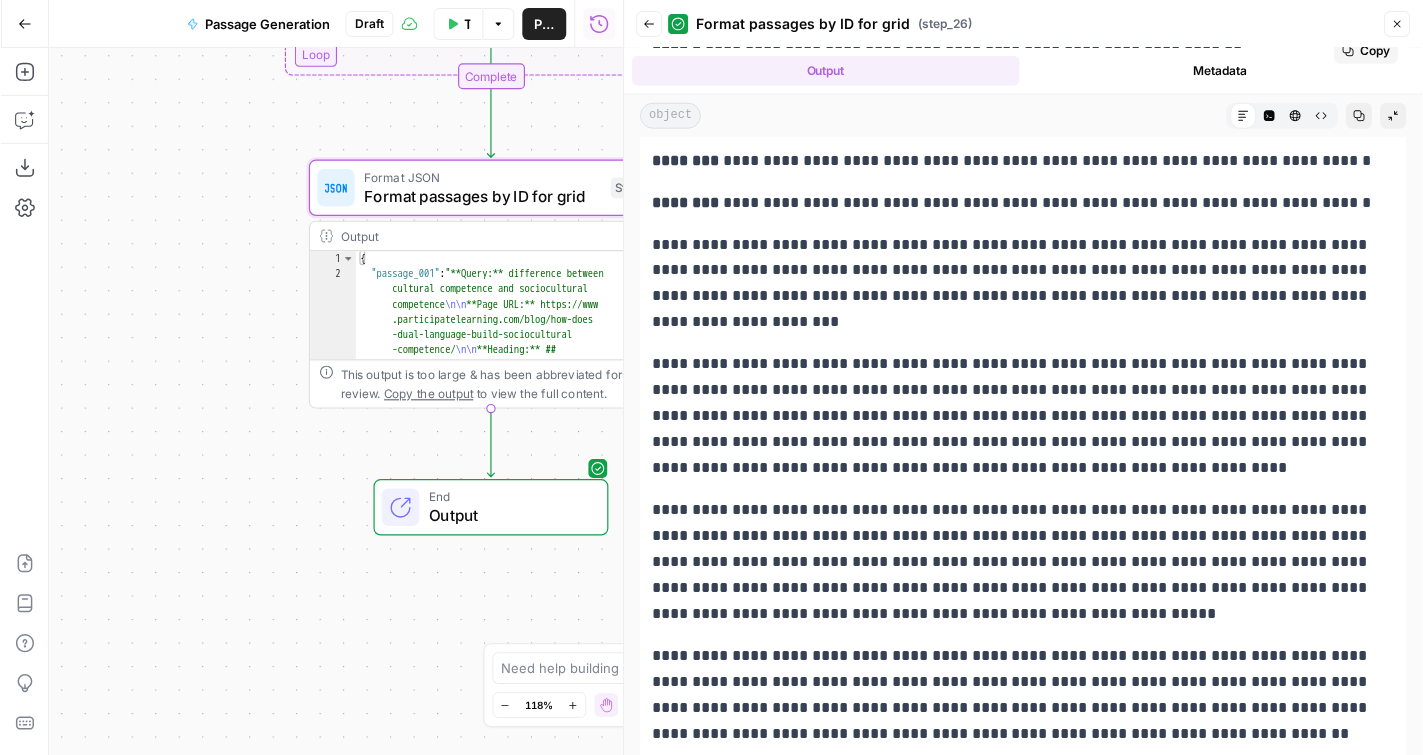 scroll, scrollTop: 0, scrollLeft: 0, axis: both 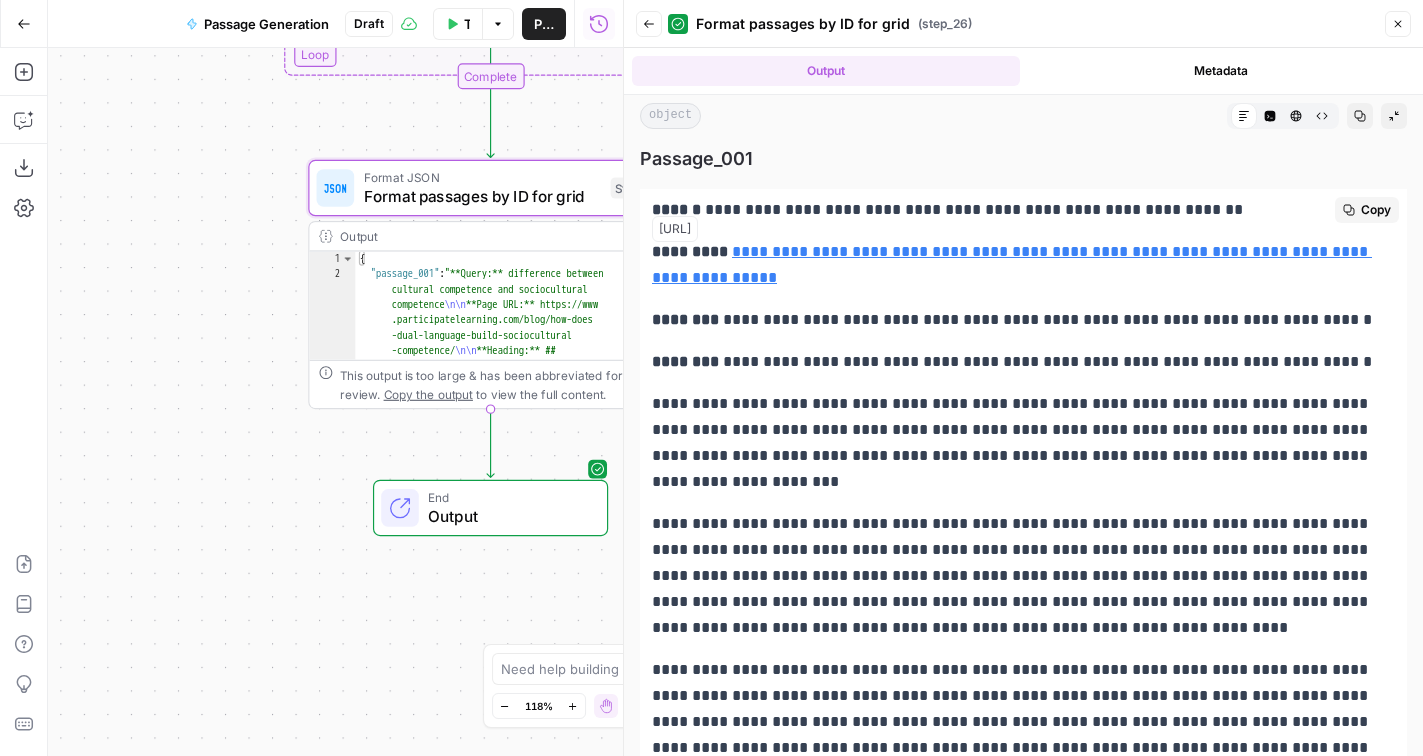 click on "**********" at bounding box center [1012, 264] 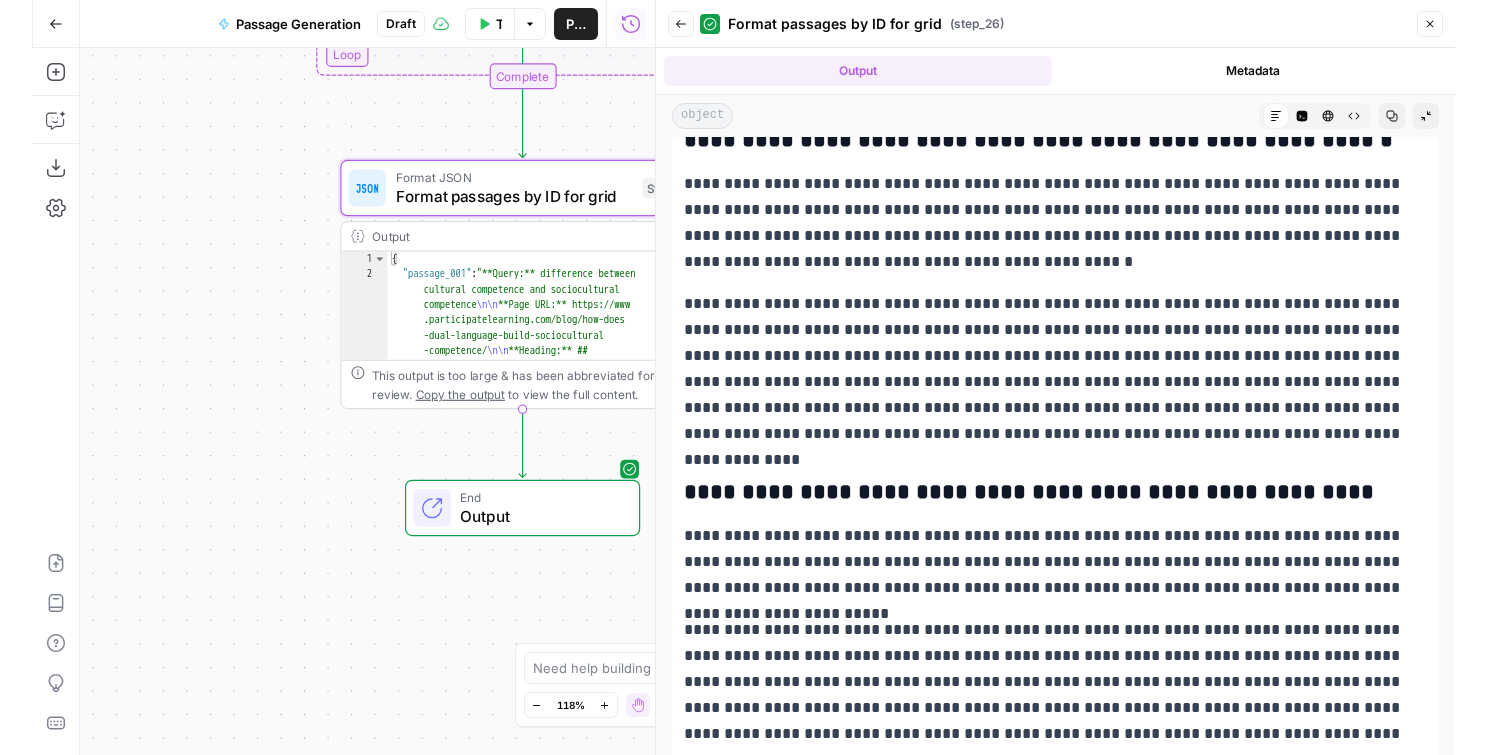 scroll, scrollTop: 7639, scrollLeft: 0, axis: vertical 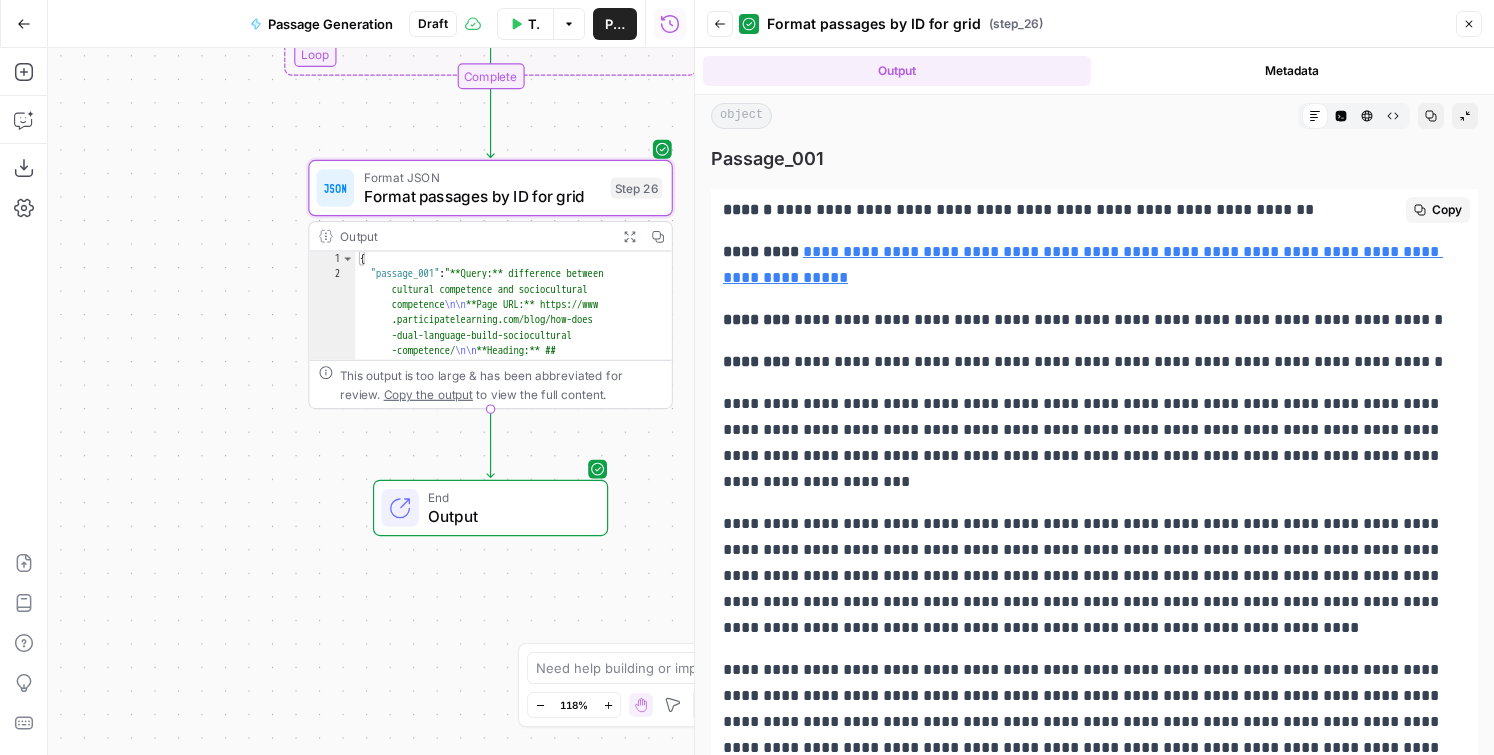 click on "**********" at bounding box center [1083, 264] 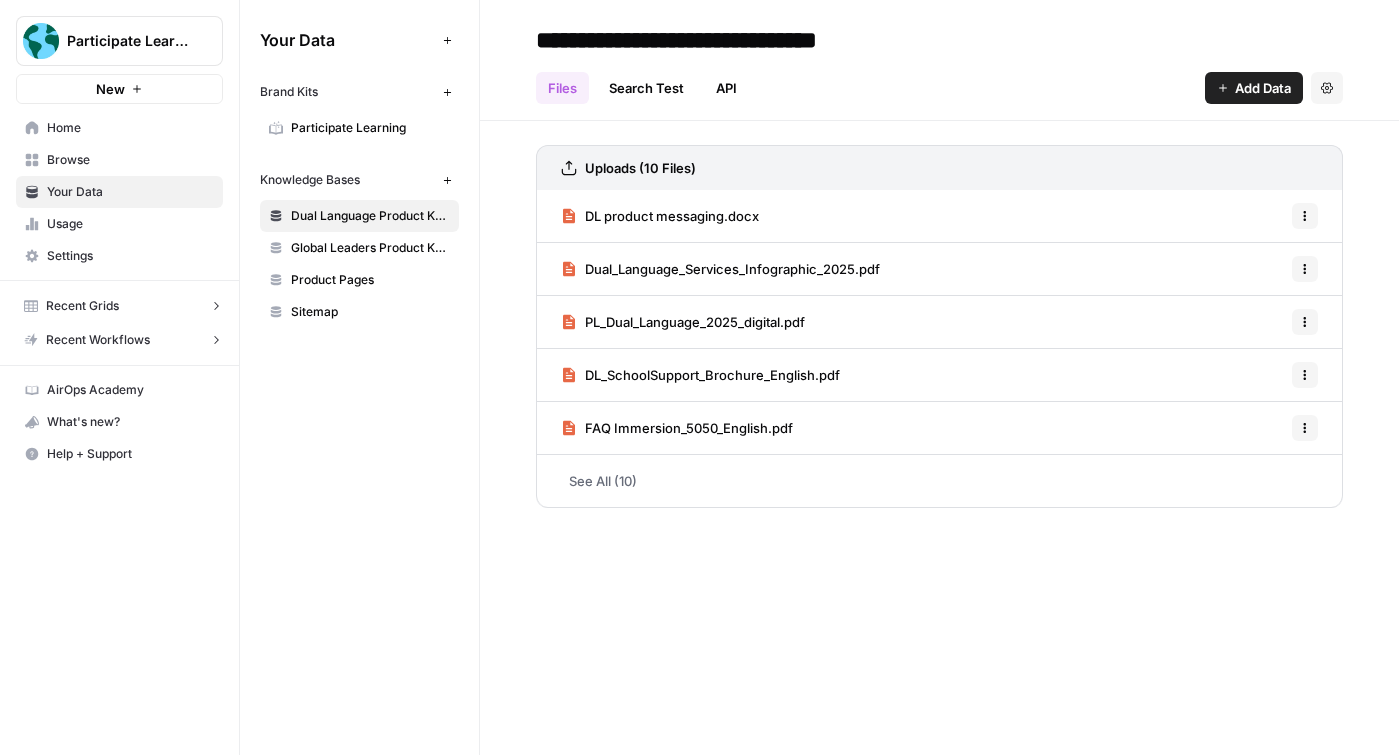 scroll, scrollTop: 0, scrollLeft: 0, axis: both 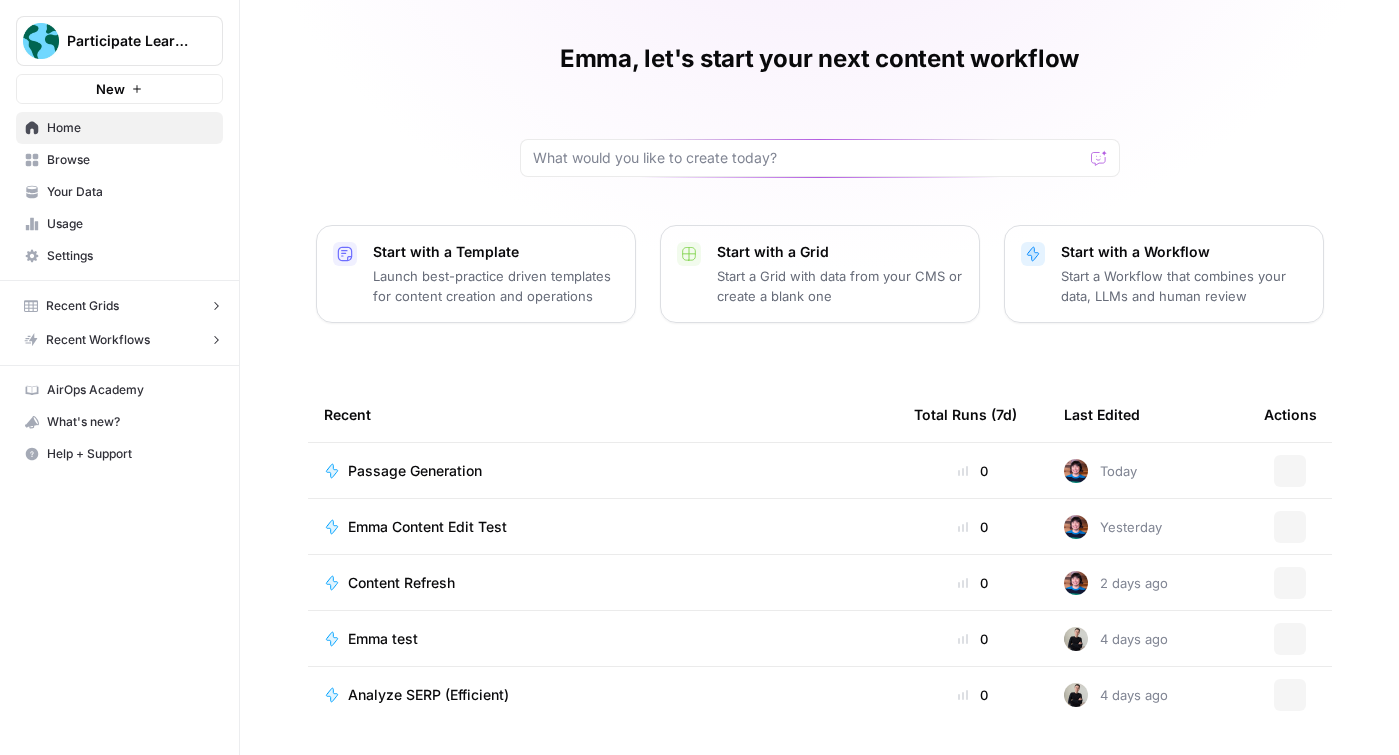 click on "Content Refresh" at bounding box center (401, 583) 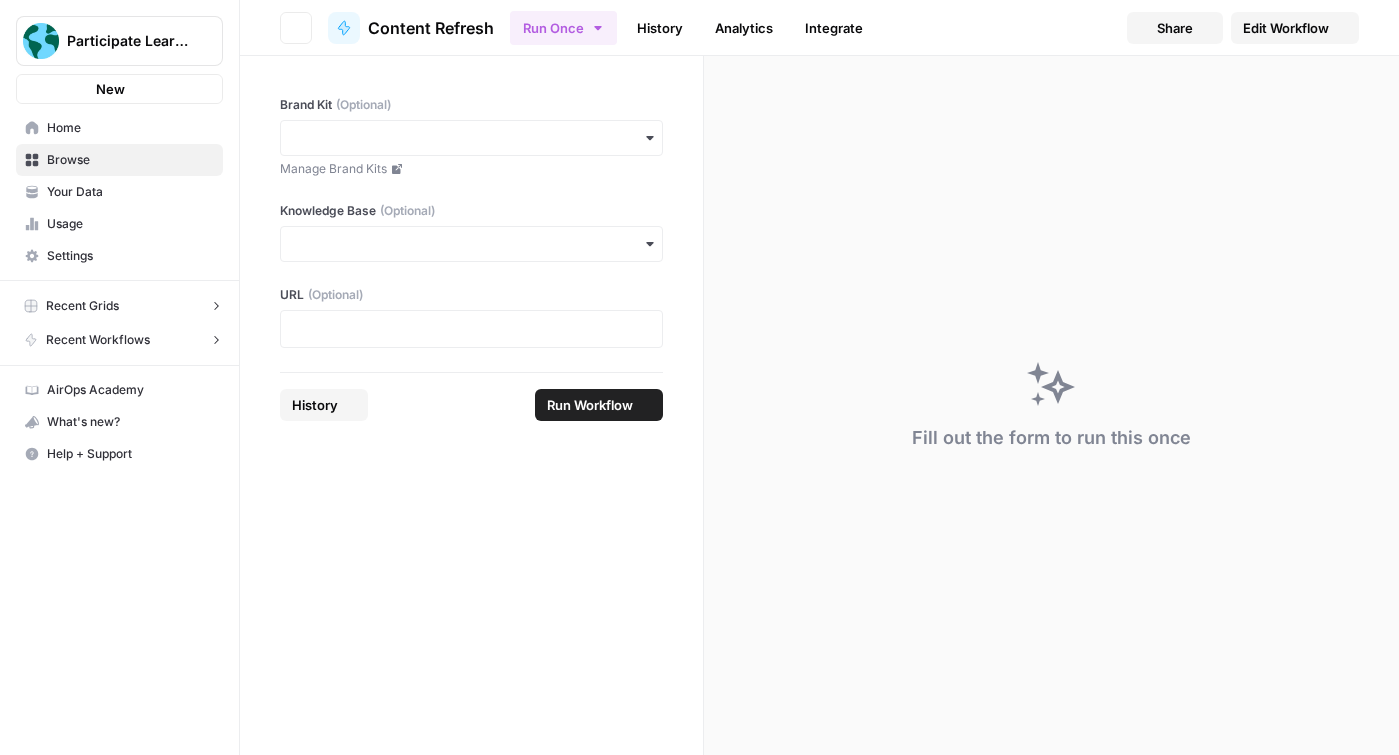 scroll, scrollTop: 0, scrollLeft: 0, axis: both 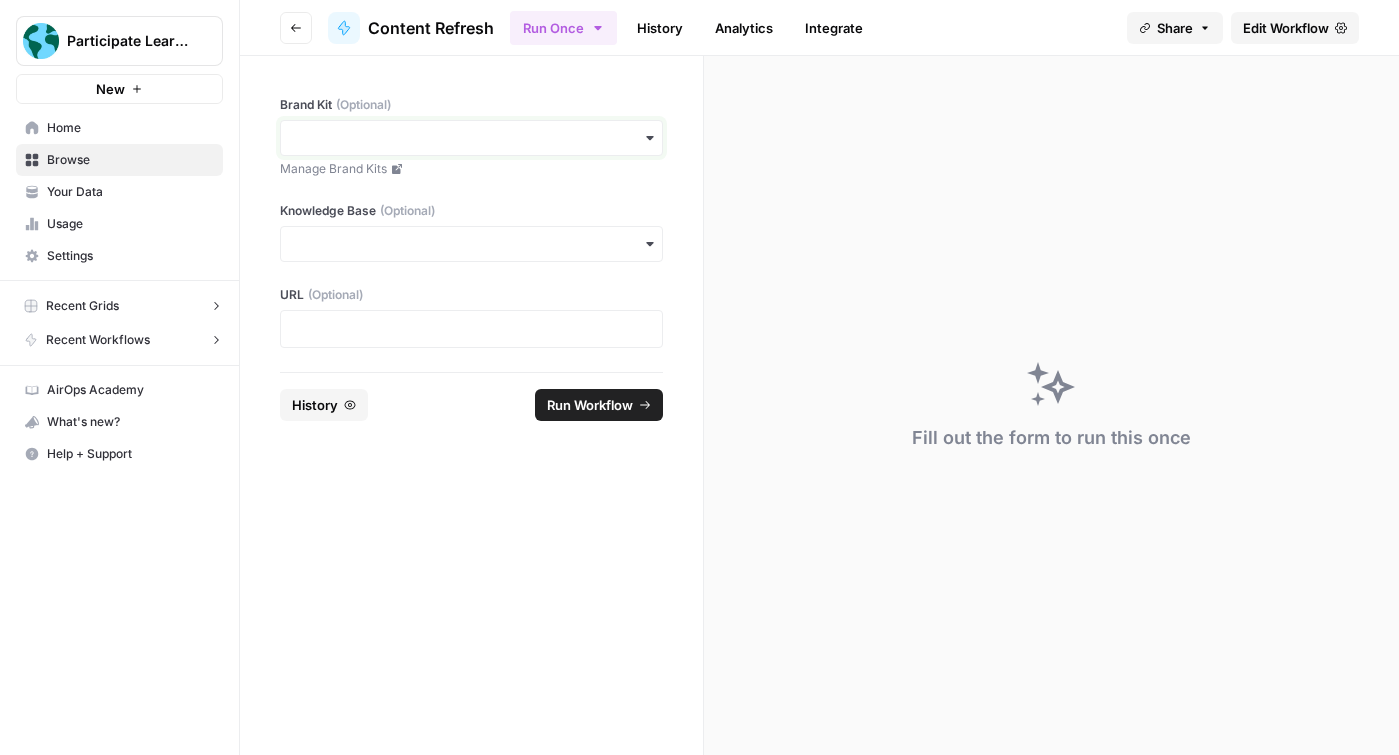 click on "Brand Kit (Optional)" at bounding box center [471, 138] 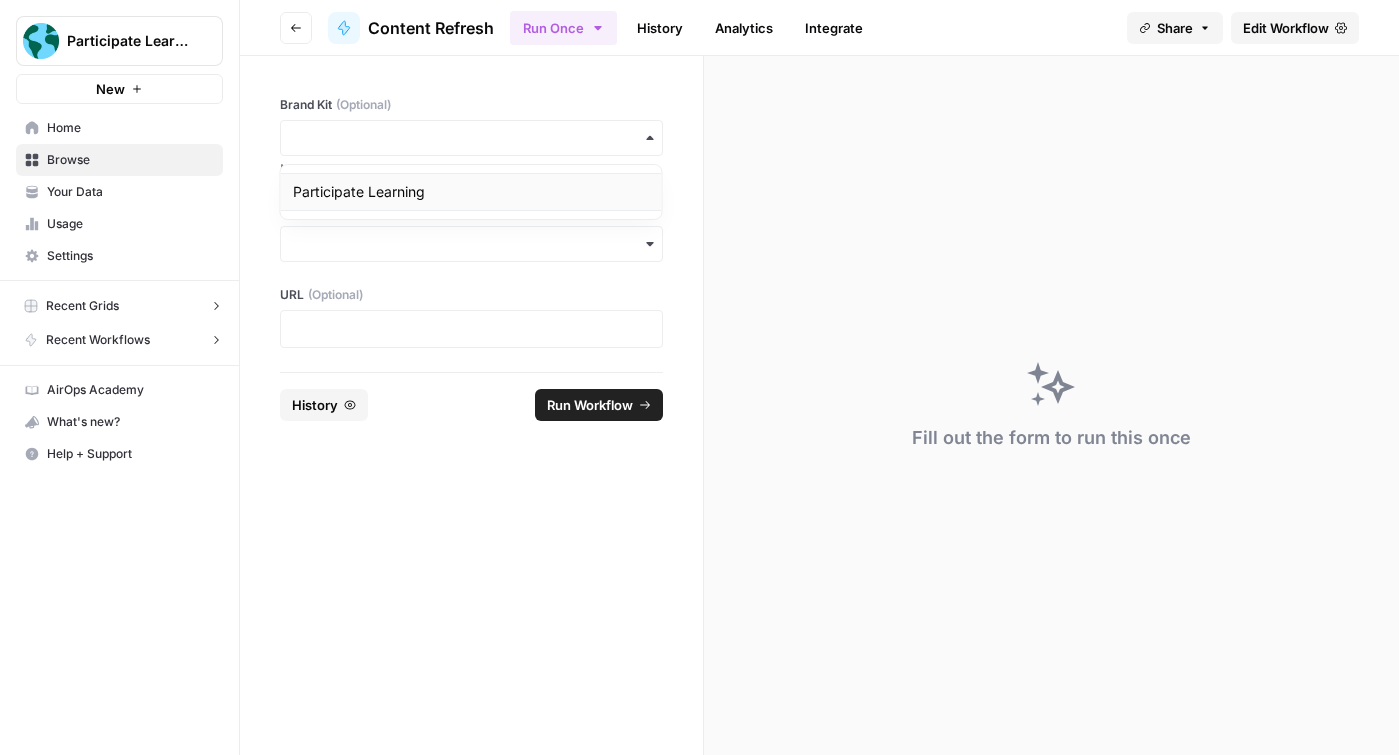 click on "Participate Learning" at bounding box center (471, 192) 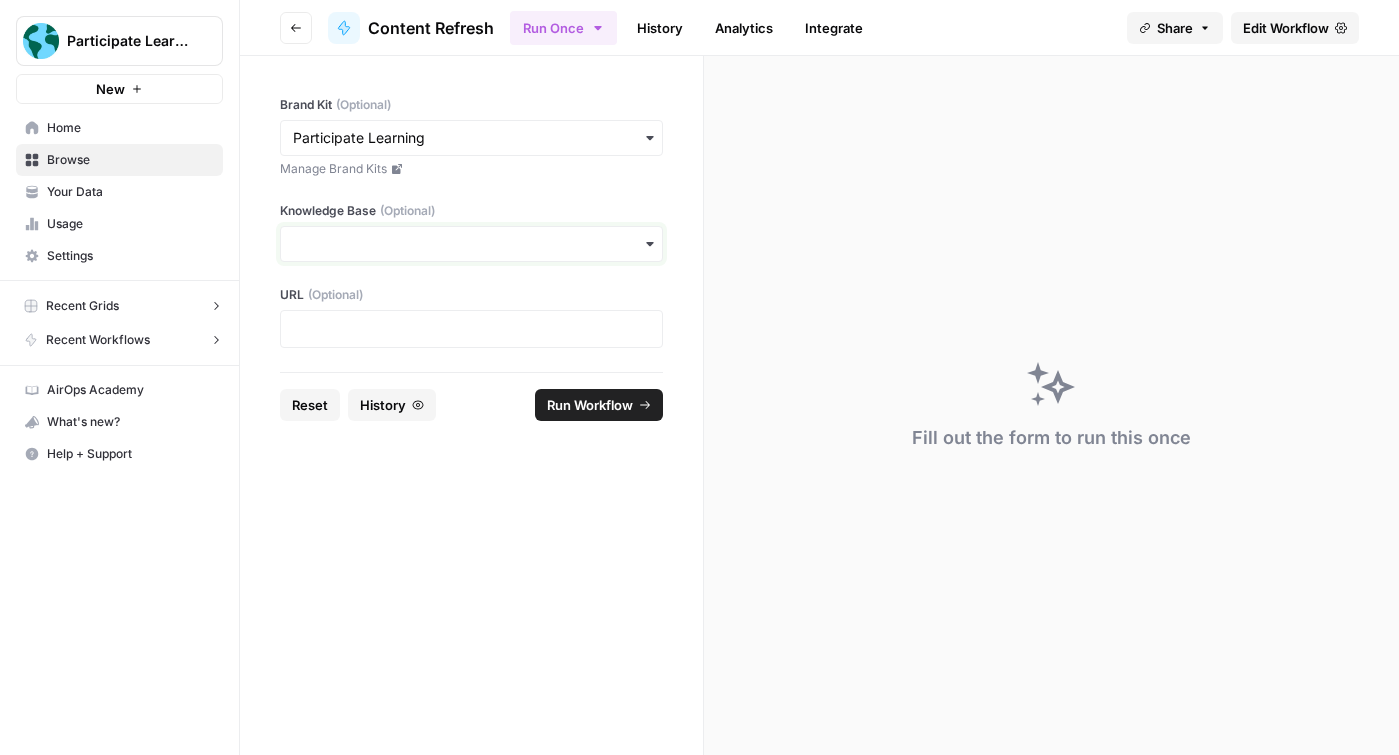 click on "Knowledge Base (Optional)" at bounding box center [471, 244] 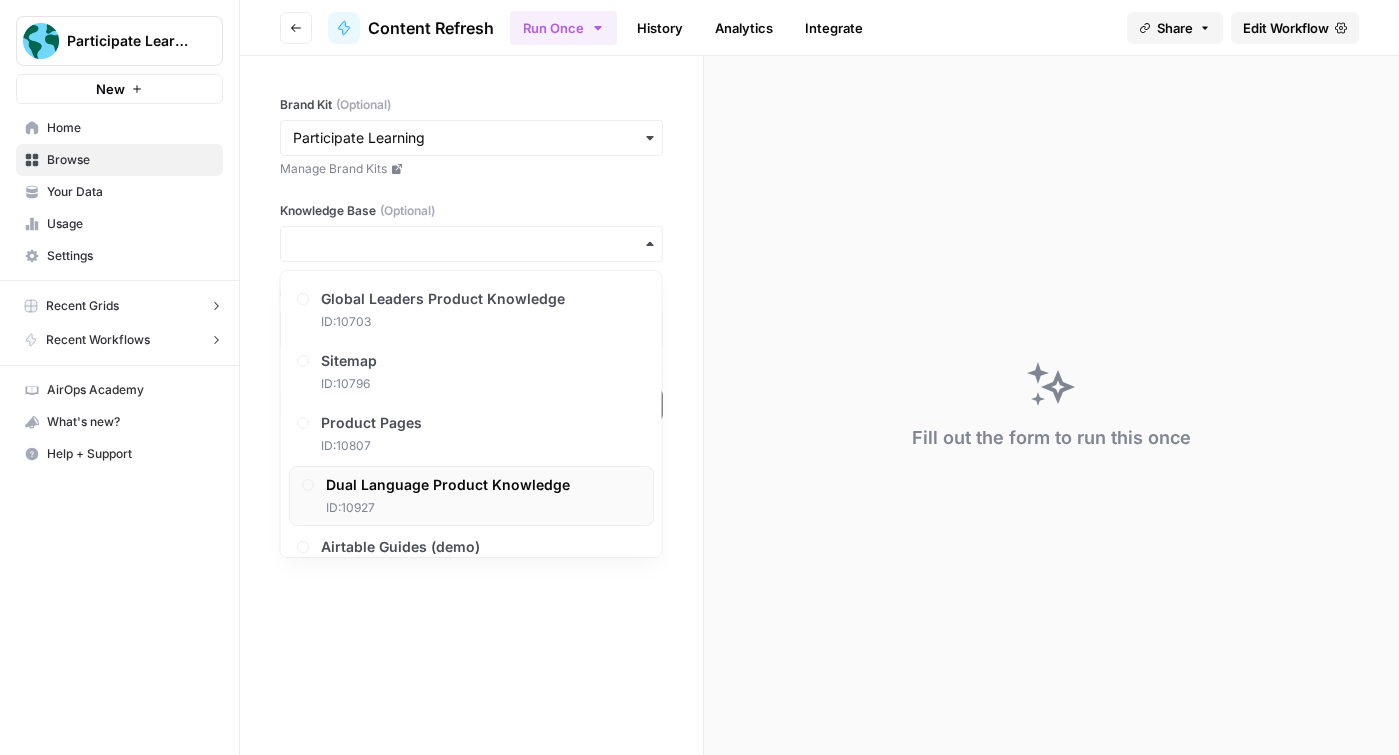 click on "Dual Language Product Knowledge" at bounding box center (448, 485) 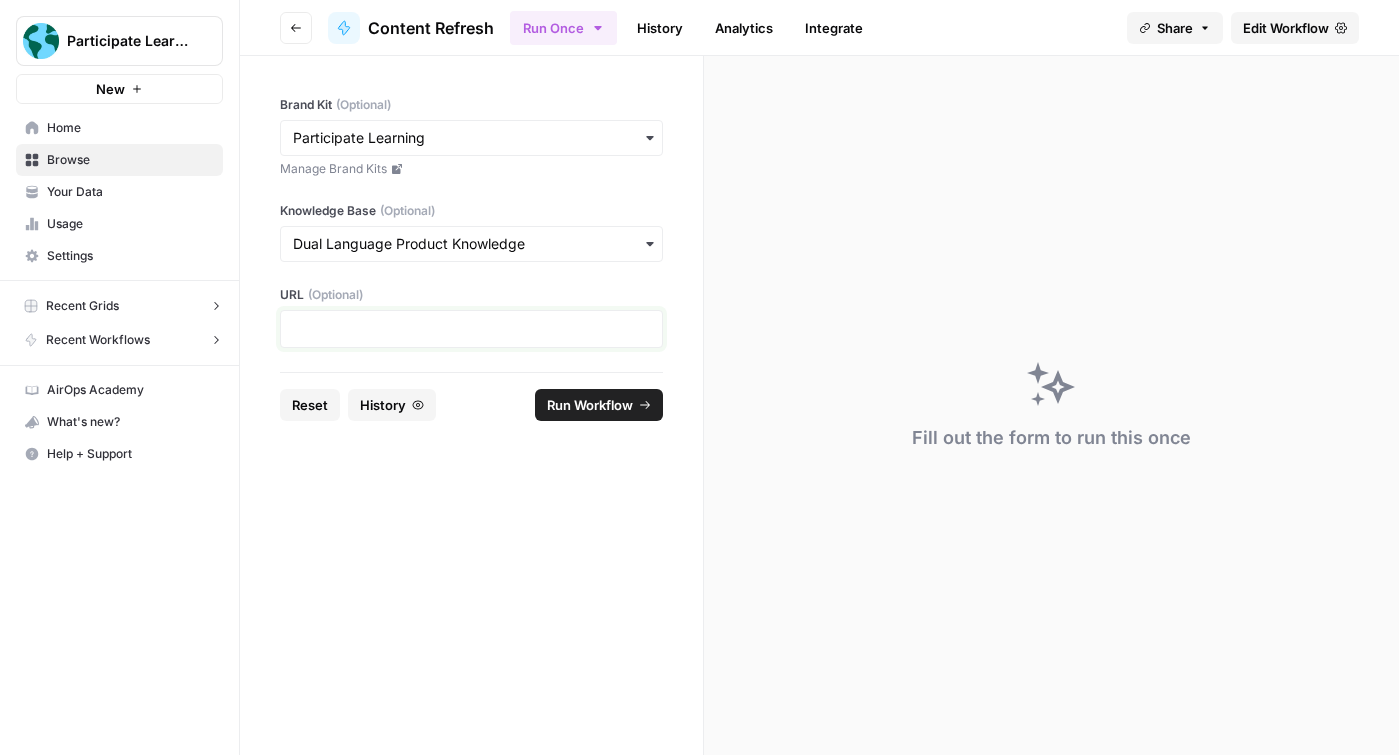 click at bounding box center (471, 329) 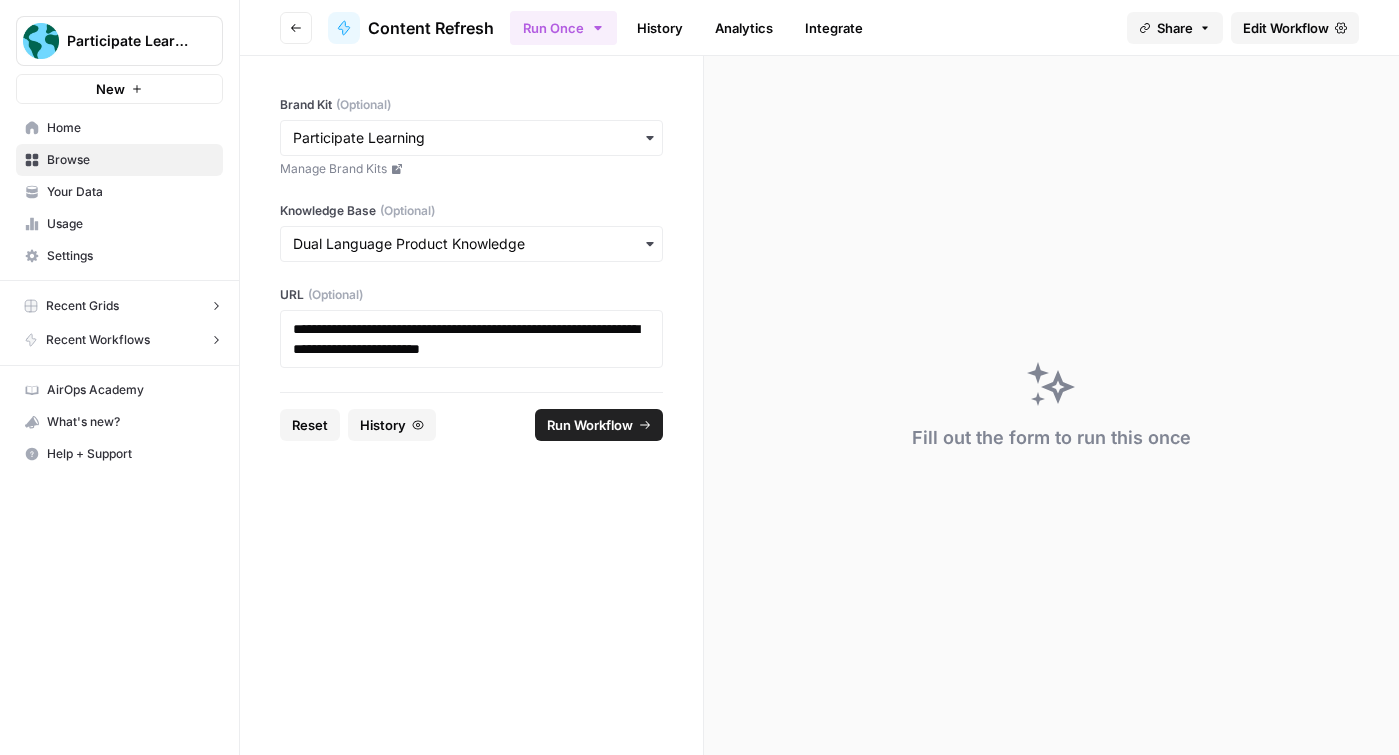 click on "Run Workflow" at bounding box center (590, 425) 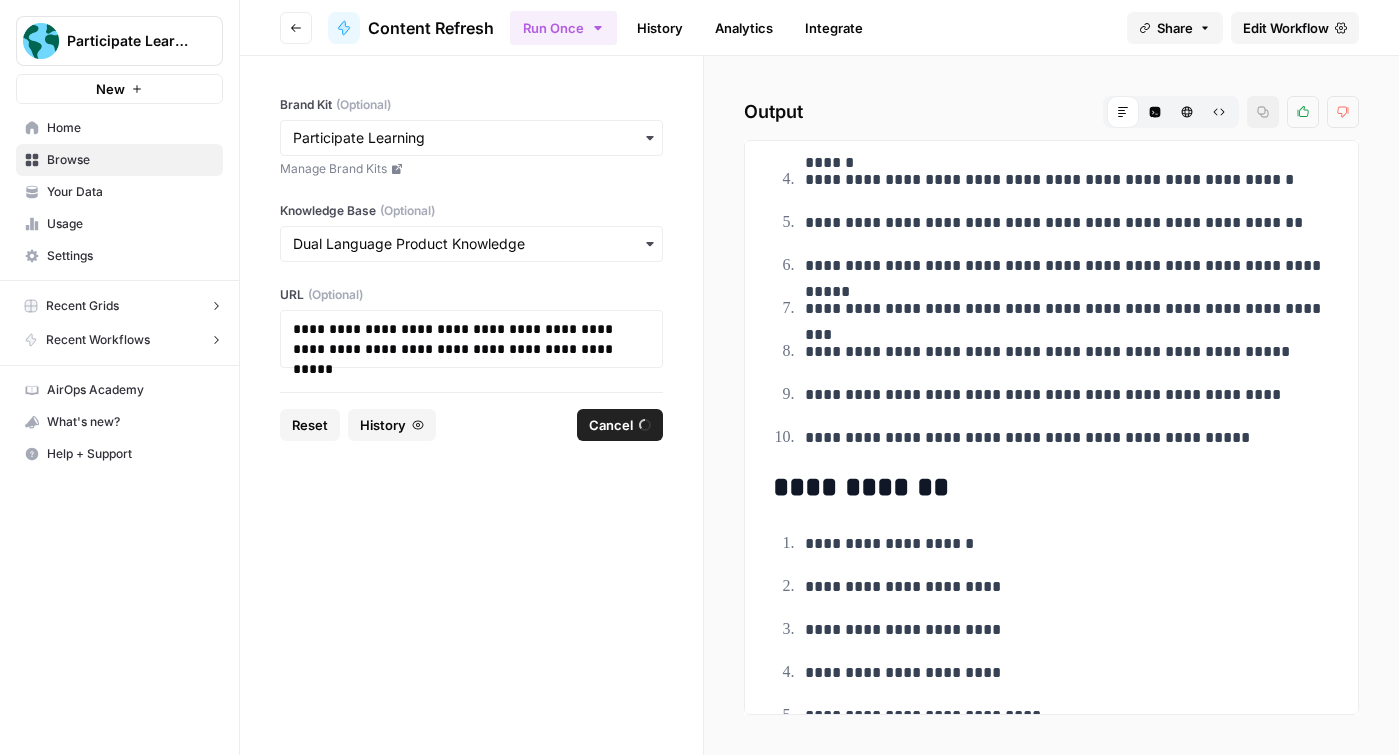 scroll, scrollTop: 0, scrollLeft: 0, axis: both 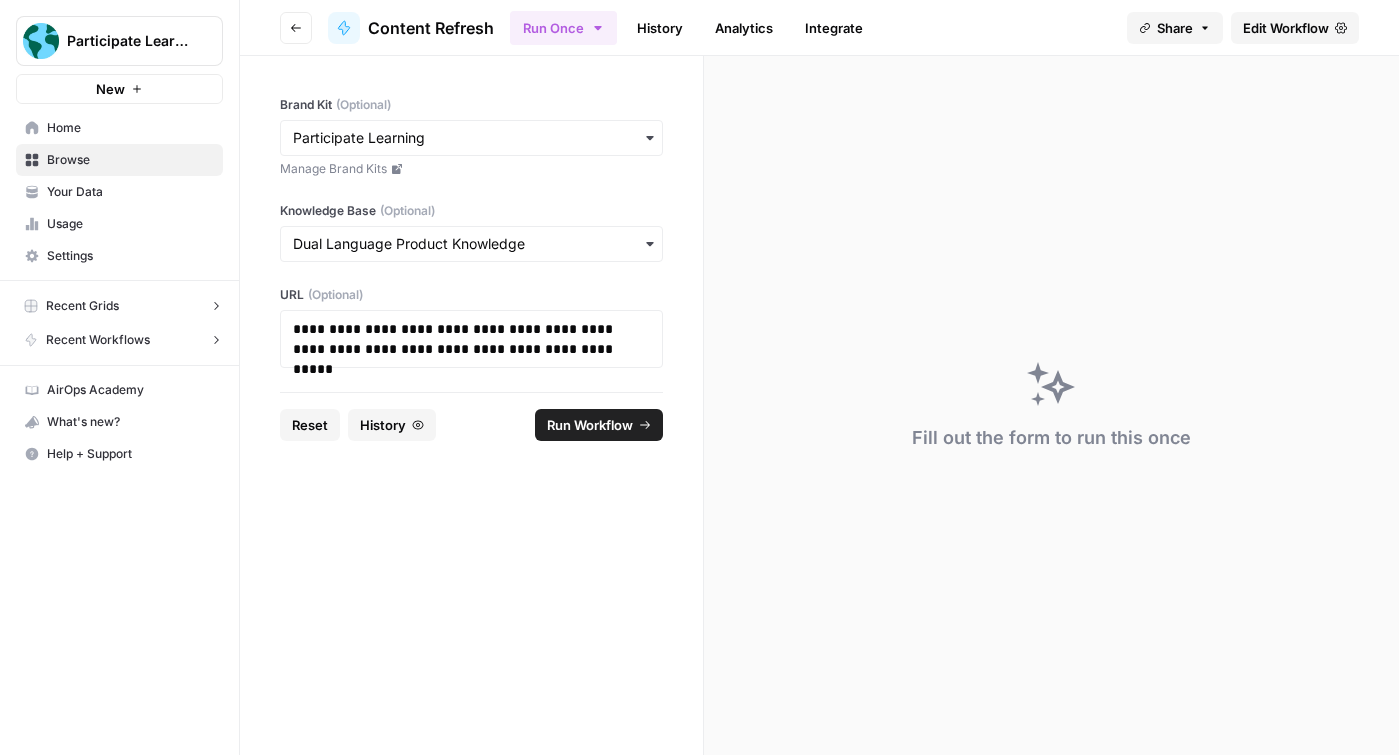 click on "History" at bounding box center [660, 28] 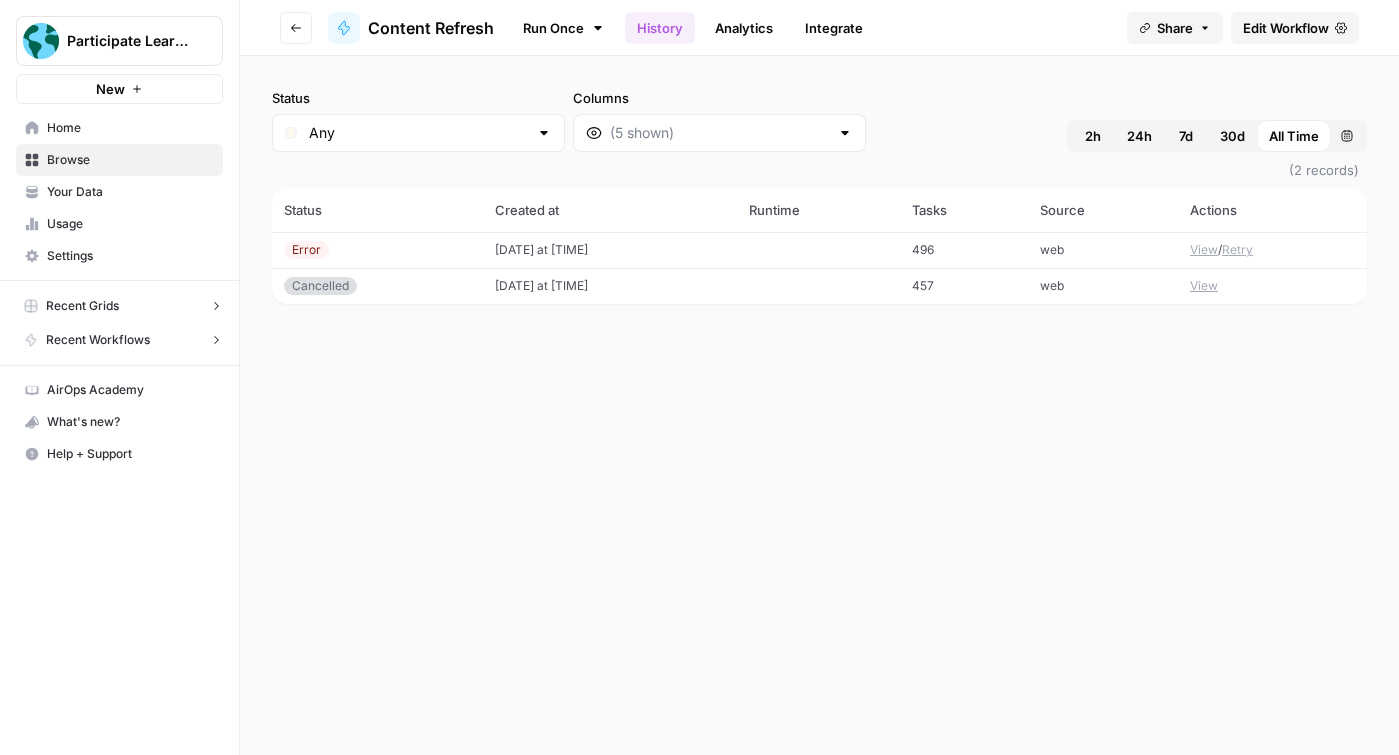 click on "View" at bounding box center (1204, 250) 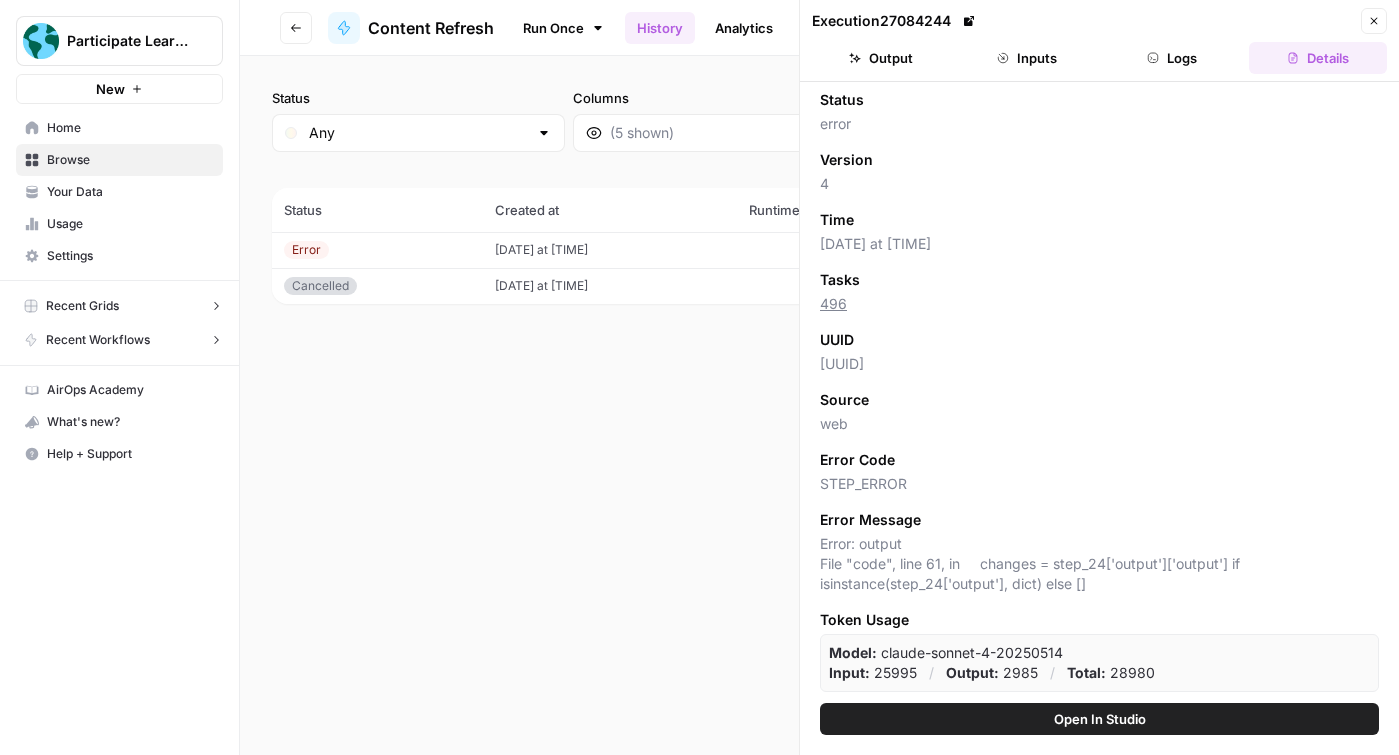 scroll, scrollTop: 0, scrollLeft: 0, axis: both 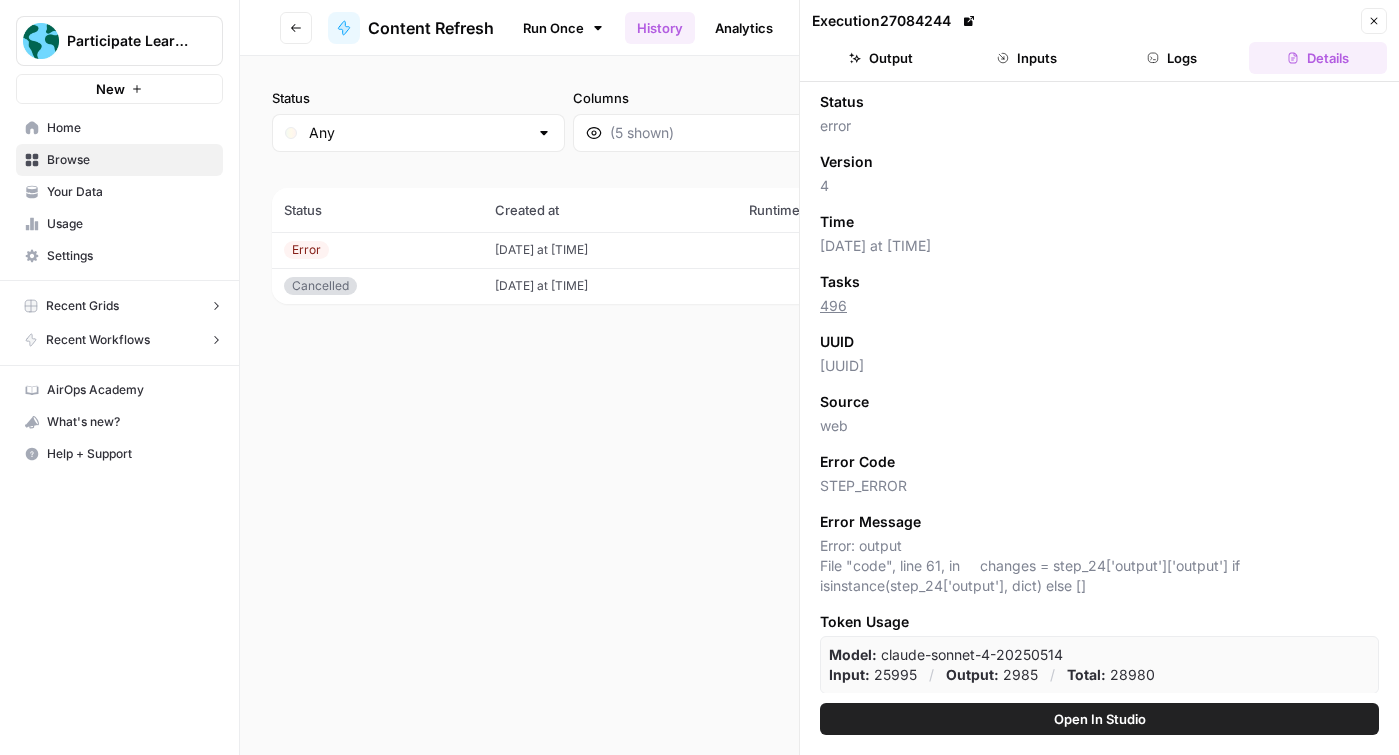 click on "Status Any Columns 2h 24h 7d 30d All Time Custom range (2 records) Status Created at Runtime Tasks Source Actions Error 08/05/25 at 4:07 PM 496 web View  /  Retry Cancelled 08/03/25 at 10:53 AM 457 web View" at bounding box center [819, 405] 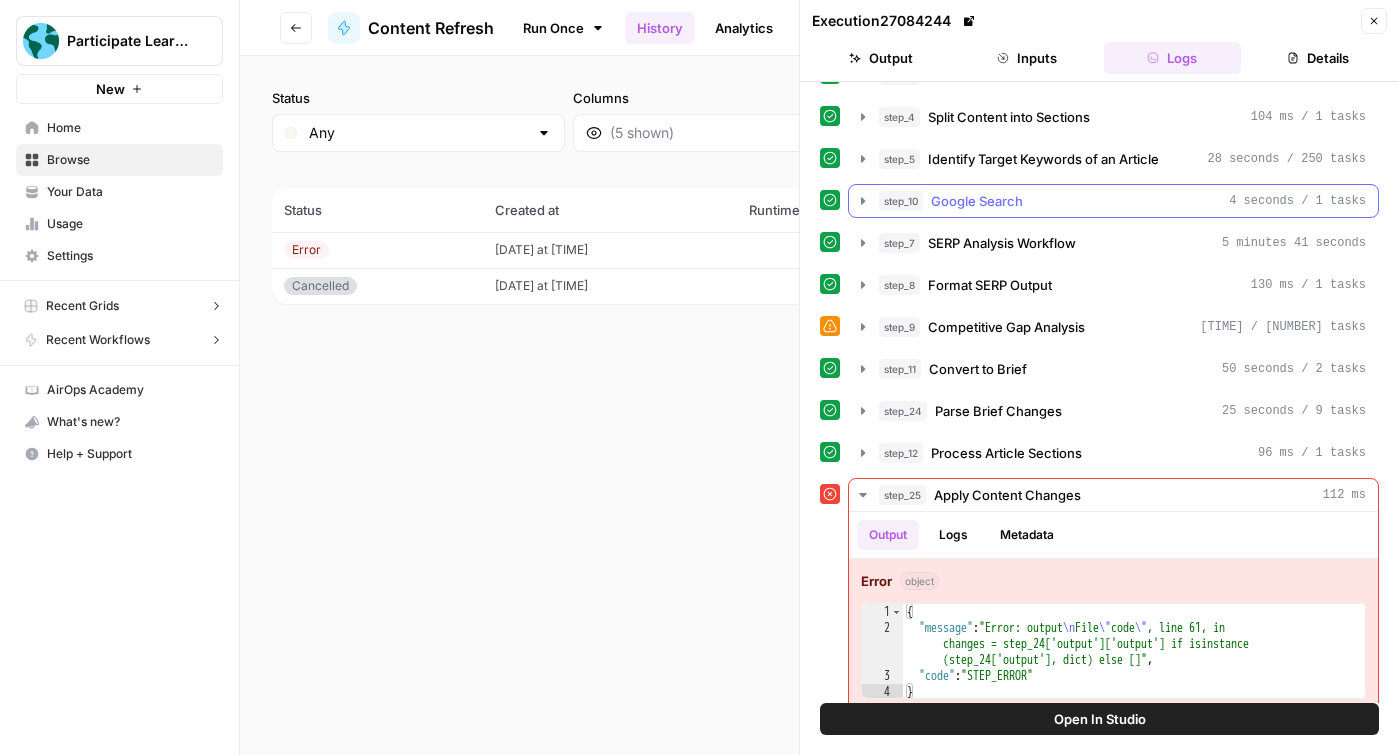 scroll, scrollTop: 137, scrollLeft: 0, axis: vertical 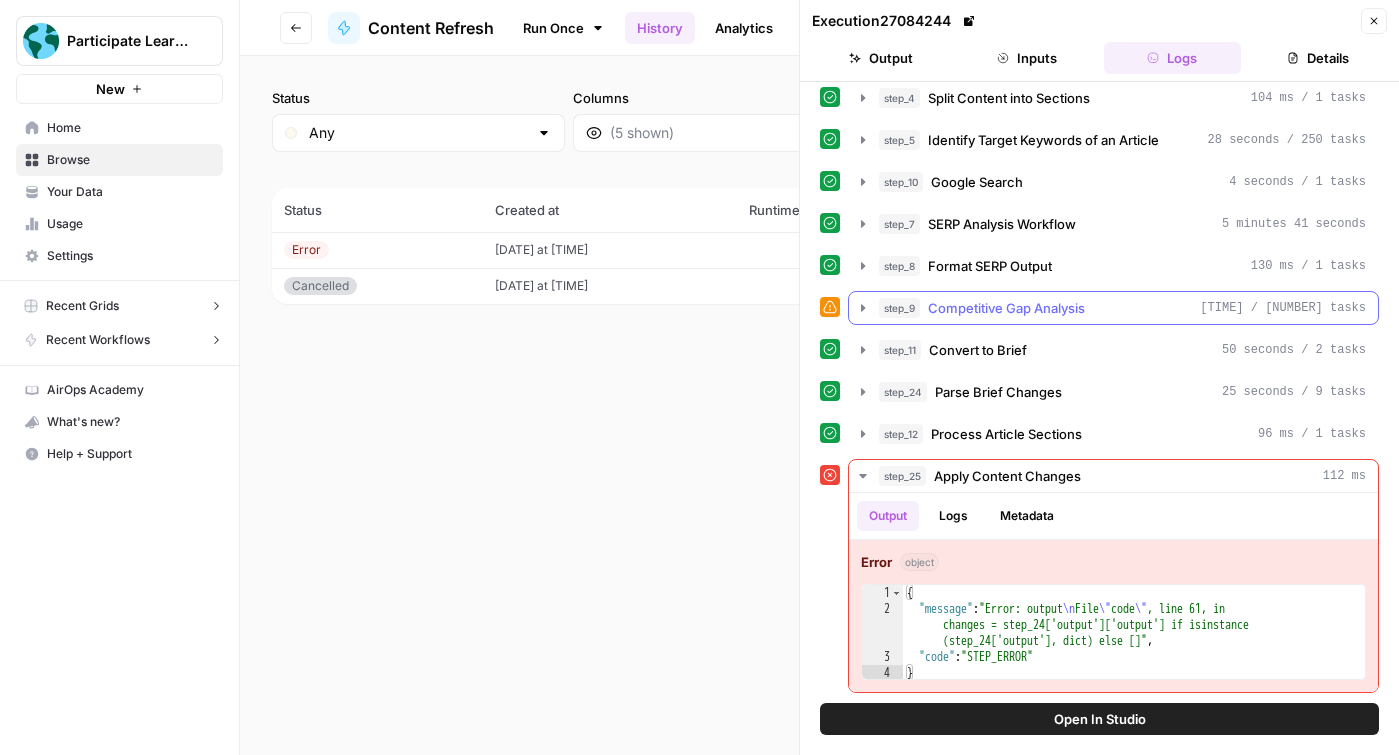 click 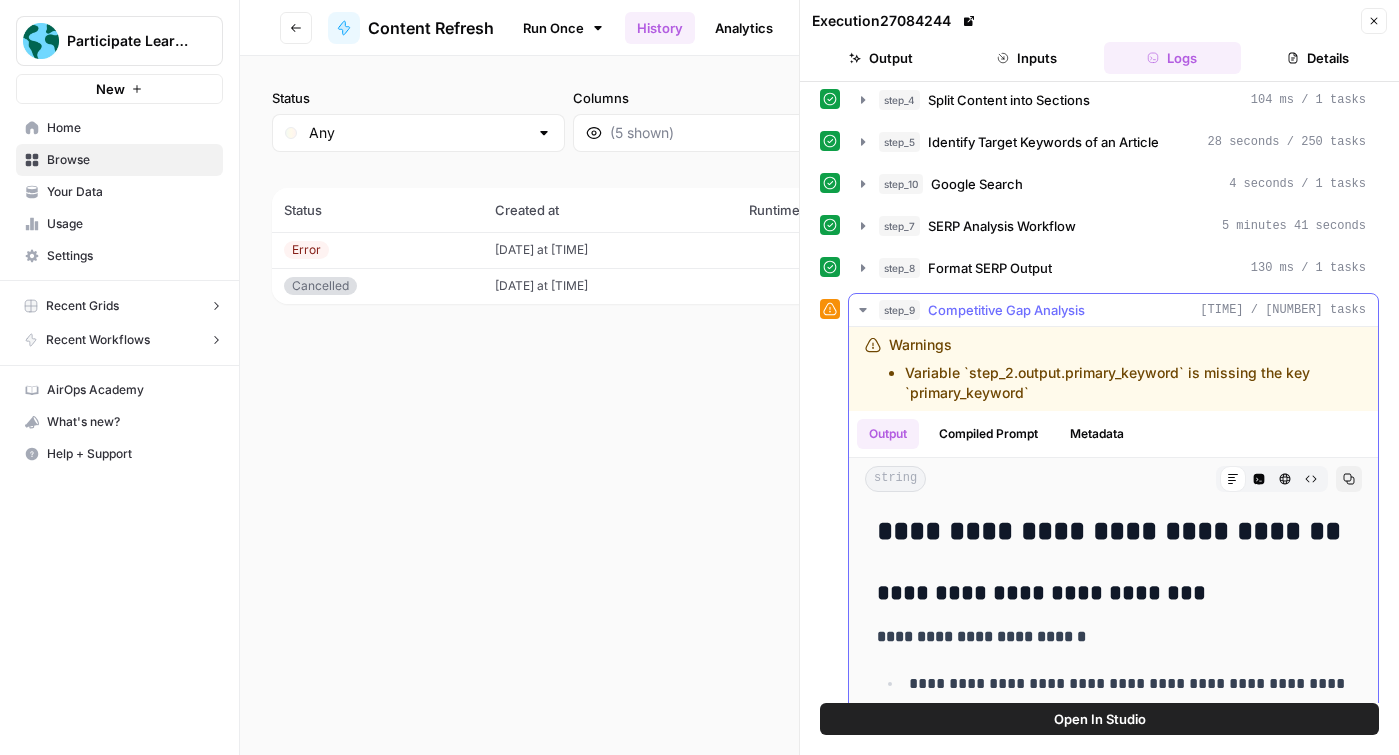 scroll, scrollTop: 133, scrollLeft: 0, axis: vertical 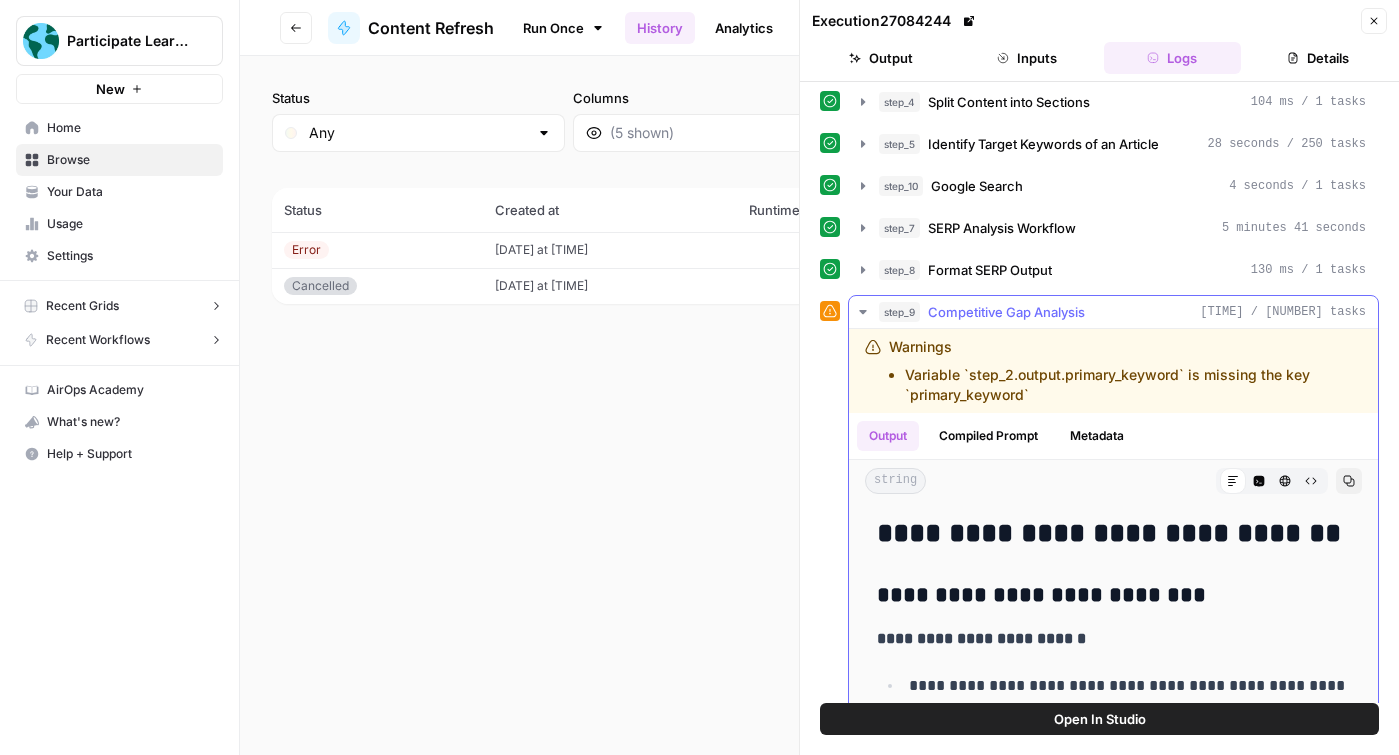click 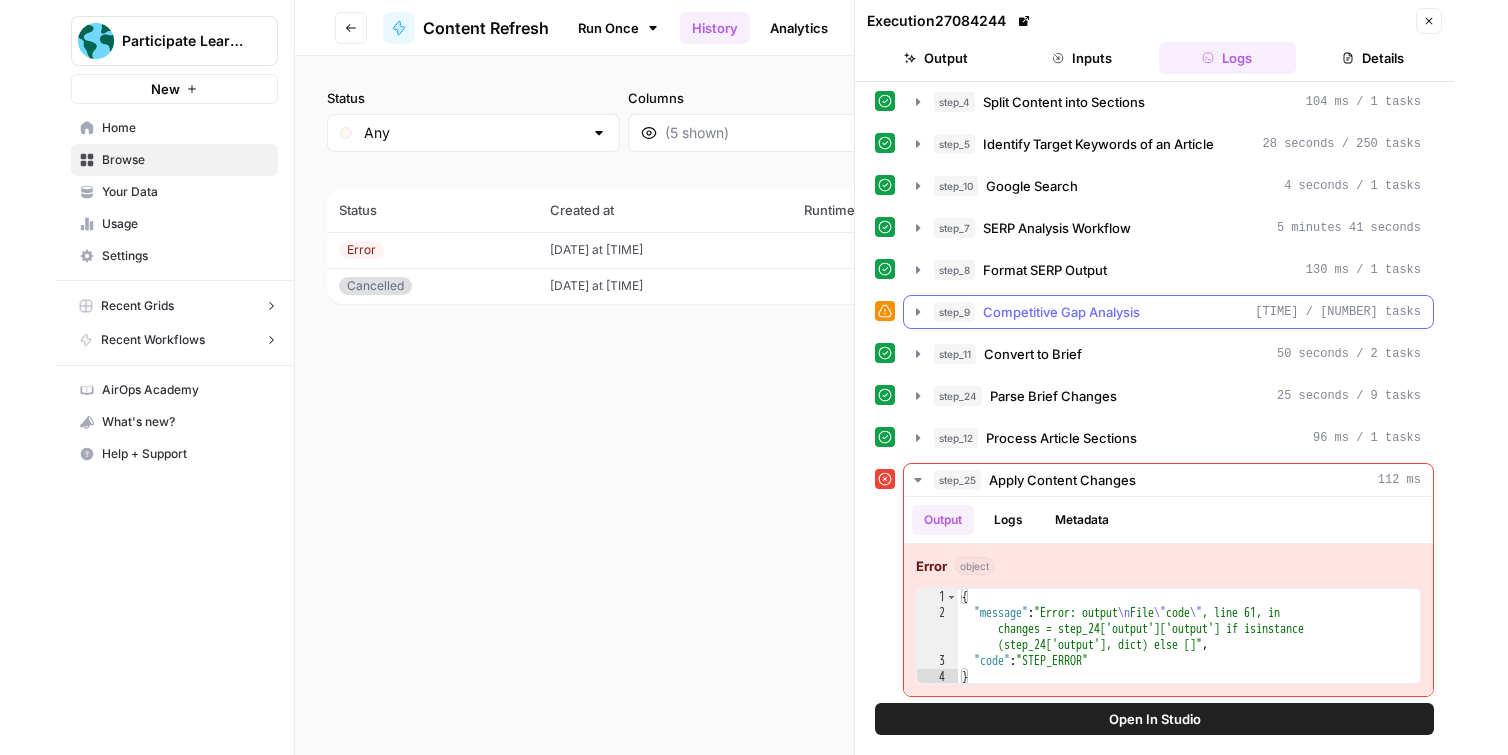 scroll, scrollTop: 137, scrollLeft: 0, axis: vertical 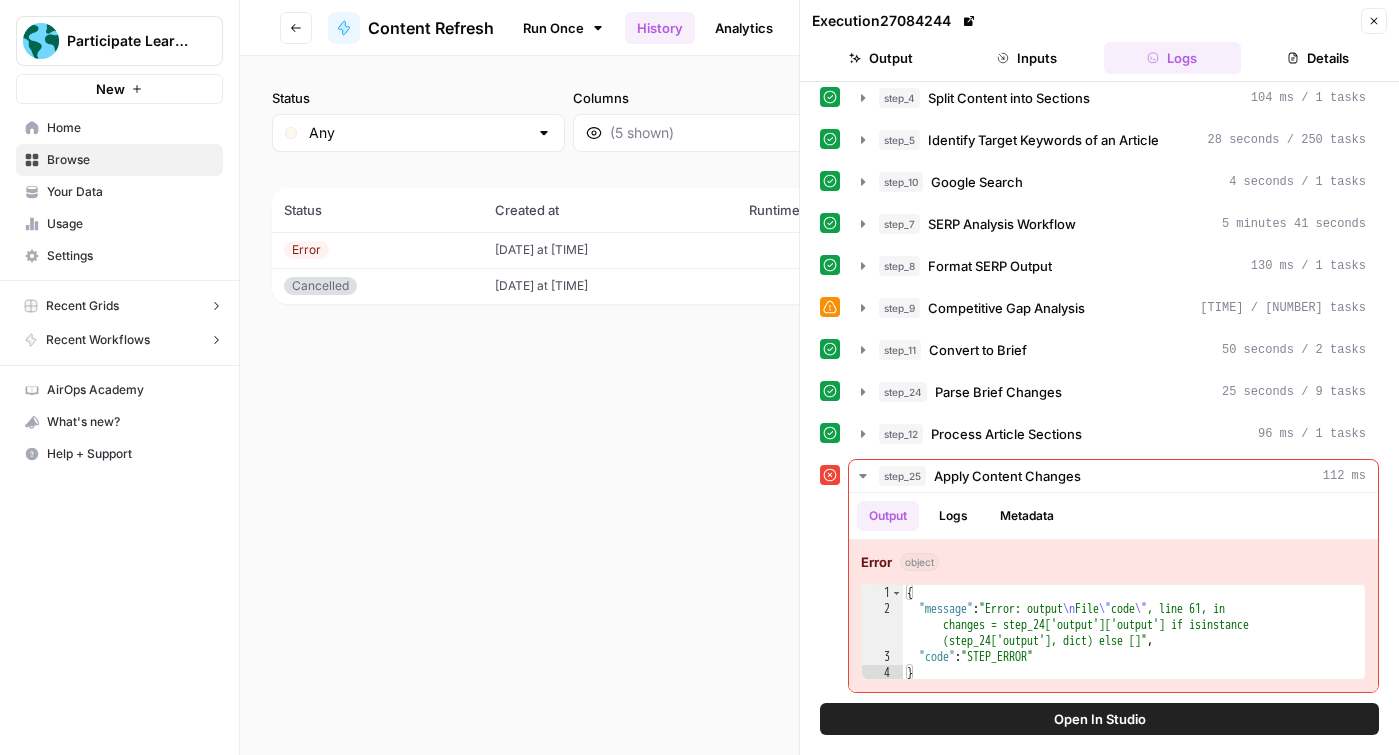 click on "Open In Studio" at bounding box center (1100, 719) 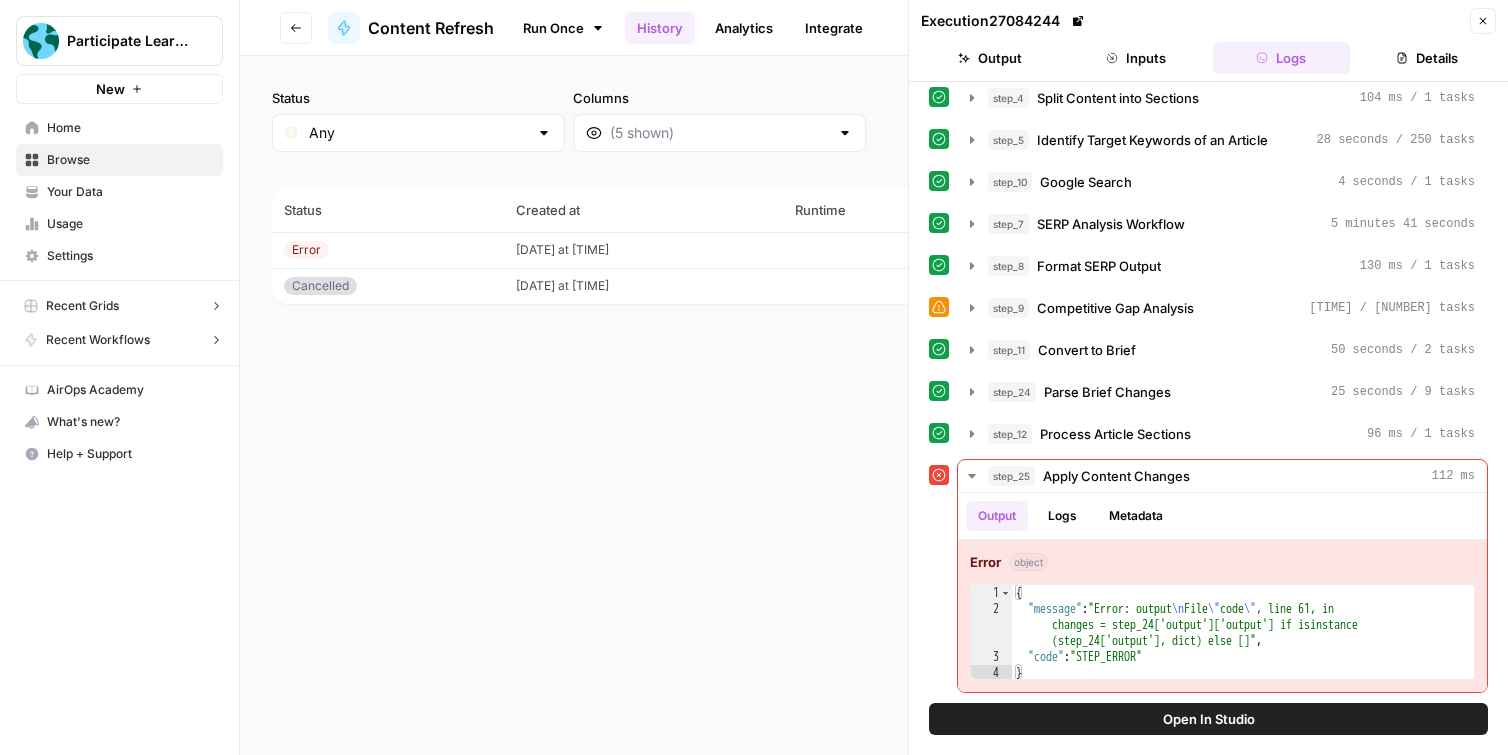 click 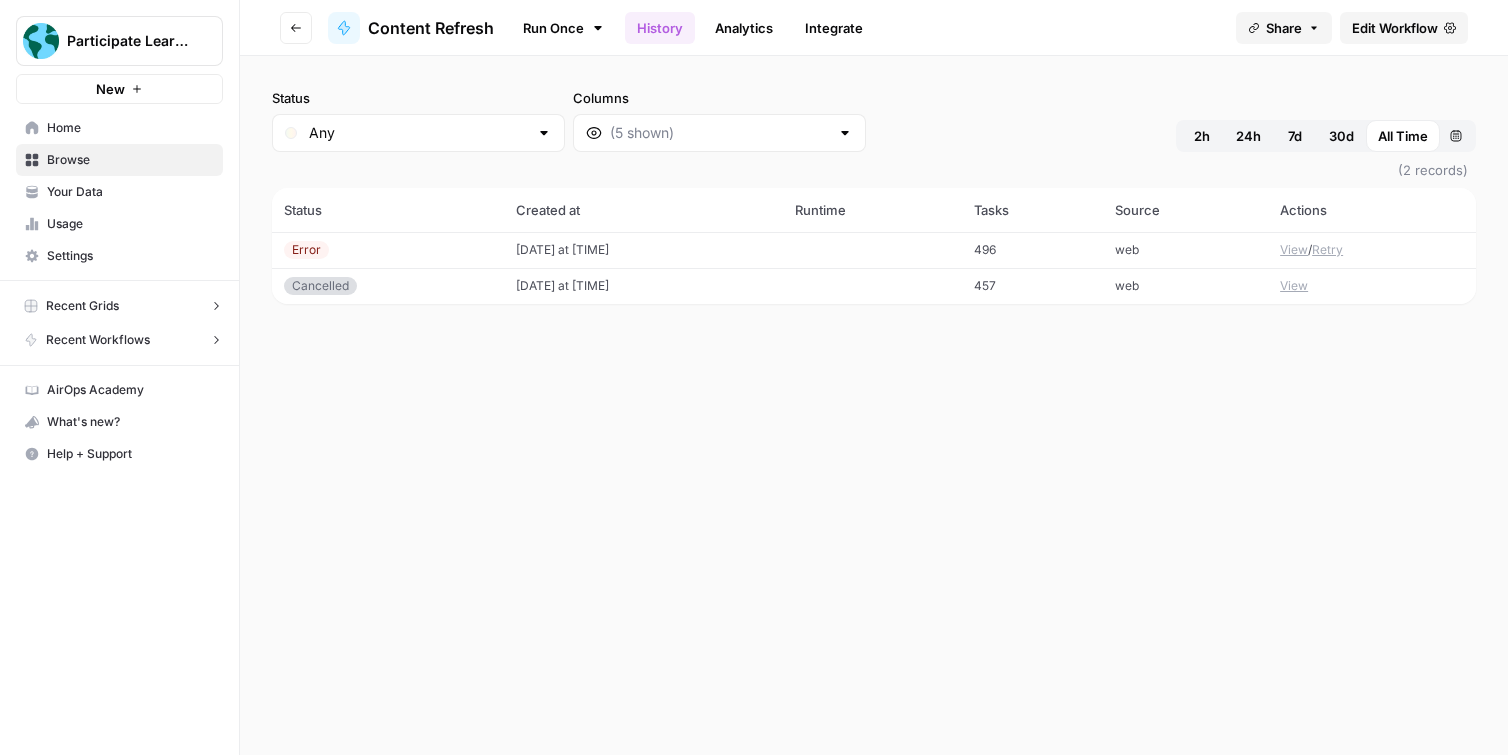 click on "Content Refresh" at bounding box center [431, 28] 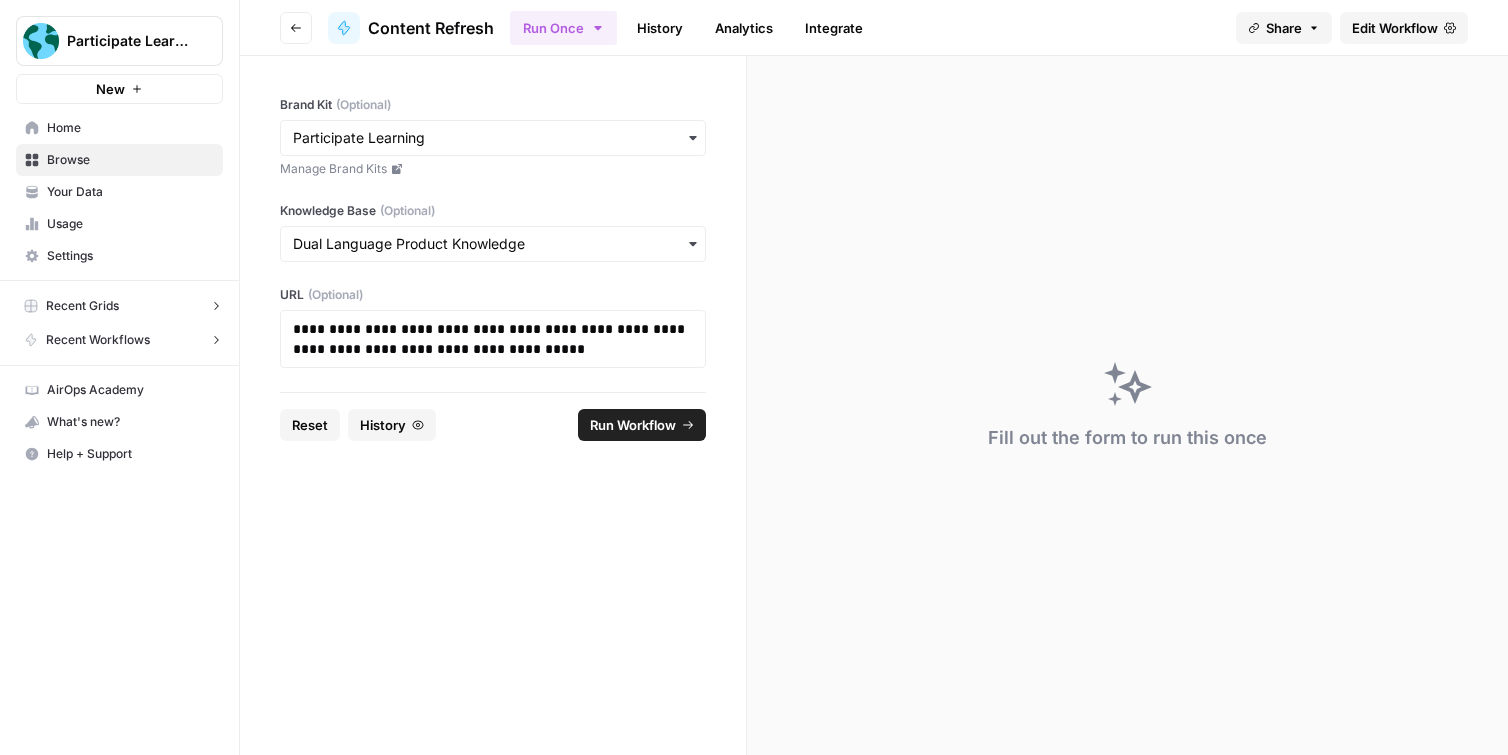 click on "Edit Workflow" at bounding box center [1395, 28] 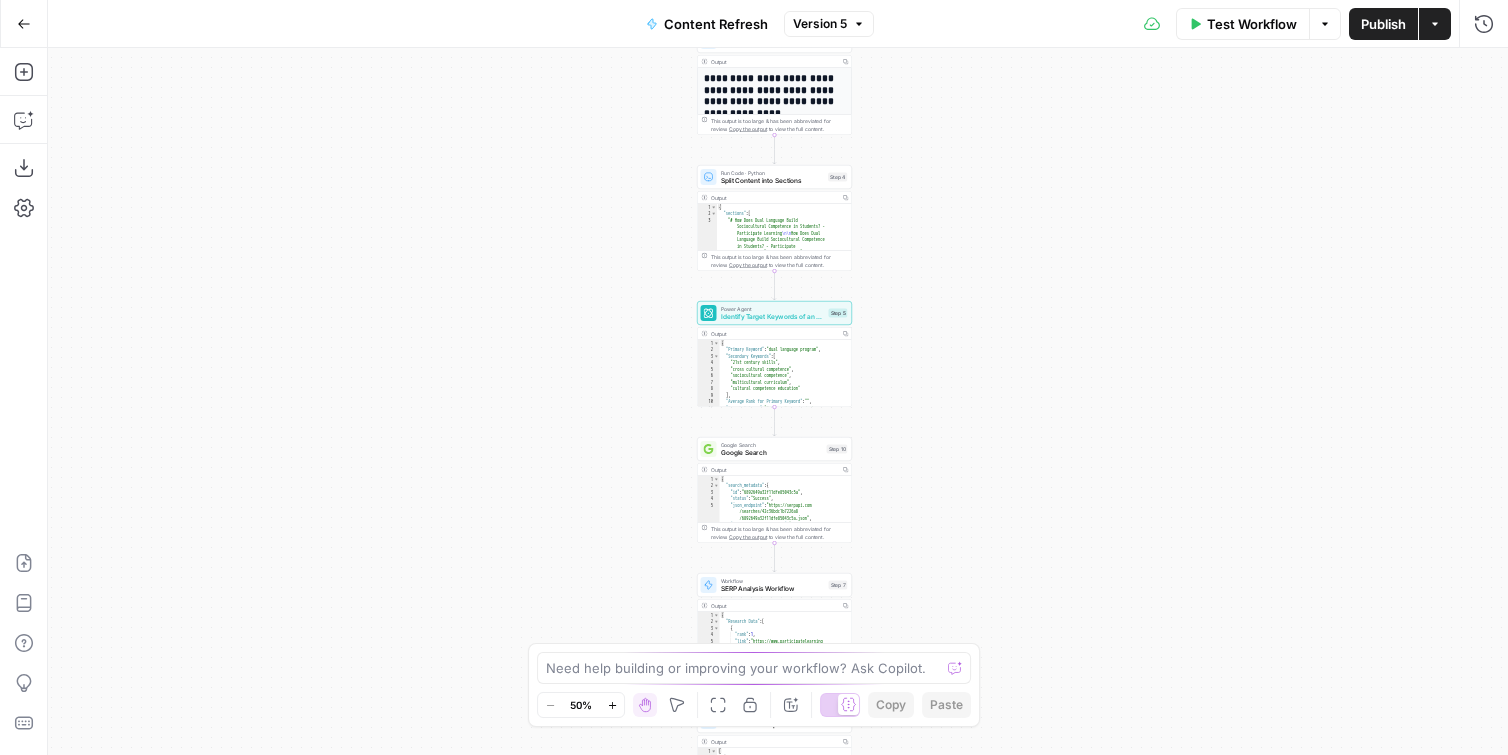 click 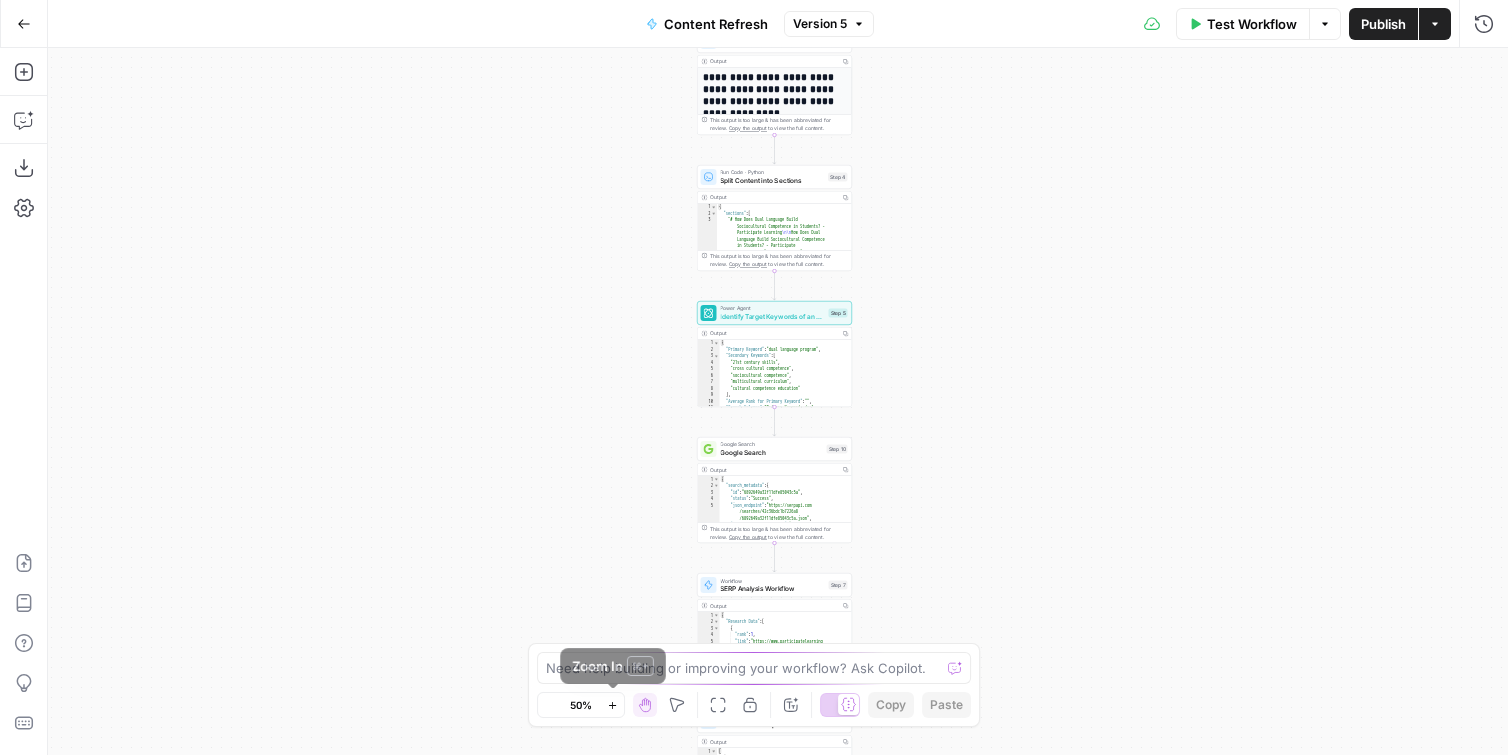 click 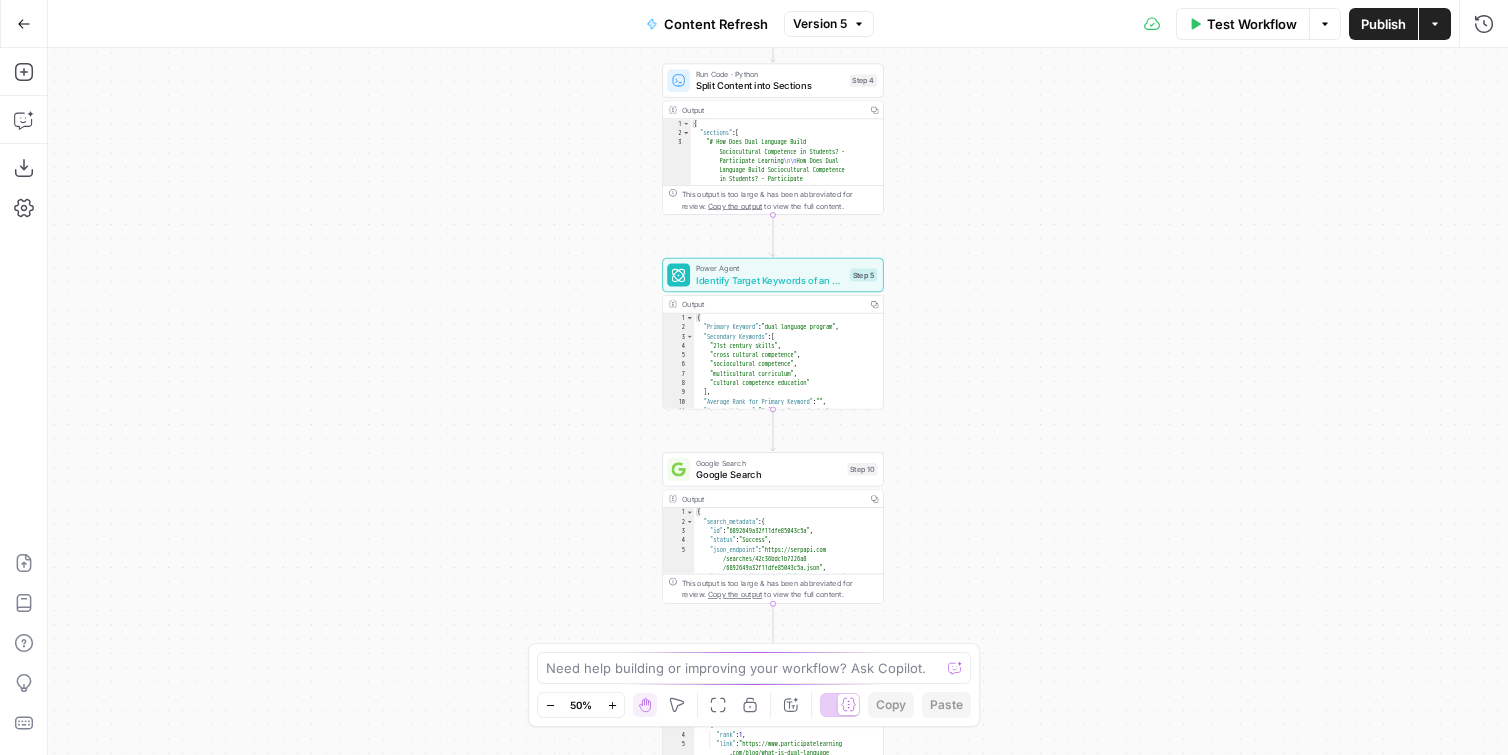 click 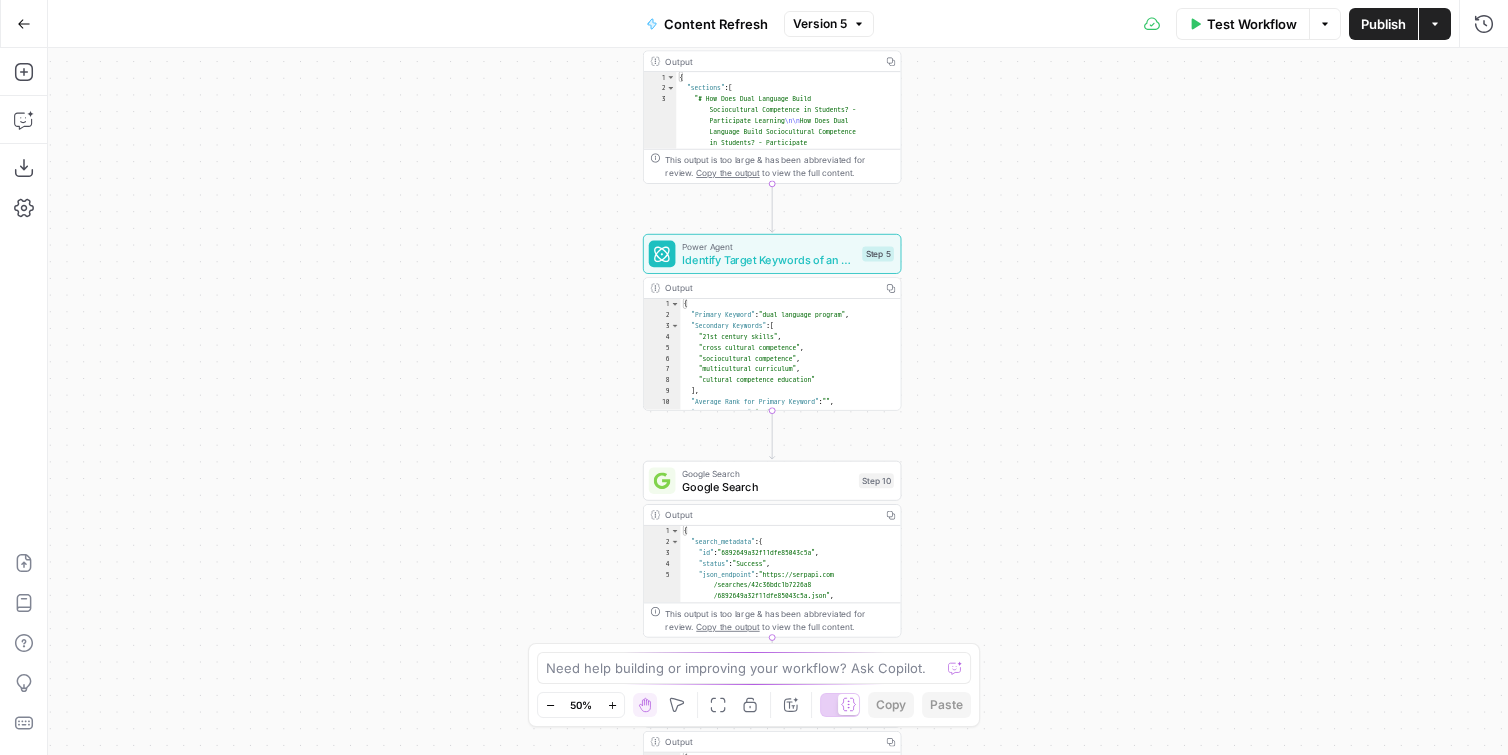 click 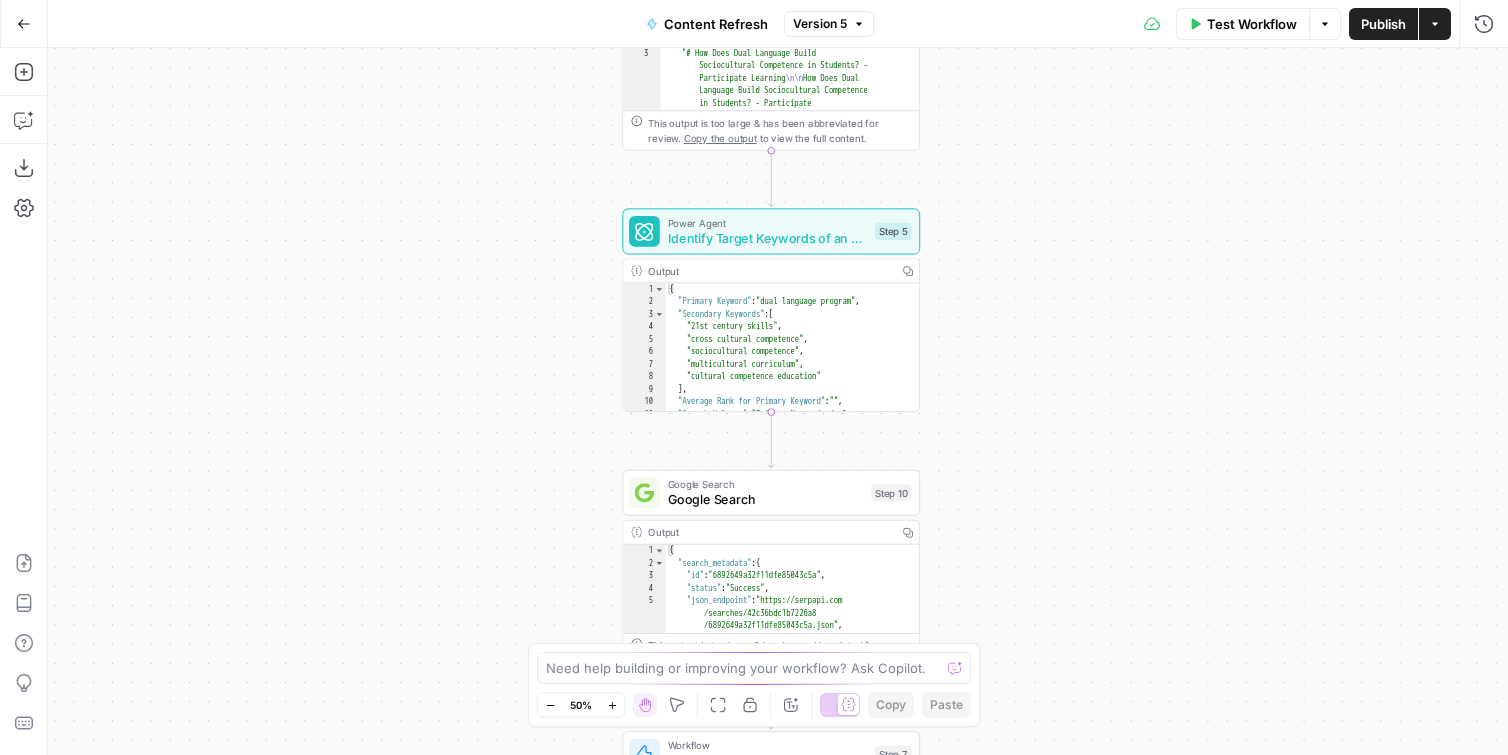 click 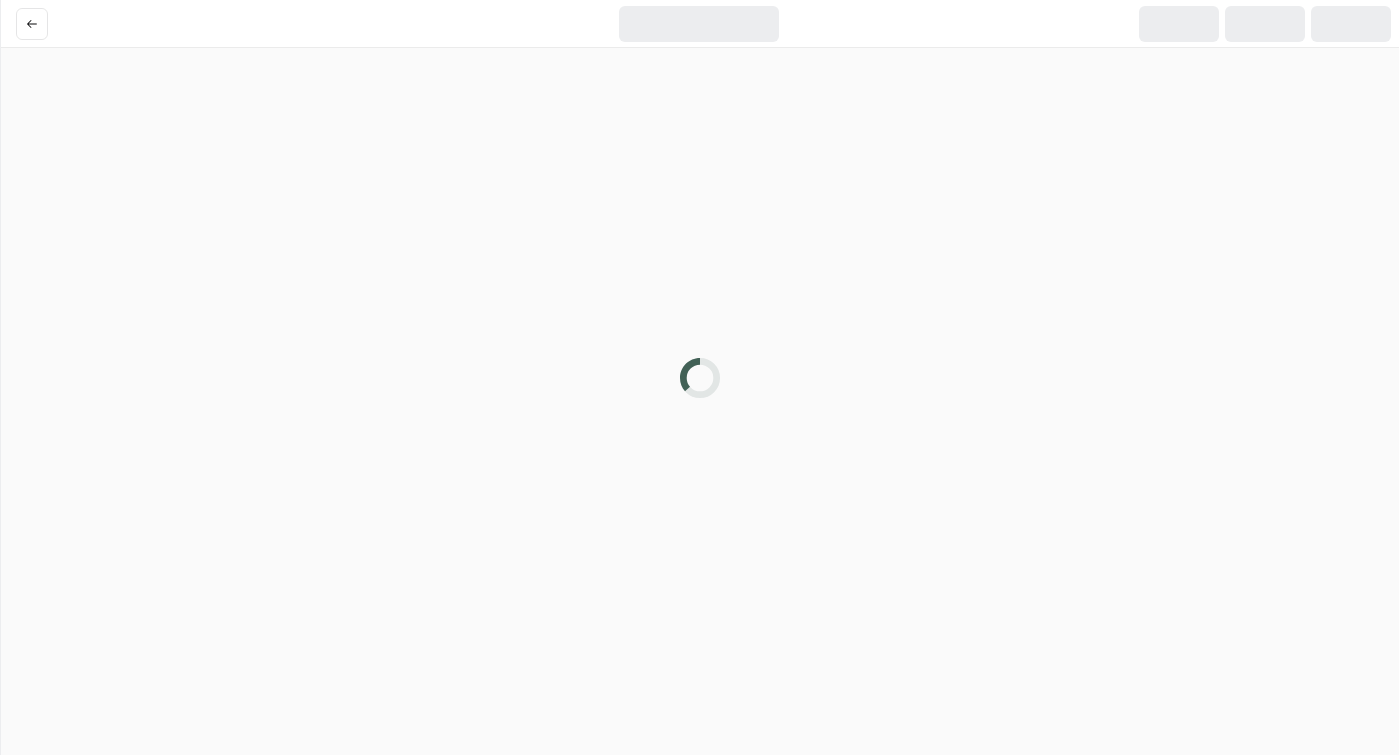 scroll, scrollTop: 0, scrollLeft: 0, axis: both 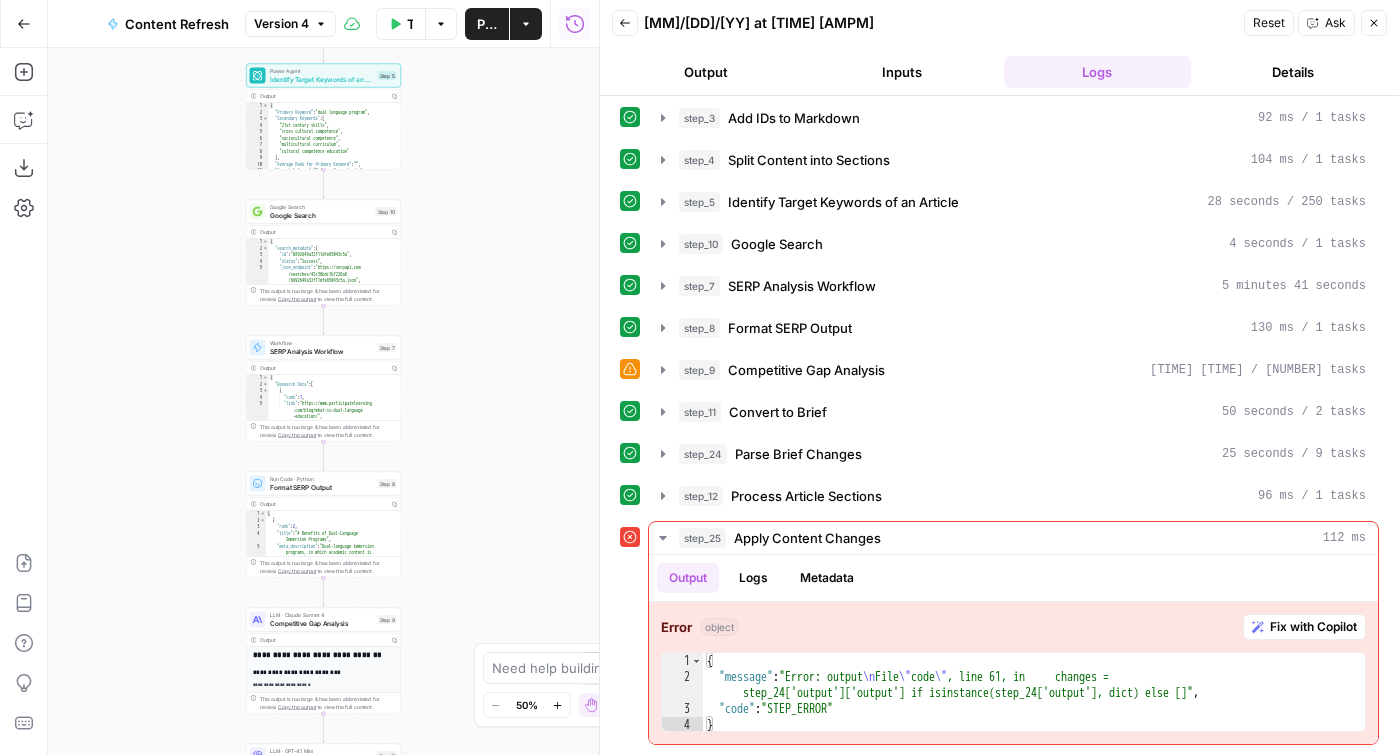 click 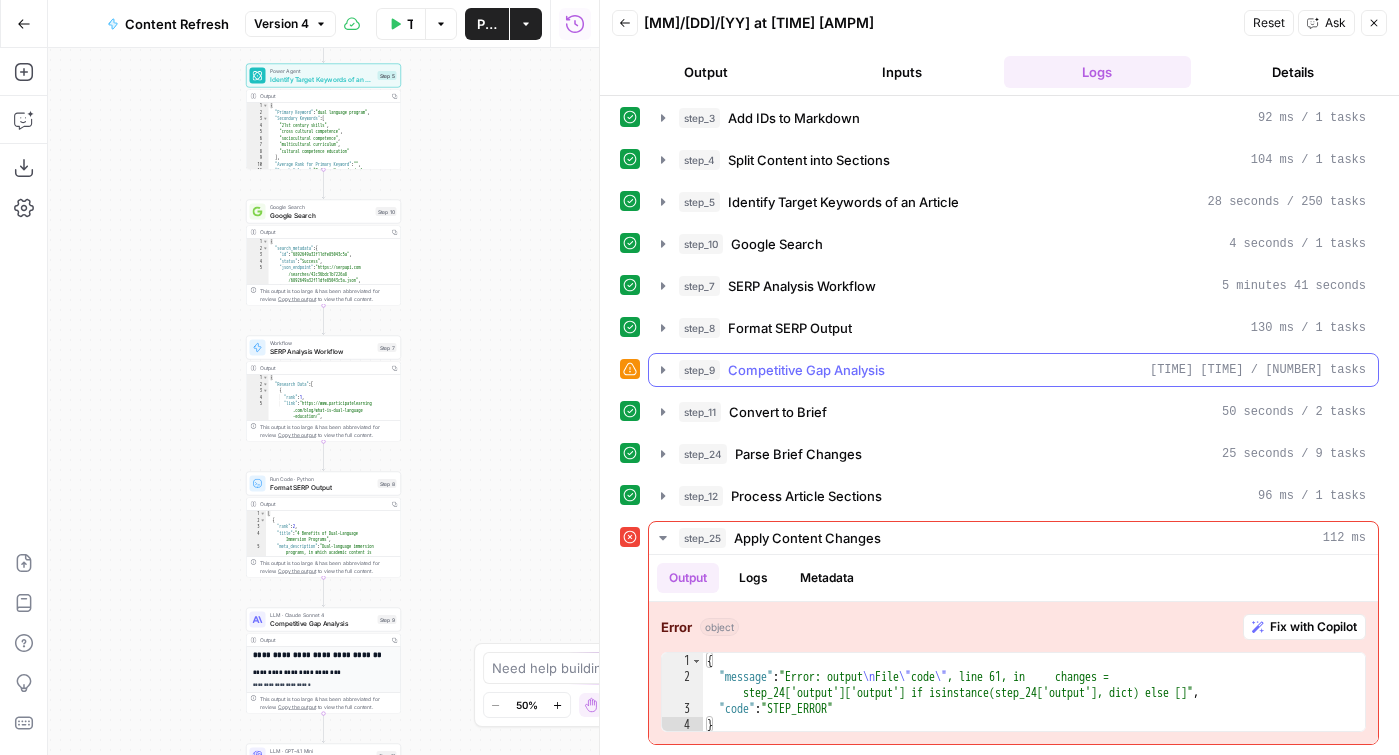 click 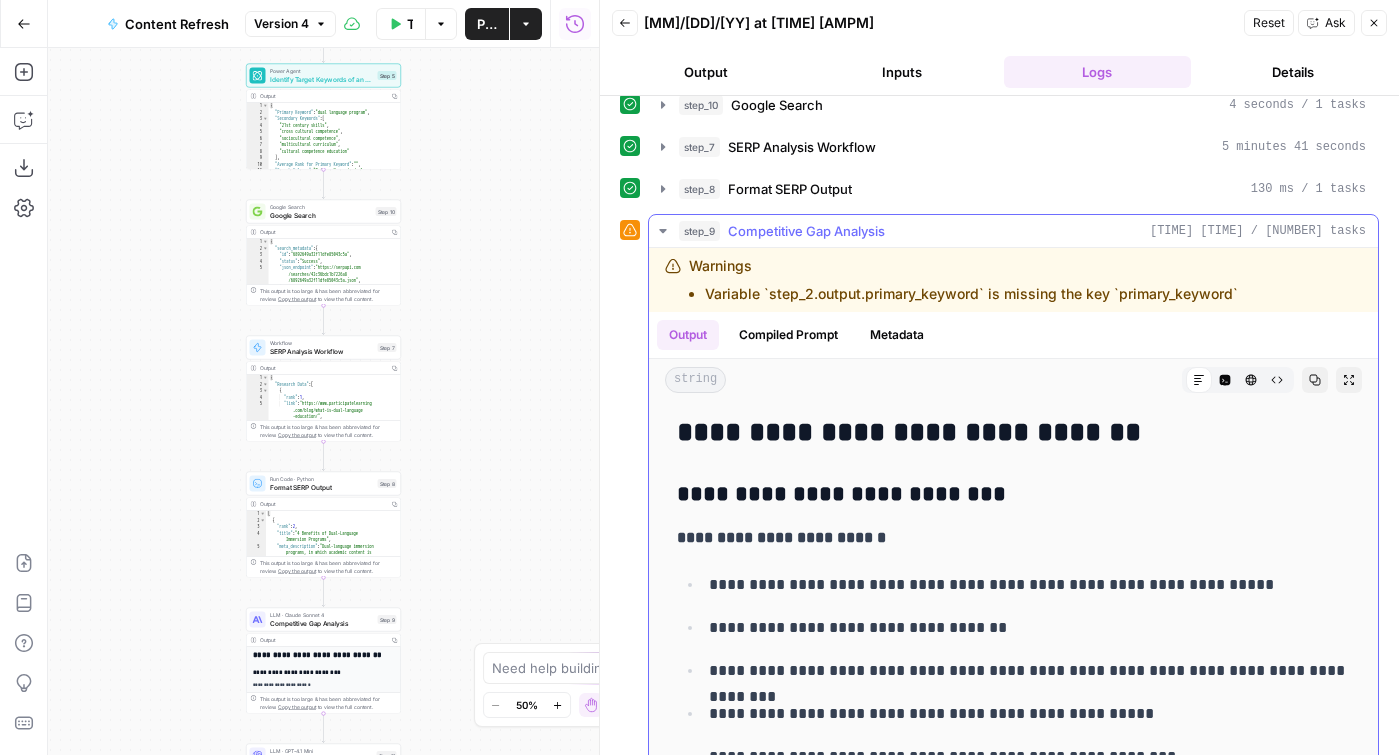 scroll, scrollTop: 325, scrollLeft: 0, axis: vertical 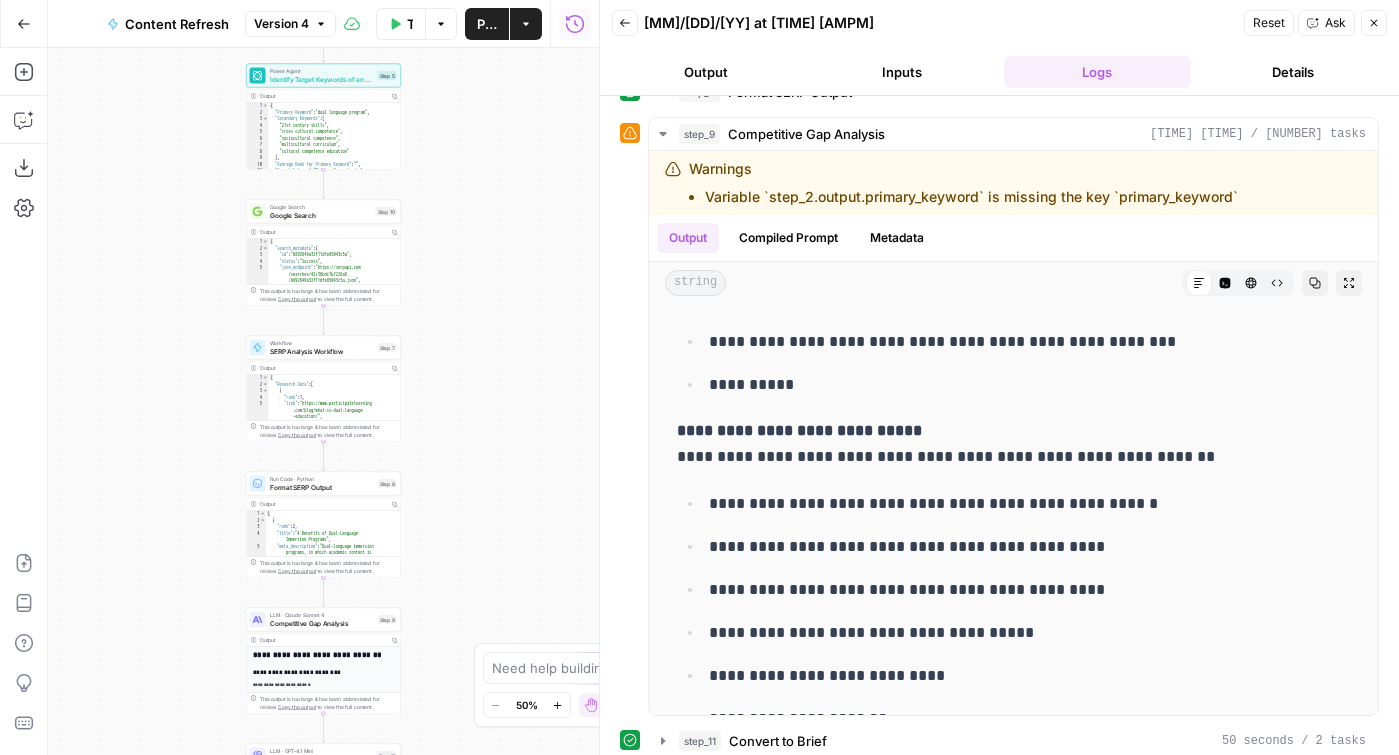 click 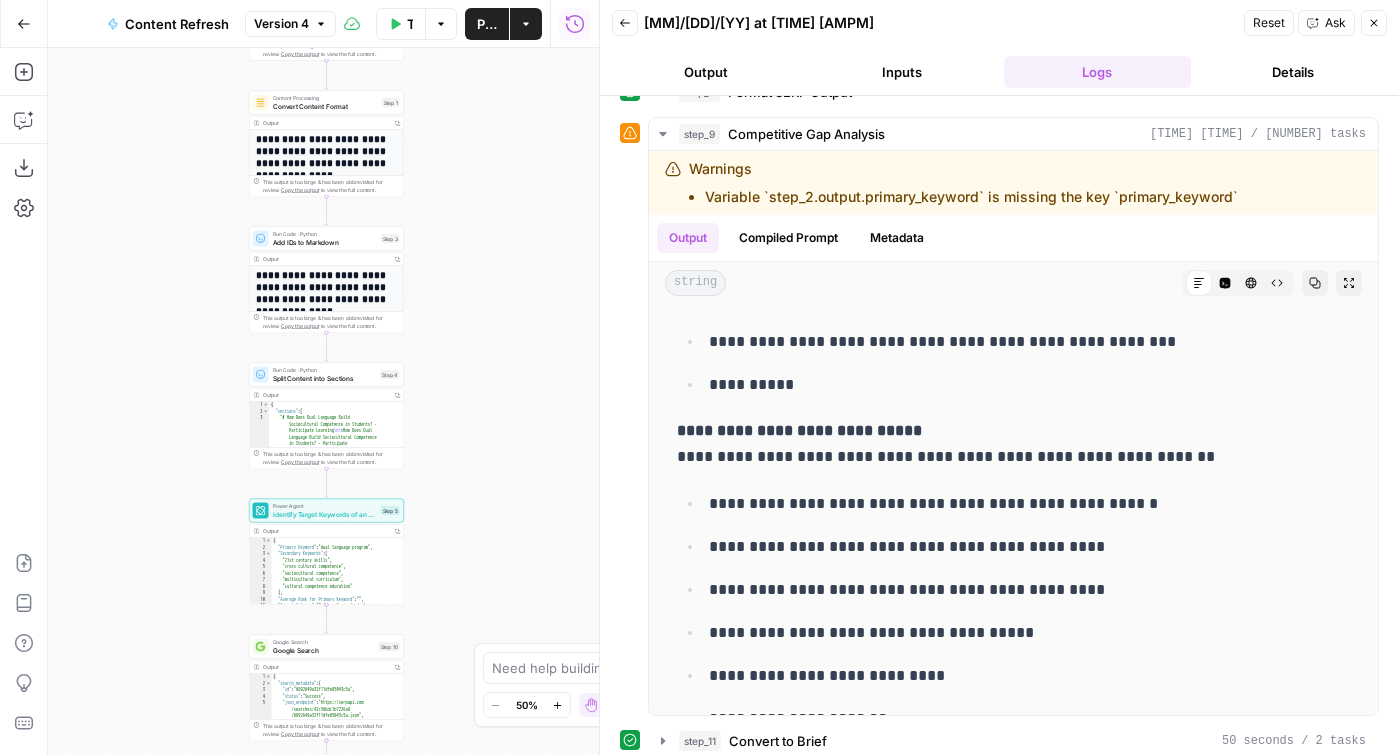 click on "Output" at bounding box center (326, 259) 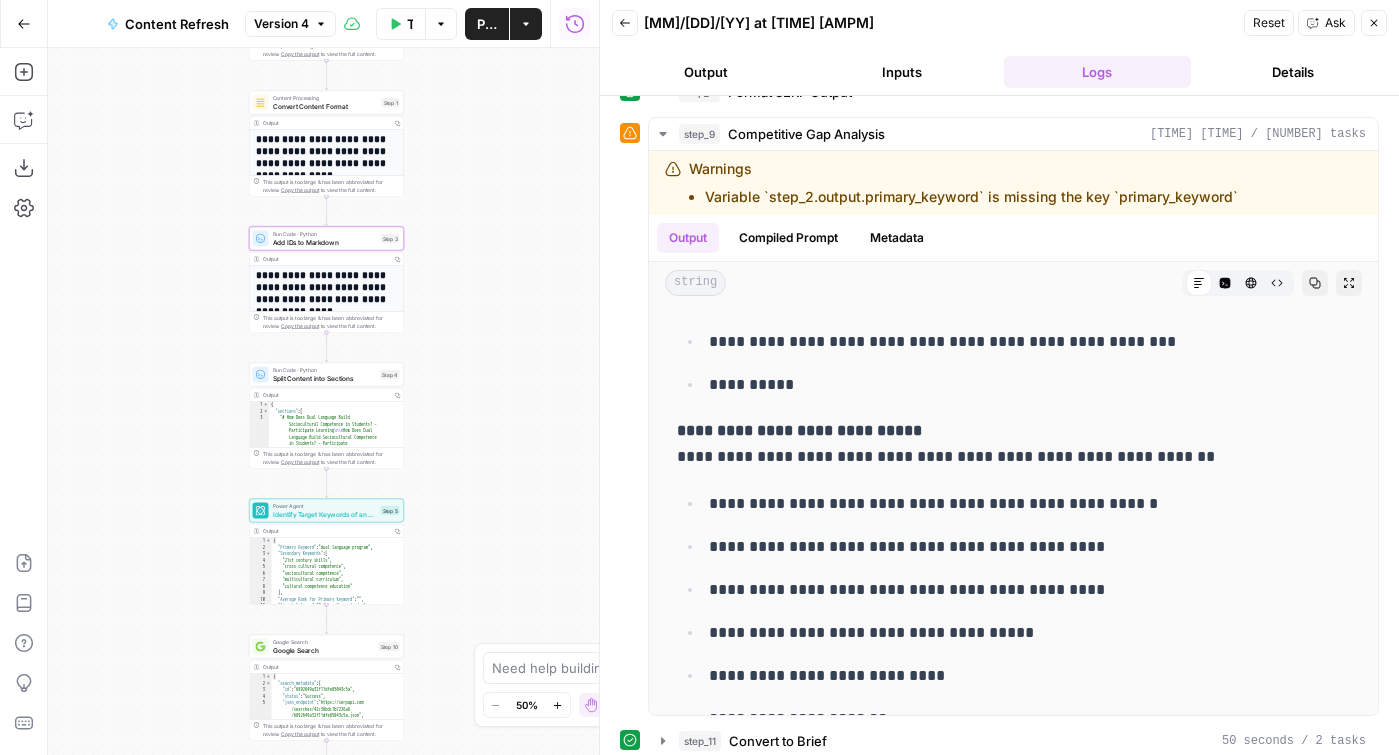 click on "Run Code · Python" at bounding box center [325, 234] 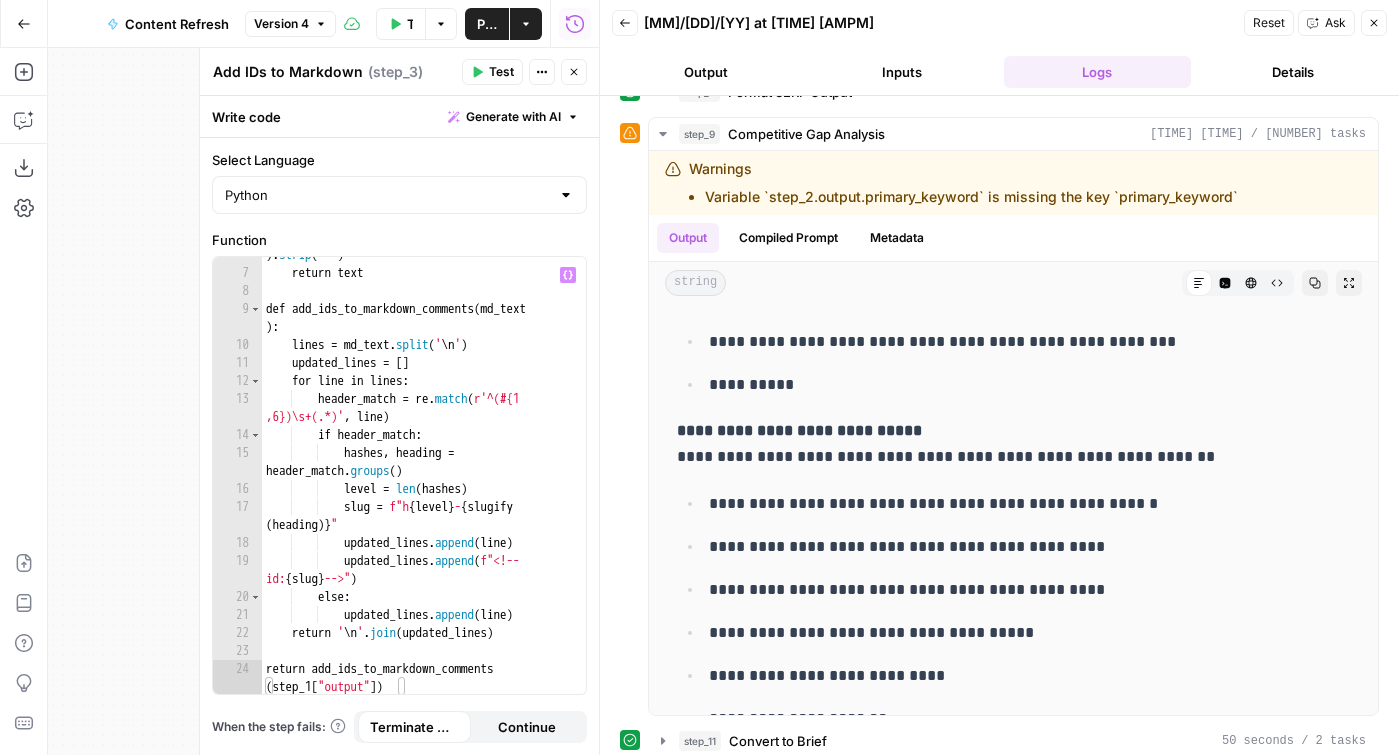 scroll, scrollTop: 121, scrollLeft: 0, axis: vertical 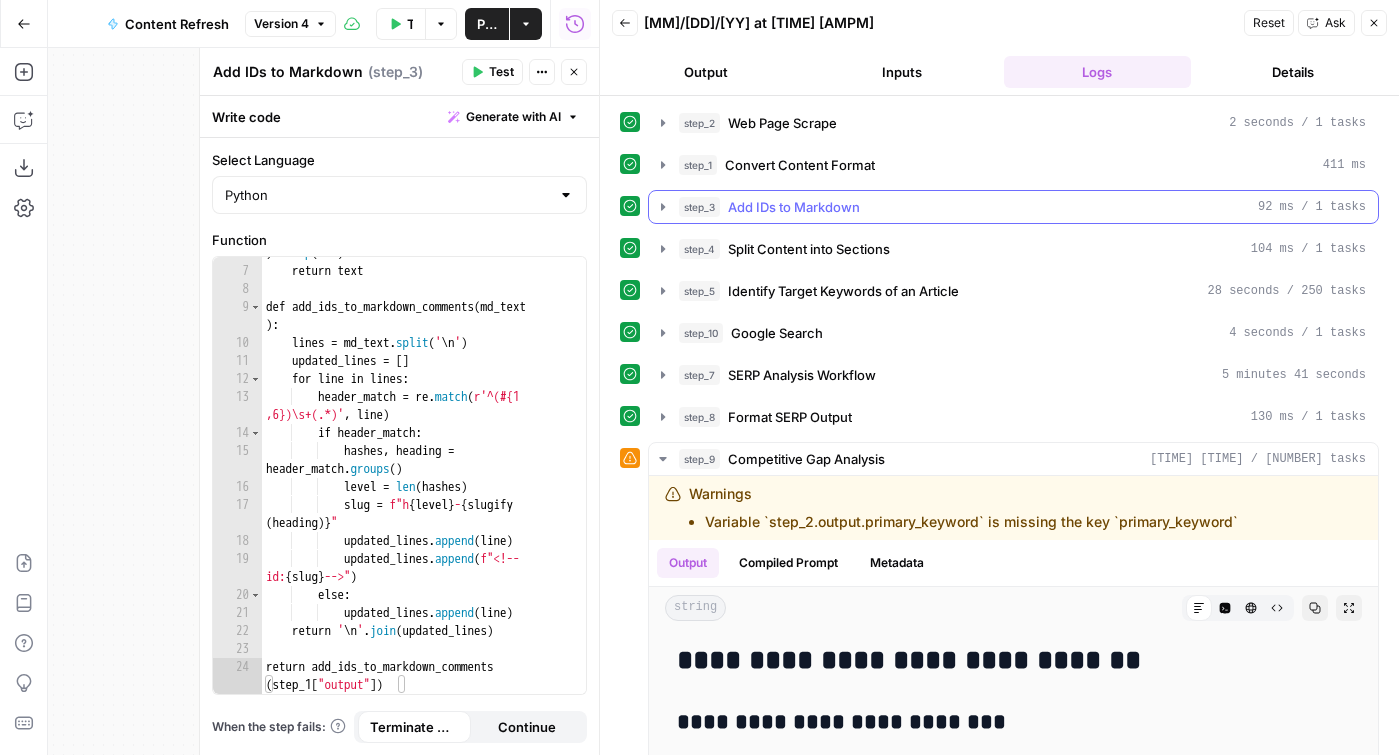 click on "Add IDs to Markdown" at bounding box center [794, 207] 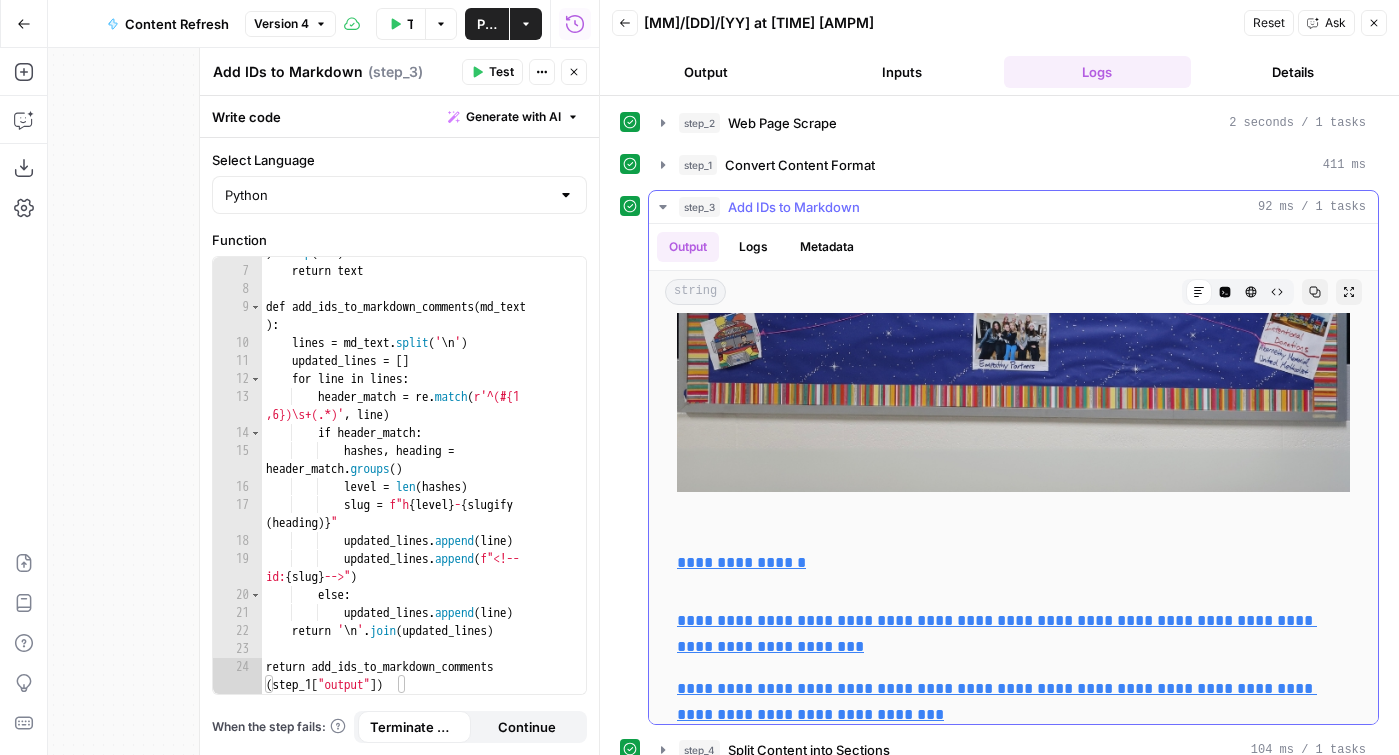 scroll, scrollTop: 8284, scrollLeft: 0, axis: vertical 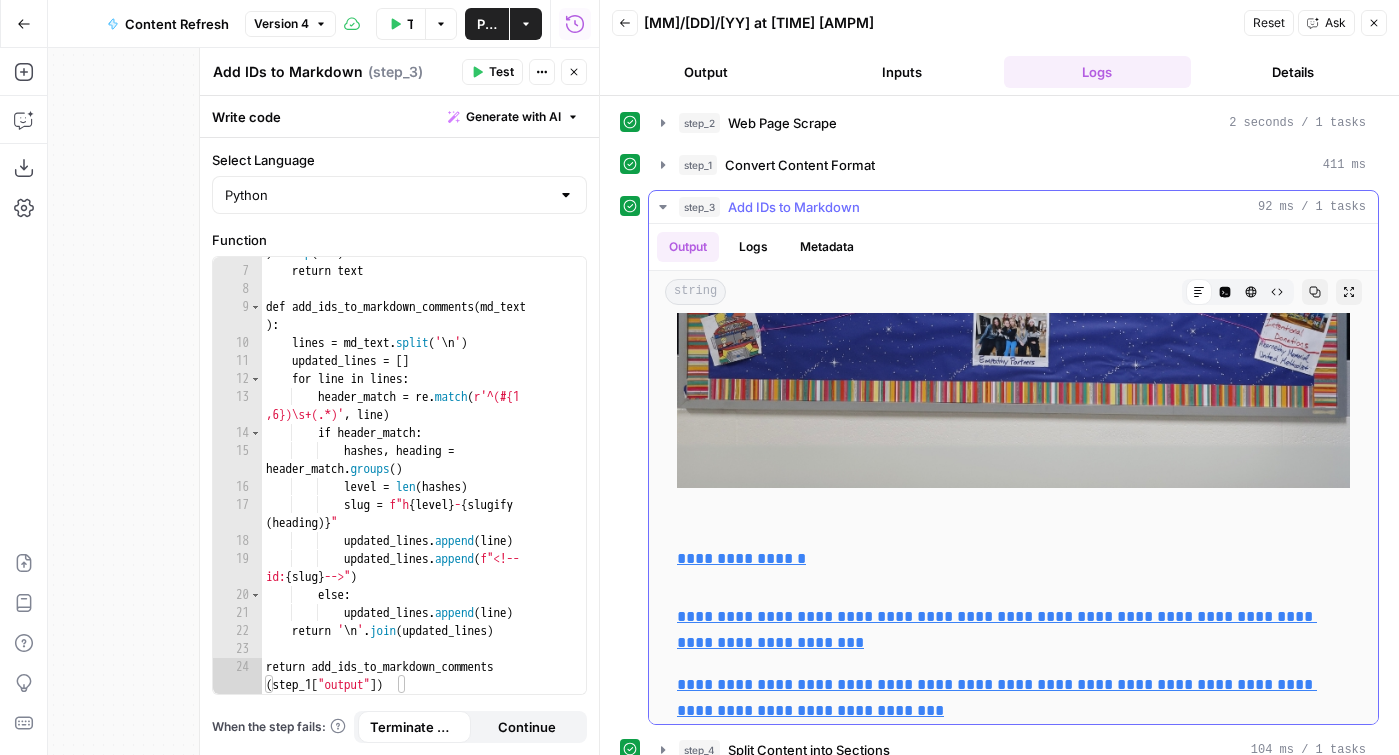 click 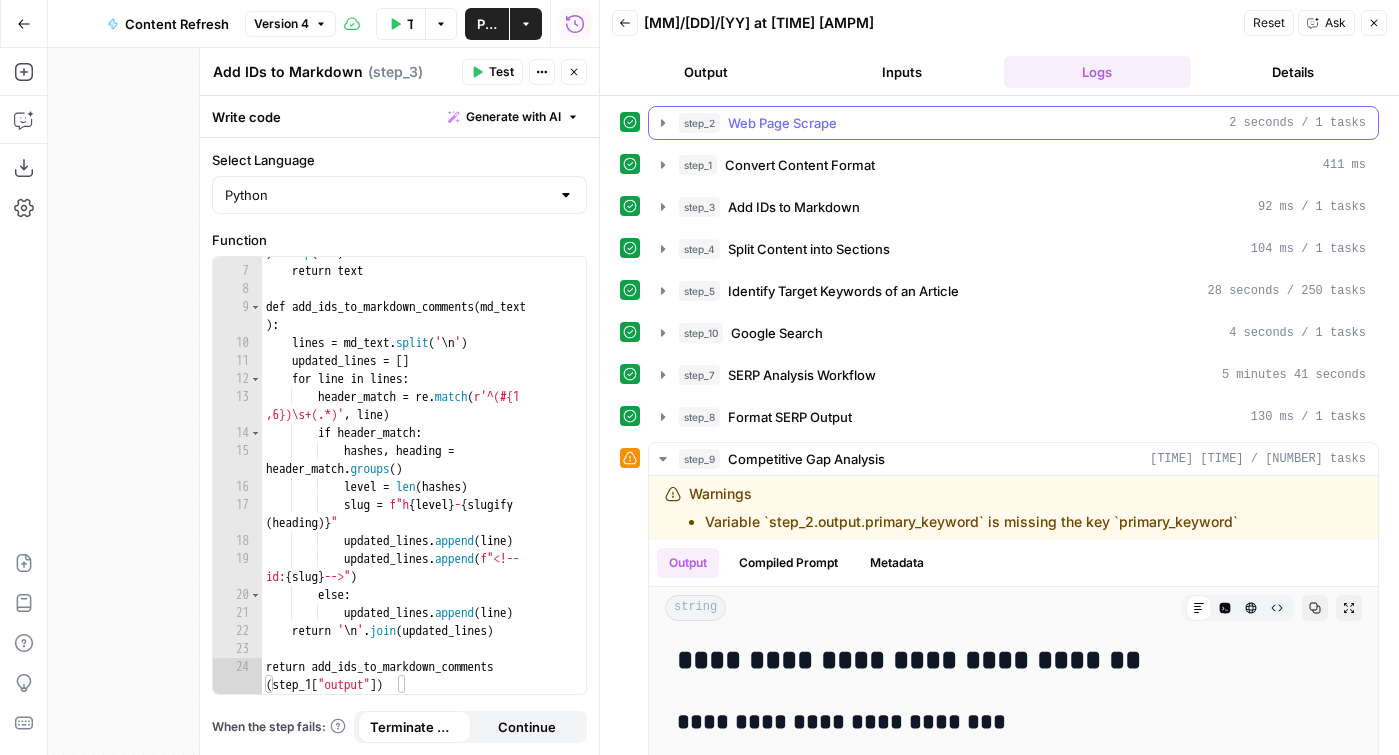 click on "Web Page Scrape" at bounding box center [782, 123] 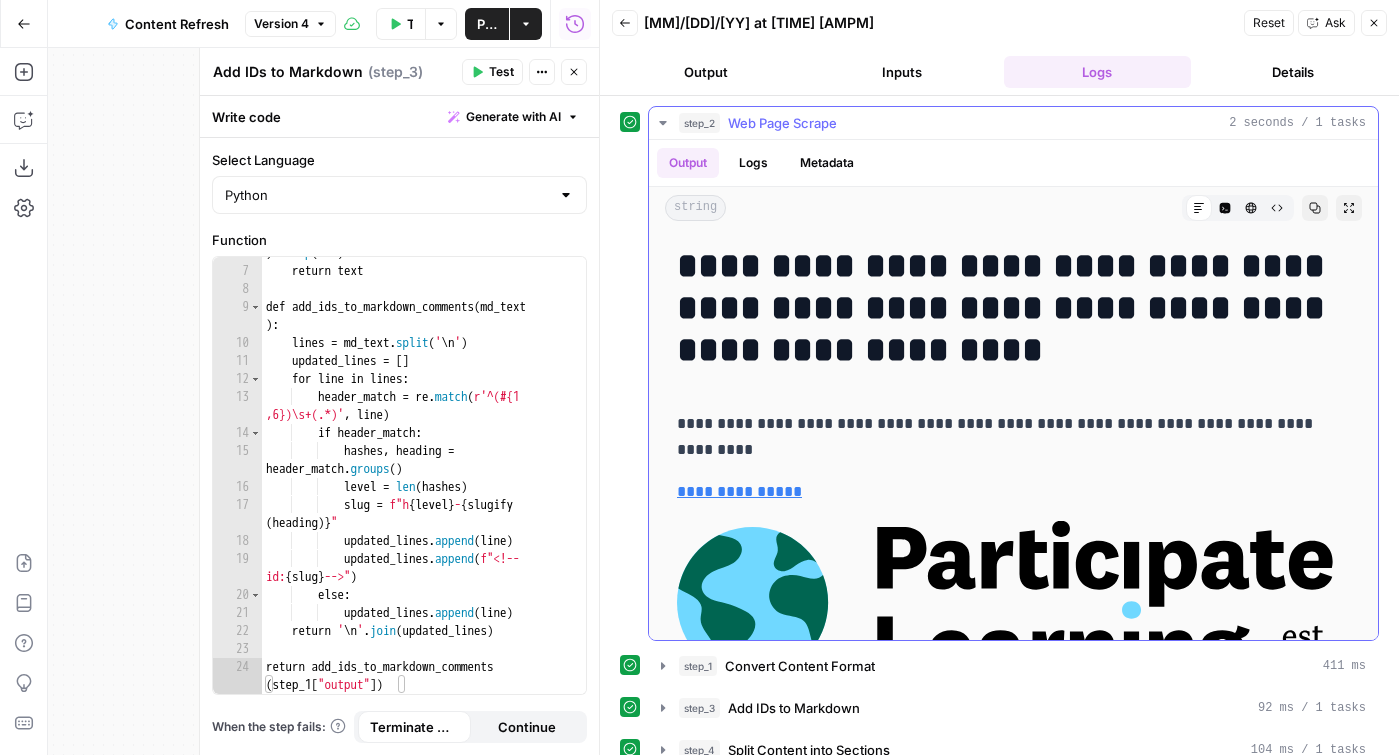 click on "Logs" at bounding box center [753, 163] 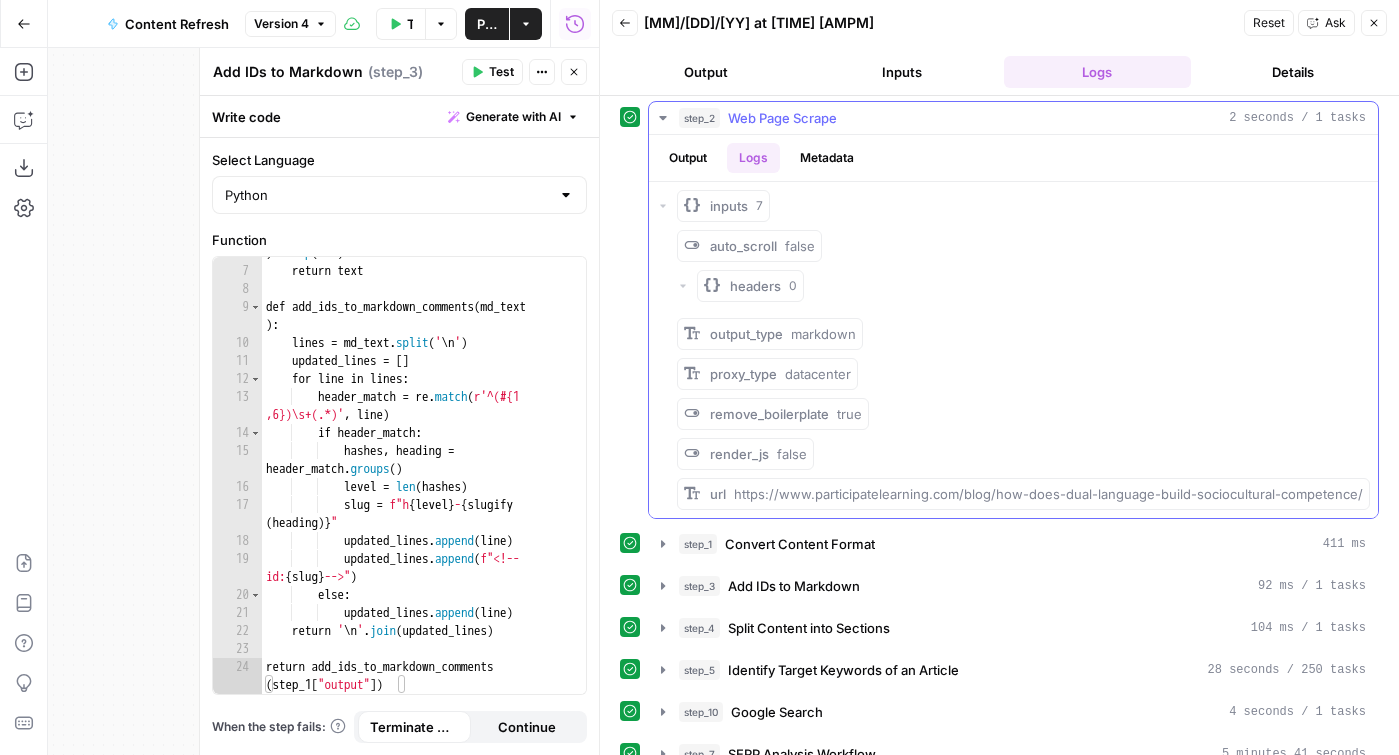scroll, scrollTop: 0, scrollLeft: 0, axis: both 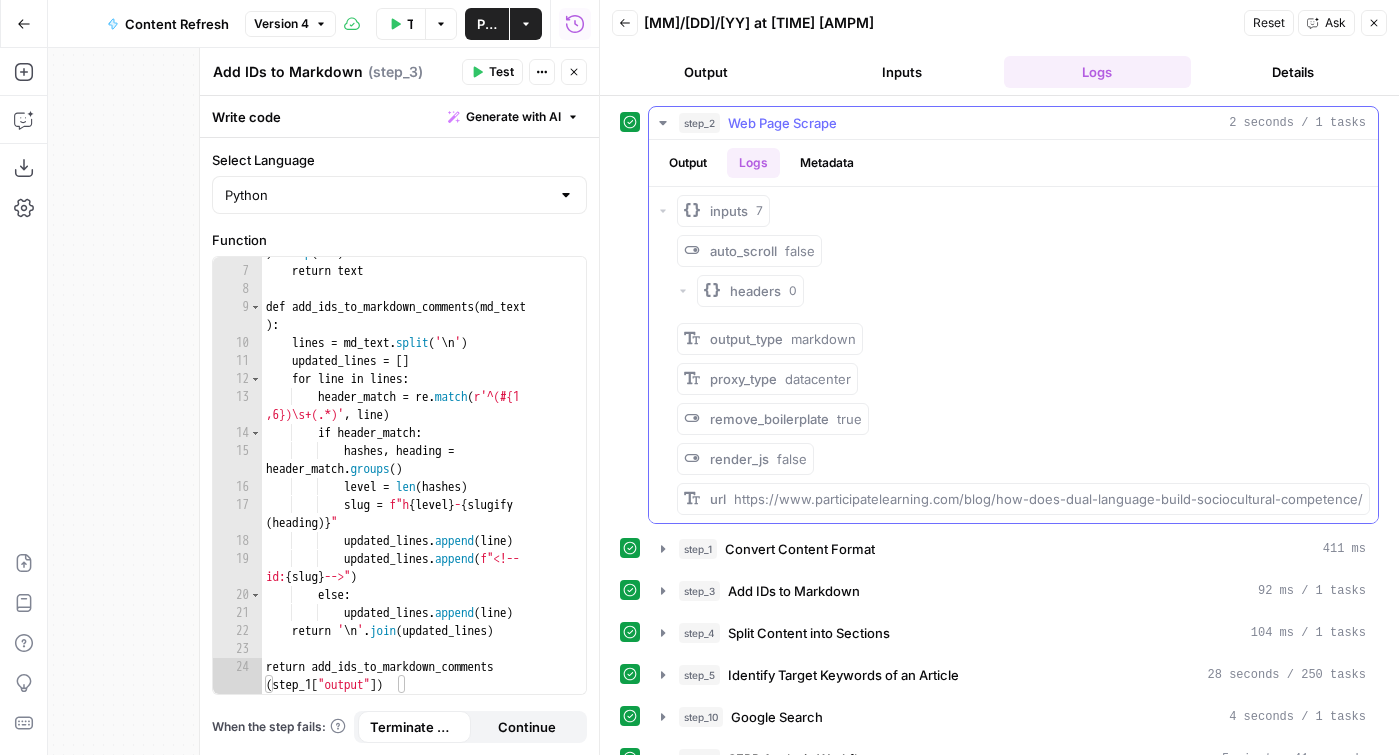 drag, startPoint x: 685, startPoint y: 161, endPoint x: 741, endPoint y: 180, distance: 59.135437 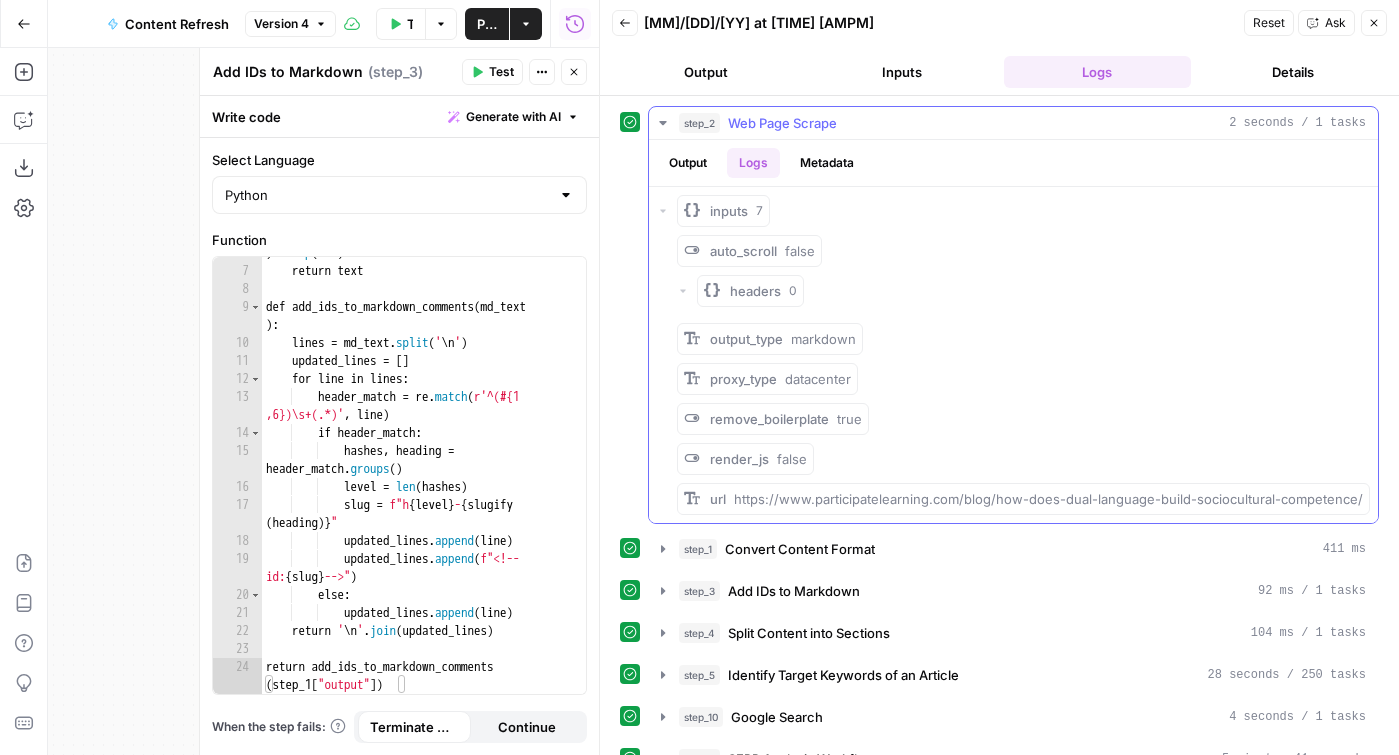 click on "Output" at bounding box center (688, 163) 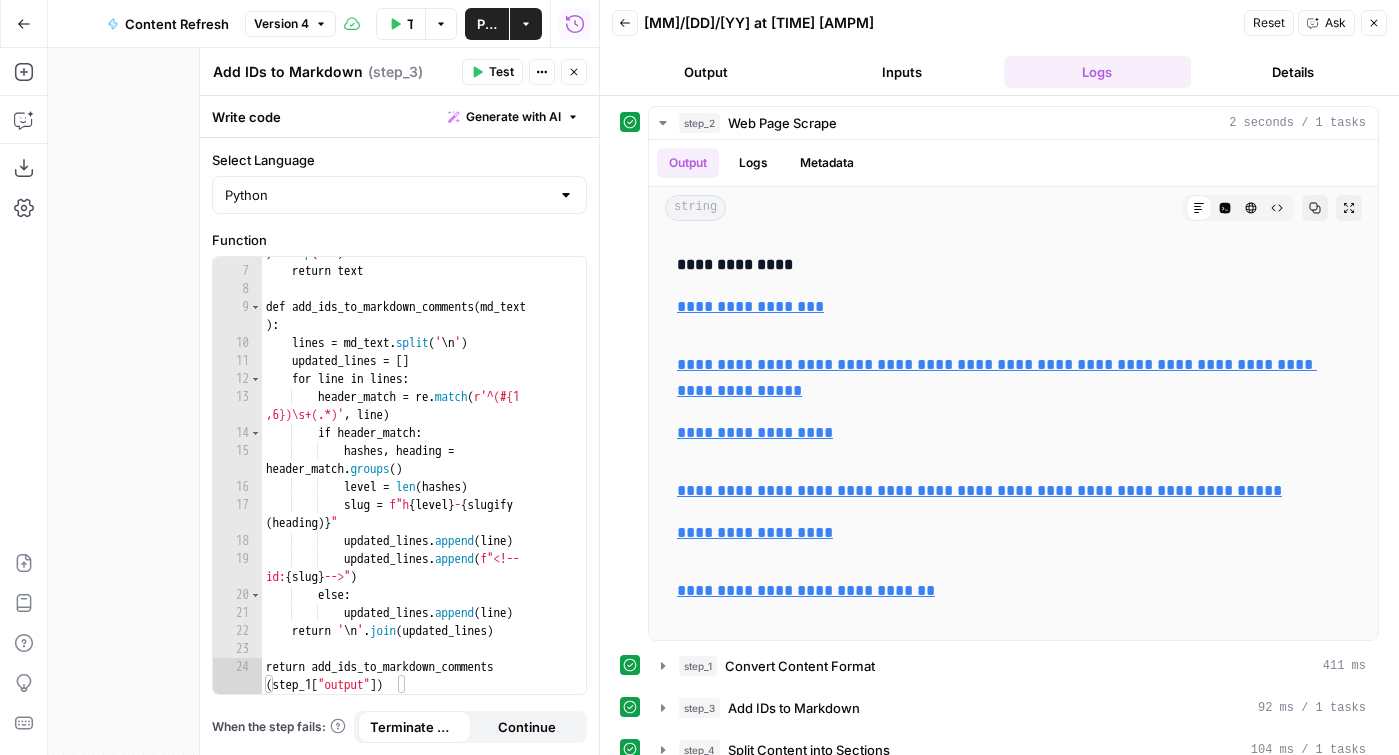 scroll, scrollTop: 5935, scrollLeft: 0, axis: vertical 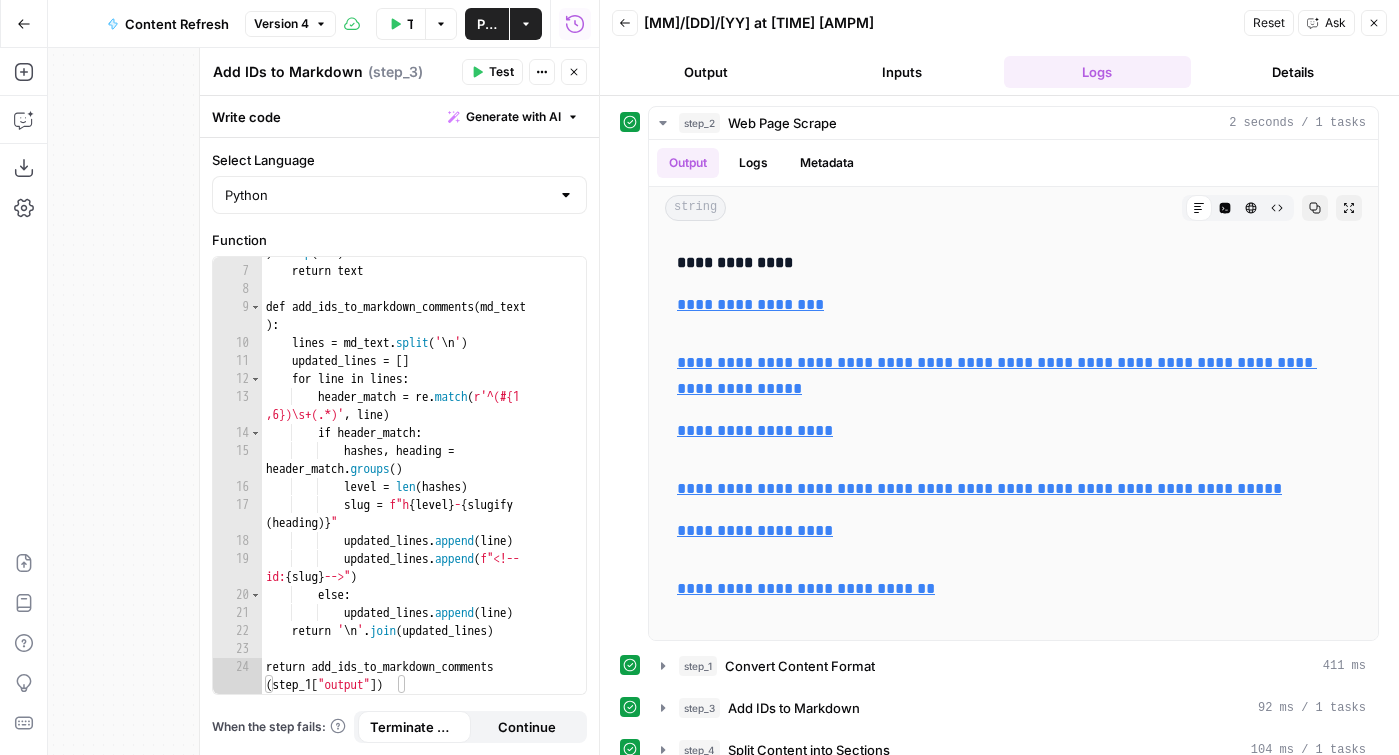 click on "Close" at bounding box center (1374, 23) 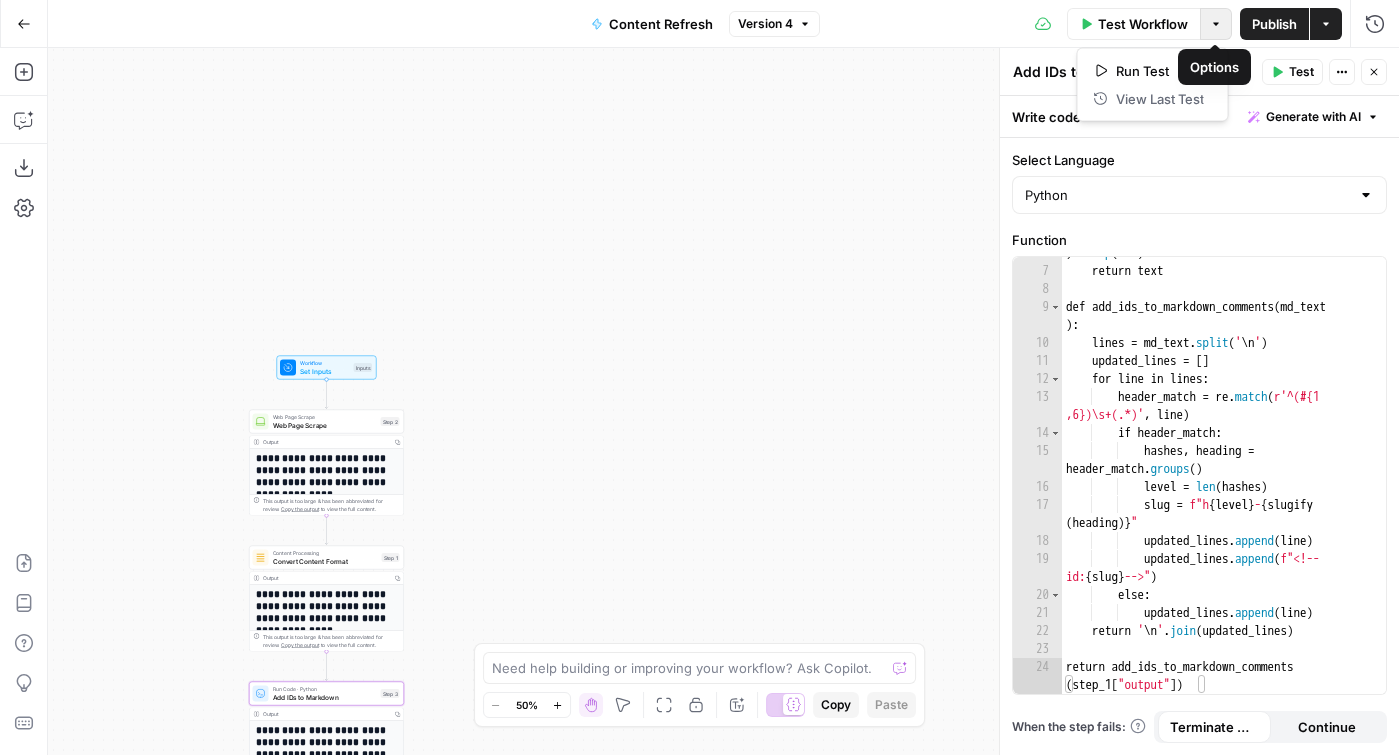 click 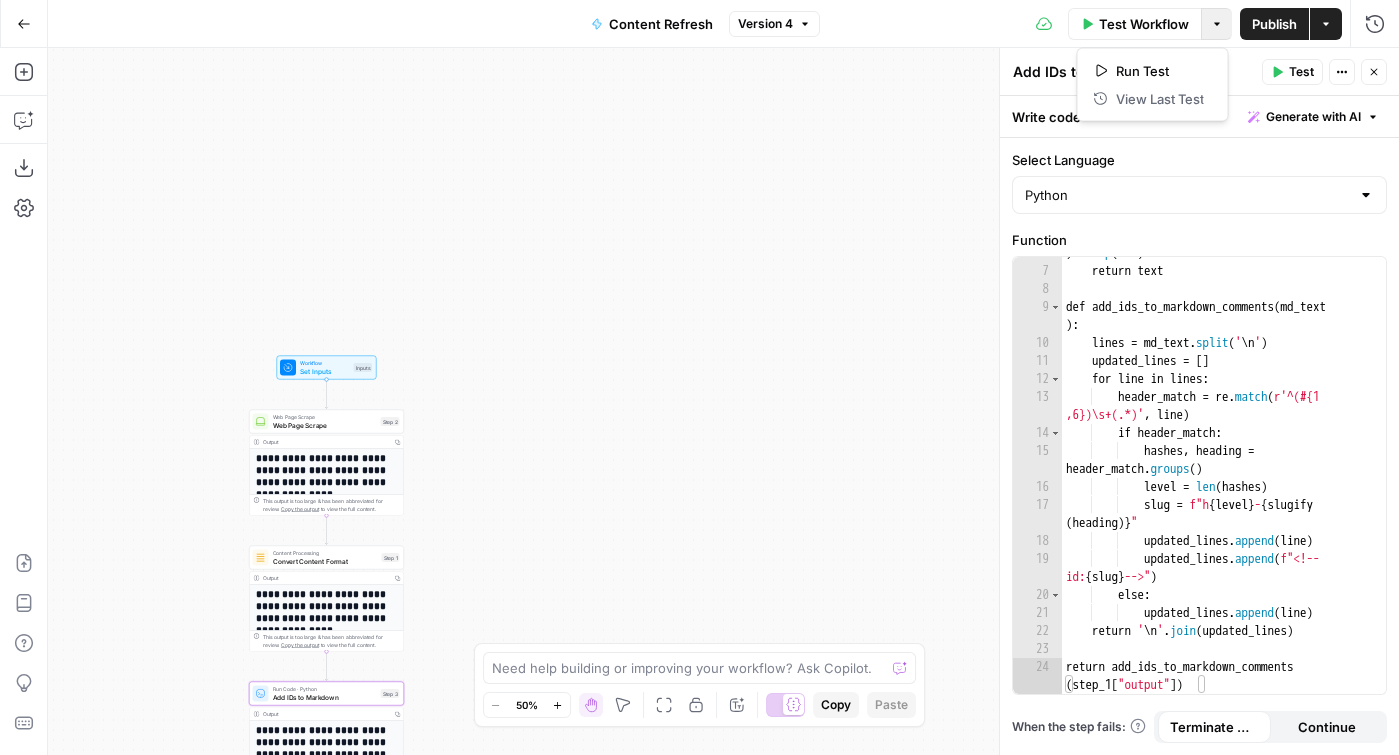 click 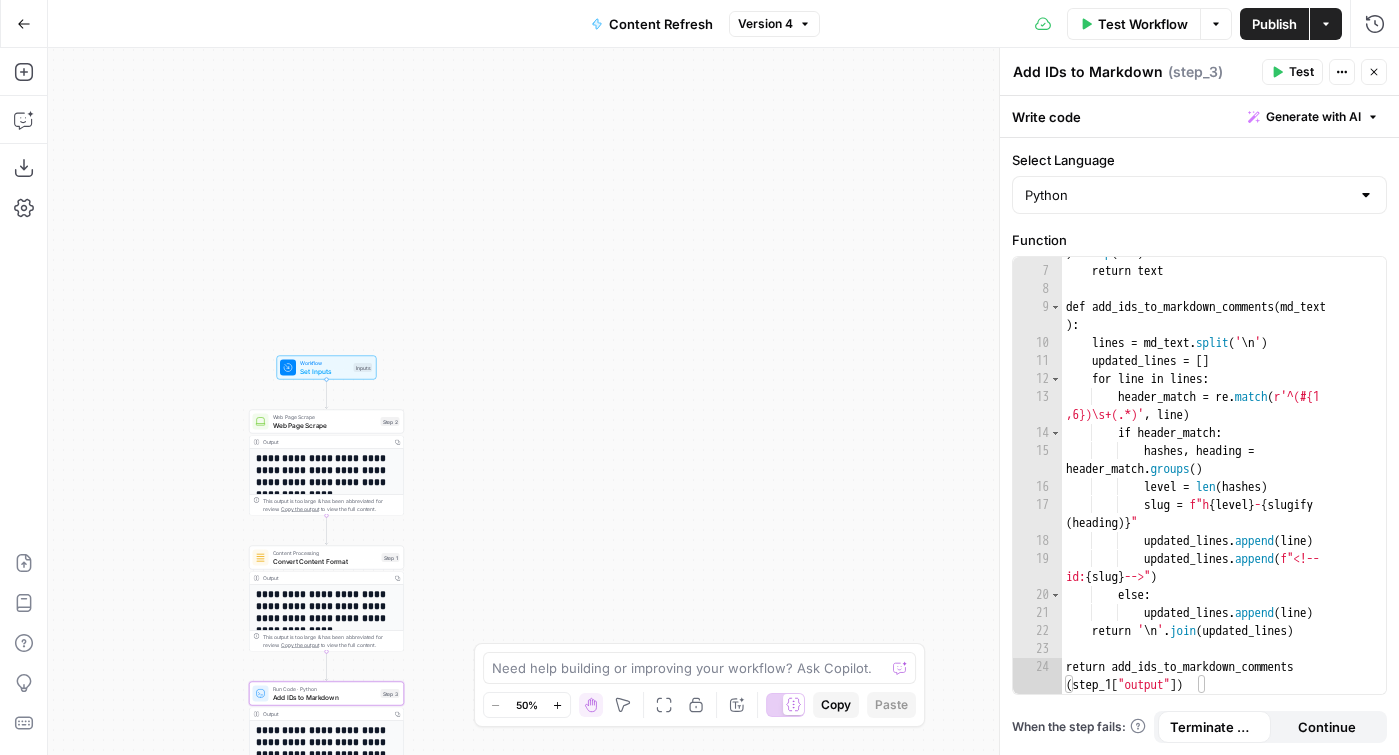 click 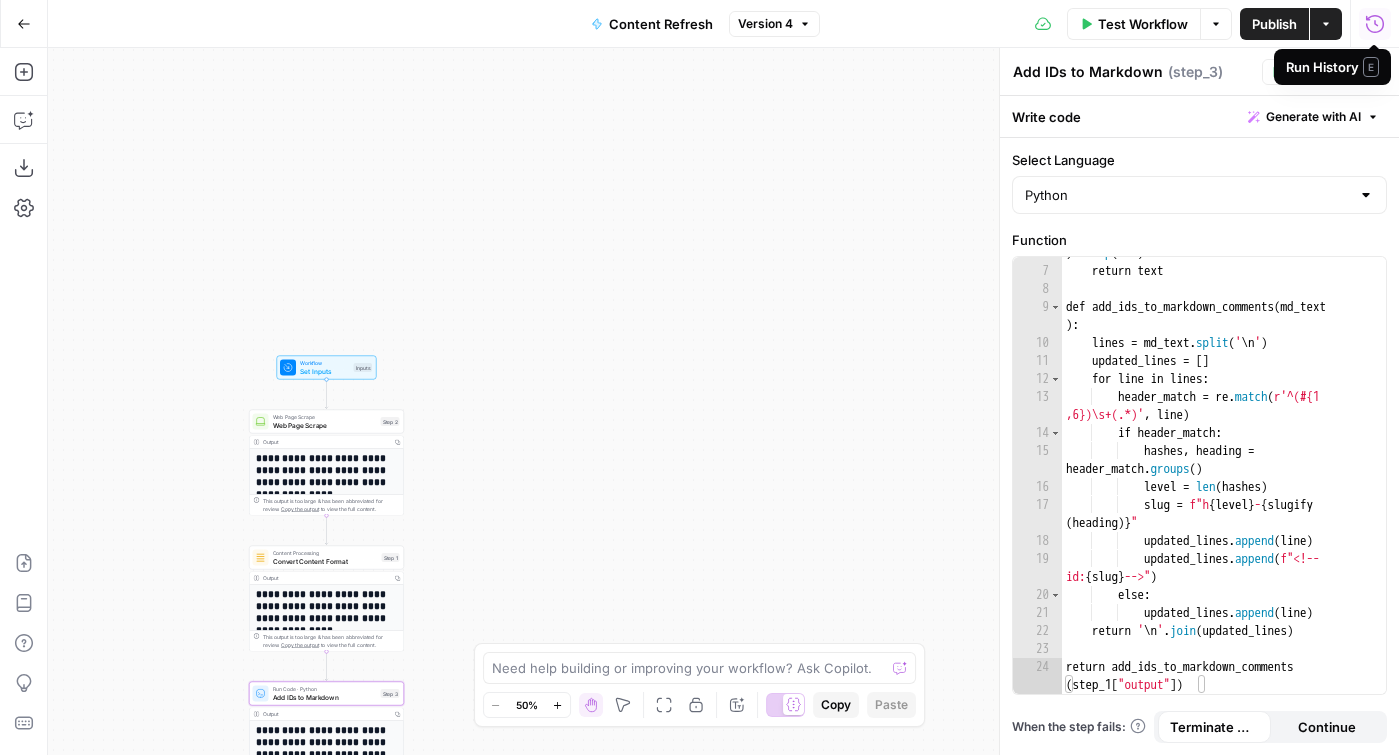 click 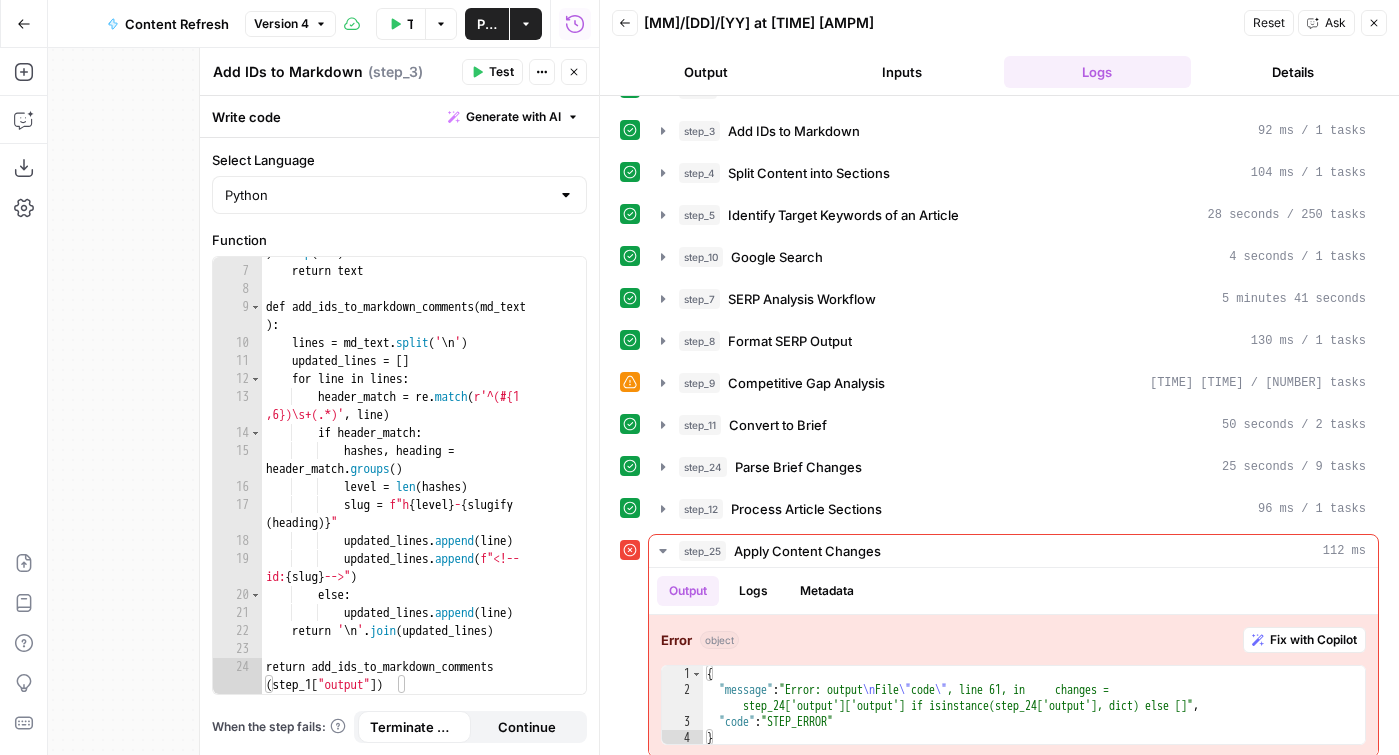 scroll, scrollTop: 89, scrollLeft: 0, axis: vertical 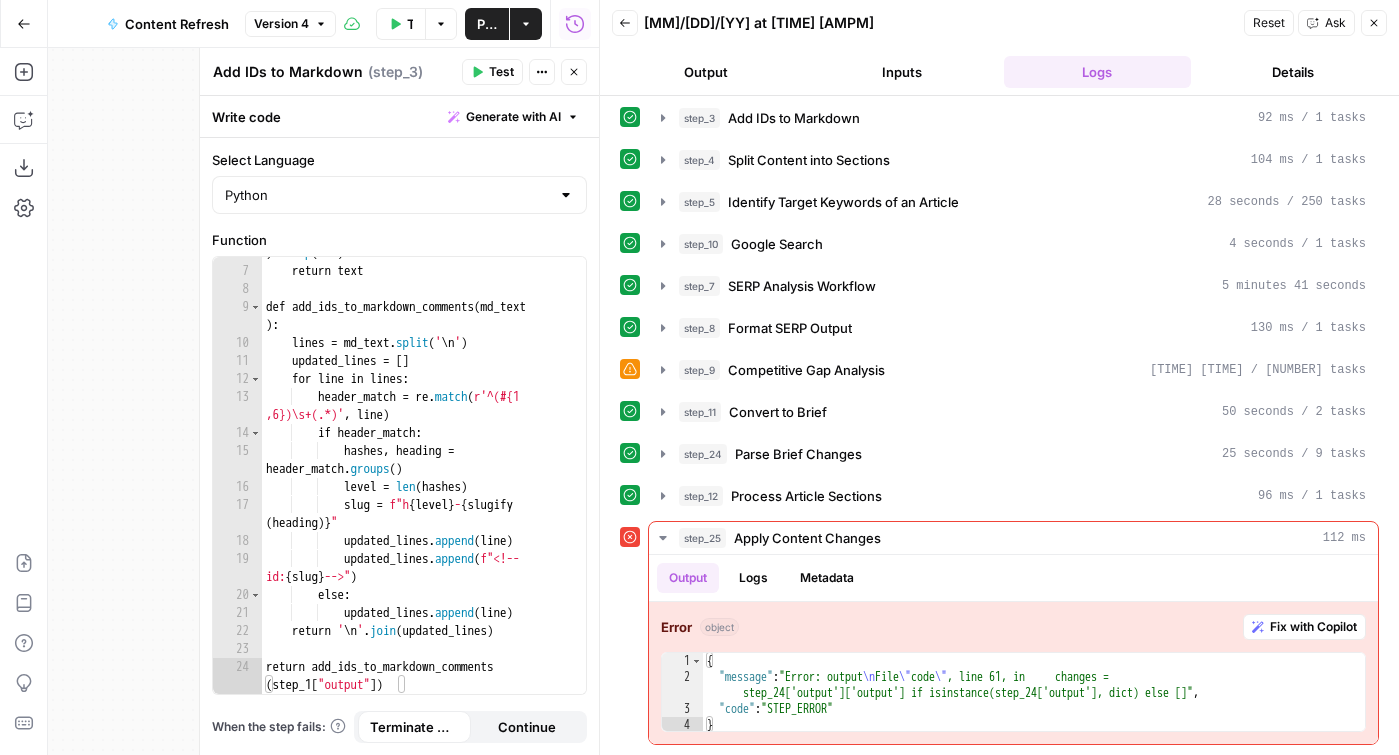click at bounding box center (630, 369) 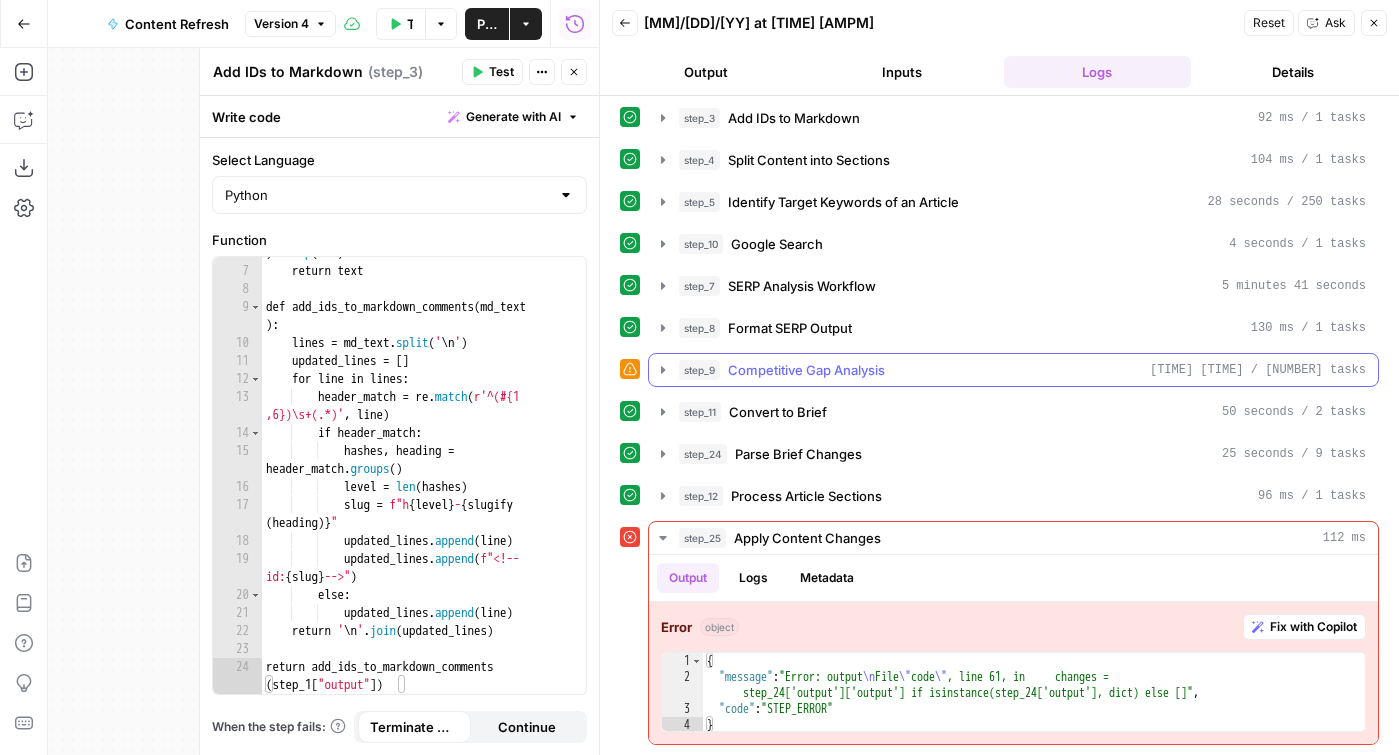 click on "step_9" at bounding box center [699, 370] 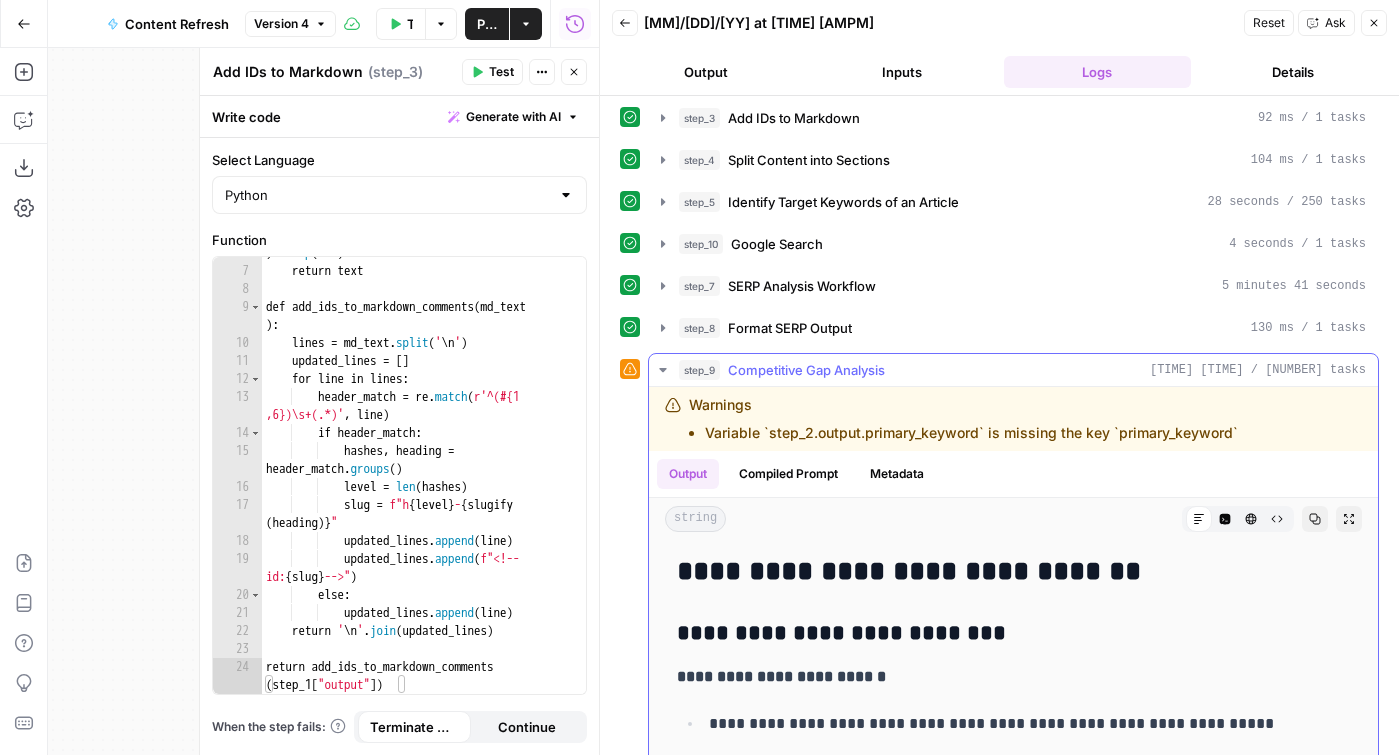 drag, startPoint x: 675, startPoint y: 406, endPoint x: 686, endPoint y: 408, distance: 11.18034 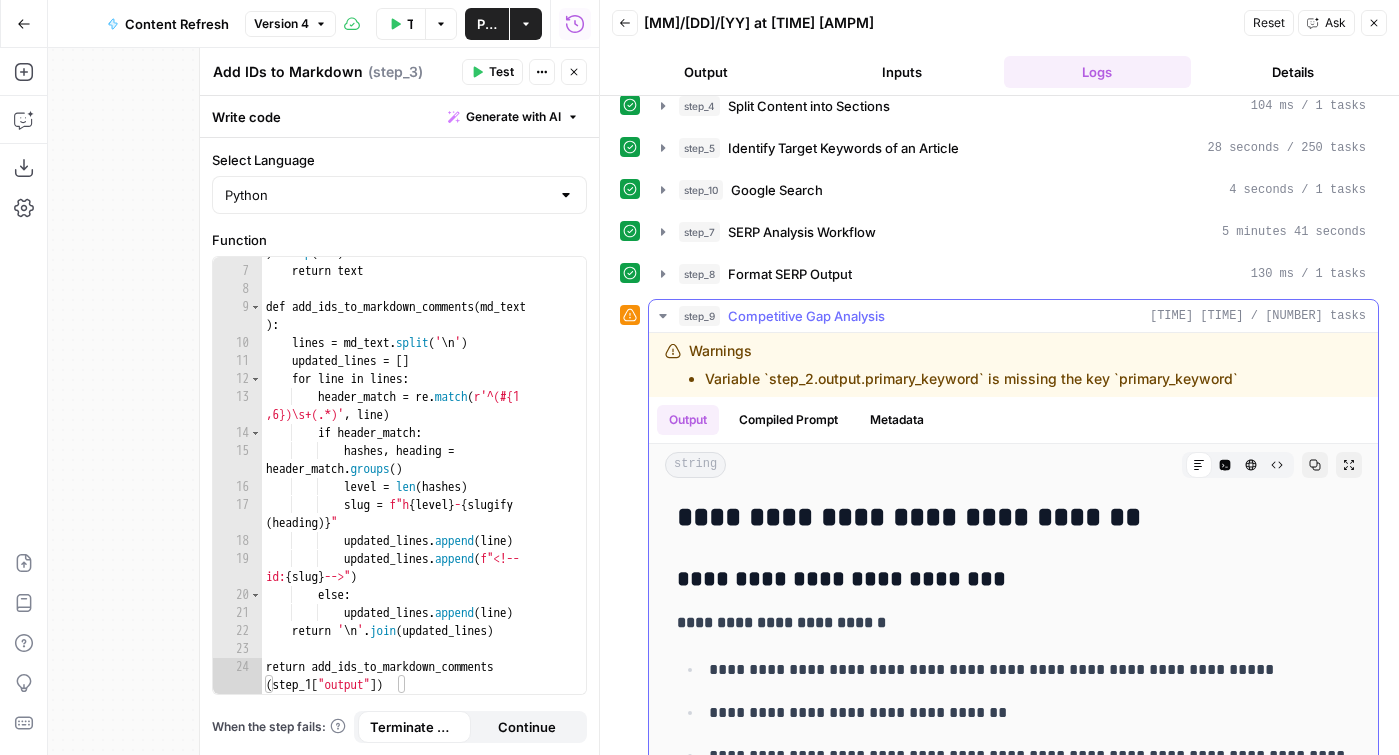 scroll, scrollTop: 144, scrollLeft: 0, axis: vertical 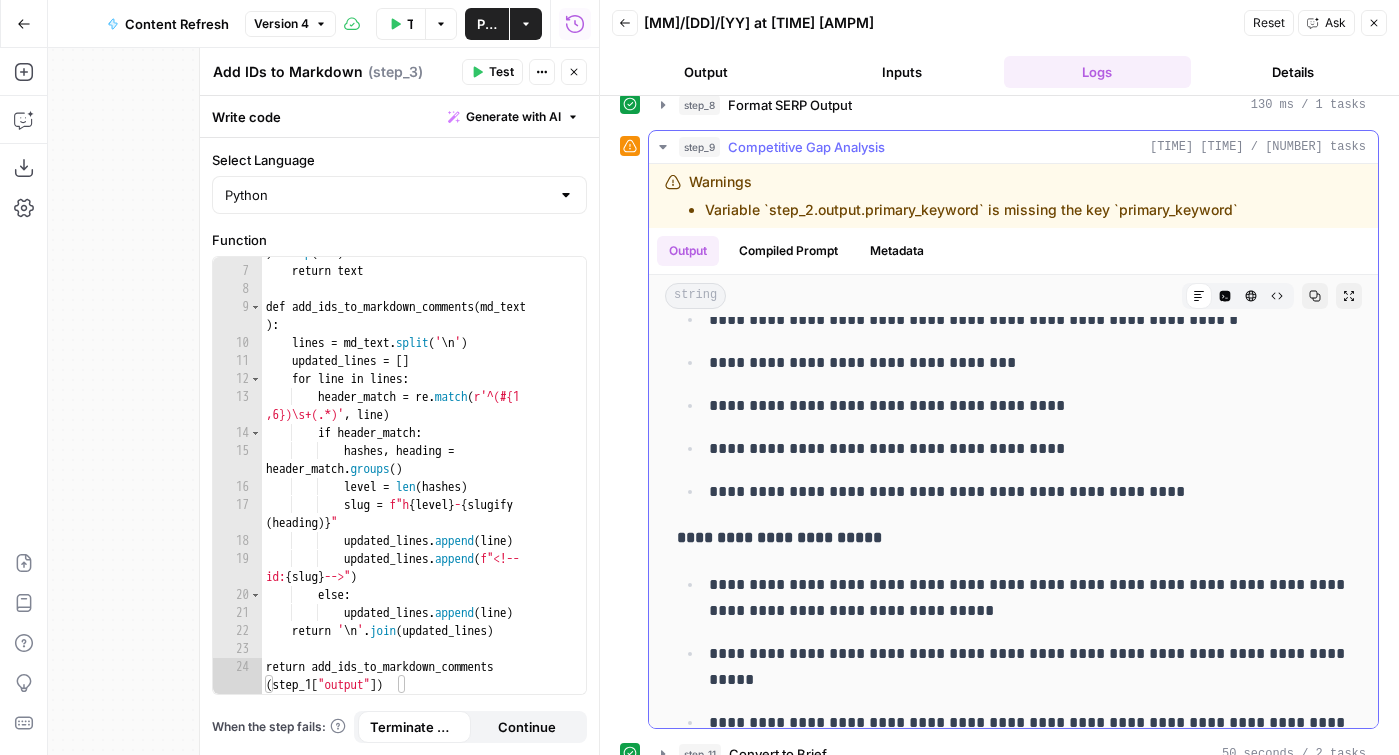 click on "Warnings Variable `step_2.output.primary_keyword` is missing the key `primary_keyword`" at bounding box center (963, 196) 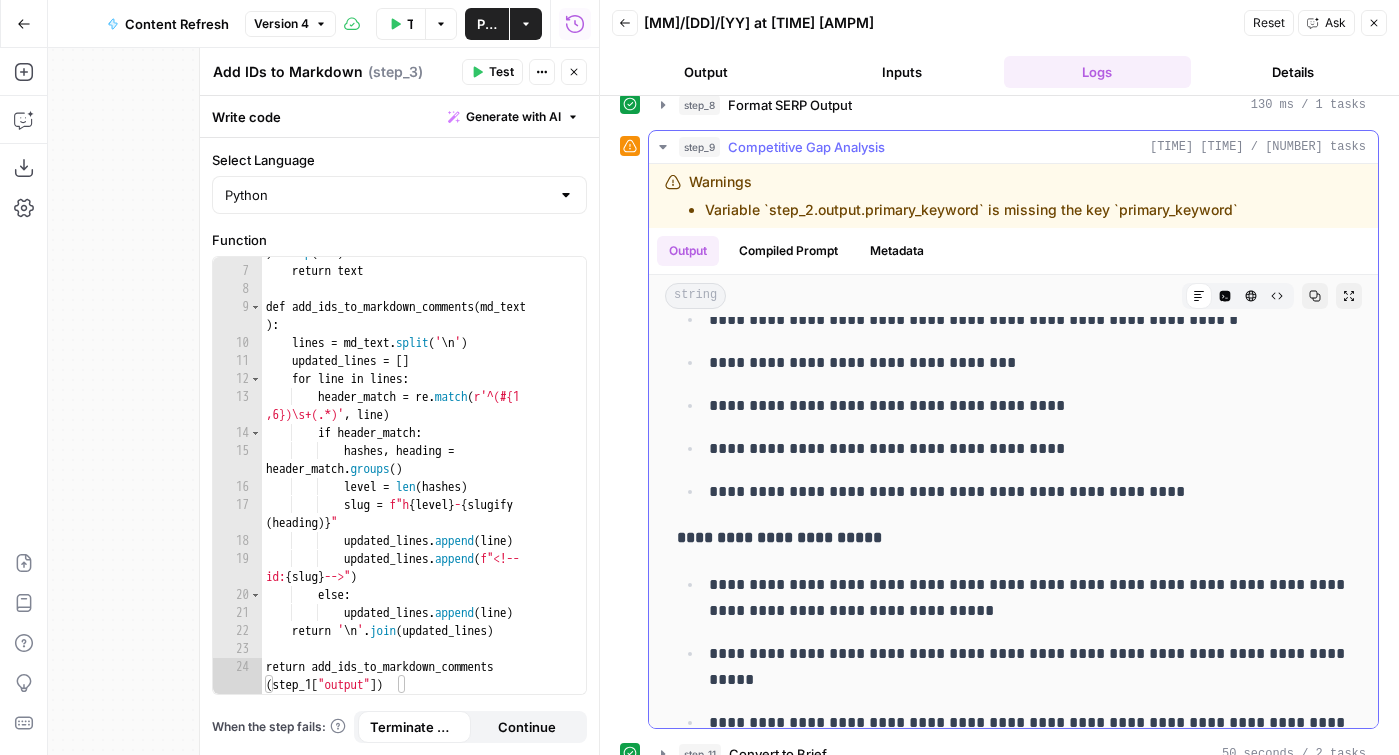 drag, startPoint x: 707, startPoint y: 209, endPoint x: 1258, endPoint y: 205, distance: 551.0145 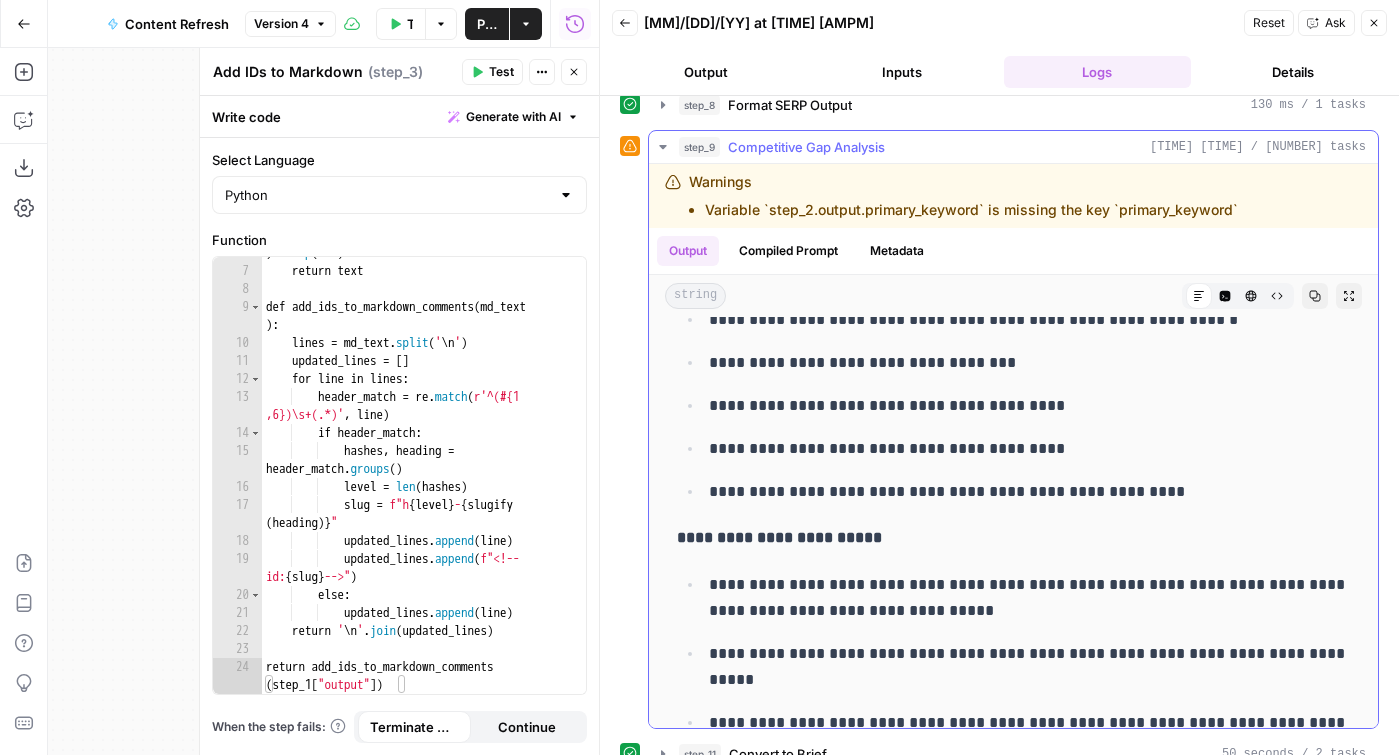 click on "Warnings Variable `step_2.output.primary_keyword` is missing the key `primary_keyword`" at bounding box center (982, 196) 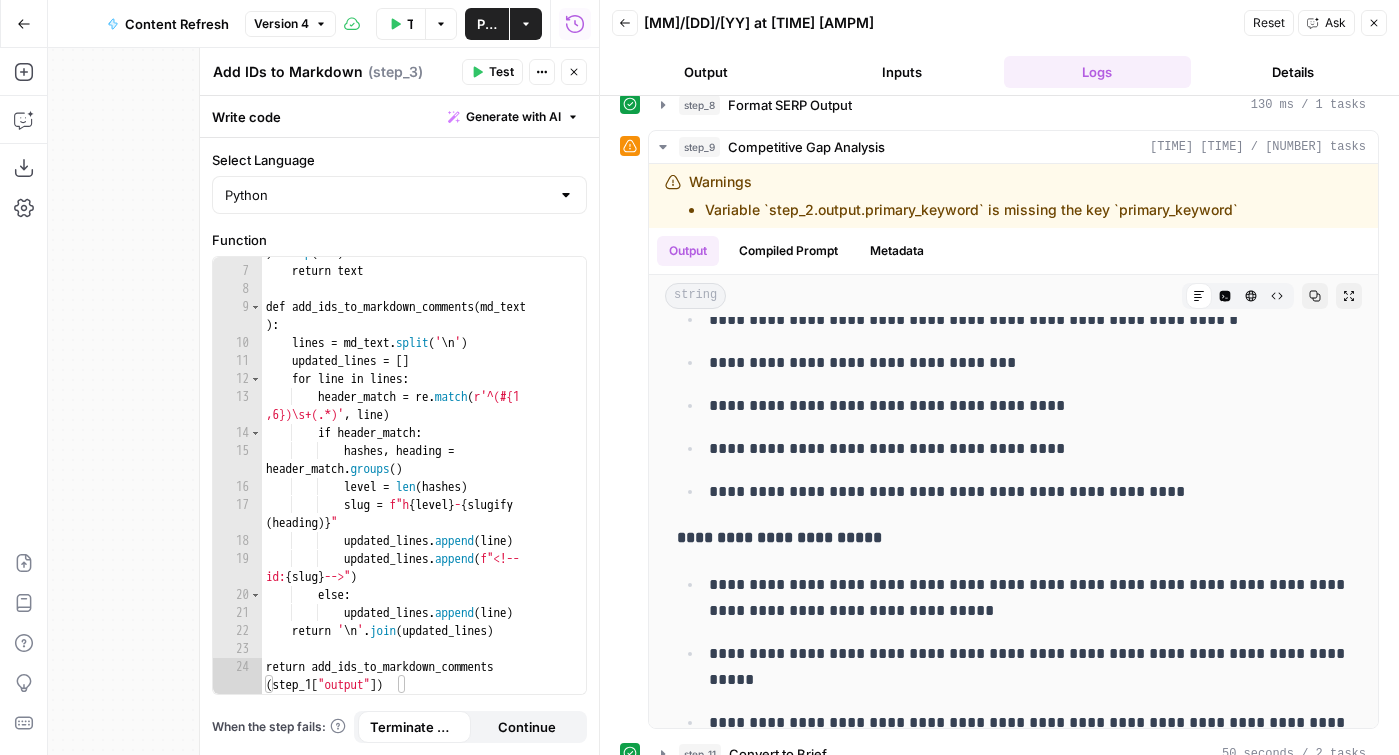 click on "**********" at bounding box center (323, 401) 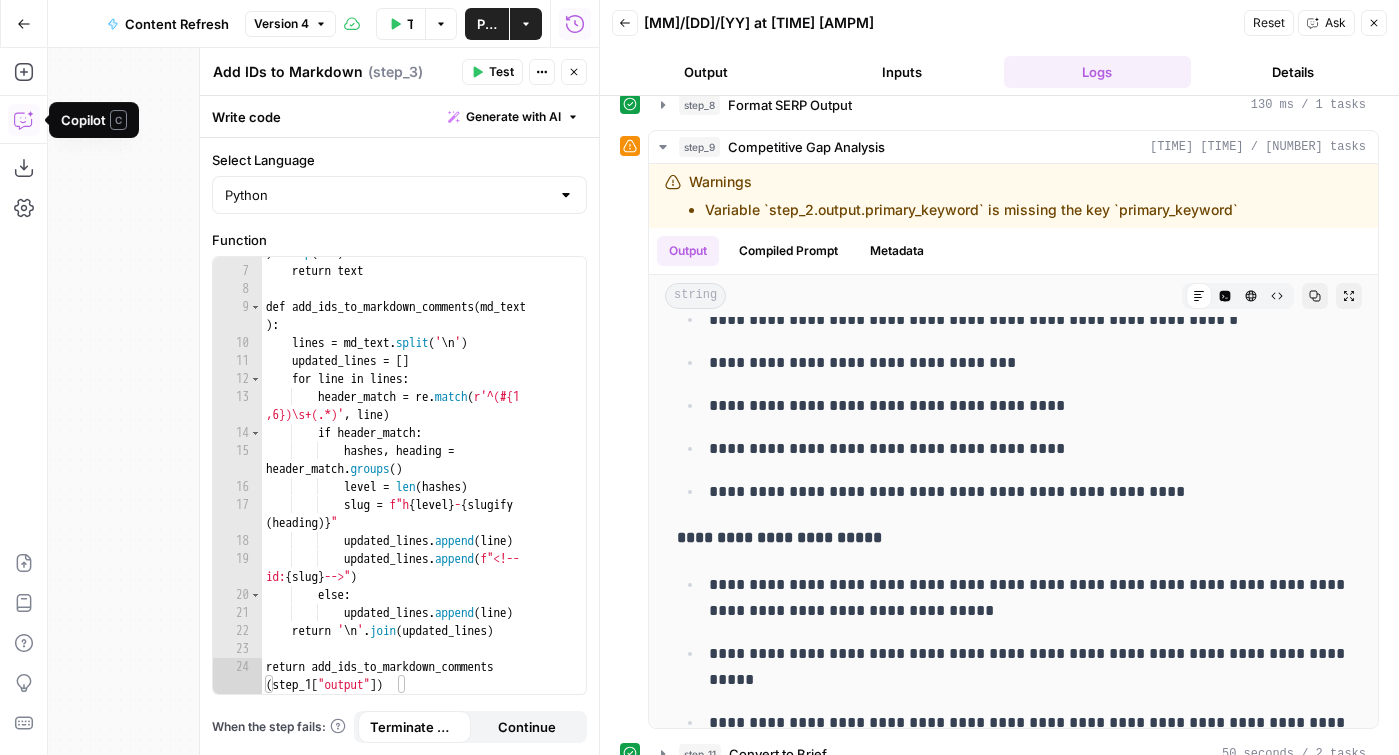 click on "Copilot" at bounding box center (24, 120) 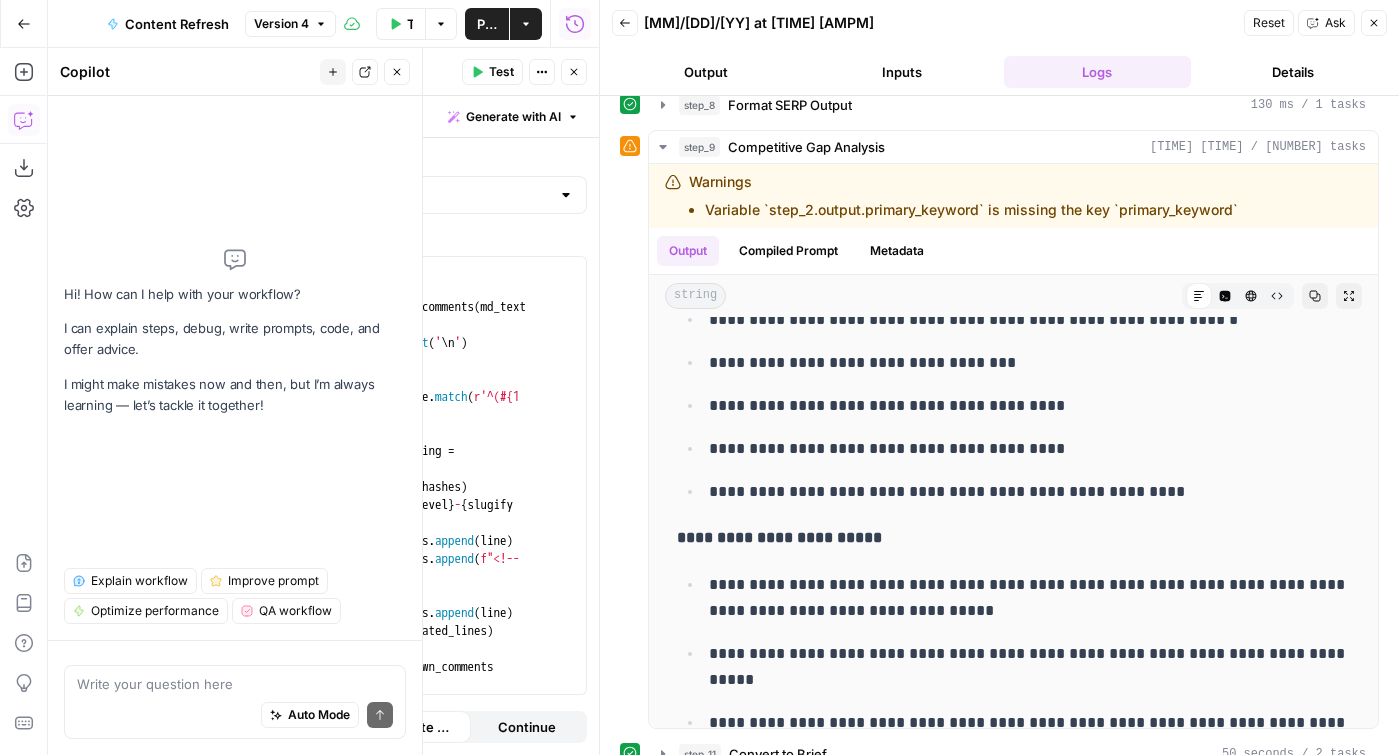 click at bounding box center [235, 684] 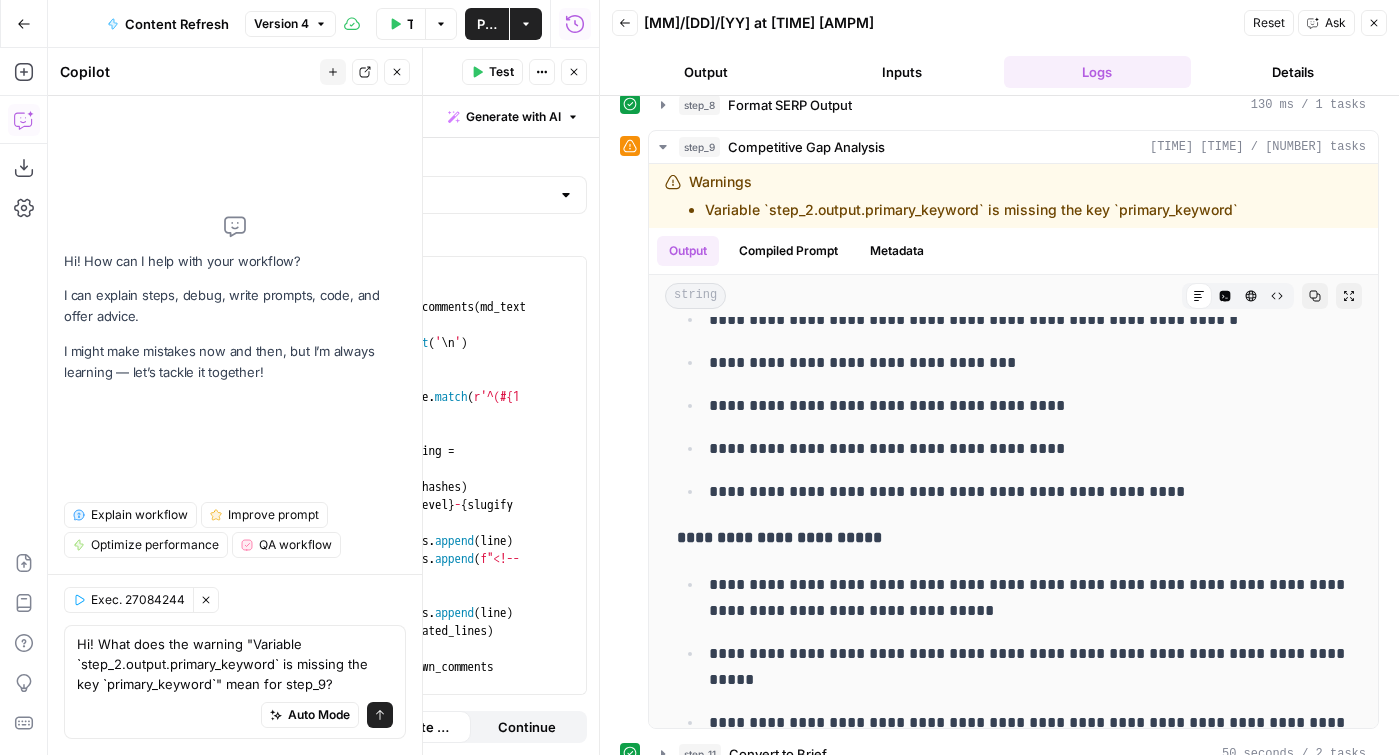type on "Hi! What does the warning "Variable `step_2.output.primary_keyword` is missing the key `primary_keyword`" mean for step_9?" 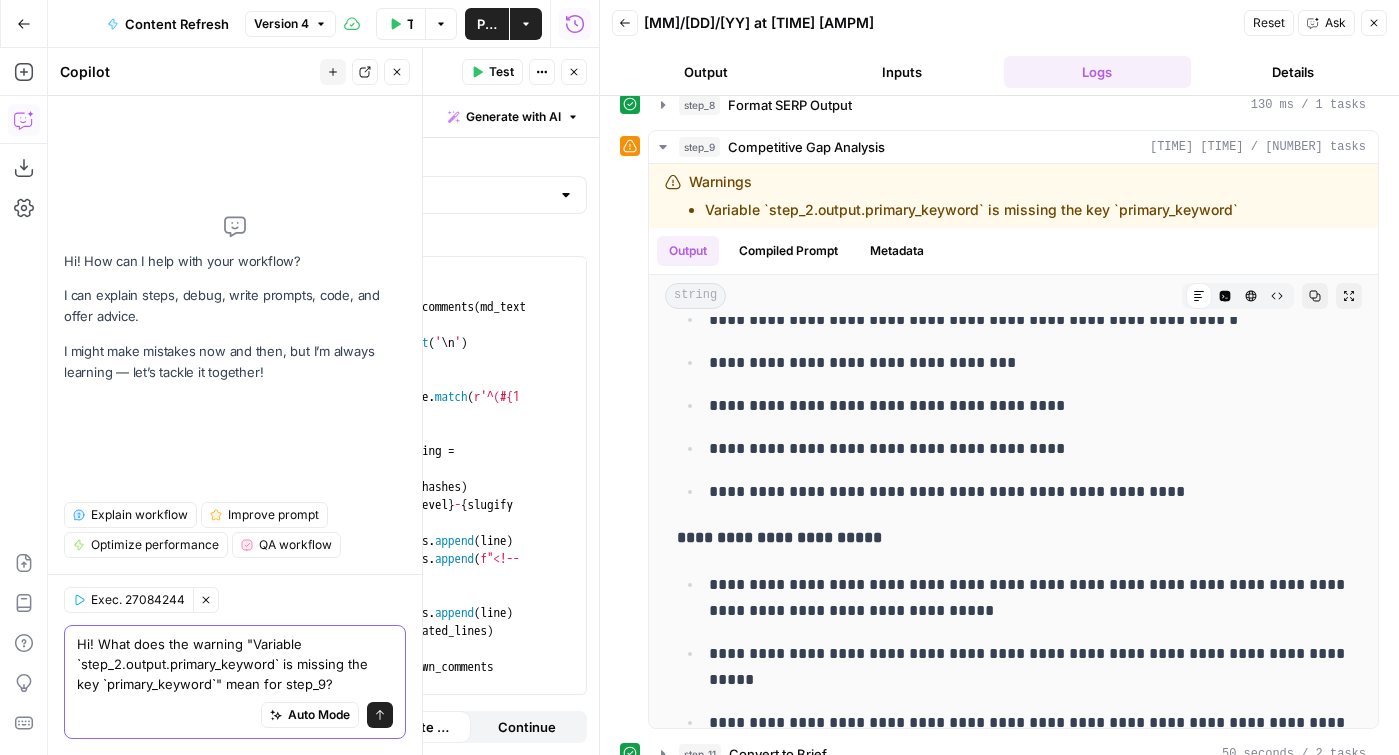 click on "Send" at bounding box center (380, 715) 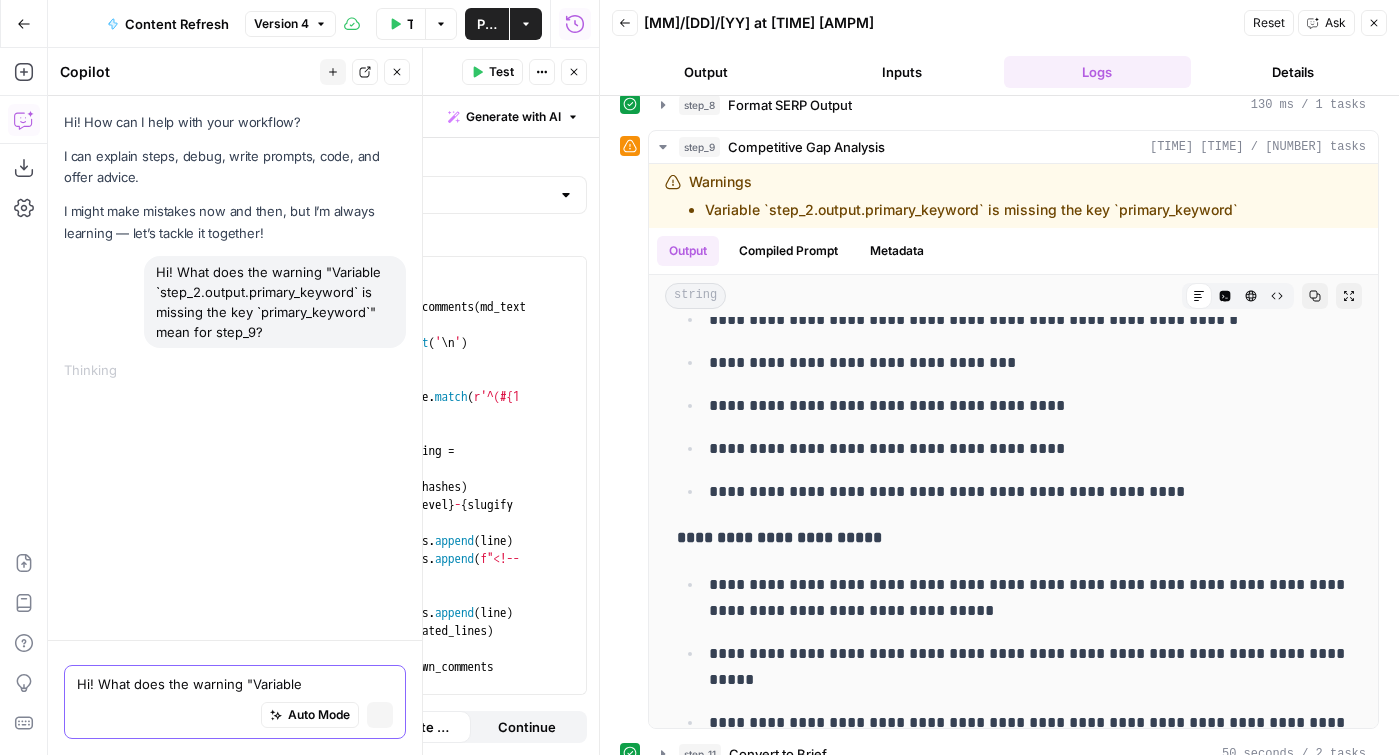 type 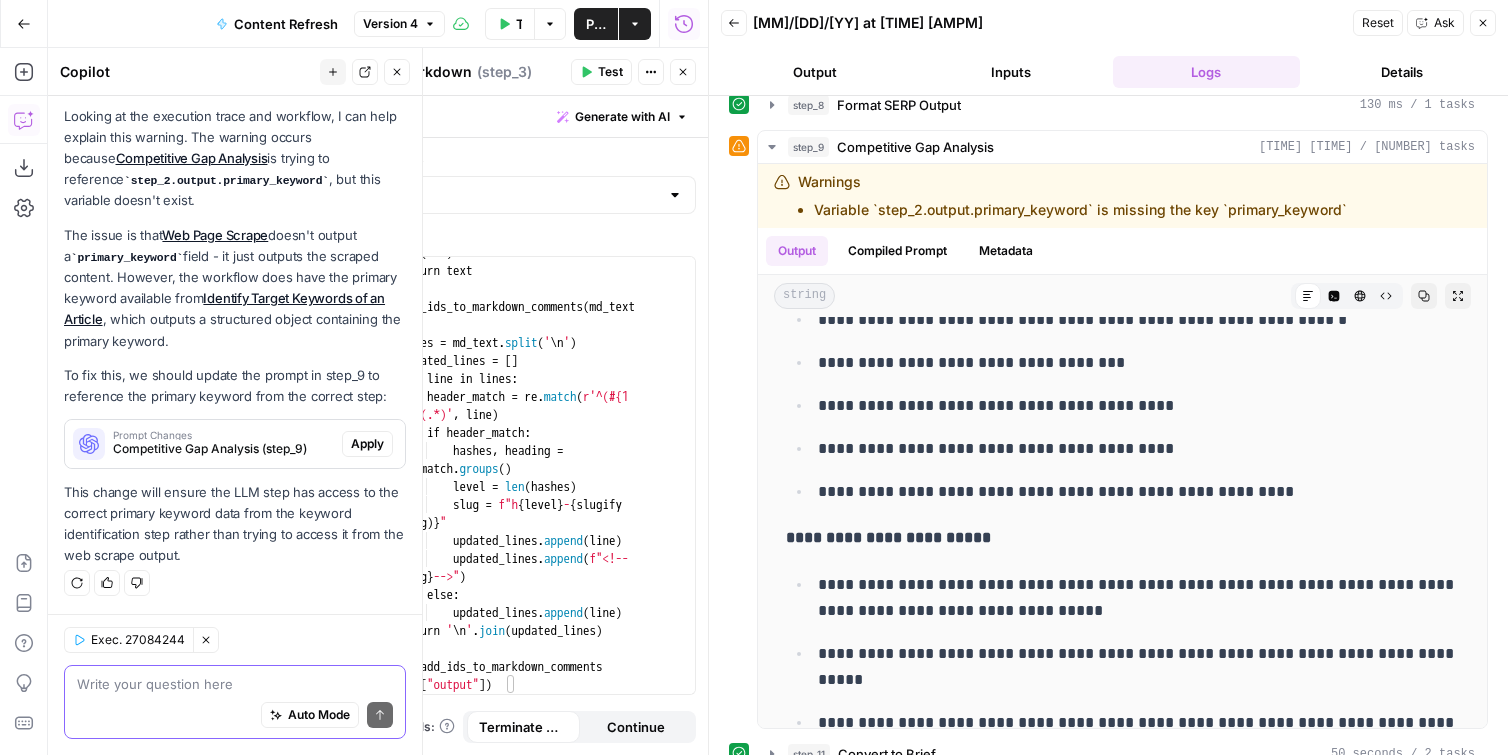 scroll, scrollTop: 251, scrollLeft: 0, axis: vertical 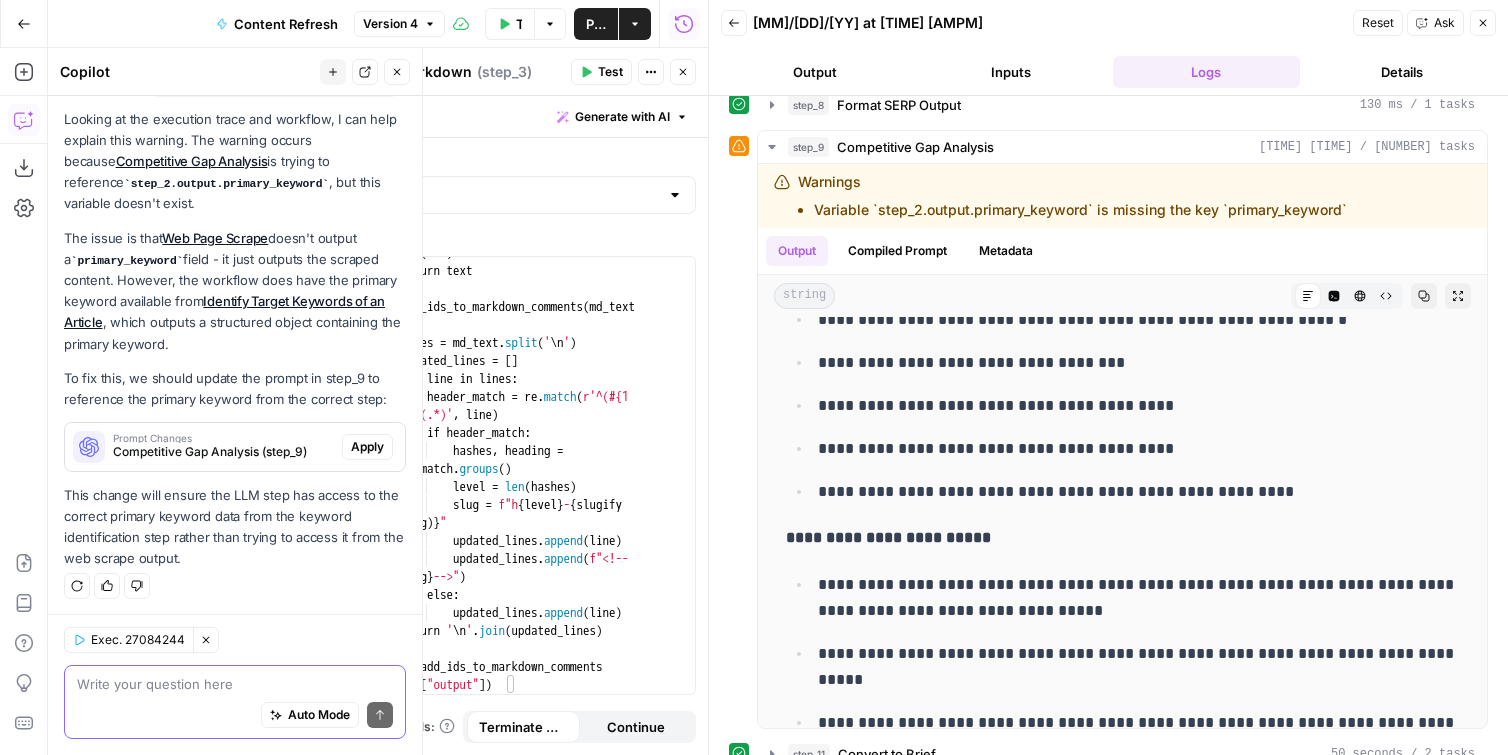 click on "Prompt Changes" at bounding box center [223, 438] 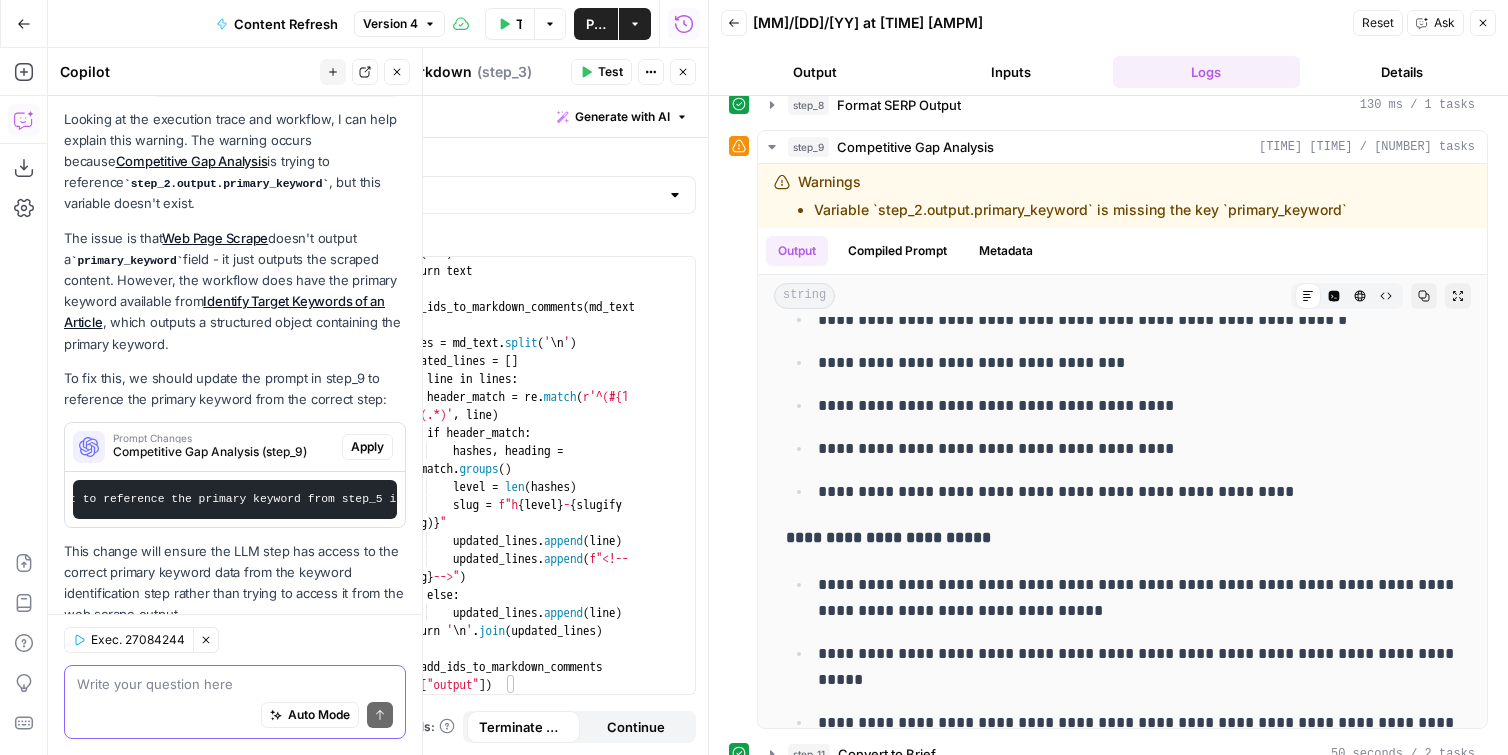 scroll, scrollTop: 0, scrollLeft: 61, axis: horizontal 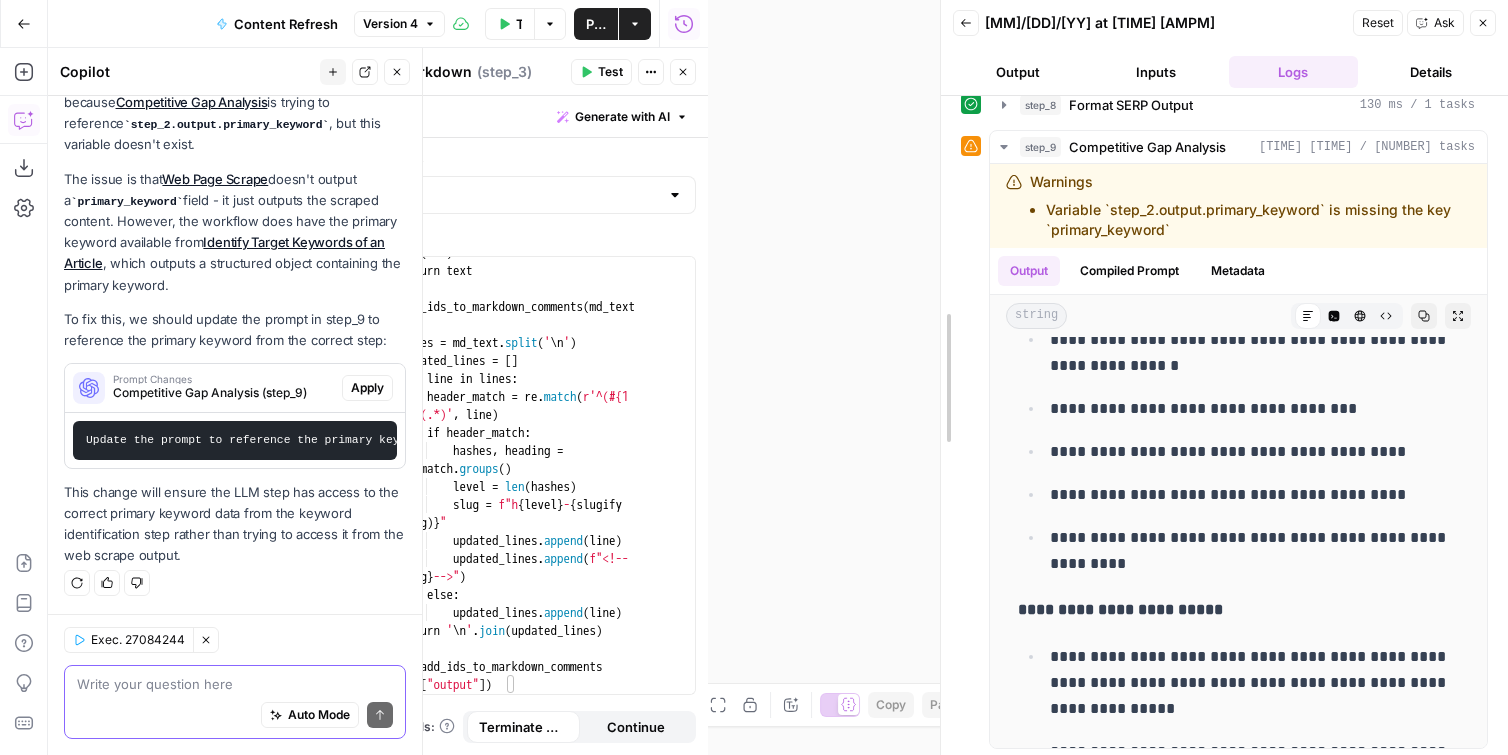 drag, startPoint x: 711, startPoint y: 68, endPoint x: 912, endPoint y: 68, distance: 201 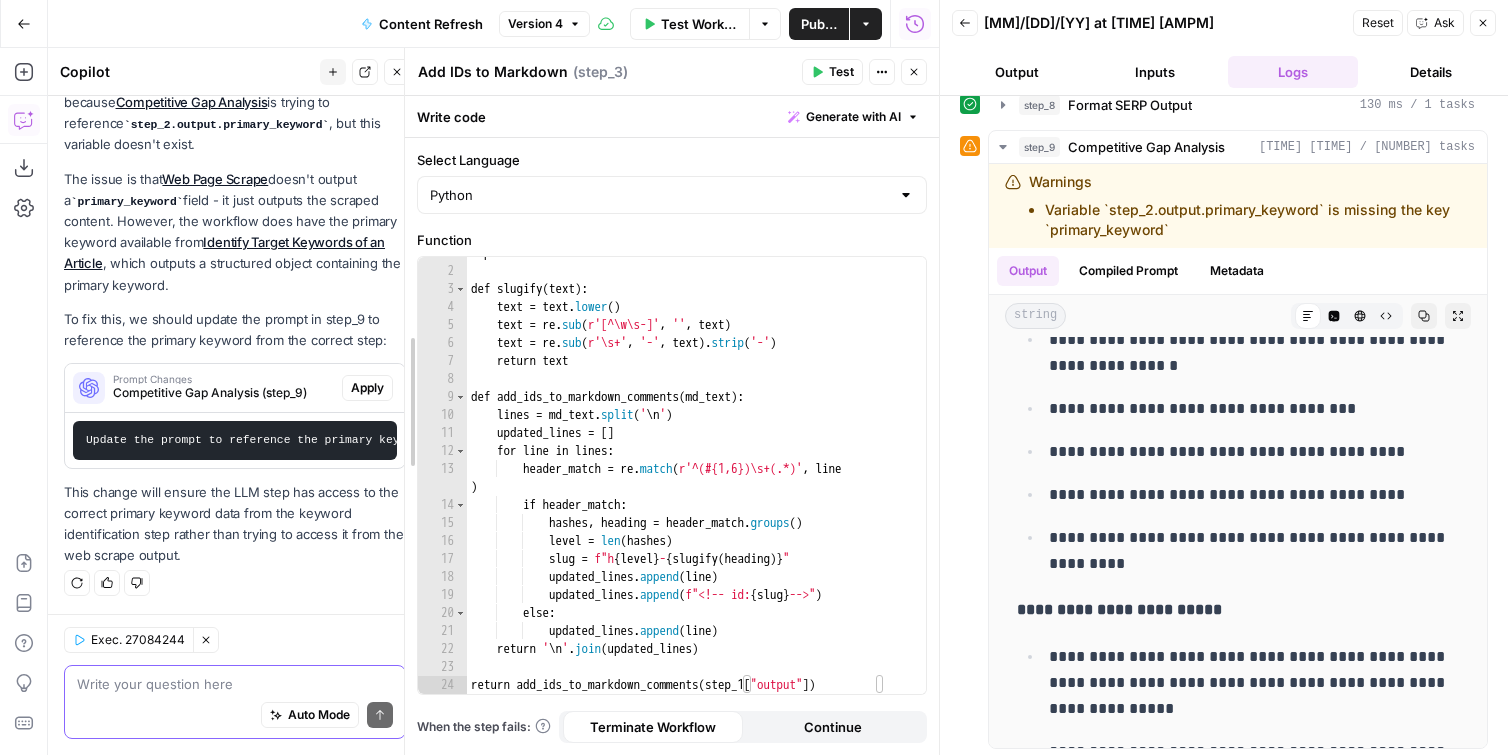 drag, startPoint x: 540, startPoint y: 86, endPoint x: 408, endPoint y: 82, distance: 132.0606 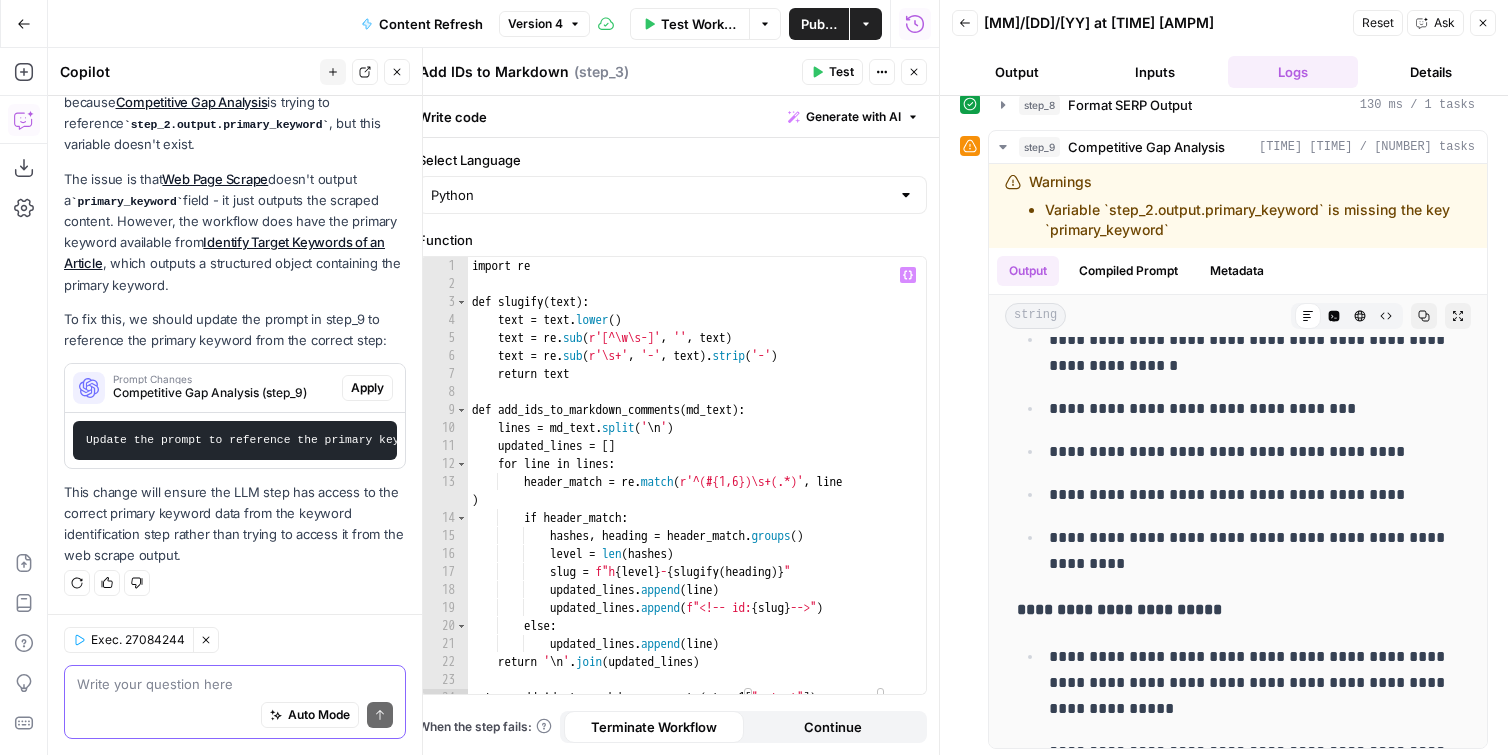 scroll, scrollTop: 12, scrollLeft: 0, axis: vertical 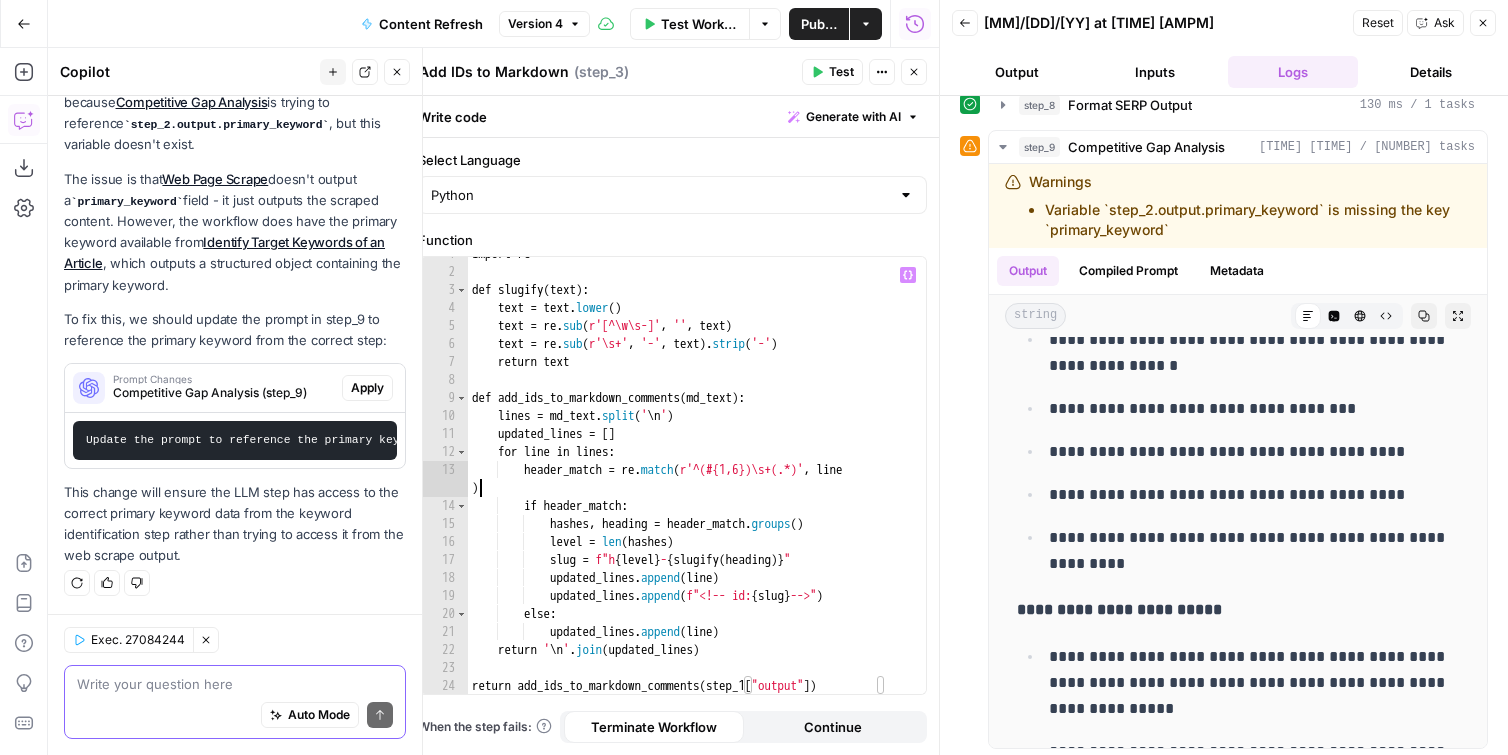 type on "**********" 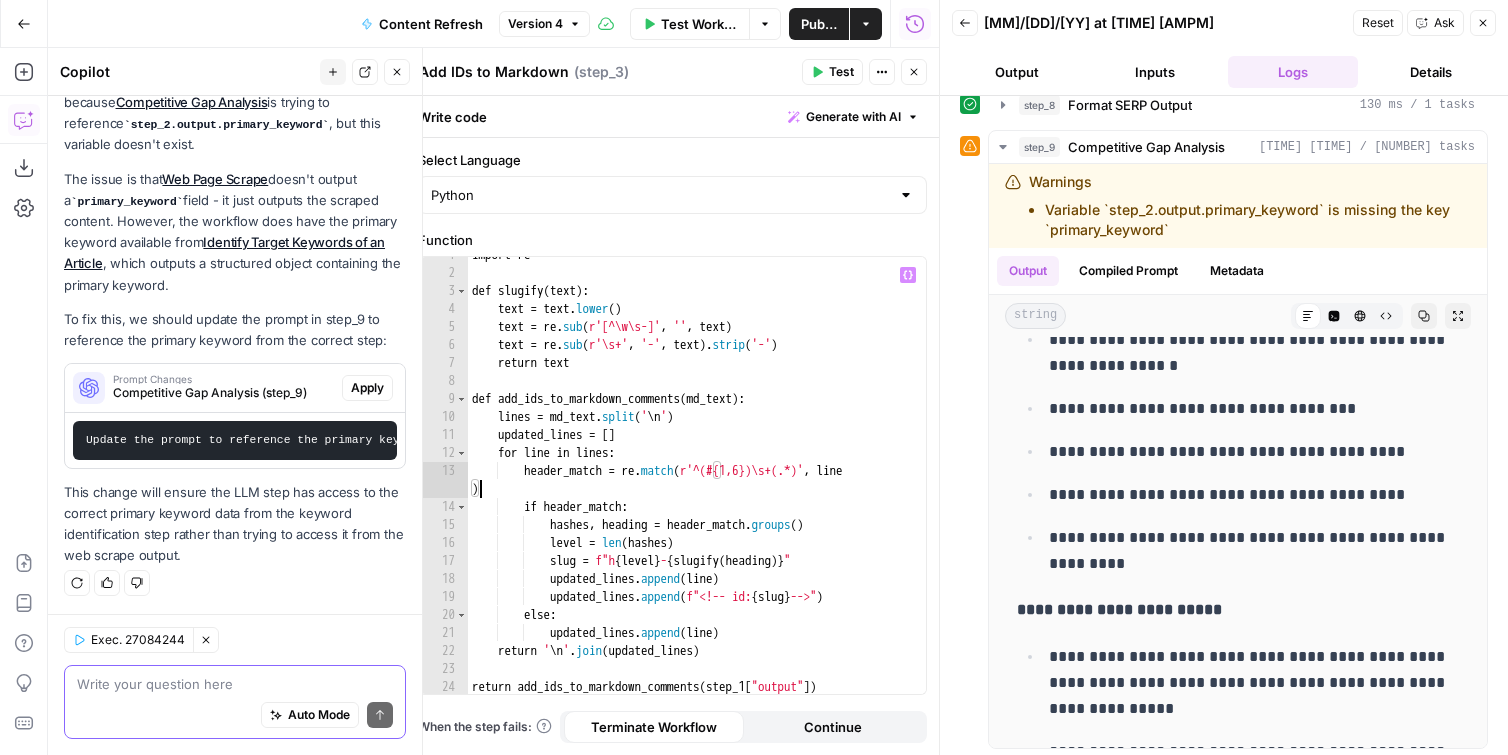 scroll, scrollTop: 0, scrollLeft: 0, axis: both 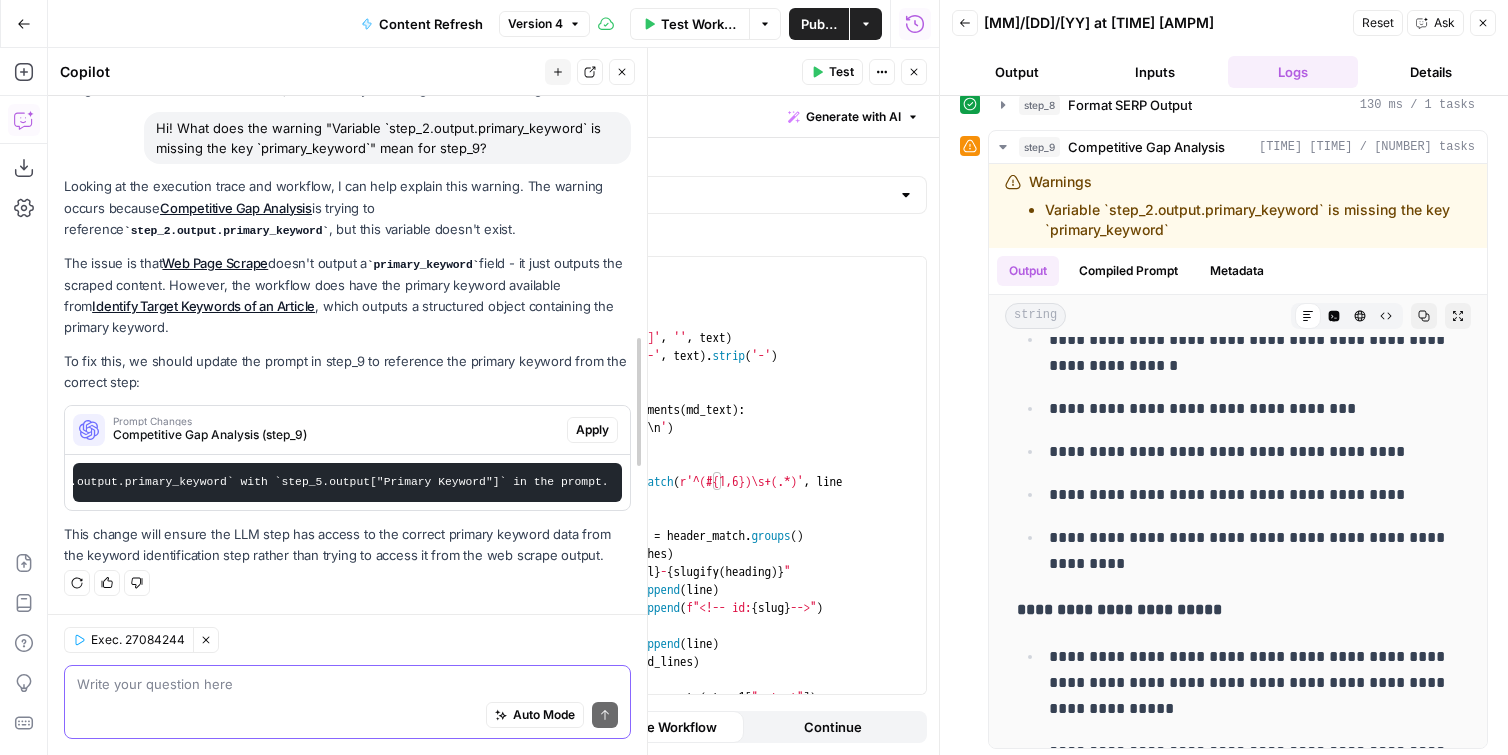 drag, startPoint x: 419, startPoint y: 117, endPoint x: 671, endPoint y: 161, distance: 255.81242 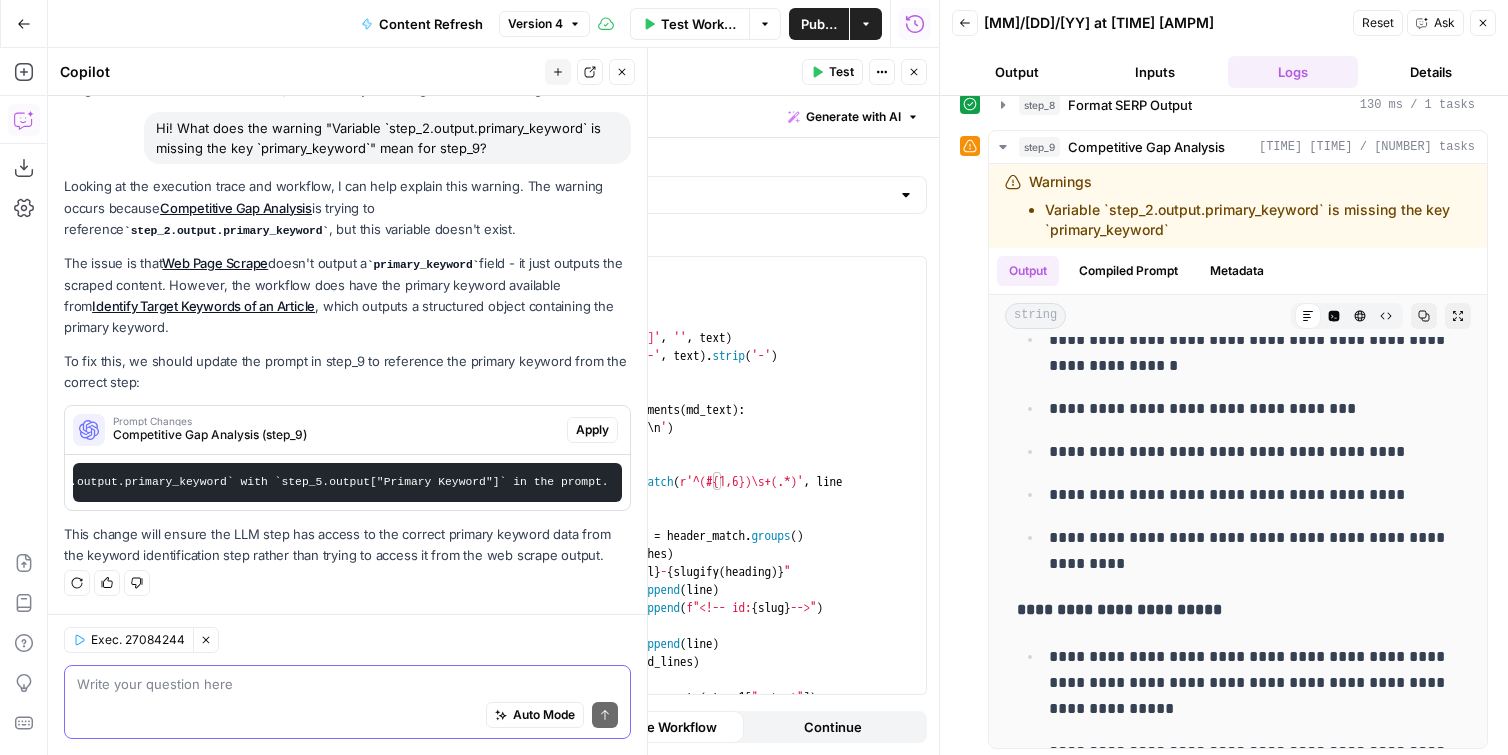 click on "Select Language" at bounding box center [672, 160] 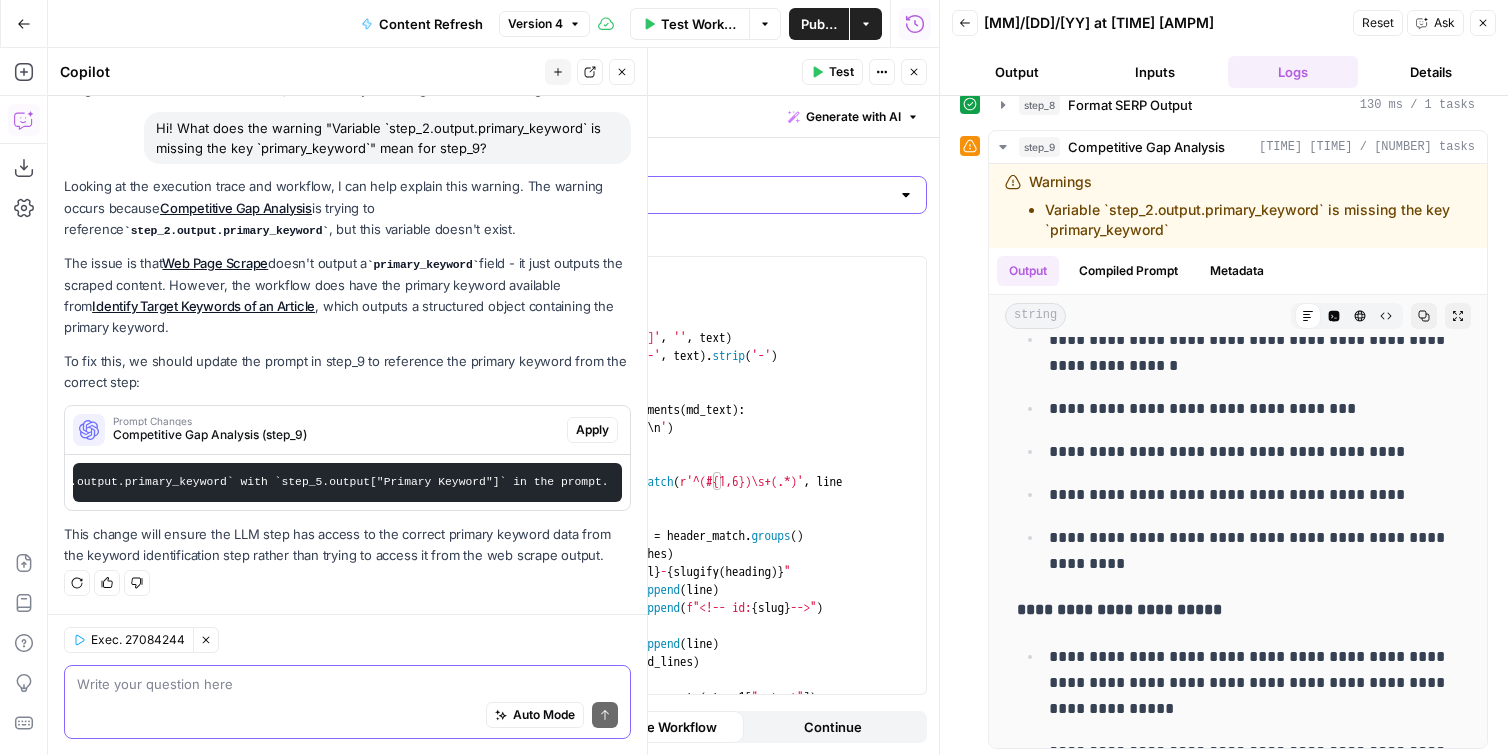 click on "Python" at bounding box center (660, 195) 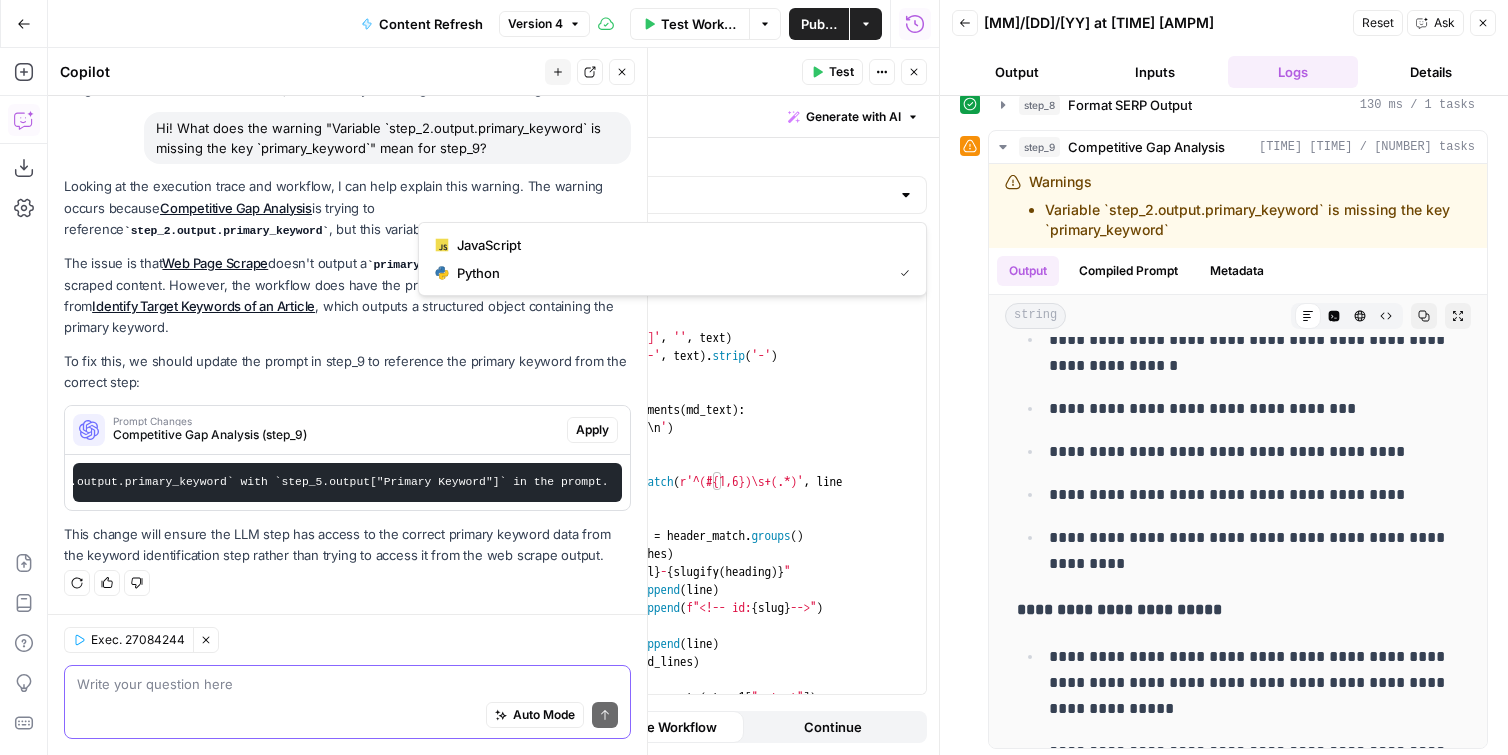 type on "Python" 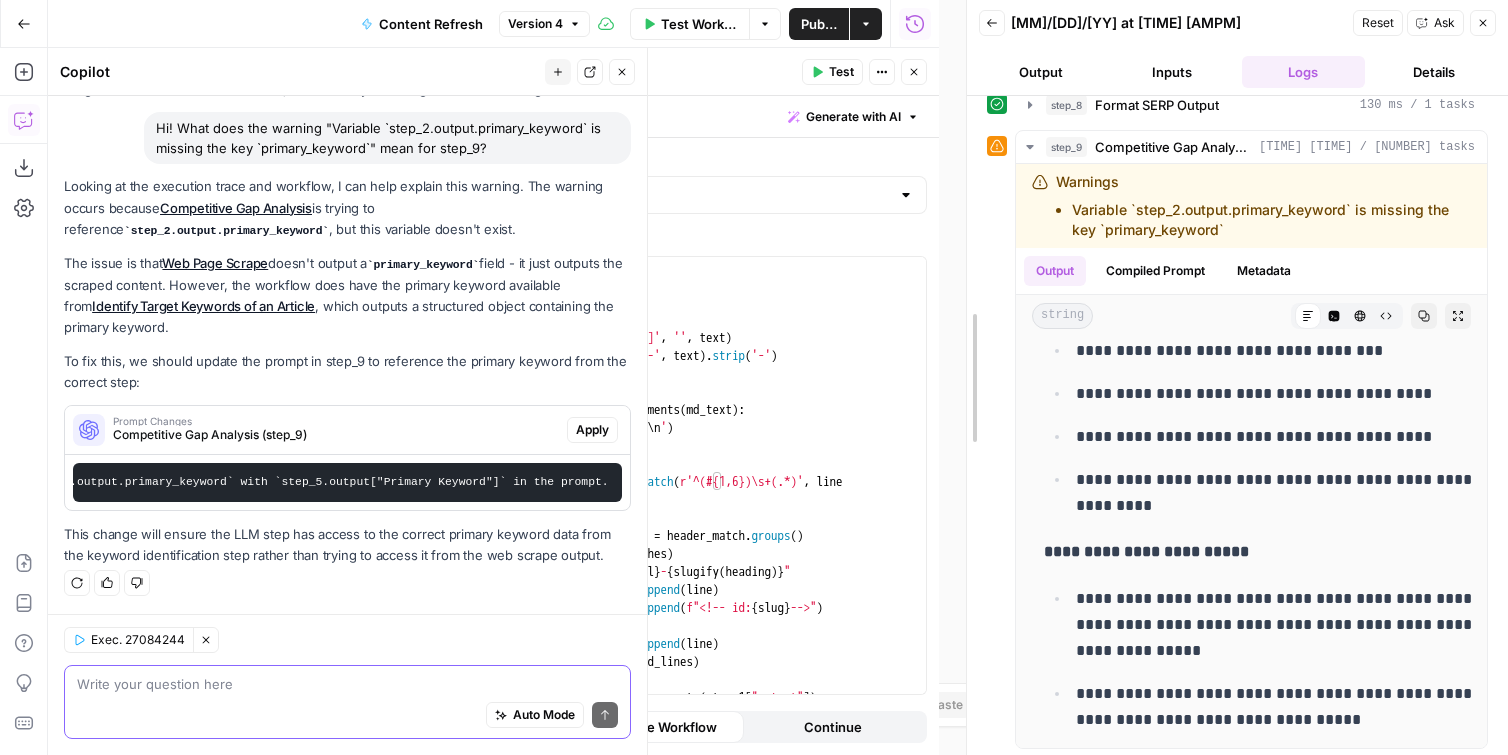 scroll, scrollTop: 1566, scrollLeft: 0, axis: vertical 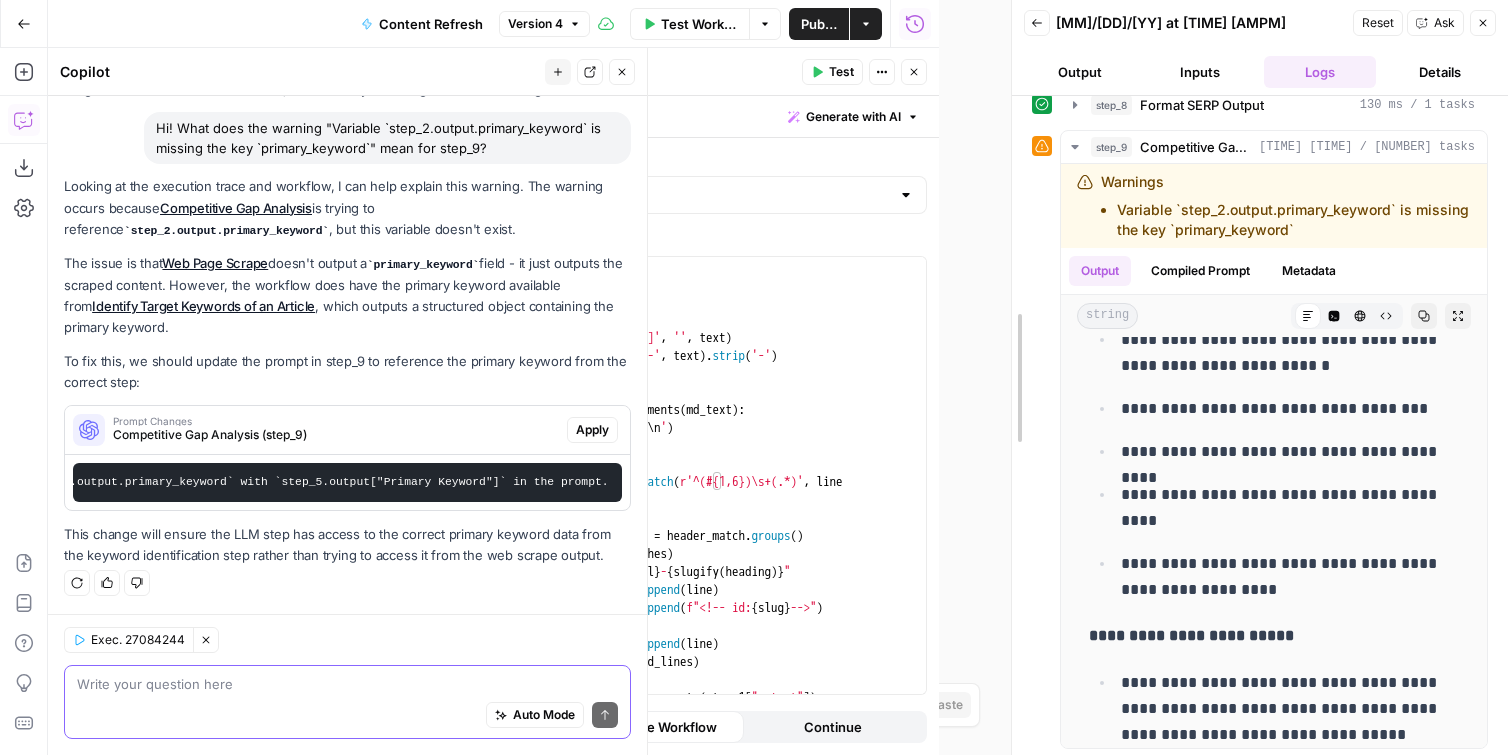 drag, startPoint x: 941, startPoint y: 157, endPoint x: 963, endPoint y: 160, distance: 22.203604 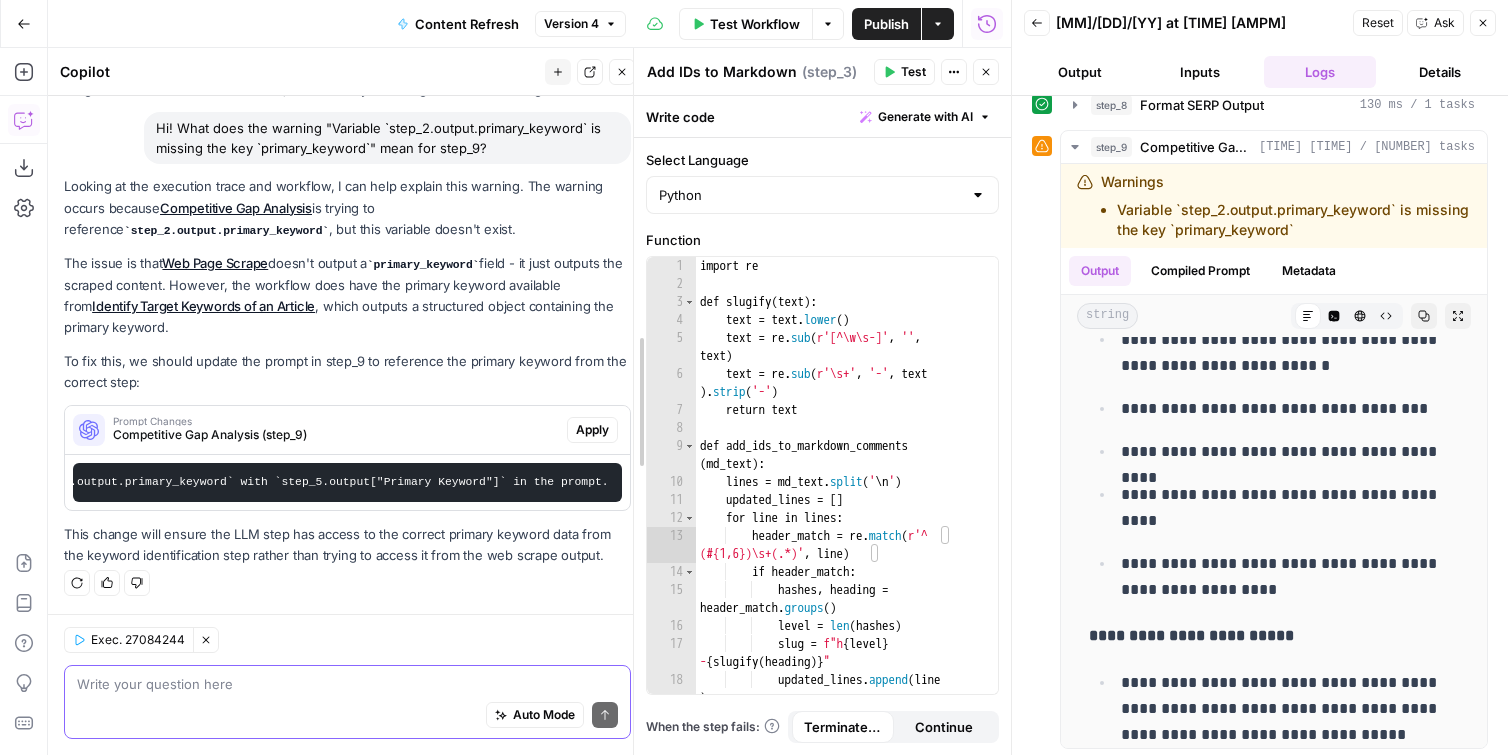drag, startPoint x: 482, startPoint y: 62, endPoint x: 636, endPoint y: 72, distance: 154.32434 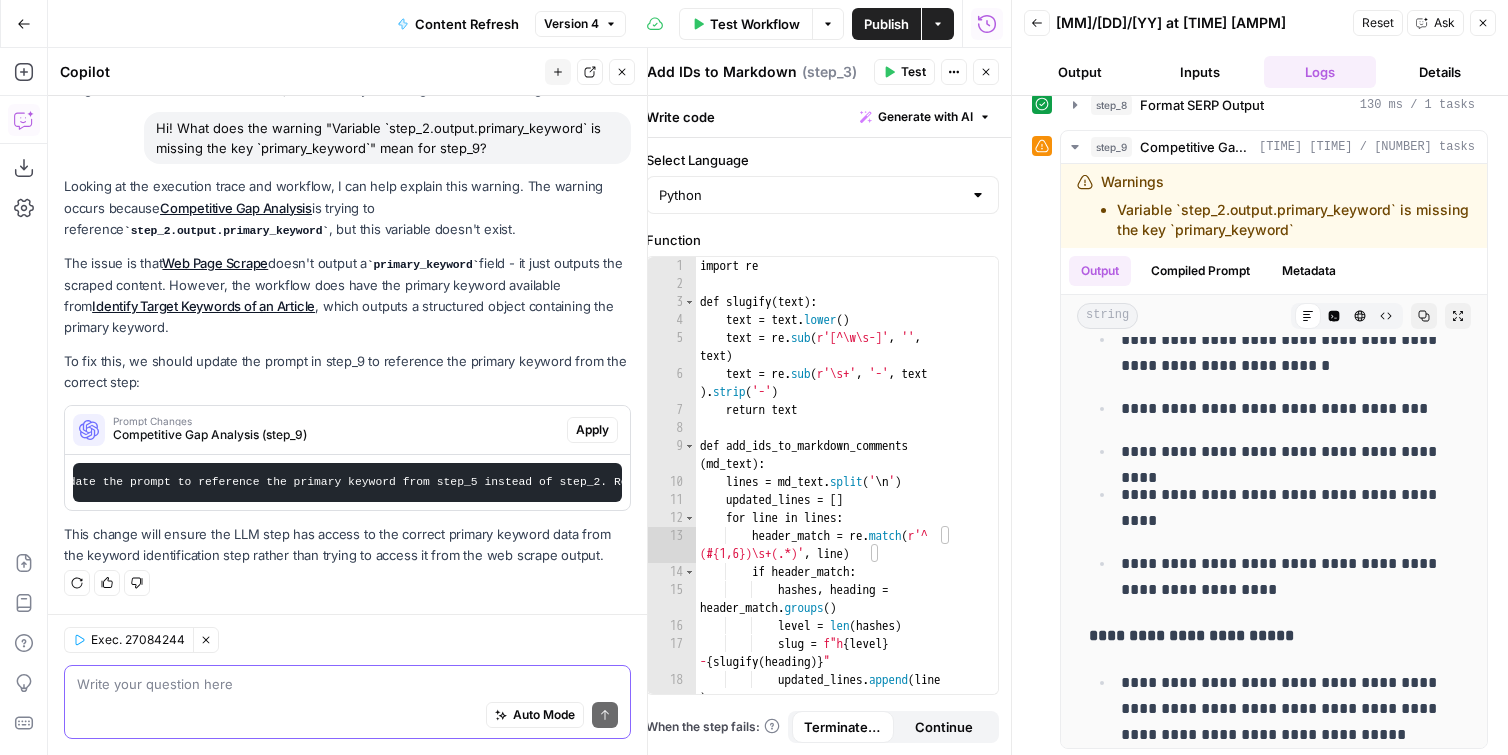 scroll, scrollTop: 0, scrollLeft: 0, axis: both 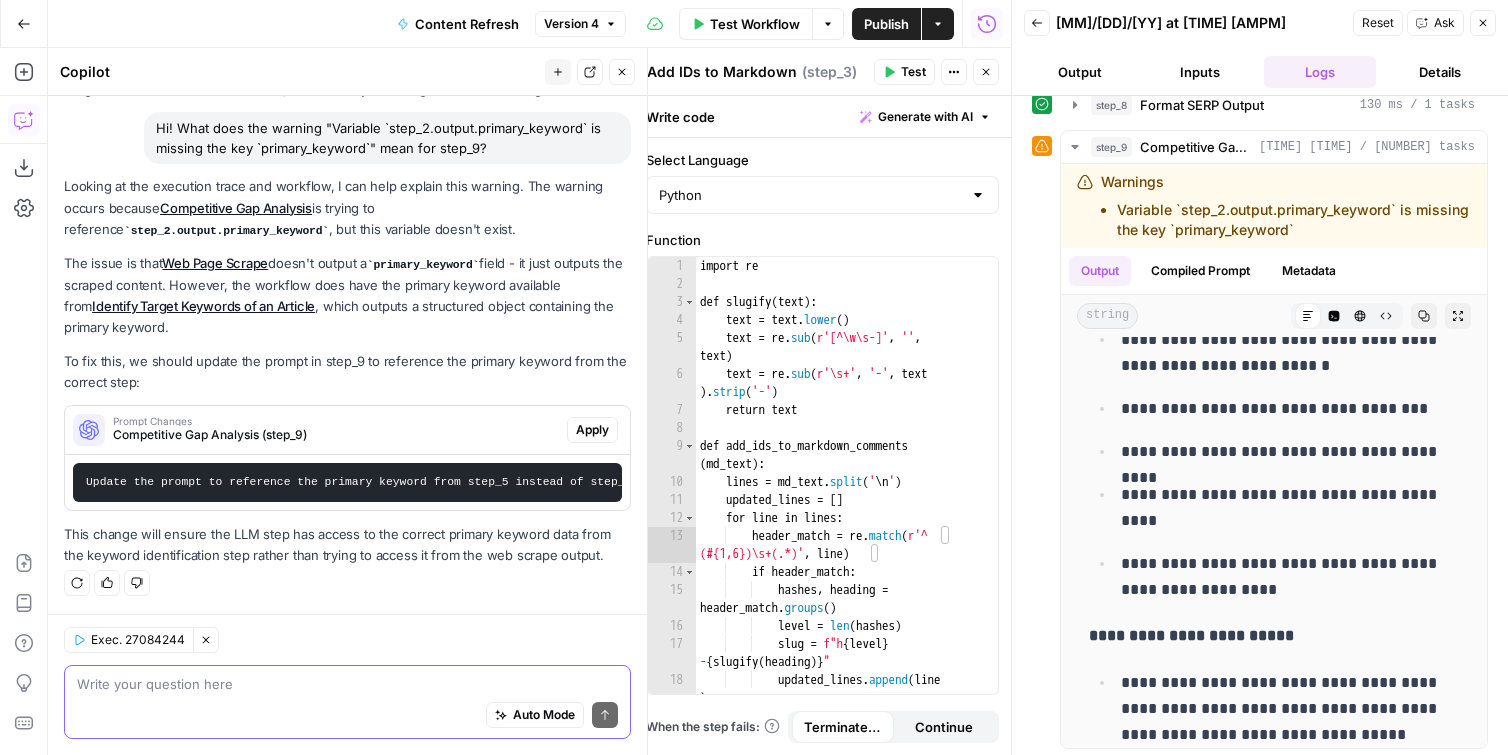 click on "Function" at bounding box center [822, 240] 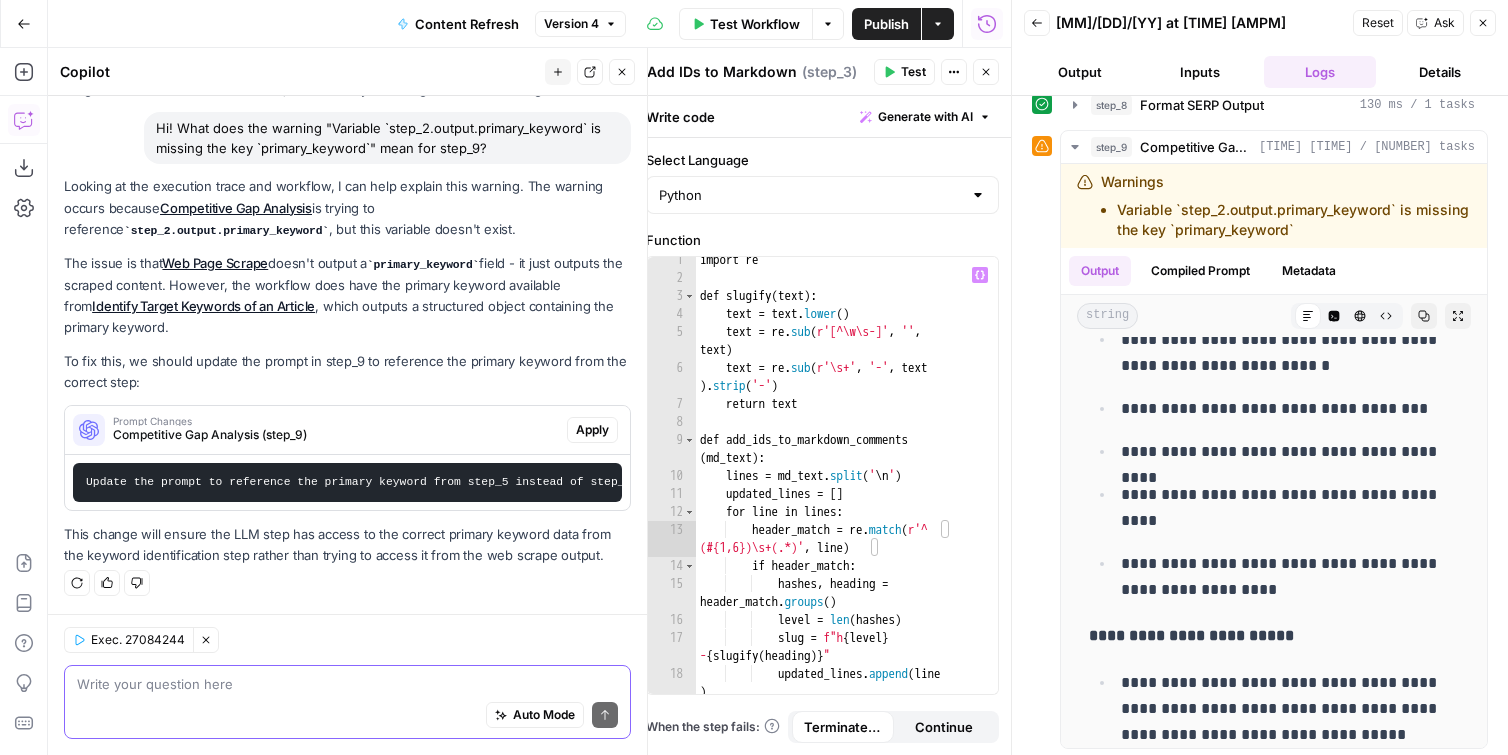 scroll, scrollTop: 0, scrollLeft: 0, axis: both 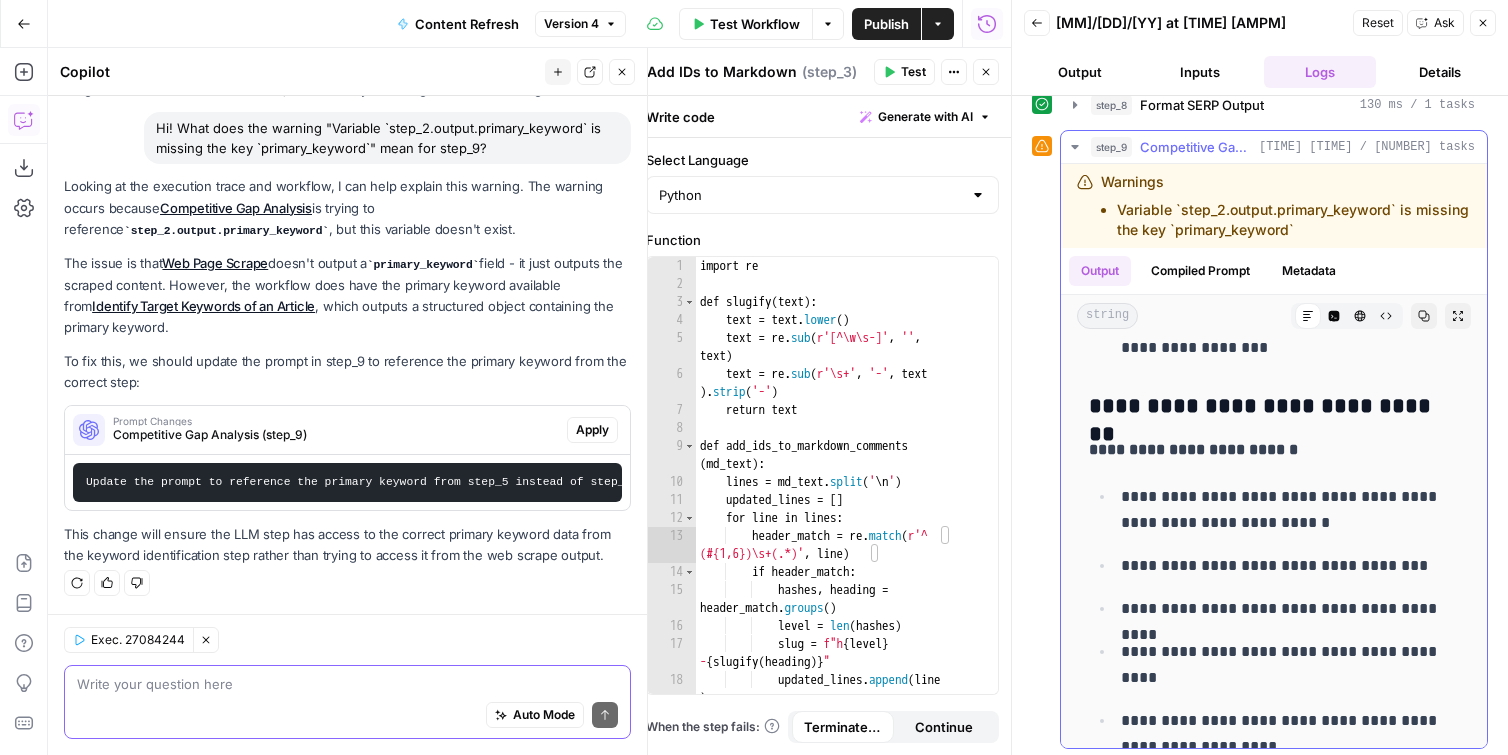 click on "Competitive Gap Analysis" at bounding box center (1195, 147) 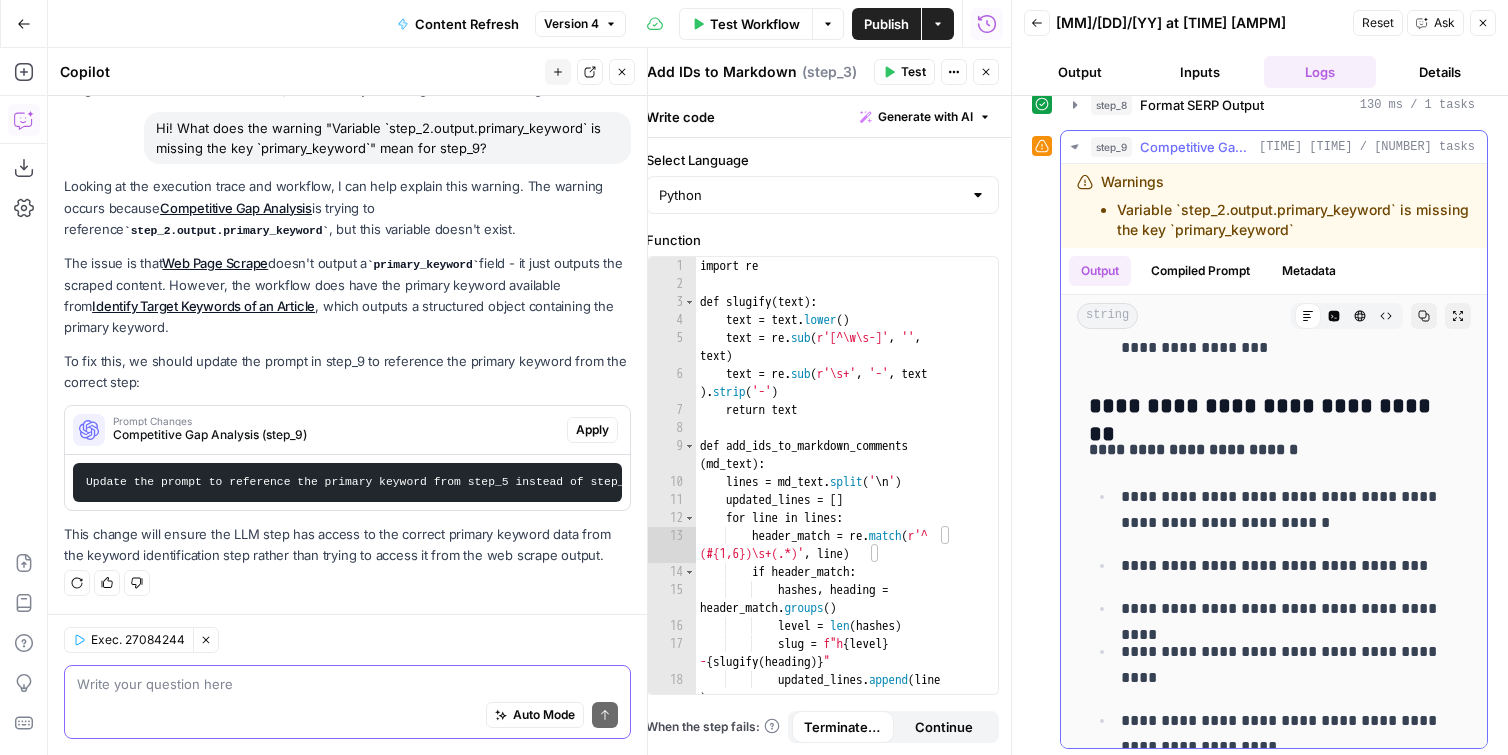 scroll, scrollTop: 121, scrollLeft: 0, axis: vertical 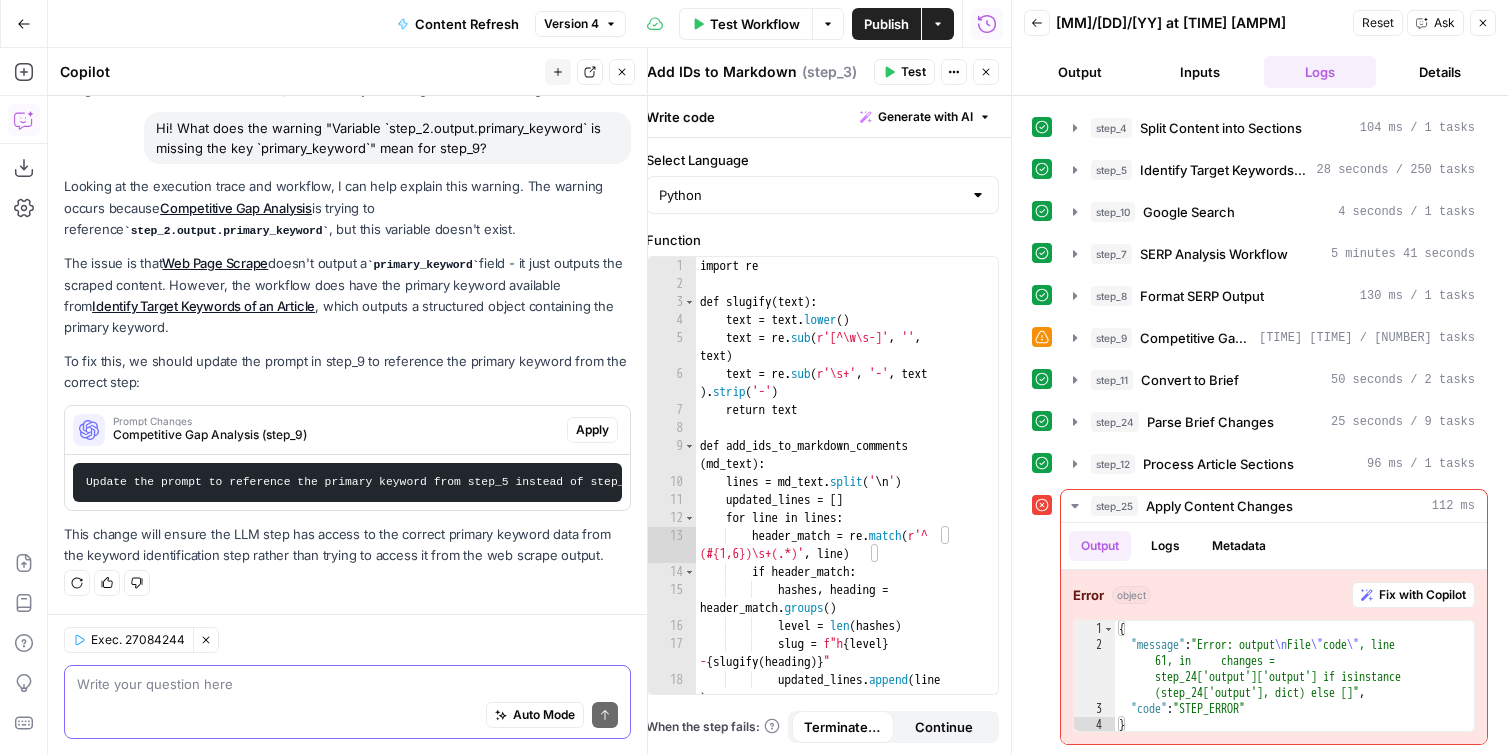 click 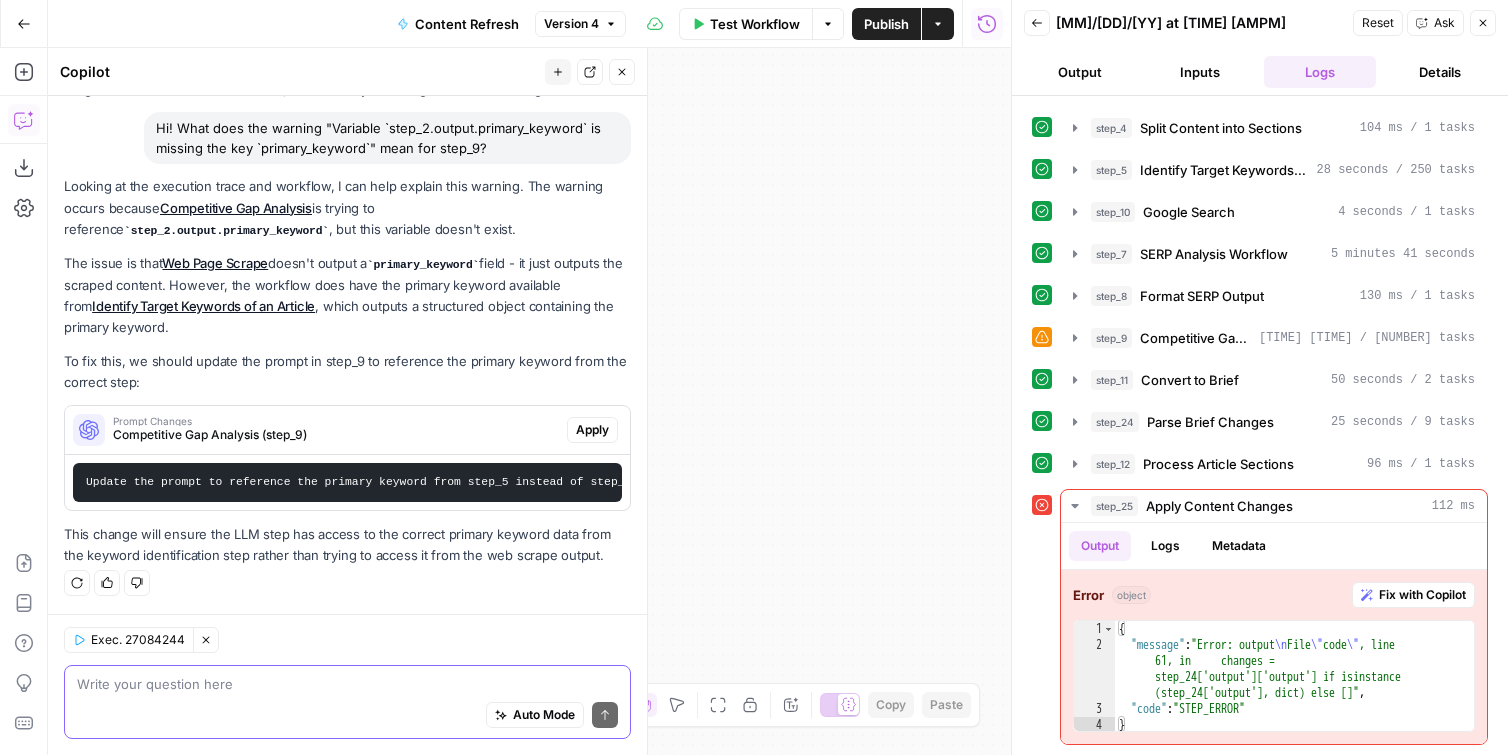 drag, startPoint x: 770, startPoint y: 167, endPoint x: 1007, endPoint y: 175, distance: 237.13498 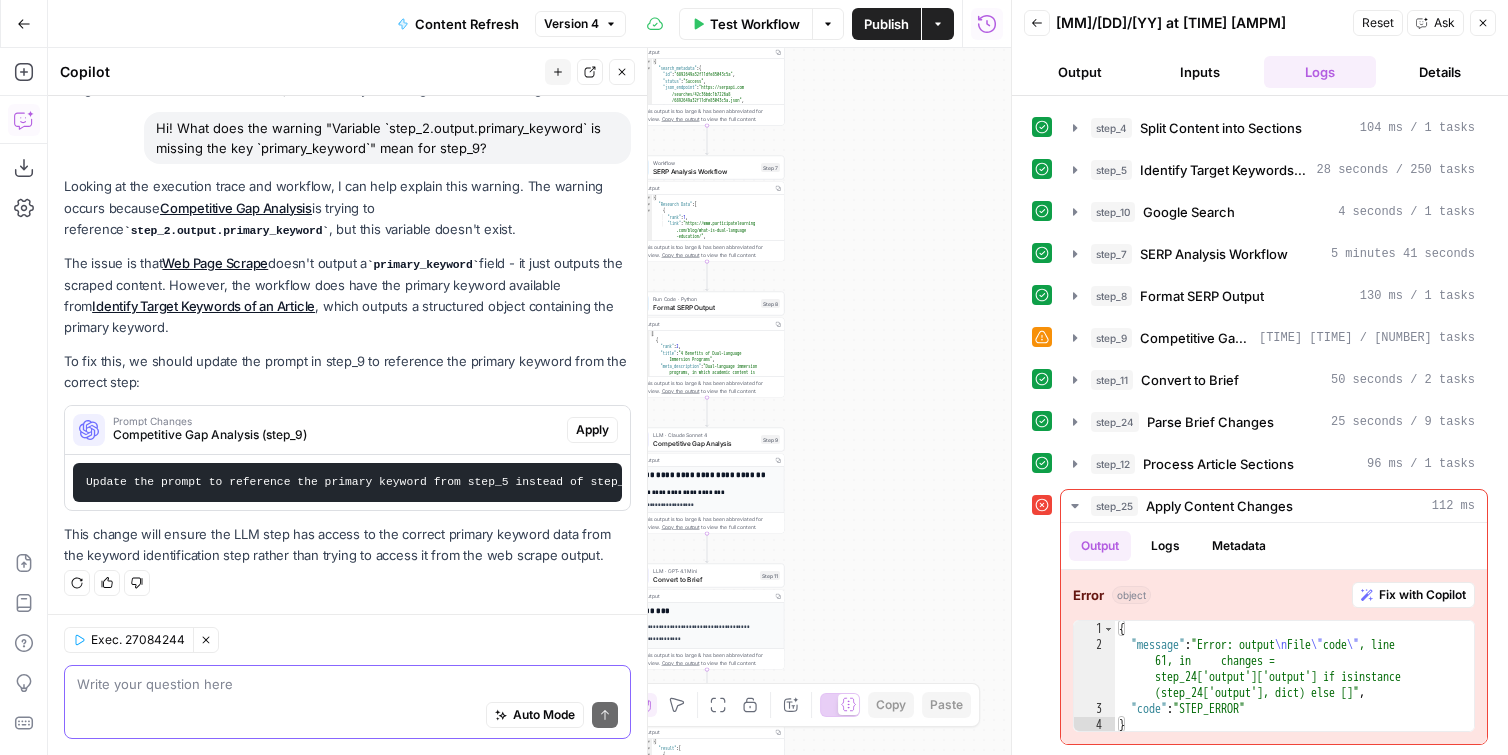 drag, startPoint x: 916, startPoint y: 218, endPoint x: 1003, endPoint y: 230, distance: 87.823685 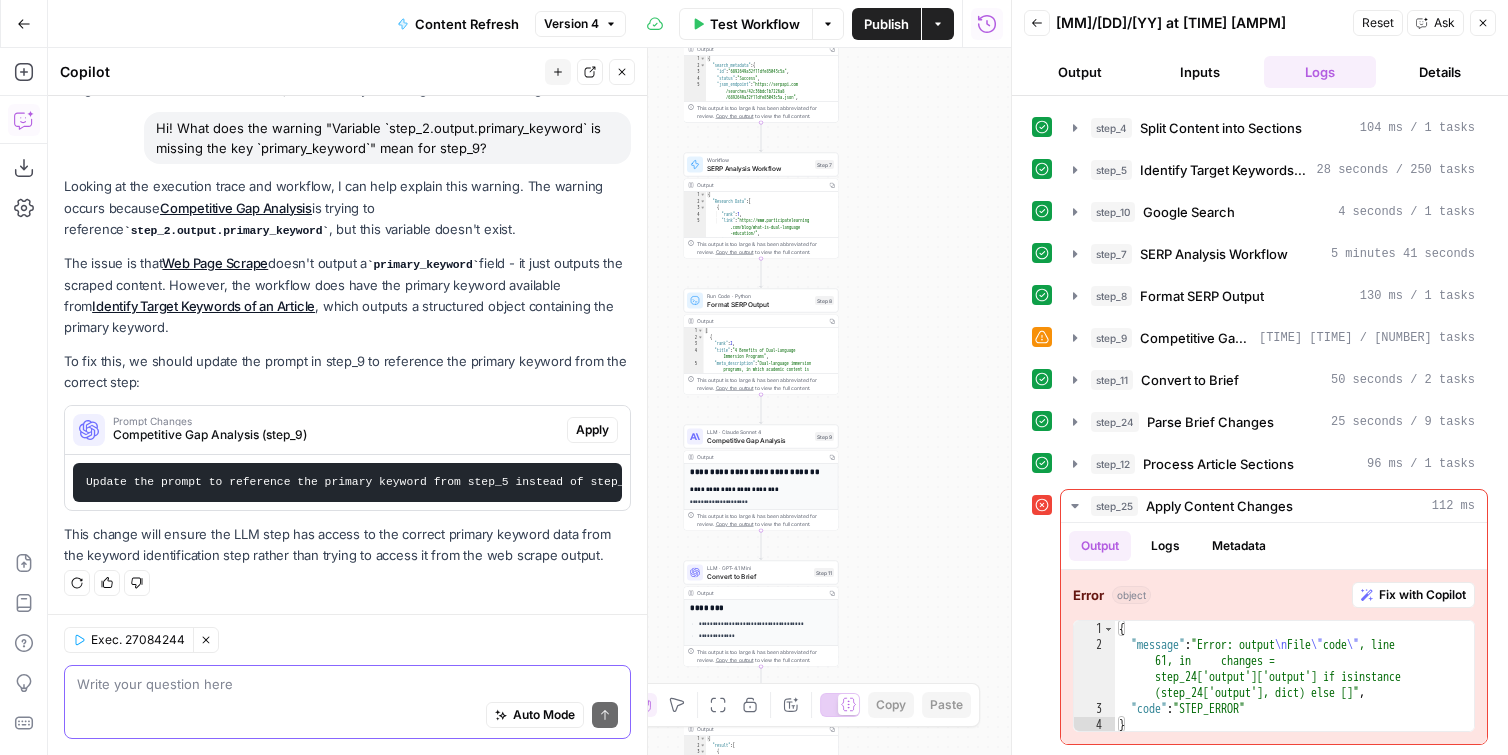 drag, startPoint x: 887, startPoint y: 227, endPoint x: 944, endPoint y: 228, distance: 57.00877 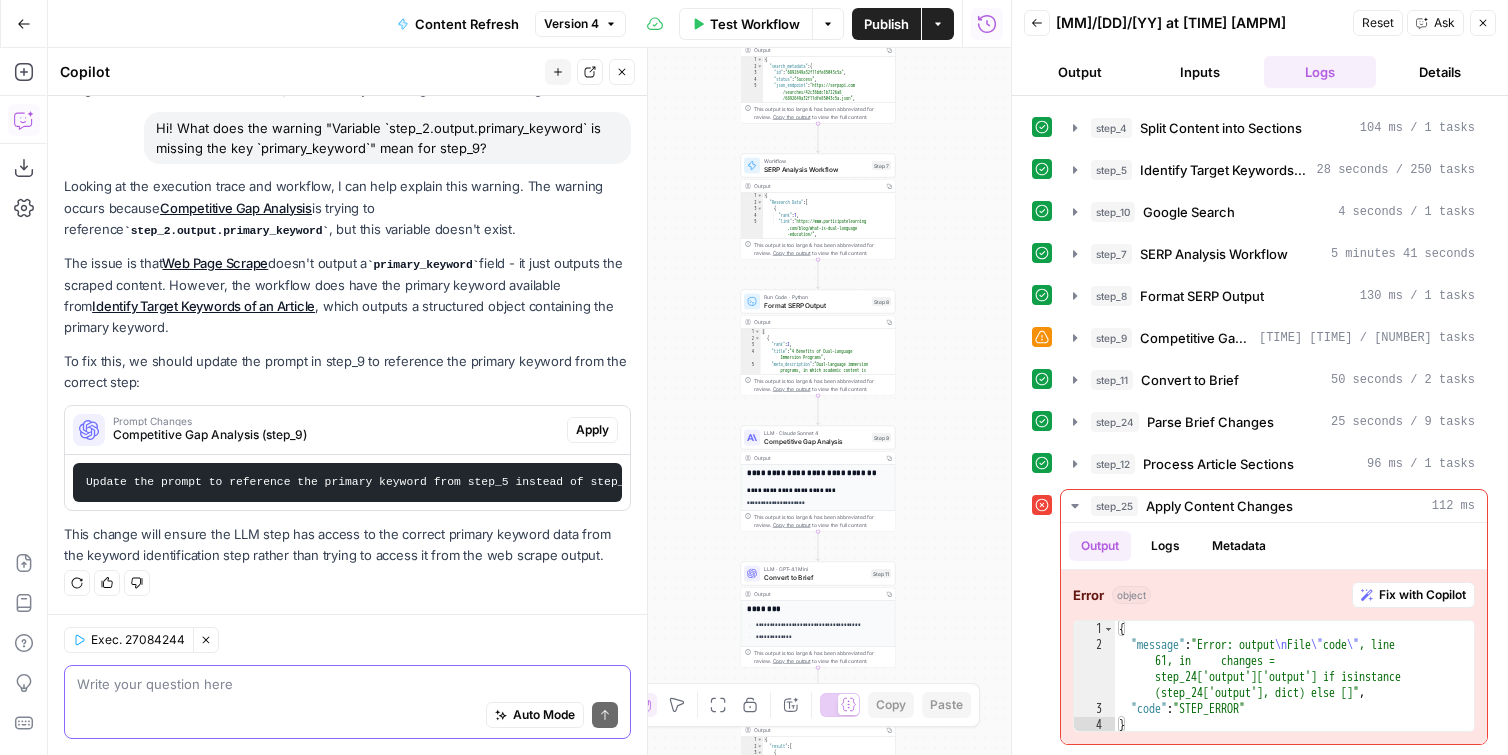 drag, startPoint x: 679, startPoint y: 598, endPoint x: 640, endPoint y: 460, distance: 143.40501 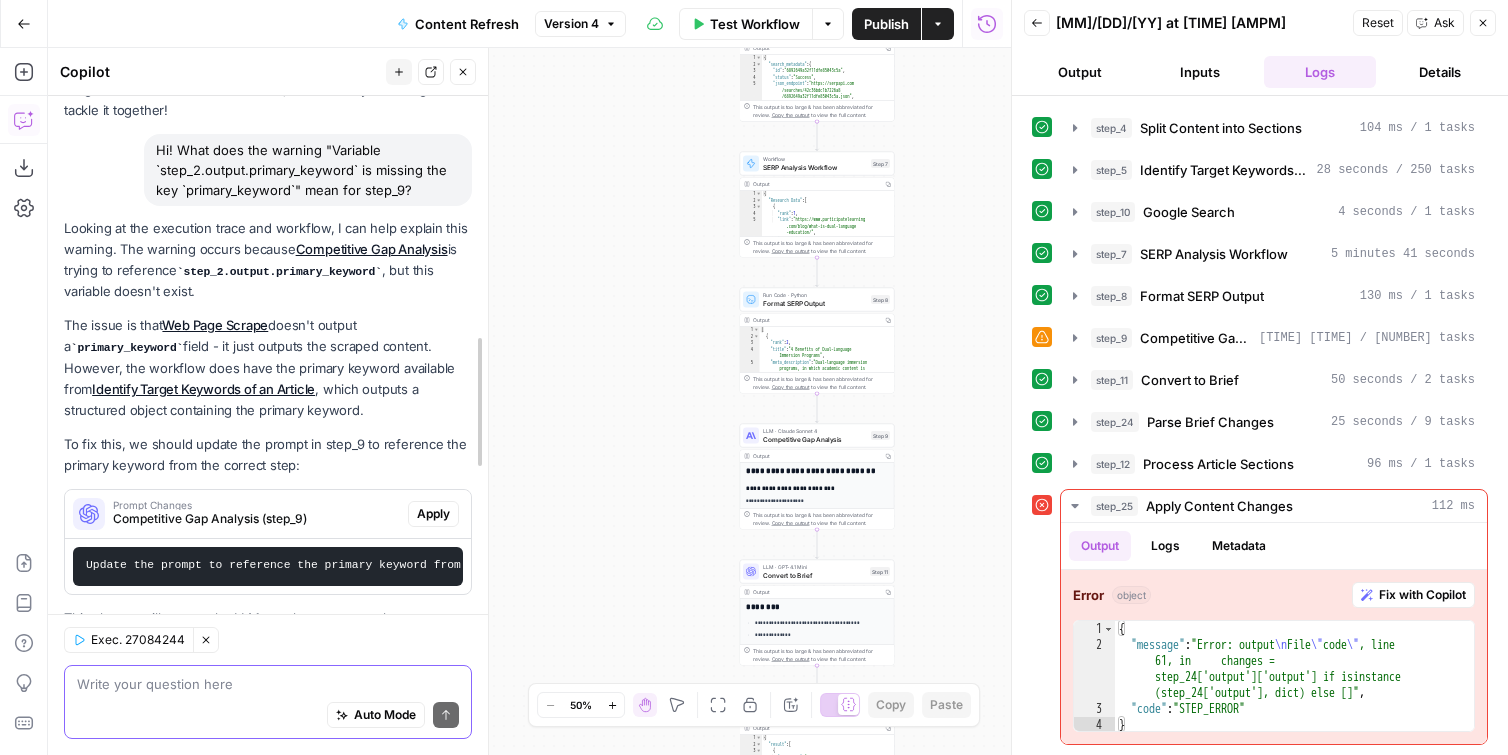 scroll, scrollTop: 122, scrollLeft: 0, axis: vertical 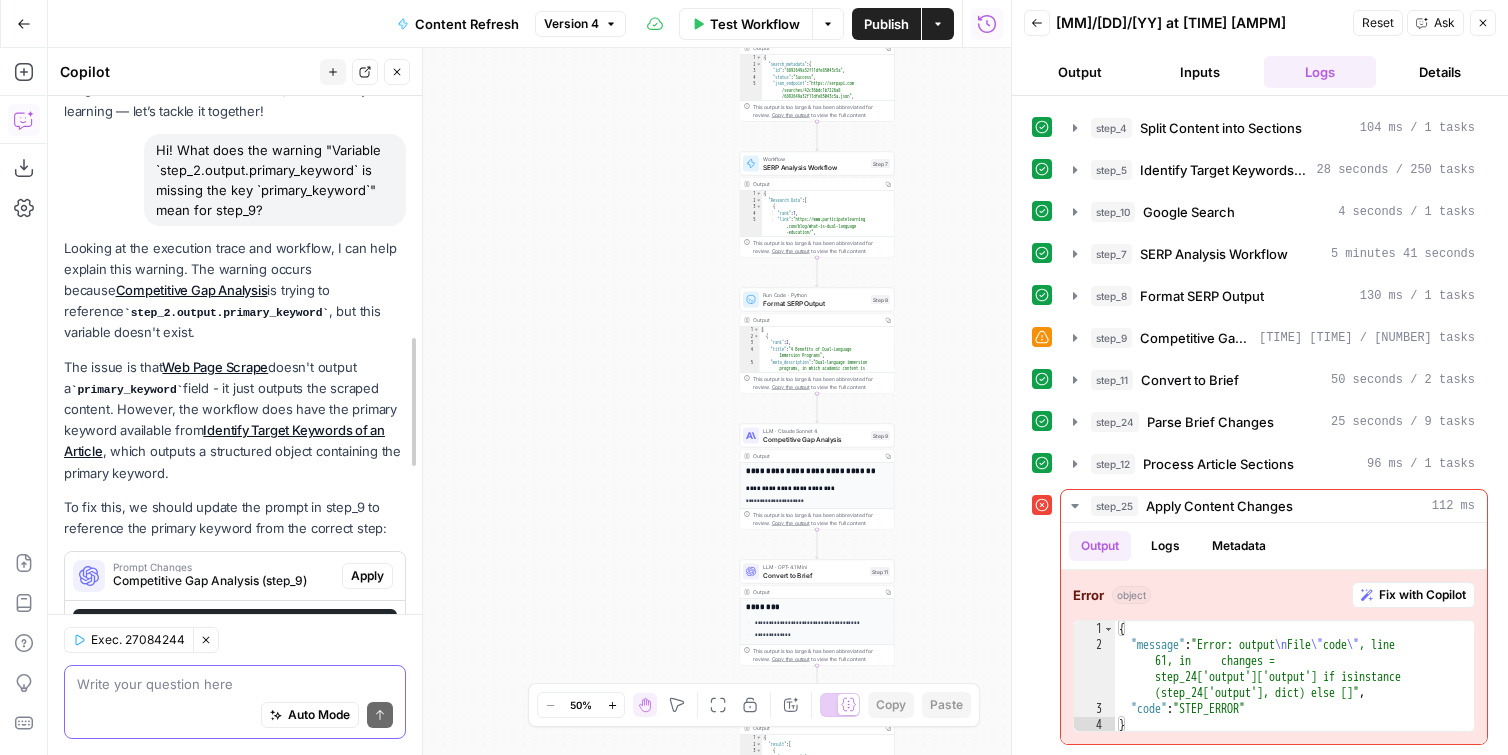 drag, startPoint x: 646, startPoint y: 363, endPoint x: 477, endPoint y: 378, distance: 169.66437 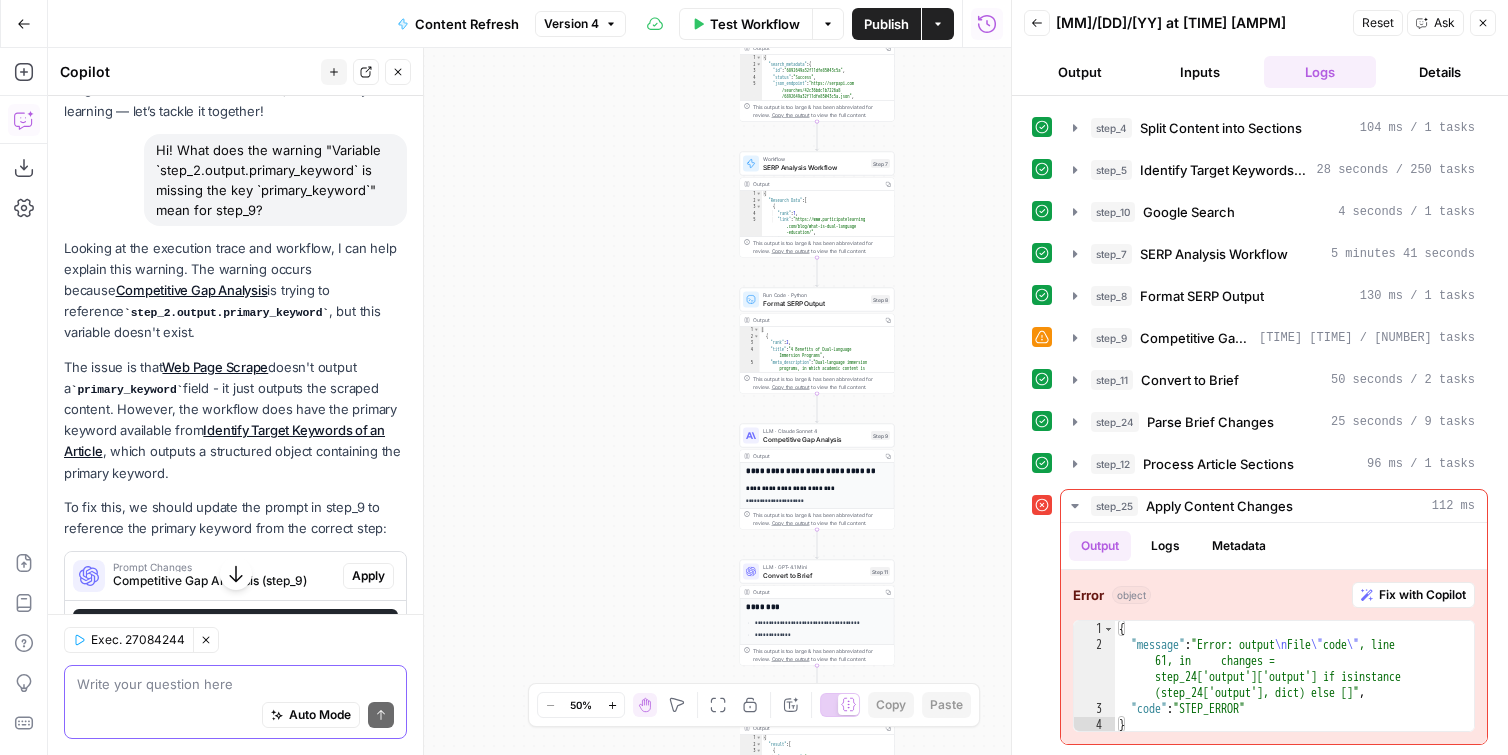 click 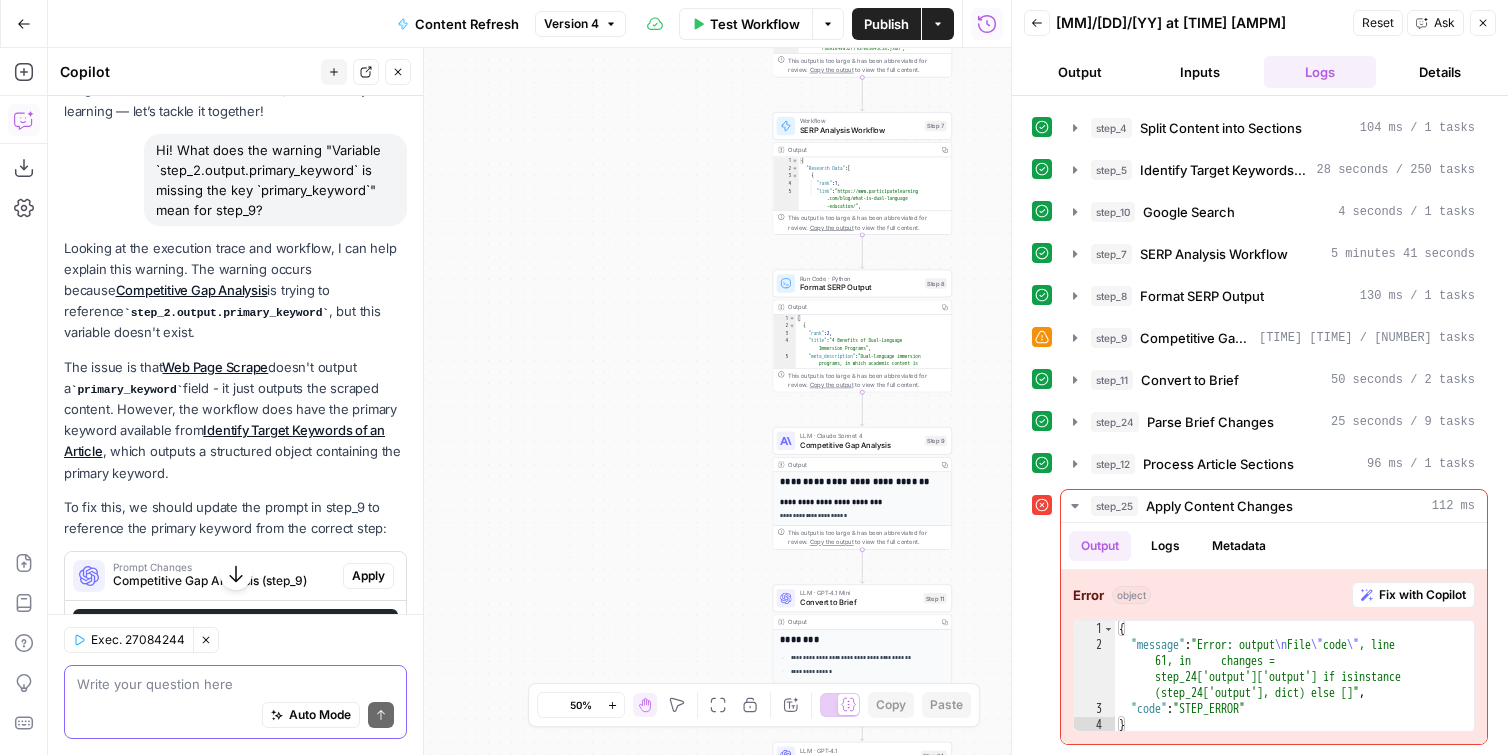 click 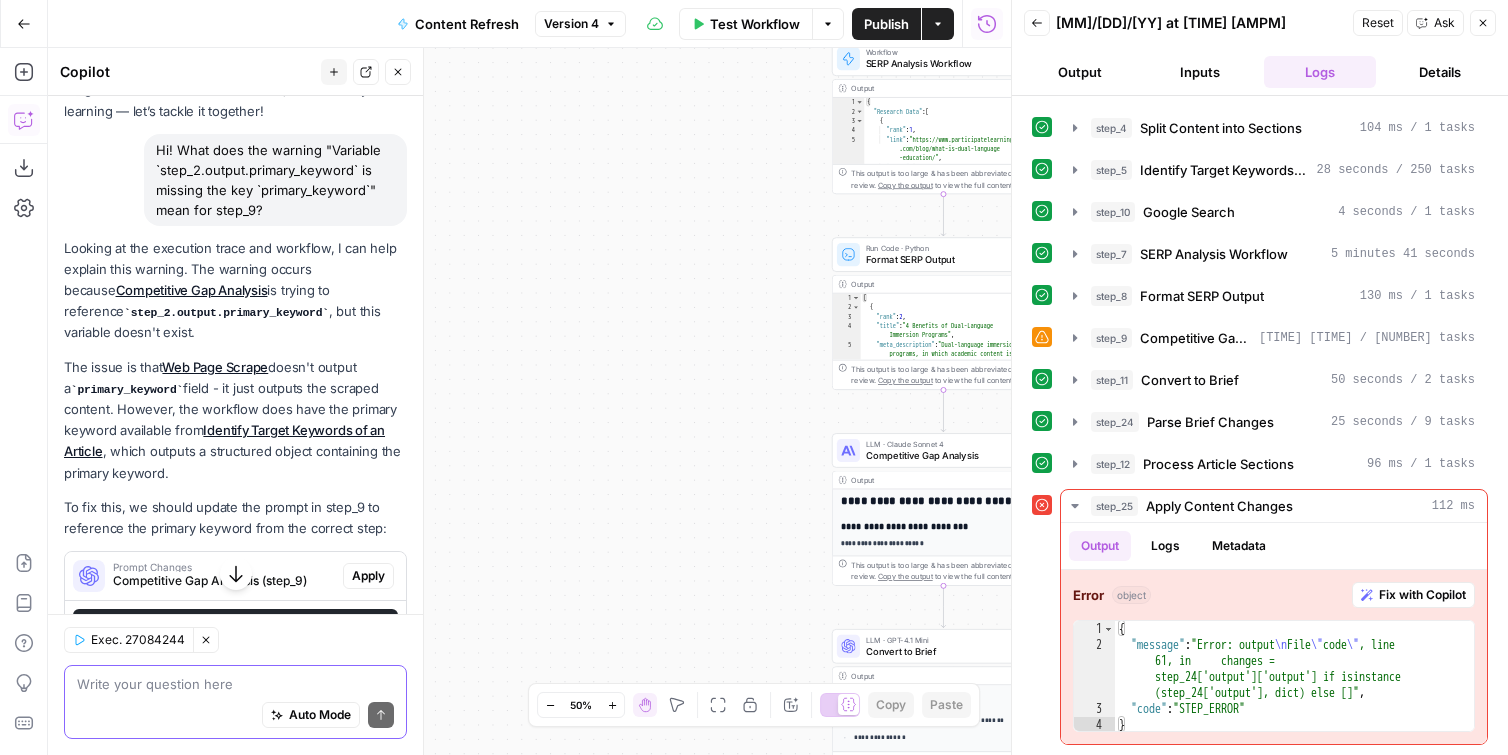 click 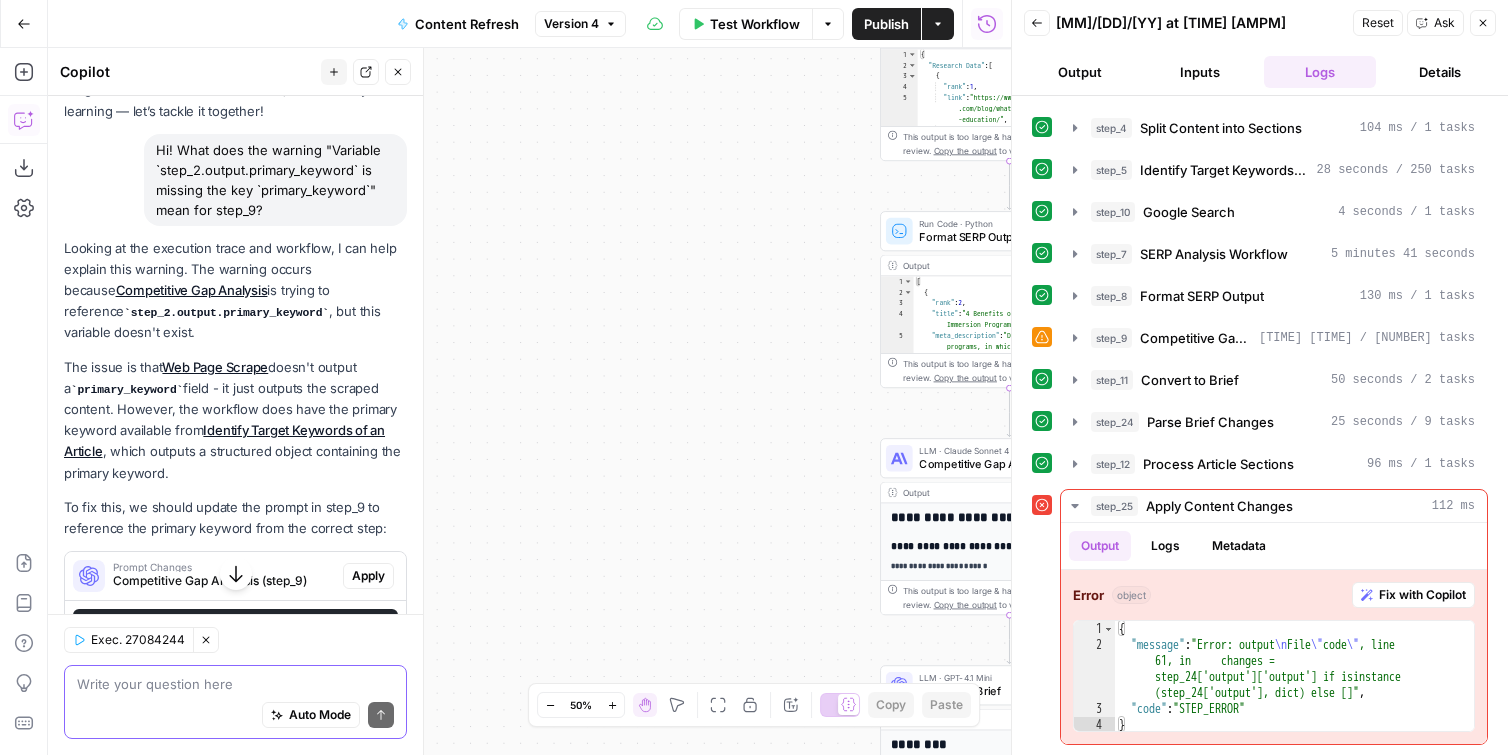 click 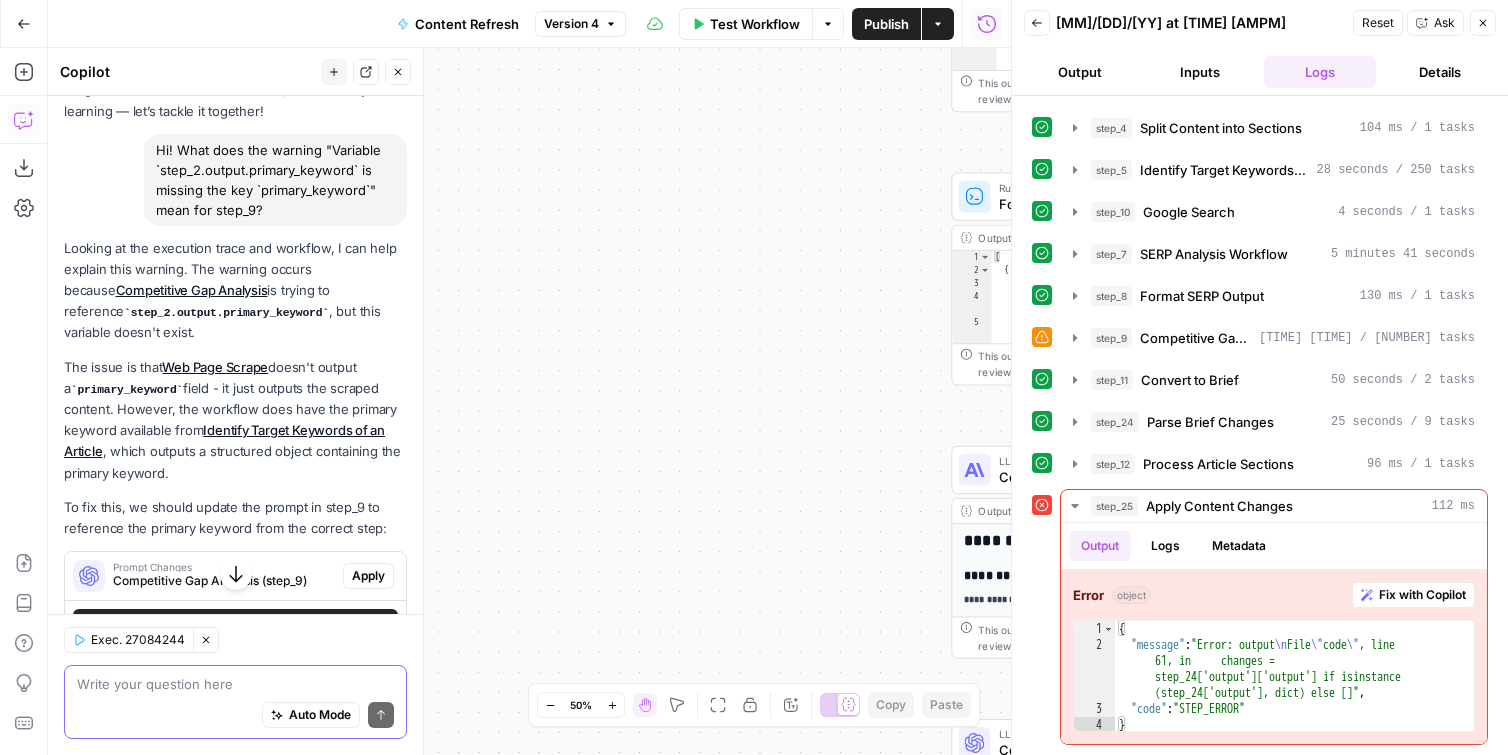 click 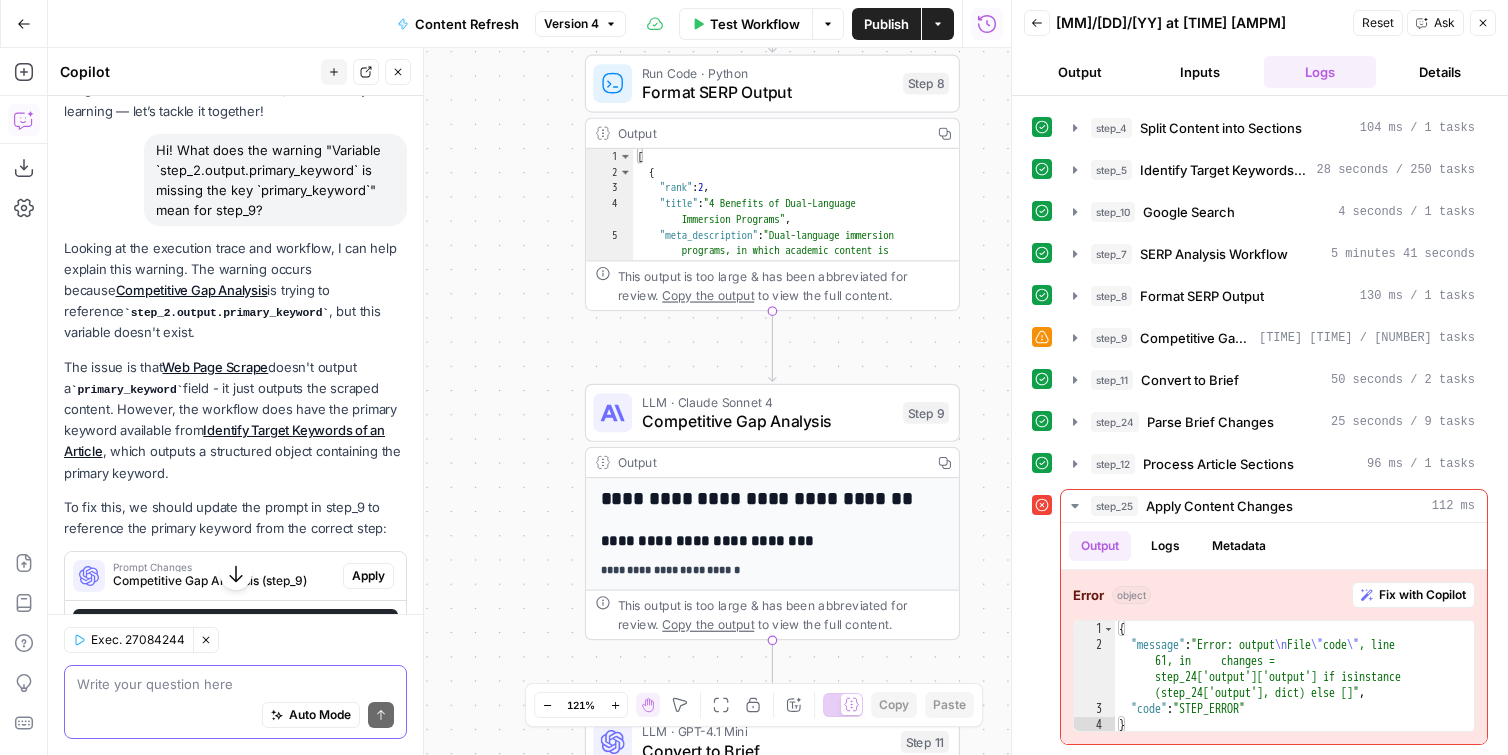 drag, startPoint x: 482, startPoint y: 357, endPoint x: 324, endPoint y: 329, distance: 160.46184 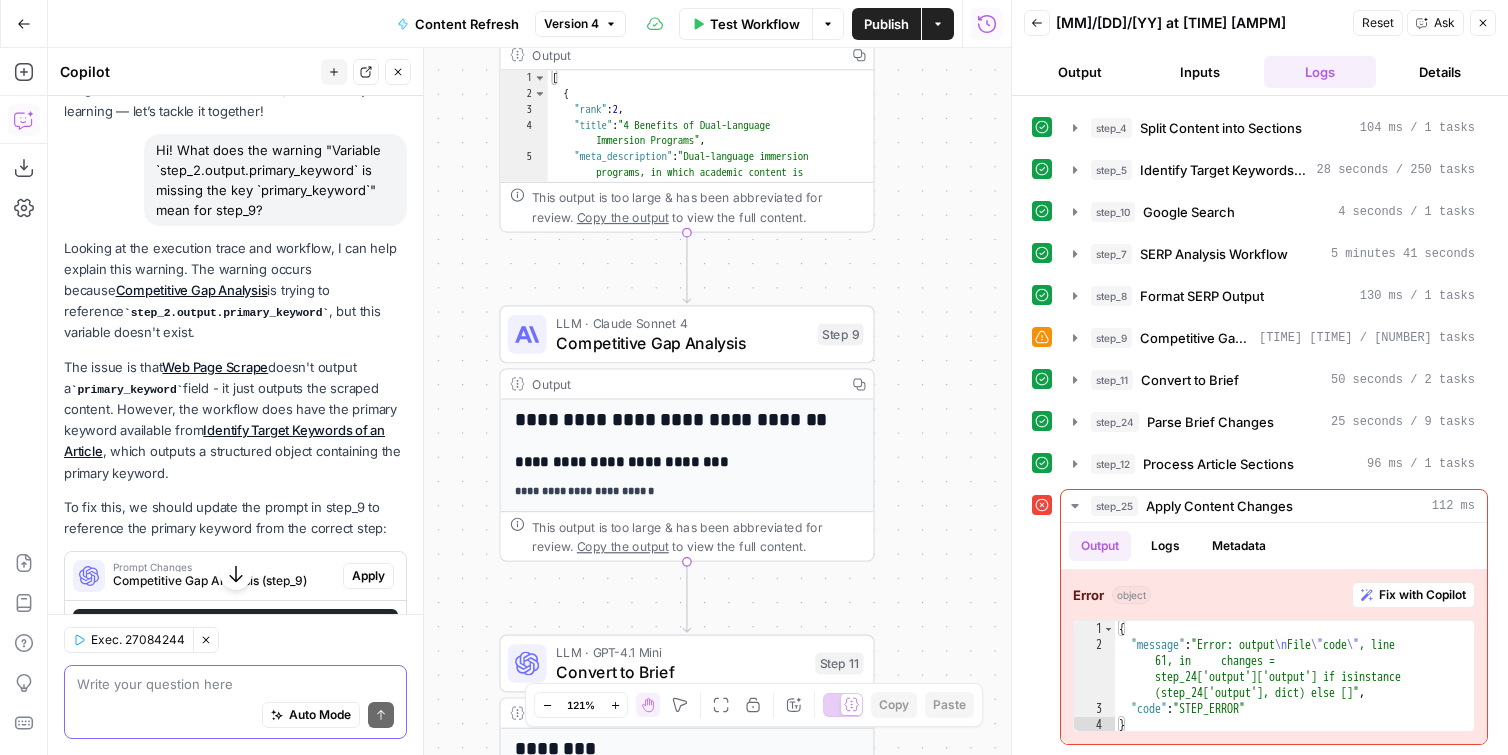 drag, startPoint x: 982, startPoint y: 354, endPoint x: 888, endPoint y: 304, distance: 106.47065 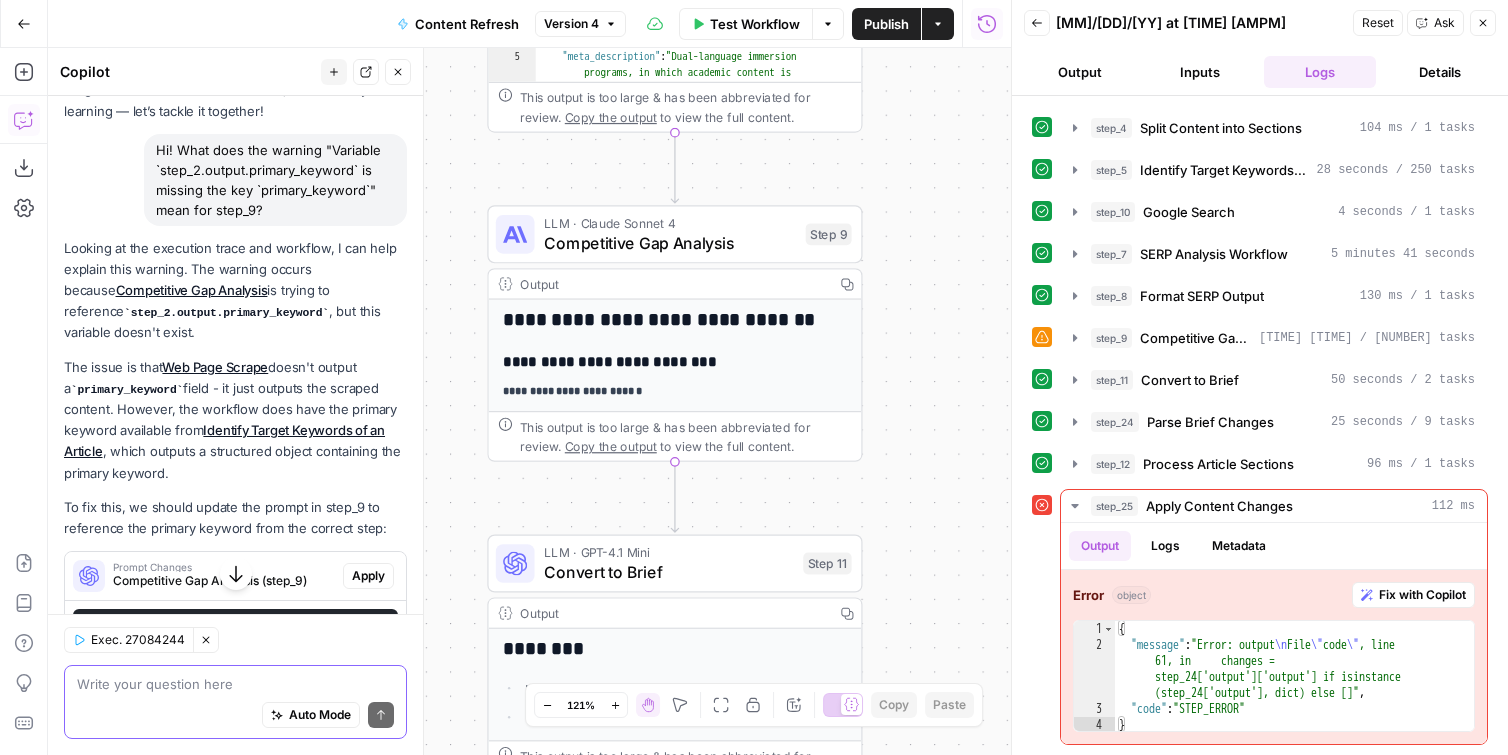 drag, startPoint x: 931, startPoint y: 400, endPoint x: 921, endPoint y: 272, distance: 128.39003 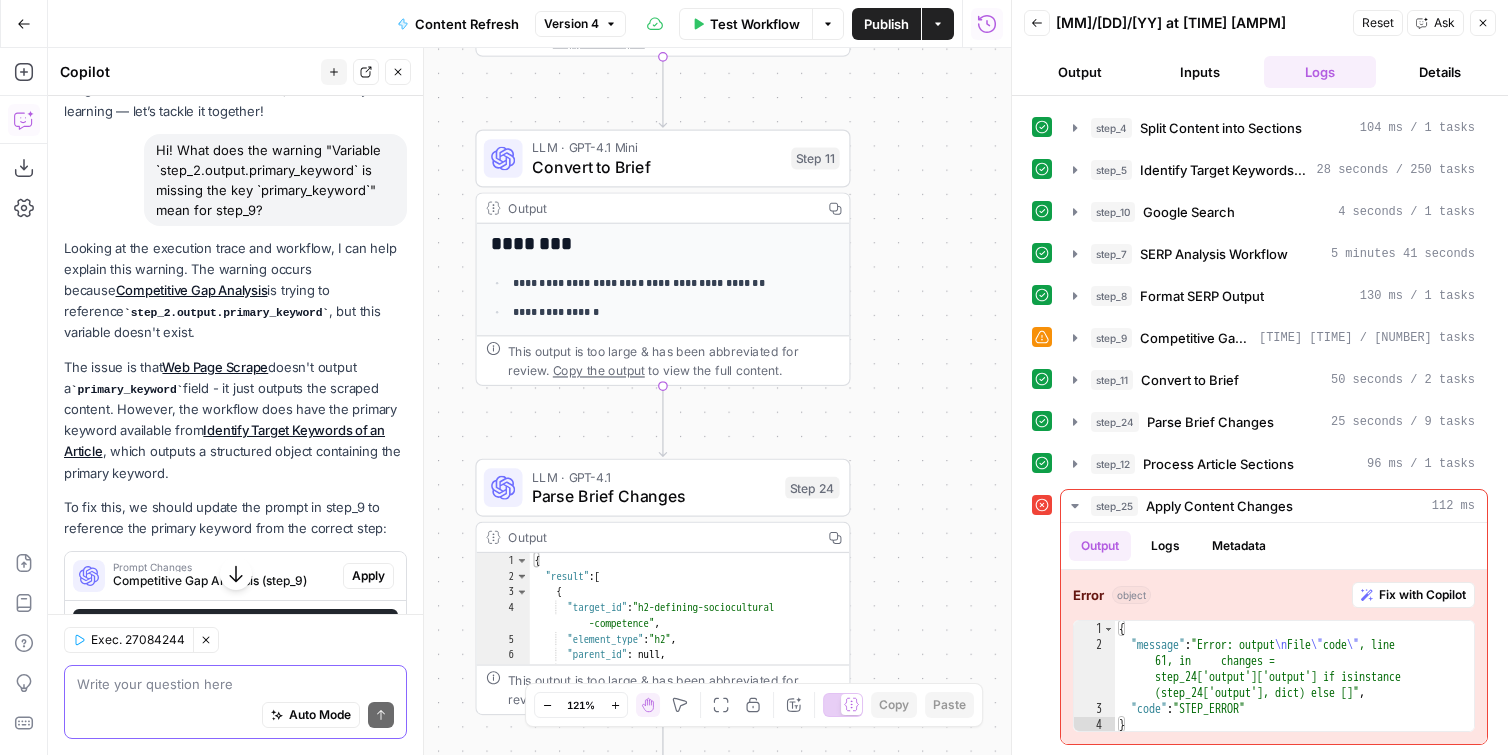 drag, startPoint x: 910, startPoint y: 247, endPoint x: 927, endPoint y: 333, distance: 87.66413 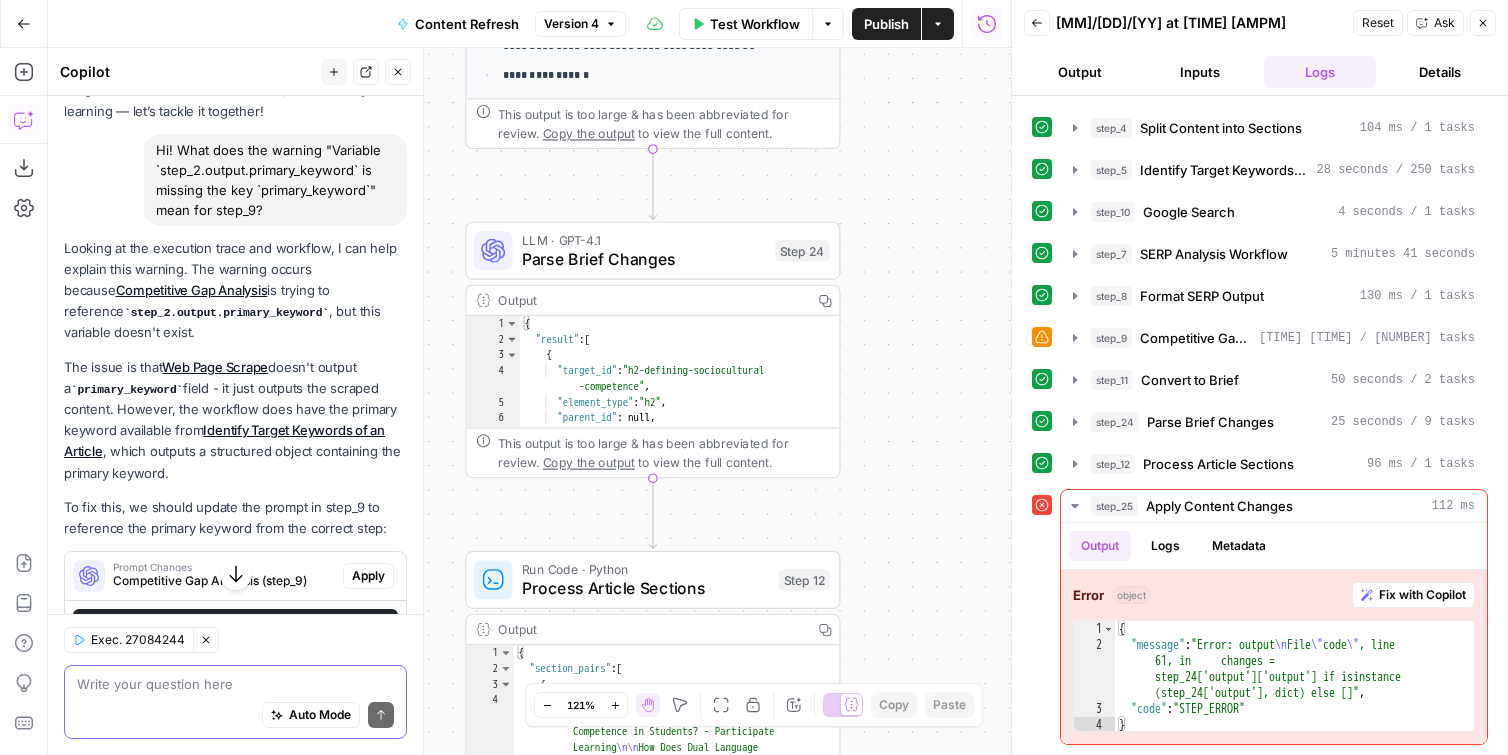 drag, startPoint x: 924, startPoint y: 417, endPoint x: 921, endPoint y: 140, distance: 277.01624 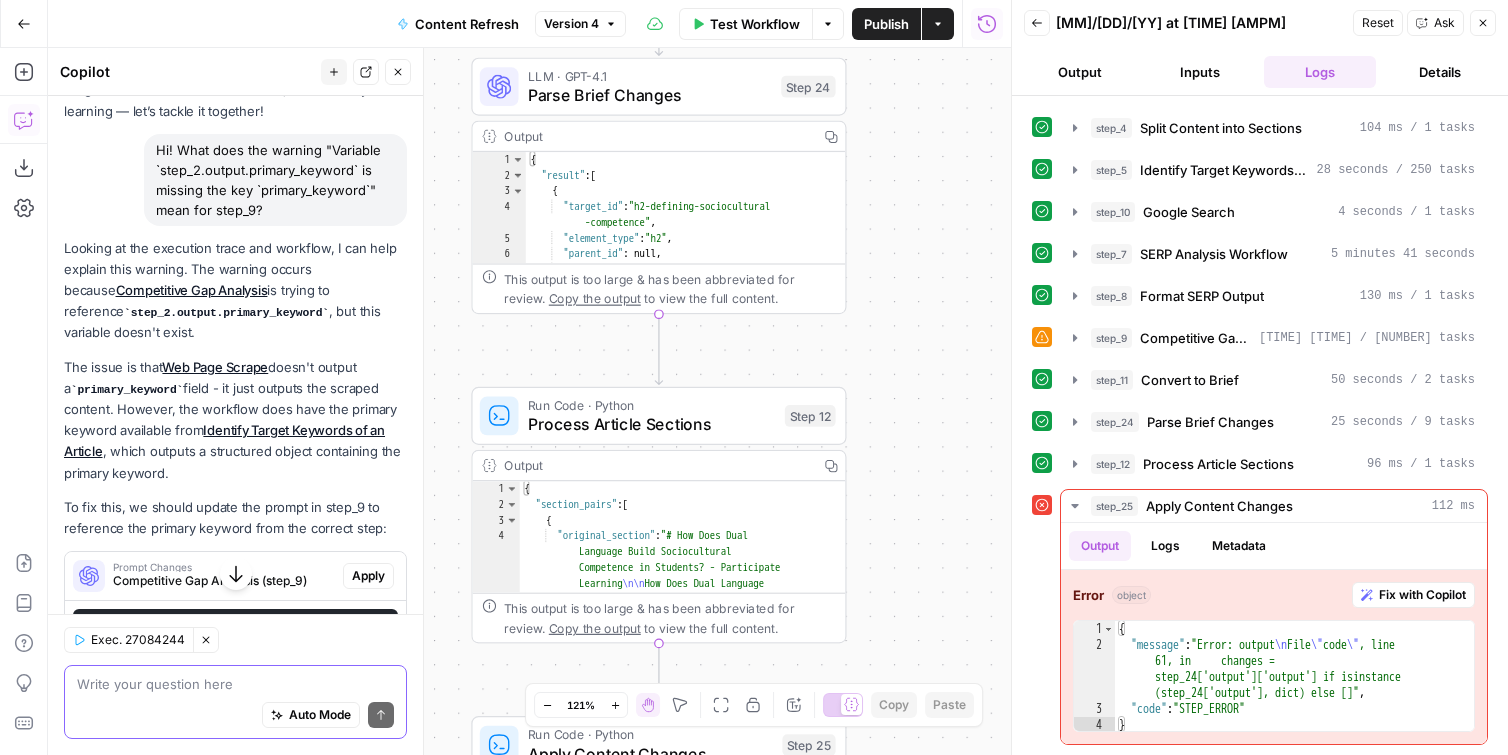 drag, startPoint x: 935, startPoint y: 302, endPoint x: 939, endPoint y: 68, distance: 234.03418 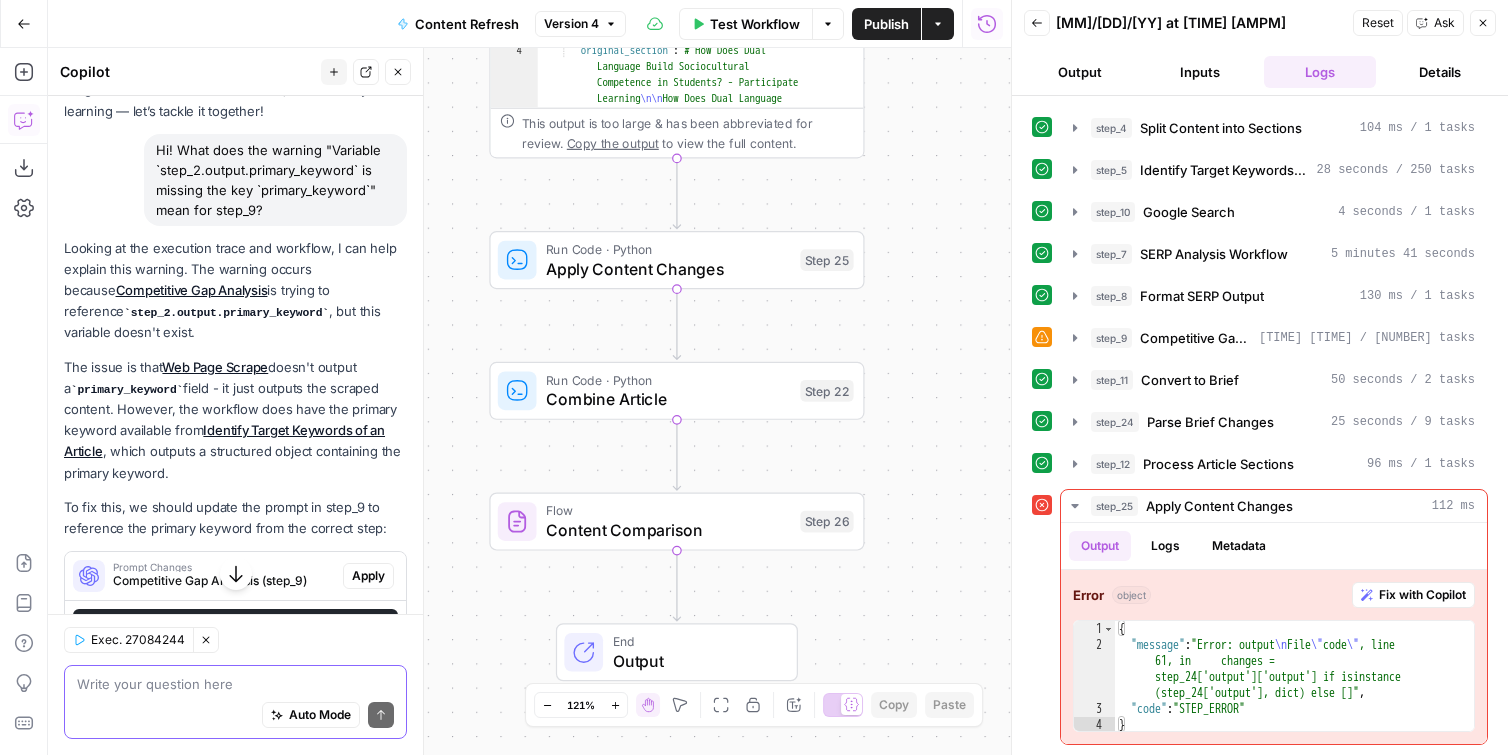 drag, startPoint x: 908, startPoint y: 361, endPoint x: 927, endPoint y: 78, distance: 283.6371 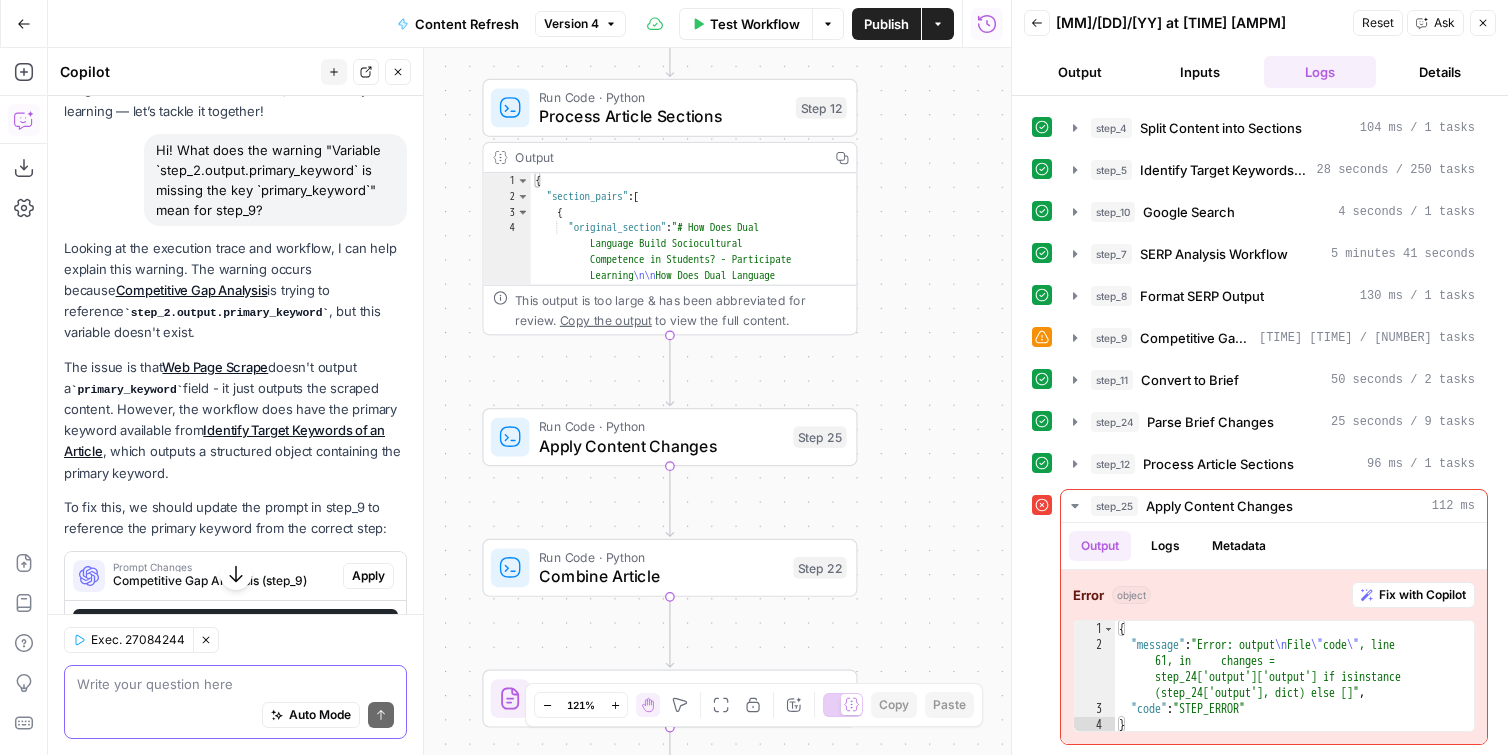 drag, startPoint x: 934, startPoint y: 367, endPoint x: 915, endPoint y: 583, distance: 216.83405 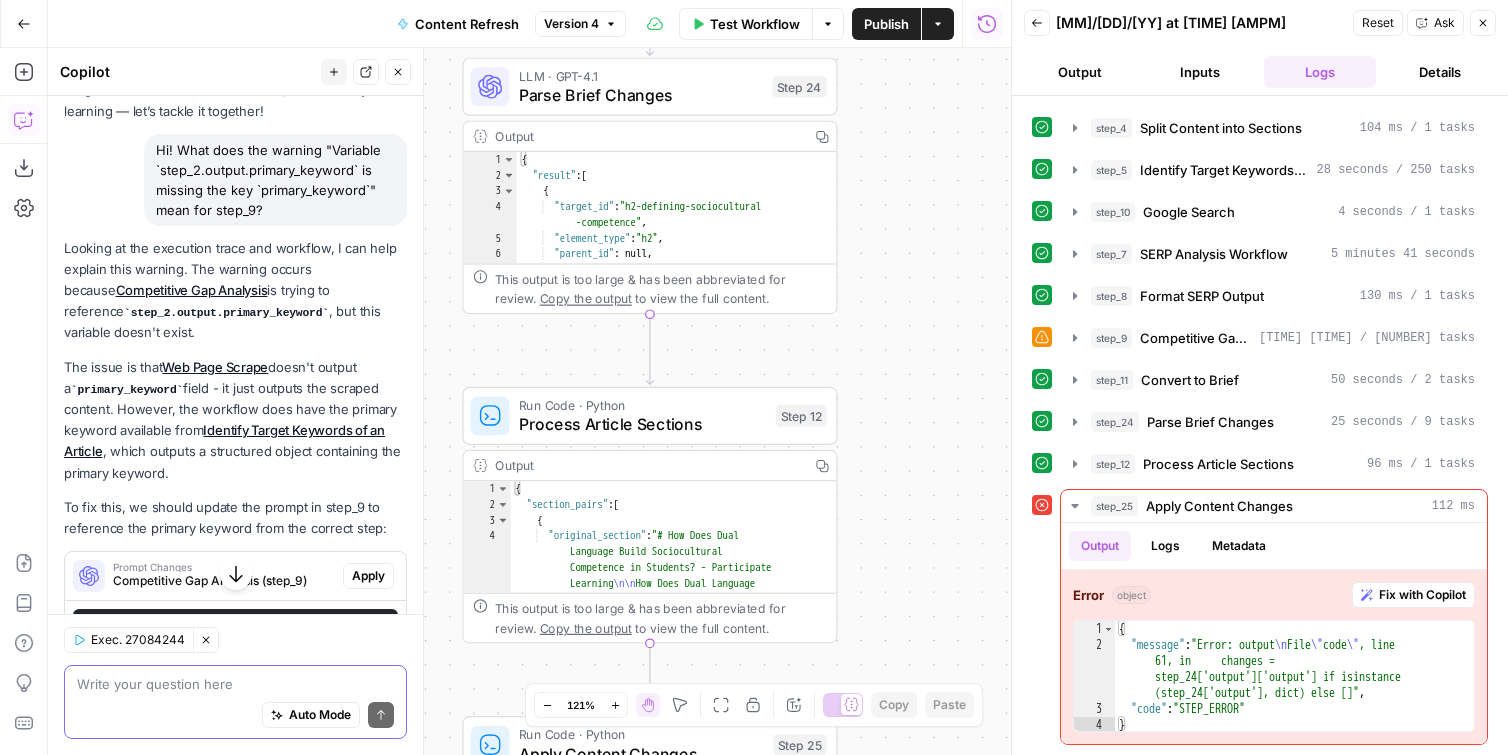 drag, startPoint x: 903, startPoint y: 278, endPoint x: 890, endPoint y: 566, distance: 288.29324 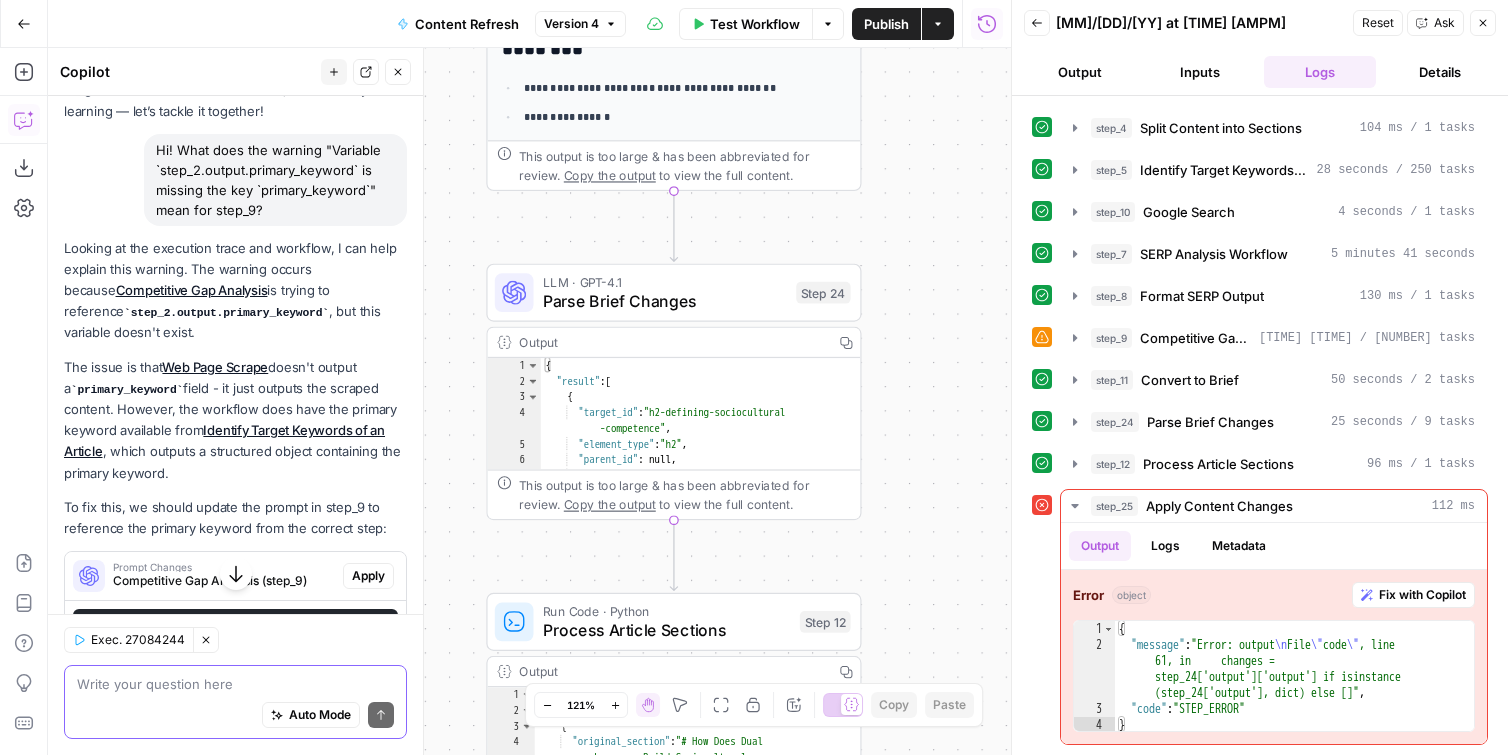 drag, startPoint x: 919, startPoint y: 509, endPoint x: 929, endPoint y: 593, distance: 84.59315 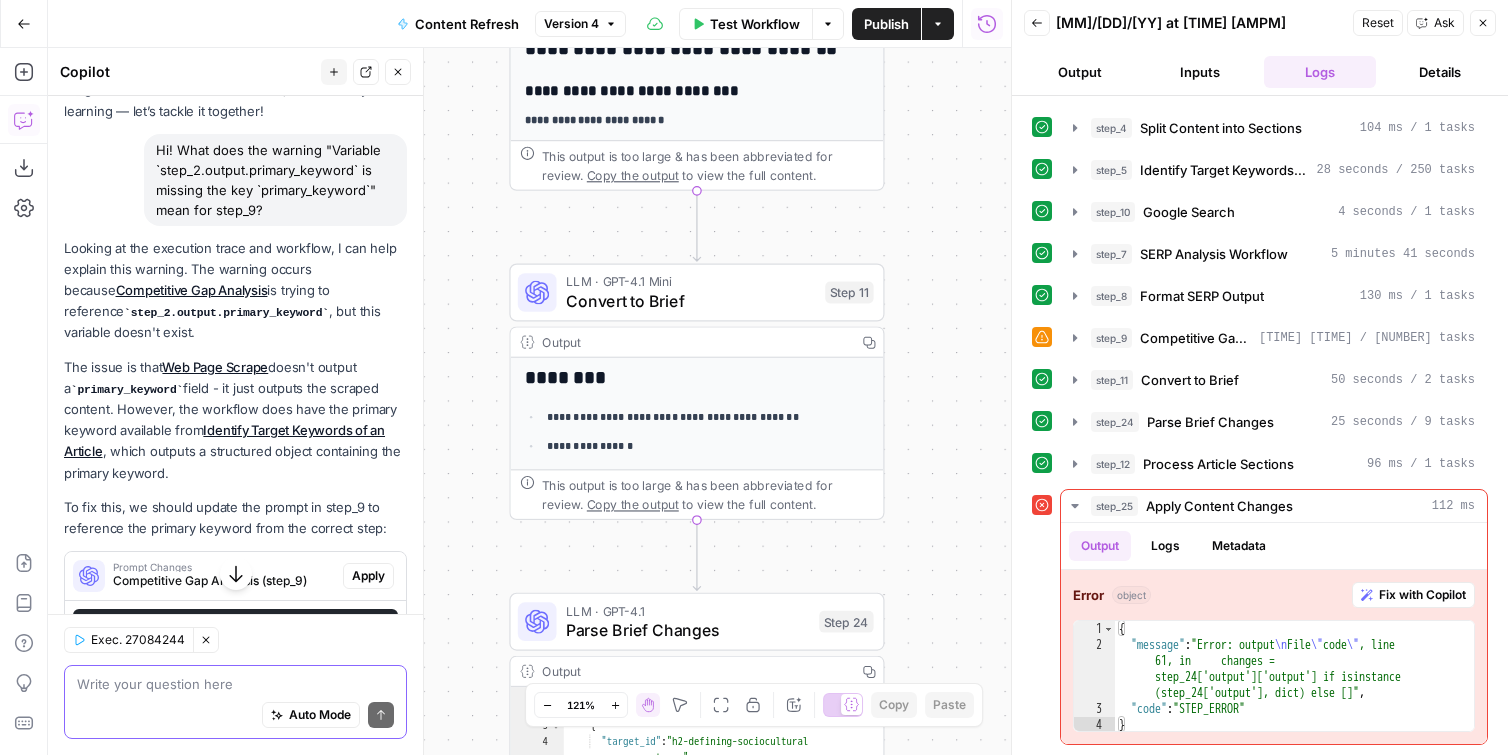 drag, startPoint x: 943, startPoint y: 368, endPoint x: 955, endPoint y: 543, distance: 175.41095 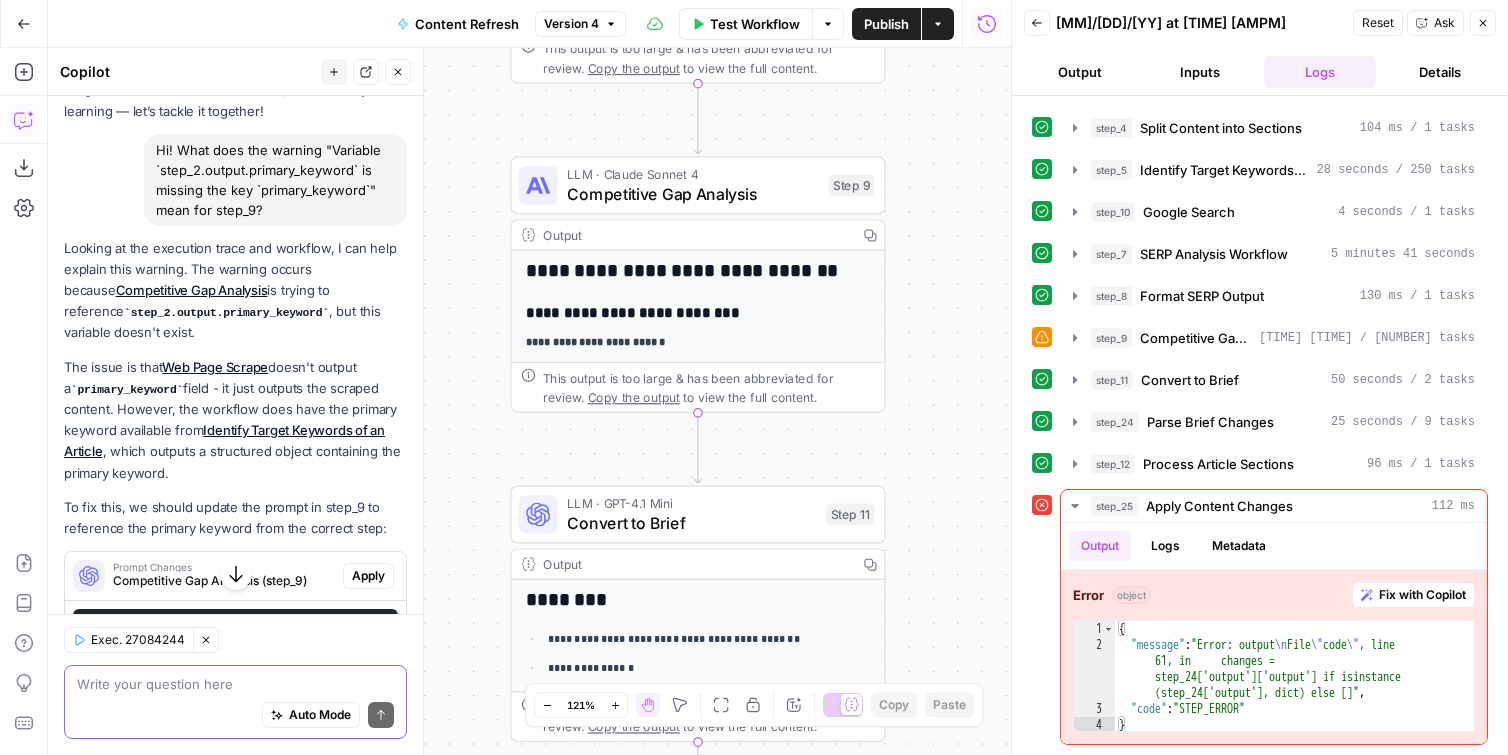 drag, startPoint x: 947, startPoint y: 257, endPoint x: 947, endPoint y: 482, distance: 225 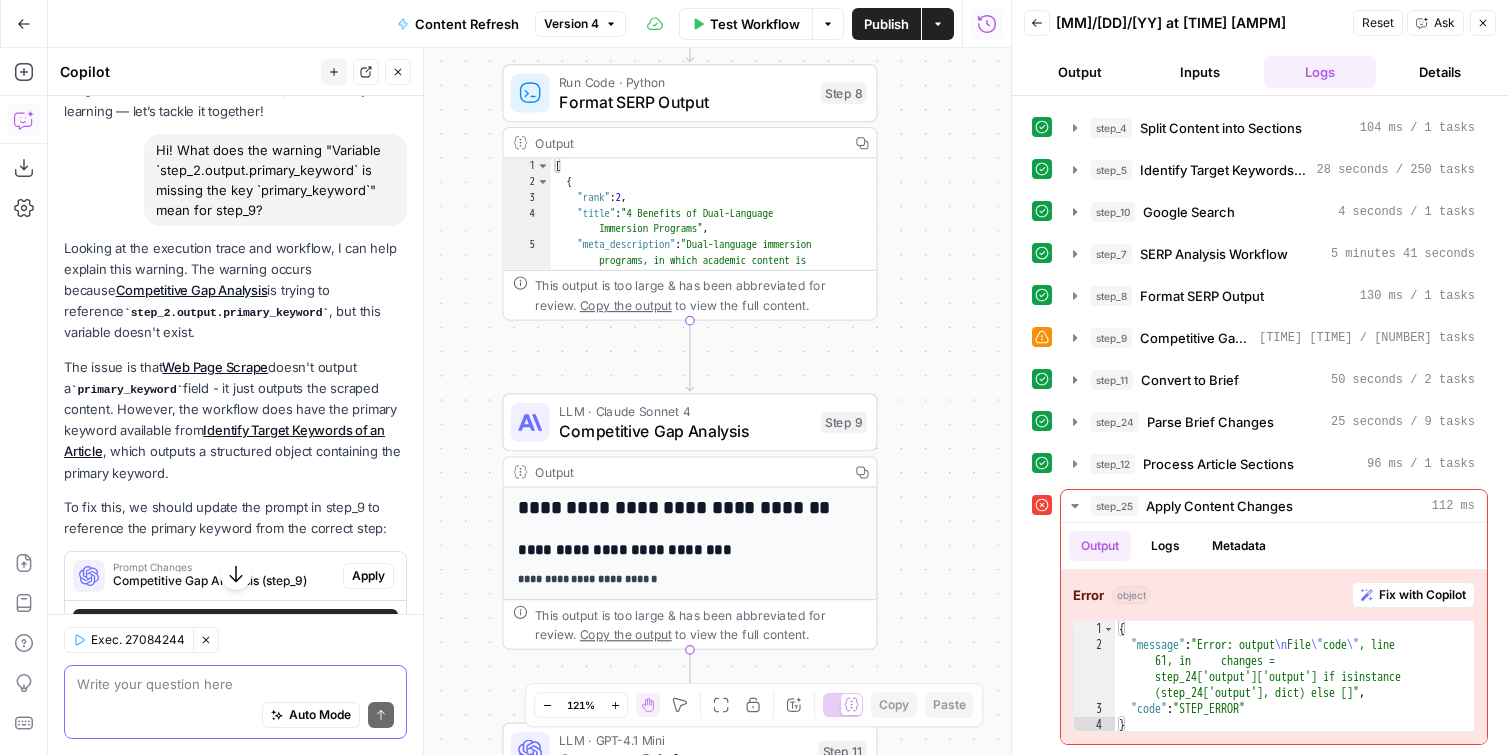drag, startPoint x: 918, startPoint y: 271, endPoint x: 915, endPoint y: 488, distance: 217.02074 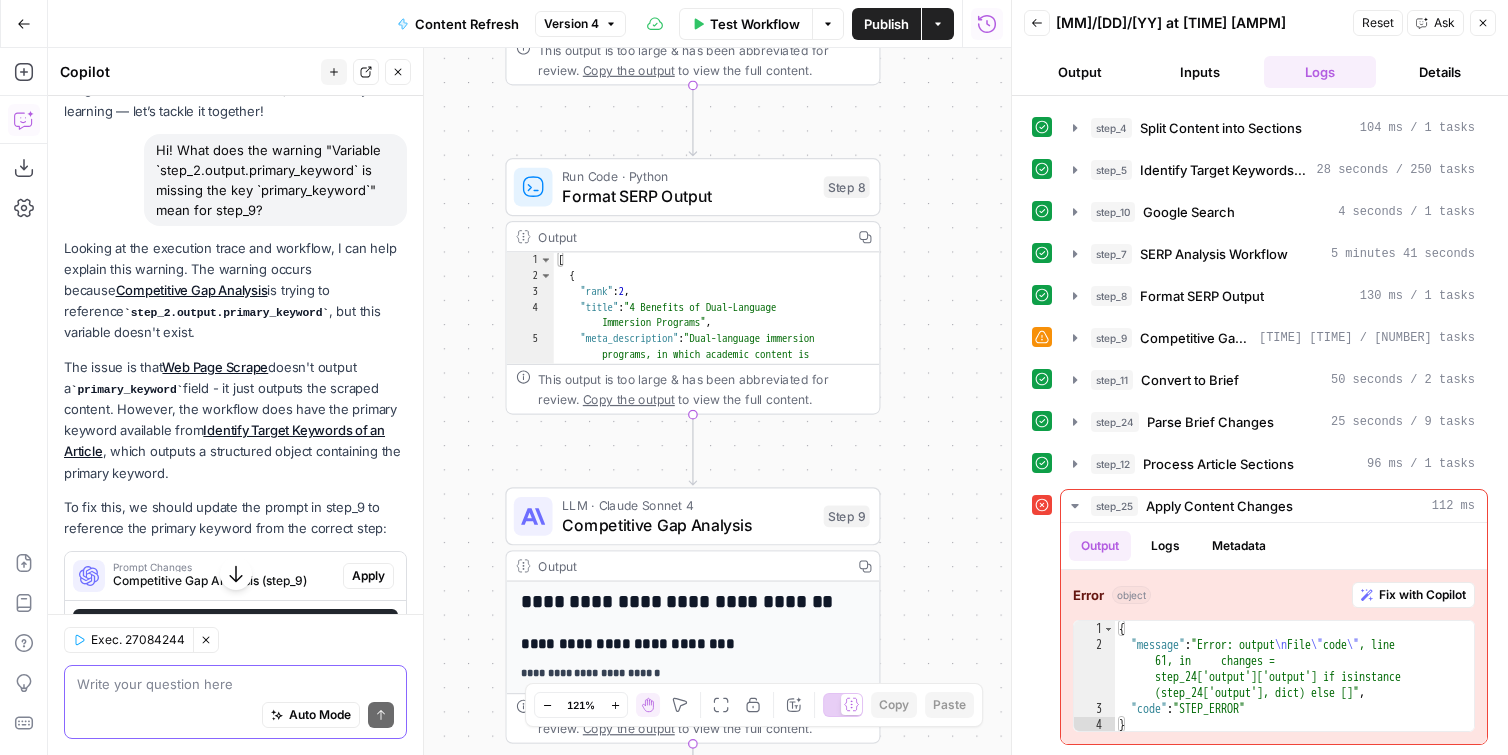 drag, startPoint x: 942, startPoint y: 352, endPoint x: 946, endPoint y: 452, distance: 100.07997 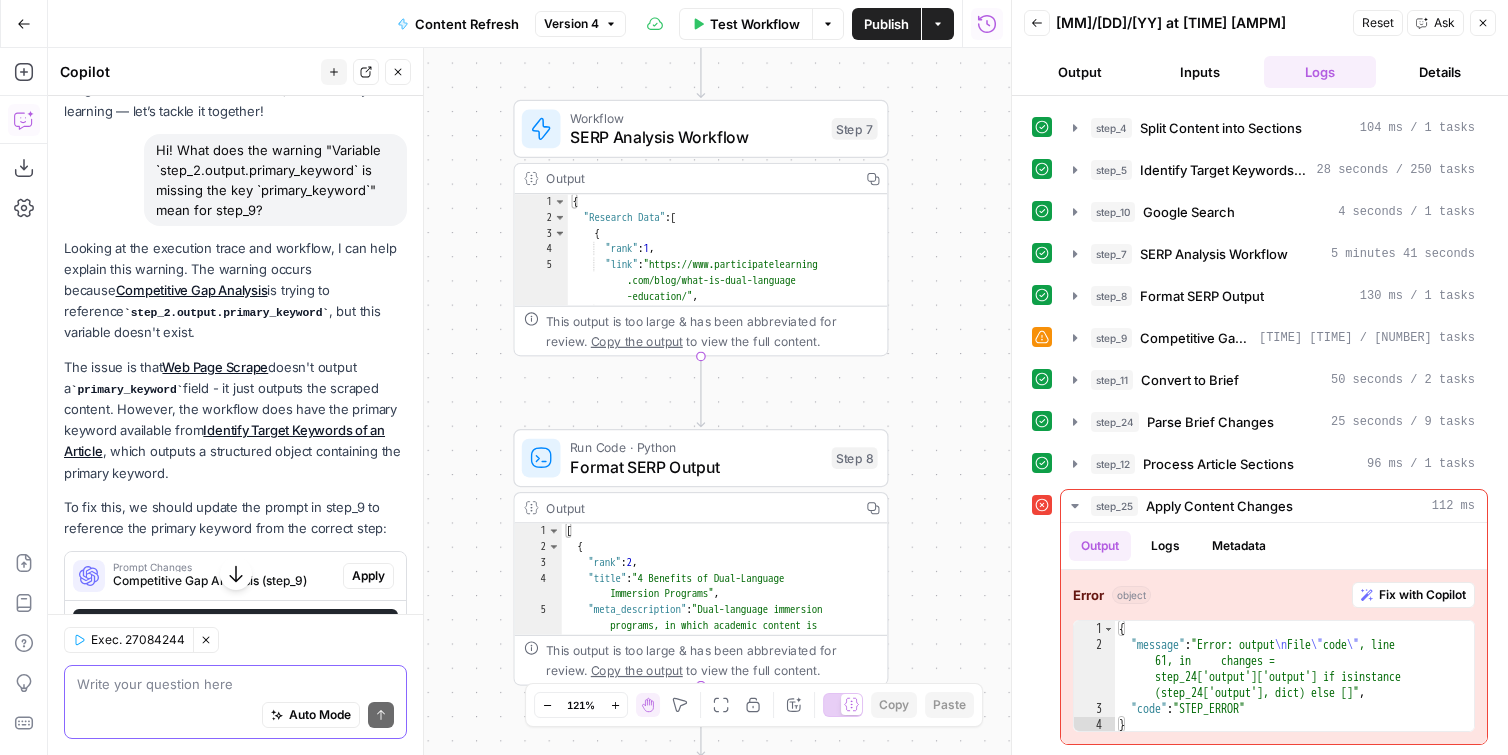 drag, startPoint x: 929, startPoint y: 261, endPoint x: 934, endPoint y: 443, distance: 182.06866 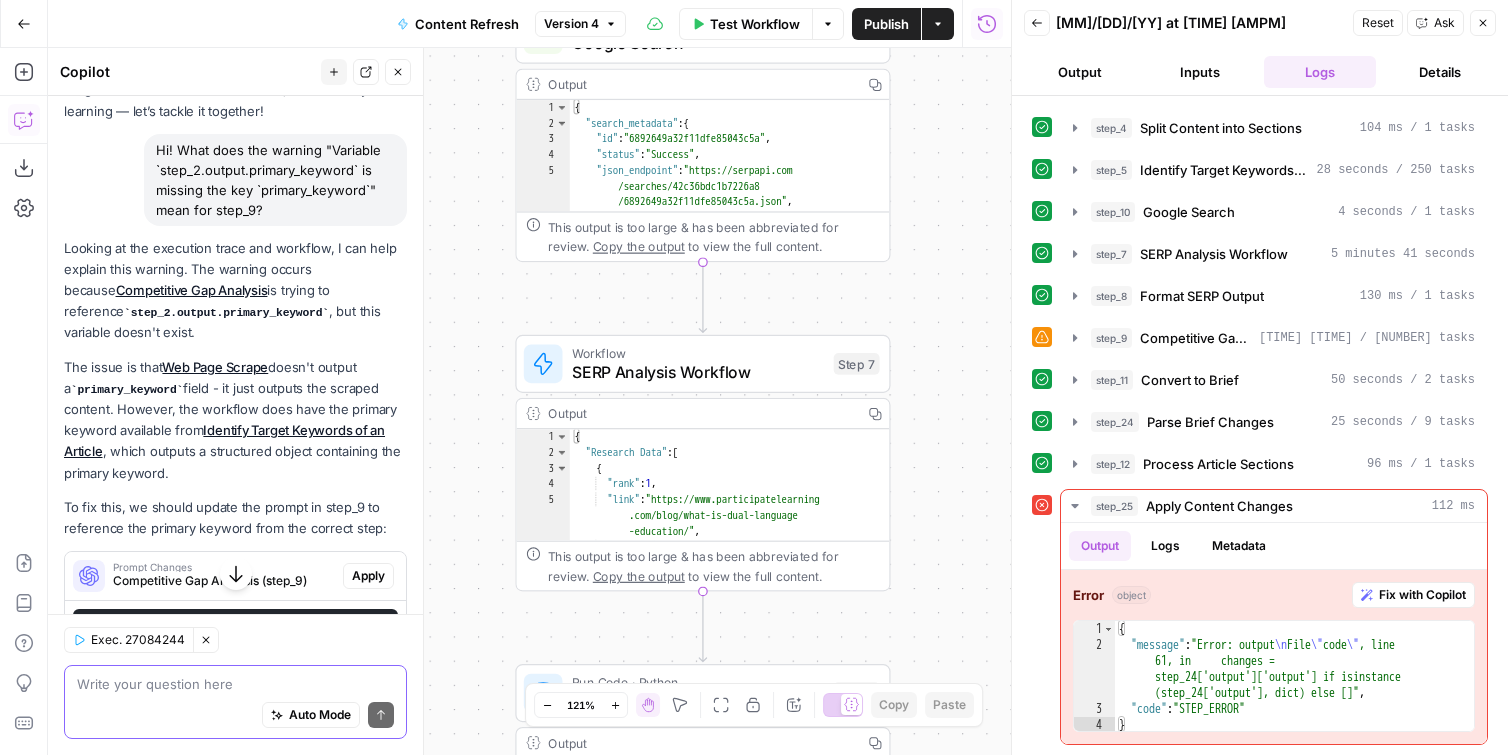 drag, startPoint x: 942, startPoint y: 428, endPoint x: 938, endPoint y: 321, distance: 107.07474 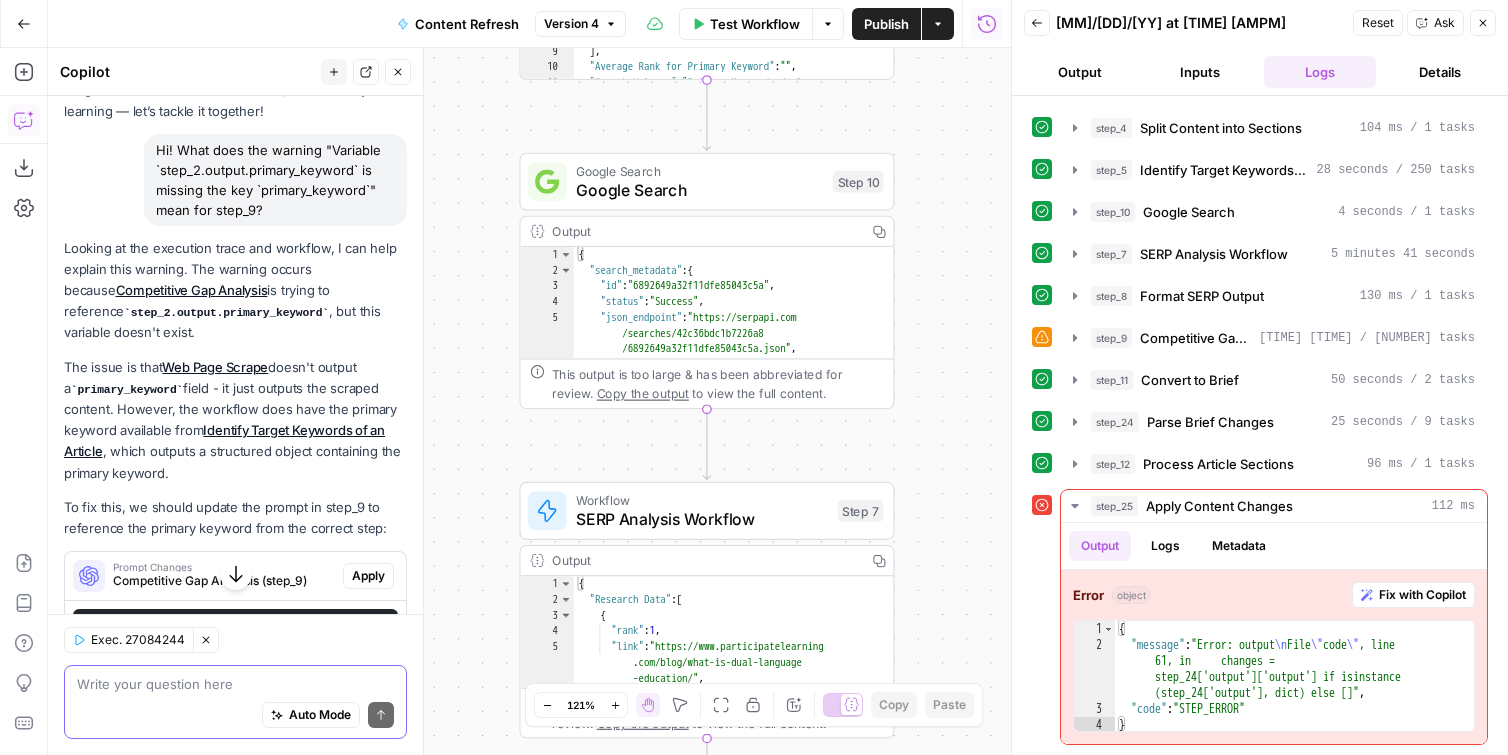 drag, startPoint x: 919, startPoint y: 398, endPoint x: 920, endPoint y: 469, distance: 71.00704 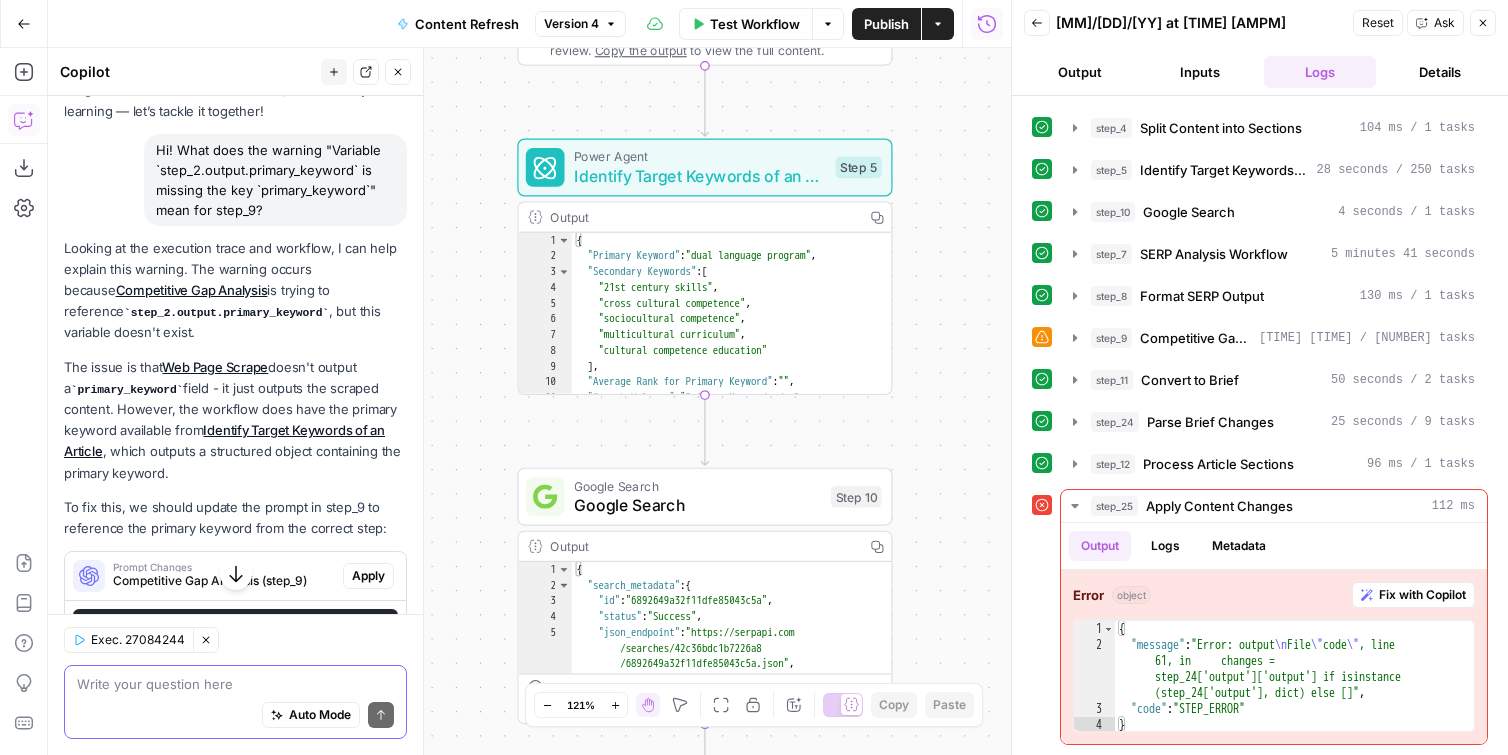 drag, startPoint x: 924, startPoint y: 449, endPoint x: 918, endPoint y: 510, distance: 61.294373 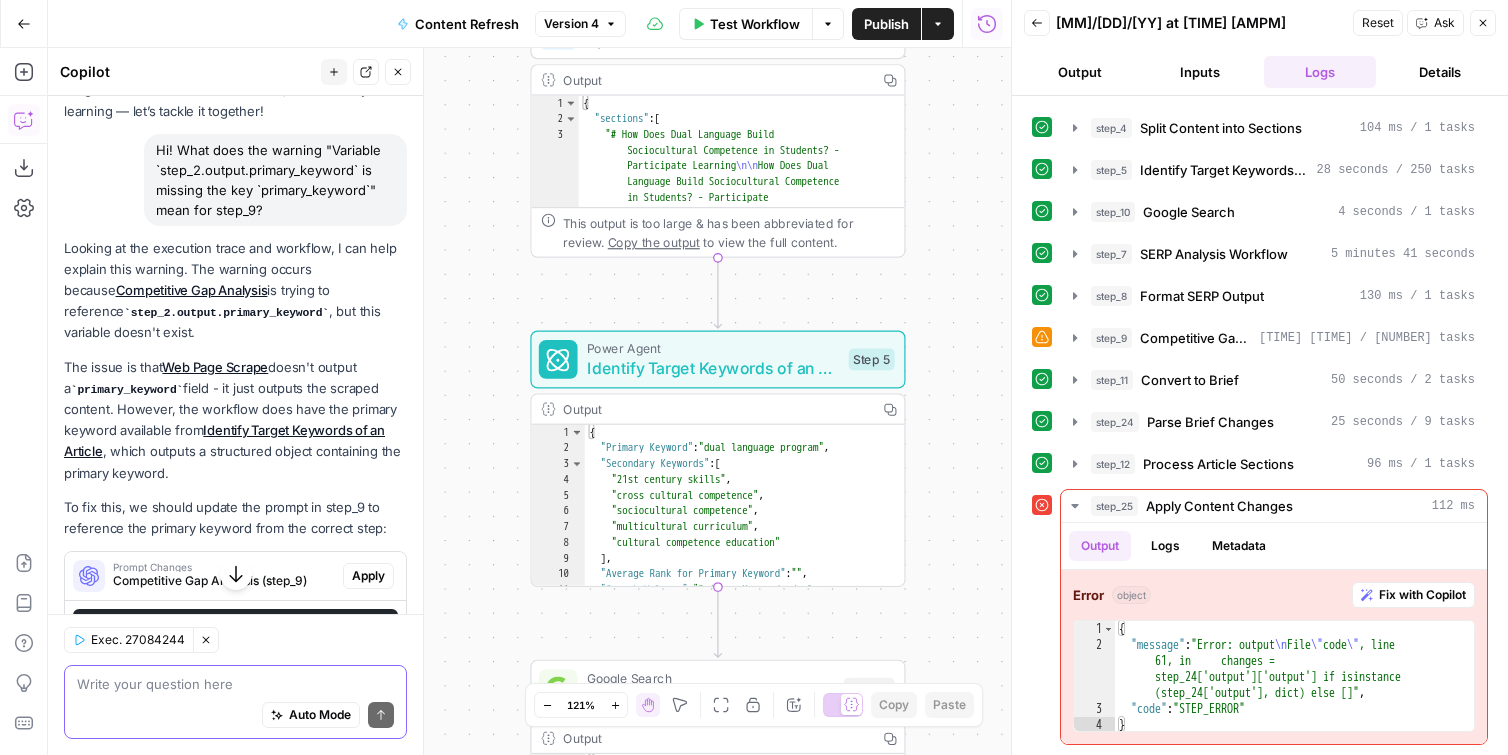 drag, startPoint x: 946, startPoint y: 253, endPoint x: 960, endPoint y: 464, distance: 211.46394 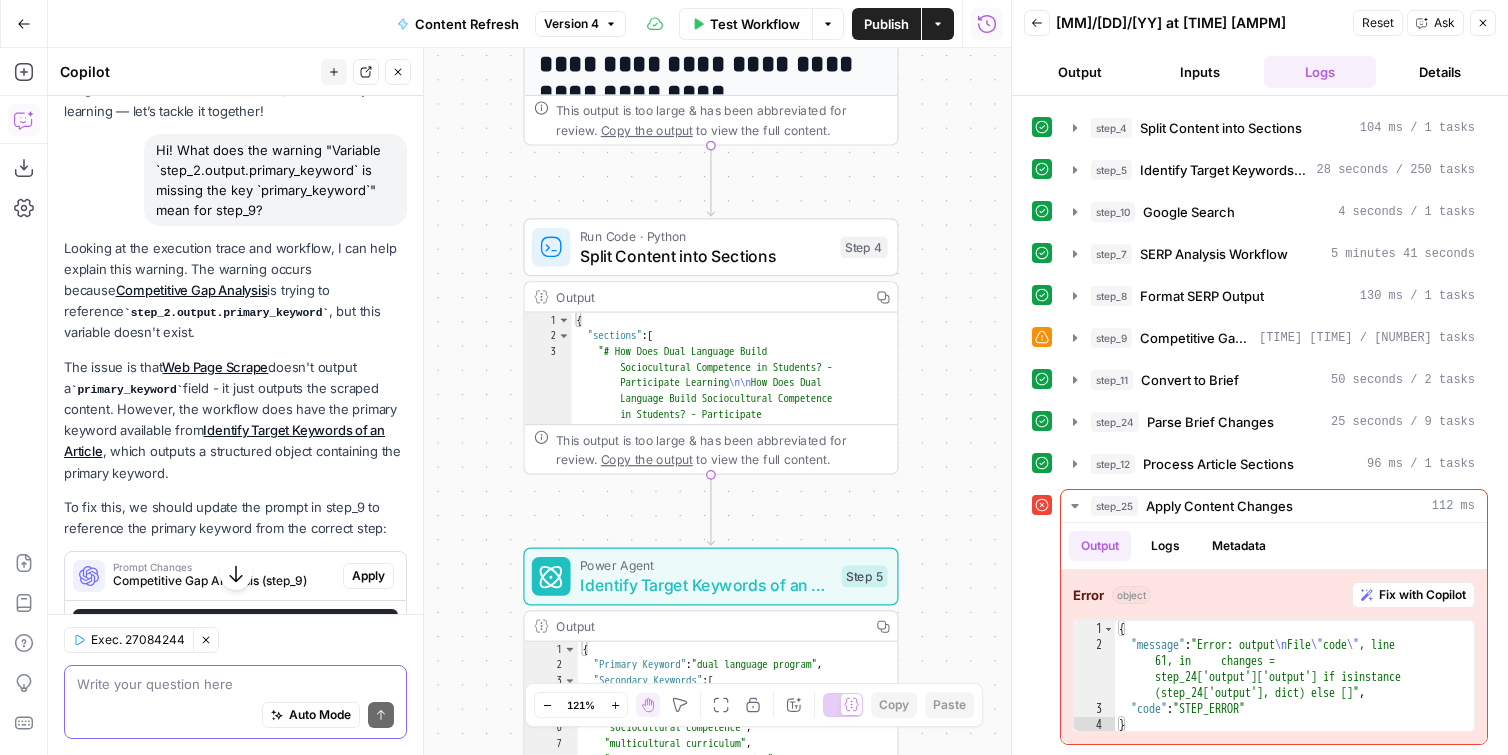 drag, startPoint x: 954, startPoint y: 254, endPoint x: 940, endPoint y: 445, distance: 191.5124 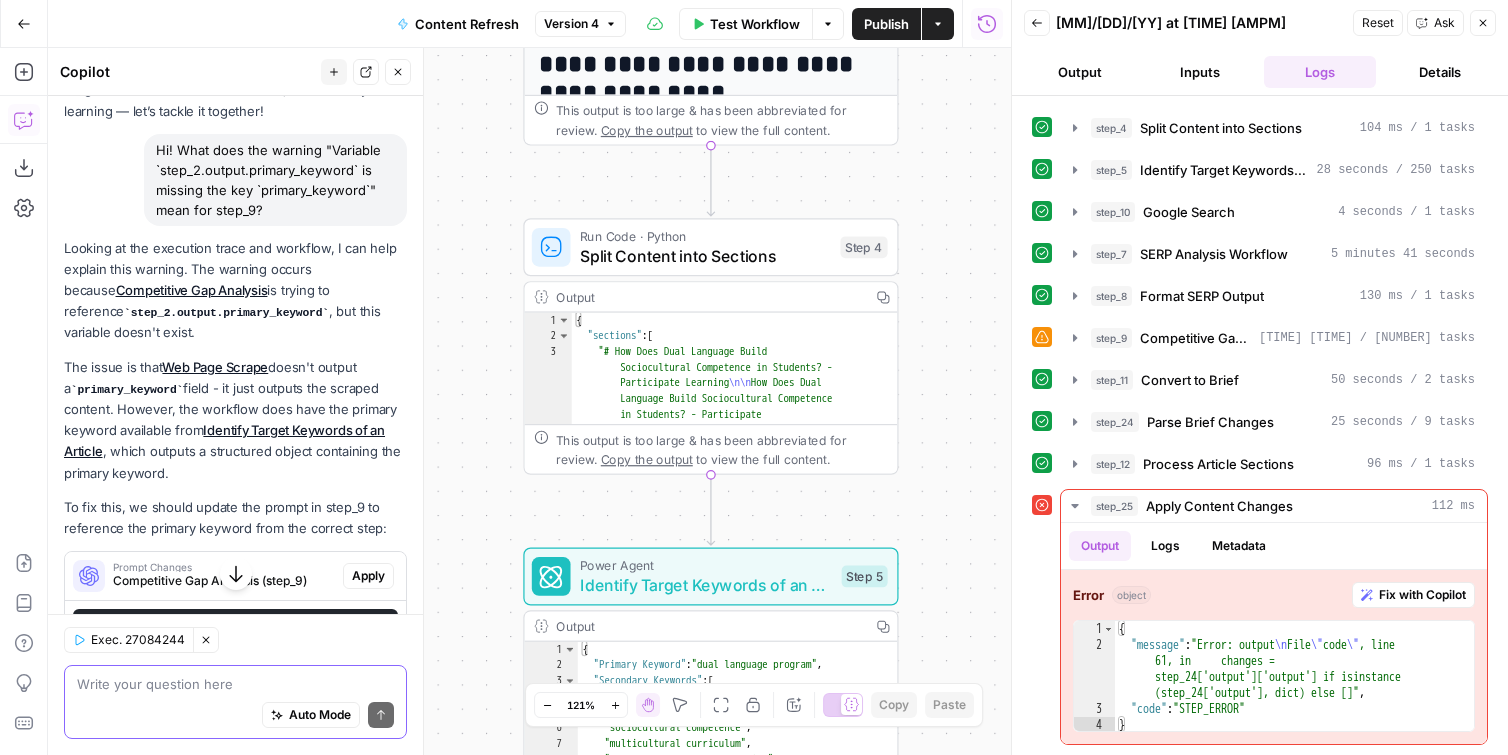 click on "**********" at bounding box center [529, 401] 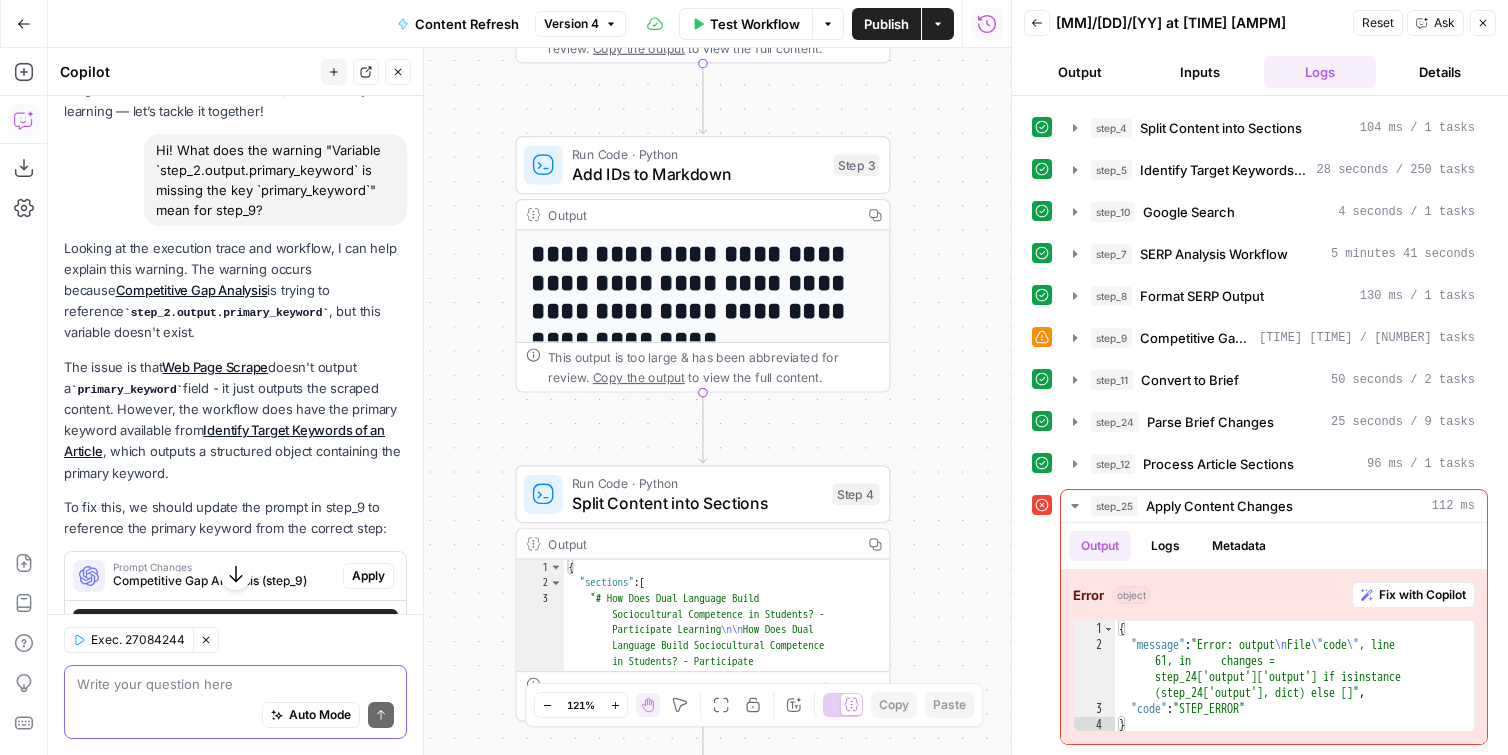 drag, startPoint x: 949, startPoint y: 313, endPoint x: 957, endPoint y: 423, distance: 110.29053 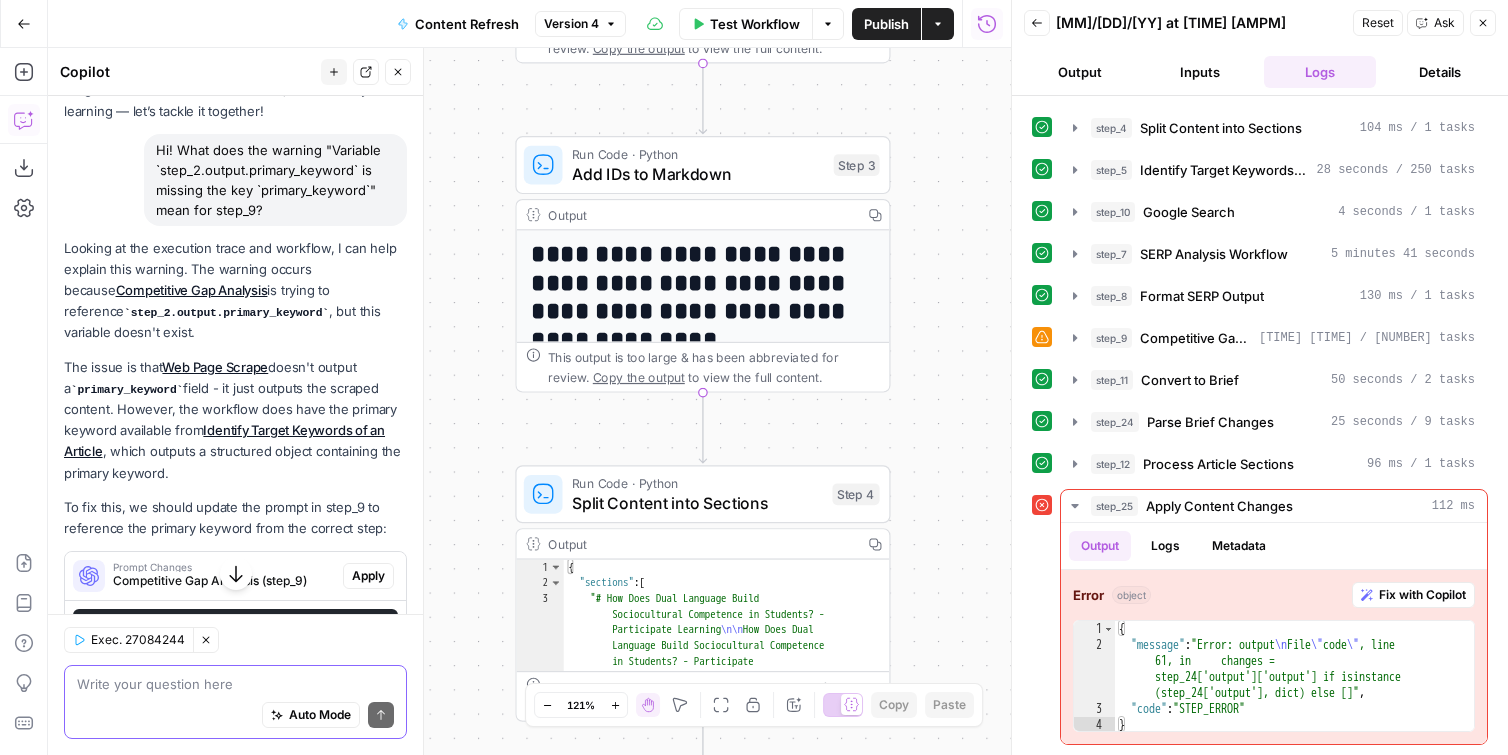 click on "**********" at bounding box center [529, 401] 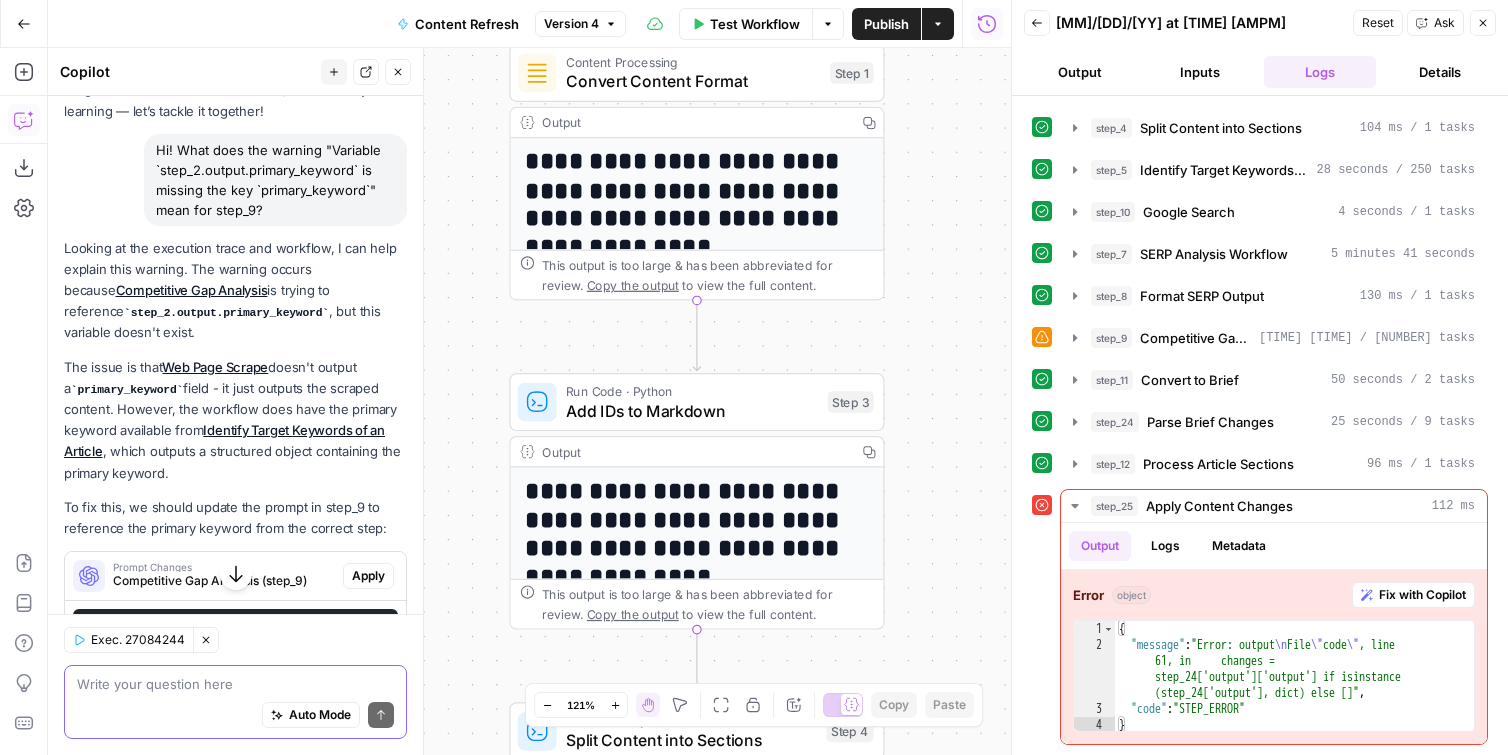 drag, startPoint x: 961, startPoint y: 308, endPoint x: 940, endPoint y: 476, distance: 169.30742 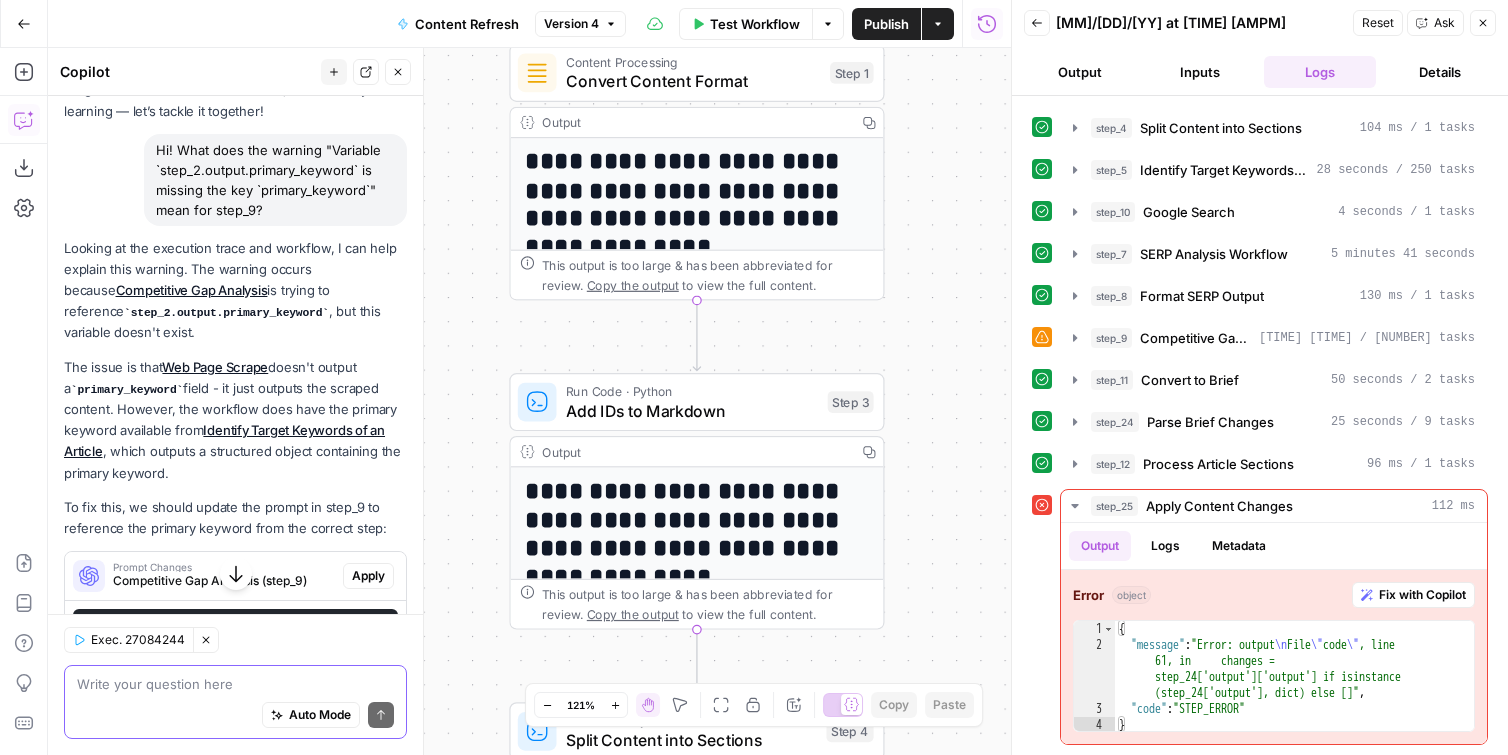 click on "**********" at bounding box center [529, 401] 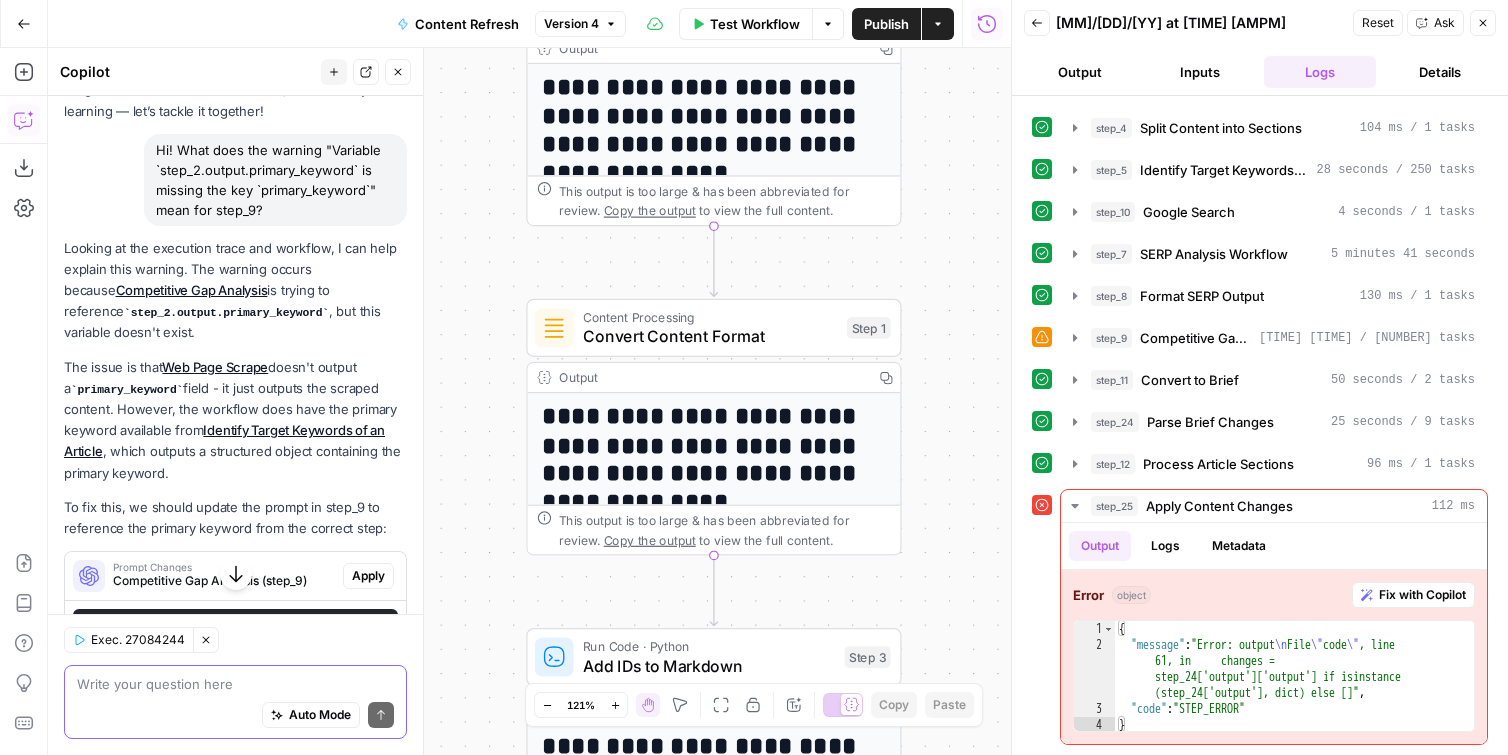 drag, startPoint x: 955, startPoint y: 291, endPoint x: 959, endPoint y: 386, distance: 95.084175 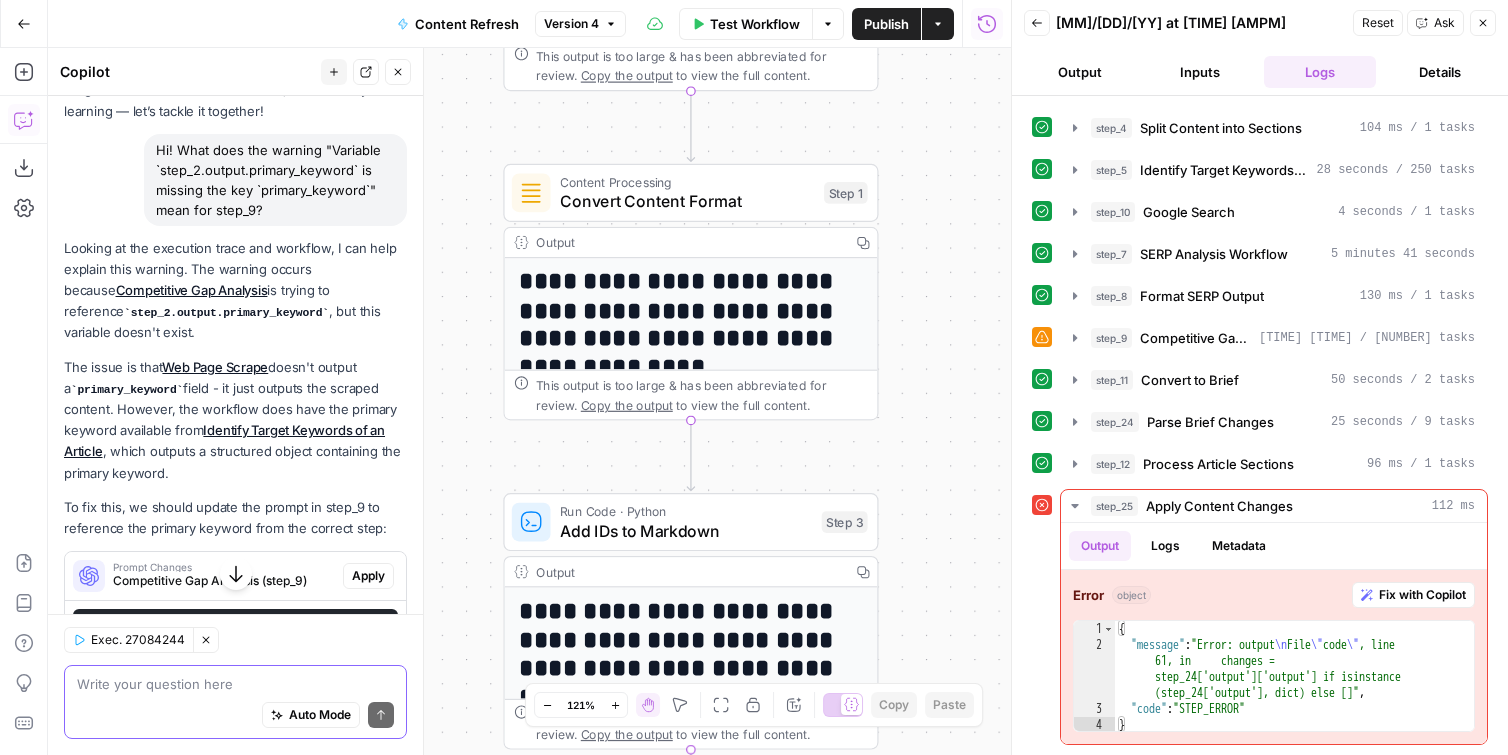 drag, startPoint x: 951, startPoint y: 265, endPoint x: 924, endPoint y: 116, distance: 151.42654 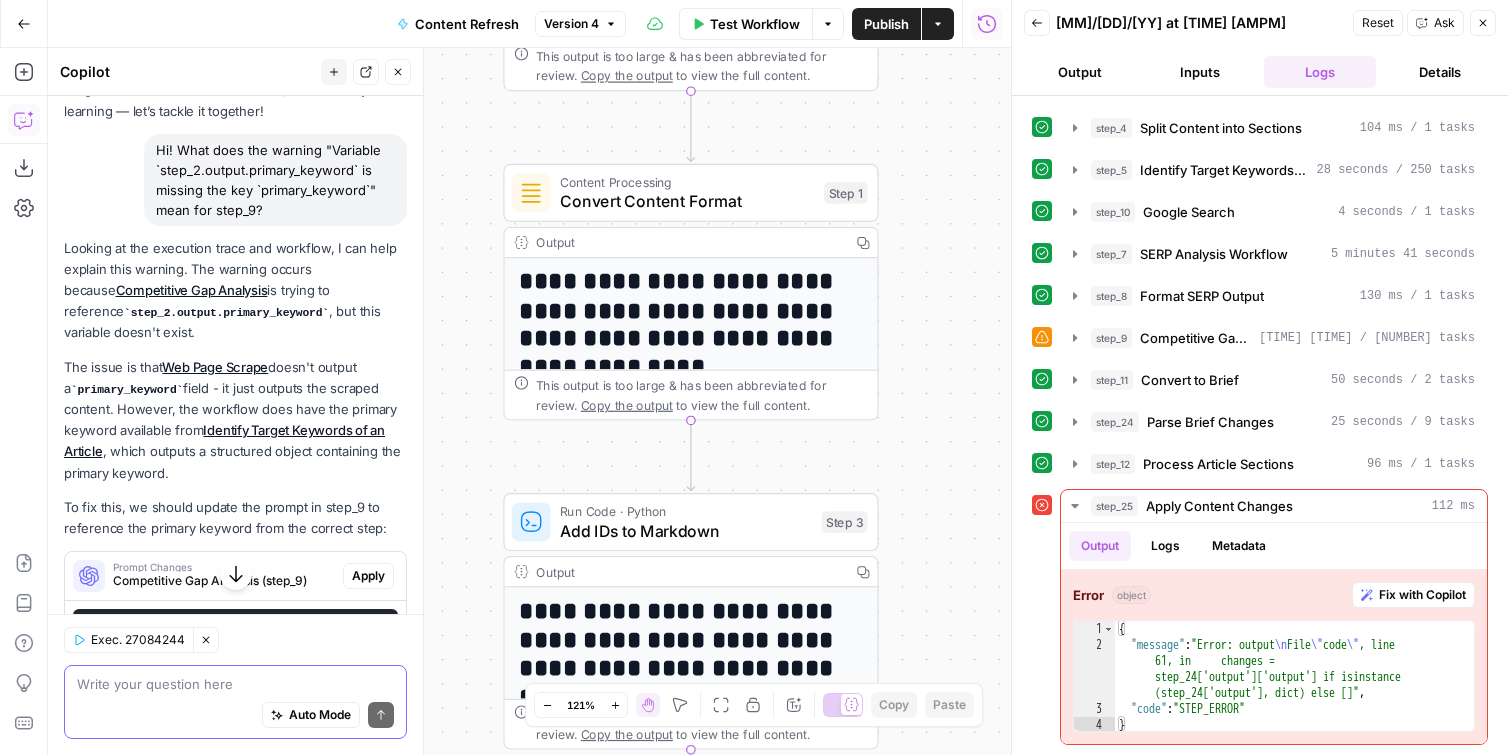 click on "**********" at bounding box center (529, 401) 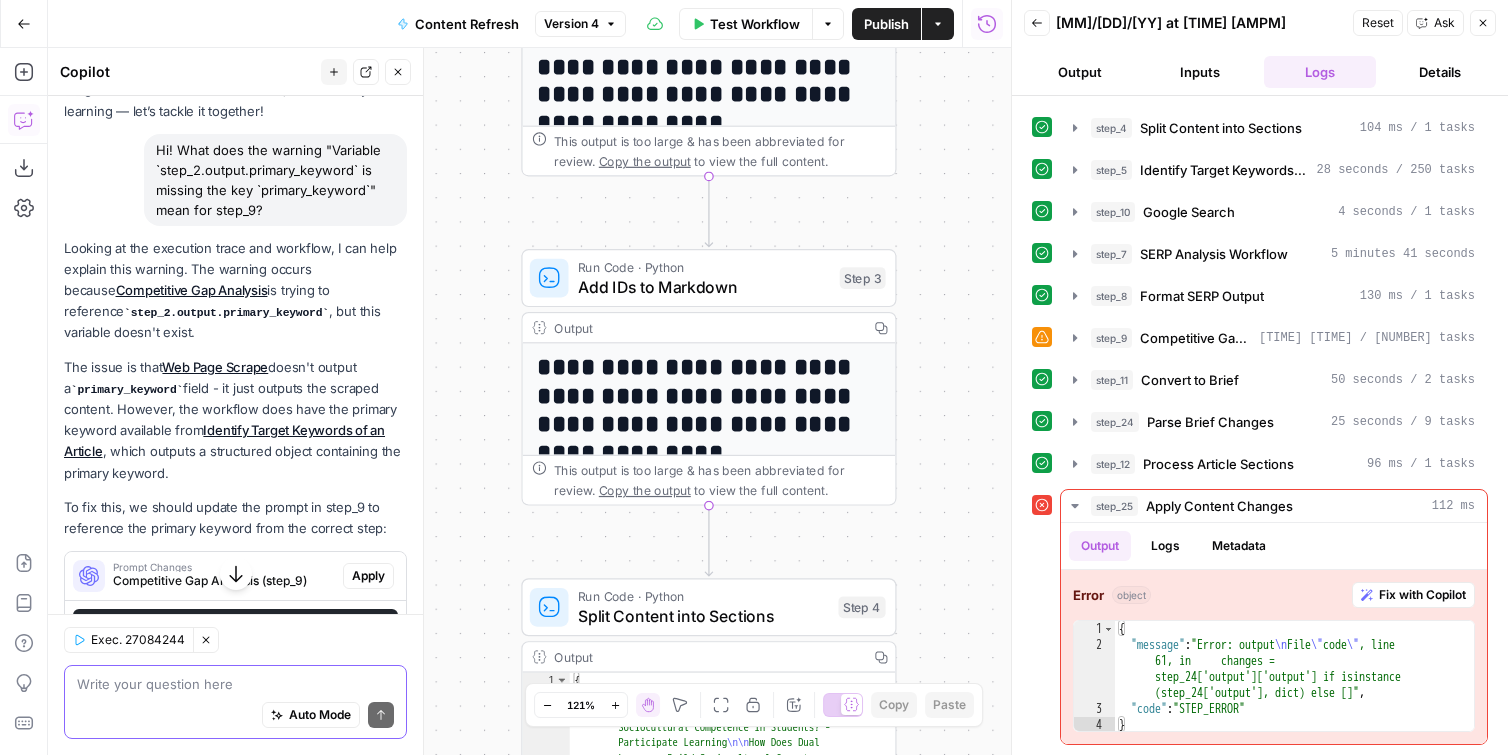 drag, startPoint x: 971, startPoint y: 179, endPoint x: 969, endPoint y: 61, distance: 118.016945 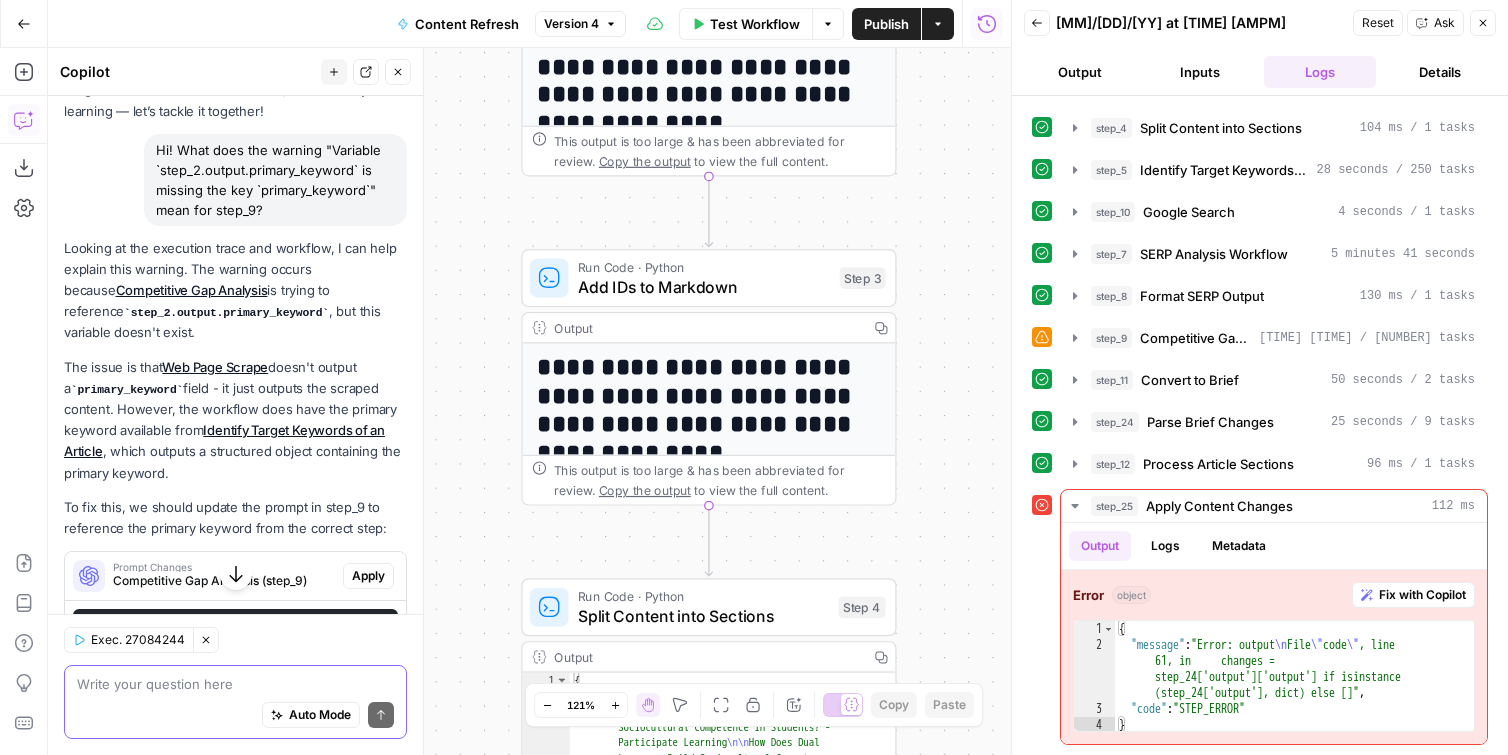click on "**********" at bounding box center (505, 377) 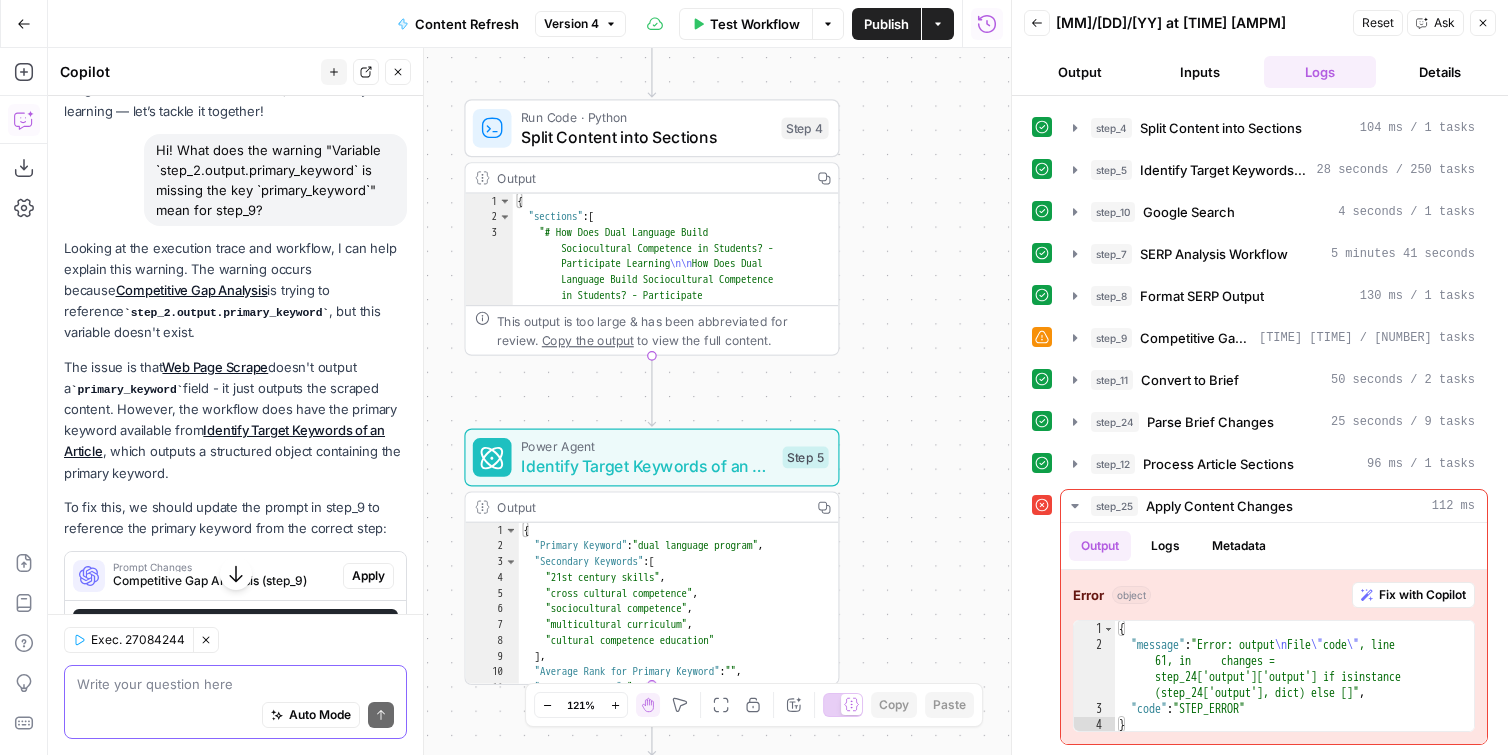 drag 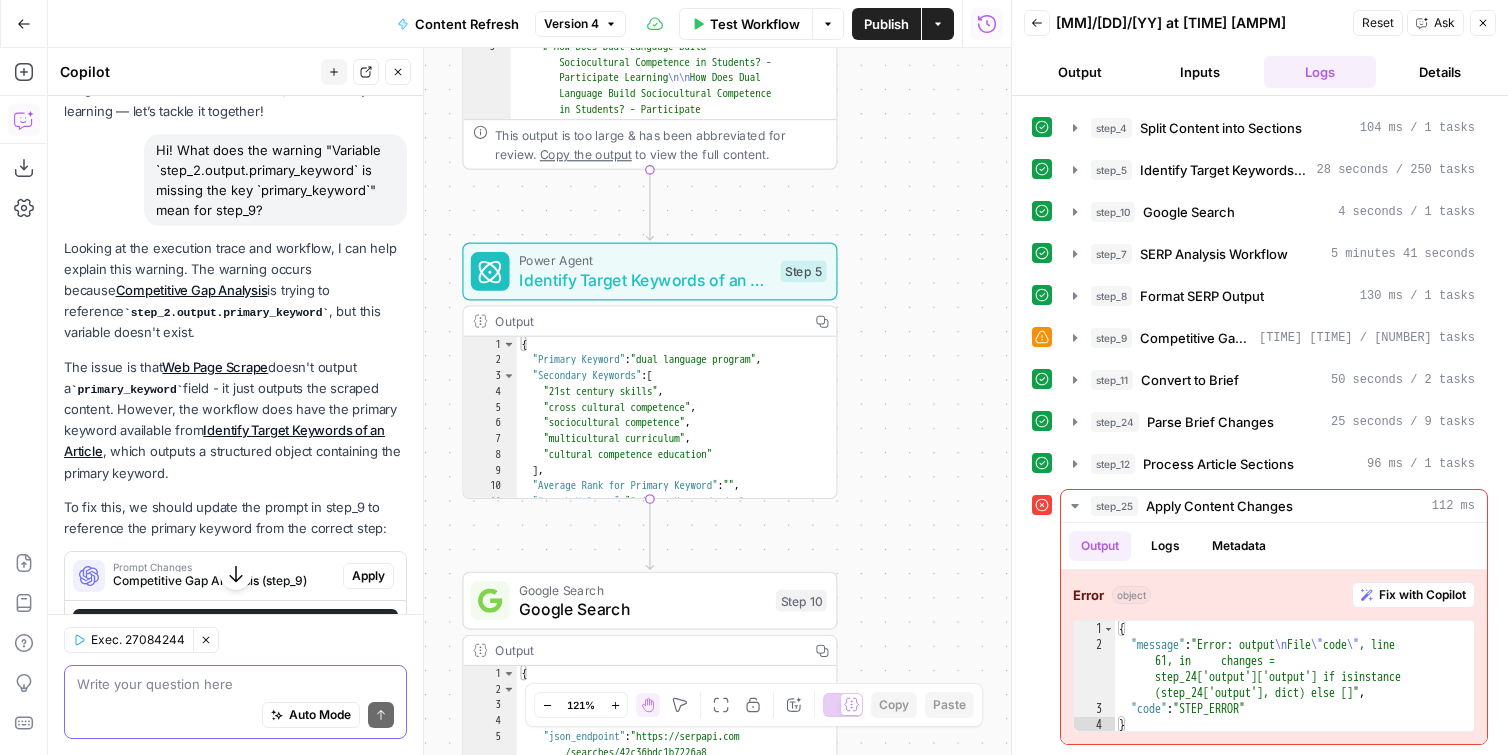 click on "**********" at bounding box center [505, 377] 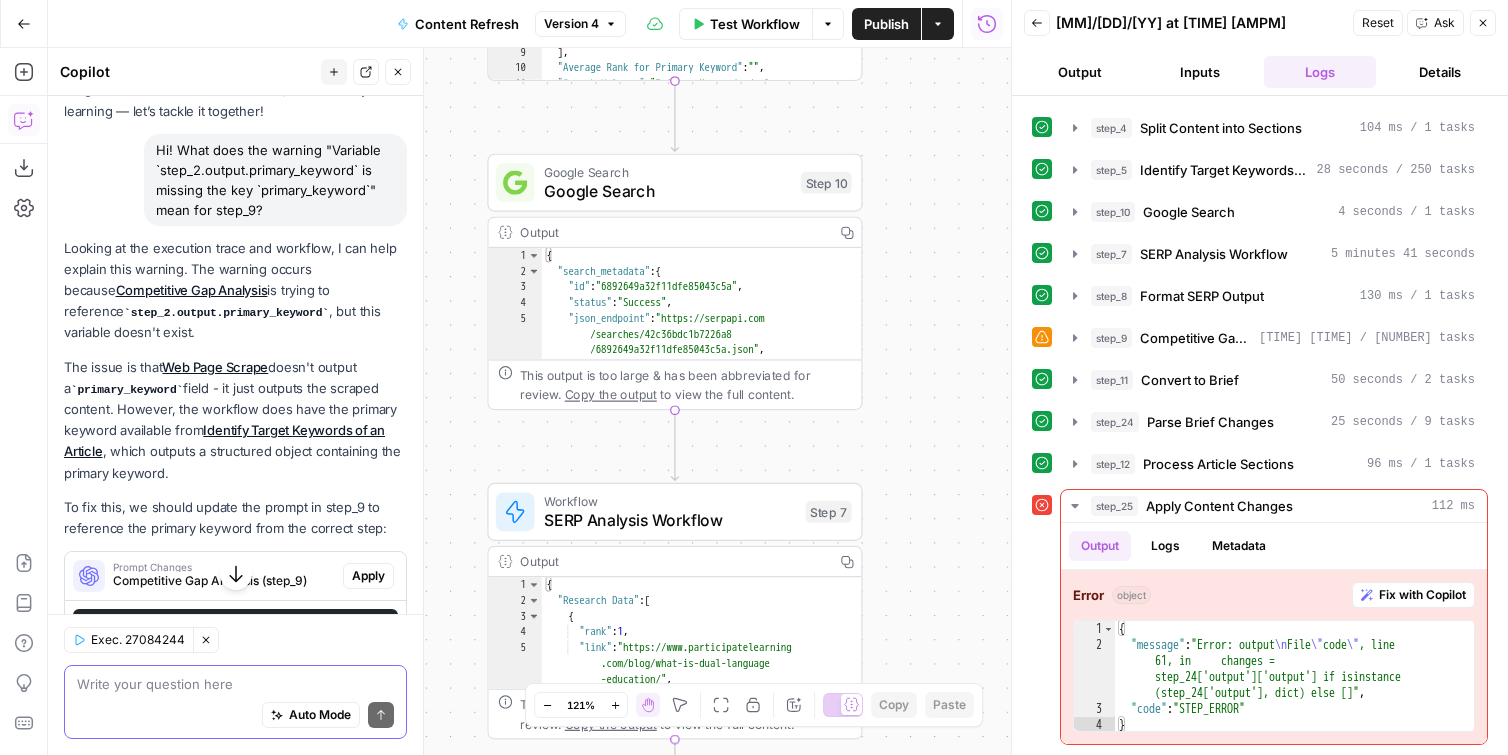 click on "**********" at bounding box center [529, 401] 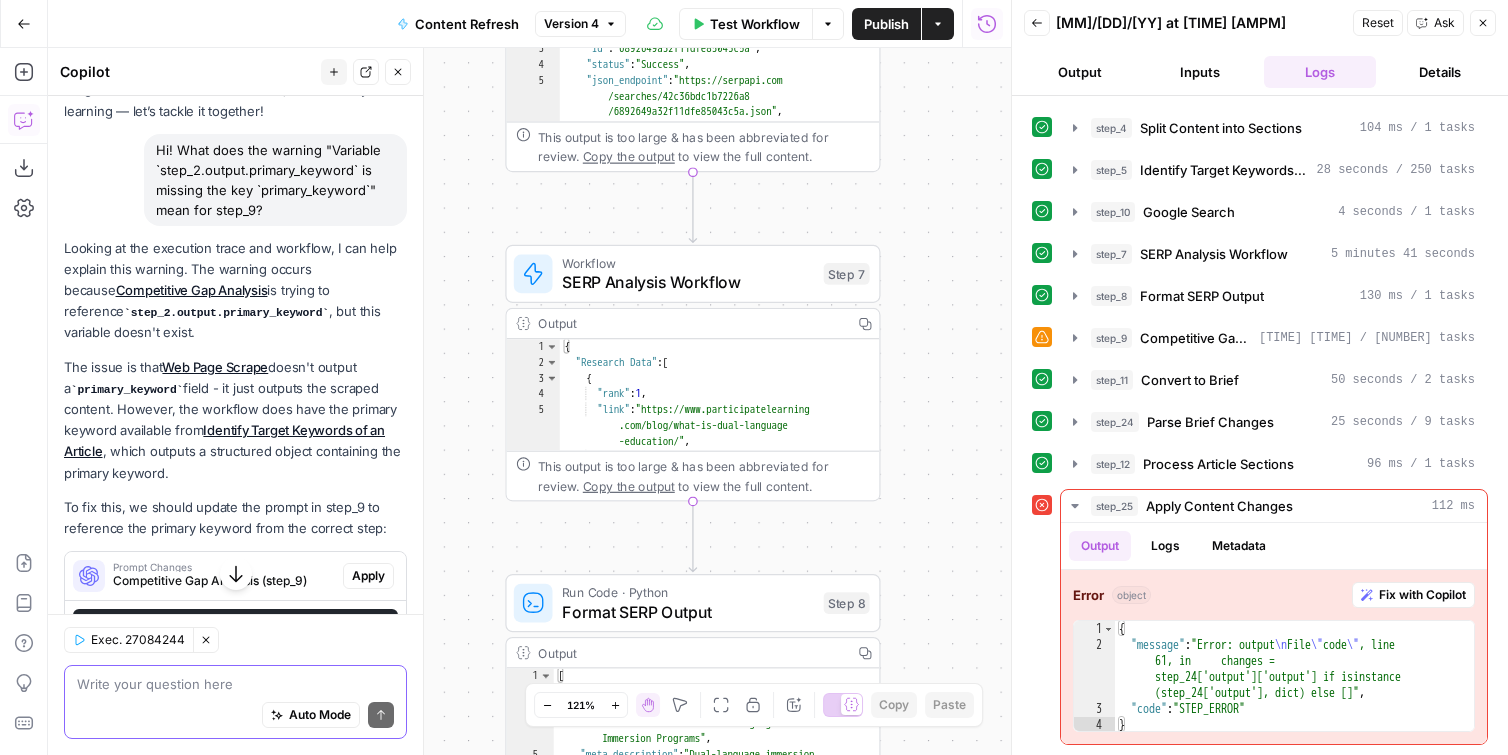 click on "**********" at bounding box center (529, 401) 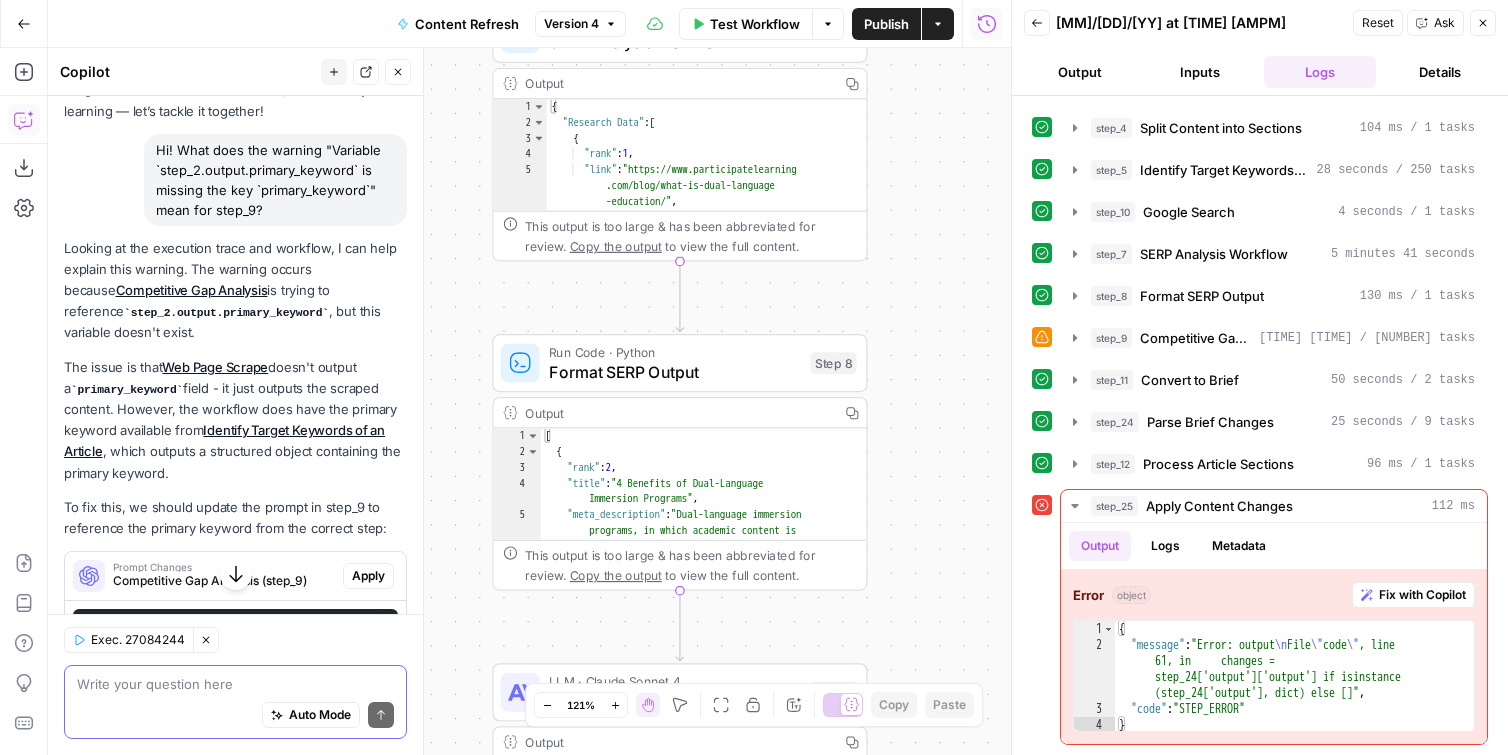 click on "**********" at bounding box center (529, 401) 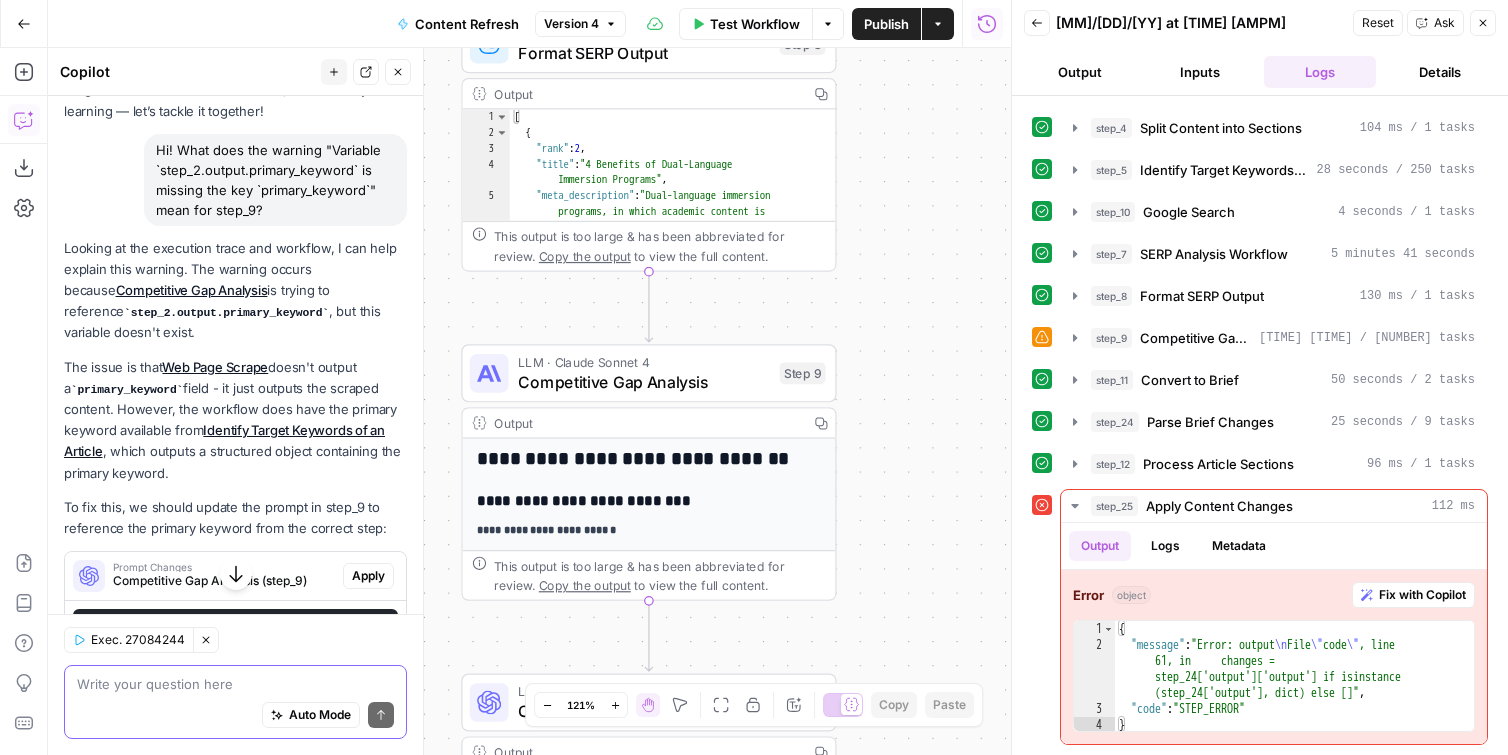 click on "**********" at bounding box center (505, 377) 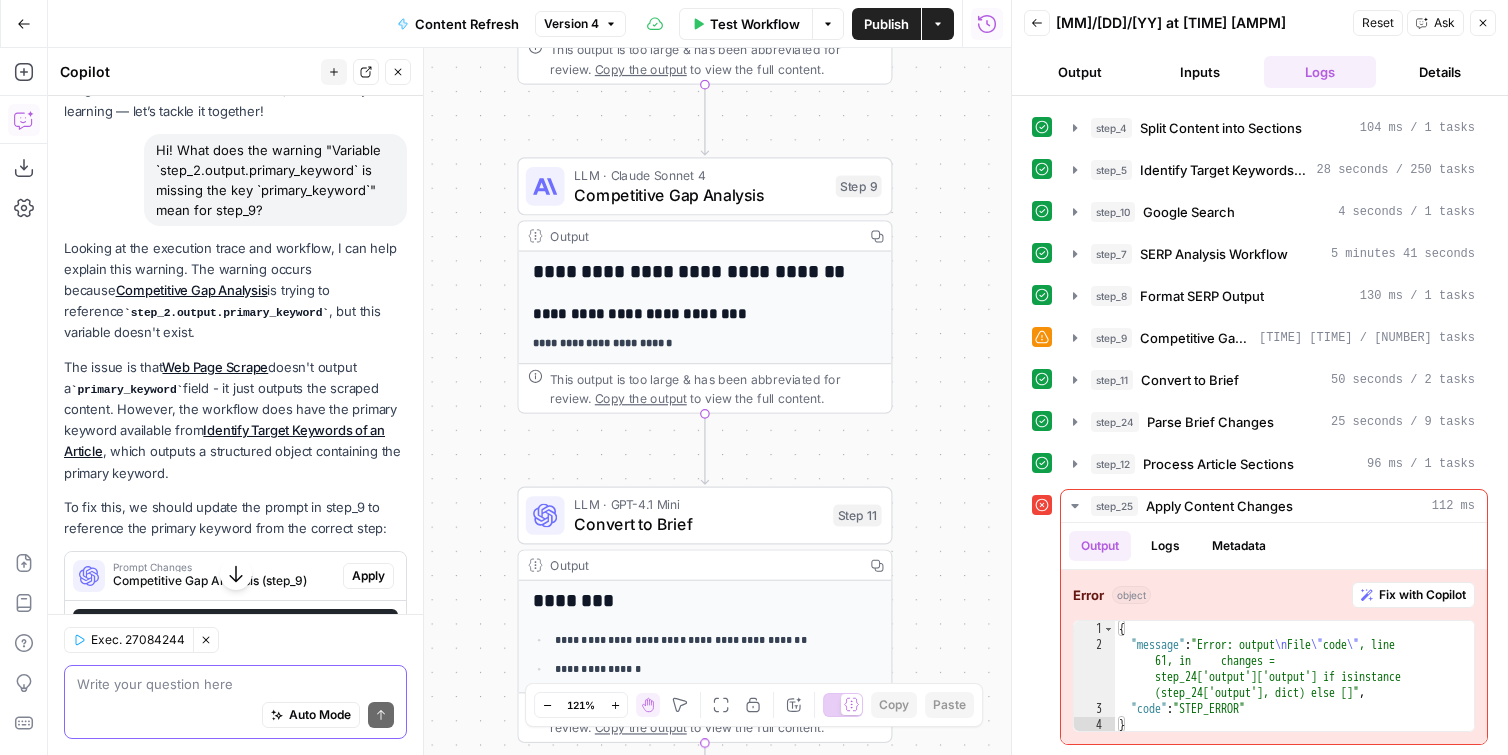 click on "**********" at bounding box center [529, 401] 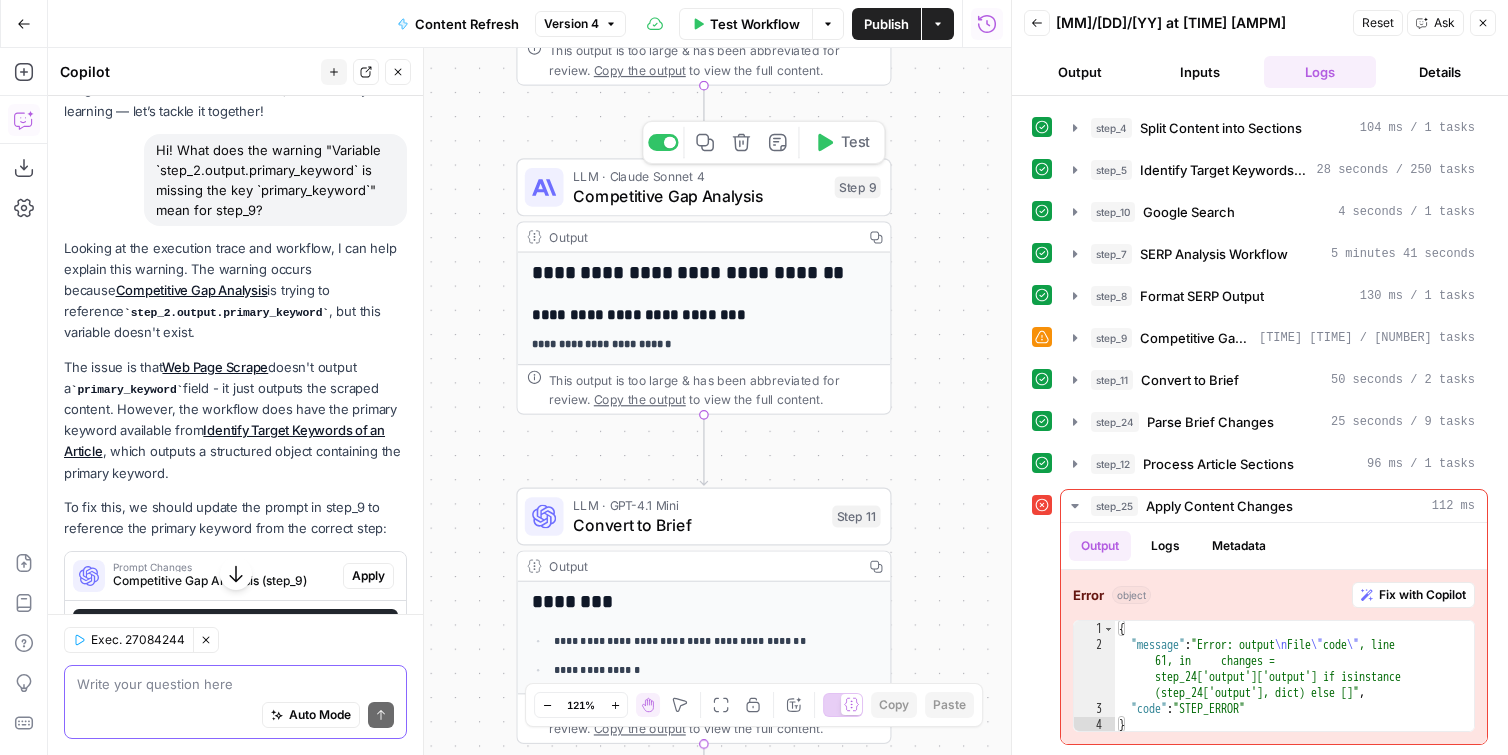 click on "Competitive Gap Analysis" at bounding box center (699, 196) 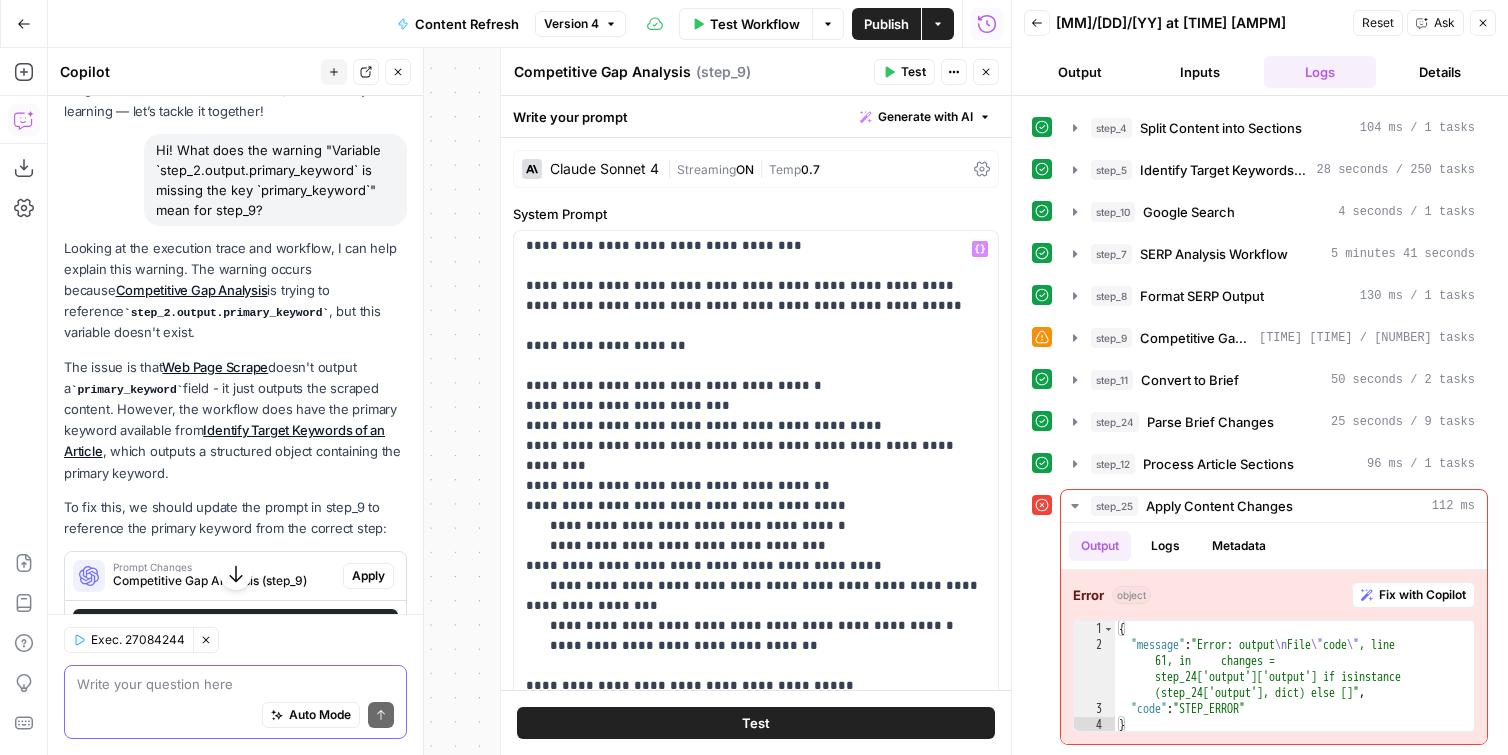 scroll, scrollTop: 465, scrollLeft: 0, axis: vertical 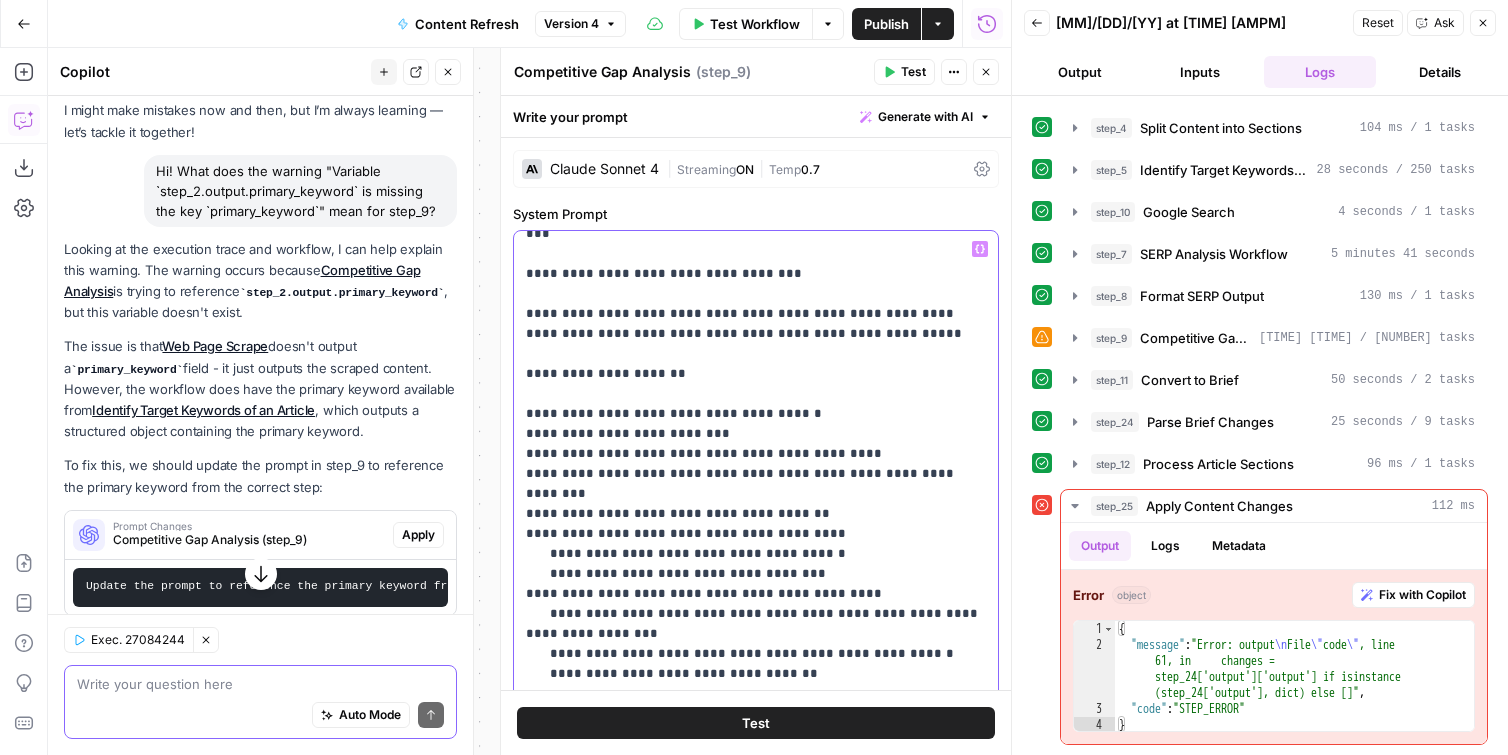 click on "**********" at bounding box center [756, 1444] 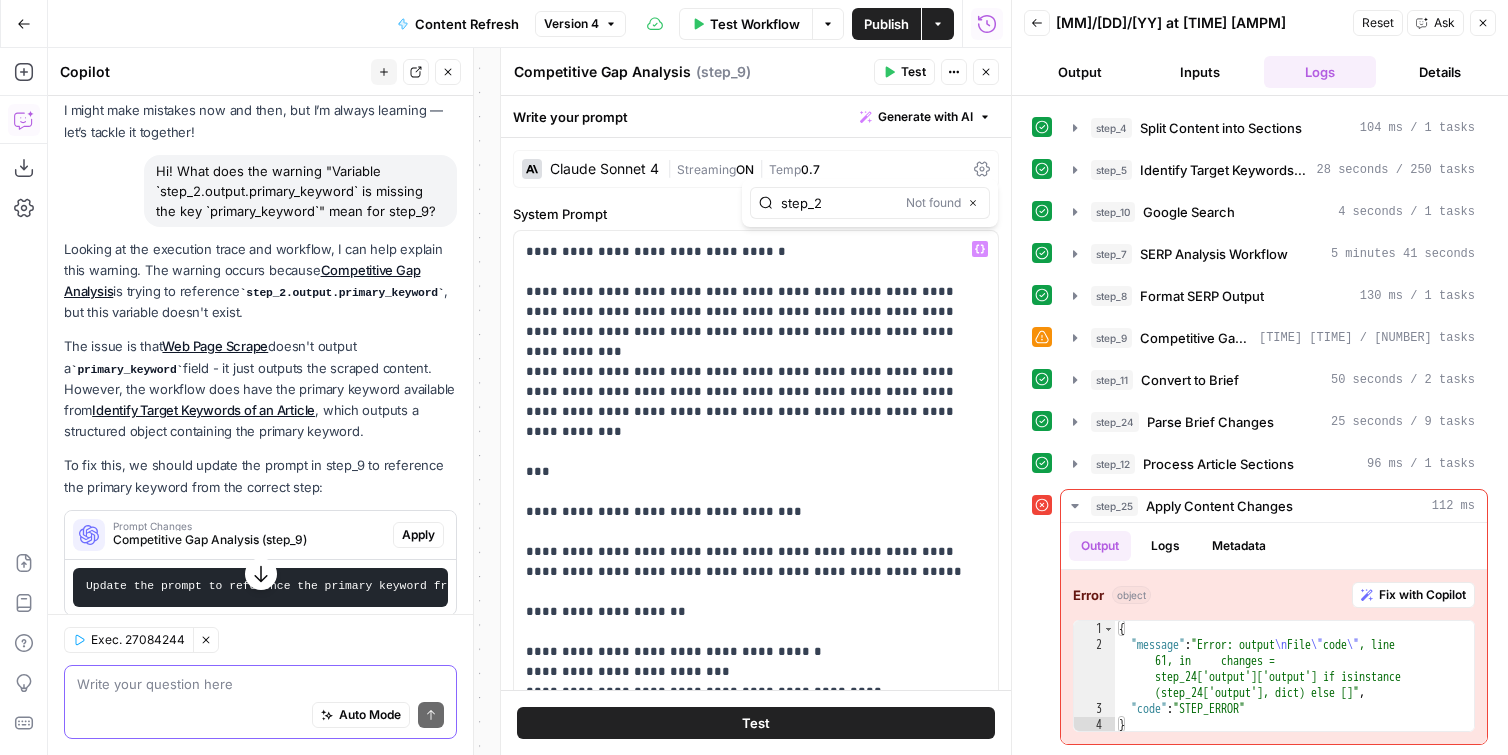 scroll, scrollTop: 0, scrollLeft: 0, axis: both 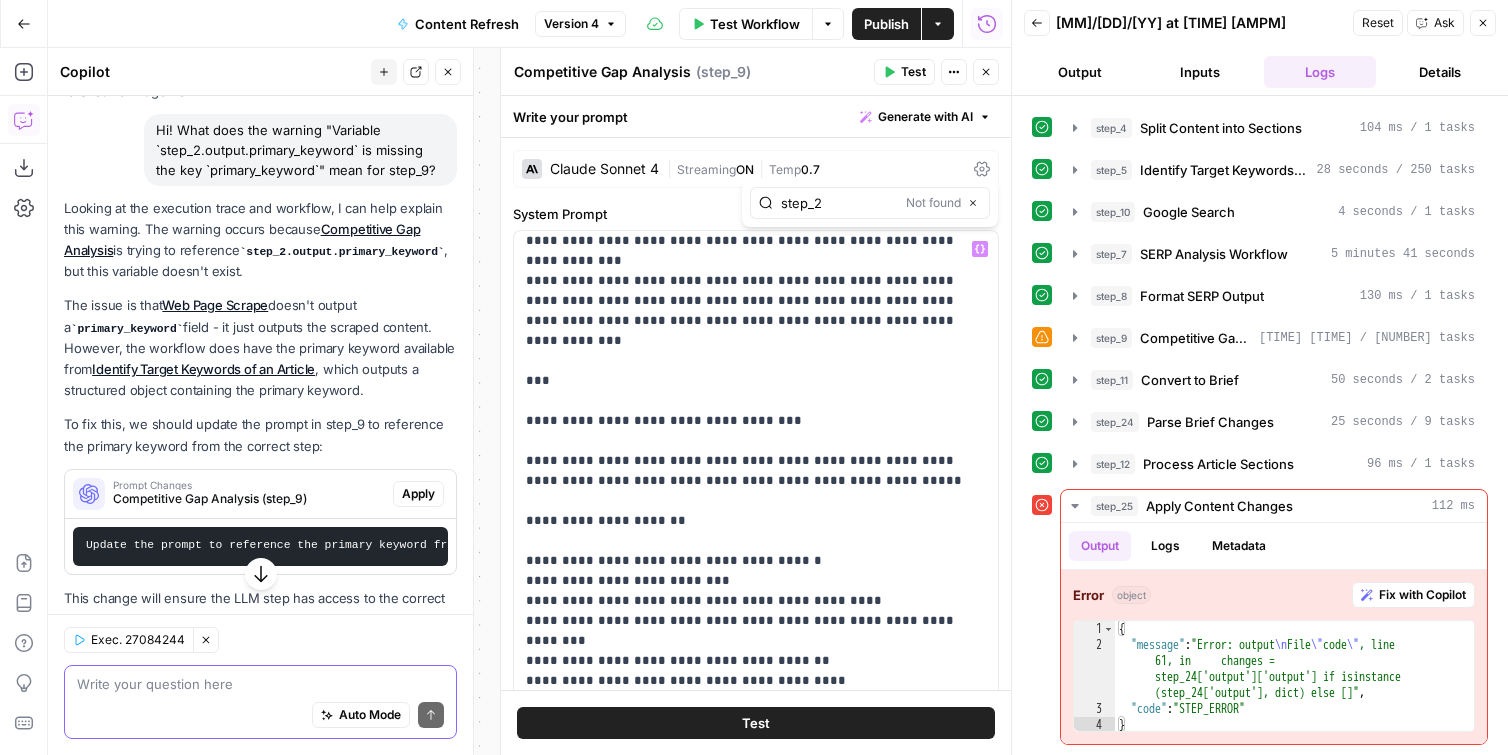 type on "step_2" 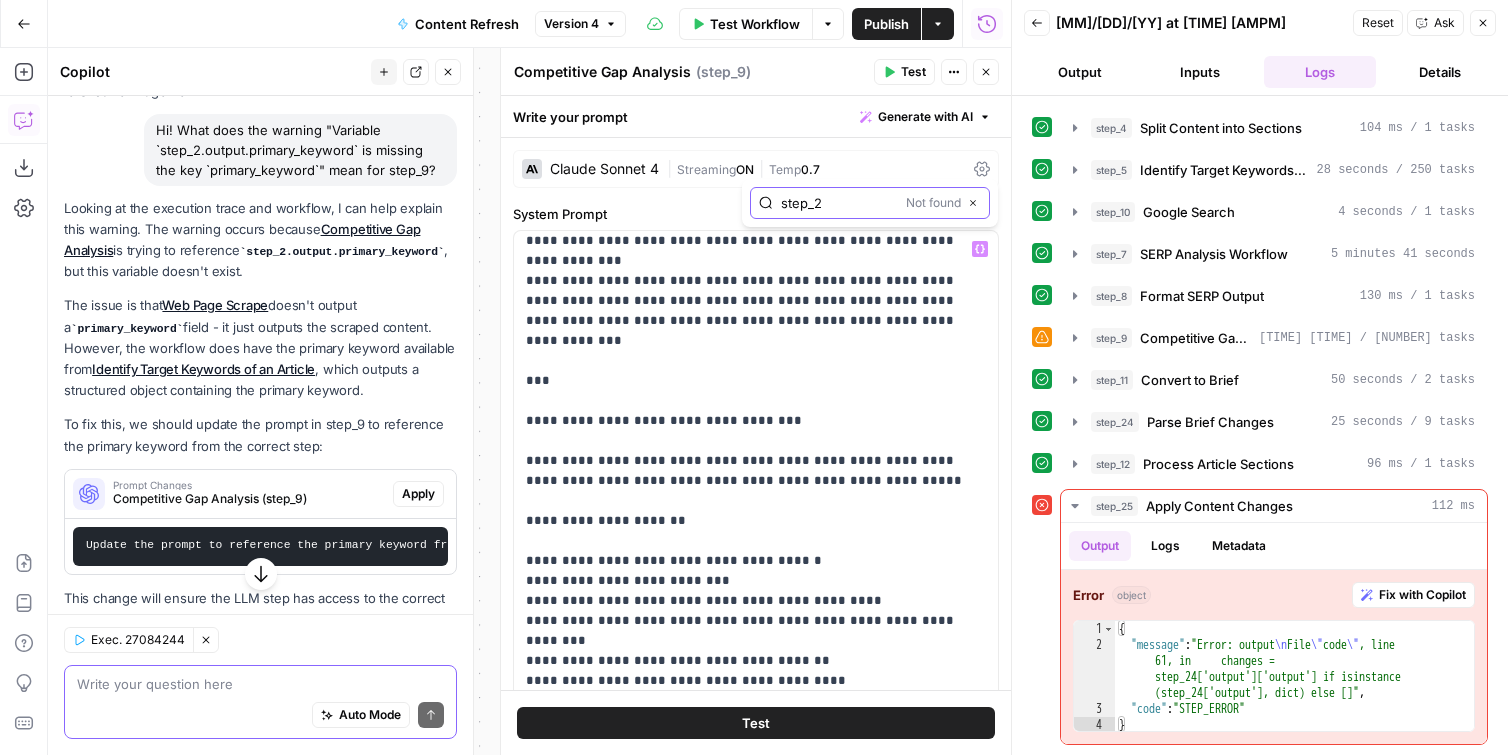 click 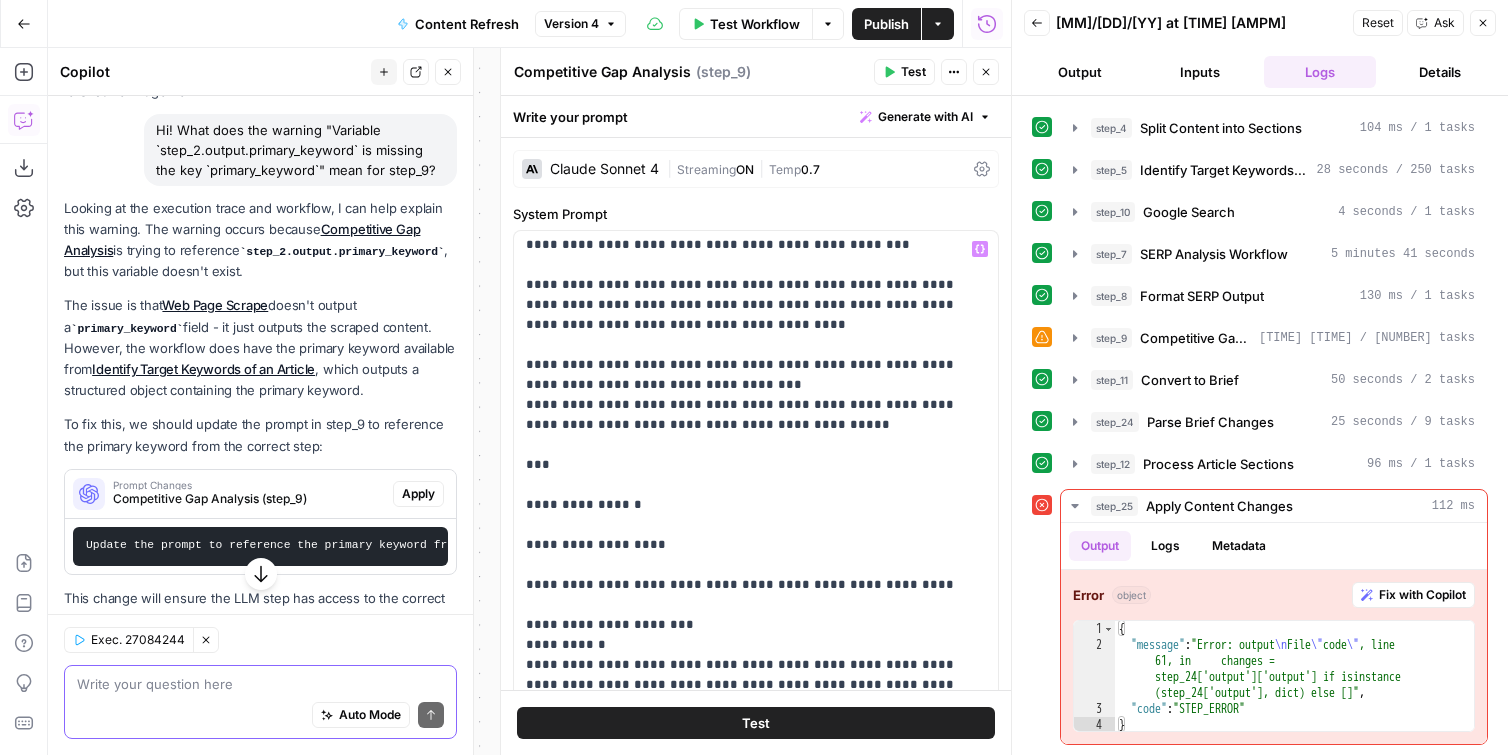 scroll, scrollTop: 2481, scrollLeft: 0, axis: vertical 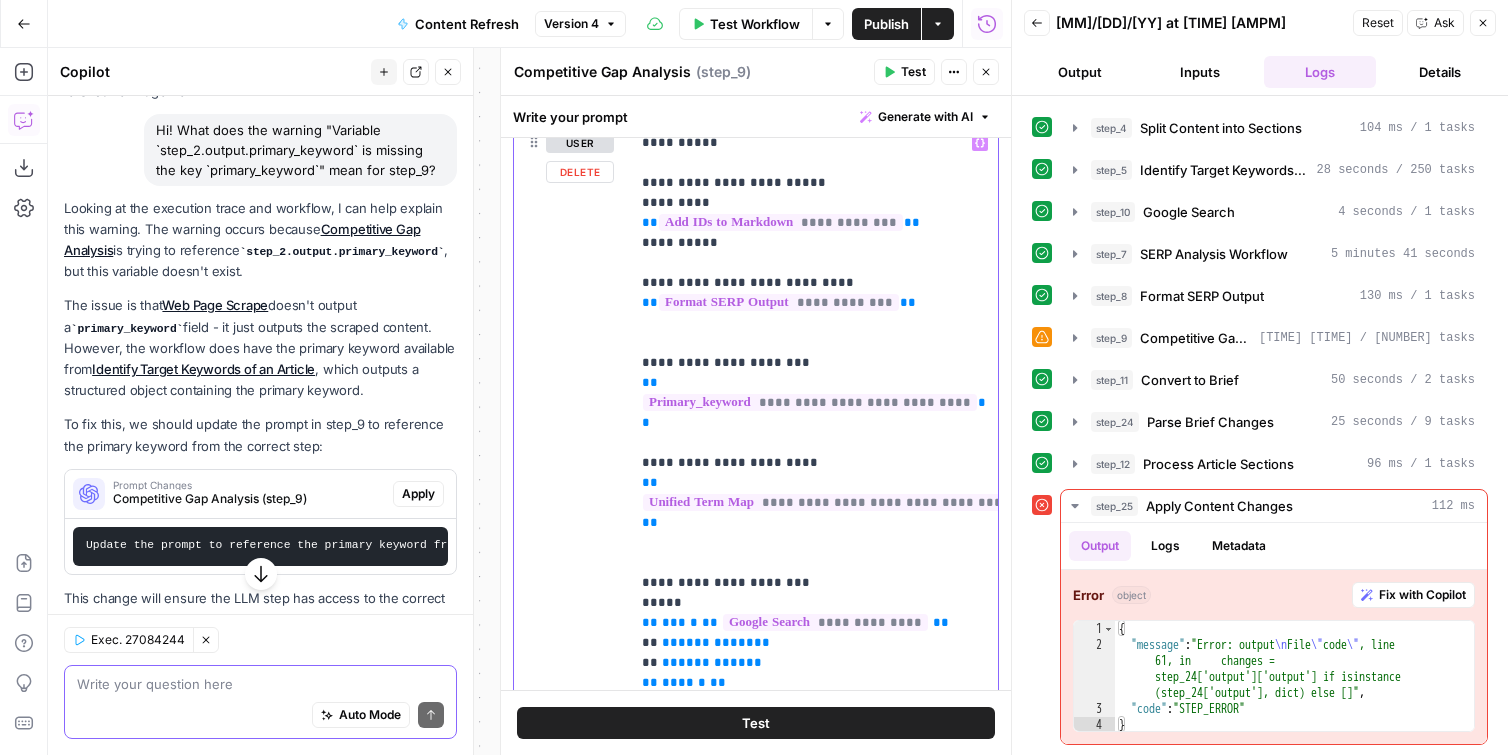 click on "**********" at bounding box center [810, 402] 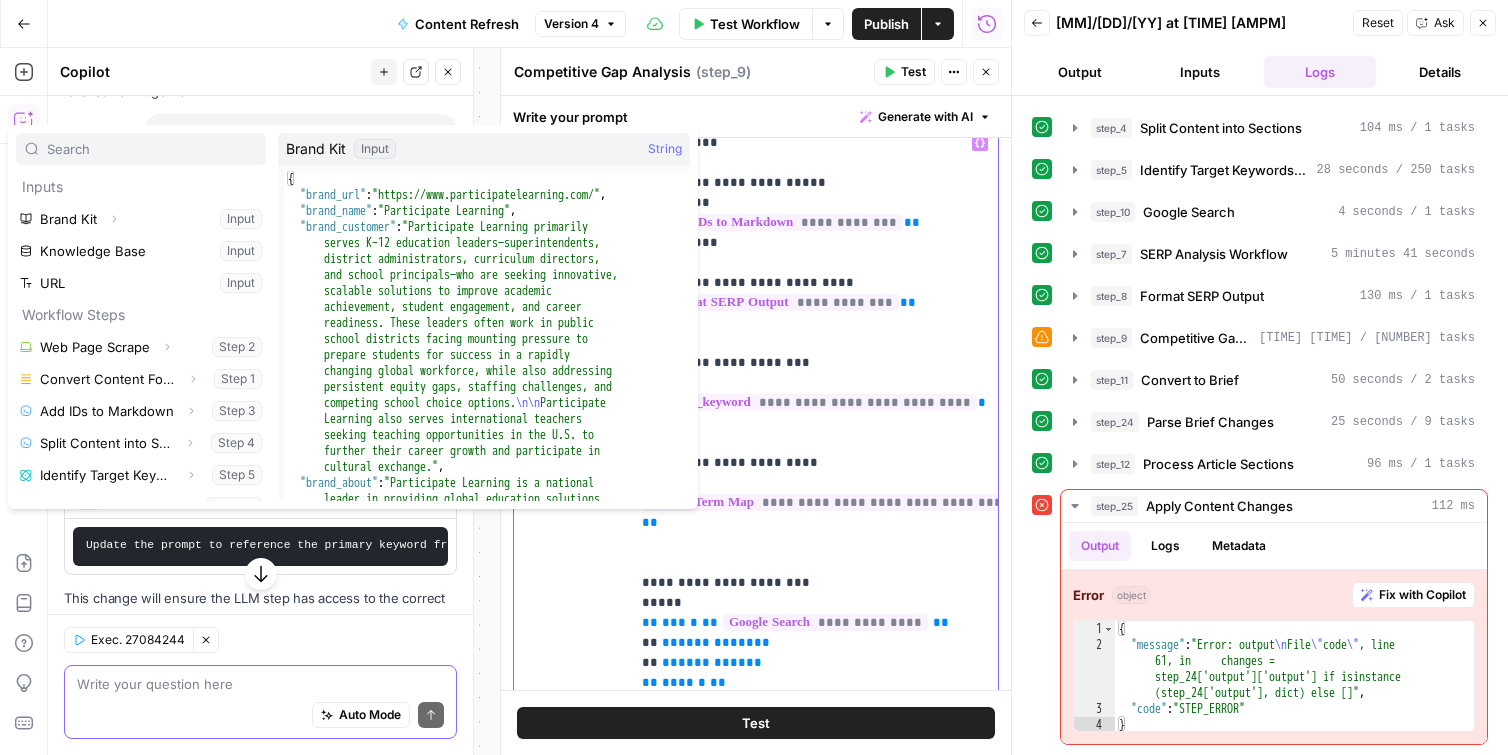 click on "**********" at bounding box center [814, 413] 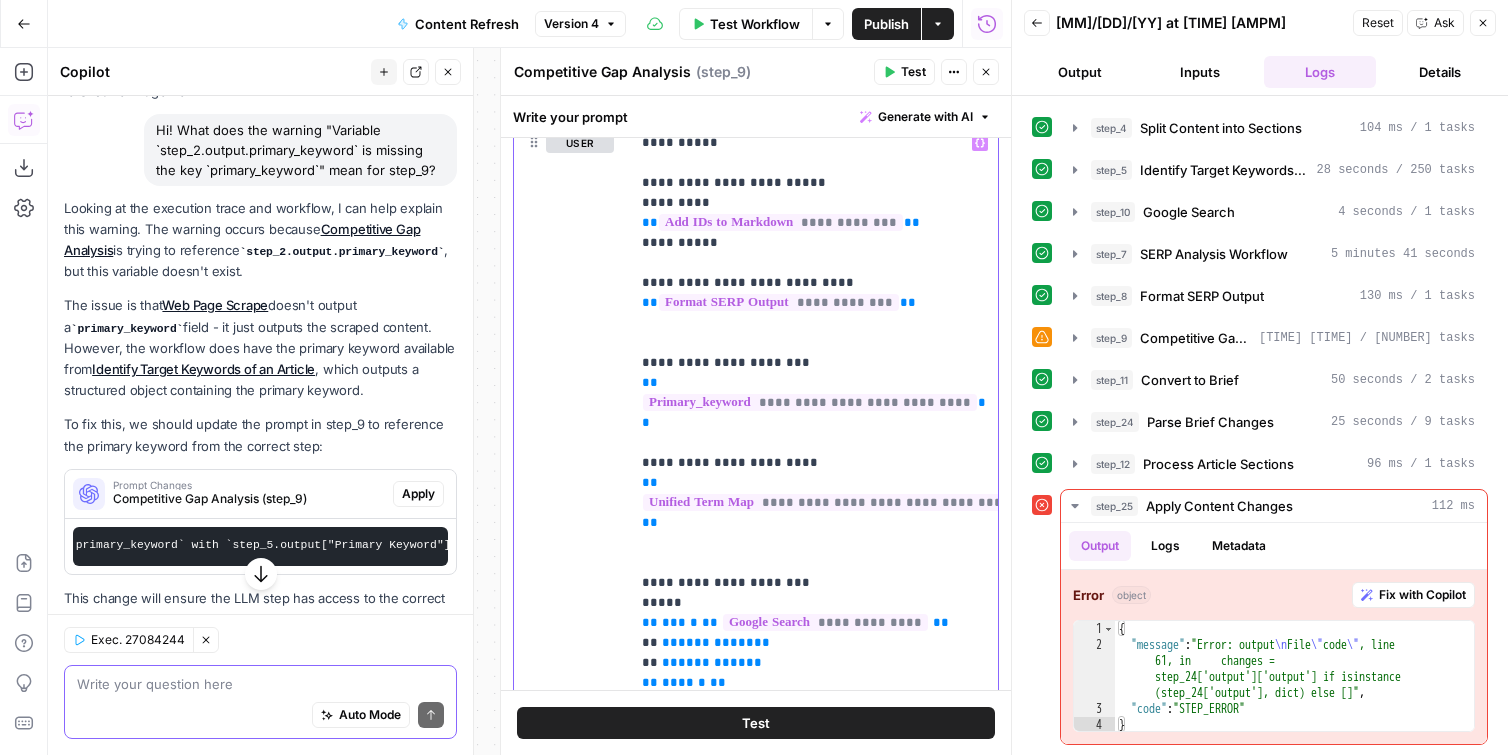 scroll, scrollTop: 0, scrollLeft: 855, axis: horizontal 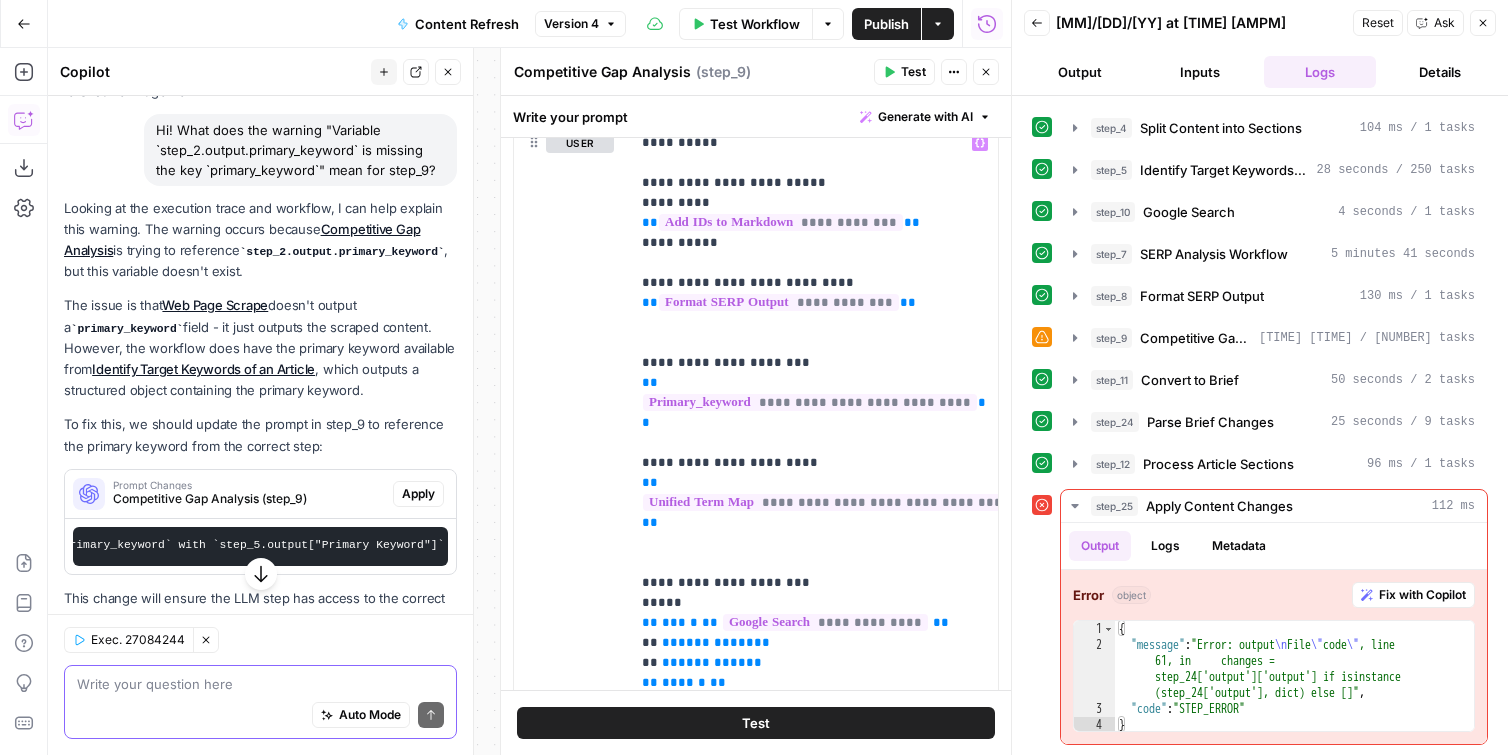 drag, startPoint x: 278, startPoint y: 523, endPoint x: 267, endPoint y: 524, distance: 11.045361 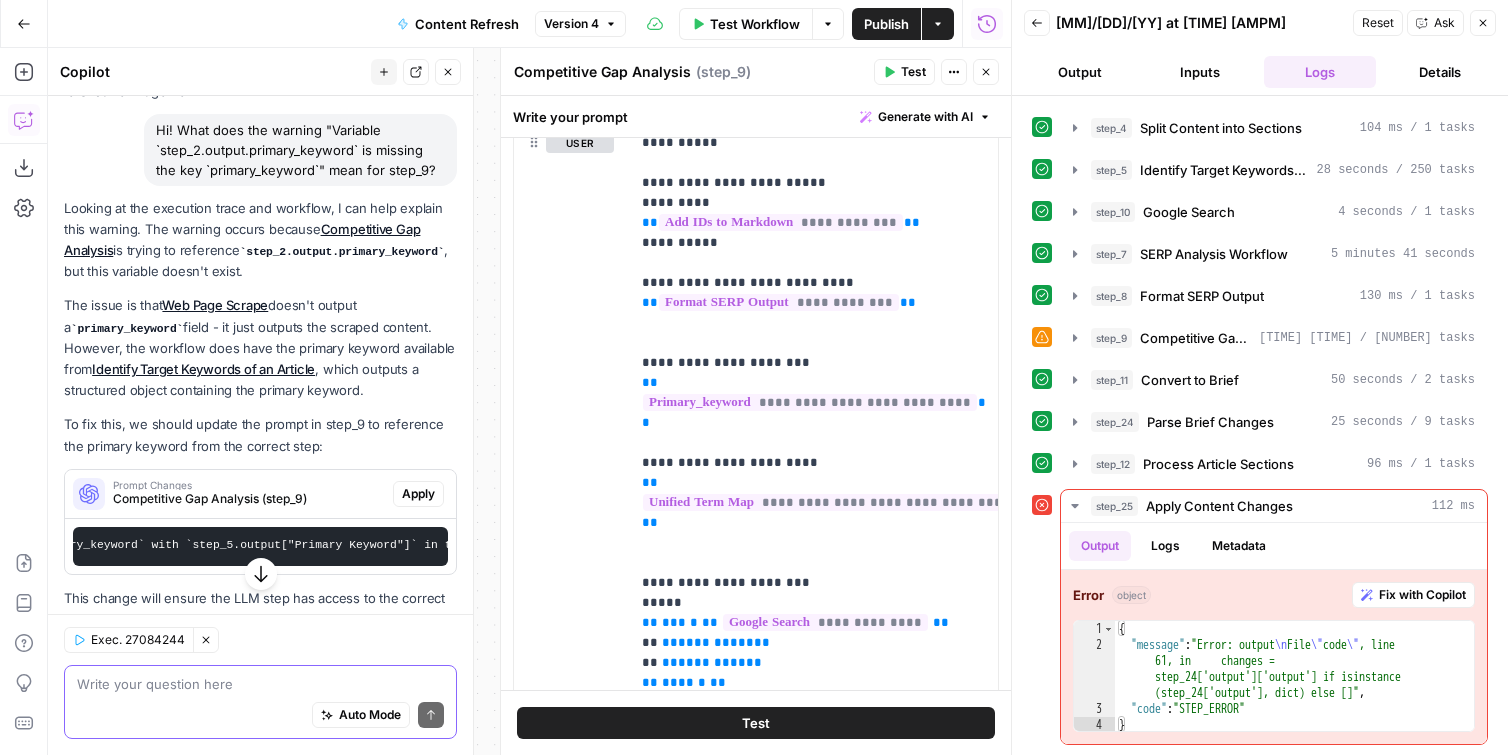 scroll, scrollTop: 0, scrollLeft: 888, axis: horizontal 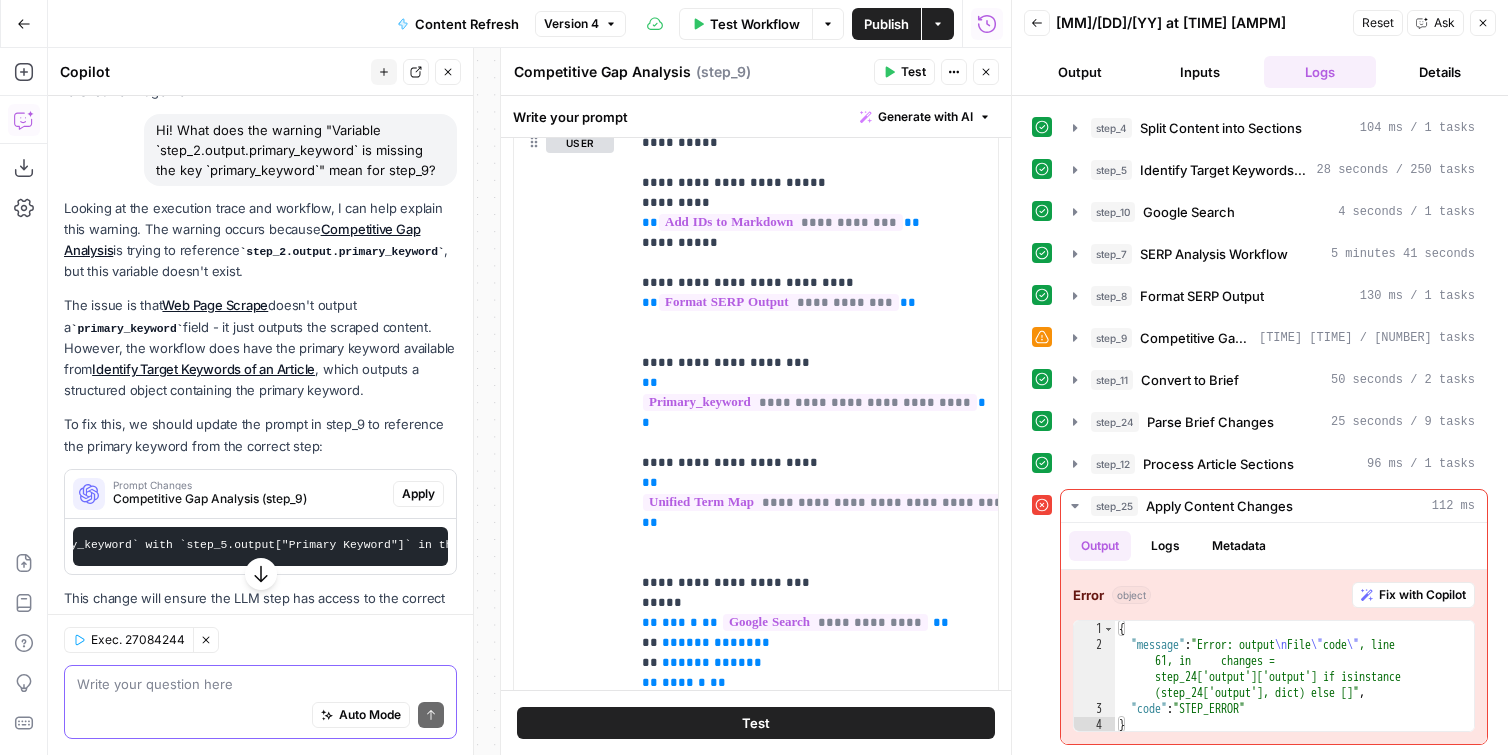 drag, startPoint x: 230, startPoint y: 525, endPoint x: 410, endPoint y: 529, distance: 180.04443 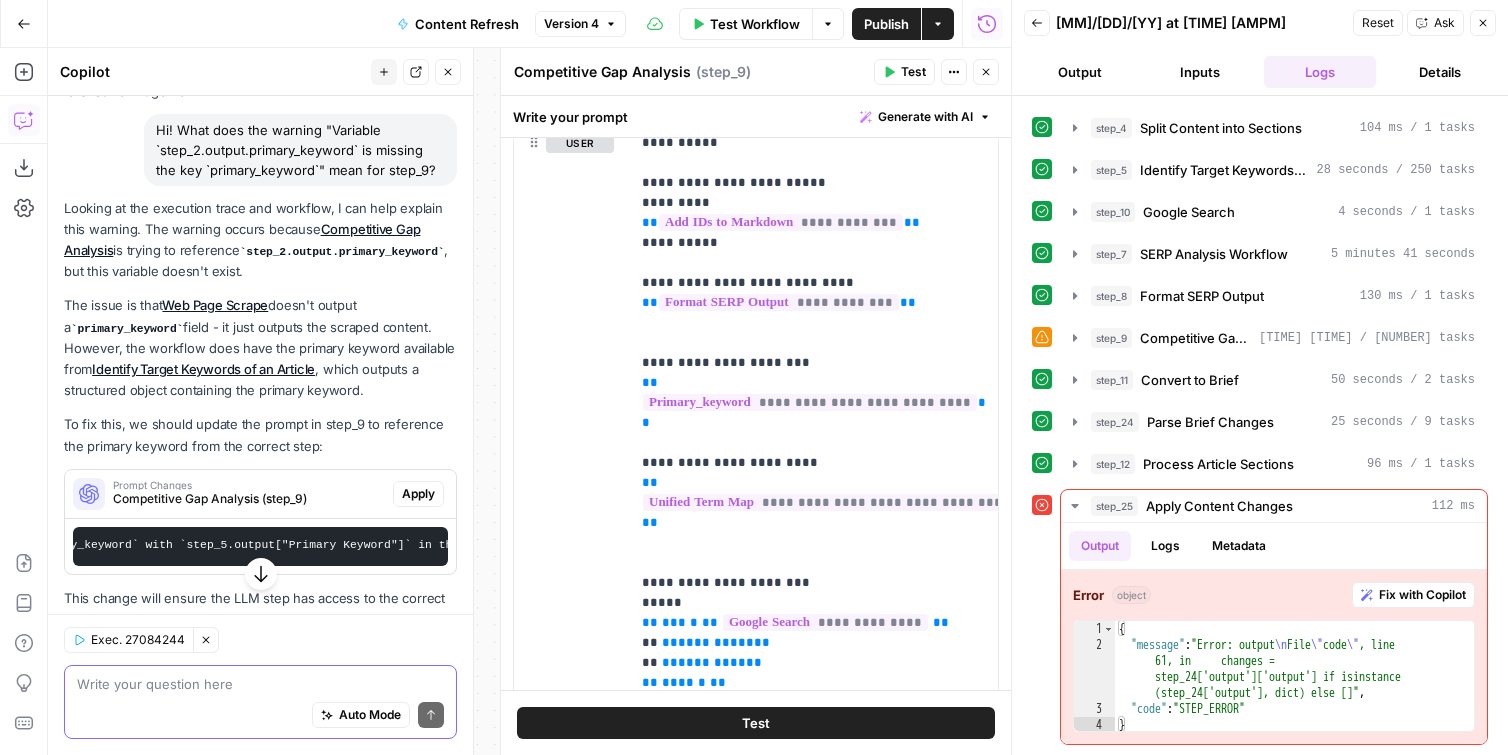 click on "Update the prompt to reference the primary keyword from step_5 instead of step_2. Replace any instances of `step_2.output.primary_keyword` with `step_5.output["Primary Keyword"]` in the prompt." at bounding box center (-144, 545) 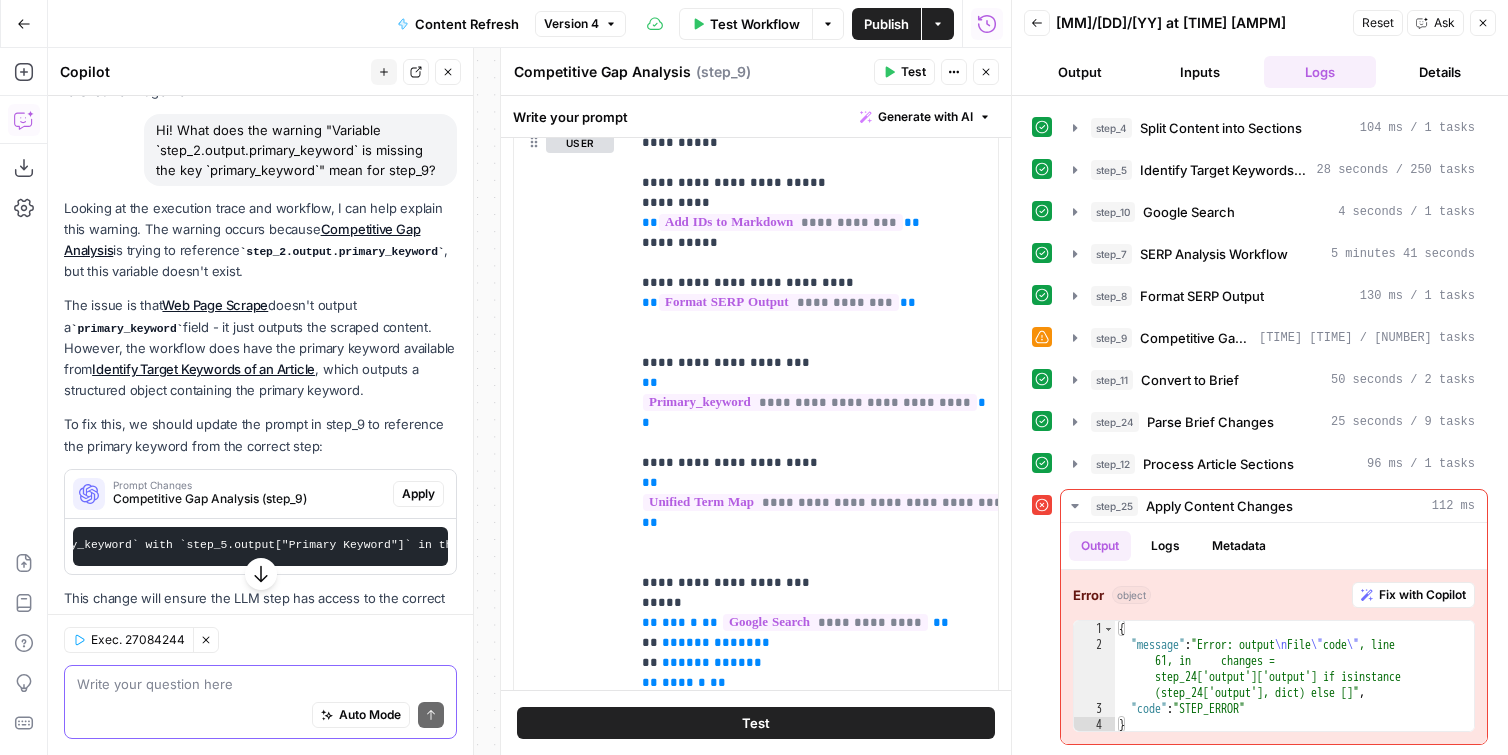 drag, startPoint x: 406, startPoint y: 526, endPoint x: 193, endPoint y: 528, distance: 213.00938 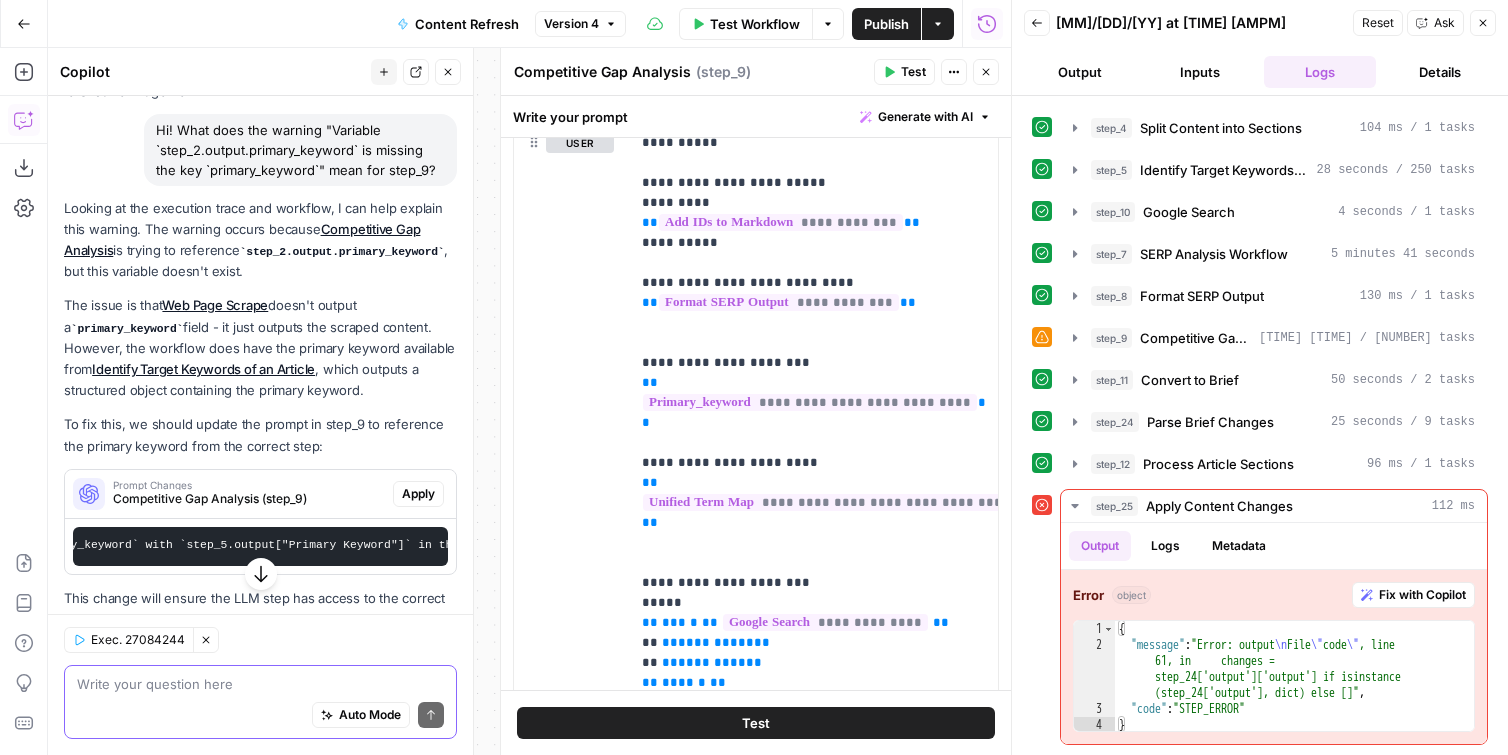 click on "Update the prompt to reference the primary keyword from step_5 instead of step_2. Replace any instances of `step_2.output.primary_keyword` with `step_5.output["Primary Keyword"]` in the prompt." at bounding box center (-144, 545) 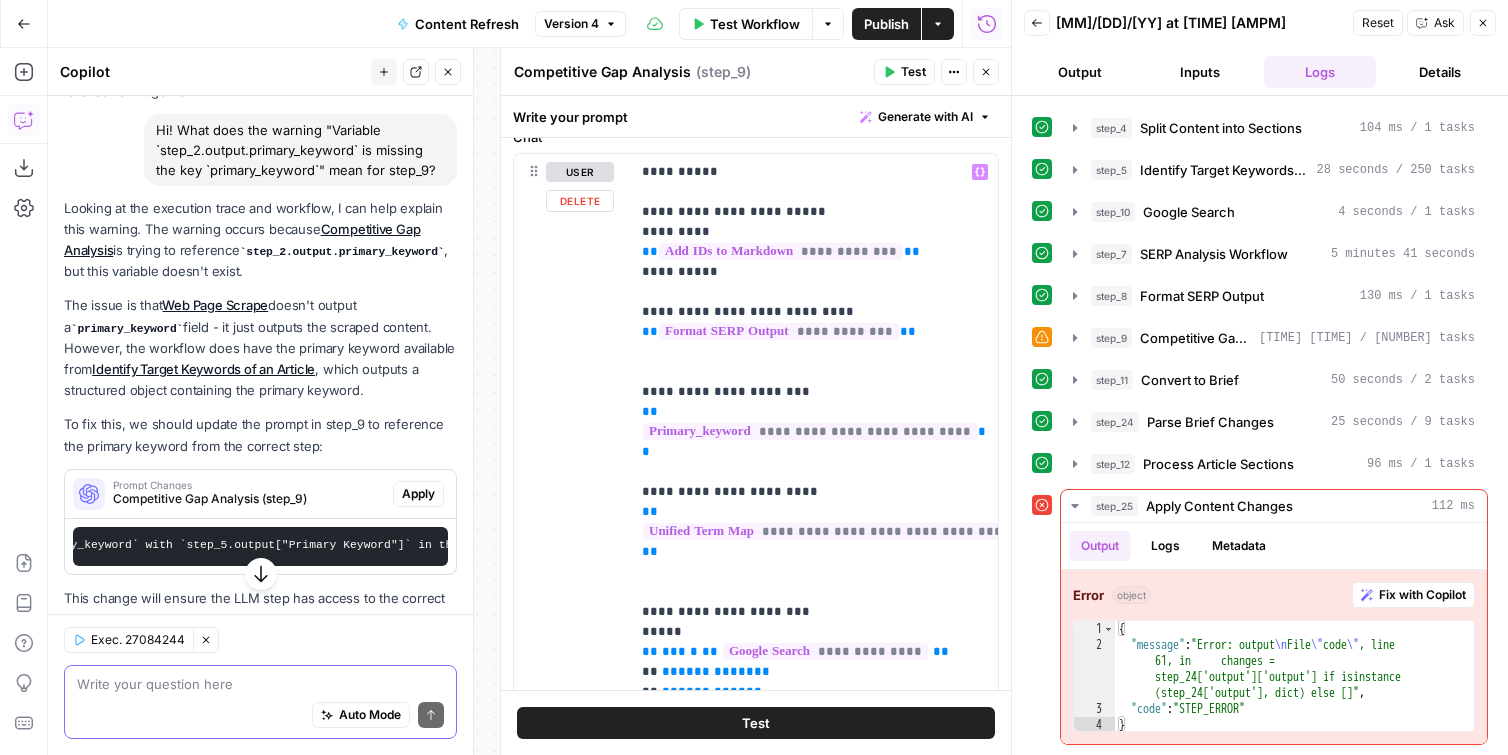 scroll, scrollTop: 933, scrollLeft: 0, axis: vertical 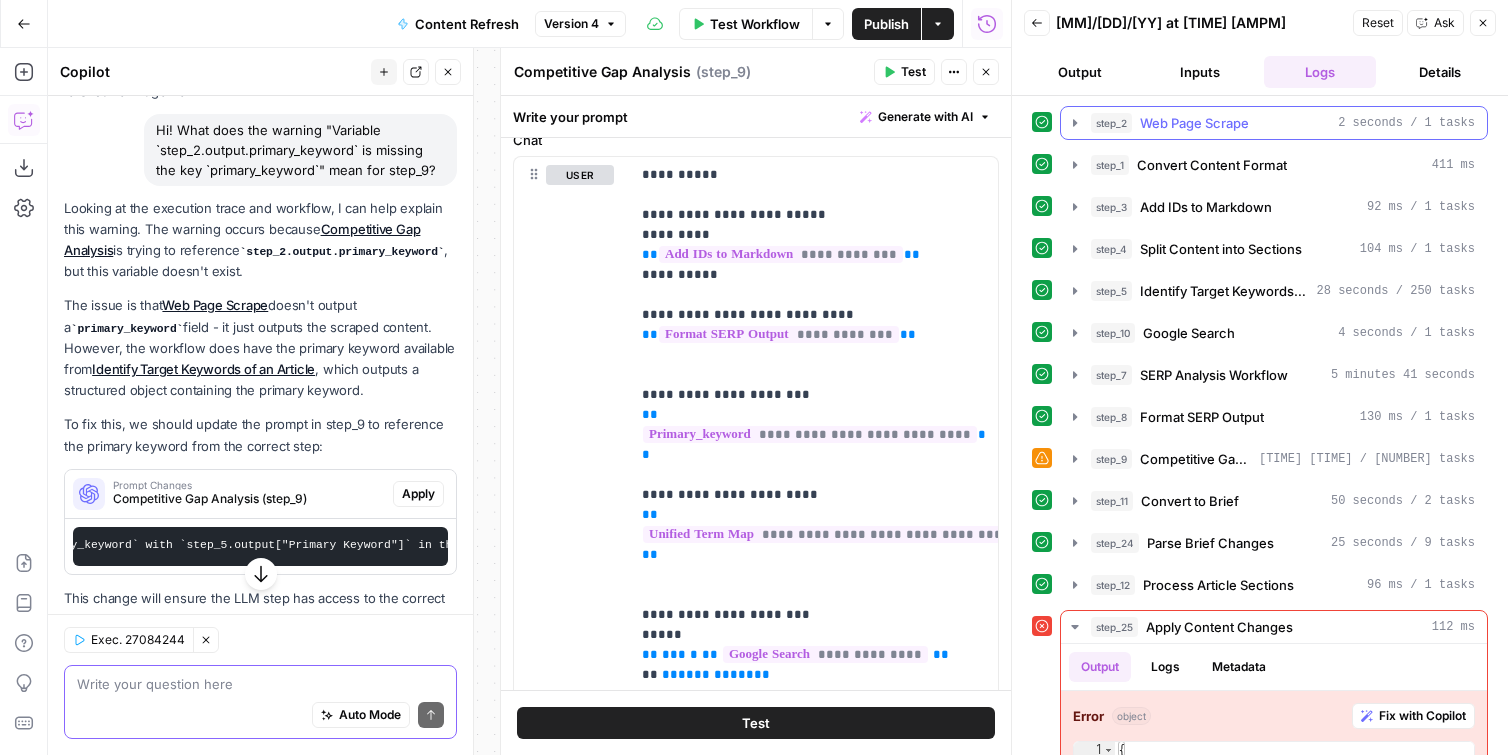 click 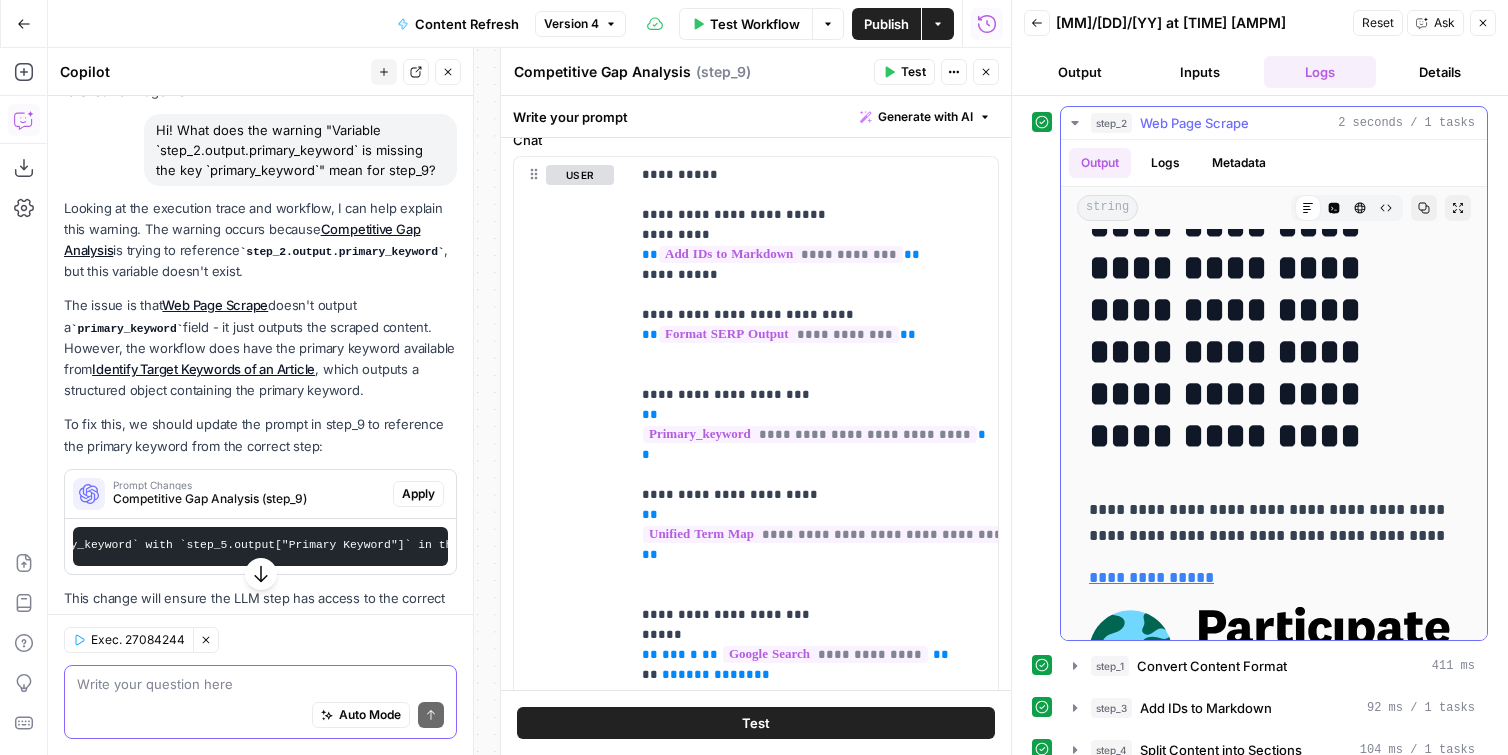 scroll, scrollTop: 0, scrollLeft: 0, axis: both 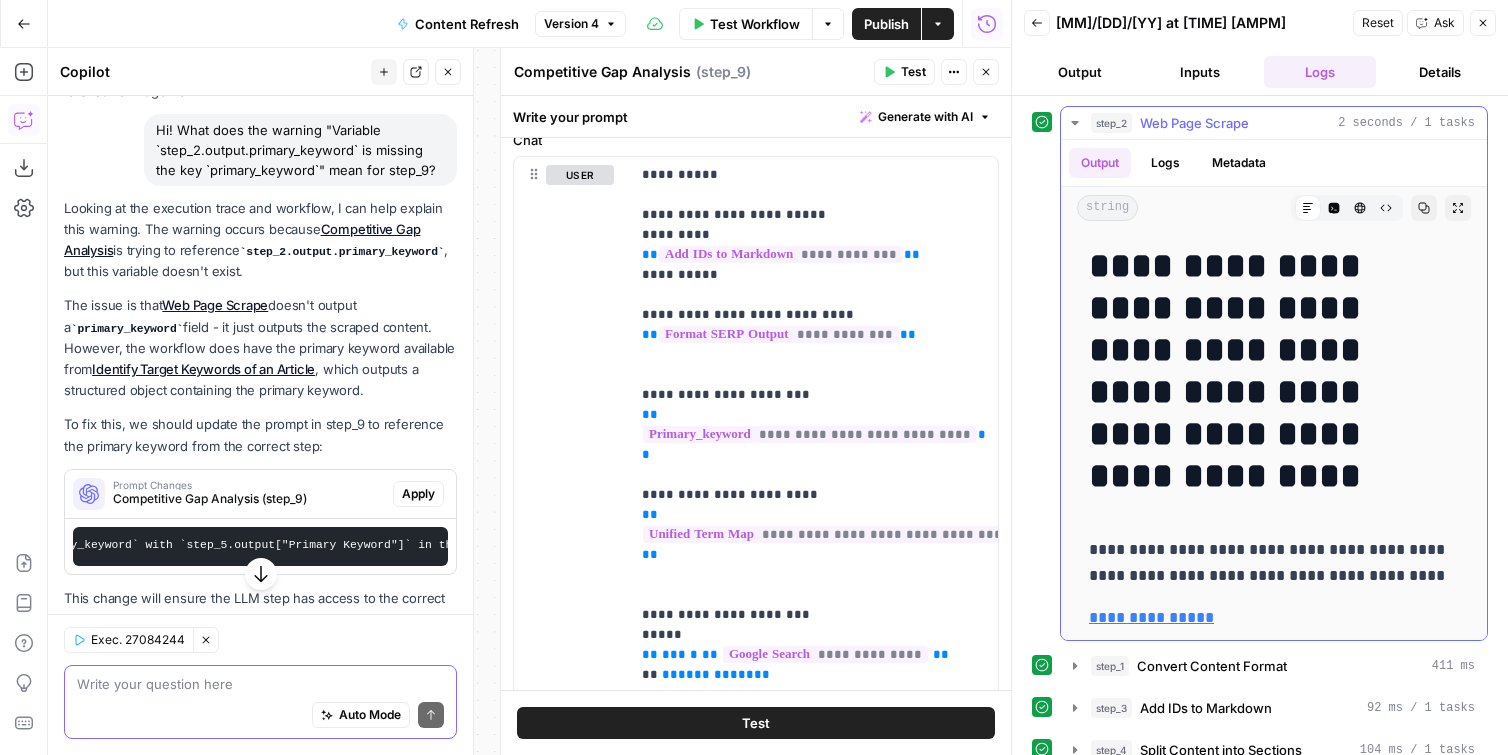 click 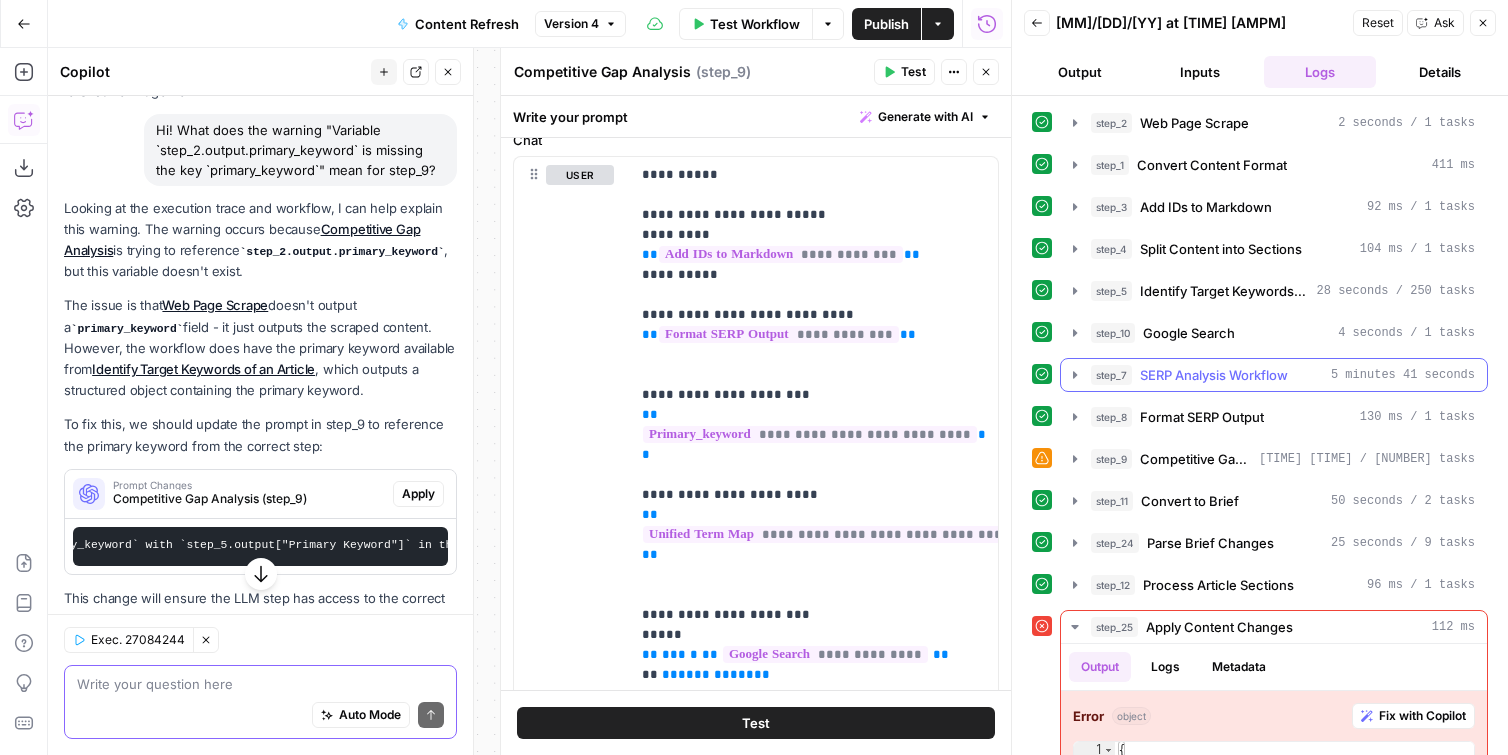 click on "step_7 SERP Analysis Workflow 5 minutes 41 seconds" at bounding box center [1274, 375] 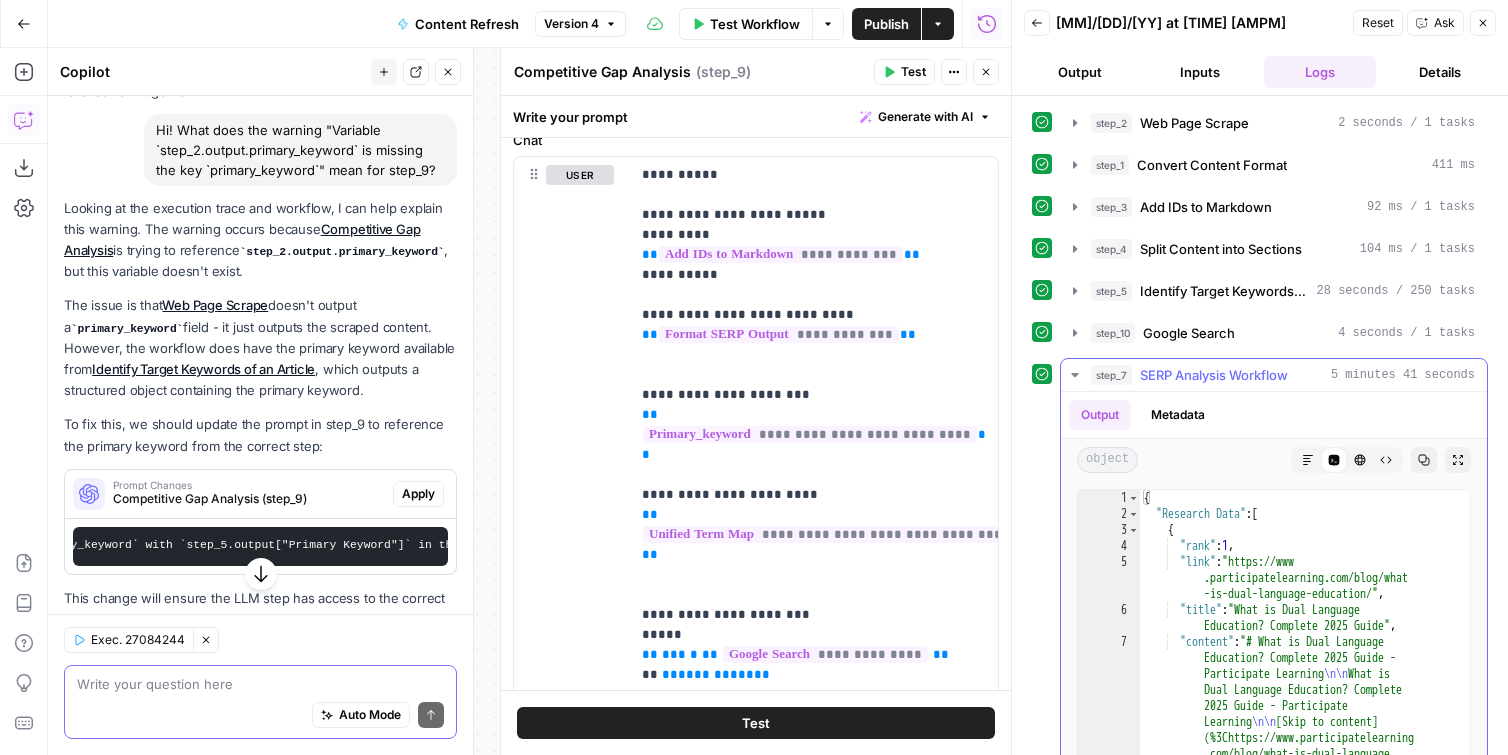 click on "step_7 SERP Analysis Workflow 5 minutes 41 seconds" at bounding box center [1274, 375] 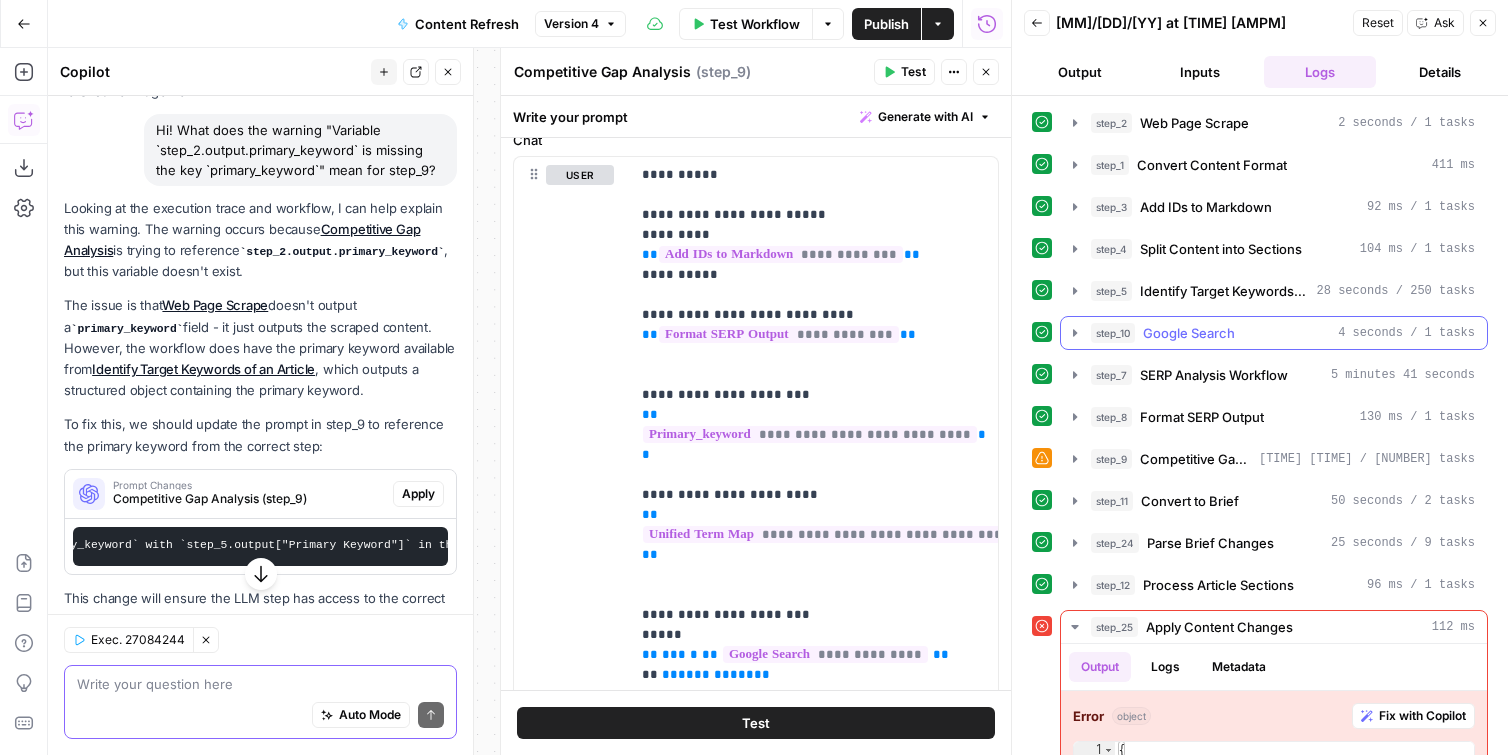 click 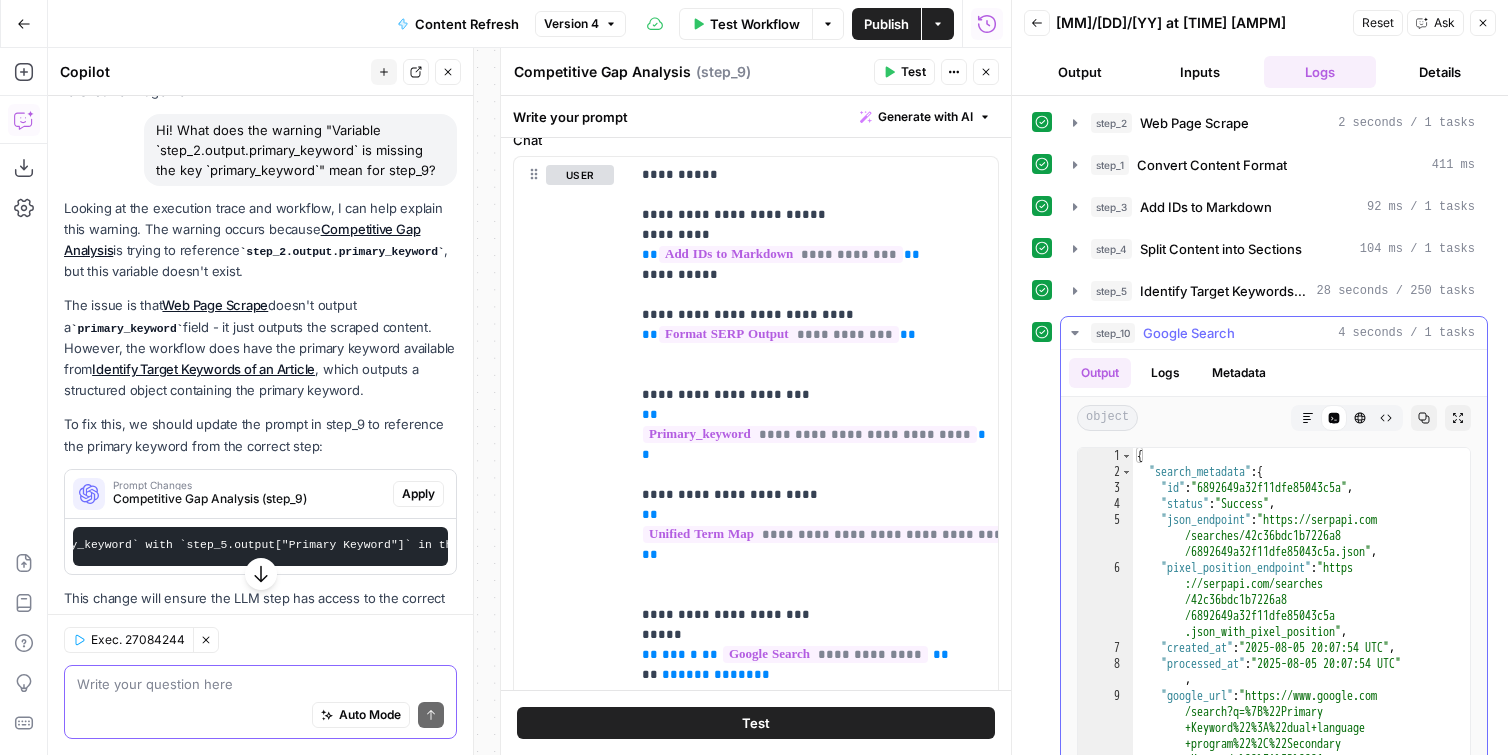 click 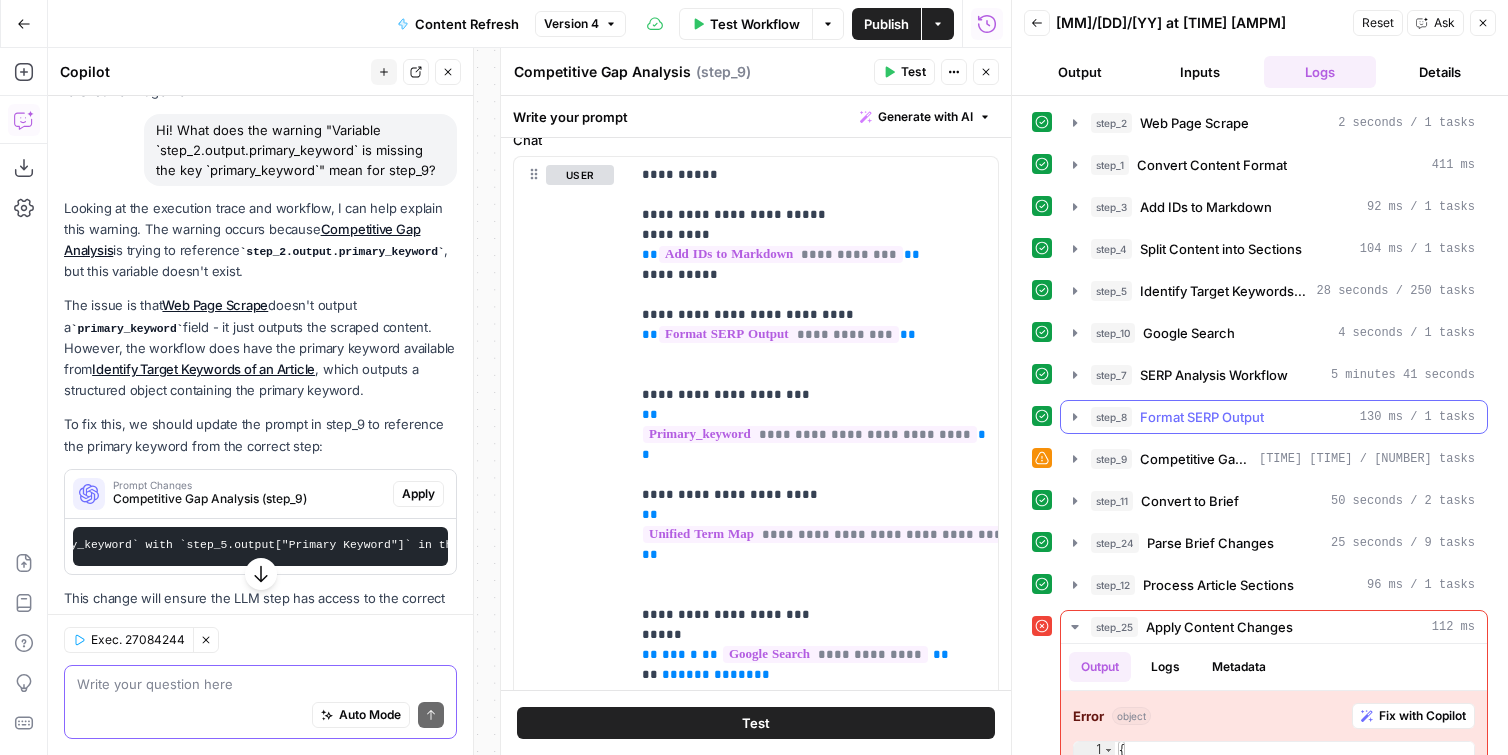click on "Format SERP Output" at bounding box center [1202, 417] 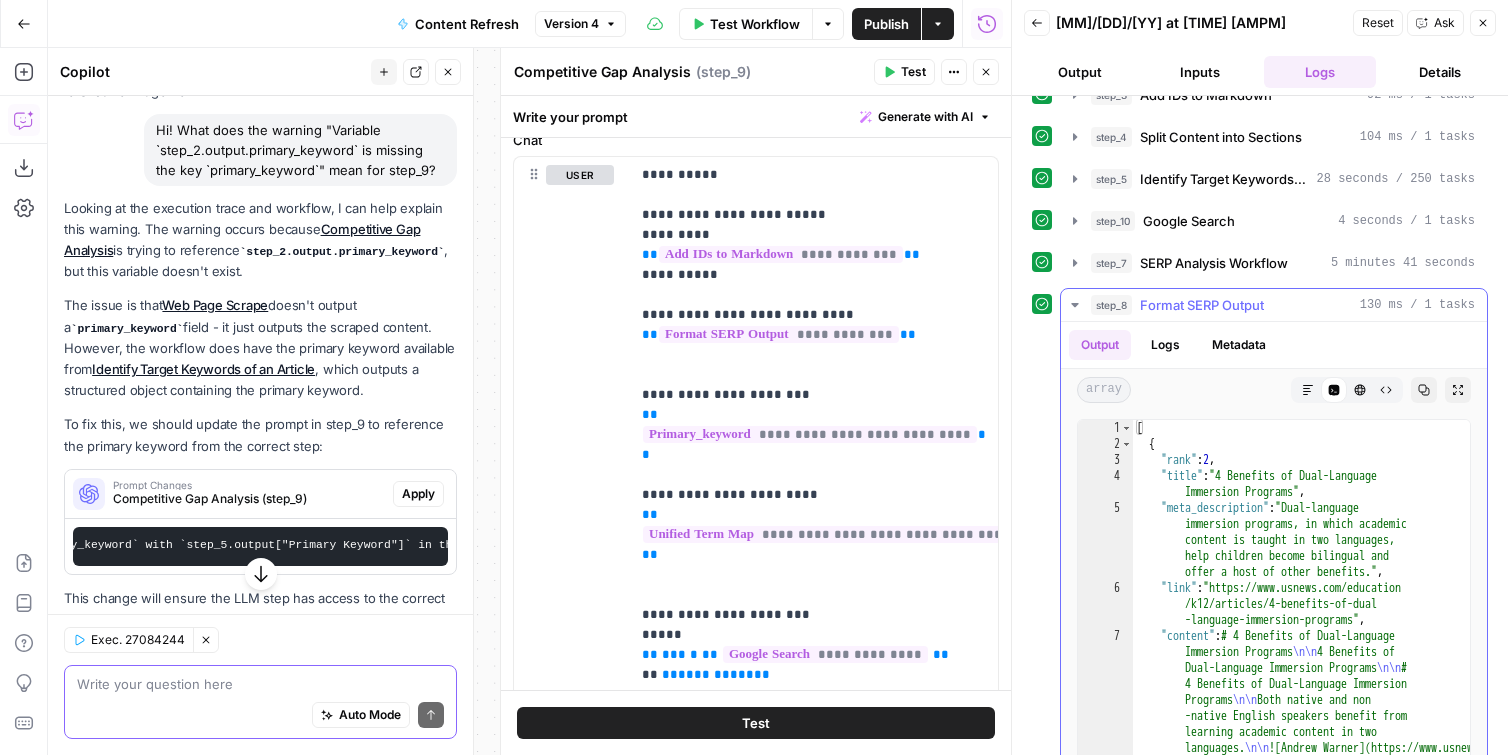 scroll, scrollTop: 115, scrollLeft: 0, axis: vertical 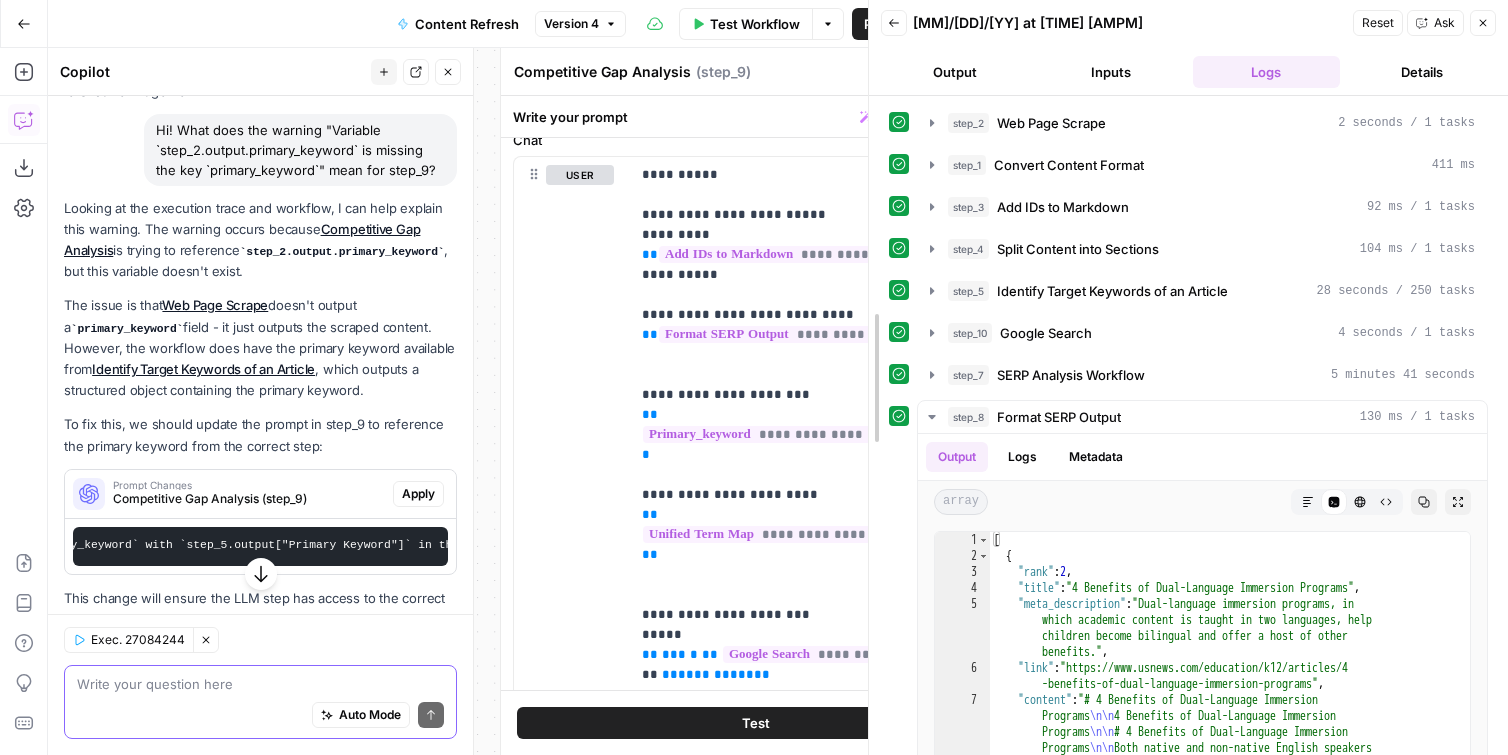 drag, startPoint x: 1011, startPoint y: 40, endPoint x: 1066, endPoint y: 369, distance: 333.56558 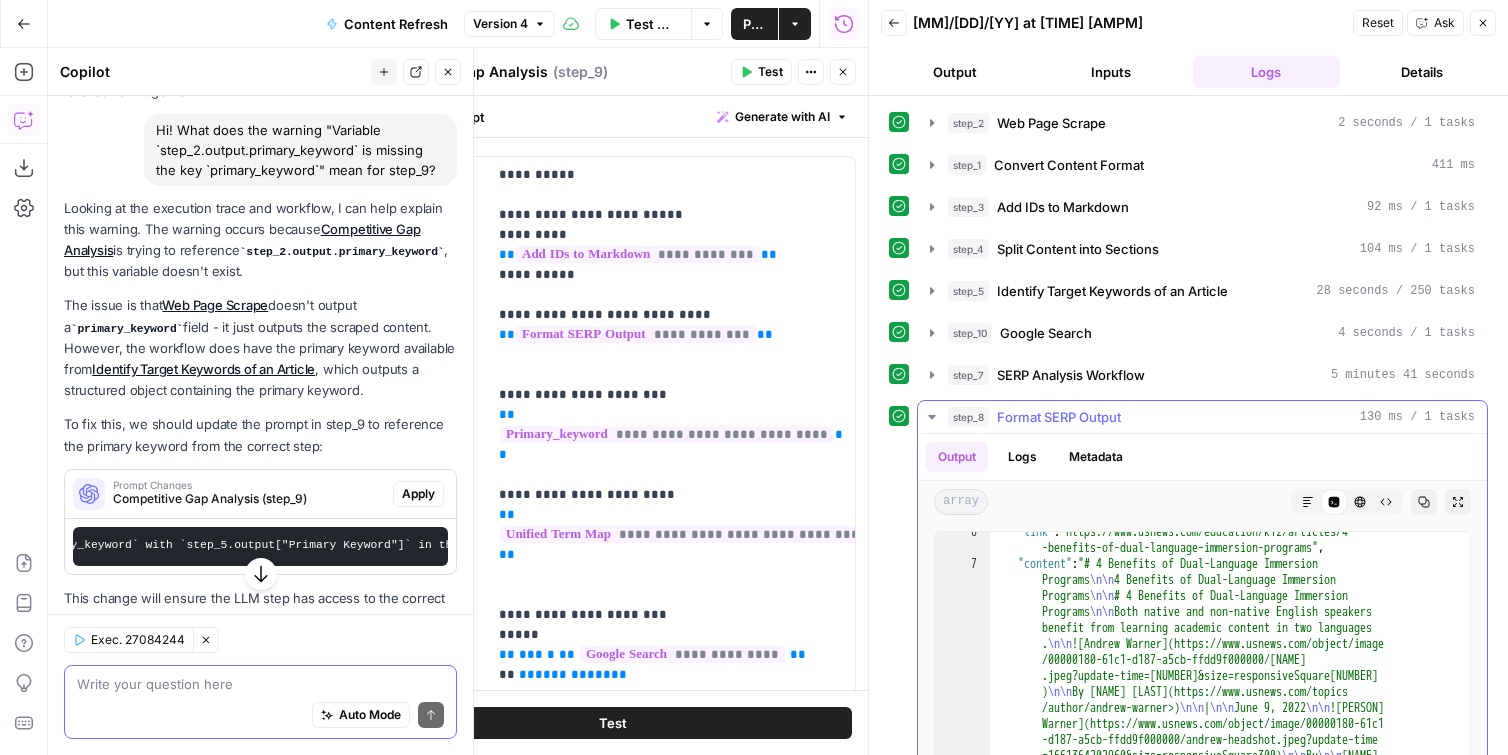 scroll, scrollTop: 135, scrollLeft: 0, axis: vertical 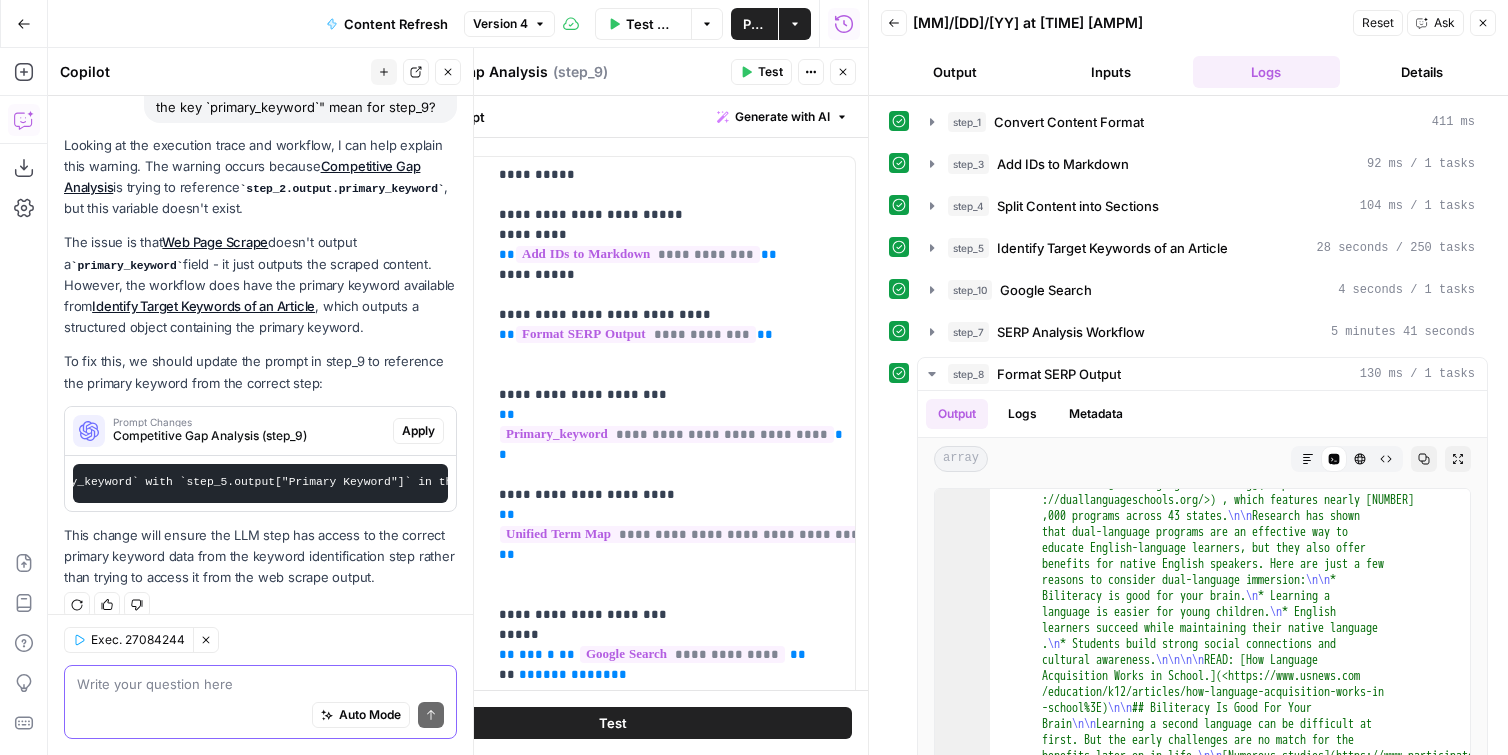 click on "Auto Mode Send" at bounding box center (260, 716) 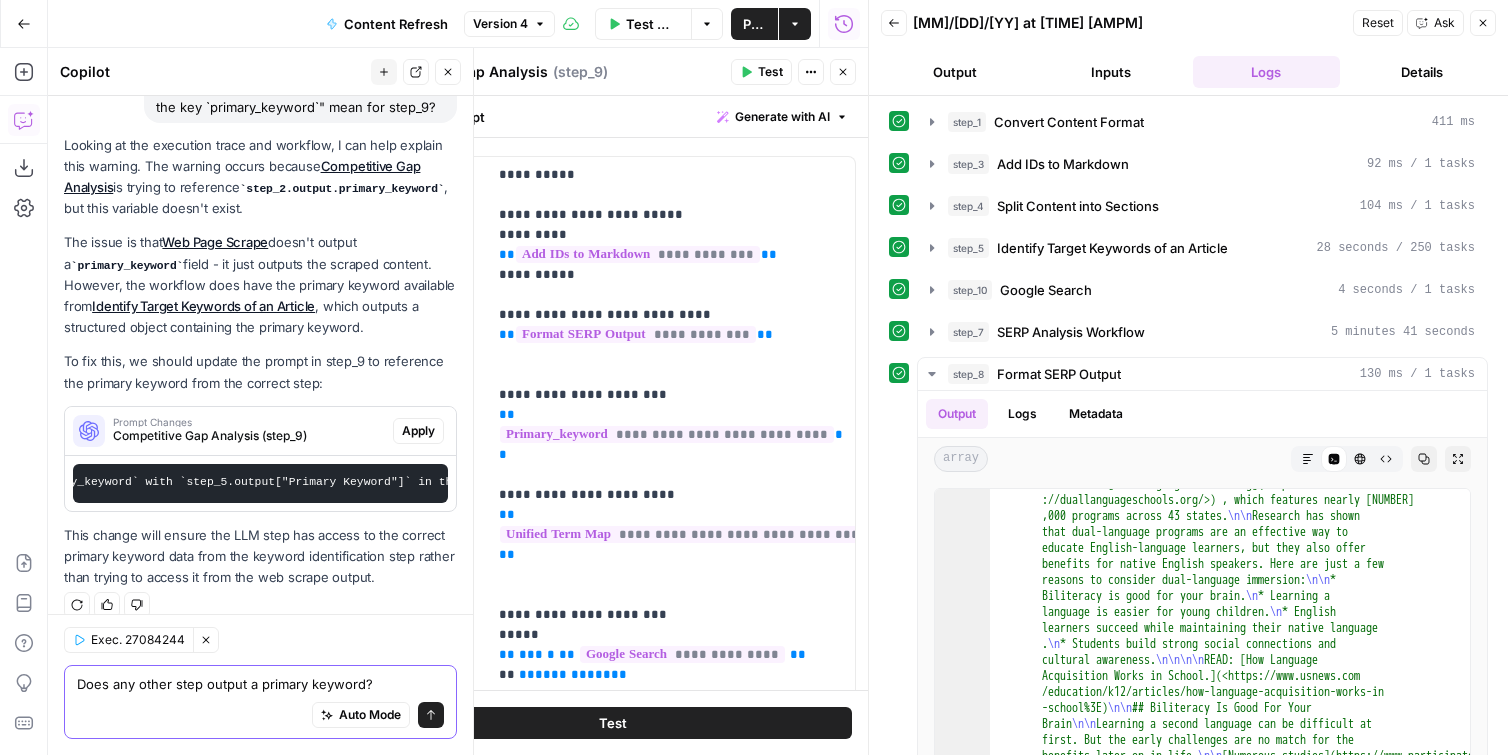 type on "Does any other step output a primary keyword?" 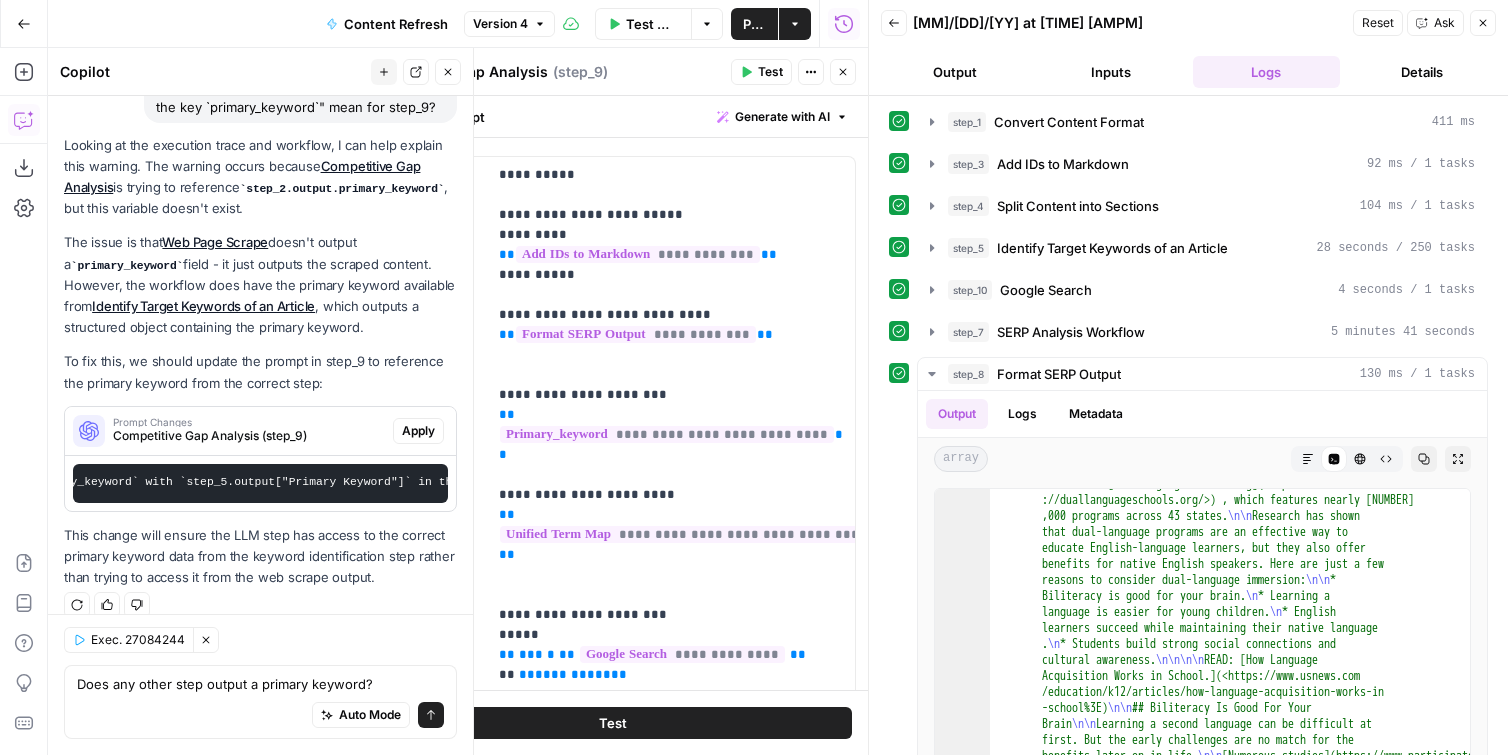 click 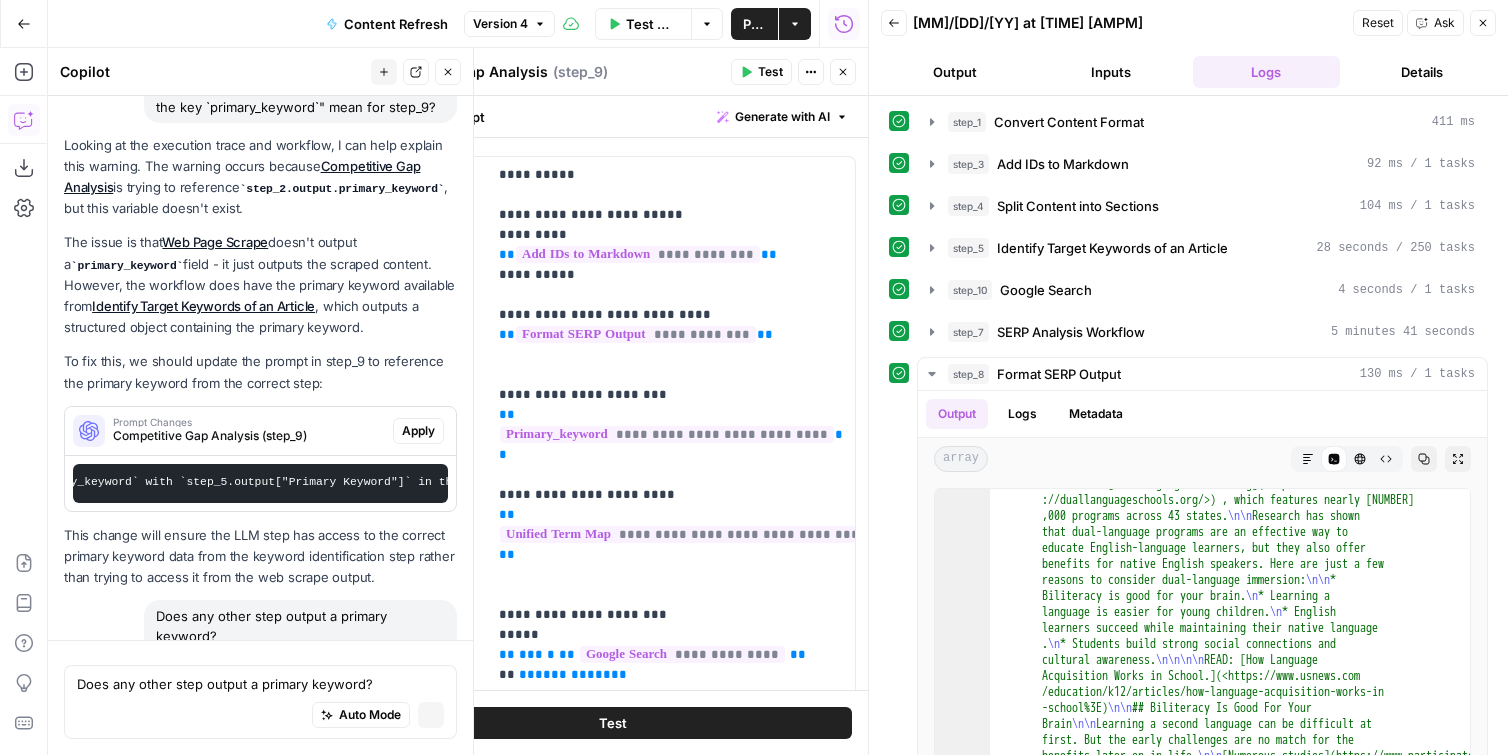 type 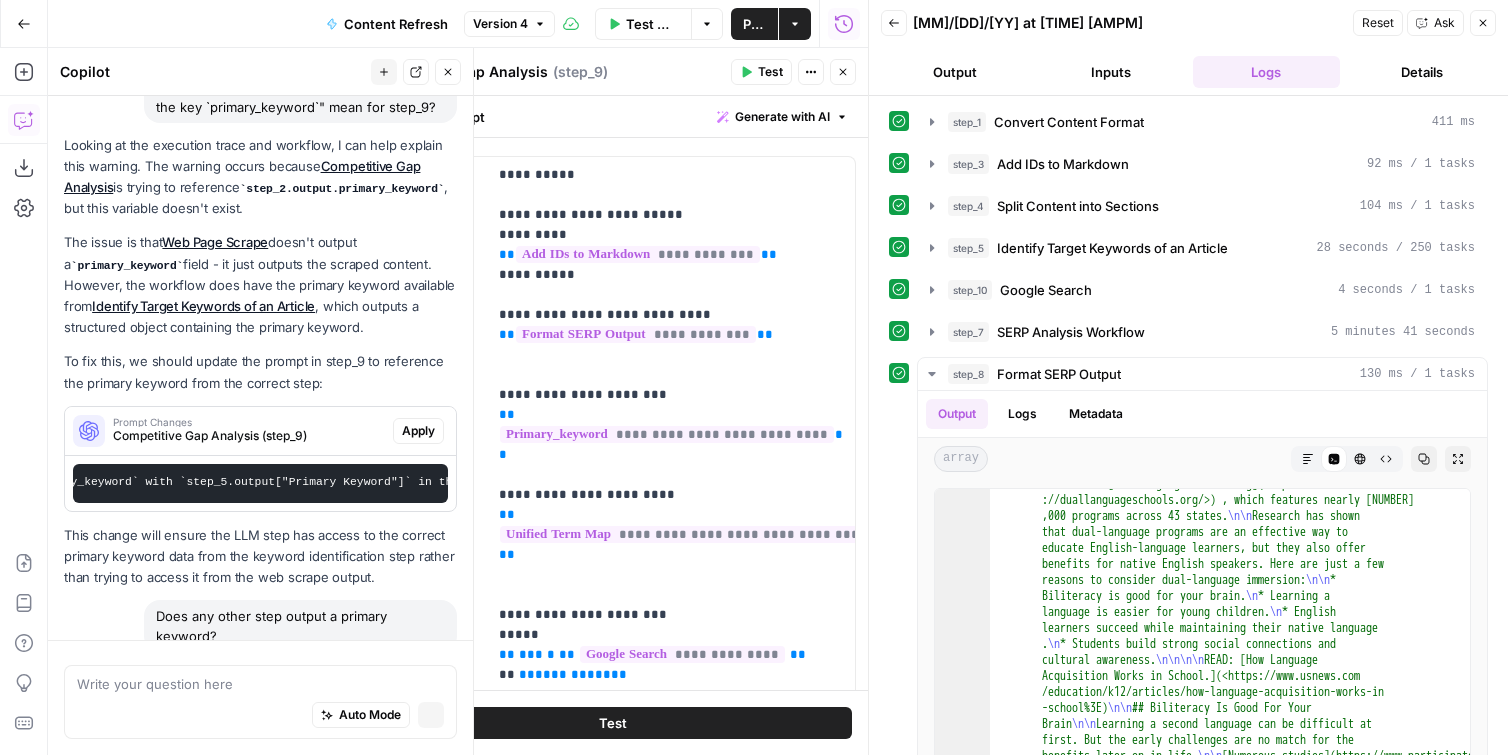 scroll, scrollTop: 243, scrollLeft: 0, axis: vertical 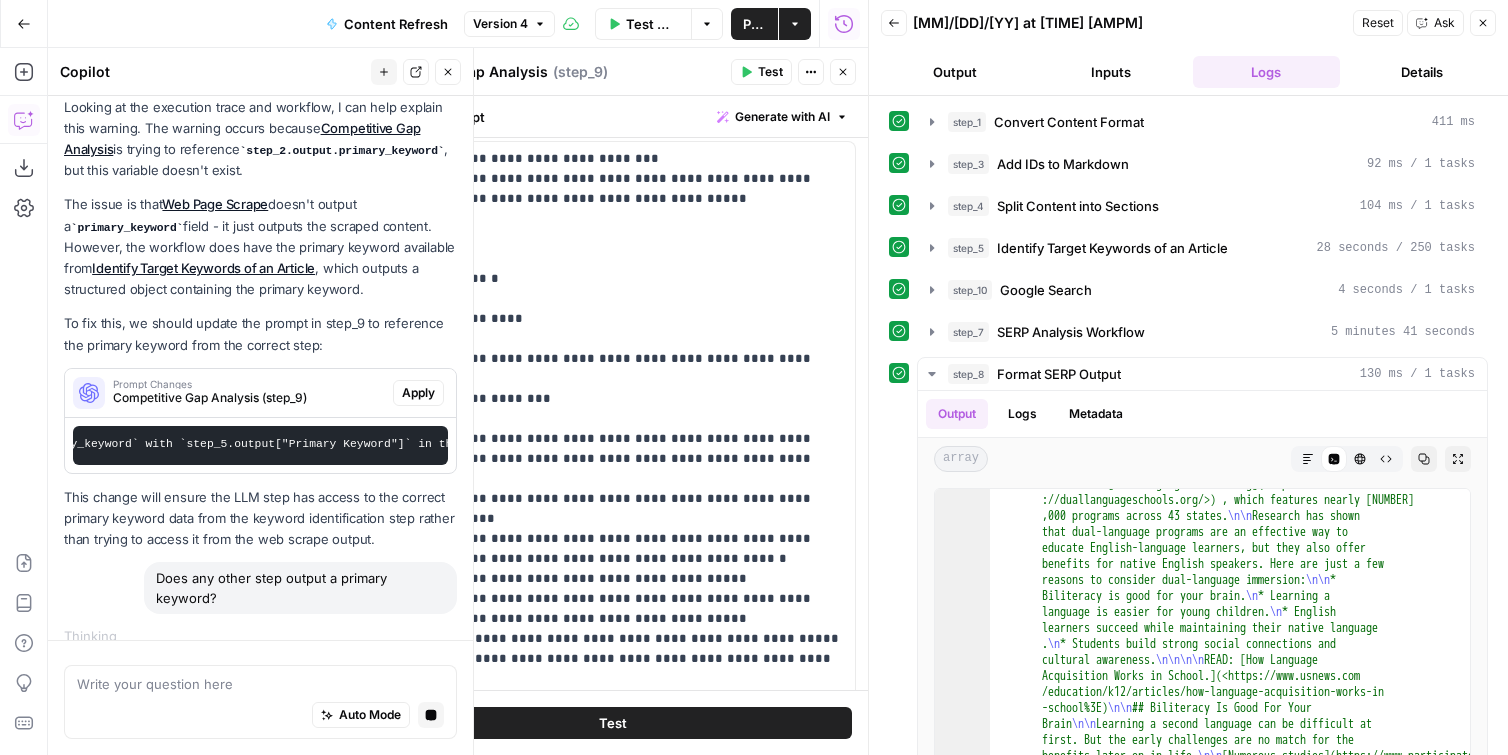 click 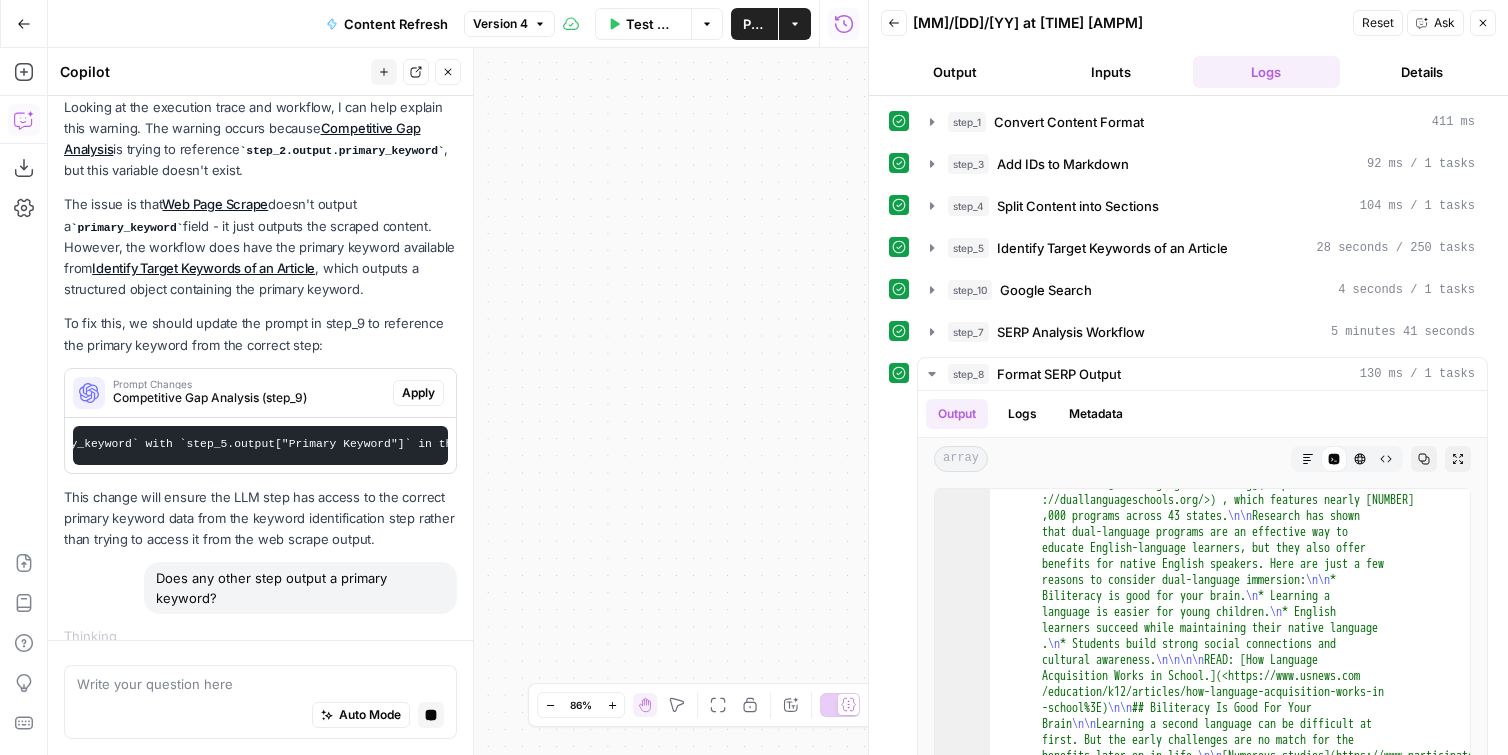drag, startPoint x: 611, startPoint y: 285, endPoint x: 839, endPoint y: 317, distance: 230.23466 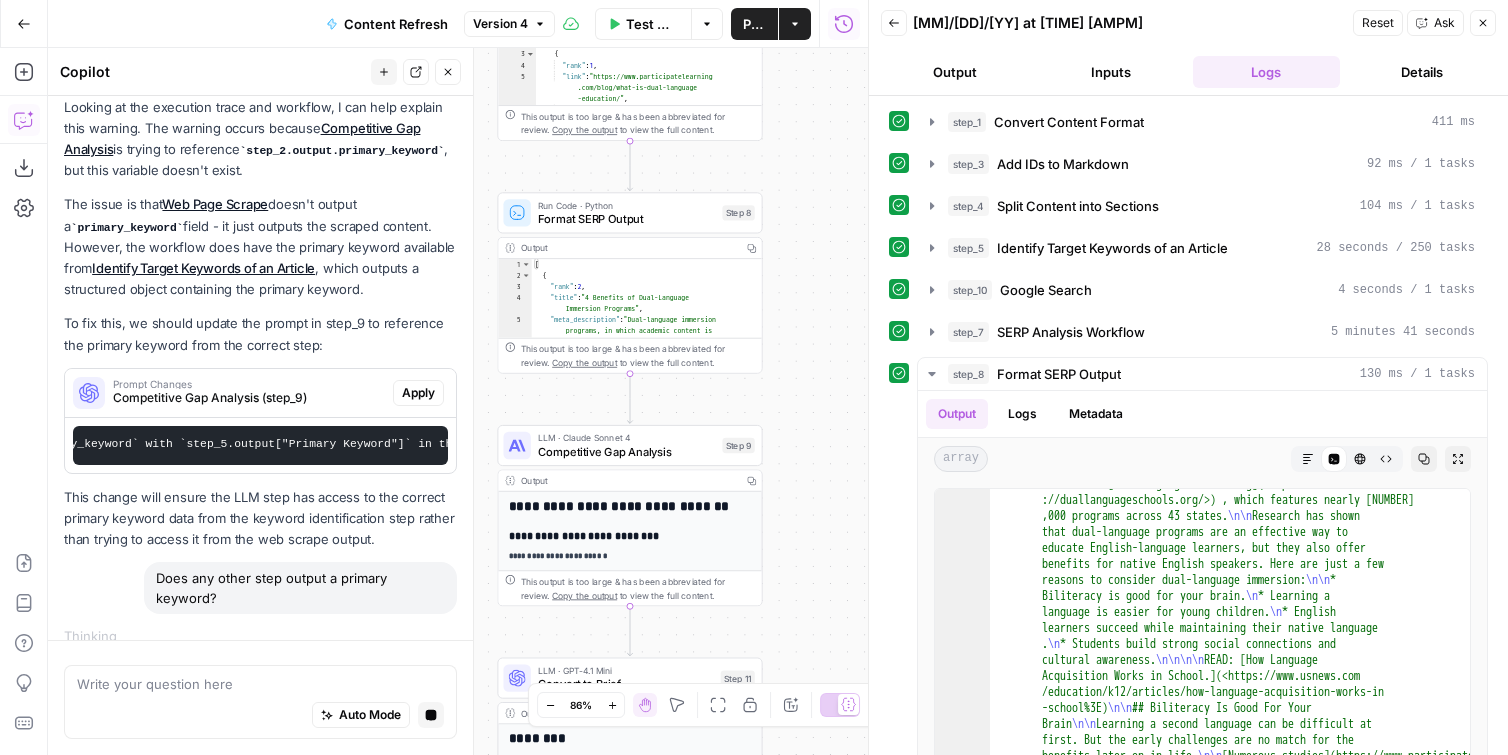 drag, startPoint x: 591, startPoint y: 259, endPoint x: 890, endPoint y: 265, distance: 299.06018 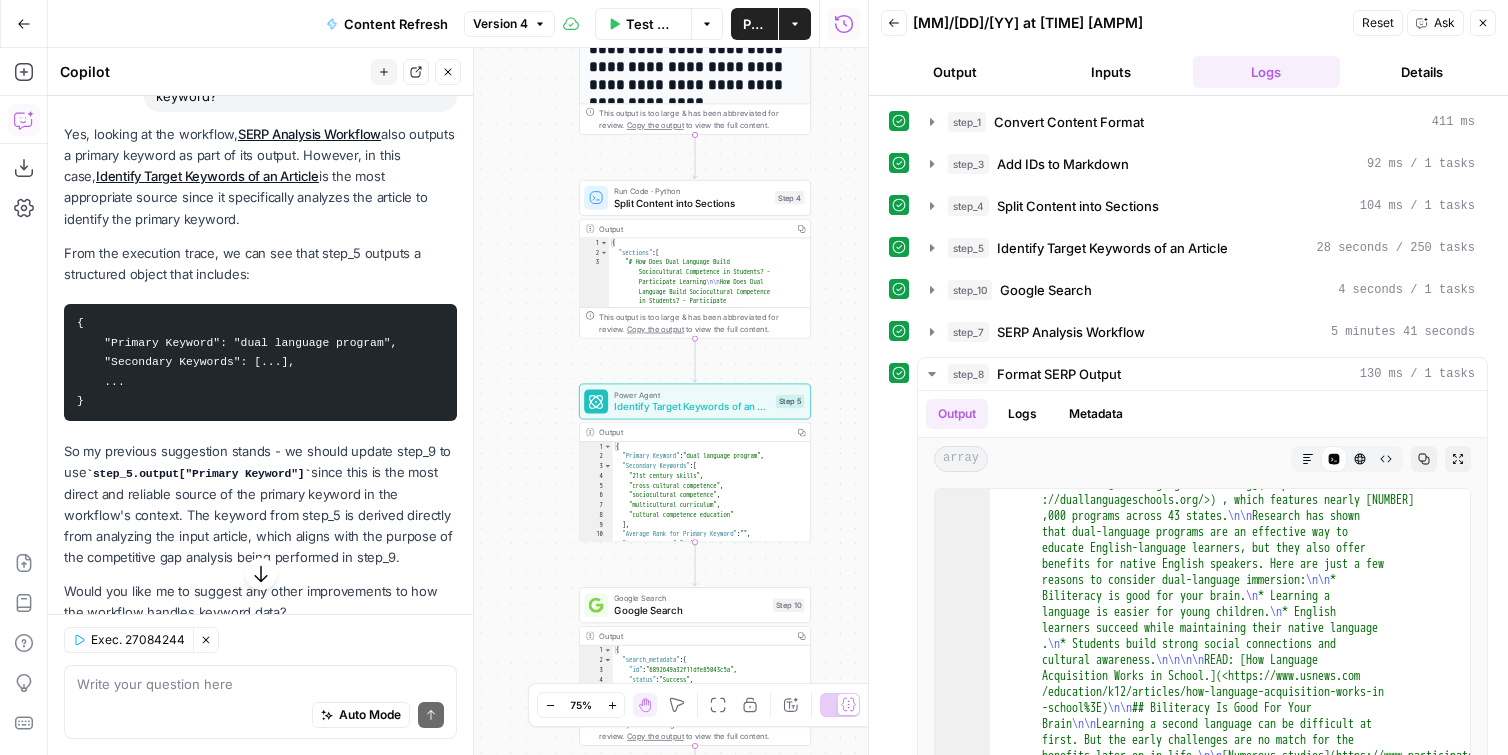 scroll, scrollTop: 780, scrollLeft: 0, axis: vertical 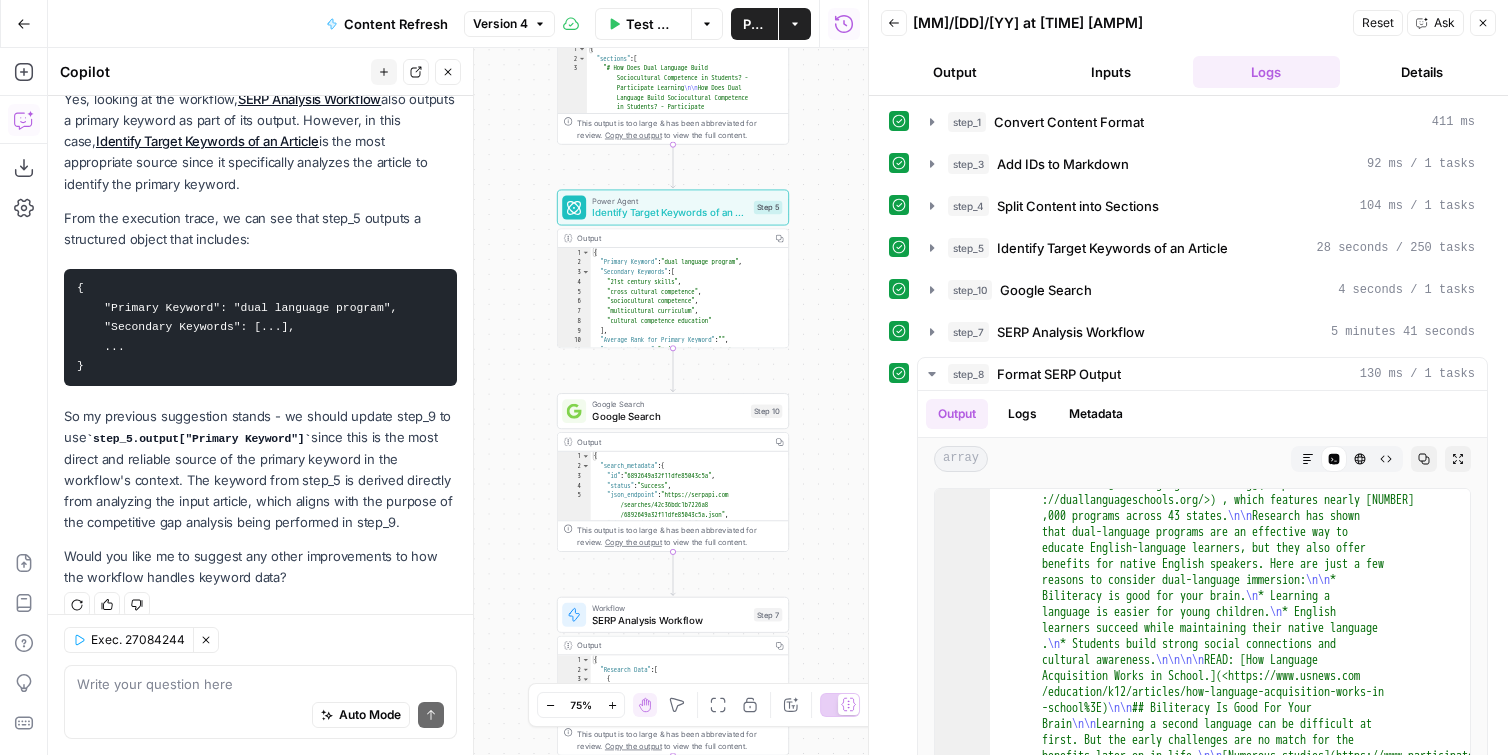 drag, startPoint x: 819, startPoint y: 269, endPoint x: 812, endPoint y: 226, distance: 43.56604 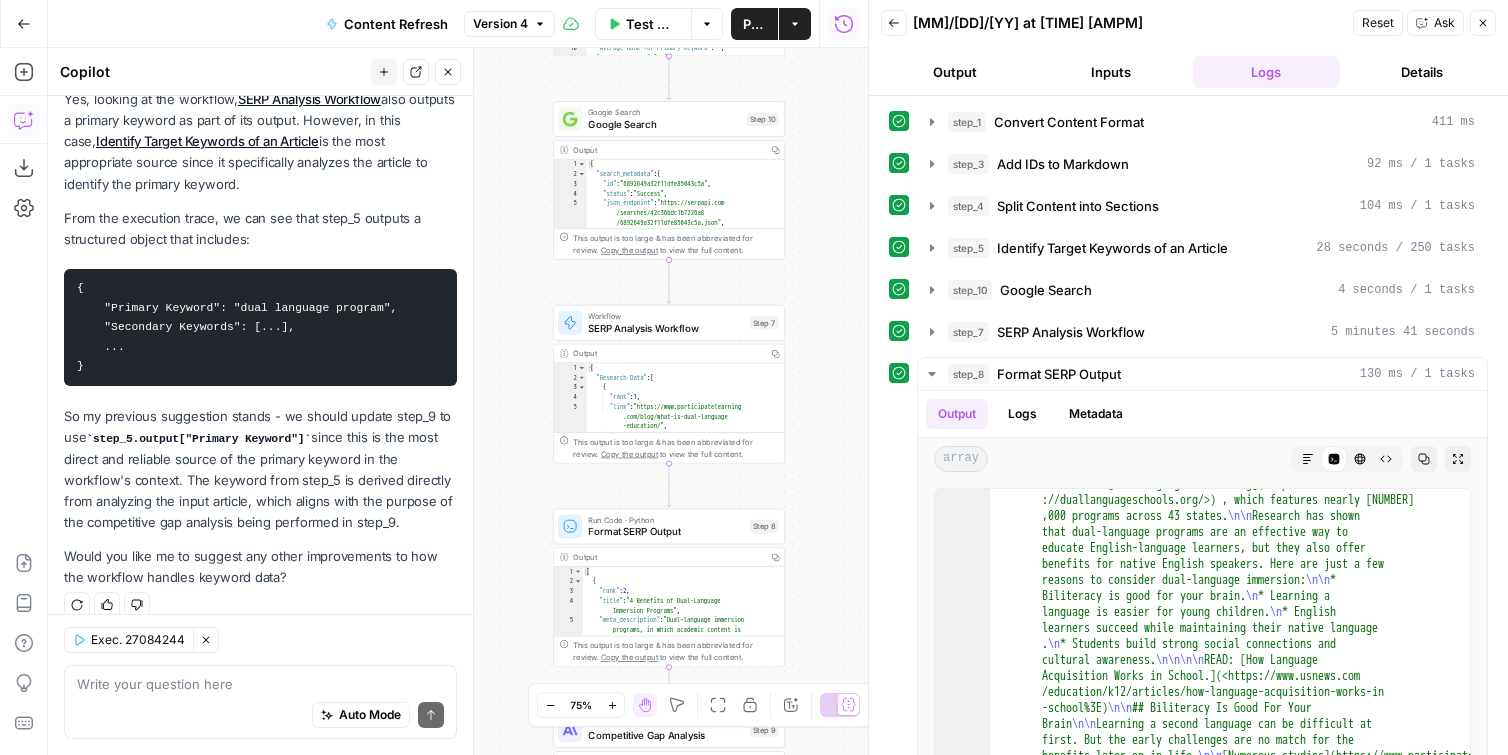 drag, startPoint x: 801, startPoint y: 287, endPoint x: 800, endPoint y: 237, distance: 50.01 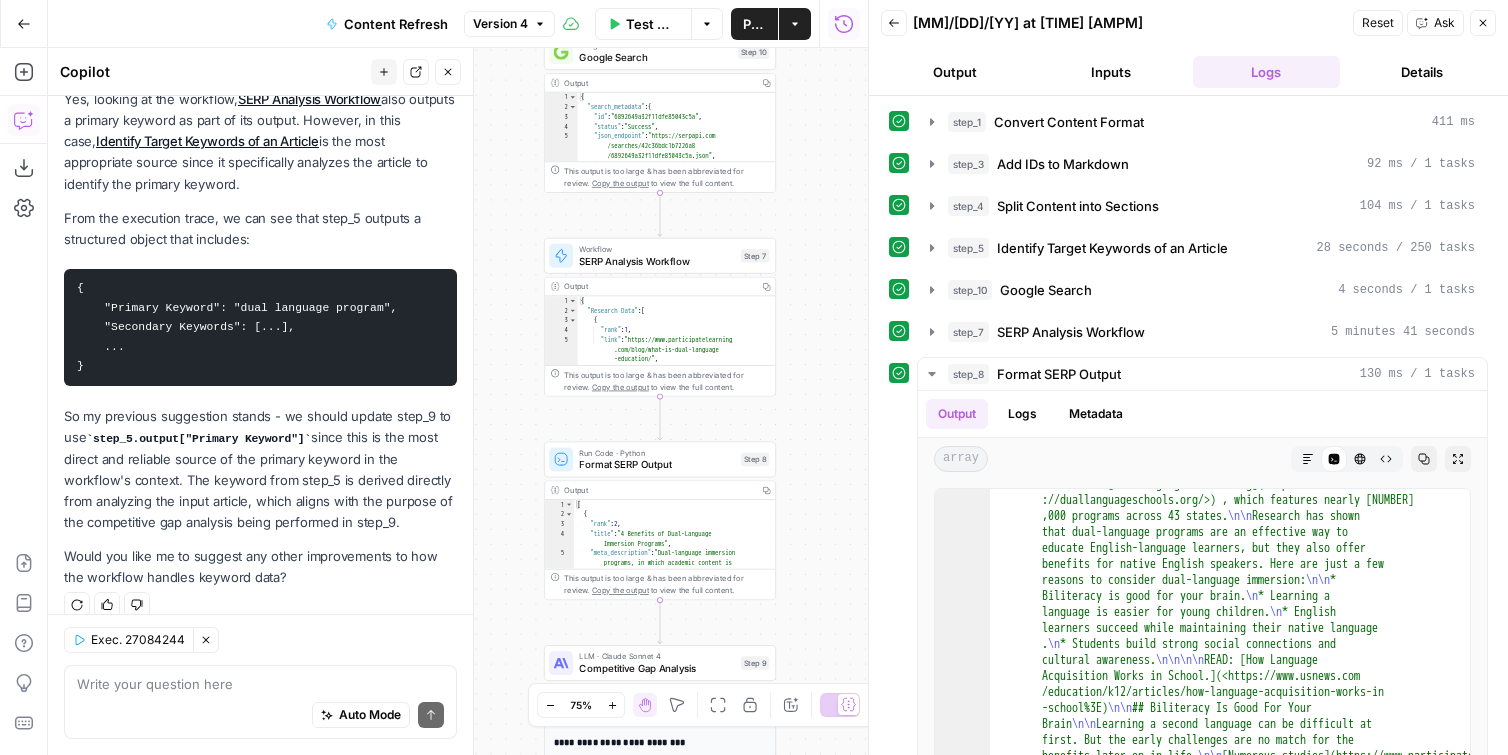 drag, startPoint x: 790, startPoint y: 466, endPoint x: 771, endPoint y: 260, distance: 206.87436 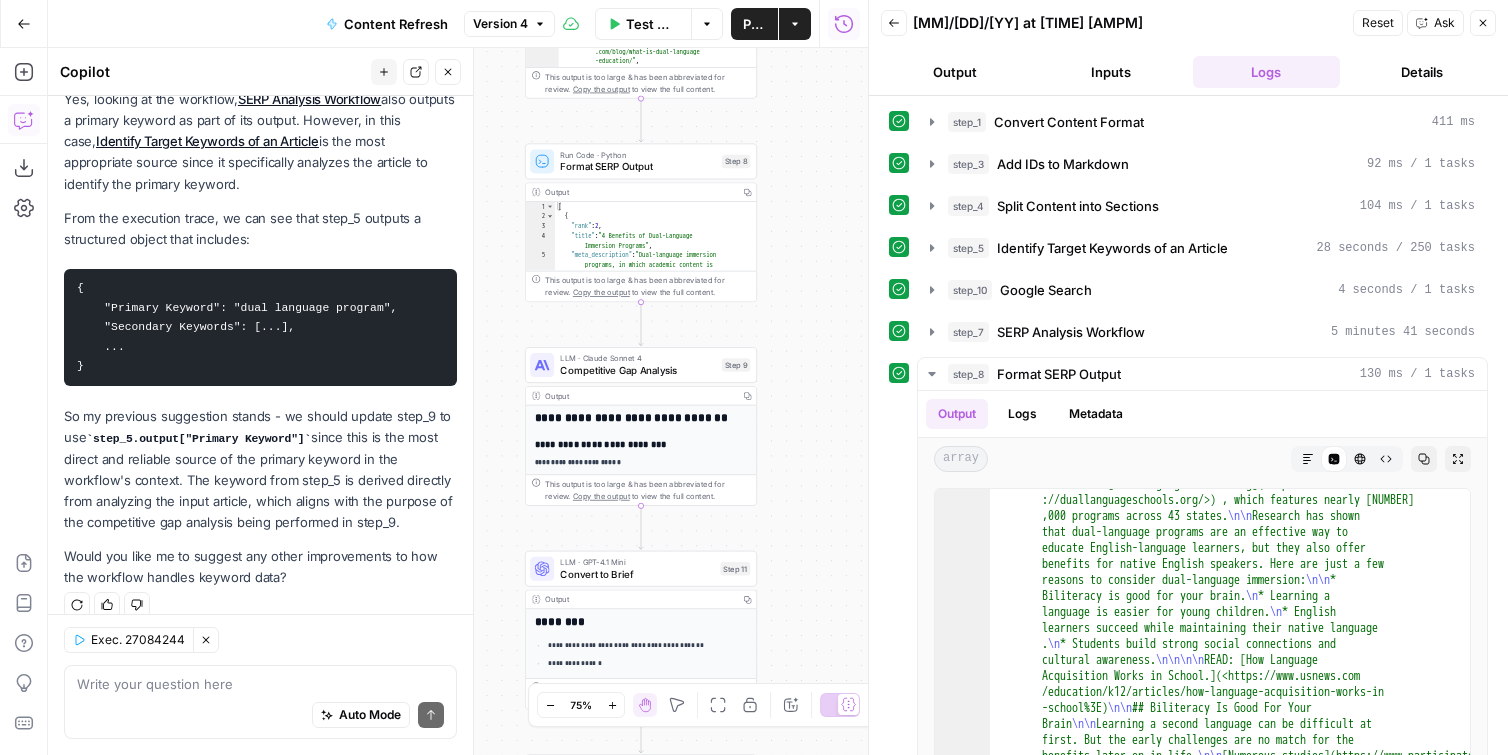 click on "**********" at bounding box center (458, 401) 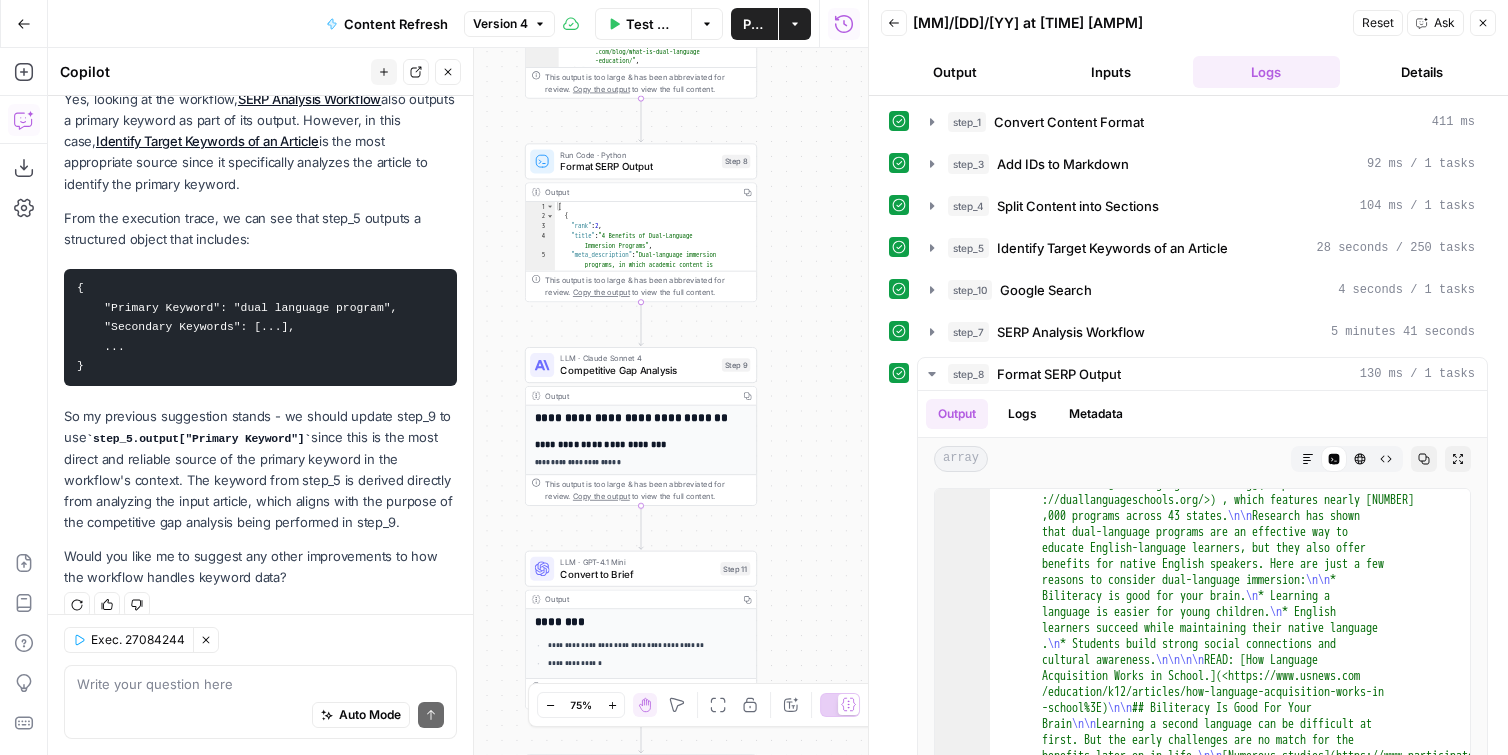 click on "Competitive Gap Analysis" at bounding box center [638, 370] 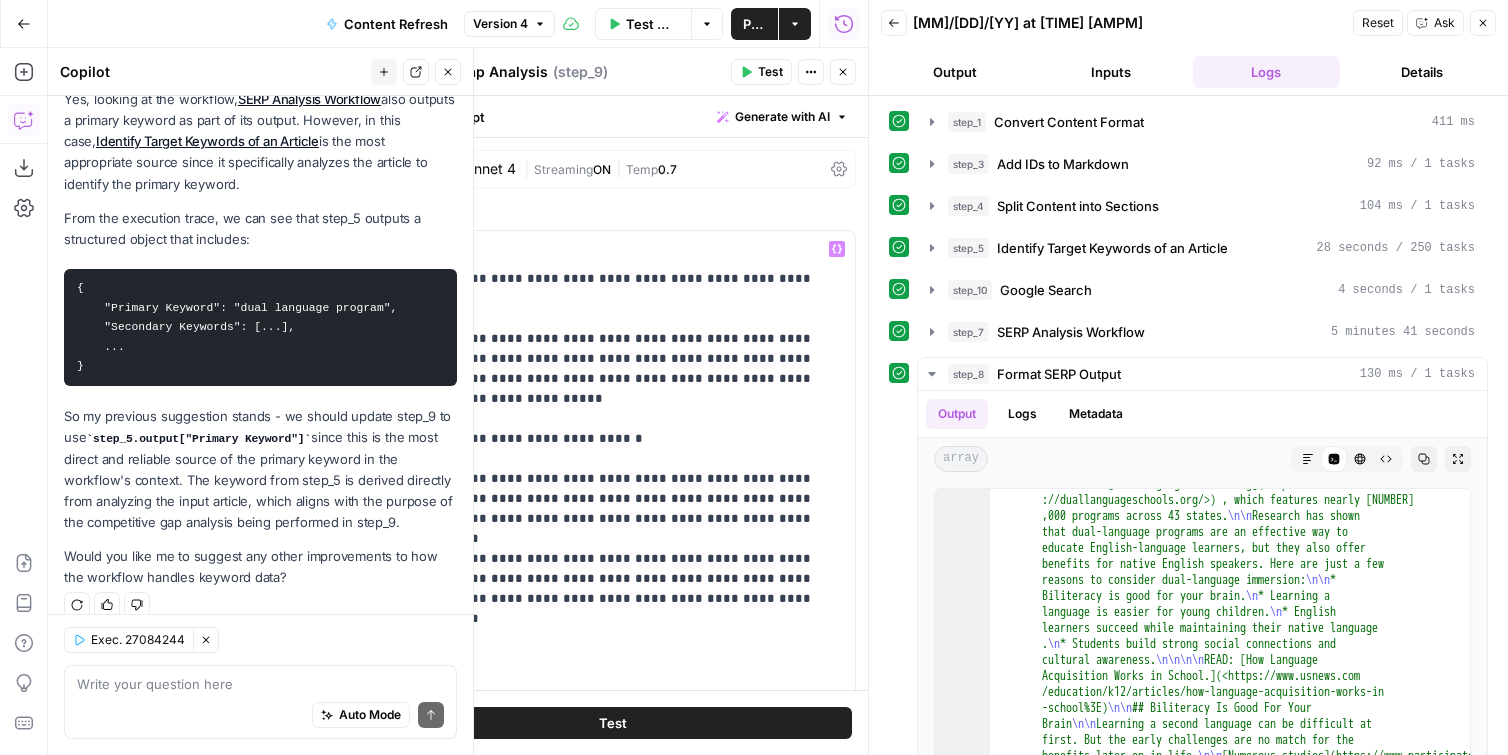 scroll, scrollTop: 0, scrollLeft: 0, axis: both 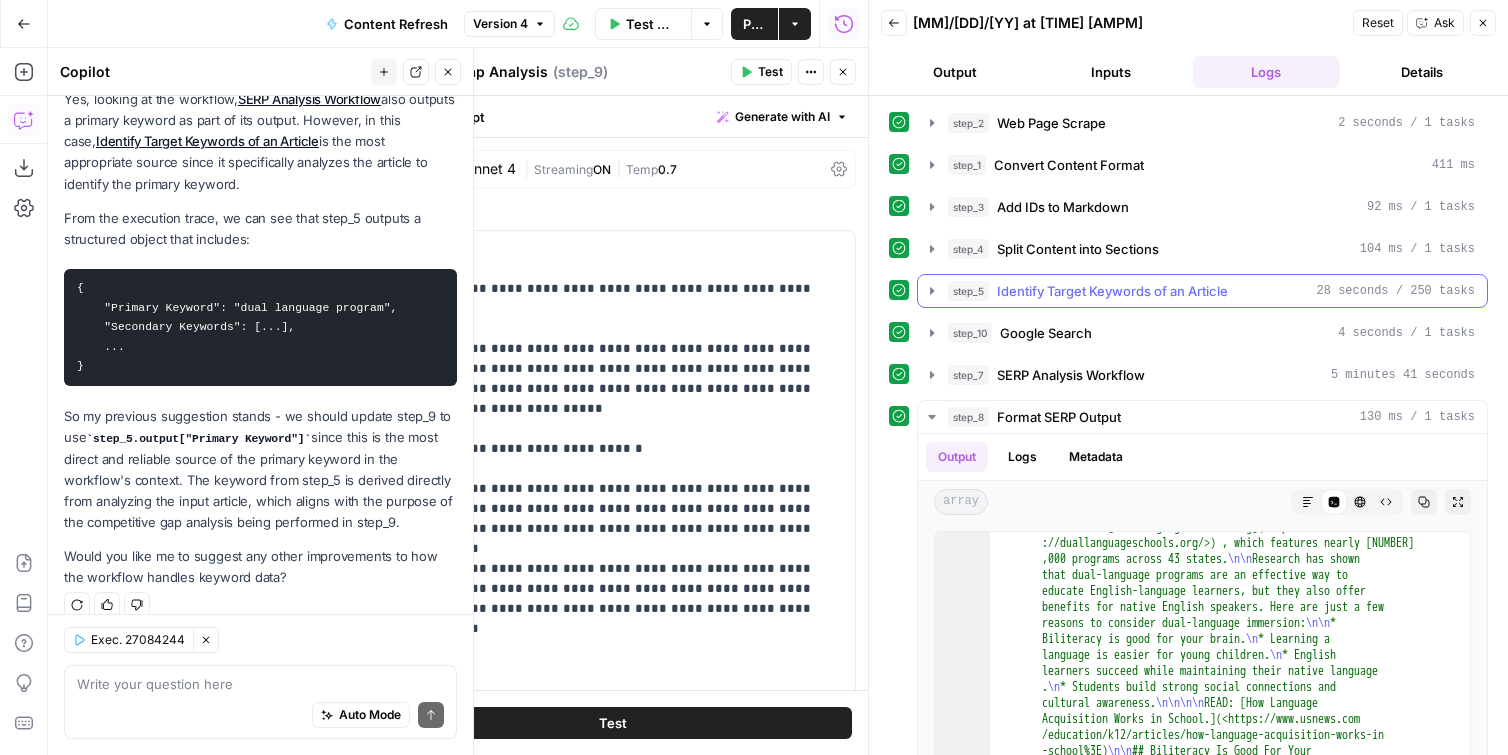 click on "Identify Target Keywords of an Article" at bounding box center [1112, 291] 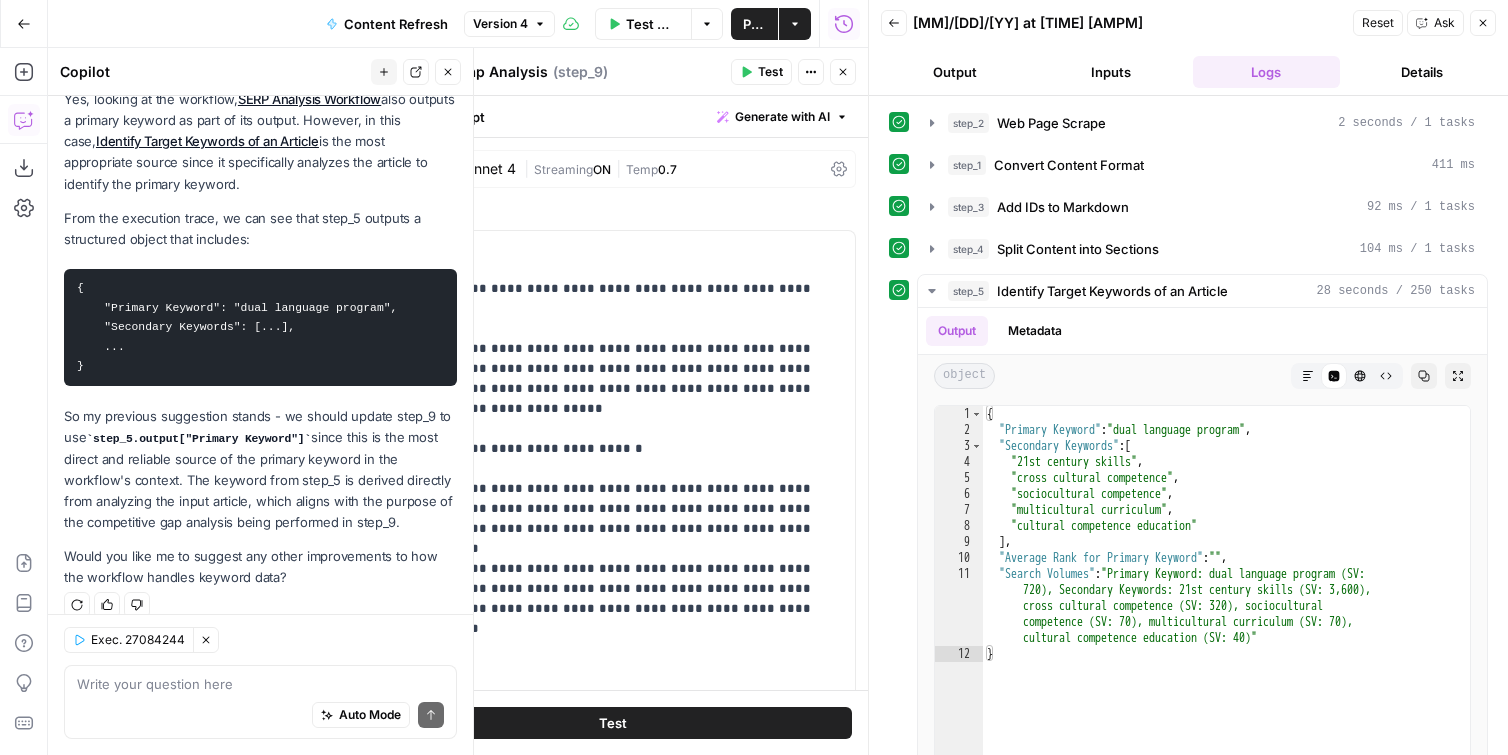 click 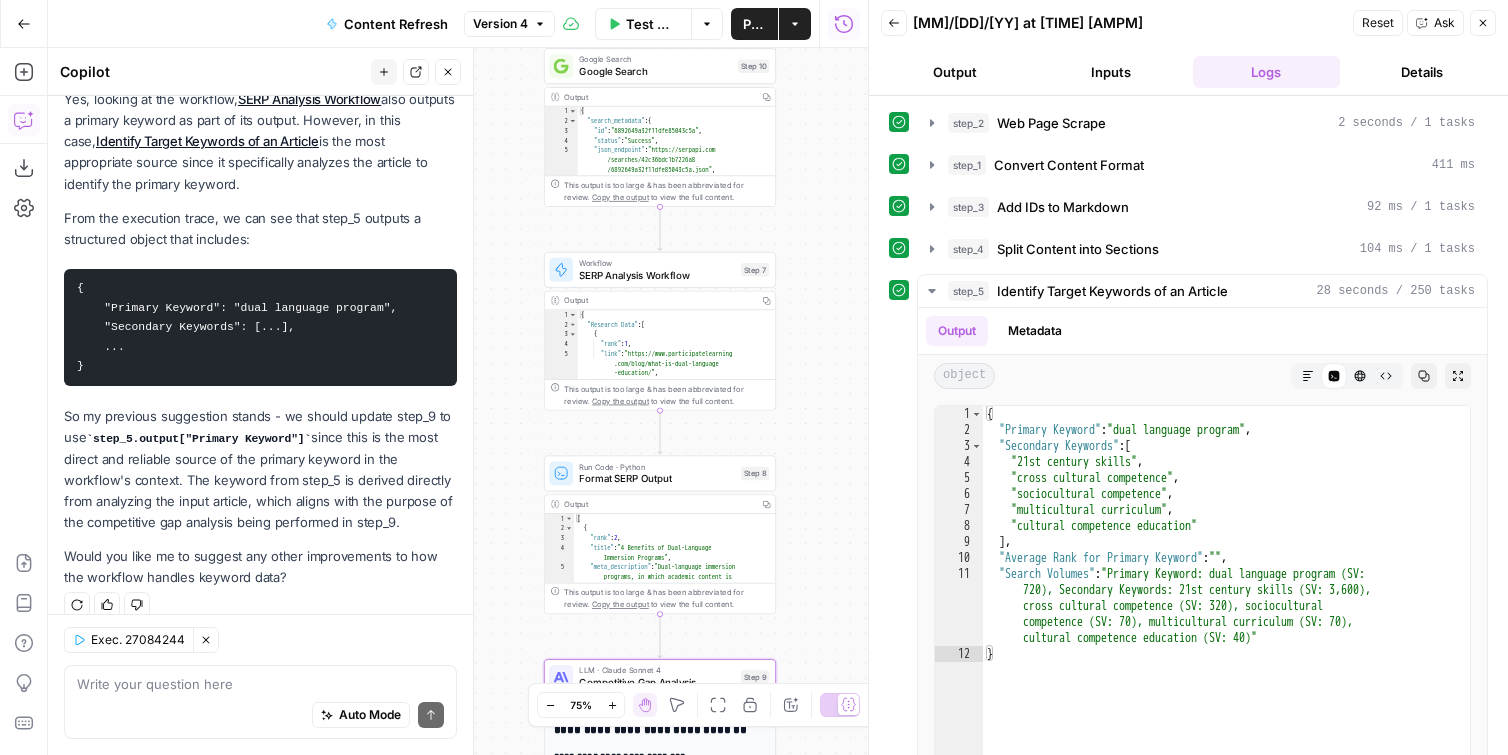 drag, startPoint x: 806, startPoint y: 256, endPoint x: 811, endPoint y: 448, distance: 192.0651 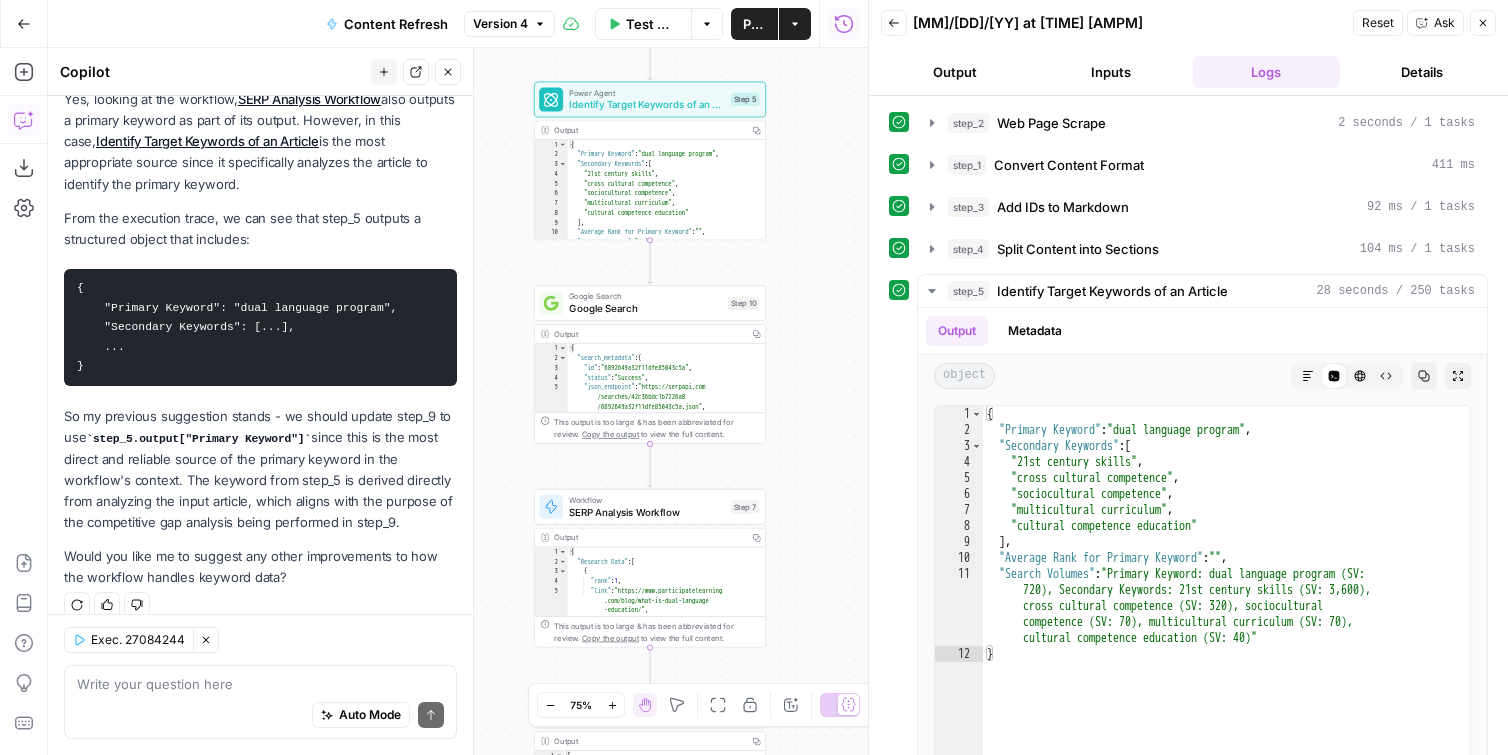 drag, startPoint x: 806, startPoint y: 316, endPoint x: 783, endPoint y: 408, distance: 94.83143 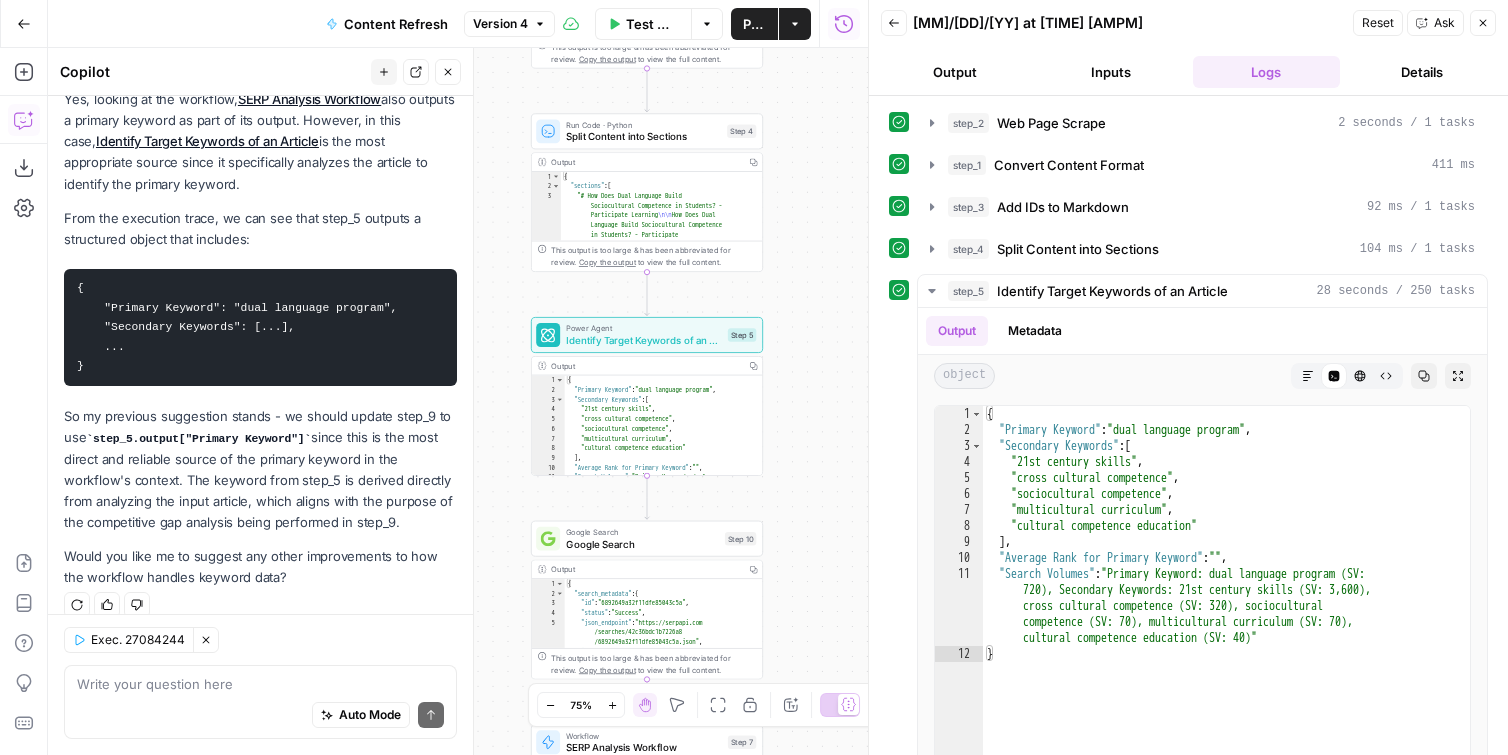 drag, startPoint x: 804, startPoint y: 335, endPoint x: 789, endPoint y: 492, distance: 157.71494 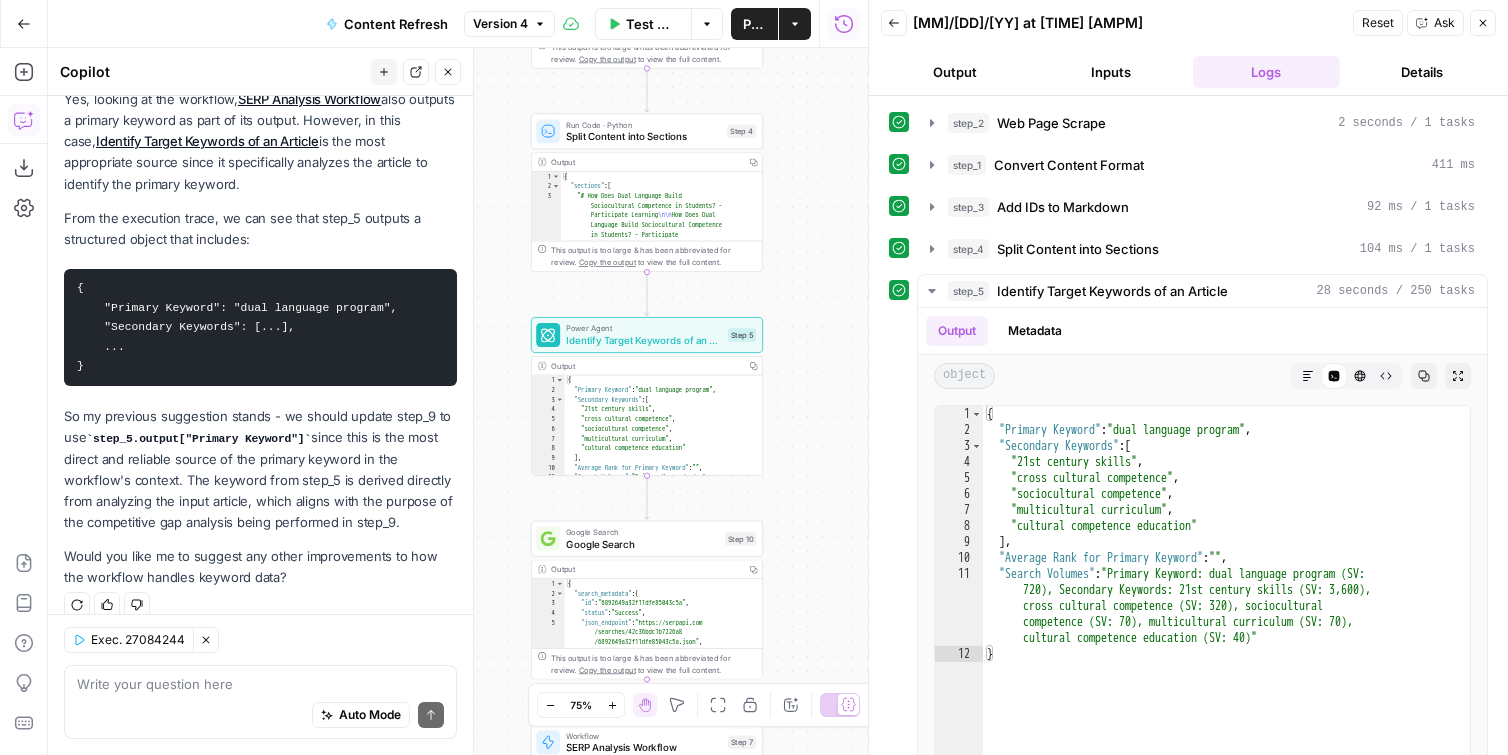 click on "Identify Target Keywords of an Article" at bounding box center (644, 340) 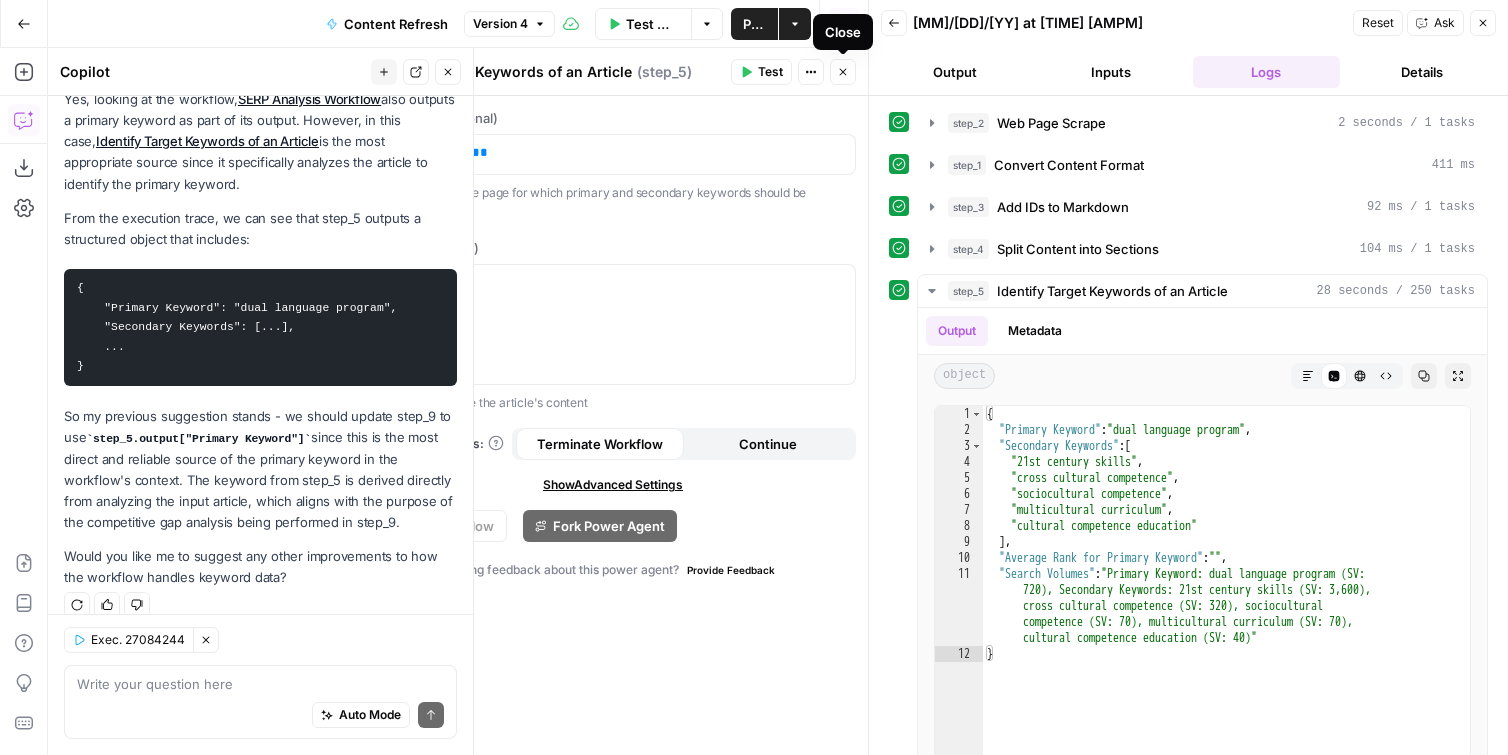 click 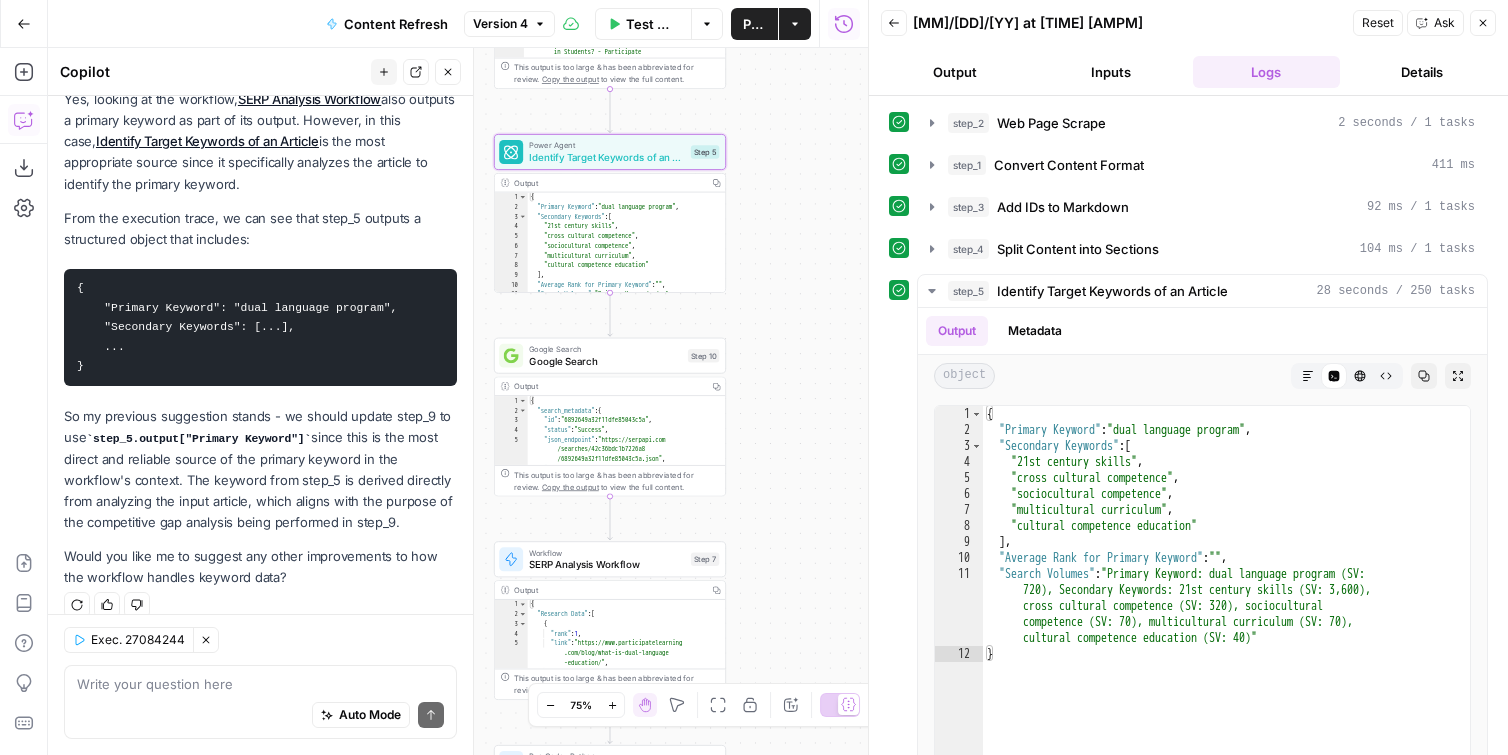 drag, startPoint x: 815, startPoint y: 416, endPoint x: 780, endPoint y: 197, distance: 221.77917 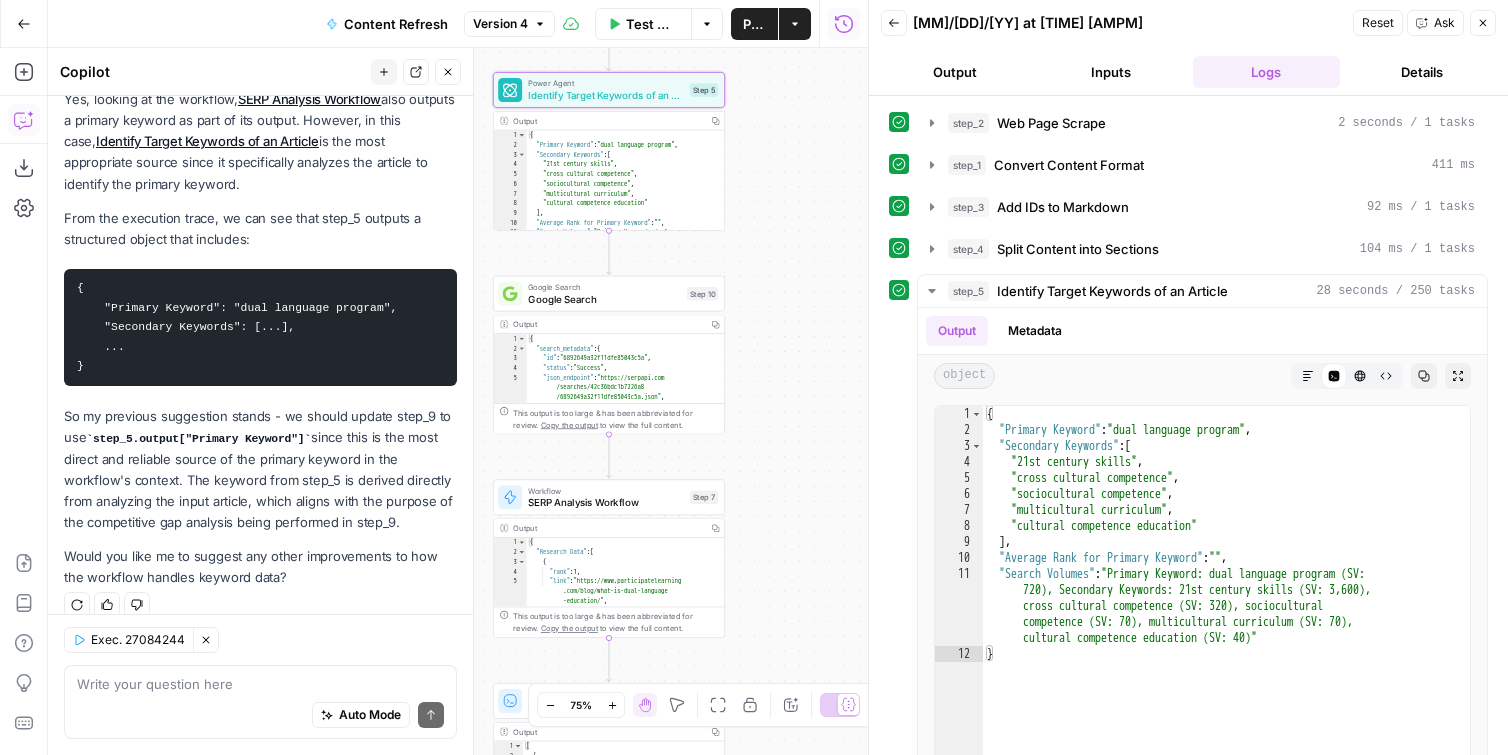 drag, startPoint x: 767, startPoint y: 376, endPoint x: 784, endPoint y: 299, distance: 78.854294 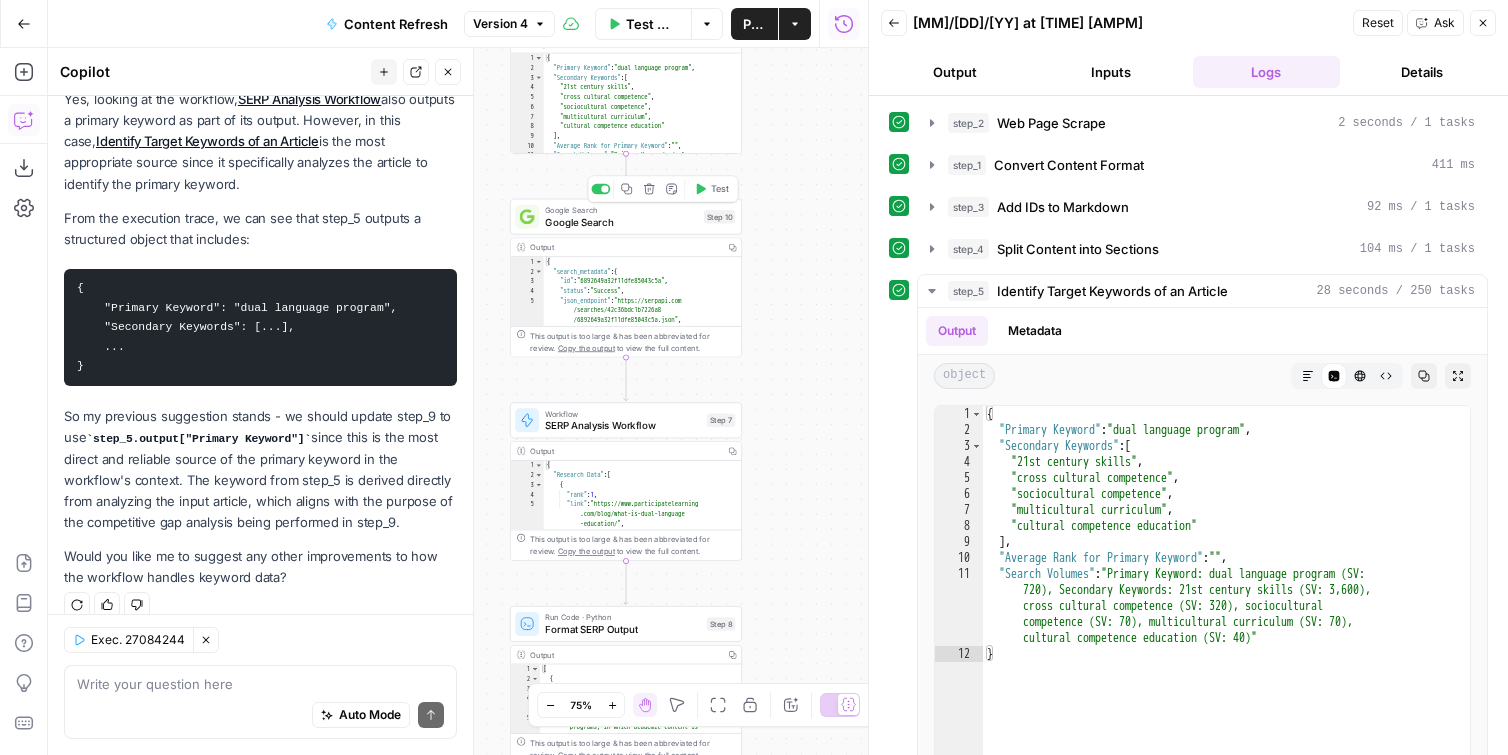 click on "Google Search" at bounding box center (621, 221) 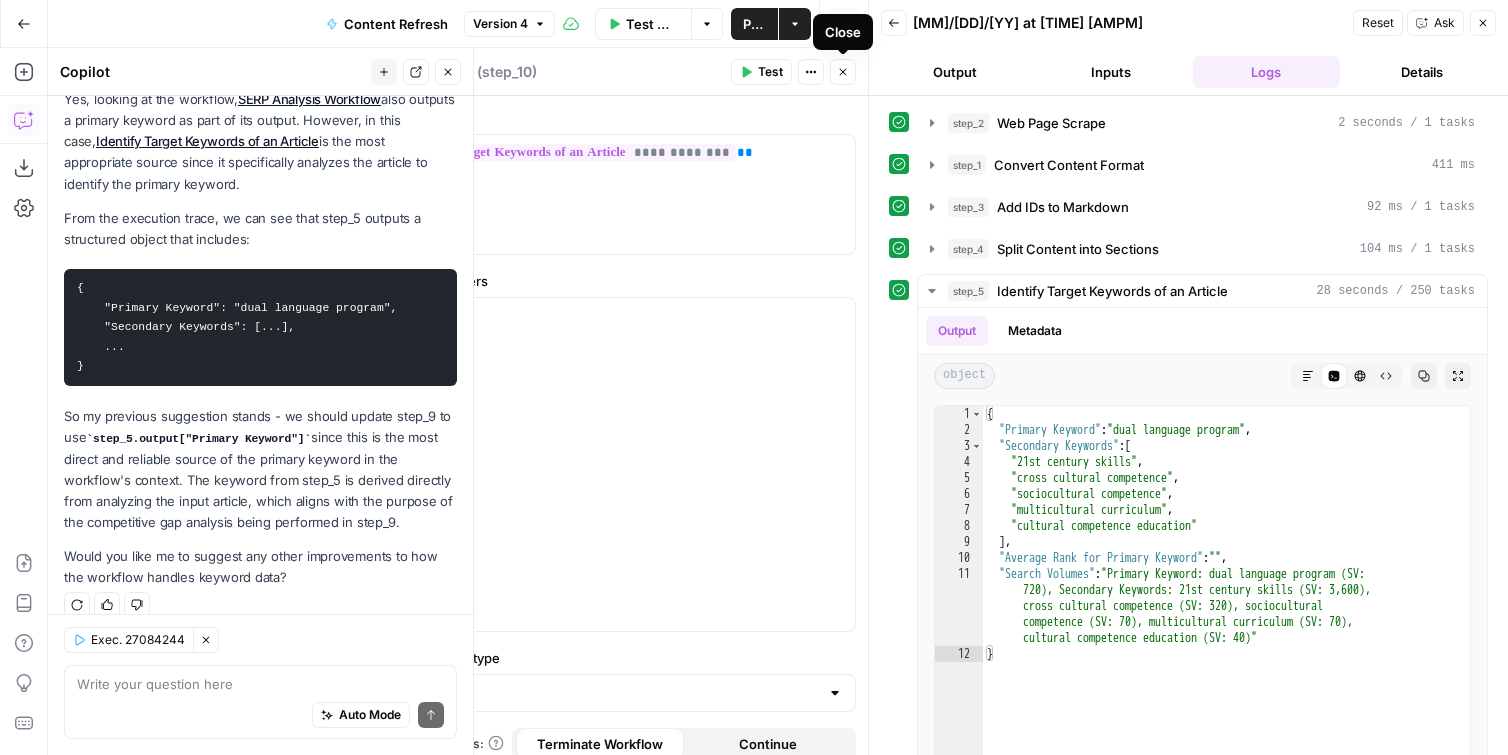 click 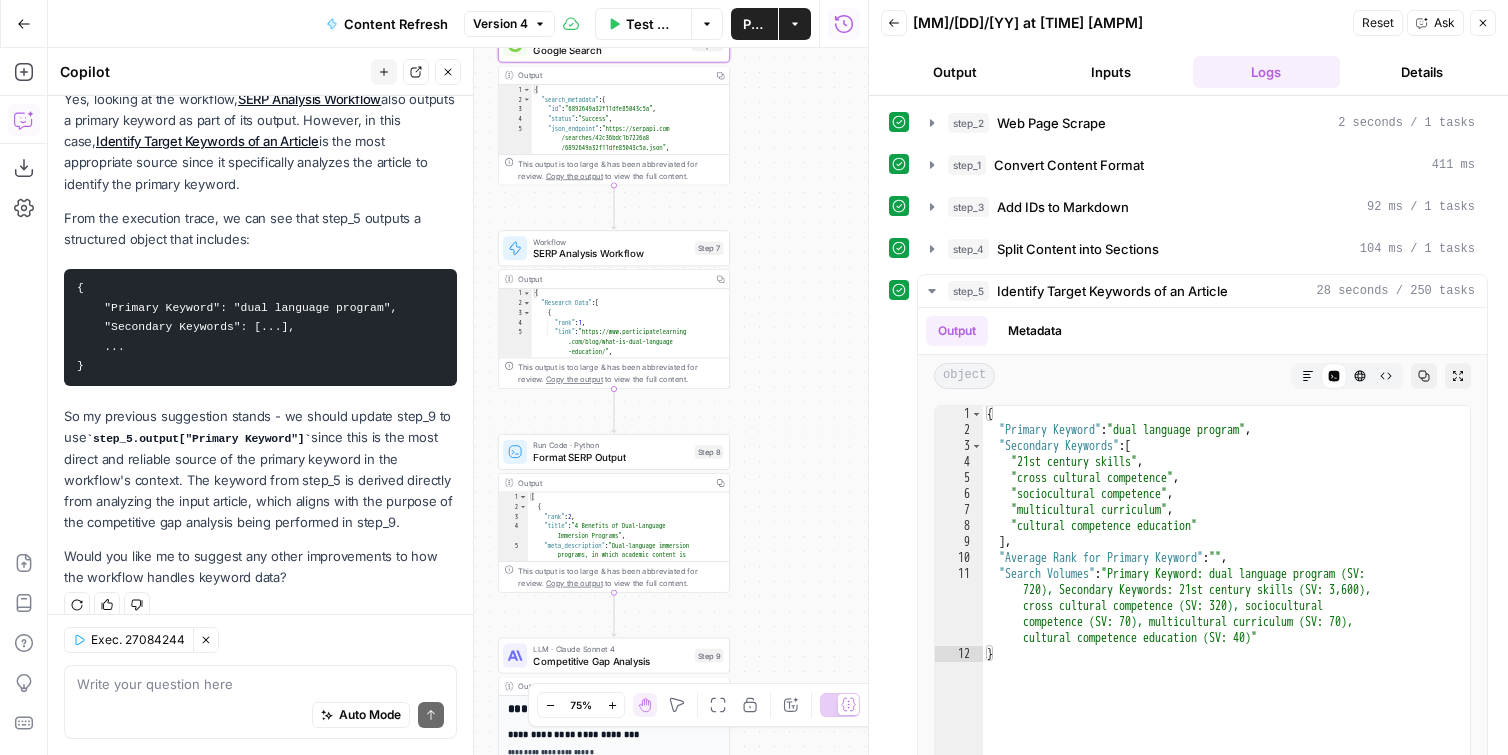 drag, startPoint x: 780, startPoint y: 334, endPoint x: 788, endPoint y: 264, distance: 70.45566 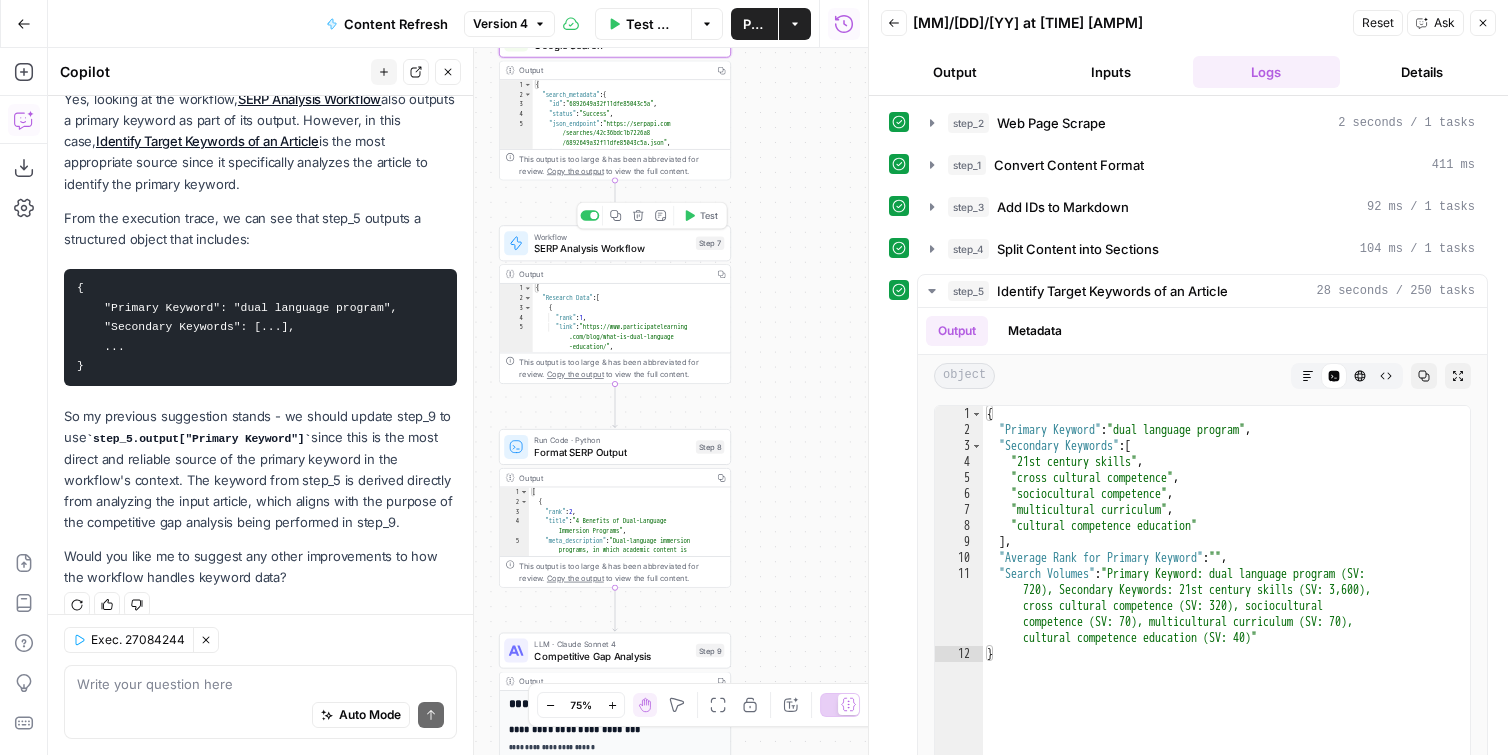click on "SERP Analysis Workflow" at bounding box center (612, 248) 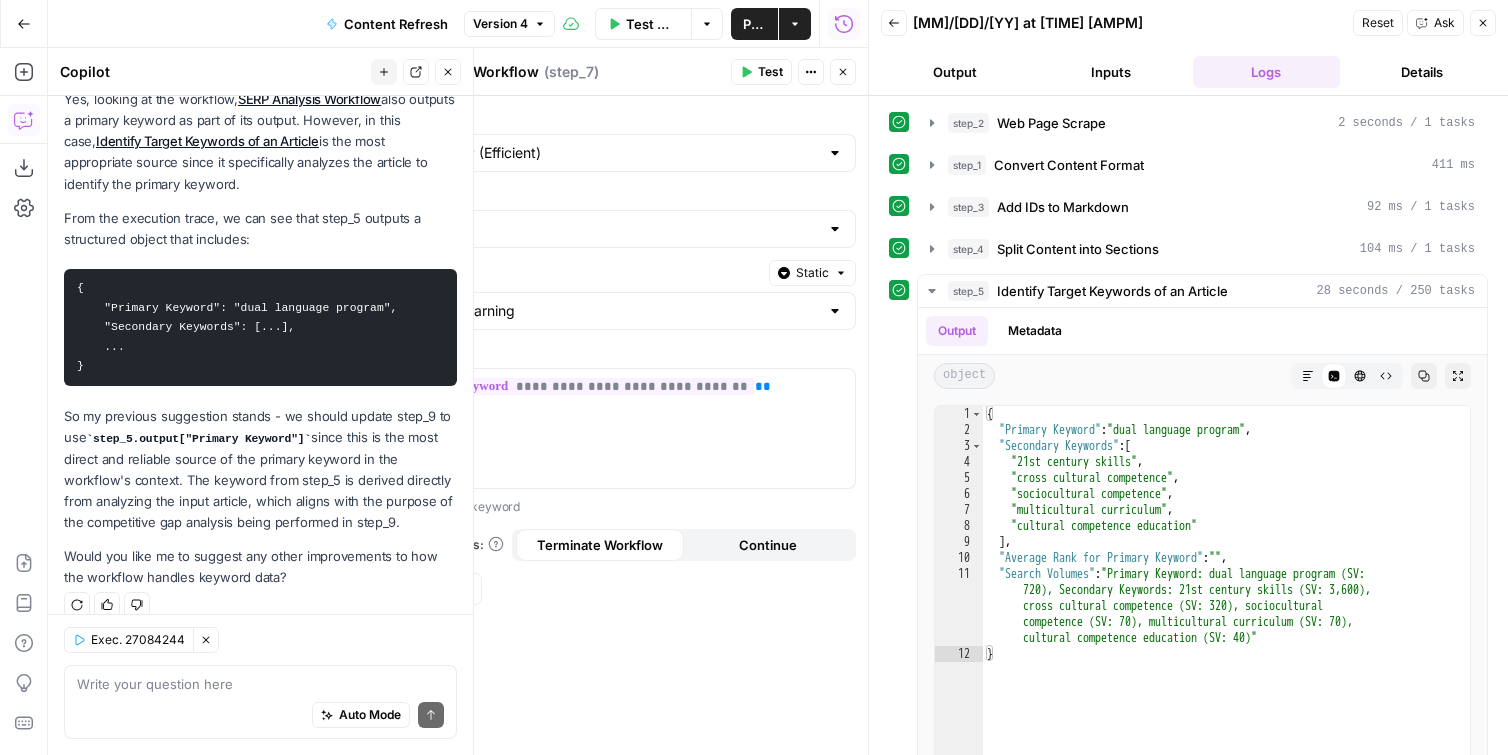 click on "Close" at bounding box center (843, 72) 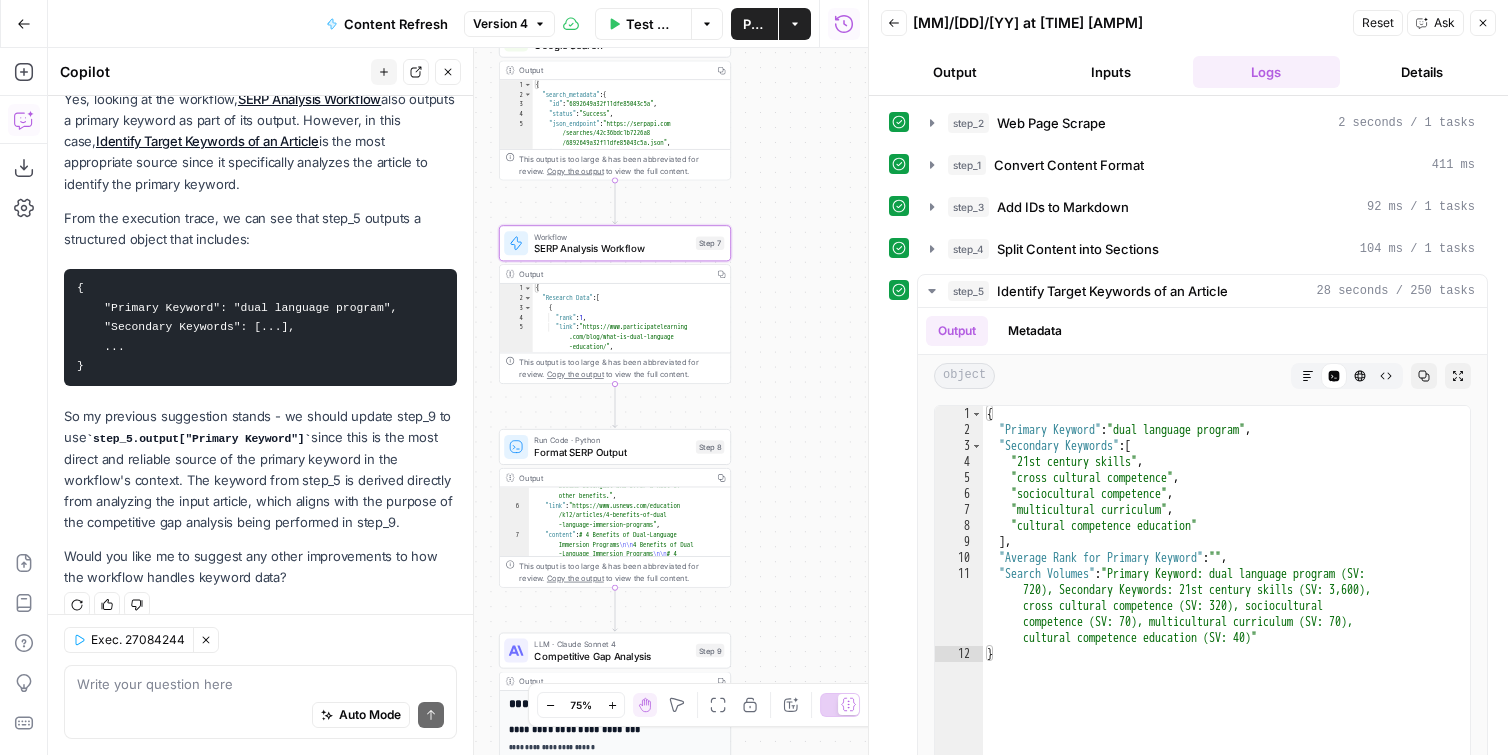 scroll, scrollTop: 120, scrollLeft: 0, axis: vertical 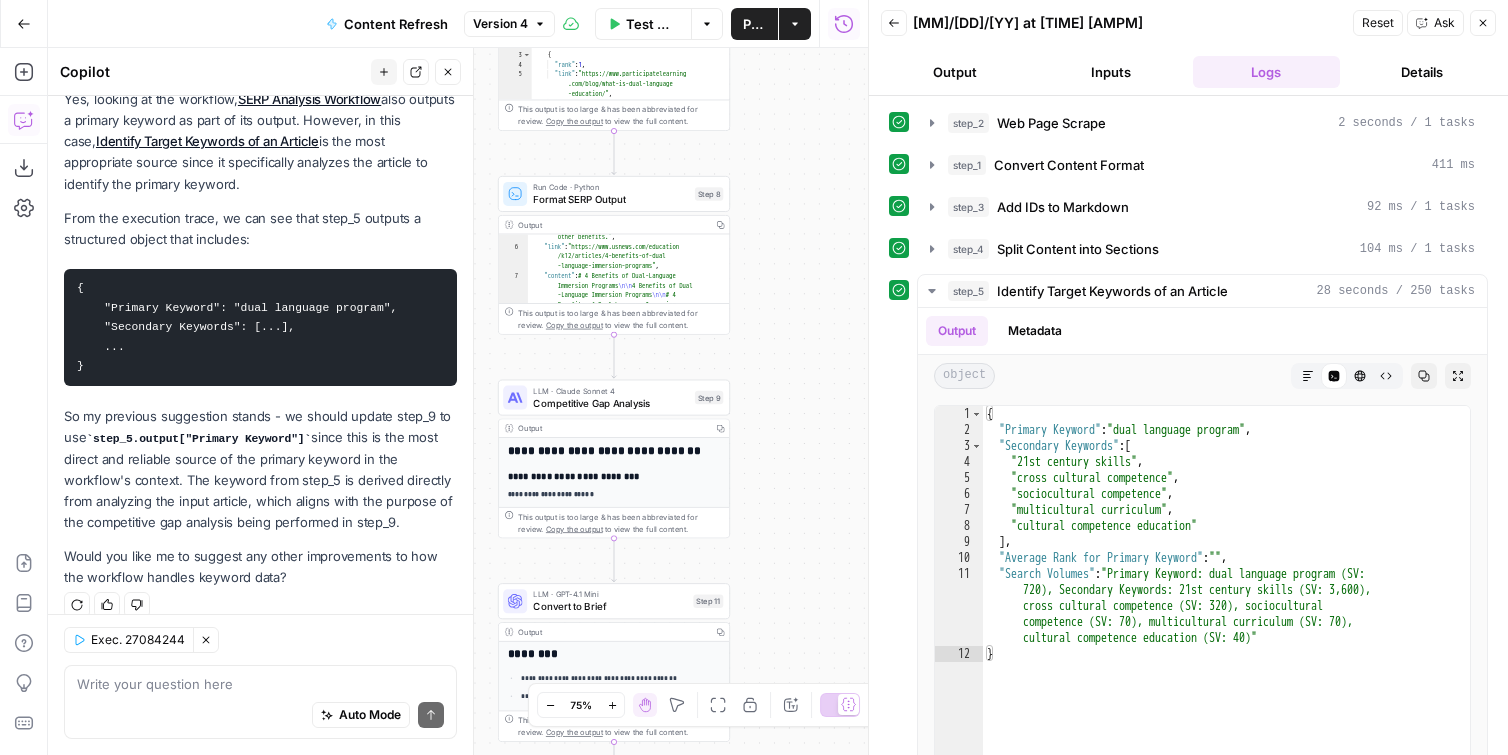 drag, startPoint x: 772, startPoint y: 488, endPoint x: 771, endPoint y: 262, distance: 226.00221 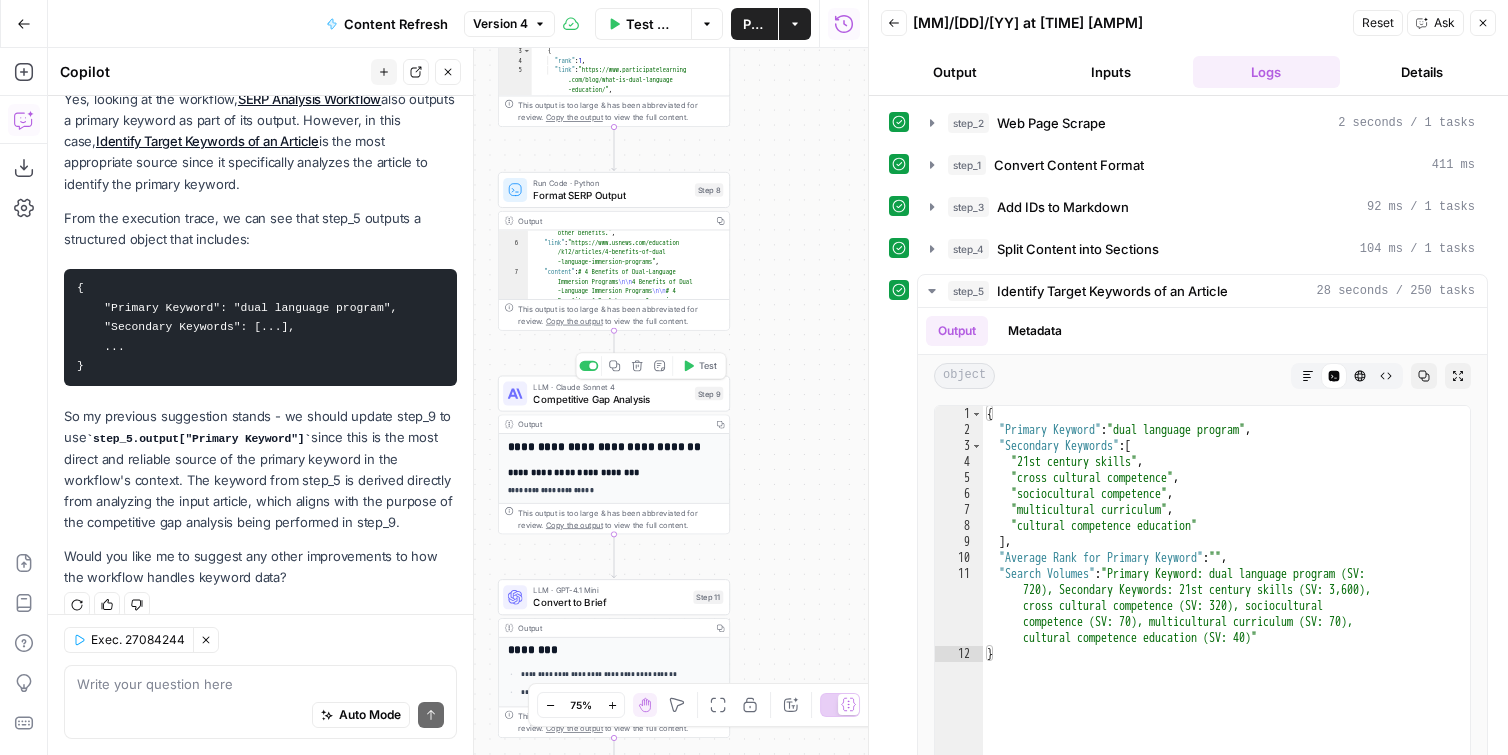 click on "Competitive Gap Analysis" at bounding box center (611, 398) 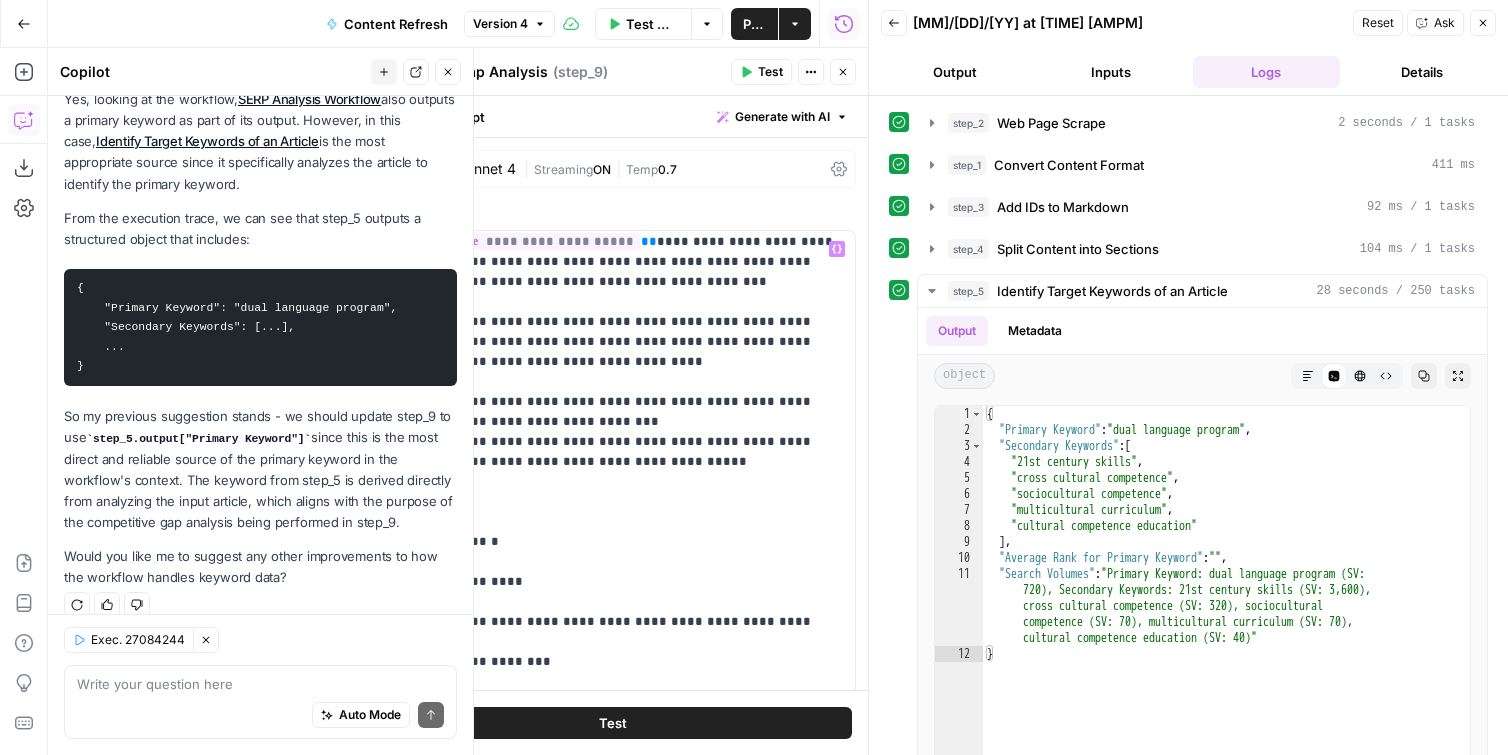 scroll, scrollTop: 2481, scrollLeft: 0, axis: vertical 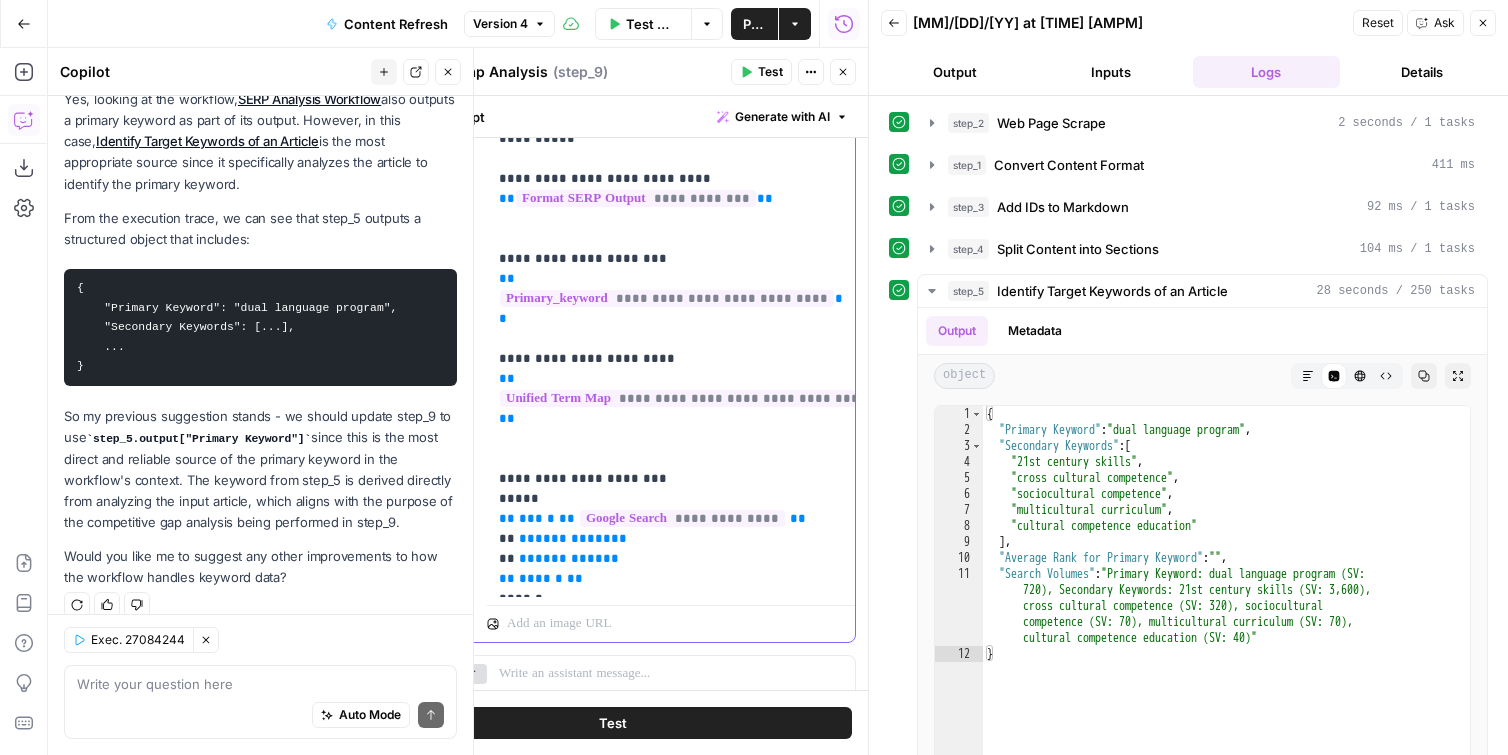 click on "**********" at bounding box center (667, 298) 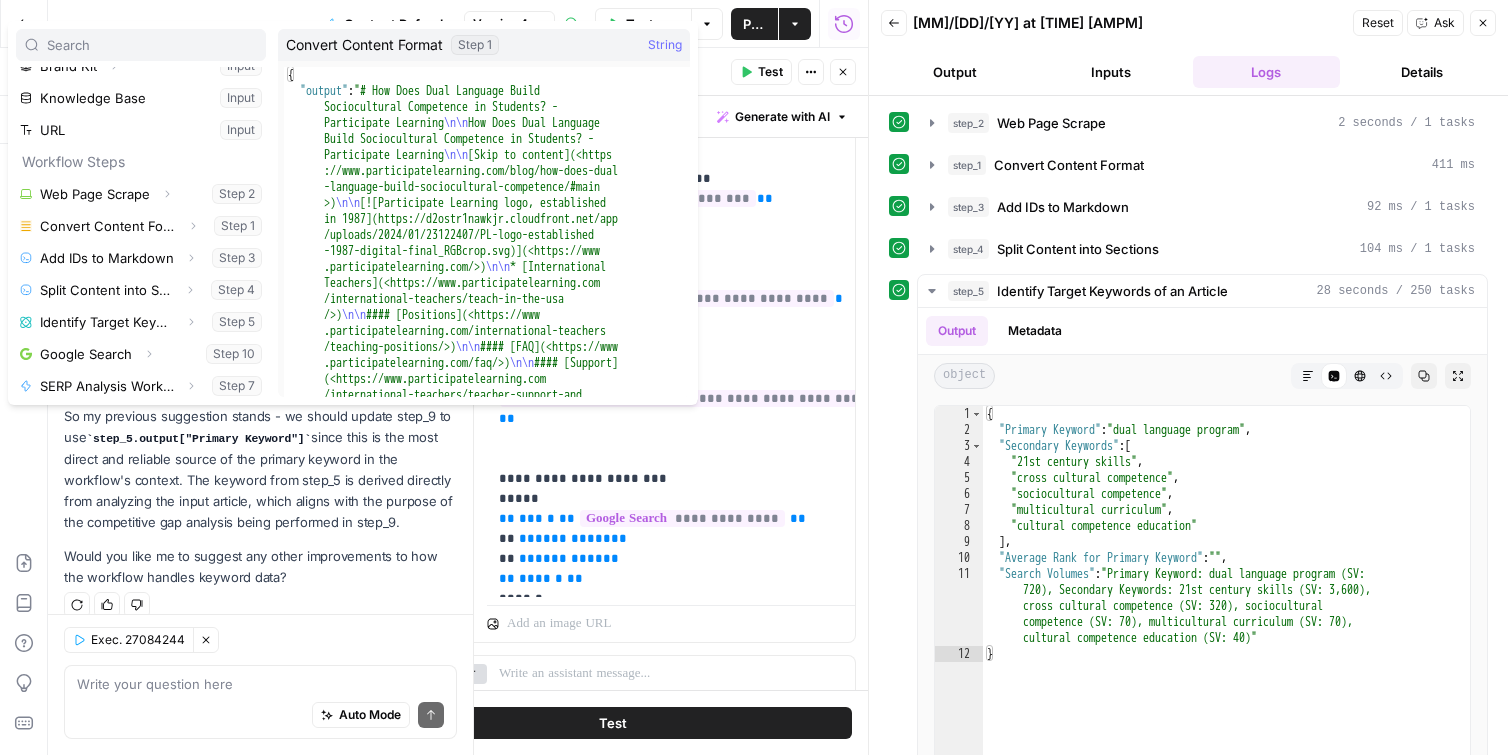 scroll, scrollTop: 86, scrollLeft: 0, axis: vertical 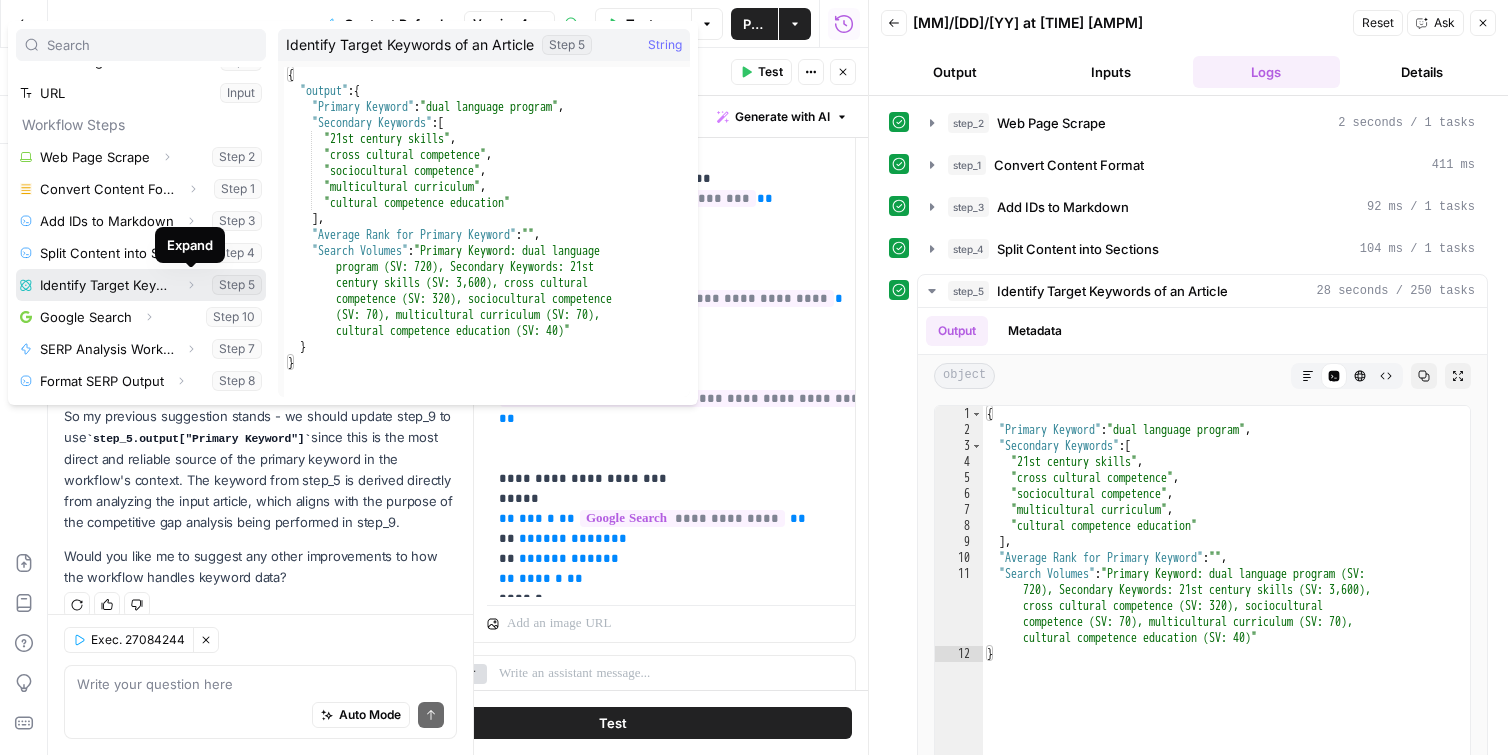 click 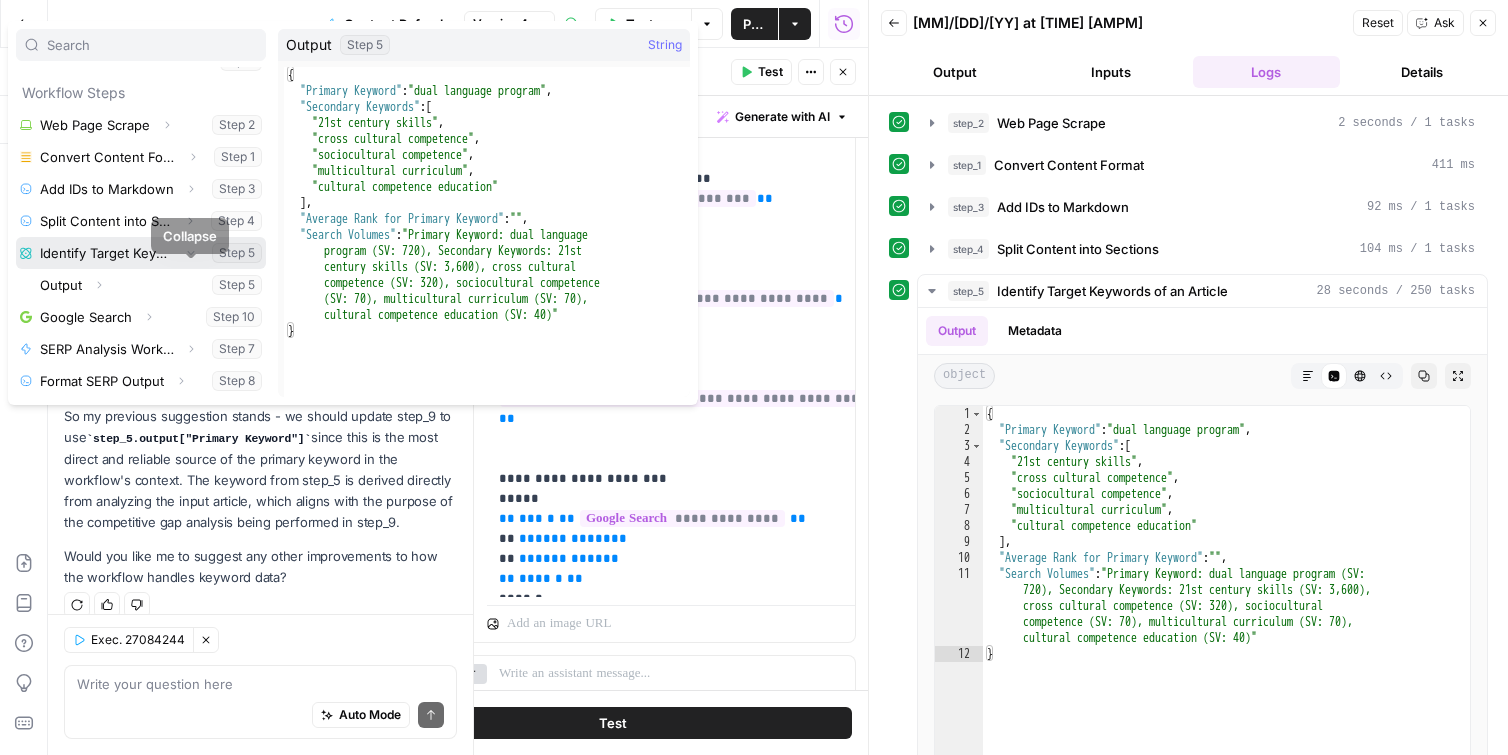 scroll, scrollTop: 117, scrollLeft: 0, axis: vertical 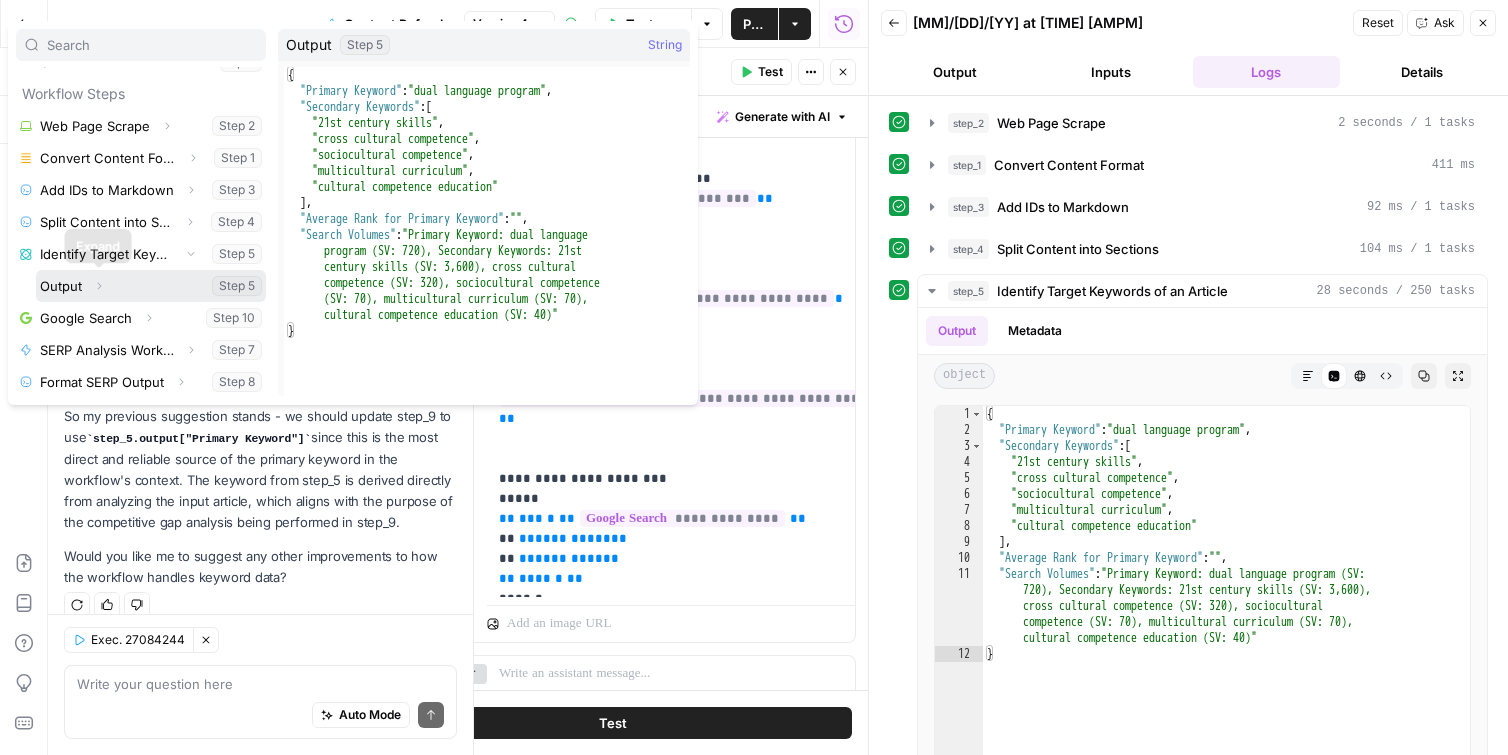 drag, startPoint x: 103, startPoint y: 286, endPoint x: 121, endPoint y: 286, distance: 18 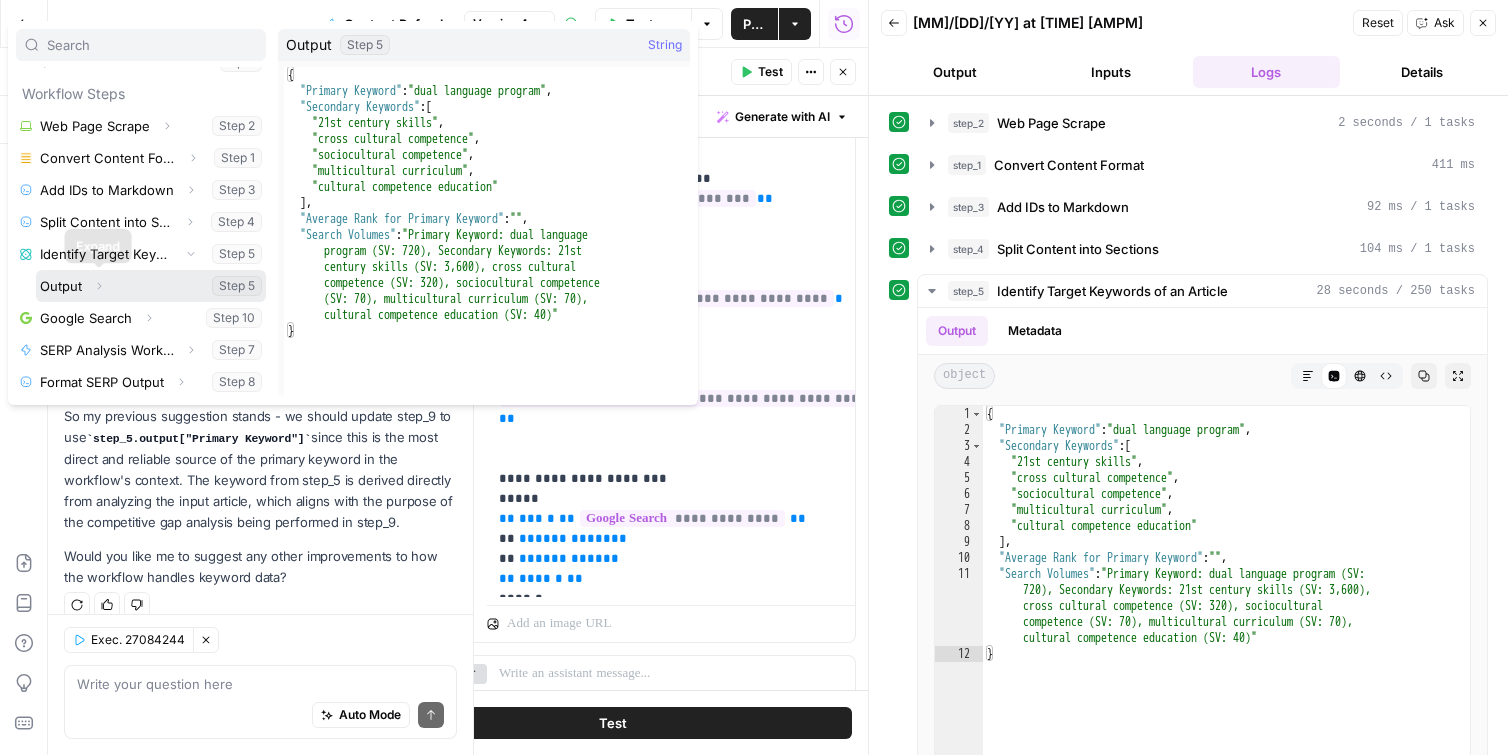 click 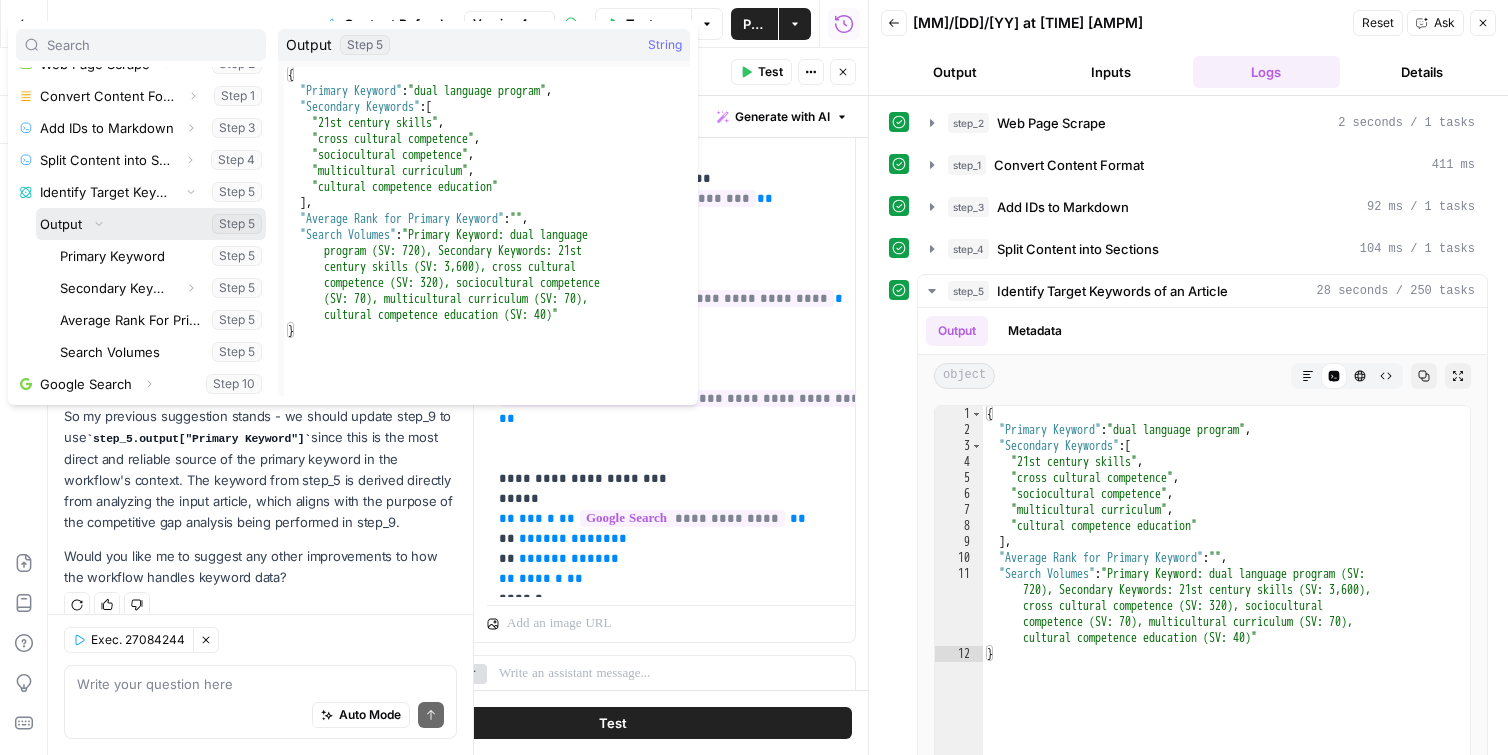 scroll, scrollTop: 183, scrollLeft: 0, axis: vertical 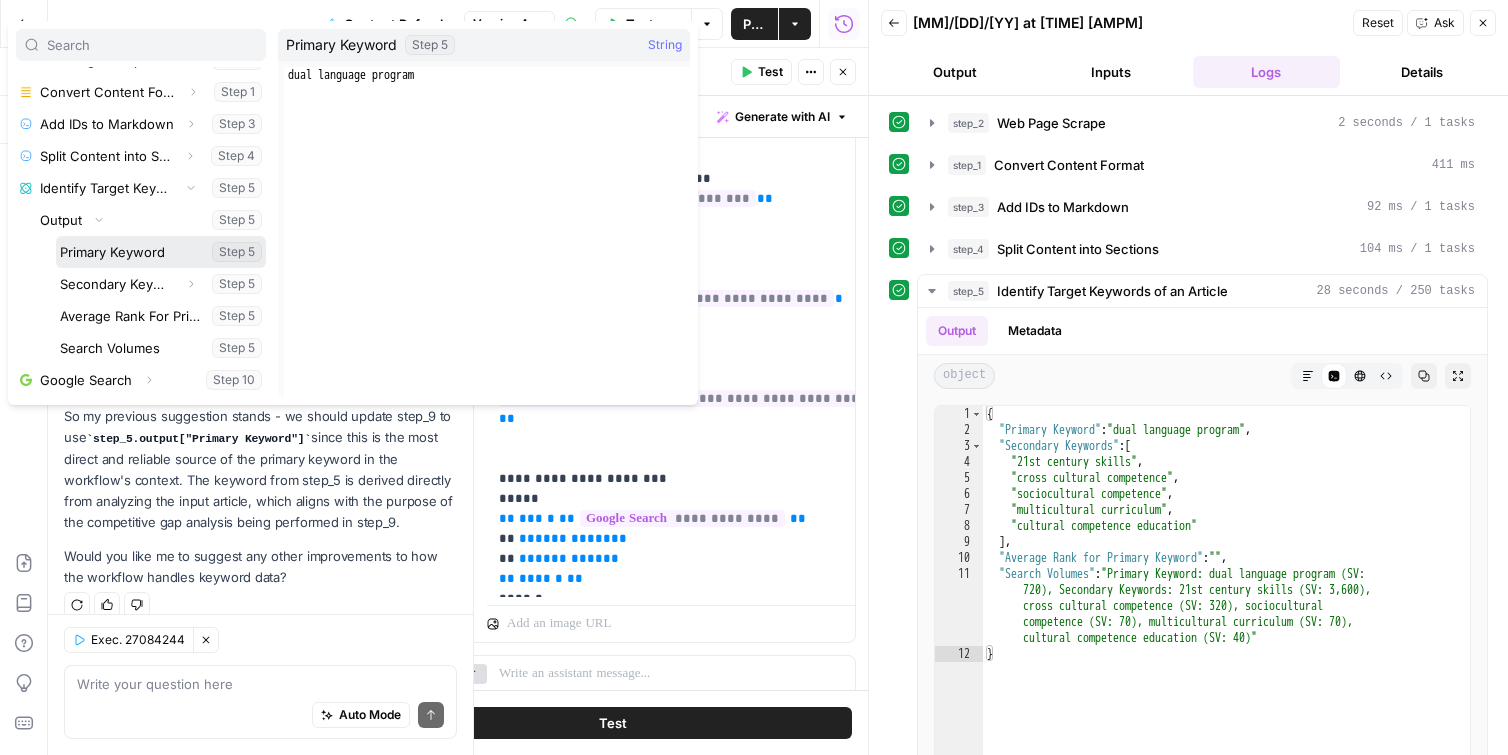 click at bounding box center (161, 252) 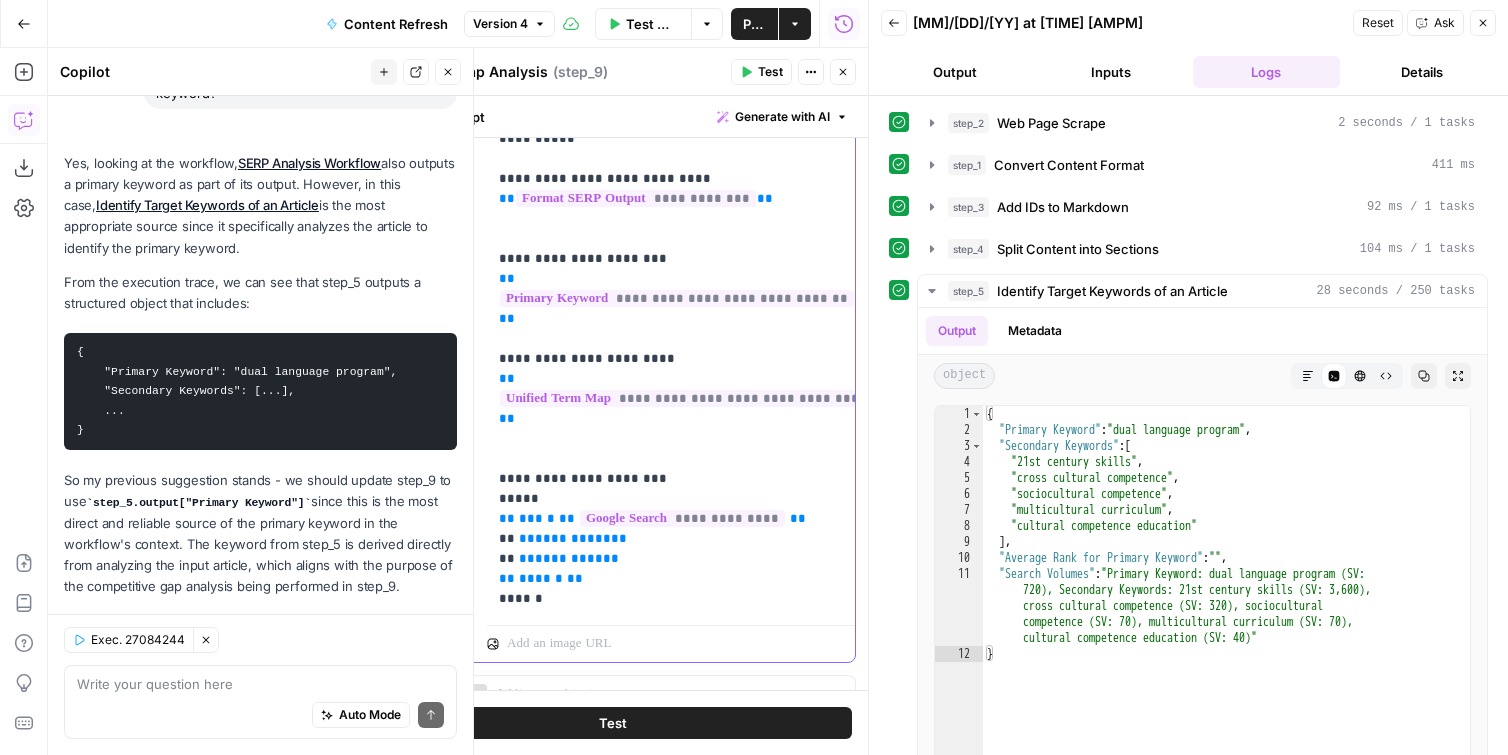 scroll, scrollTop: 844, scrollLeft: 0, axis: vertical 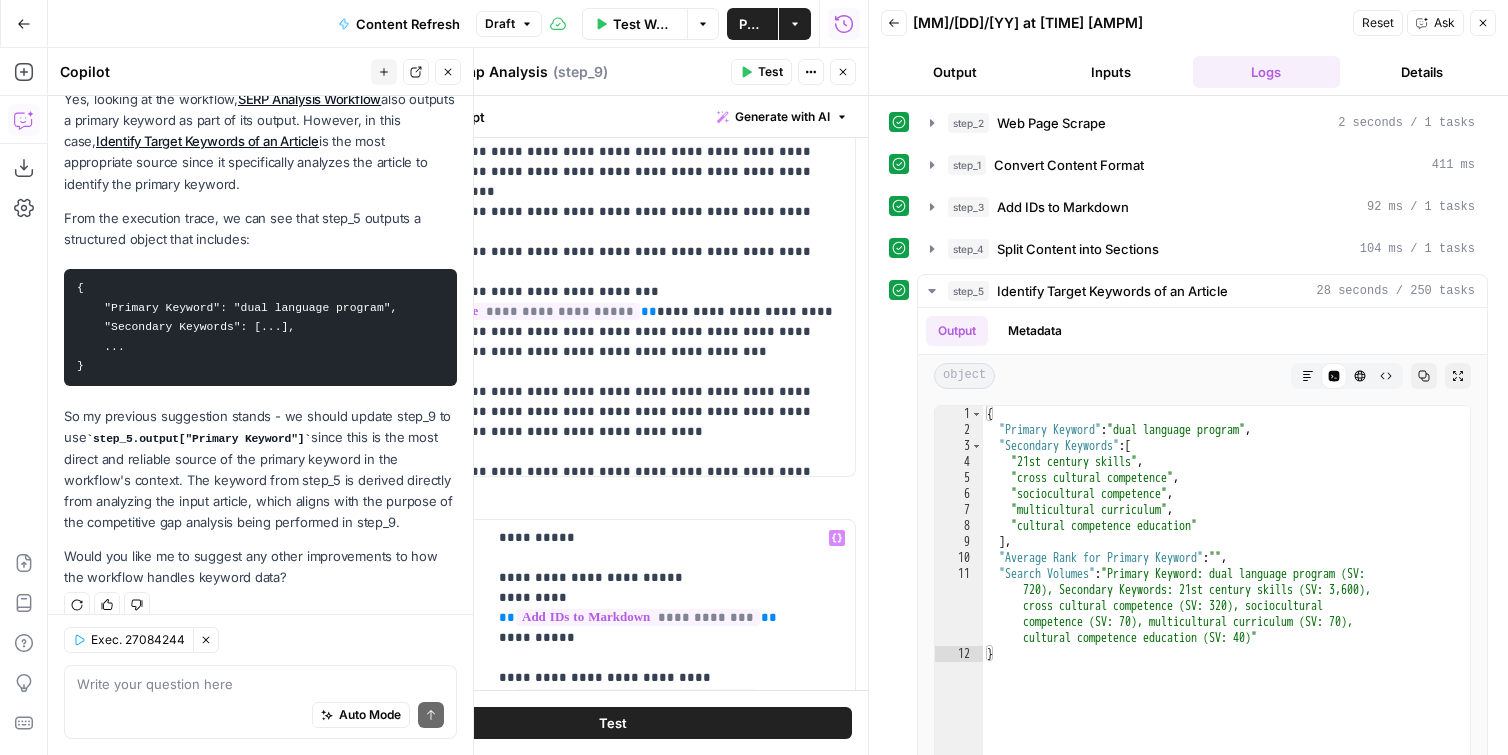 click on "Close" at bounding box center (843, 72) 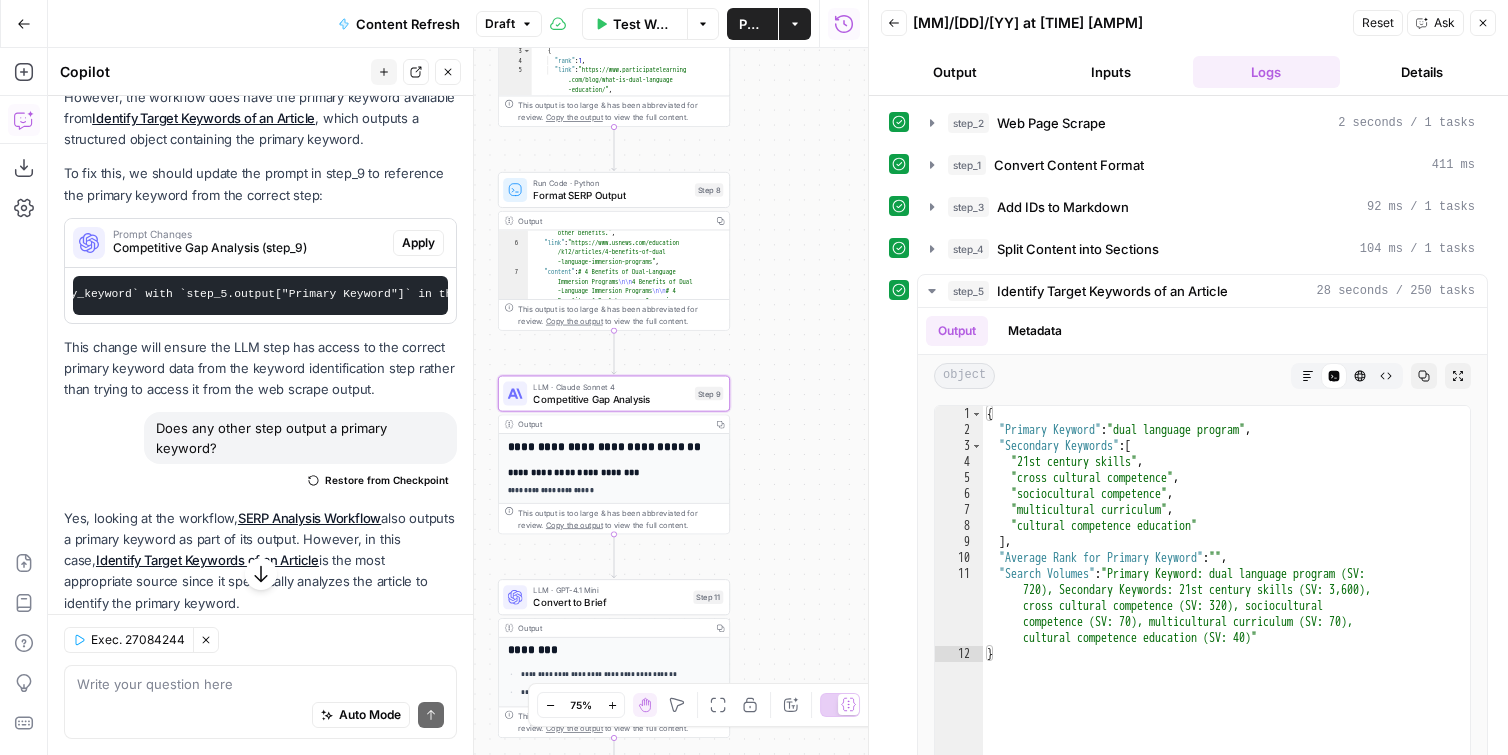 scroll, scrollTop: 420, scrollLeft: 0, axis: vertical 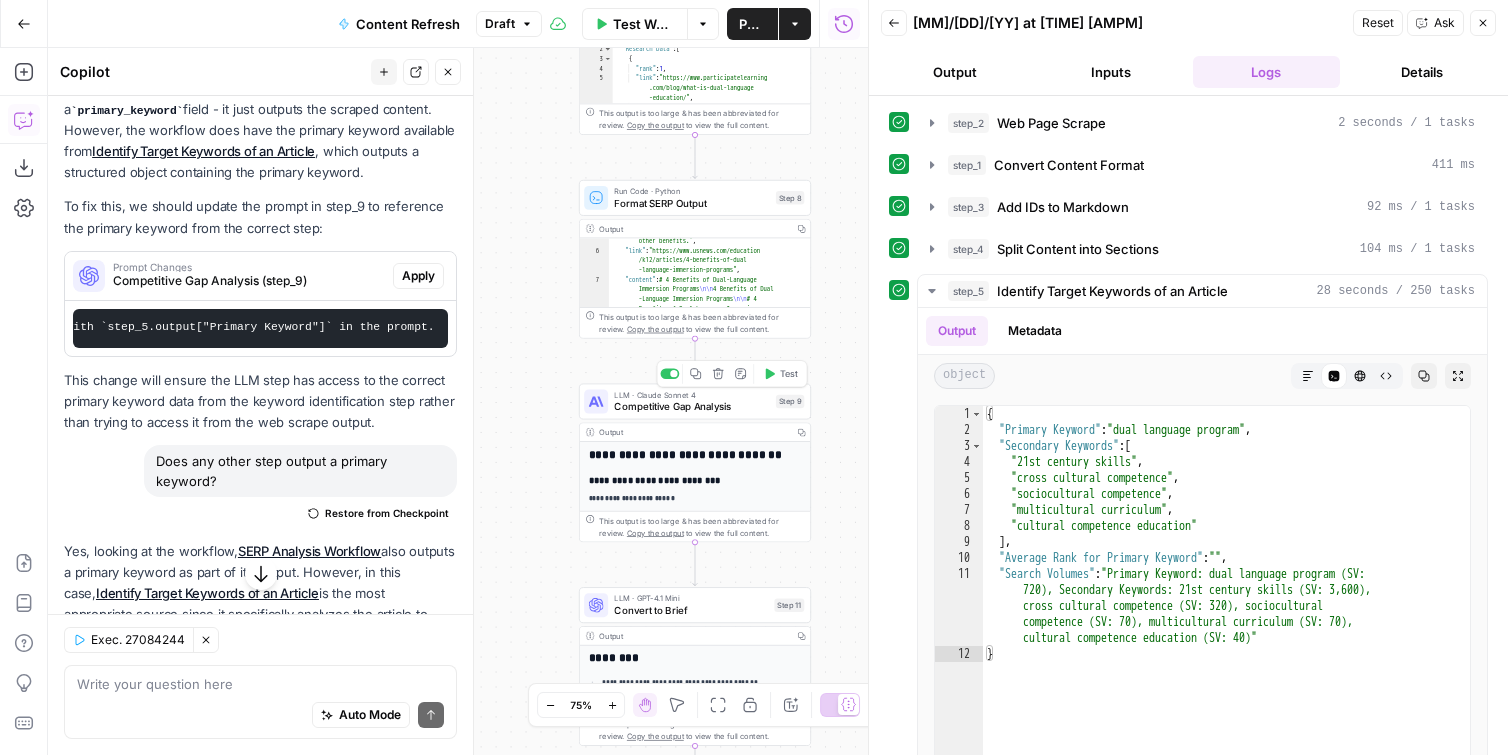 click on "Competitive Gap Analysis" at bounding box center [692, 406] 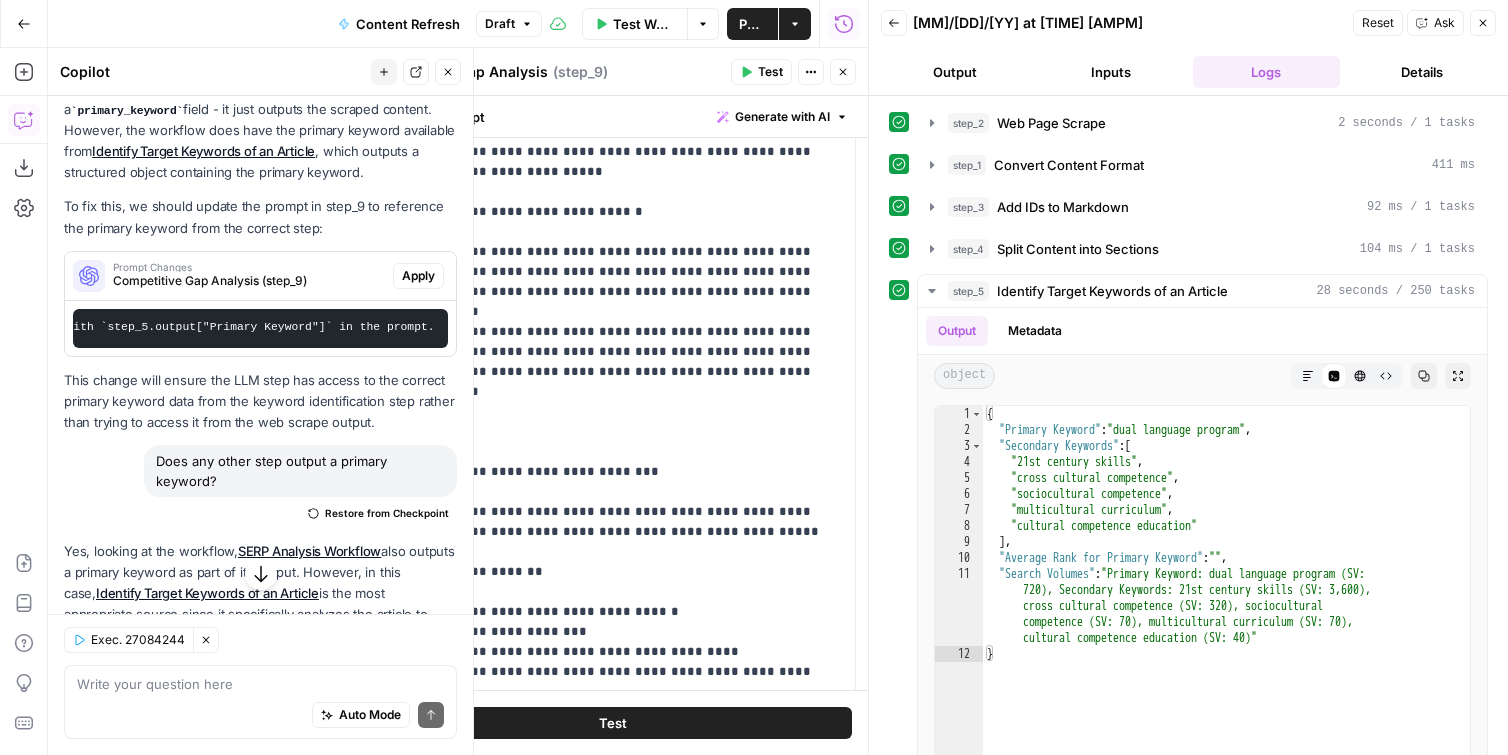 scroll, scrollTop: 269, scrollLeft: 0, axis: vertical 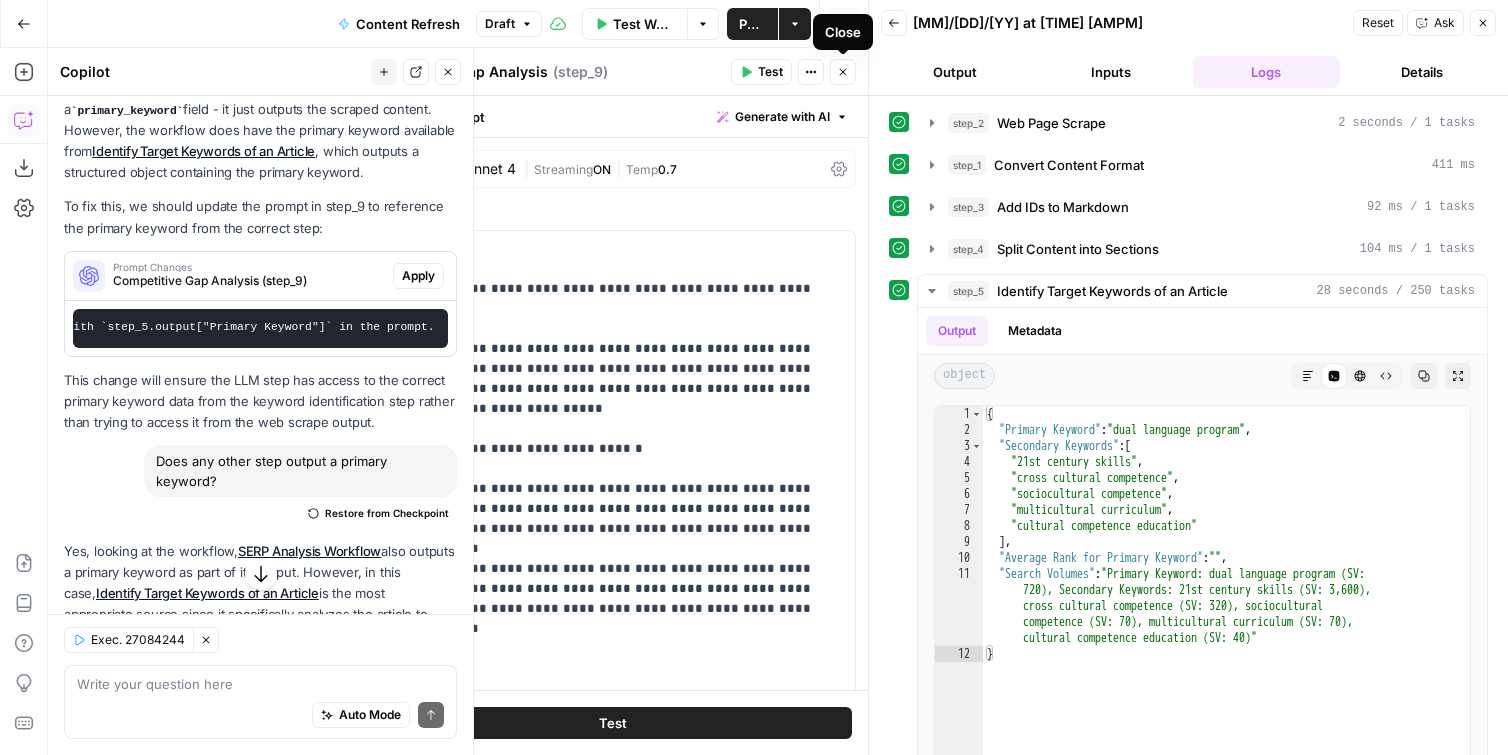 click on "Close" at bounding box center (843, 72) 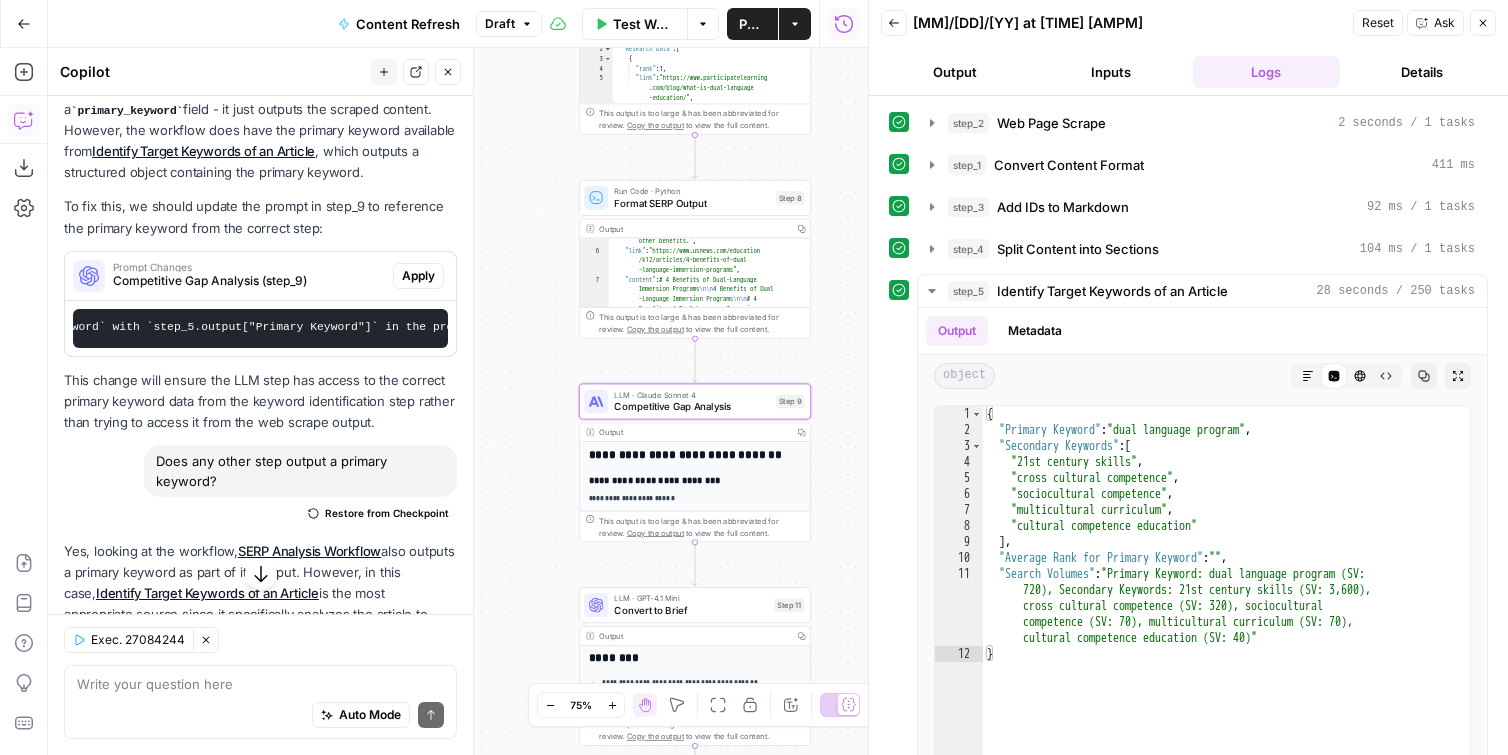 scroll, scrollTop: 0, scrollLeft: 923, axis: horizontal 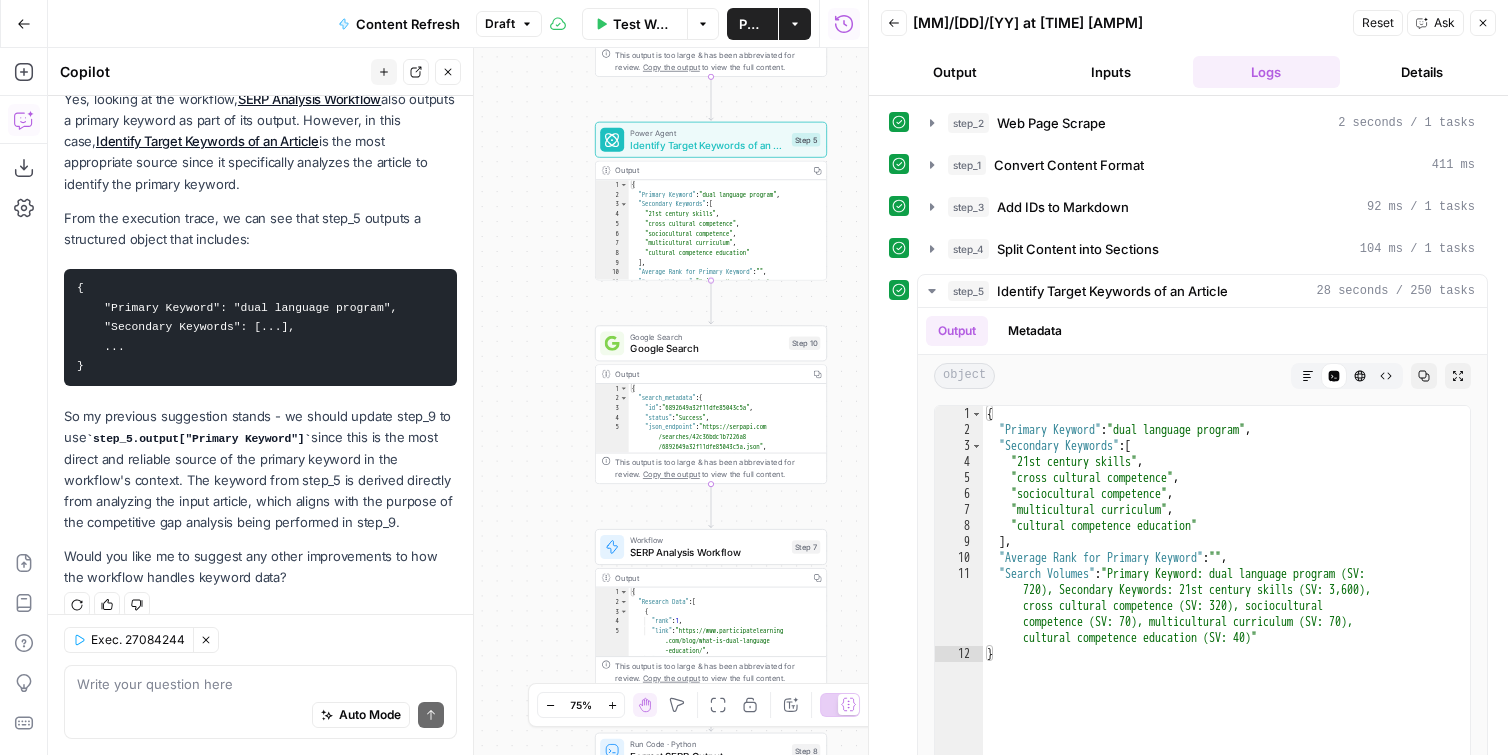 click on "Identify Target Keywords of an Article" at bounding box center (708, 144) 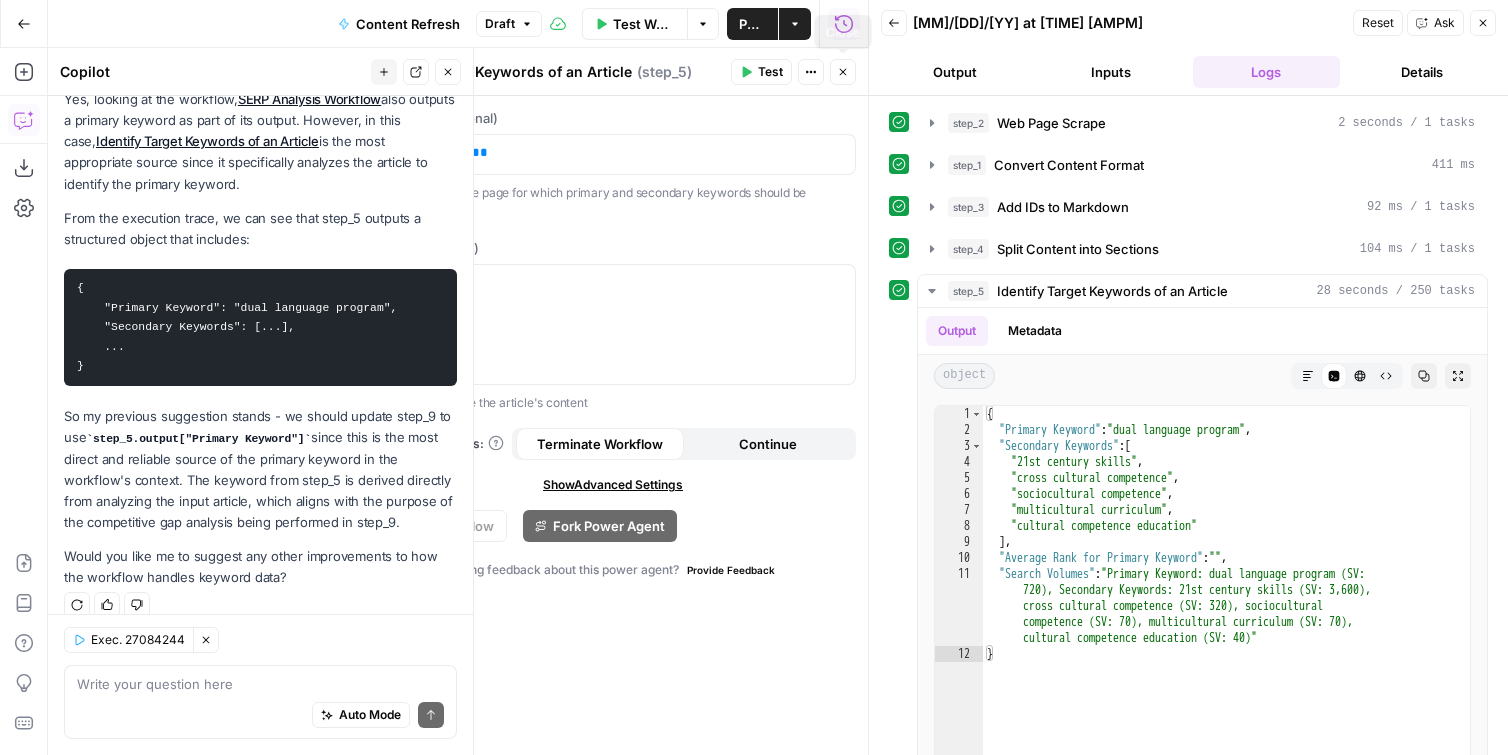 drag, startPoint x: 847, startPoint y: 76, endPoint x: 837, endPoint y: 80, distance: 10.770329 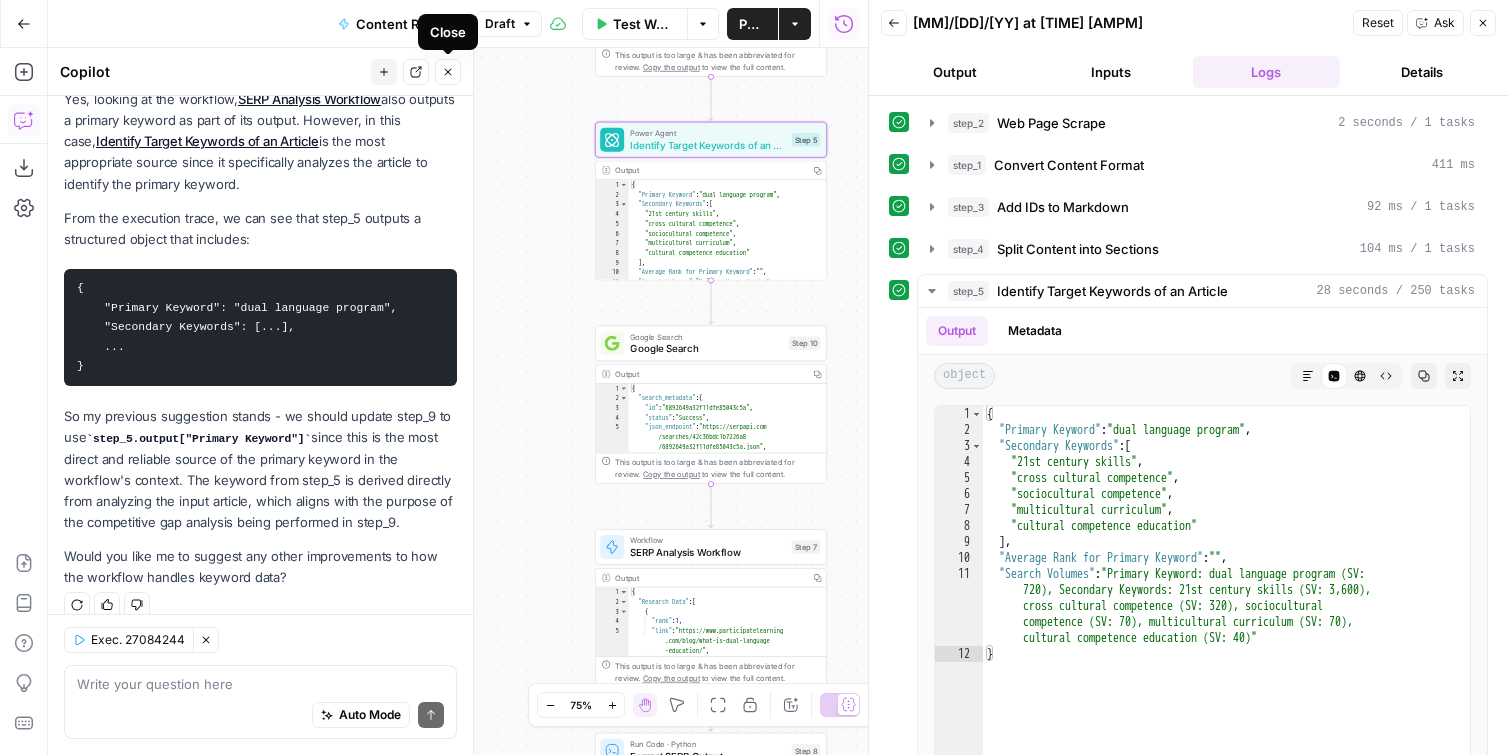 click 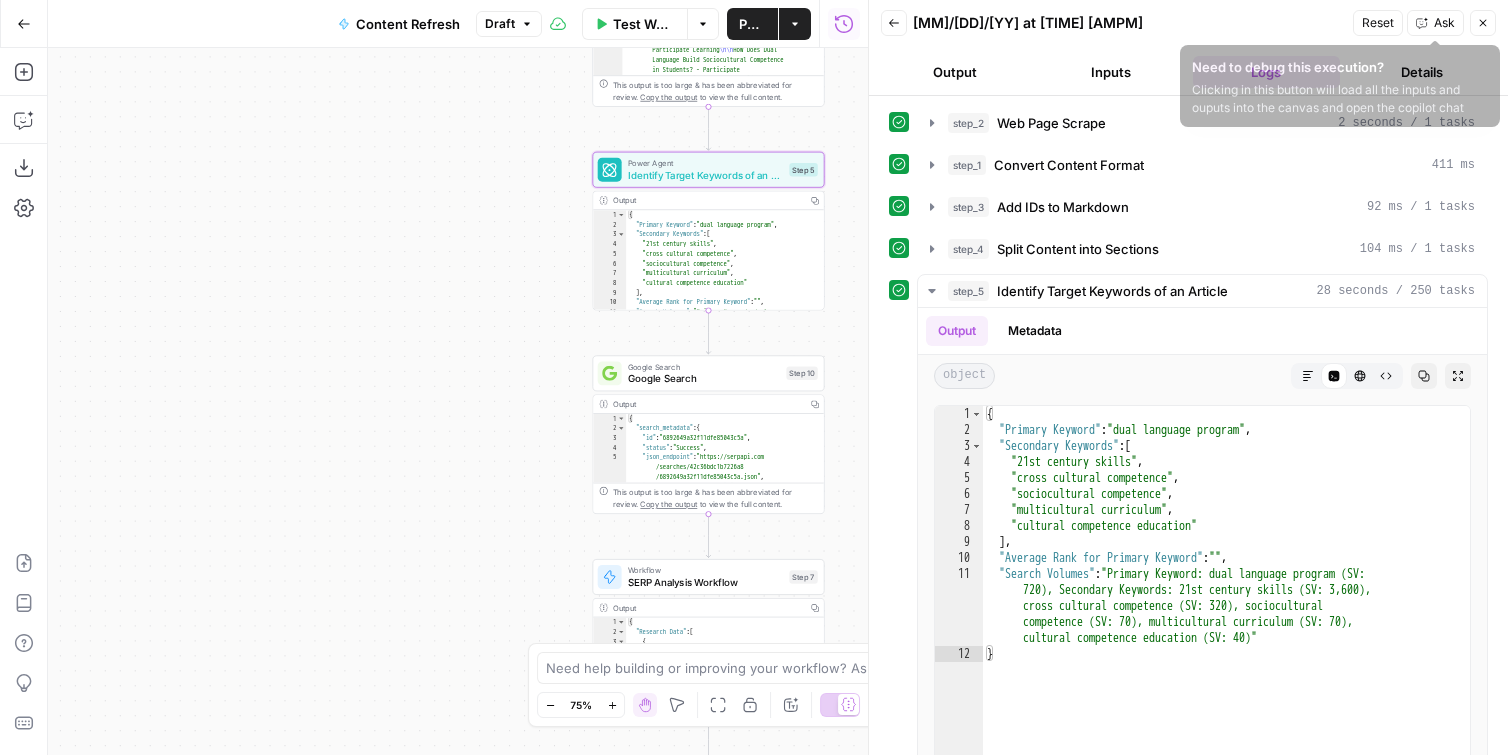 click on "Close" at bounding box center (1483, 23) 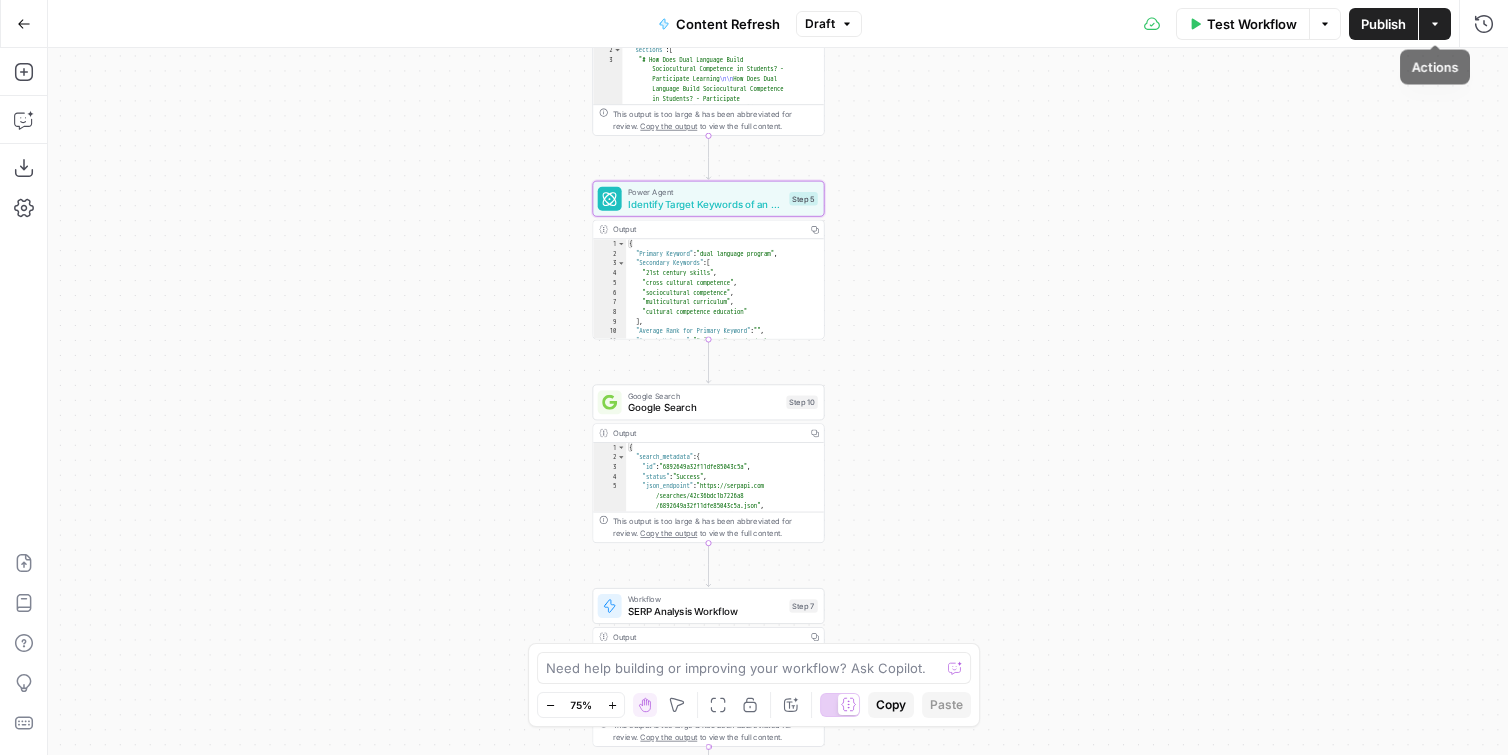 click 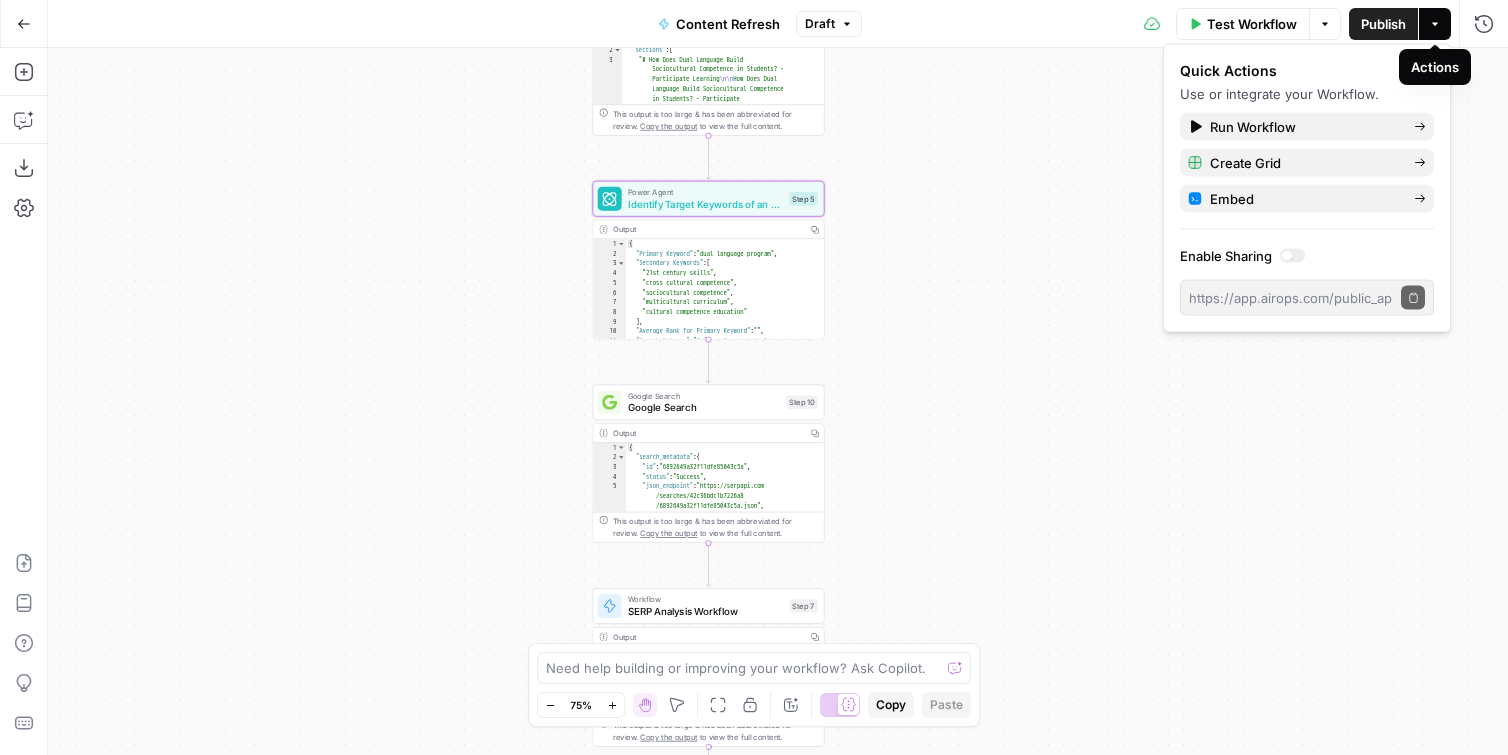 drag, startPoint x: 1491, startPoint y: 135, endPoint x: 1470, endPoint y: 119, distance: 26.400757 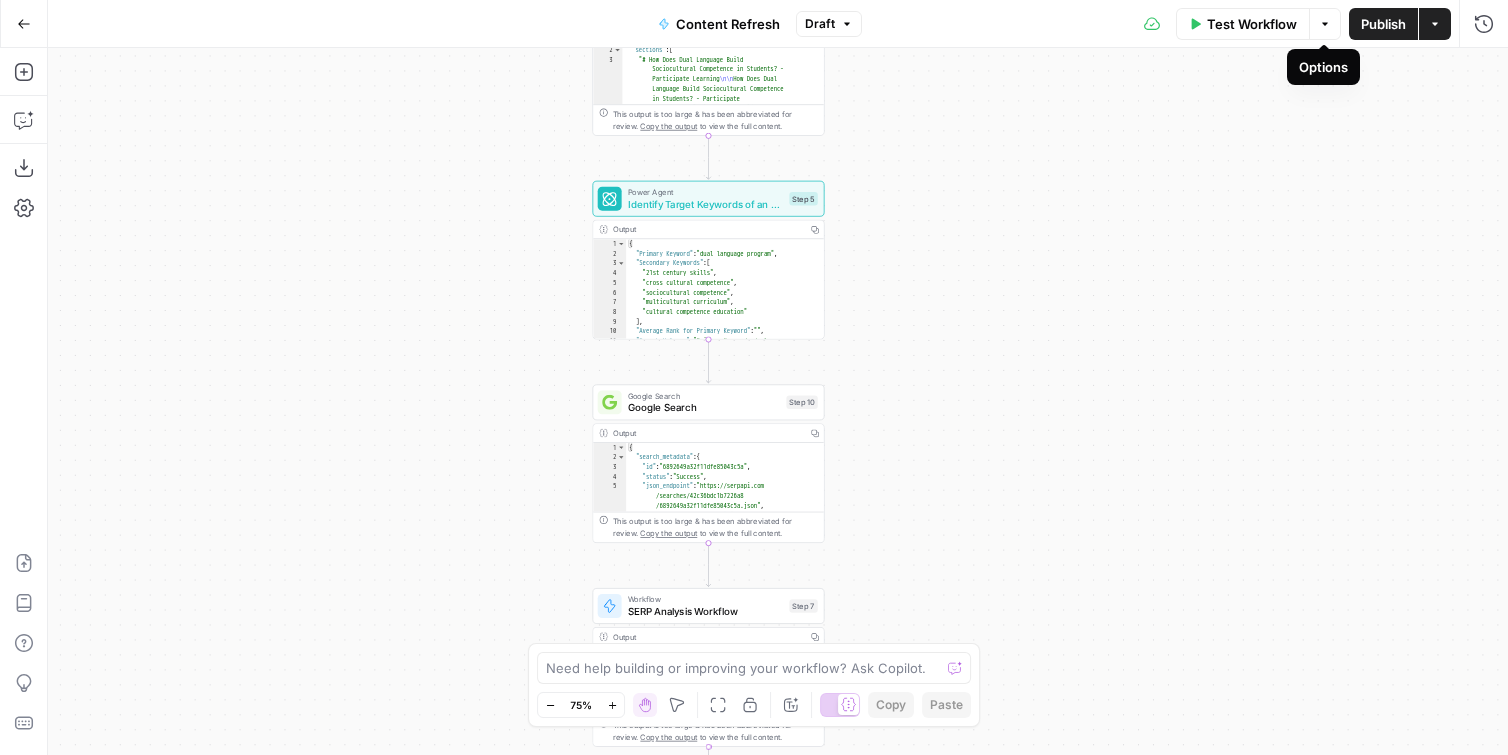 click 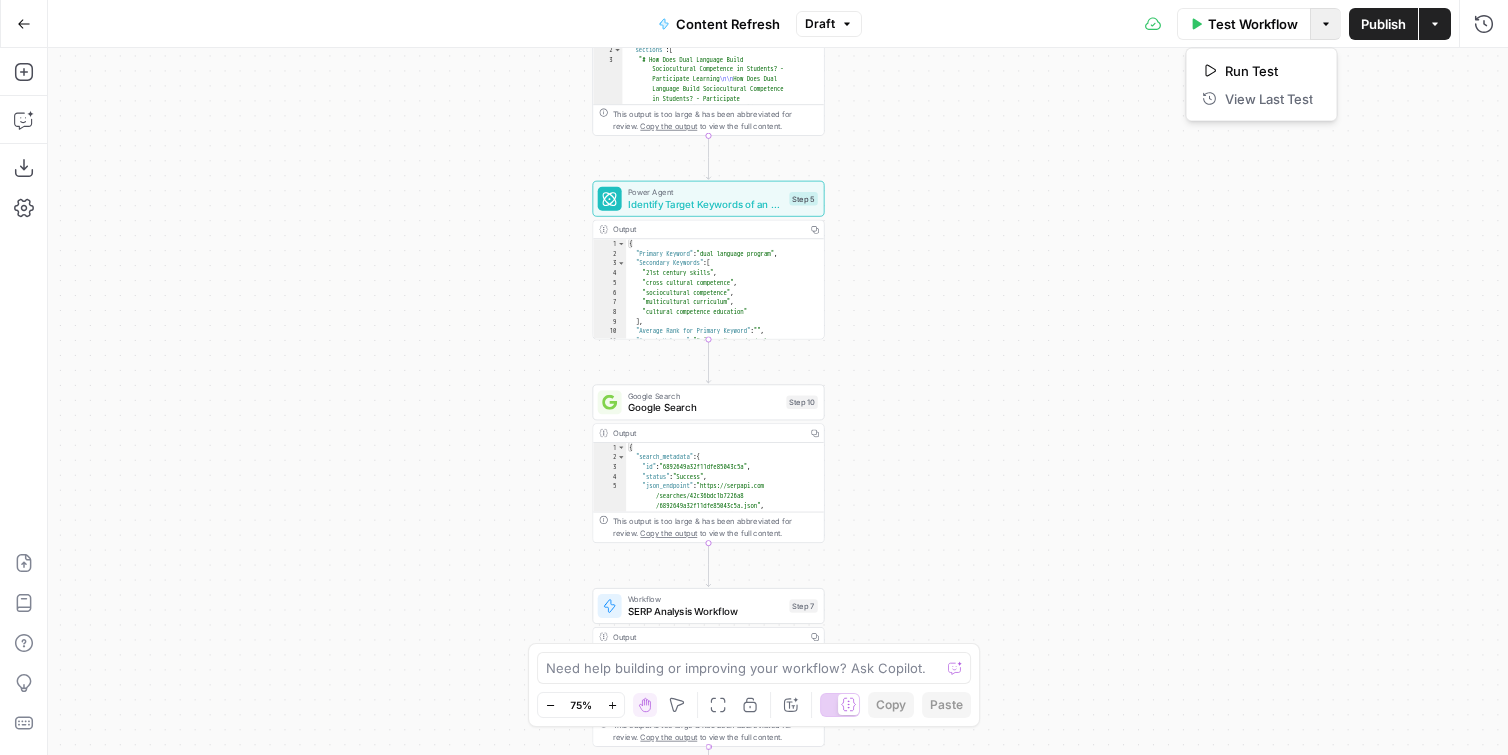 click on "**********" at bounding box center [778, 401] 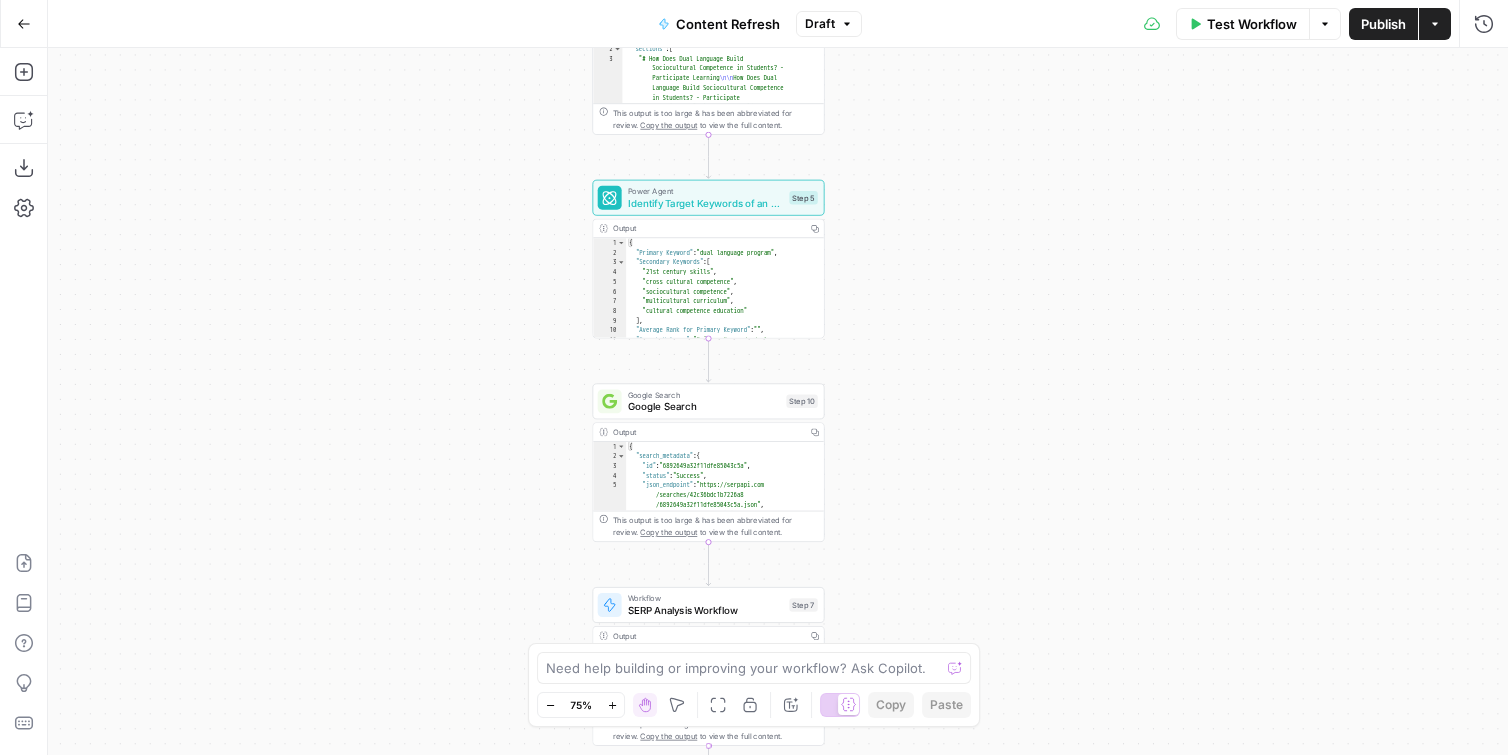 click 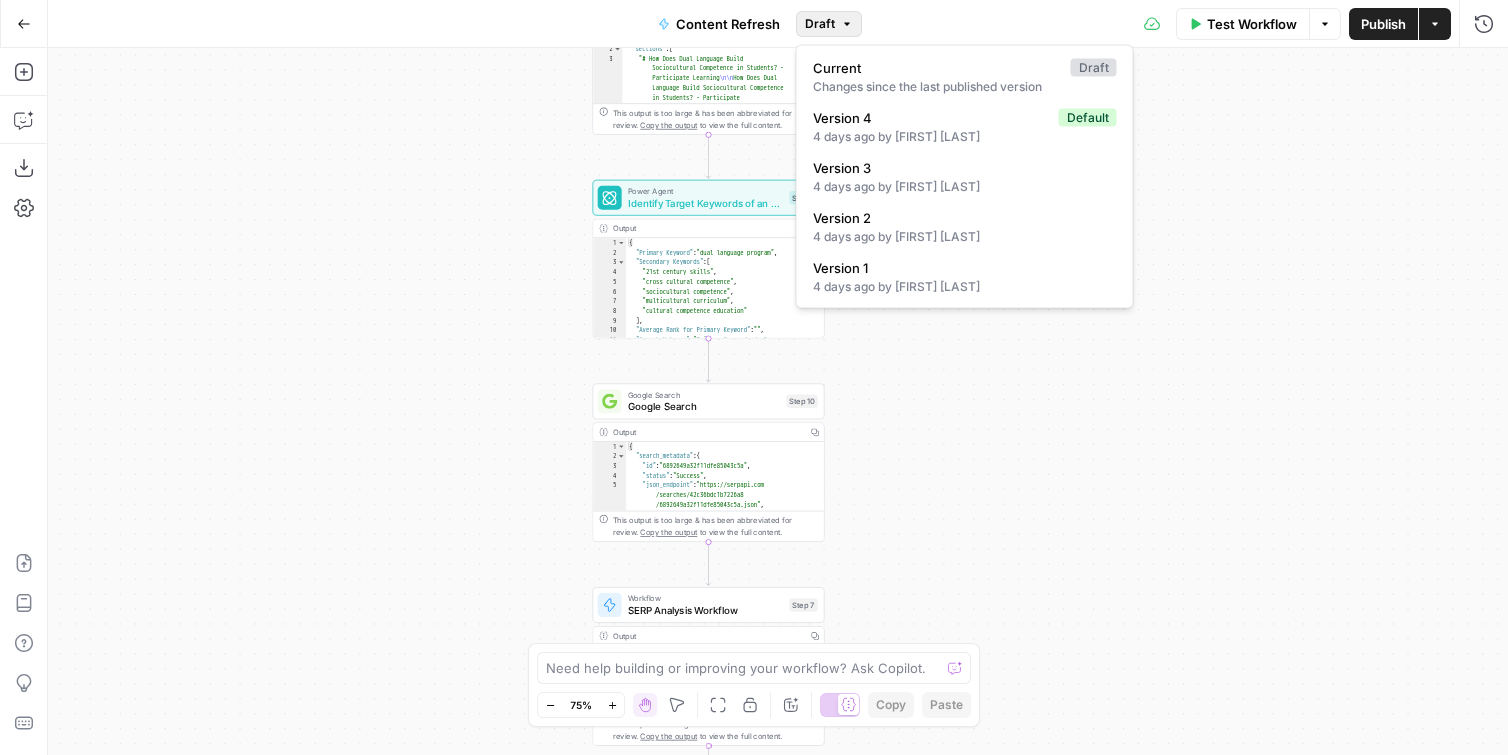 click on "Test Workflow Options Publish Actions Run History" at bounding box center [1185, 23] 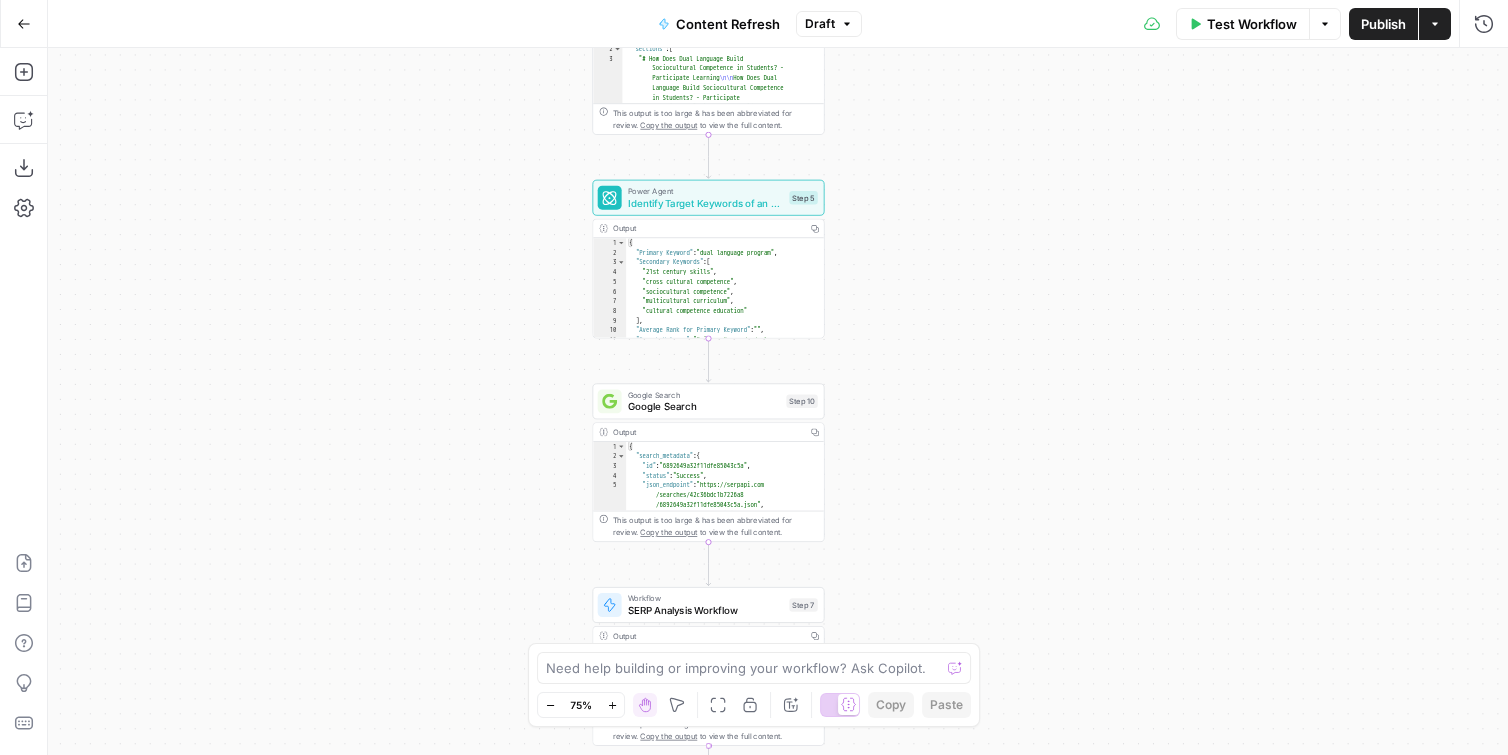 click on "Publish" at bounding box center (1383, 24) 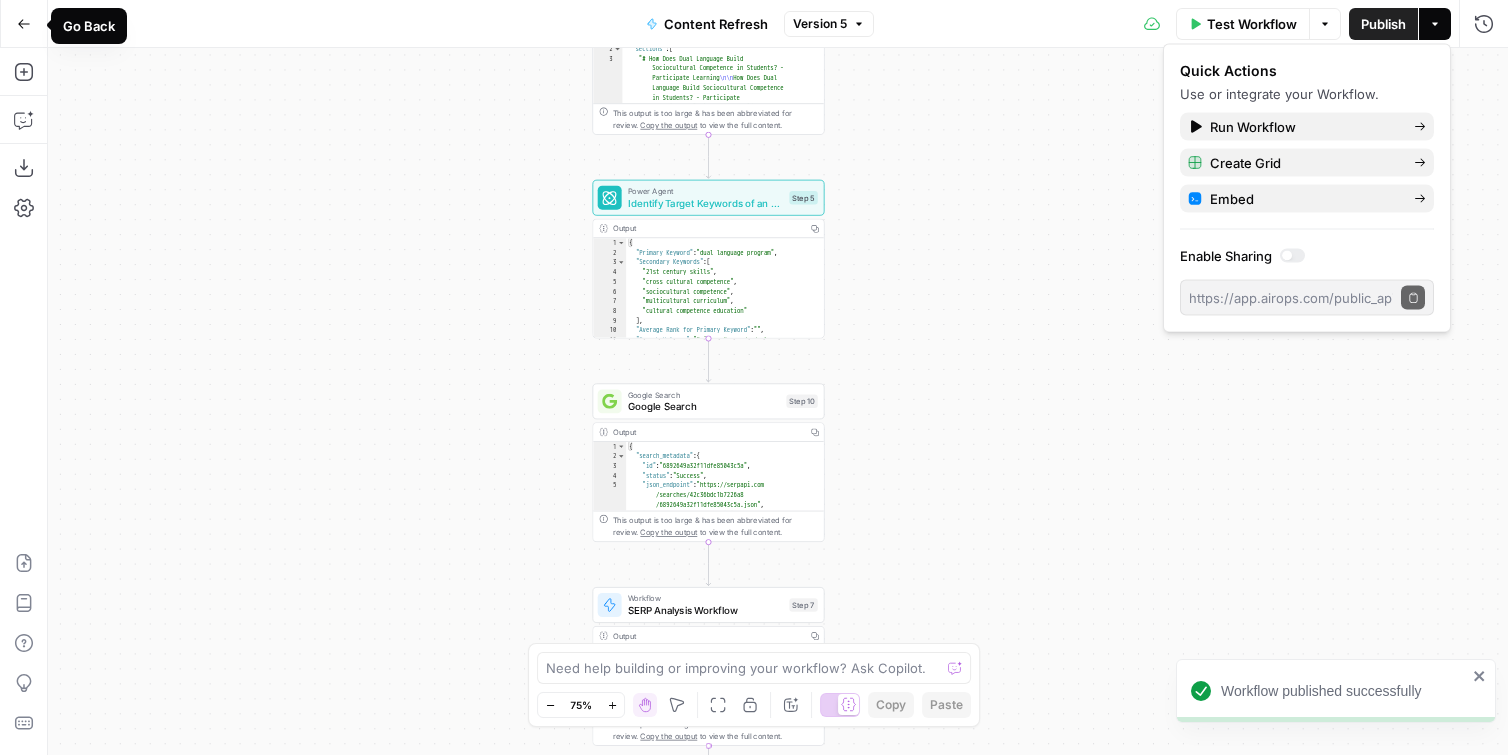 click on "Go Back" at bounding box center [24, 24] 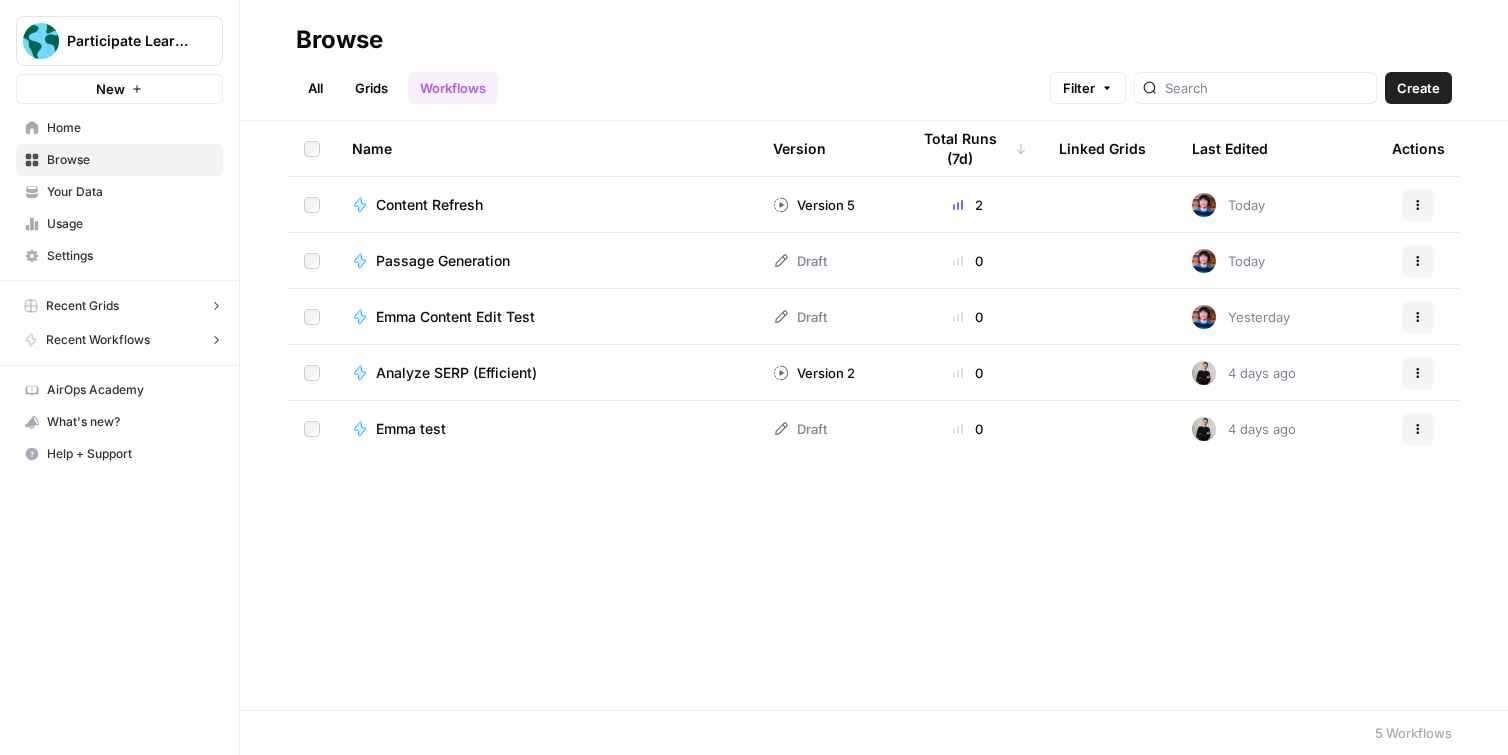 click on "Actions" at bounding box center [1418, 205] 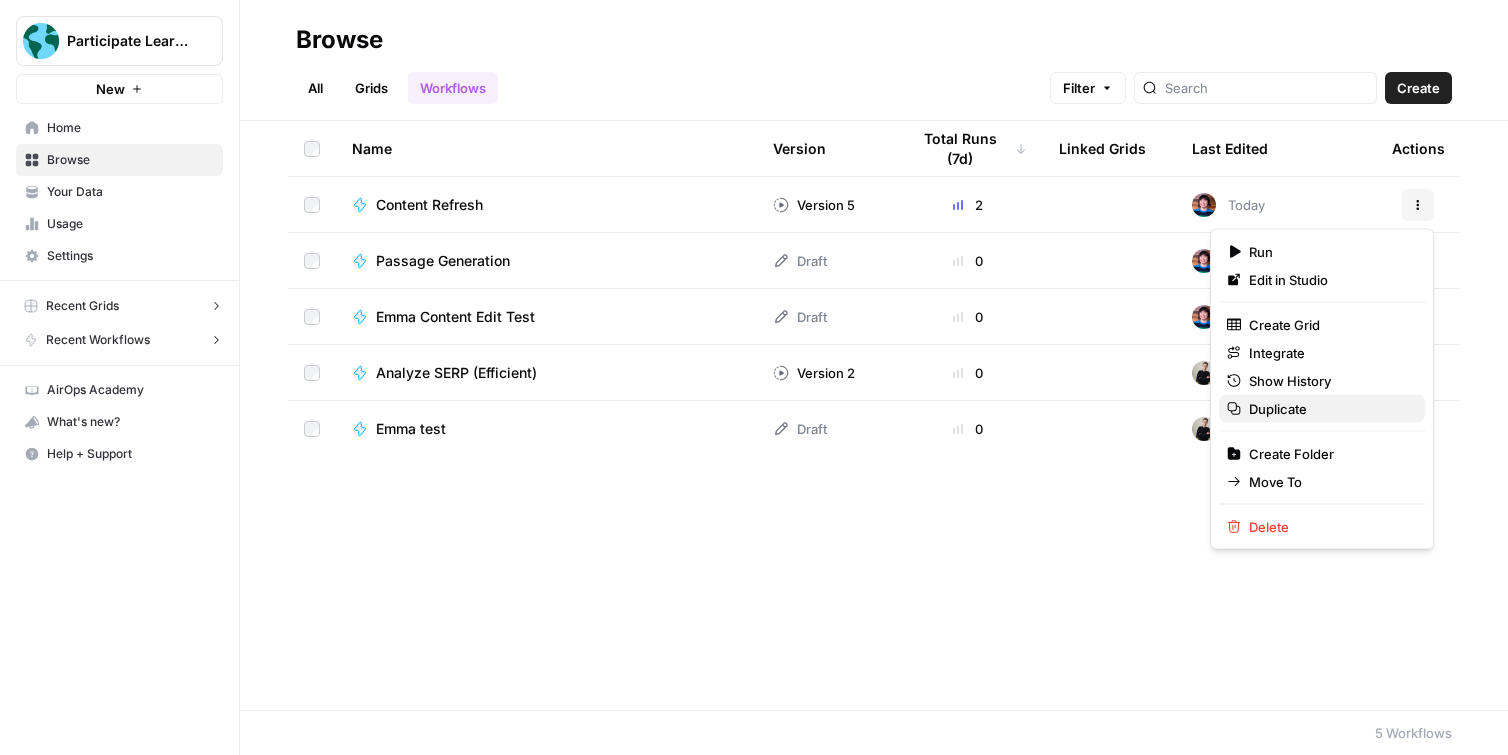click on "Duplicate" at bounding box center [1329, 409] 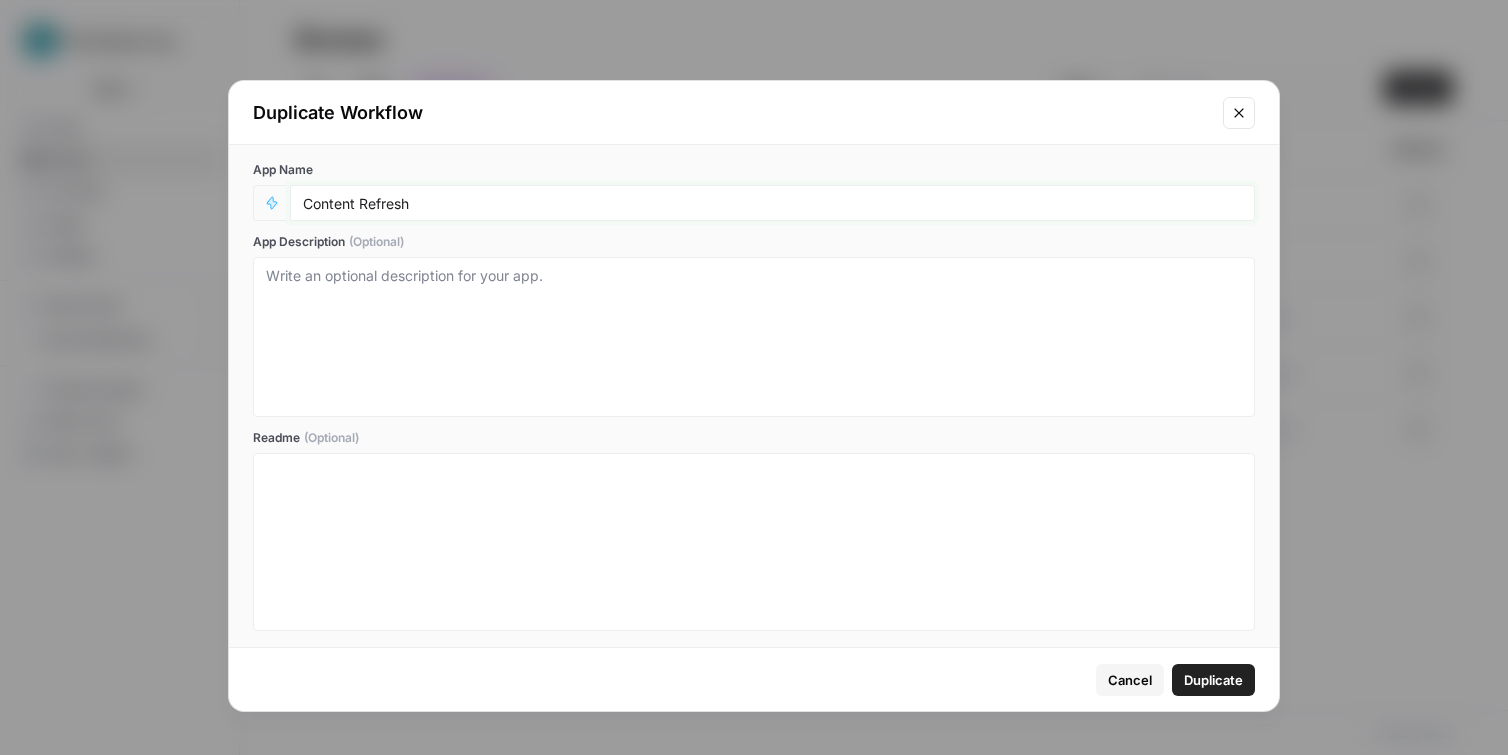 click on "Content Refresh" at bounding box center (772, 203) 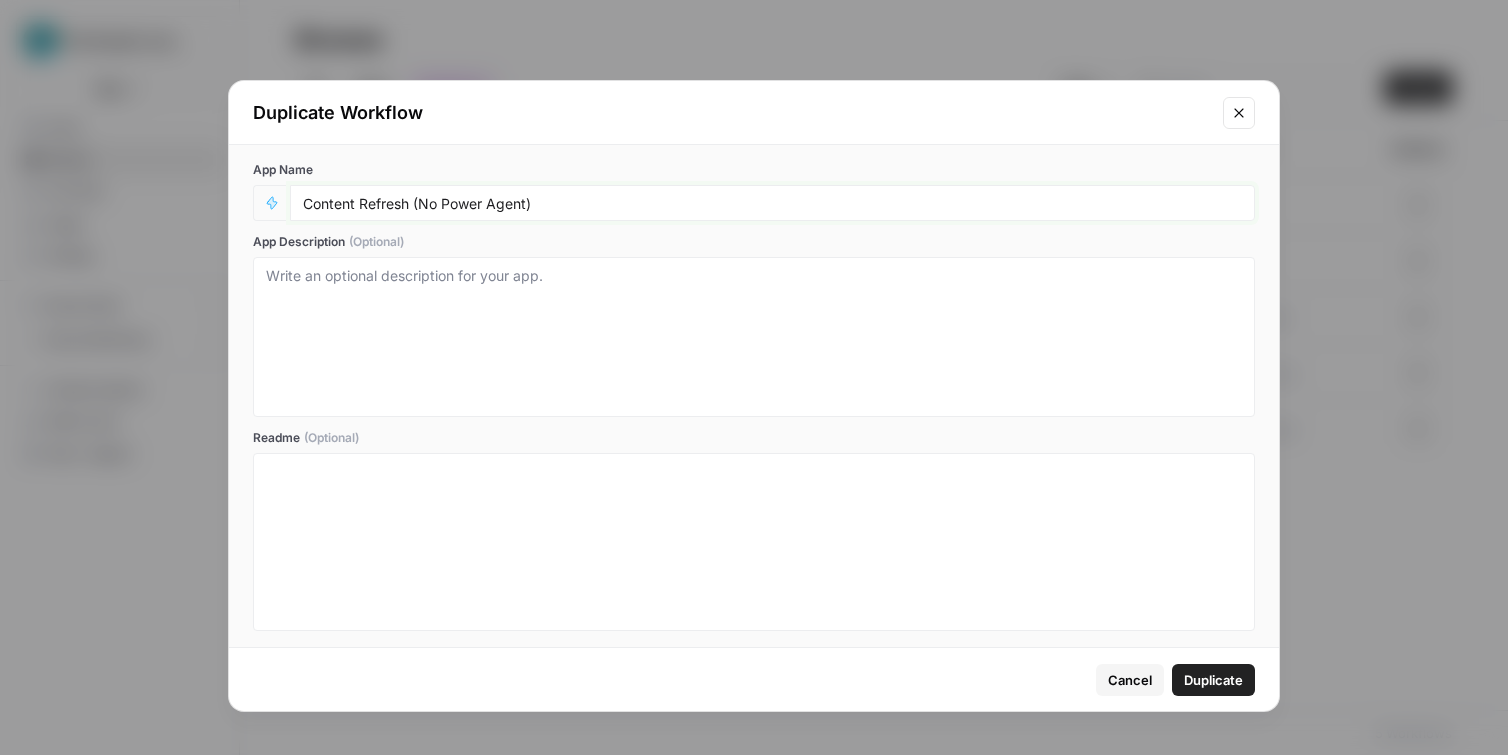 type on "Content Refresh (No Power Agent)" 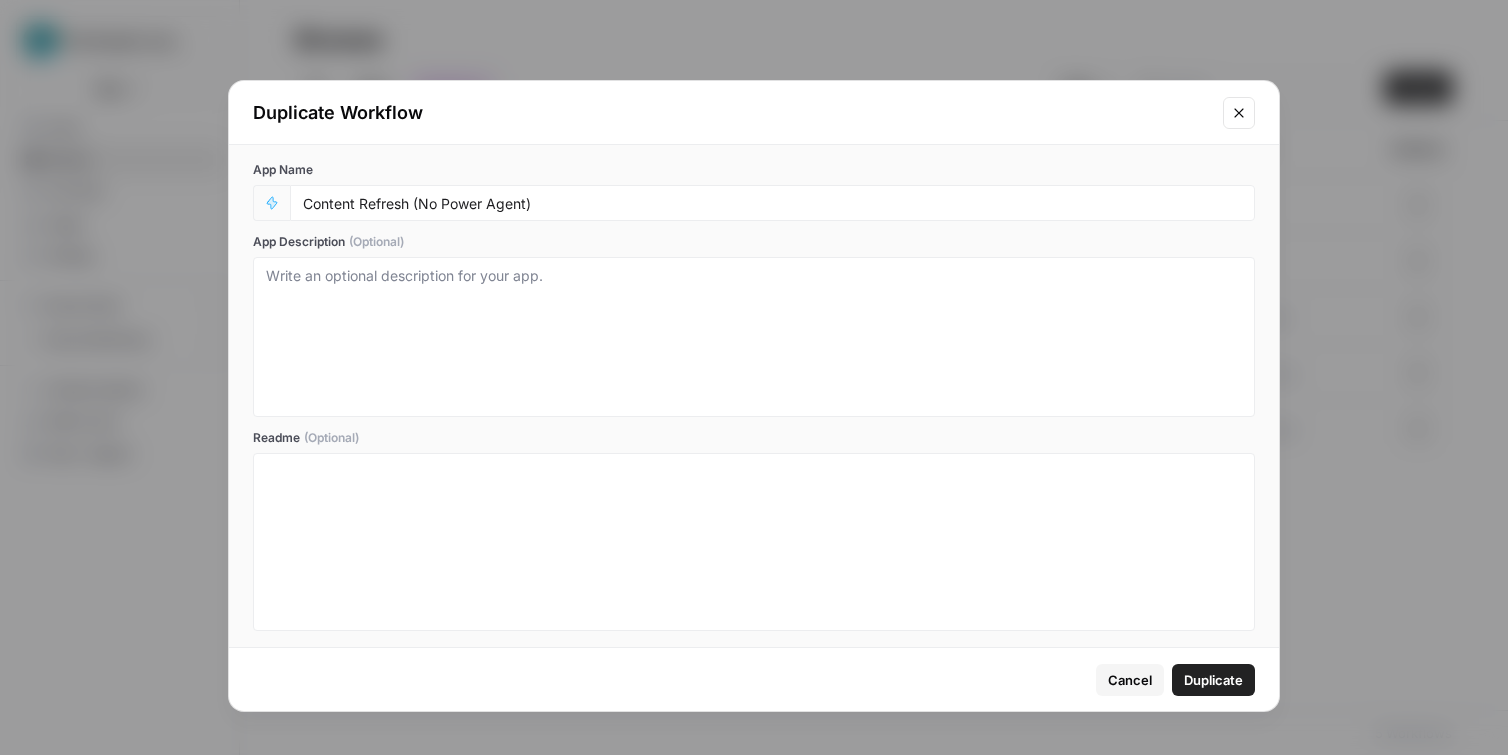click on "Duplicate" at bounding box center [1213, 680] 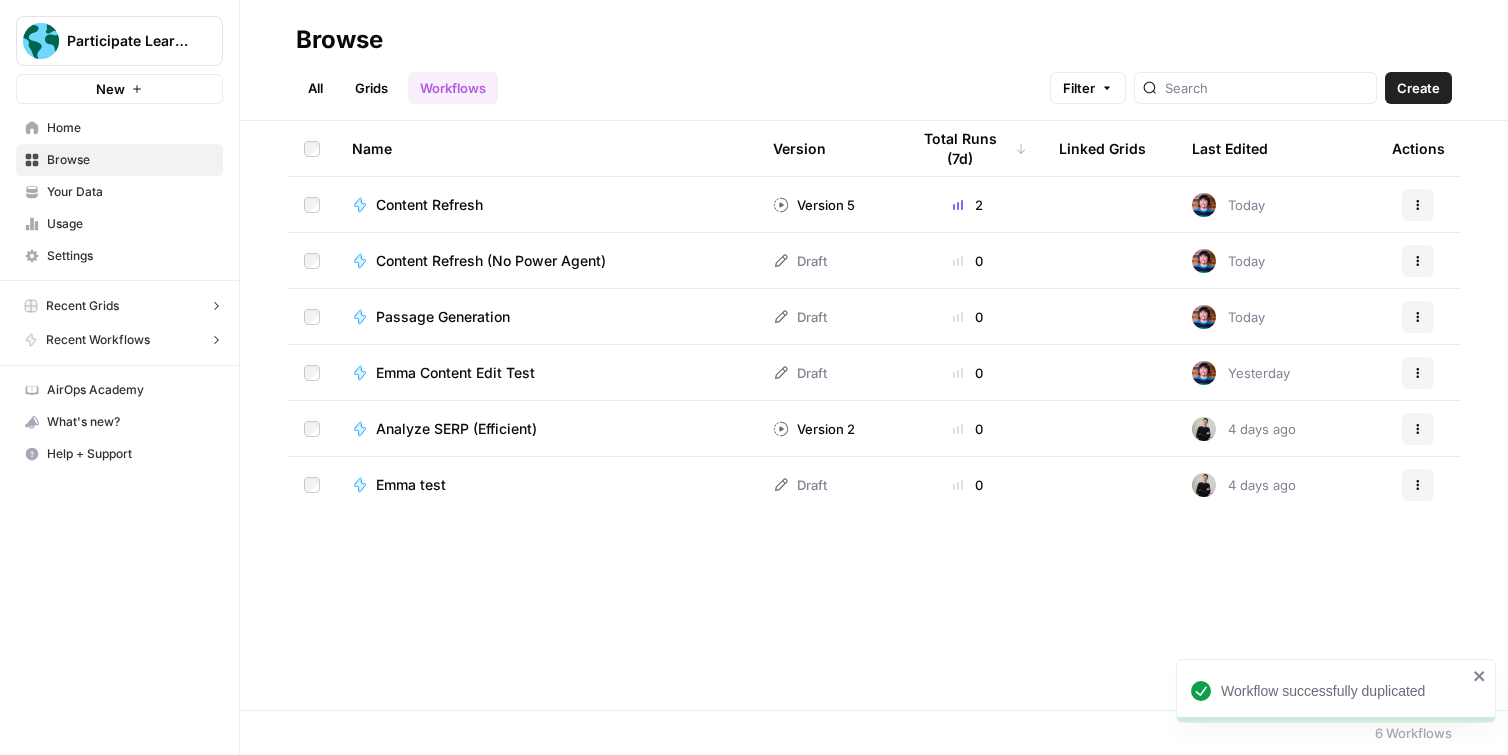 click on "Content Refresh (No Power Agent)" at bounding box center (491, 261) 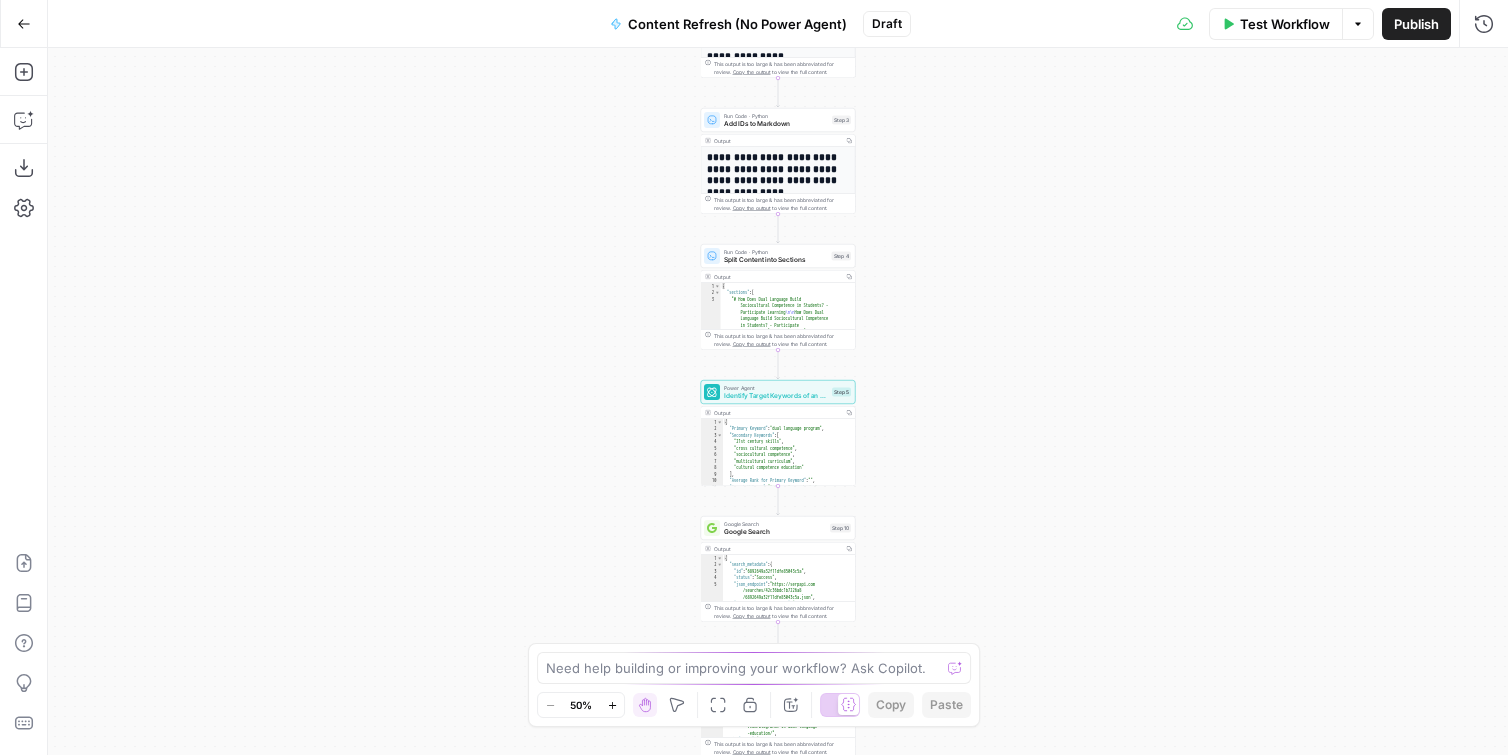 click 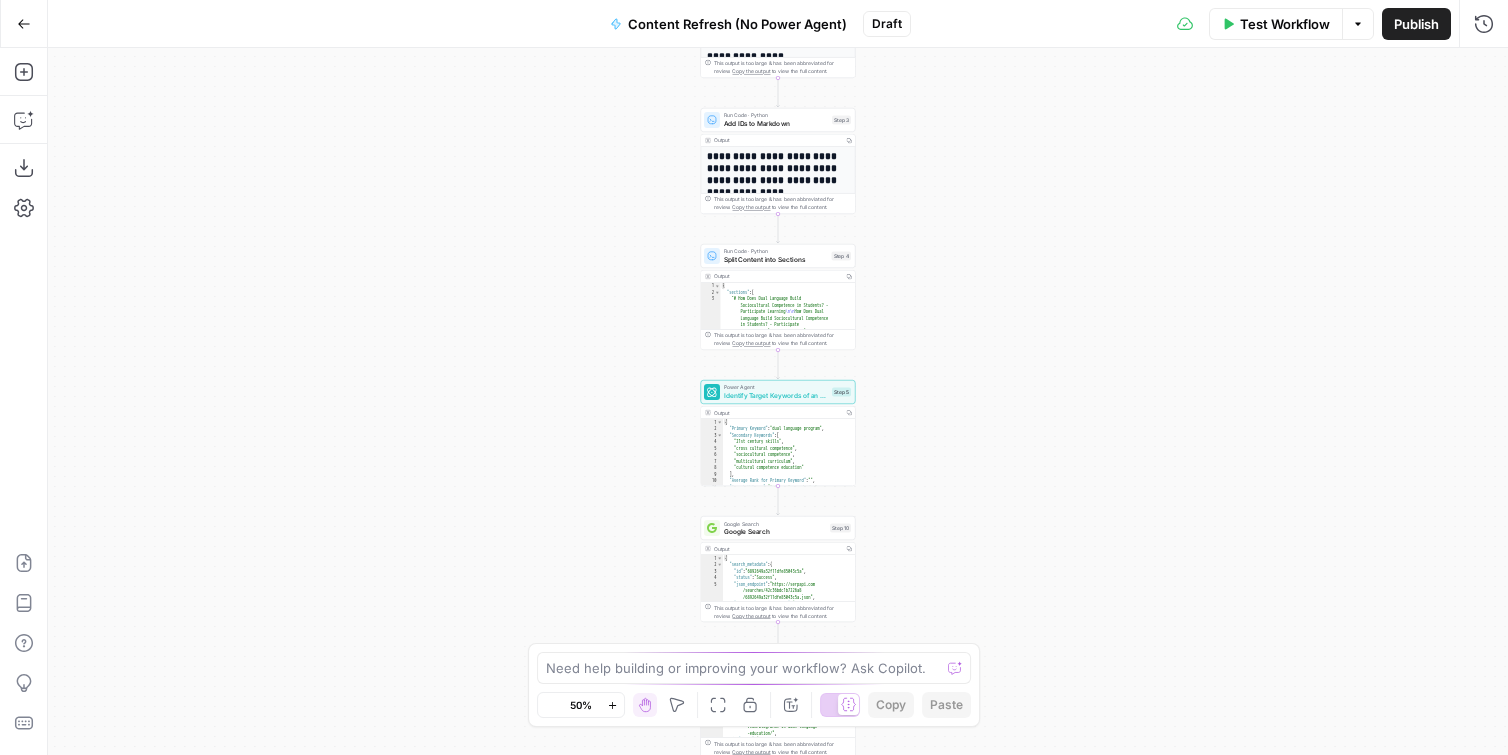 click 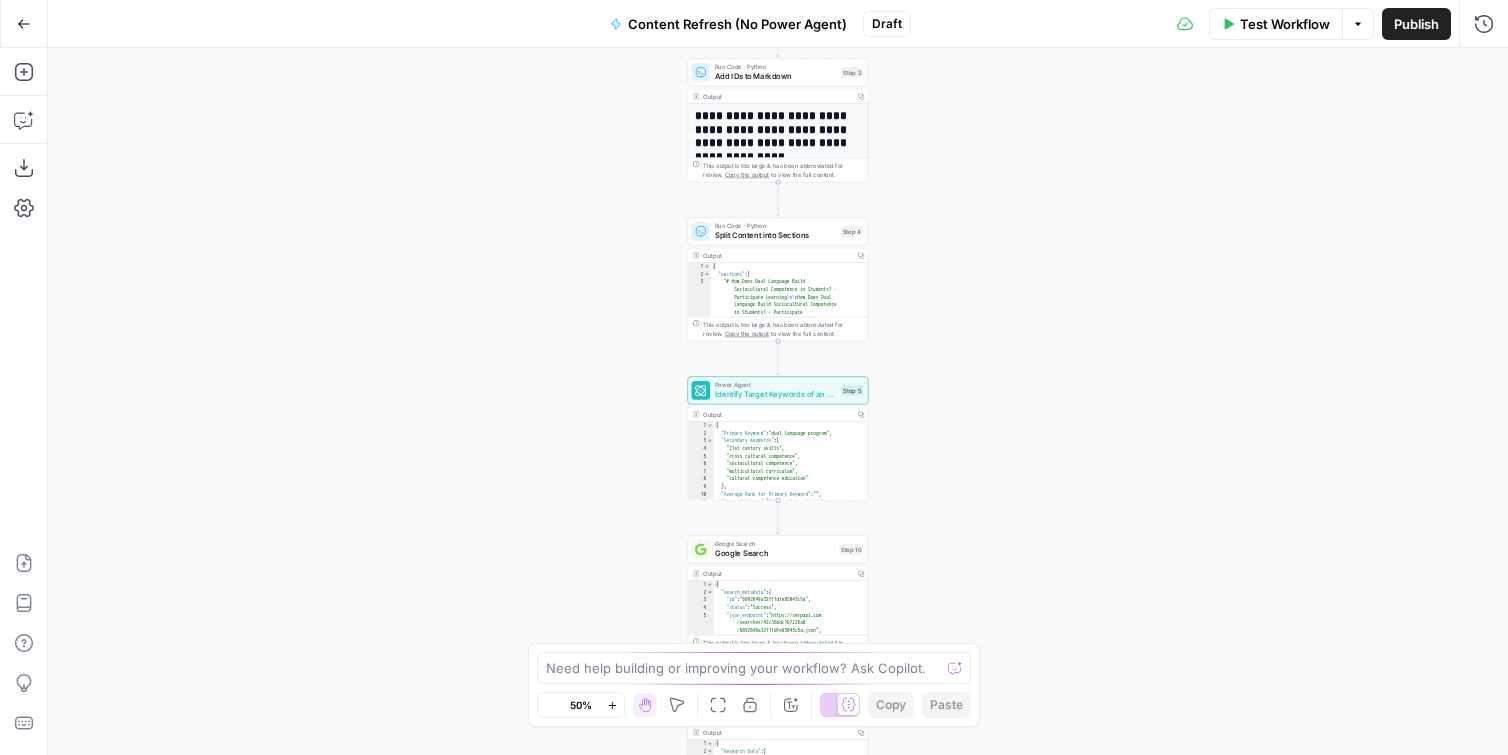 click 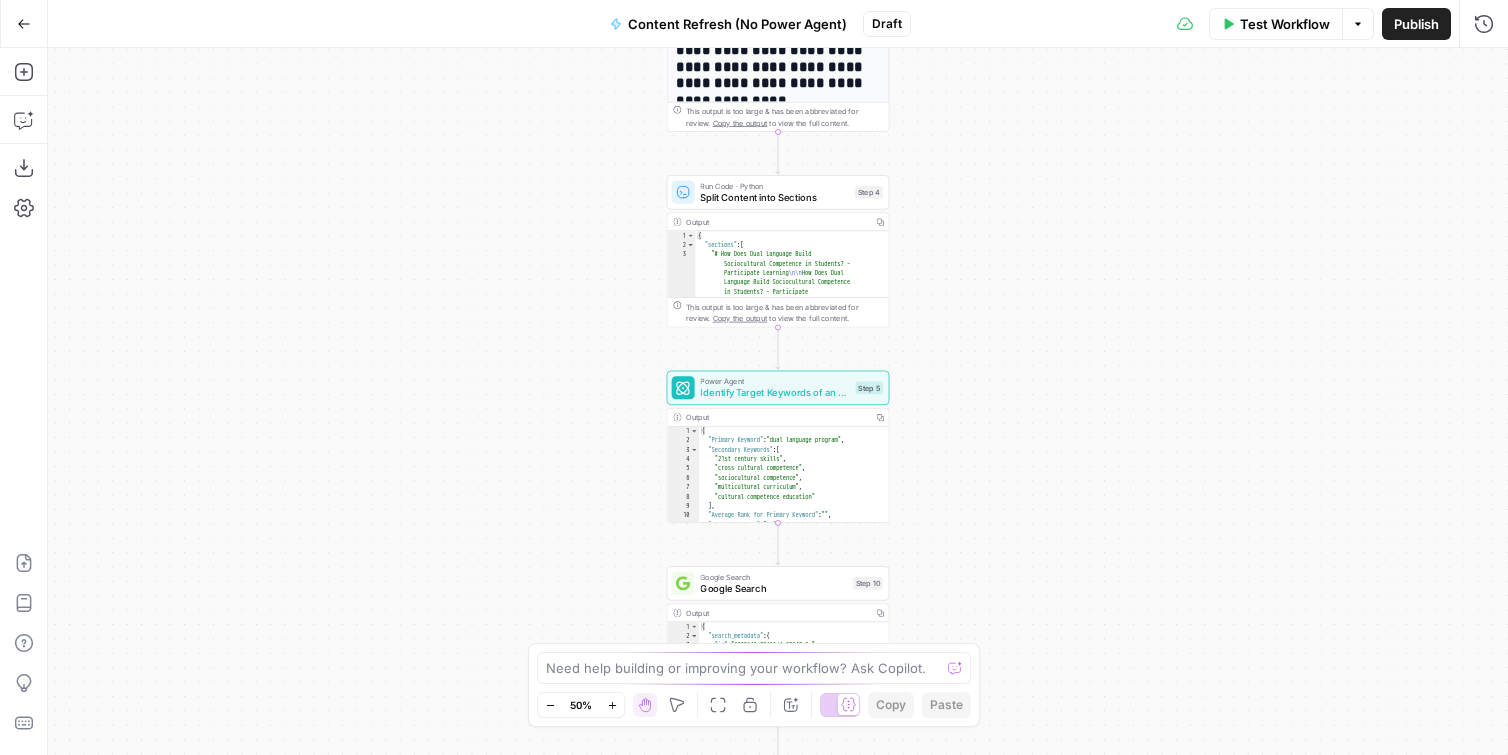 click 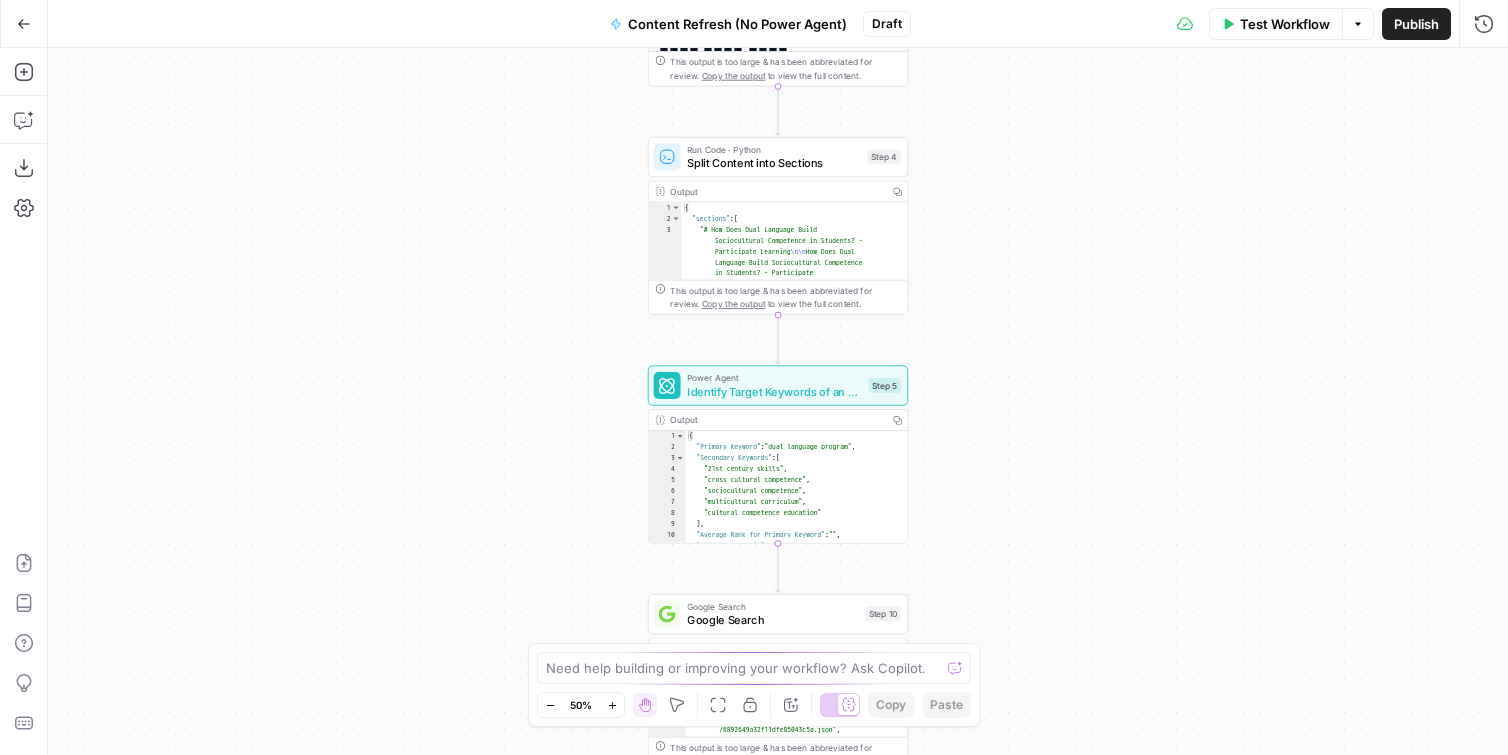 click 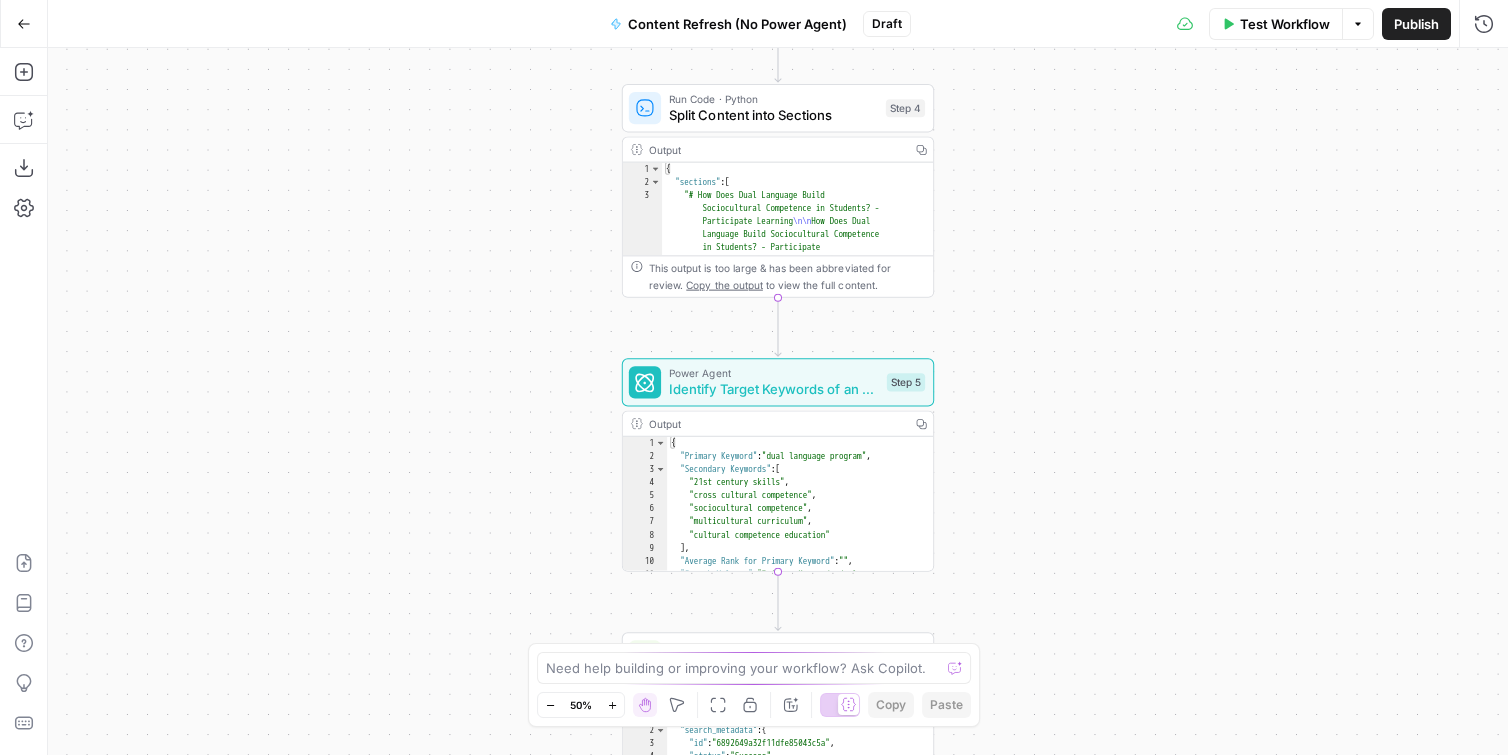 click 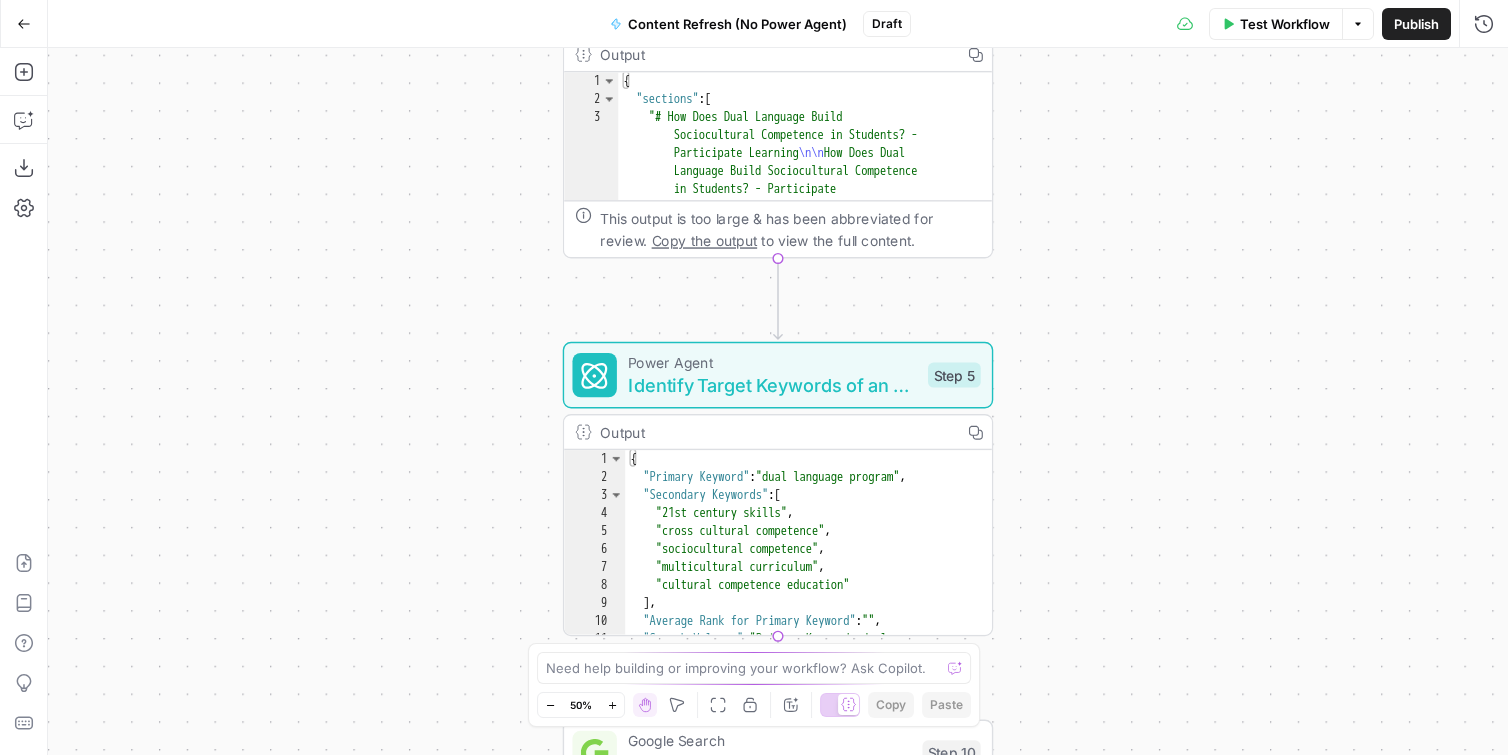 click 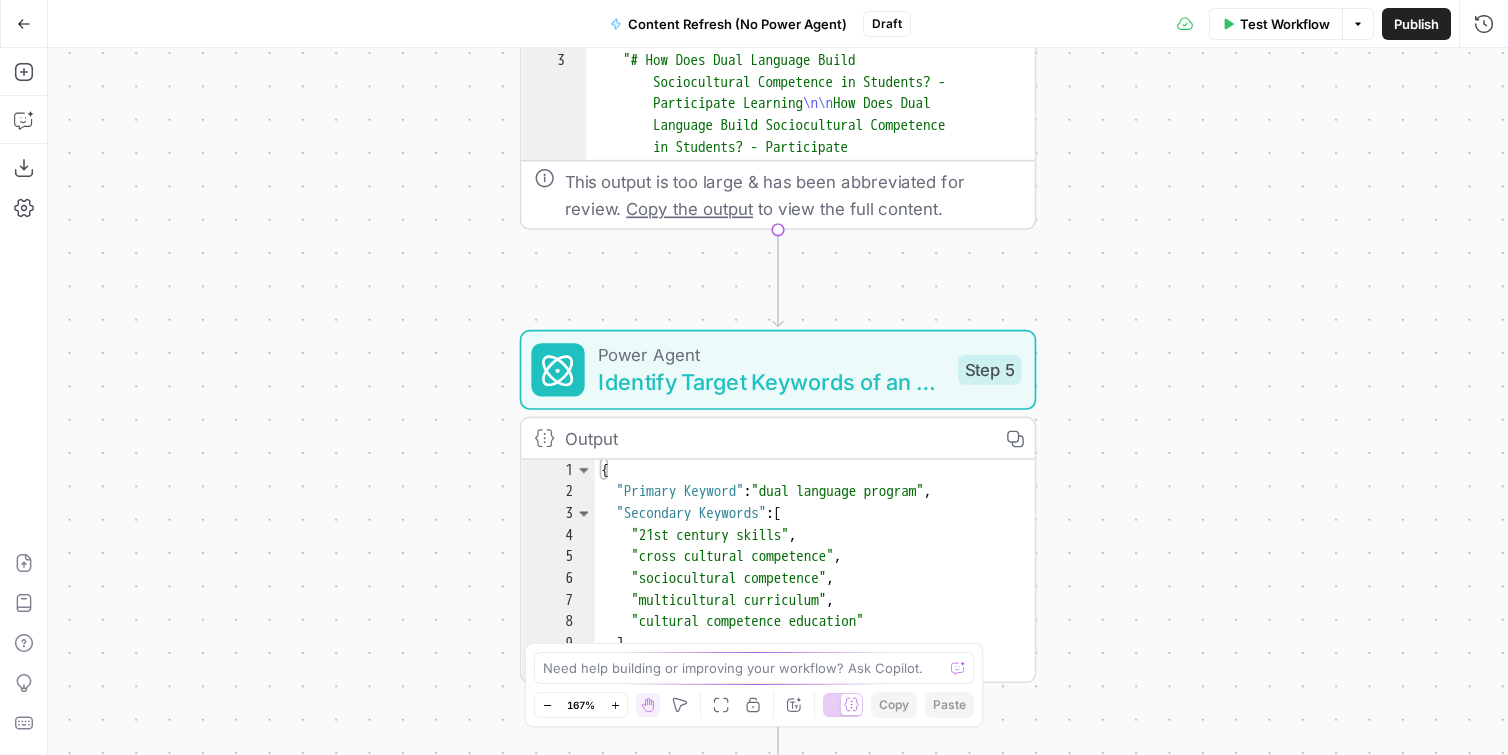 click 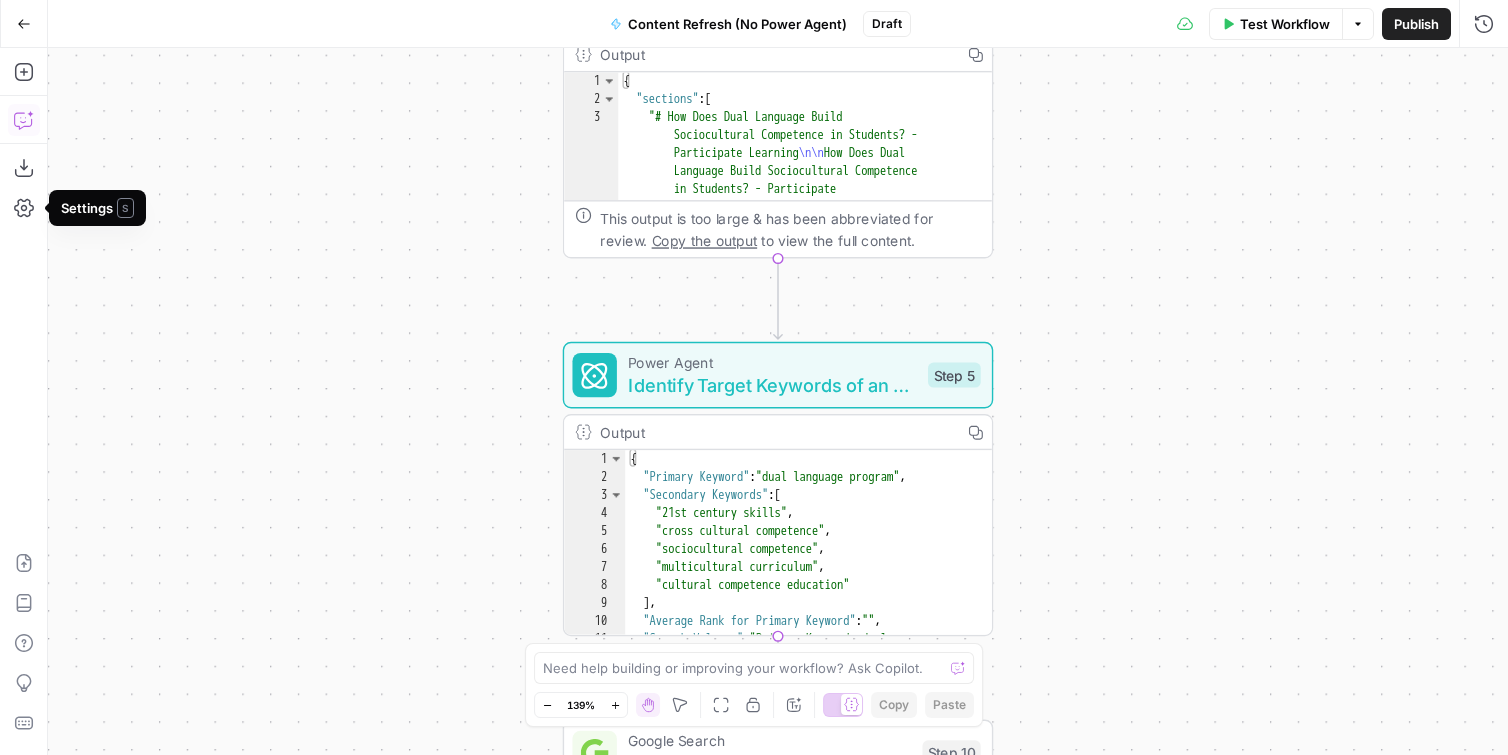 click 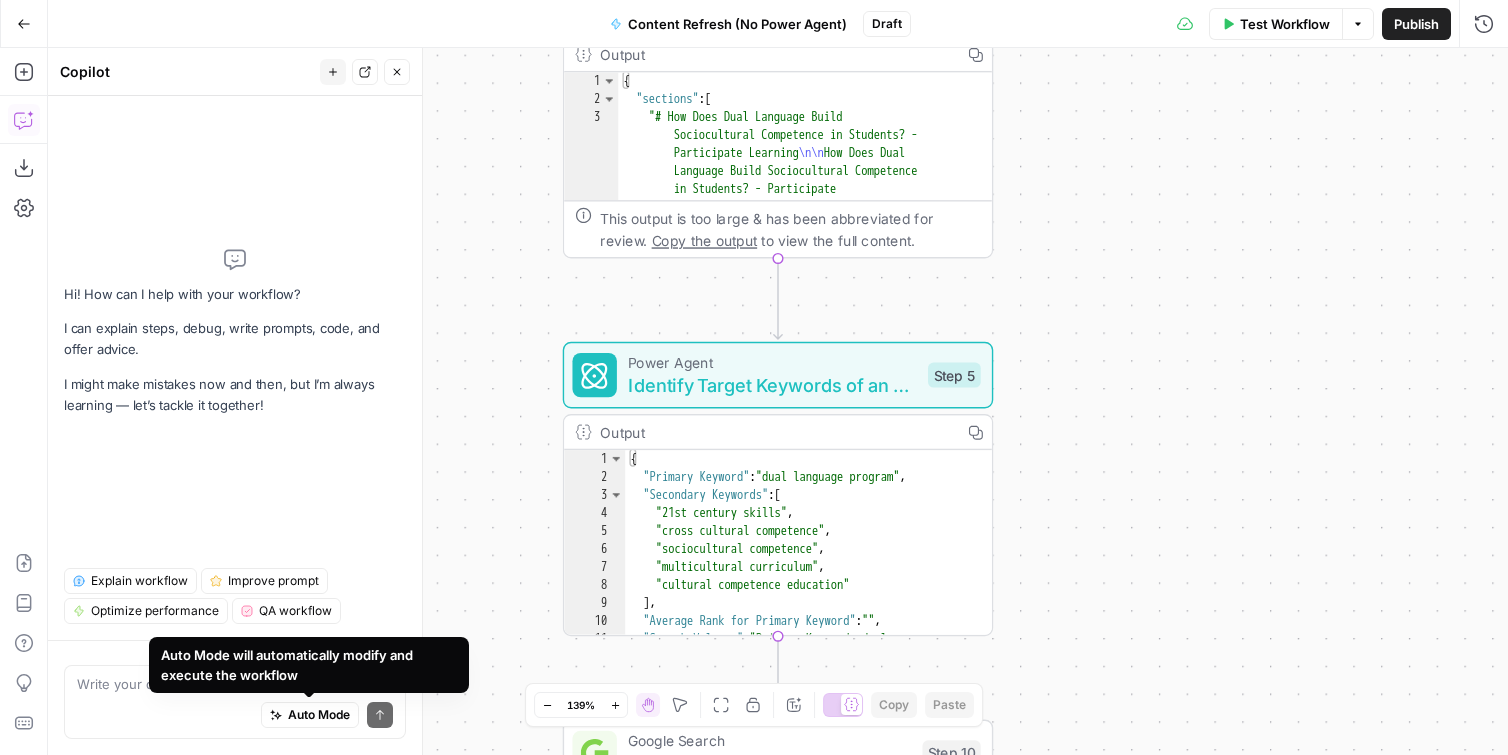click on "Auto Mode will automatically modify and execute the workflow" at bounding box center (309, 665) 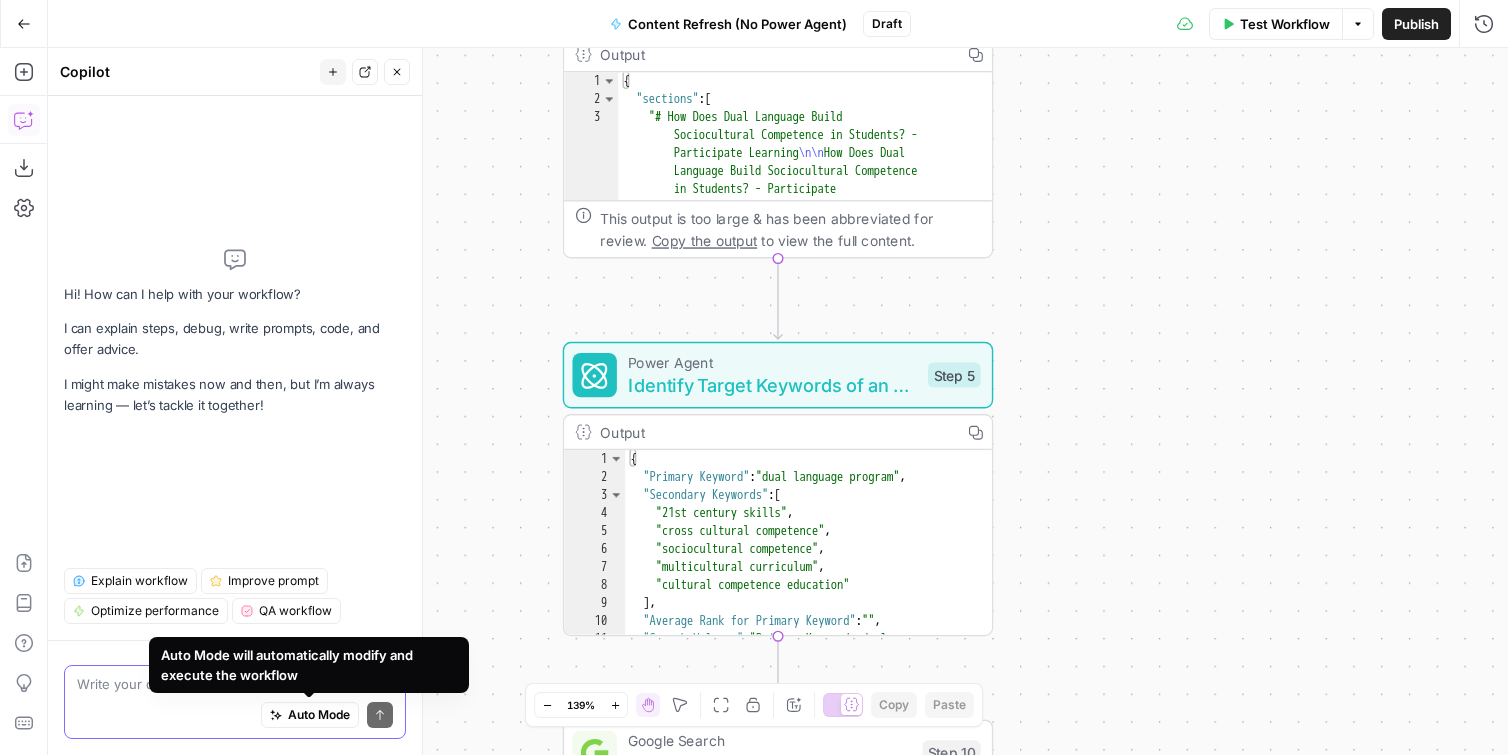click at bounding box center [235, 684] 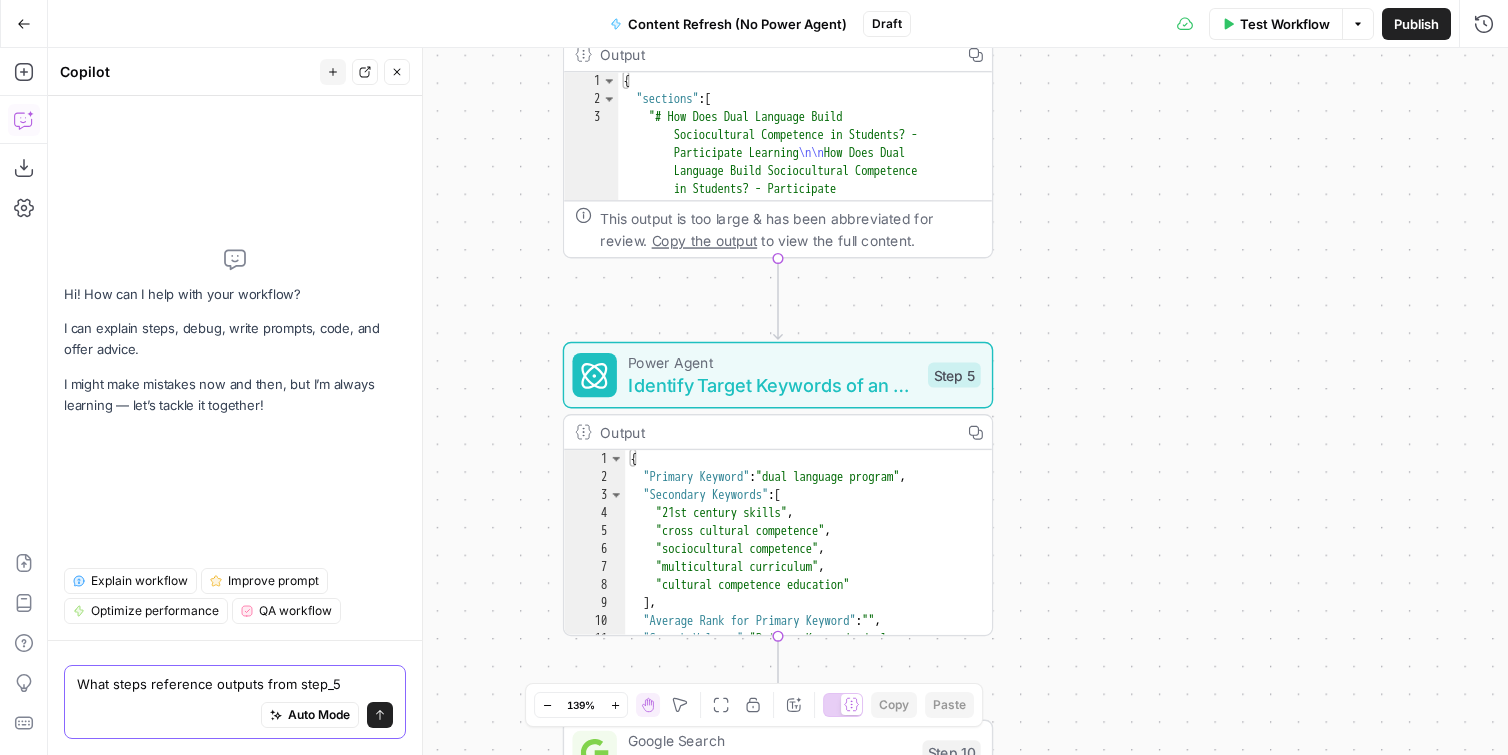 type on "What steps reference outputs from step_5?" 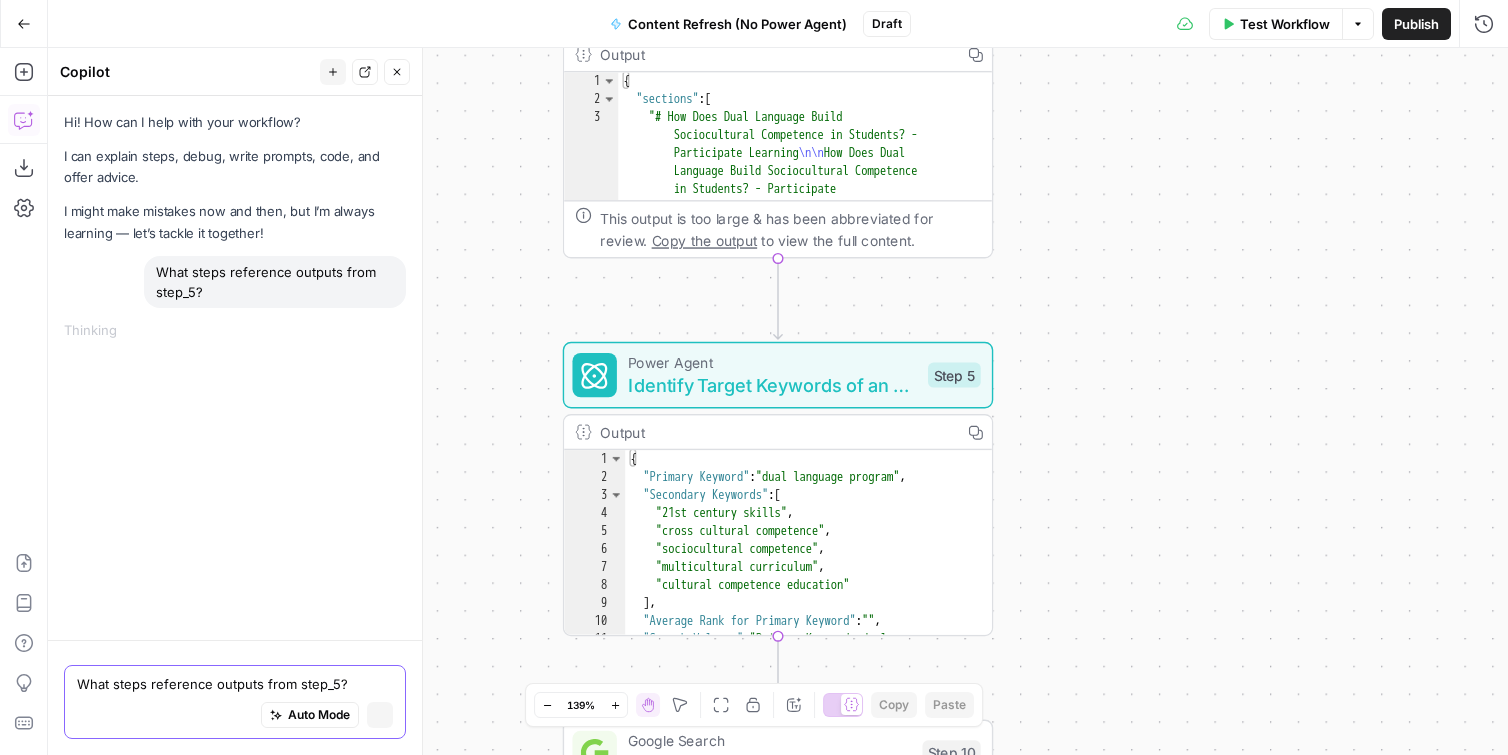 type 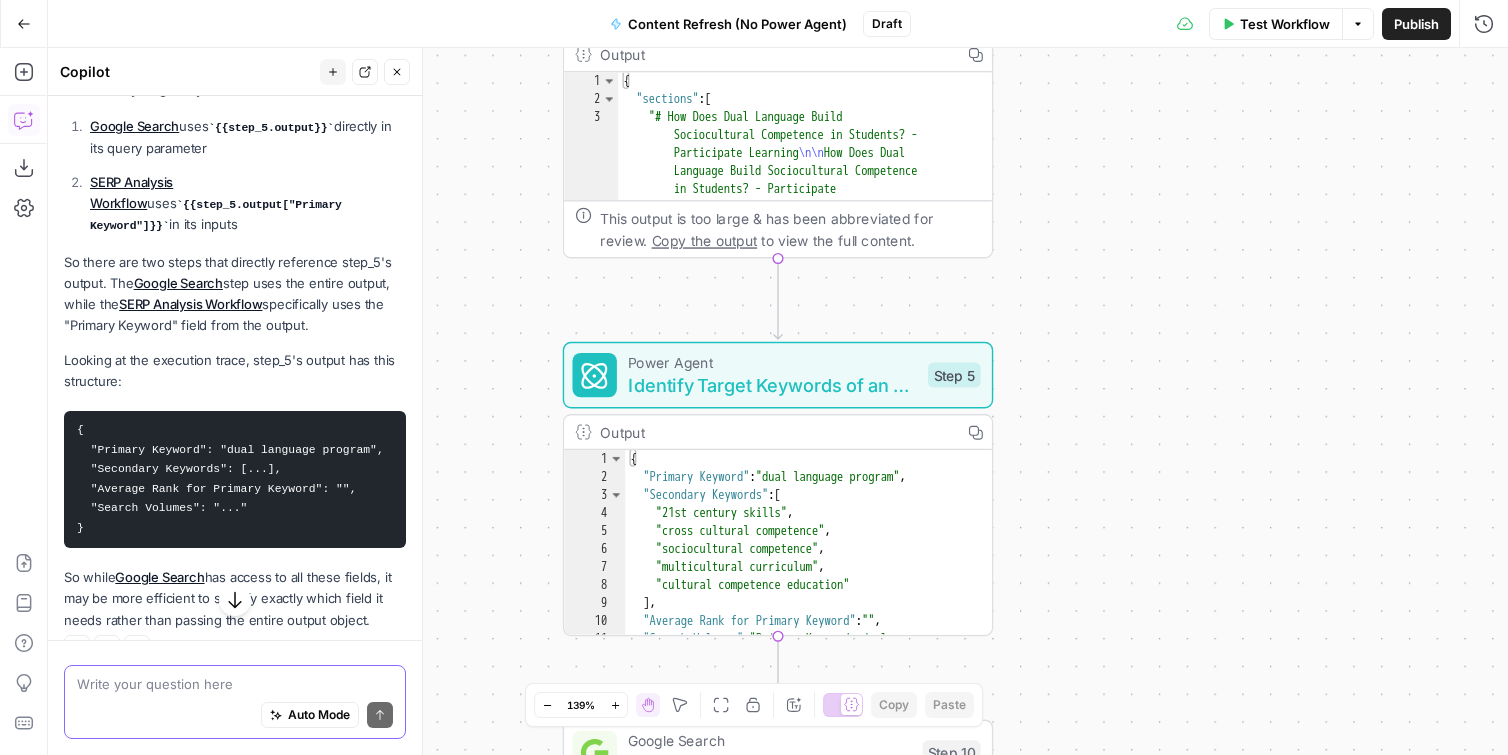 scroll, scrollTop: 299, scrollLeft: 0, axis: vertical 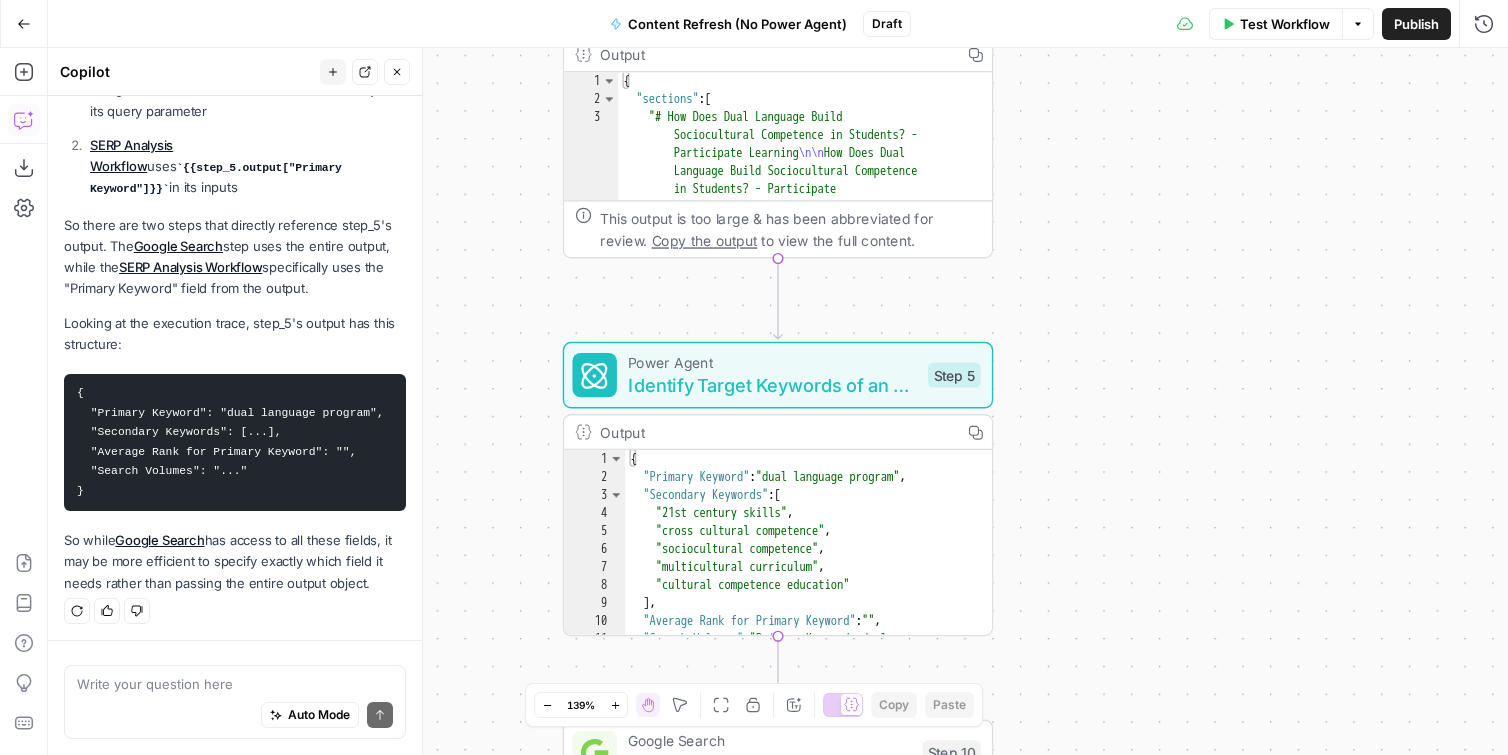 click on "So while  Google Search  has access to all these fields, it may be more efficient to specify exactly which field it needs rather than passing the entire output object." at bounding box center (235, 561) 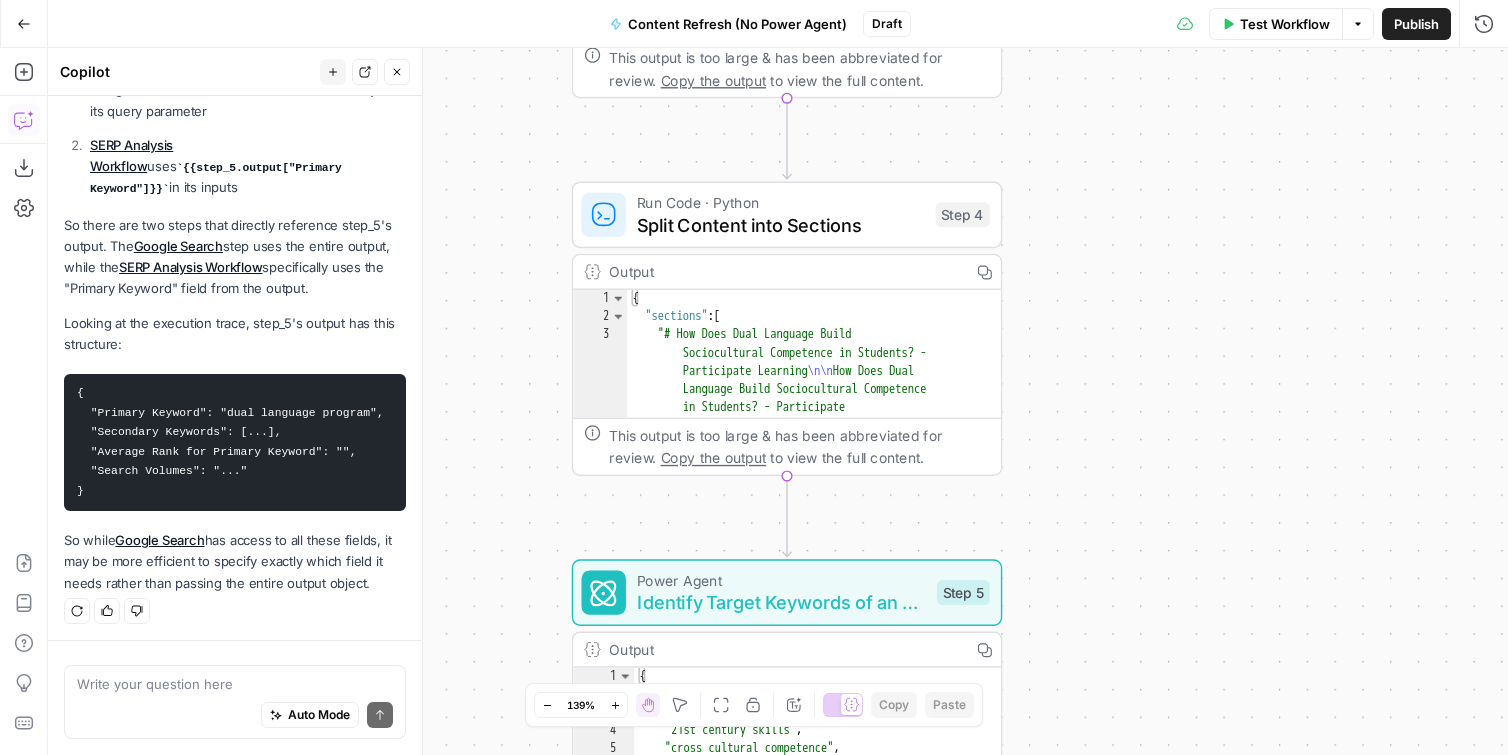 drag, startPoint x: 1117, startPoint y: 197, endPoint x: 1144, endPoint y: 595, distance: 398.91476 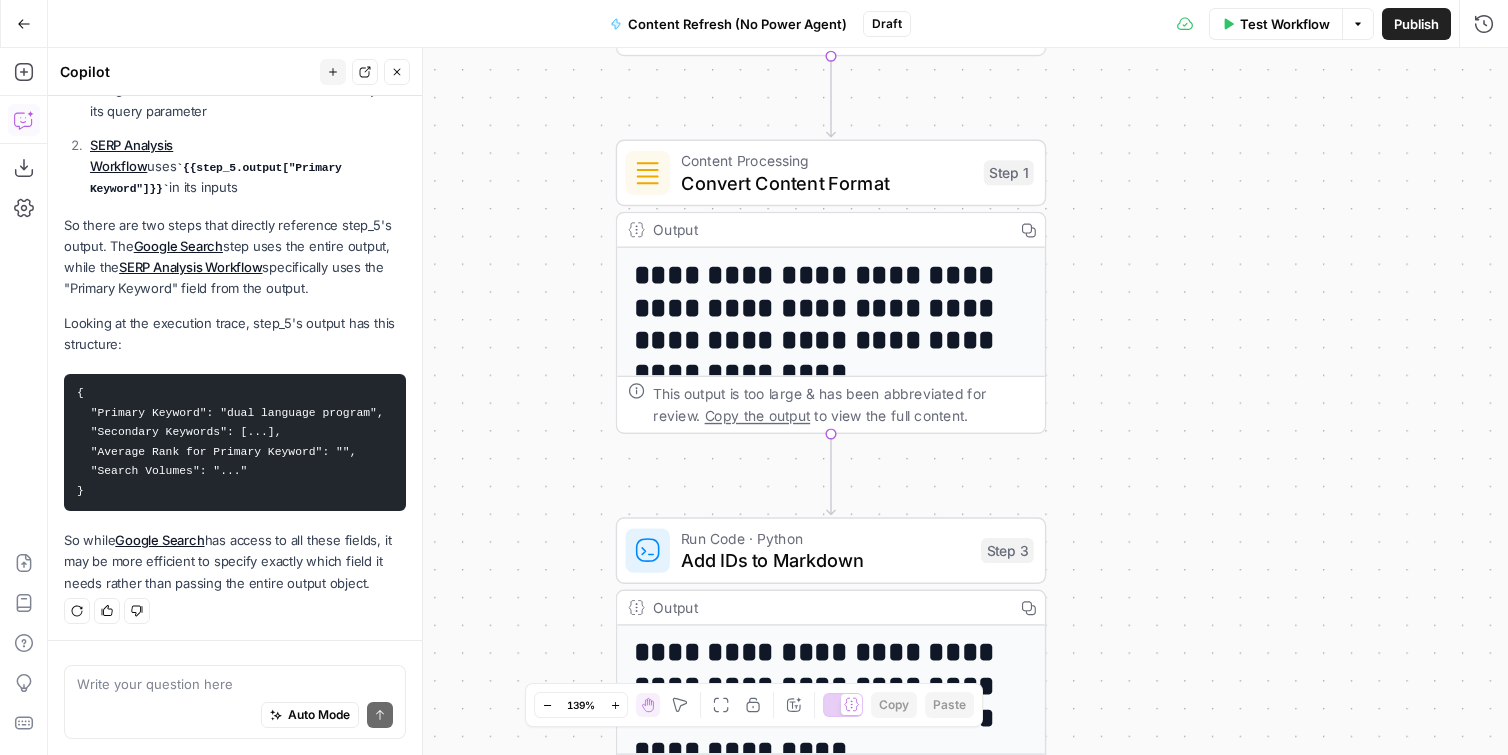 drag, startPoint x: 1114, startPoint y: 296, endPoint x: 1127, endPoint y: 486, distance: 190.44421 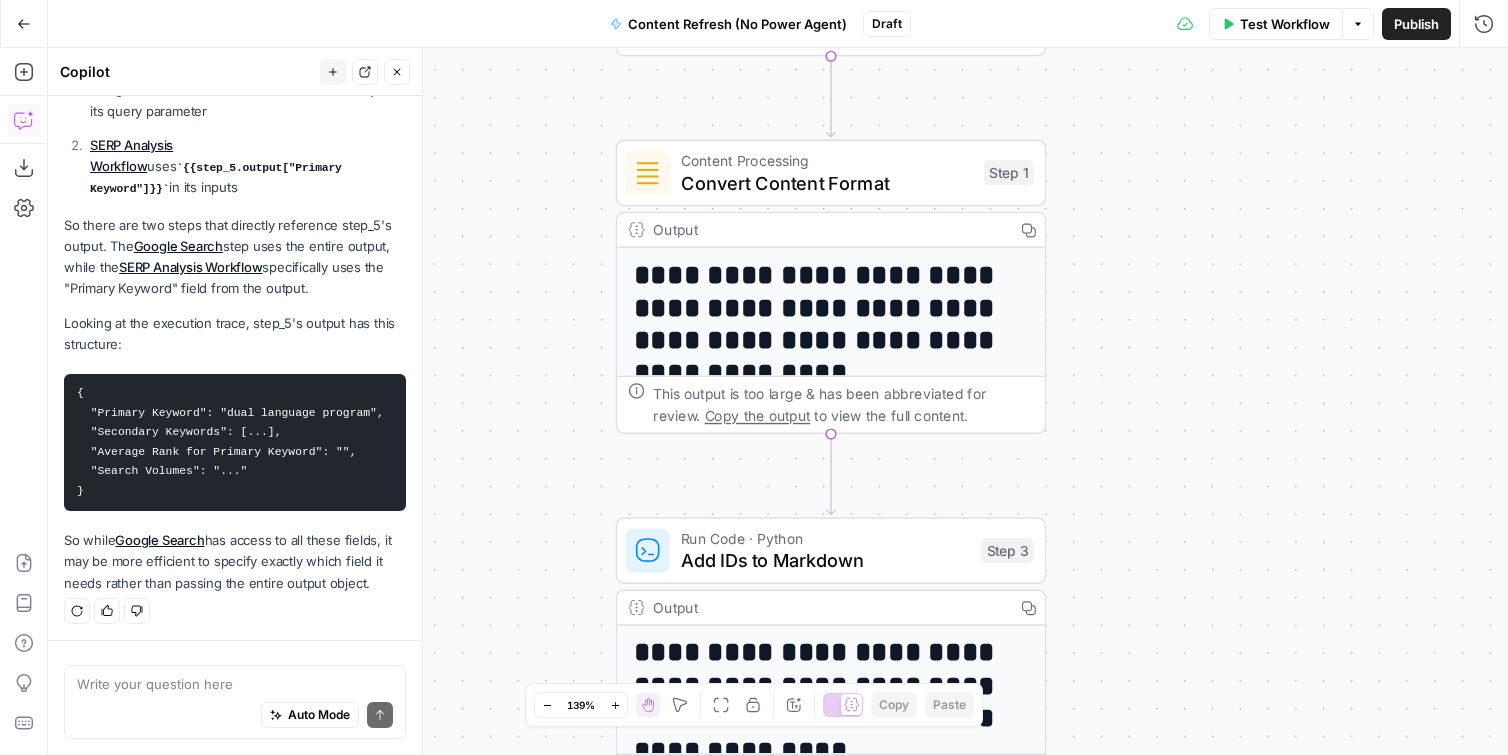 click on "**********" at bounding box center [778, 401] 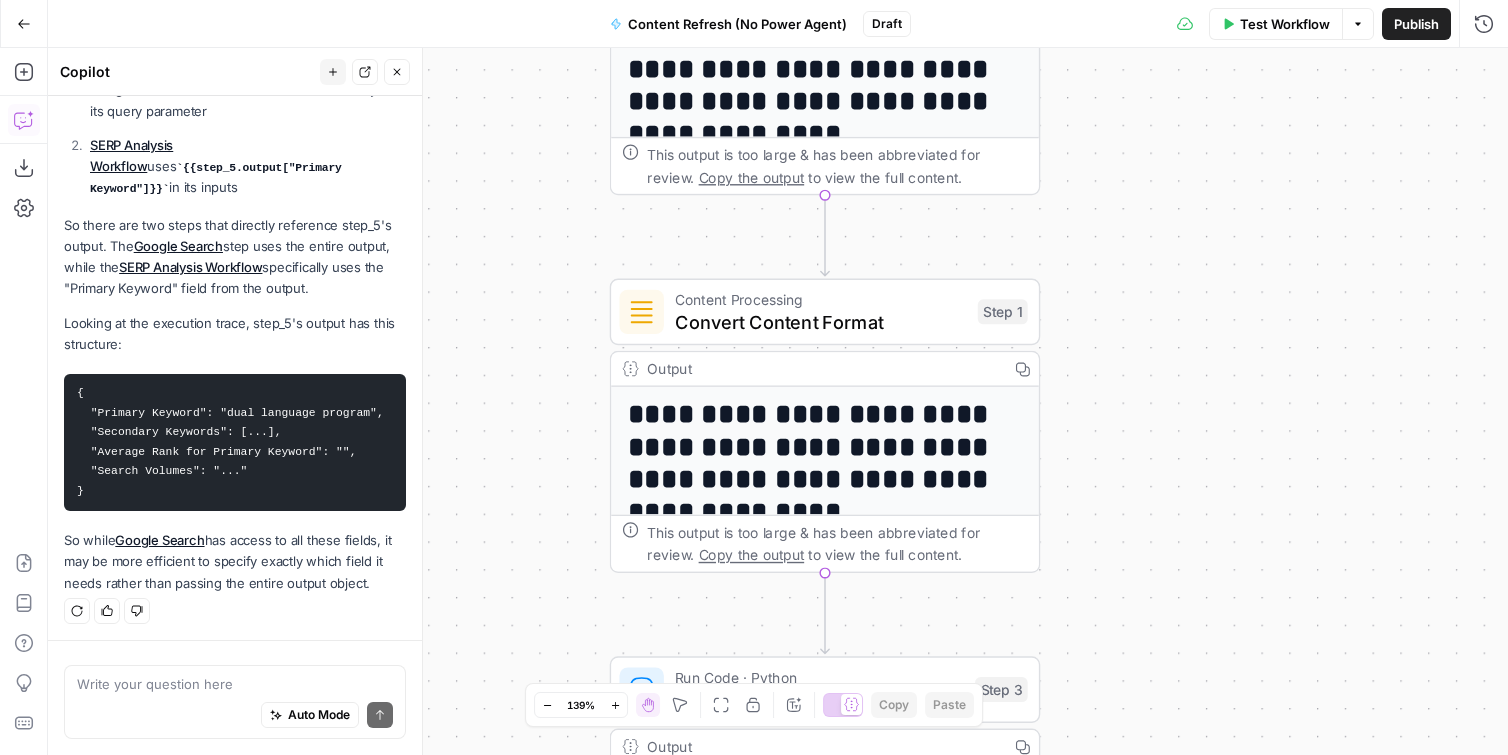 drag, startPoint x: 1166, startPoint y: 363, endPoint x: 1126, endPoint y: 649, distance: 288.78366 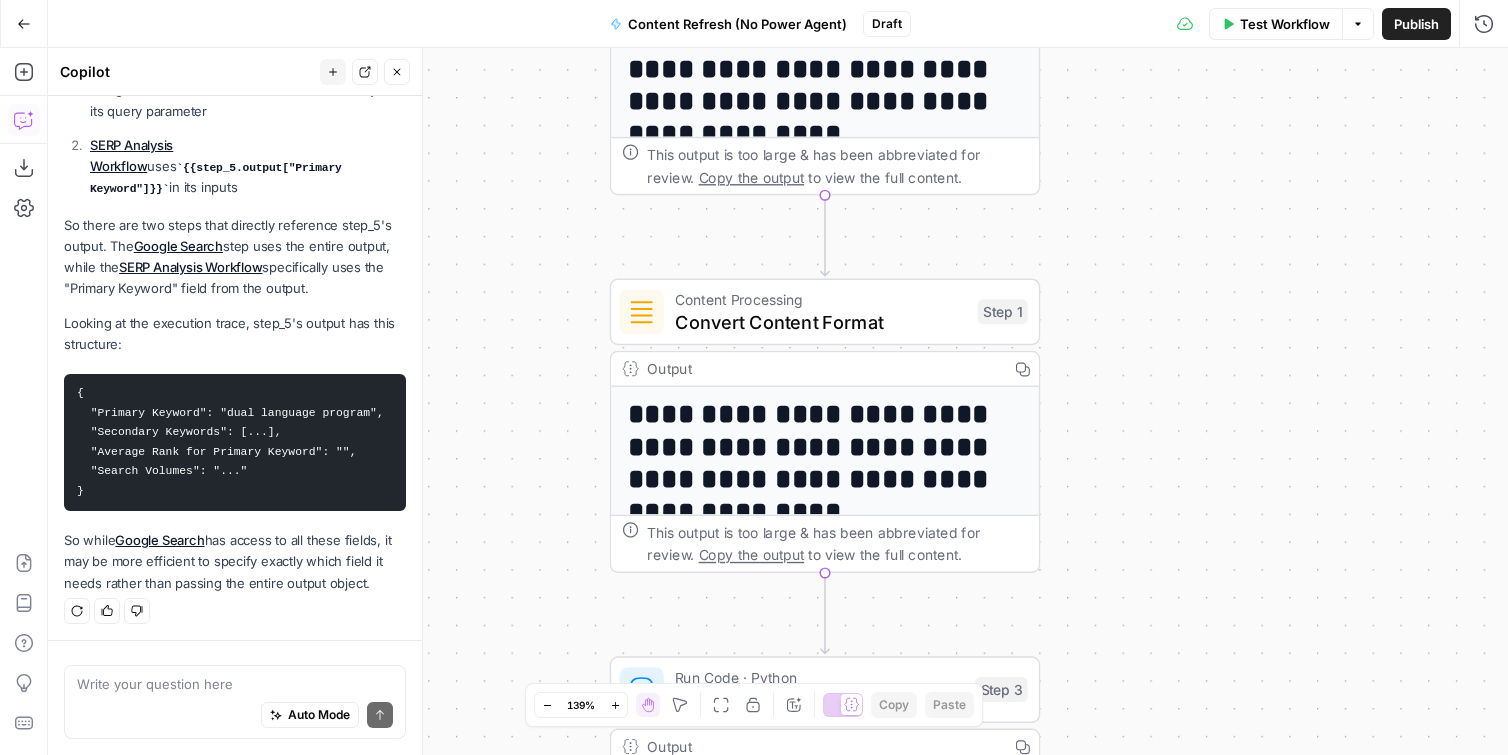 click on "**********" at bounding box center (778, 401) 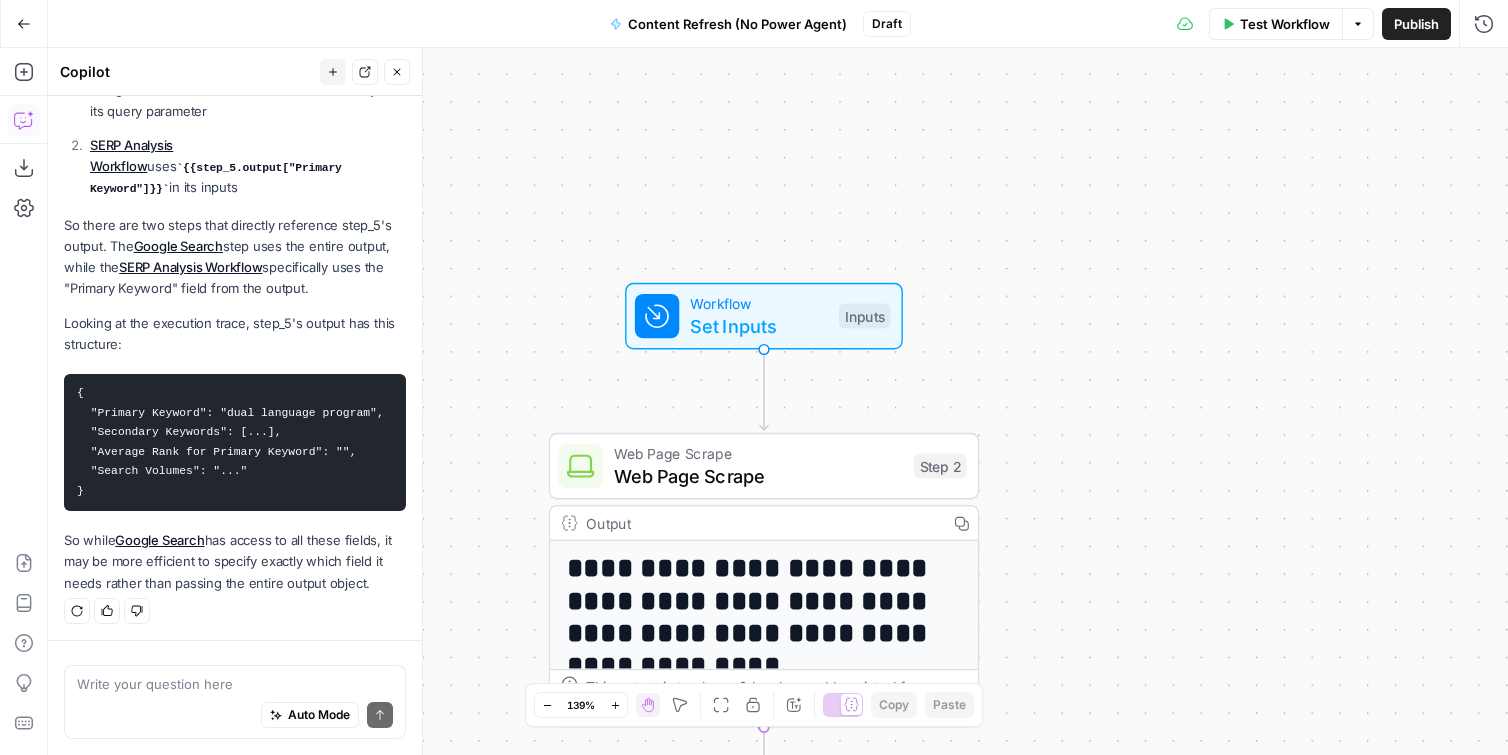 drag, startPoint x: 1132, startPoint y: 478, endPoint x: 1113, endPoint y: 522, distance: 47.92703 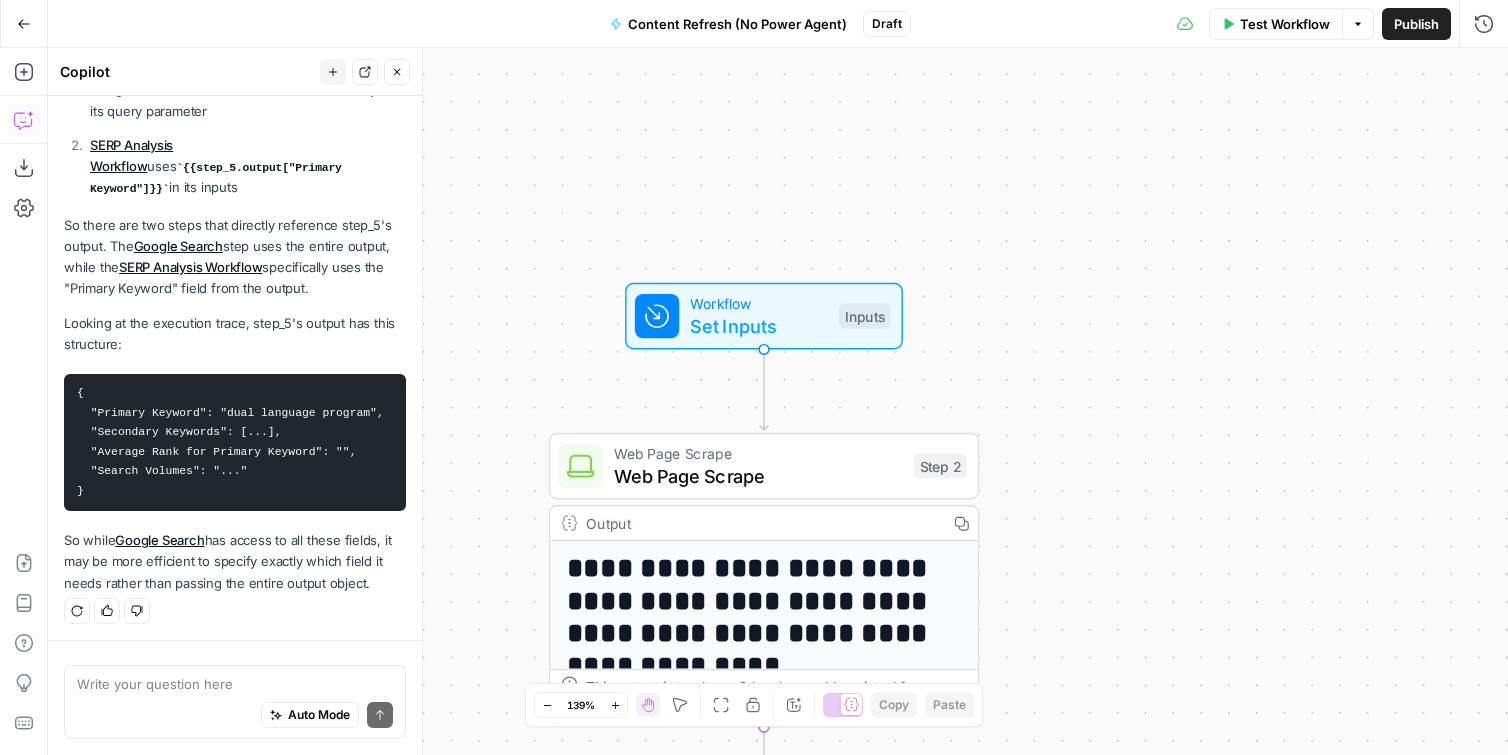 click on "**********" at bounding box center [778, 401] 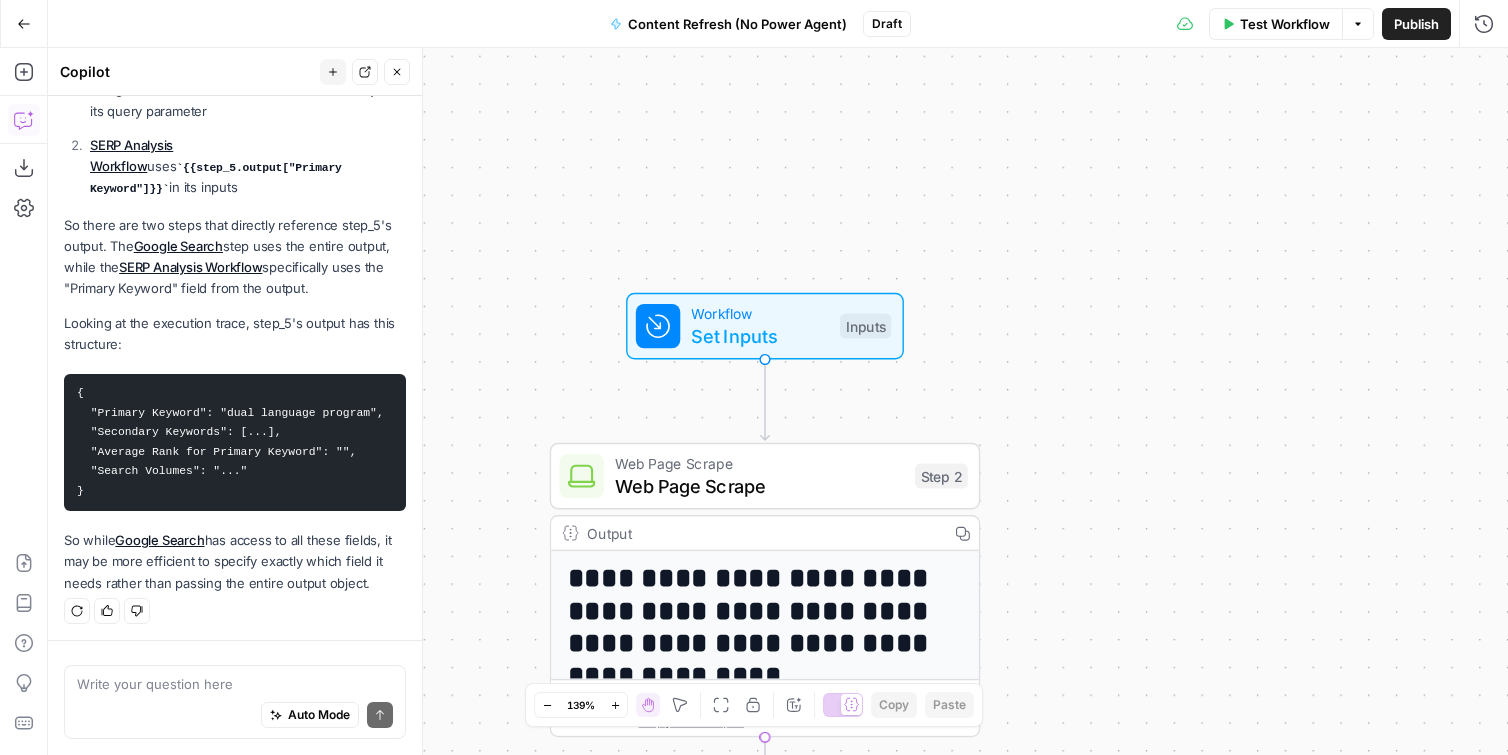 drag, startPoint x: 1101, startPoint y: 317, endPoint x: 1106, endPoint y: 160, distance: 157.0796 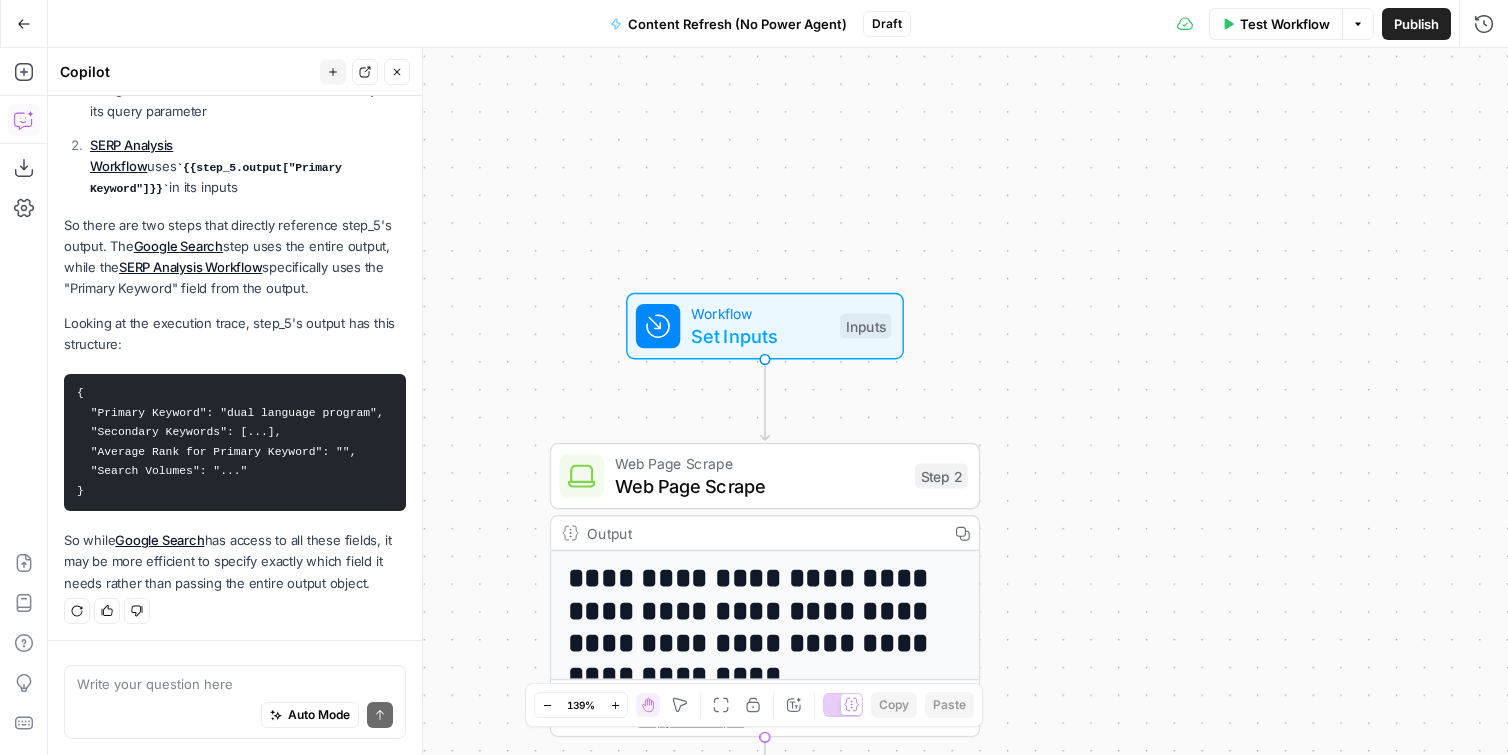 click on "**********" at bounding box center [778, 401] 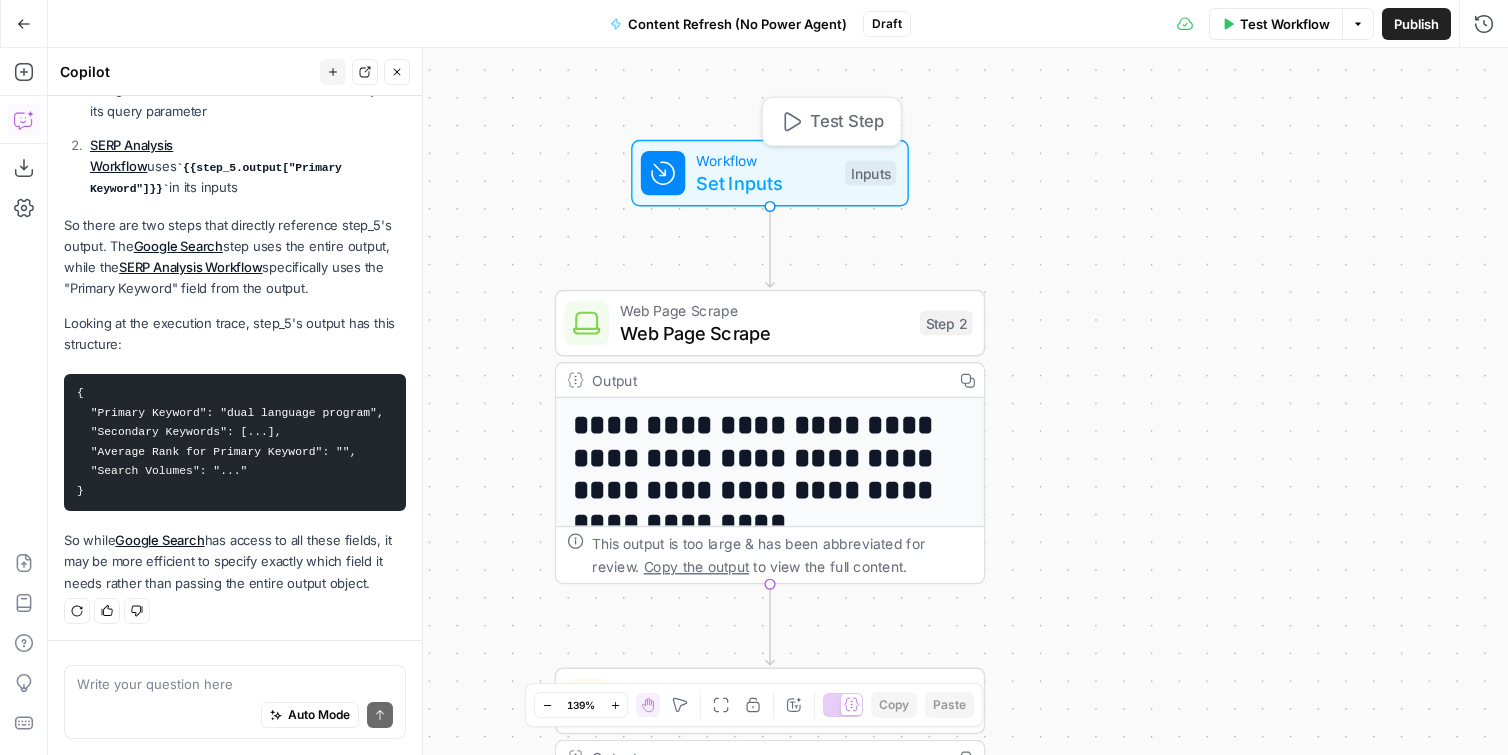 click on "Set Inputs" at bounding box center (764, 183) 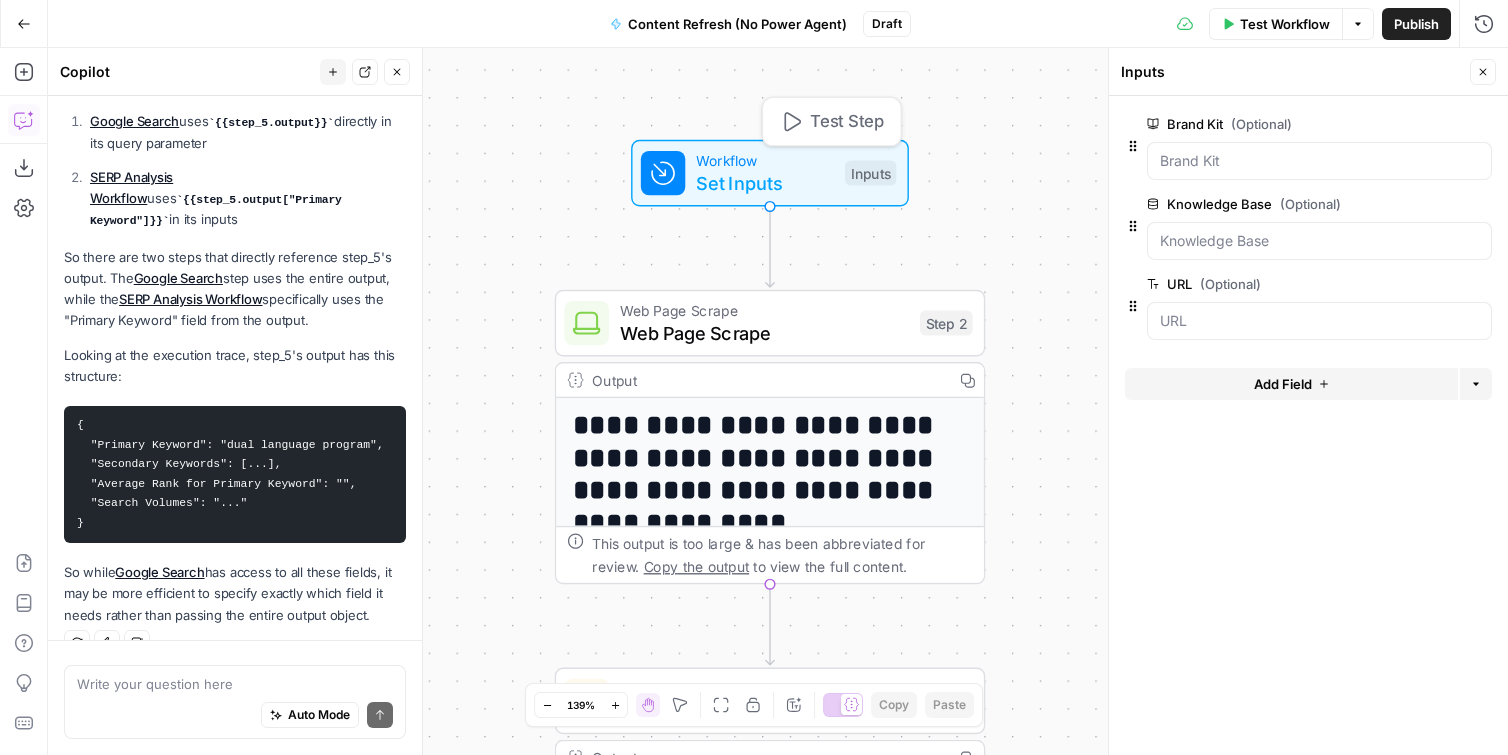 scroll, scrollTop: 331, scrollLeft: 0, axis: vertical 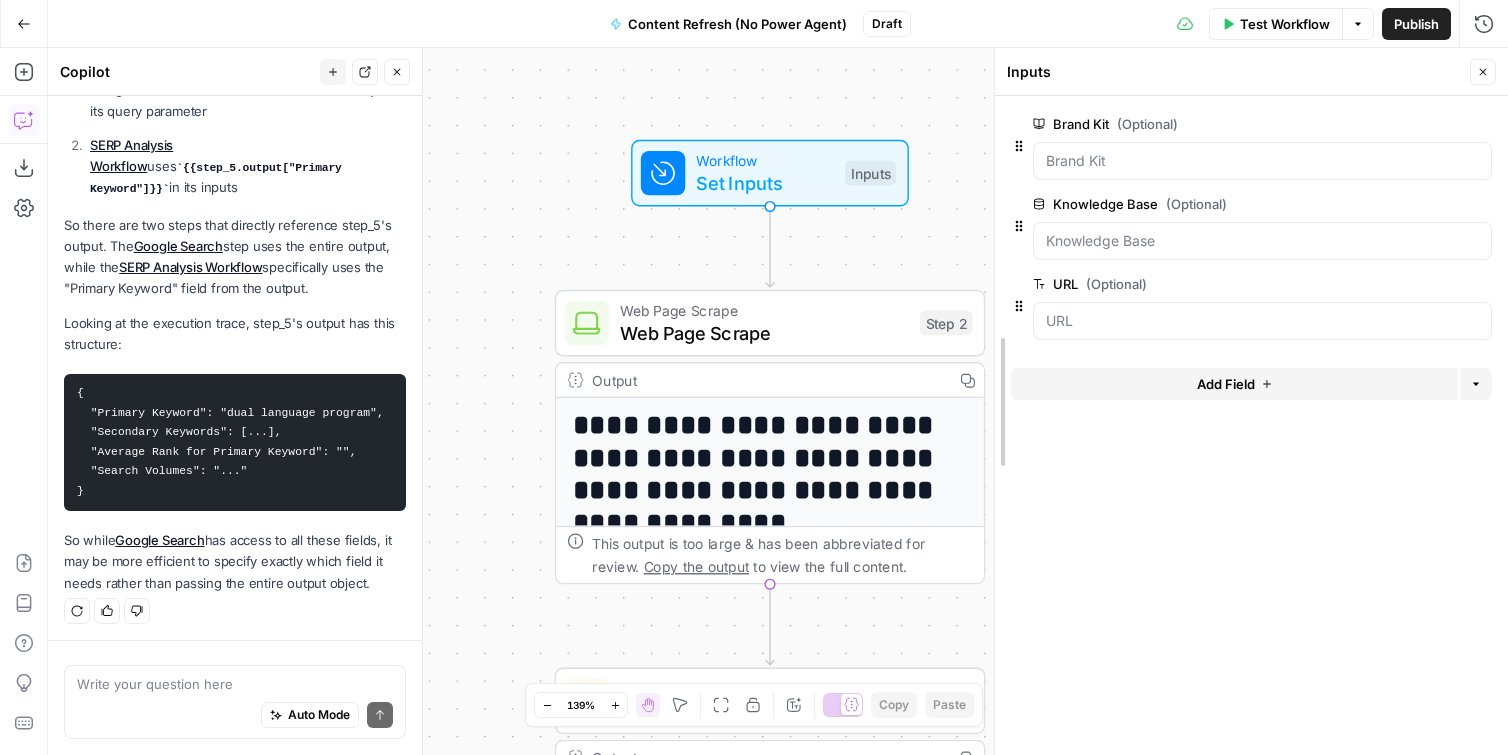 drag, startPoint x: 1114, startPoint y: 70, endPoint x: 1000, endPoint y: 66, distance: 114.07015 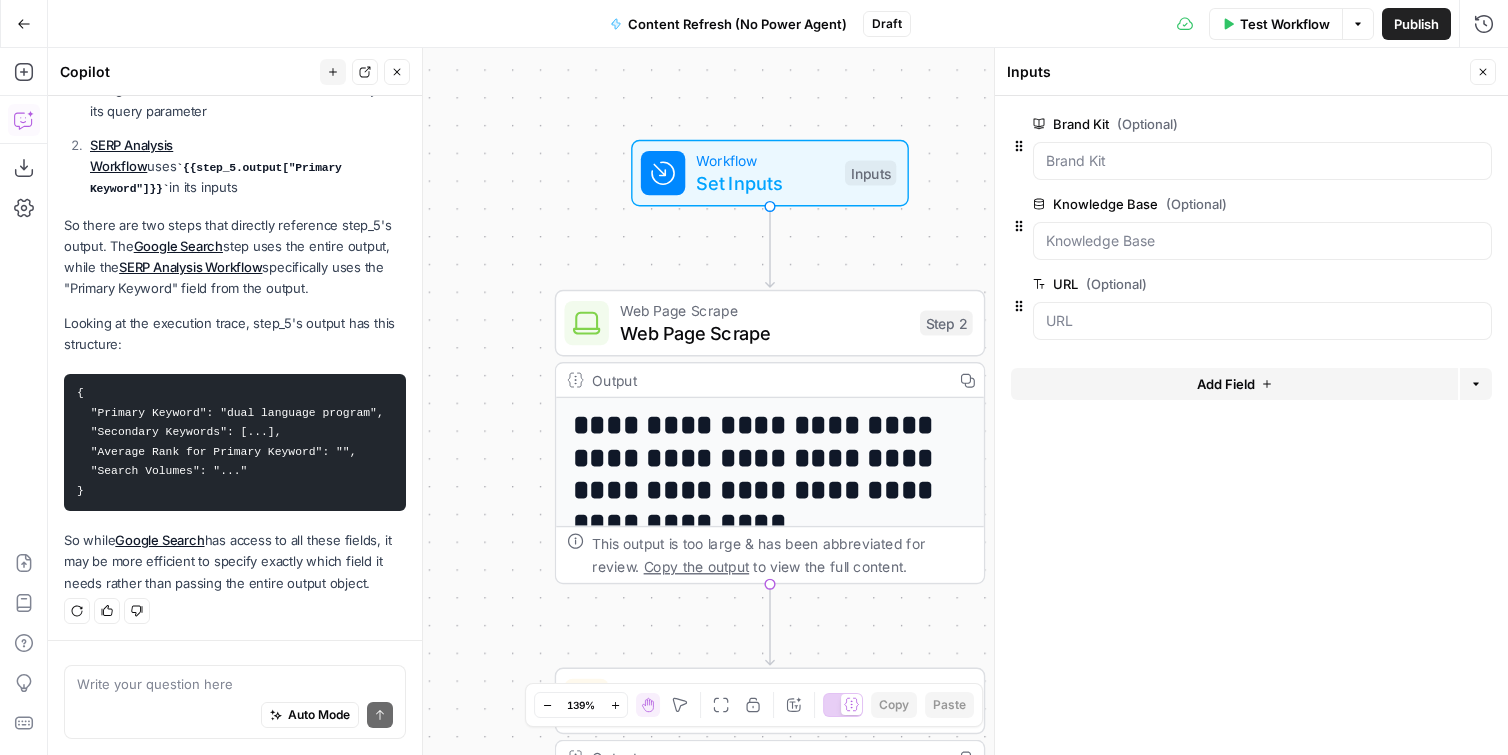 click on "Add Field" at bounding box center [1226, 384] 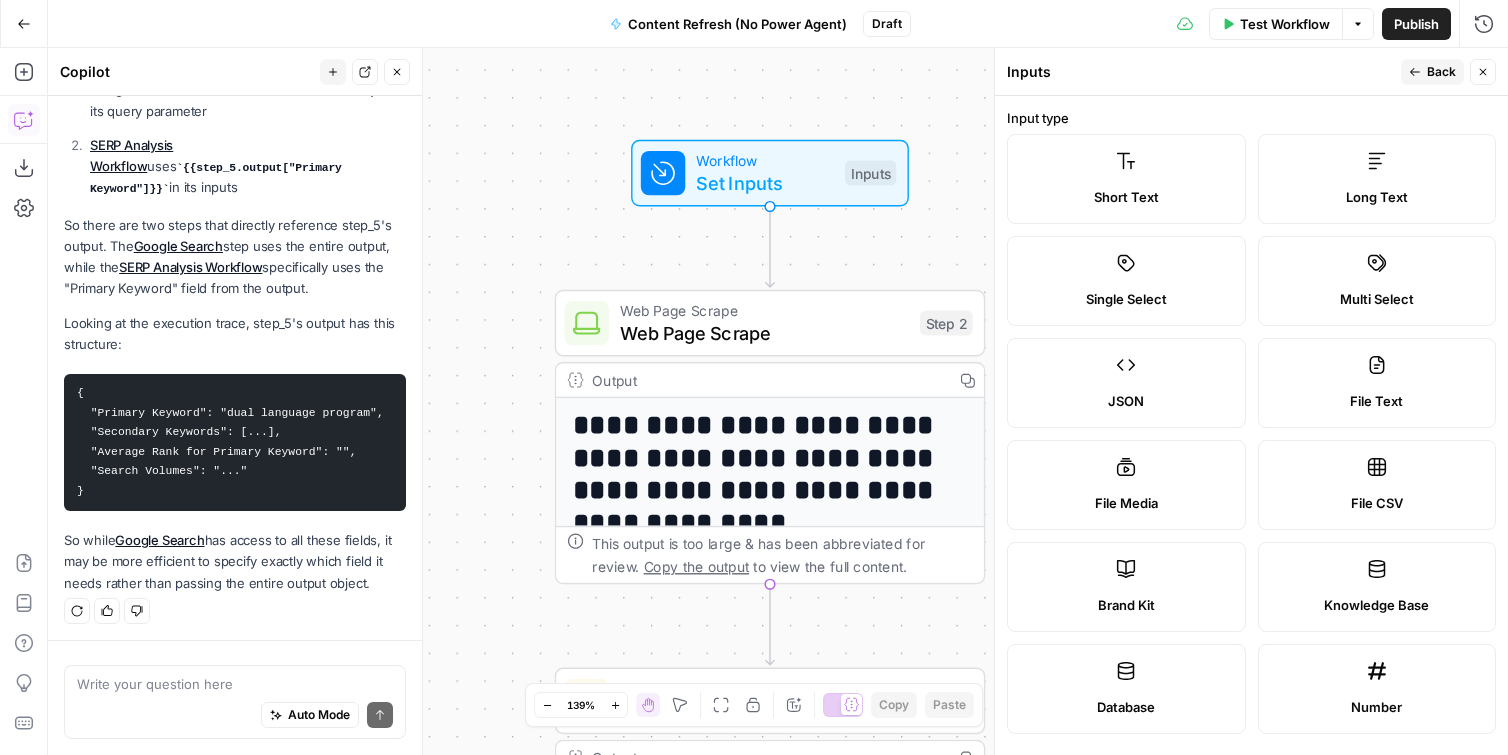 click on "Short Text" at bounding box center (1126, 179) 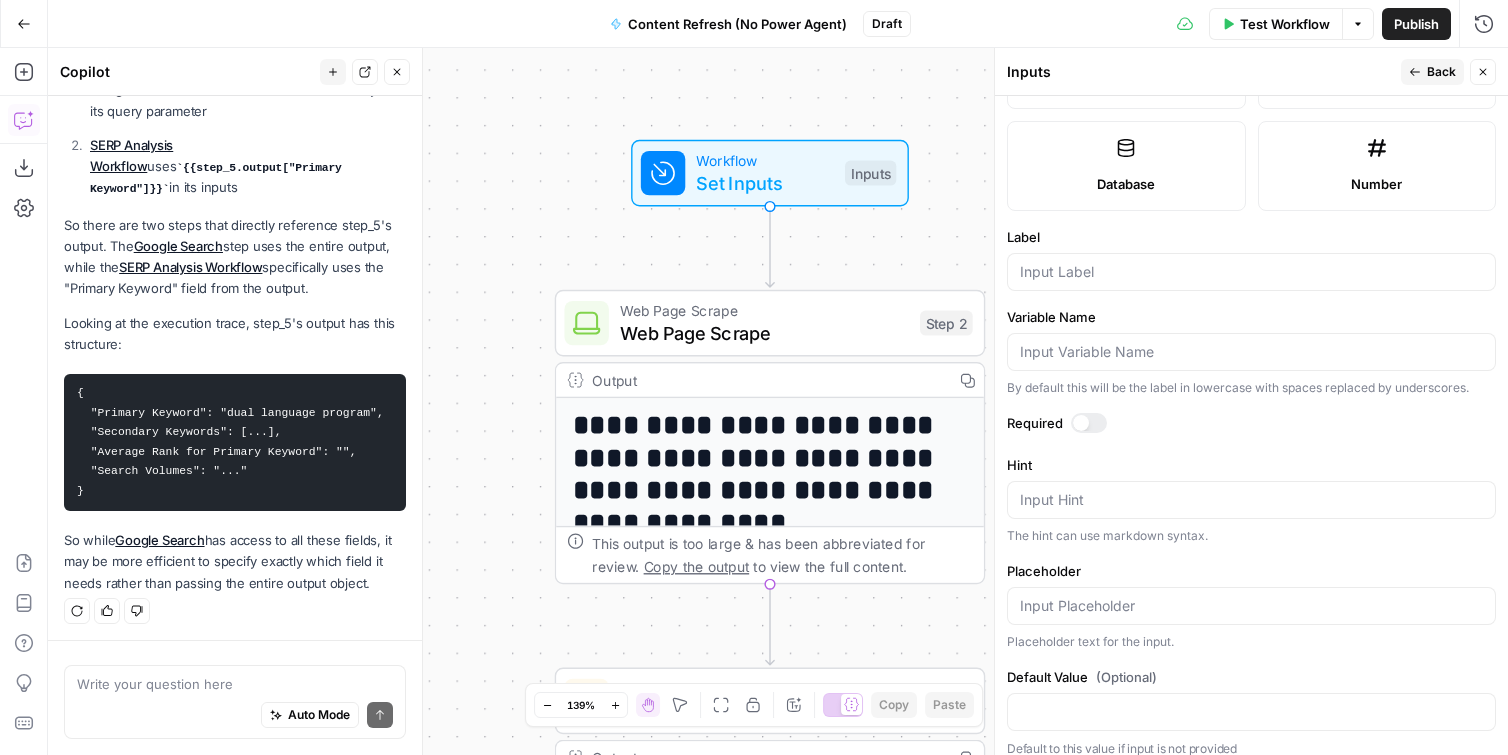 scroll, scrollTop: 538, scrollLeft: 0, axis: vertical 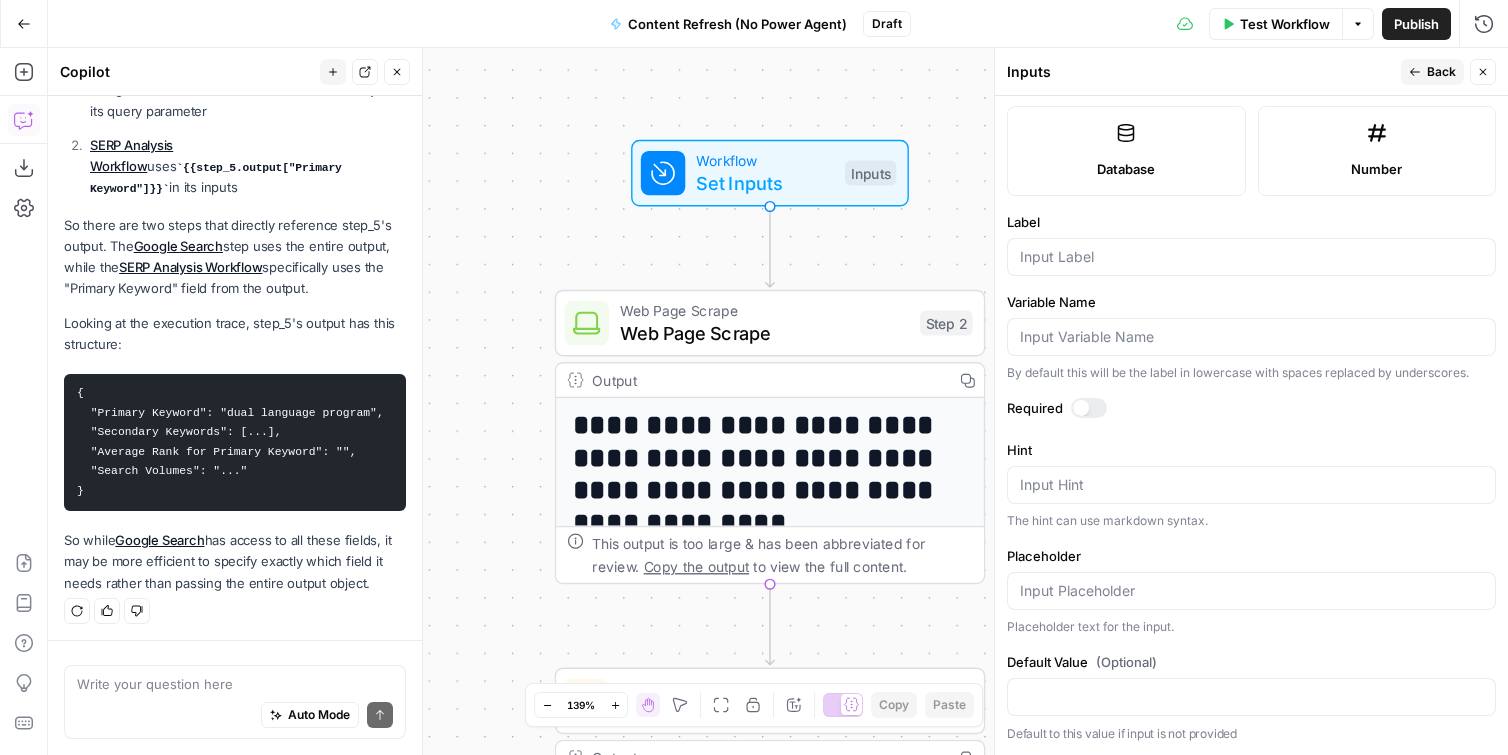 click at bounding box center (1251, 257) 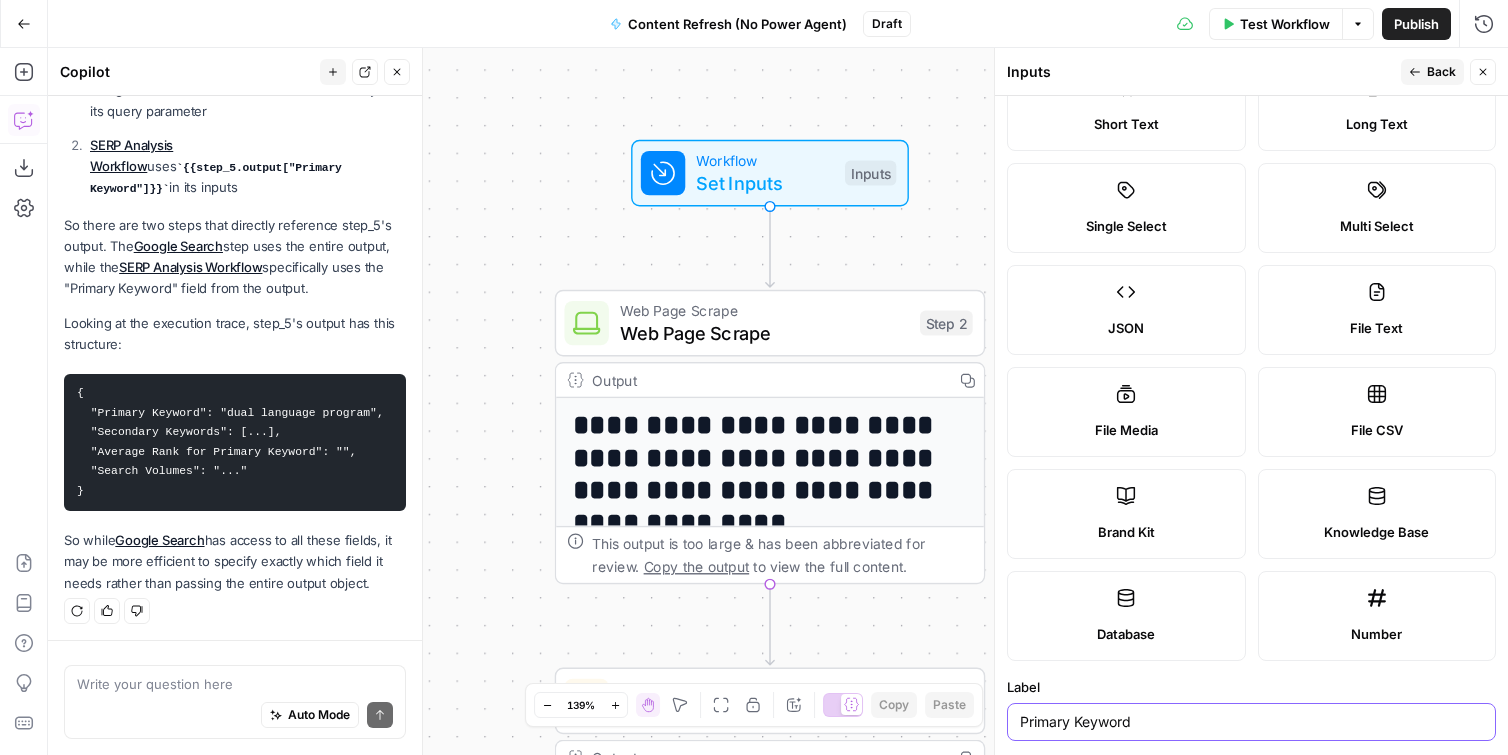 scroll, scrollTop: 0, scrollLeft: 0, axis: both 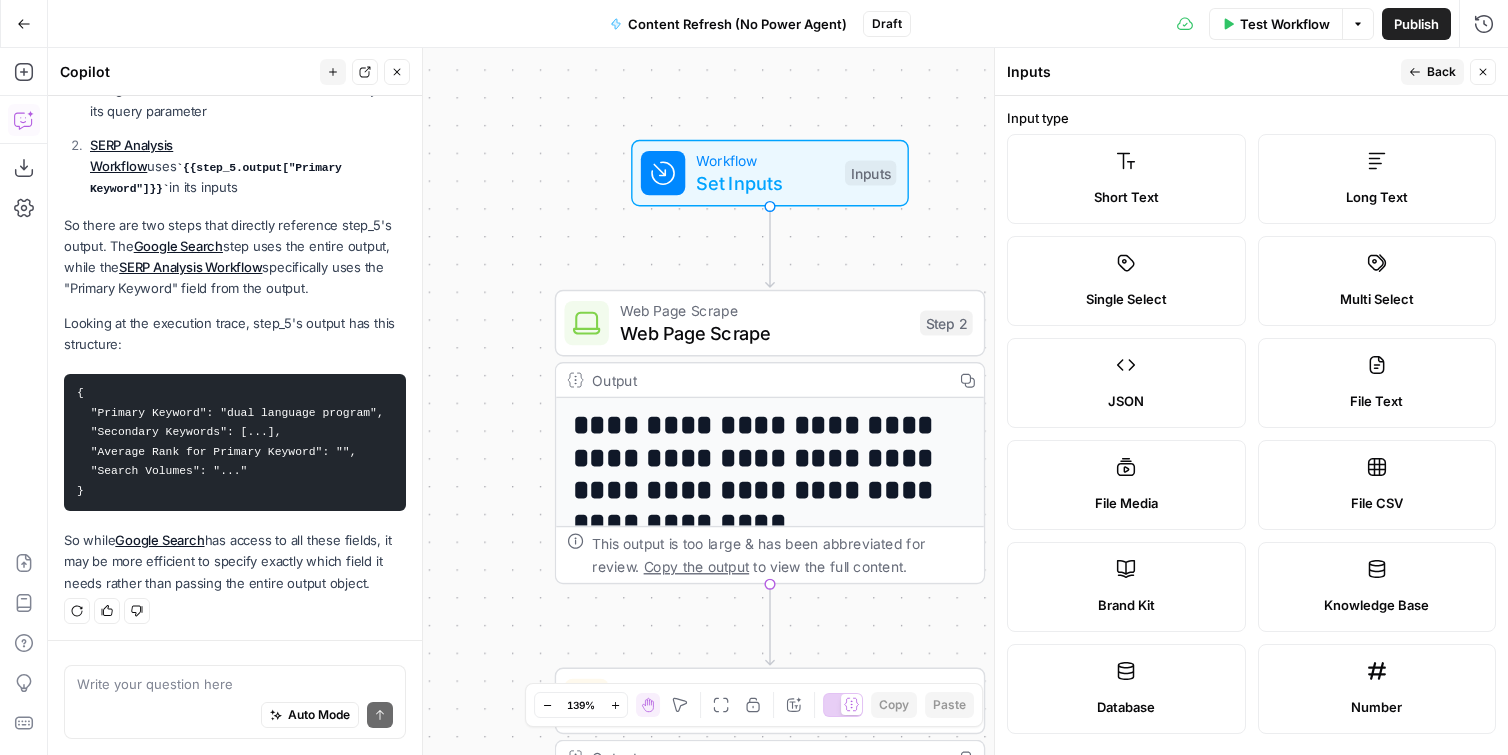 type on "Primary Keyword" 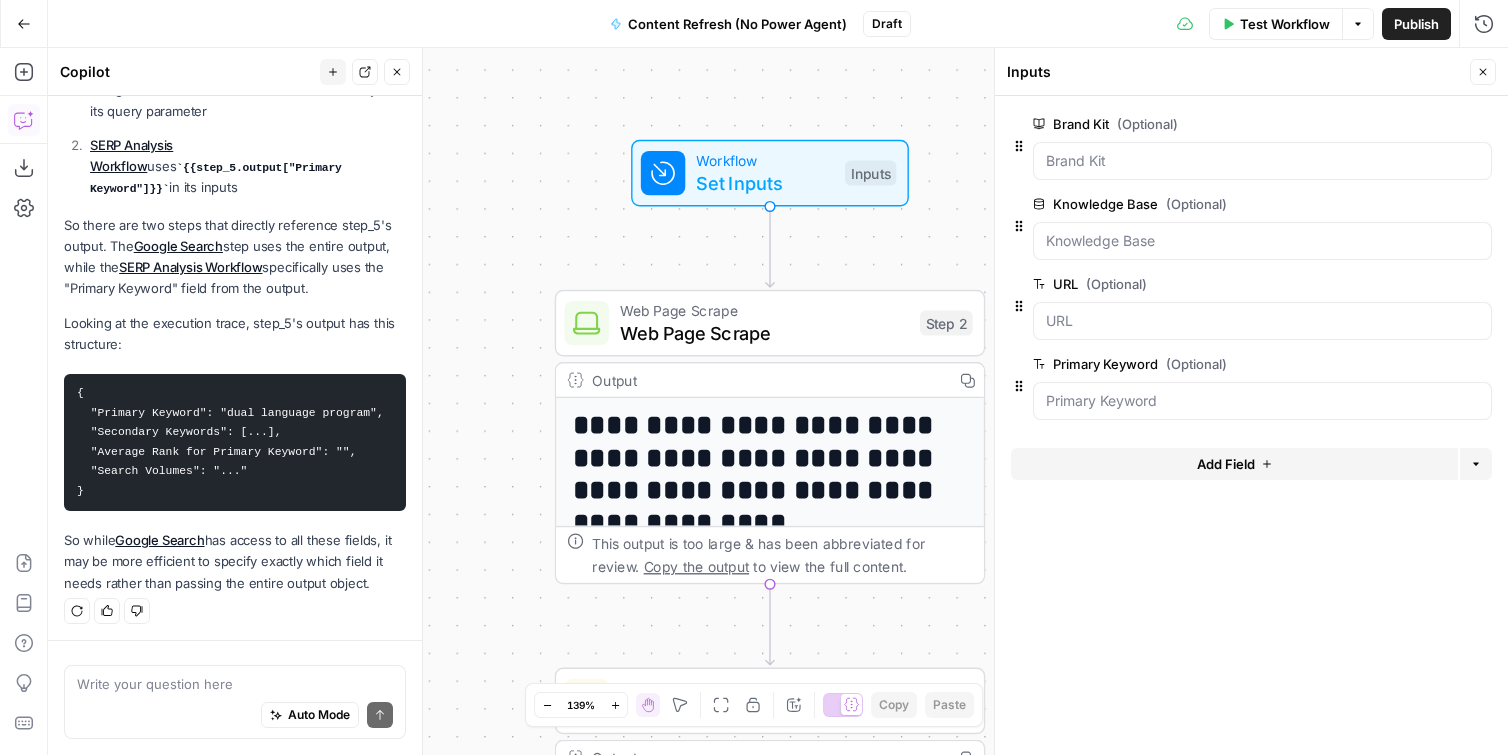 click on "Add Field" at bounding box center (1226, 464) 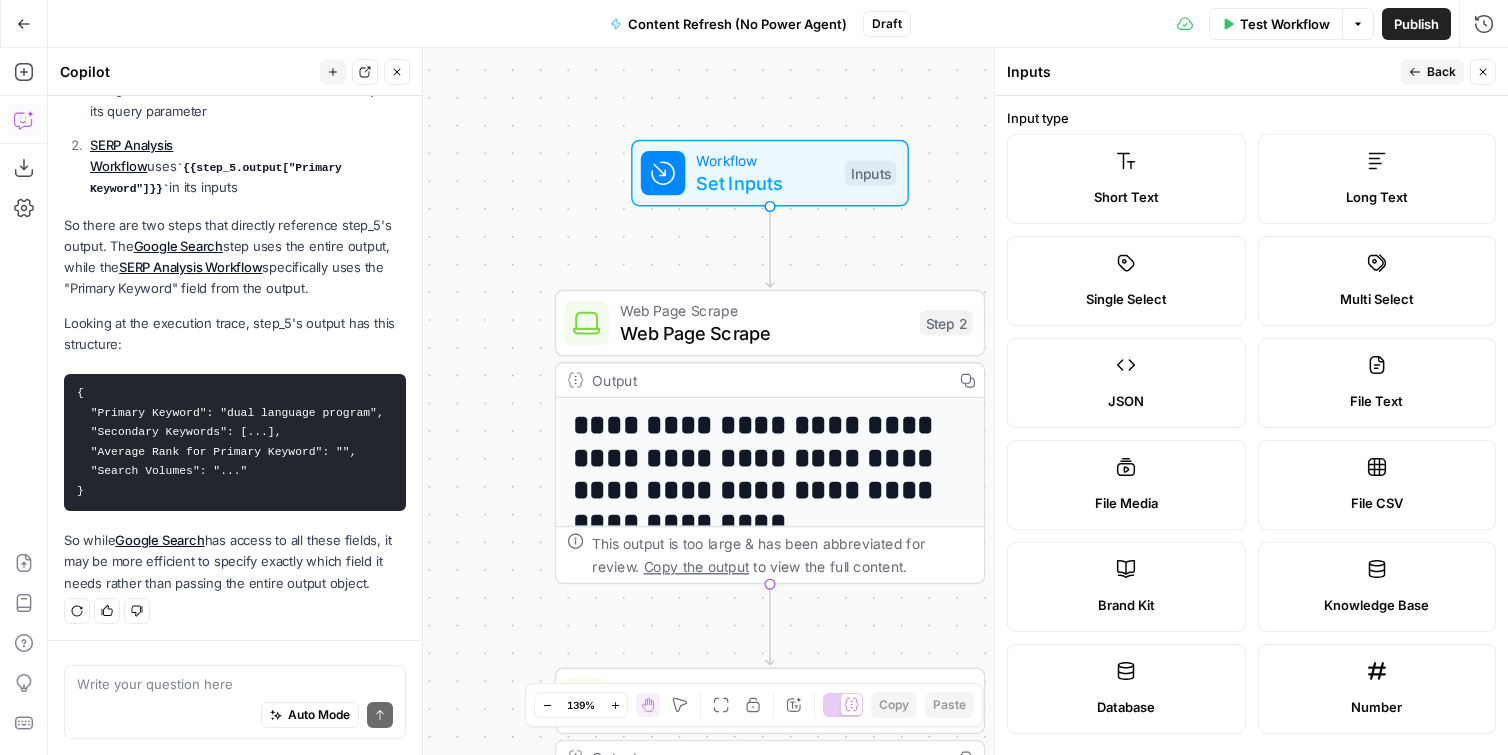 click on "Short Text" at bounding box center [1126, 197] 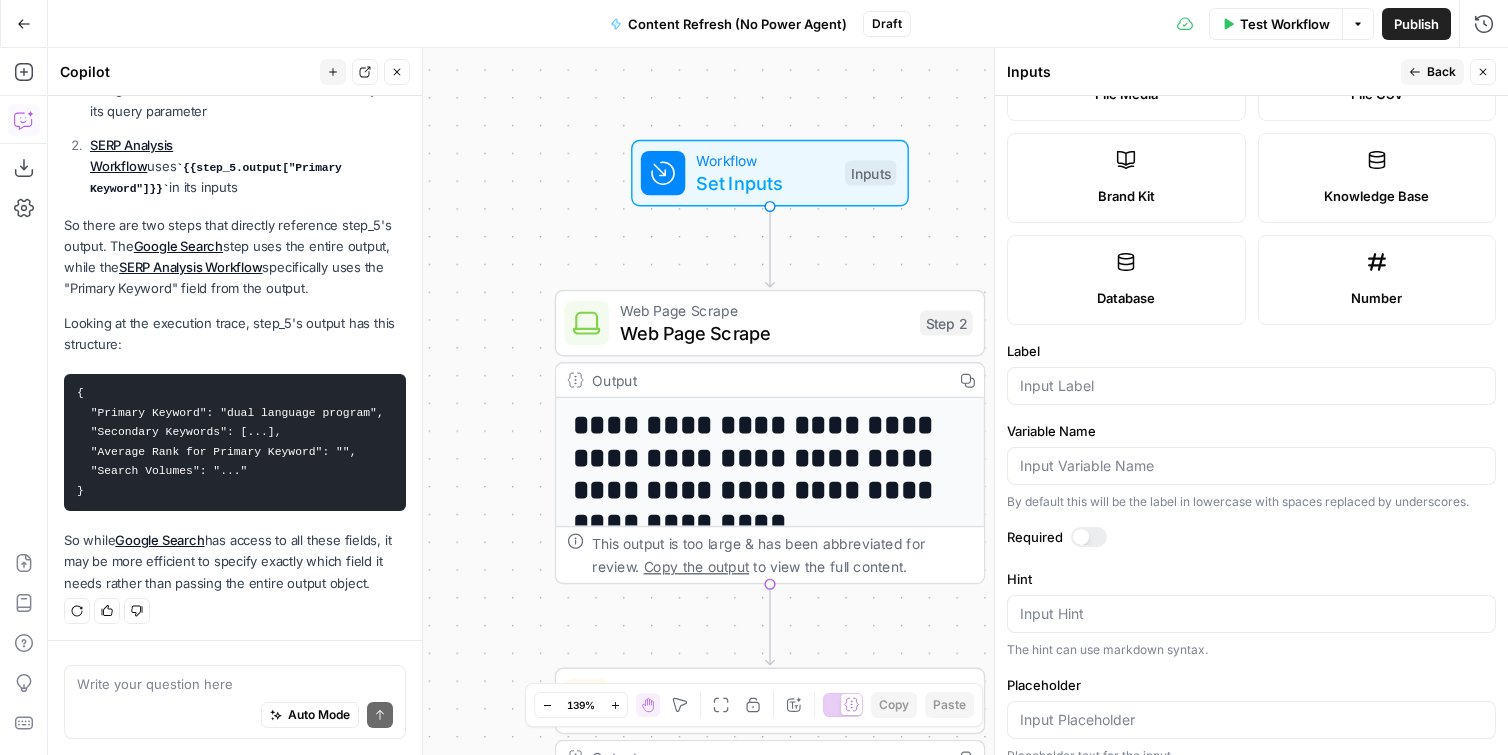scroll, scrollTop: 538, scrollLeft: 0, axis: vertical 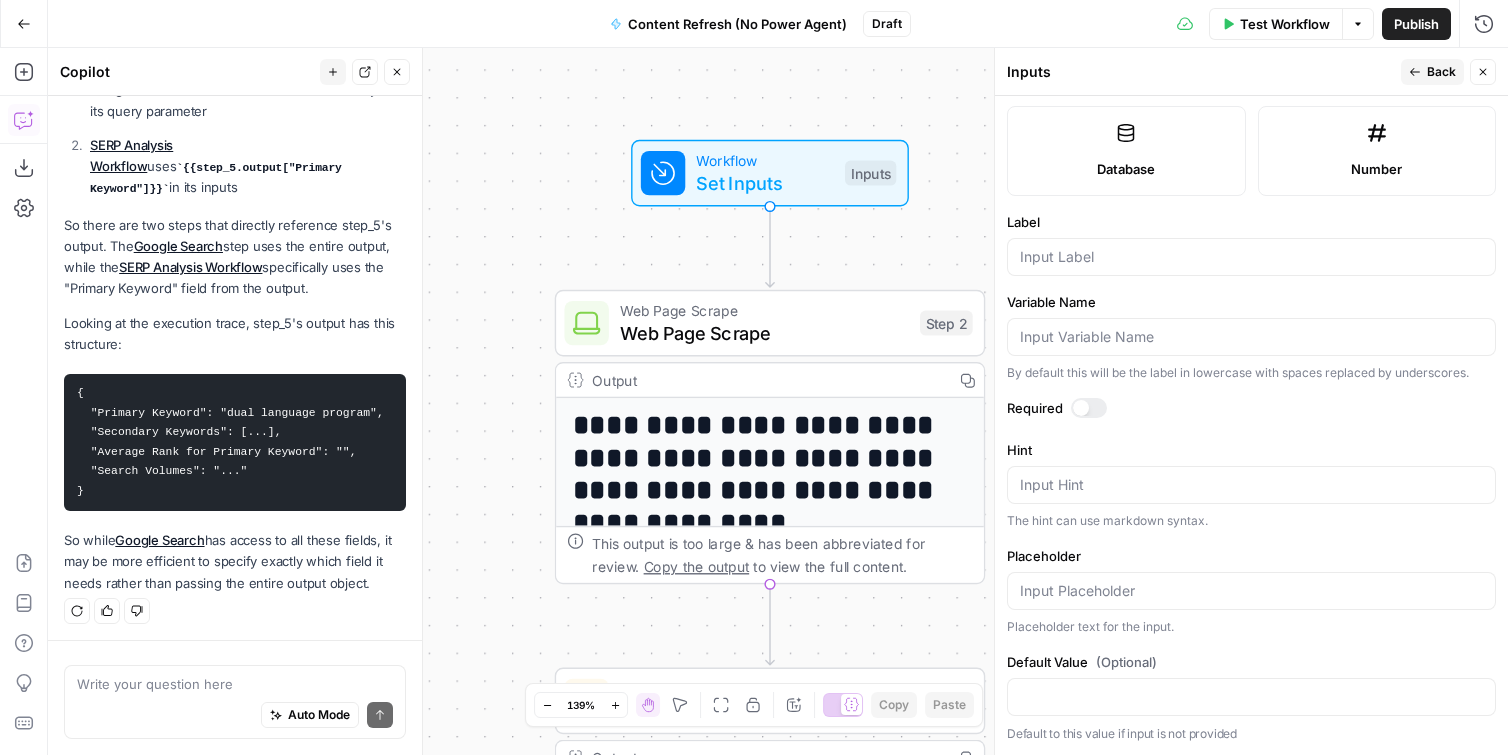 click at bounding box center [1251, 257] 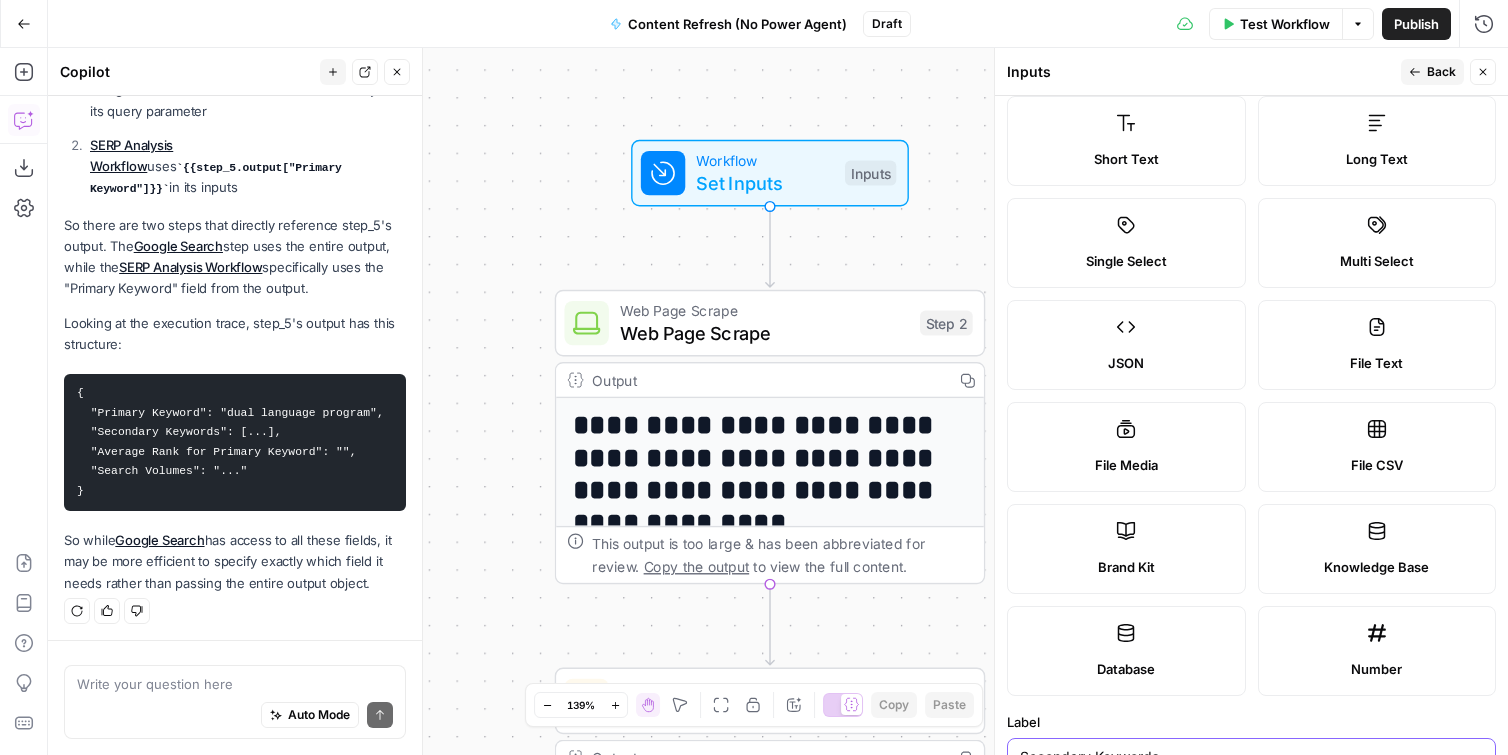 scroll, scrollTop: 0, scrollLeft: 0, axis: both 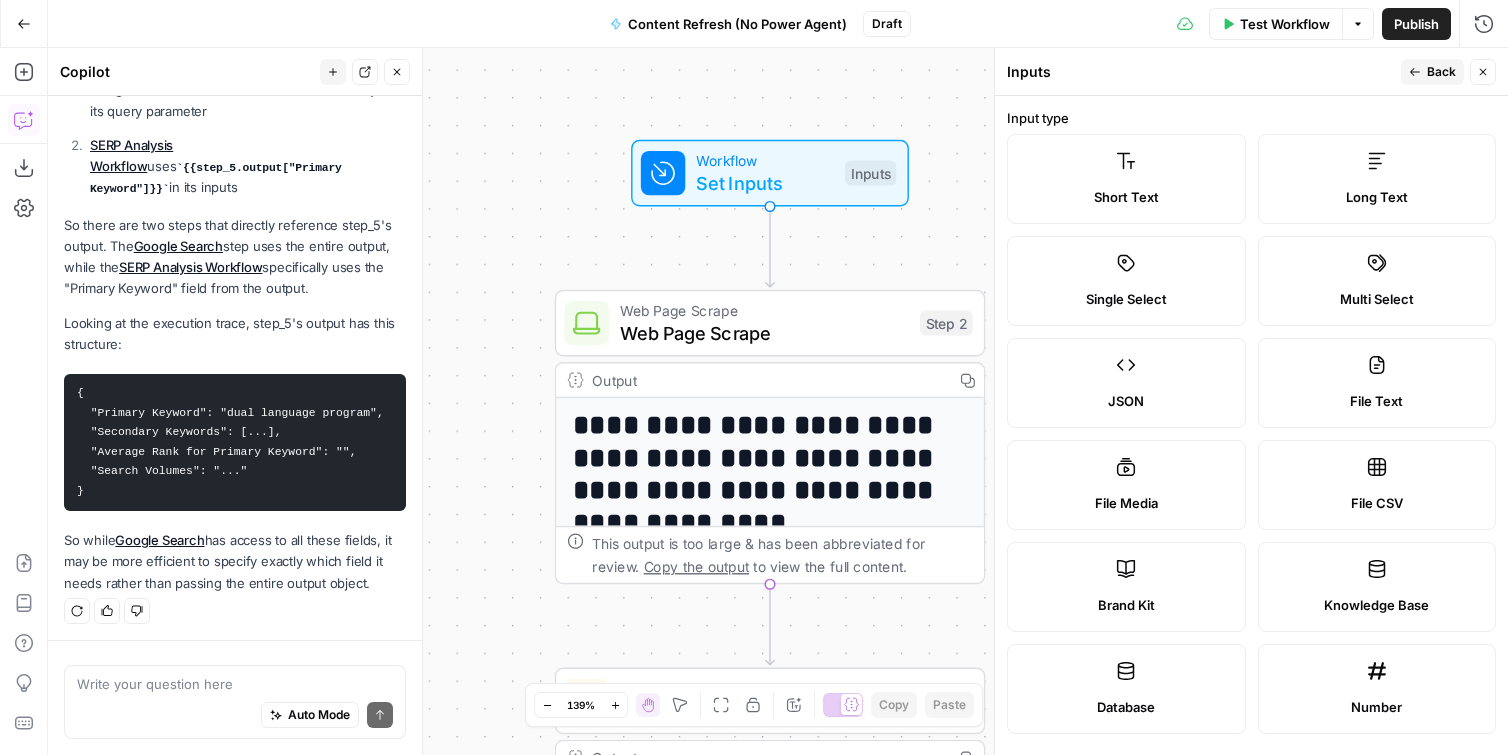 type on "Secondary Keywords" 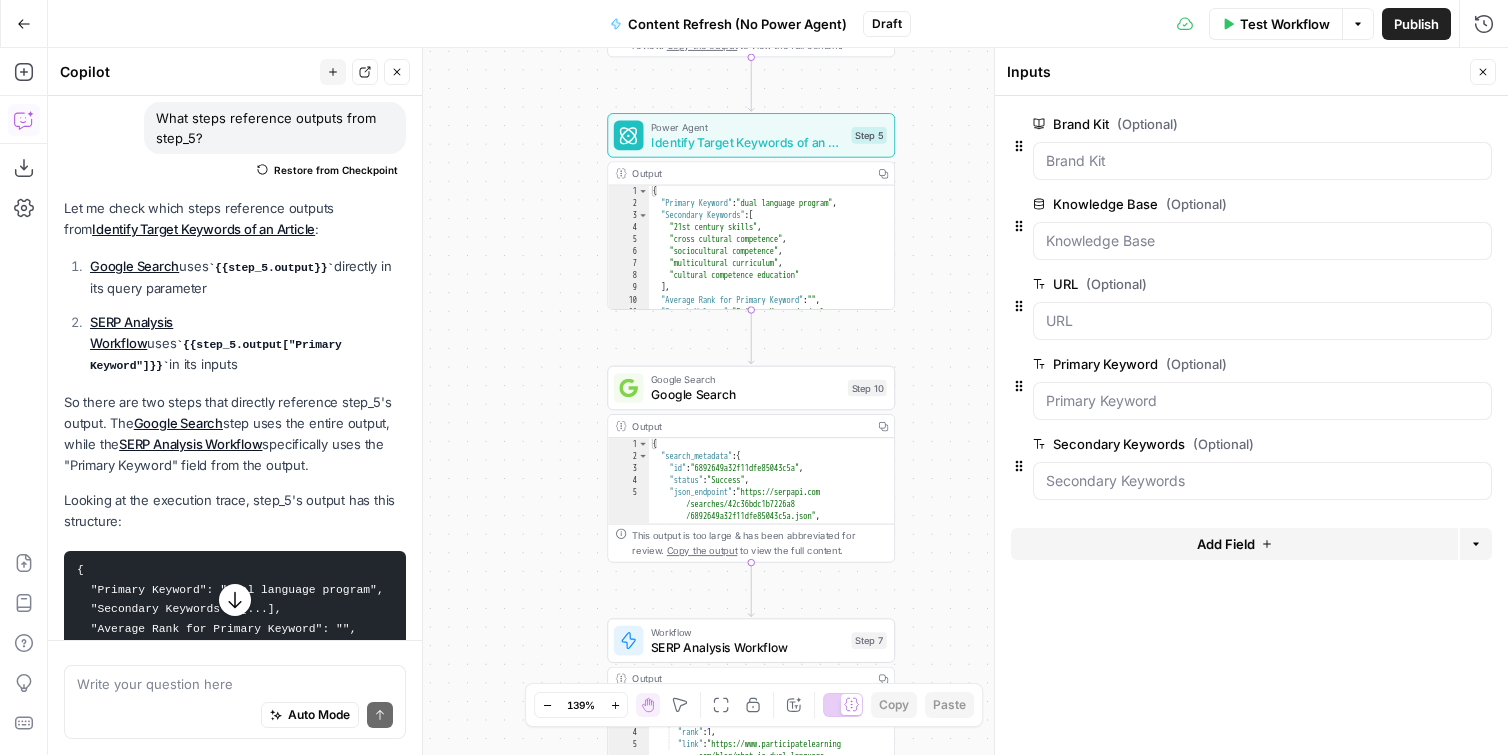 scroll, scrollTop: 119, scrollLeft: 0, axis: vertical 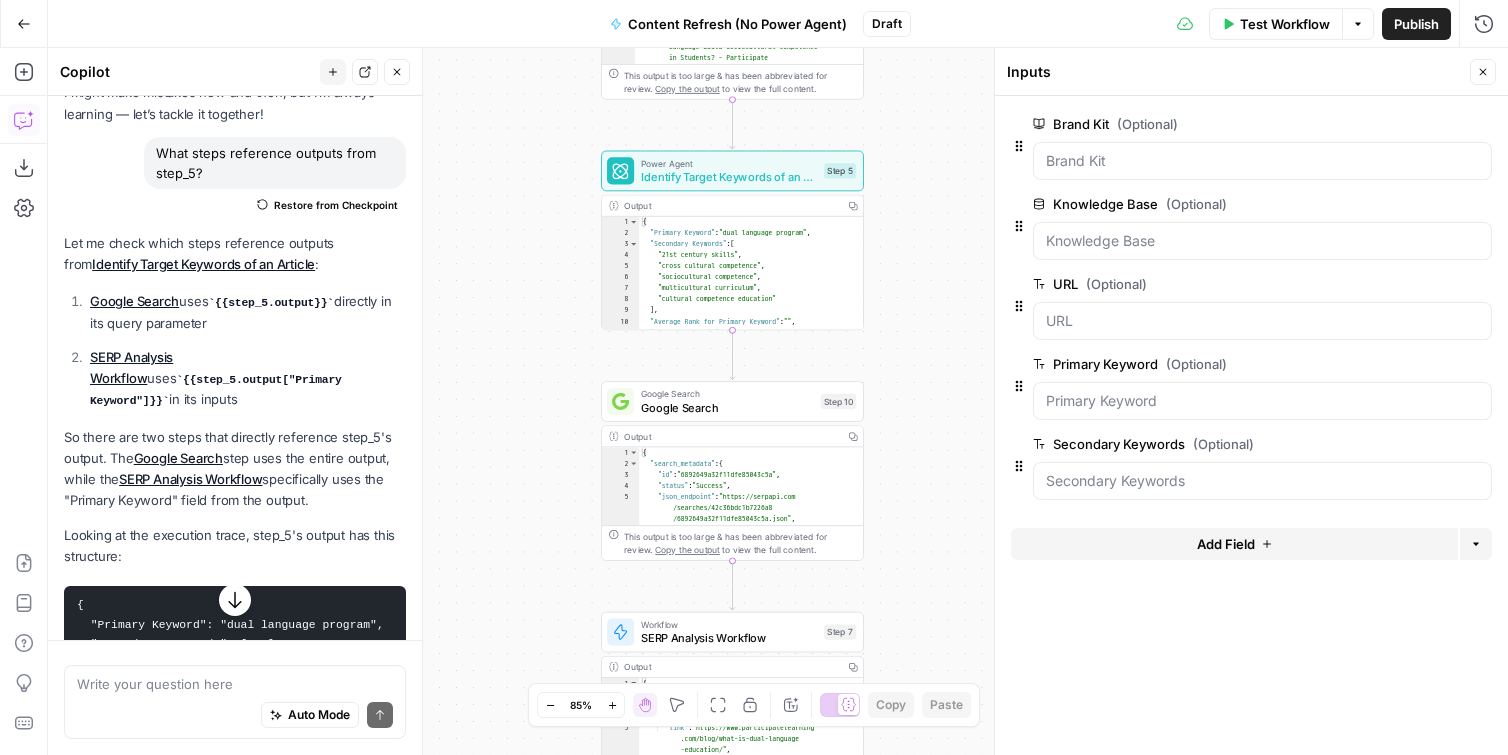 click on "Zoom In" at bounding box center [612, 705] 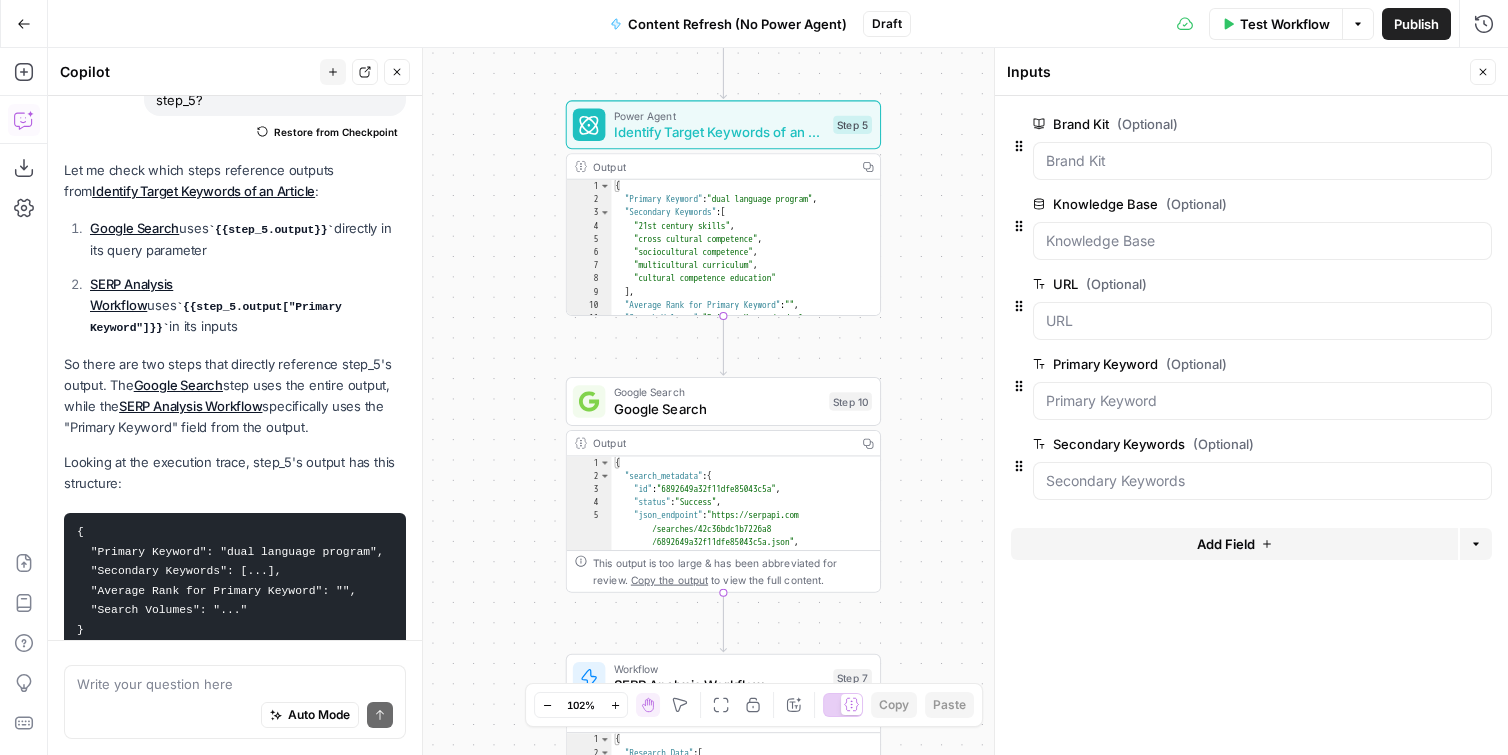 scroll, scrollTop: 100, scrollLeft: 0, axis: vertical 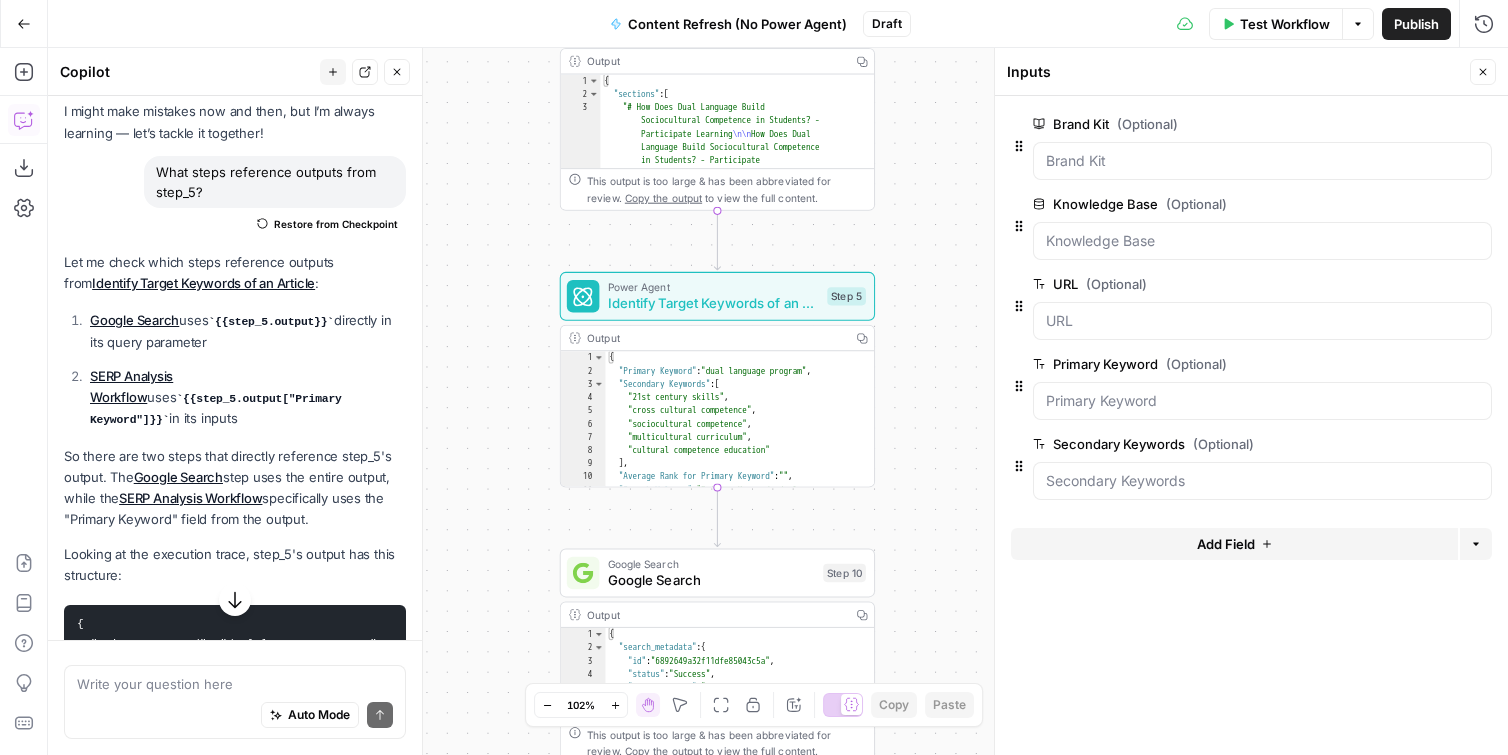 drag, startPoint x: 913, startPoint y: 304, endPoint x: 903, endPoint y: 469, distance: 165.30275 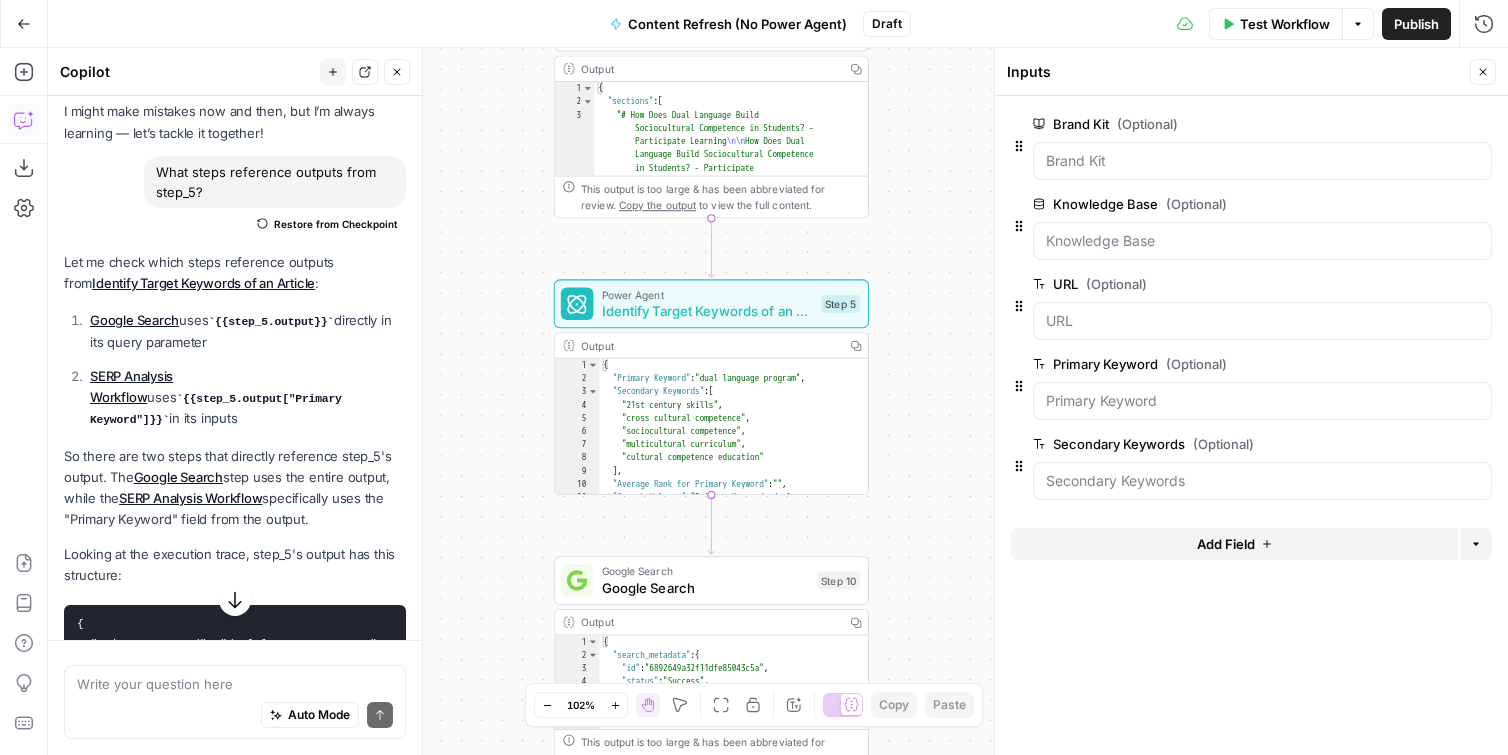 drag, startPoint x: 926, startPoint y: 338, endPoint x: 914, endPoint y: 300, distance: 39.849716 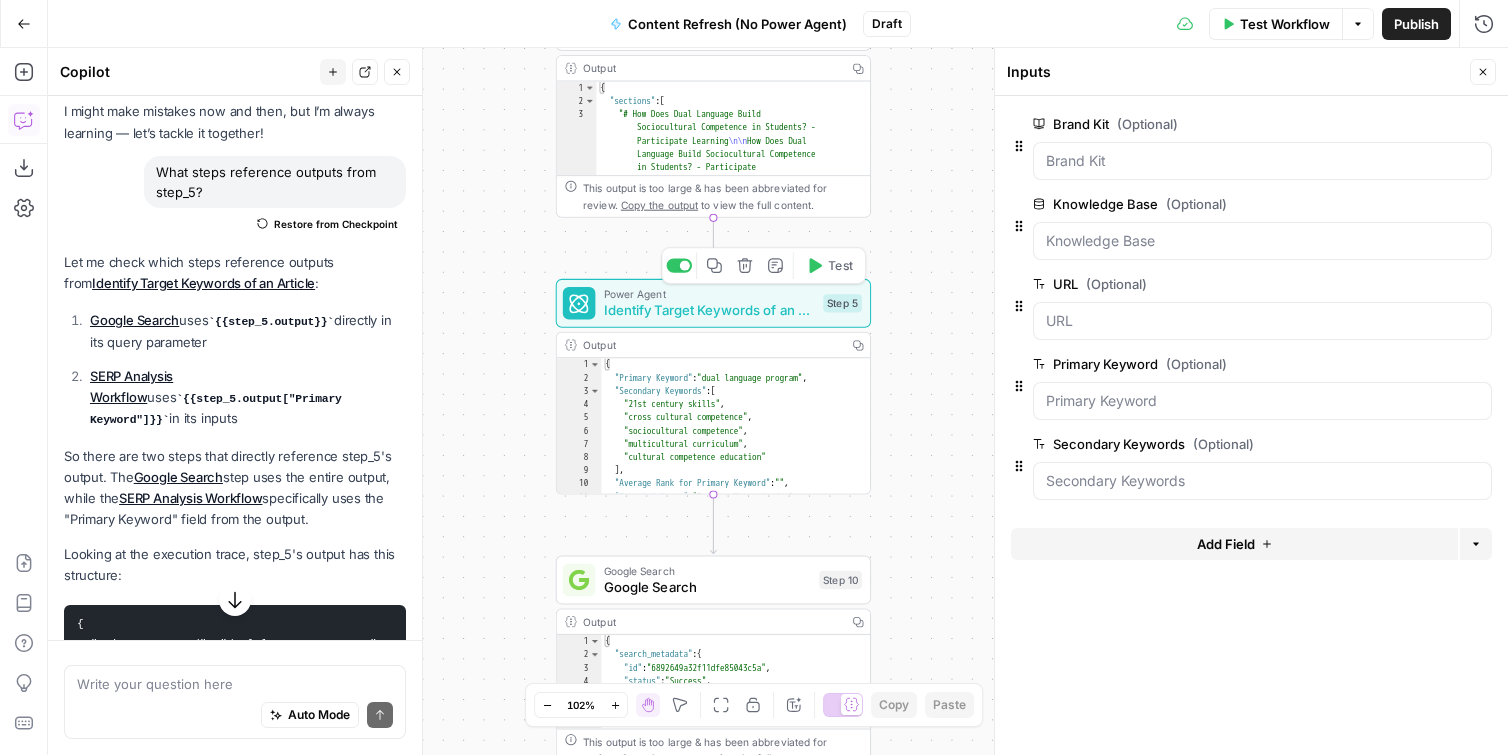 click on "Identify Target Keywords of an Article" at bounding box center (710, 310) 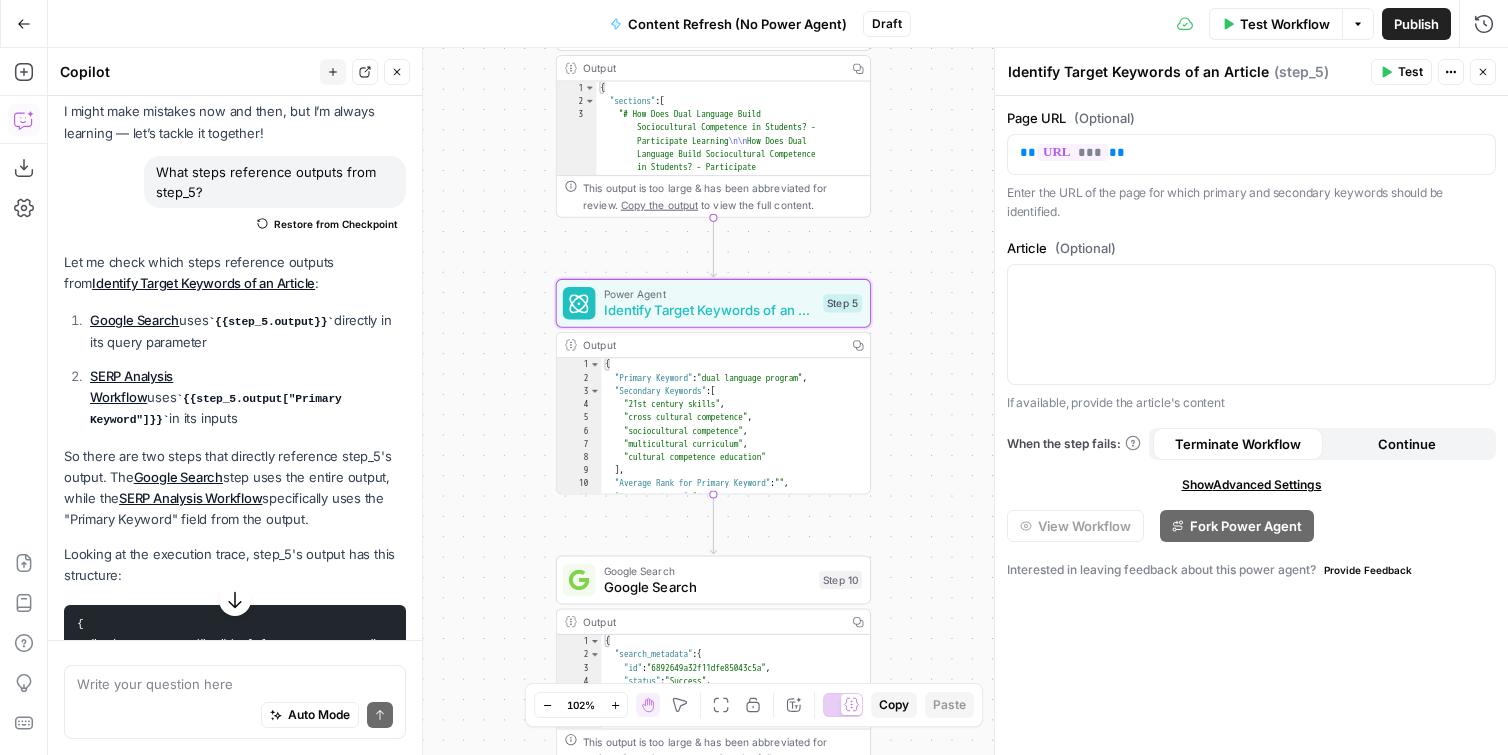 click on "Actions" at bounding box center [1451, 72] 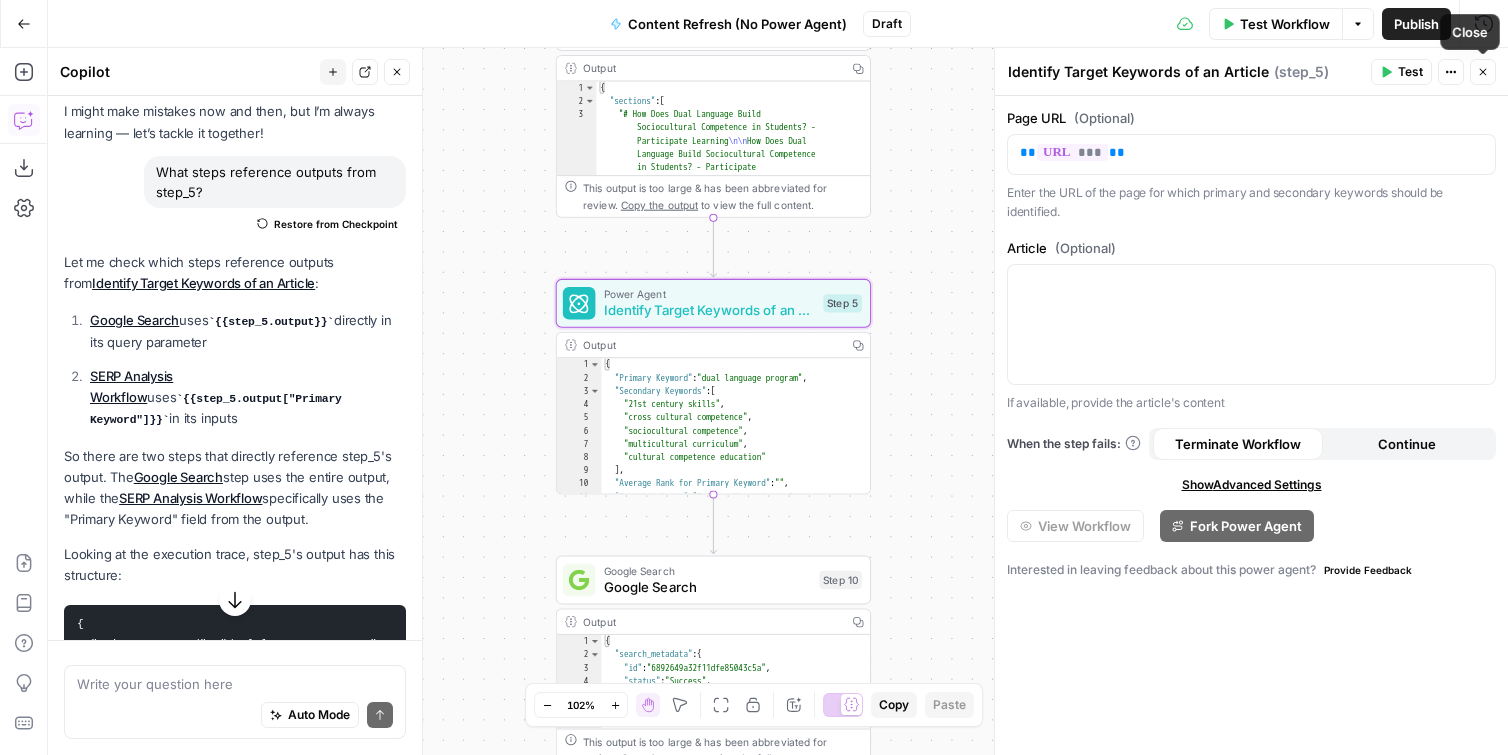 click 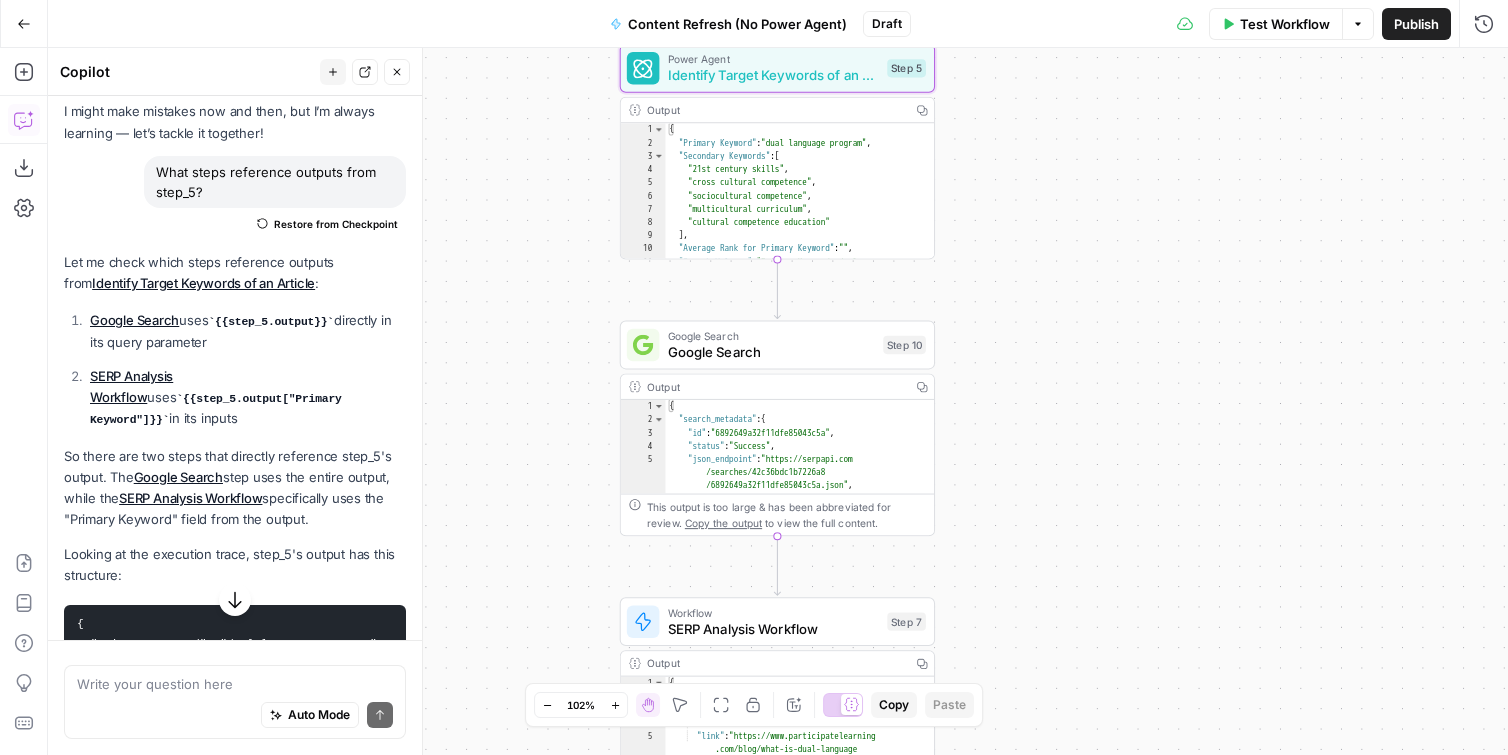 drag, startPoint x: 967, startPoint y: 376, endPoint x: 1016, endPoint y: 147, distance: 234.18369 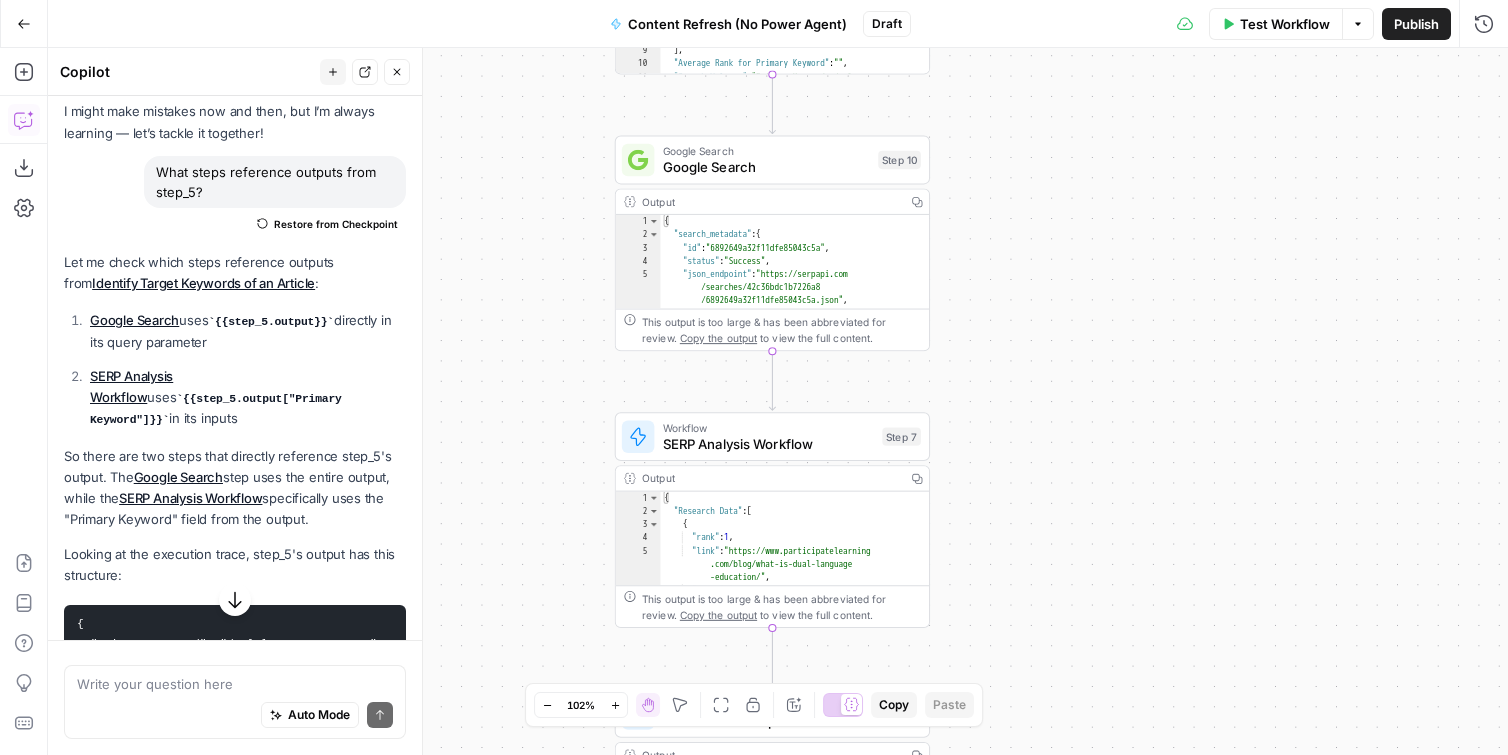 drag, startPoint x: 1031, startPoint y: 418, endPoint x: 991, endPoint y: 247, distance: 175.61606 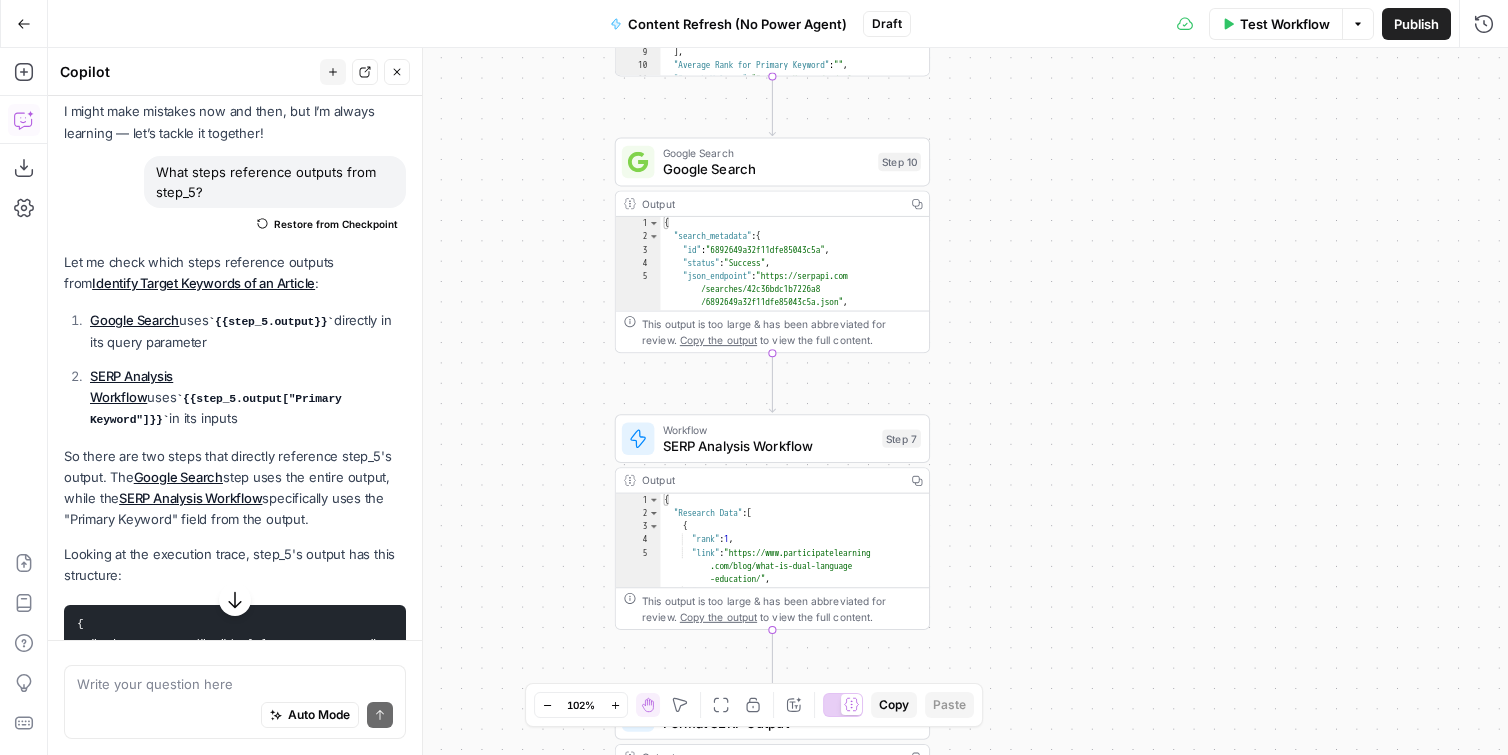 click on "Output" at bounding box center [770, 204] 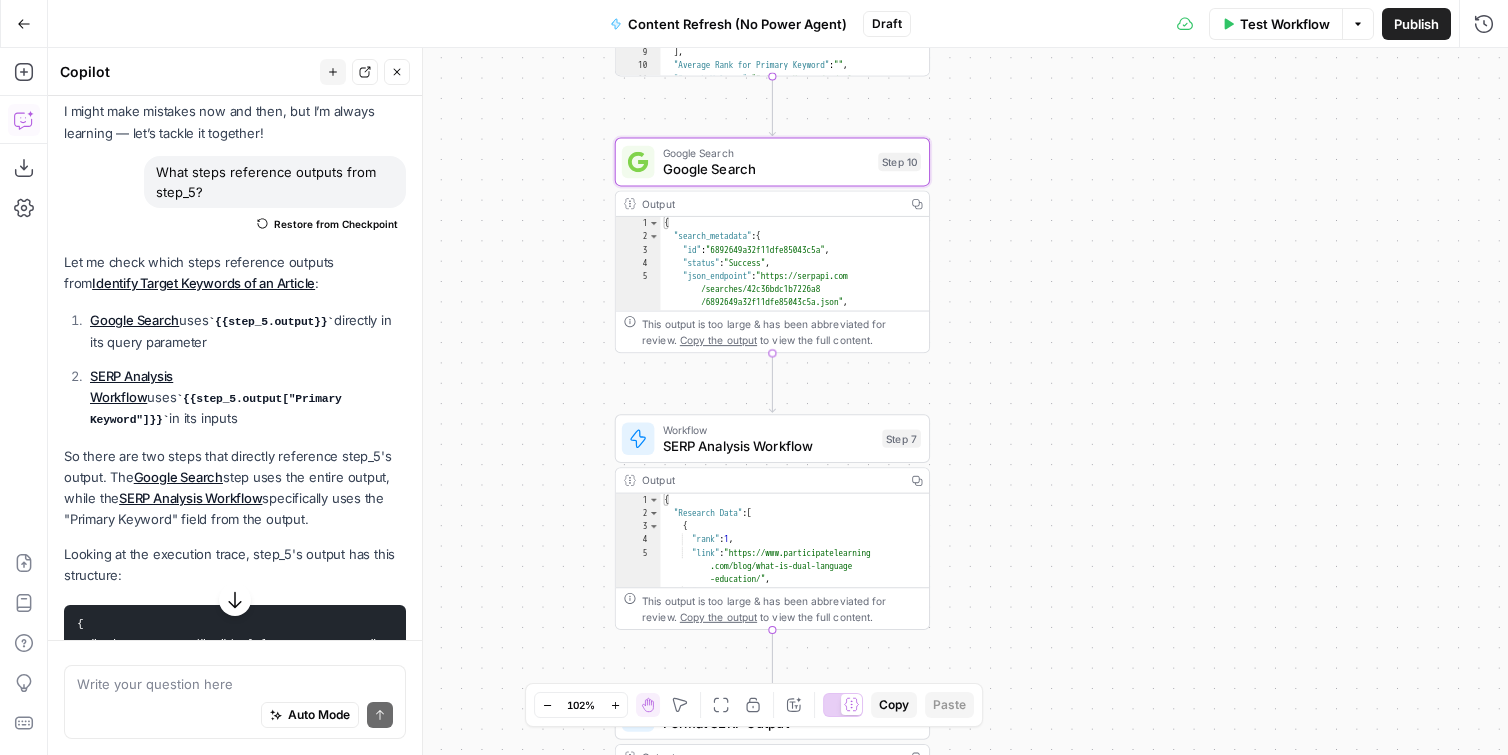 click on "Google Search" at bounding box center [767, 153] 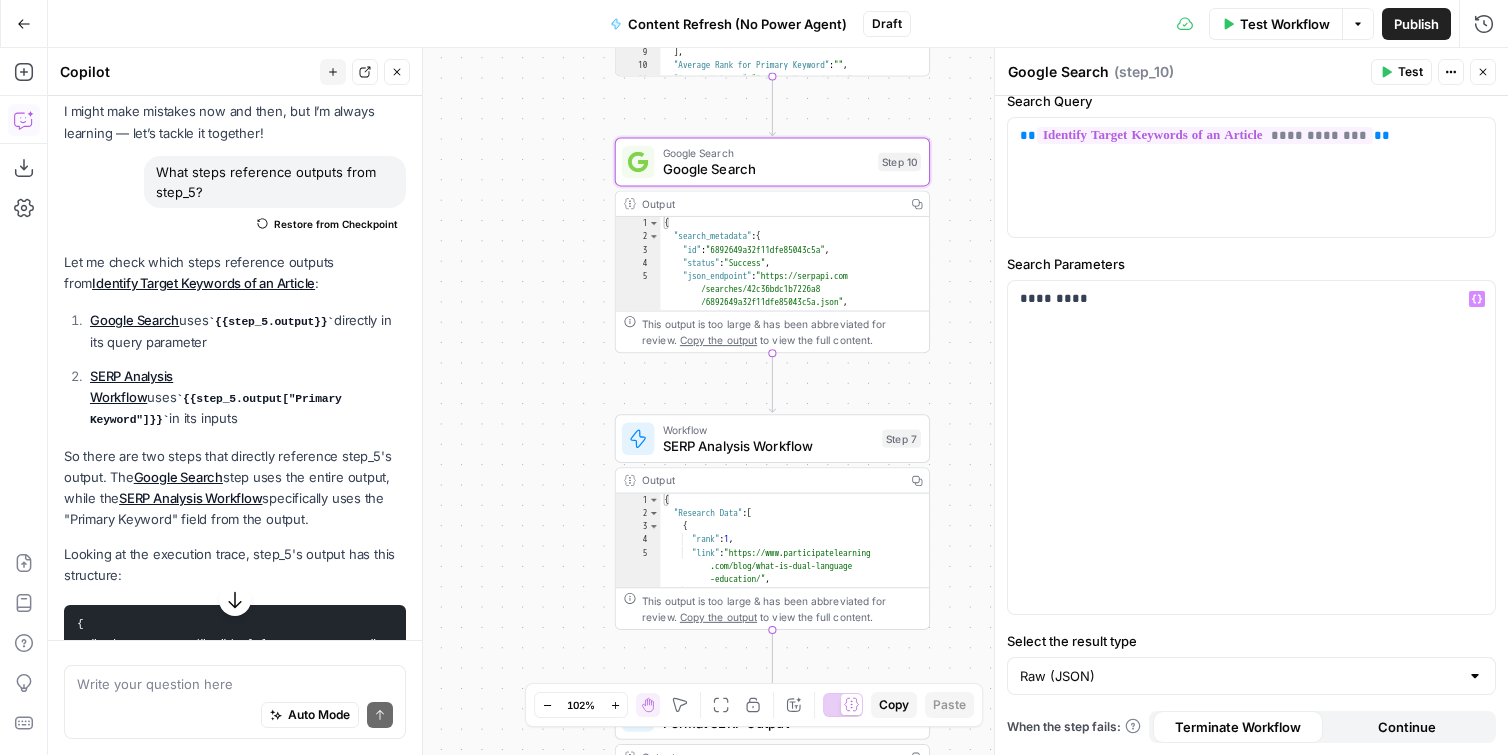 scroll, scrollTop: 0, scrollLeft: 0, axis: both 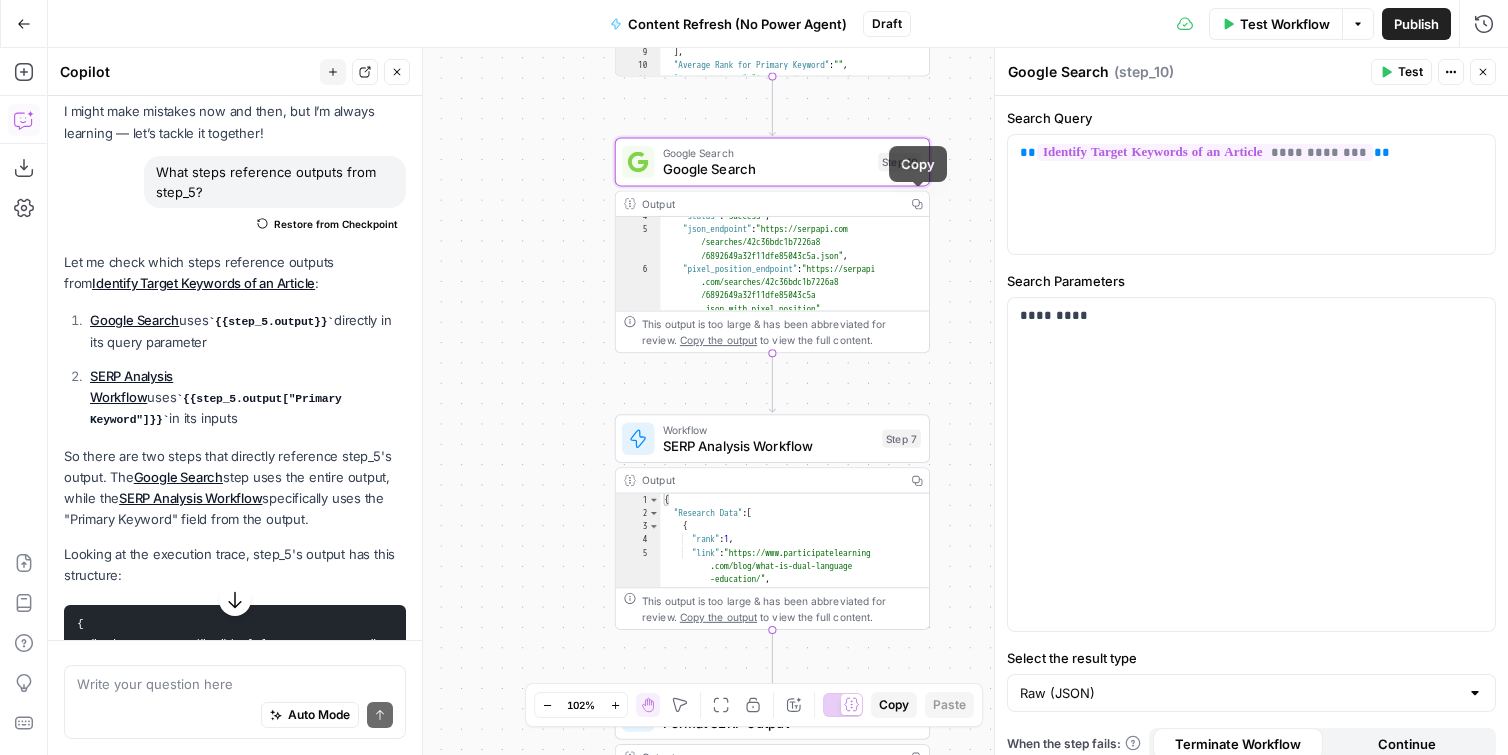 click 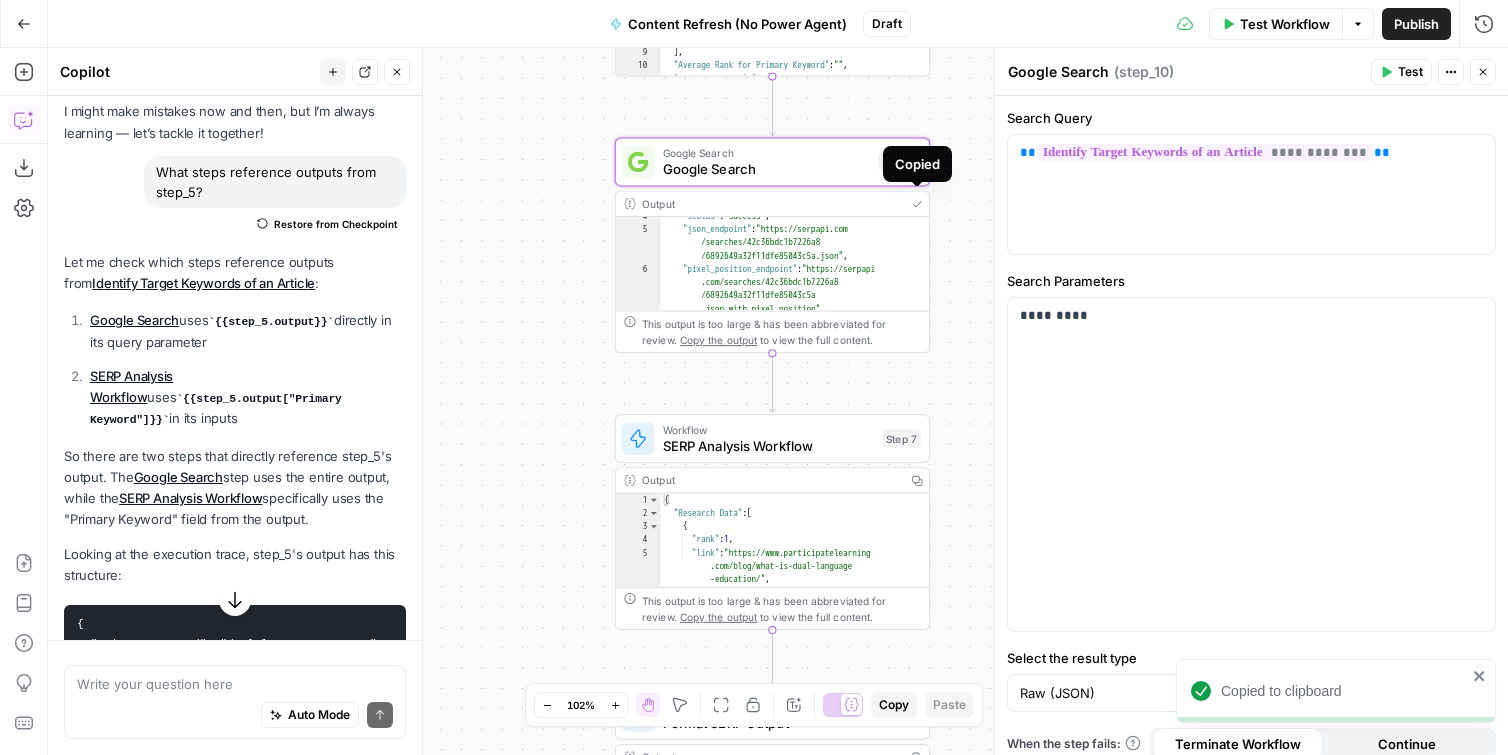 click 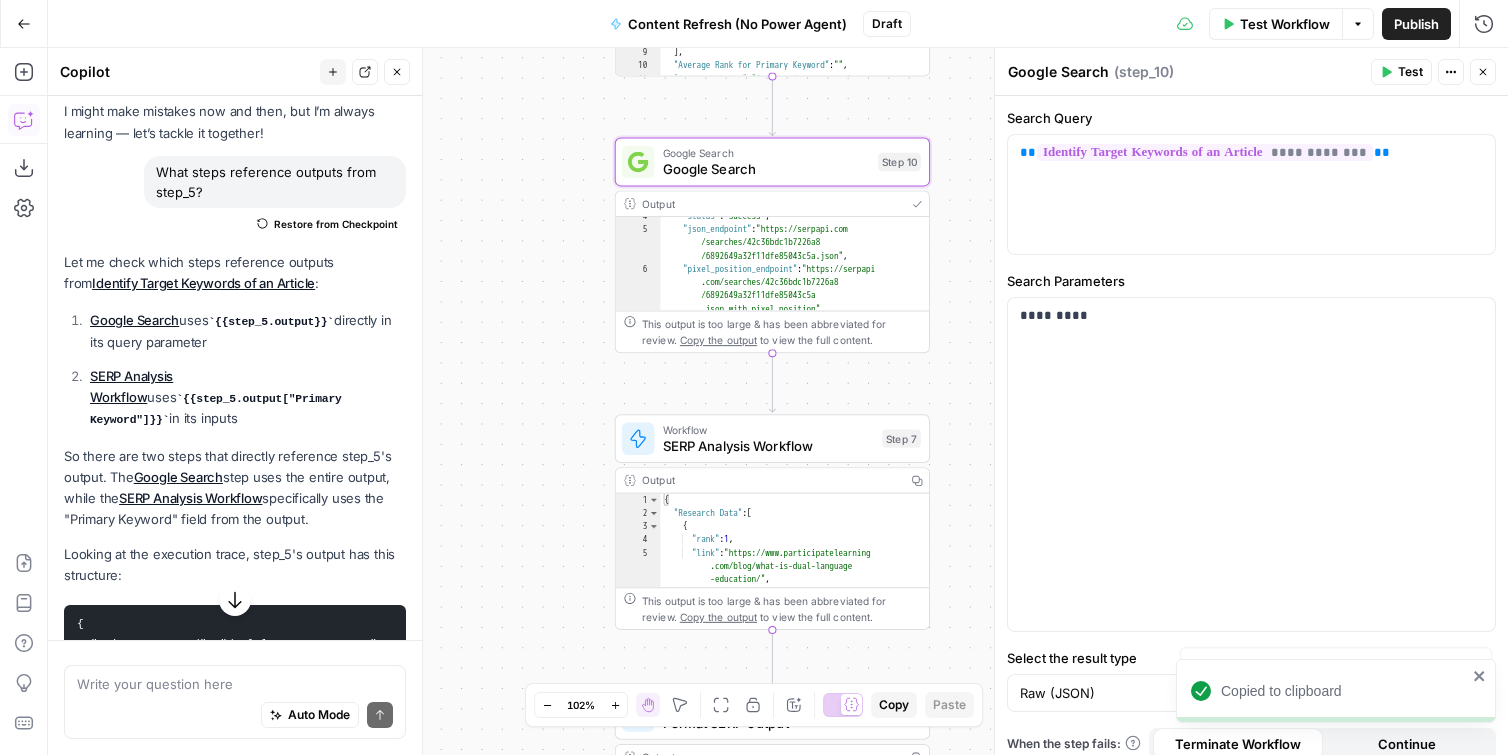 type on "**********" 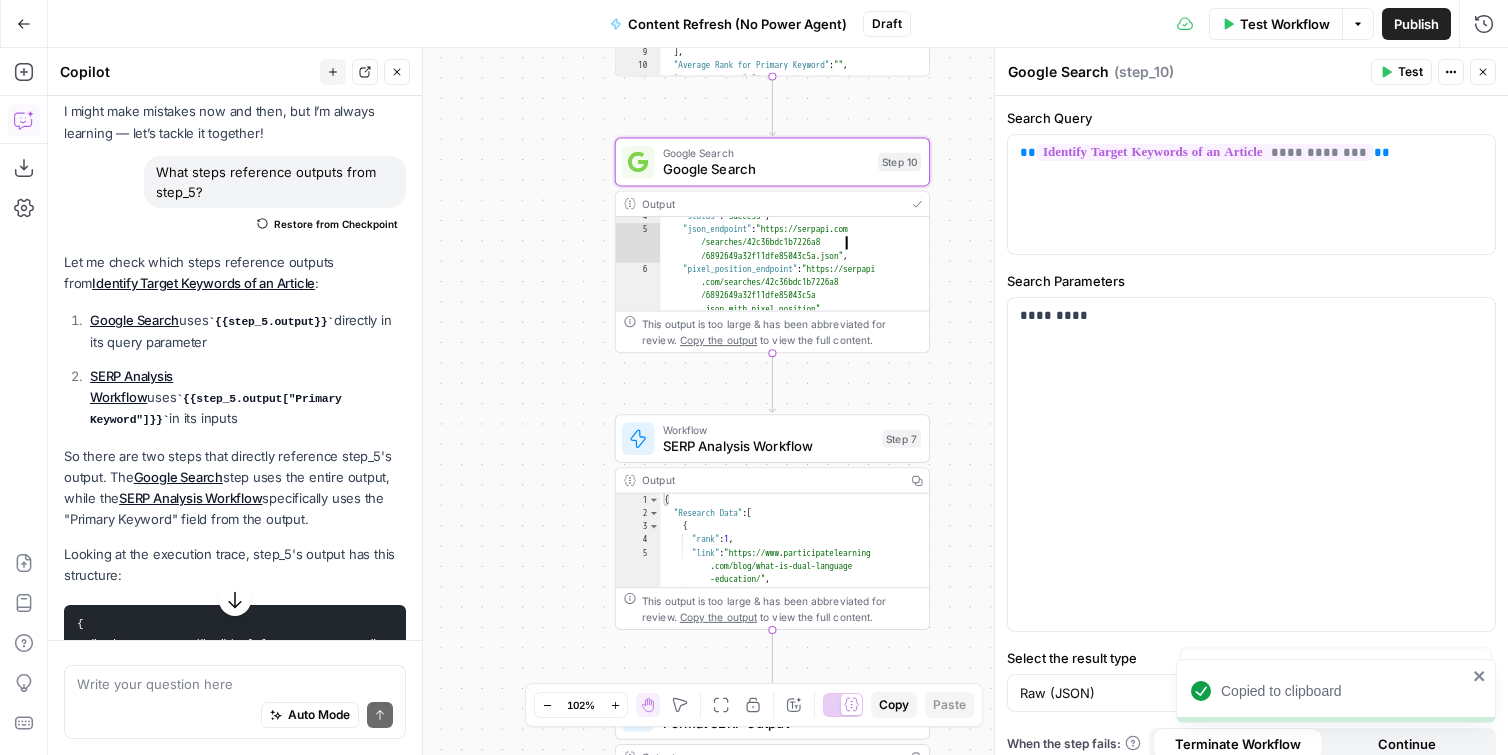 click on ""status" :  "Success" ,      "json_endpoint" :  "https://serpapi.com          /searches/42c36bdc1b7226a8          /6892649a32f11dfe85043c5a.json" ,      "pixel_position_endpoint" :  "https://serpapi          .com/searches/42c36bdc1b7226a8          /6892649a32f11dfe85043c5a          .json_with_pixel_position" ,      "created_at" :  "2025-08-05 20:07:54 UTC" ," at bounding box center [795, 271] 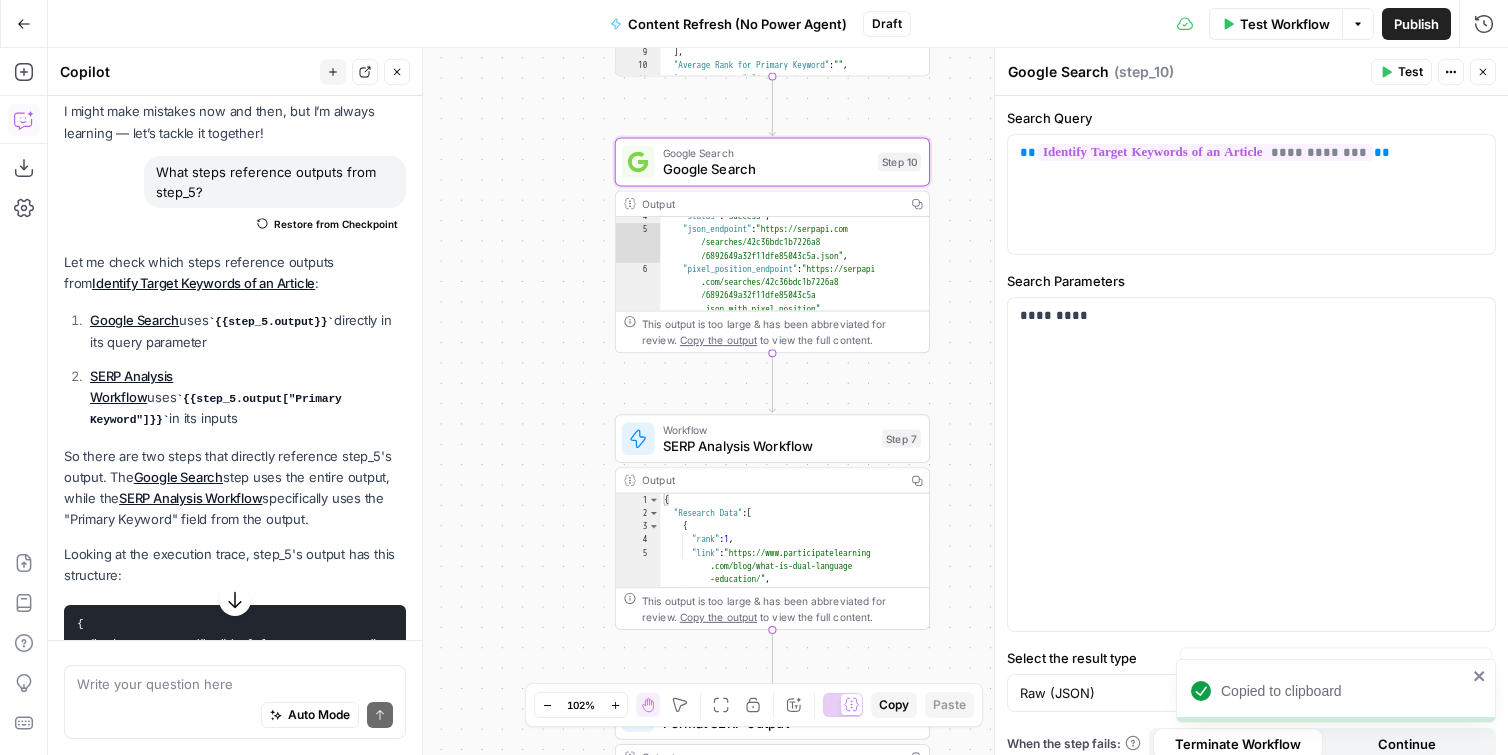 click on "Output" at bounding box center [770, 204] 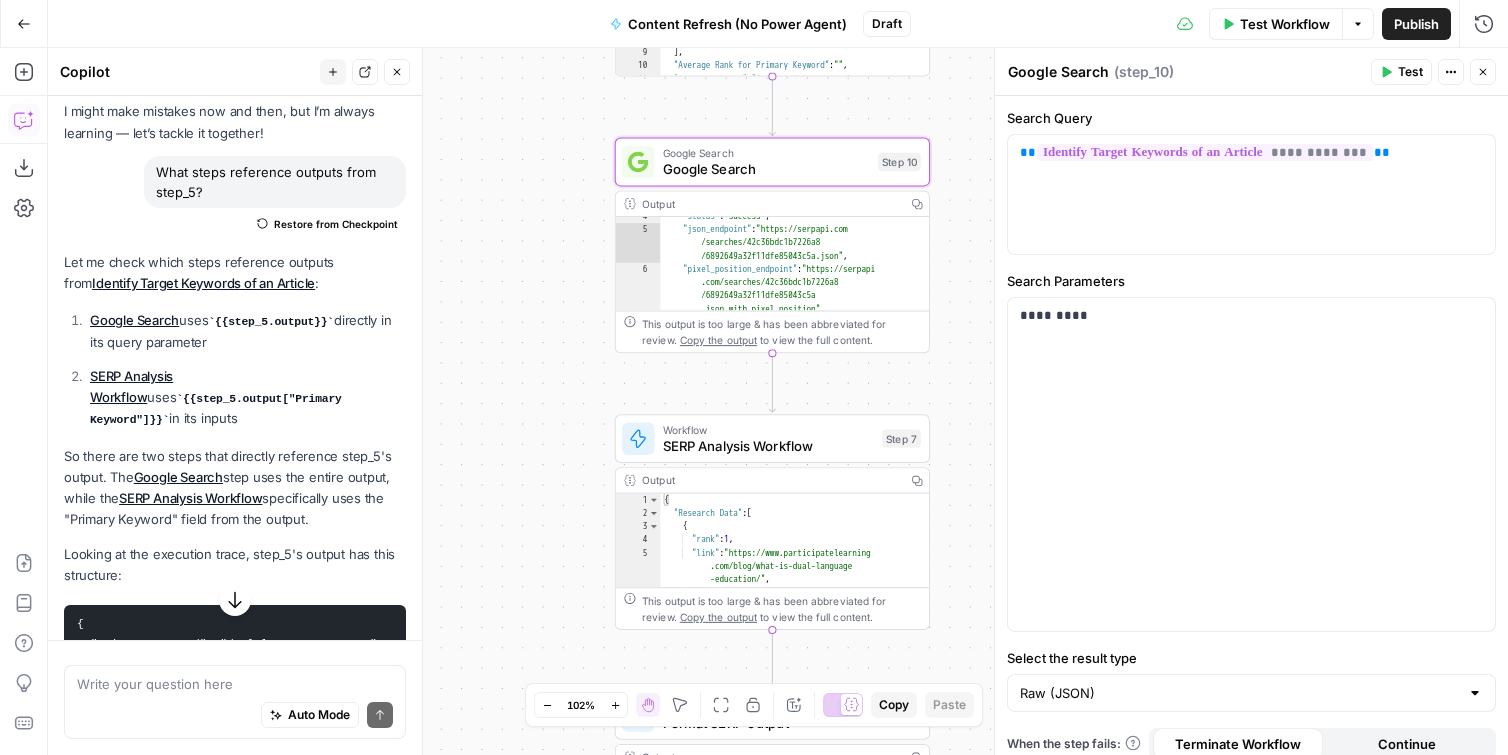 click on "Output" at bounding box center (770, 204) 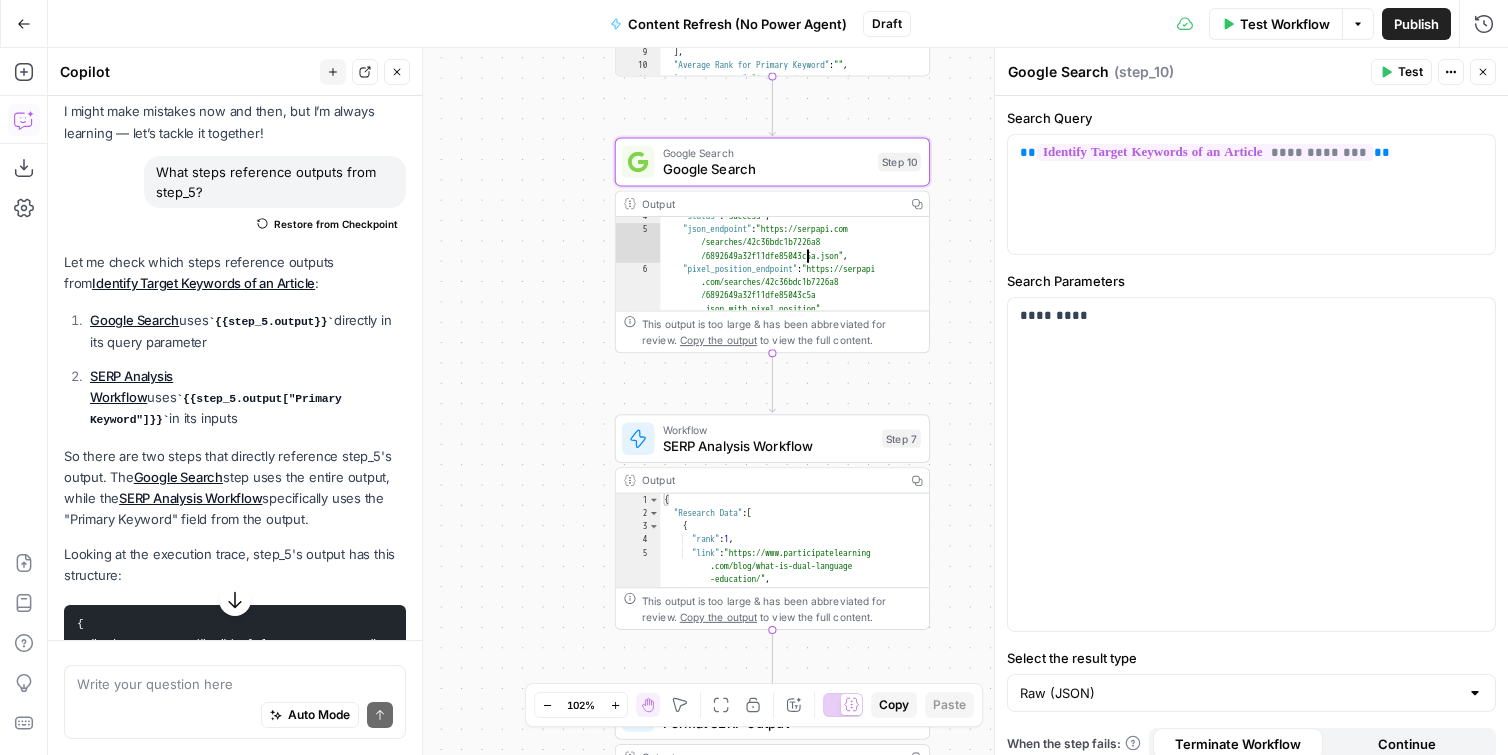 click on ""status" :  "Success" ,      "json_endpoint" :  "https://serpapi.com          /searches/42c36bdc1b7226a8          /6892649a32f11dfe85043c5a.json" ,      "pixel_position_endpoint" :  "https://serpapi          .com/searches/42c36bdc1b7226a8          /6892649a32f11dfe85043c5a          .json_with_pixel_position" ,      "created_at" :  "2025-08-05 20:07:54 UTC" ," at bounding box center [795, 271] 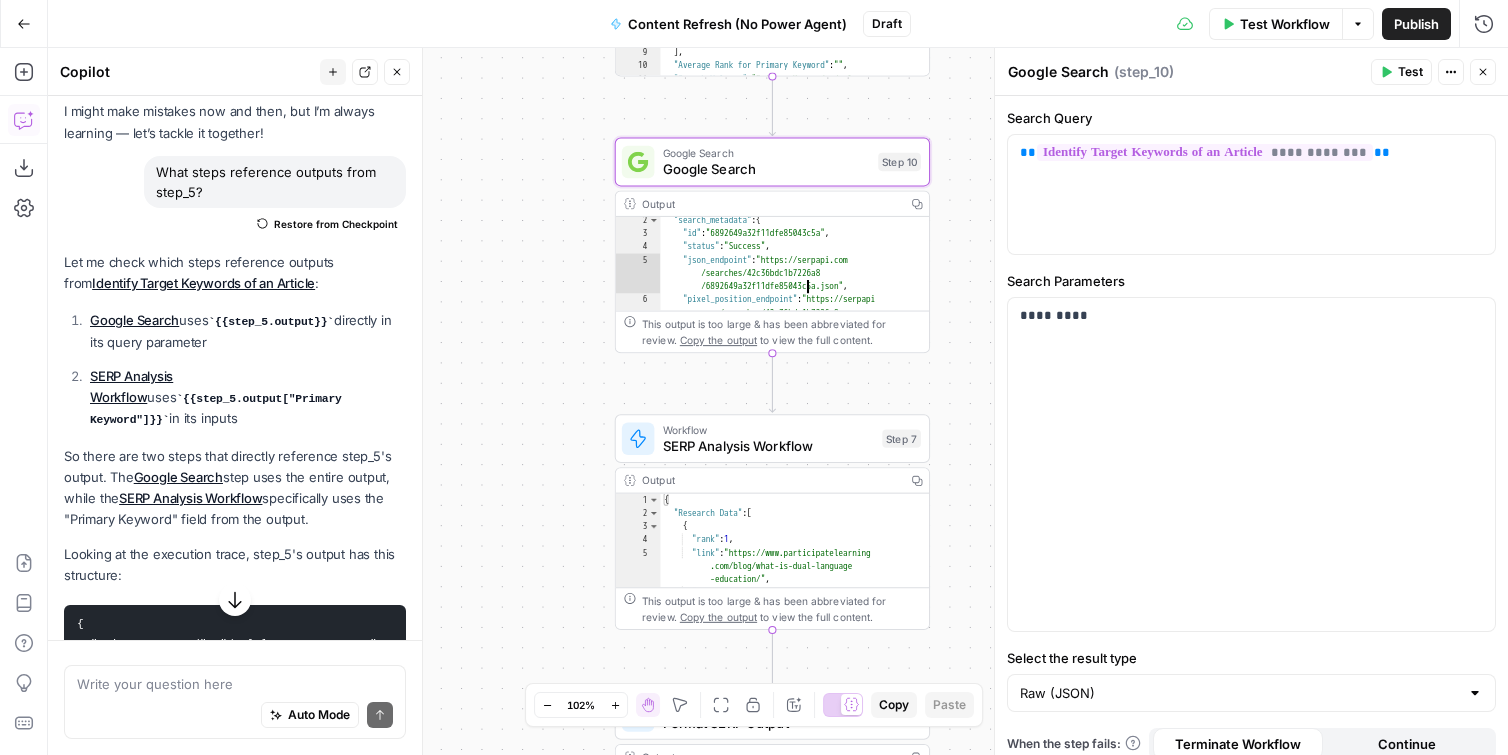 scroll, scrollTop: 0, scrollLeft: 0, axis: both 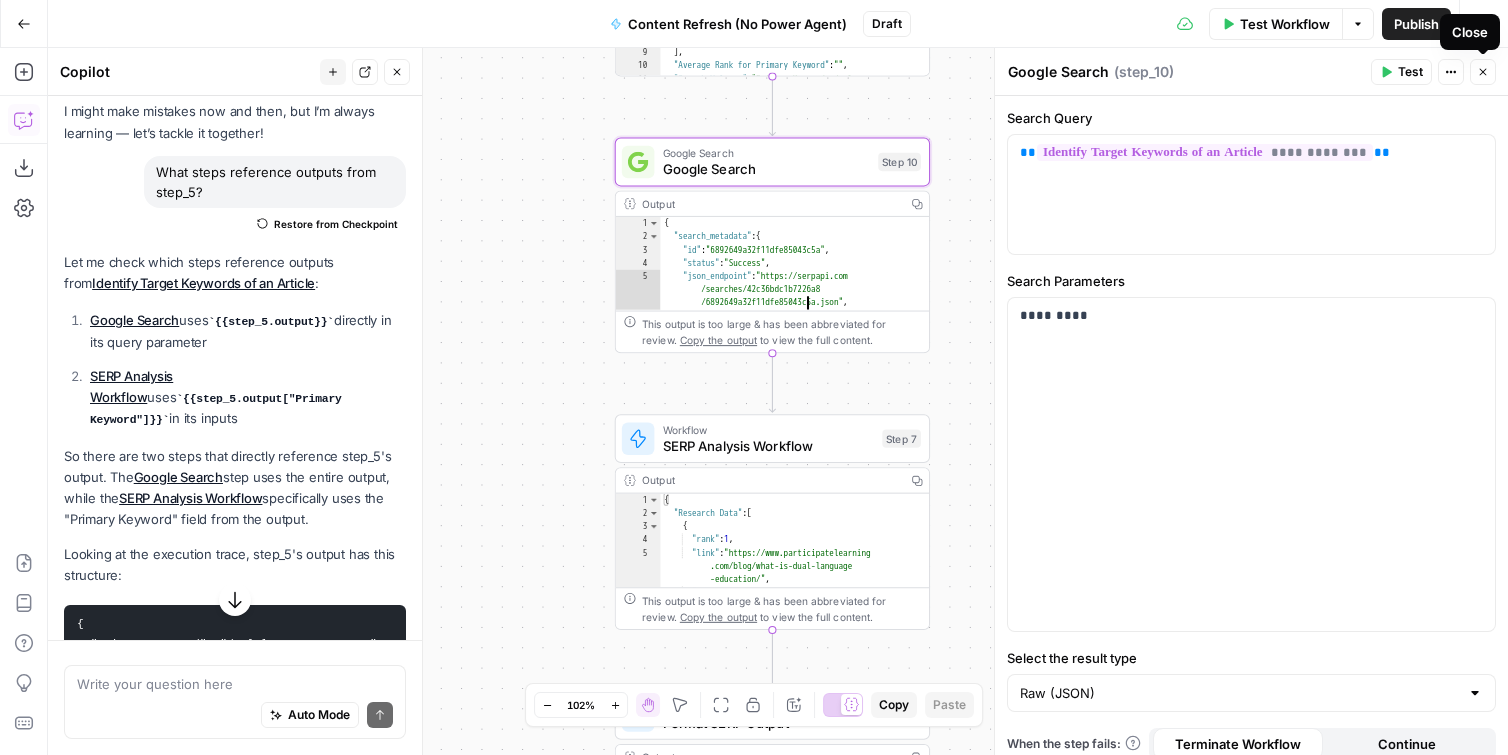 click 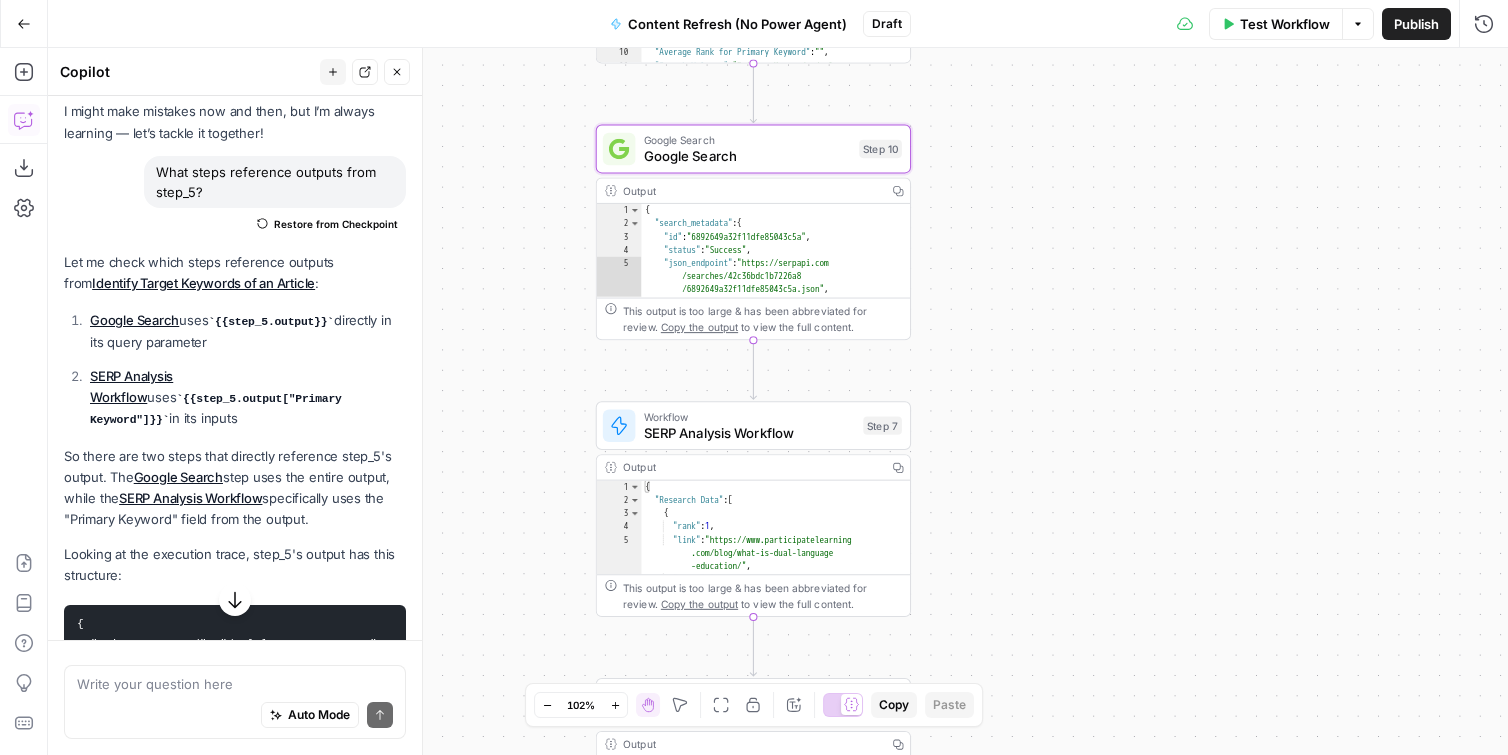 drag, startPoint x: 1049, startPoint y: 423, endPoint x: 1026, endPoint y: 401, distance: 31.827662 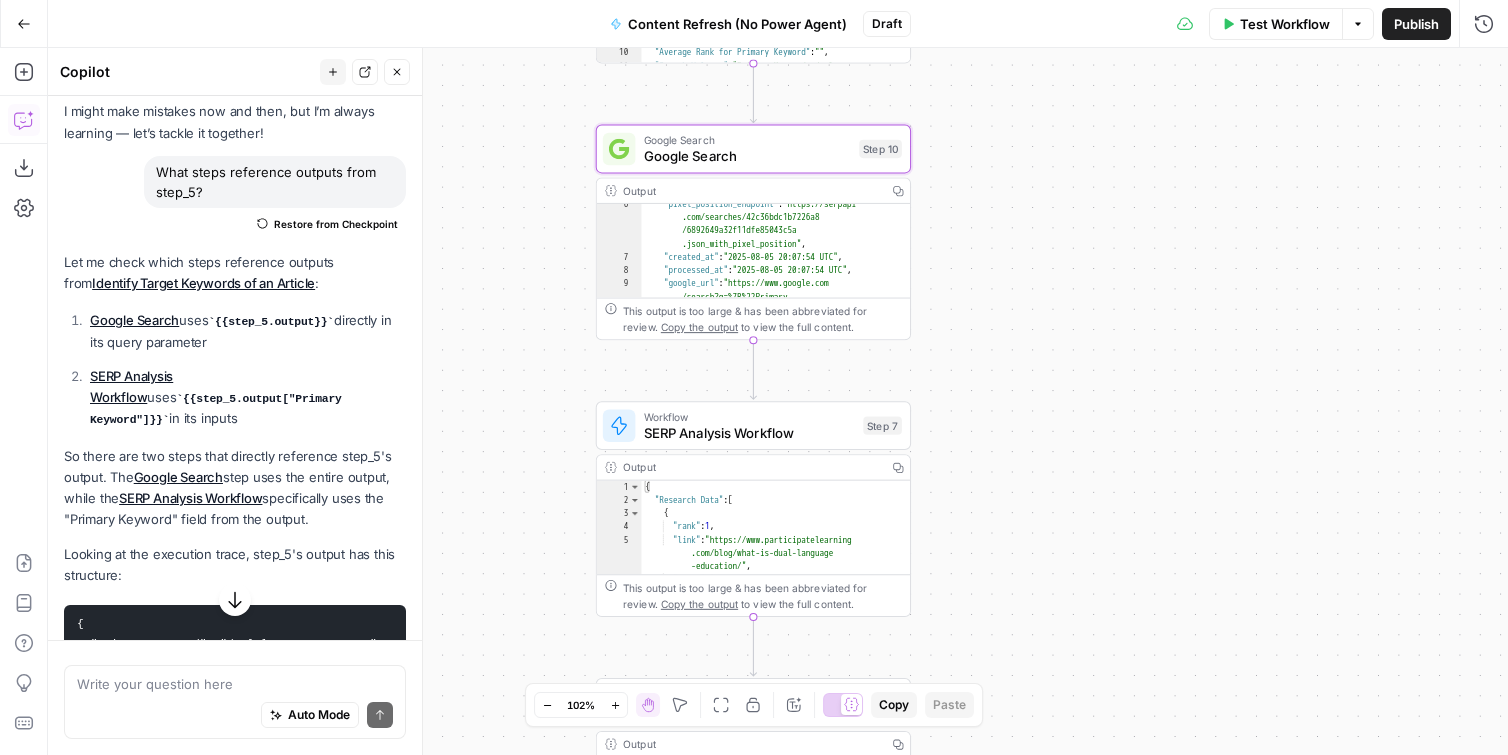scroll, scrollTop: 88, scrollLeft: 0, axis: vertical 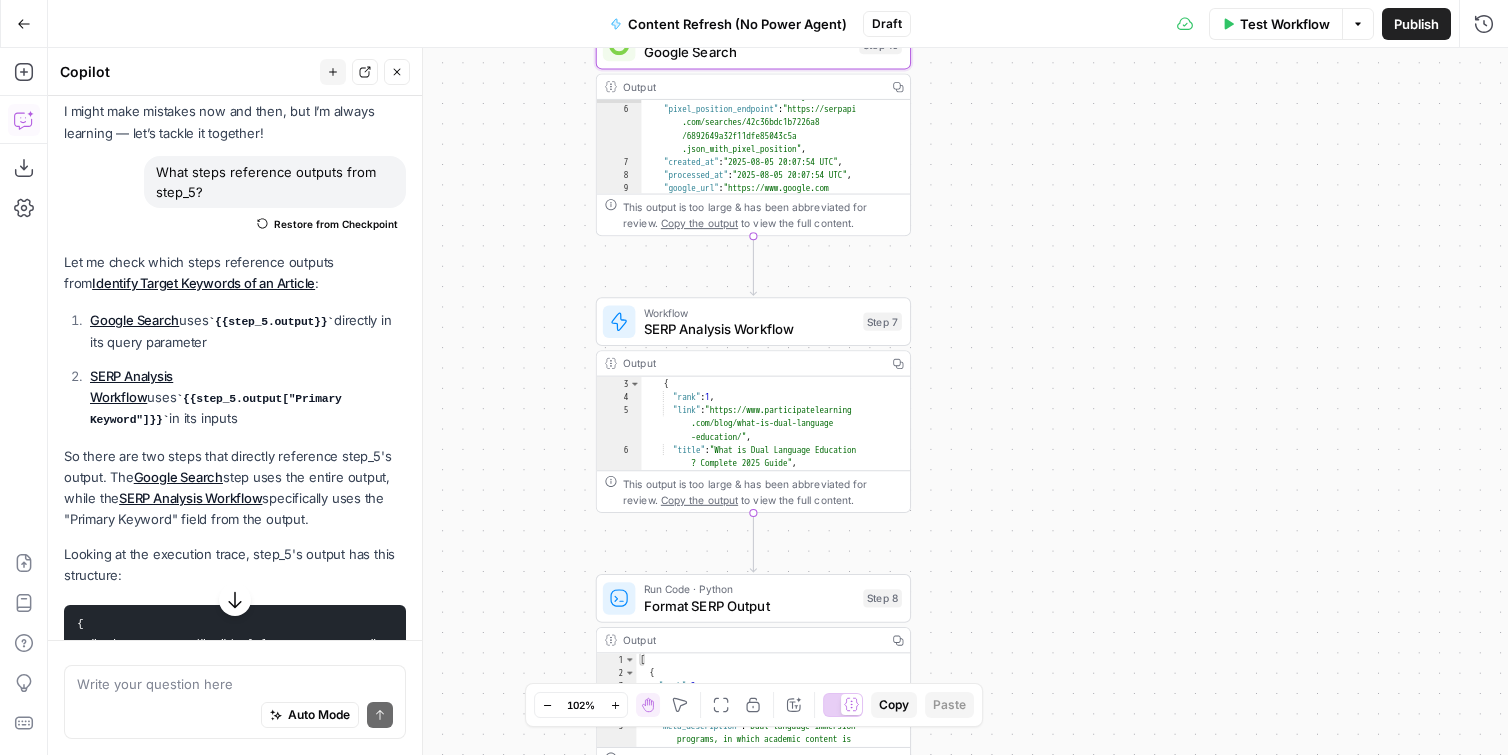 click on "Output" at bounding box center (751, 363) 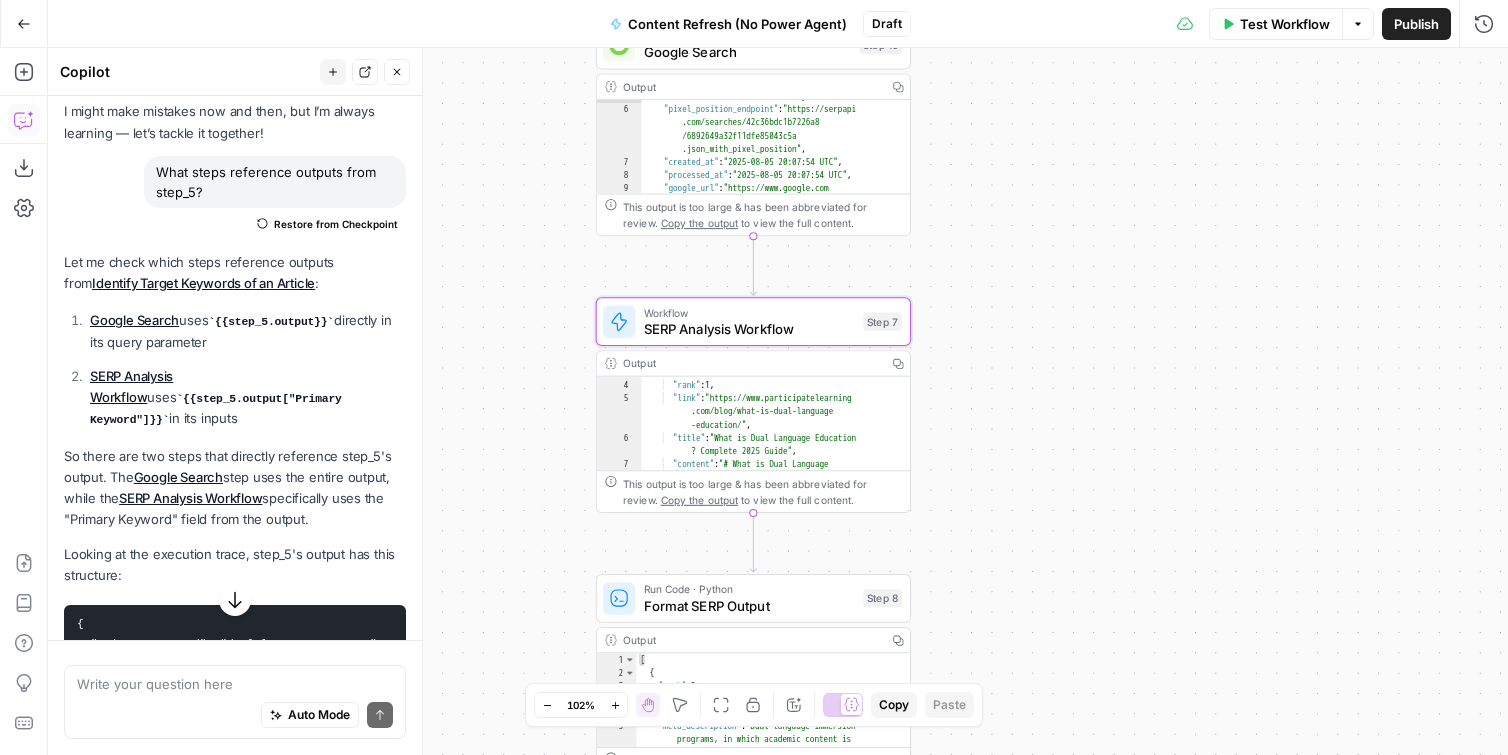 scroll, scrollTop: 0, scrollLeft: 0, axis: both 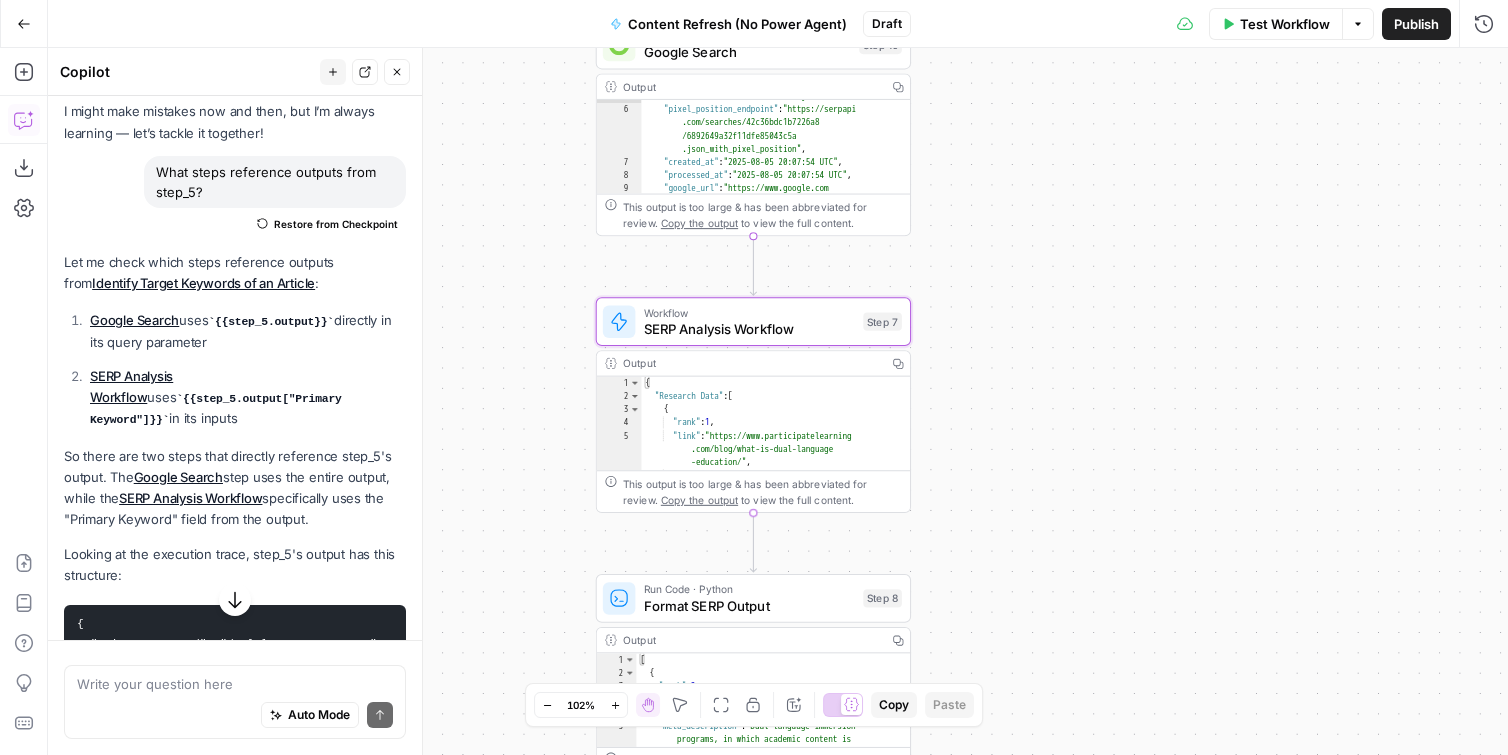 click on "Workflow" at bounding box center (750, 312) 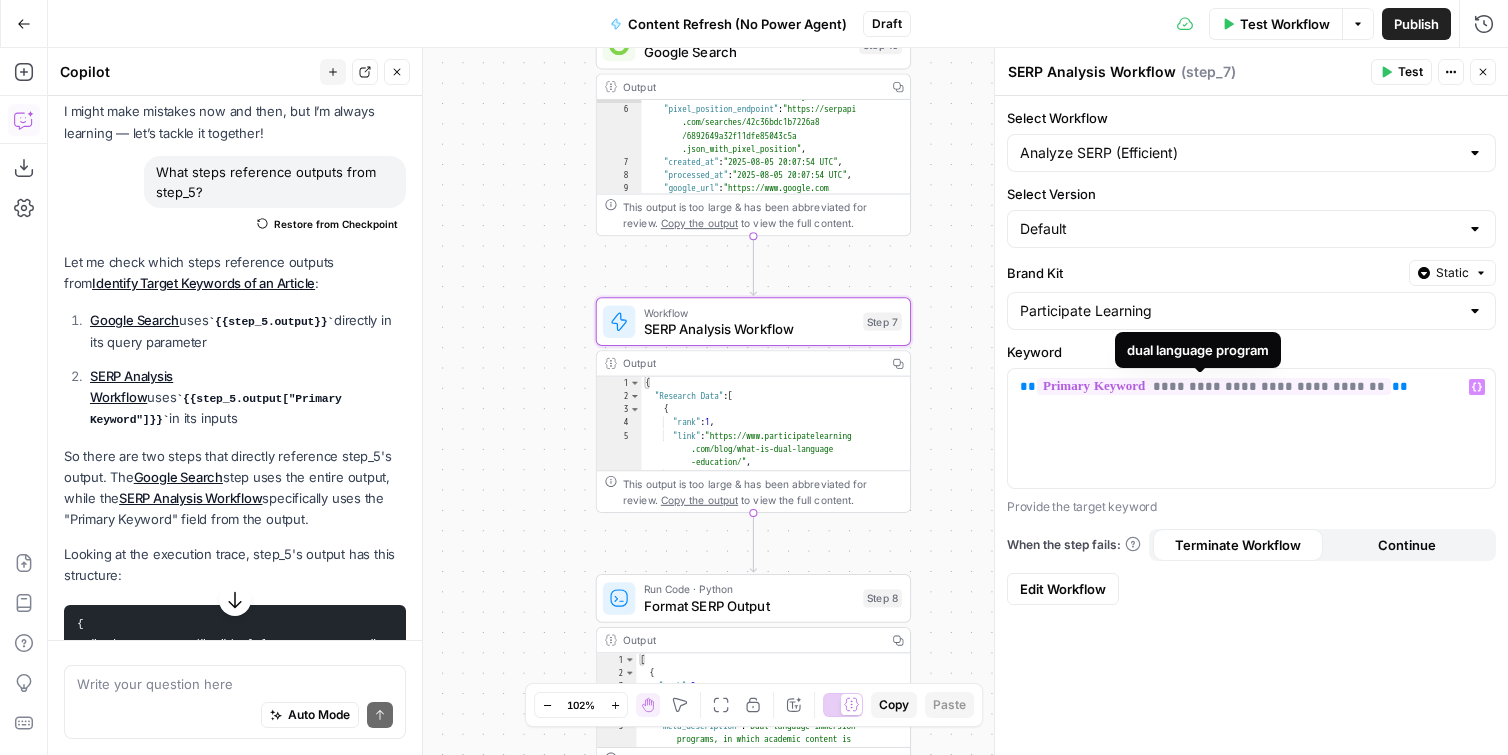 click on "**********" at bounding box center [1214, 386] 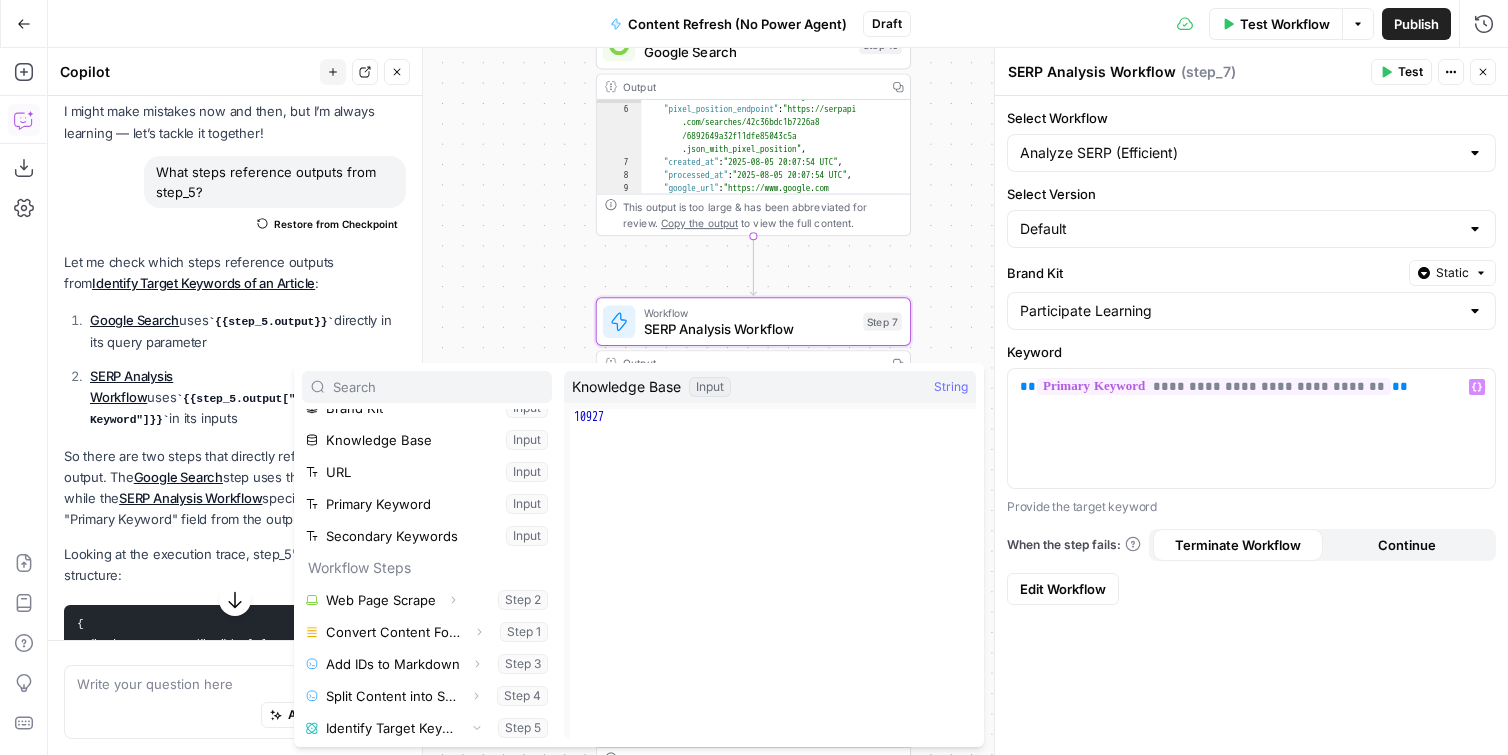 scroll, scrollTop: 0, scrollLeft: 0, axis: both 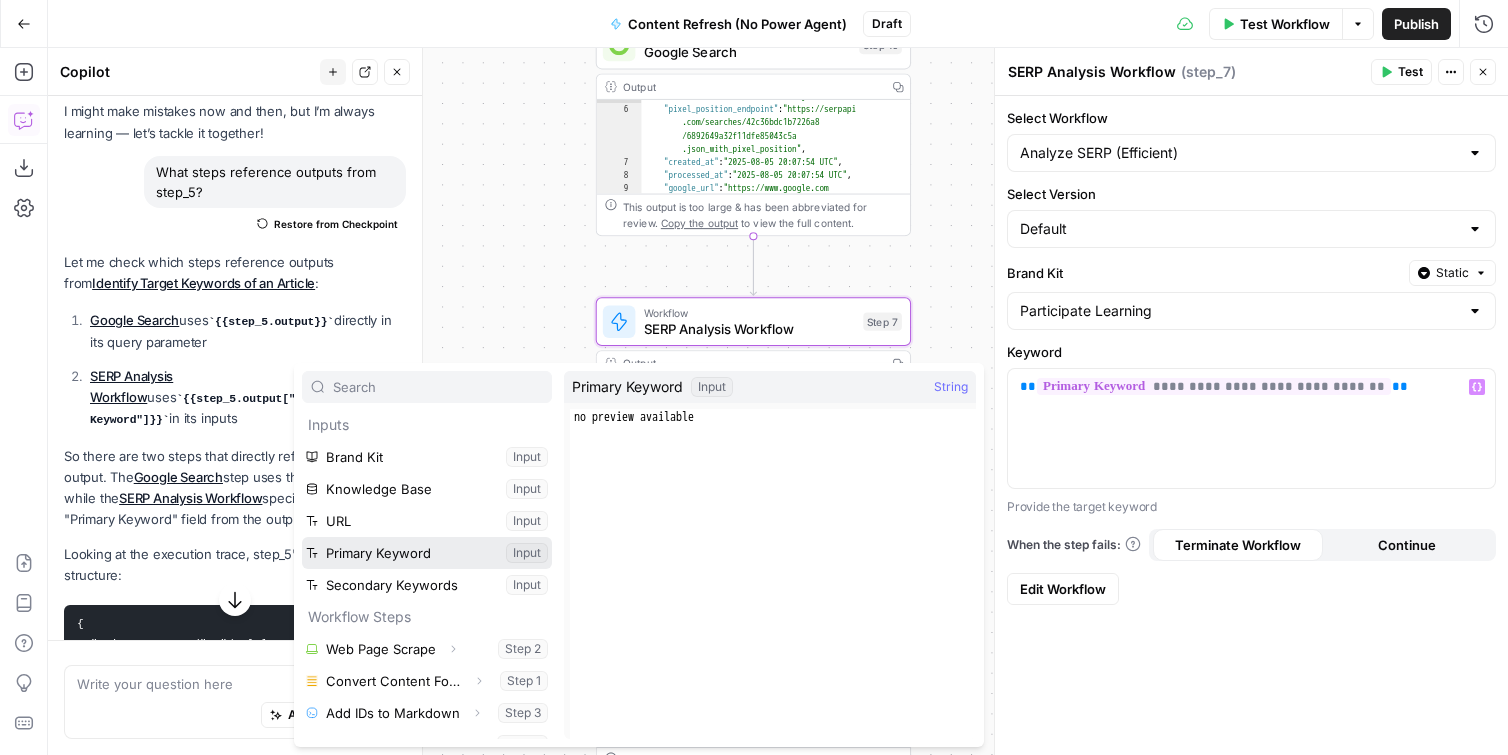 click at bounding box center [427, 553] 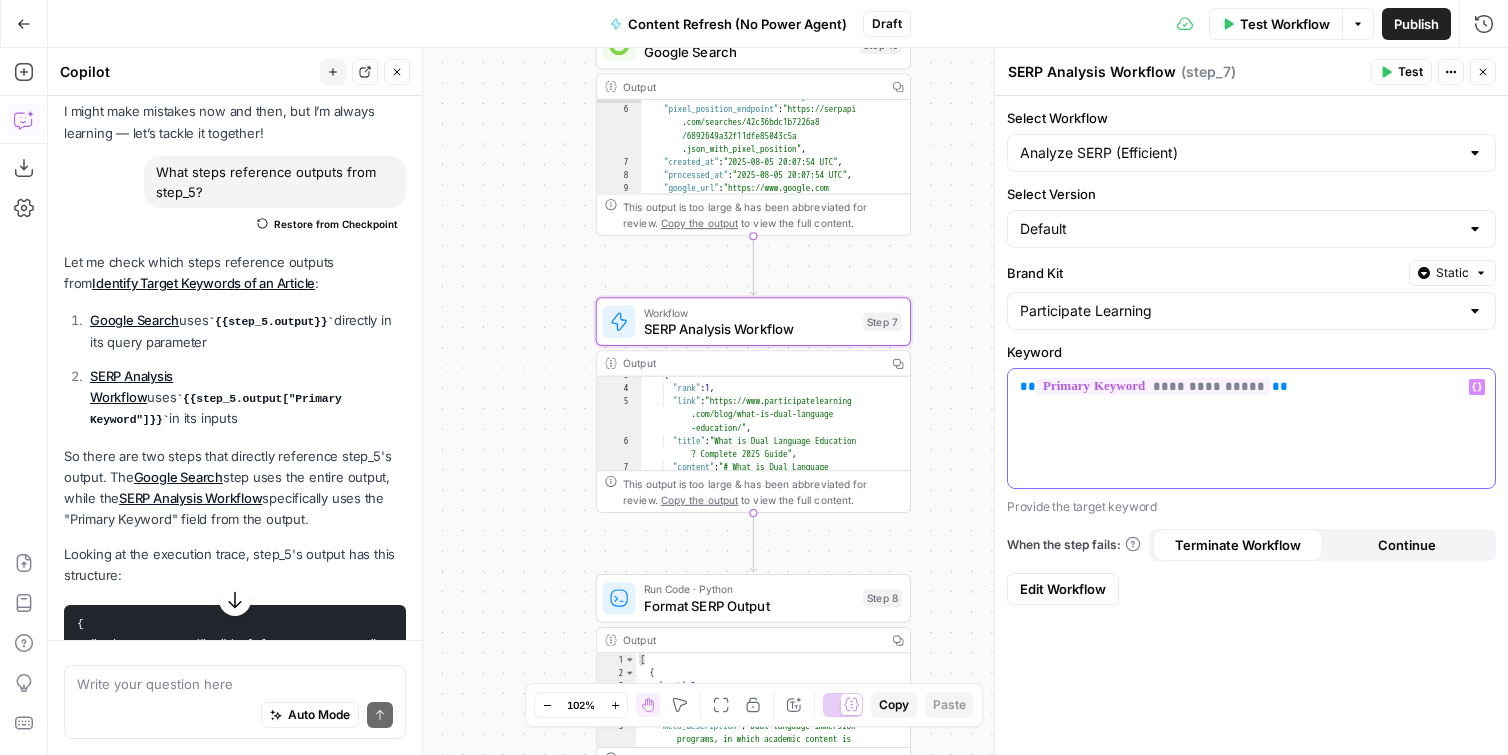 scroll, scrollTop: 71, scrollLeft: 0, axis: vertical 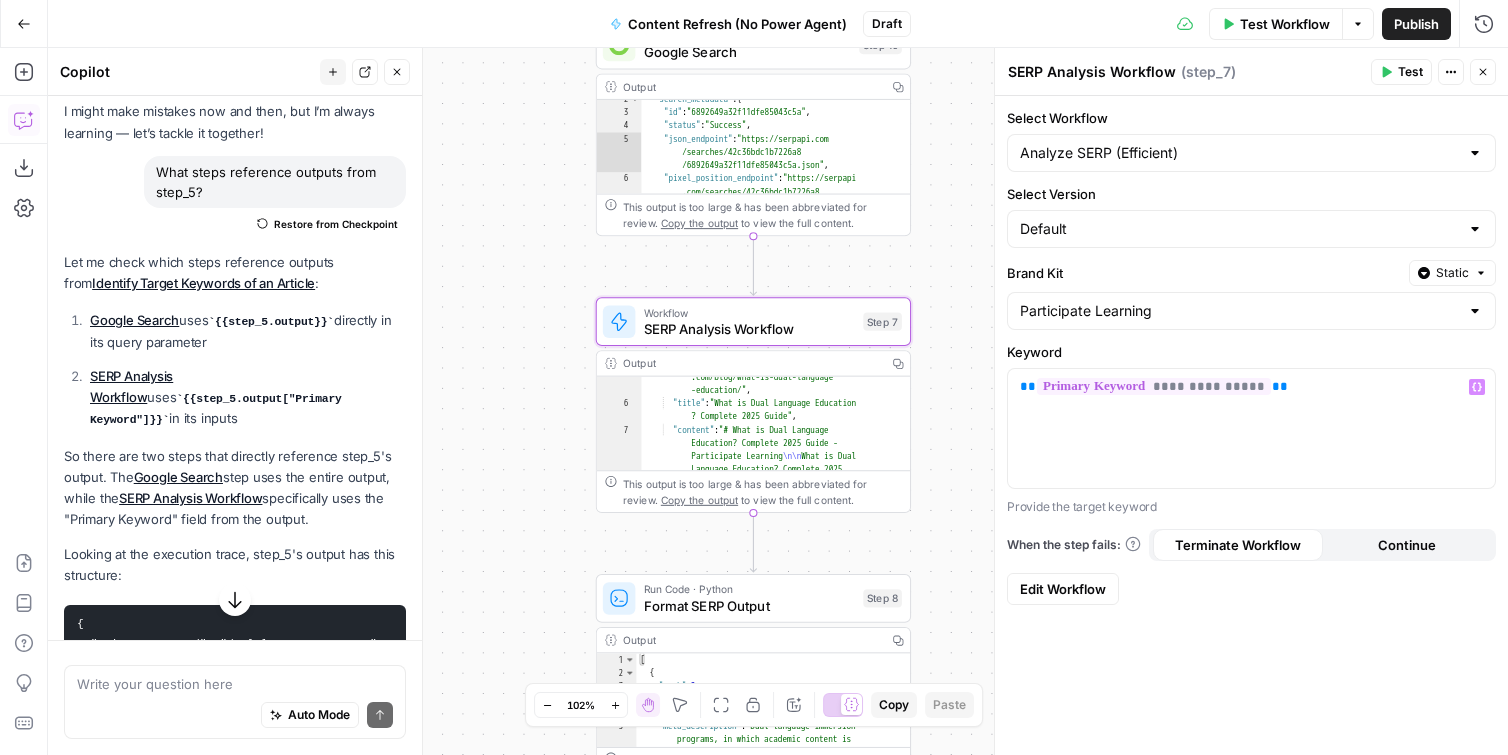 click on "Google Search" at bounding box center [748, 52] 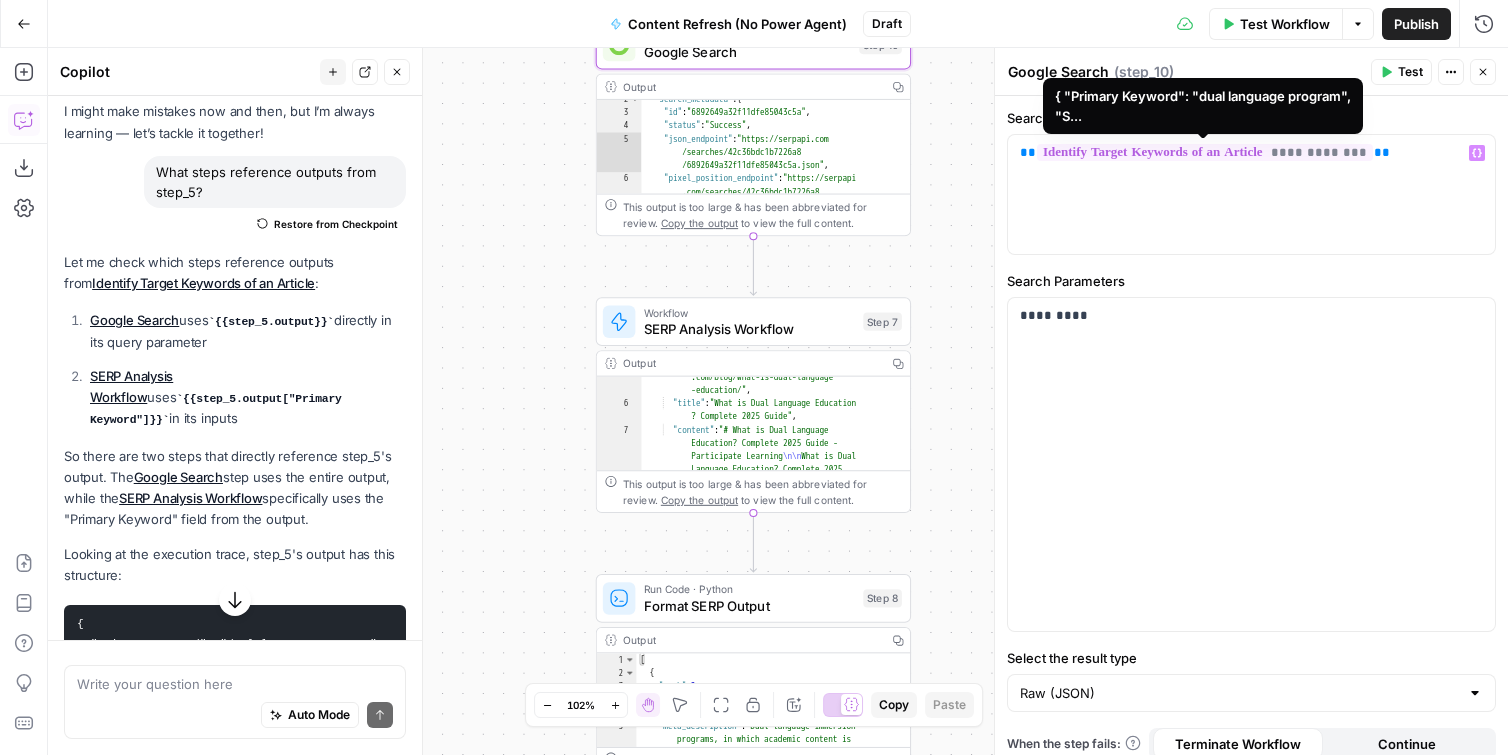 click on "**********" at bounding box center [1205, 152] 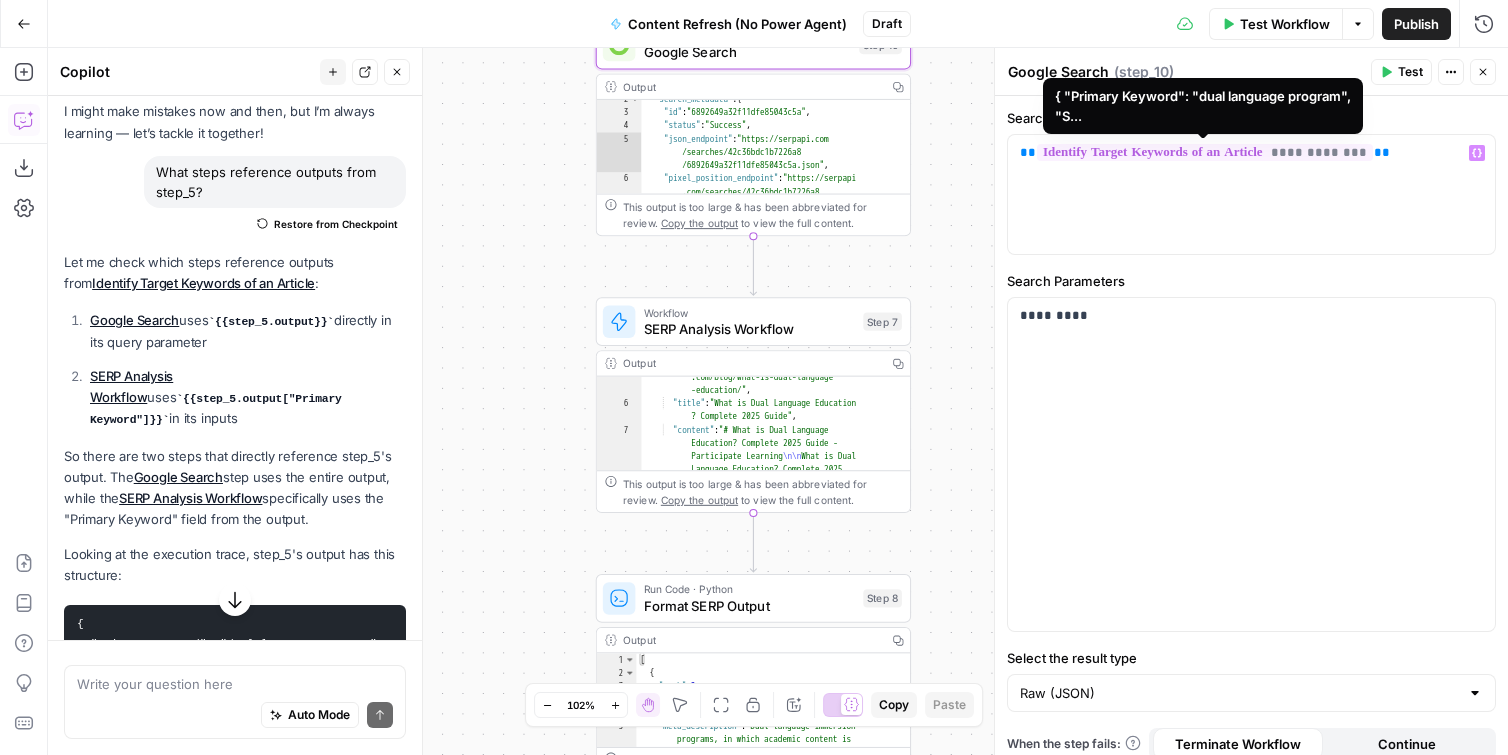 scroll, scrollTop: 86, scrollLeft: 0, axis: vertical 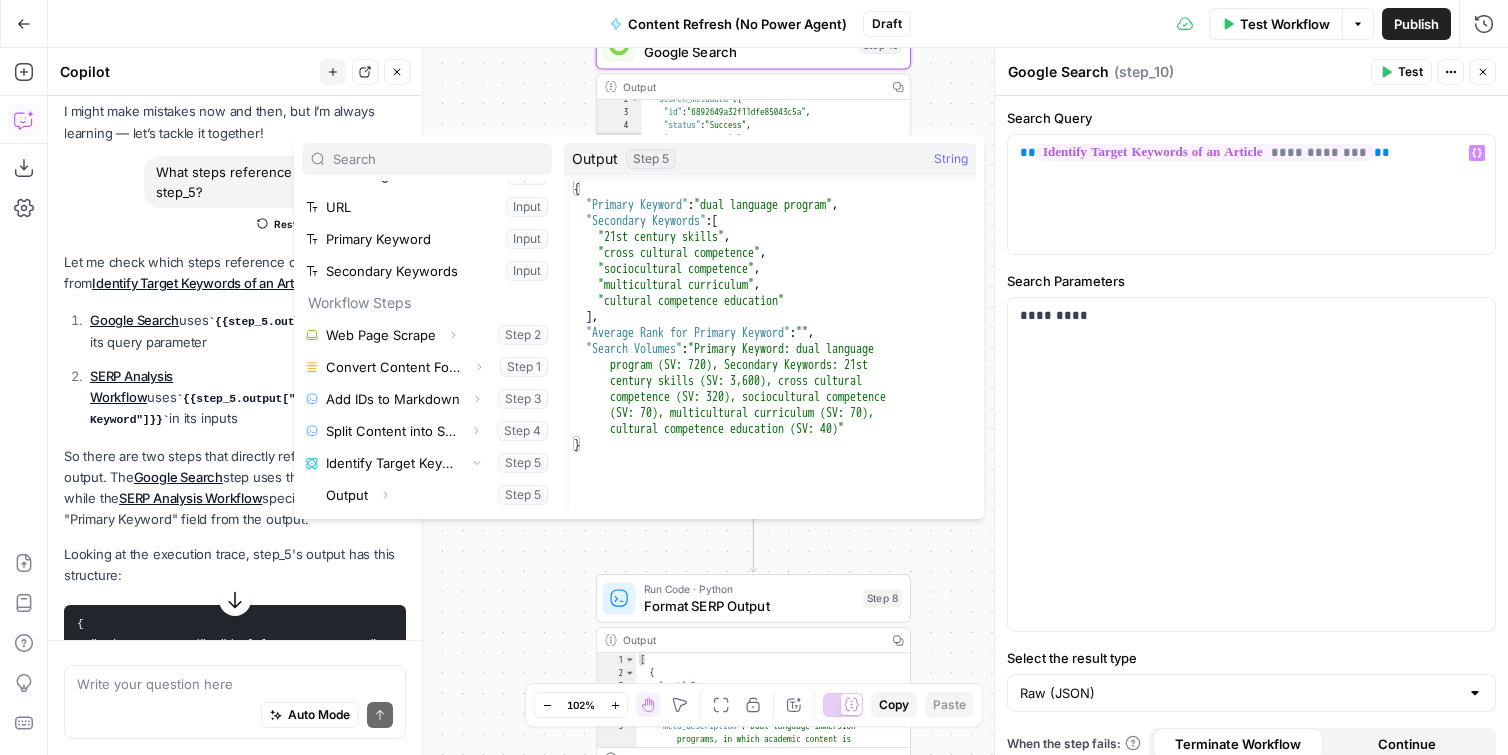 click on "**********" at bounding box center [778, 401] 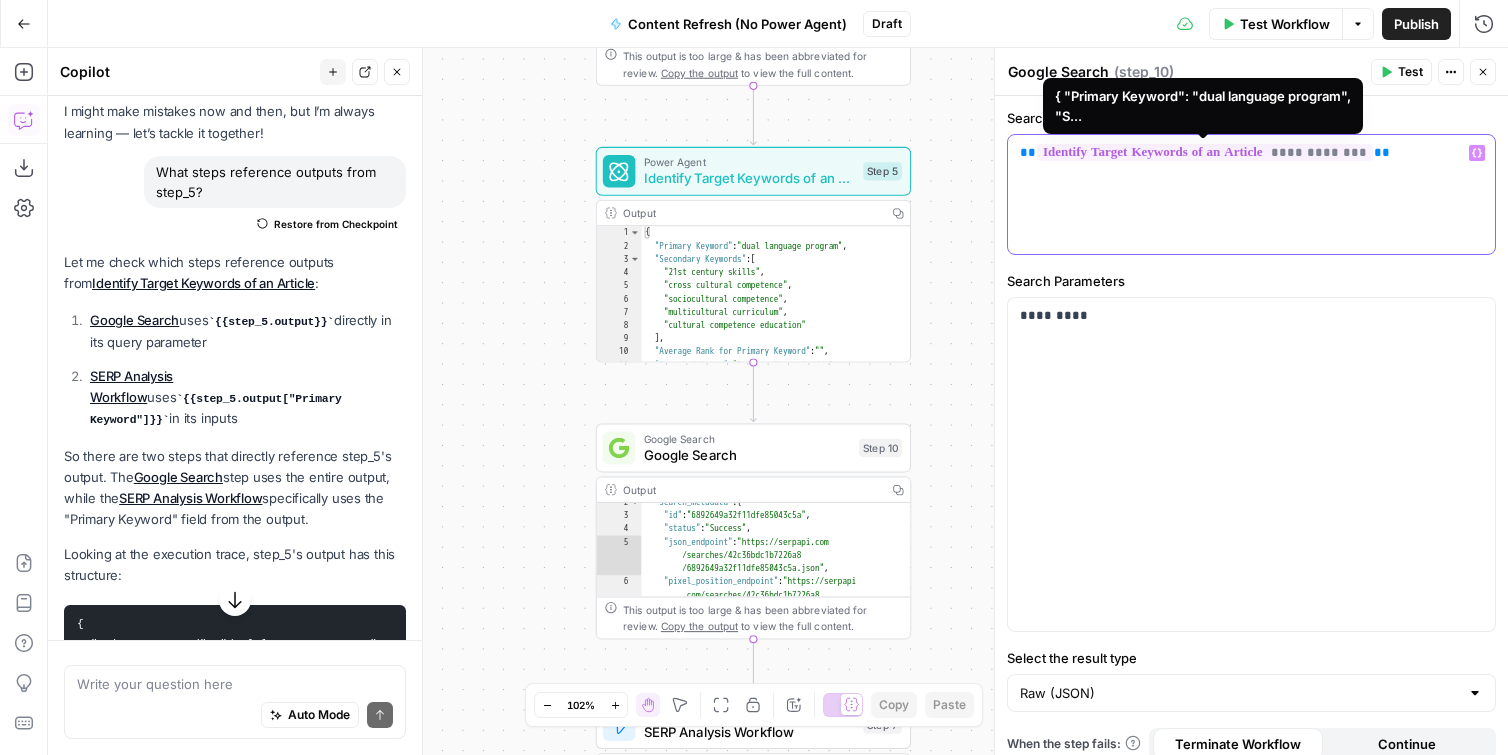 click on "**********" at bounding box center [1205, 152] 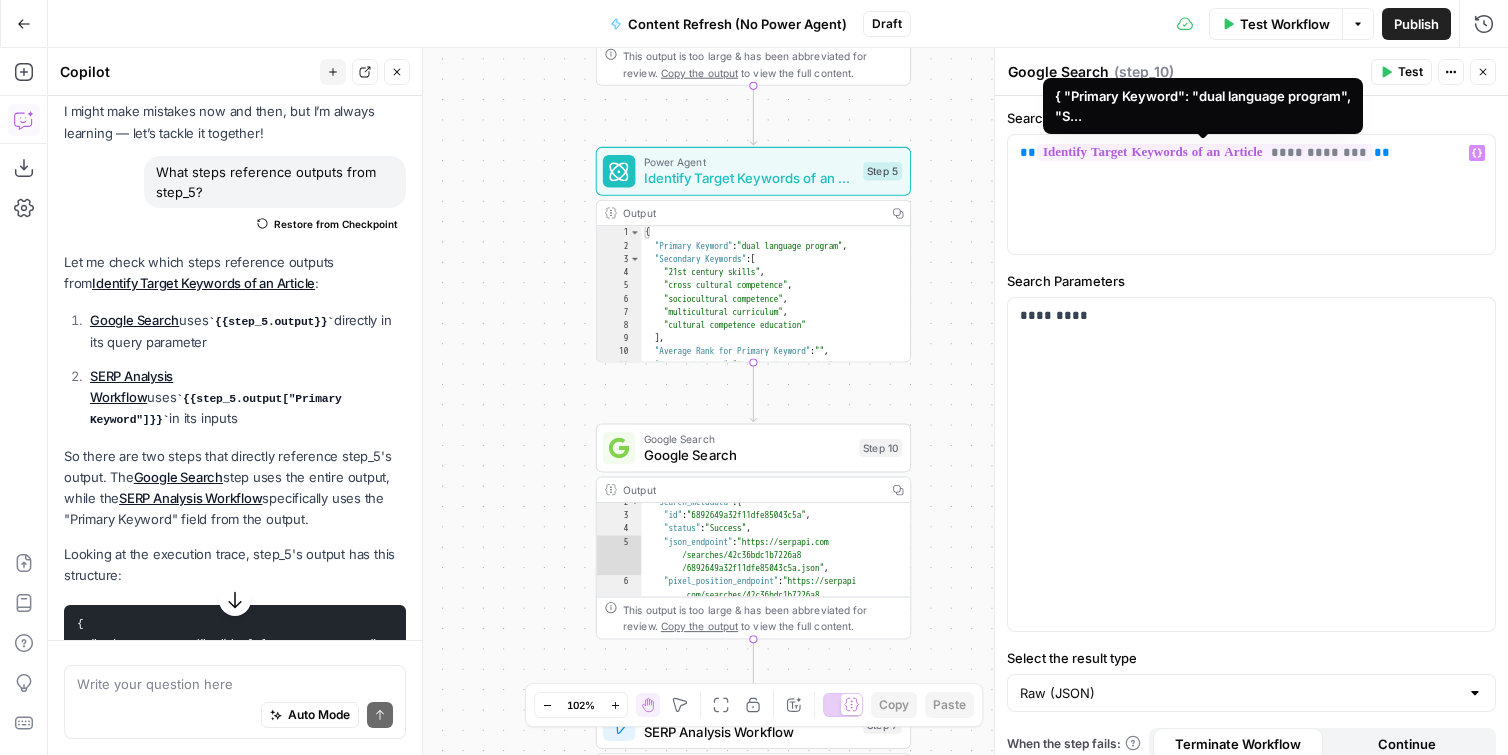 click on "**********" at bounding box center (1205, 152) 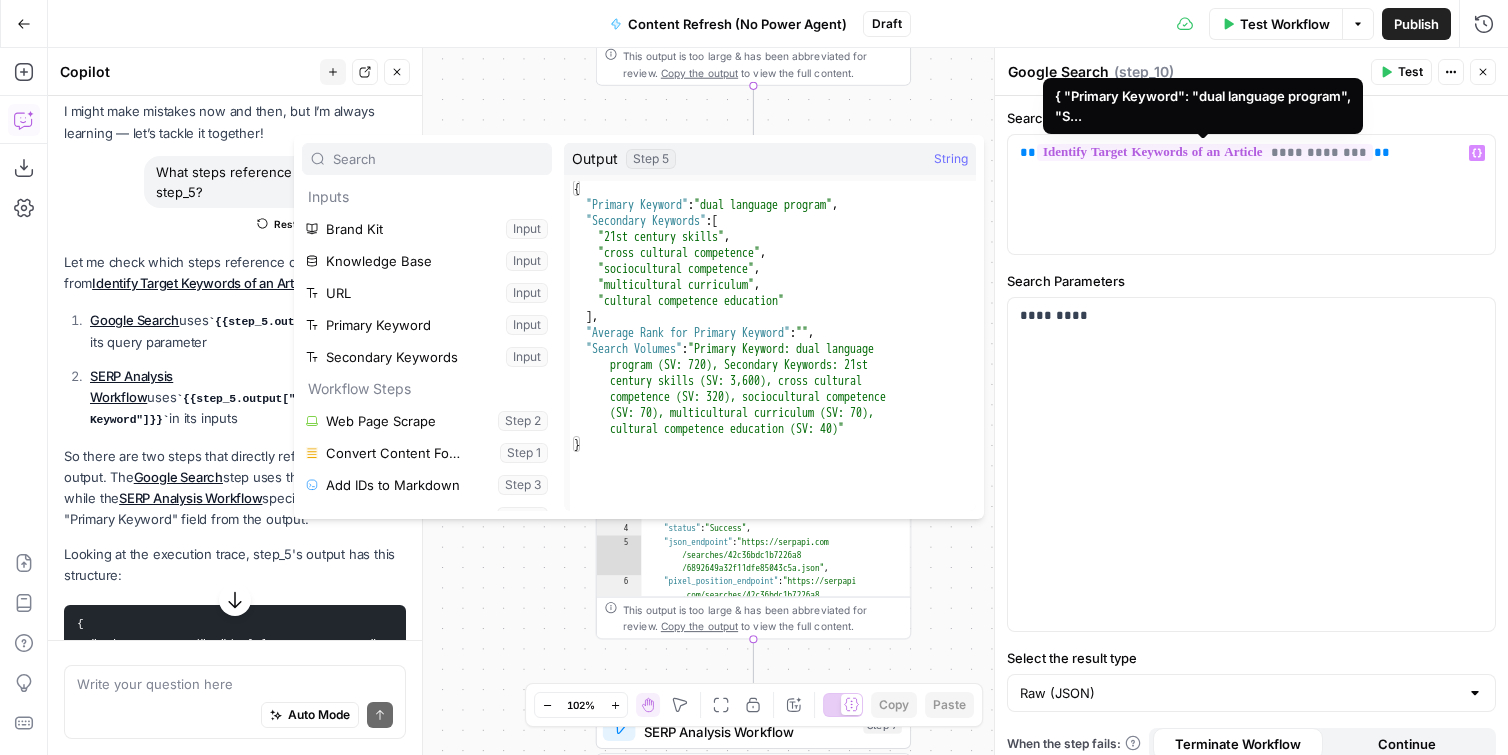 scroll, scrollTop: 86, scrollLeft: 0, axis: vertical 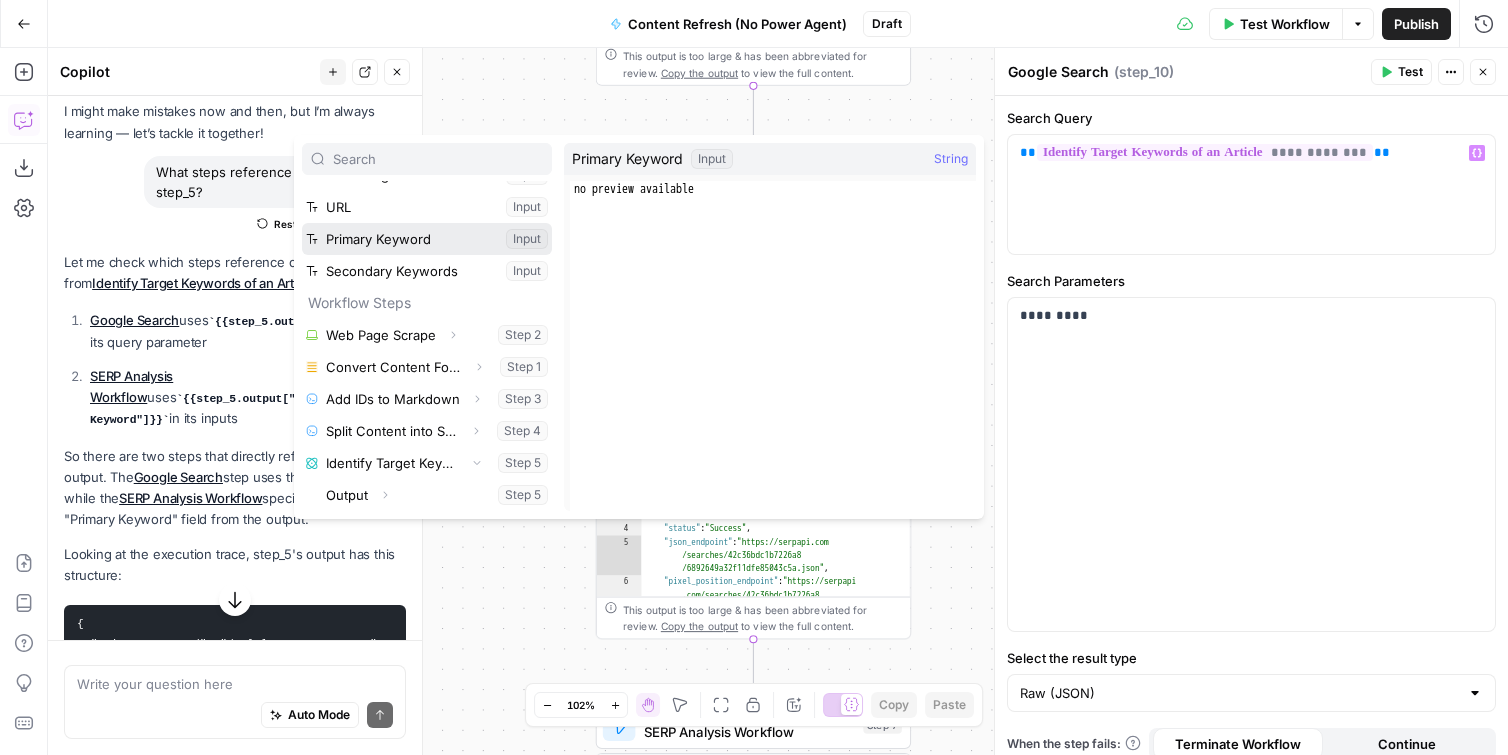 click at bounding box center [427, 239] 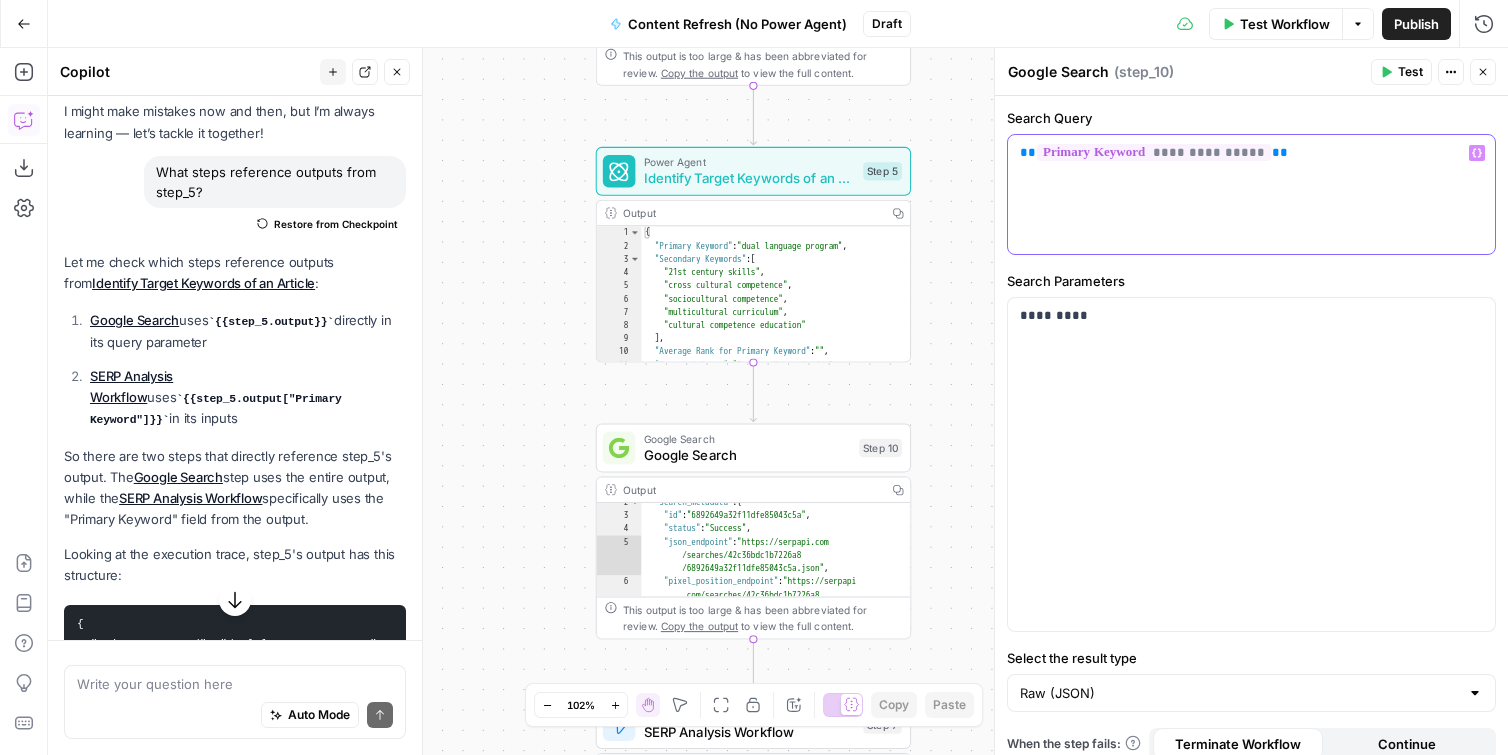 click 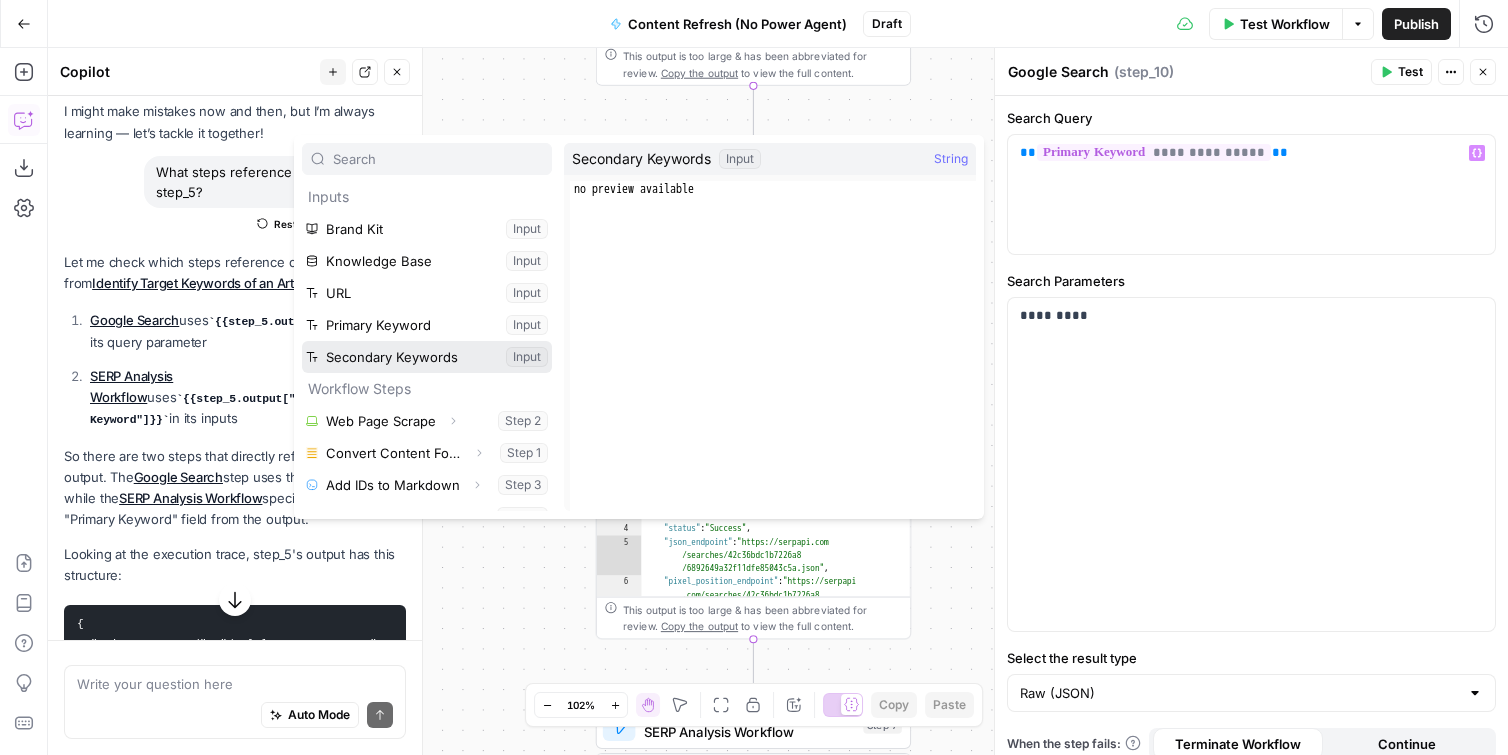click at bounding box center (427, 357) 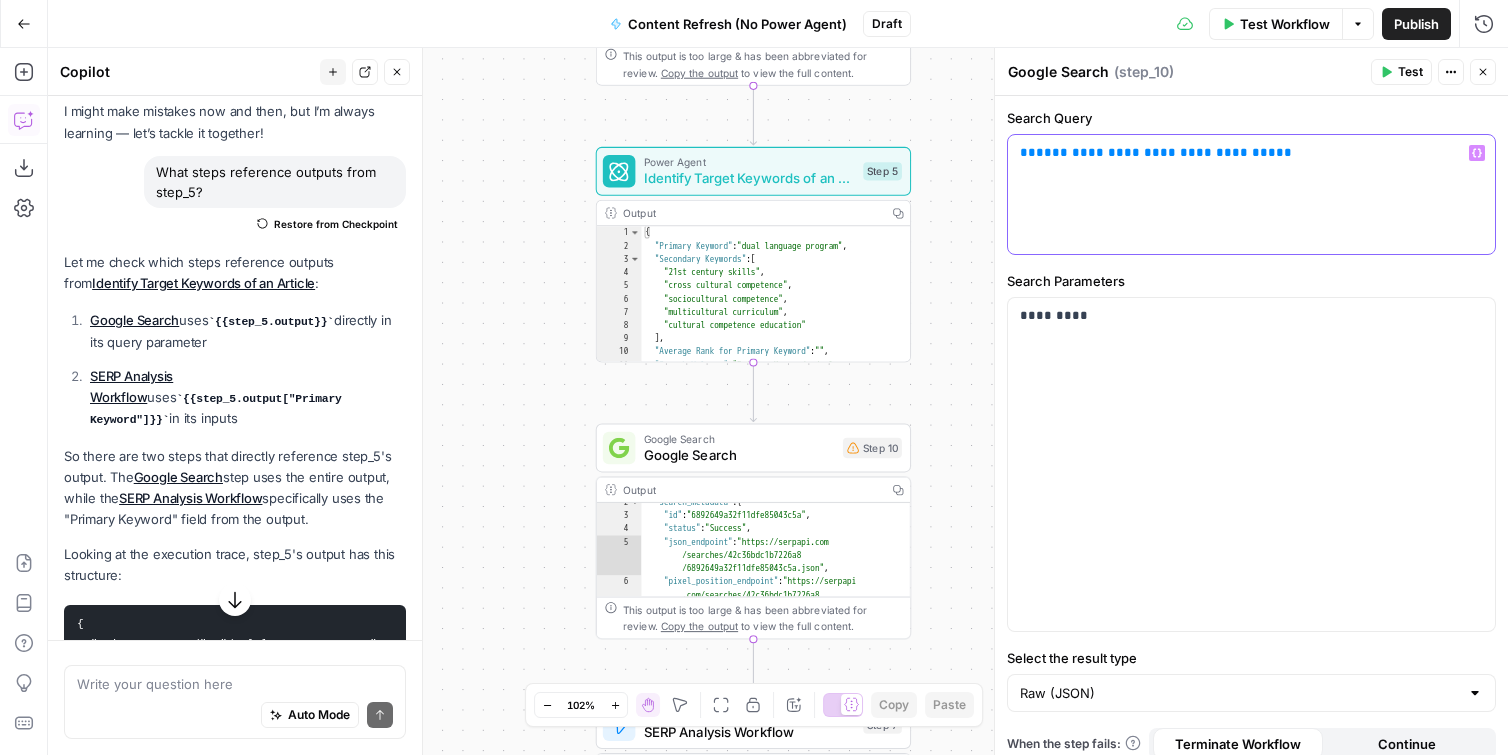click on "**********" at bounding box center [1156, 152] 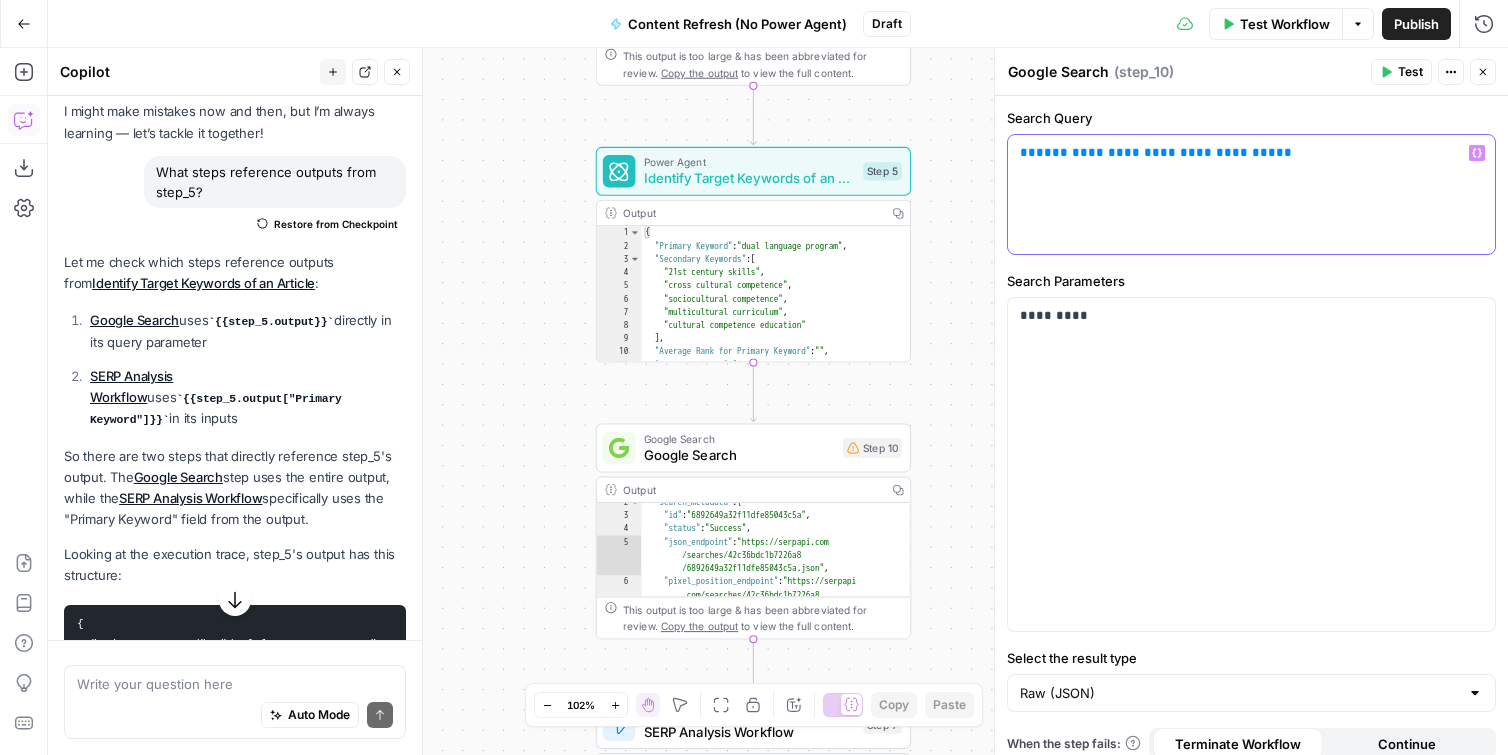 type 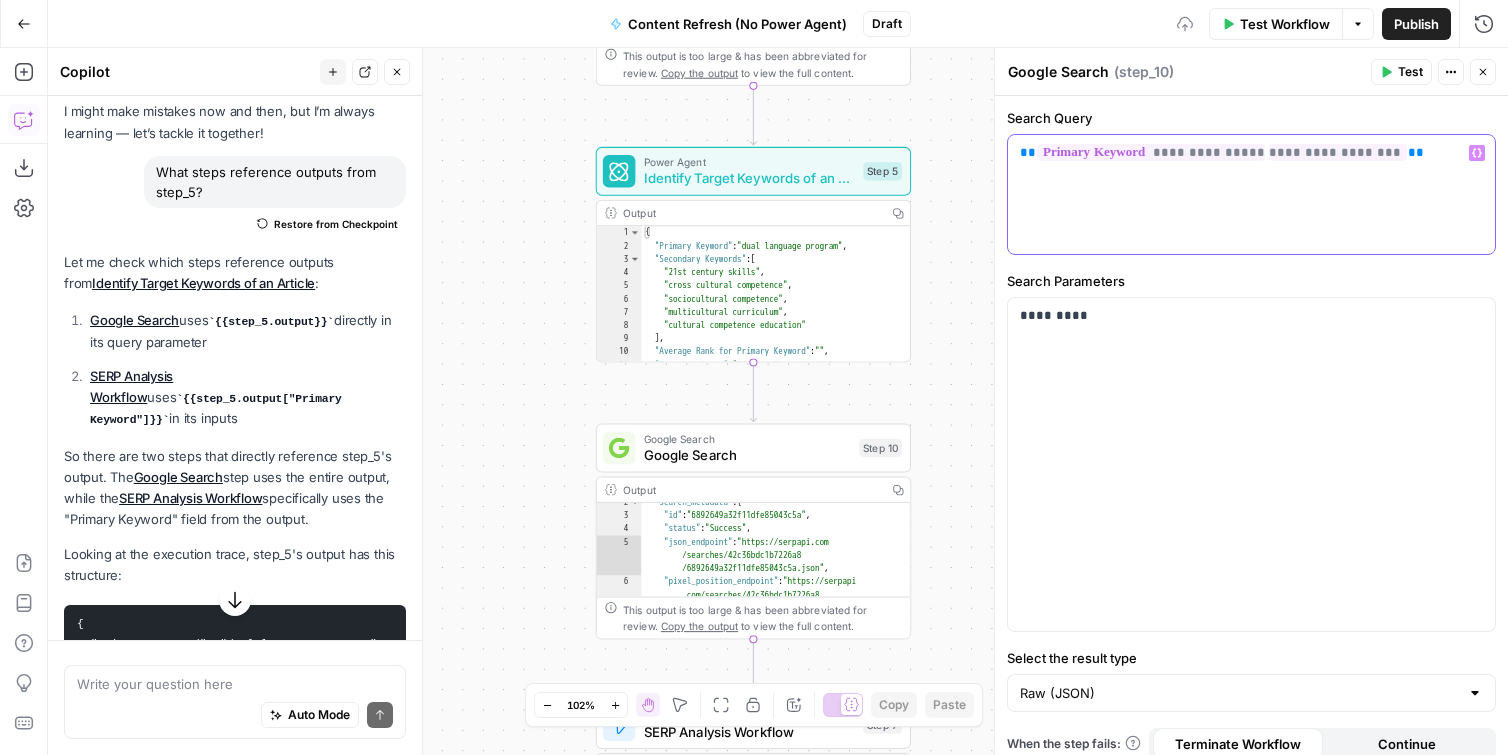 click on "**********" at bounding box center [1251, 194] 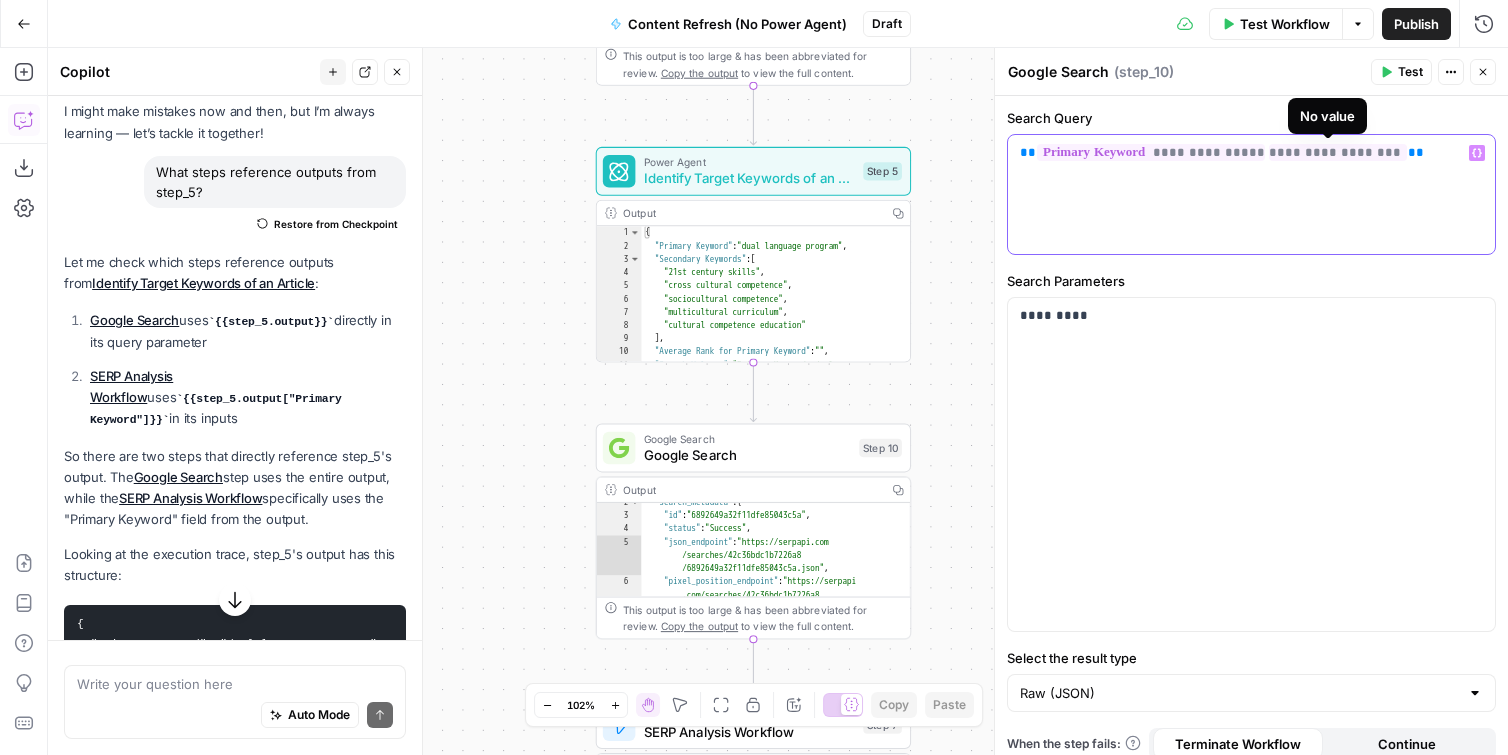 drag, startPoint x: 1397, startPoint y: 150, endPoint x: 1268, endPoint y: 151, distance: 129.00388 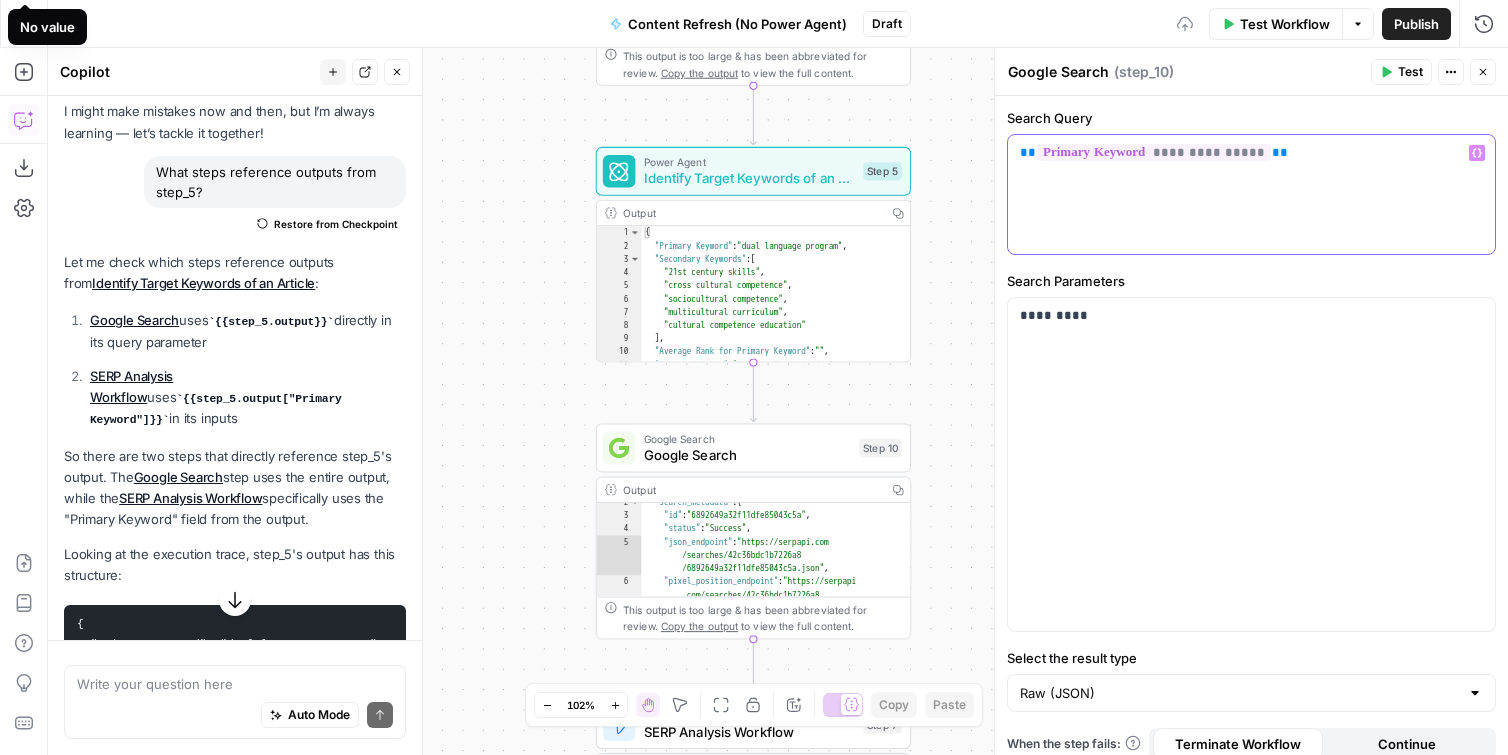 click on "**********" at bounding box center [1251, 153] 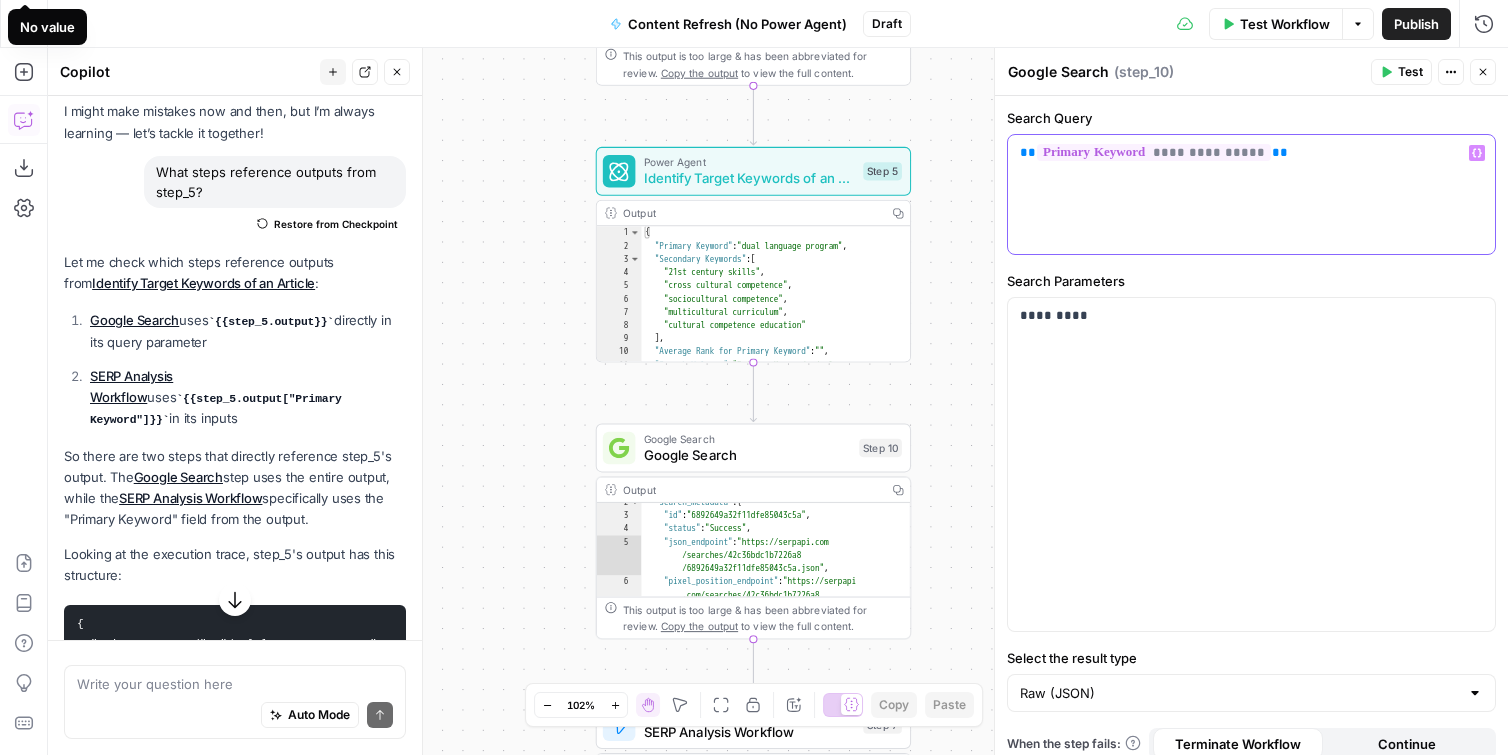 click 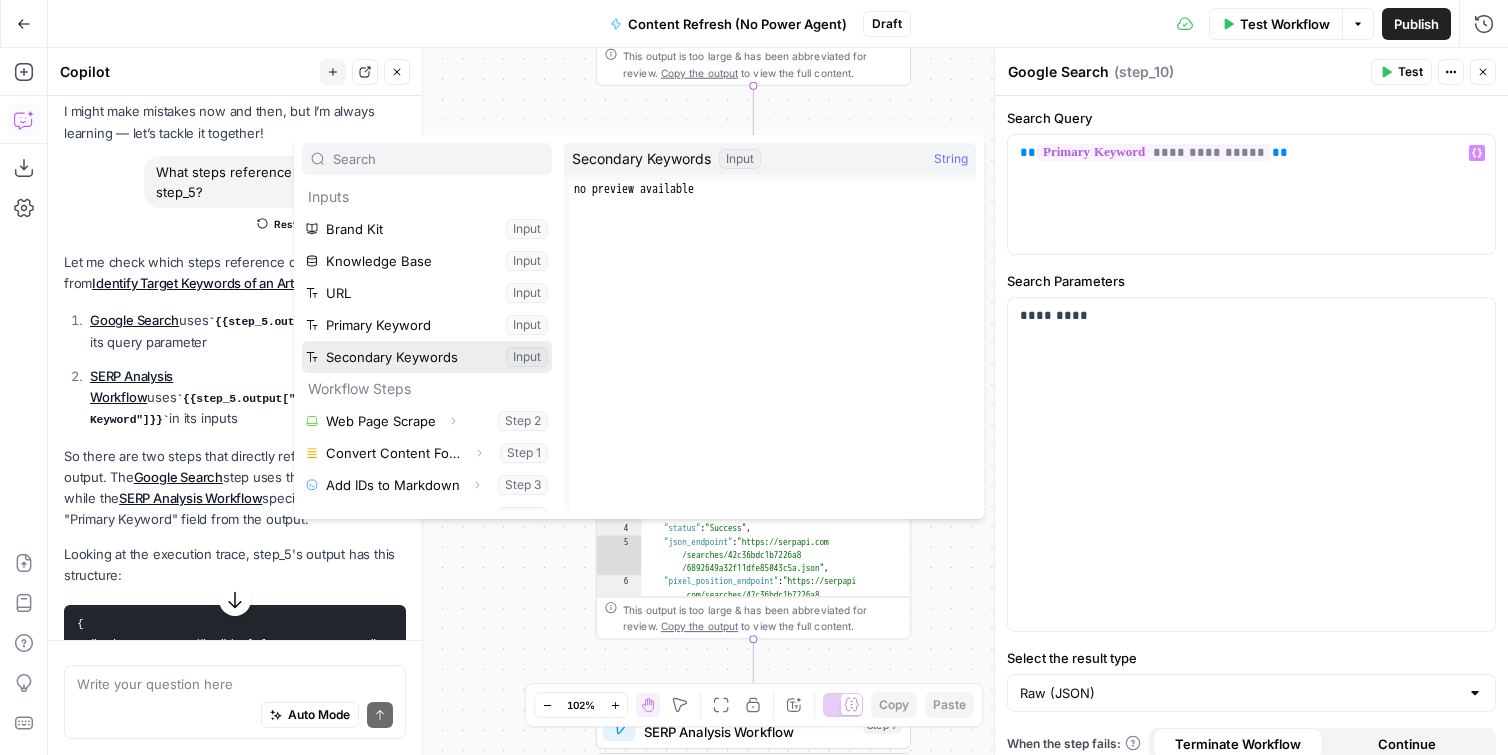 click at bounding box center (427, 357) 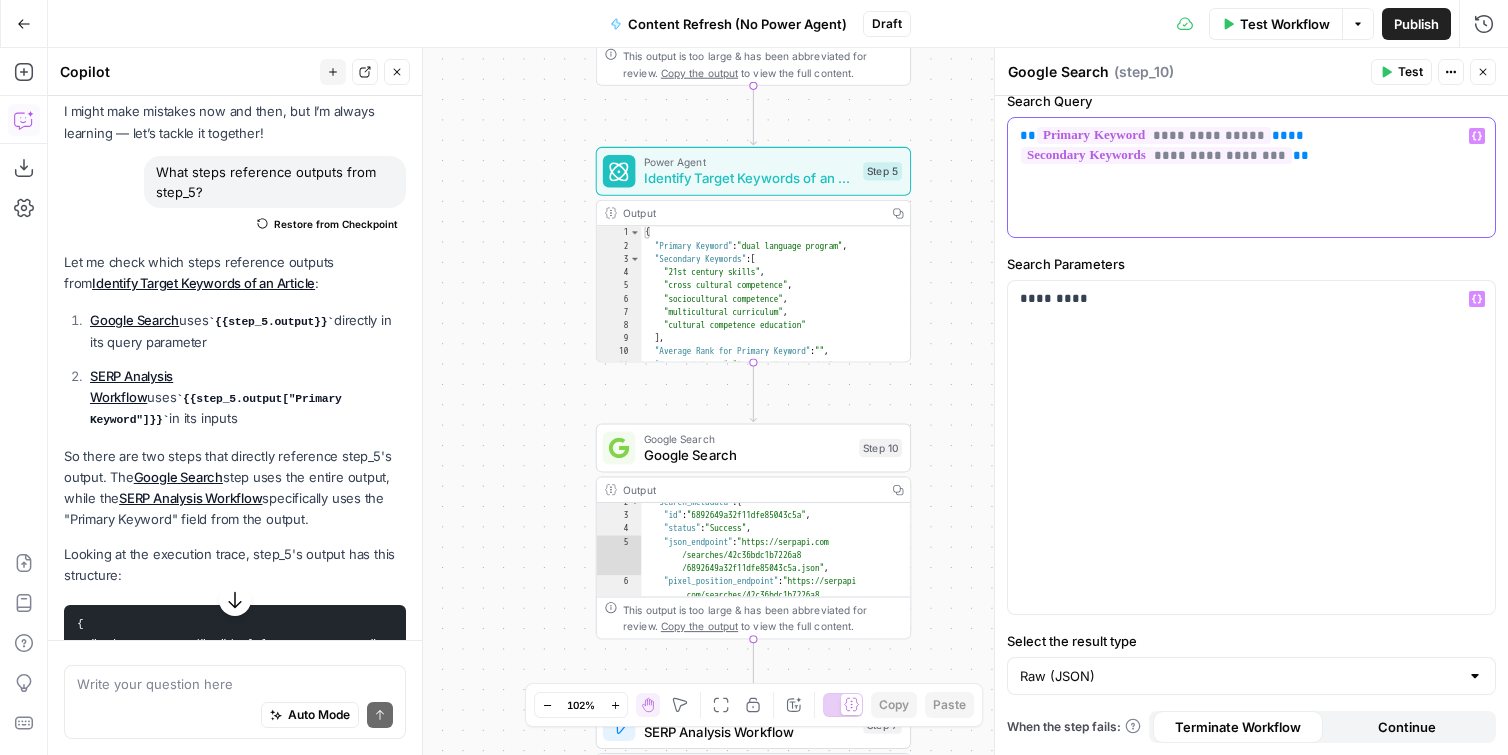 scroll, scrollTop: 0, scrollLeft: 0, axis: both 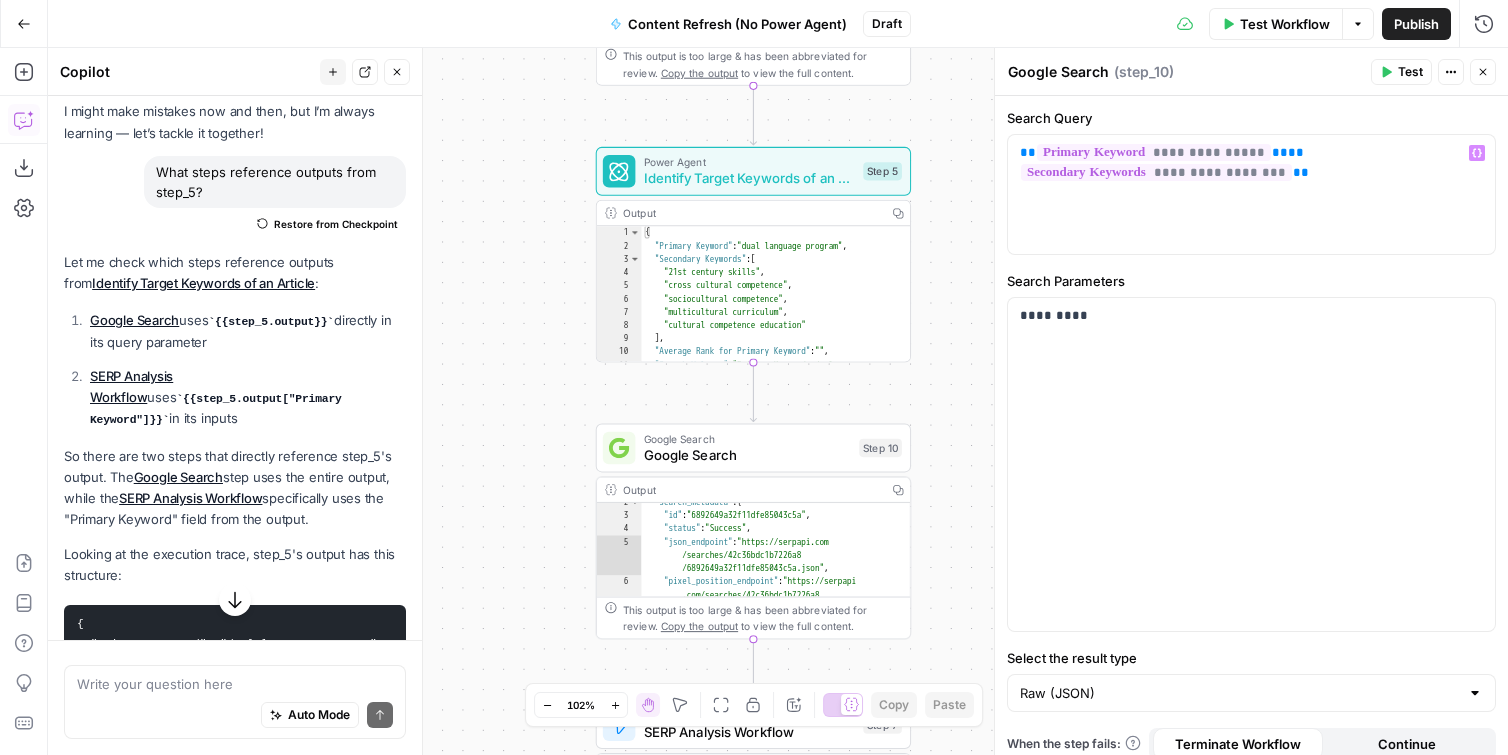 click on "Test" at bounding box center [1401, 72] 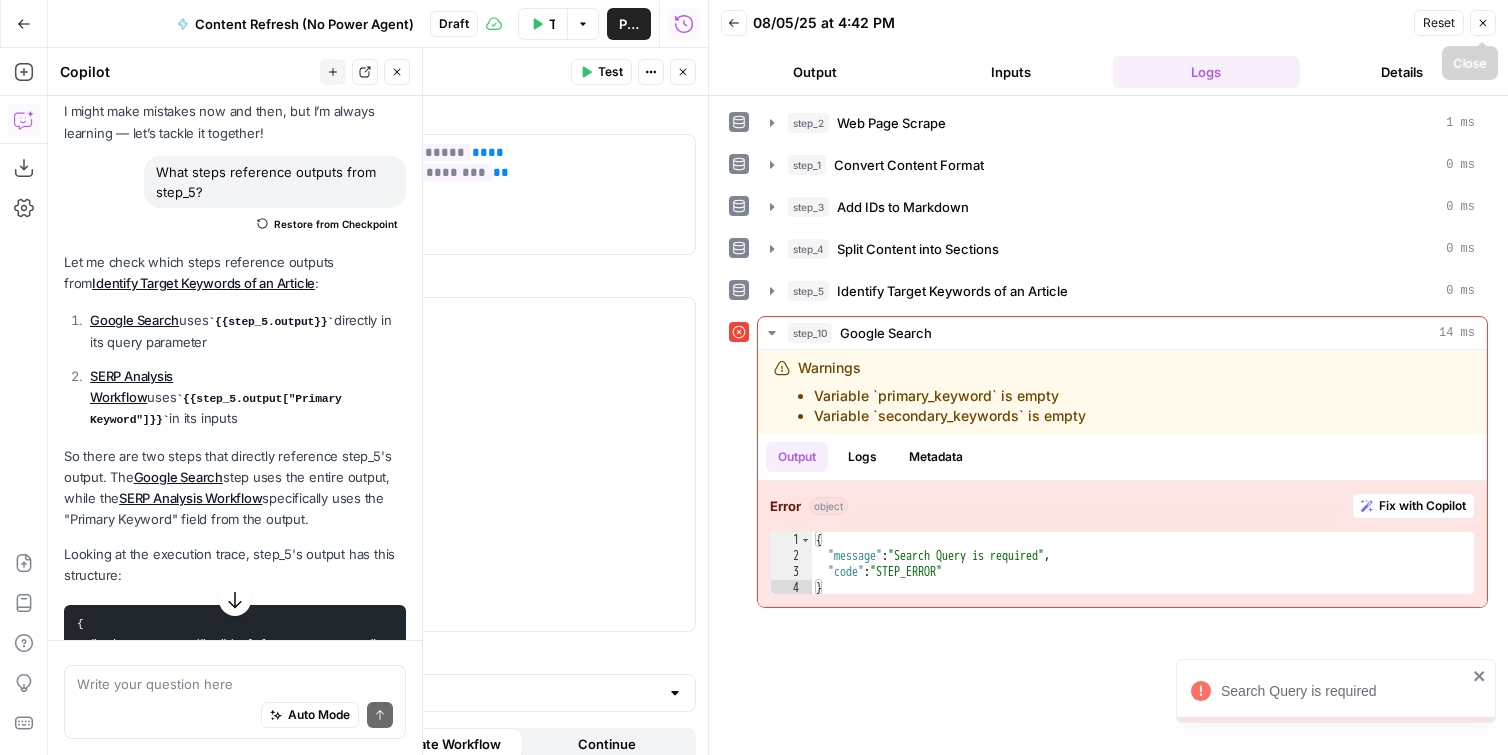 click 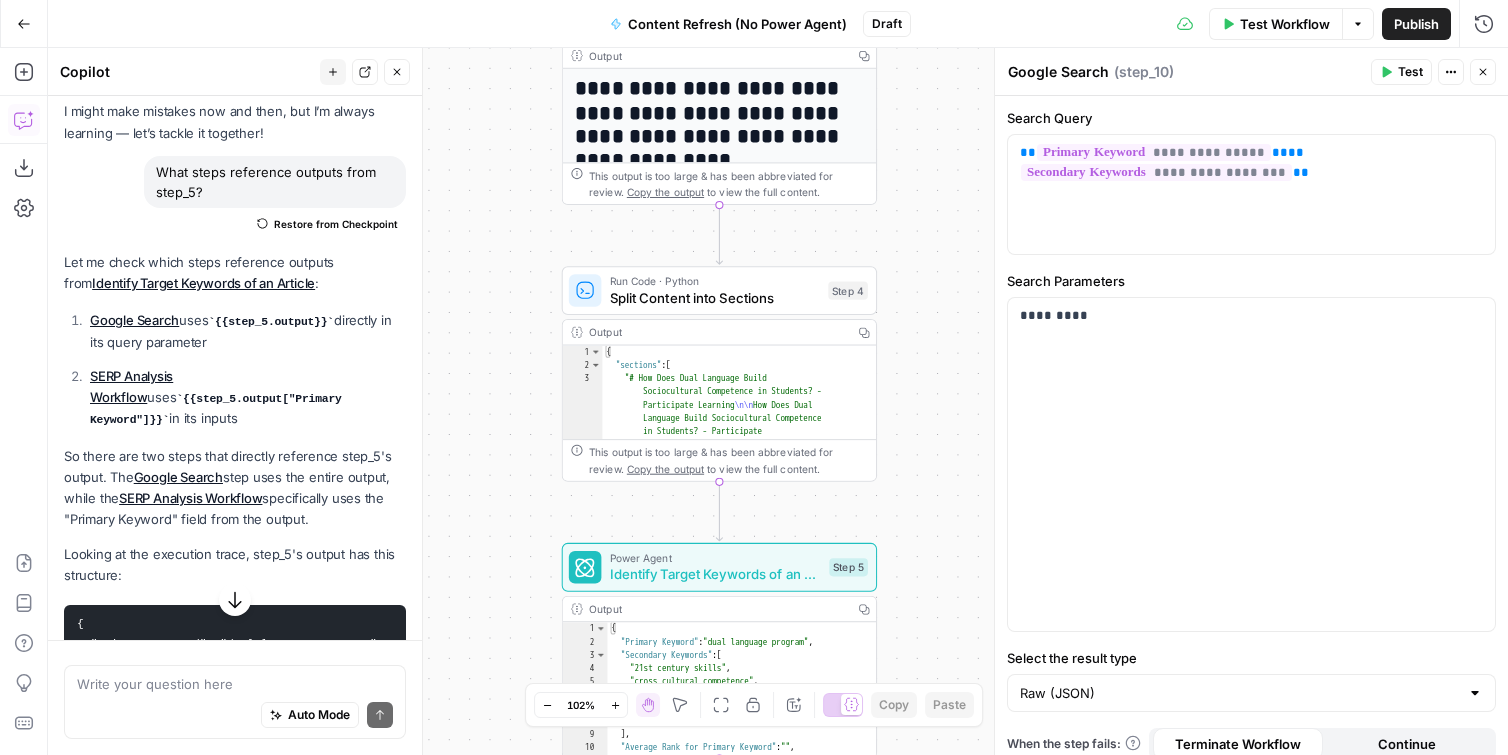drag, startPoint x: 952, startPoint y: 136, endPoint x: 916, endPoint y: 453, distance: 319.03763 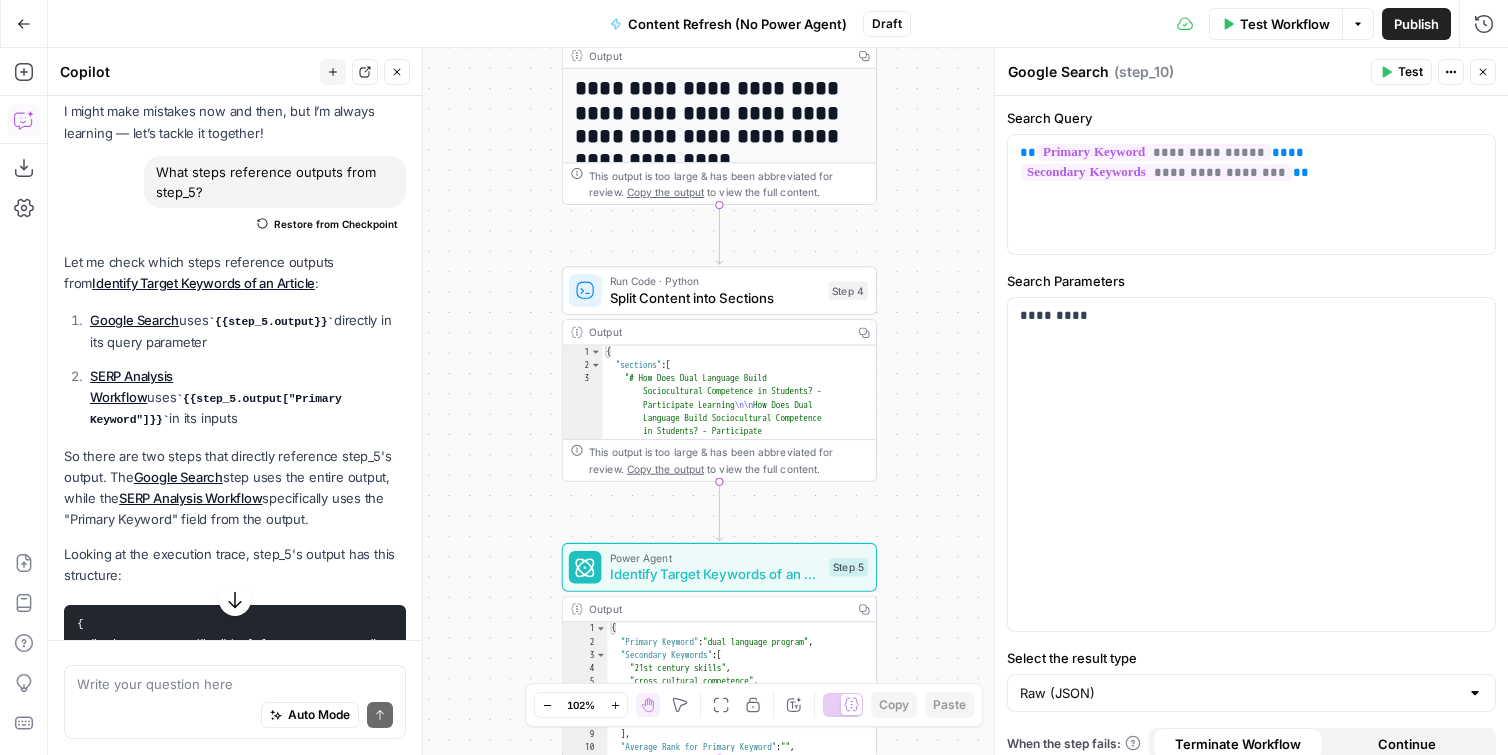 click on "**********" at bounding box center (778, 401) 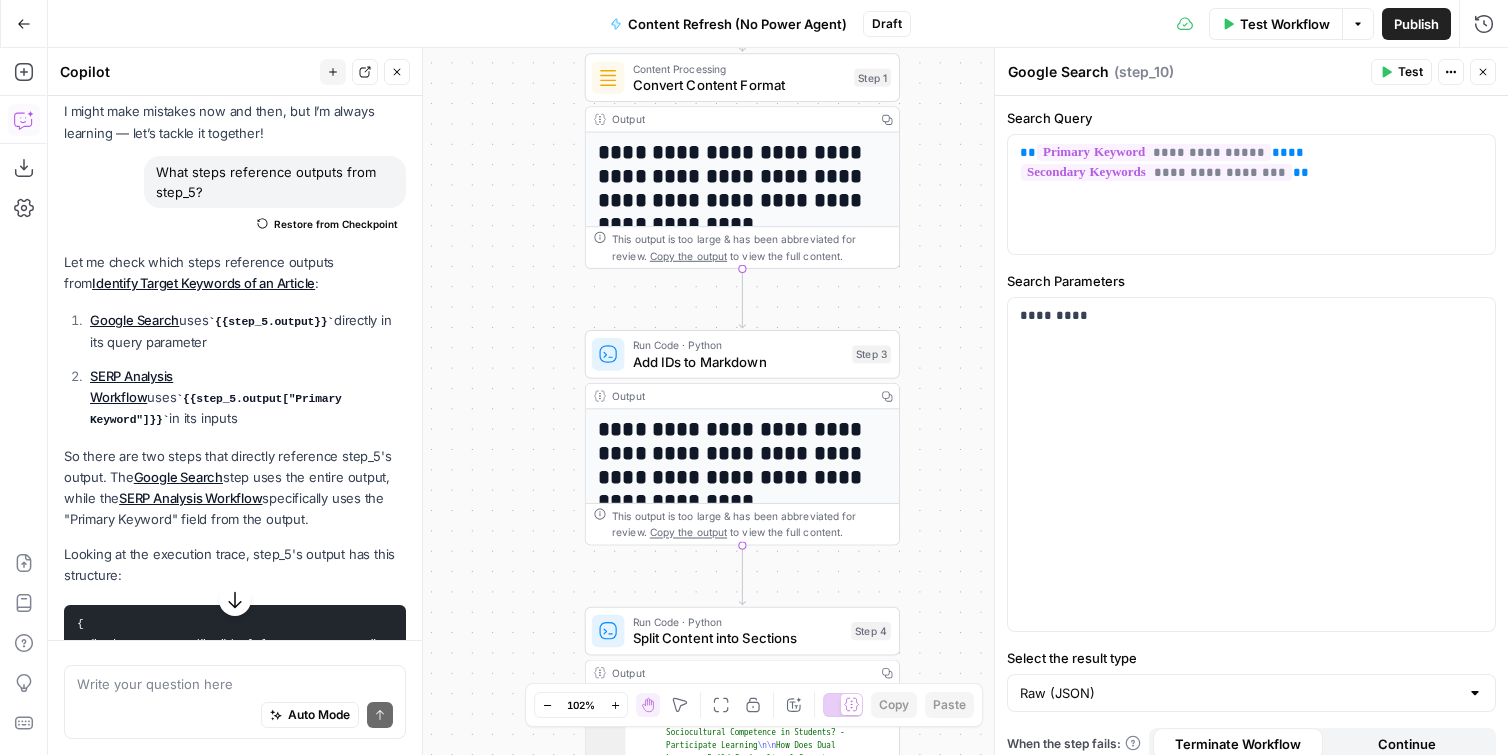 drag, startPoint x: 933, startPoint y: 185, endPoint x: 957, endPoint y: 496, distance: 311.92468 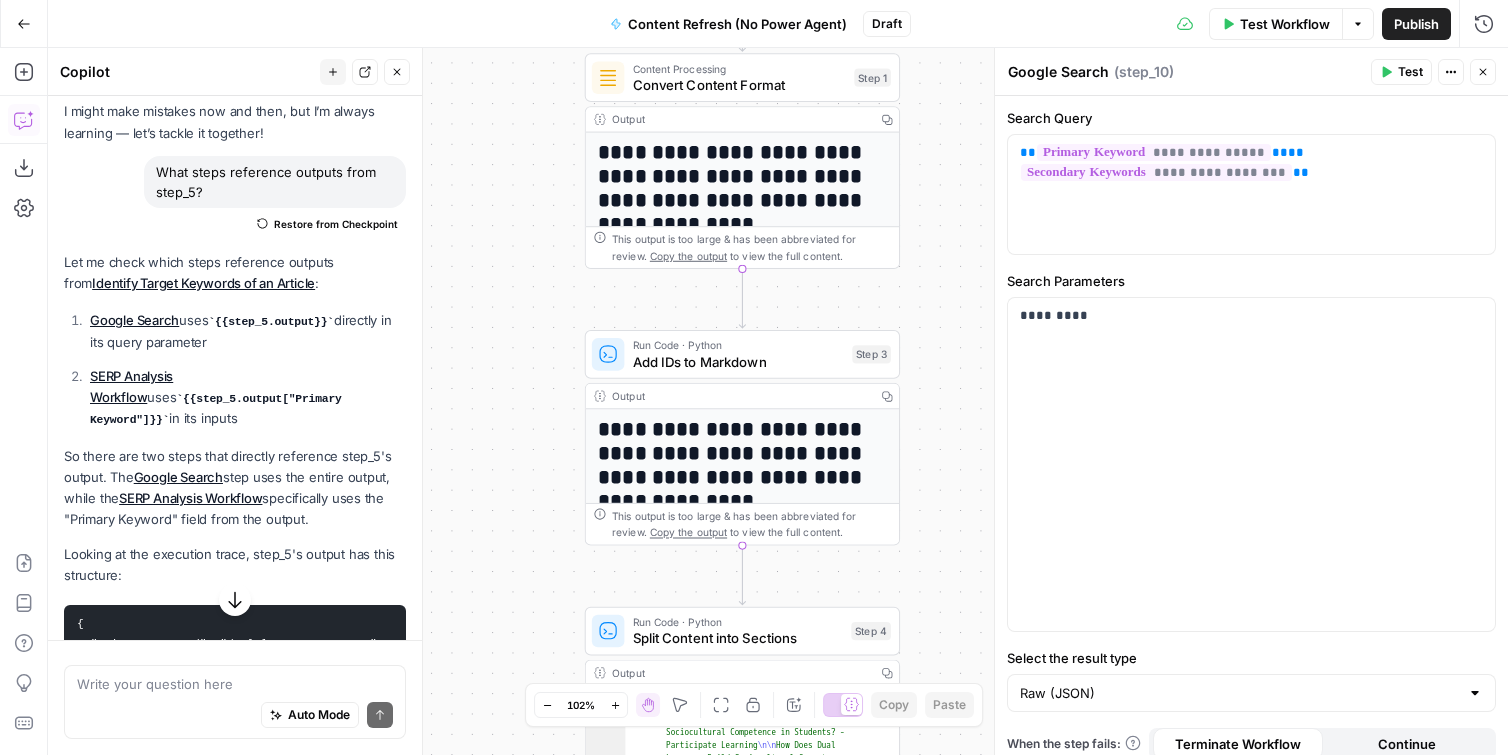 click on "**********" at bounding box center (778, 401) 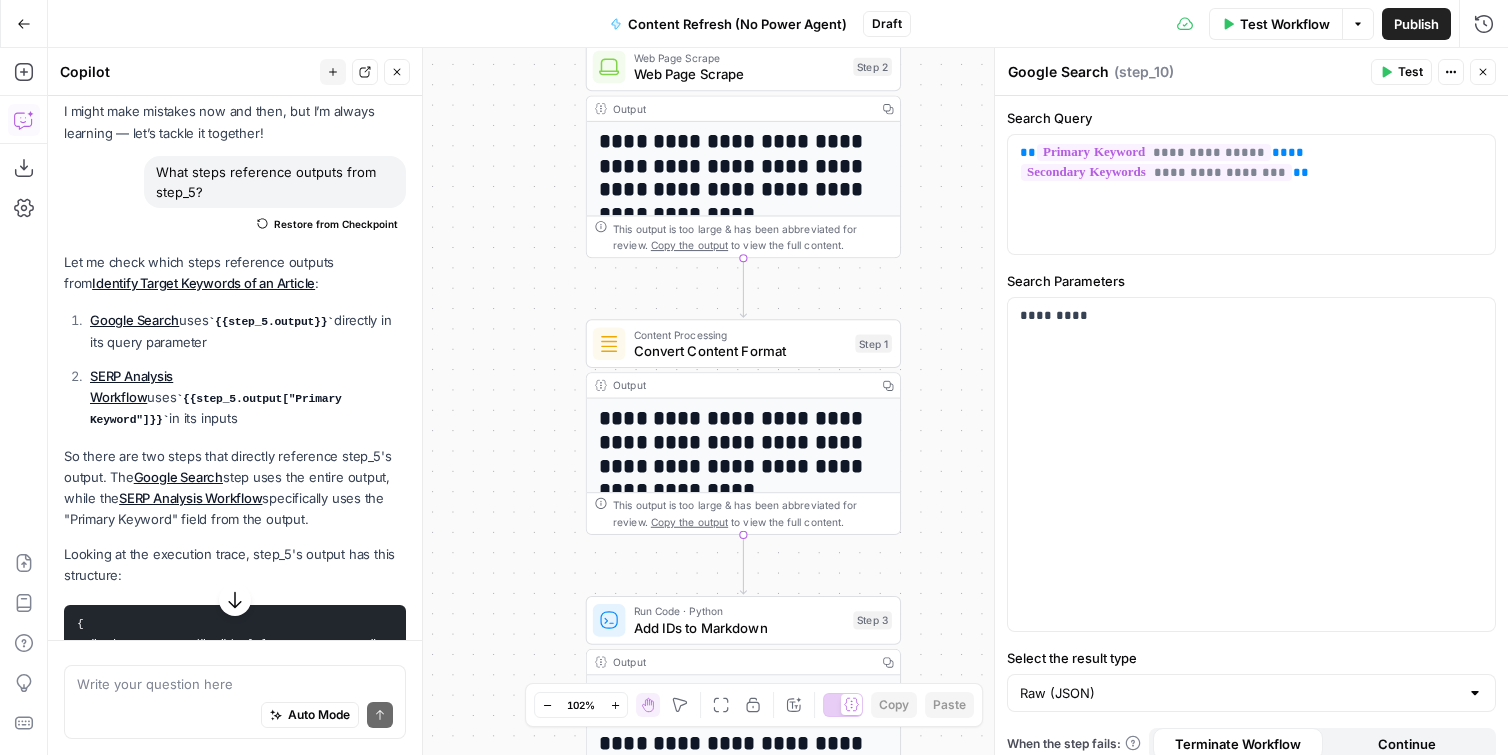 drag, startPoint x: 946, startPoint y: 456, endPoint x: 946, endPoint y: 497, distance: 41 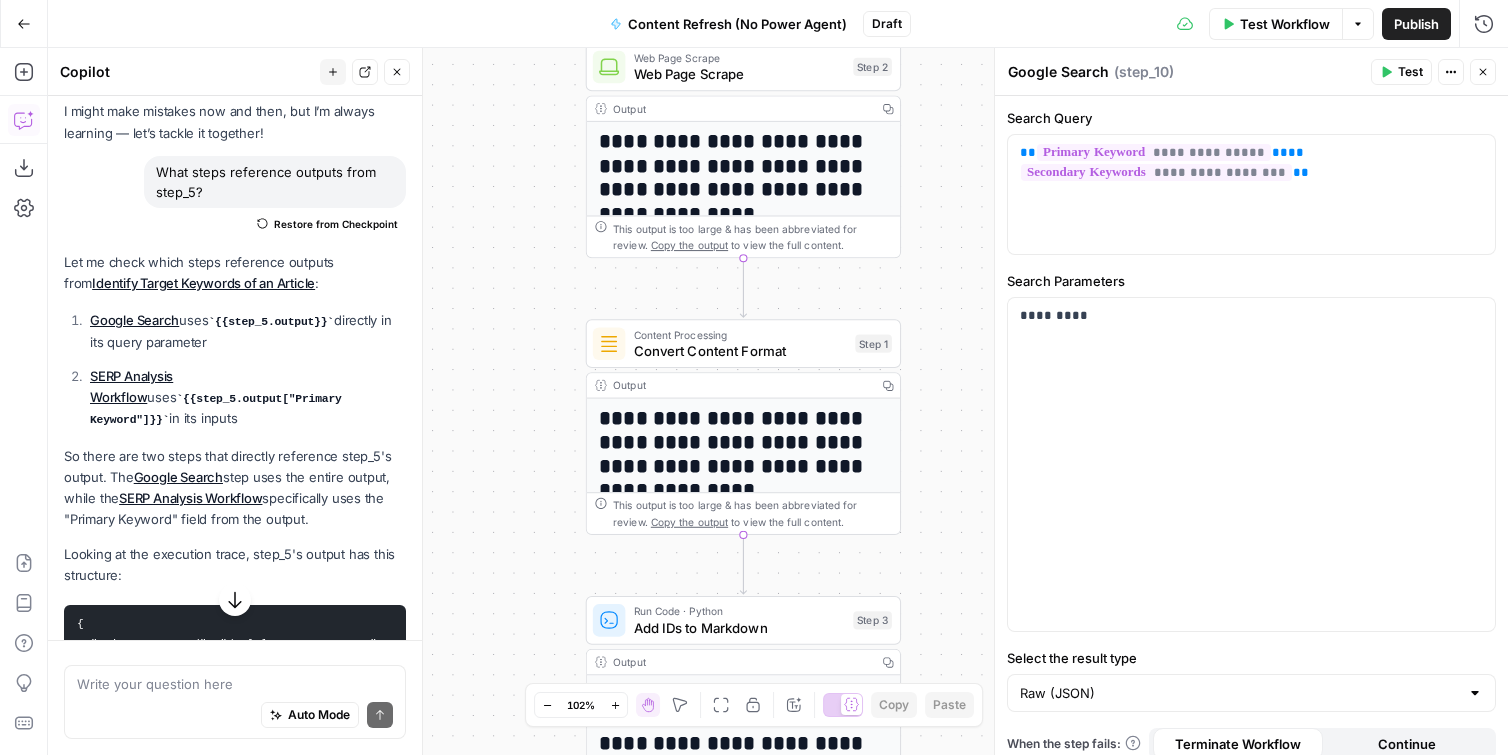 click on "**********" at bounding box center [778, 401] 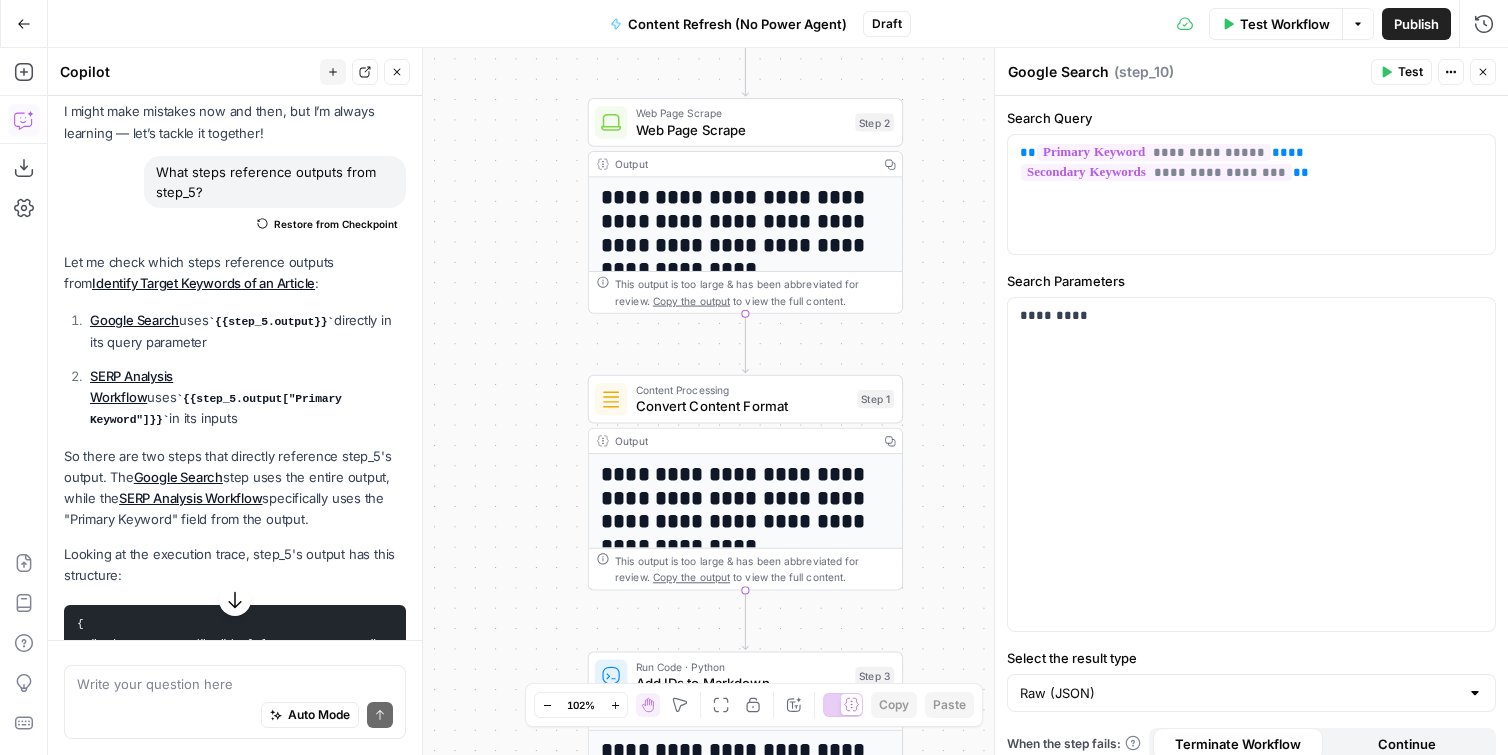 drag, startPoint x: 983, startPoint y: 234, endPoint x: 978, endPoint y: 450, distance: 216.05786 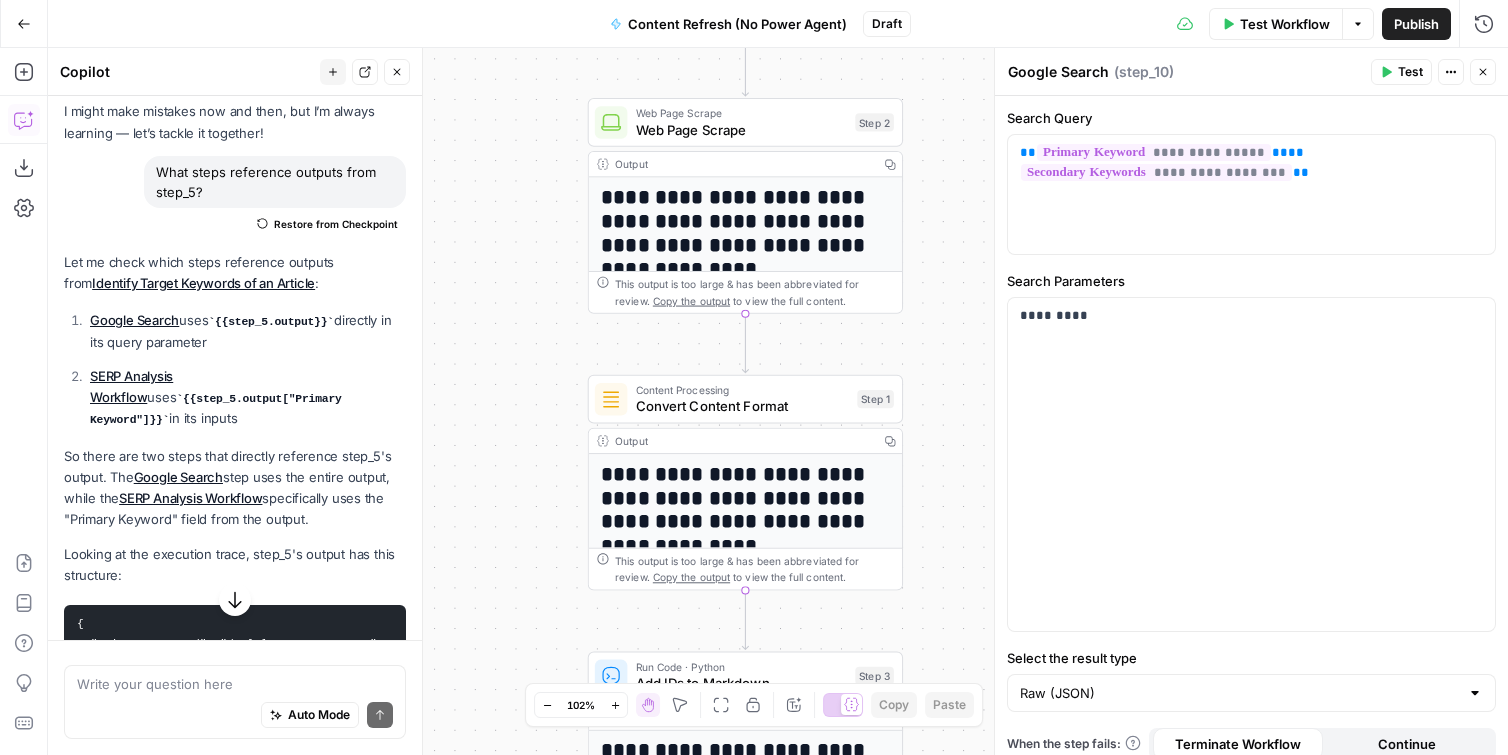 click on "**********" at bounding box center [778, 401] 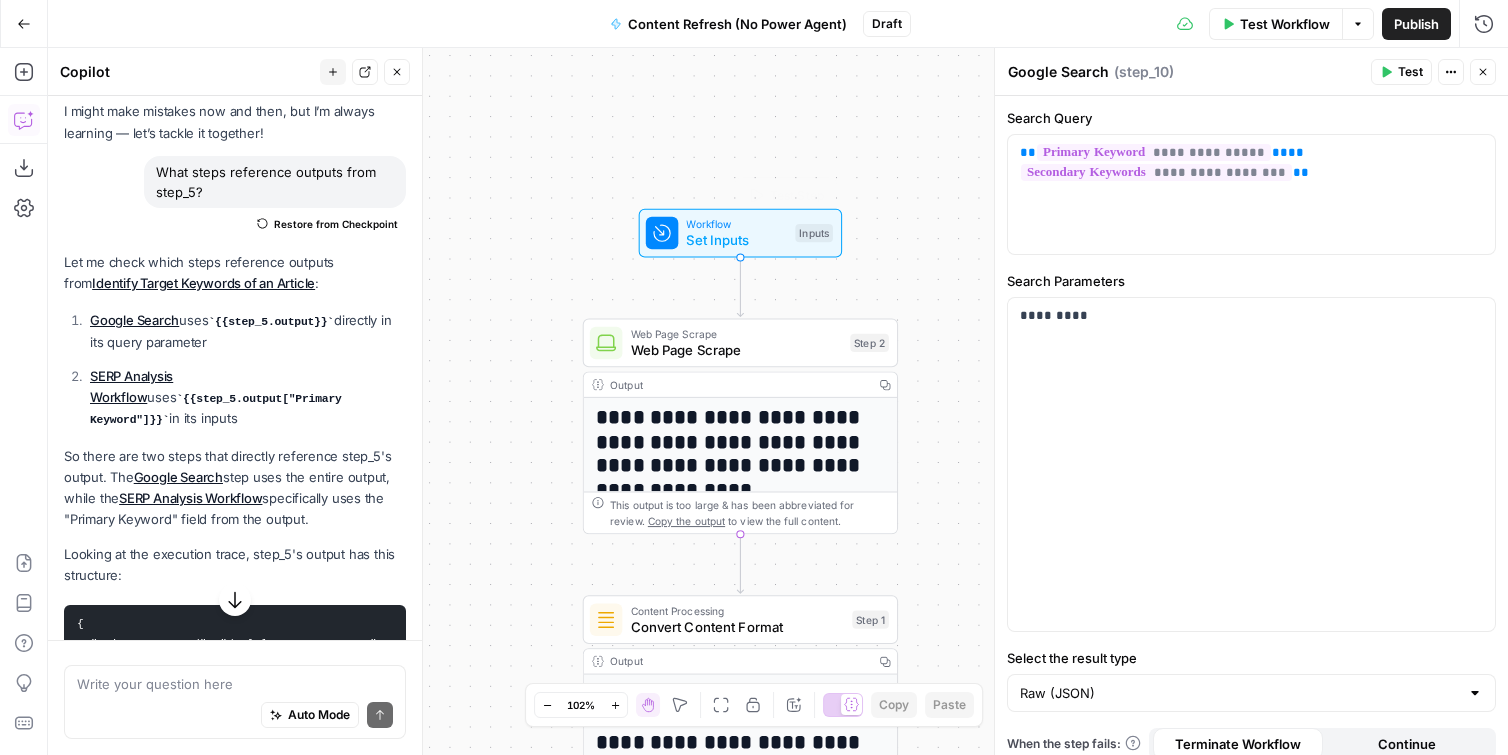 click on "Set Inputs" at bounding box center [736, 240] 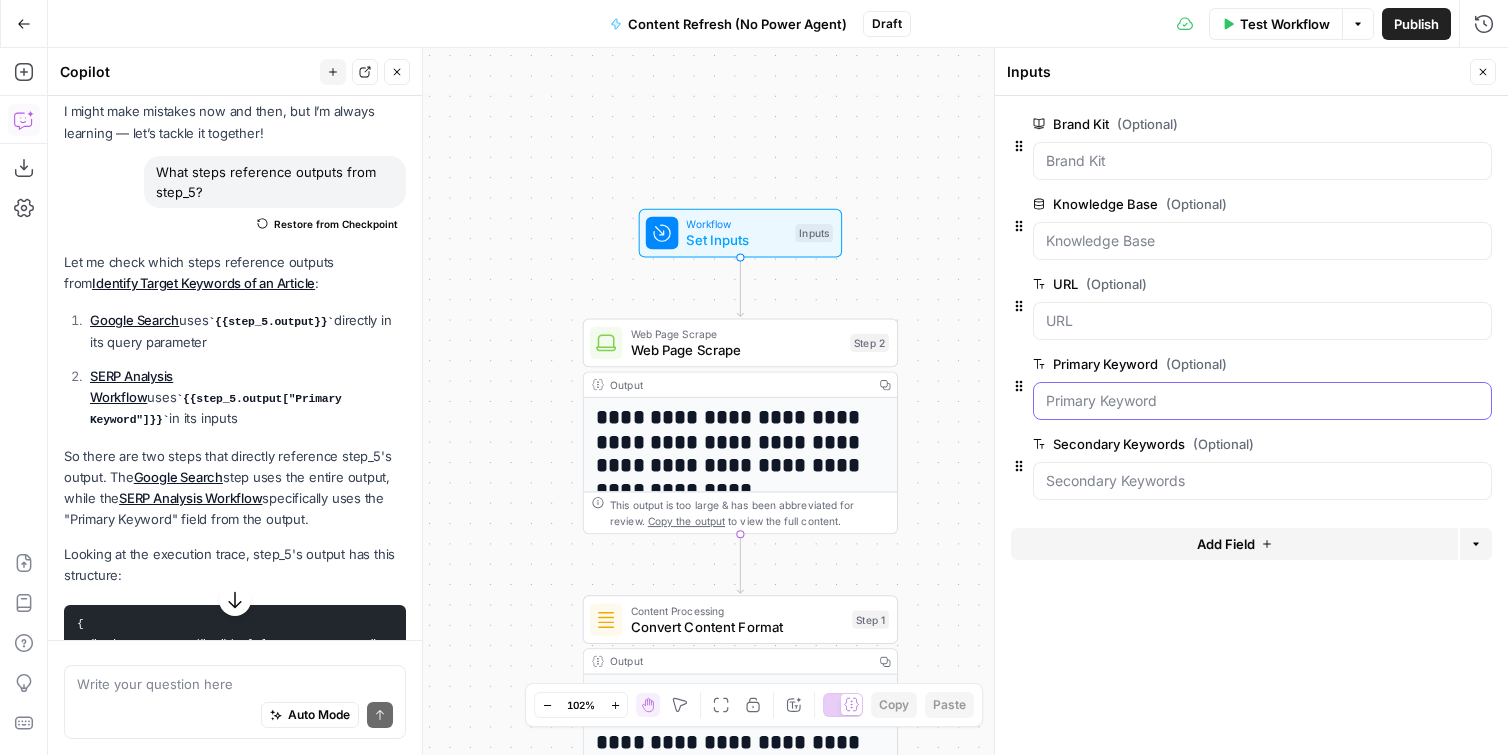 click on "Primary Keyword   (Optional)" at bounding box center (1262, 401) 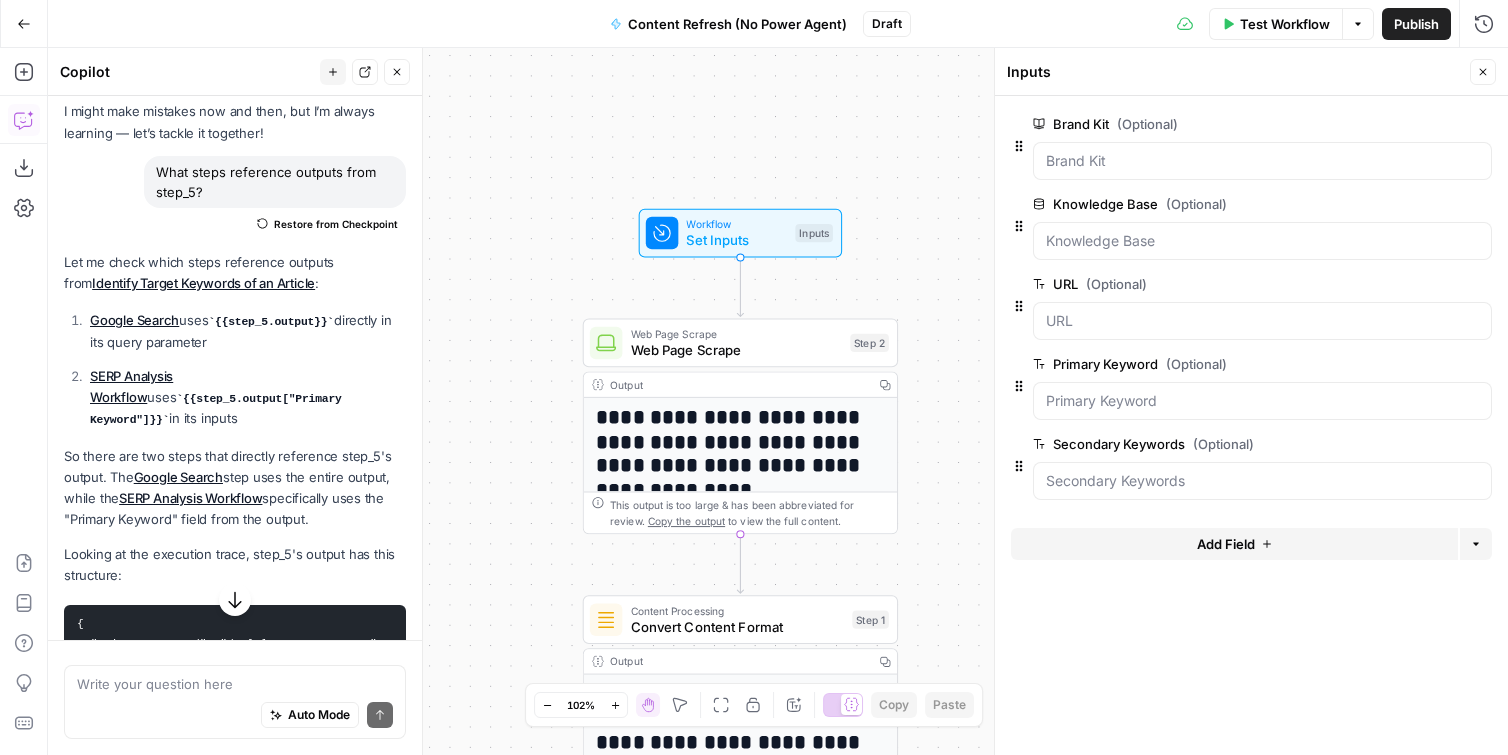 click 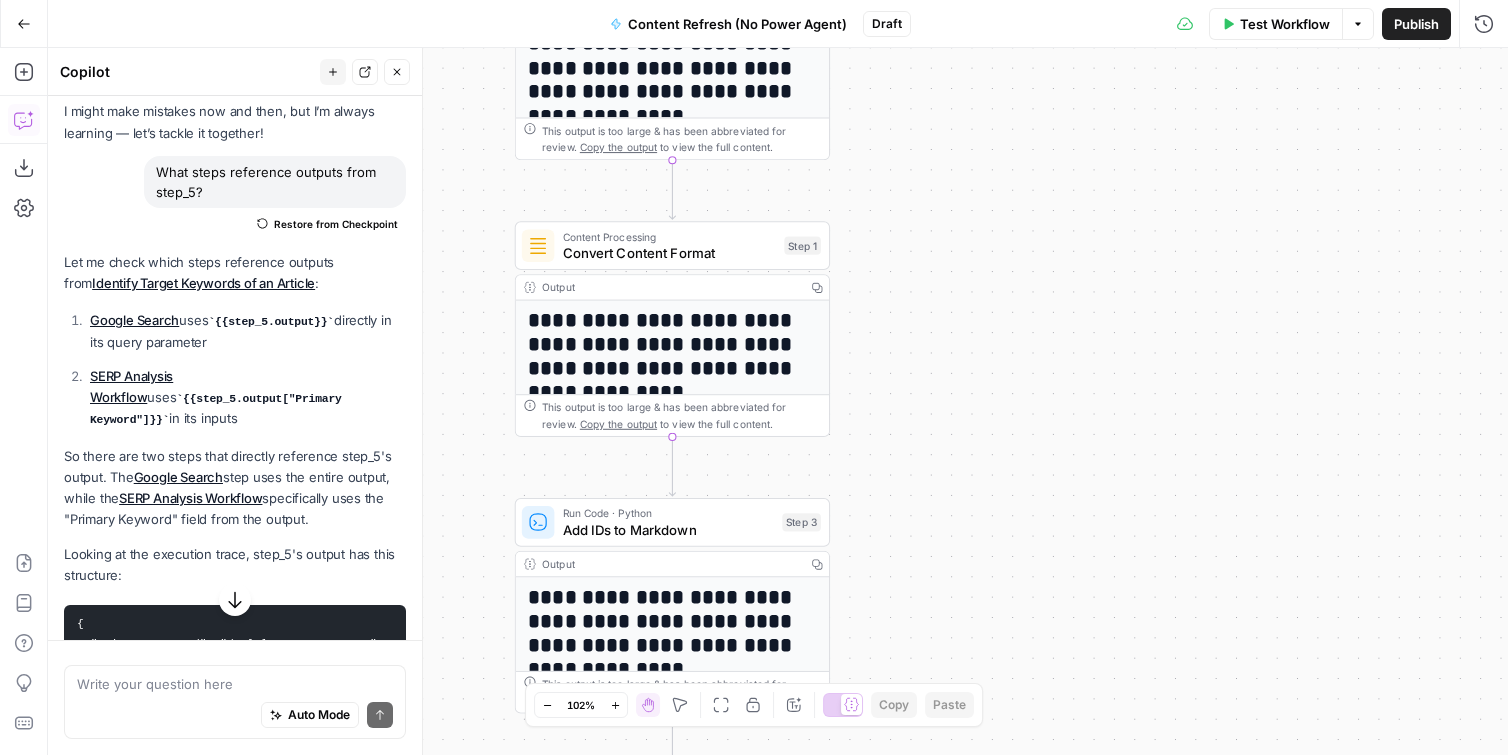 drag, startPoint x: 1023, startPoint y: 342, endPoint x: 966, endPoint y: 389, distance: 73.87828 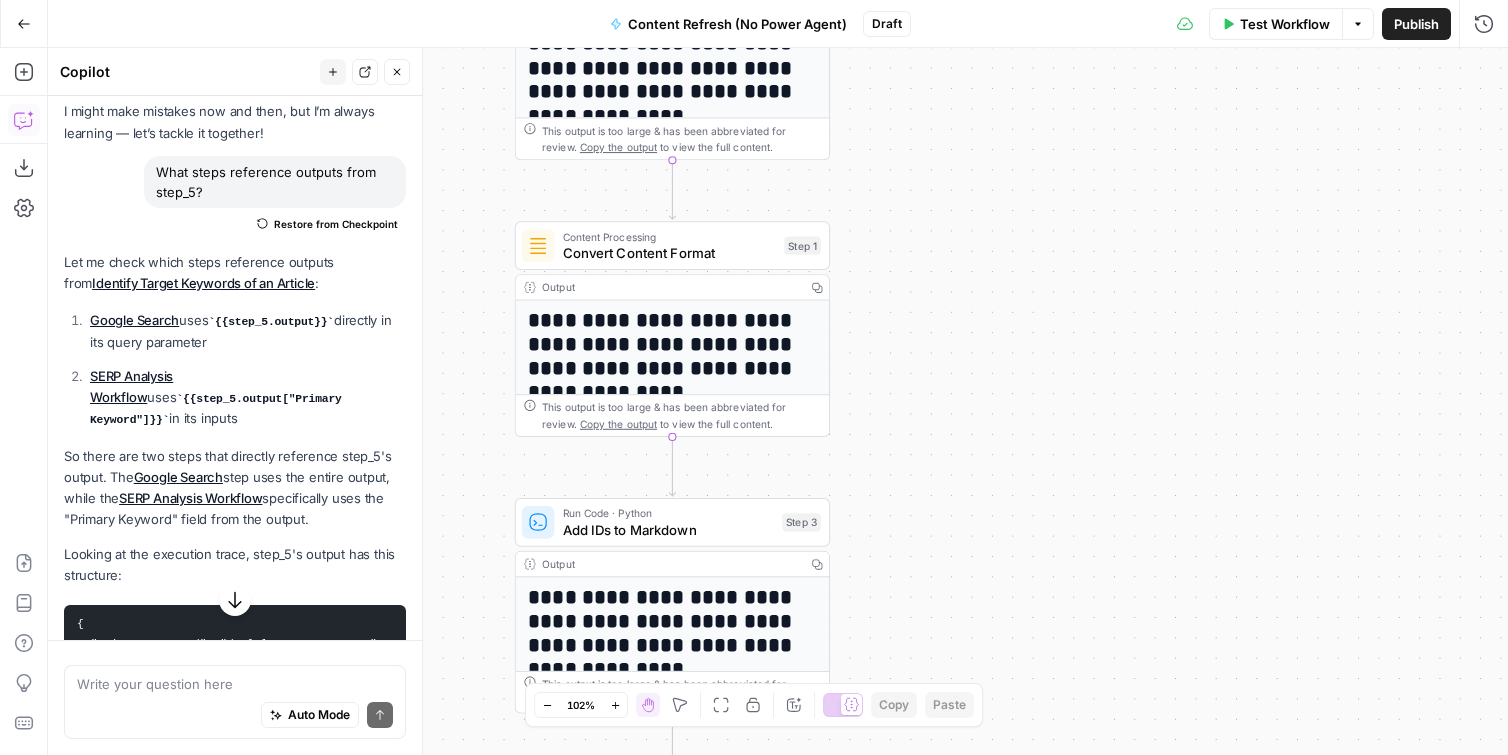 click on "**********" at bounding box center (754, 377) 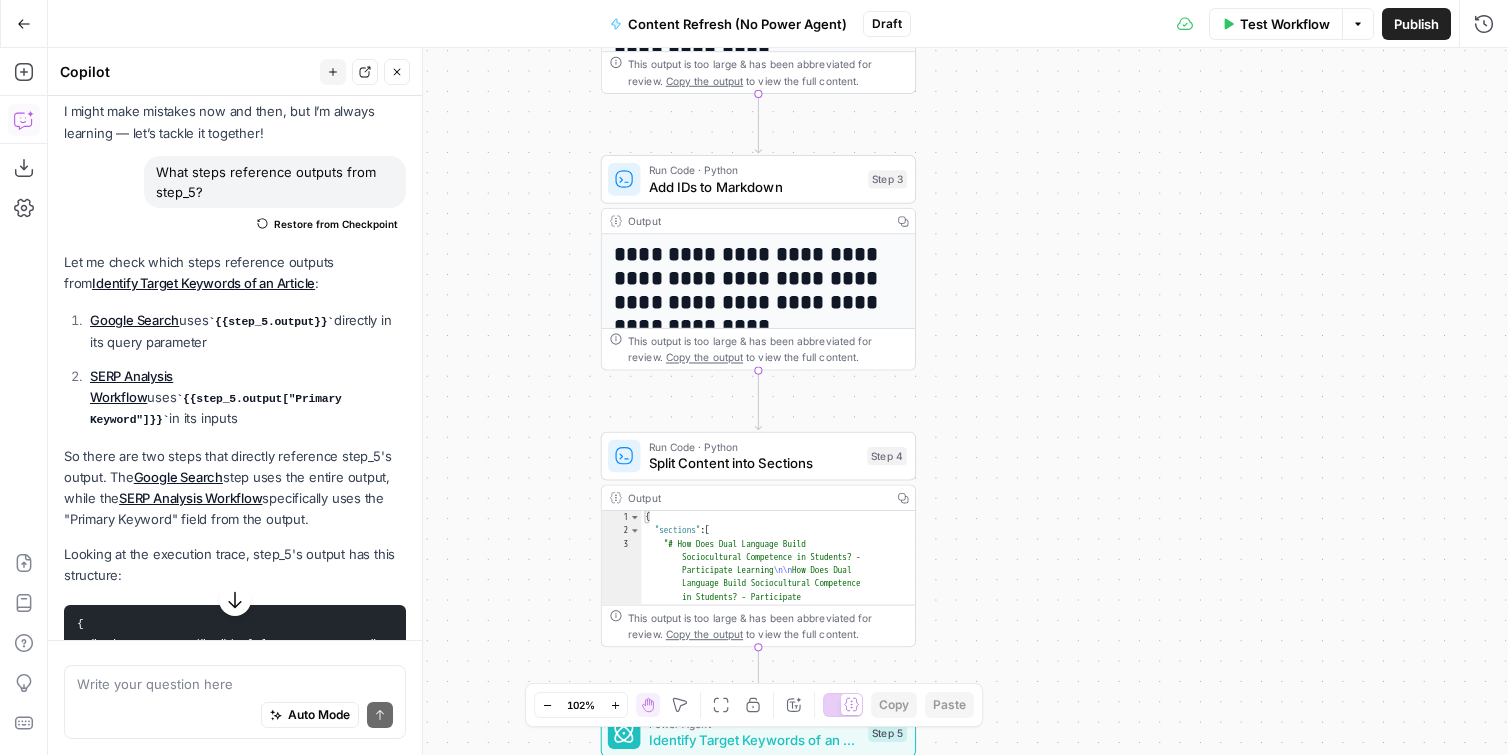 drag, startPoint x: 1043, startPoint y: 118, endPoint x: 1039, endPoint y: 141, distance: 23.345236 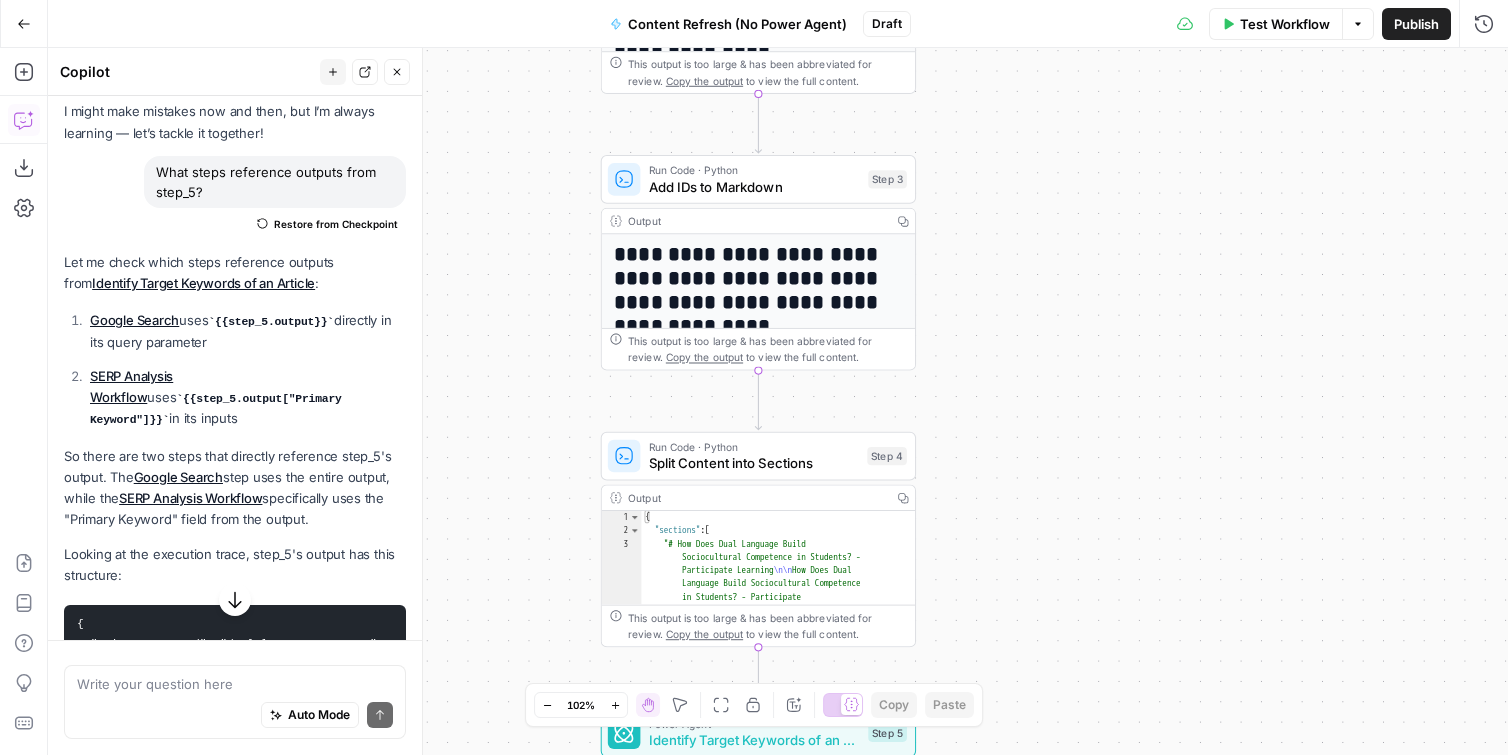 click on "**********" at bounding box center (778, 401) 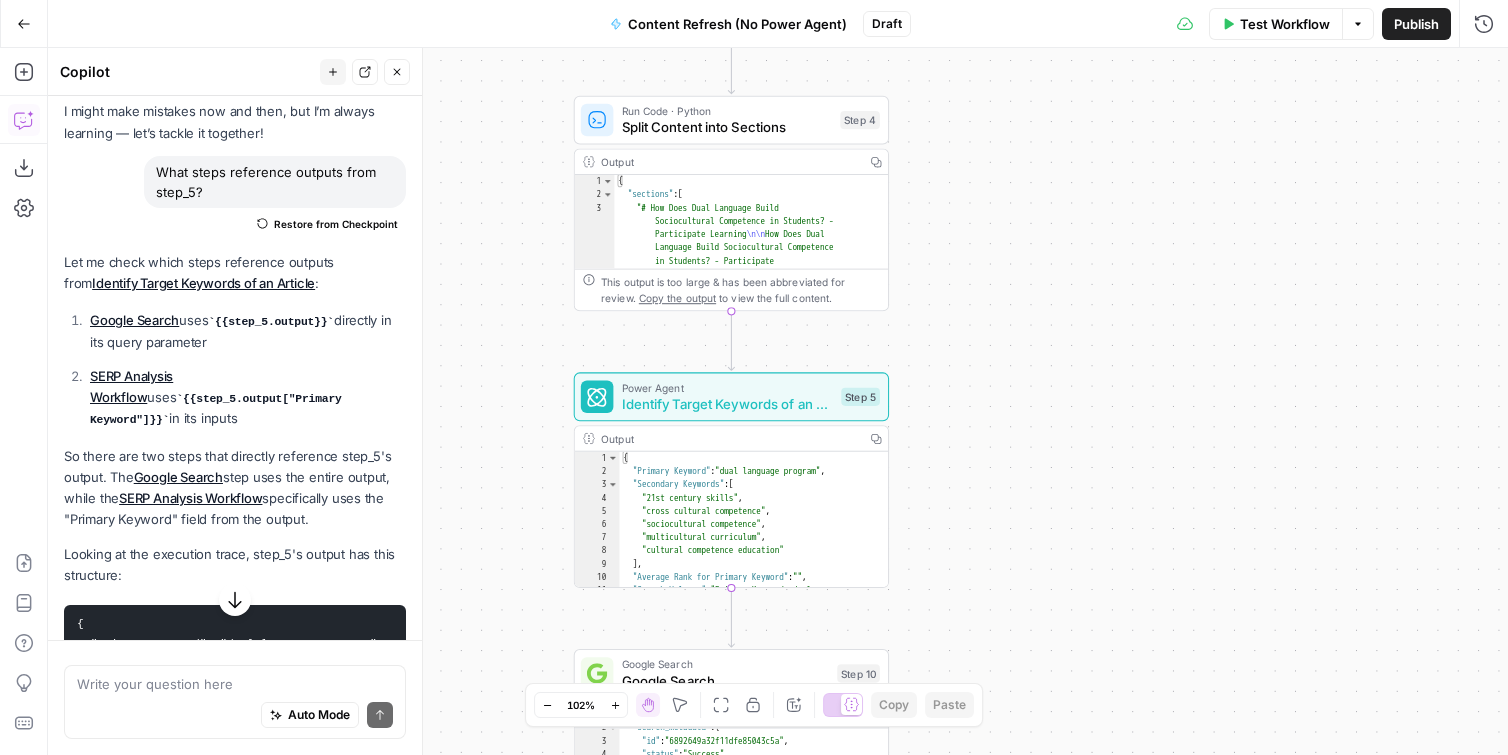 drag, startPoint x: 977, startPoint y: 347, endPoint x: 947, endPoint y: 321, distance: 39.698868 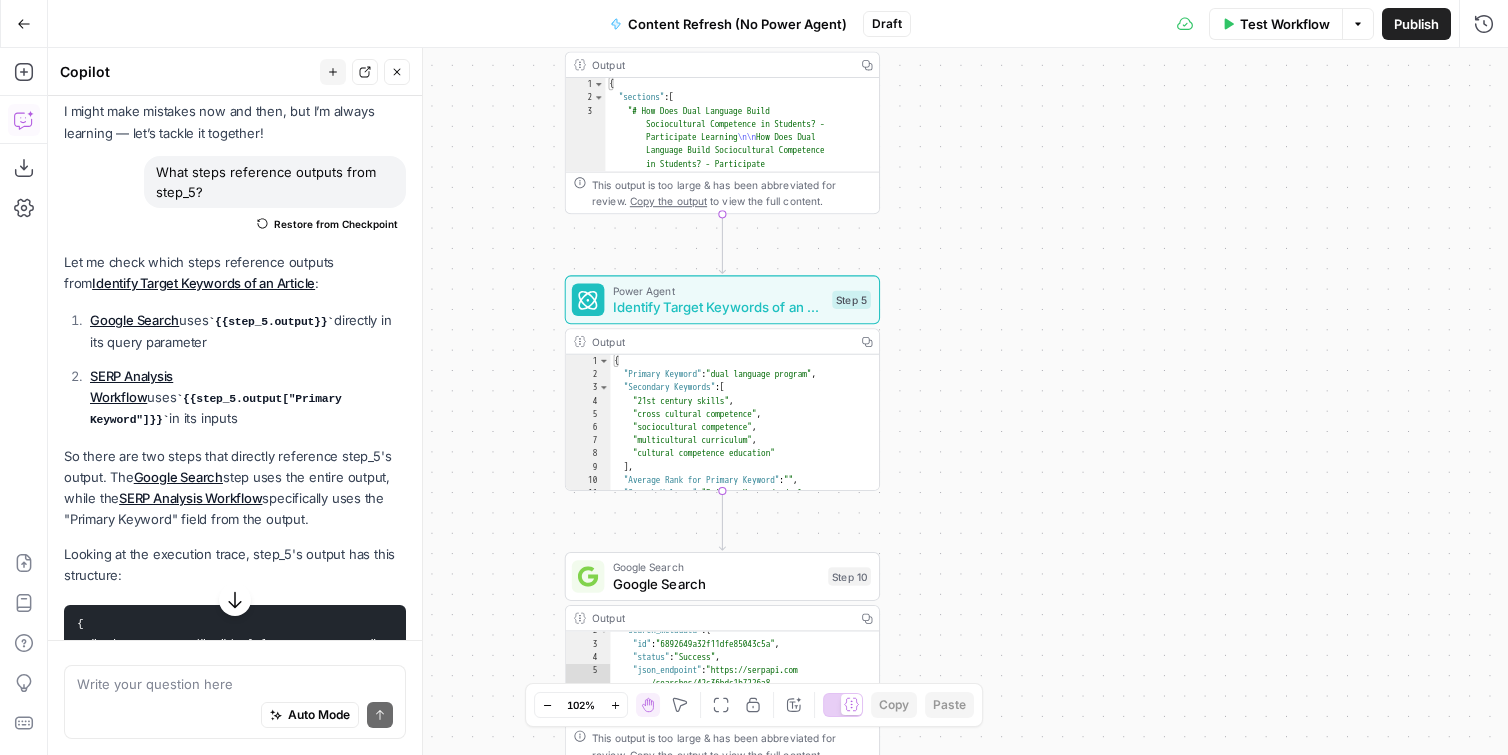 drag, startPoint x: 949, startPoint y: 384, endPoint x: 956, endPoint y: 289, distance: 95.257545 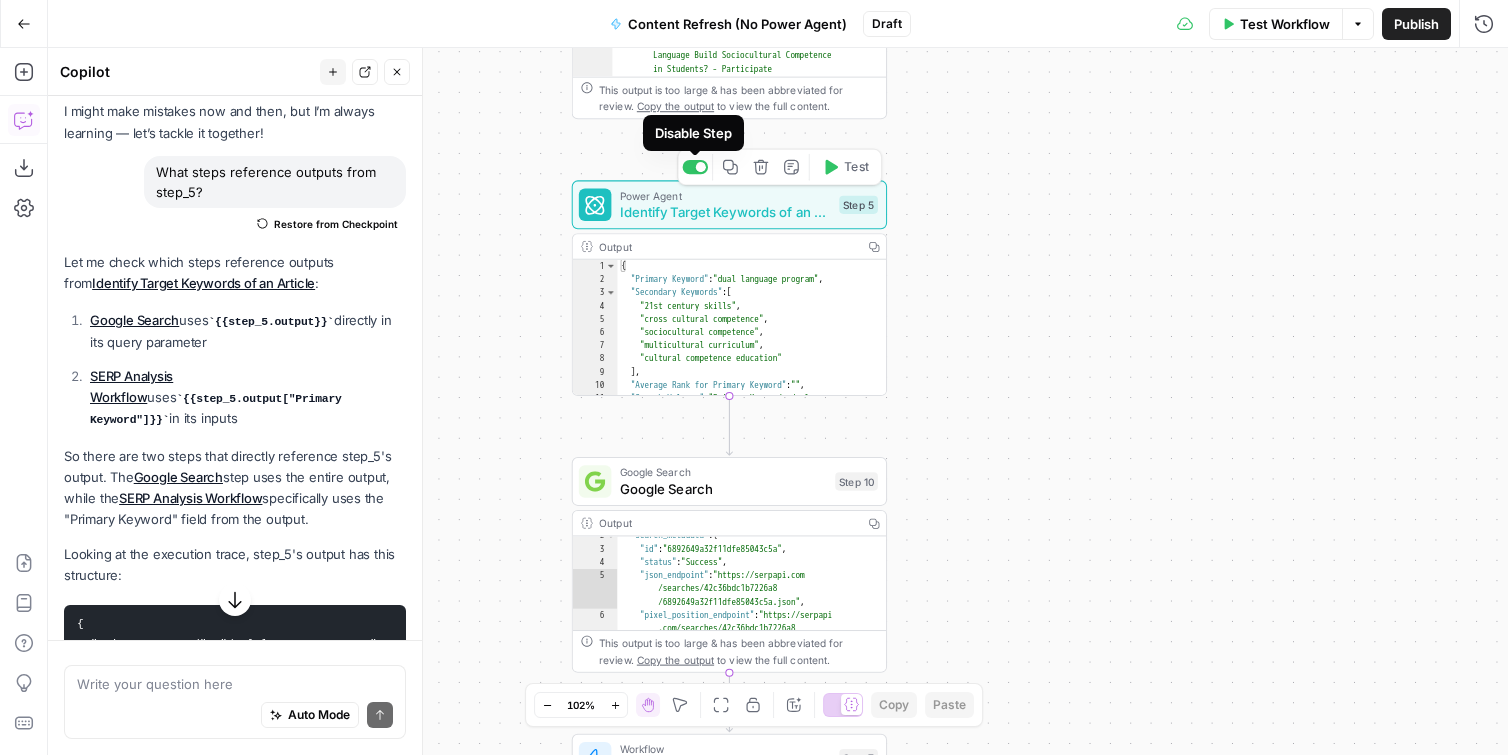 click at bounding box center (701, 167) 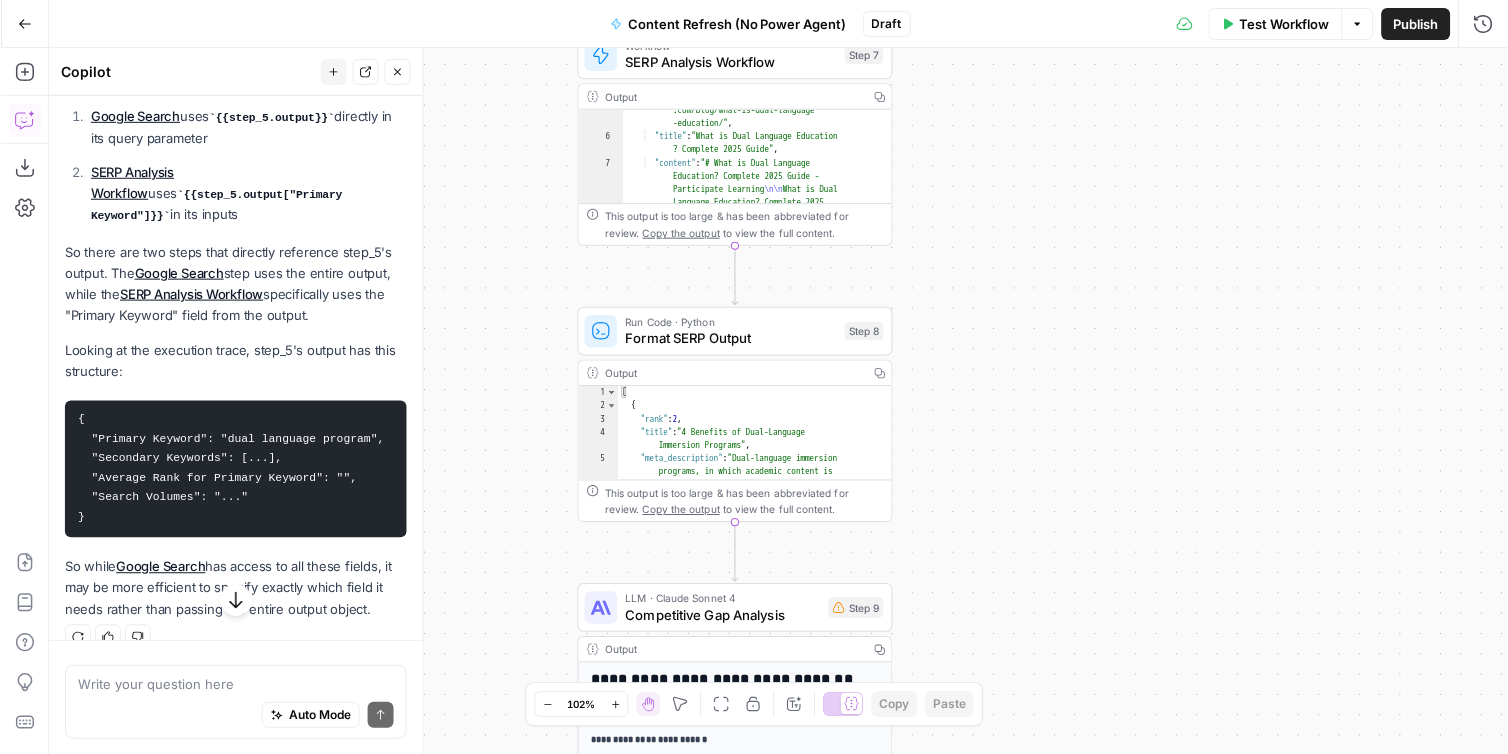scroll, scrollTop: 331, scrollLeft: 0, axis: vertical 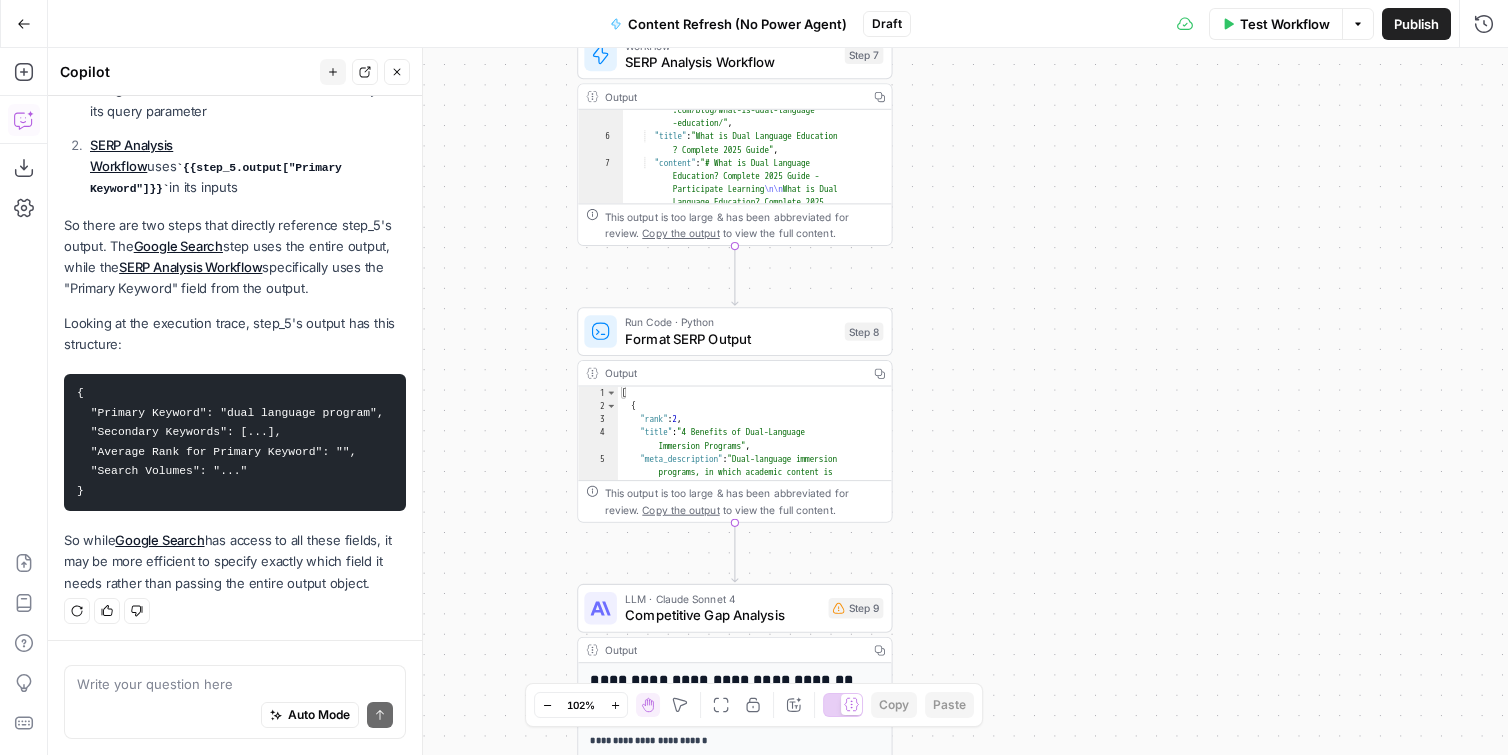 click on "Close" at bounding box center [397, 72] 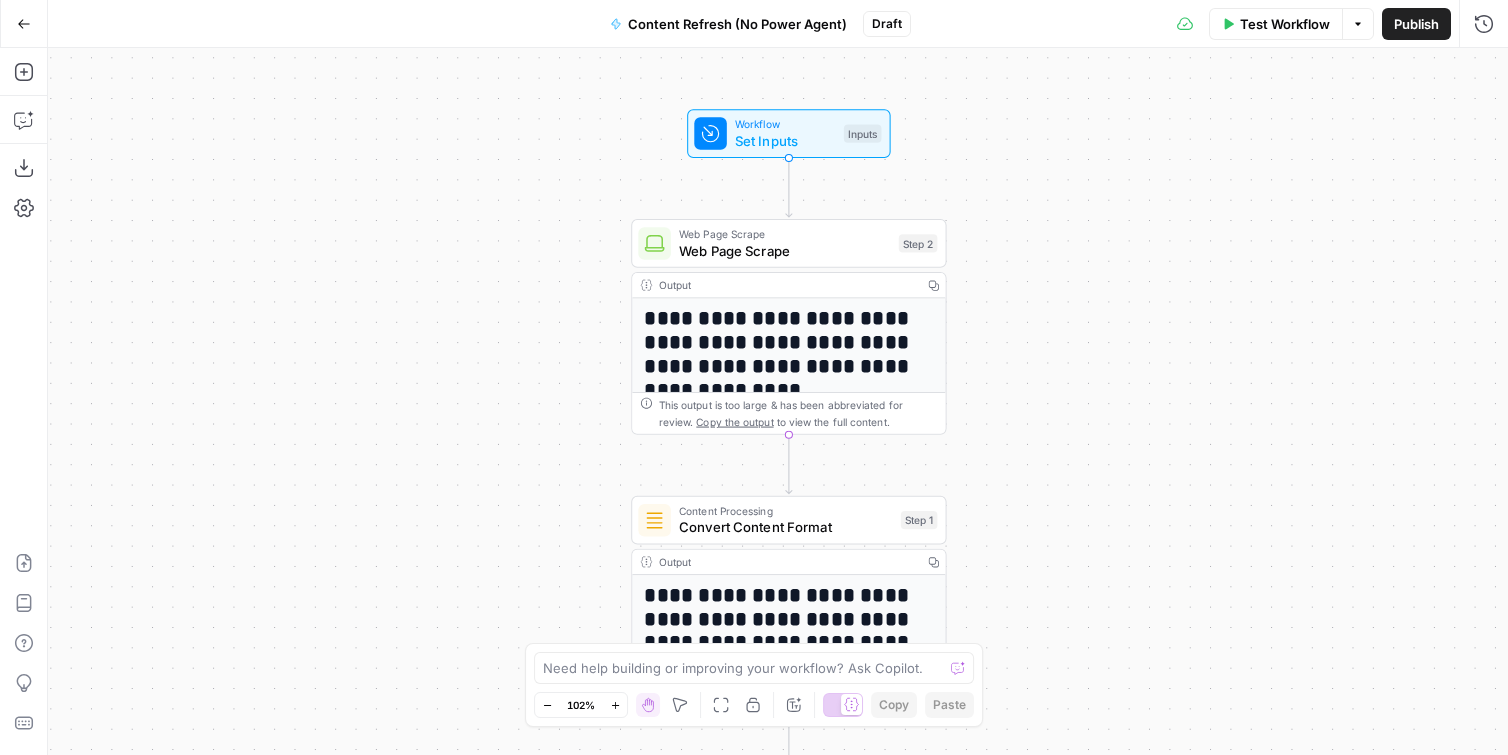 drag, startPoint x: 1230, startPoint y: 333, endPoint x: 1017, endPoint y: 271, distance: 221.84003 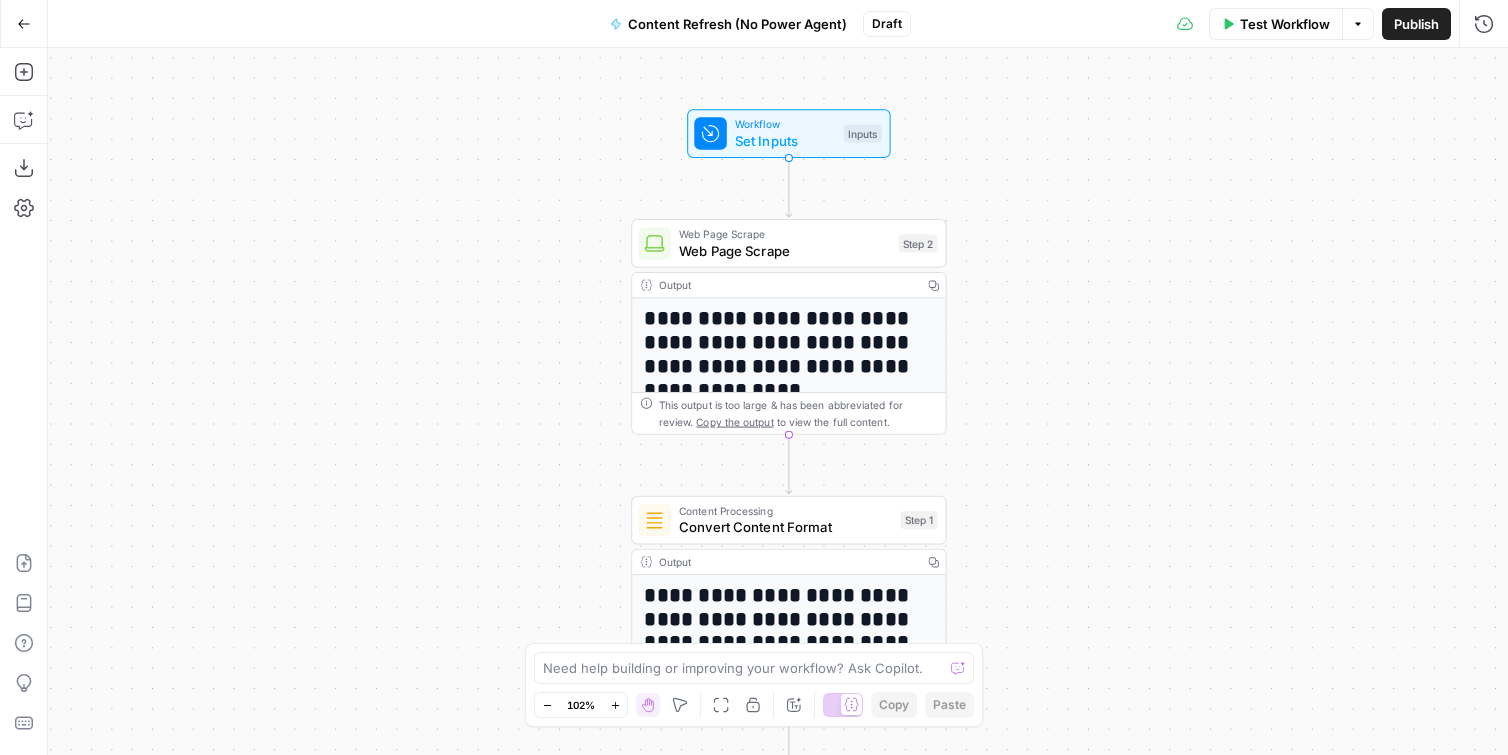 click on "**********" at bounding box center [778, 401] 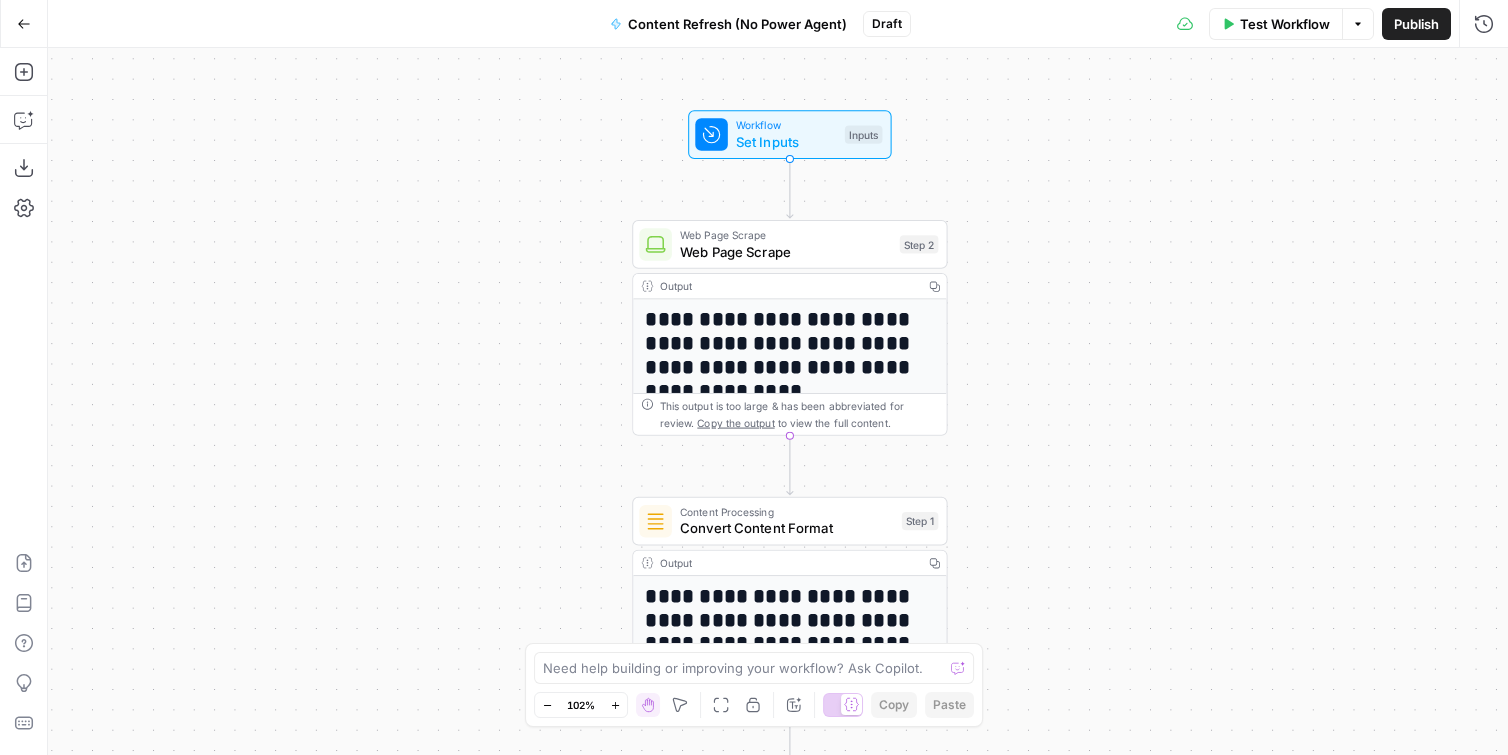 click on "Set Inputs" at bounding box center [786, 142] 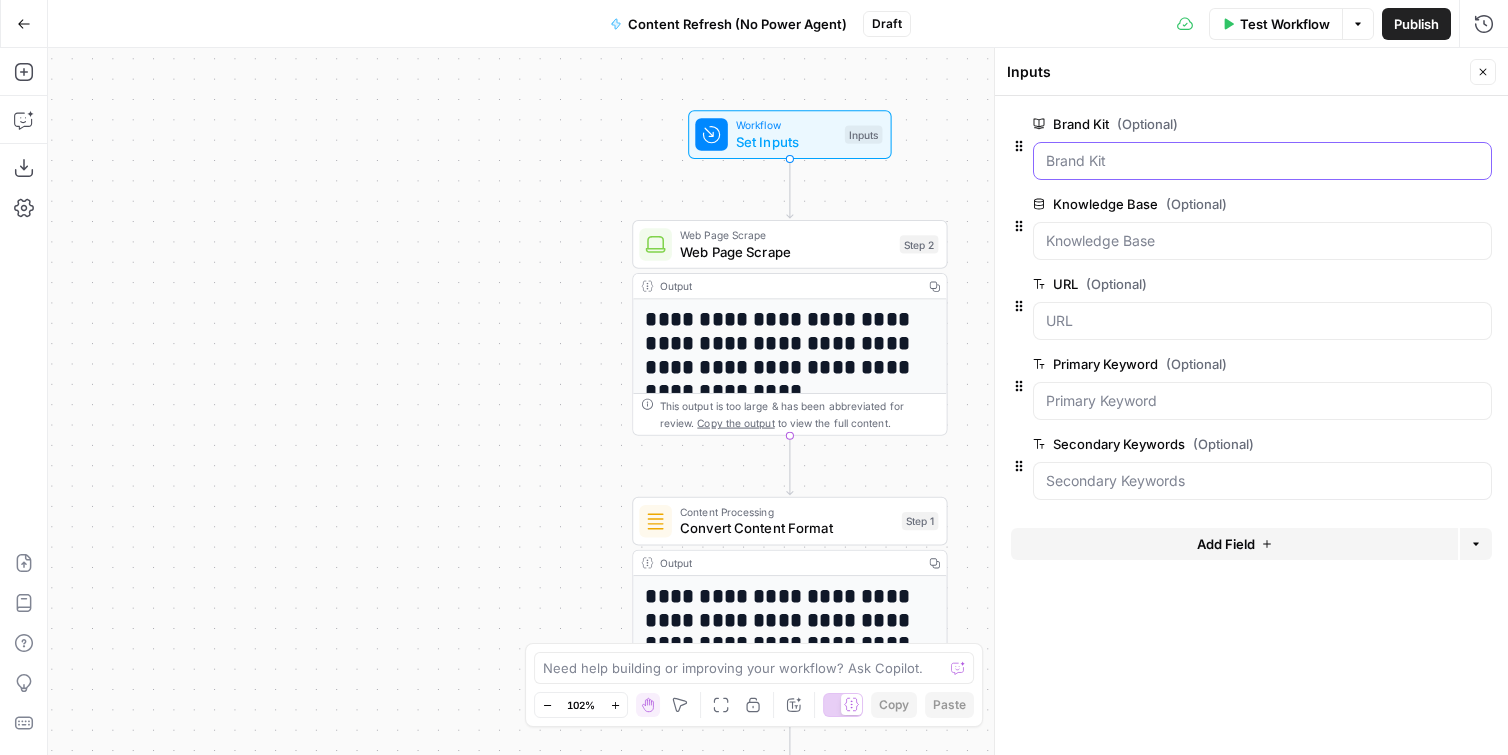 click on "Brand Kit   (Optional)" at bounding box center [1262, 161] 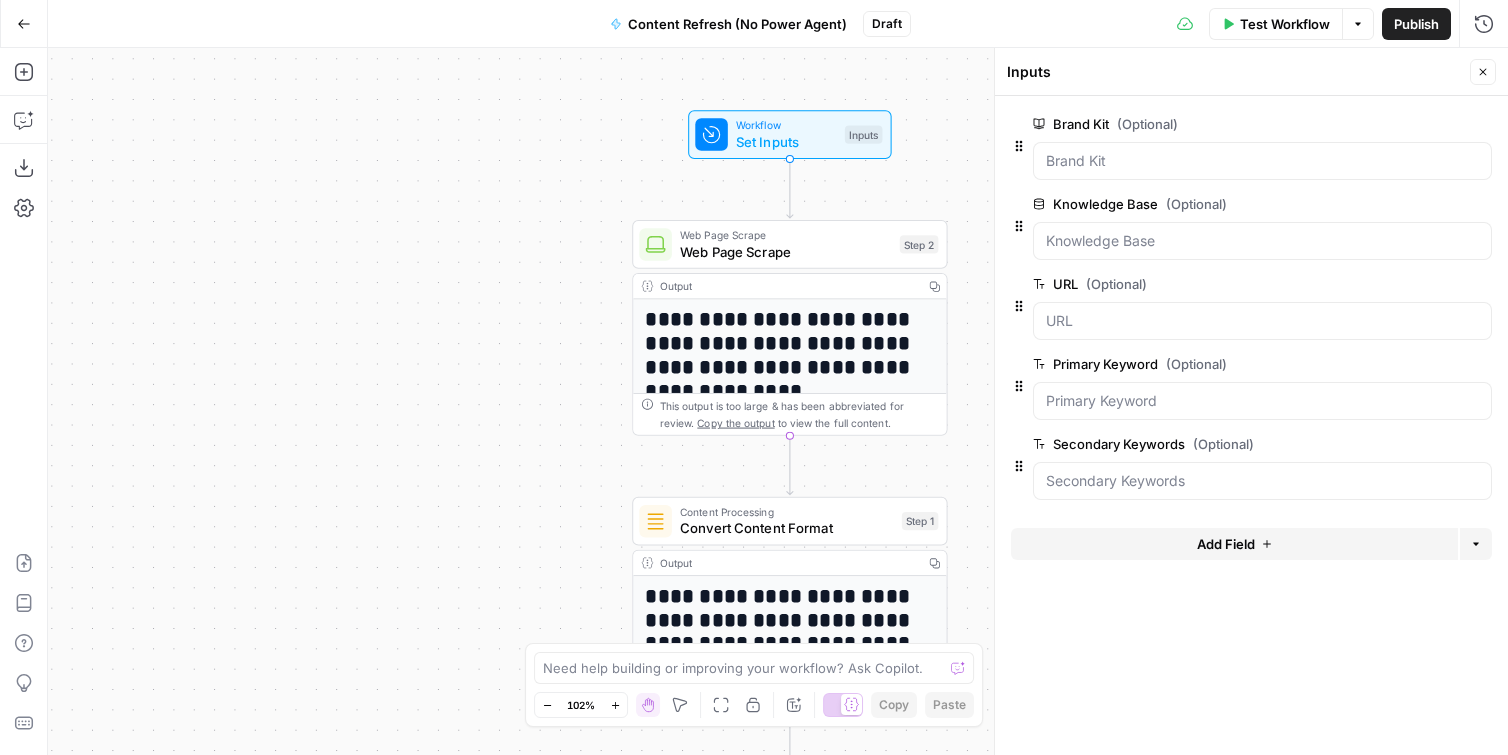 click at bounding box center (1262, 161) 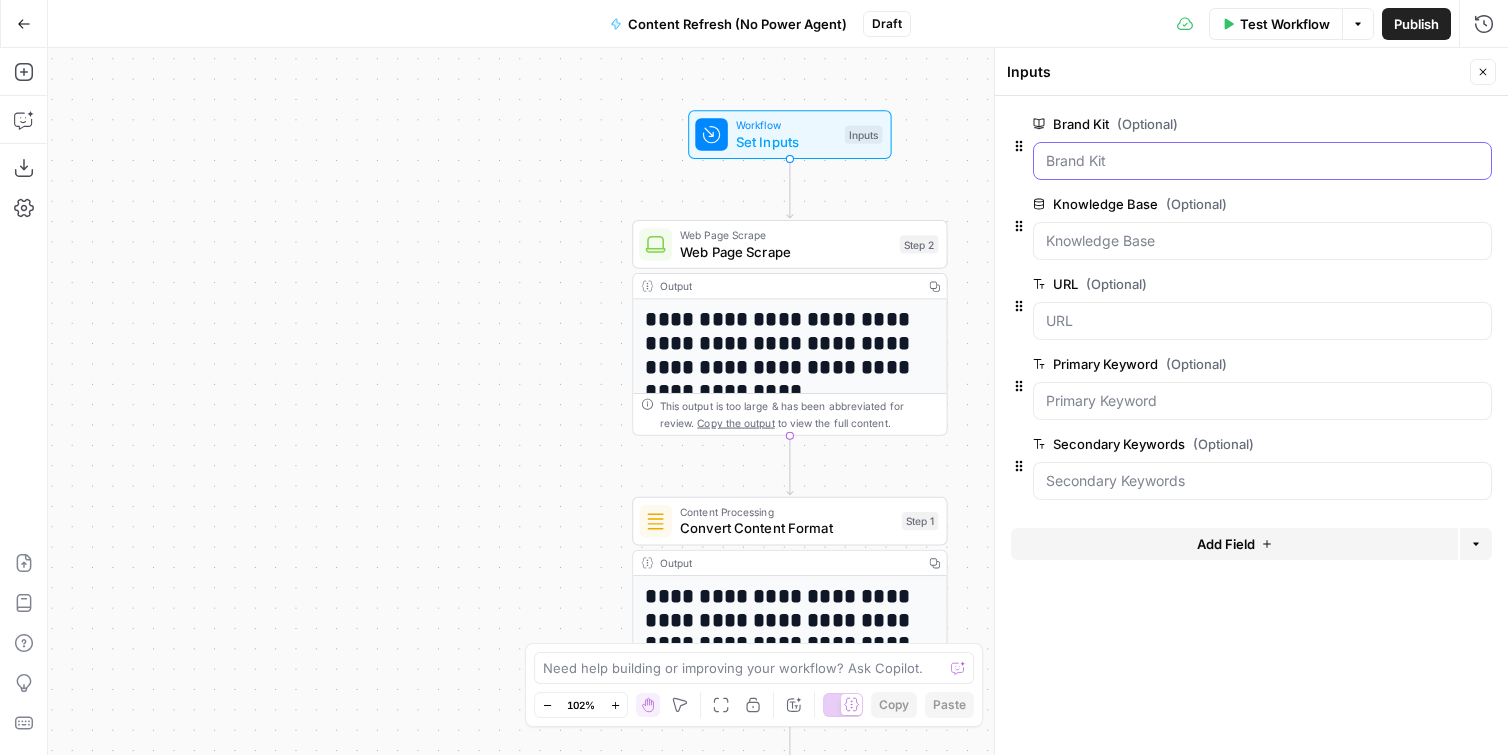 click on "Brand Kit   (Optional)" at bounding box center [1262, 161] 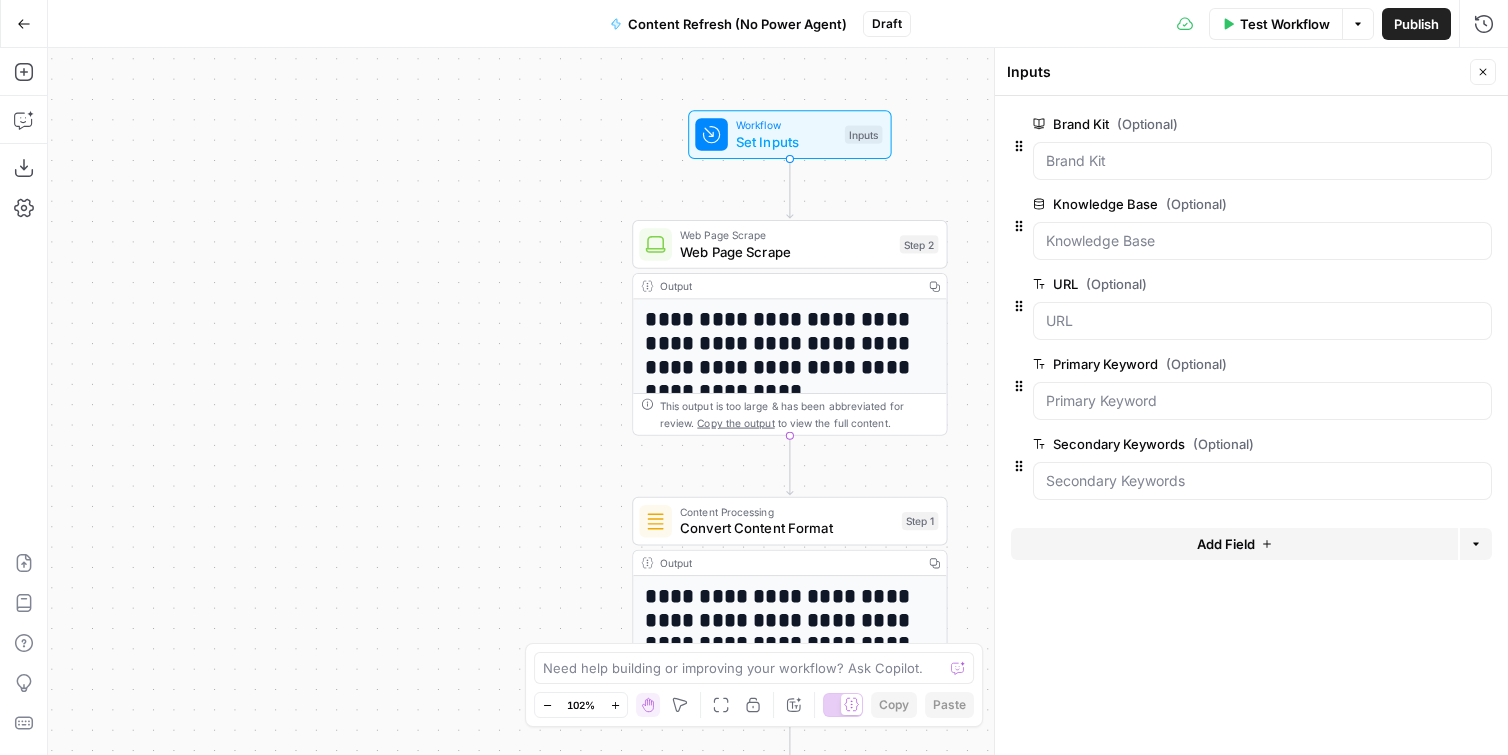 click 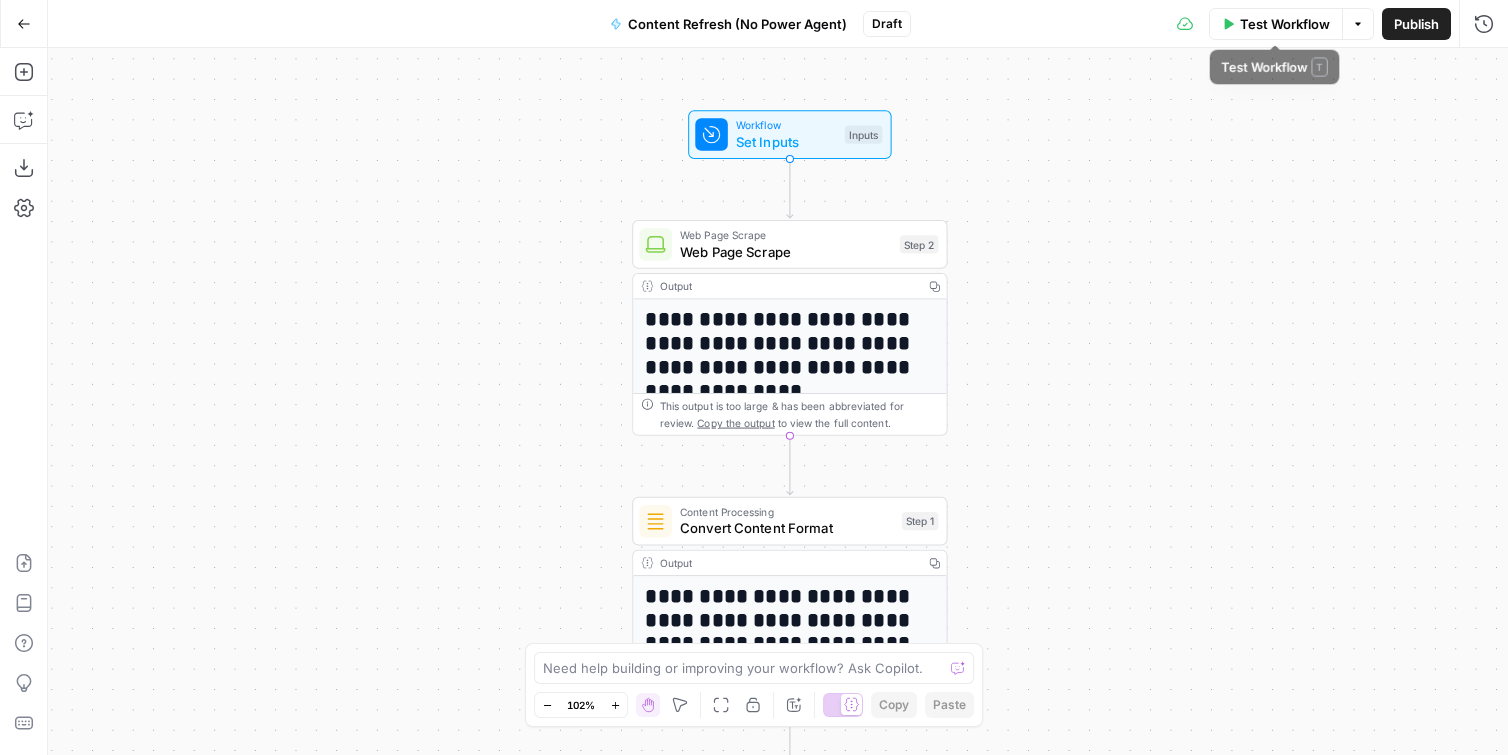 click on "Test Workflow" at bounding box center [1285, 24] 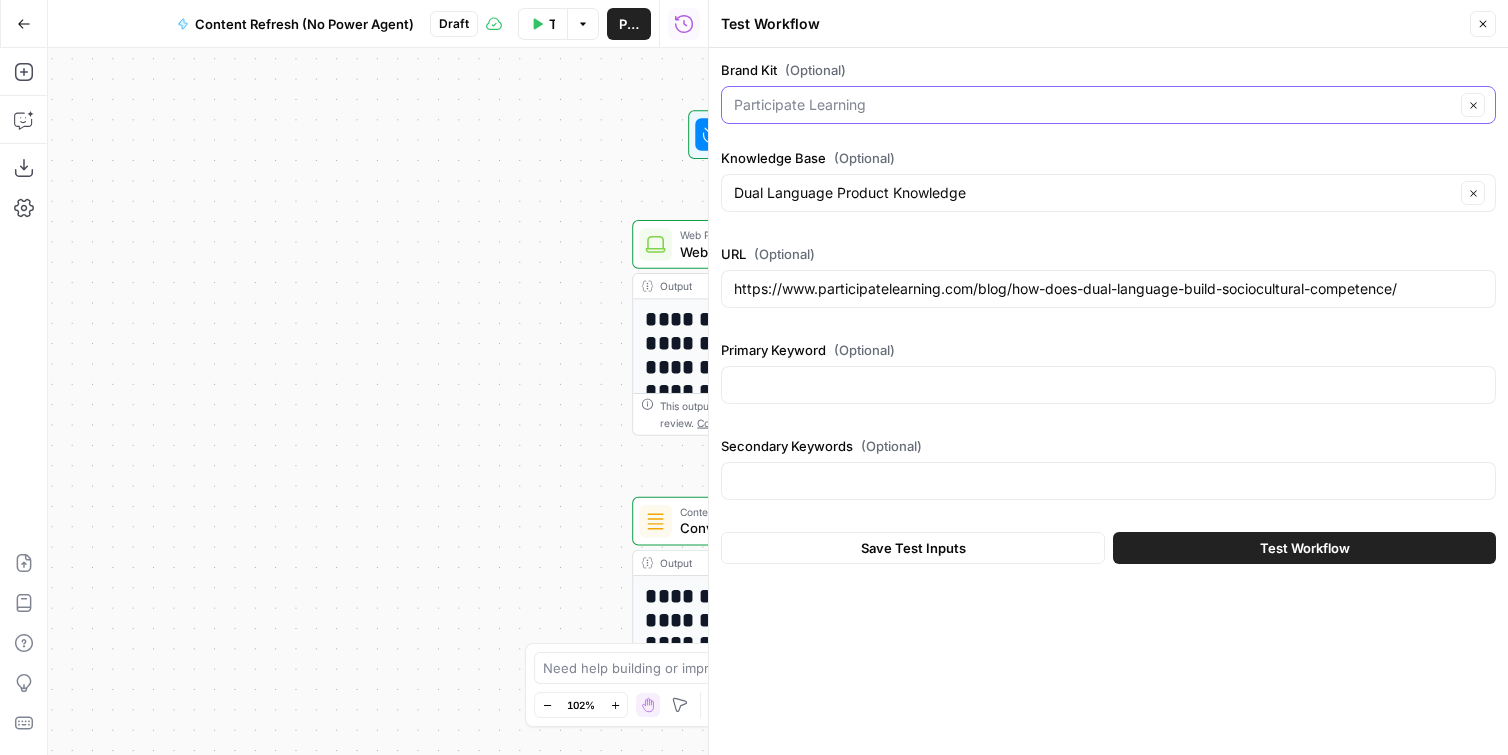 click on "Brand Kit   (Optional)" at bounding box center (1094, 105) 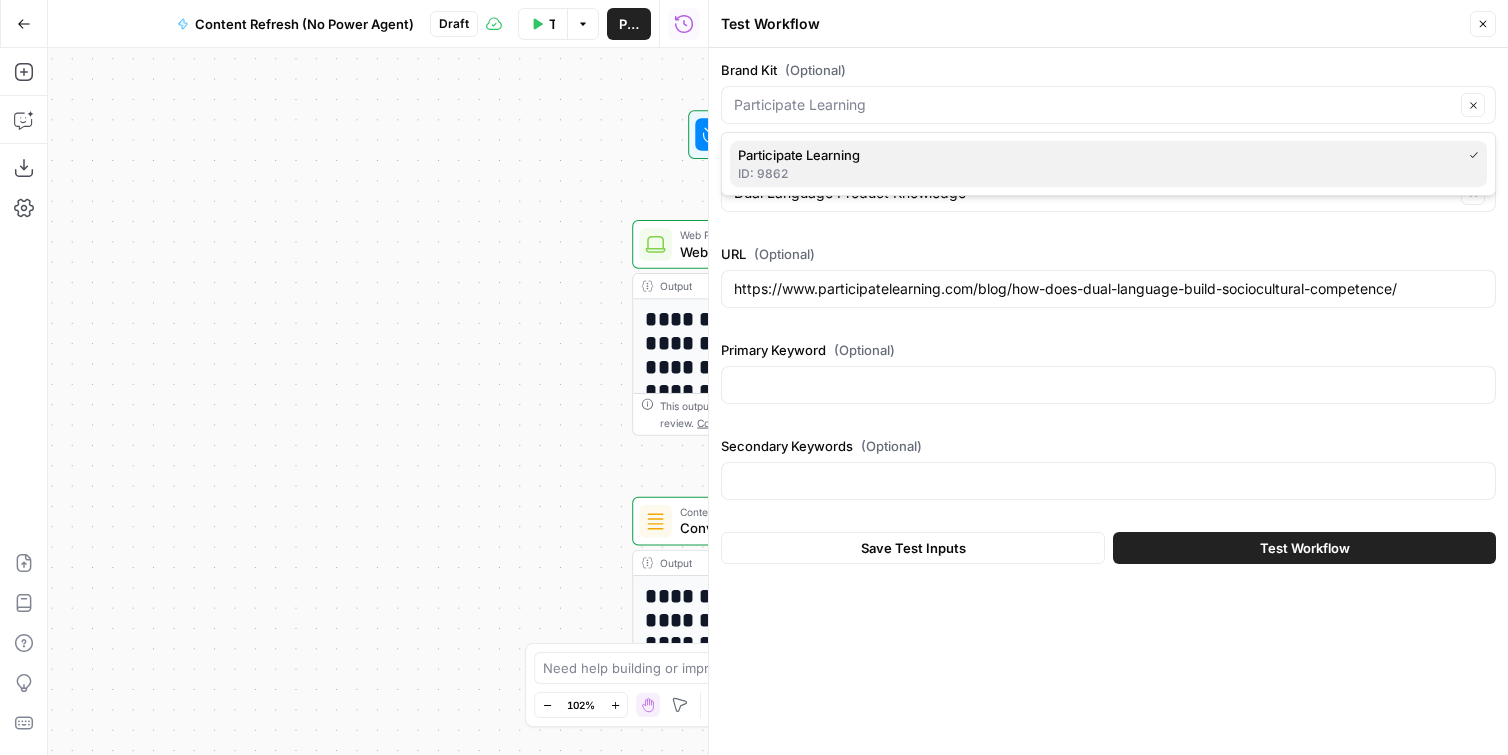 click on "ID: 9862" at bounding box center [1108, 174] 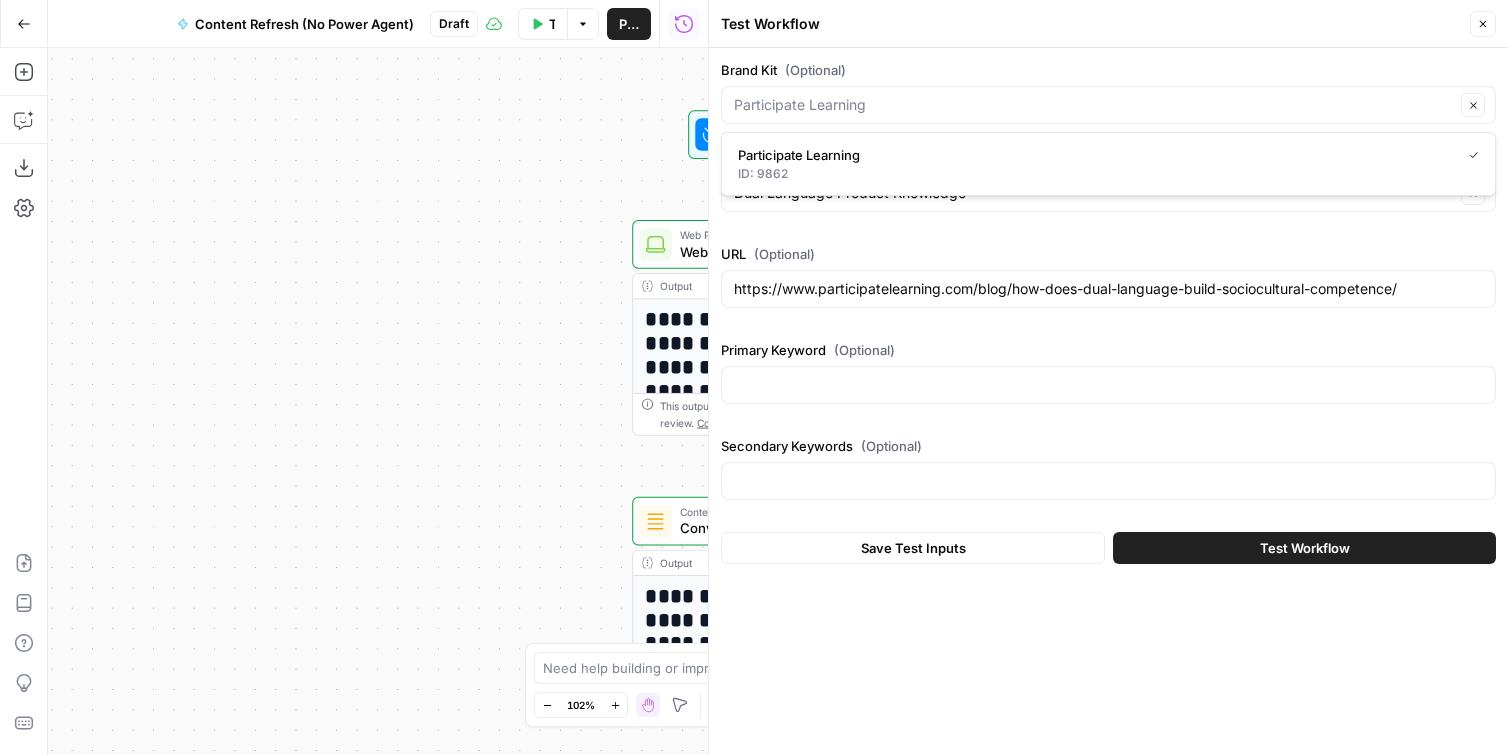 type on "Participate Learning" 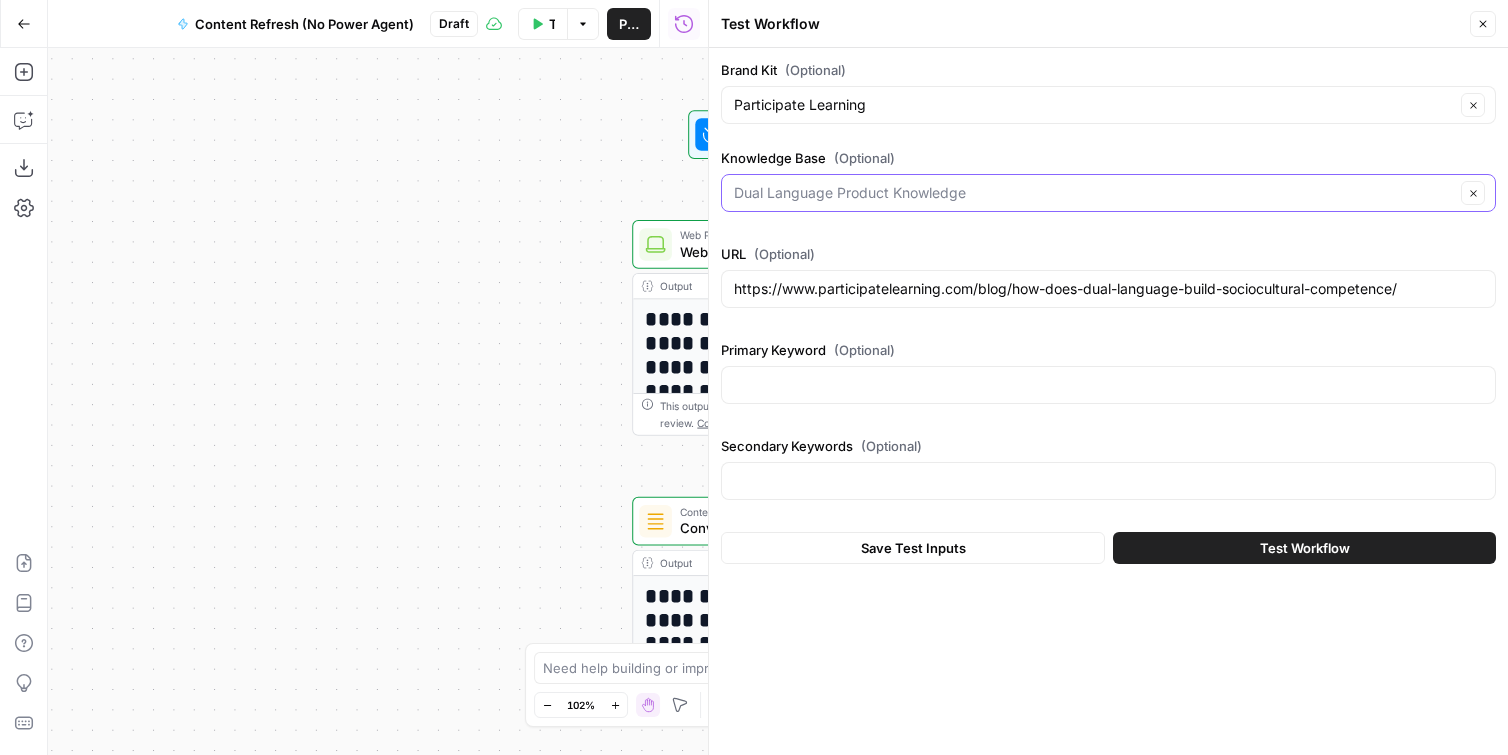 click on "Knowledge Base   (Optional)" at bounding box center [1094, 193] 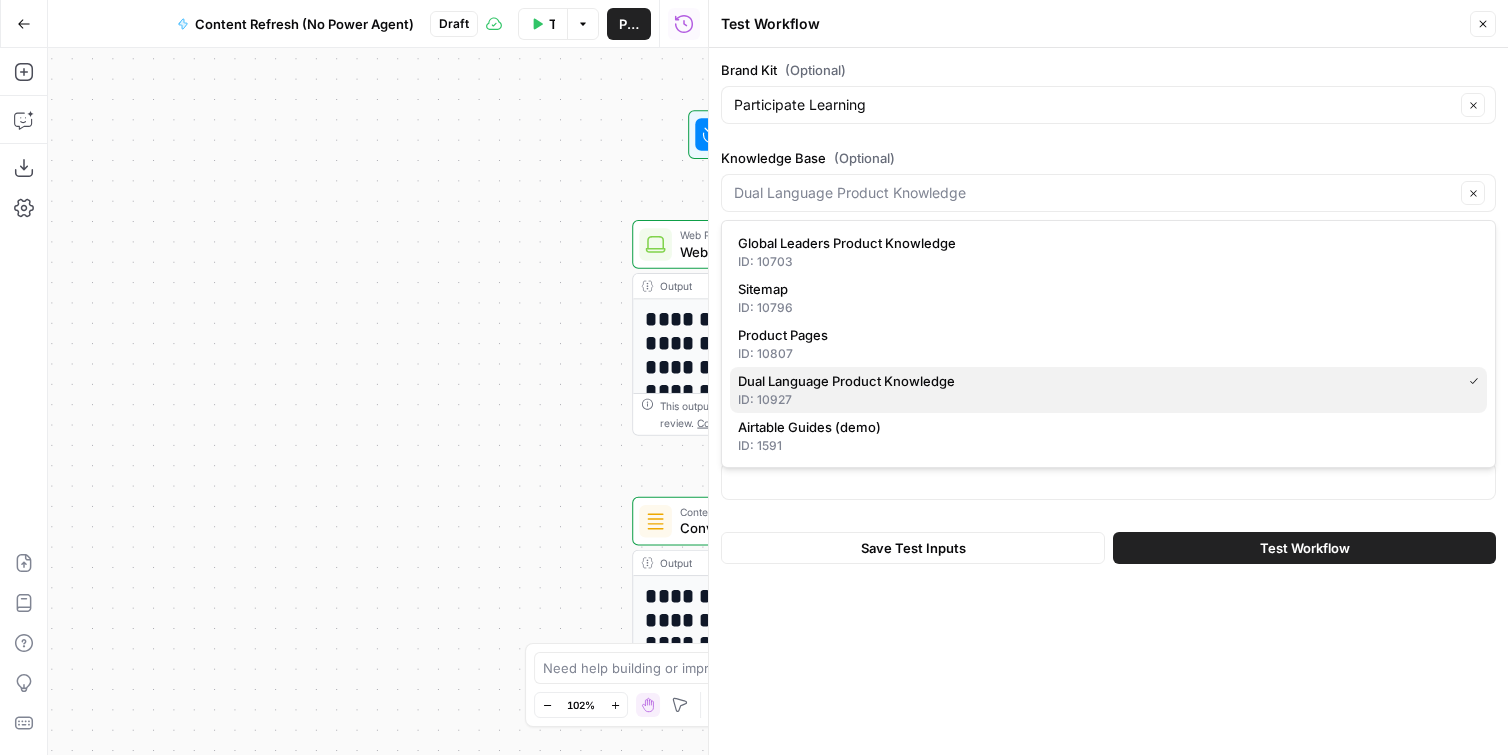 drag, startPoint x: 893, startPoint y: 385, endPoint x: 892, endPoint y: 373, distance: 12.0415945 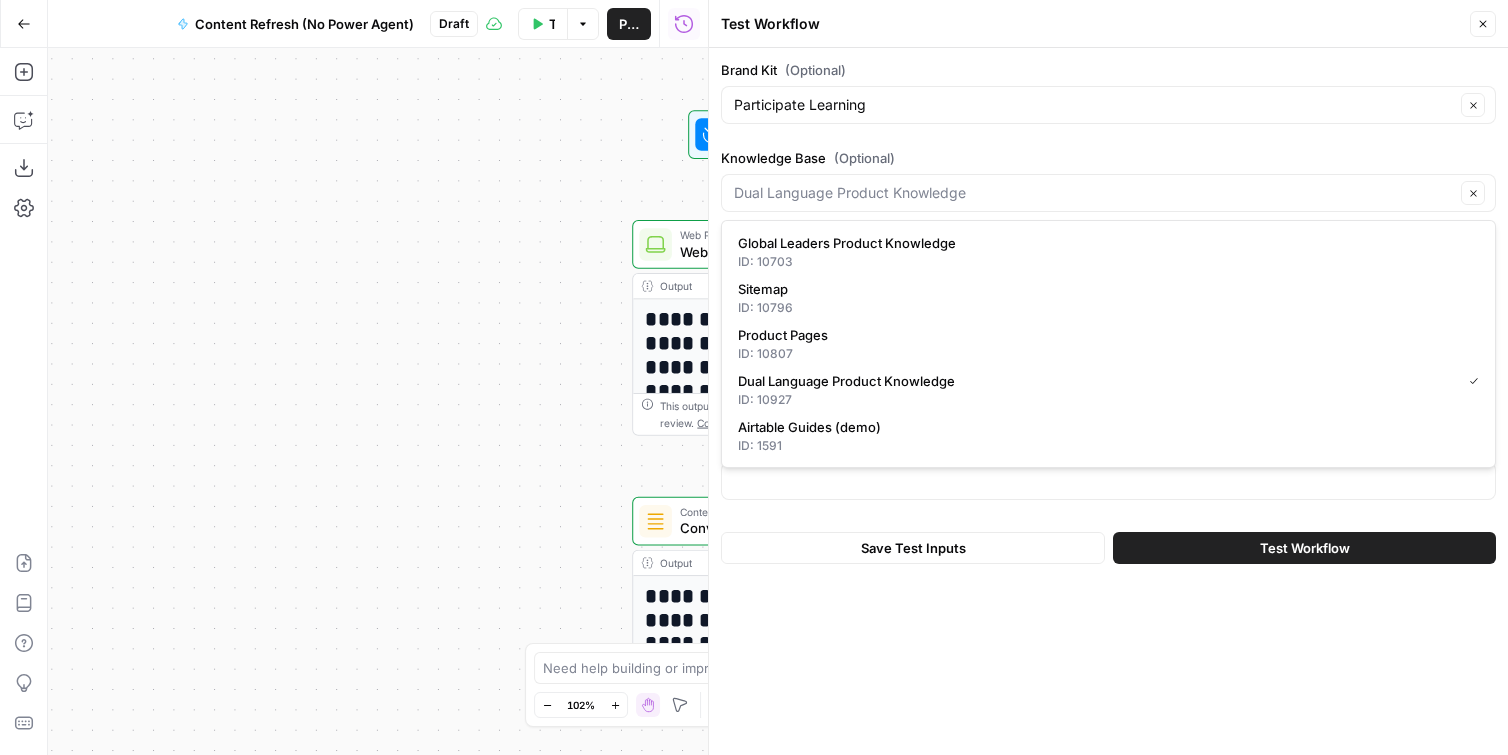 type on "Dual Language Product Knowledge" 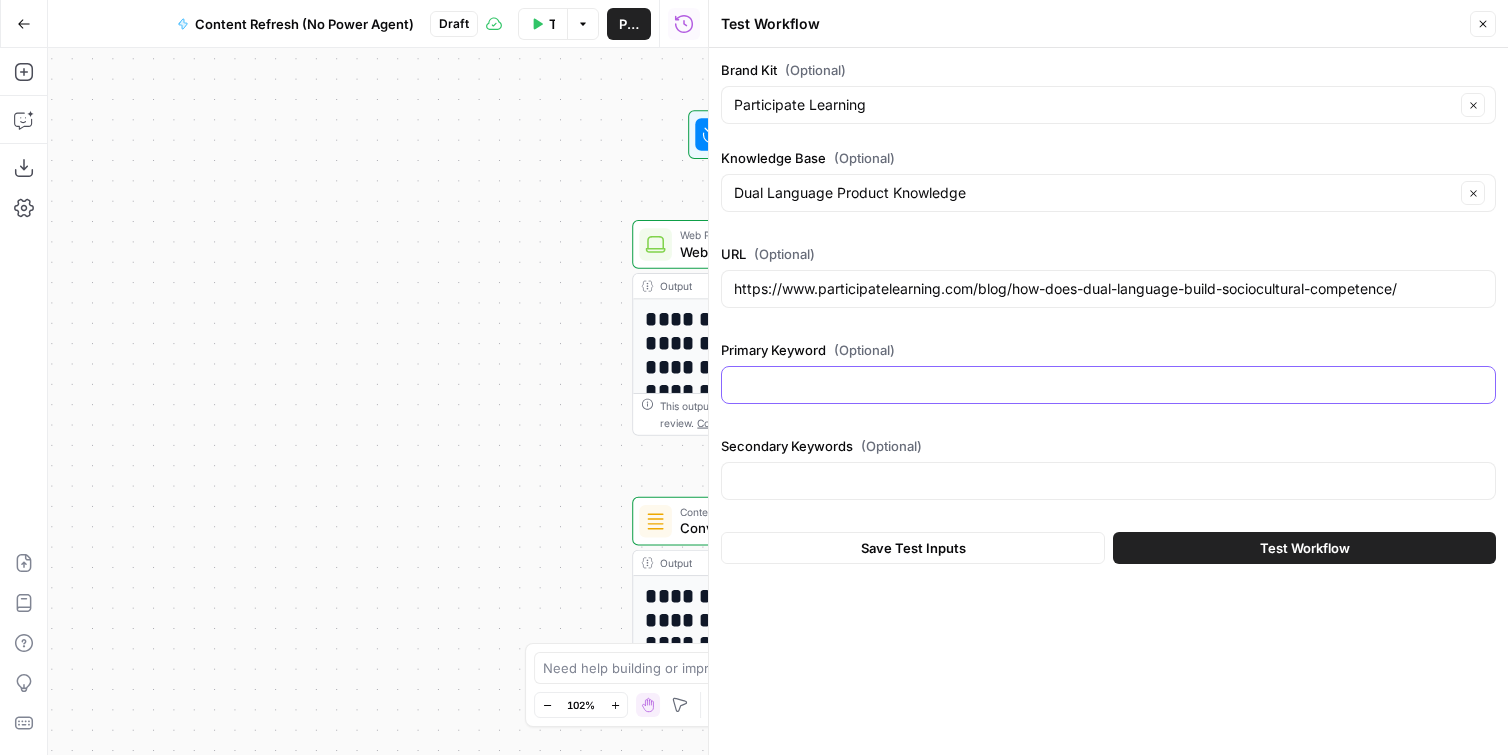 click on "Primary Keyword   (Optional)" at bounding box center [1108, 385] 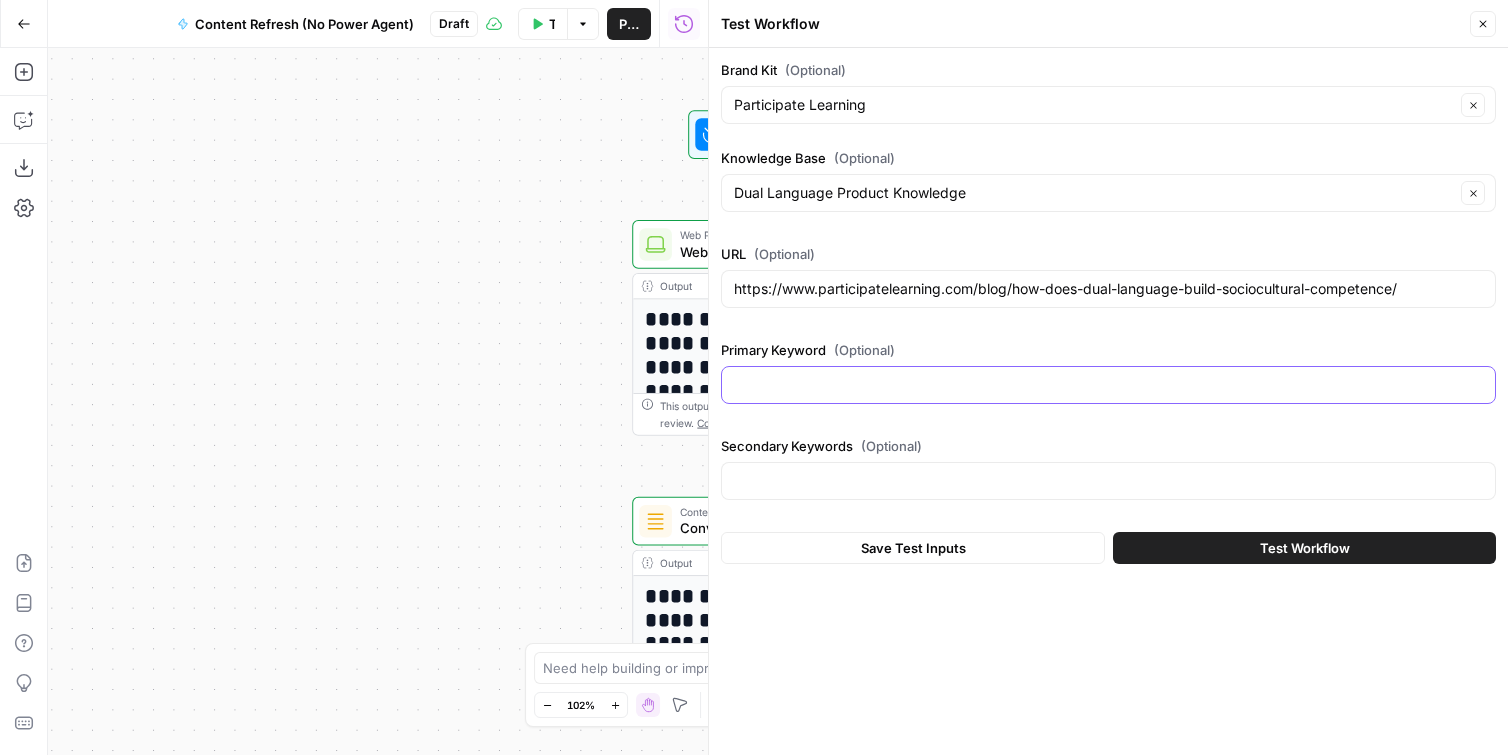 paste on "sociocultural competence" 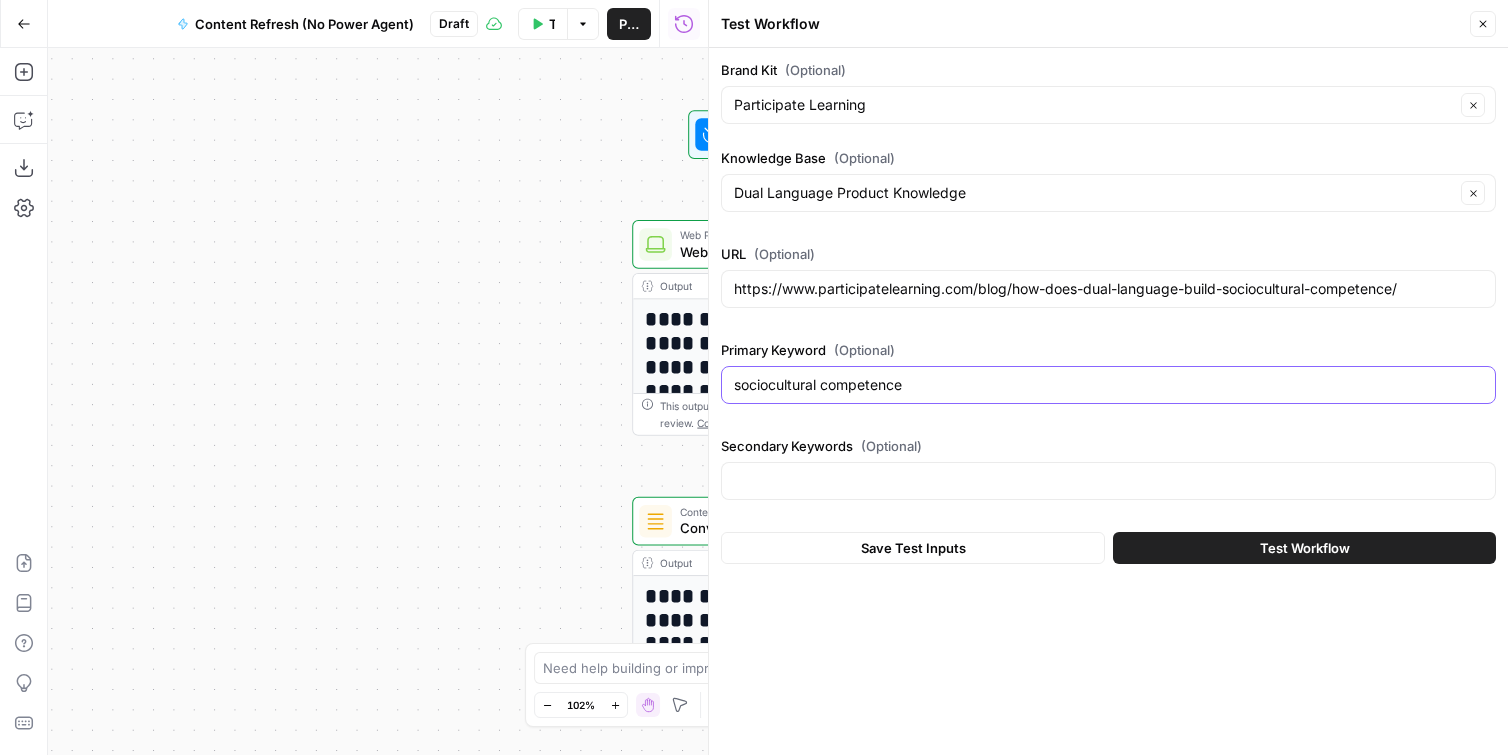 type on "sociocultural competence" 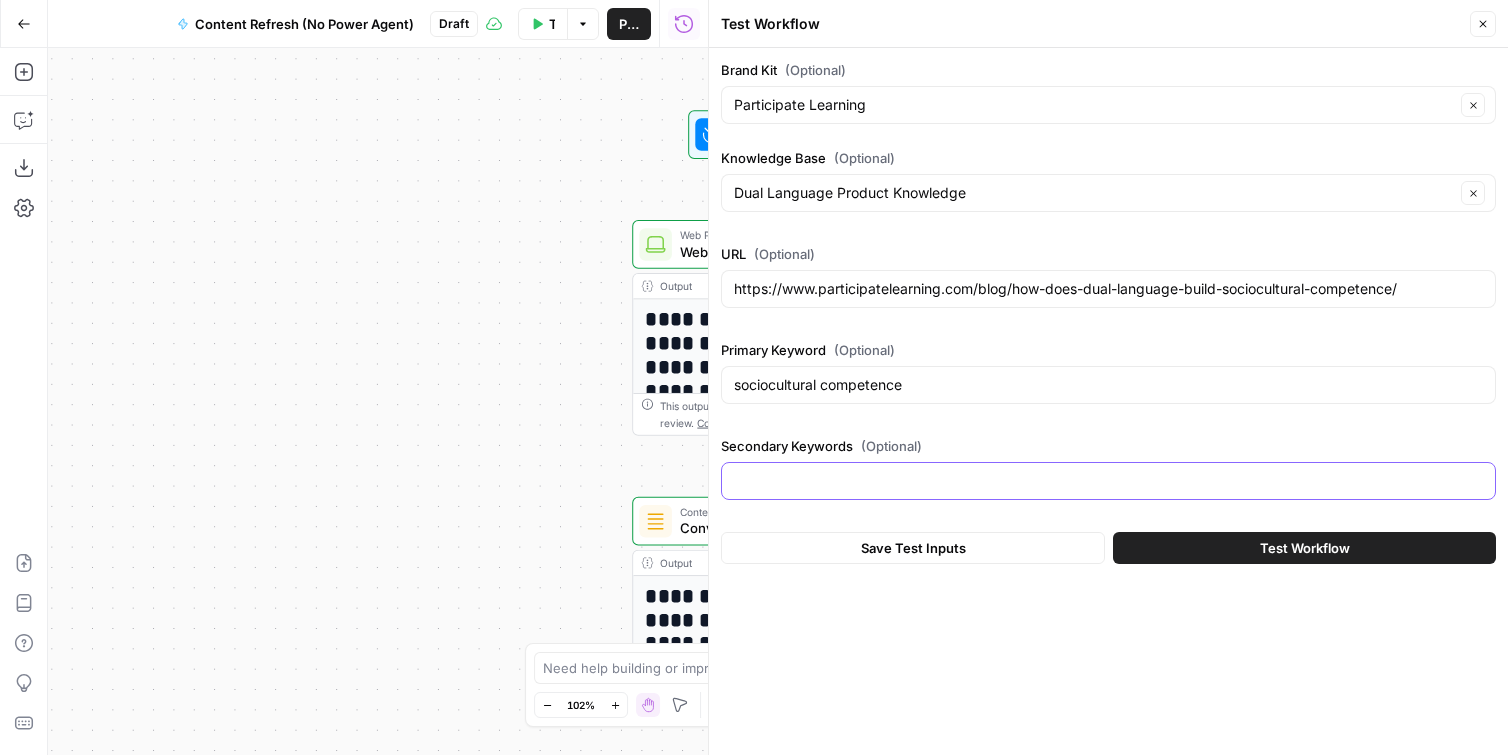 click on "Secondary Keywords   (Optional)" at bounding box center (1108, 481) 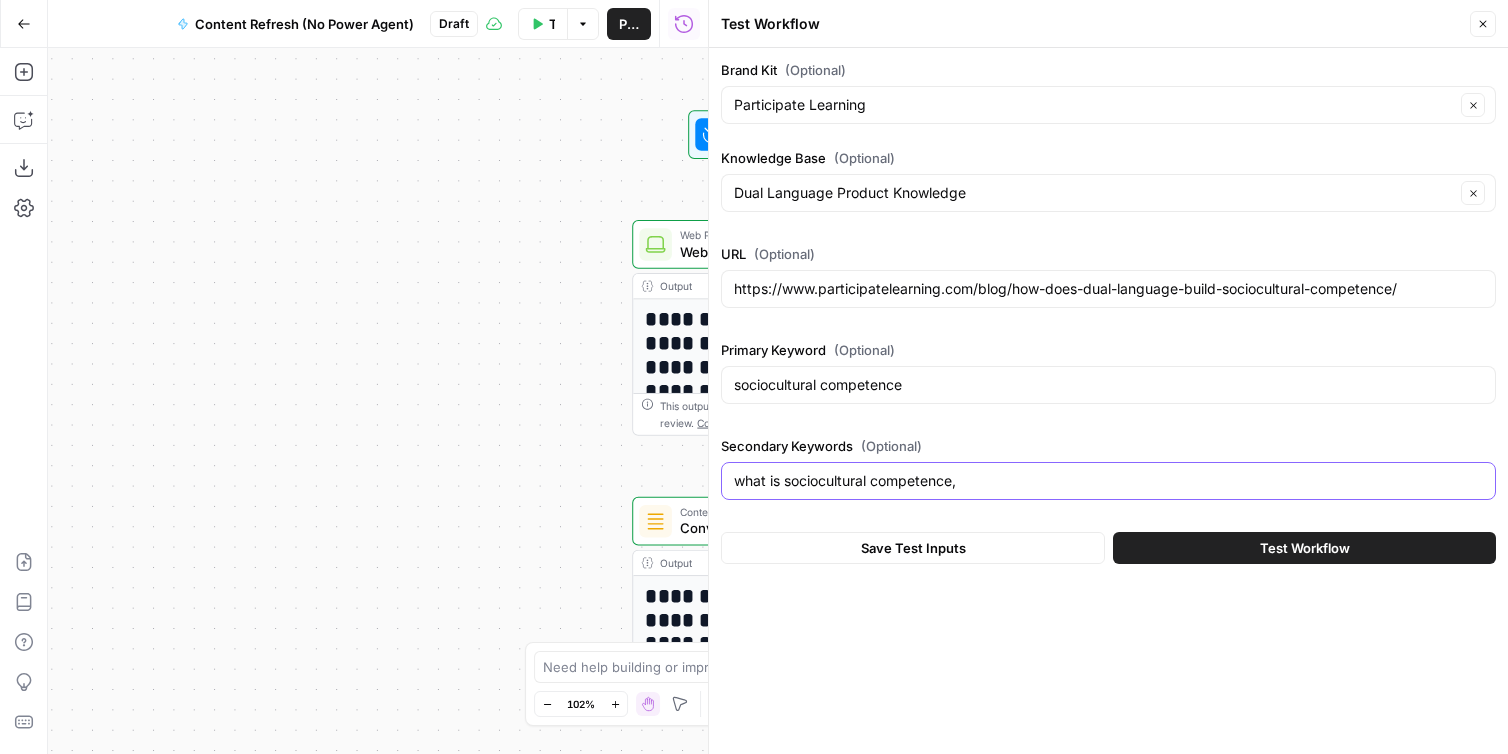 paste on "sociocultural competence examples" 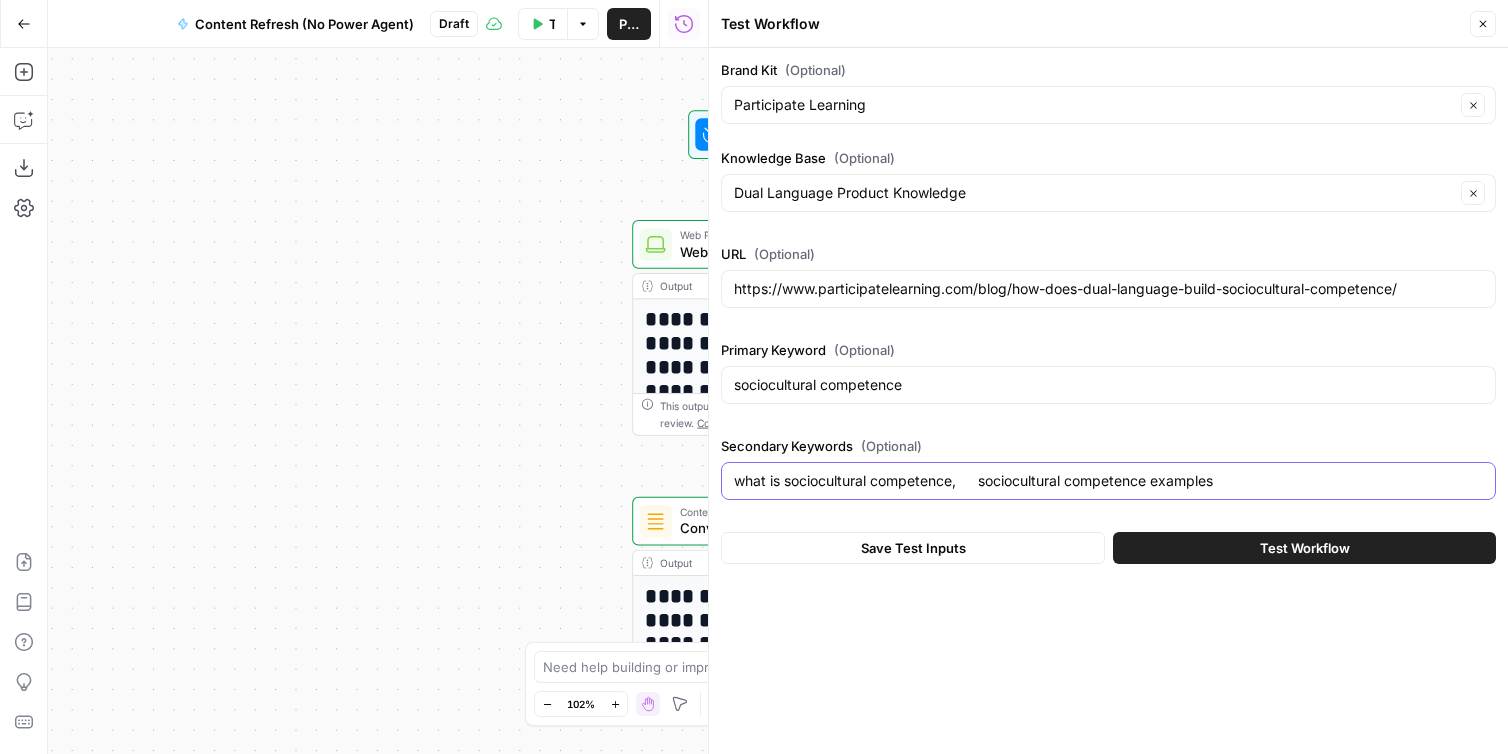 click on "what is sociocultural competence, 	 sociocultural competence examples" at bounding box center (1108, 481) 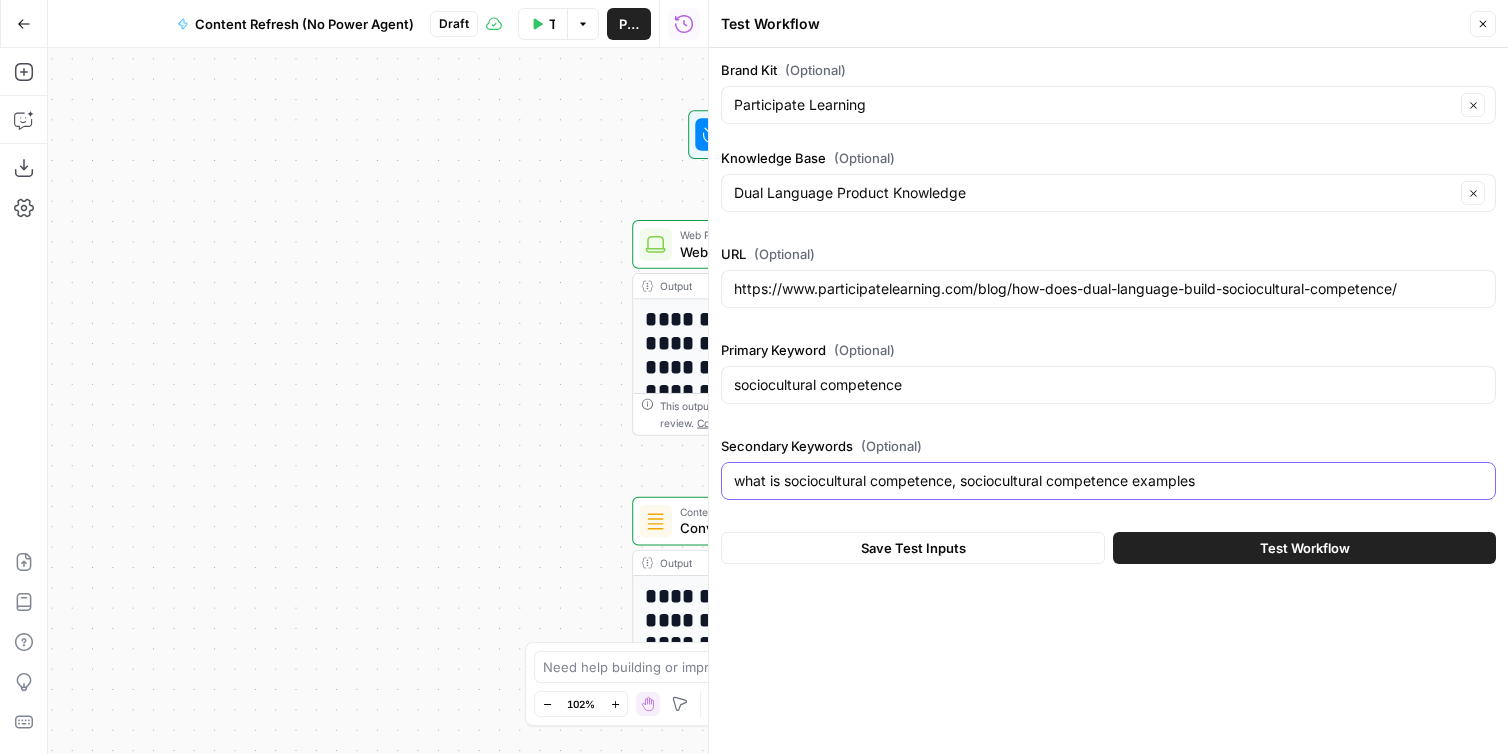click on "what is sociocultural competence, sociocultural competence examples" at bounding box center [1108, 481] 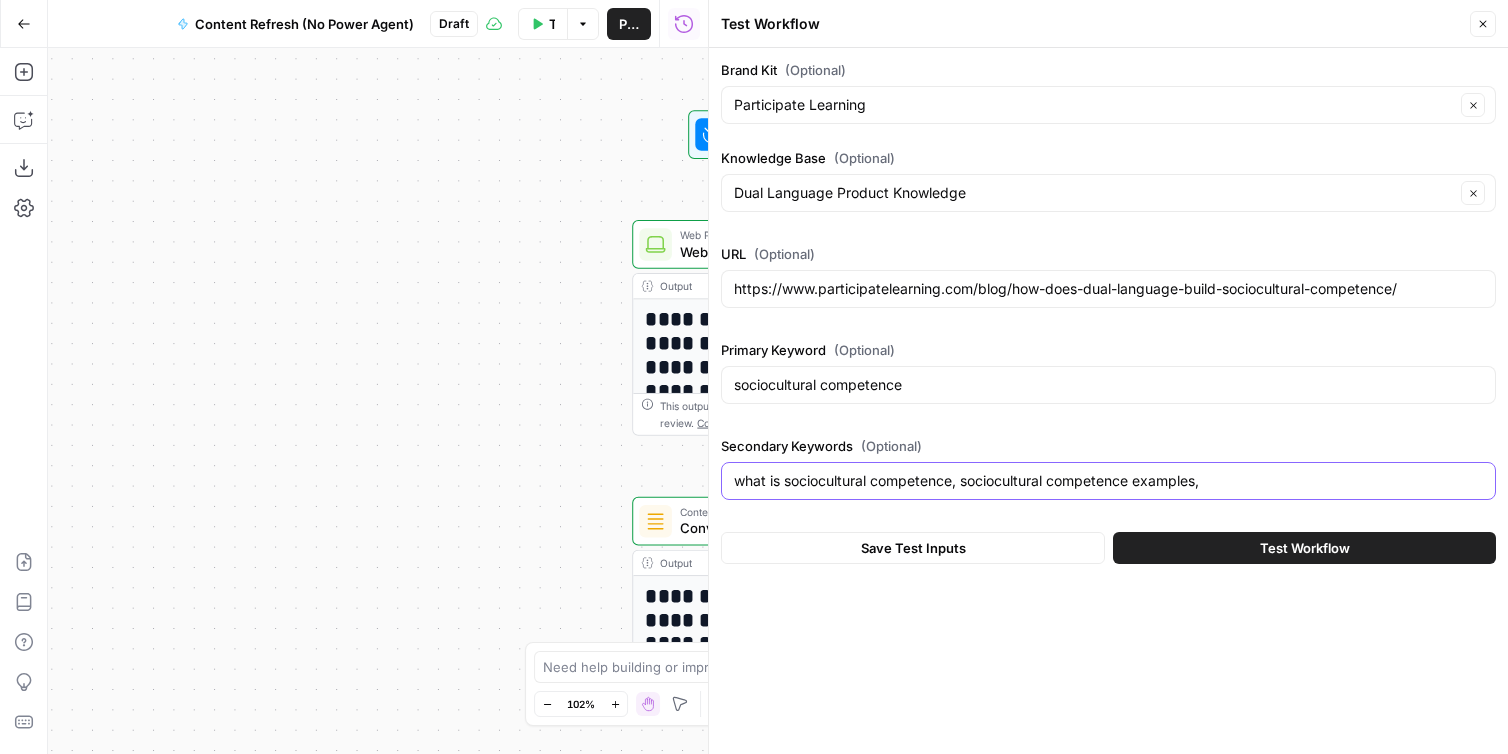 paste on "sociocultural competence definition" 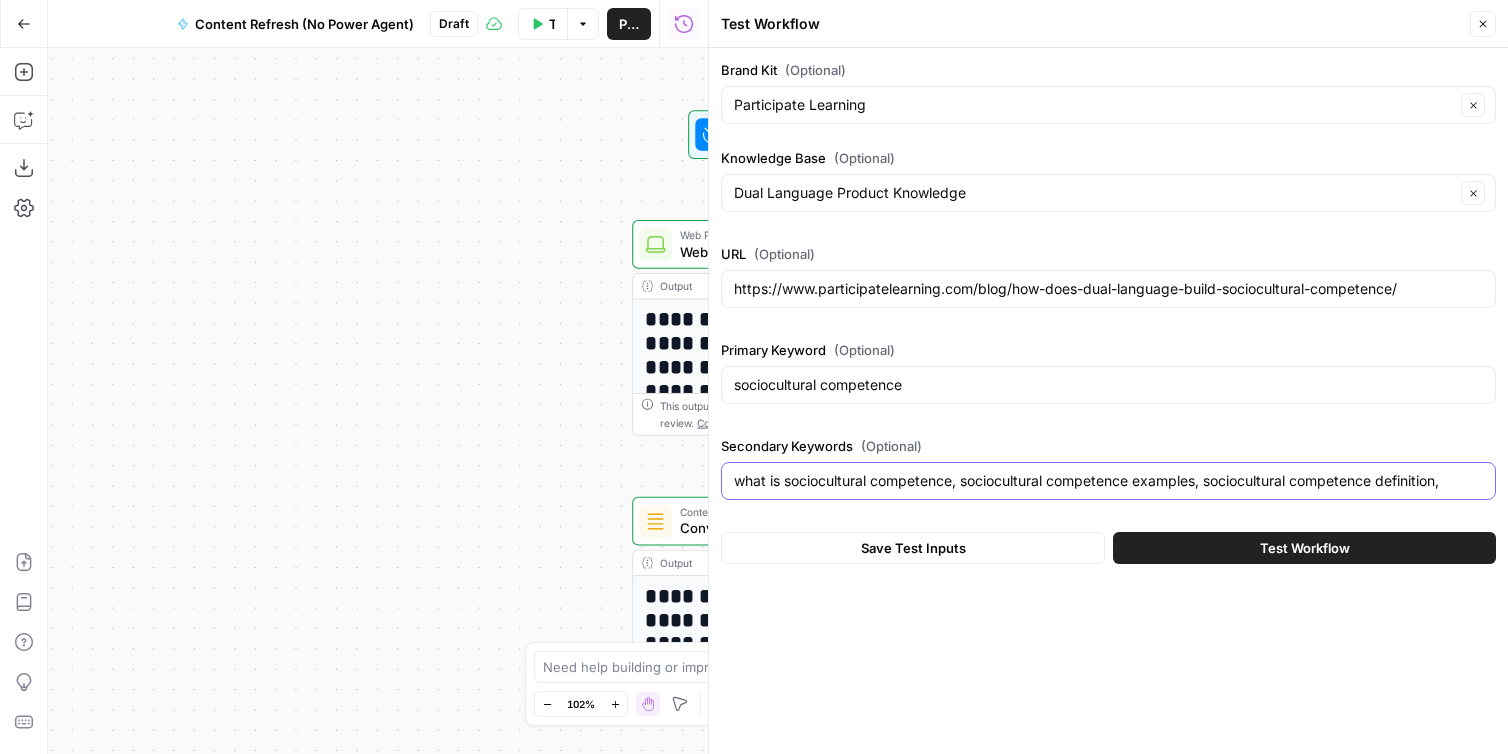 paste on "sociocultural competence in language learning and teaching" 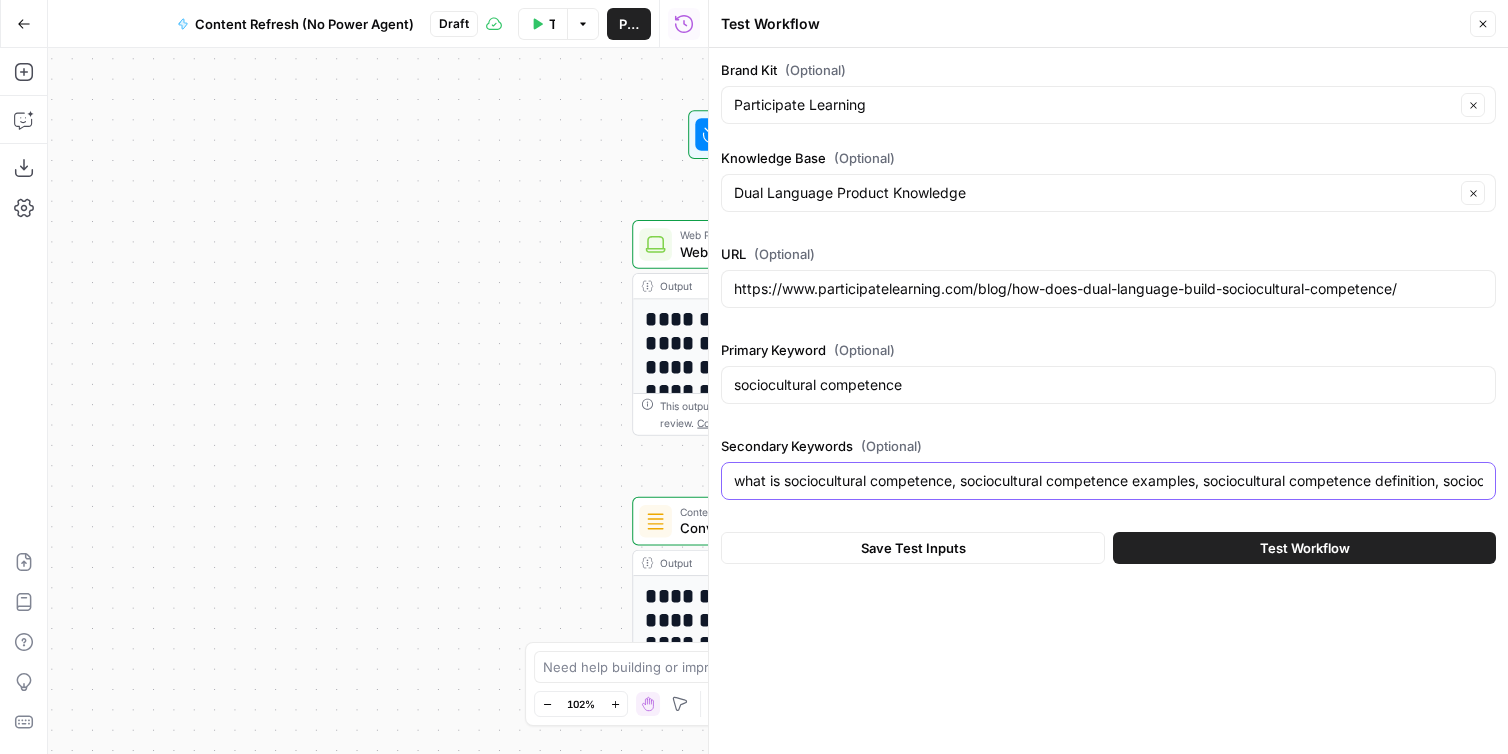 scroll, scrollTop: 0, scrollLeft: 370, axis: horizontal 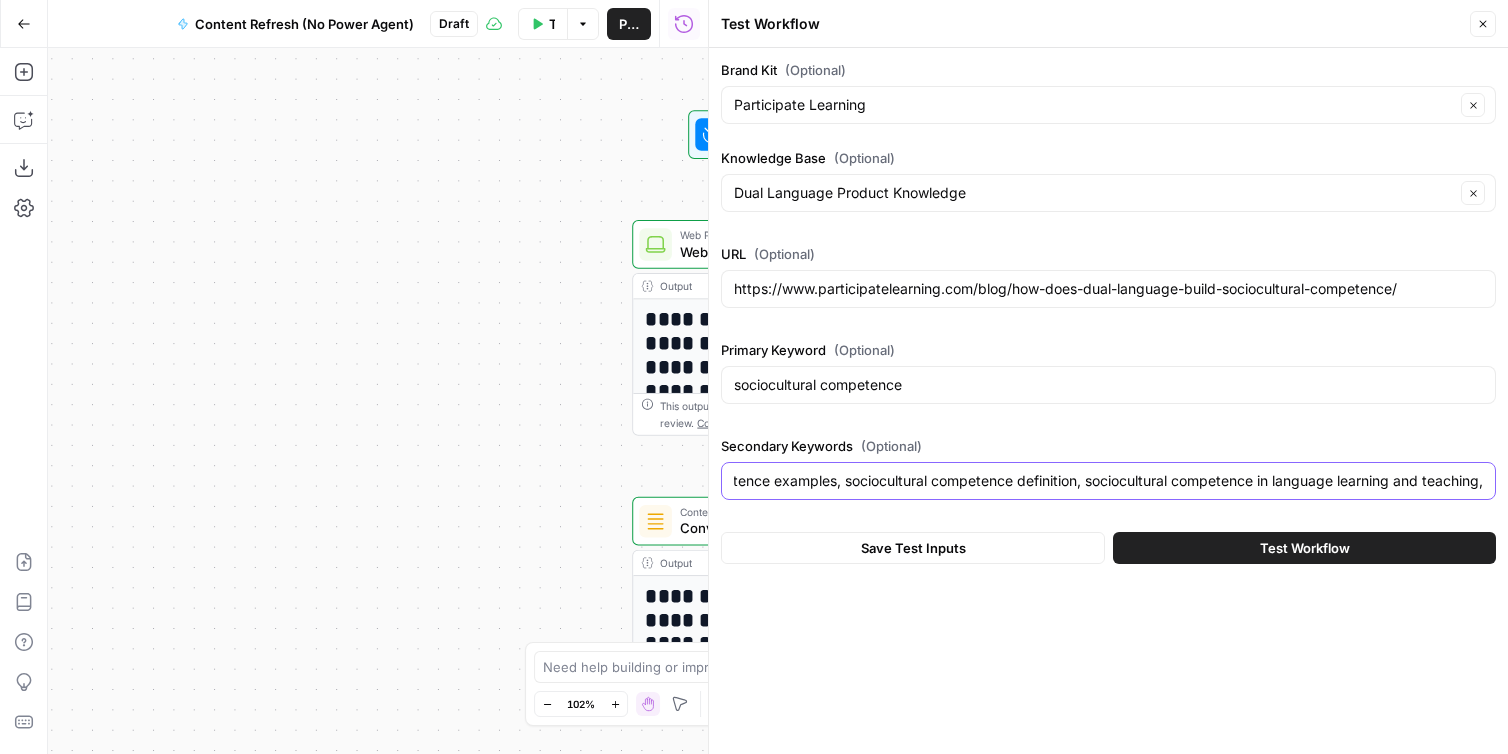 paste on "sociocultural competence meaning" 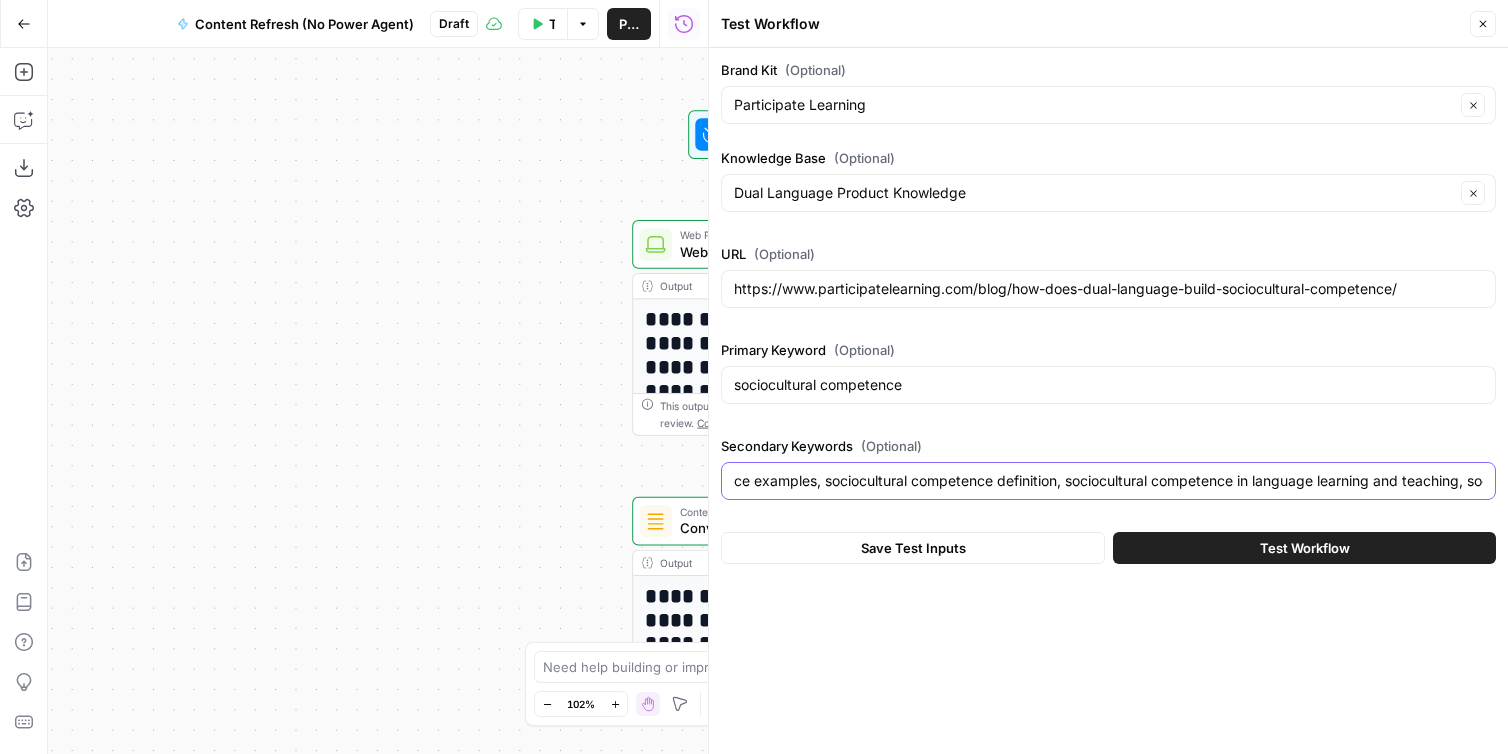 scroll, scrollTop: 0, scrollLeft: 610, axis: horizontal 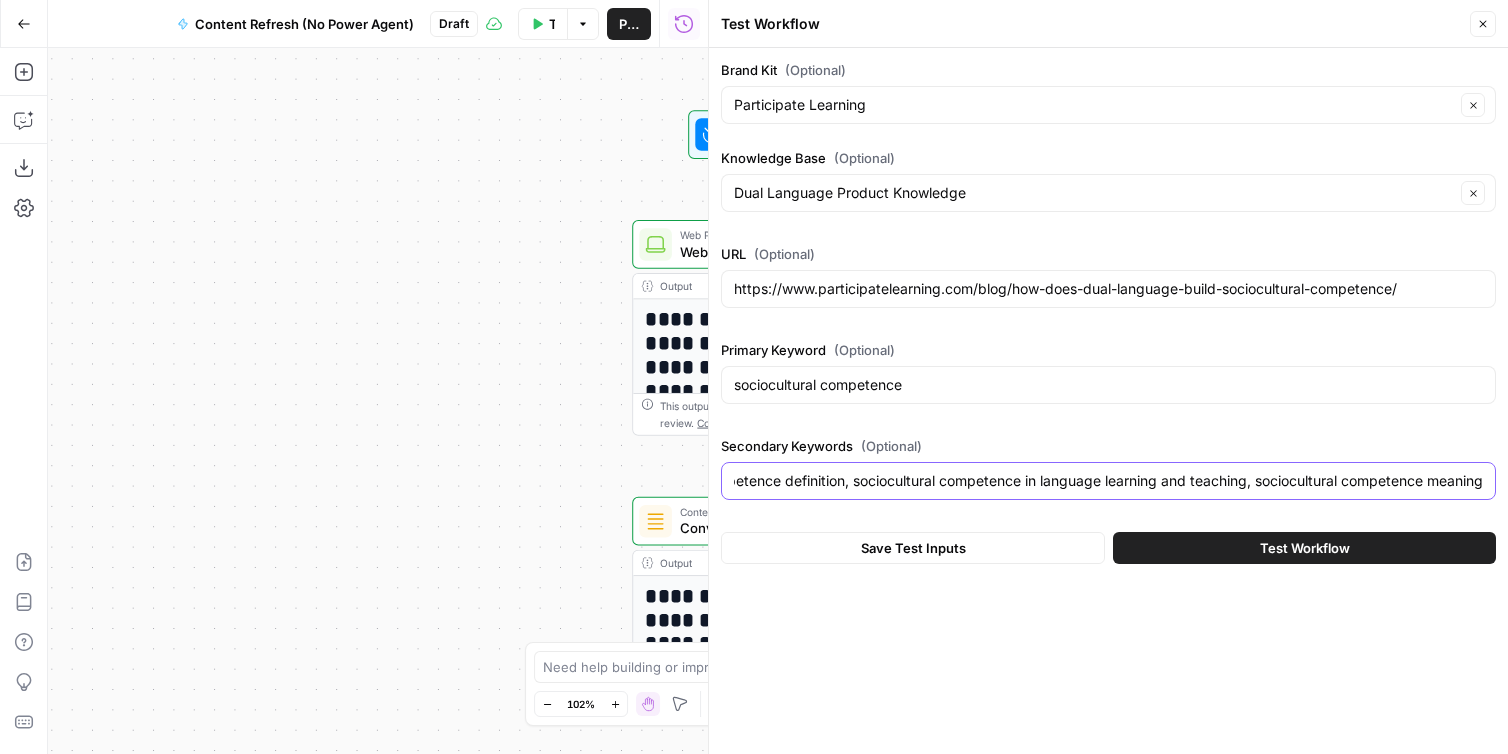 type on "what is sociocultural competence, sociocultural competence examples, sociocultural competence definition, sociocultural competence in language learning and teaching, sociocultural competence meaning" 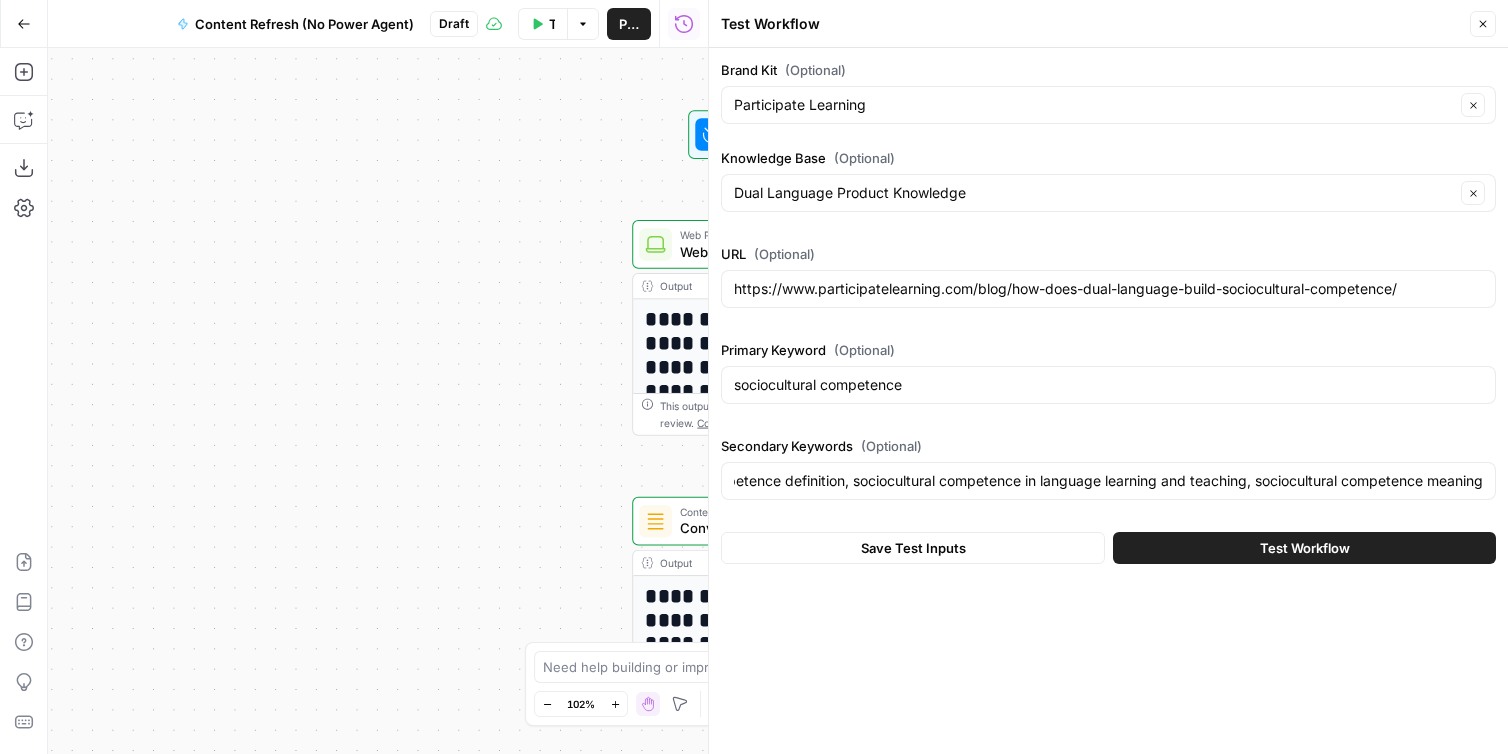 scroll, scrollTop: 0, scrollLeft: 0, axis: both 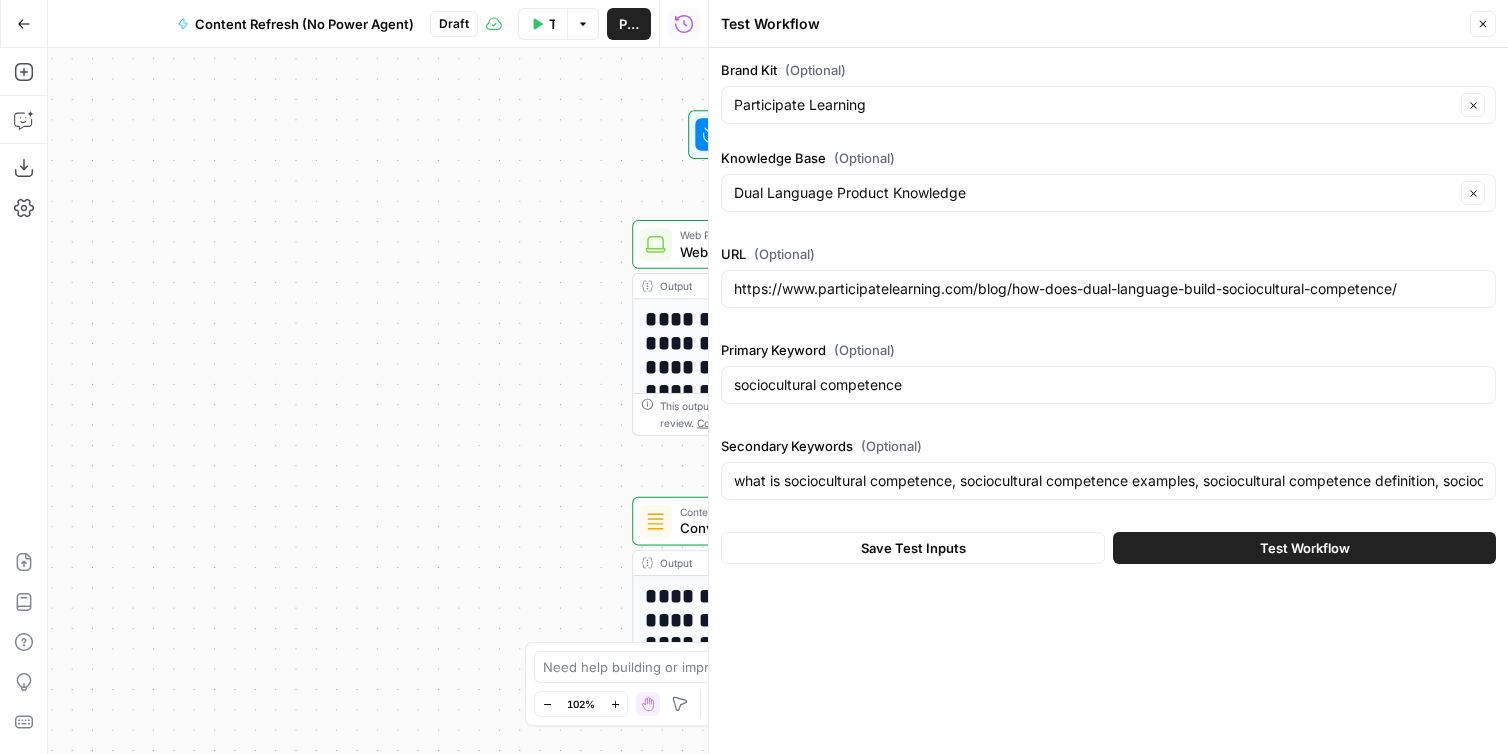 click on "Test Workflow" at bounding box center (1304, 548) 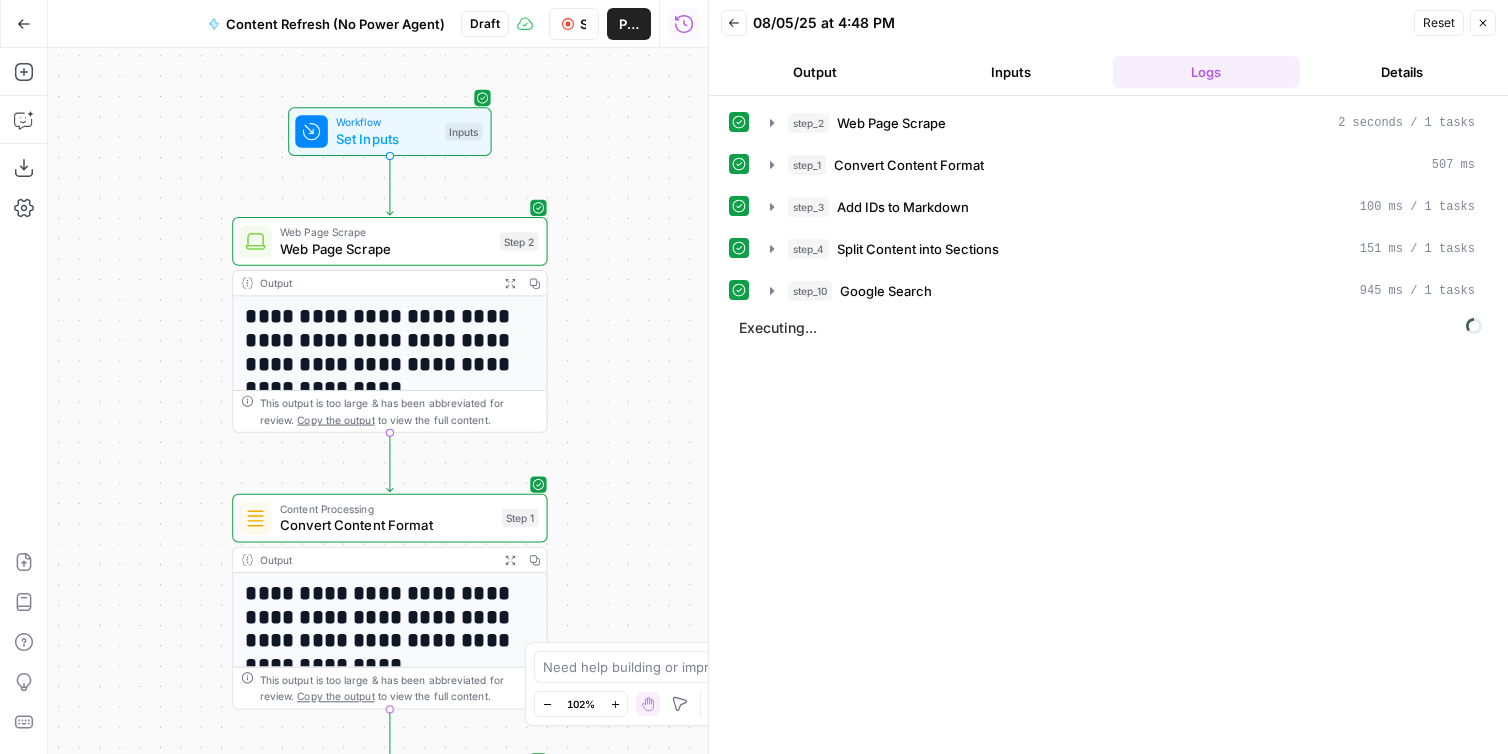 drag, startPoint x: 551, startPoint y: 246, endPoint x: 193, endPoint y: 267, distance: 358.6154 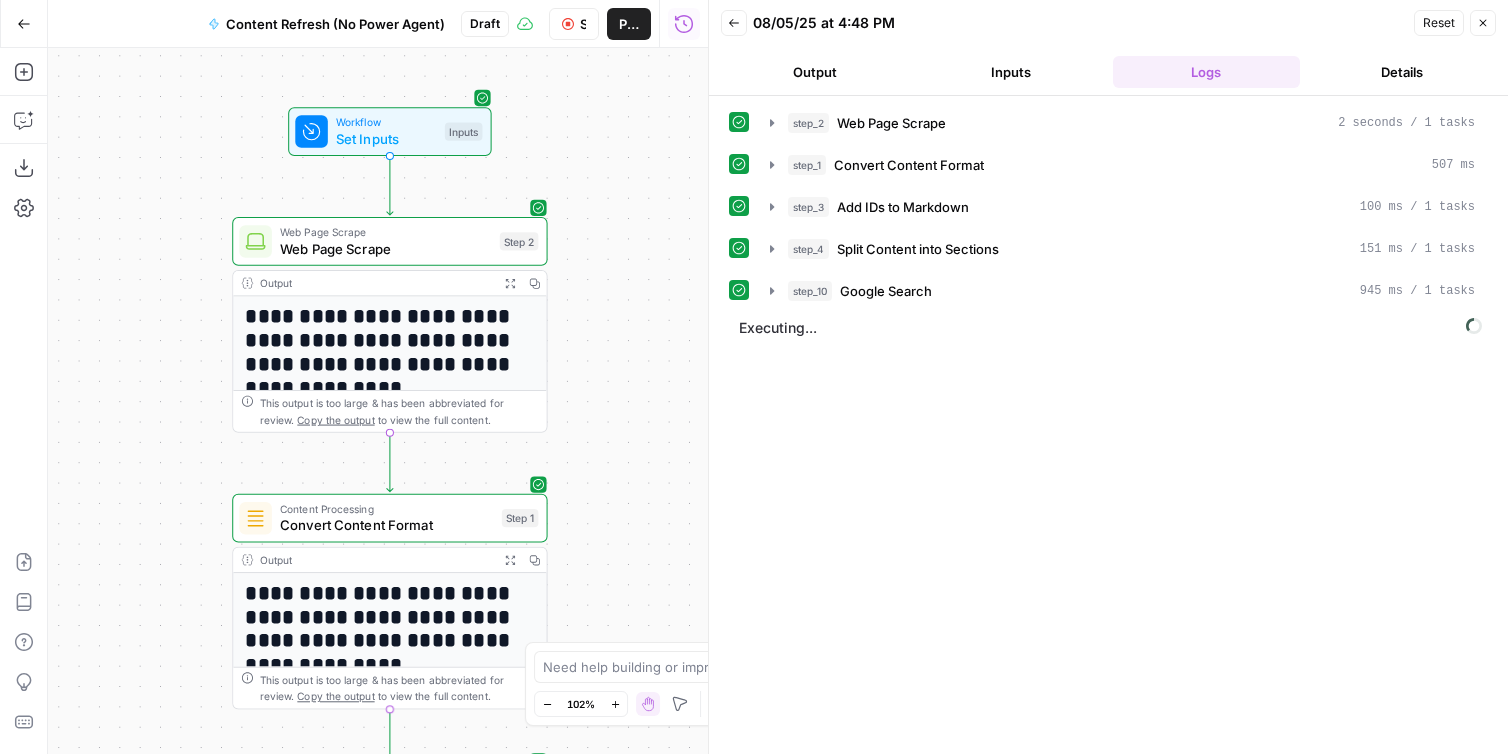 click on "**********" at bounding box center [378, 401] 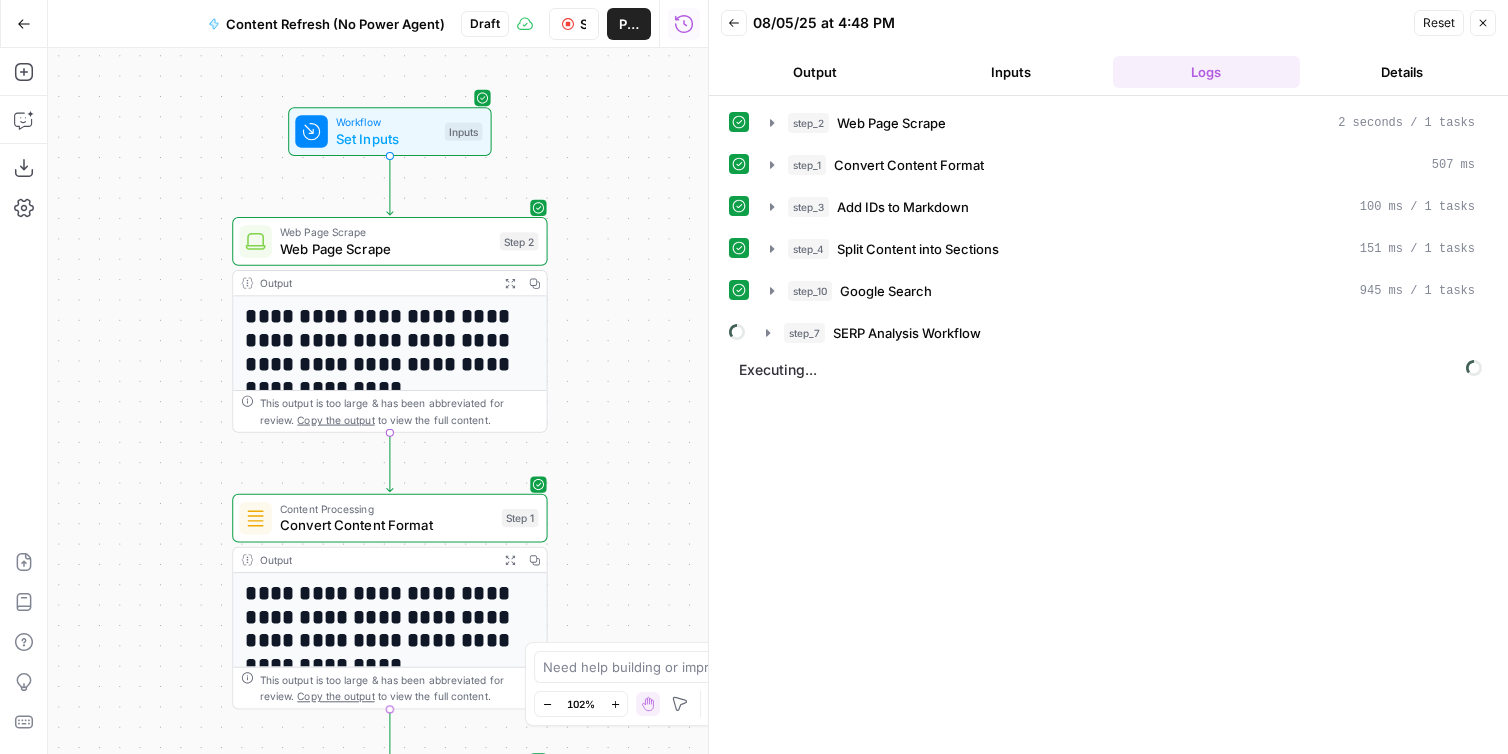 click on "Output" at bounding box center [815, 72] 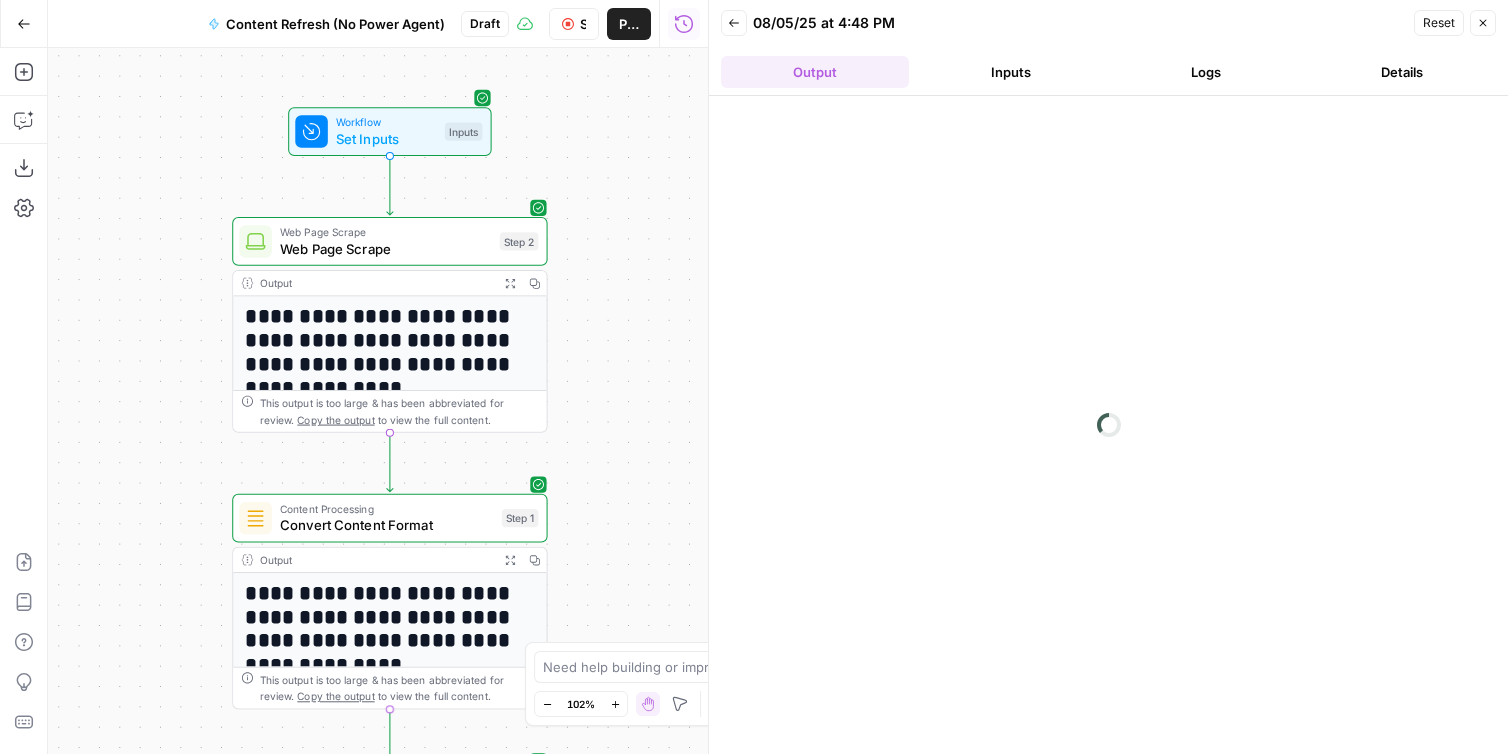 click on "Logs" at bounding box center (1207, 72) 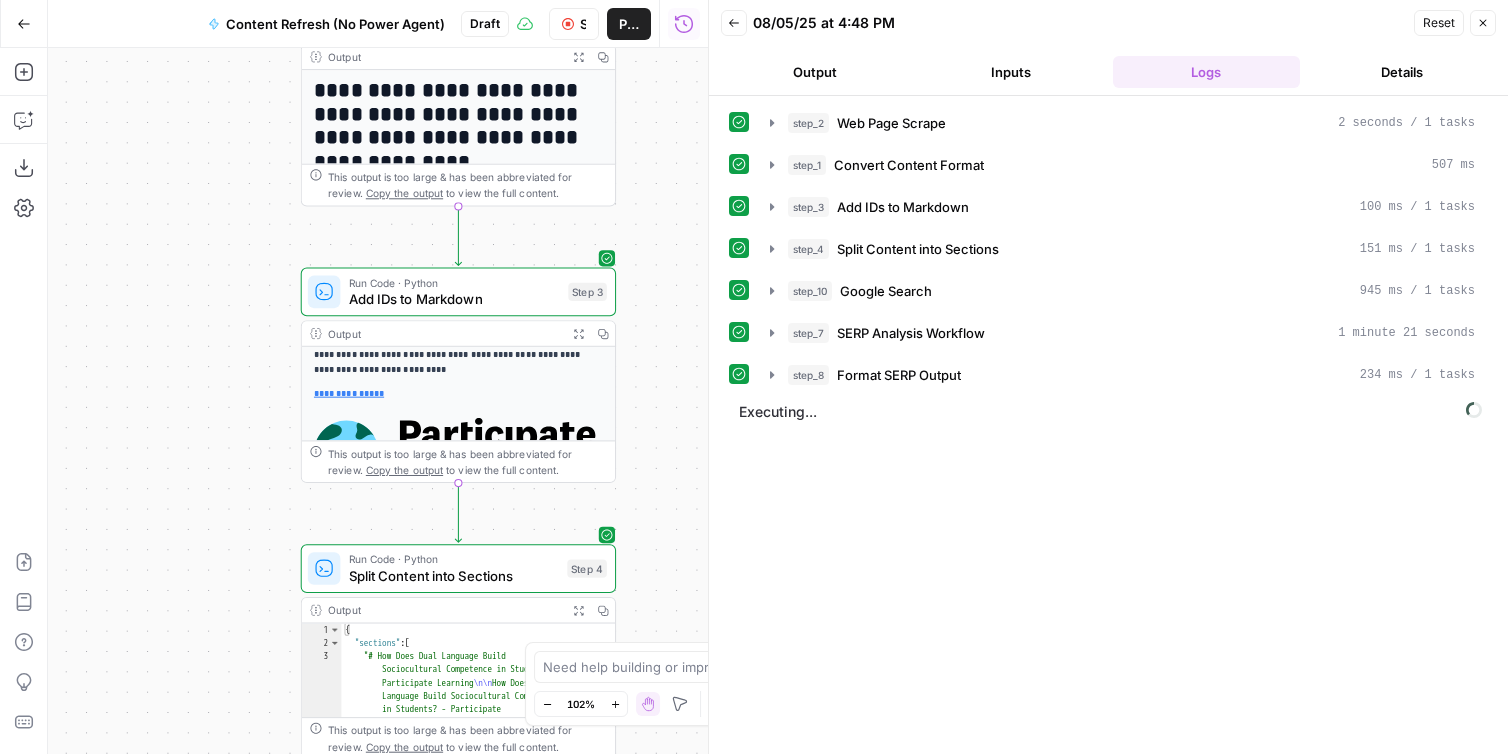 scroll, scrollTop: 163, scrollLeft: 0, axis: vertical 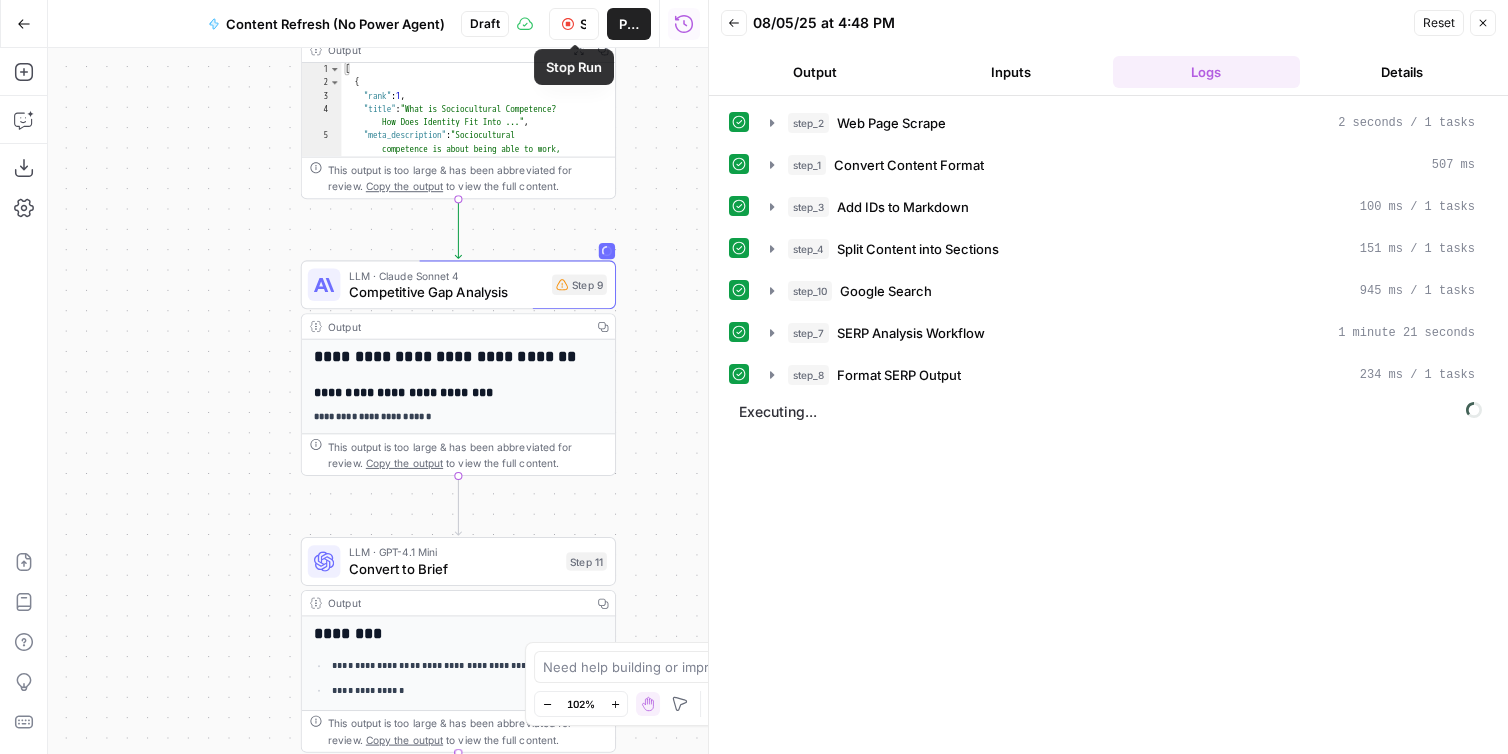 click 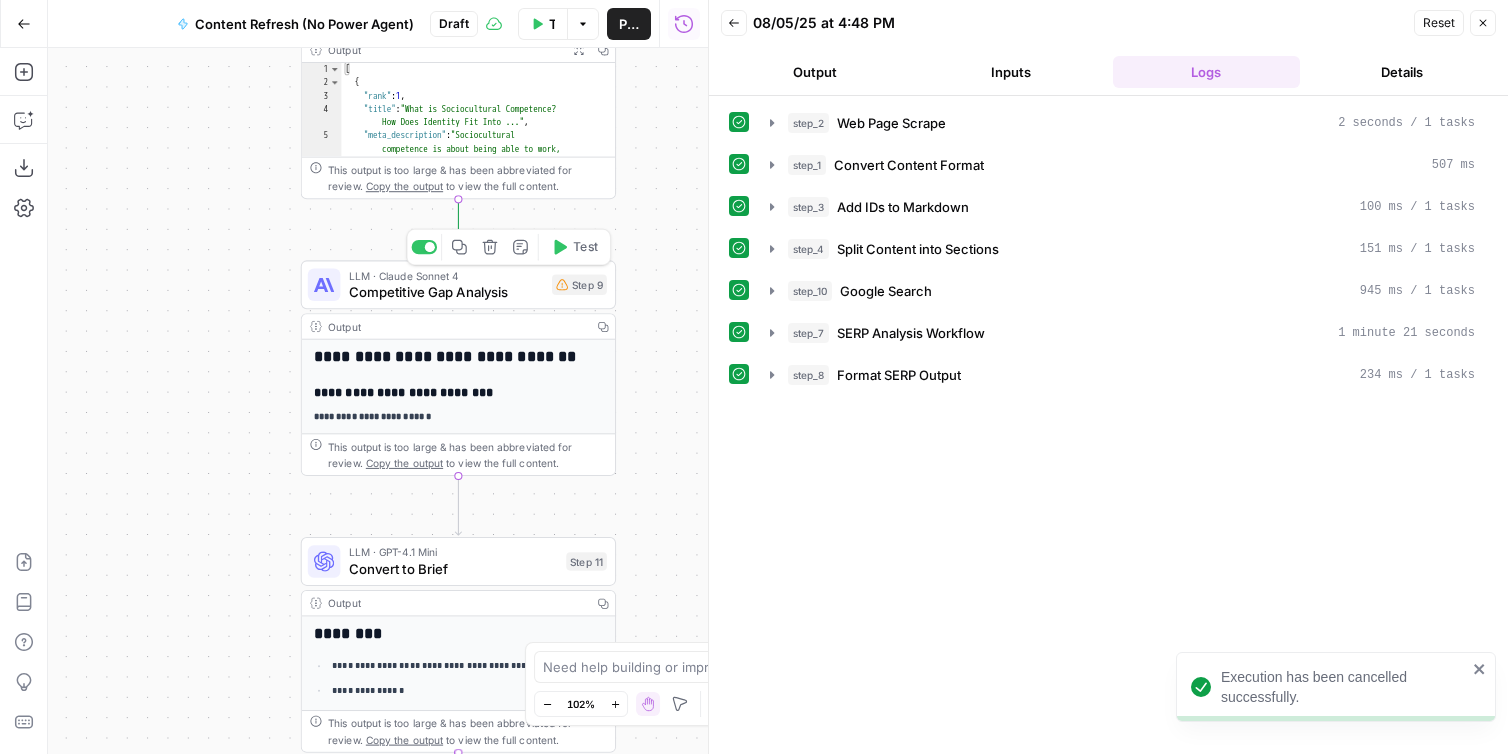 click on "Competitive Gap Analysis" at bounding box center [446, 292] 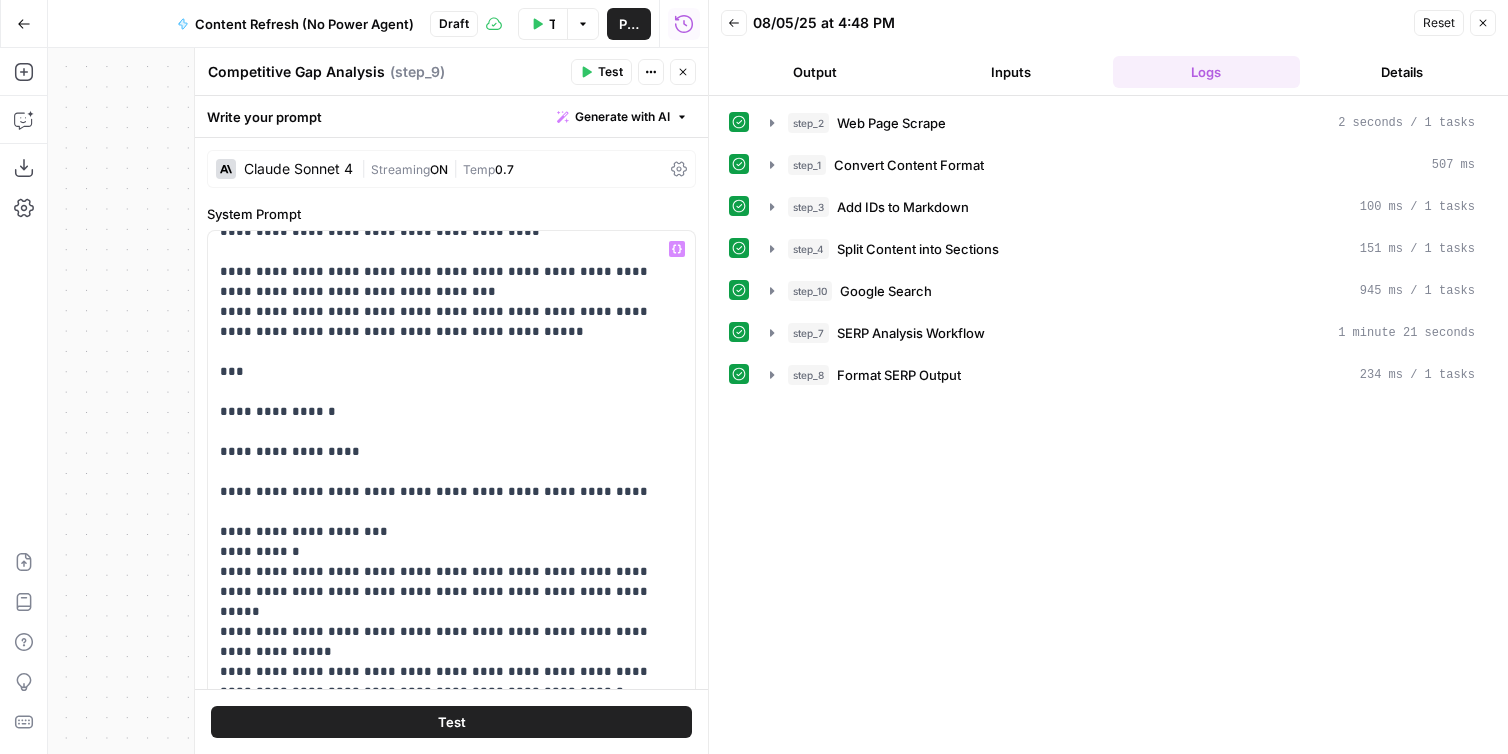 scroll, scrollTop: 2441, scrollLeft: 0, axis: vertical 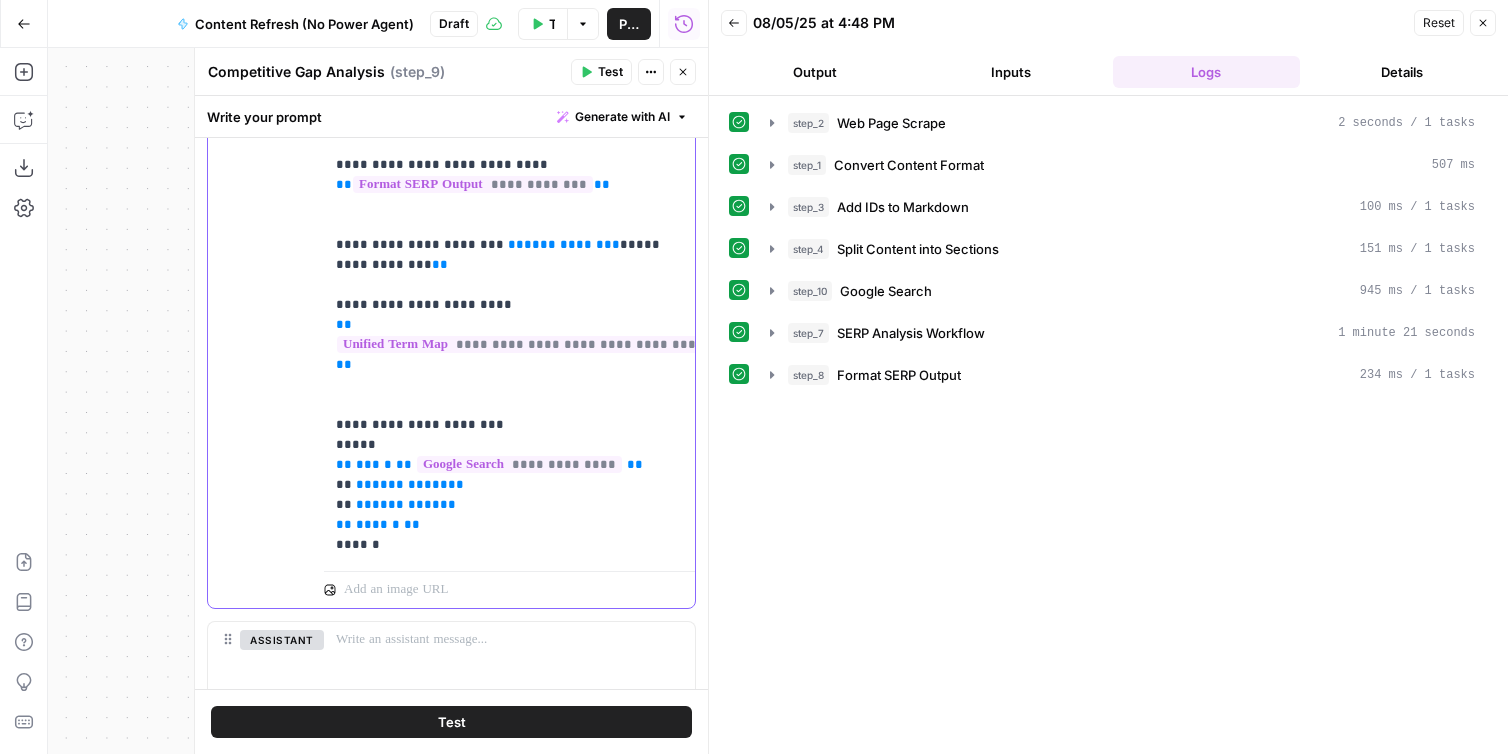 click on "**********" at bounding box center [509, 285] 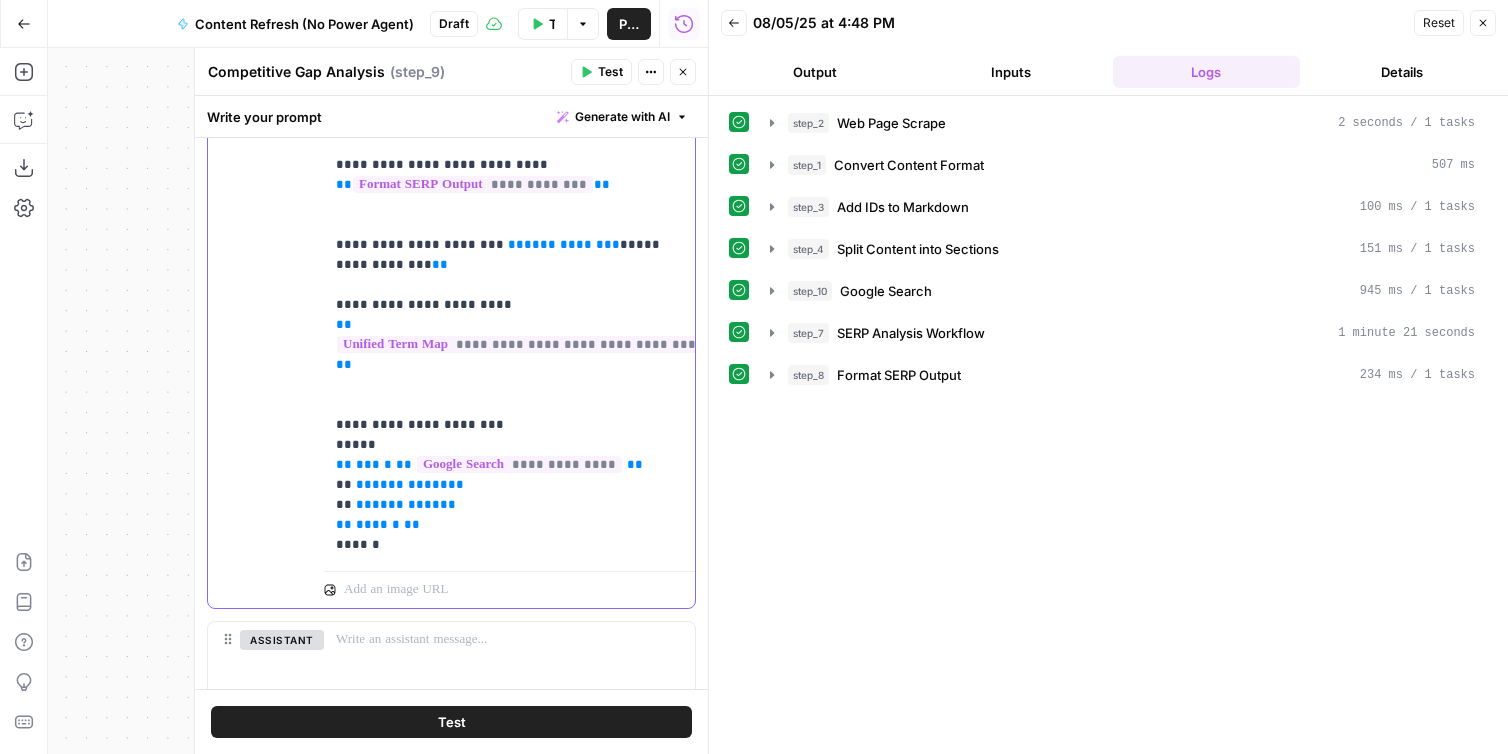 click on "**********" at bounding box center (509, 285) 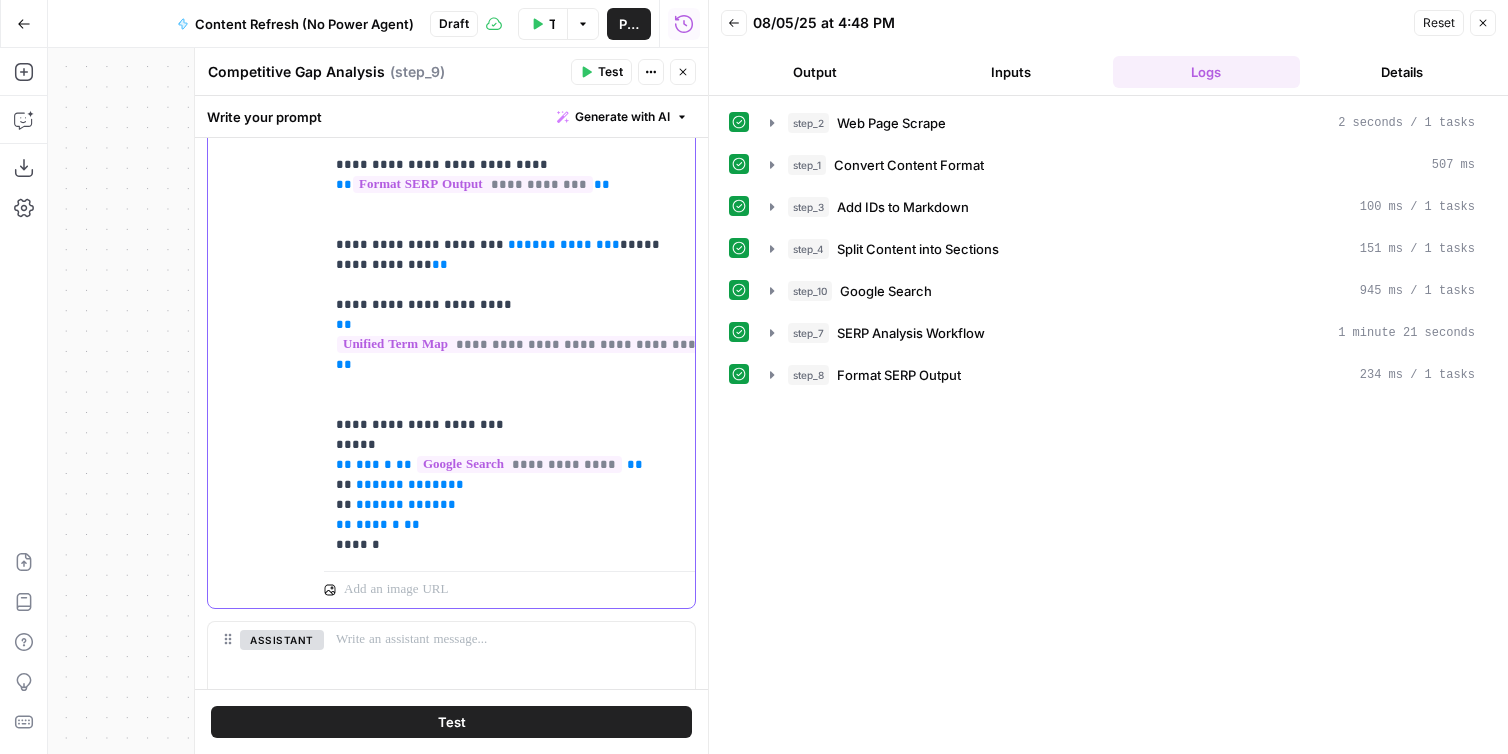 click on "**********" at bounding box center (572, 244) 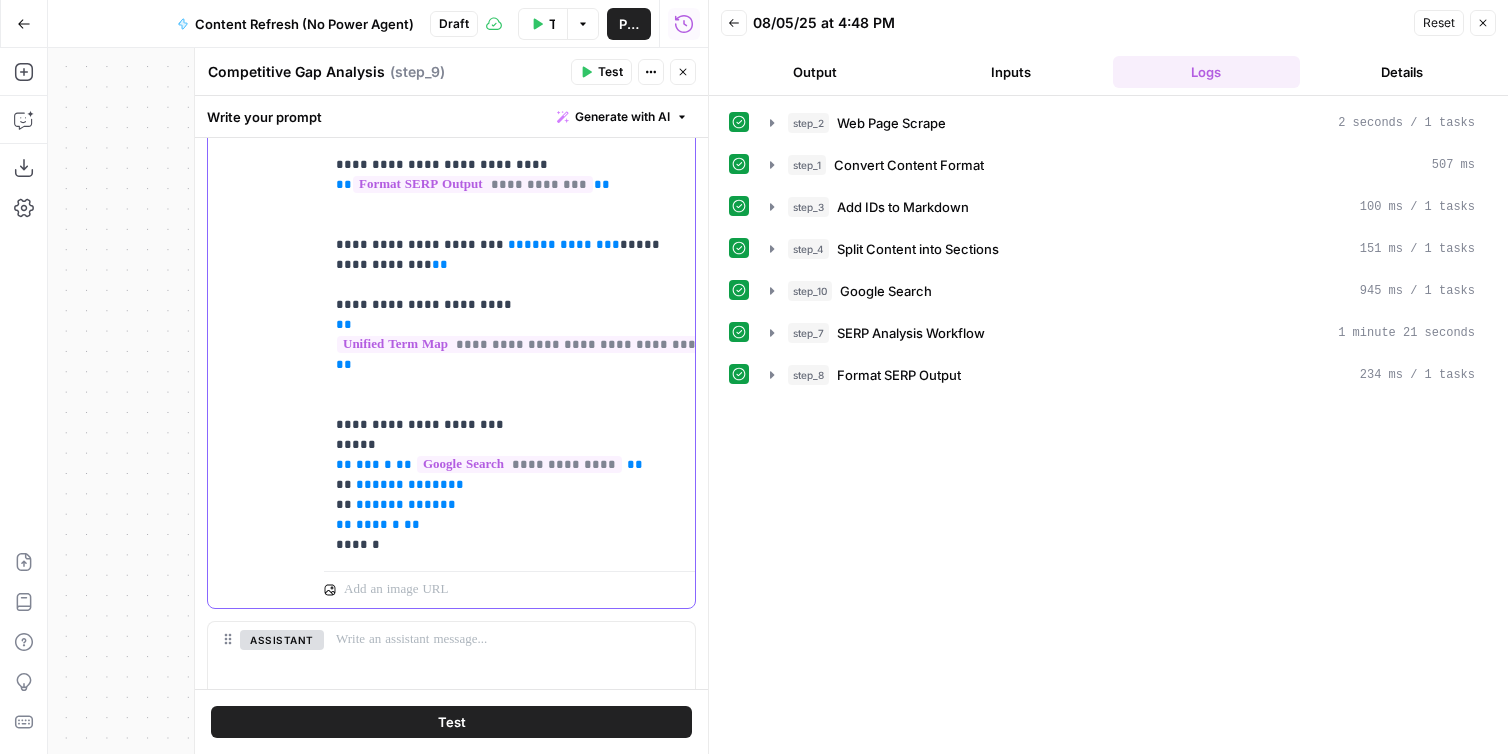 drag, startPoint x: 499, startPoint y: 249, endPoint x: 402, endPoint y: 271, distance: 99.46356 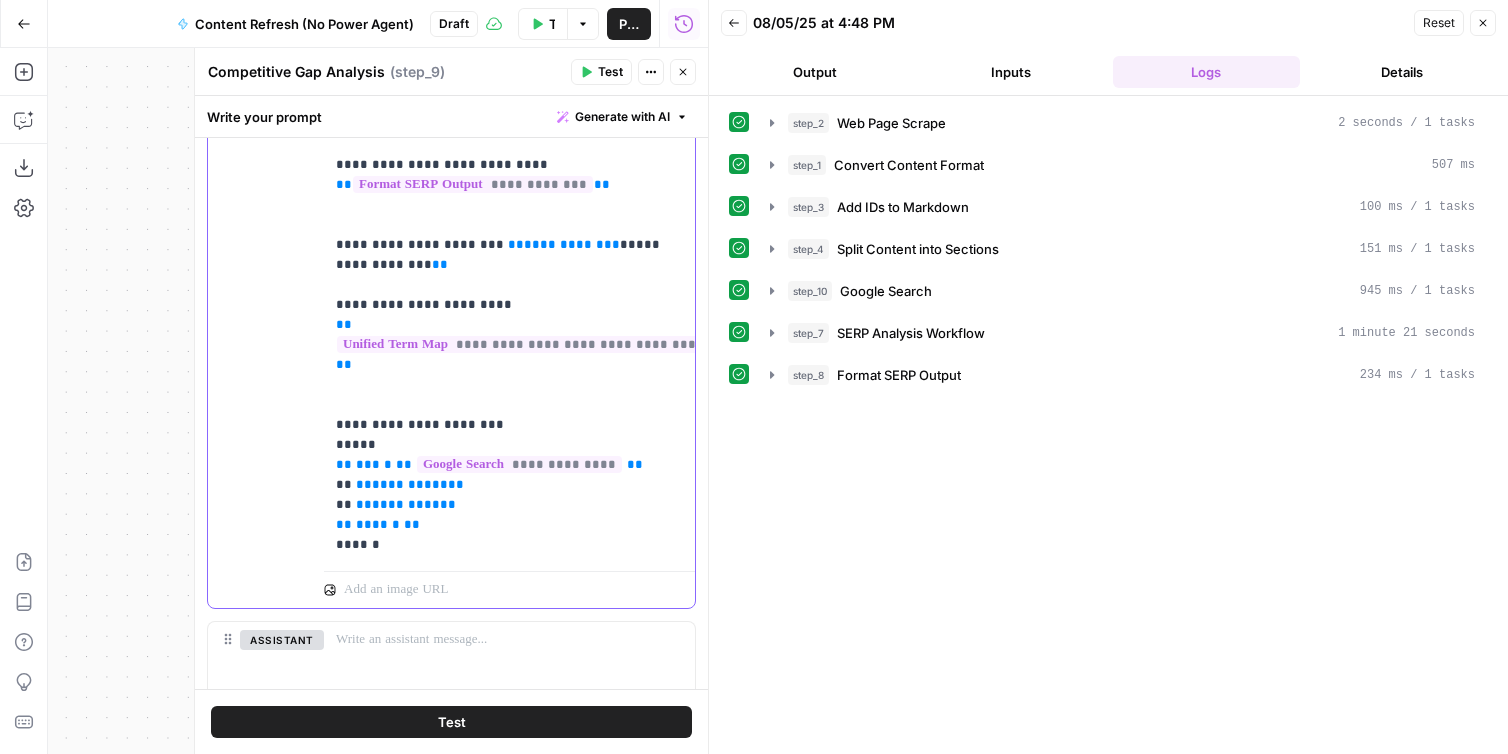 click on "**********" at bounding box center (509, 285) 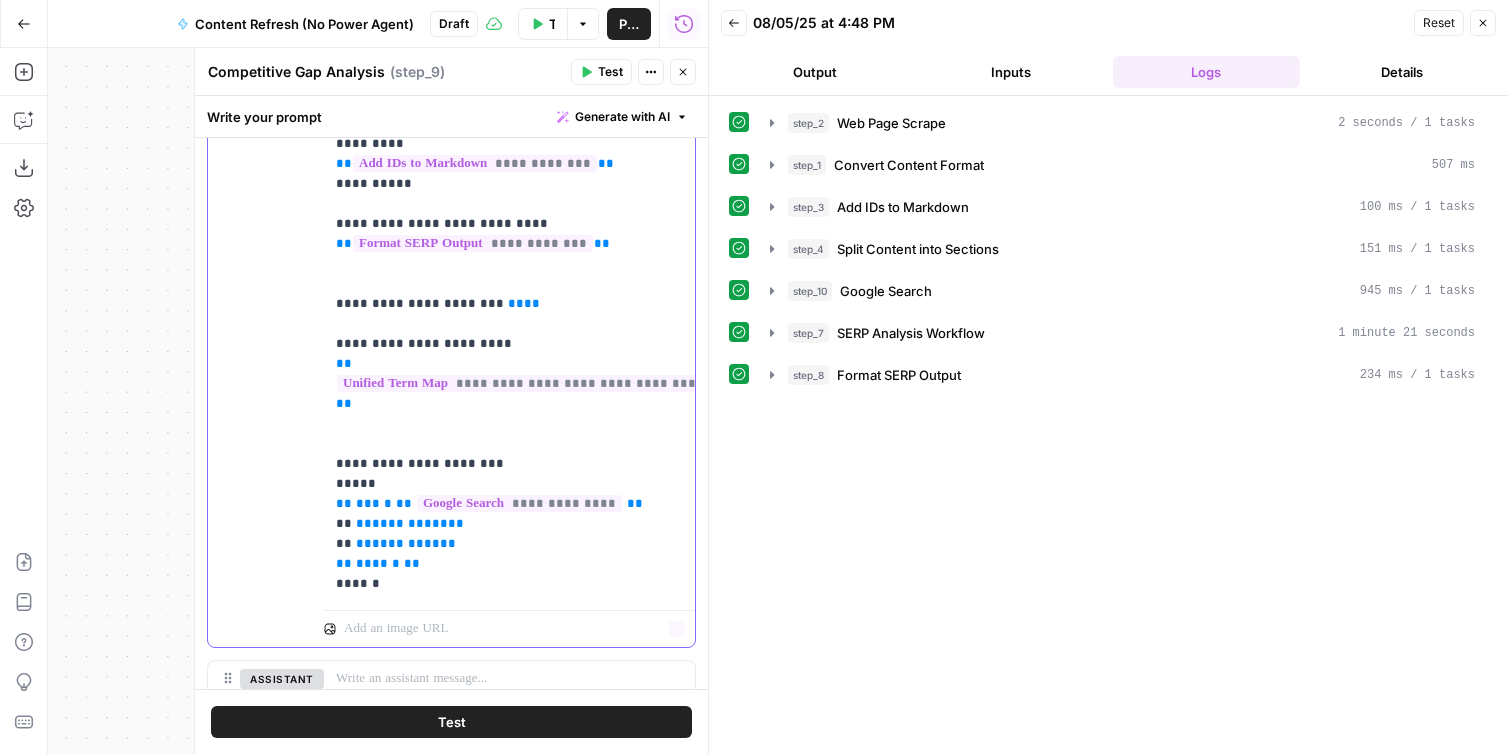scroll, scrollTop: 1005, scrollLeft: 0, axis: vertical 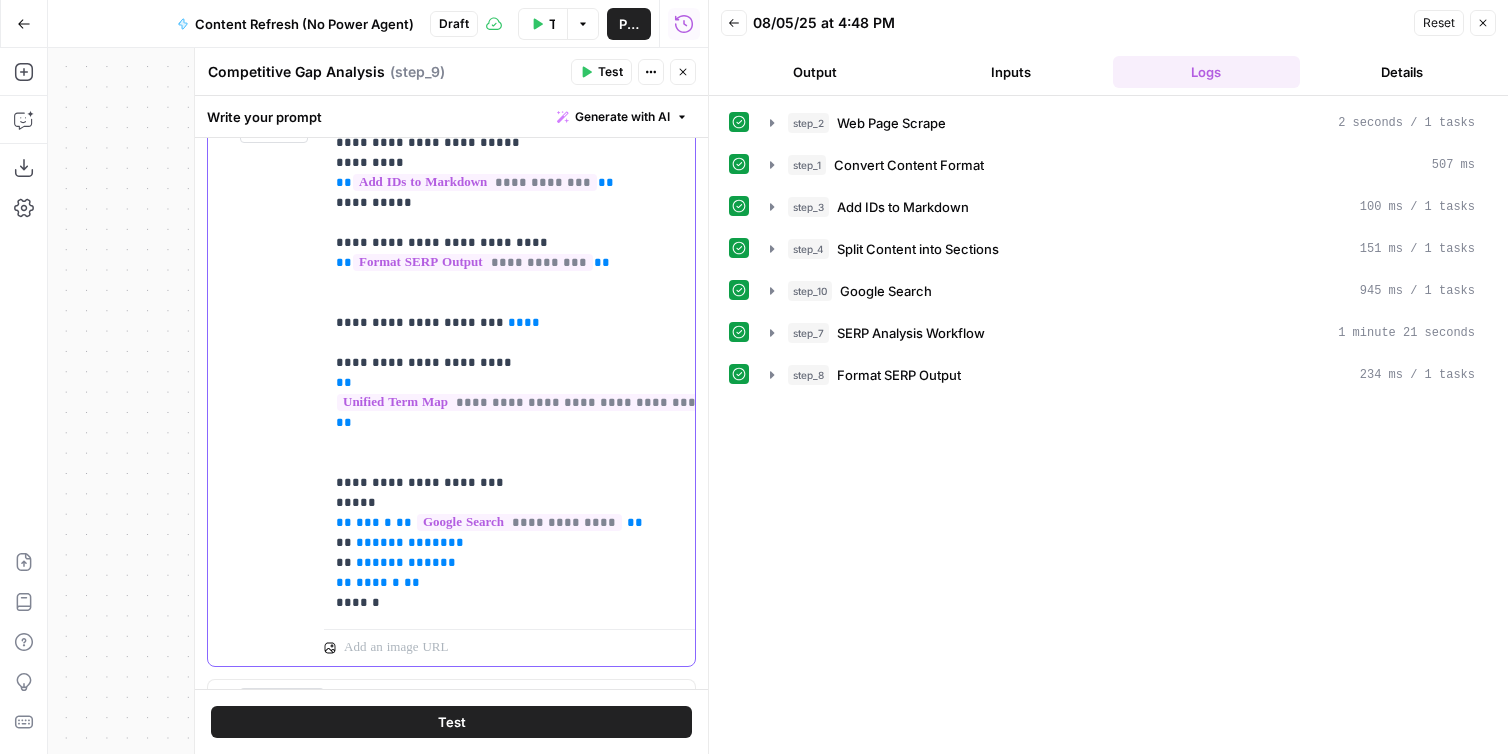 click on "**" at bounding box center (532, 322) 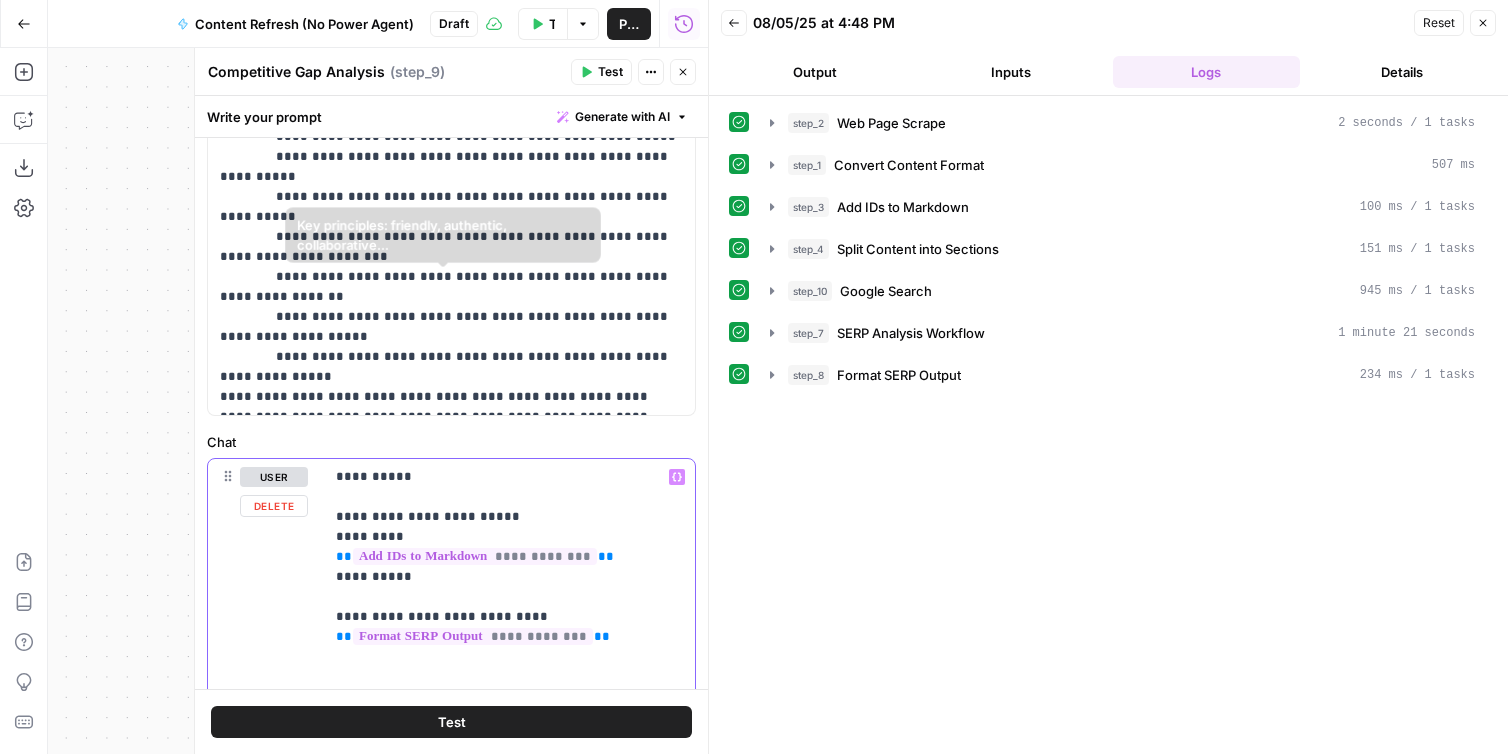 scroll, scrollTop: 626, scrollLeft: 0, axis: vertical 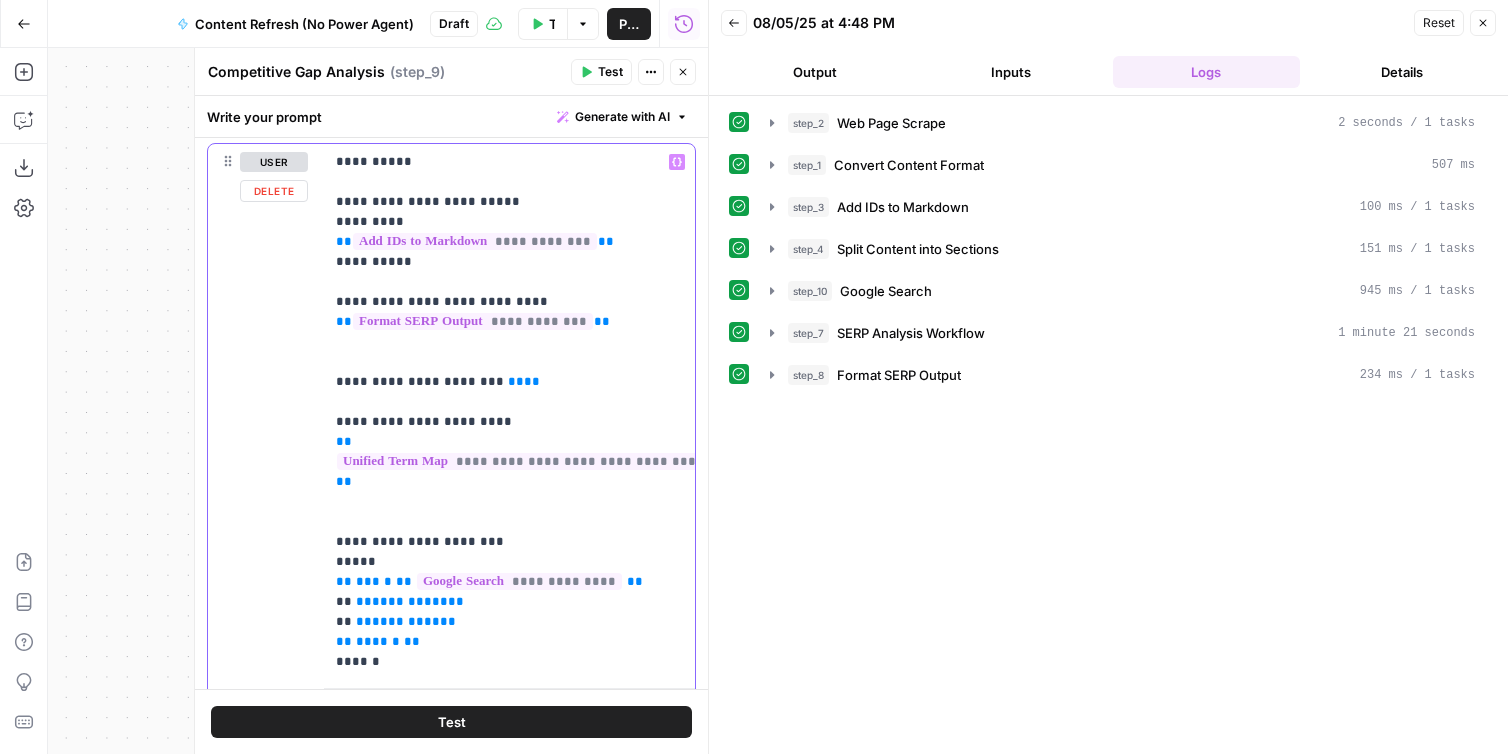 click 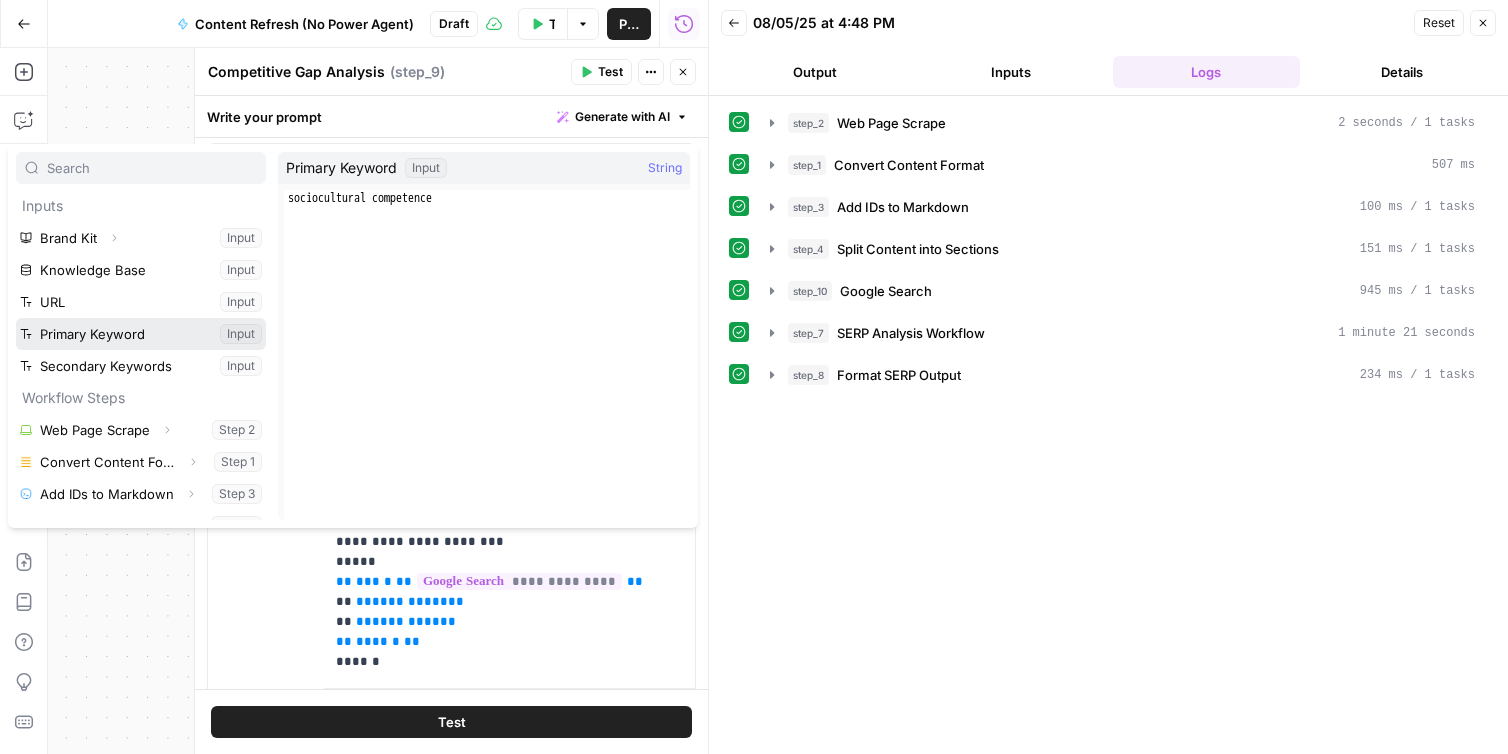 click at bounding box center [141, 334] 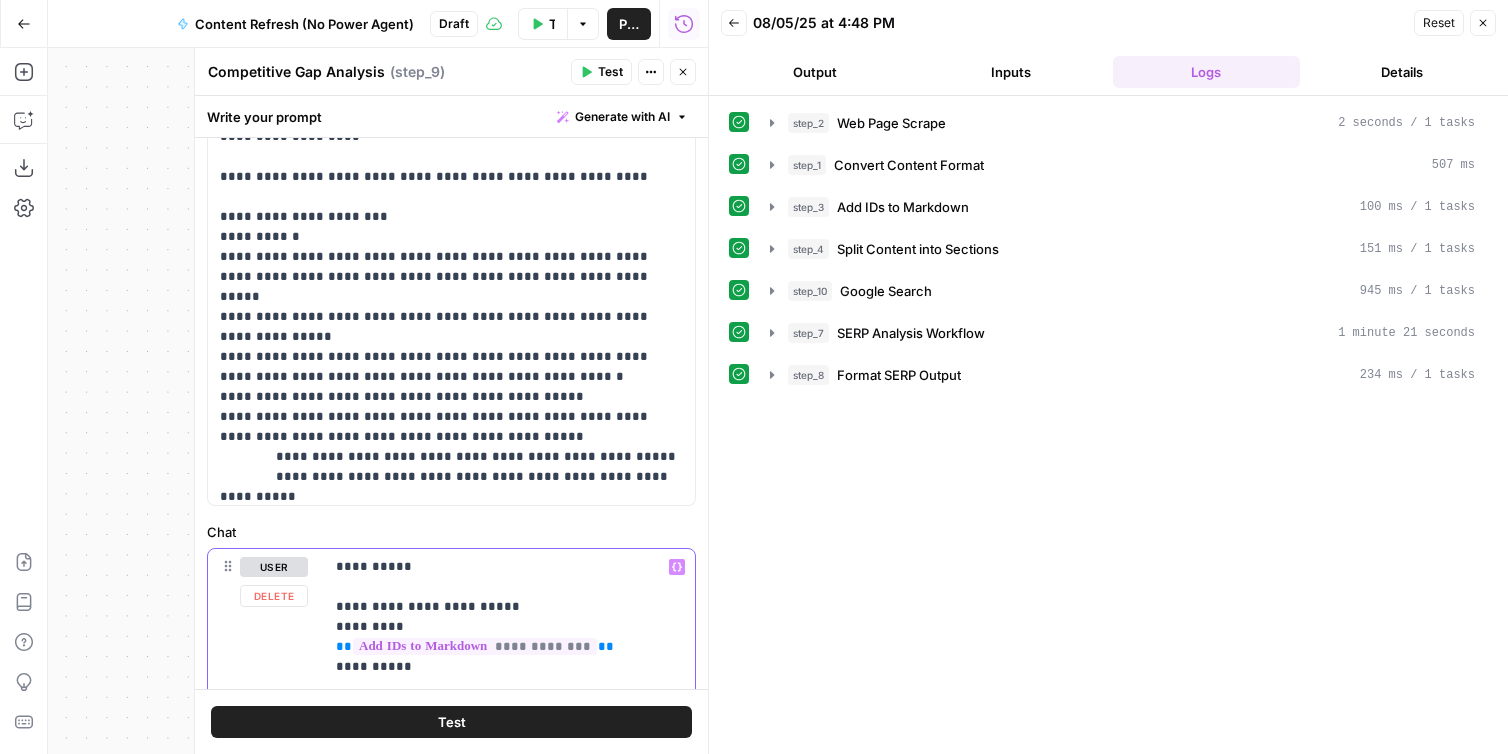 scroll, scrollTop: 434, scrollLeft: 0, axis: vertical 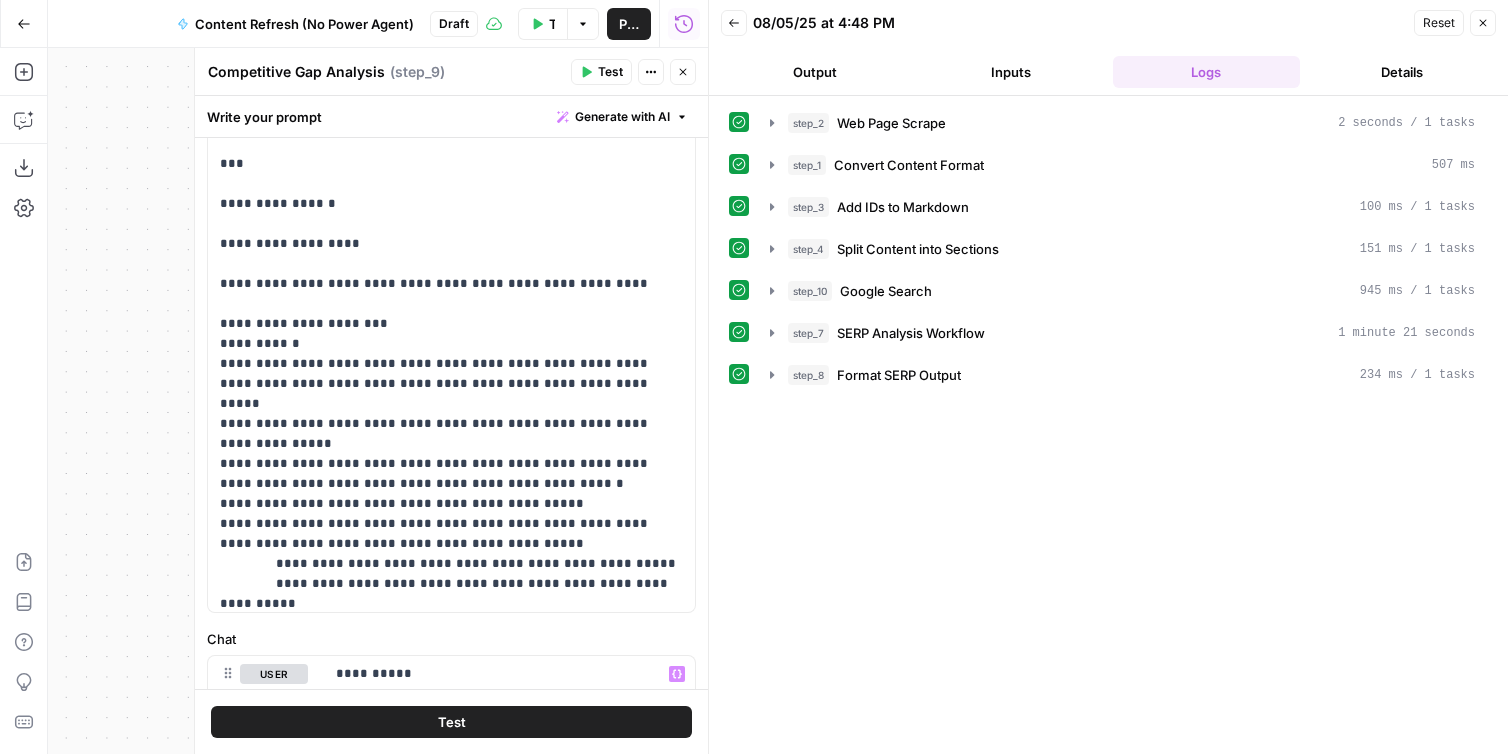 click 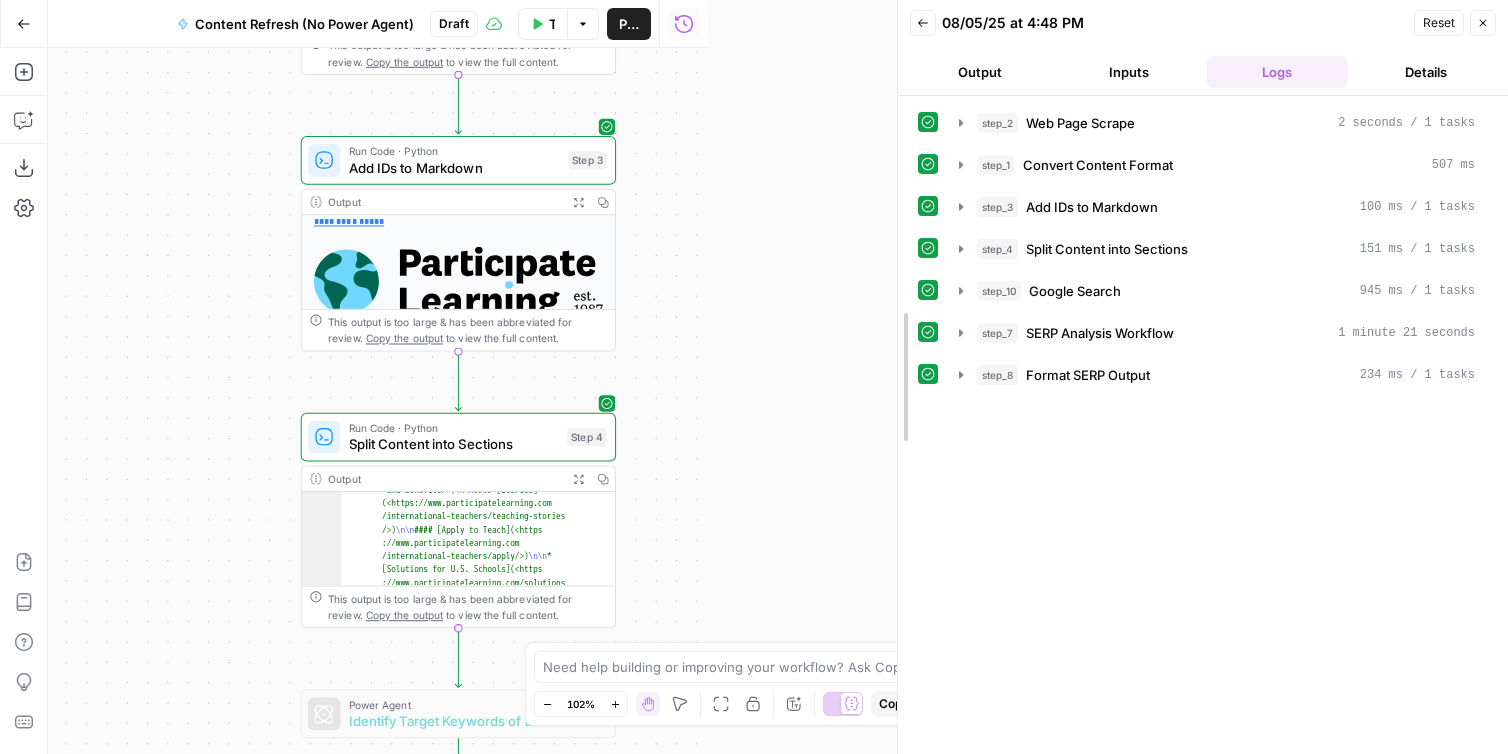 drag, startPoint x: 706, startPoint y: 79, endPoint x: 894, endPoint y: 98, distance: 188.95767 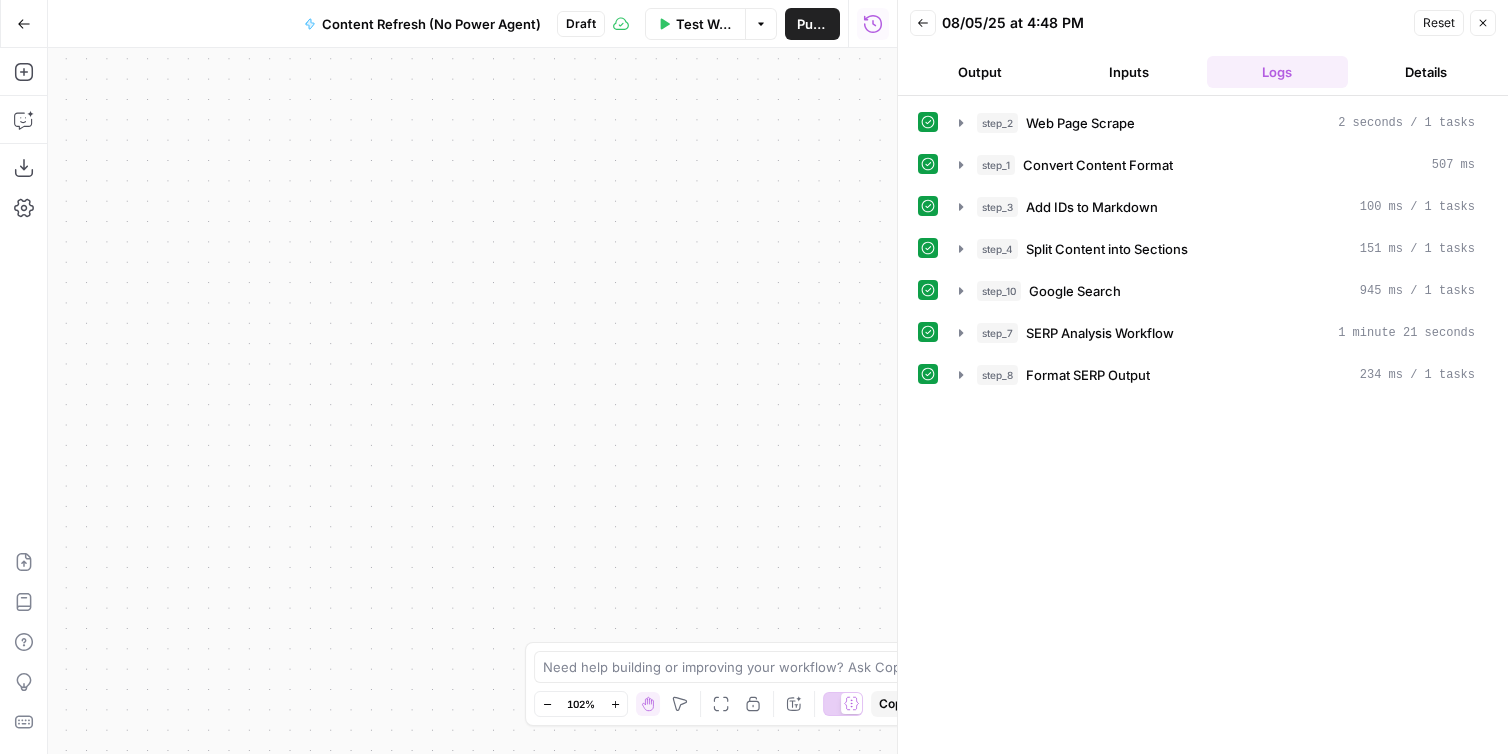 click on "Test Workflow" at bounding box center [704, 24] 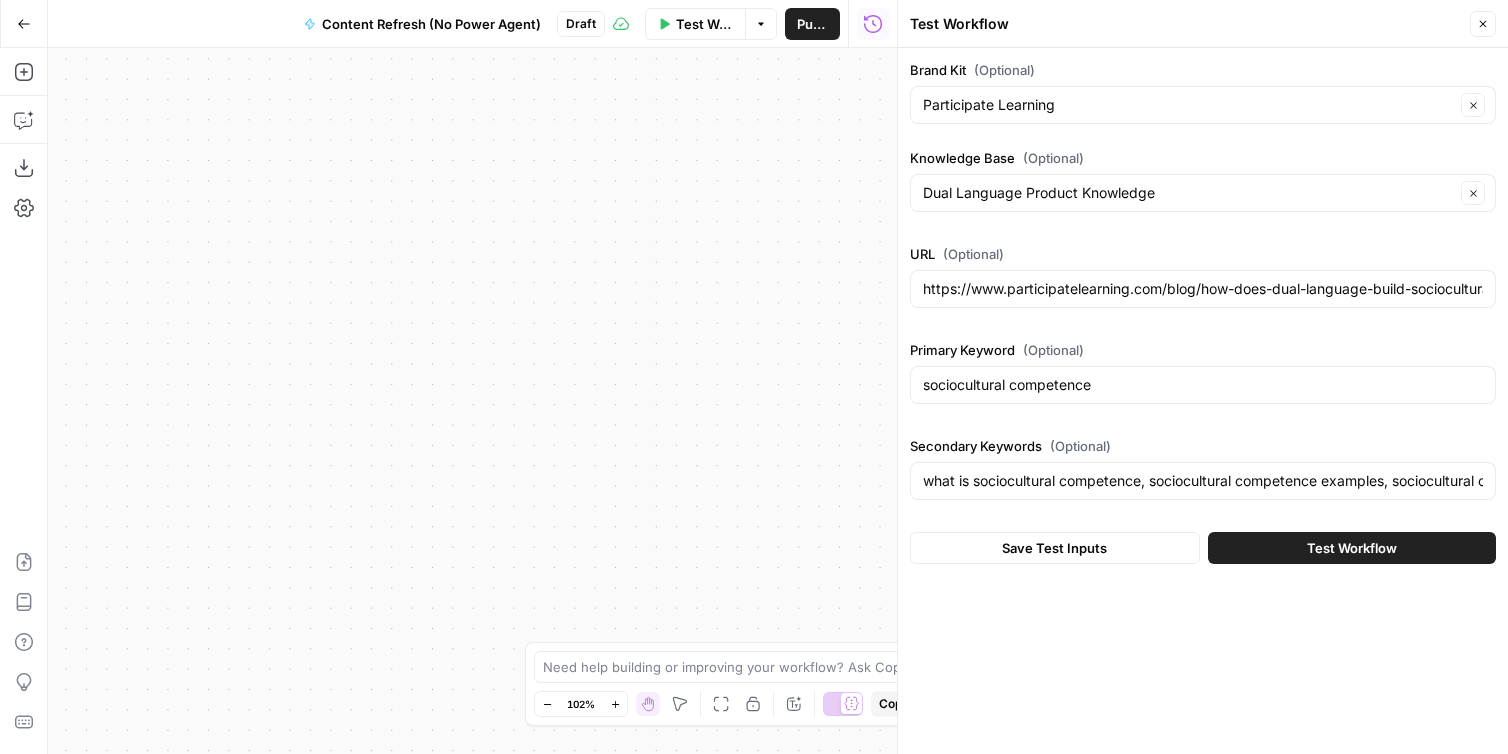 click on "Test Workflow" at bounding box center (1352, 548) 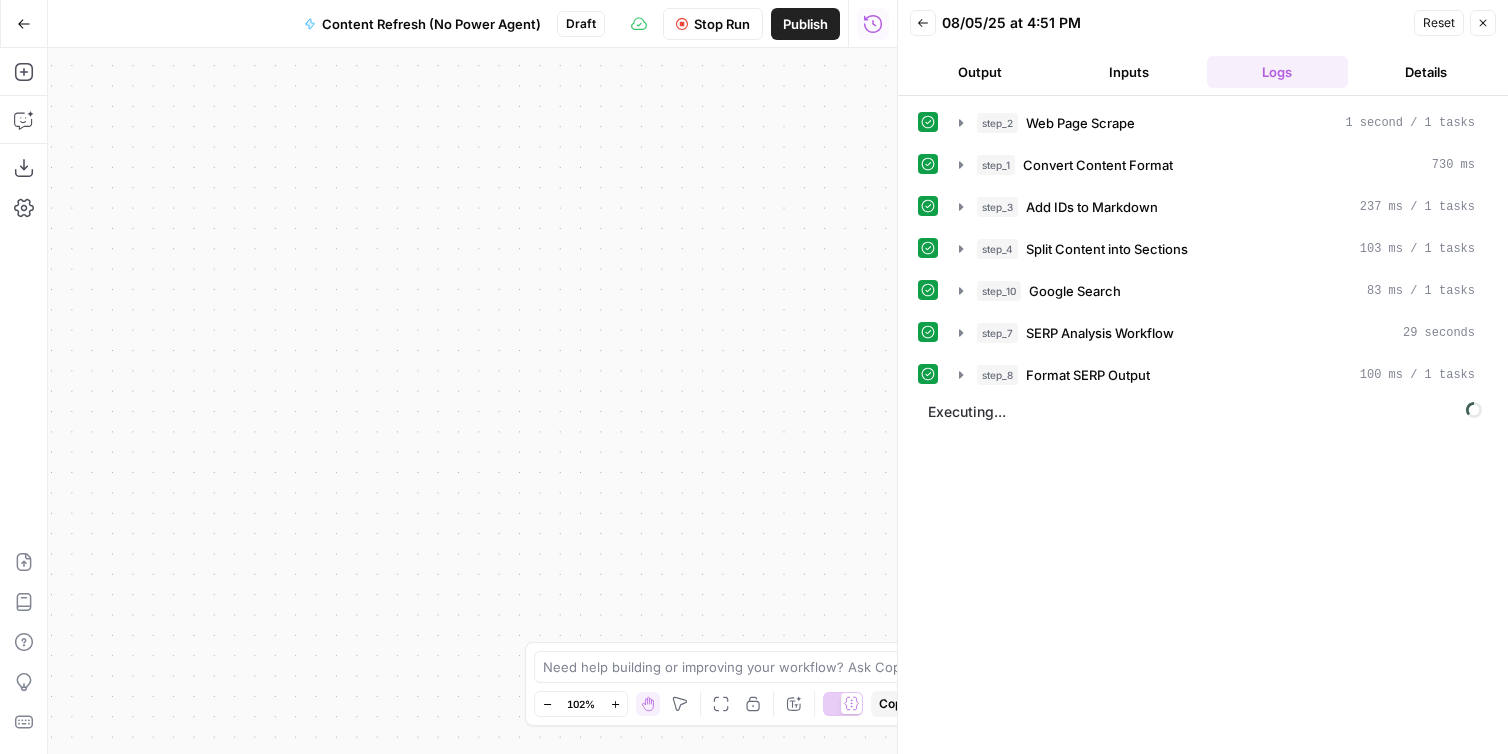 drag, startPoint x: 636, startPoint y: 350, endPoint x: 847, endPoint y: 338, distance: 211.34096 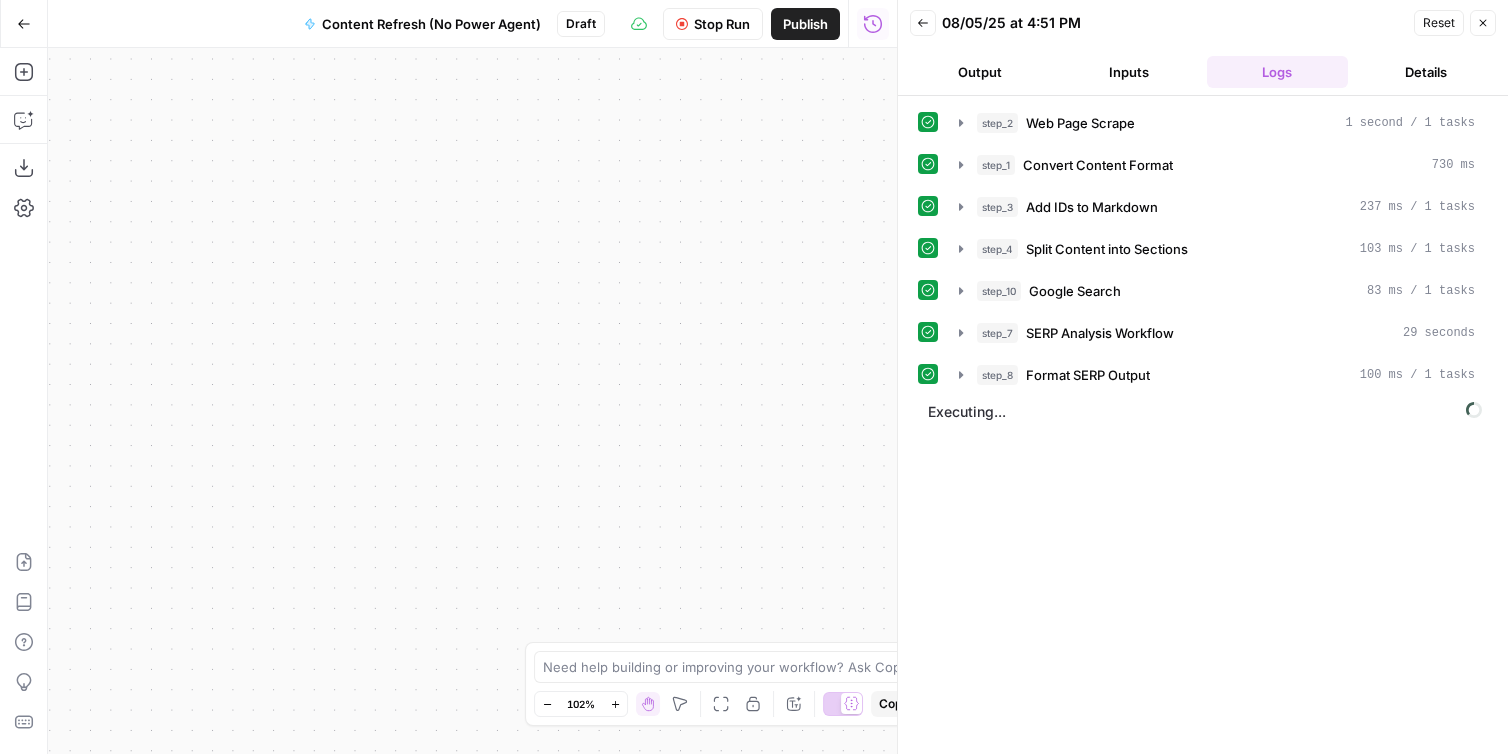 drag, startPoint x: 387, startPoint y: 438, endPoint x: 821, endPoint y: 418, distance: 434.46057 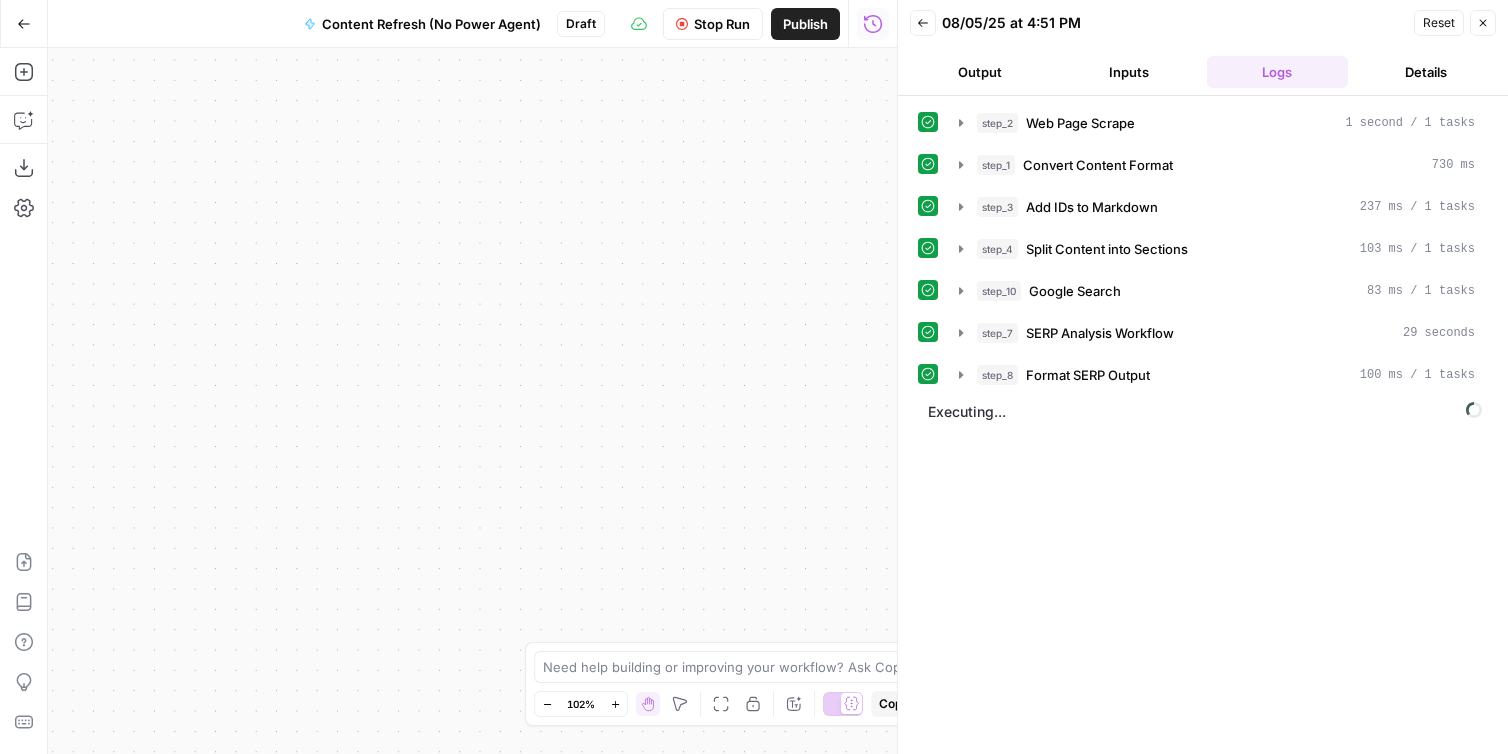 drag, startPoint x: 237, startPoint y: 403, endPoint x: 766, endPoint y: 414, distance: 529.1144 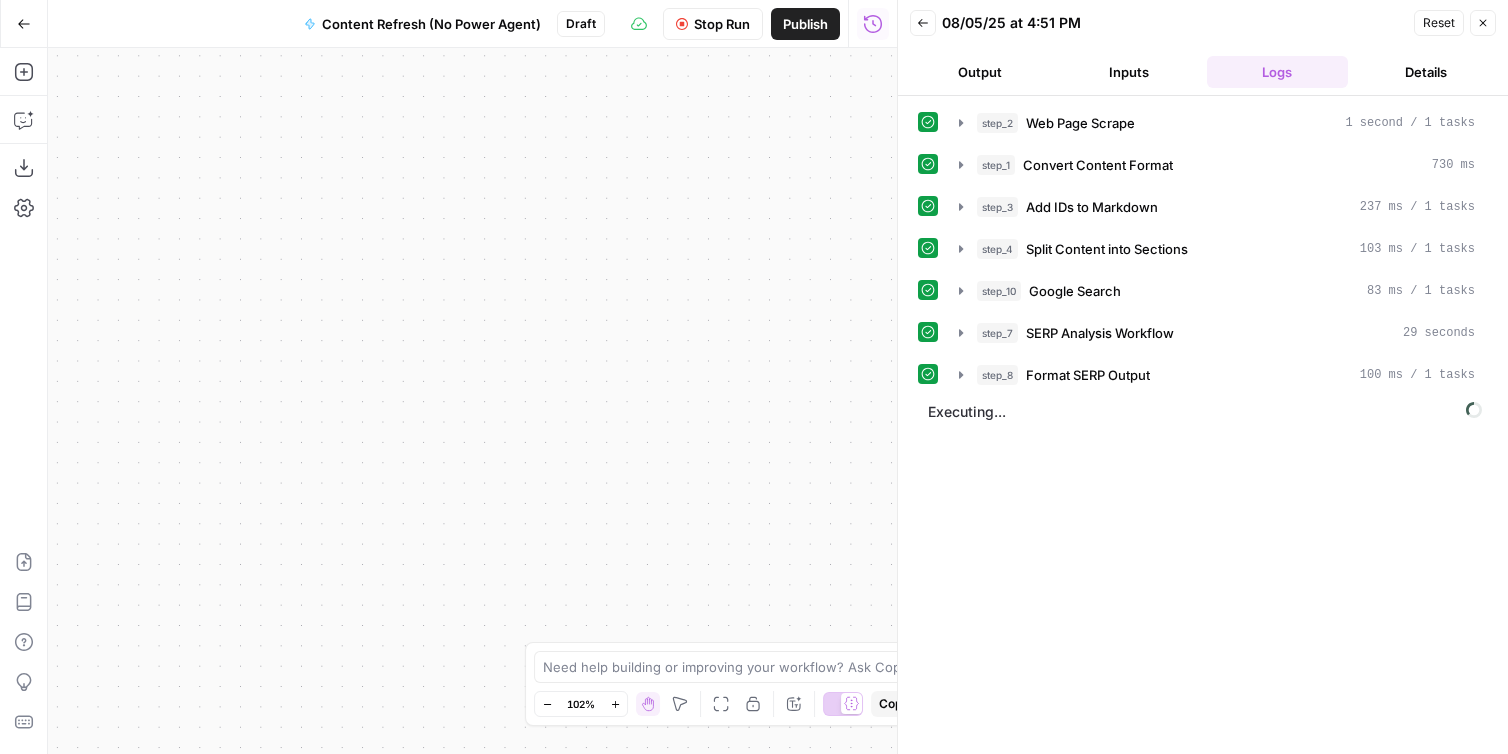 drag, startPoint x: 335, startPoint y: 391, endPoint x: 427, endPoint y: 315, distance: 119.331474 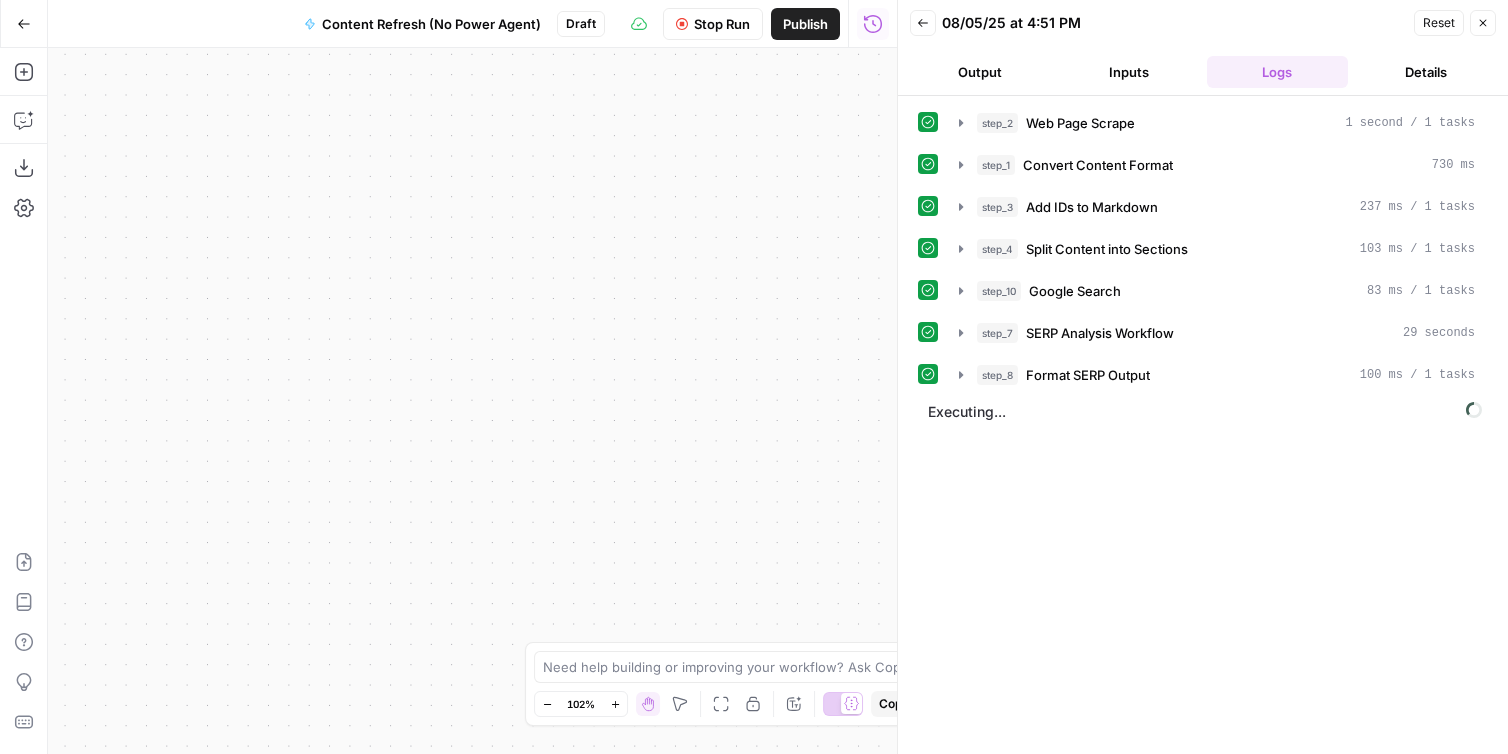 drag, startPoint x: 403, startPoint y: 477, endPoint x: 409, endPoint y: 292, distance: 185.09727 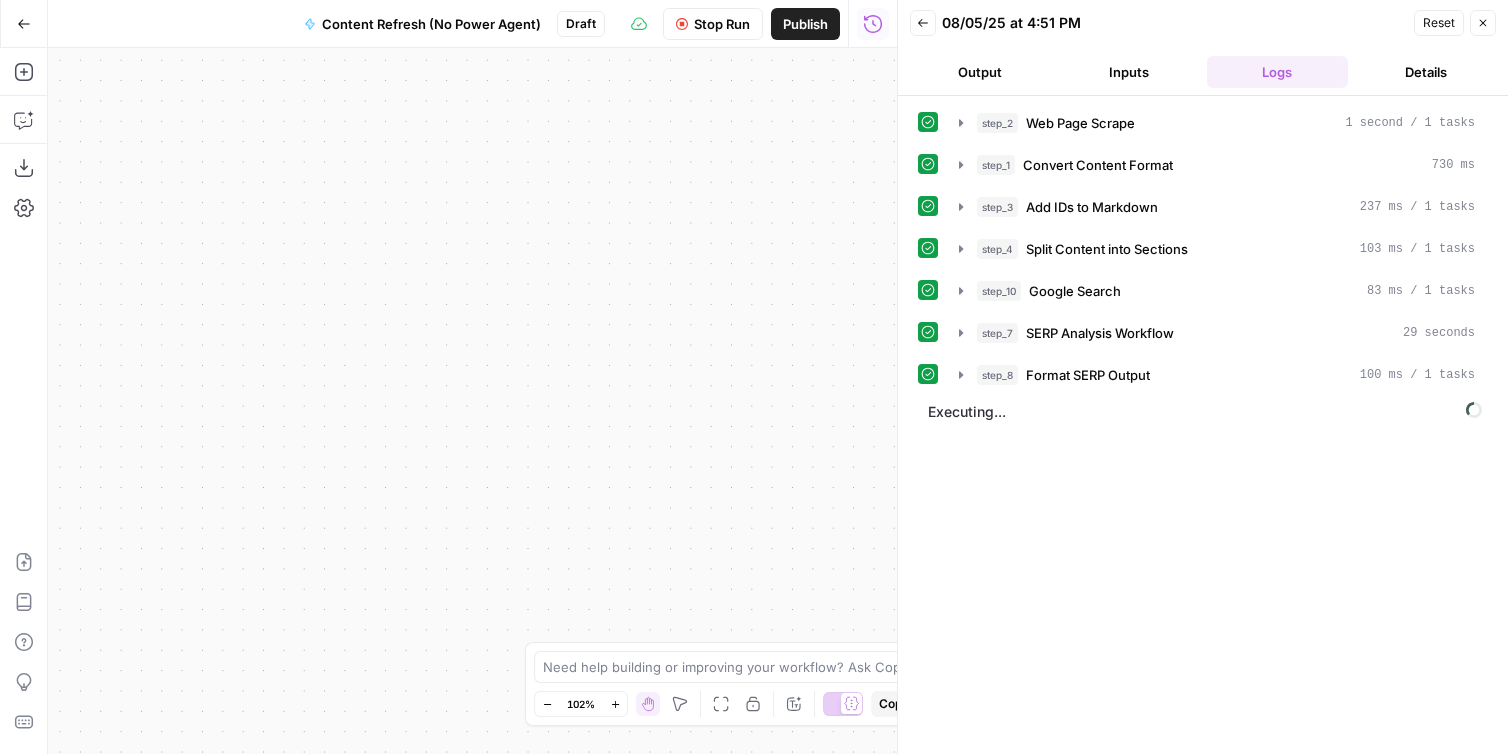 drag, startPoint x: 418, startPoint y: 403, endPoint x: 410, endPoint y: 541, distance: 138.23169 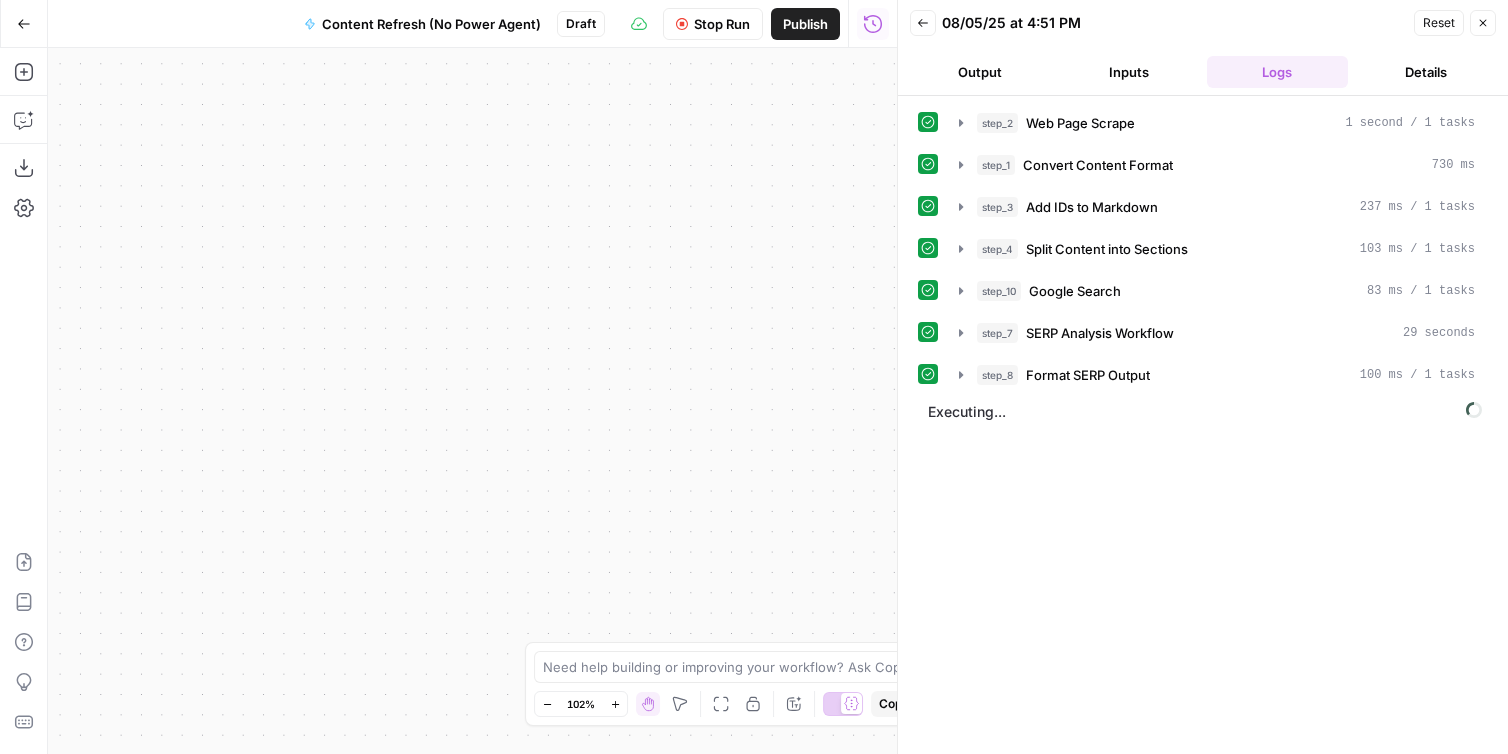 drag, startPoint x: 394, startPoint y: 450, endPoint x: 691, endPoint y: 317, distance: 325.41974 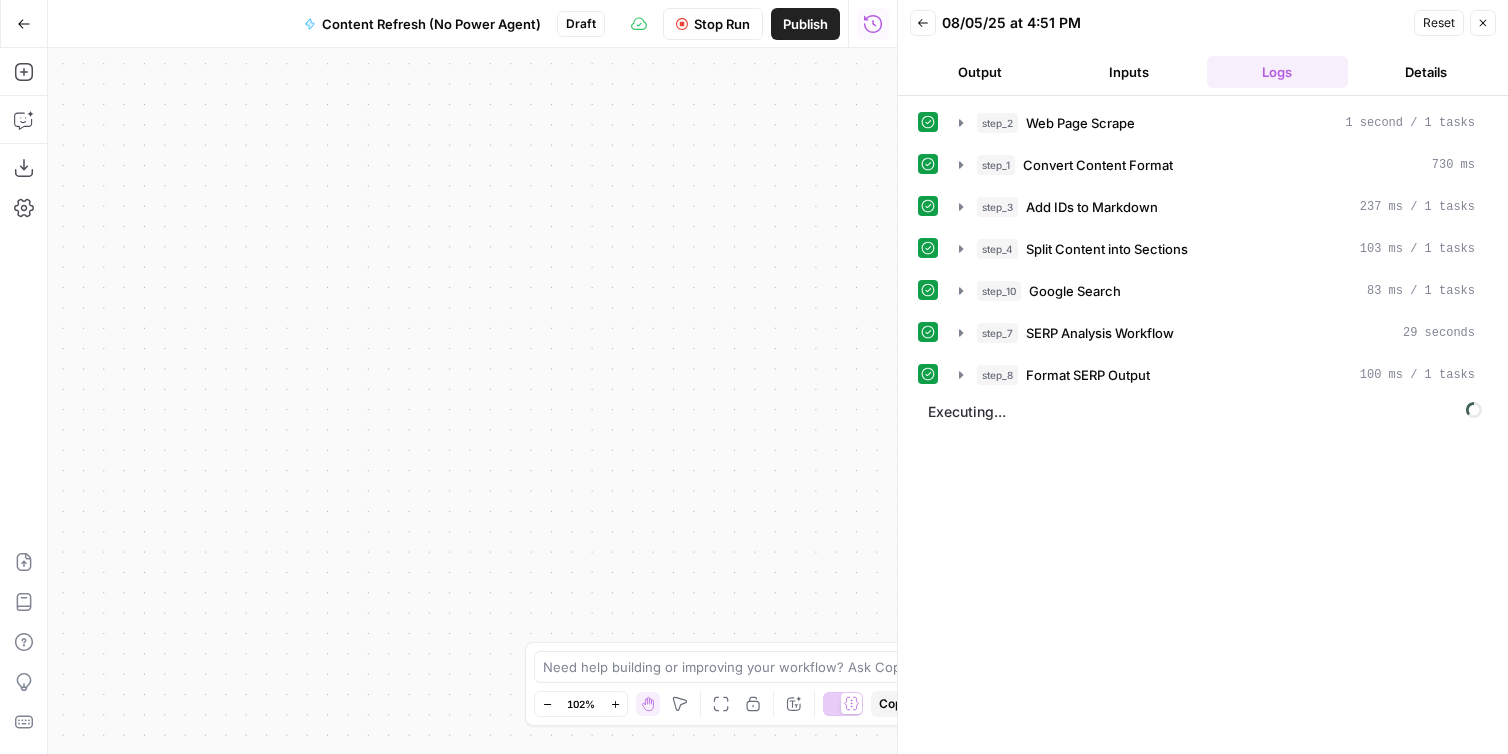 drag, startPoint x: 310, startPoint y: 360, endPoint x: 576, endPoint y: 347, distance: 266.31747 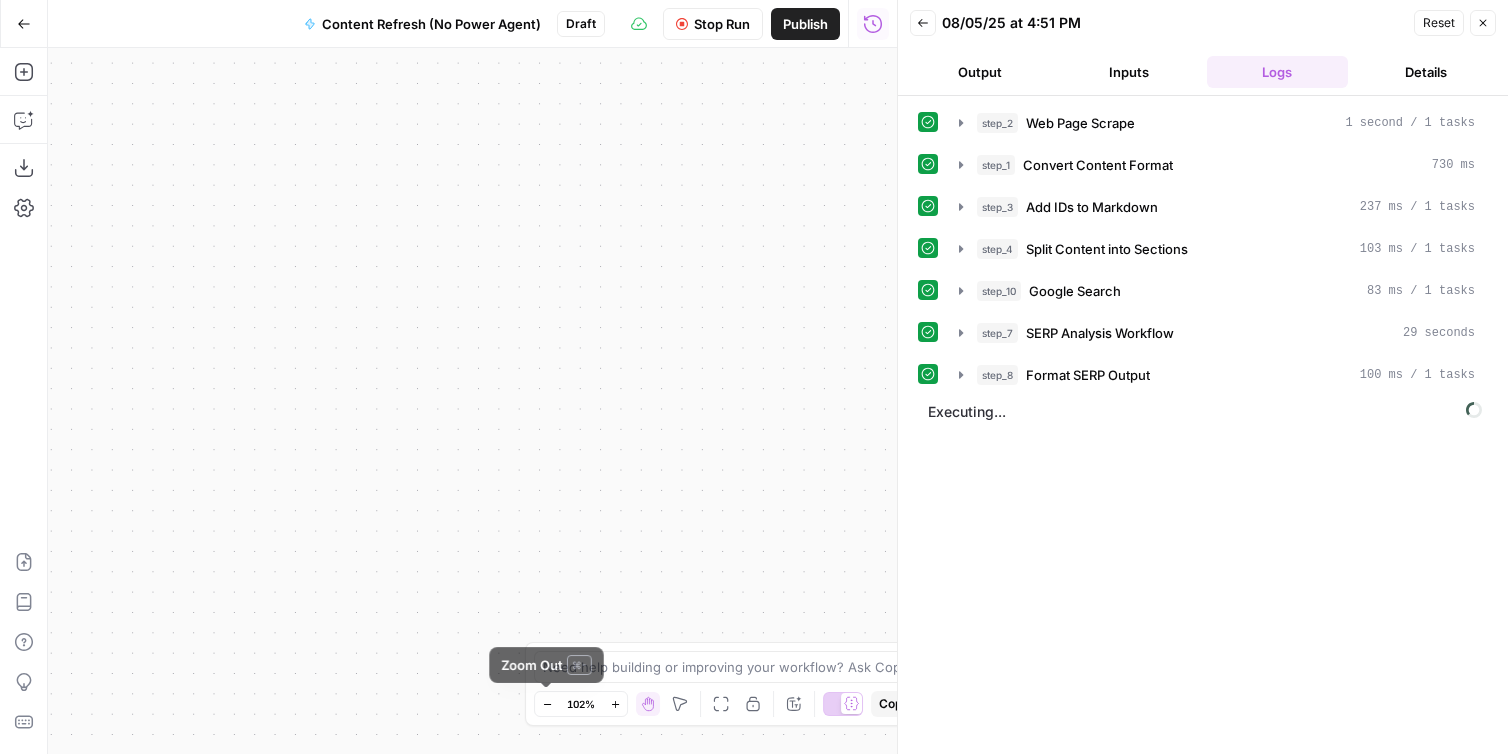 click on "Zoom Out" at bounding box center (547, 704) 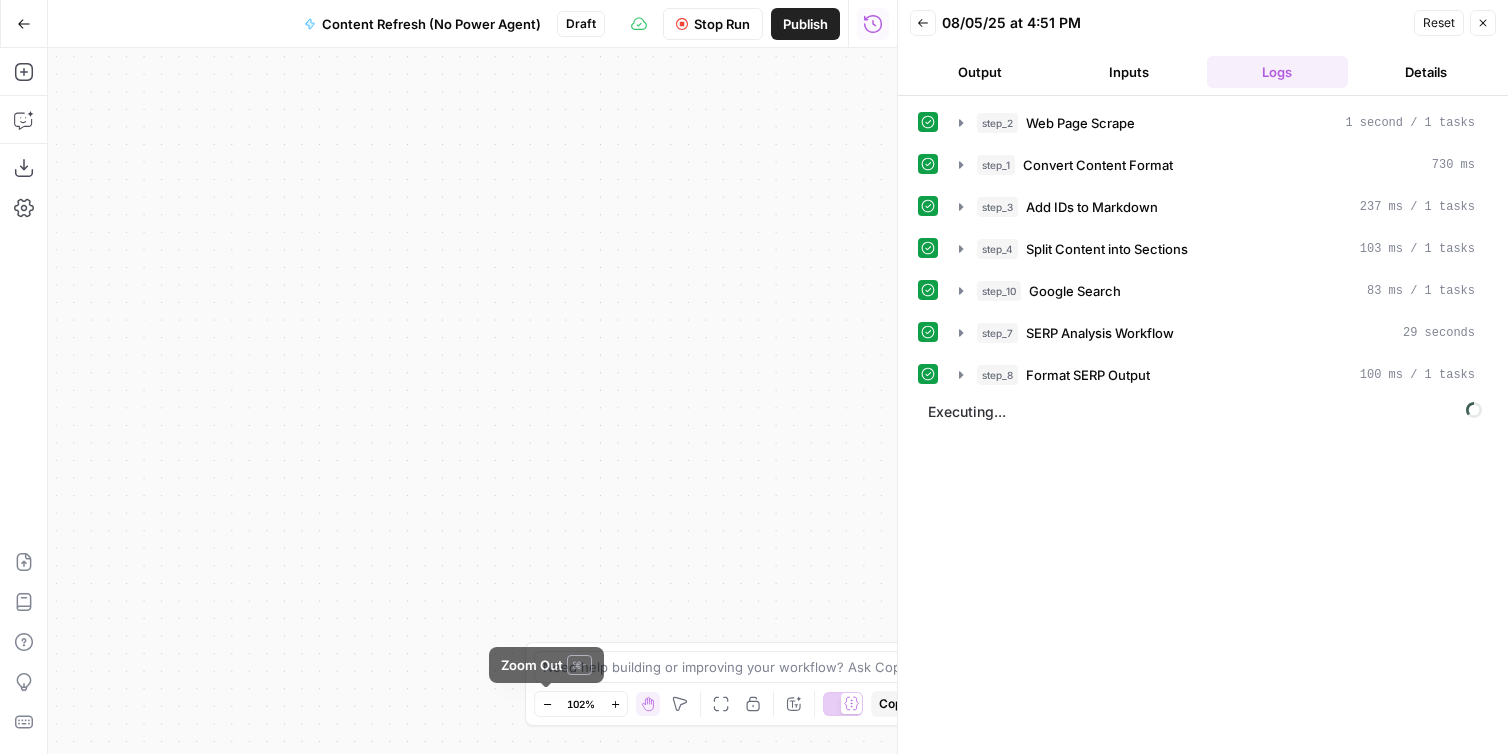 click on "Zoom Out" at bounding box center [547, 704] 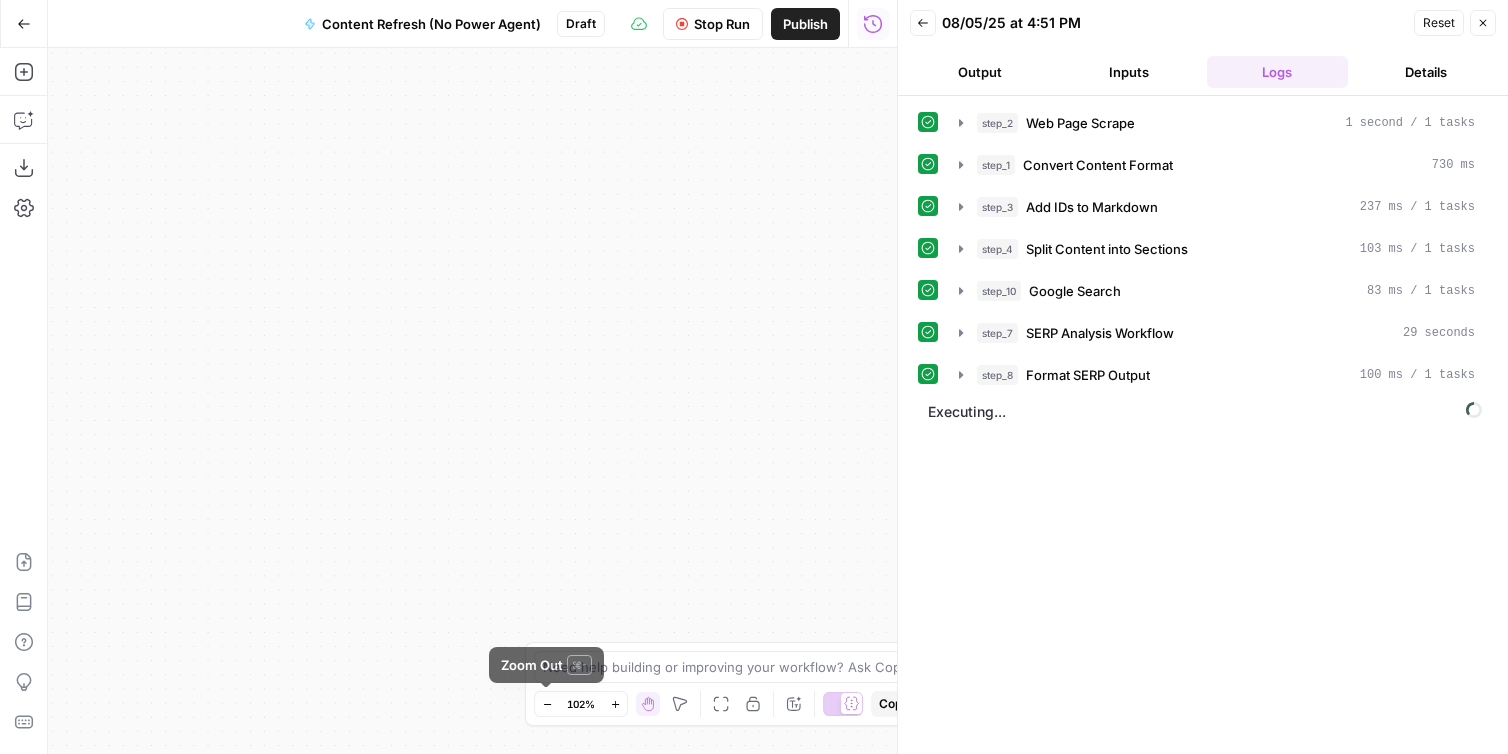 click on "Zoom Out" at bounding box center (547, 704) 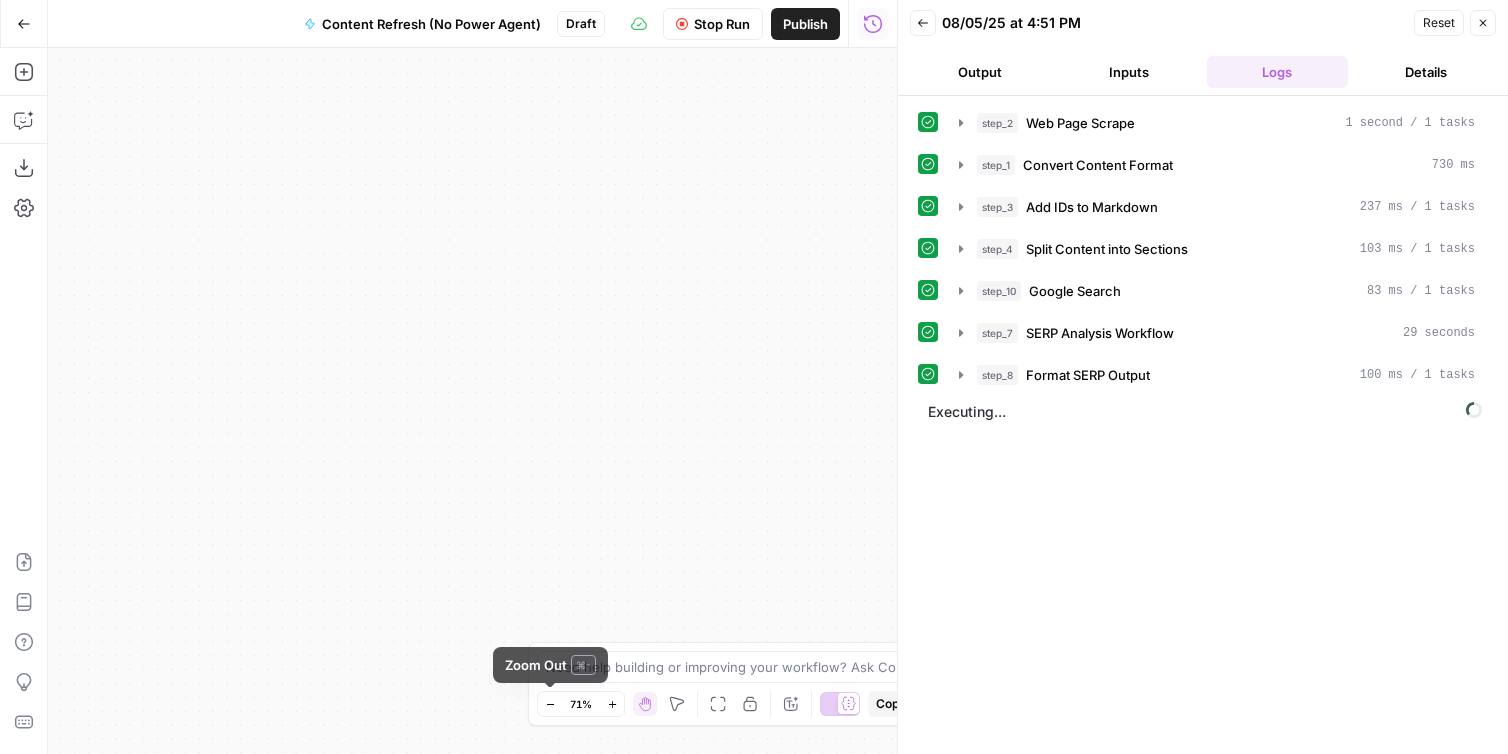 click on "Zoom Out" at bounding box center (550, 704) 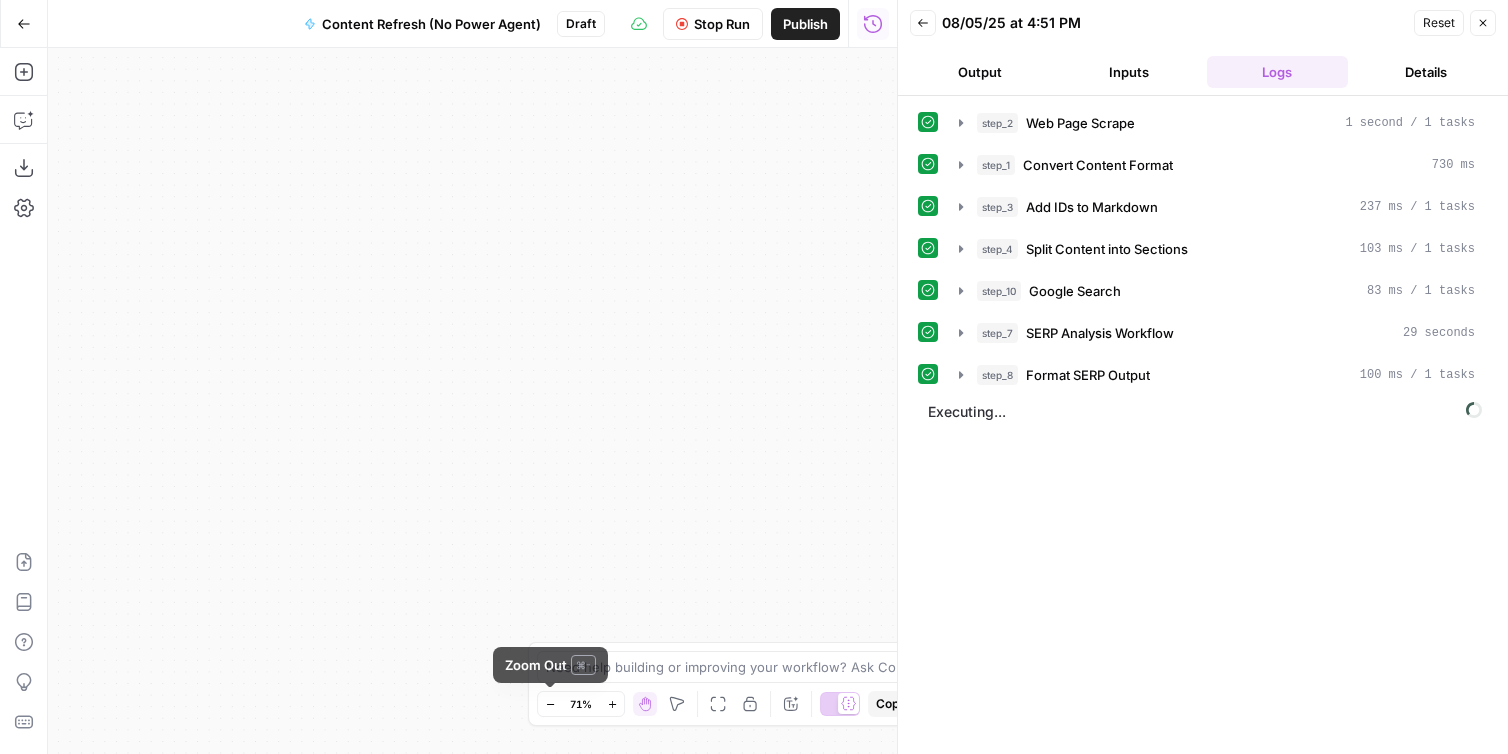 click on "Zoom Out" at bounding box center (550, 704) 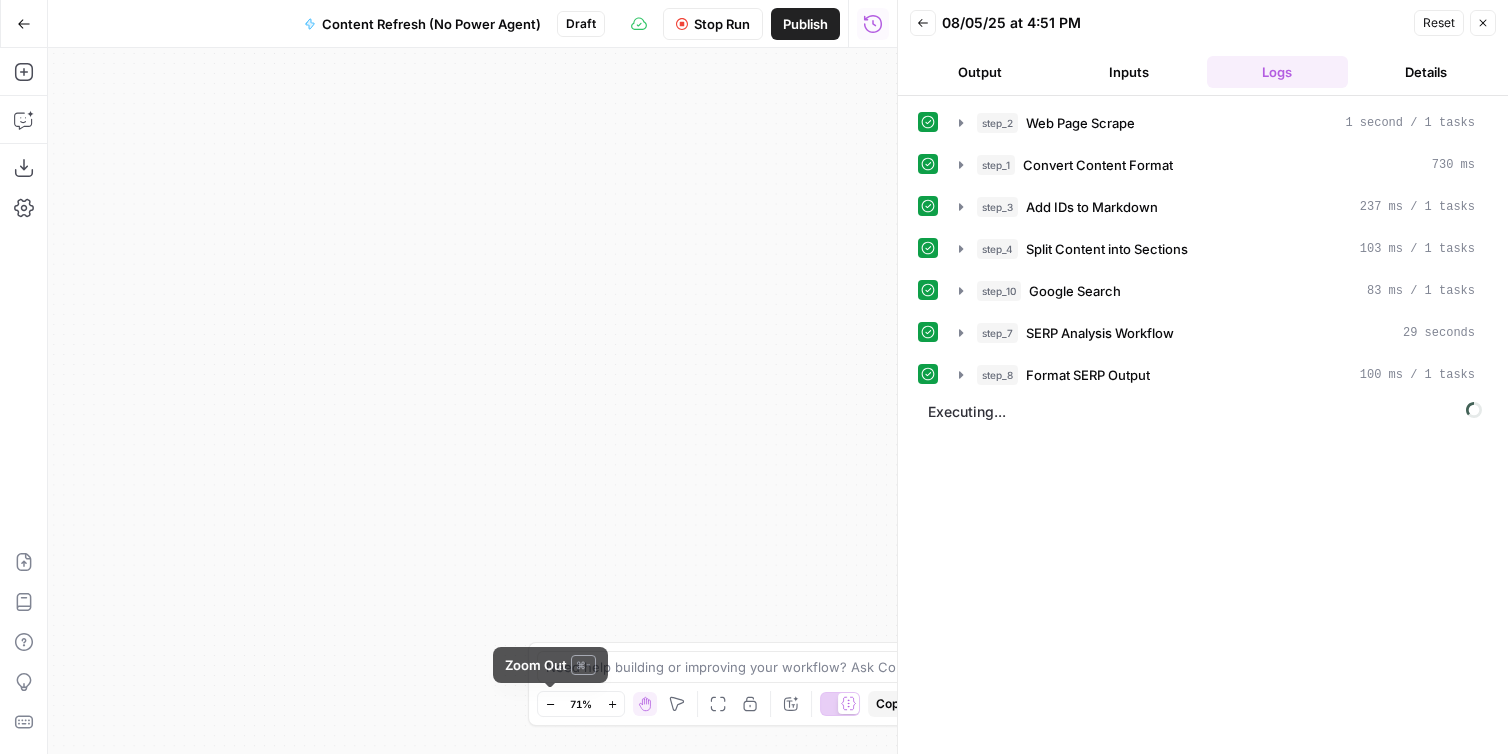 click on "Zoom Out" at bounding box center [550, 704] 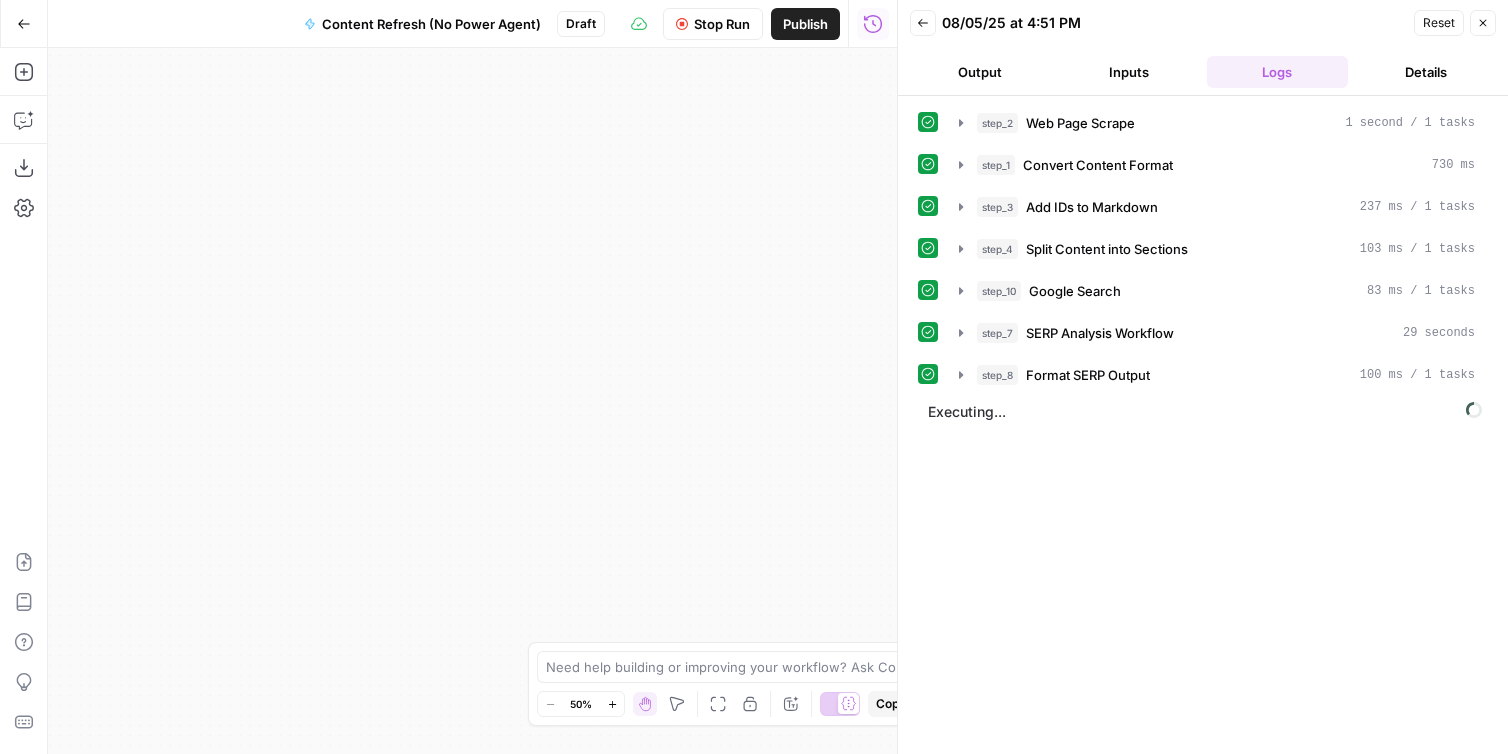 drag, startPoint x: 638, startPoint y: 414, endPoint x: 104, endPoint y: 197, distance: 576.407 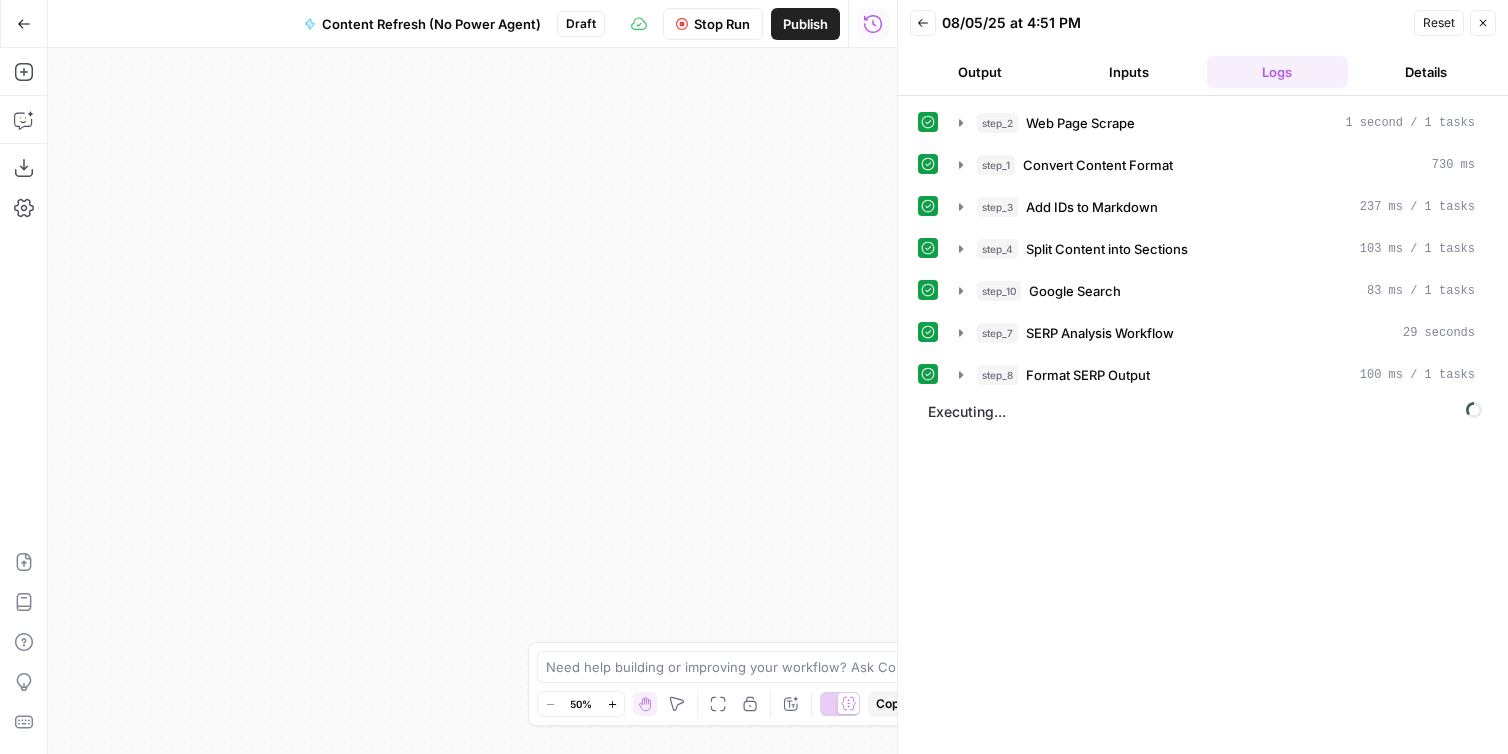 drag, startPoint x: 449, startPoint y: 310, endPoint x: 39, endPoint y: 281, distance: 411.02432 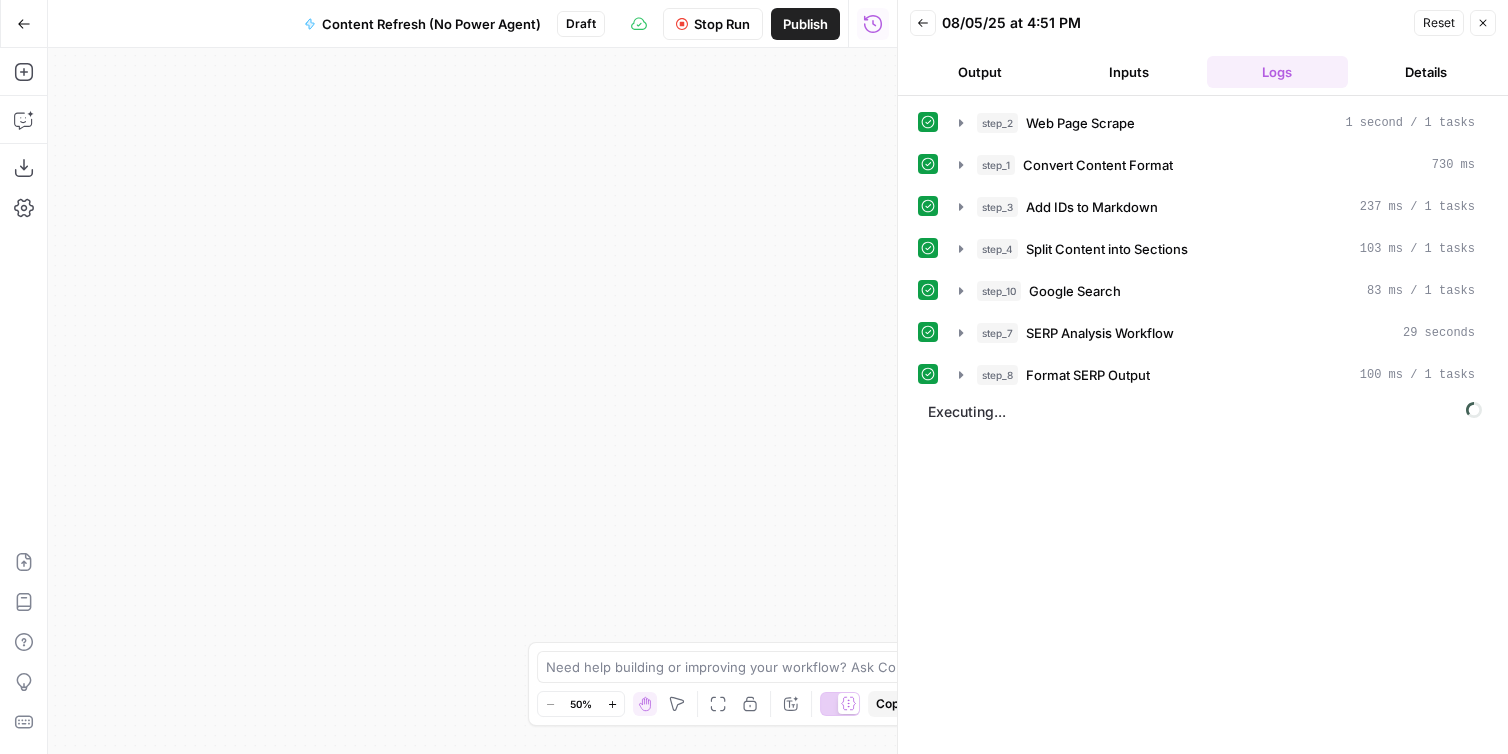 drag, startPoint x: 422, startPoint y: 349, endPoint x: 248, endPoint y: 241, distance: 204.79257 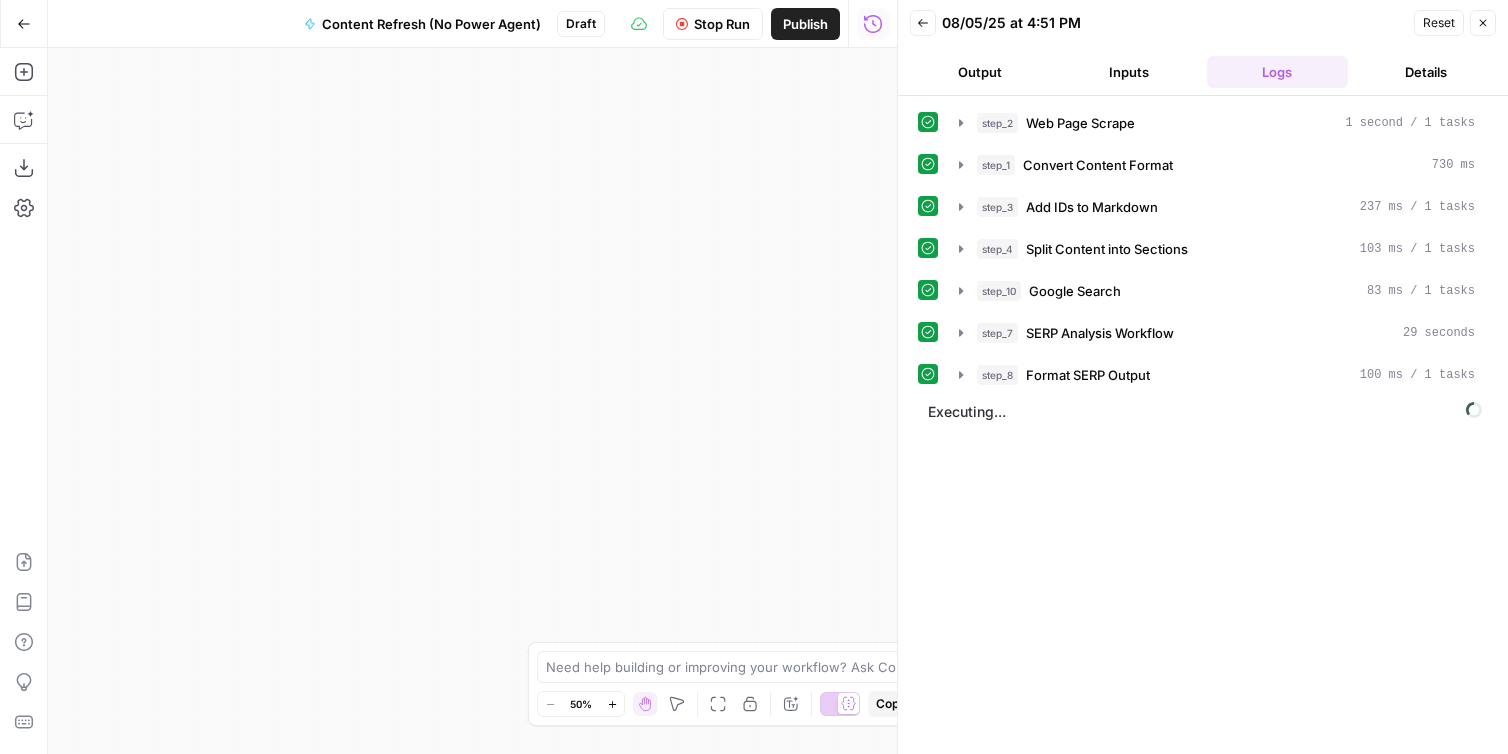 drag, startPoint x: 387, startPoint y: 415, endPoint x: 556, endPoint y: 229, distance: 251.31056 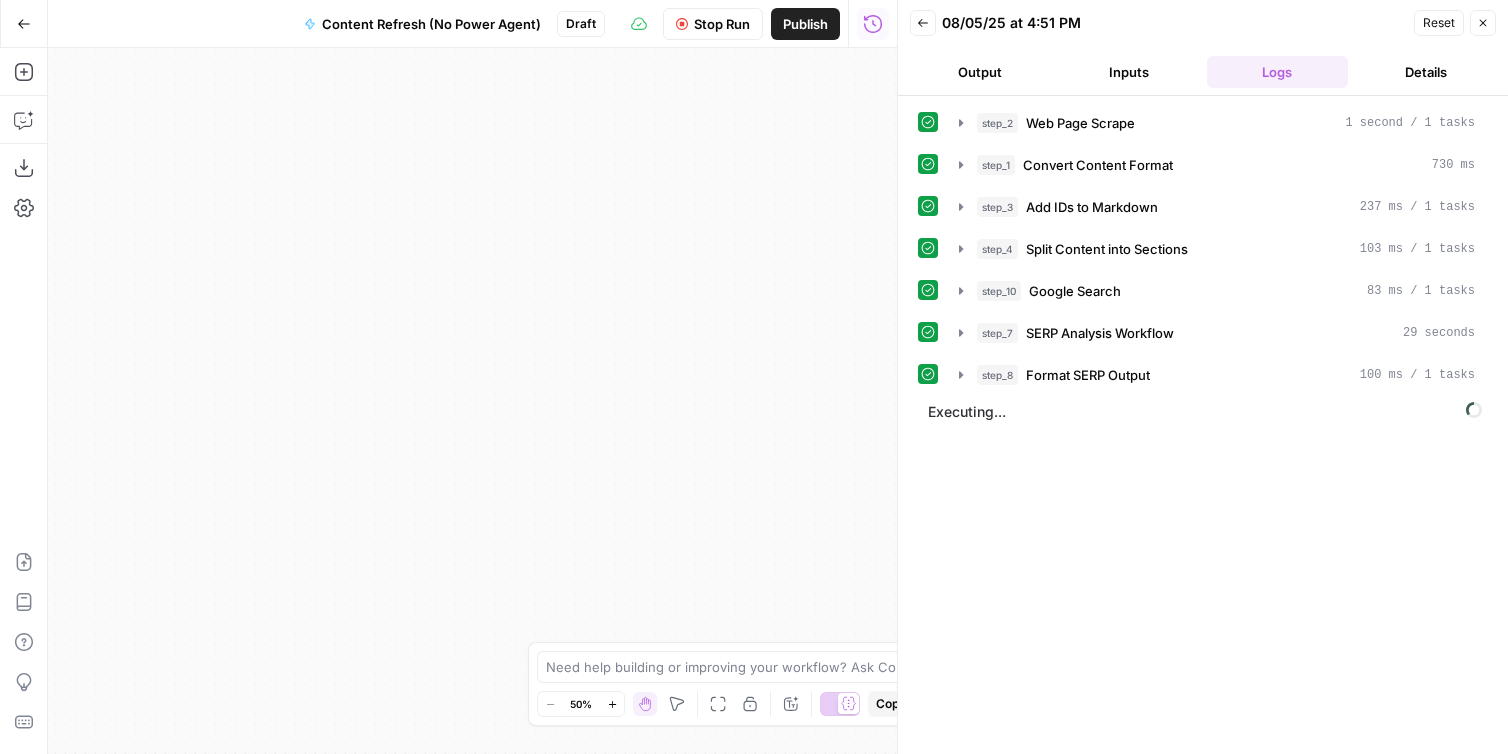 drag, startPoint x: 518, startPoint y: 461, endPoint x: 478, endPoint y: 316, distance: 150.41609 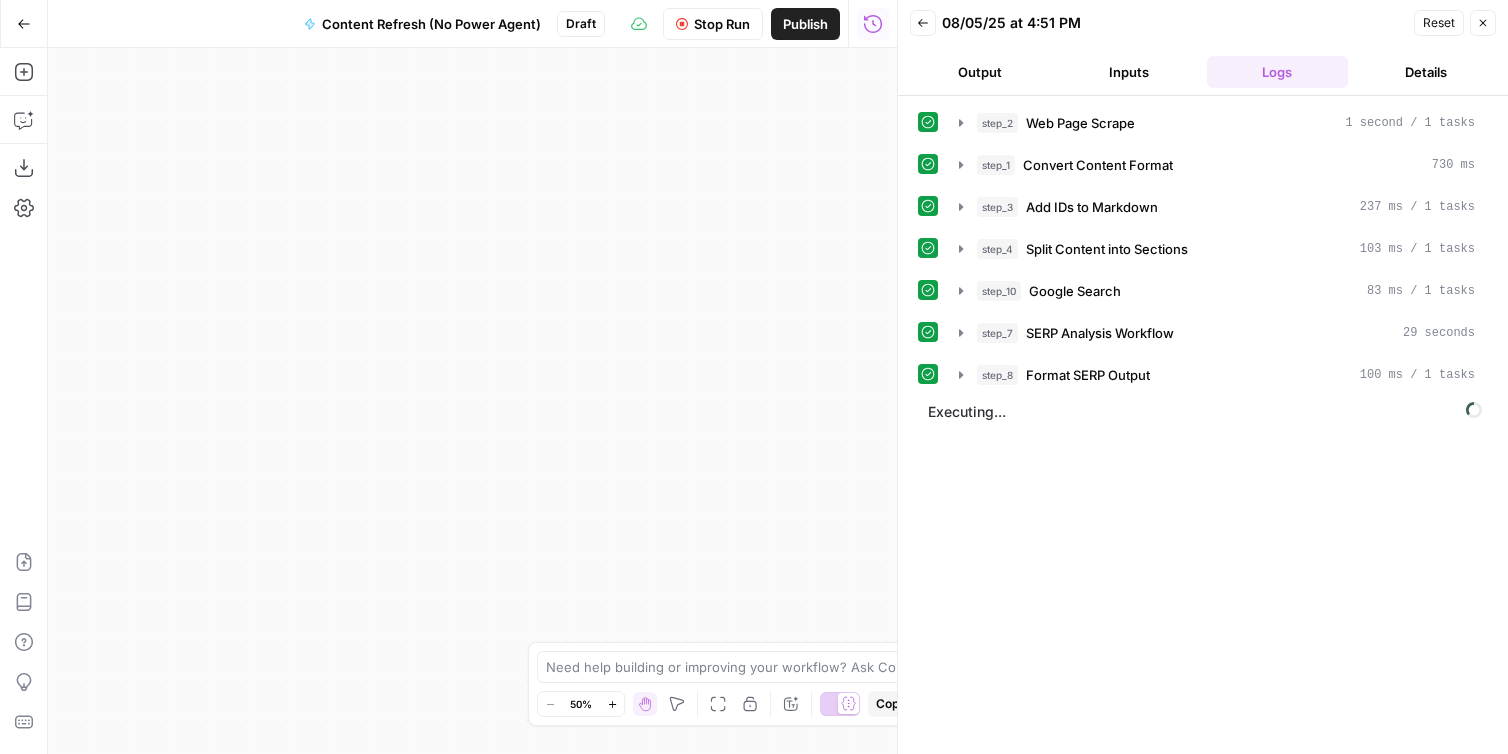 drag, startPoint x: 600, startPoint y: 420, endPoint x: 704, endPoint y: 449, distance: 107.96759 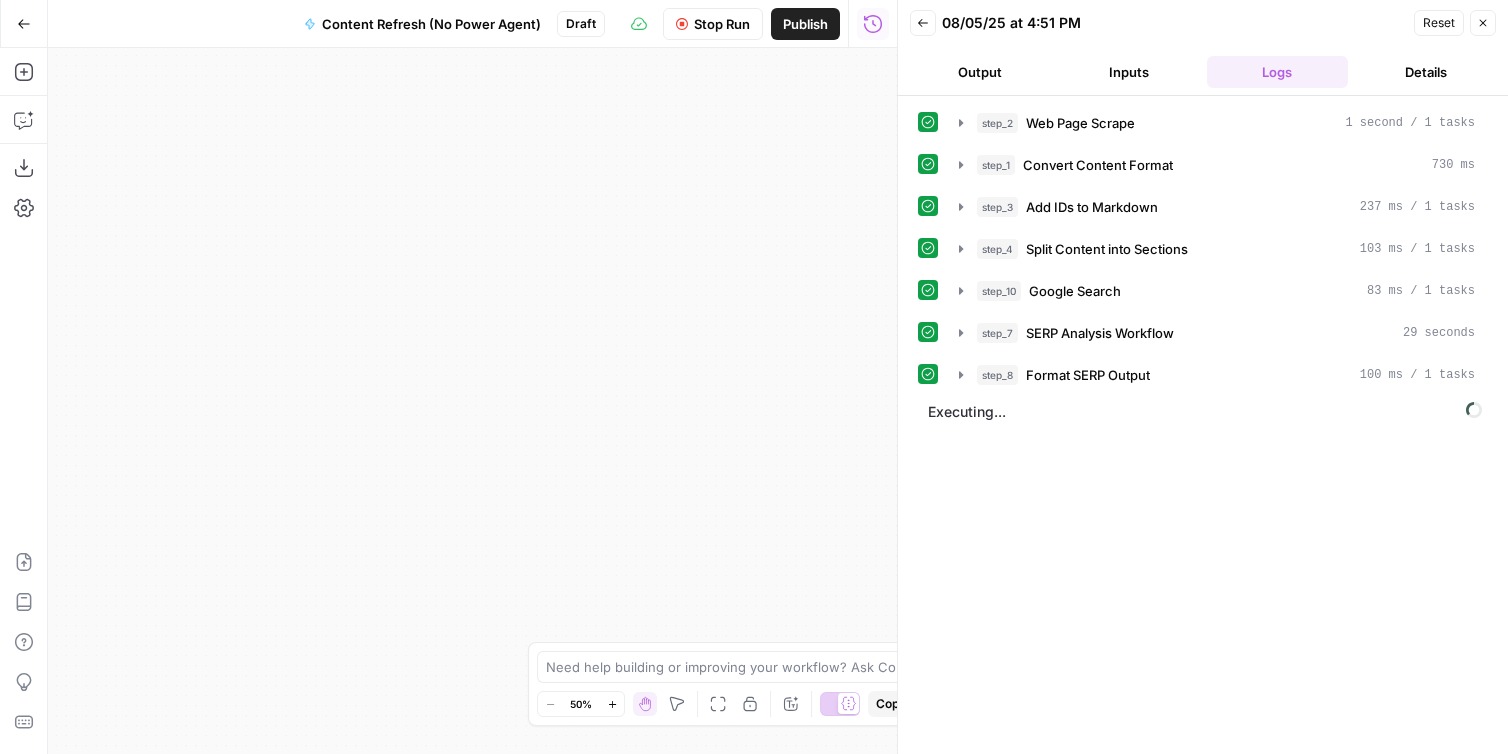 drag, startPoint x: 401, startPoint y: 381, endPoint x: 638, endPoint y: 462, distance: 250.45958 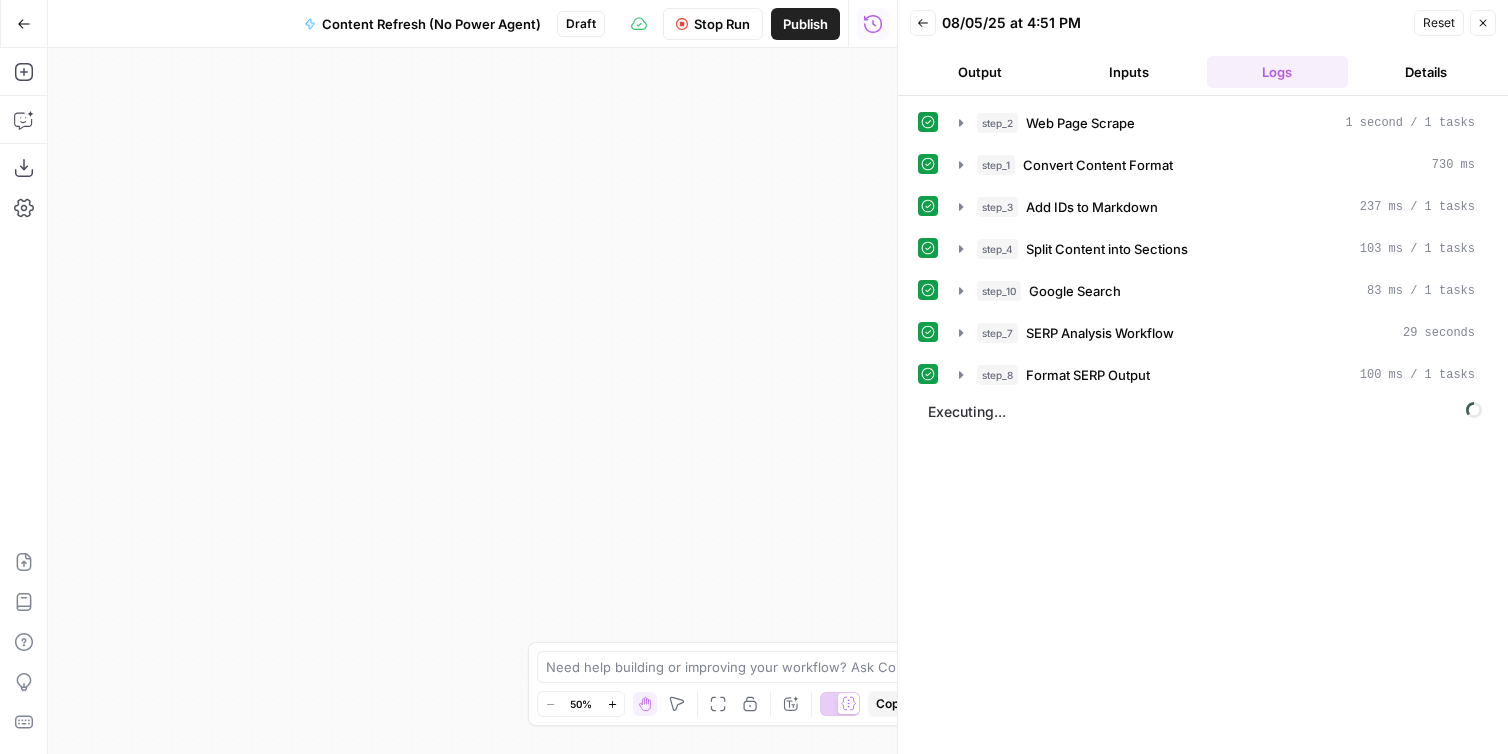 drag, startPoint x: 371, startPoint y: 230, endPoint x: 601, endPoint y: 377, distance: 272.96338 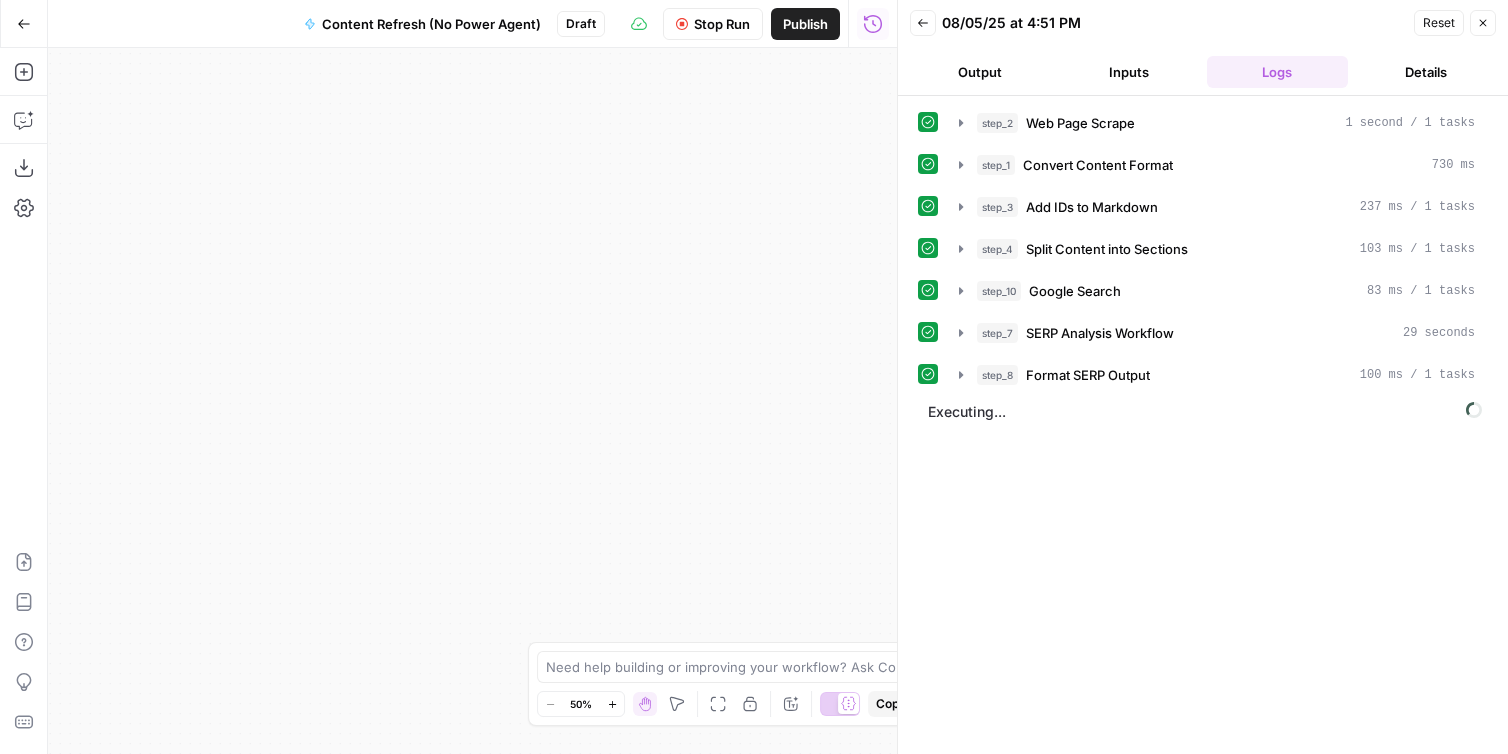 drag, startPoint x: 485, startPoint y: 194, endPoint x: 617, endPoint y: 429, distance: 269.5348 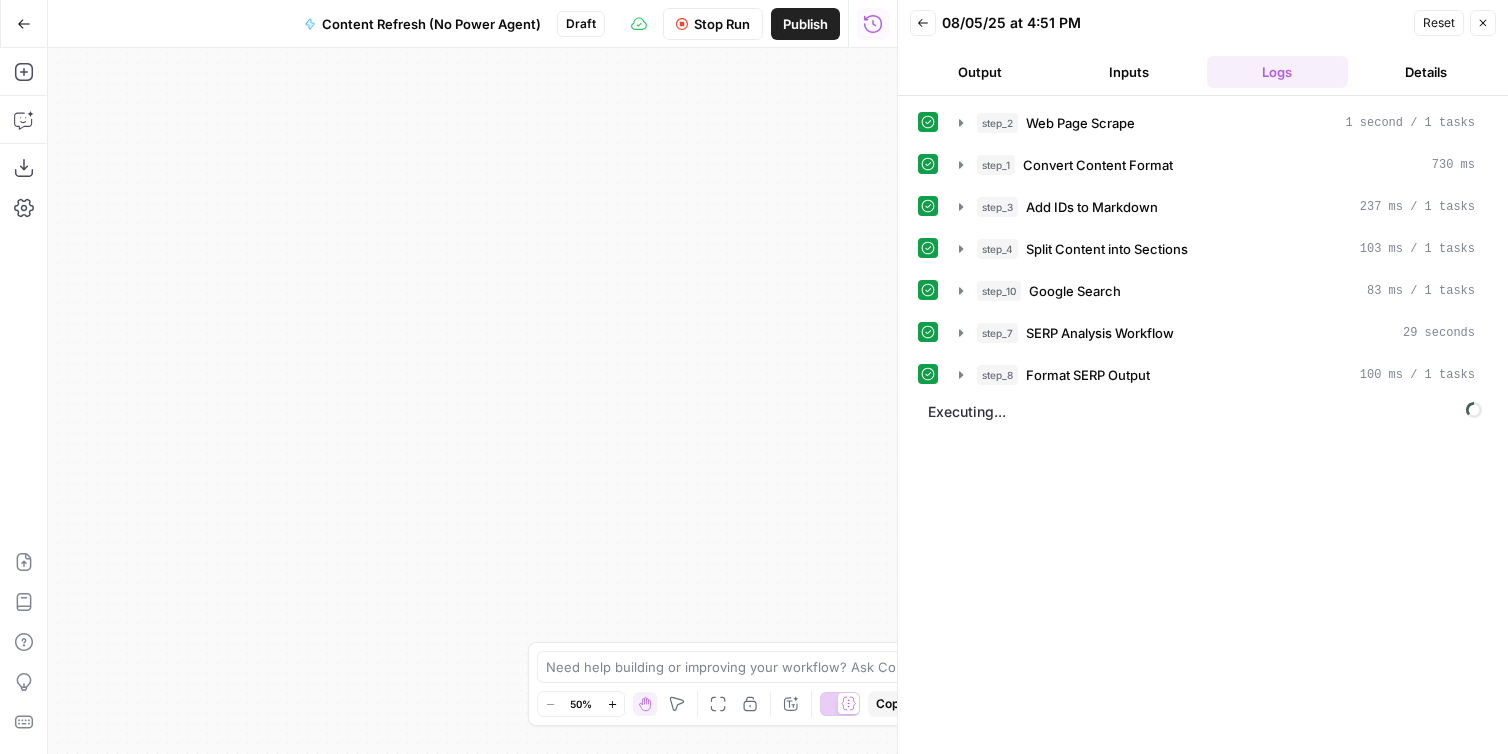 drag, startPoint x: 635, startPoint y: 228, endPoint x: 459, endPoint y: 309, distance: 193.74467 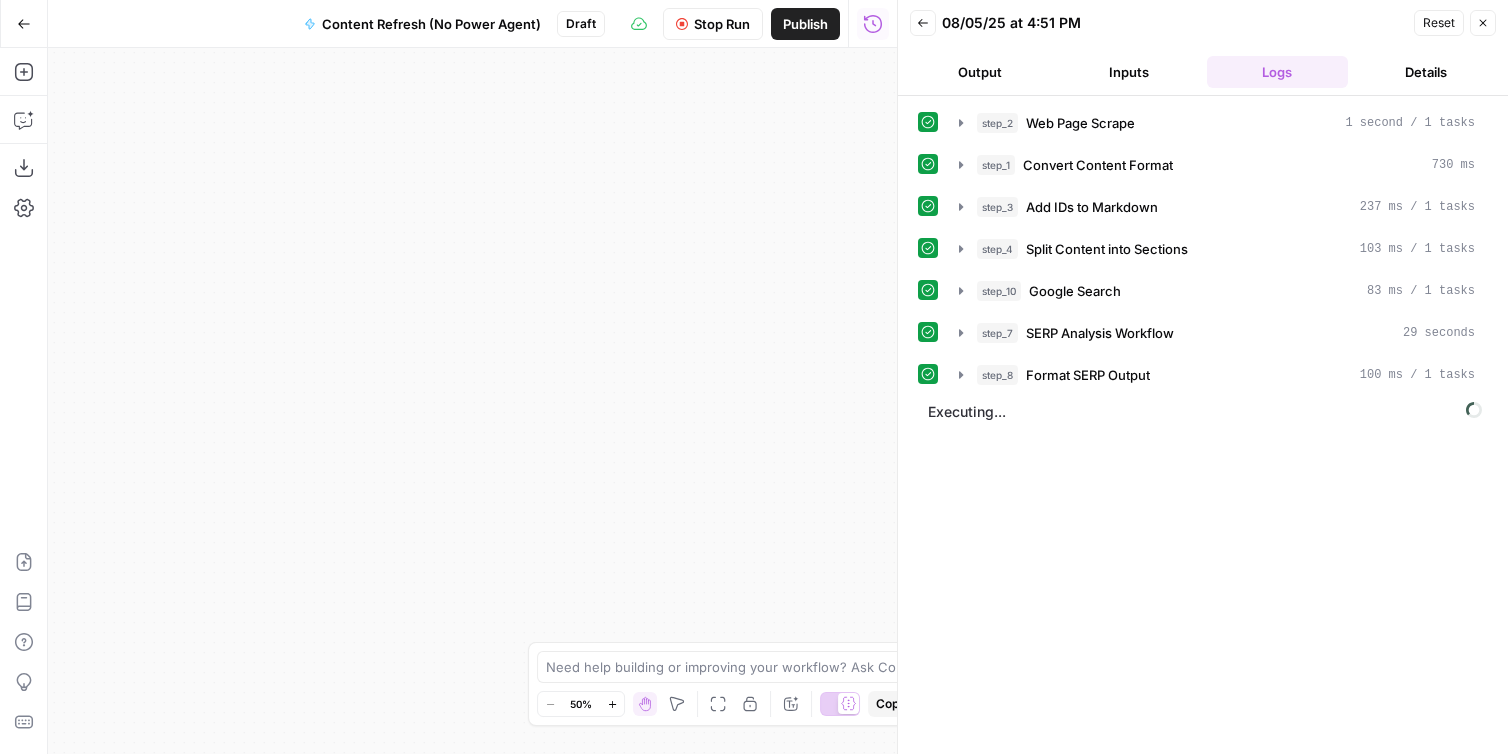 drag, startPoint x: 296, startPoint y: 297, endPoint x: 481, endPoint y: 333, distance: 188.47015 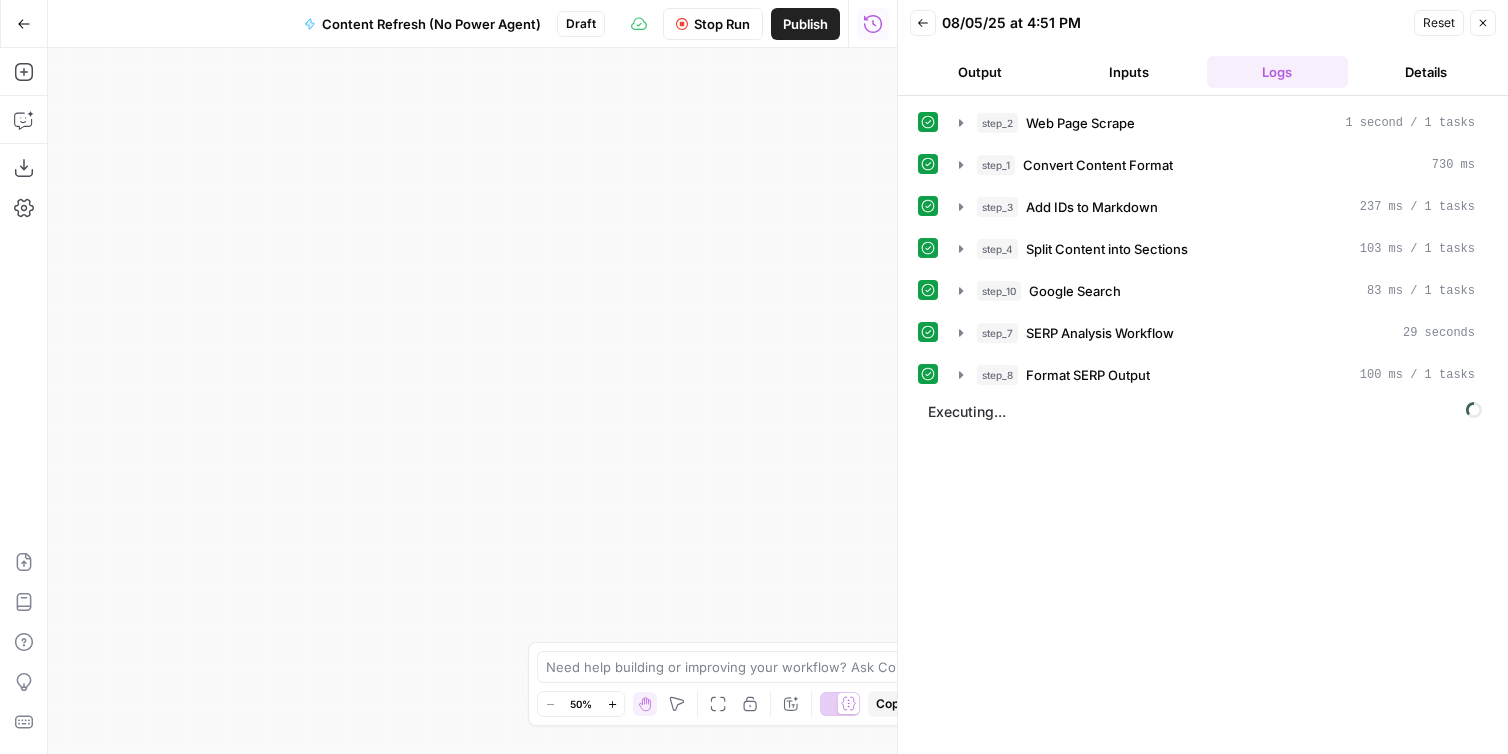 drag, startPoint x: 162, startPoint y: 345, endPoint x: 525, endPoint y: 362, distance: 363.39786 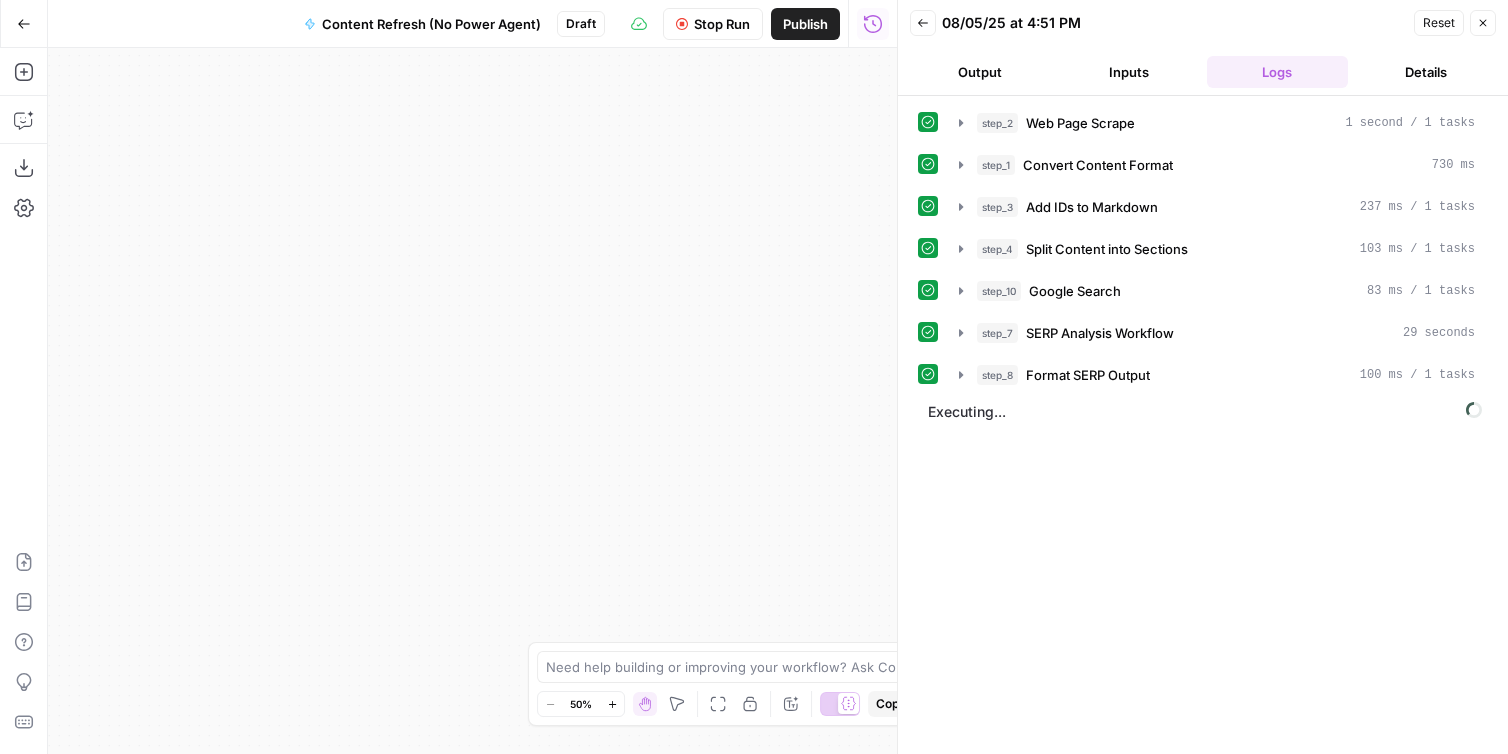 drag, startPoint x: 177, startPoint y: 403, endPoint x: 509, endPoint y: 278, distance: 354.752 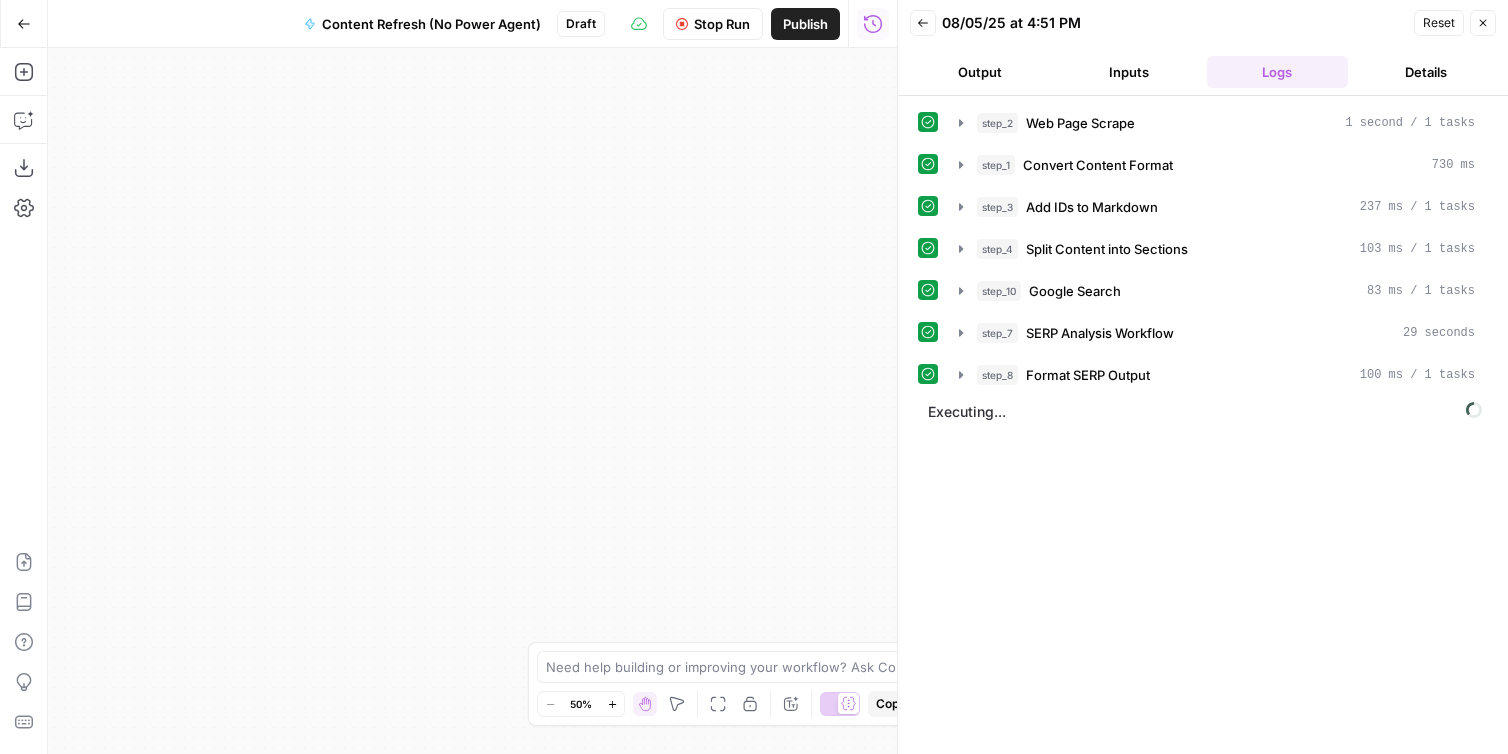 drag, startPoint x: 330, startPoint y: 144, endPoint x: 658, endPoint y: 473, distance: 464.5697 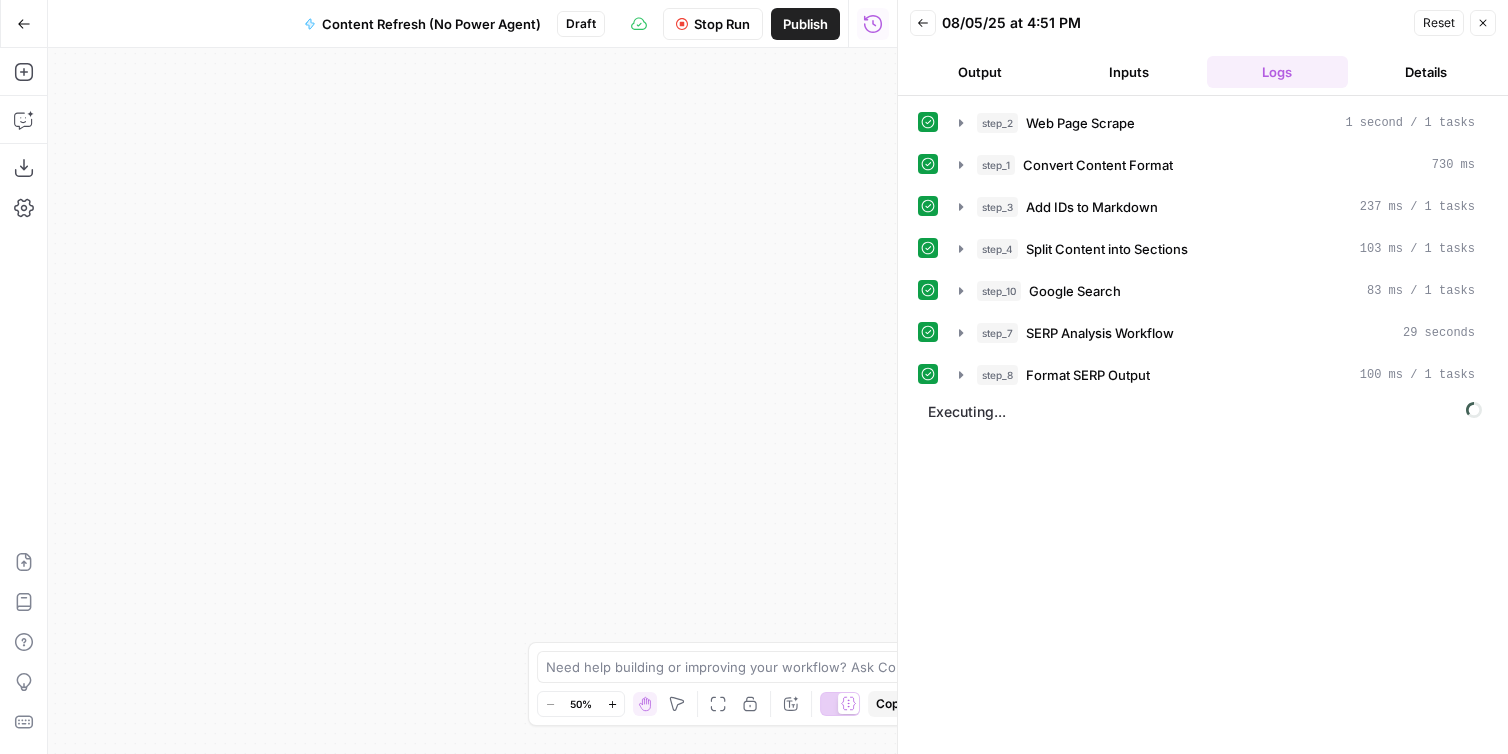 drag, startPoint x: 542, startPoint y: 530, endPoint x: 650, endPoint y: 269, distance: 282.46237 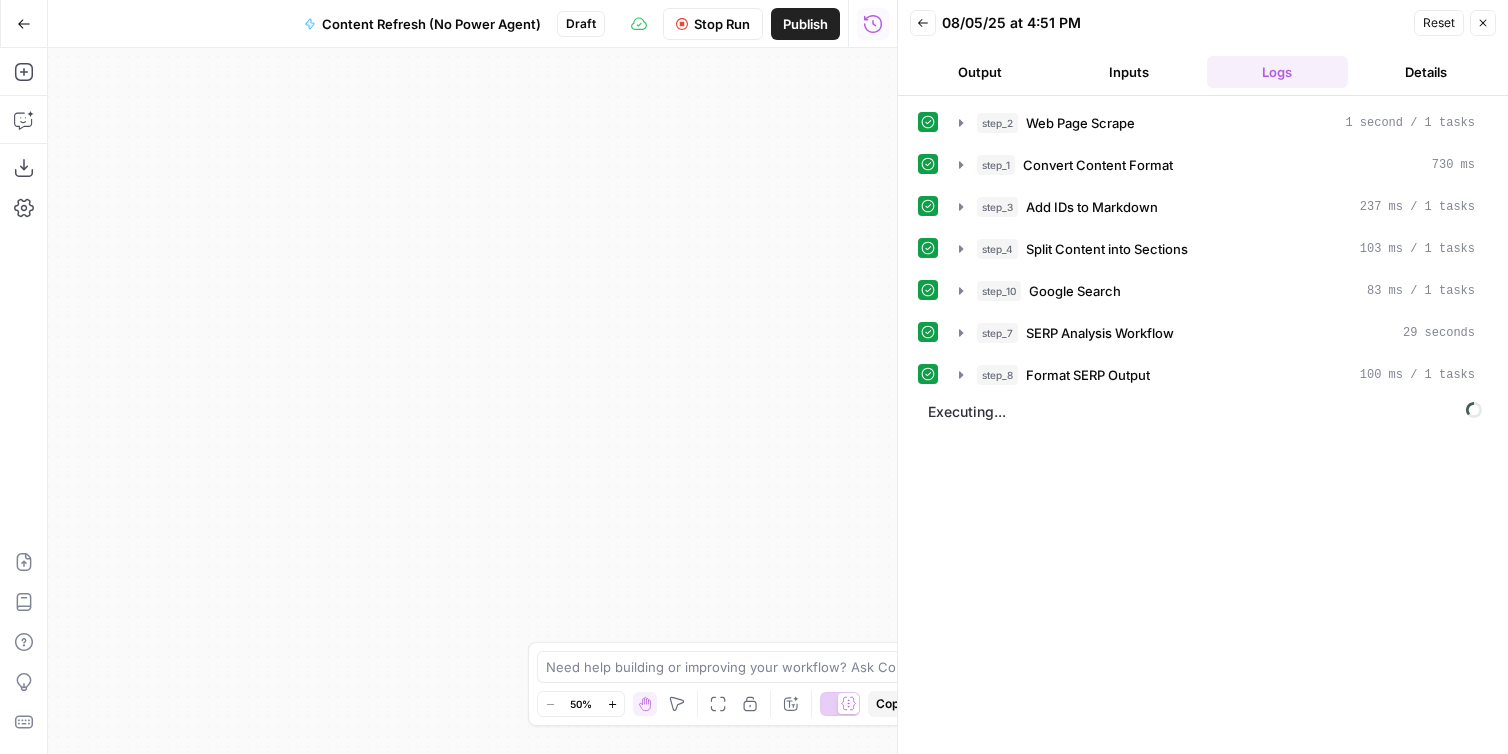 drag, startPoint x: 534, startPoint y: 456, endPoint x: 583, endPoint y: 365, distance: 103.35376 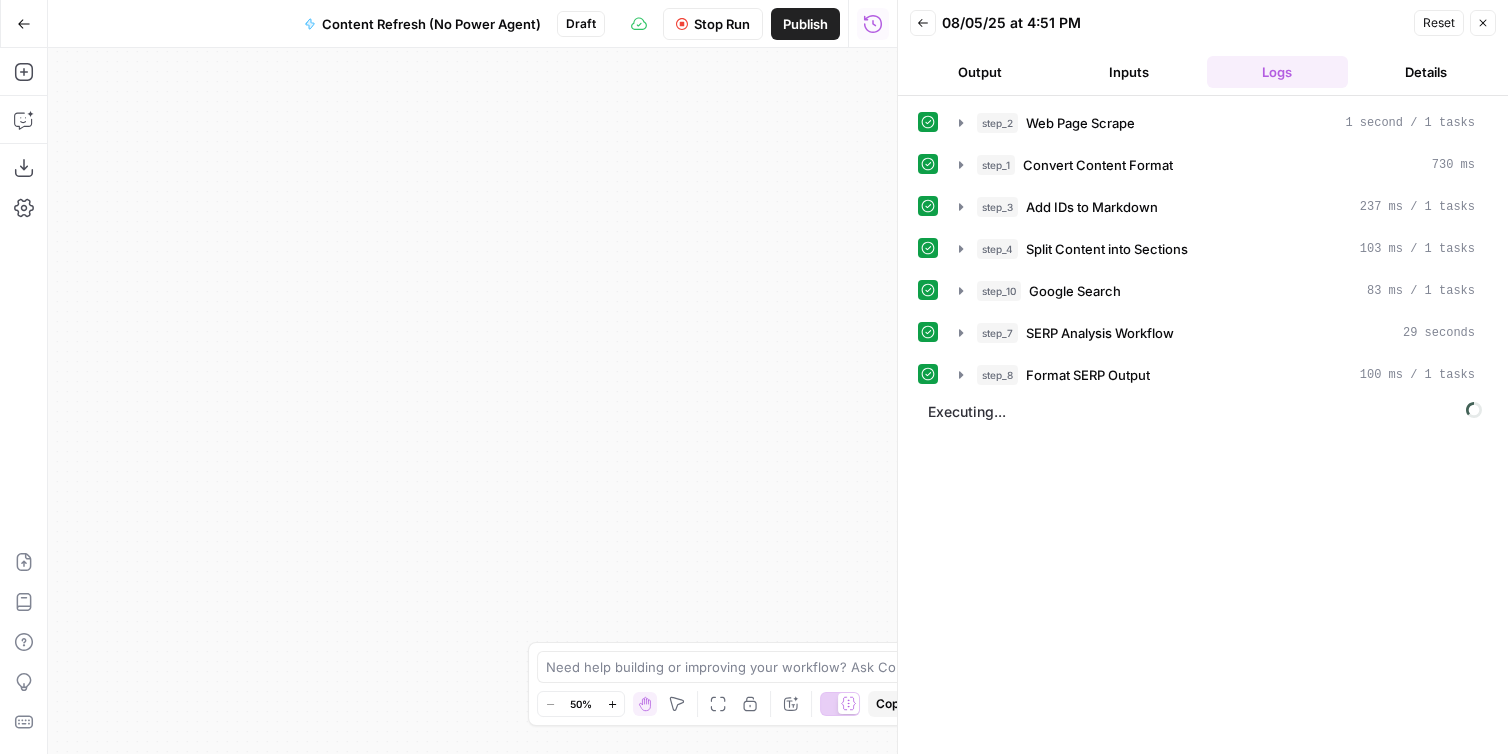 drag, startPoint x: 443, startPoint y: 570, endPoint x: 613, endPoint y: 406, distance: 236.21178 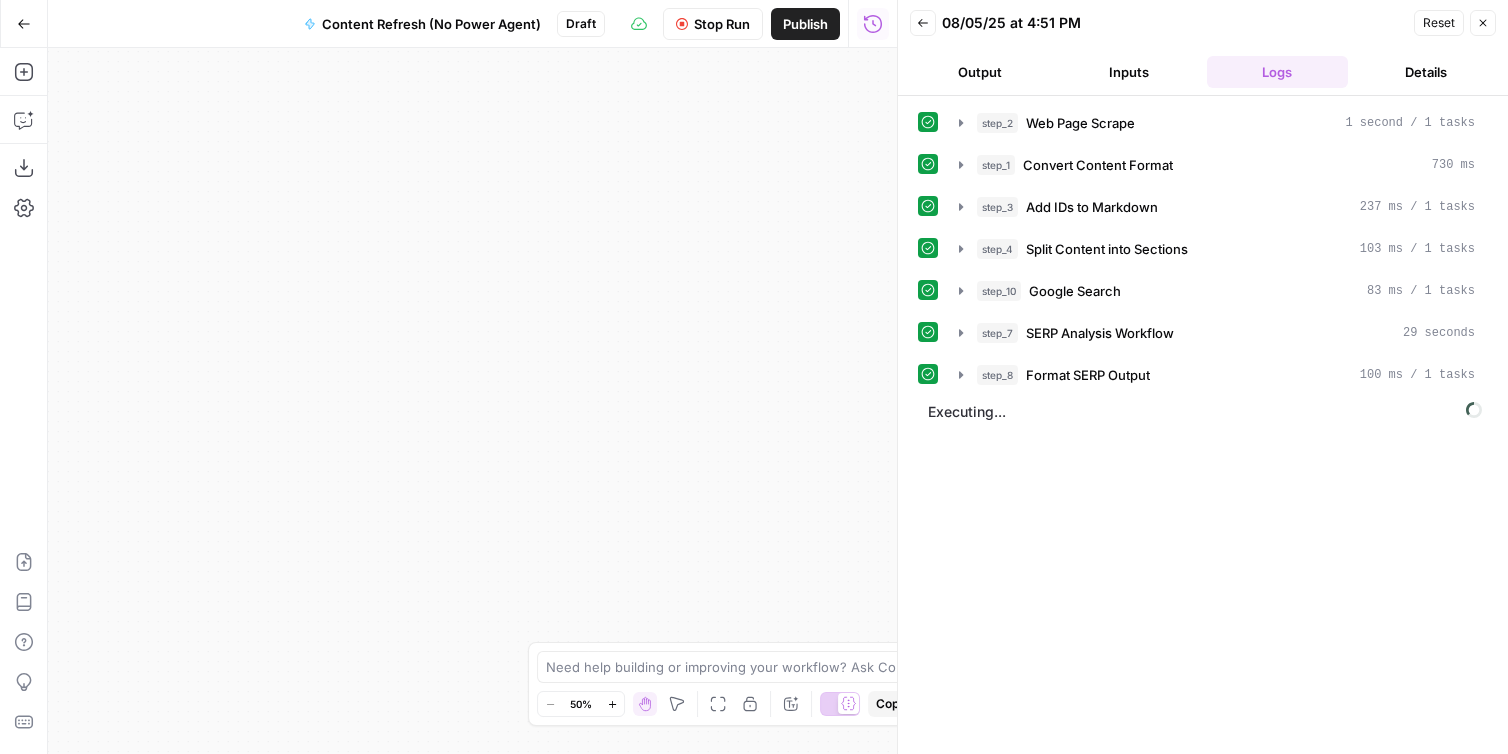 drag, startPoint x: 401, startPoint y: 595, endPoint x: 577, endPoint y: 317, distance: 329.02887 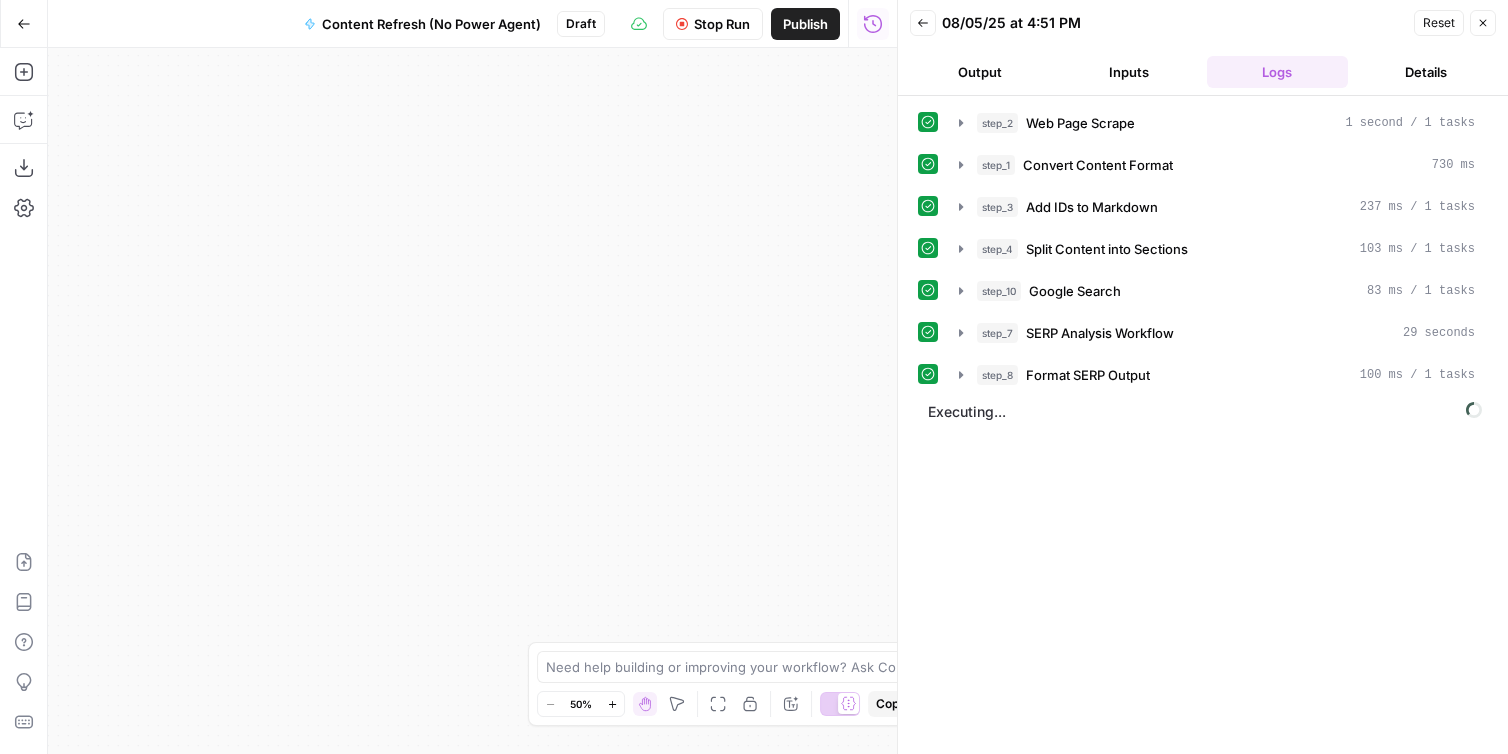 drag, startPoint x: 613, startPoint y: 471, endPoint x: 508, endPoint y: 316, distance: 187.21645 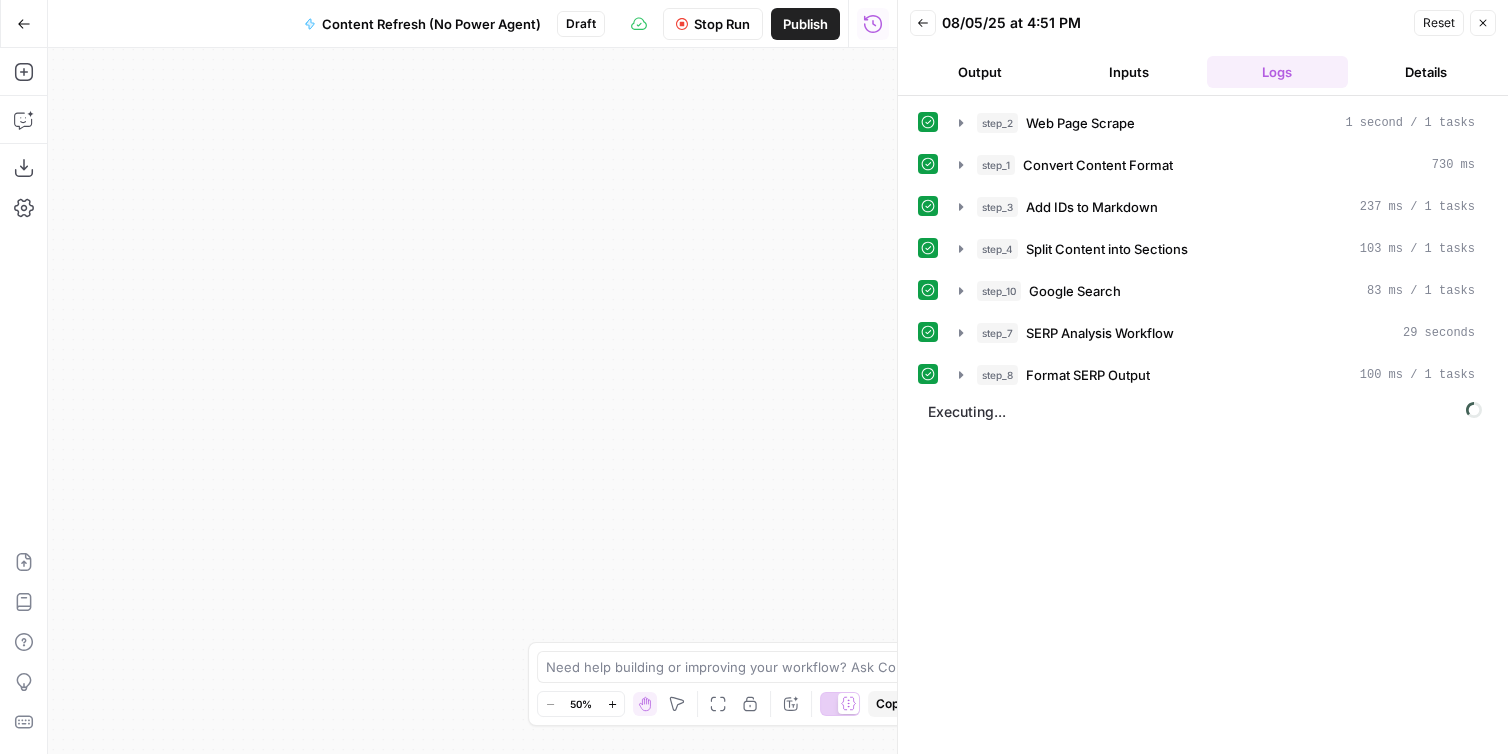 drag, startPoint x: 857, startPoint y: 527, endPoint x: 497, endPoint y: 325, distance: 412.8002 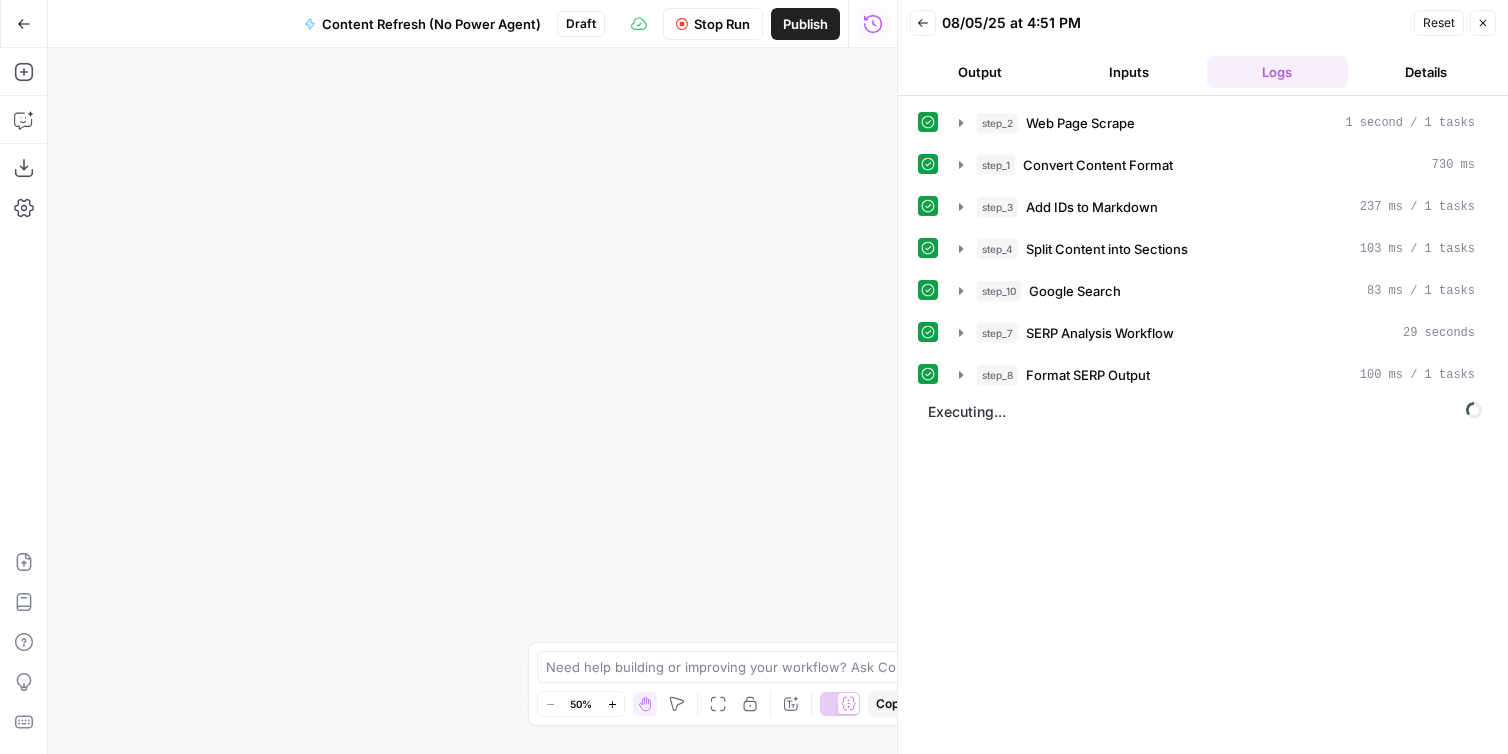 drag, startPoint x: 743, startPoint y: 461, endPoint x: 508, endPoint y: 352, distance: 259.04825 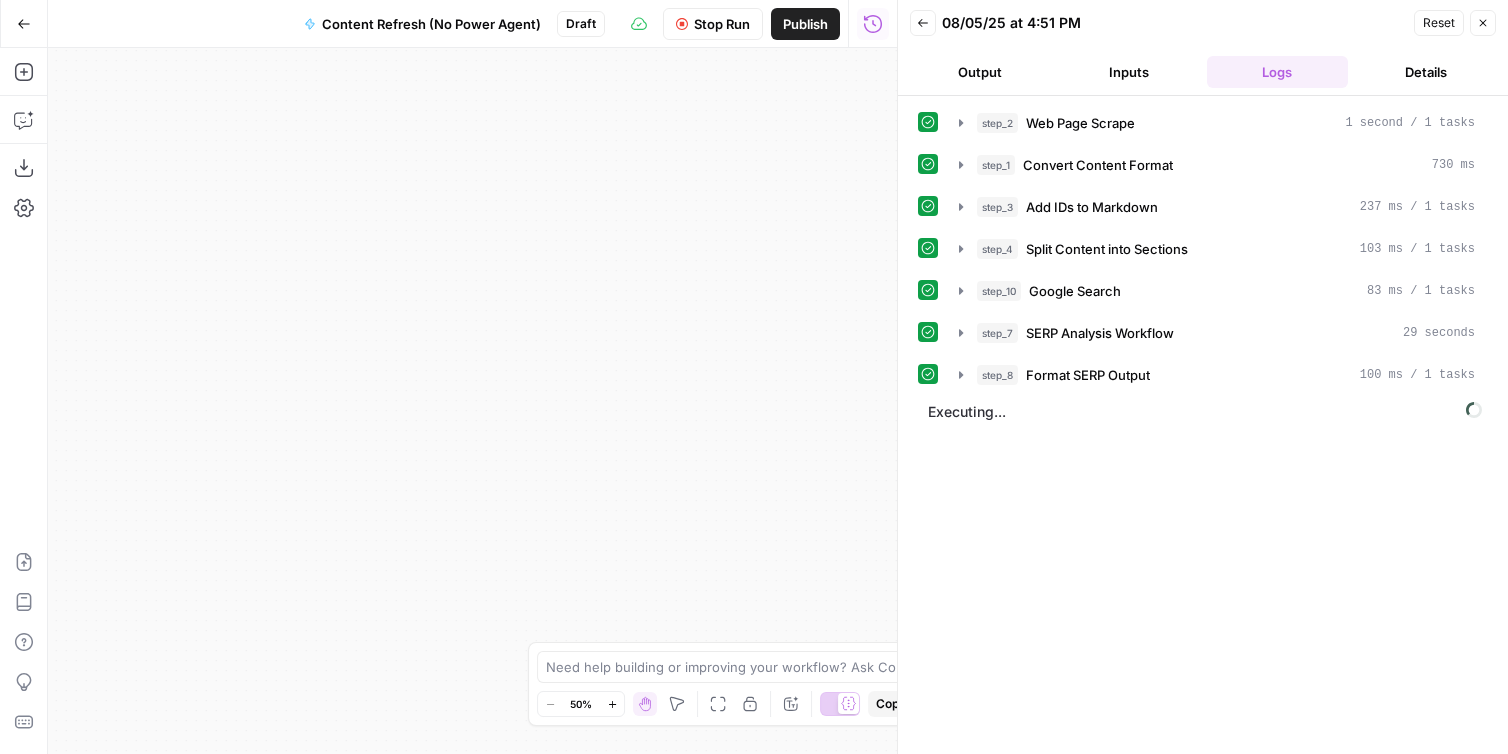 drag, startPoint x: 712, startPoint y: 492, endPoint x: 462, endPoint y: 323, distance: 301.76315 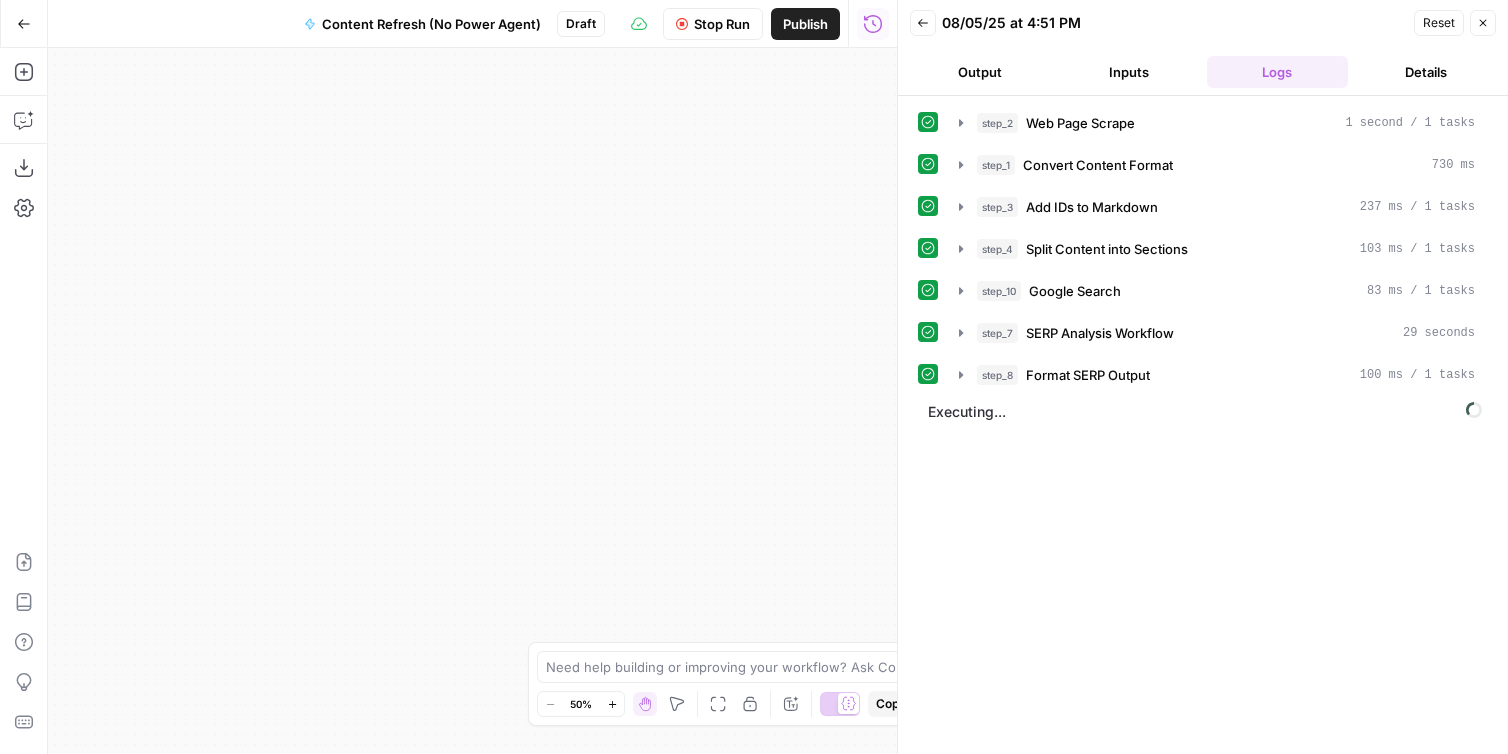 drag 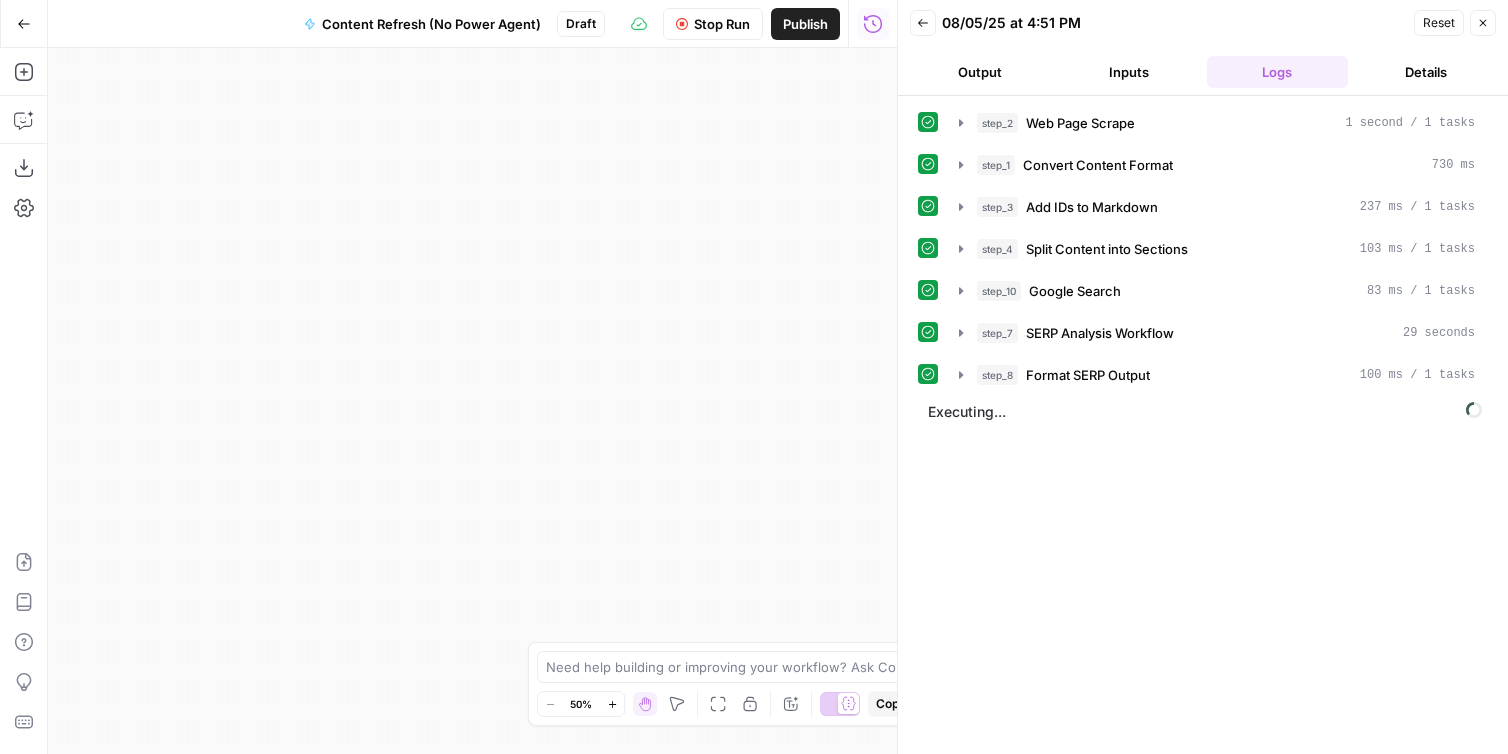 click on "**********" at bounding box center [472, 401] 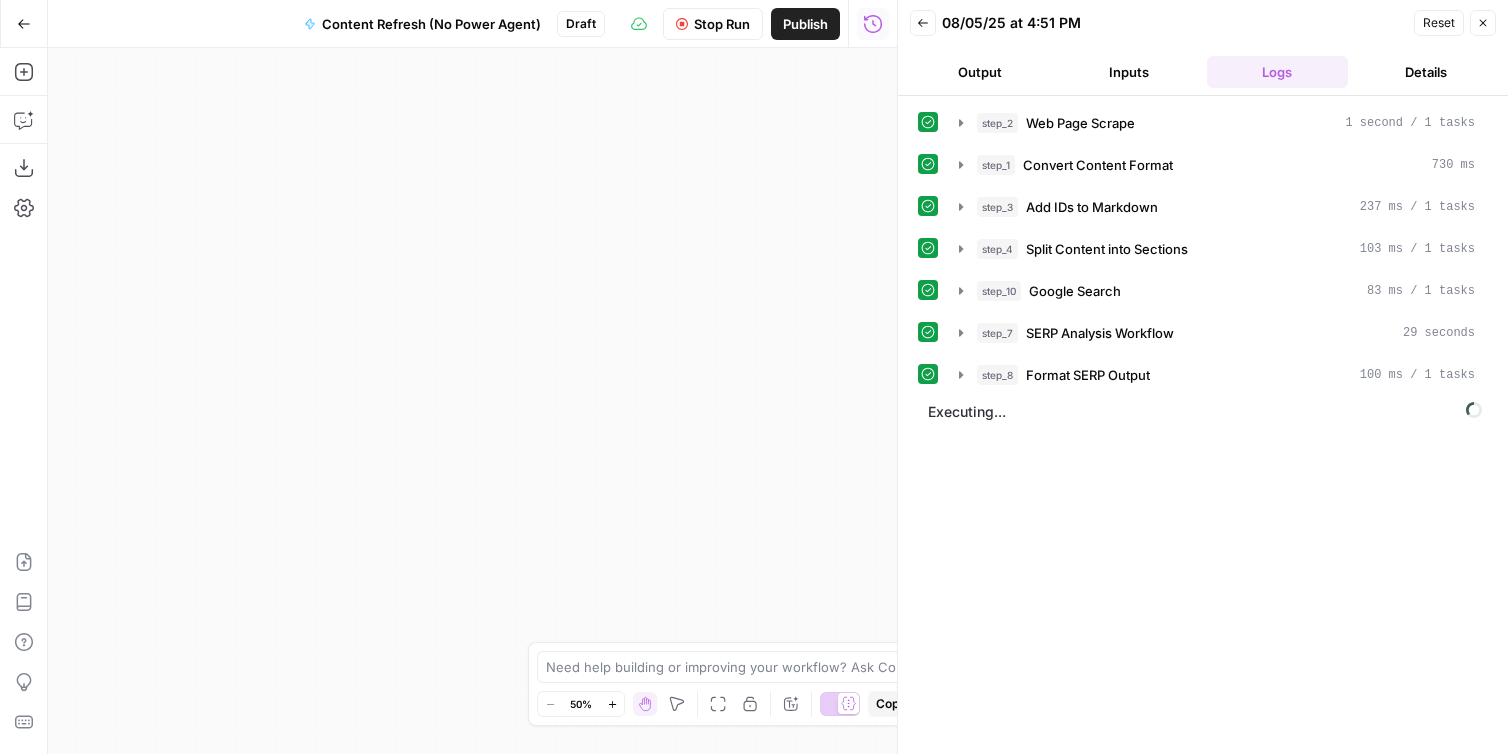 click on "**********" at bounding box center (472, 401) 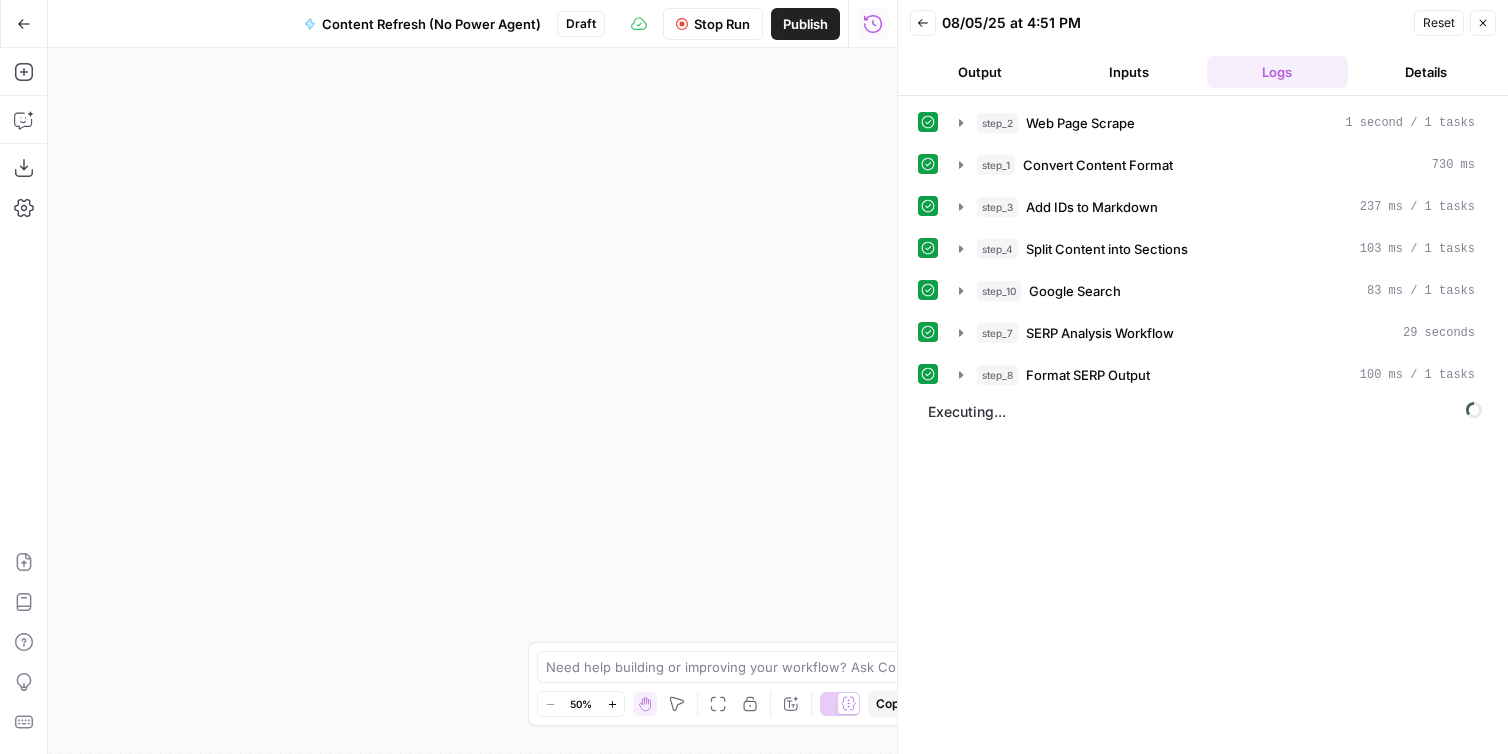 click on "**********" at bounding box center [472, 401] 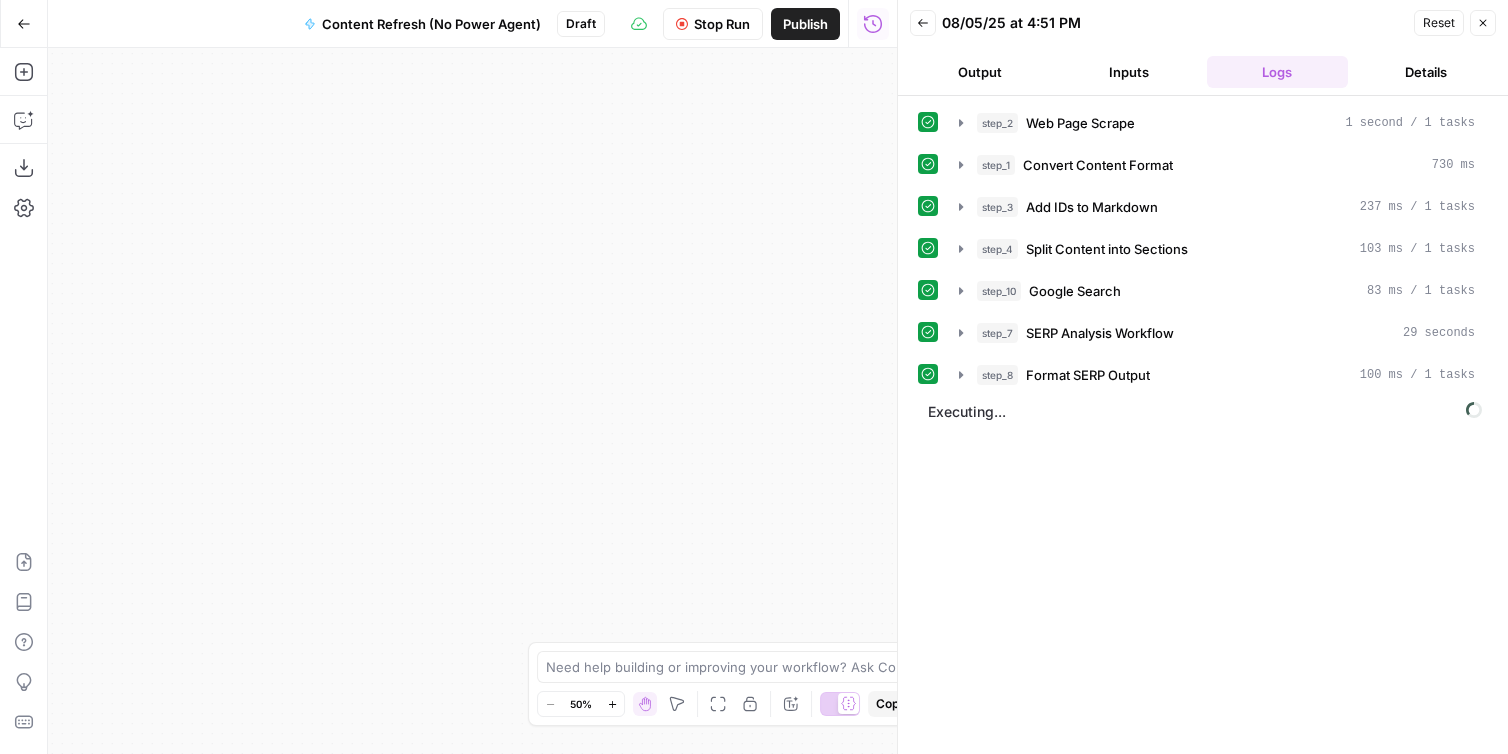 click on "**********" at bounding box center [472, 401] 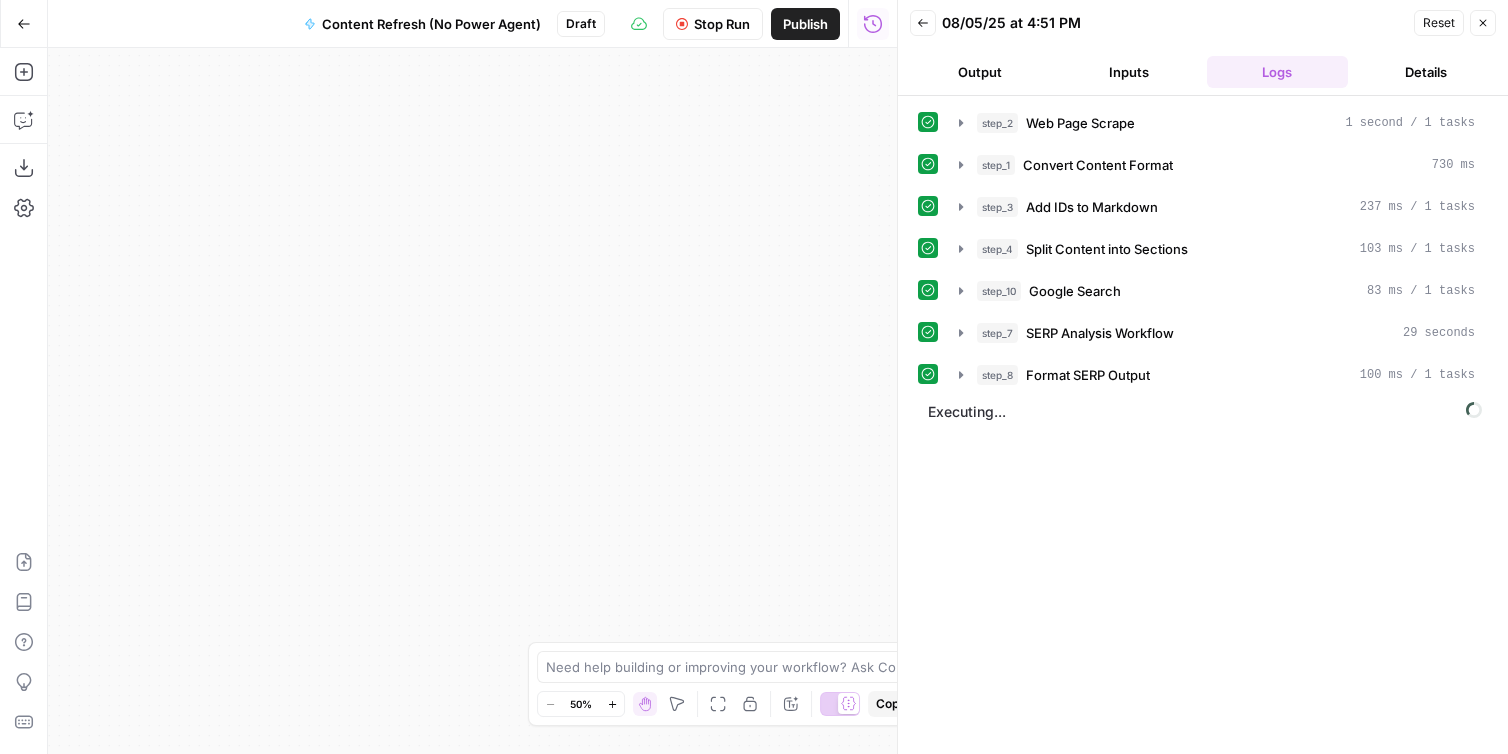 click on "**********" at bounding box center (472, 401) 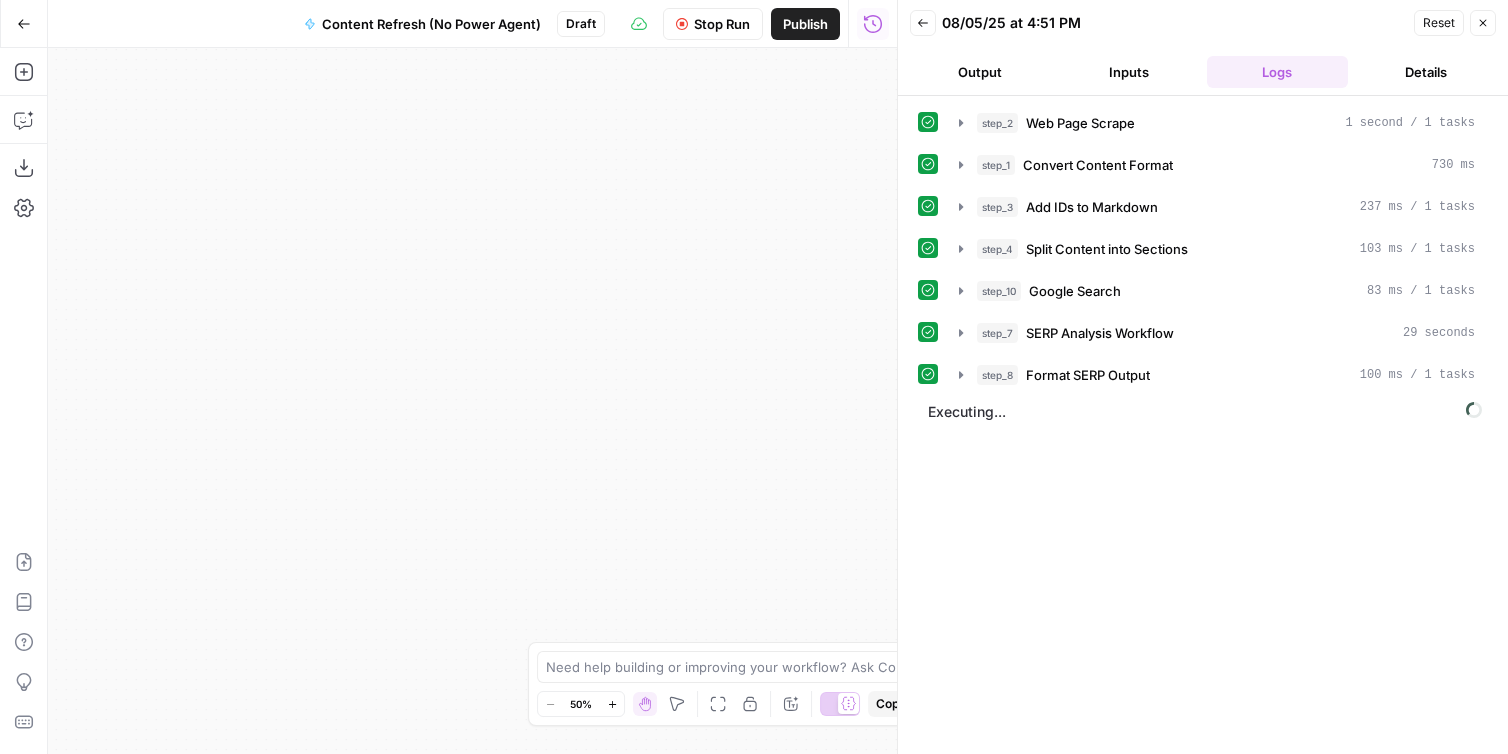 click on "**********" at bounding box center (472, 401) 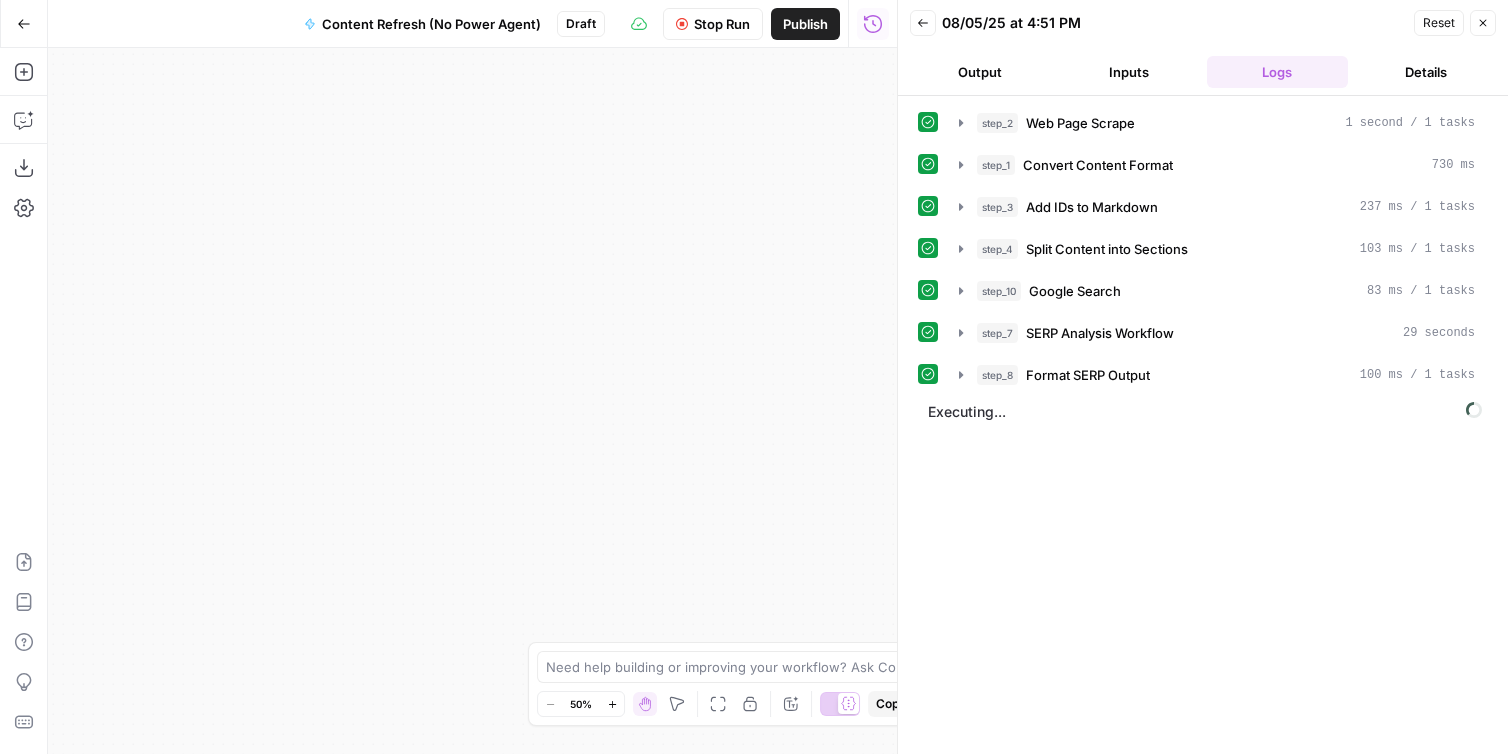 click on "**********" at bounding box center [472, 401] 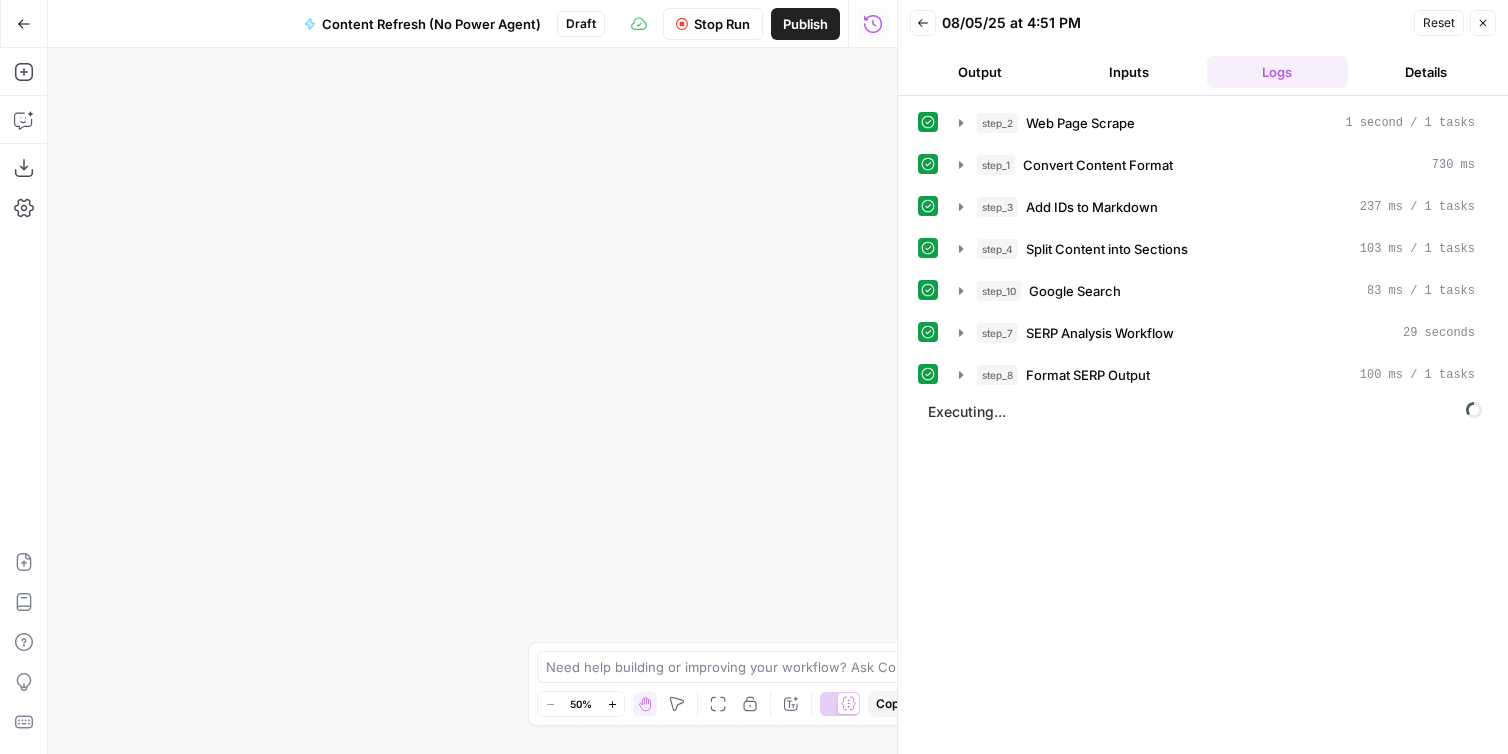 click on "**********" at bounding box center [472, 401] 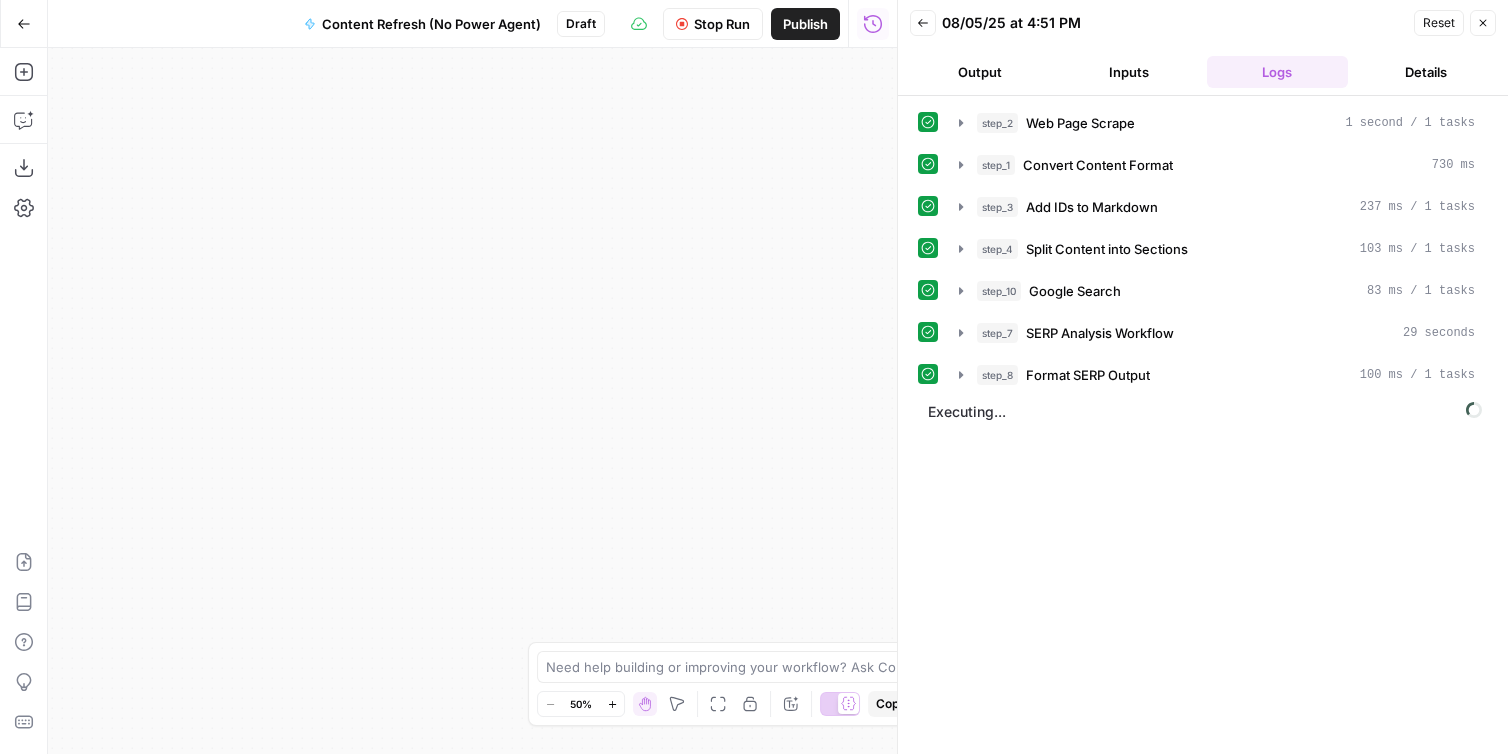 click on "**********" at bounding box center [472, 401] 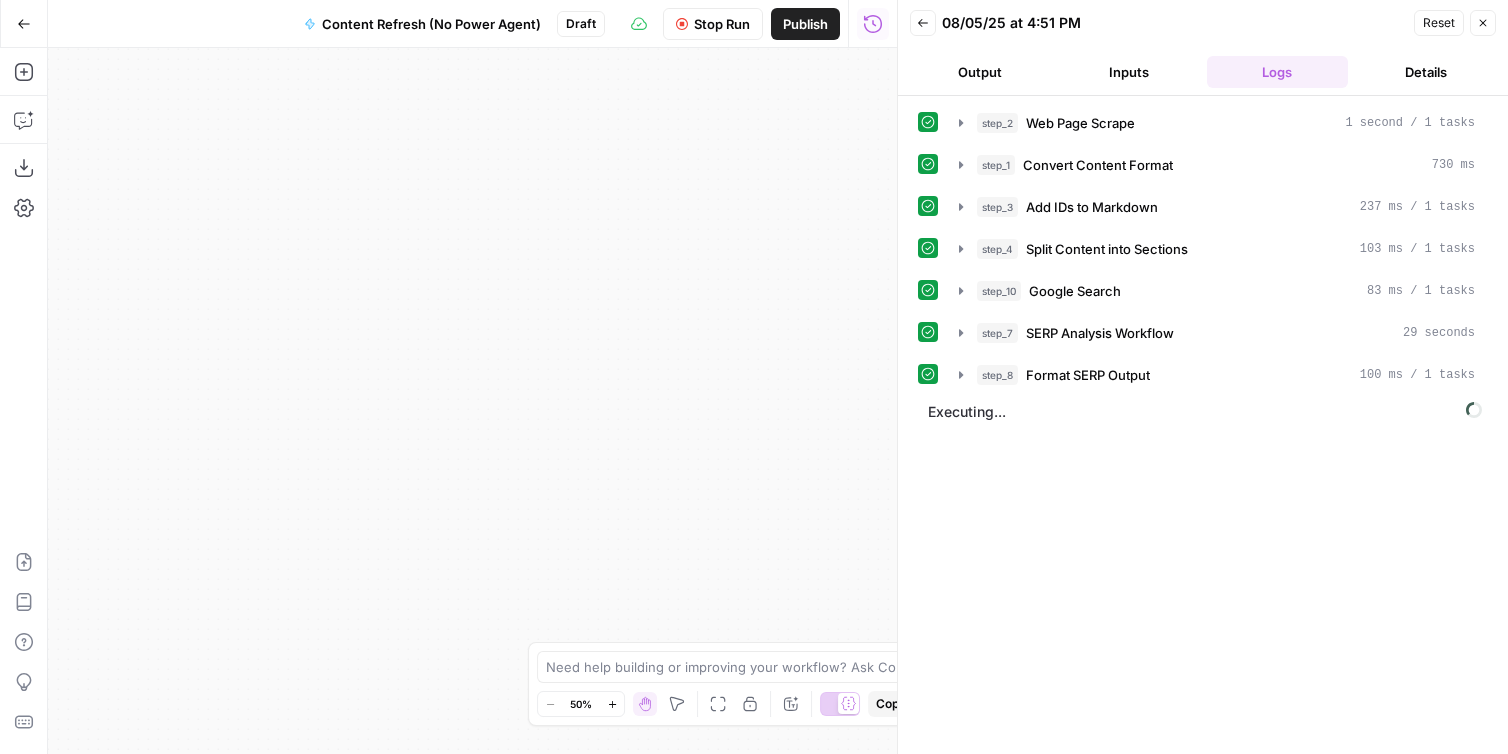 click on "**********" at bounding box center (472, 401) 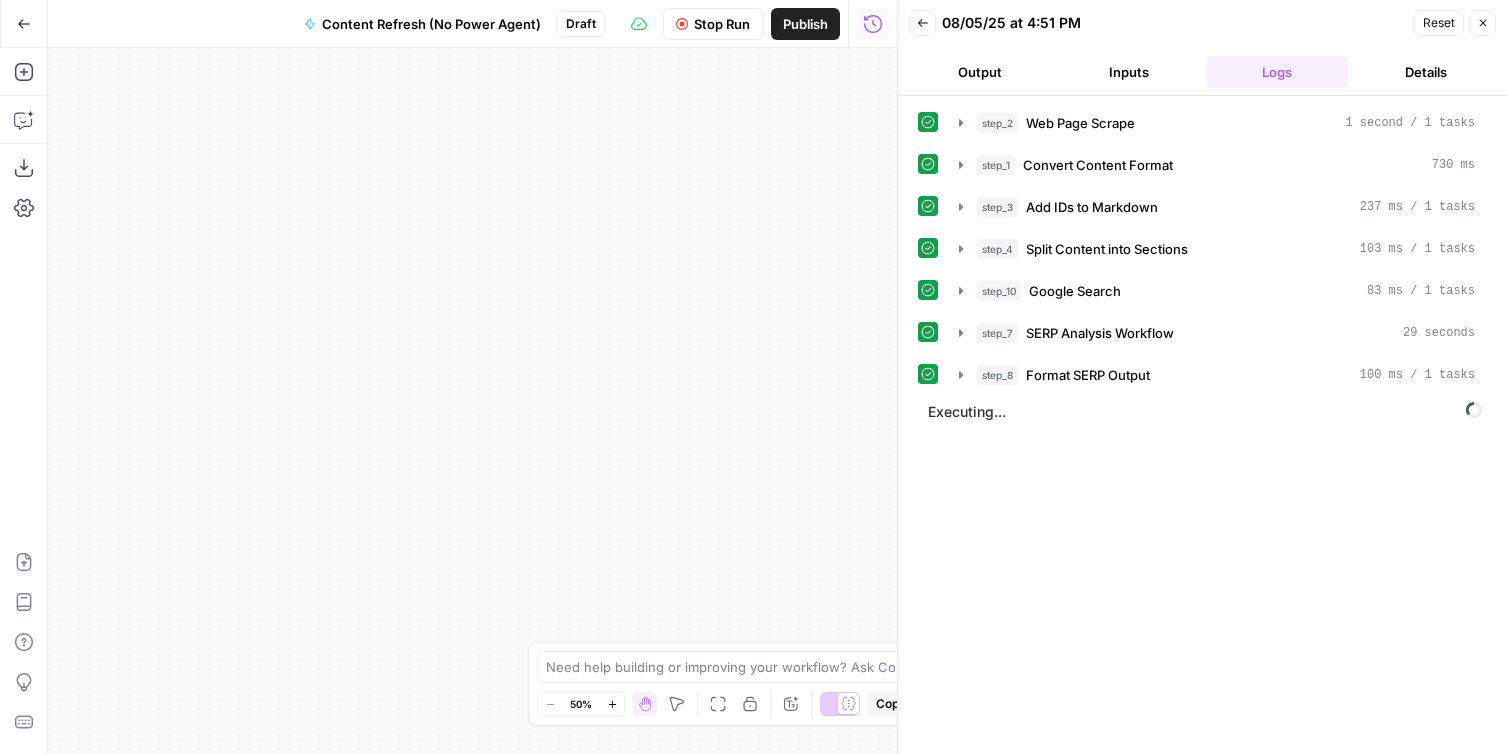 click on "**********" at bounding box center [472, 401] 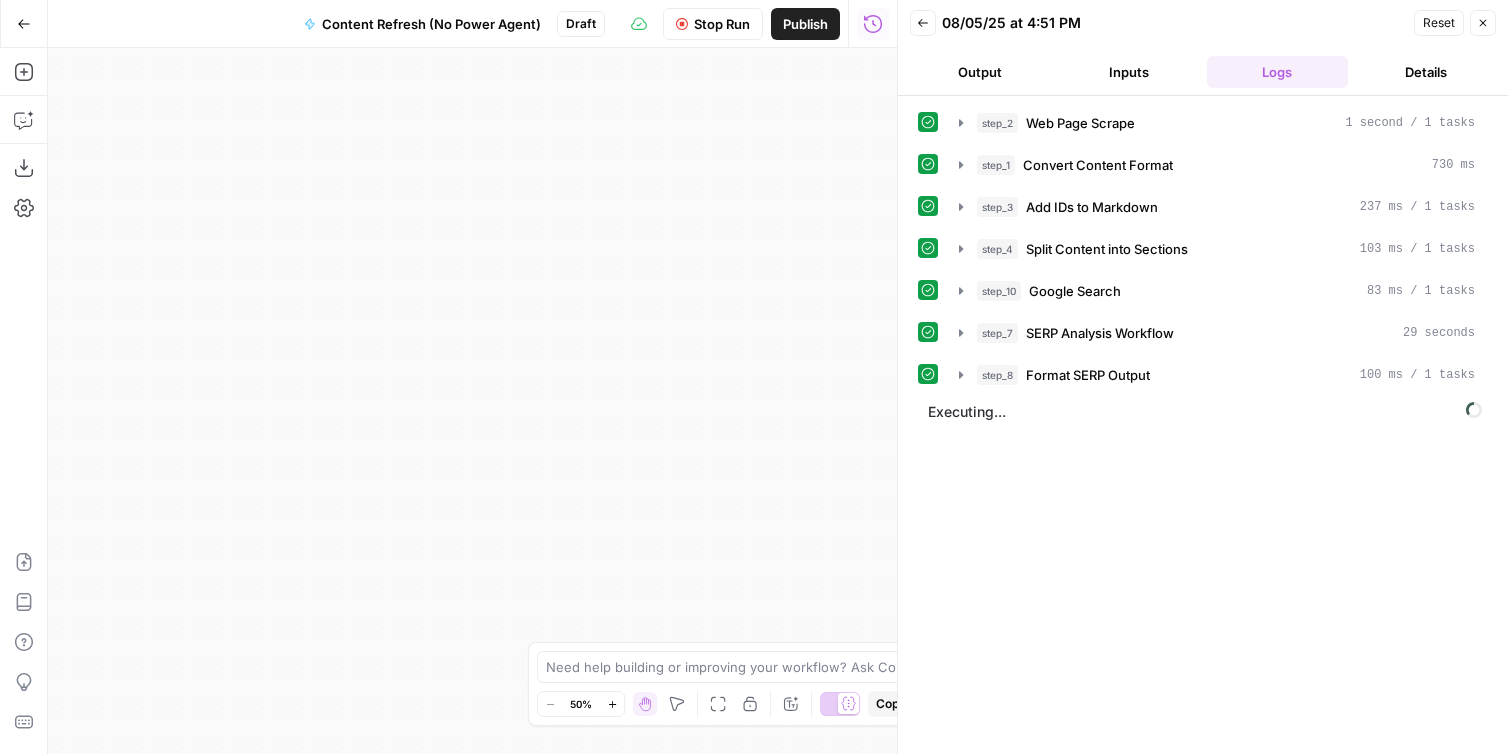 click on "**********" at bounding box center [472, 401] 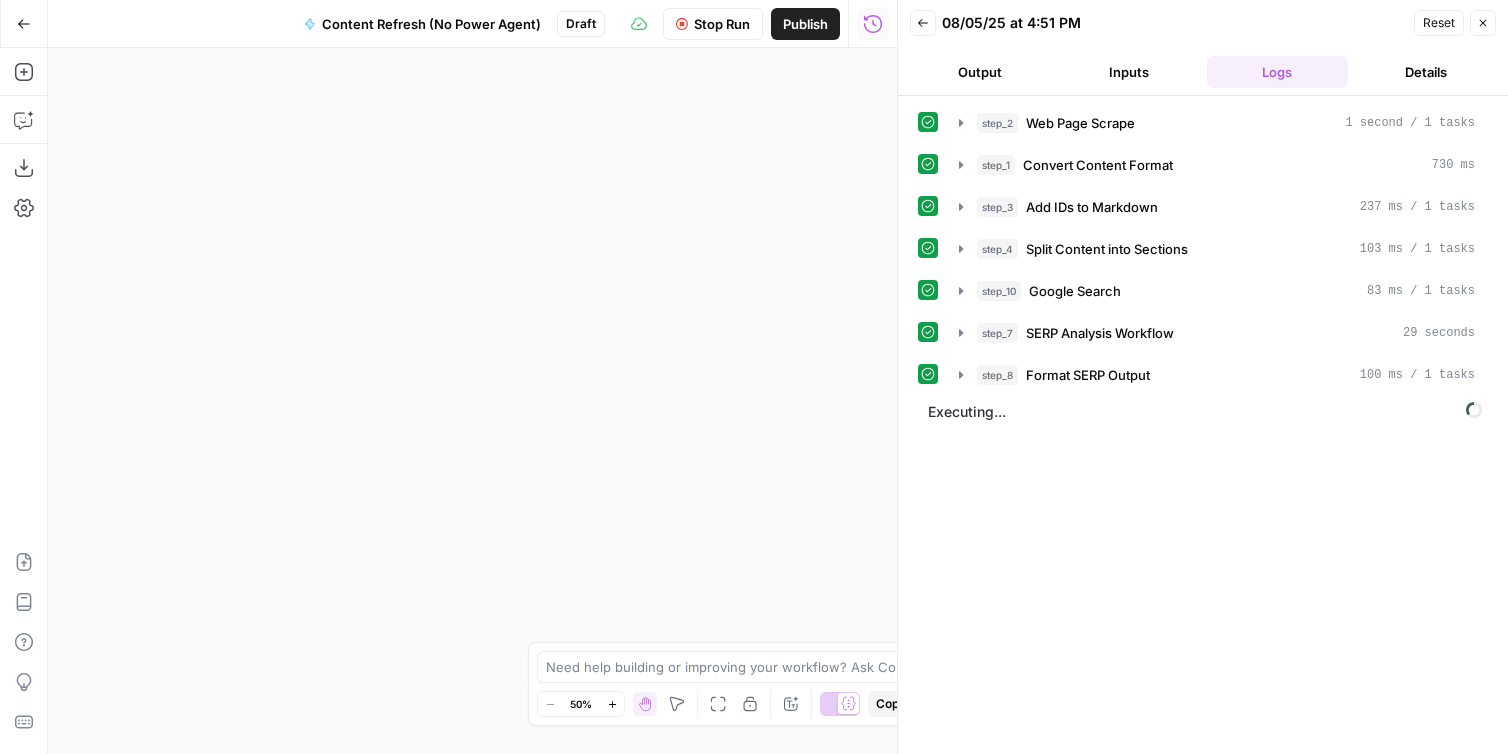 click on "**********" at bounding box center [472, 401] 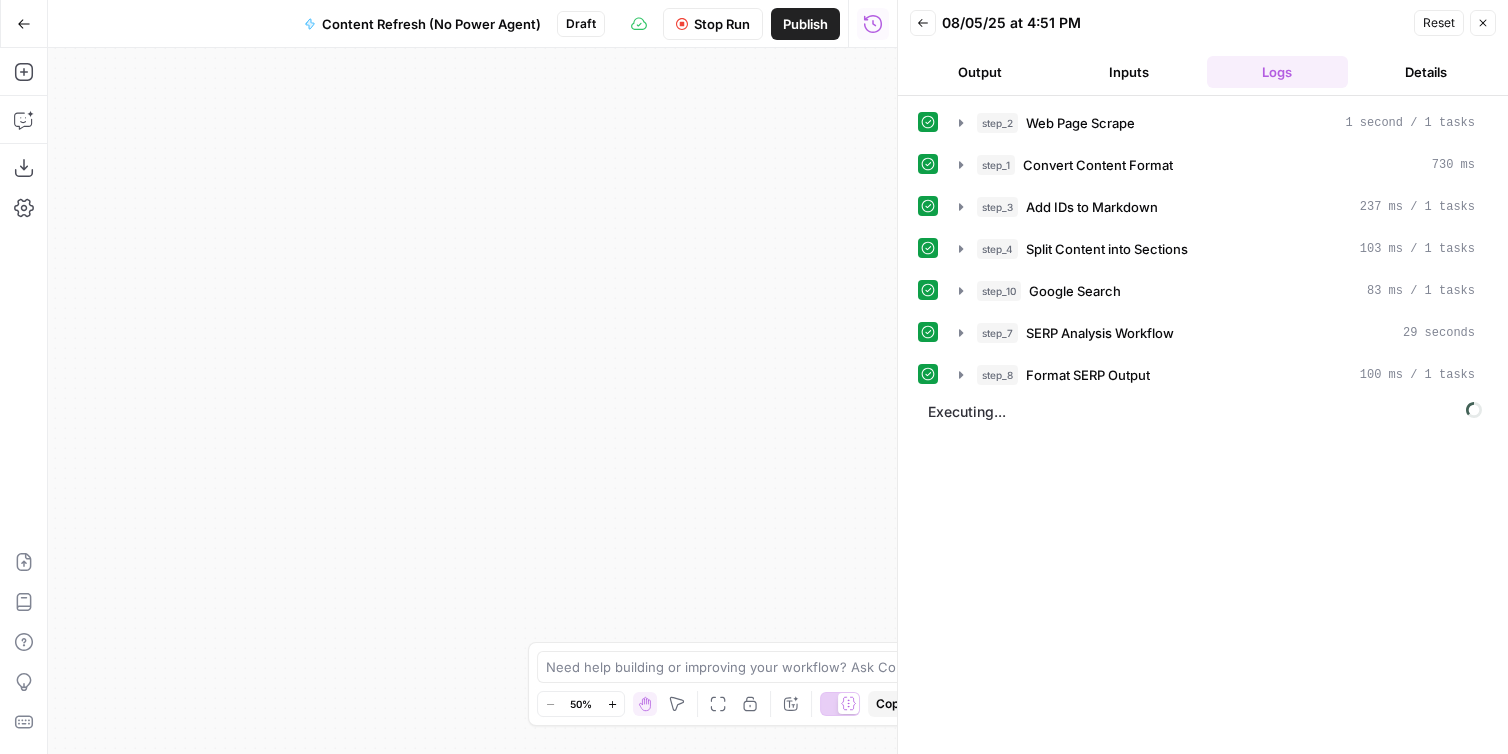 click on "**********" at bounding box center [472, 401] 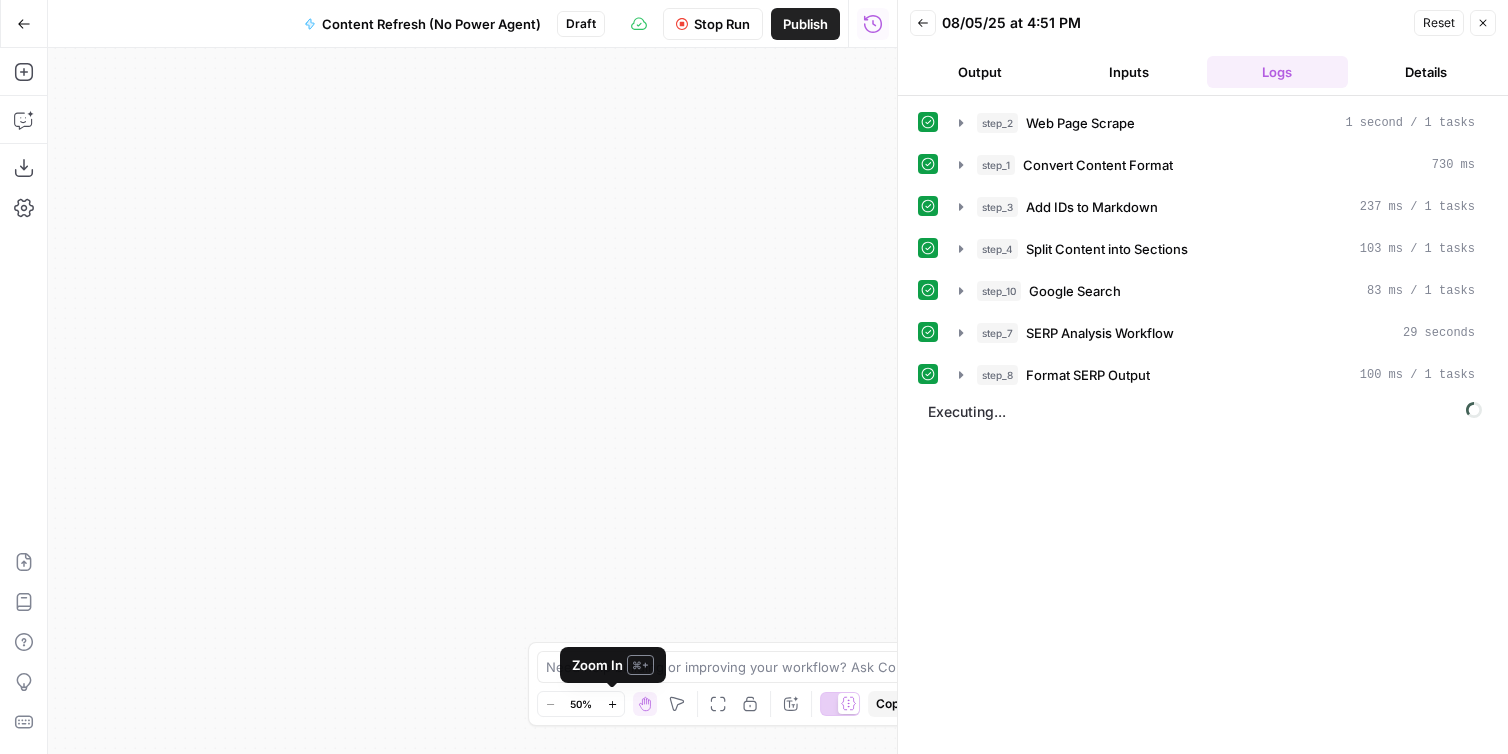 click on "Zoom In" at bounding box center (612, 704) 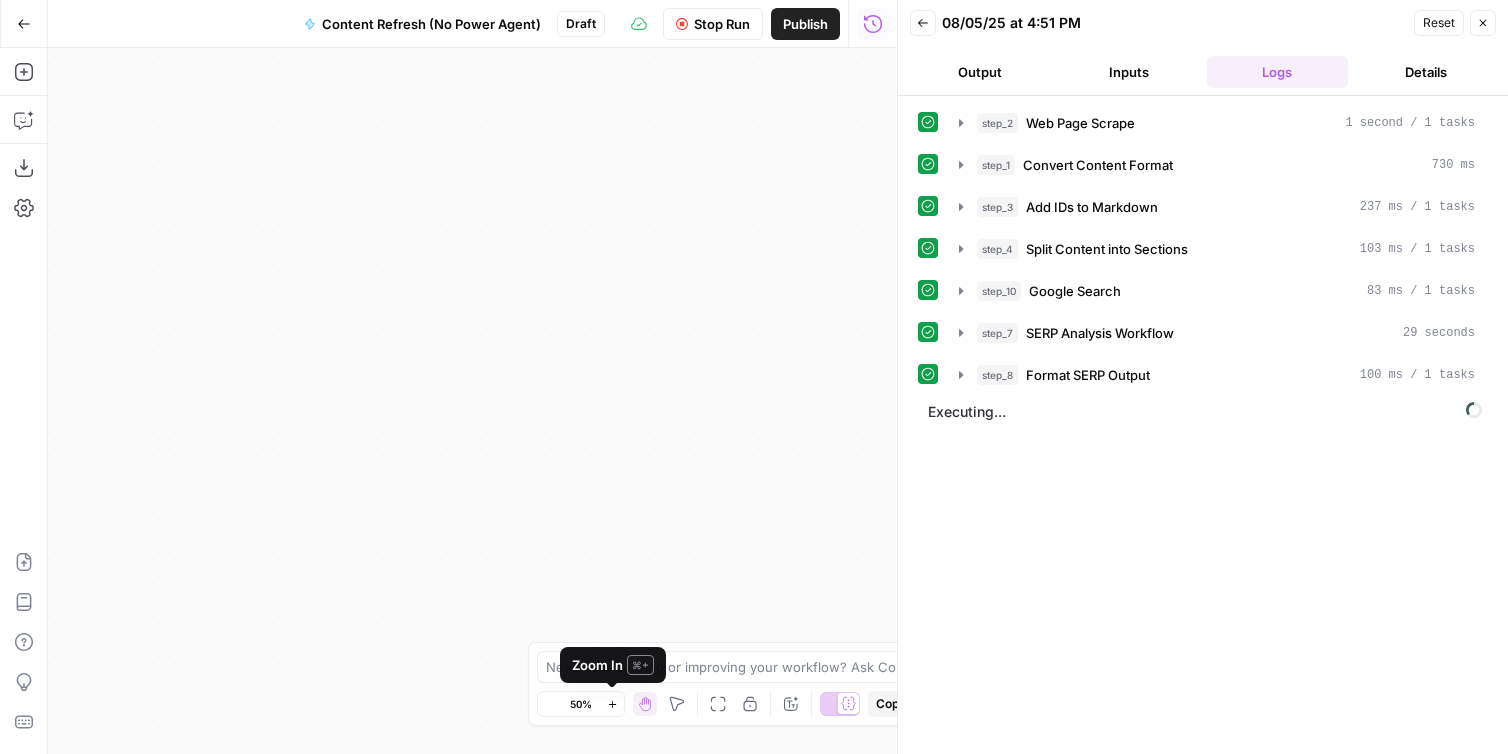 click on "Zoom In" at bounding box center (612, 704) 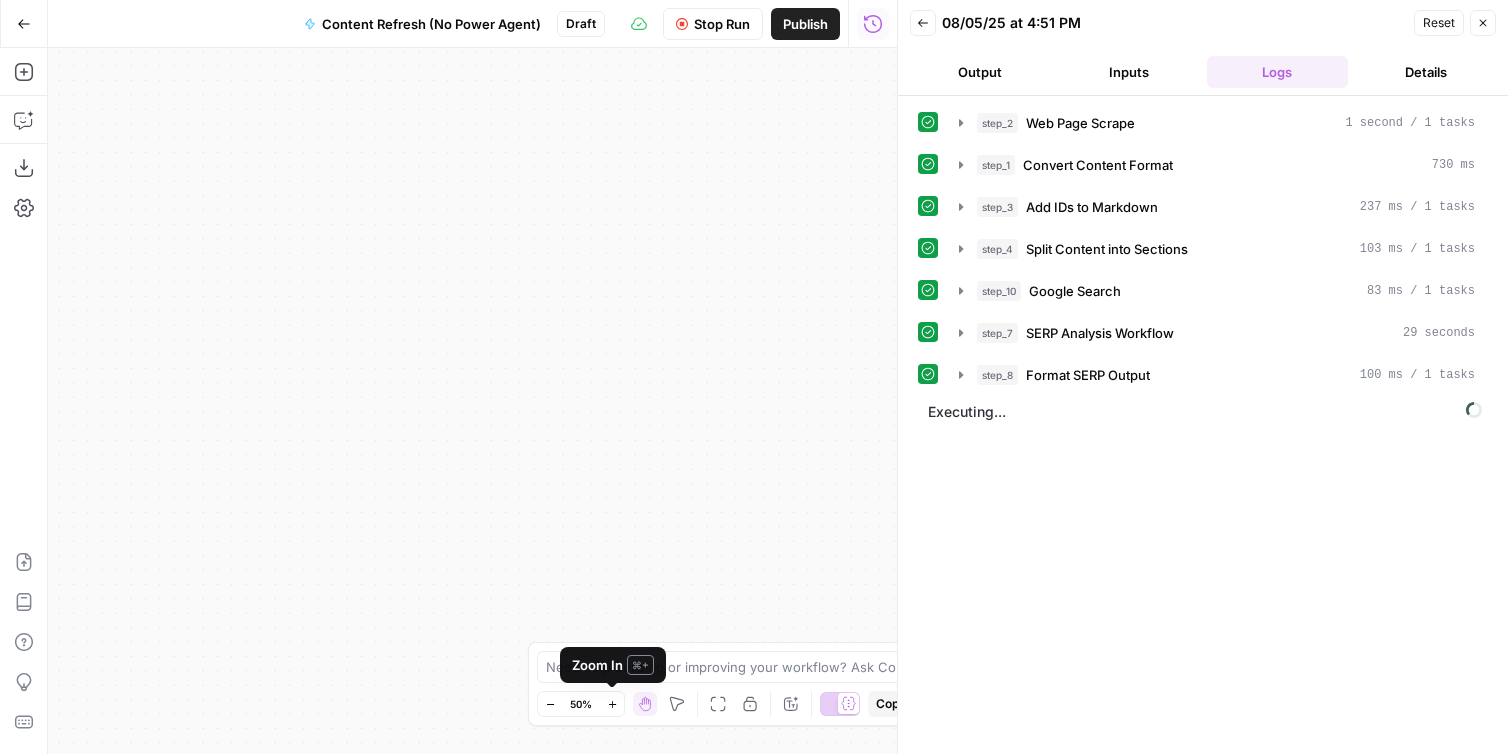 click on "Zoom In" at bounding box center [612, 704] 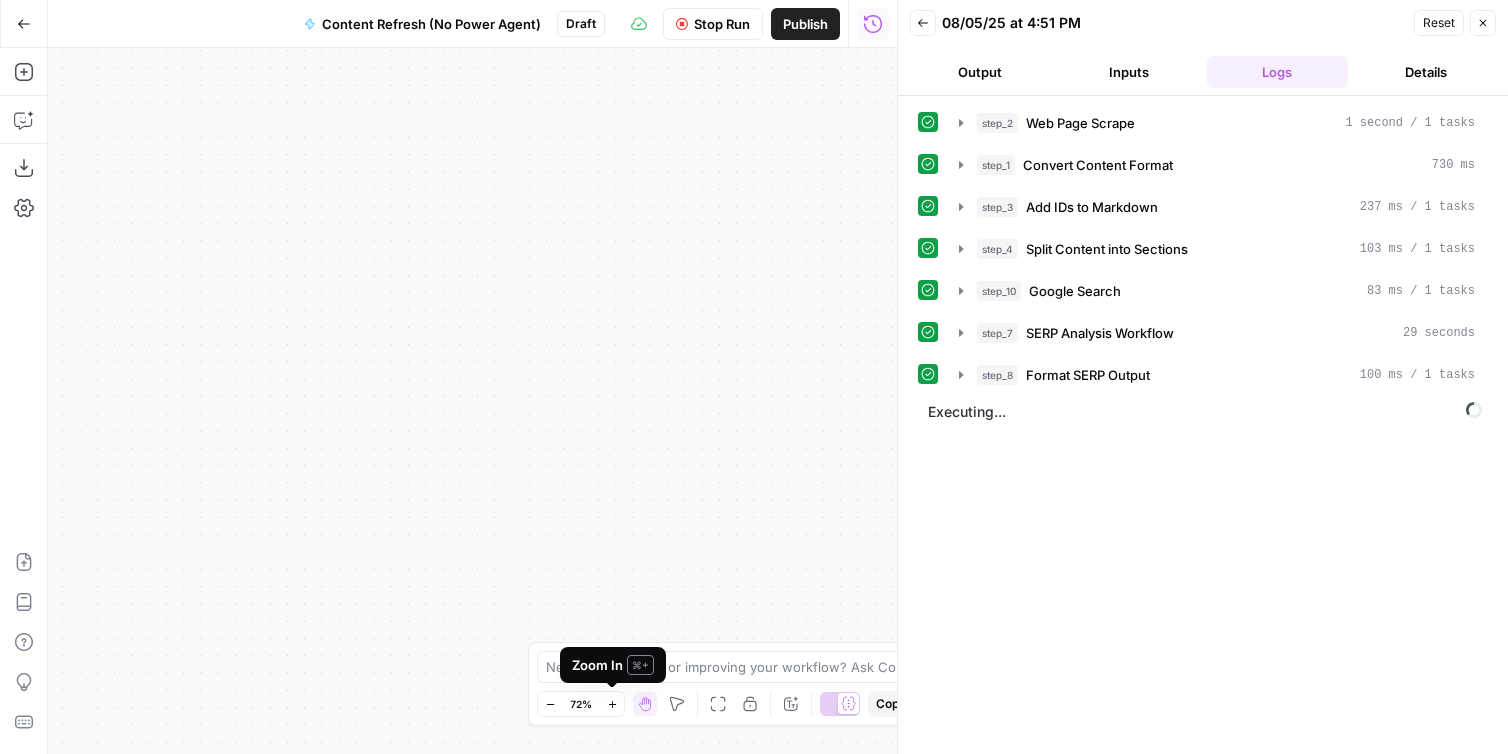 click on "Zoom In" at bounding box center [612, 704] 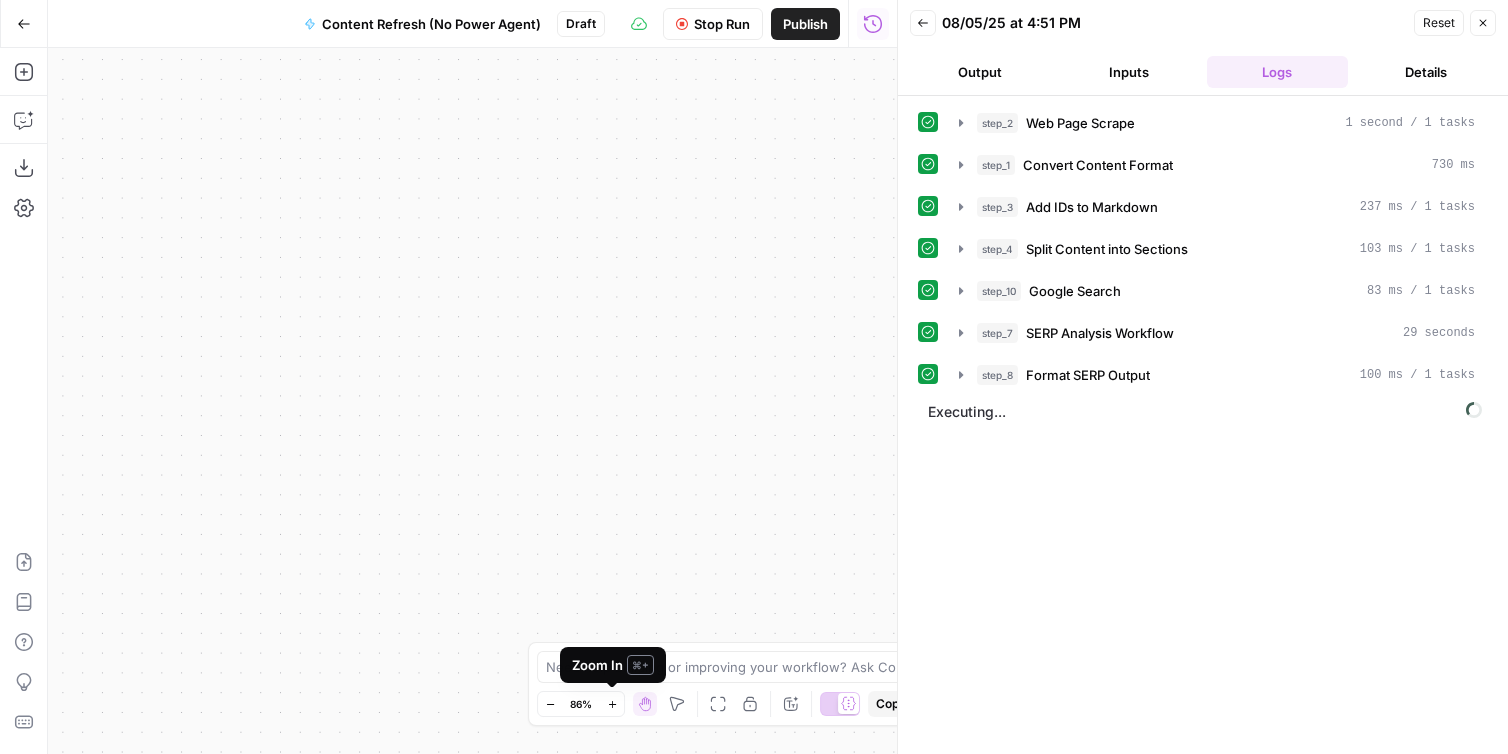 click on "Zoom In" at bounding box center [612, 704] 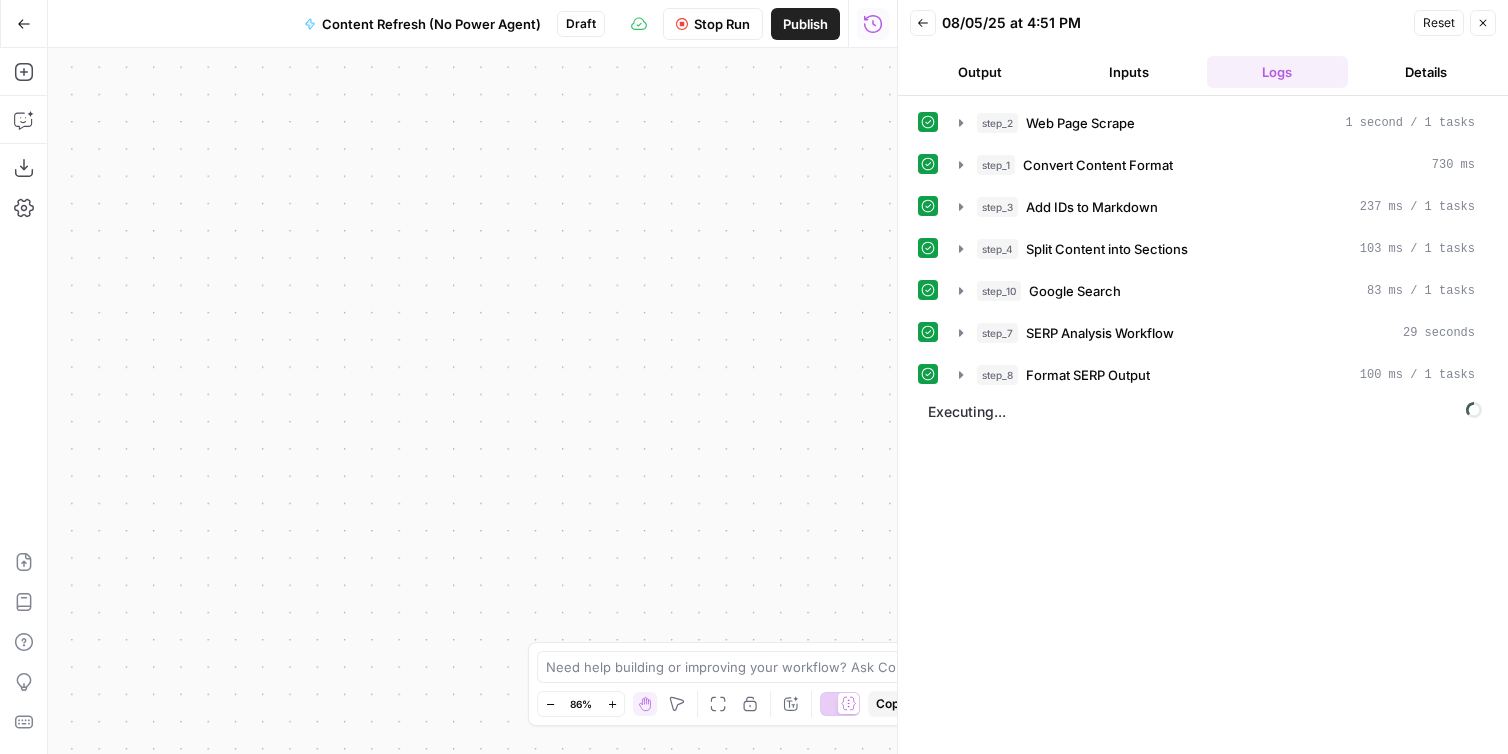 click on "Zoom In" at bounding box center (612, 704) 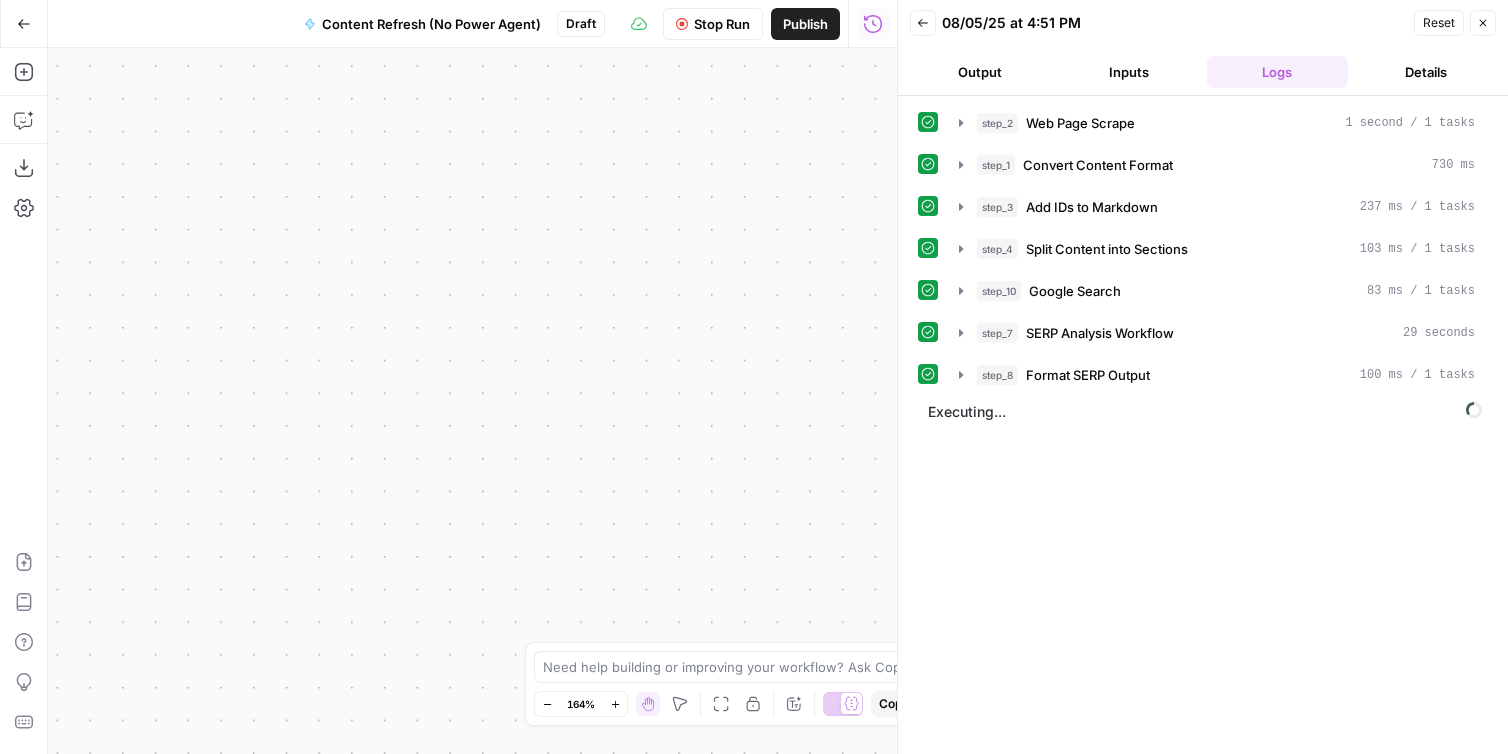 click on "164%" at bounding box center [581, 704] 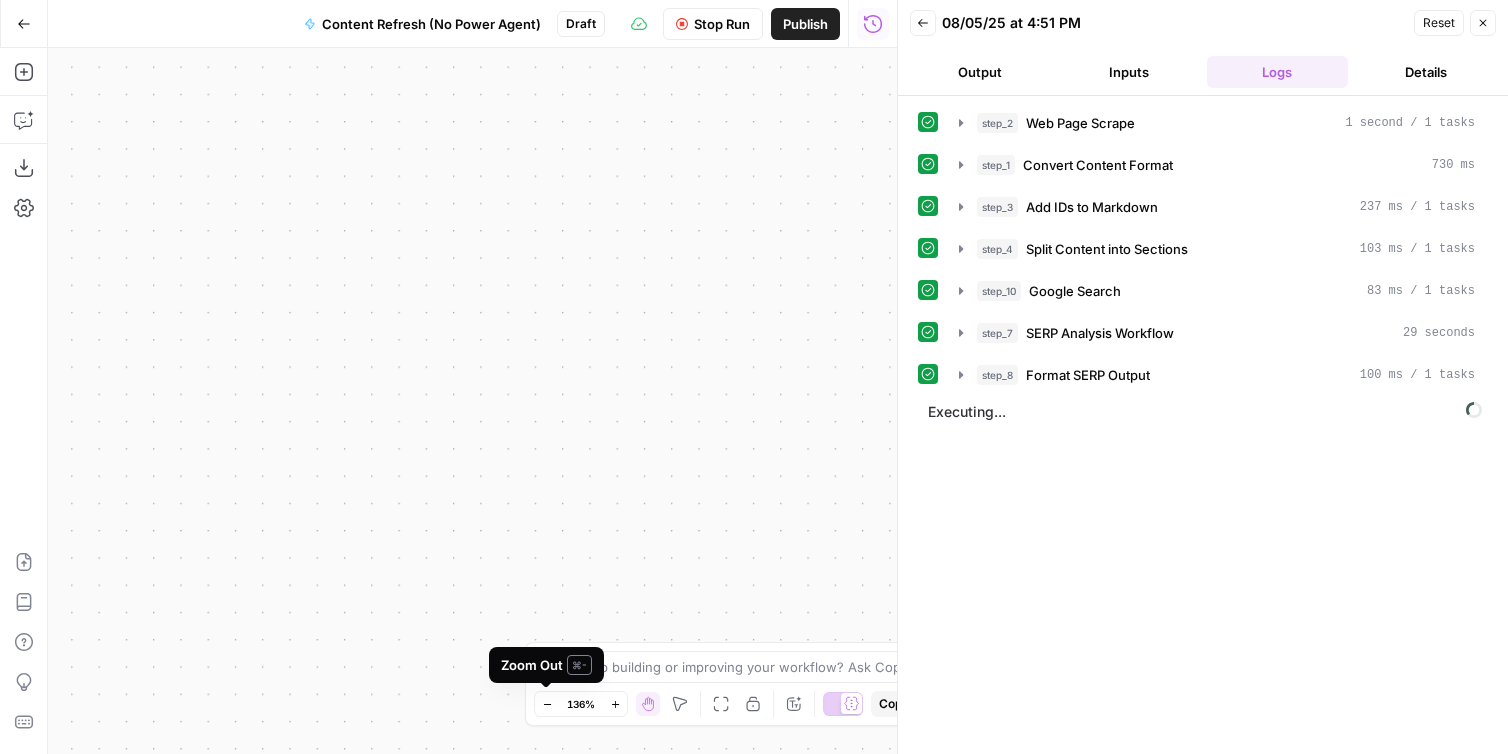 click on "Zoom Out" at bounding box center [547, 704] 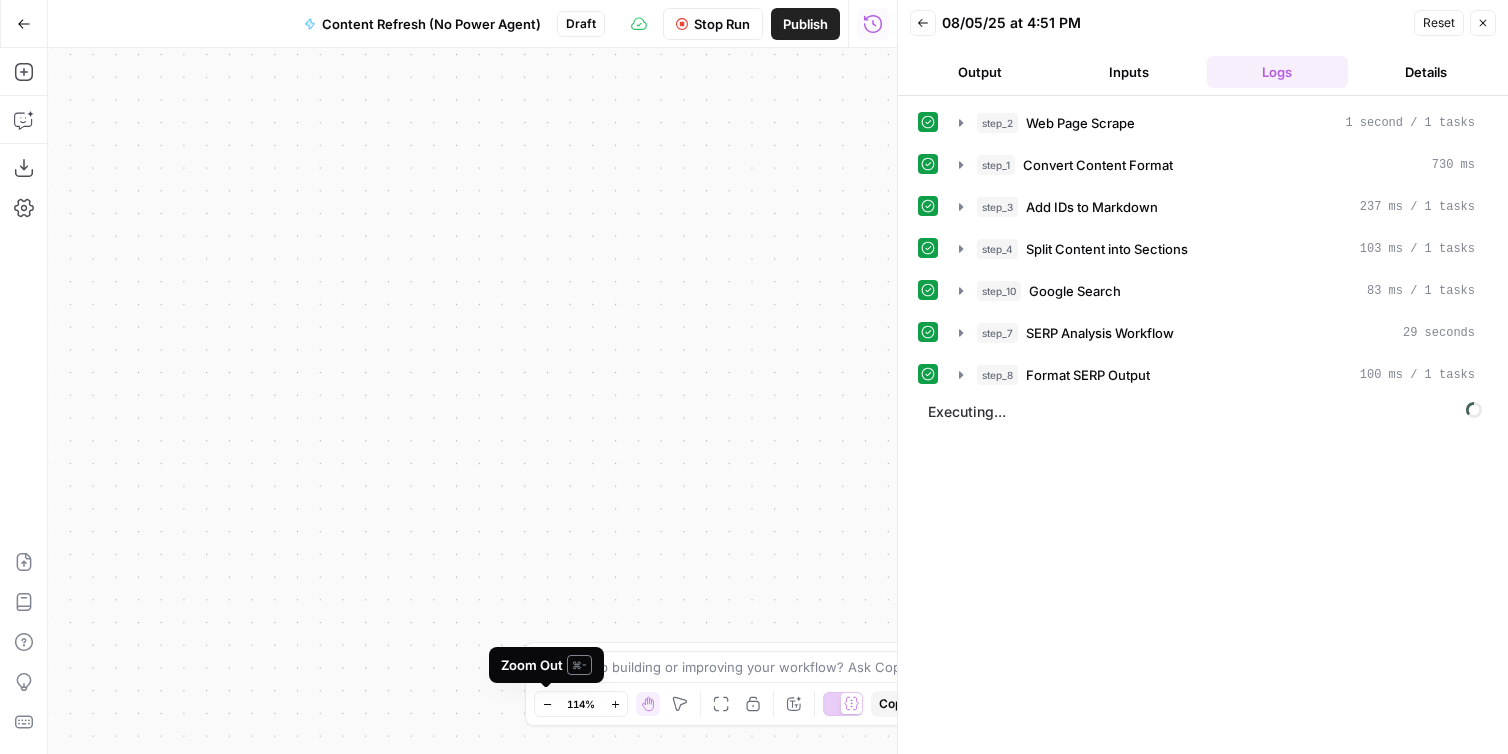 click on "Zoom Out" at bounding box center [547, 704] 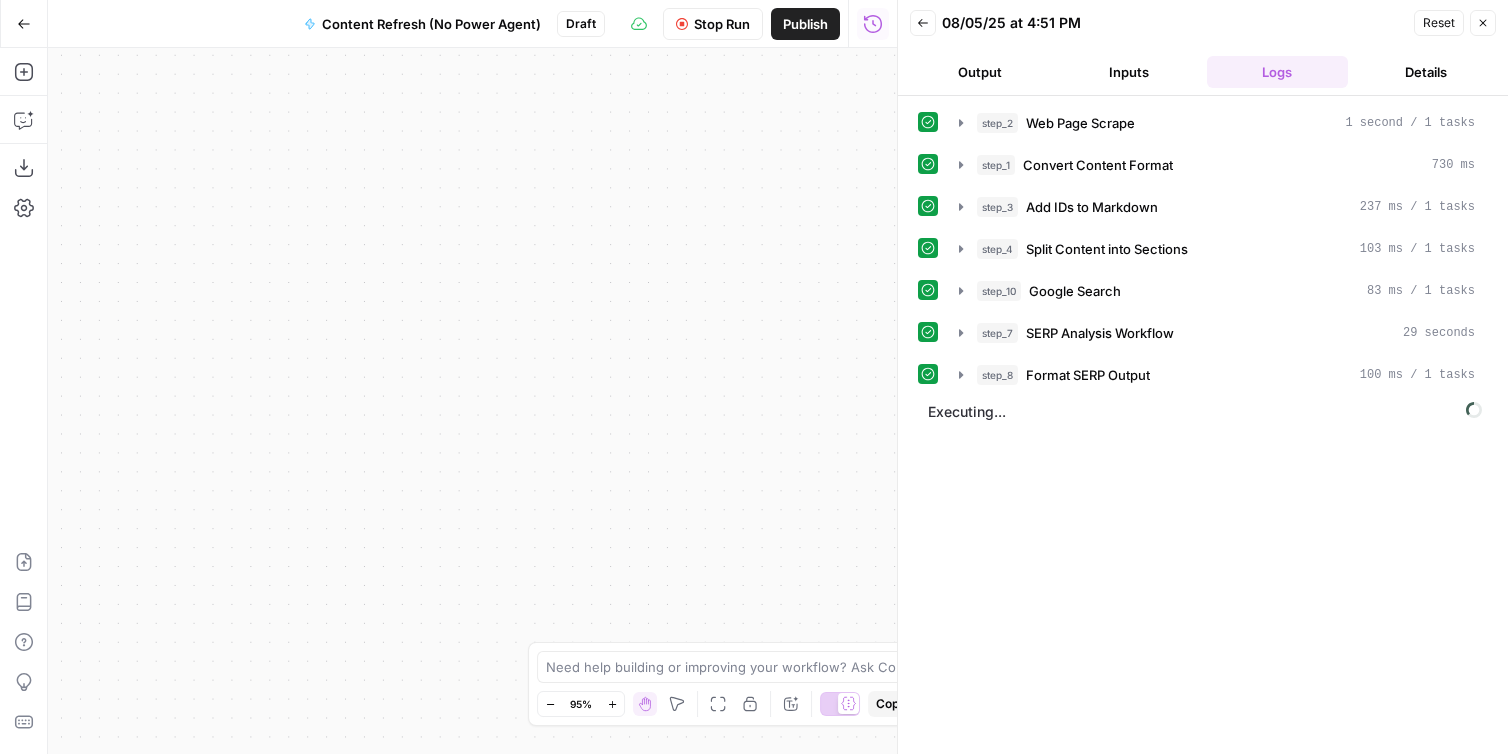click on "Zoom In" at bounding box center [612, 704] 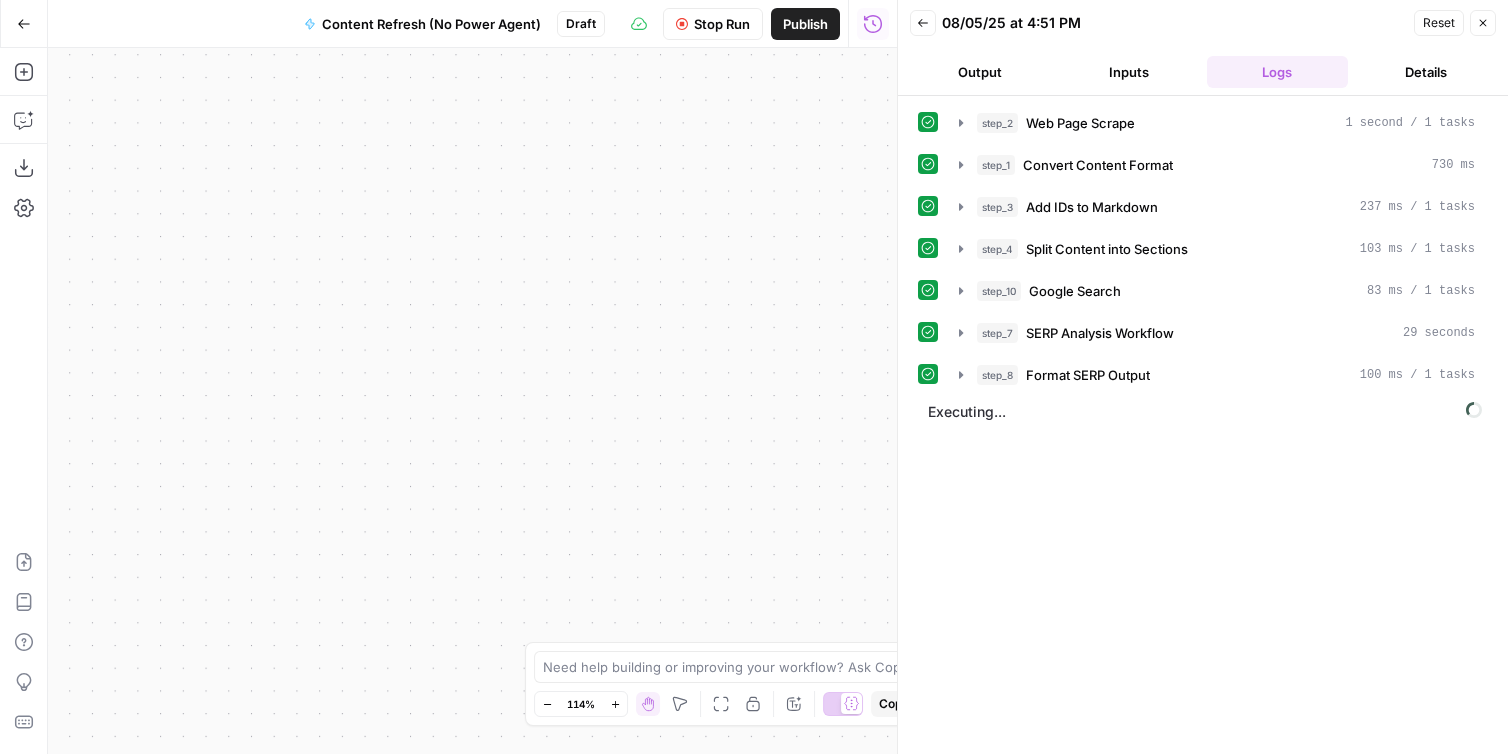 click on "**********" at bounding box center [472, 401] 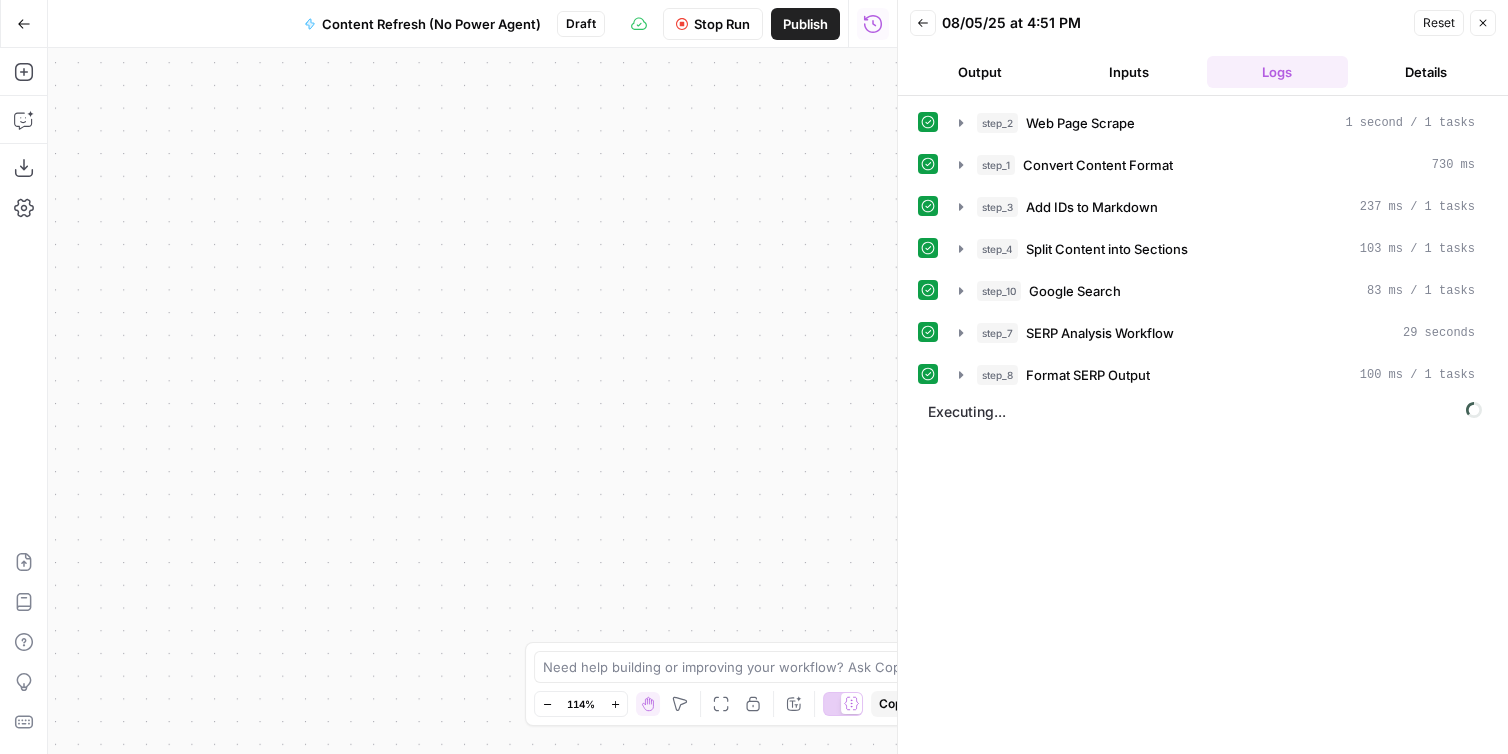 click on "**********" at bounding box center [472, 401] 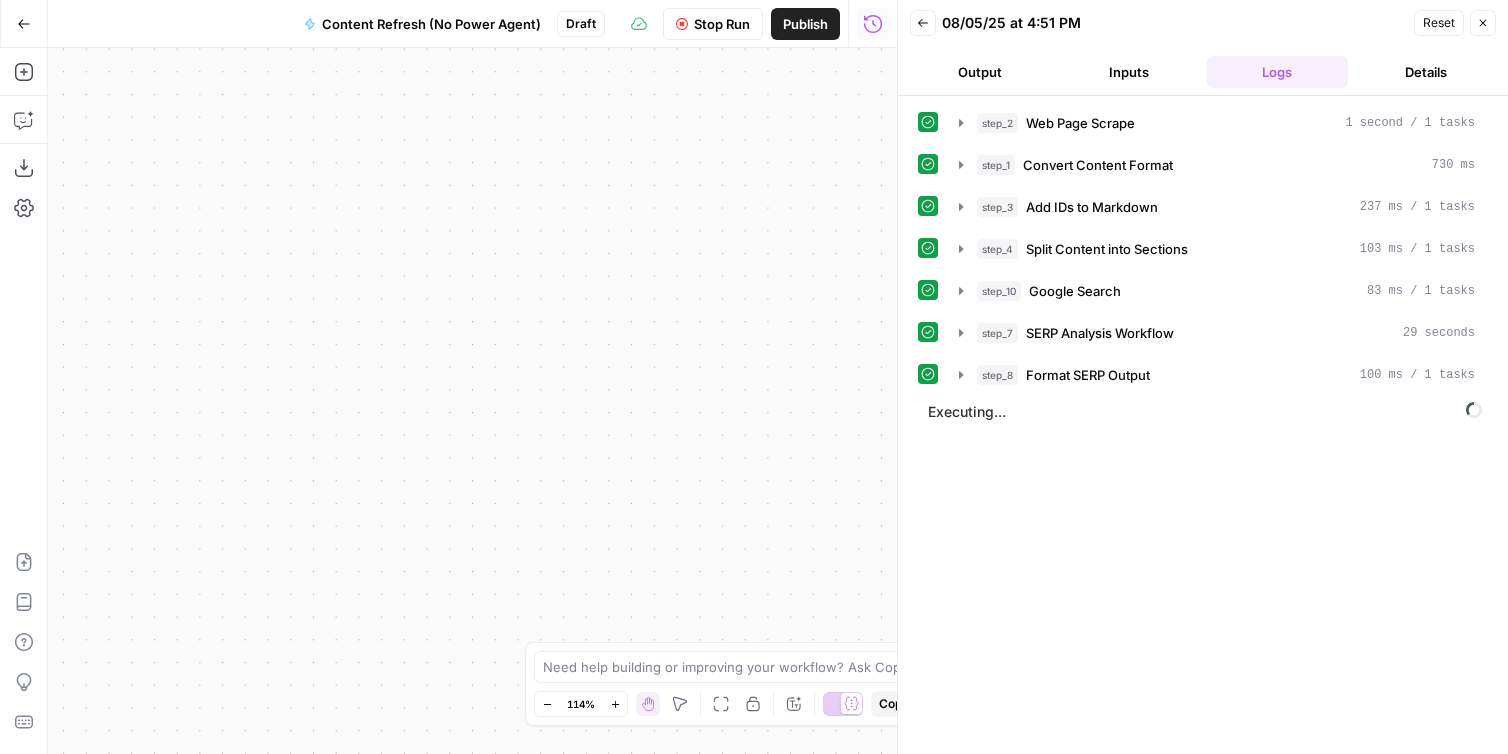 drag, startPoint x: 641, startPoint y: 287, endPoint x: 635, endPoint y: 492, distance: 205.08778 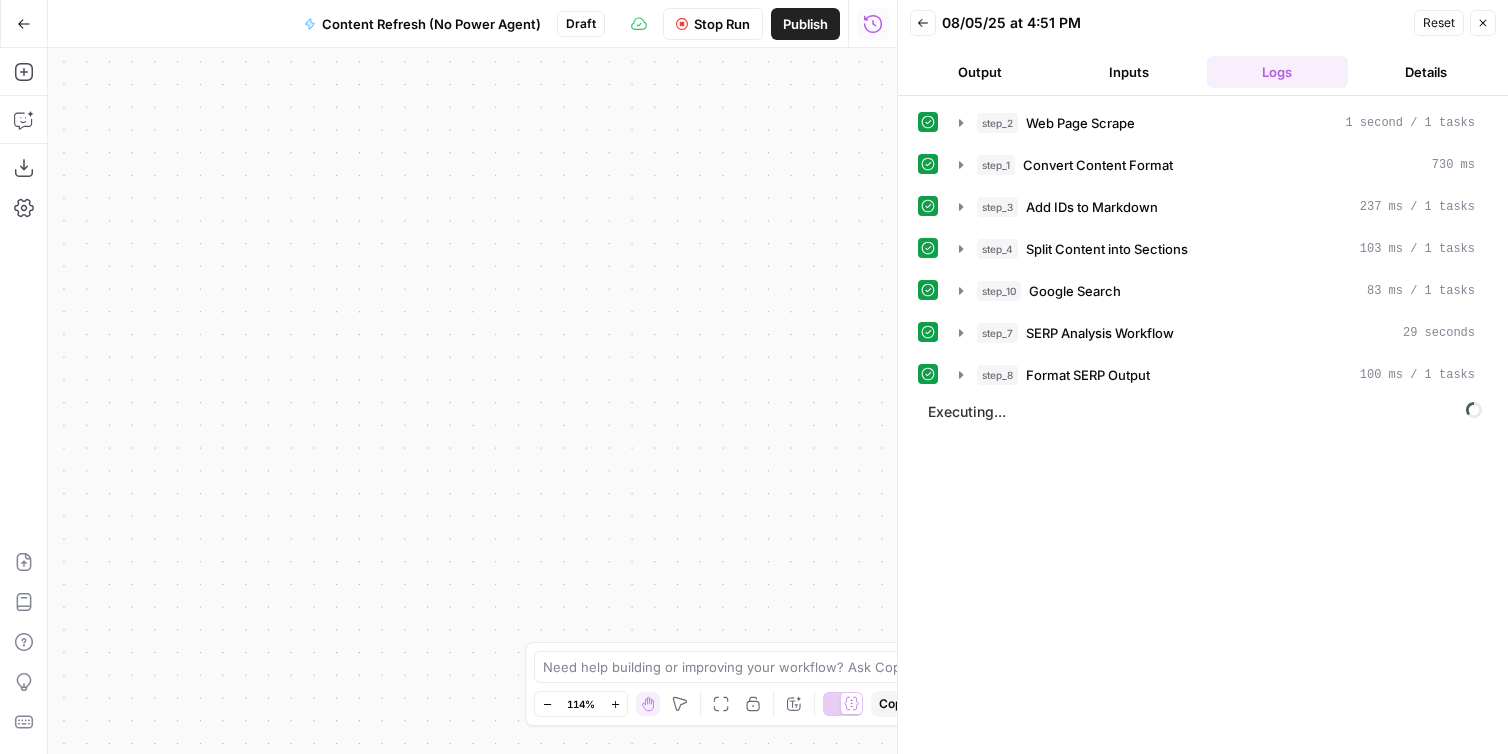 drag, startPoint x: 585, startPoint y: 92, endPoint x: 537, endPoint y: 128, distance: 60 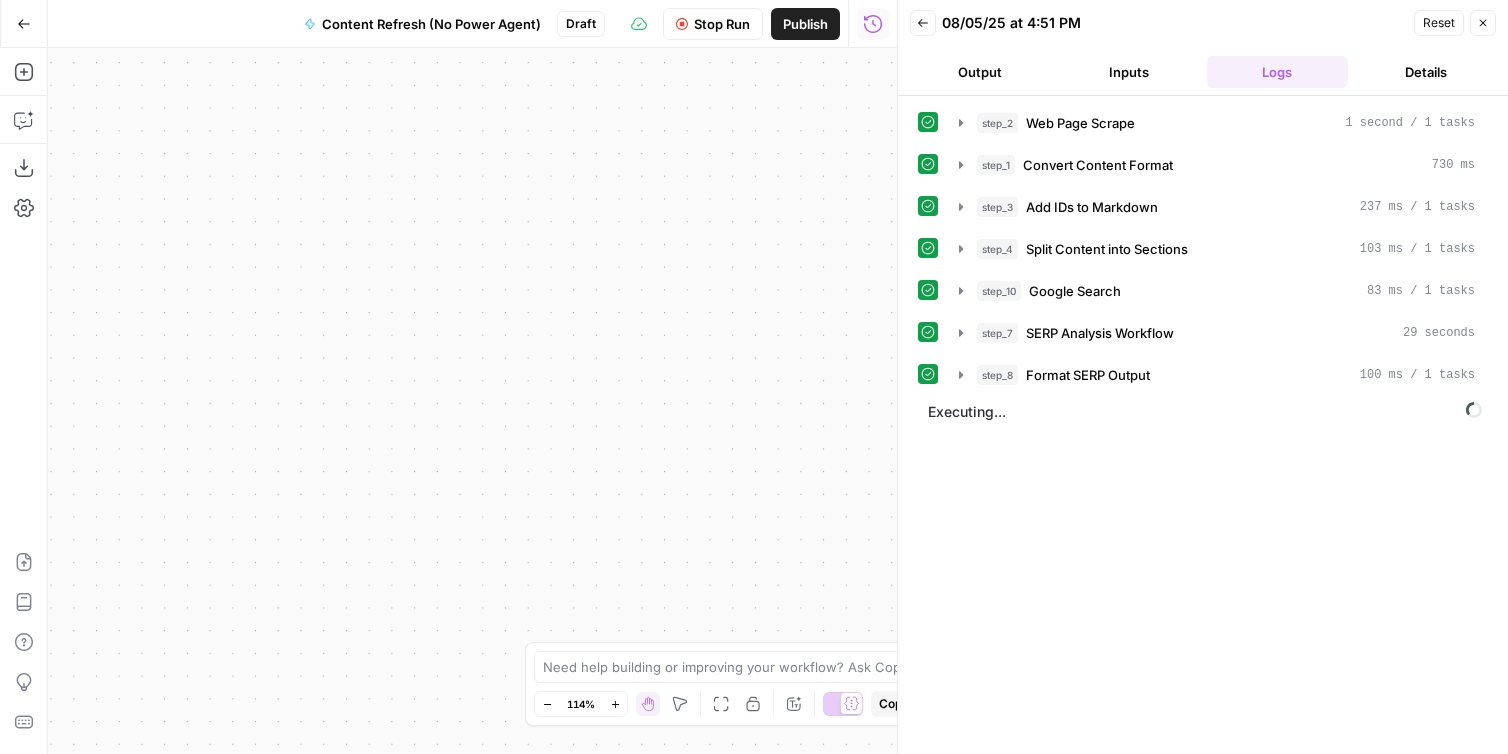 drag, startPoint x: 243, startPoint y: 511, endPoint x: 884, endPoint y: 175, distance: 723.72437 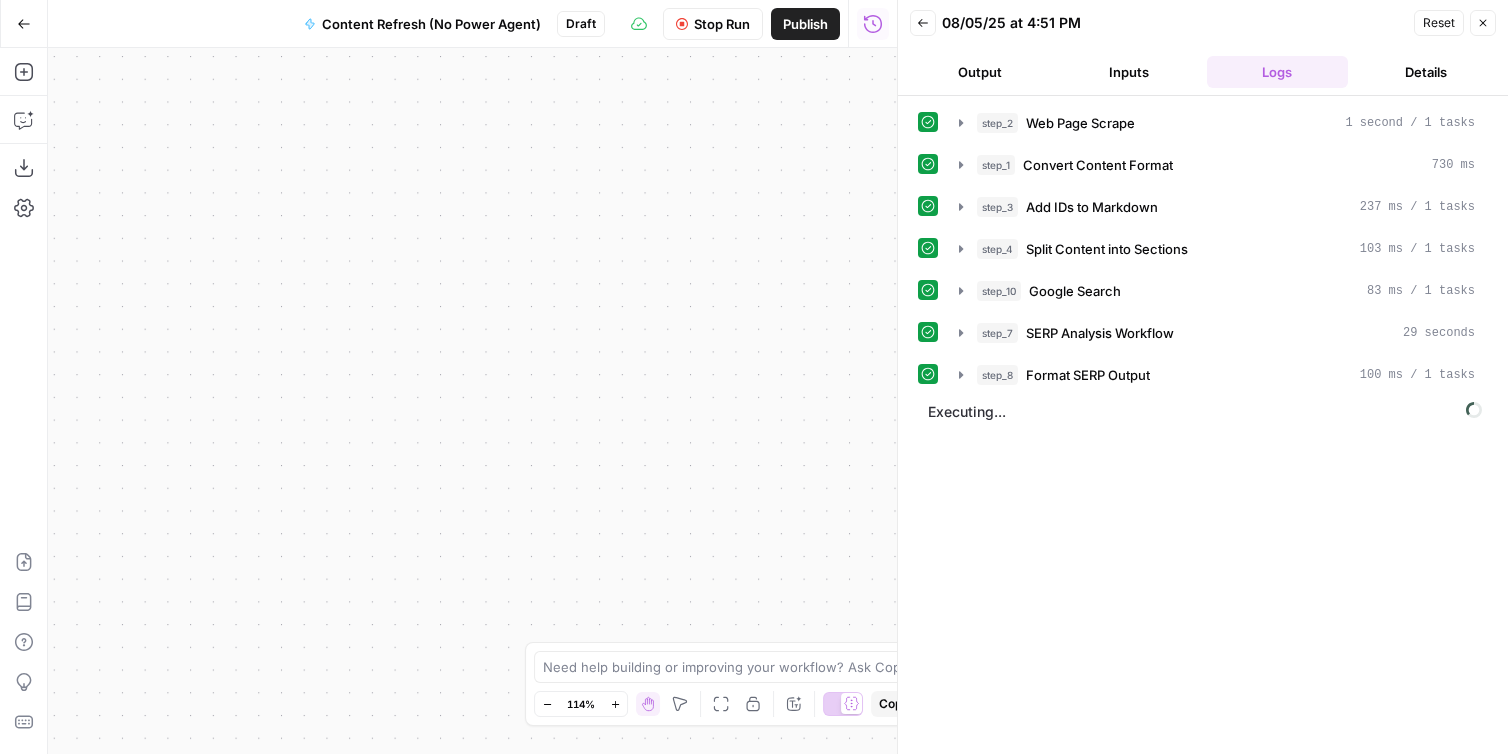 drag, startPoint x: 222, startPoint y: 599, endPoint x: -4, endPoint y: 346, distance: 339.2418 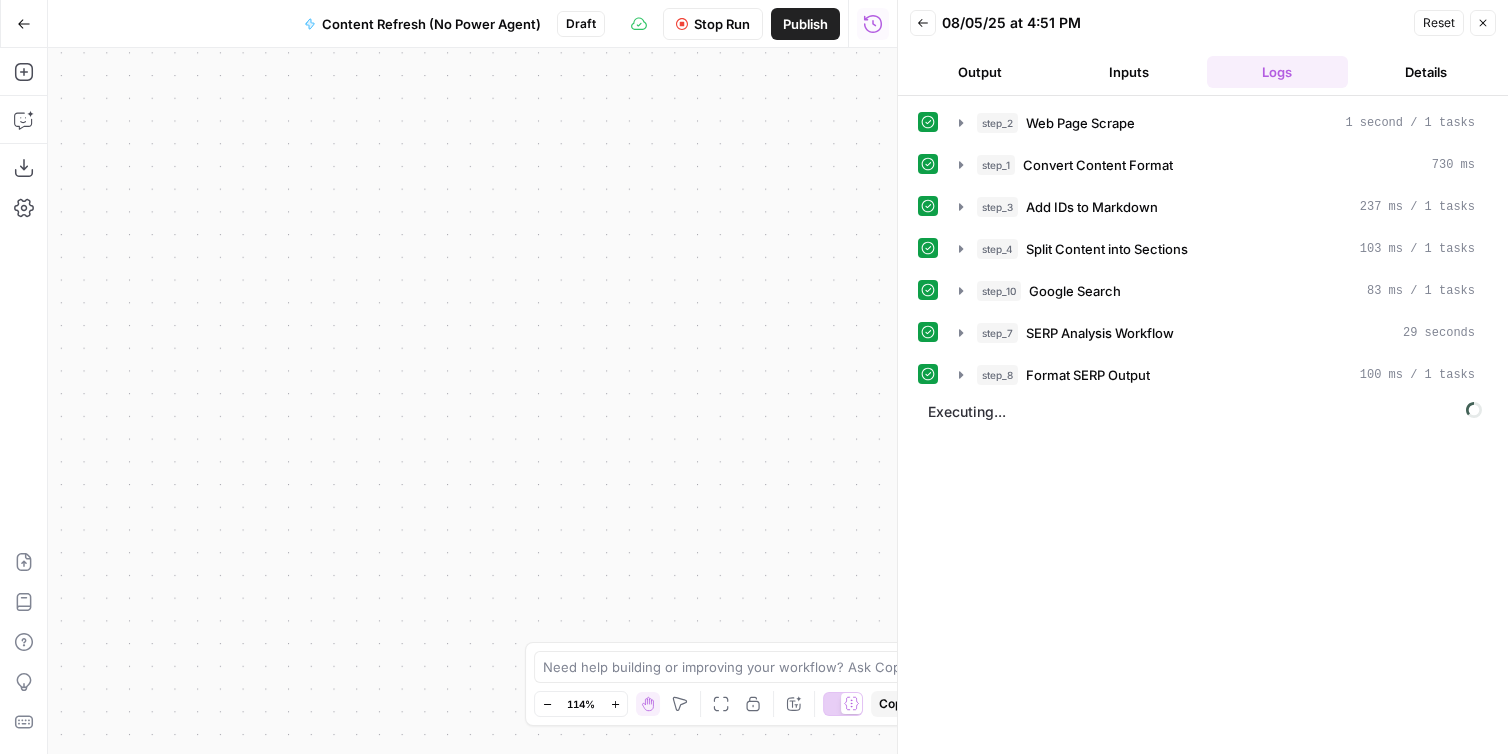 drag, startPoint x: 682, startPoint y: 398, endPoint x: 128, endPoint y: 417, distance: 554.32574 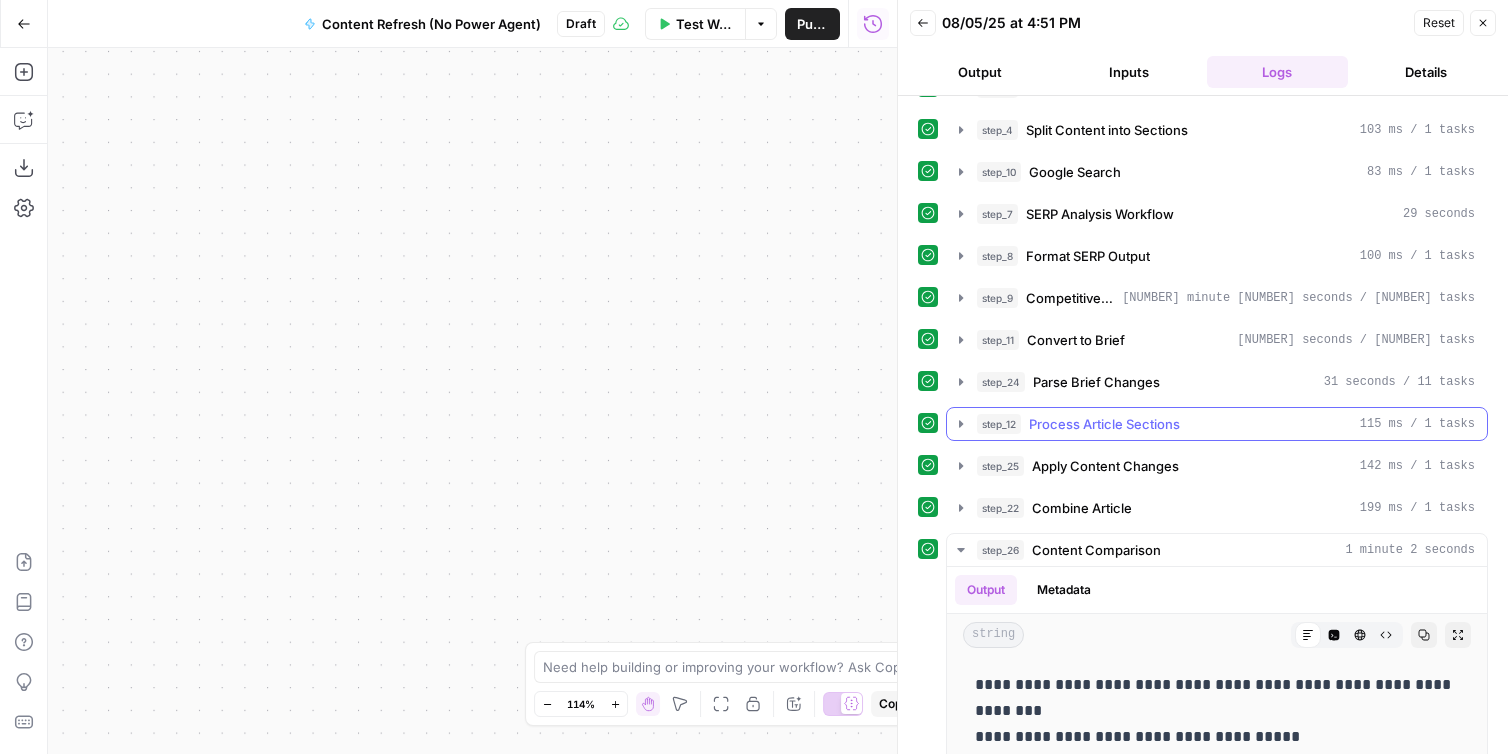 scroll, scrollTop: 443, scrollLeft: 0, axis: vertical 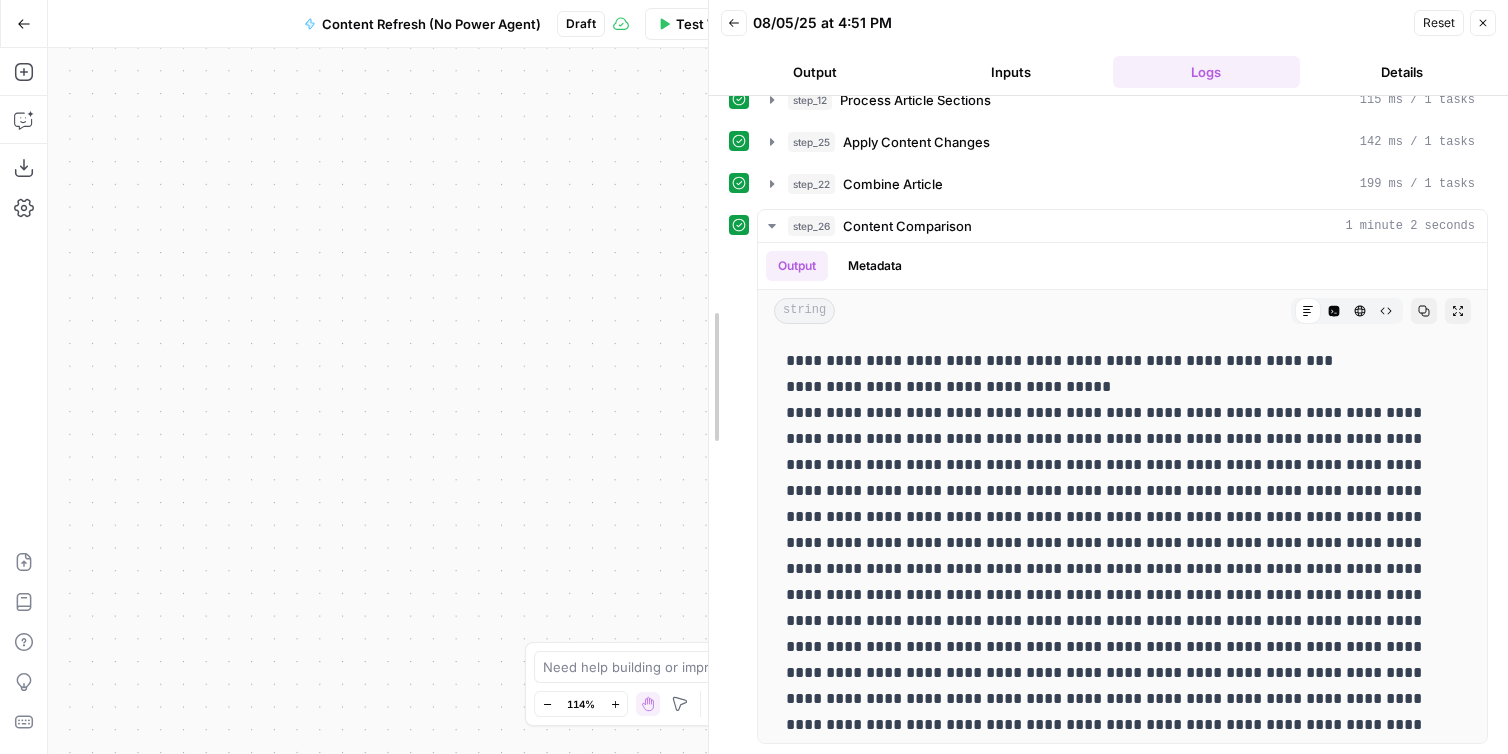 drag, startPoint x: 797, startPoint y: 78, endPoint x: 622, endPoint y: 94, distance: 175.7299 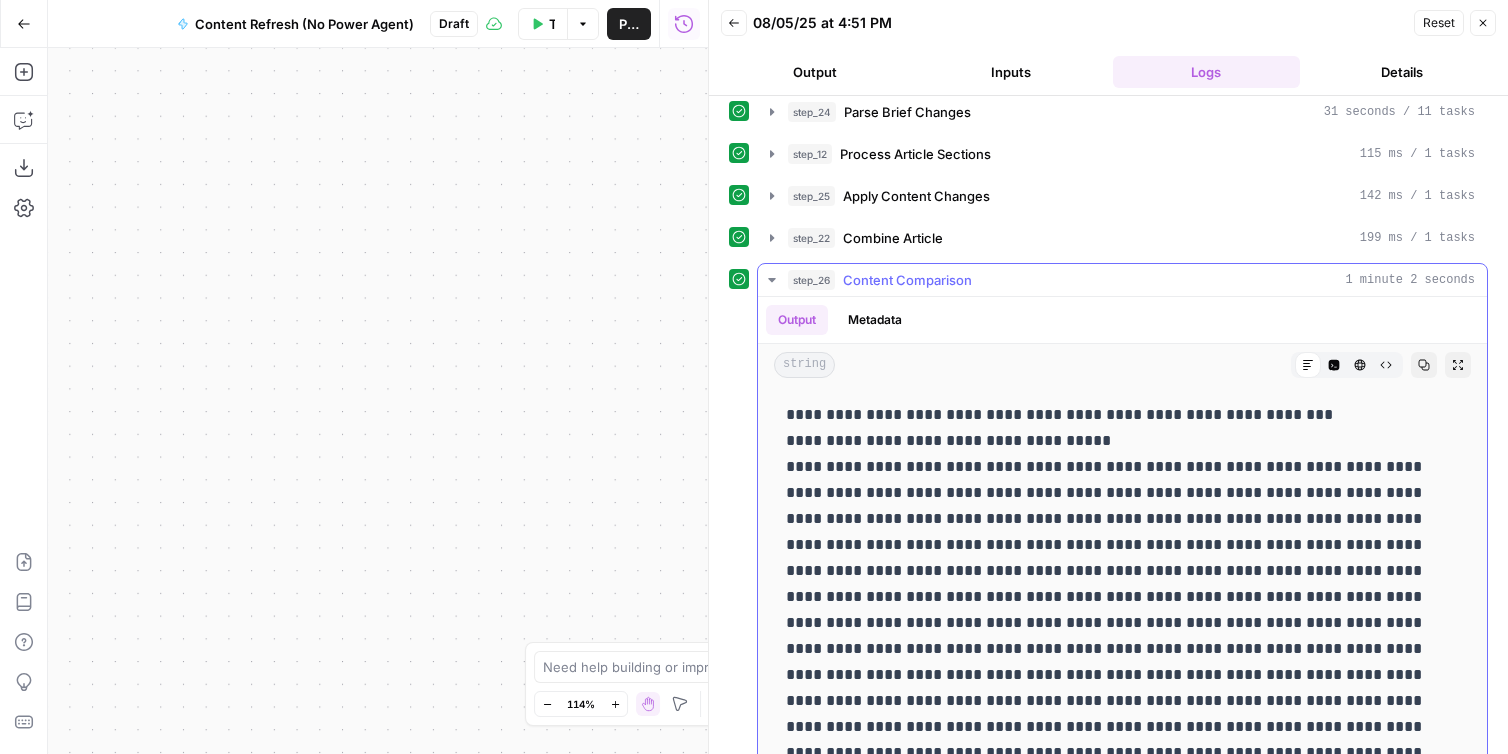 scroll, scrollTop: 423, scrollLeft: 0, axis: vertical 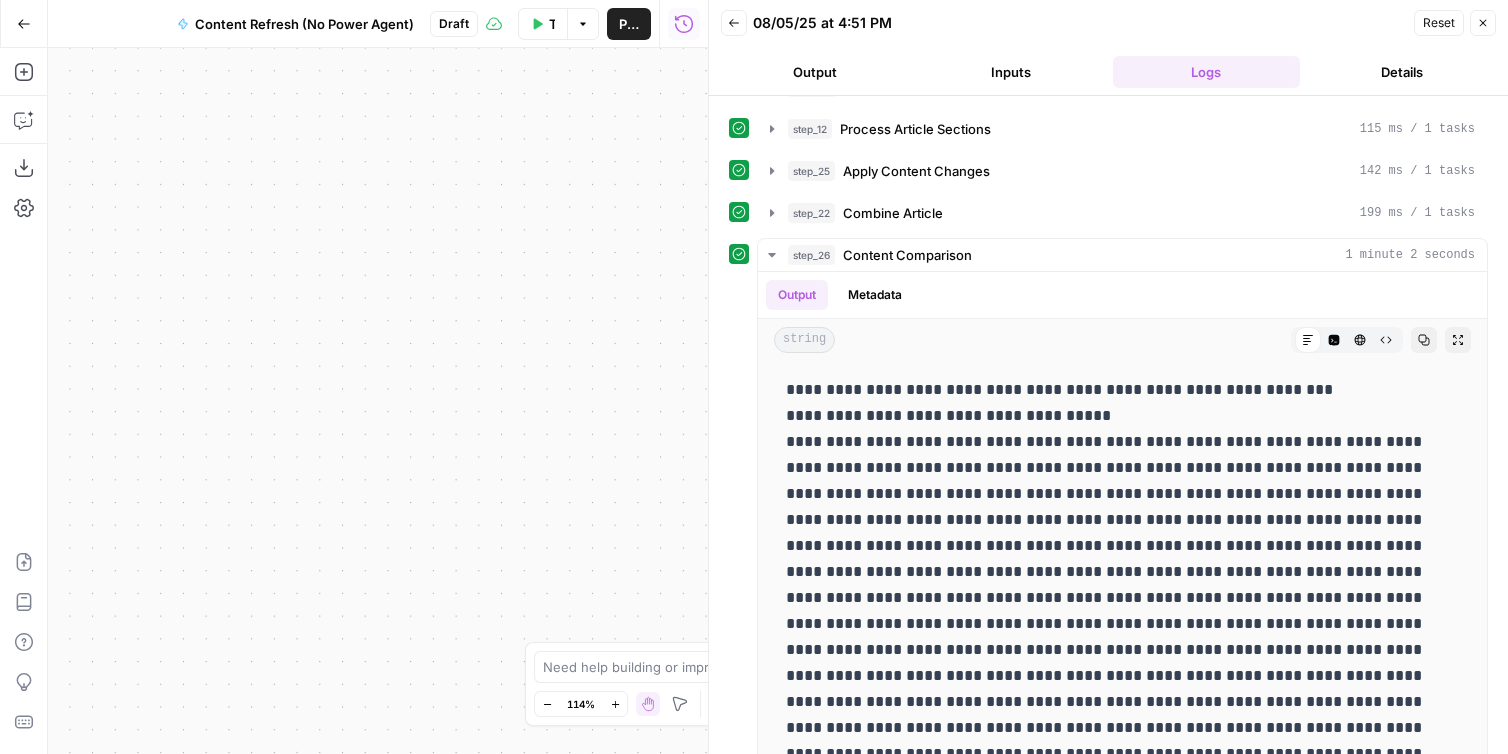drag, startPoint x: 1499, startPoint y: 405, endPoint x: 1484, endPoint y: 367, distance: 40.853397 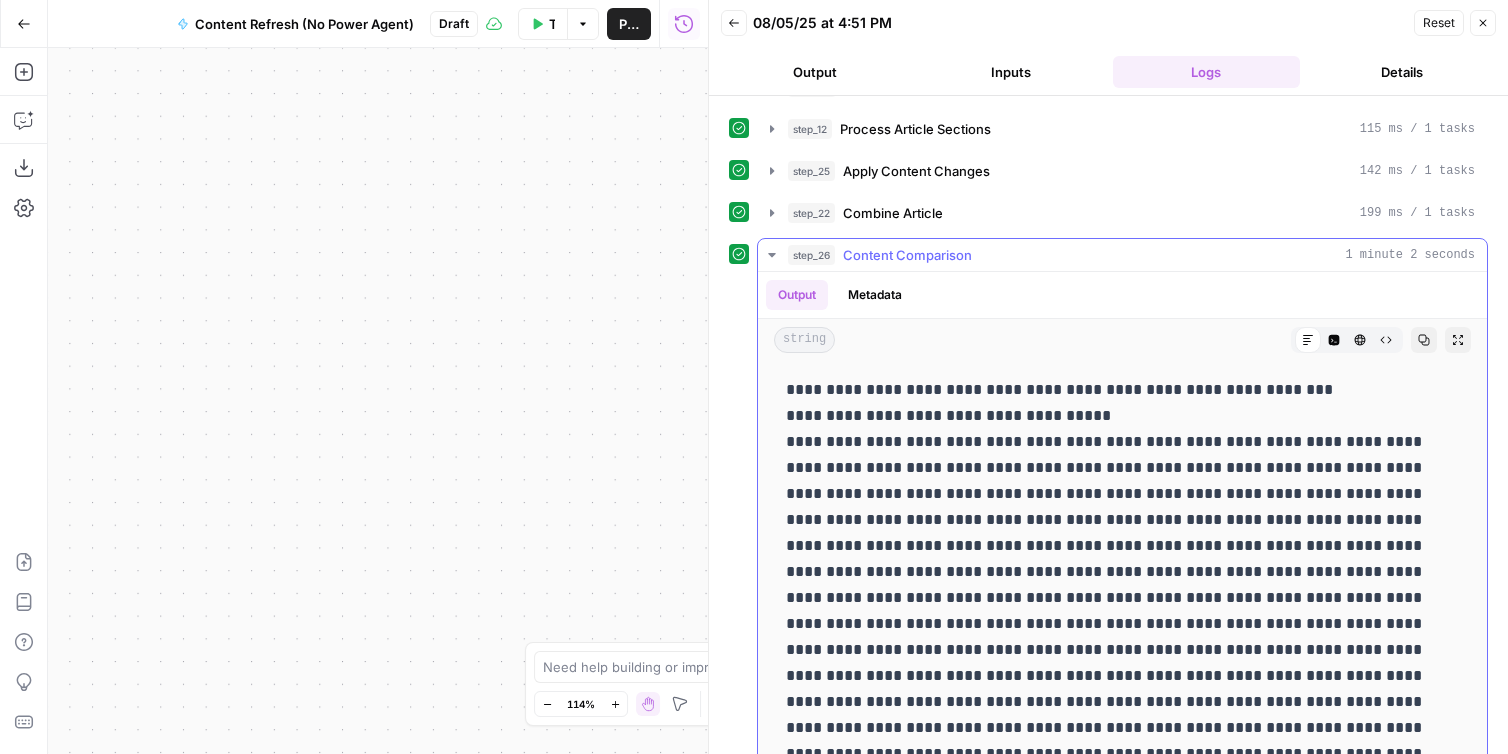 click 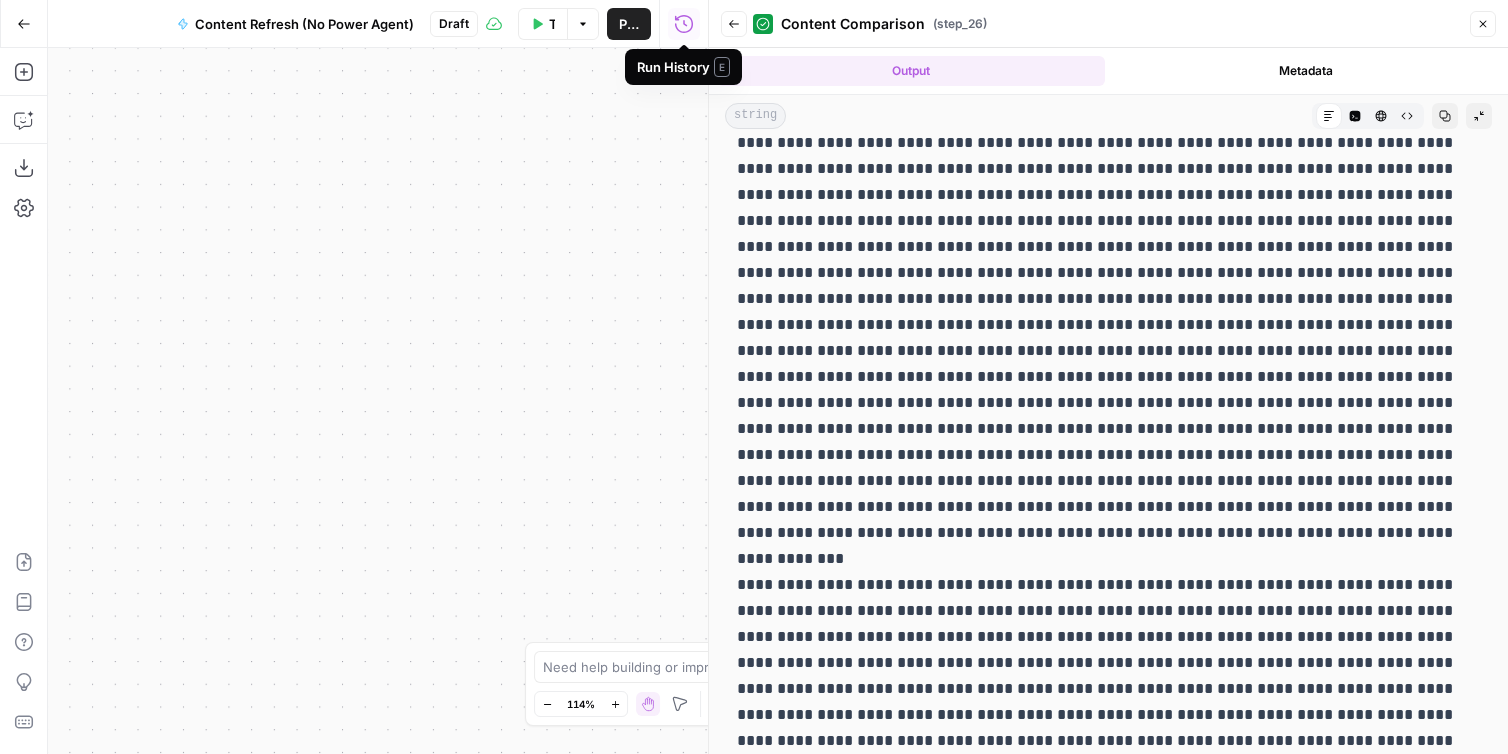 scroll, scrollTop: 0, scrollLeft: 0, axis: both 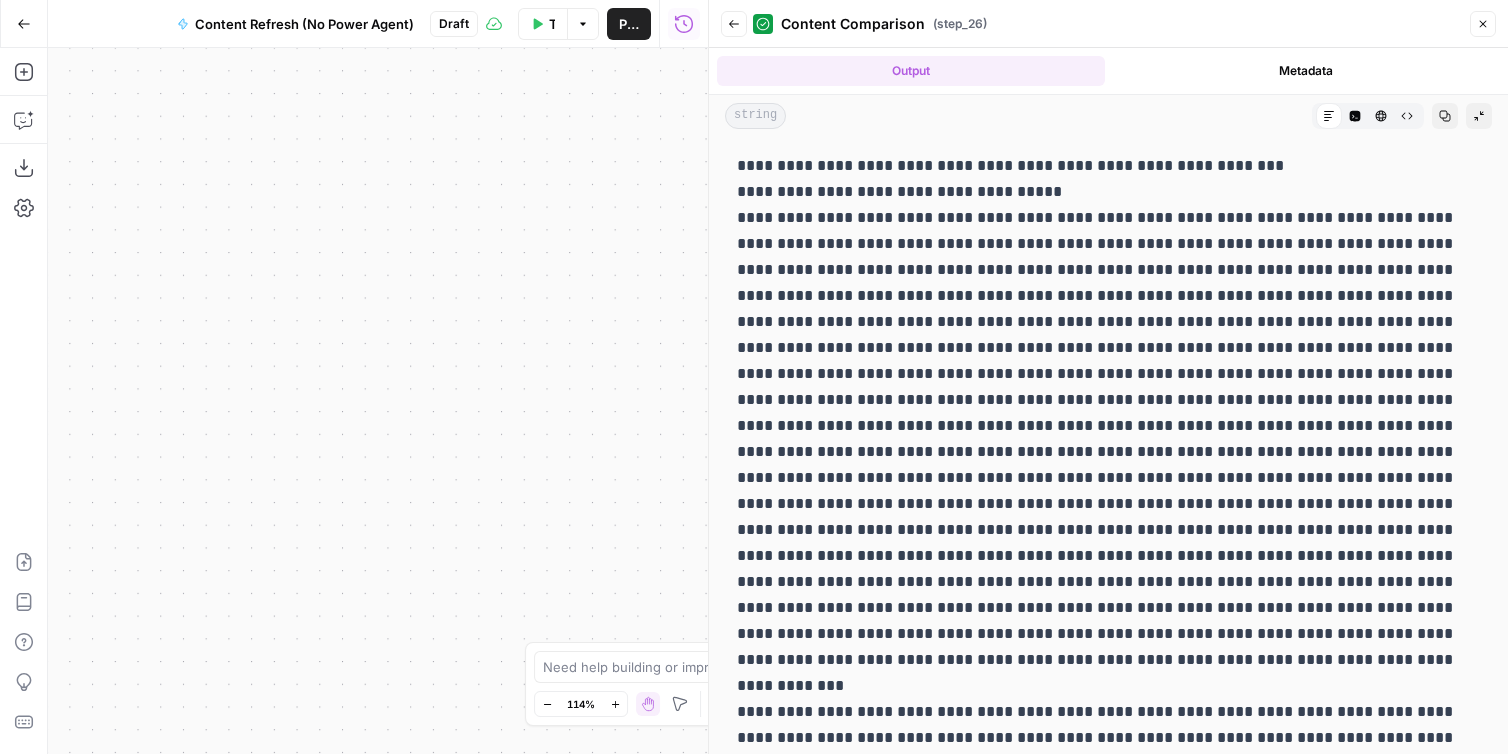 drag, startPoint x: 746, startPoint y: 167, endPoint x: 1105, endPoint y: 717, distance: 656.796 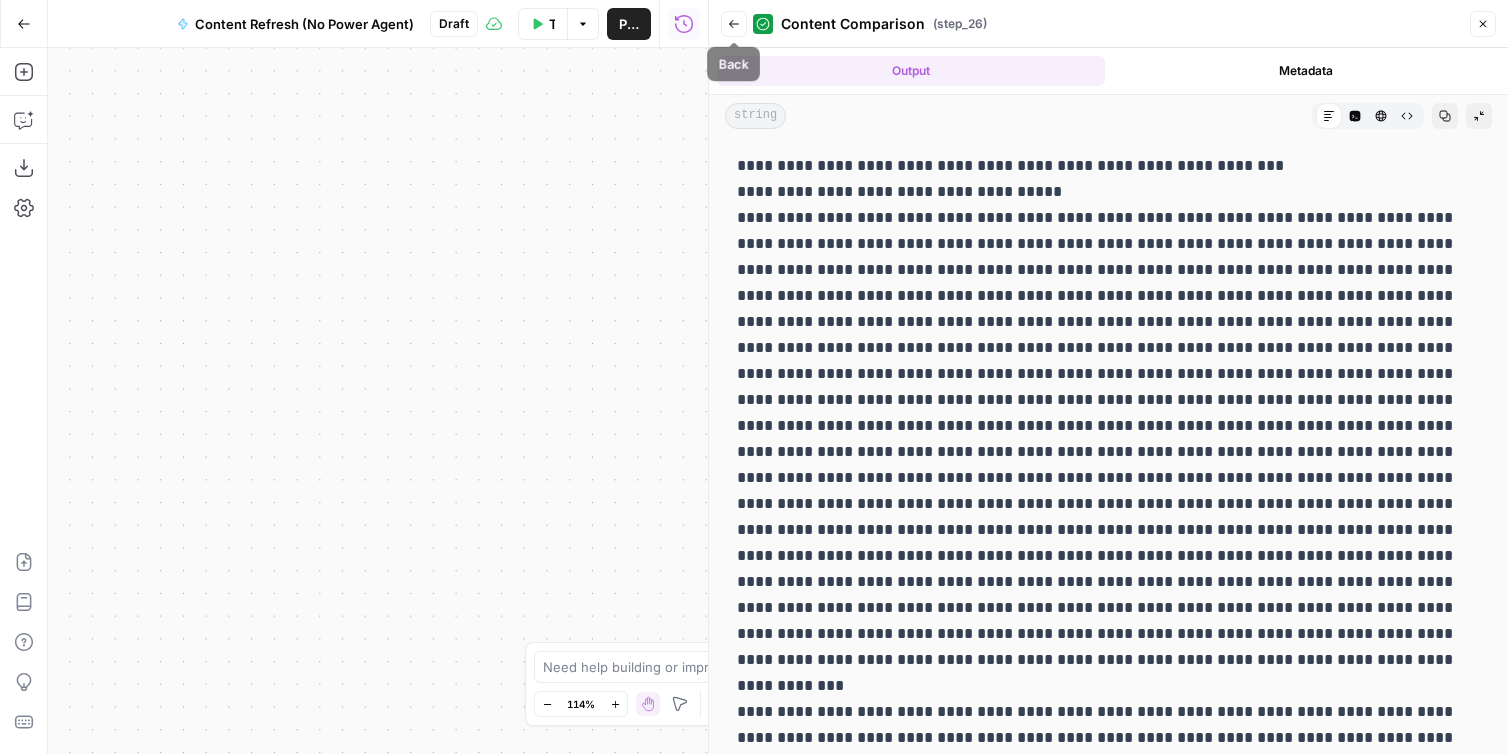 click 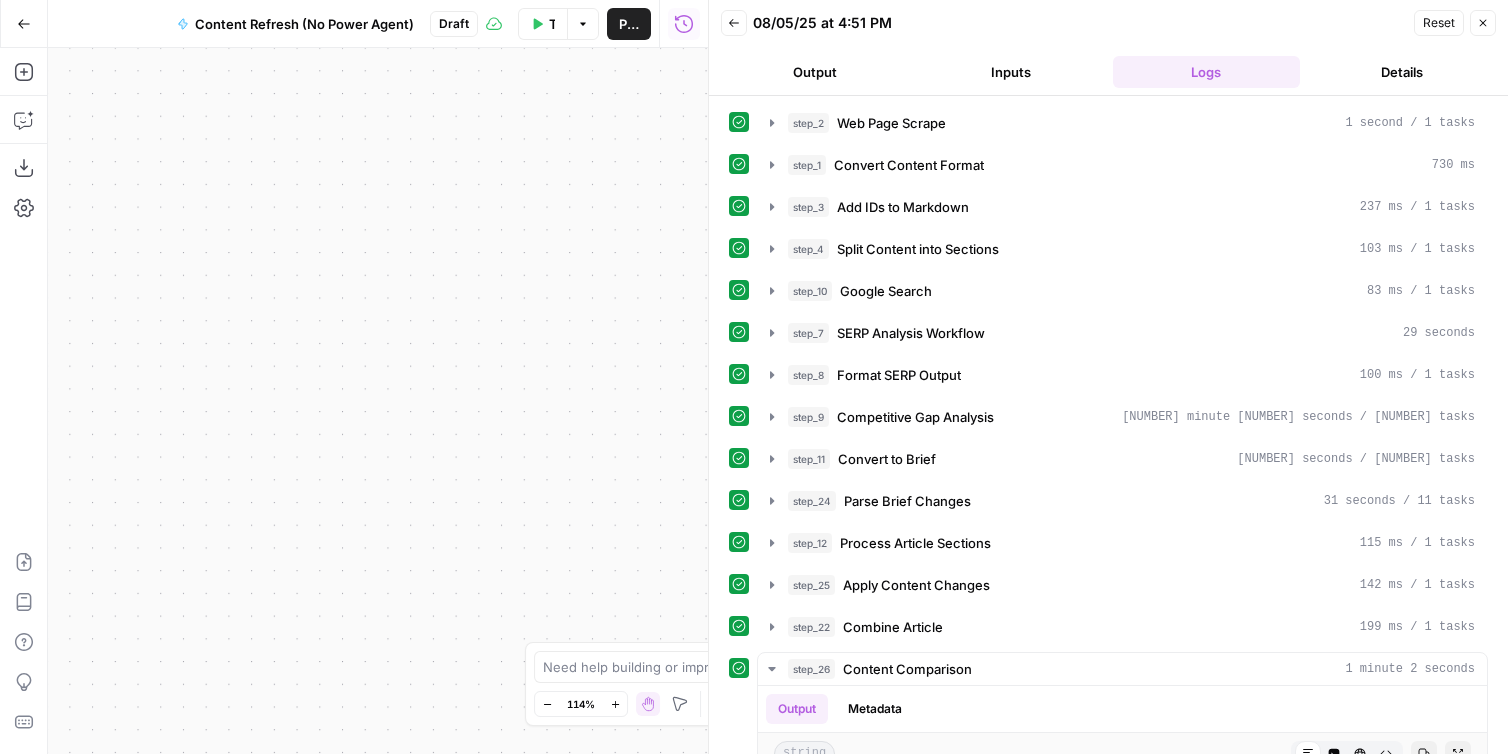 click 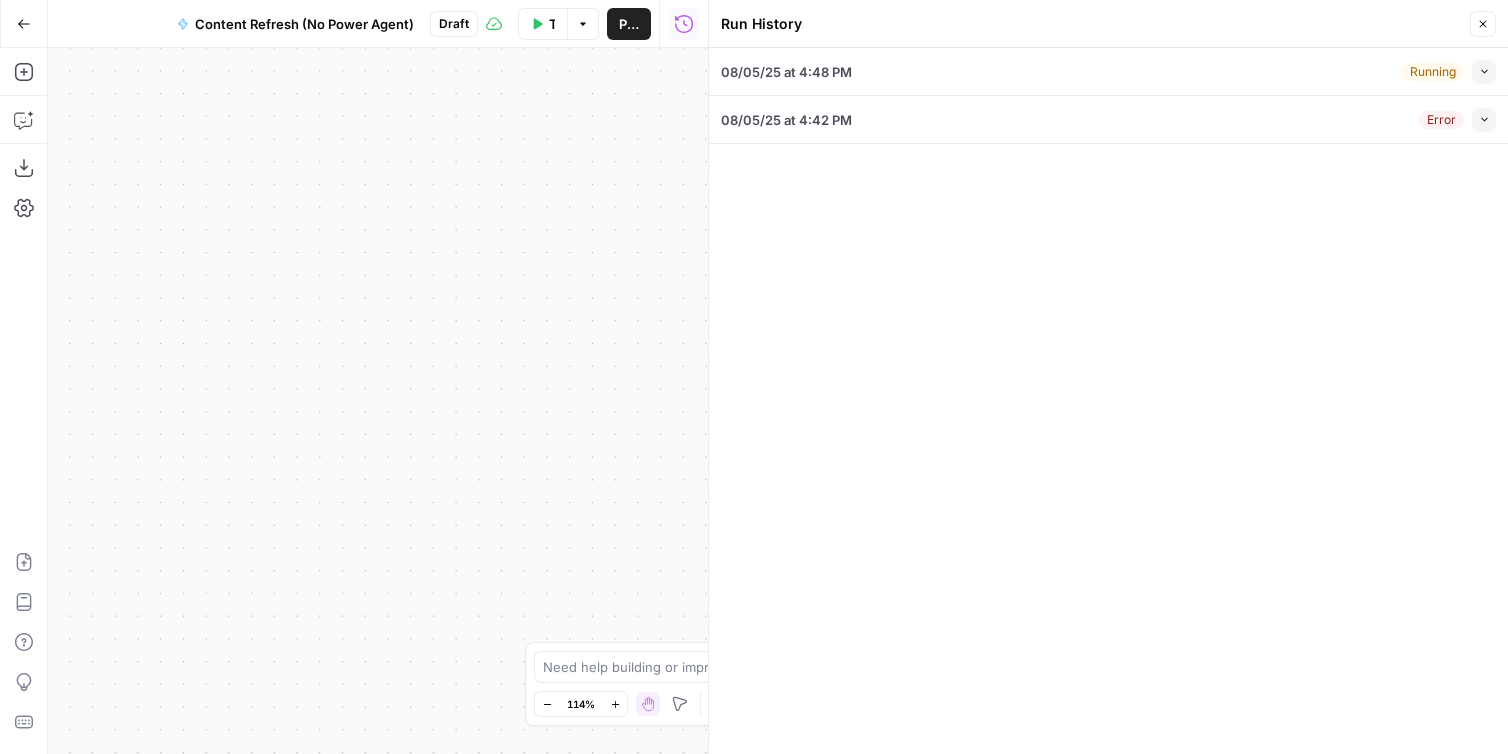 click on "**********" at bounding box center [378, 401] 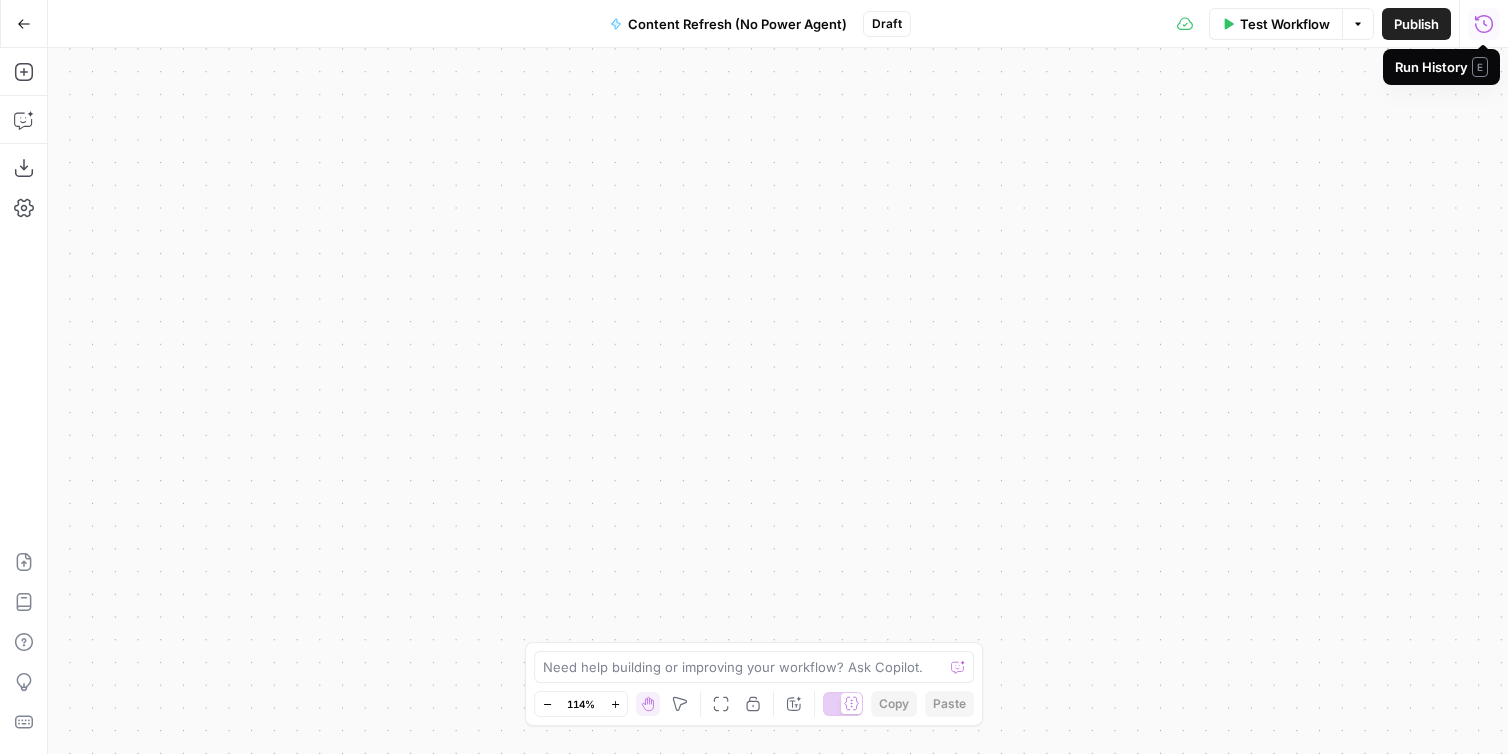 click on "Publish" at bounding box center [1416, 24] 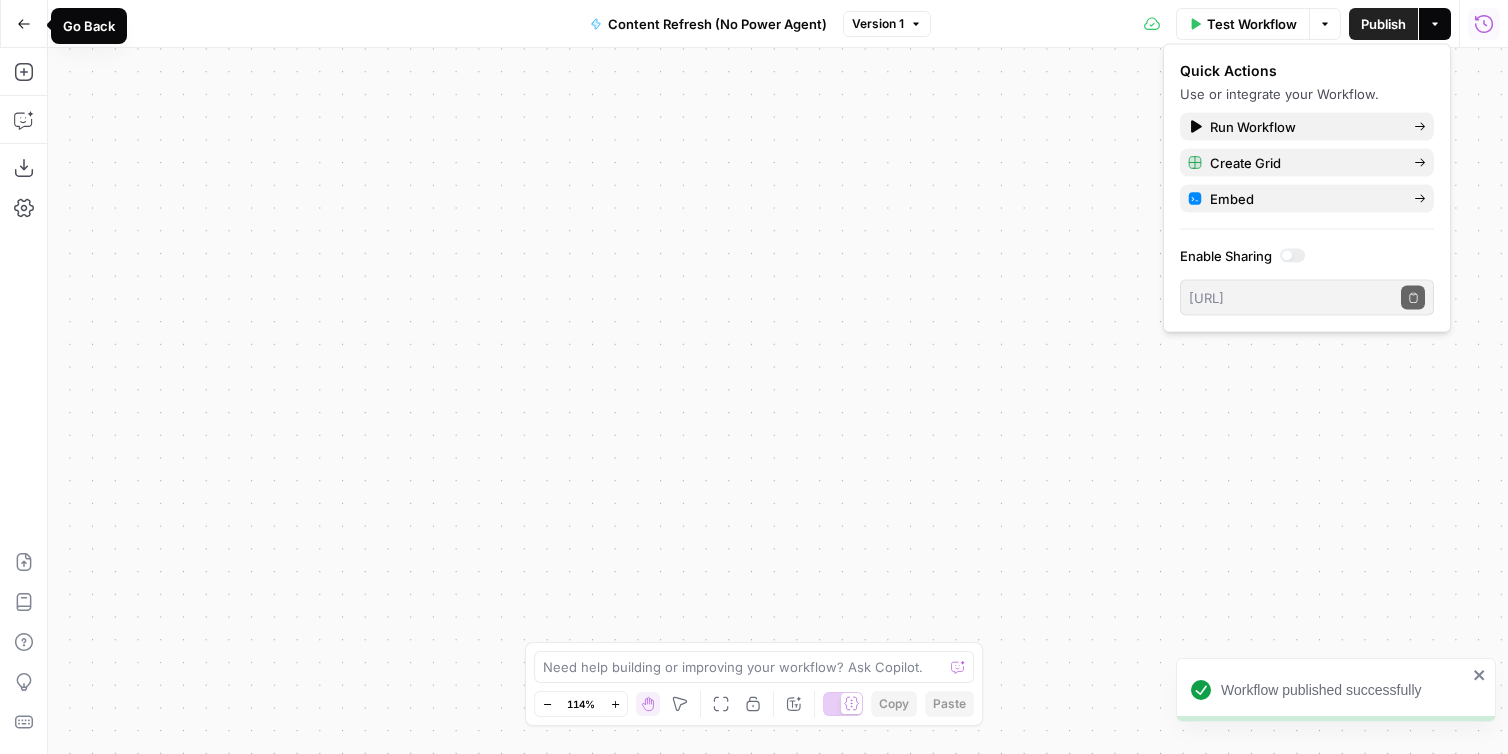 click 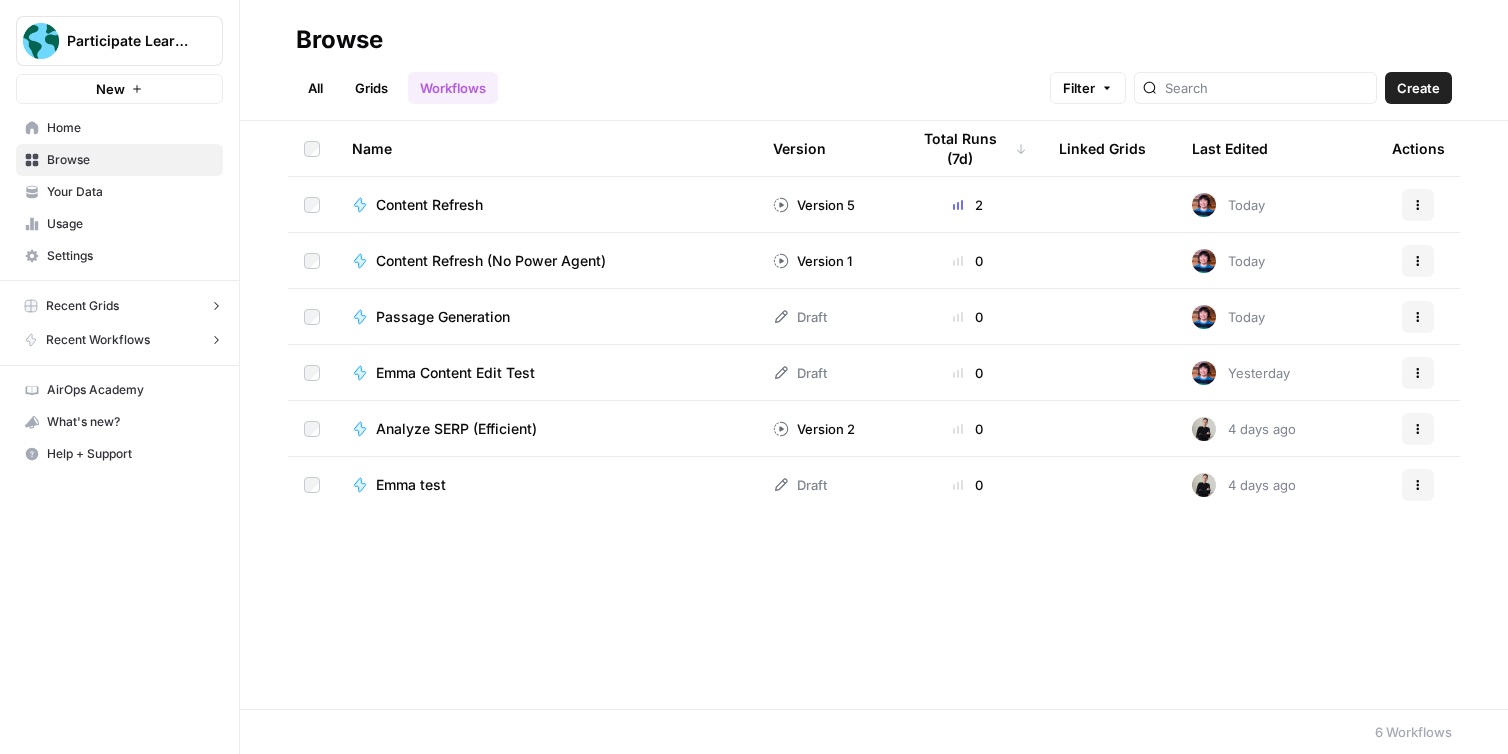 click on "Content Refresh (No Power Agent)" at bounding box center [491, 261] 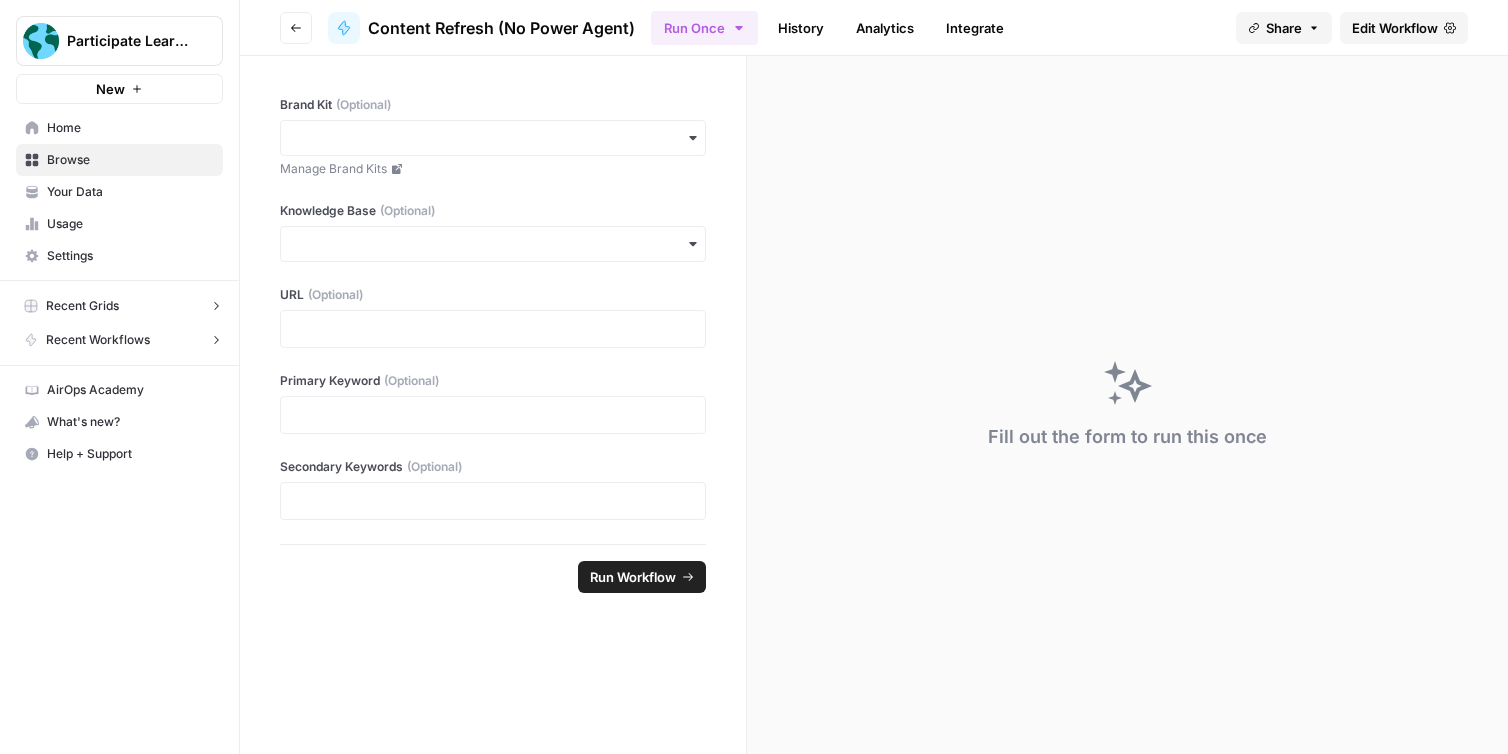 click on "Your Data" at bounding box center (130, 192) 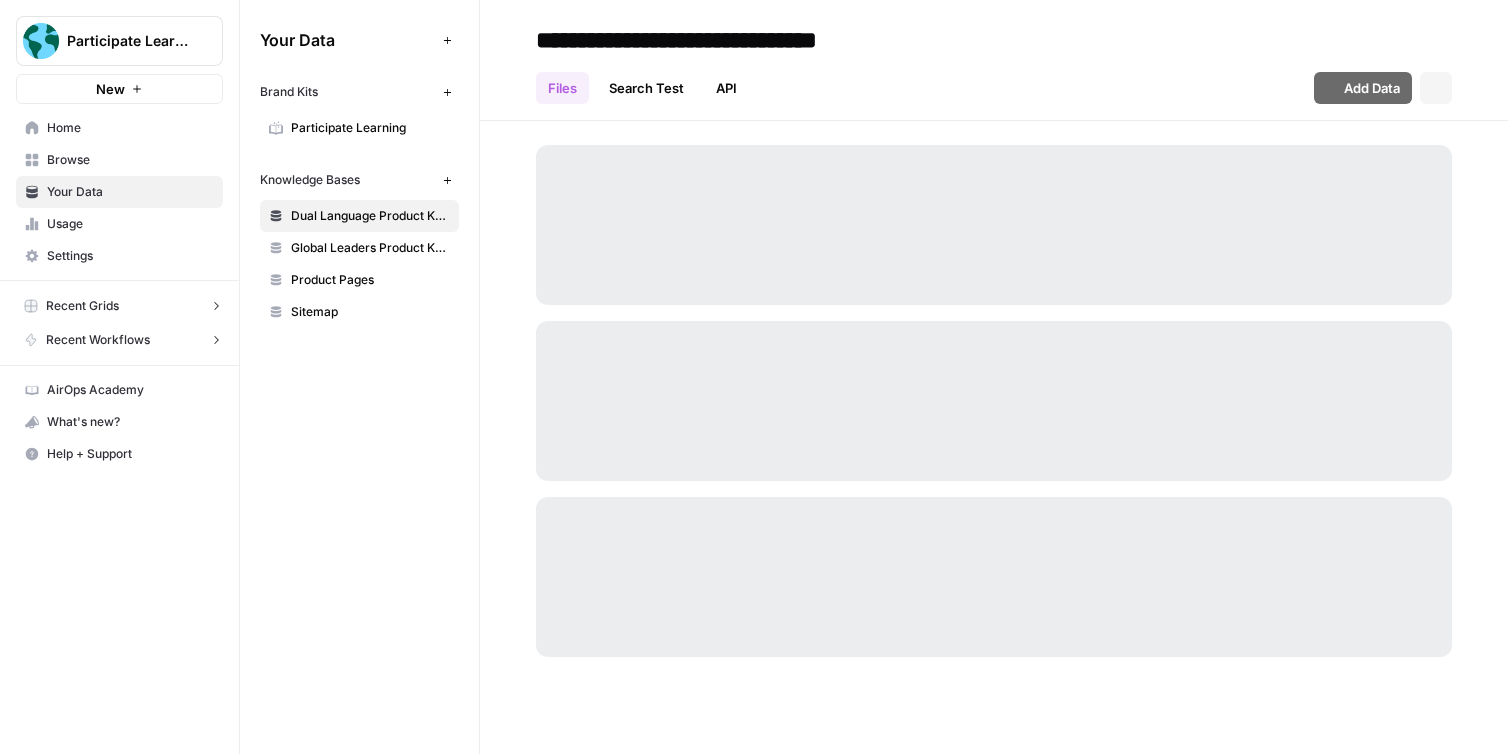 click on "Usage" at bounding box center (130, 224) 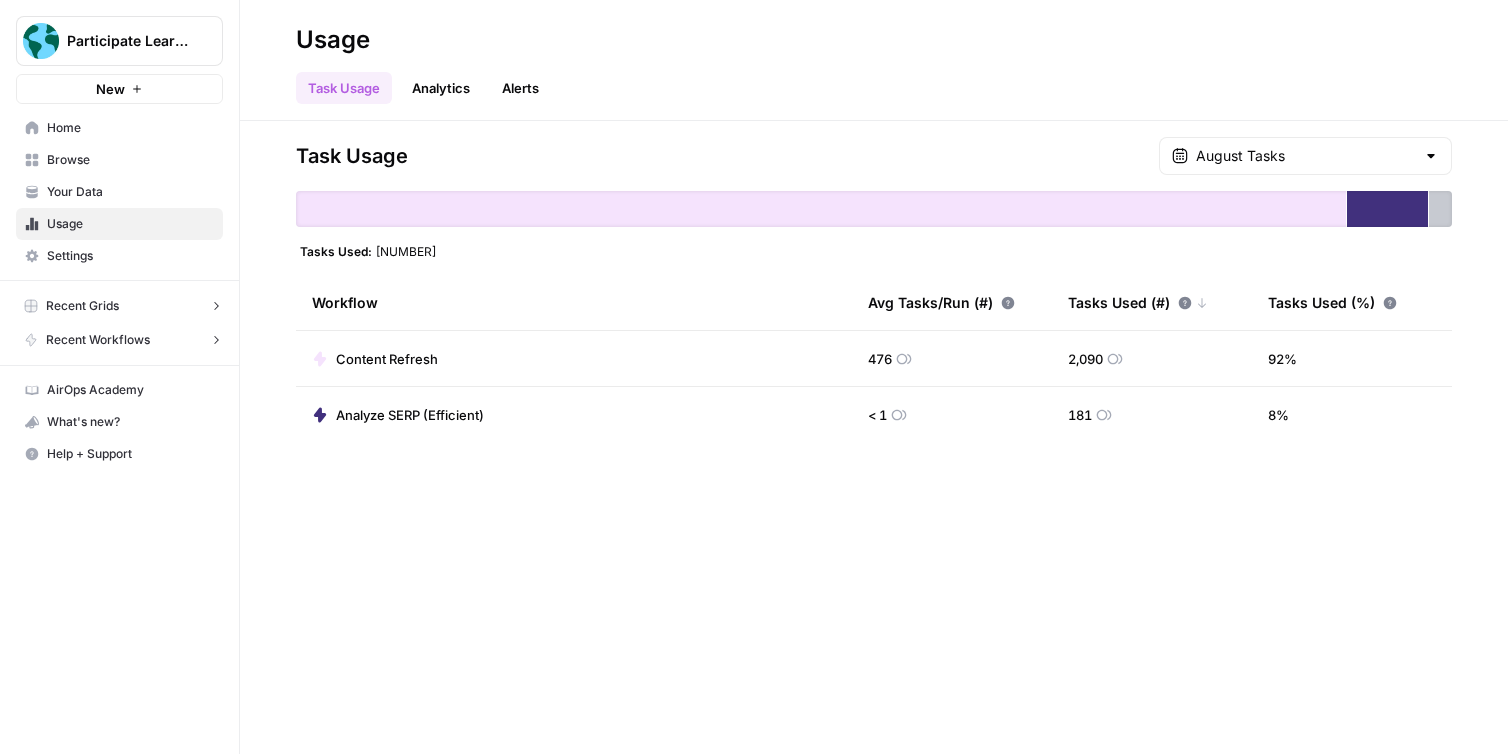 click on "Analytics" at bounding box center [441, 88] 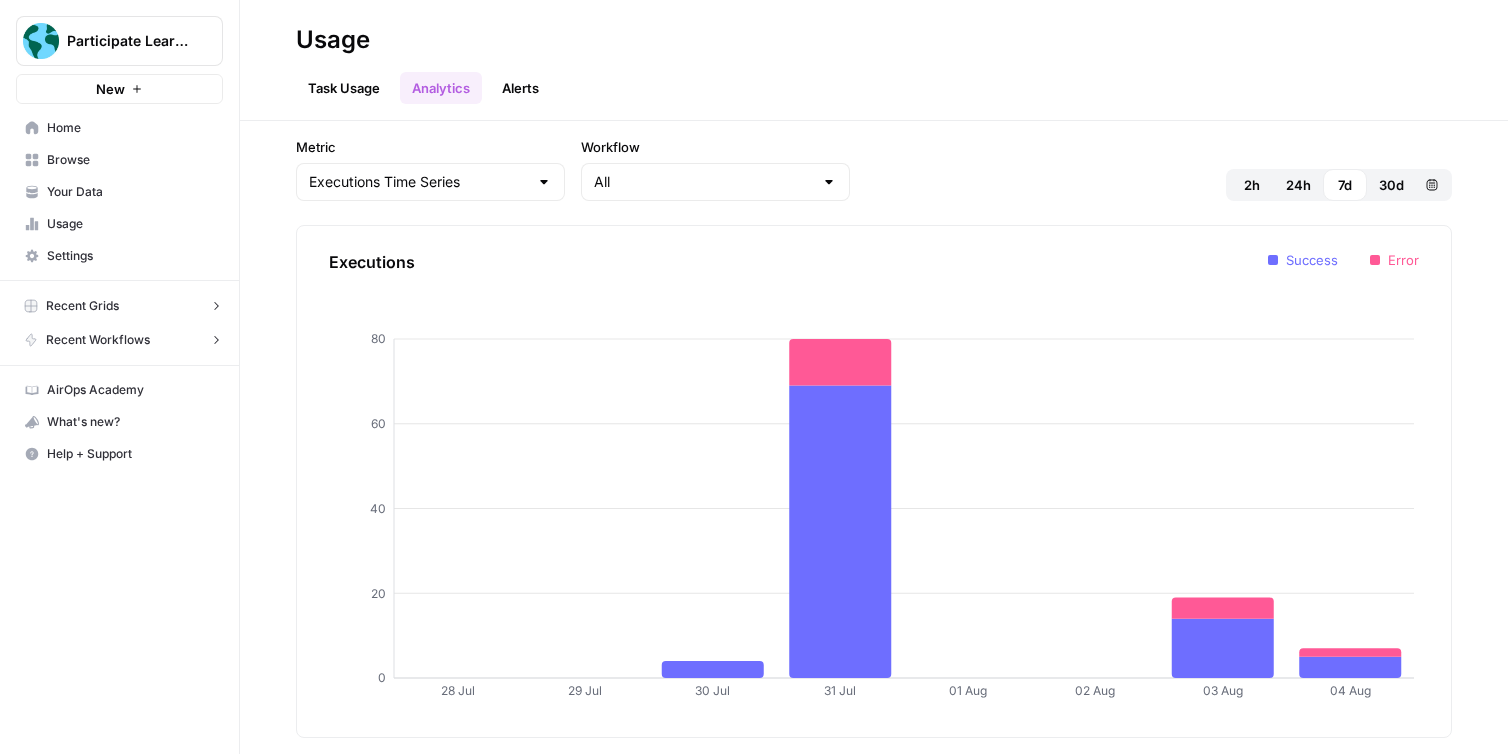 click on "Alerts" at bounding box center (520, 88) 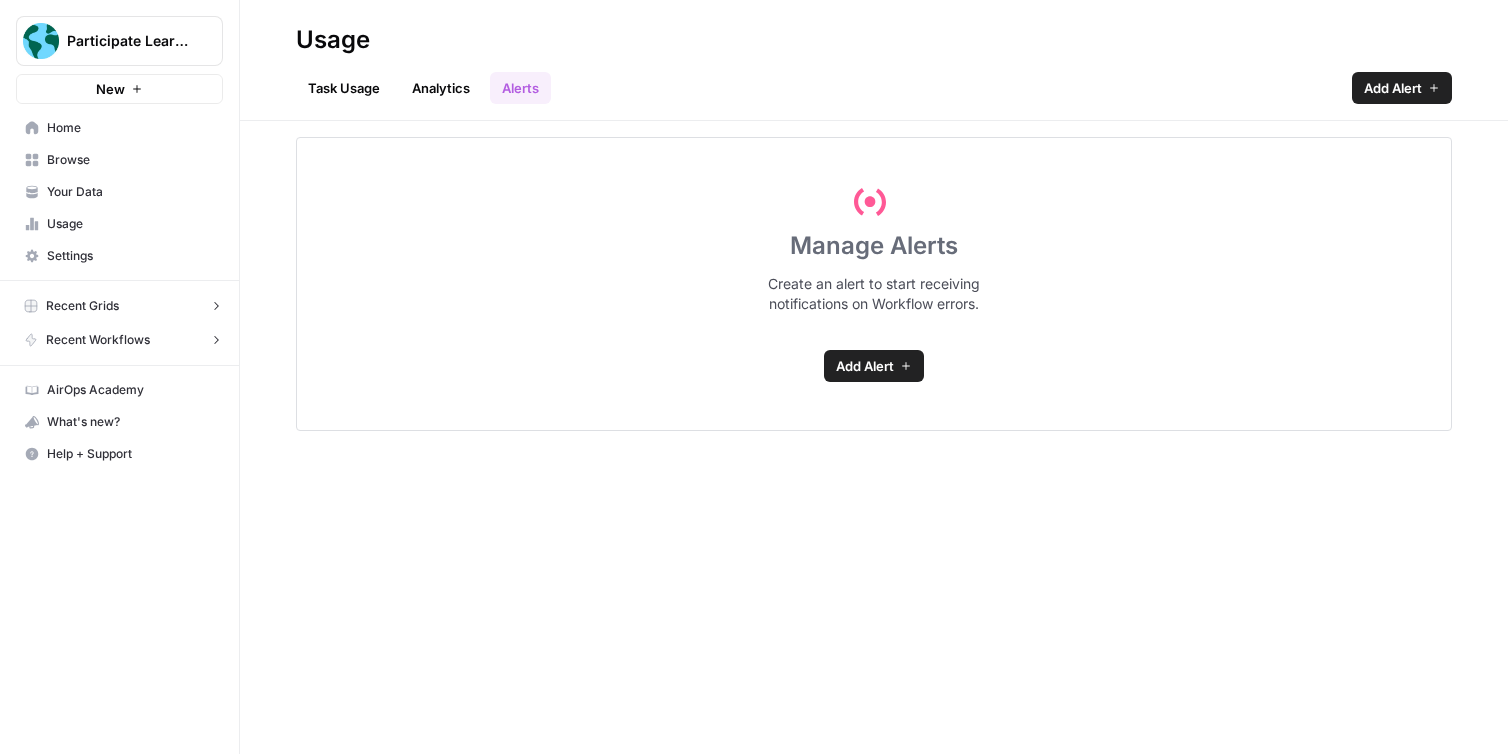 click on "Task Usage" at bounding box center (344, 88) 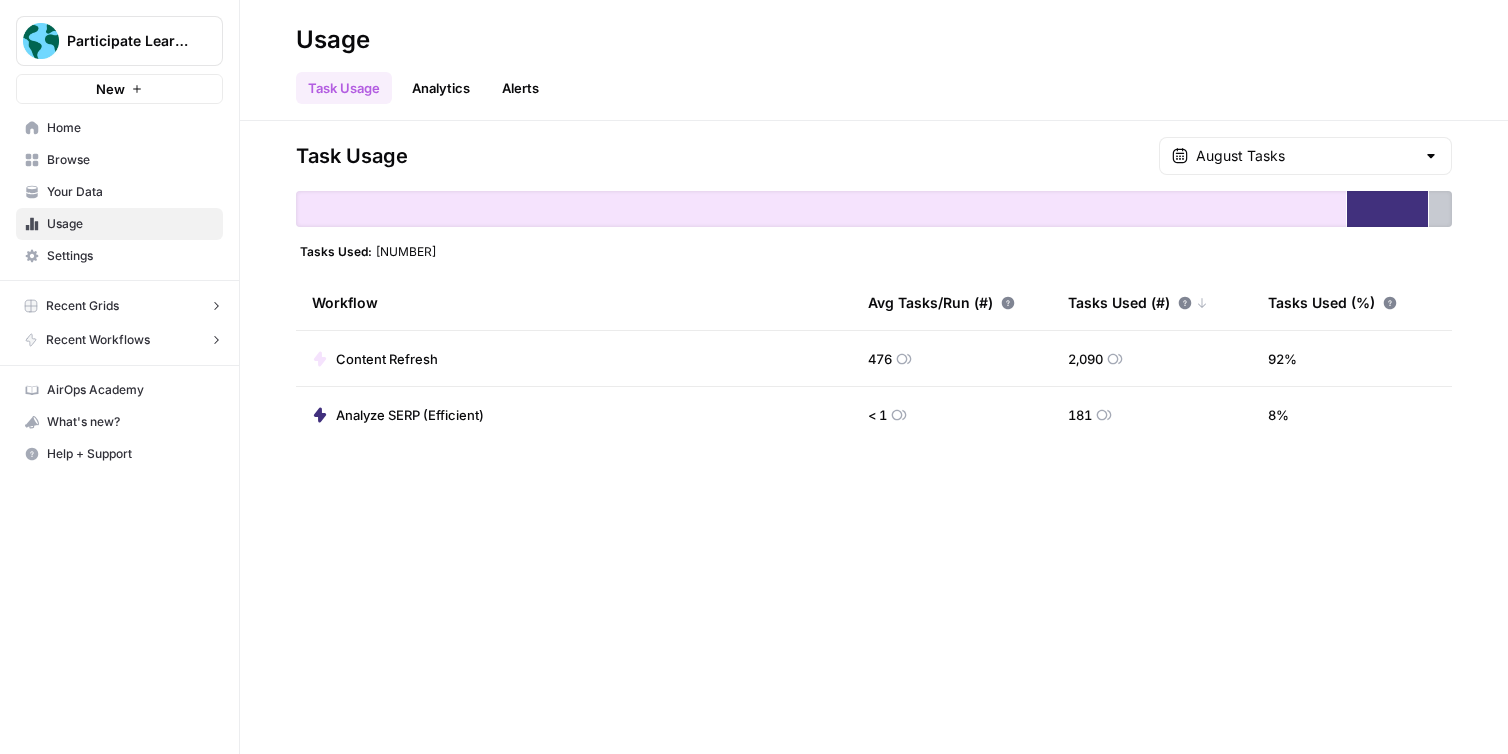 click on "Home" at bounding box center (119, 128) 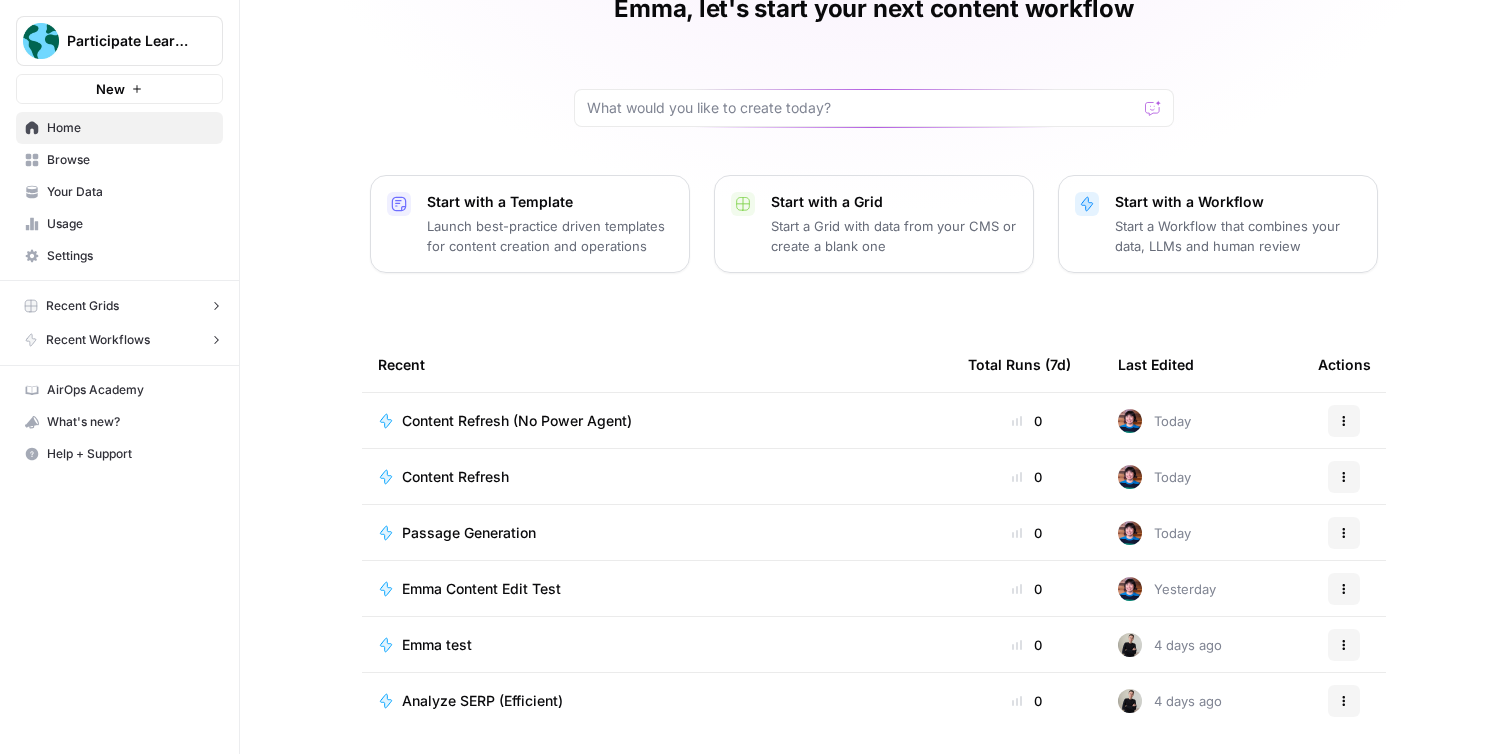 scroll, scrollTop: 110, scrollLeft: 0, axis: vertical 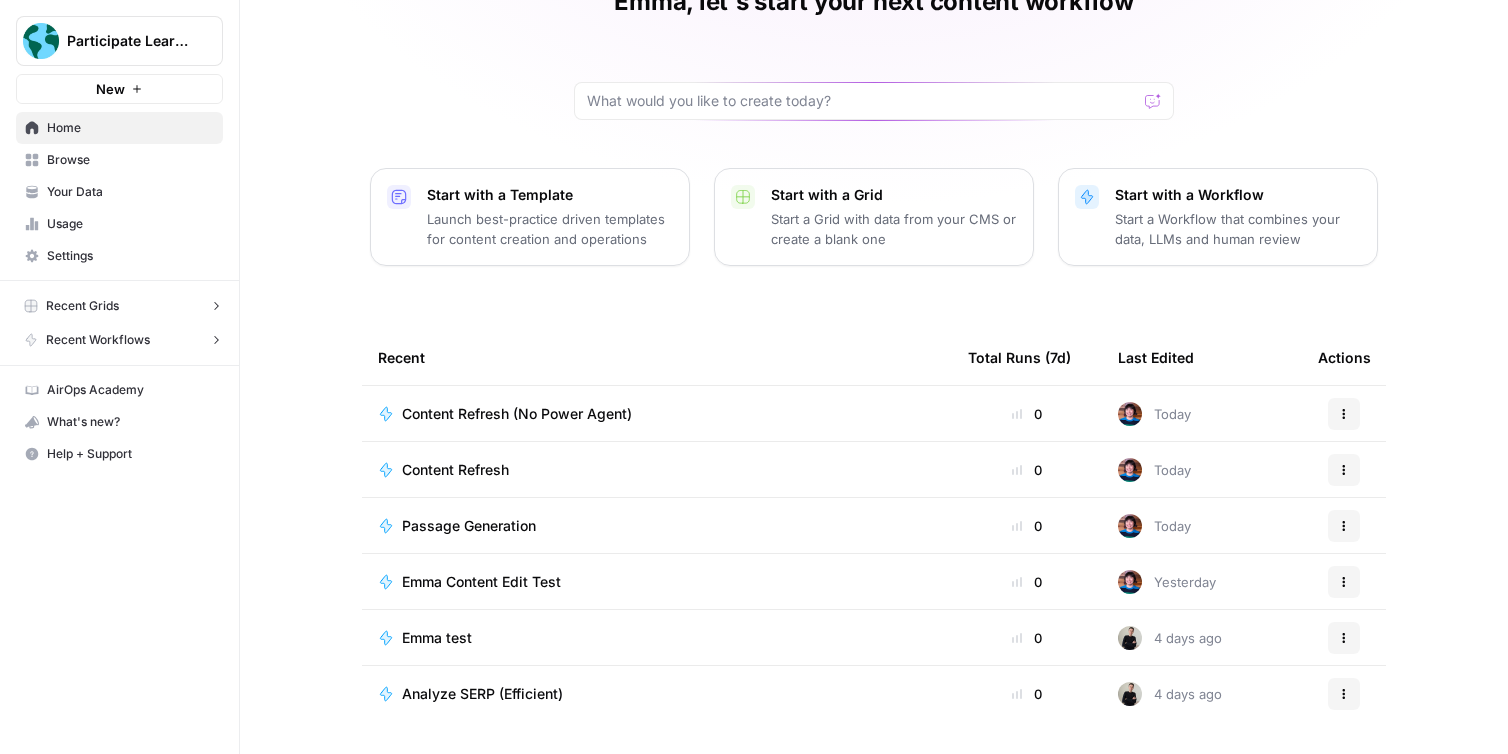 click on "Content Refresh (No Power Agent)" at bounding box center (517, 414) 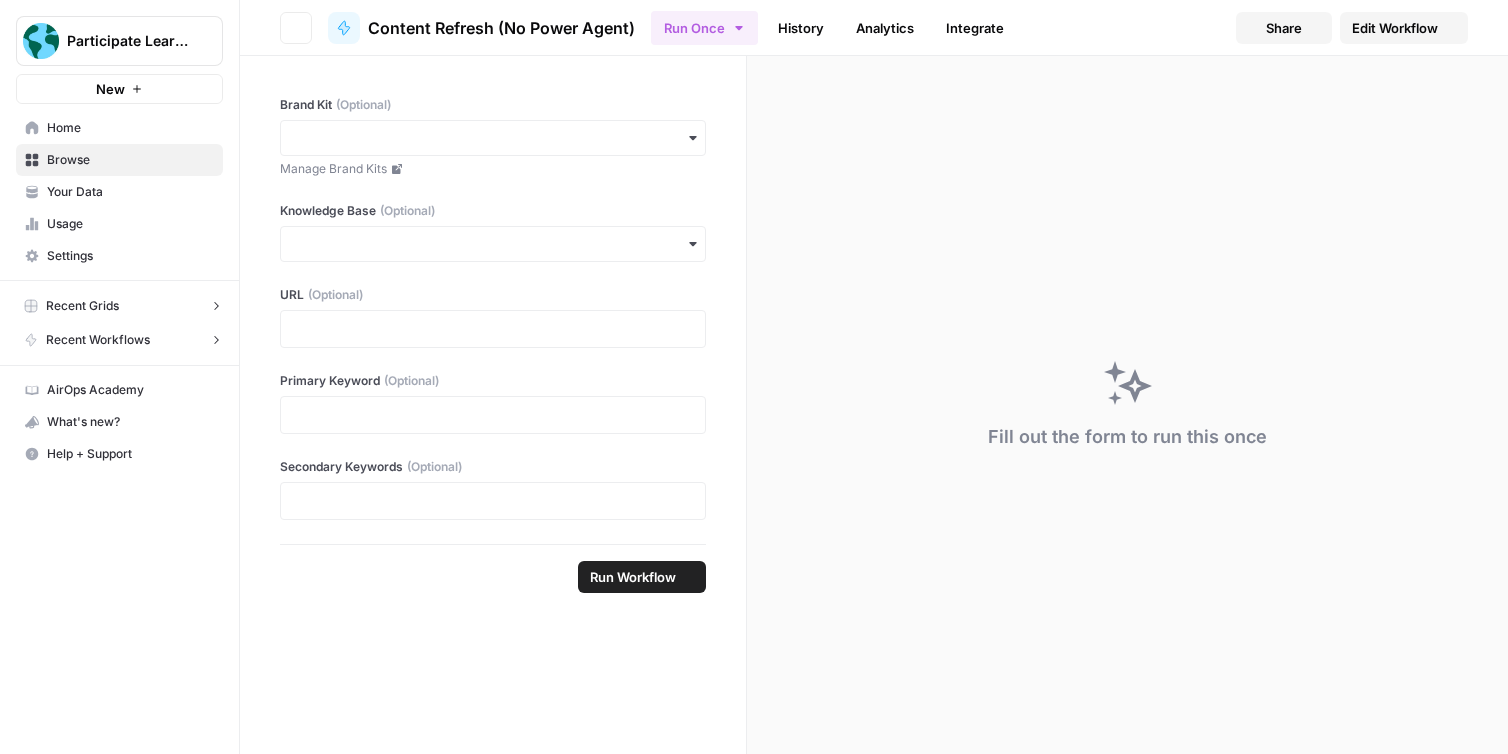 scroll, scrollTop: 0, scrollLeft: 0, axis: both 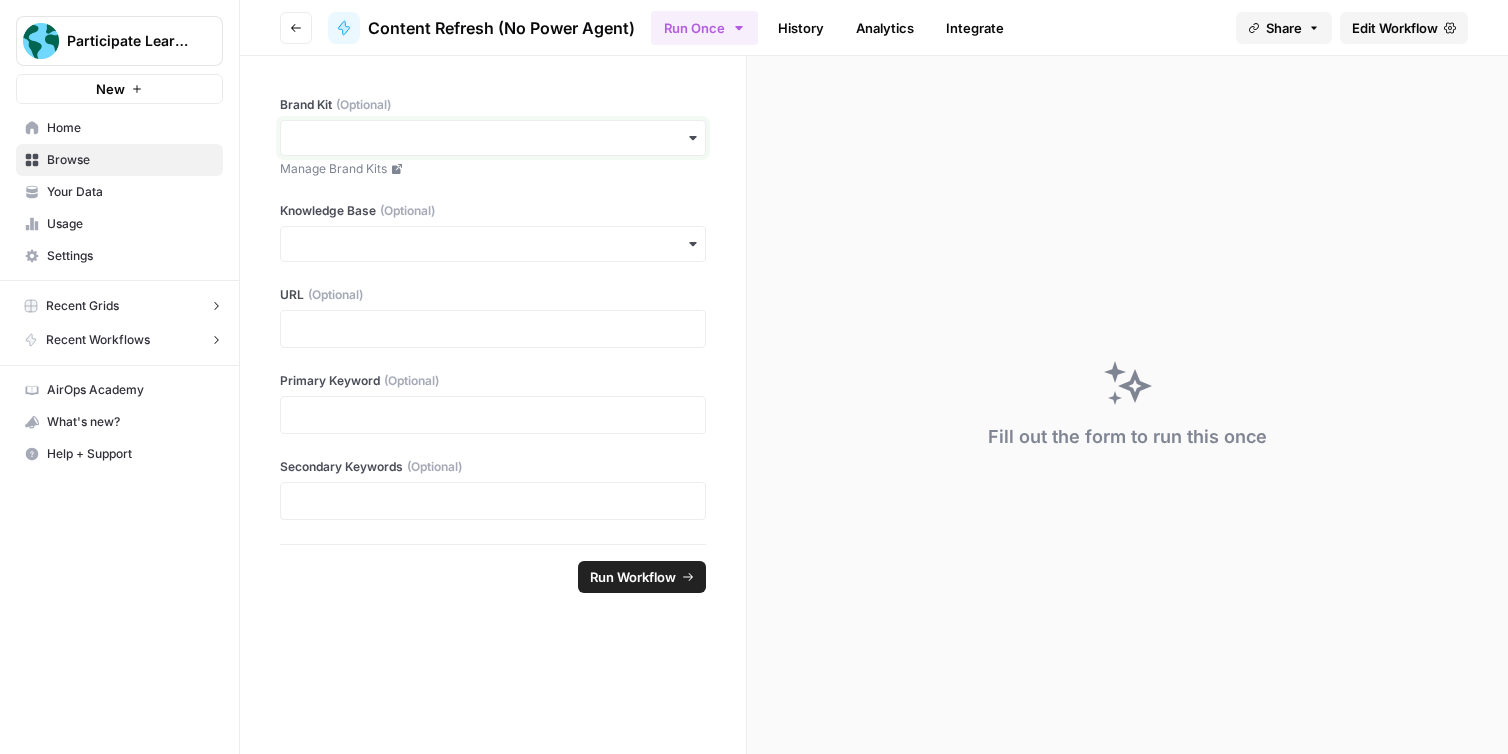 click on "Brand Kit (Optional)" at bounding box center [493, 138] 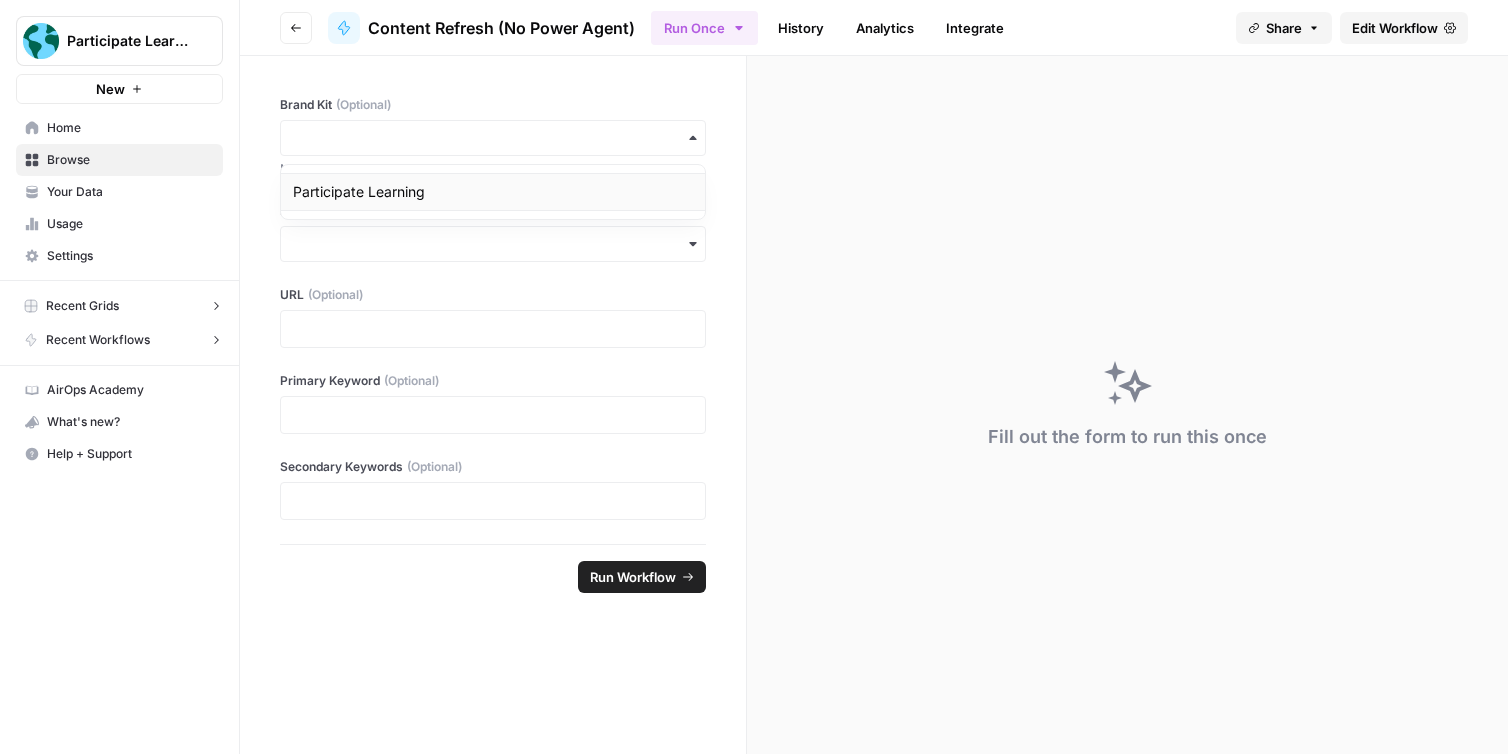 click on "Participate Learning" at bounding box center [493, 192] 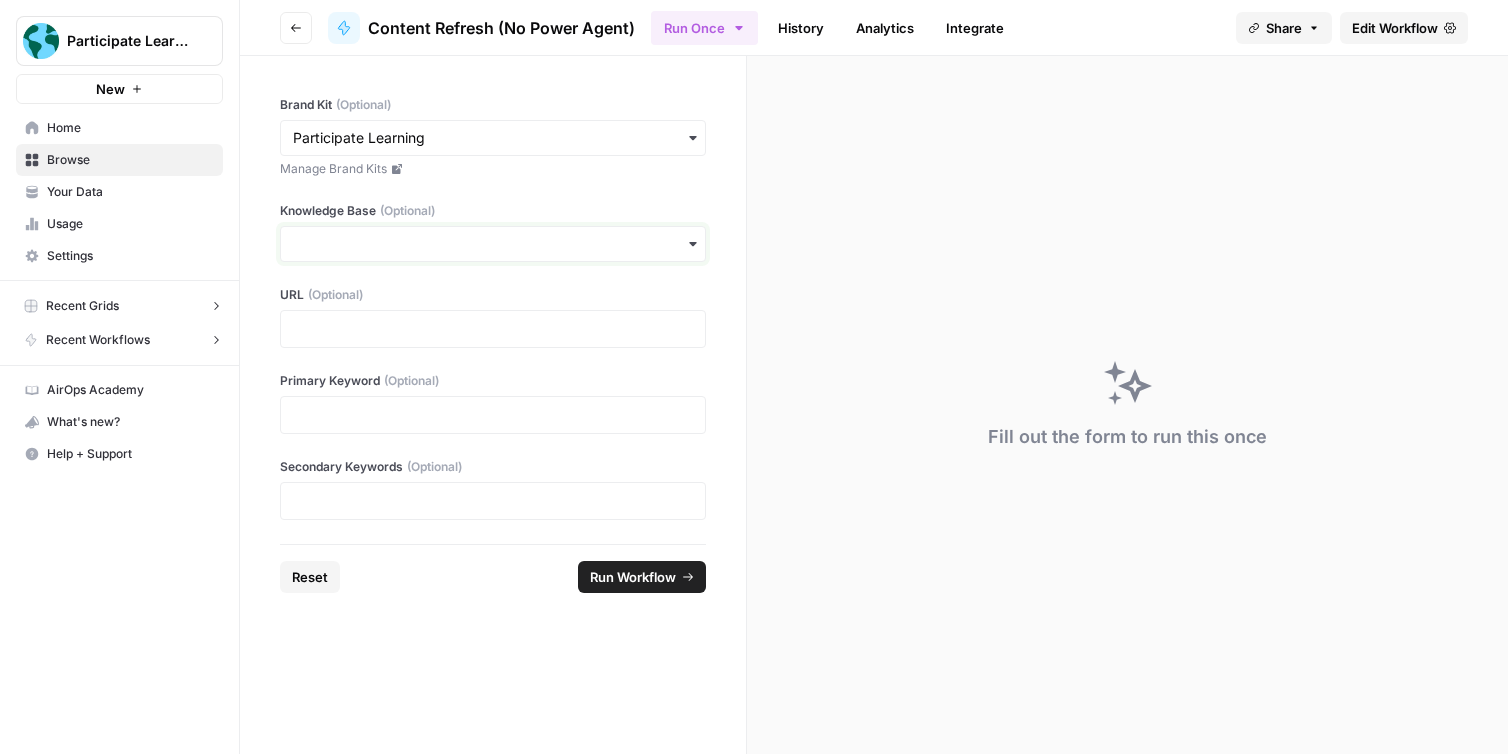 click on "Knowledge Base (Optional)" at bounding box center [493, 244] 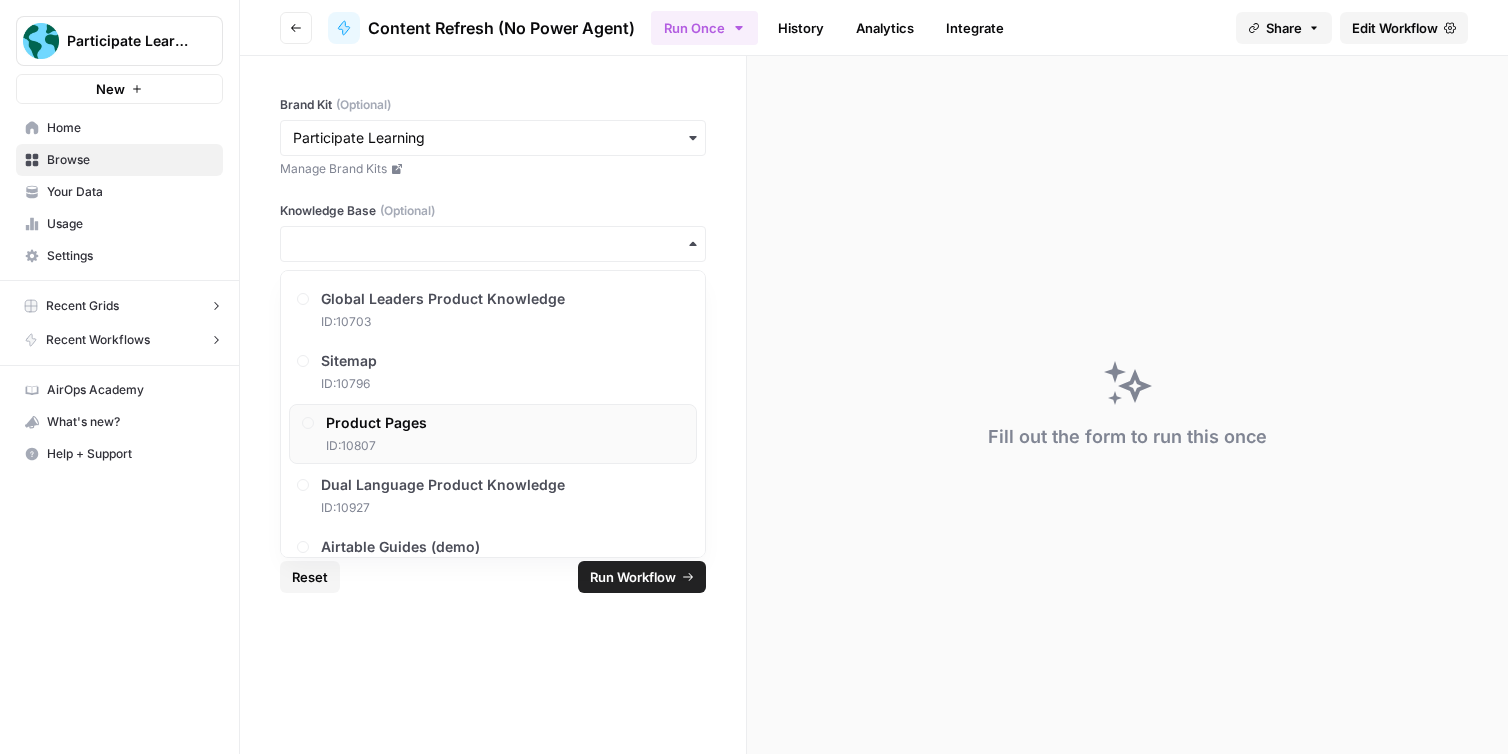 scroll, scrollTop: 40, scrollLeft: 0, axis: vertical 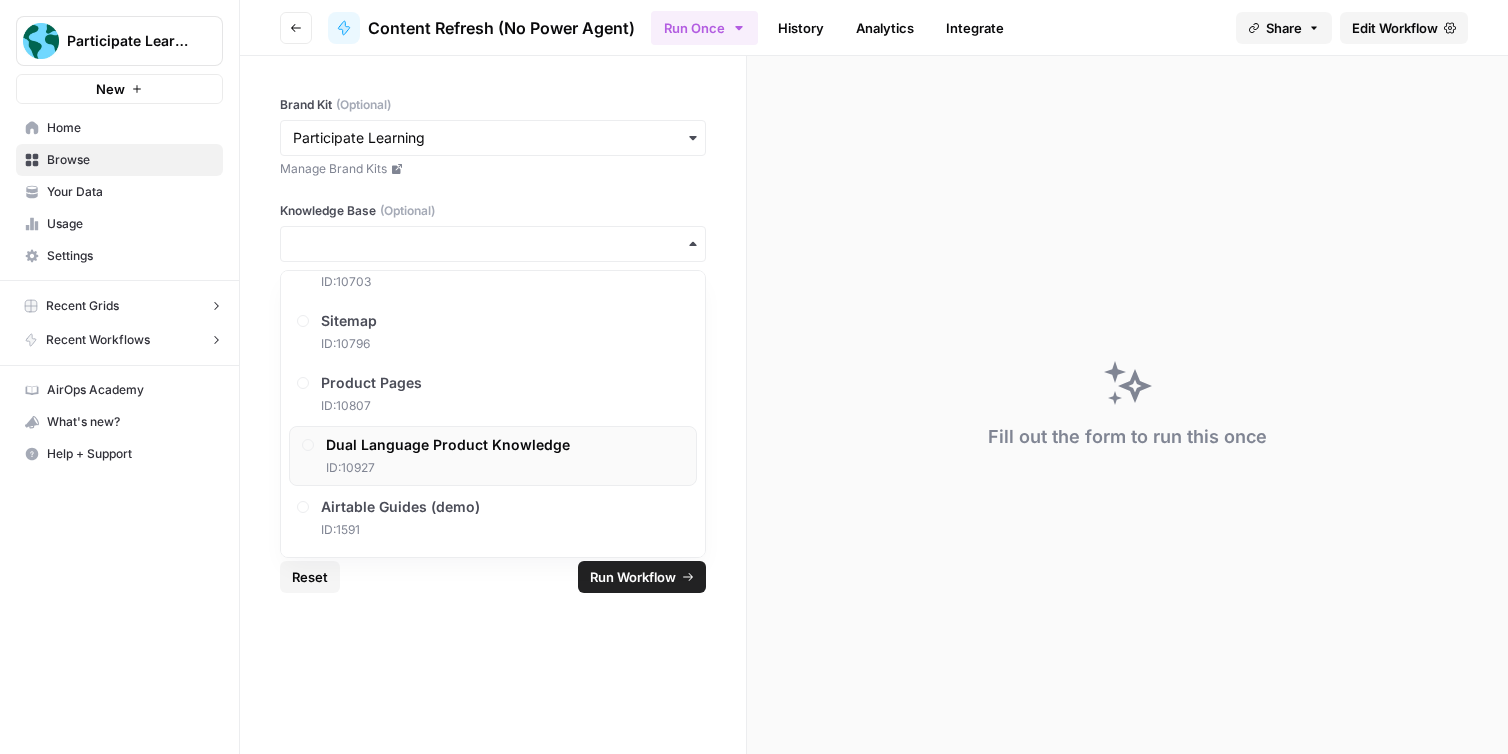 click on "Dual Language Product Knowledge ID:  10927" at bounding box center [493, 456] 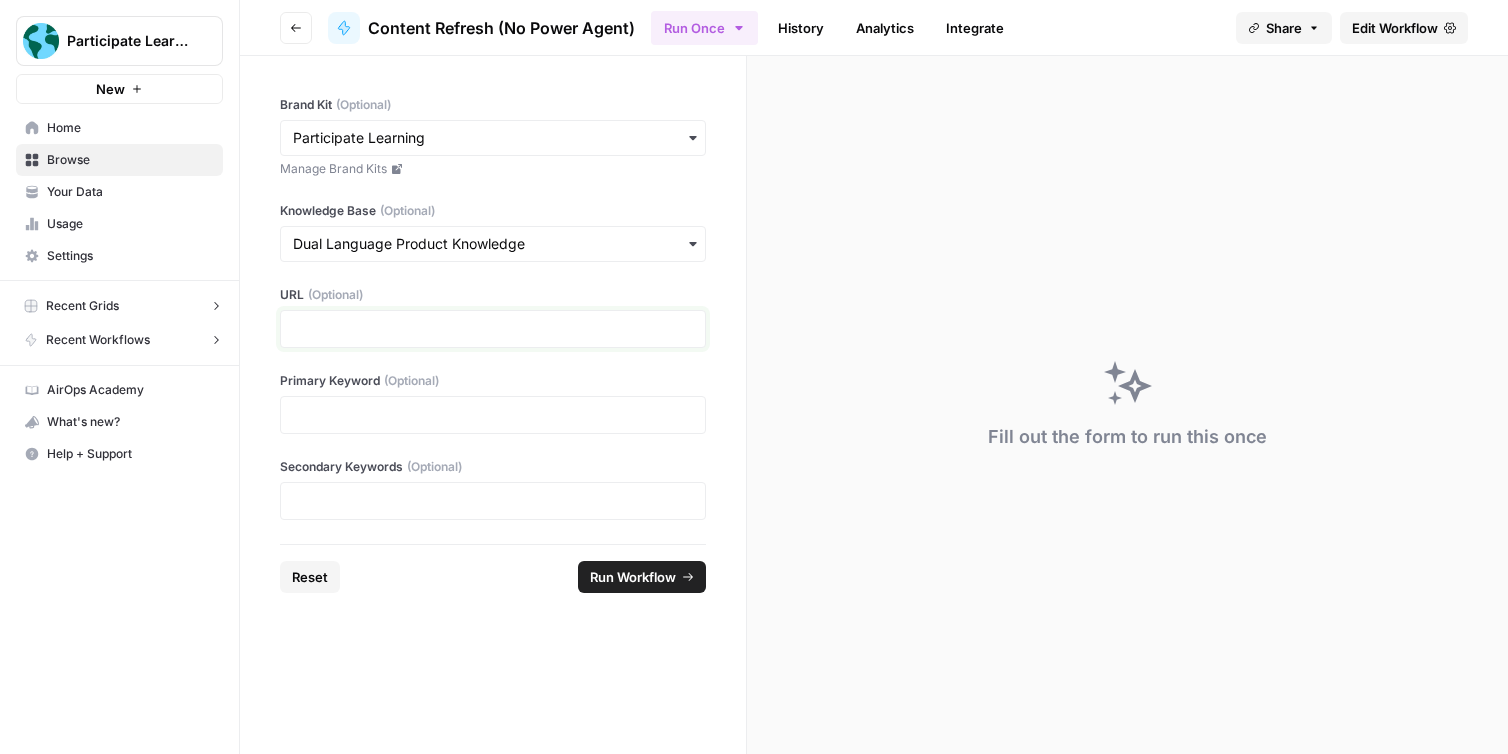 click at bounding box center [493, 329] 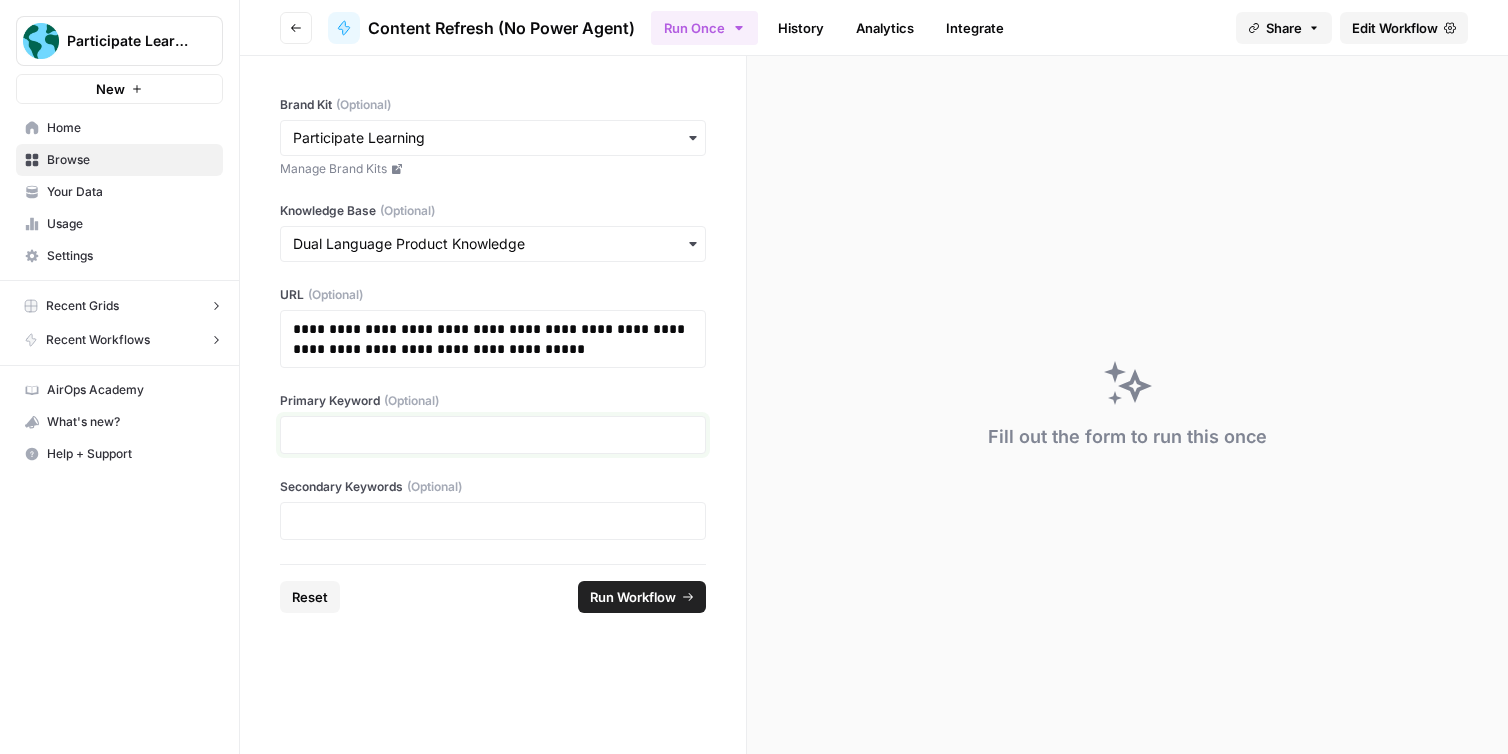 click at bounding box center (493, 435) 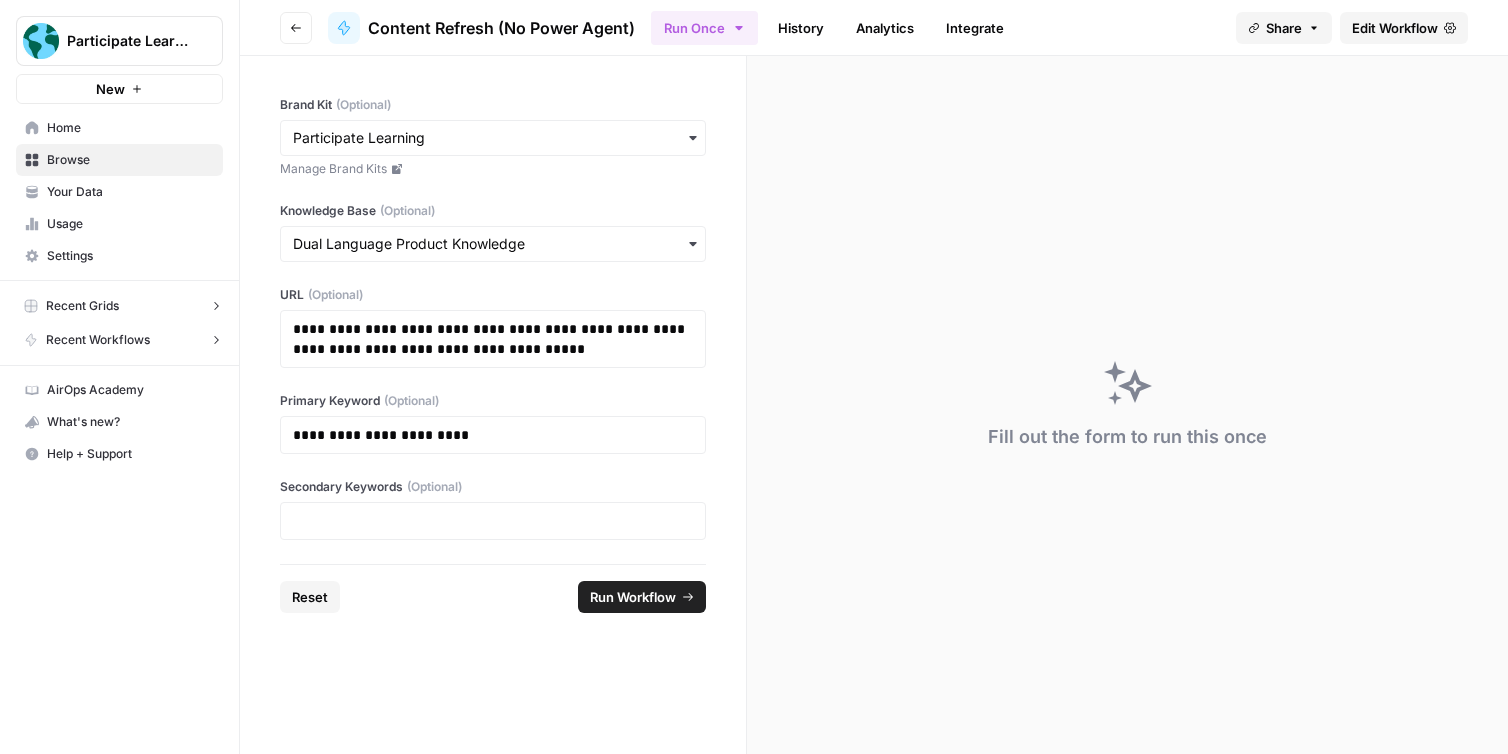 click on "Home" at bounding box center (130, 128) 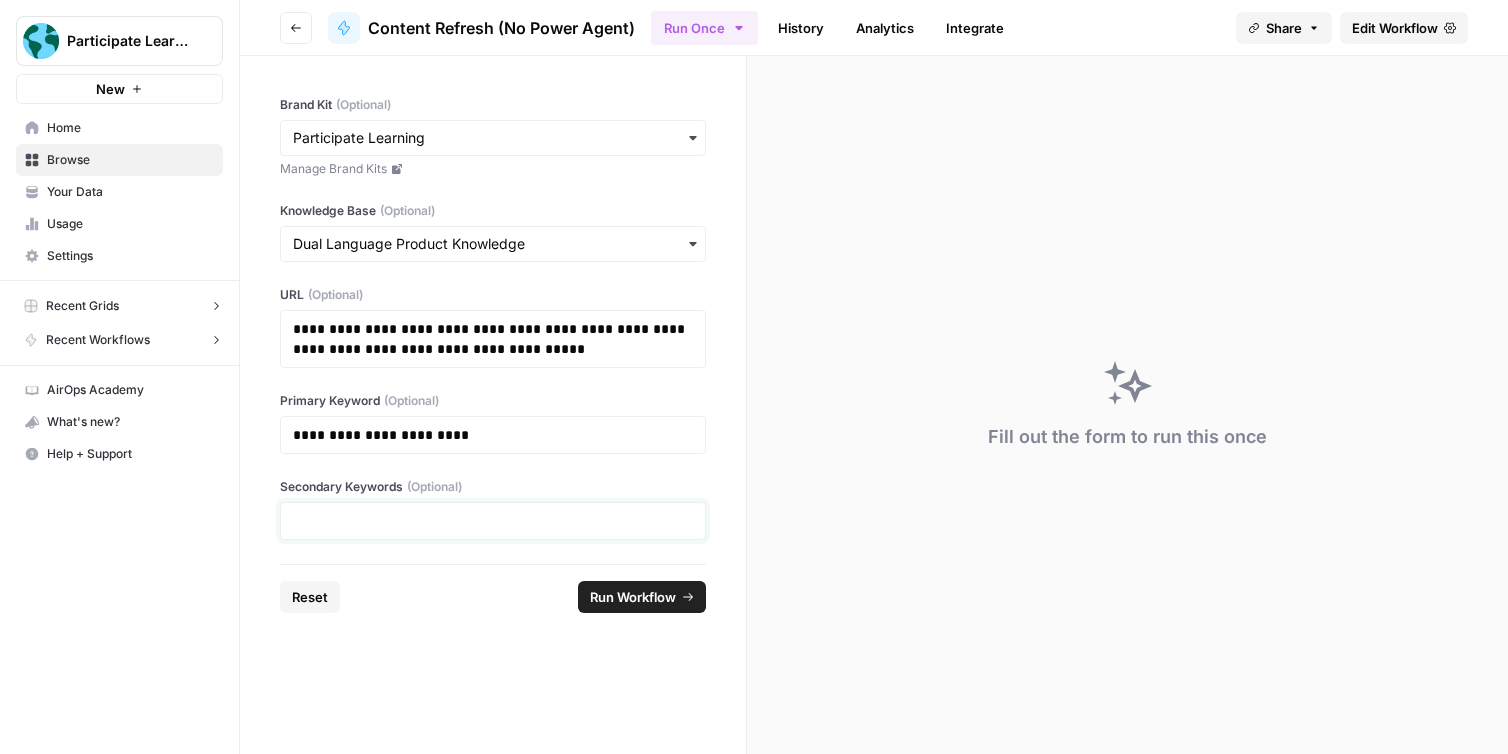click at bounding box center [493, 521] 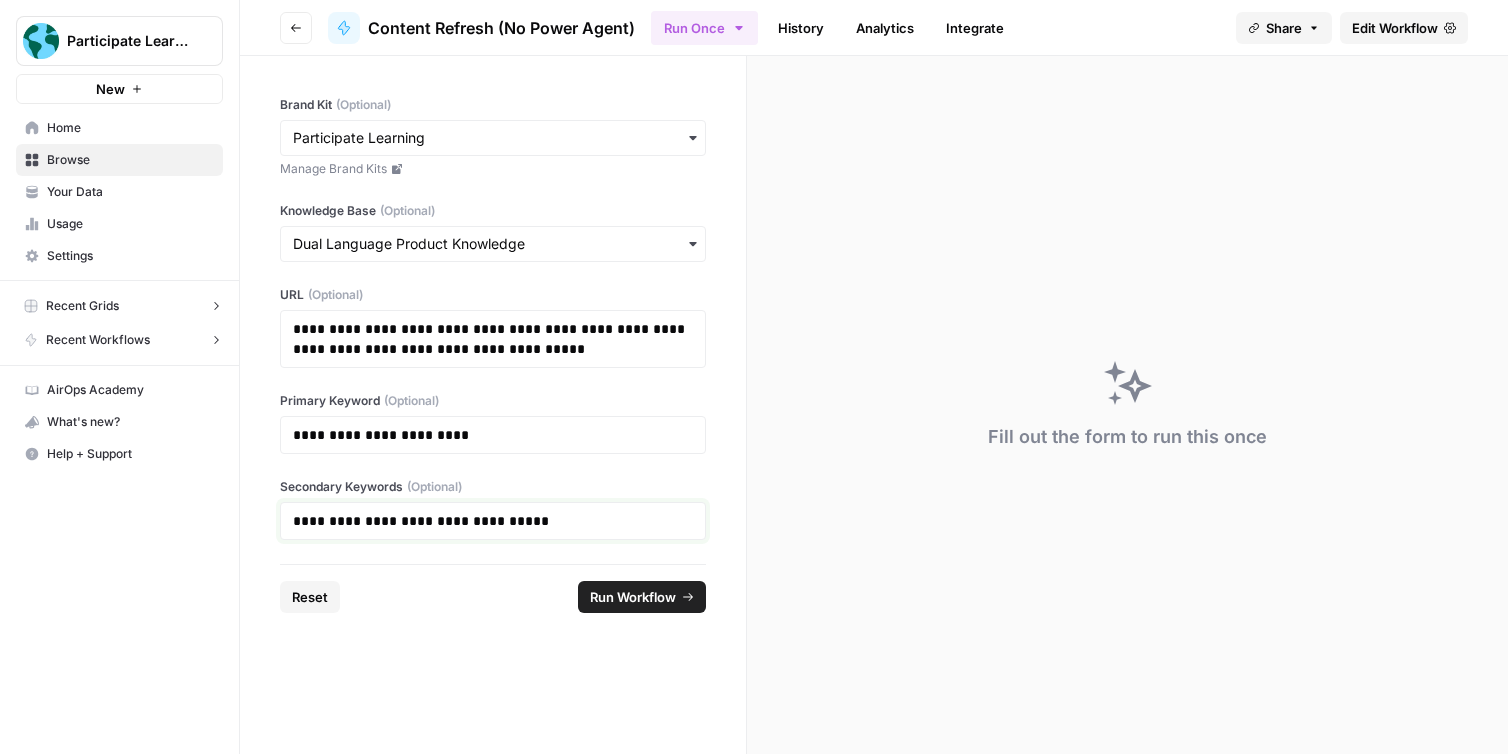 type 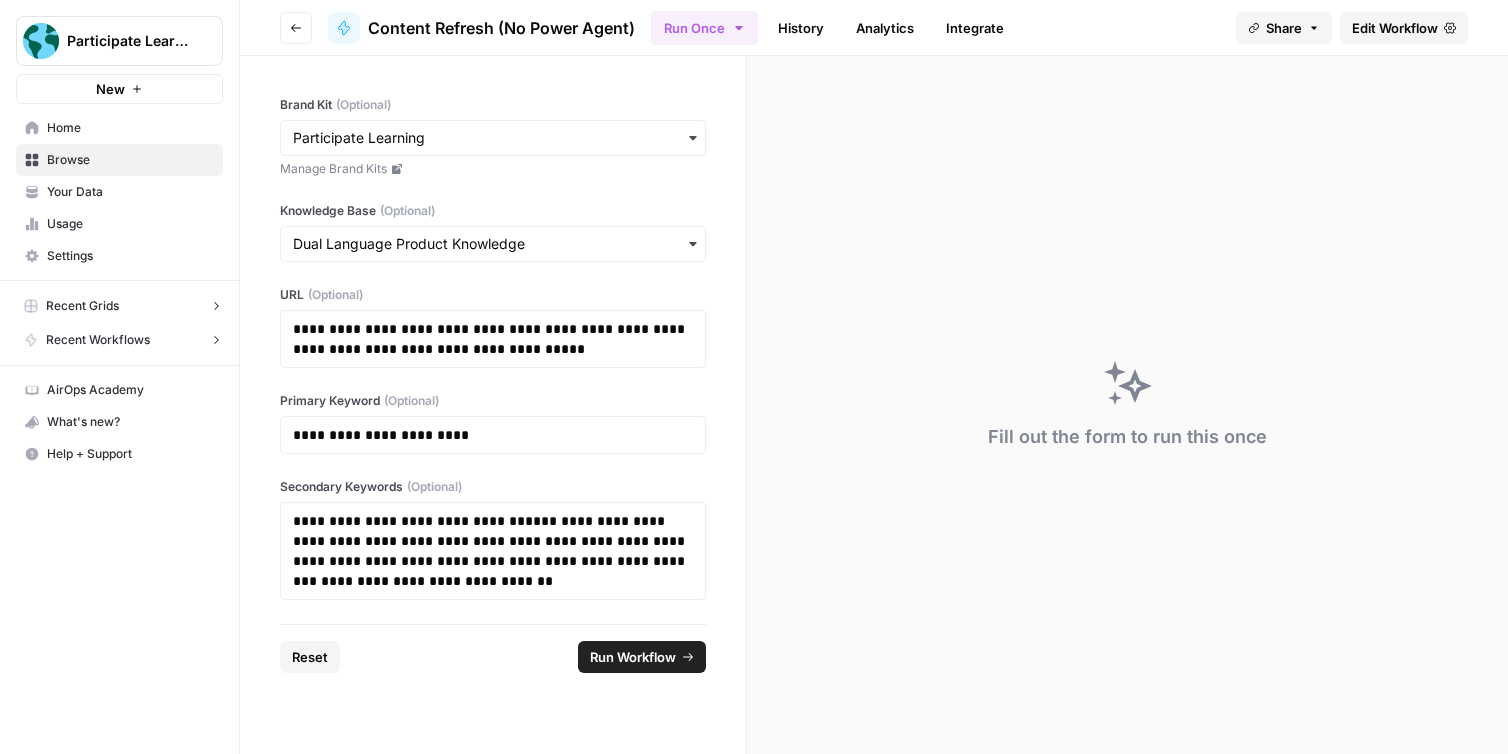click on "Run Workflow" at bounding box center [633, 657] 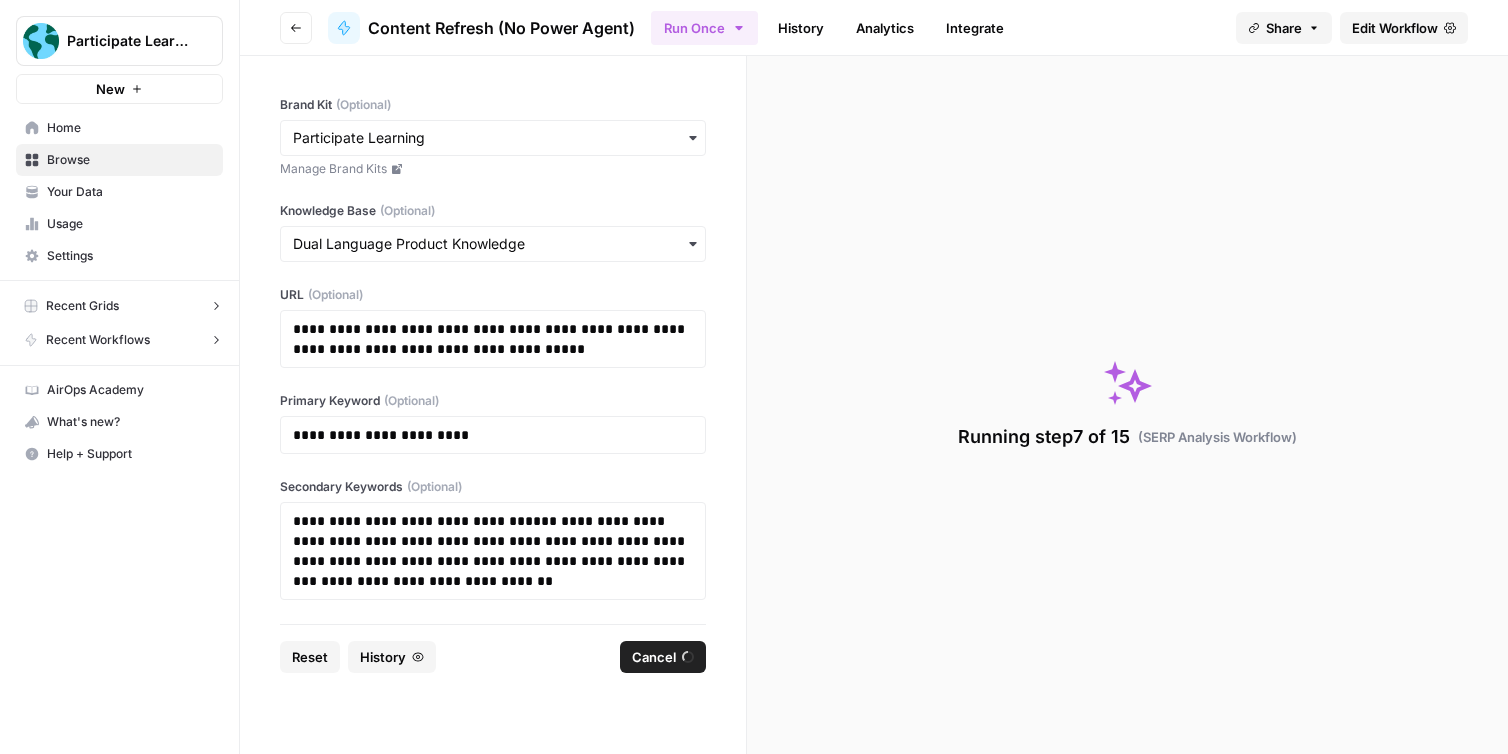click 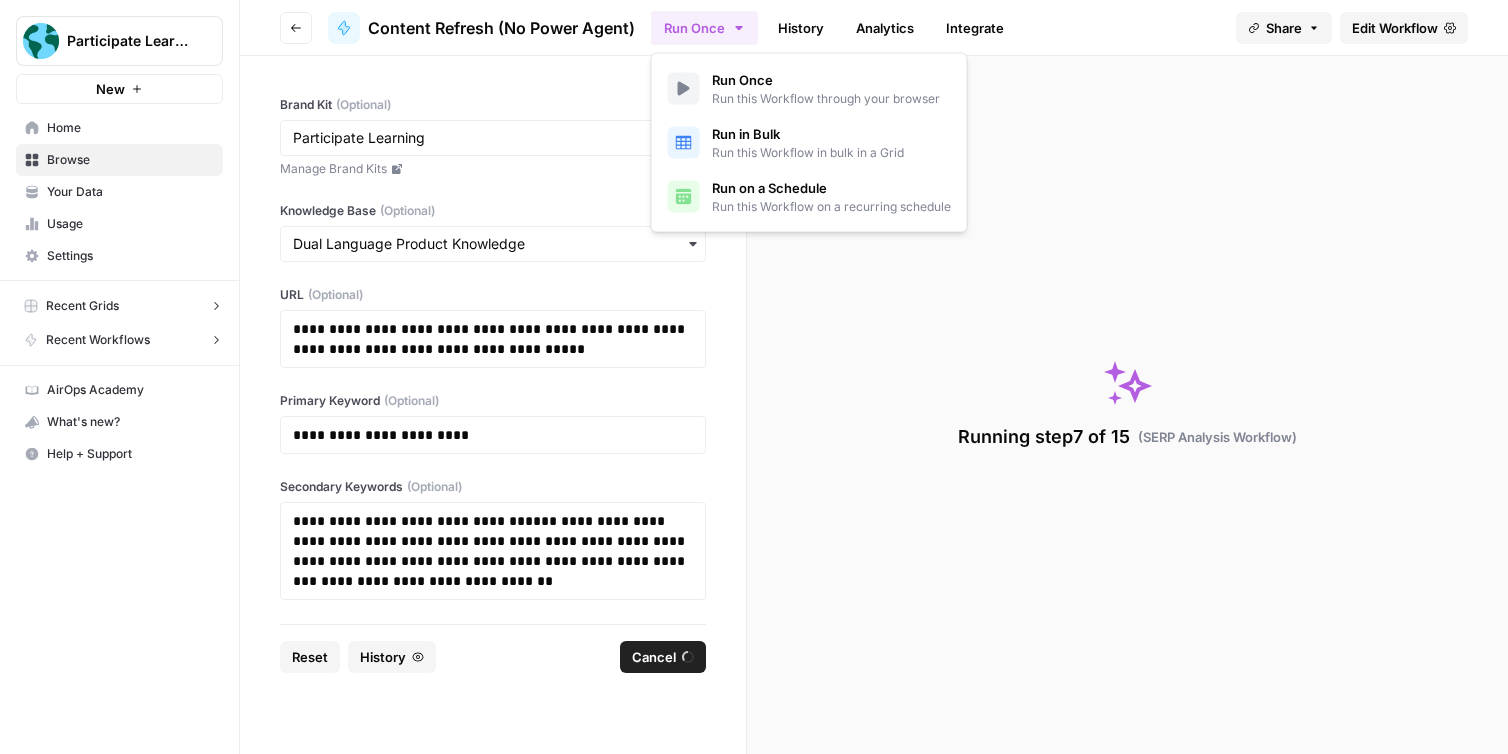 click on "Run Once History Analytics Integrate" at bounding box center (935, 27) 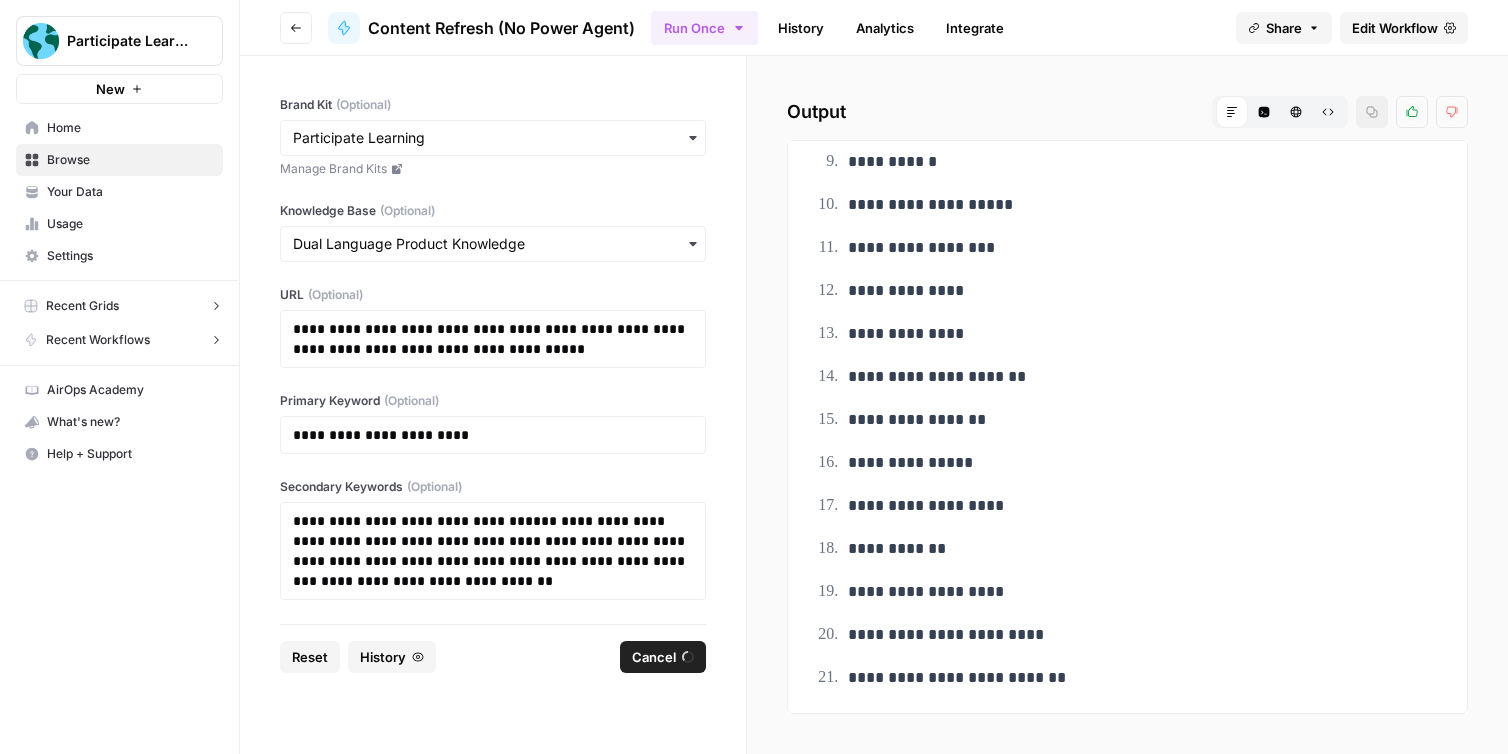 scroll, scrollTop: 0, scrollLeft: 0, axis: both 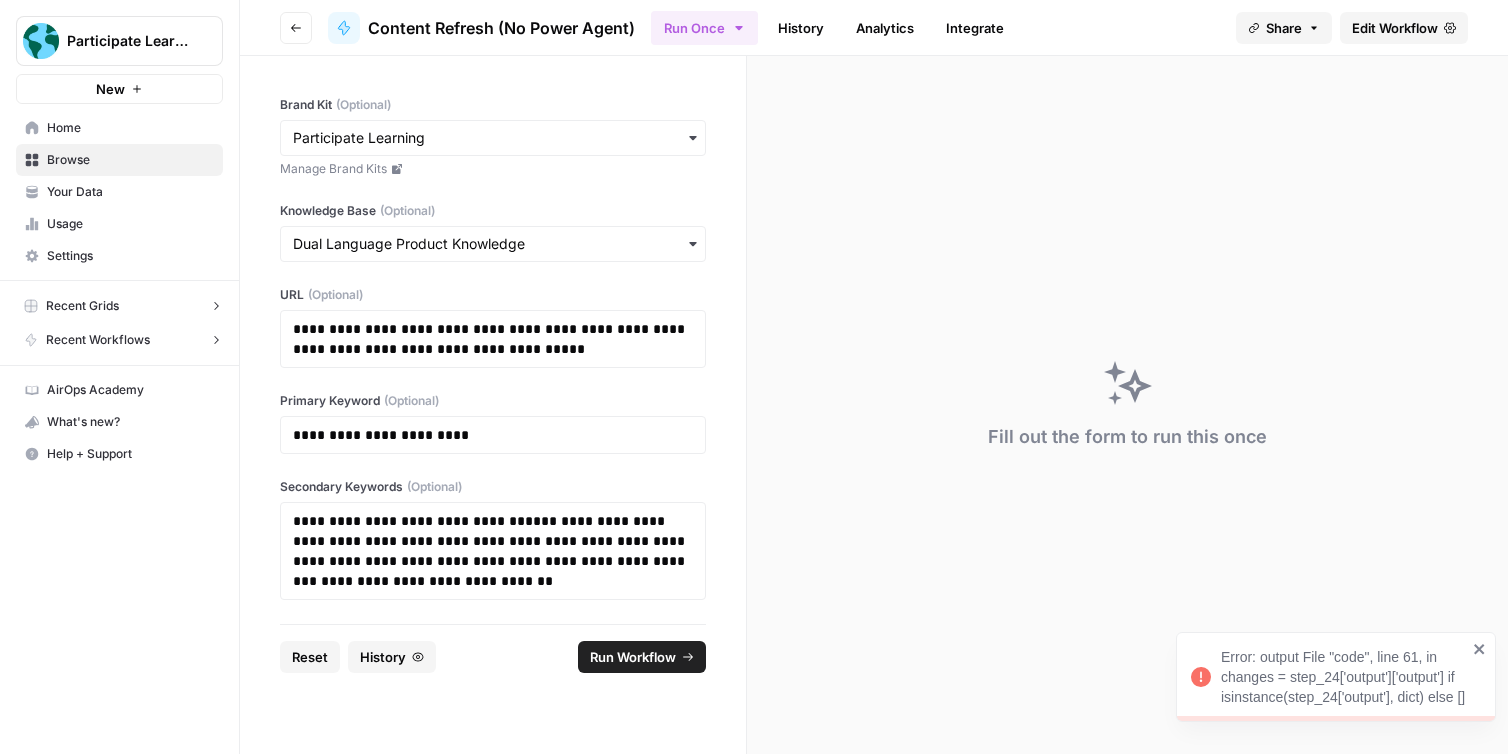 click on "Error: output
File "code", line 61, in     changes = step_24['output']['output'] if isinstance(step_24['output'], dict) else []" at bounding box center (1344, 677) 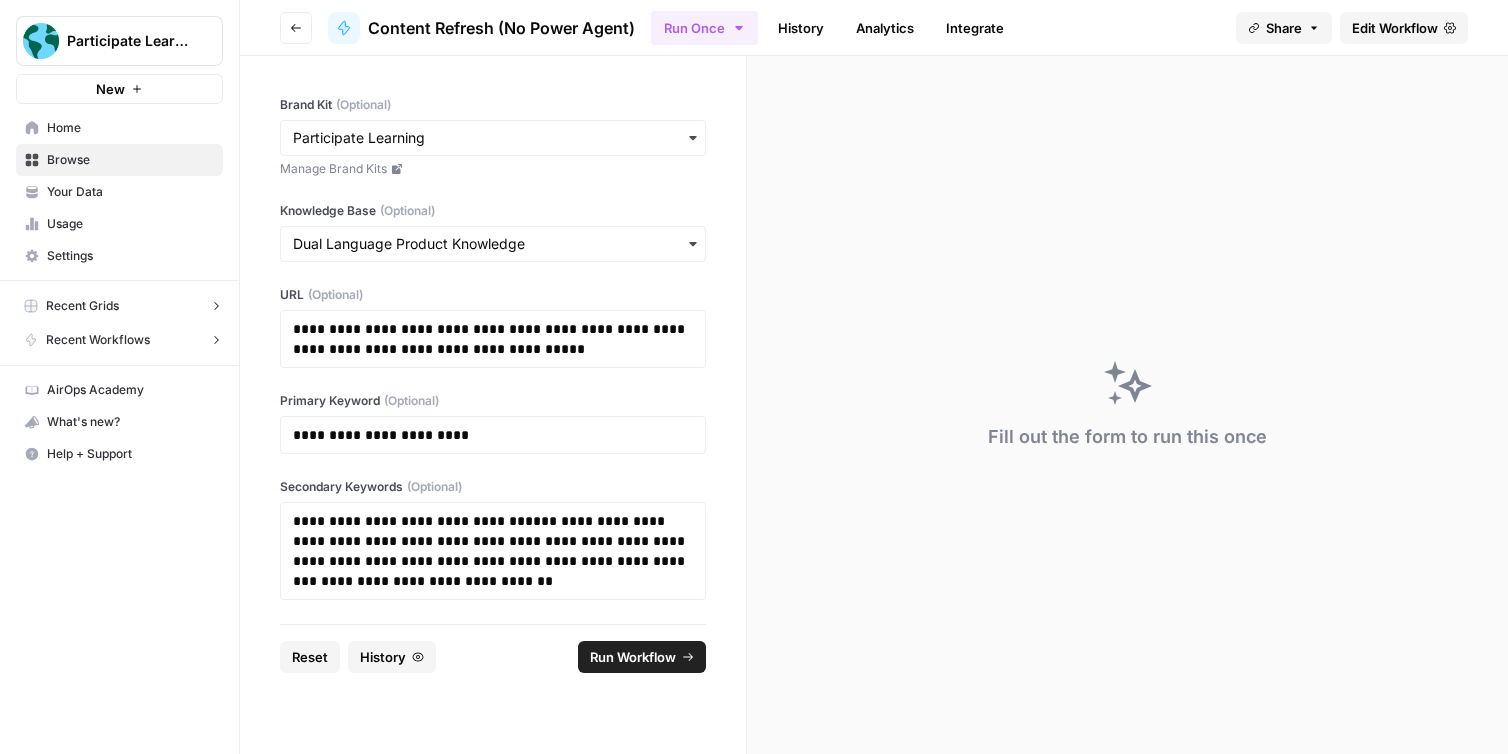 click on "Edit Workflow" at bounding box center [1395, 28] 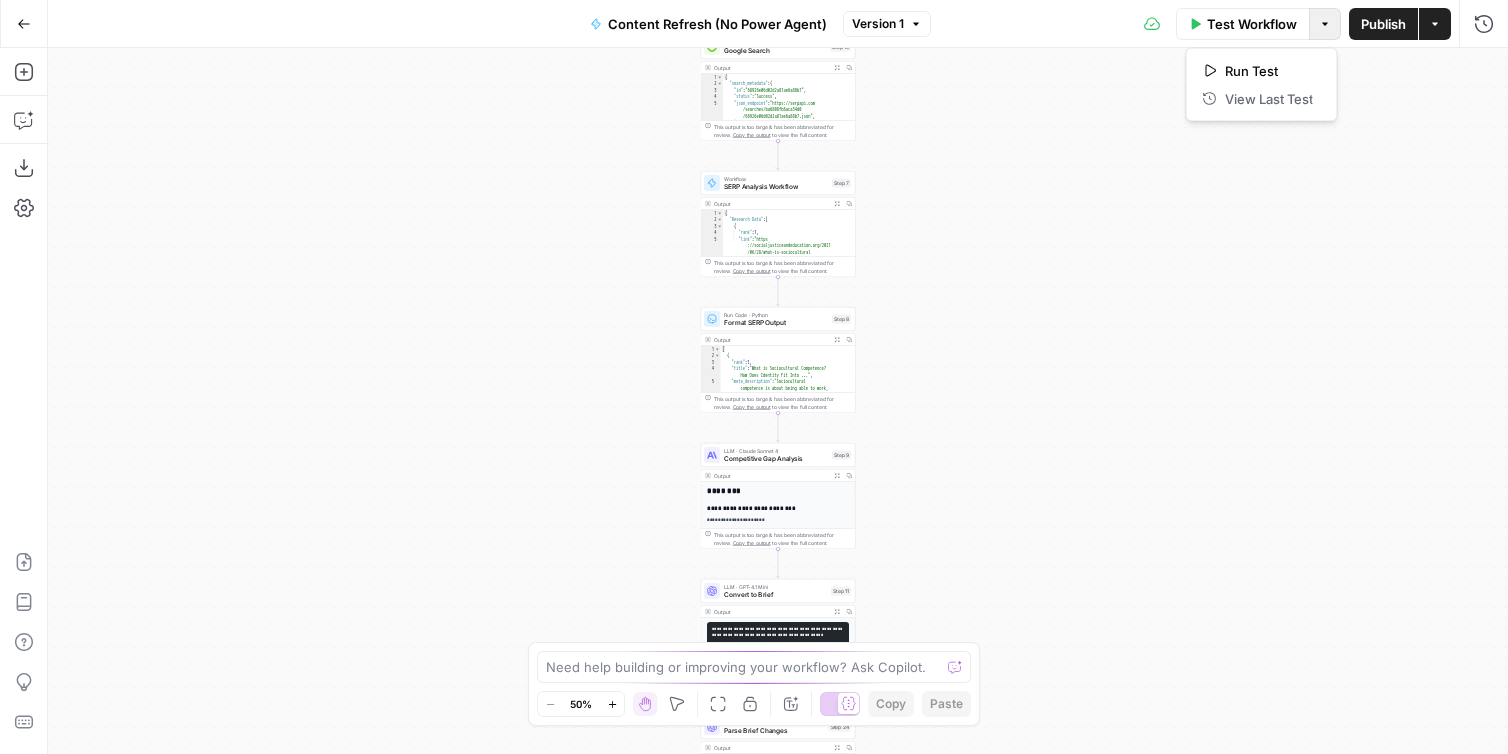 click on "Options" at bounding box center (1325, 24) 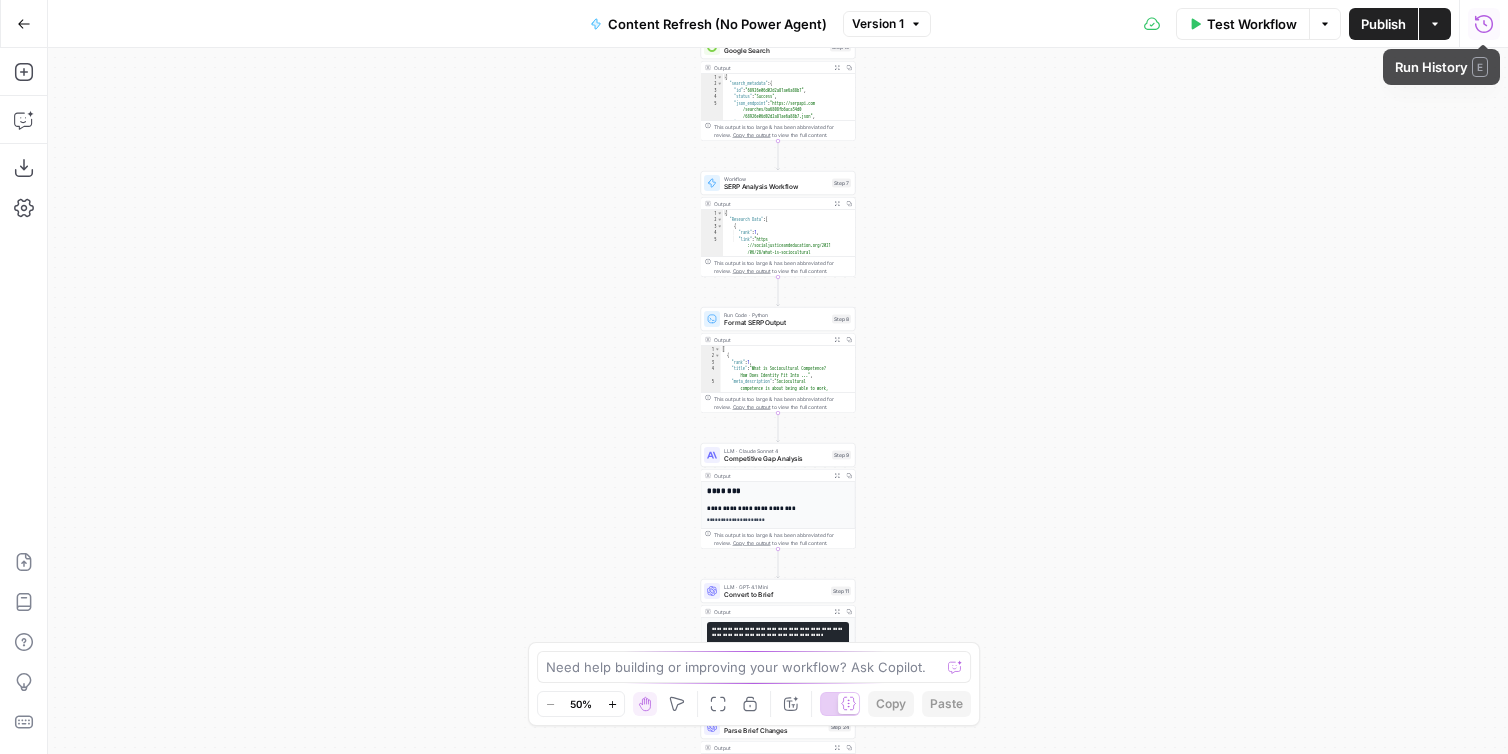 click 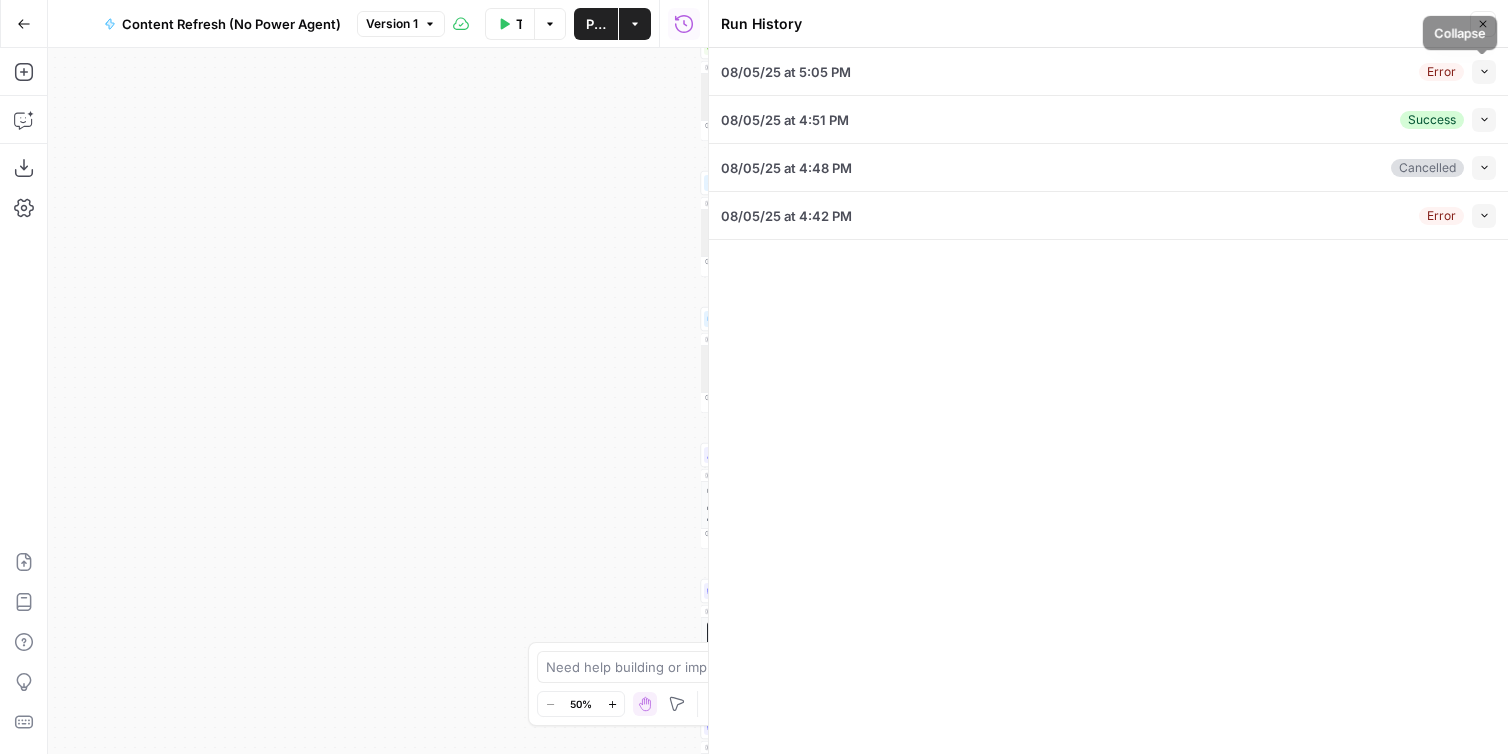 click 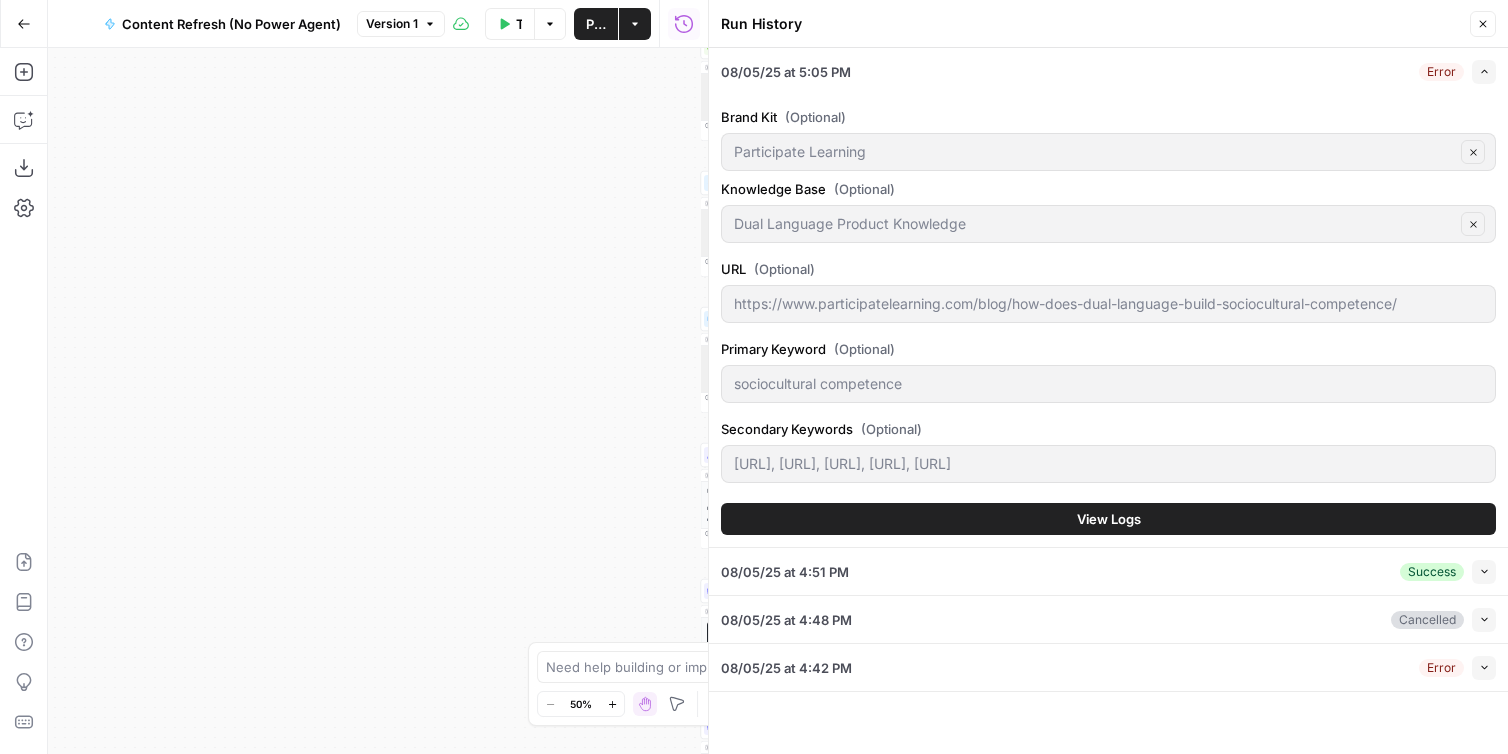click on "Error" at bounding box center [1441, 72] 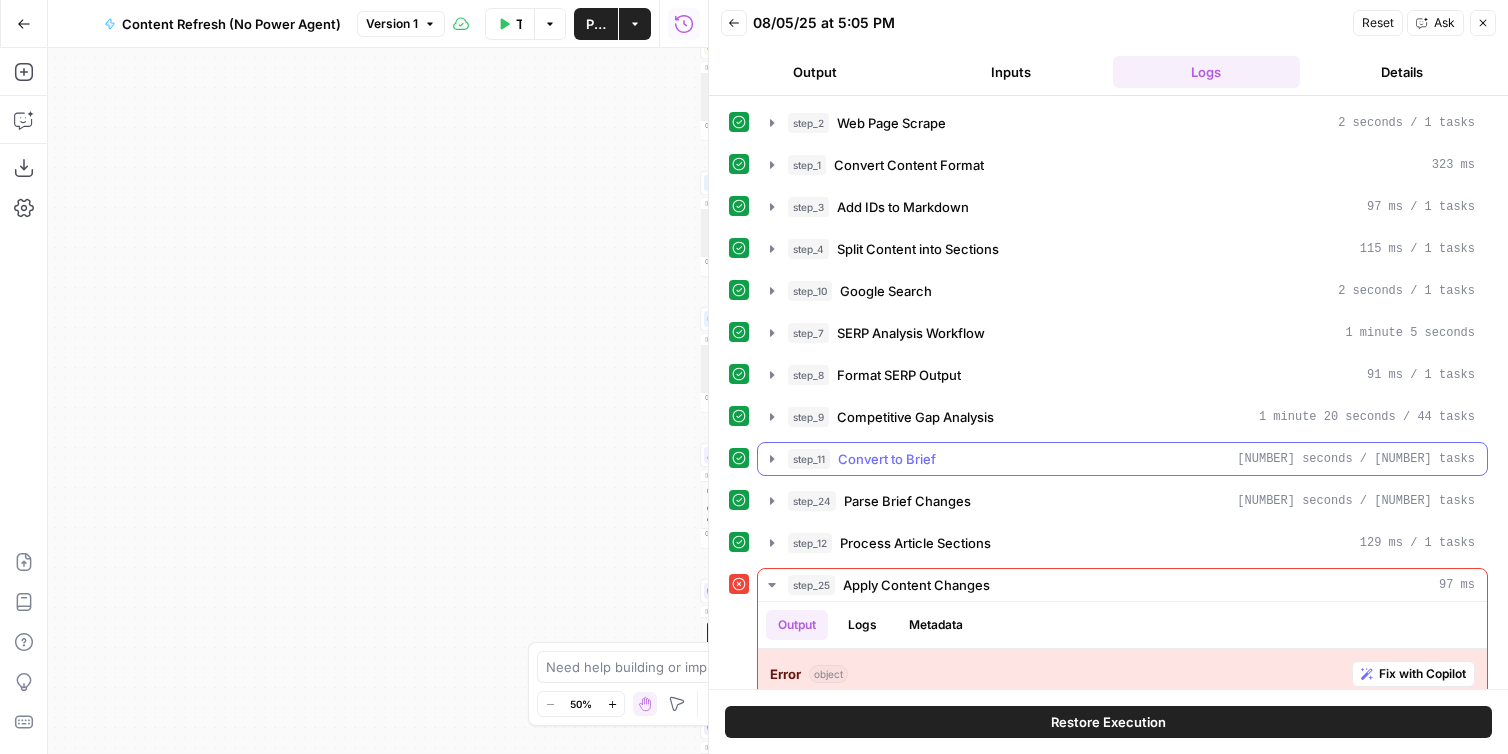 scroll, scrollTop: 113, scrollLeft: 0, axis: vertical 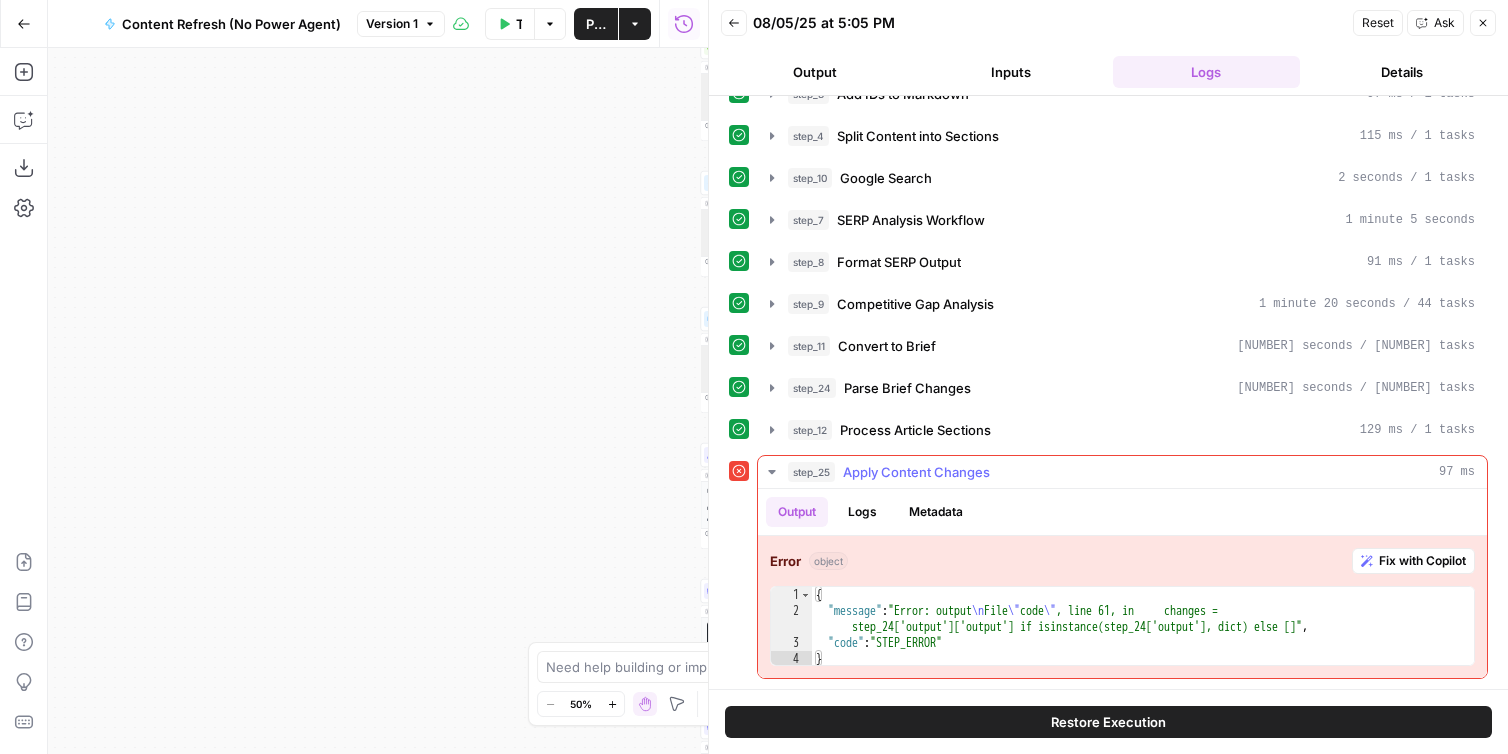 click on "Fix with Copilot" at bounding box center (1422, 561) 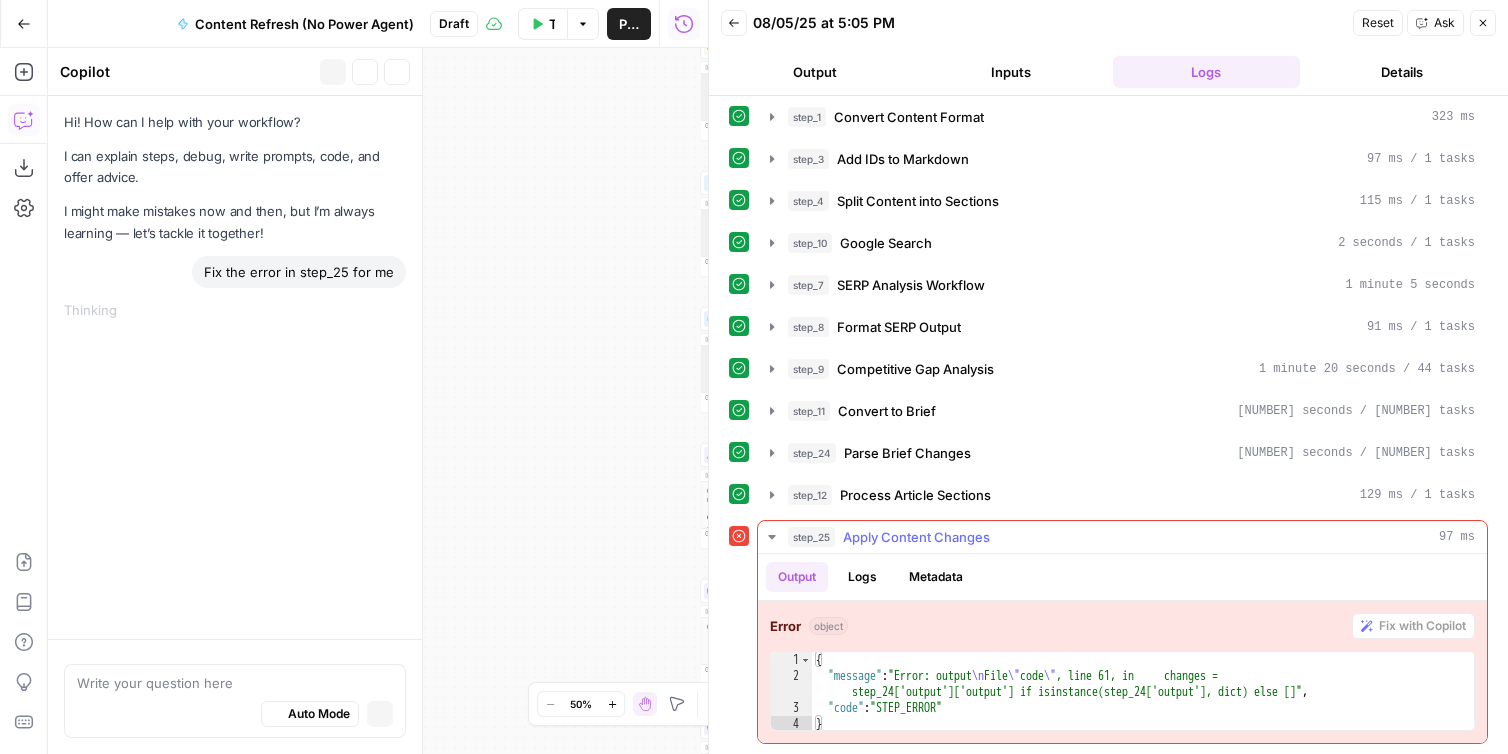 scroll, scrollTop: 48, scrollLeft: 0, axis: vertical 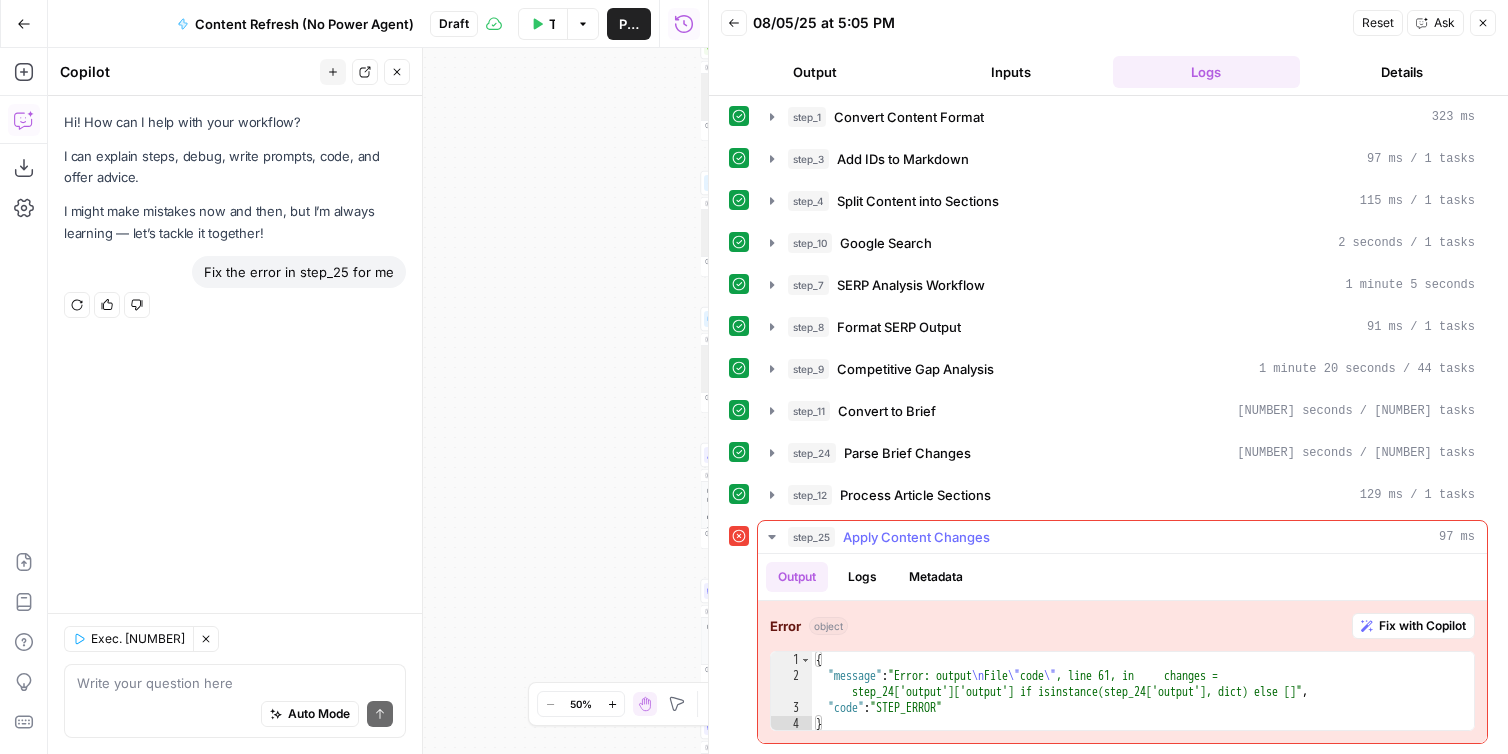 click on "Fix with Copilot" at bounding box center [1422, 626] 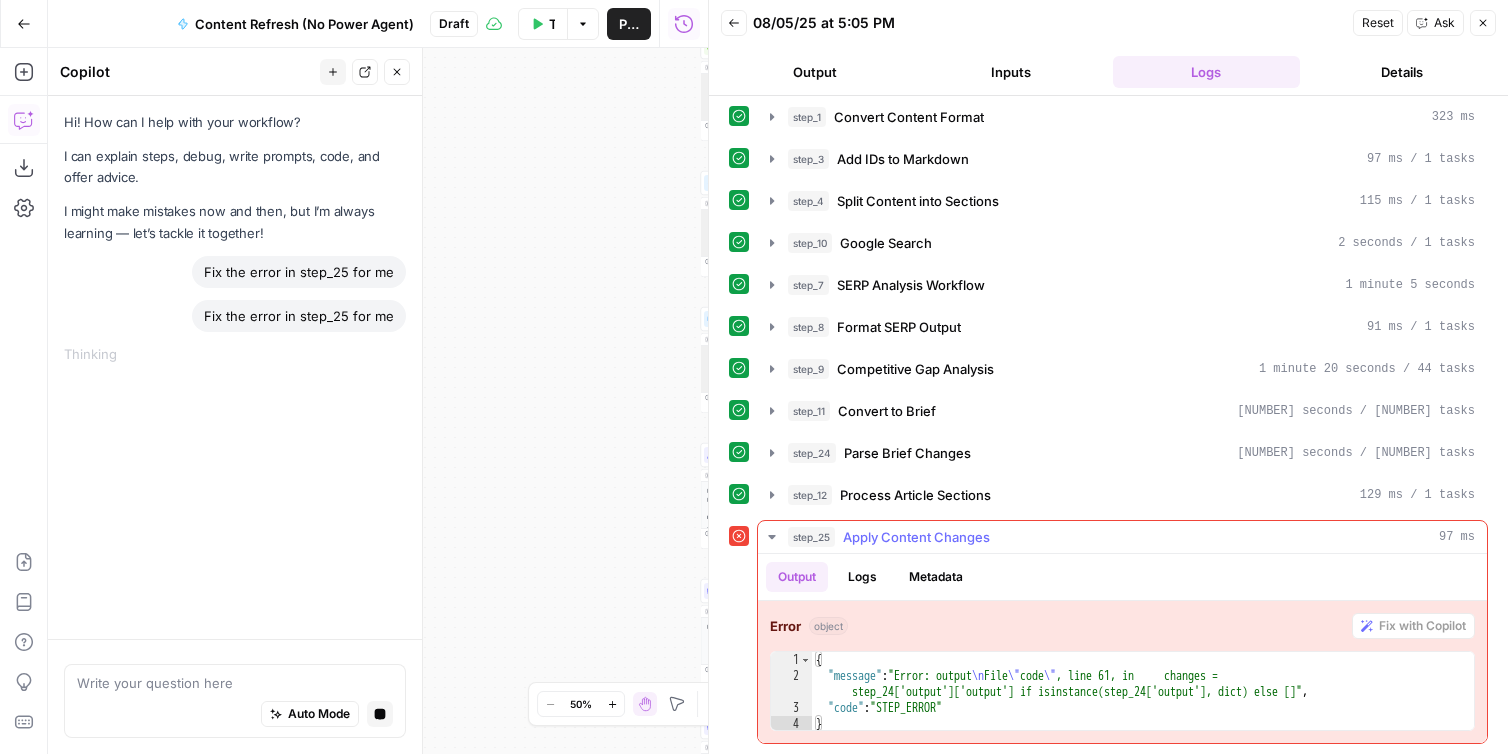 click on "Logs" at bounding box center [862, 577] 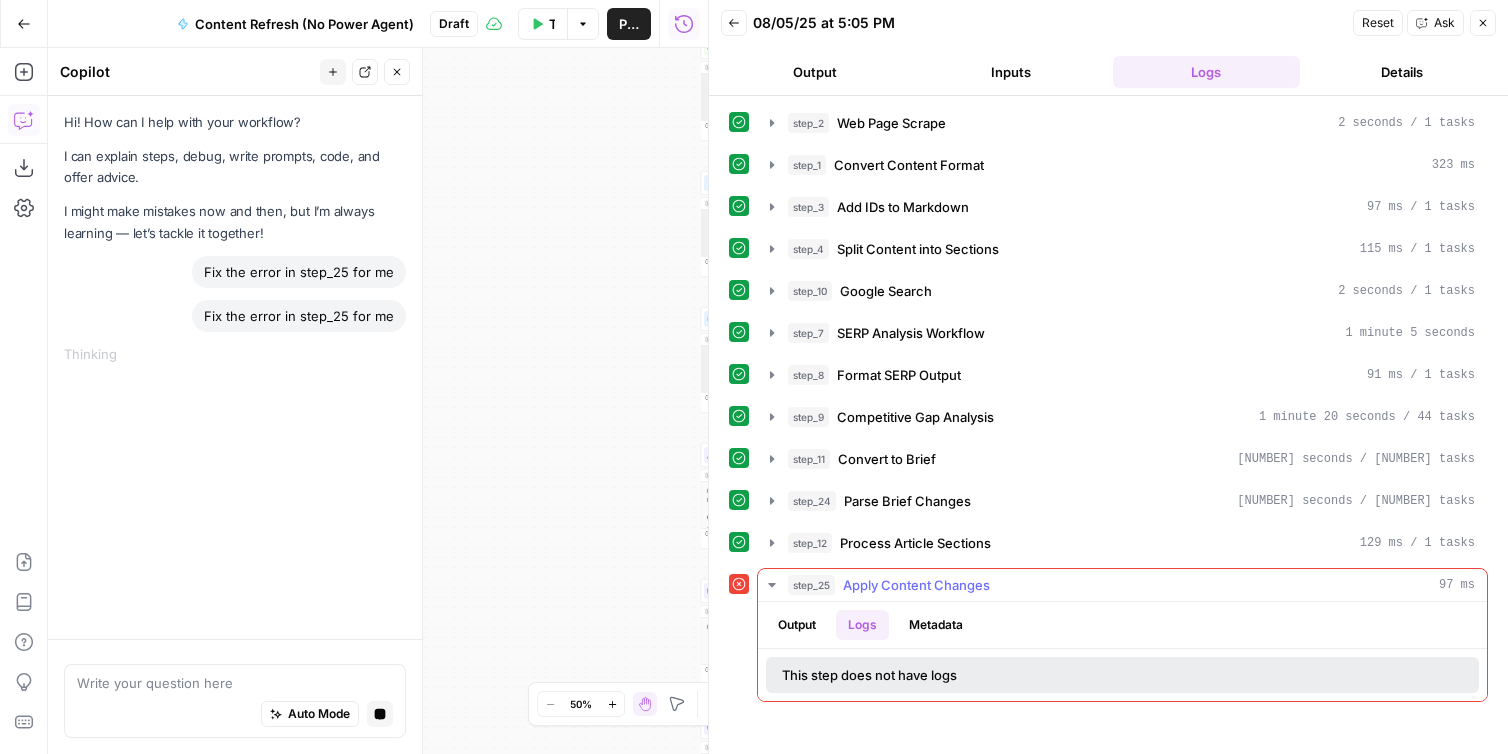scroll, scrollTop: 0, scrollLeft: 0, axis: both 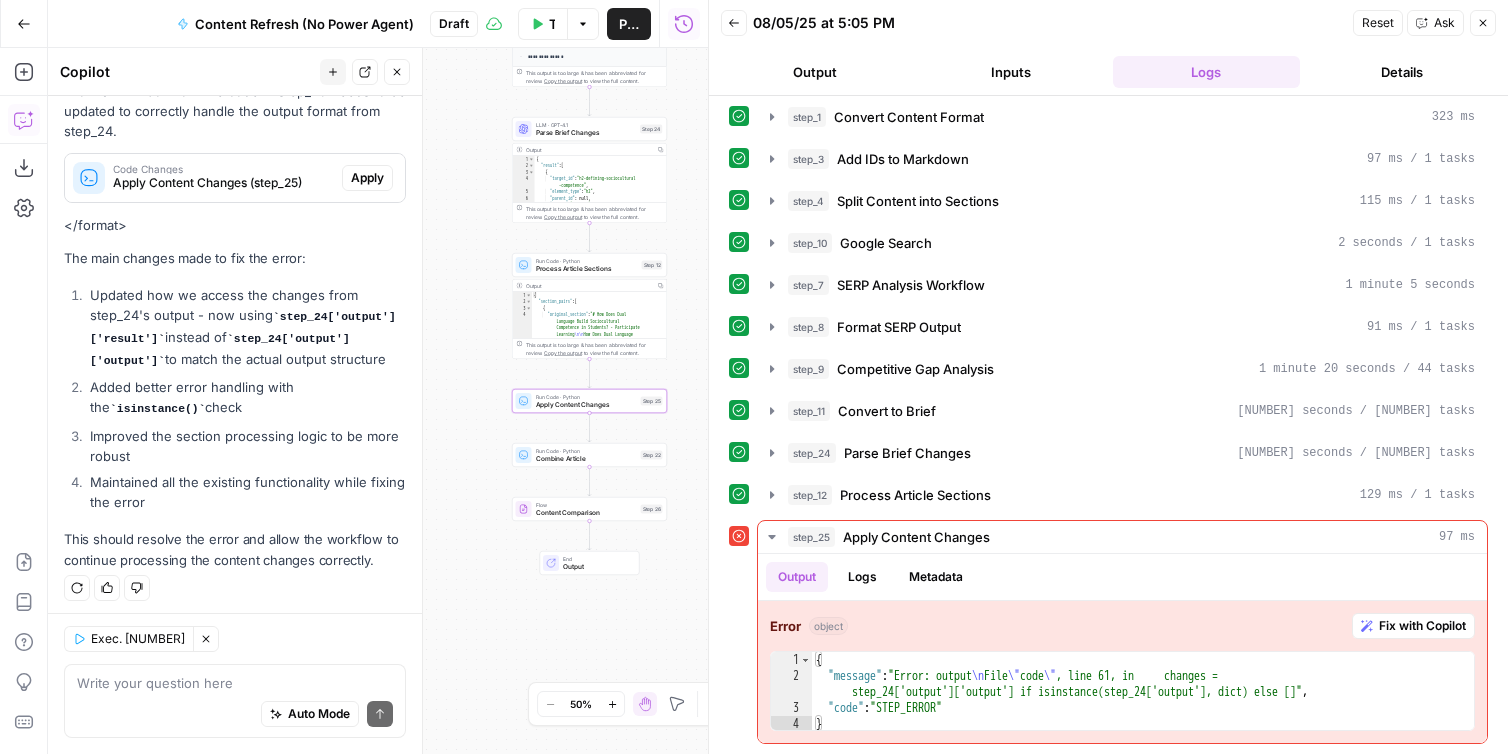 click on "Apply Content Changes (step_25)" at bounding box center [223, 183] 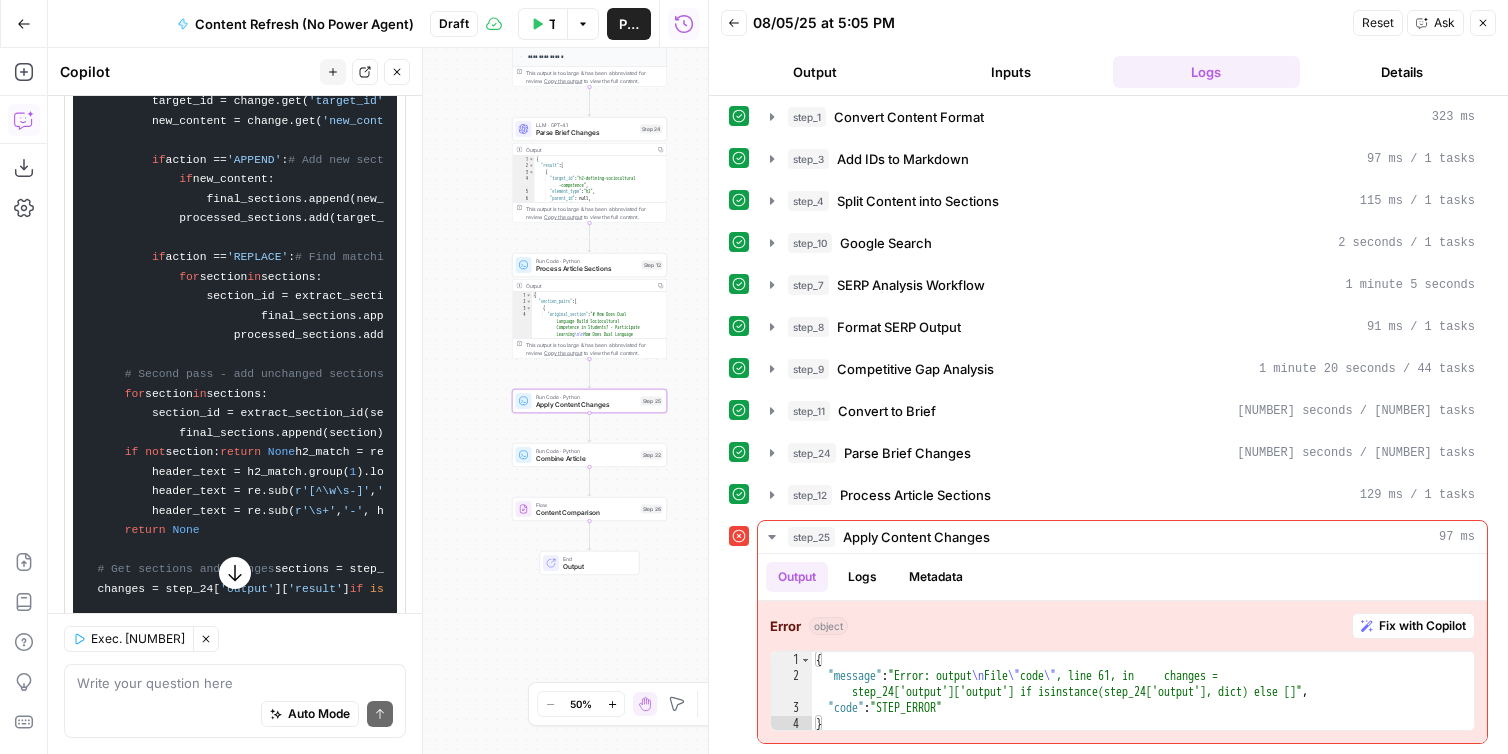 scroll, scrollTop: 631, scrollLeft: 0, axis: vertical 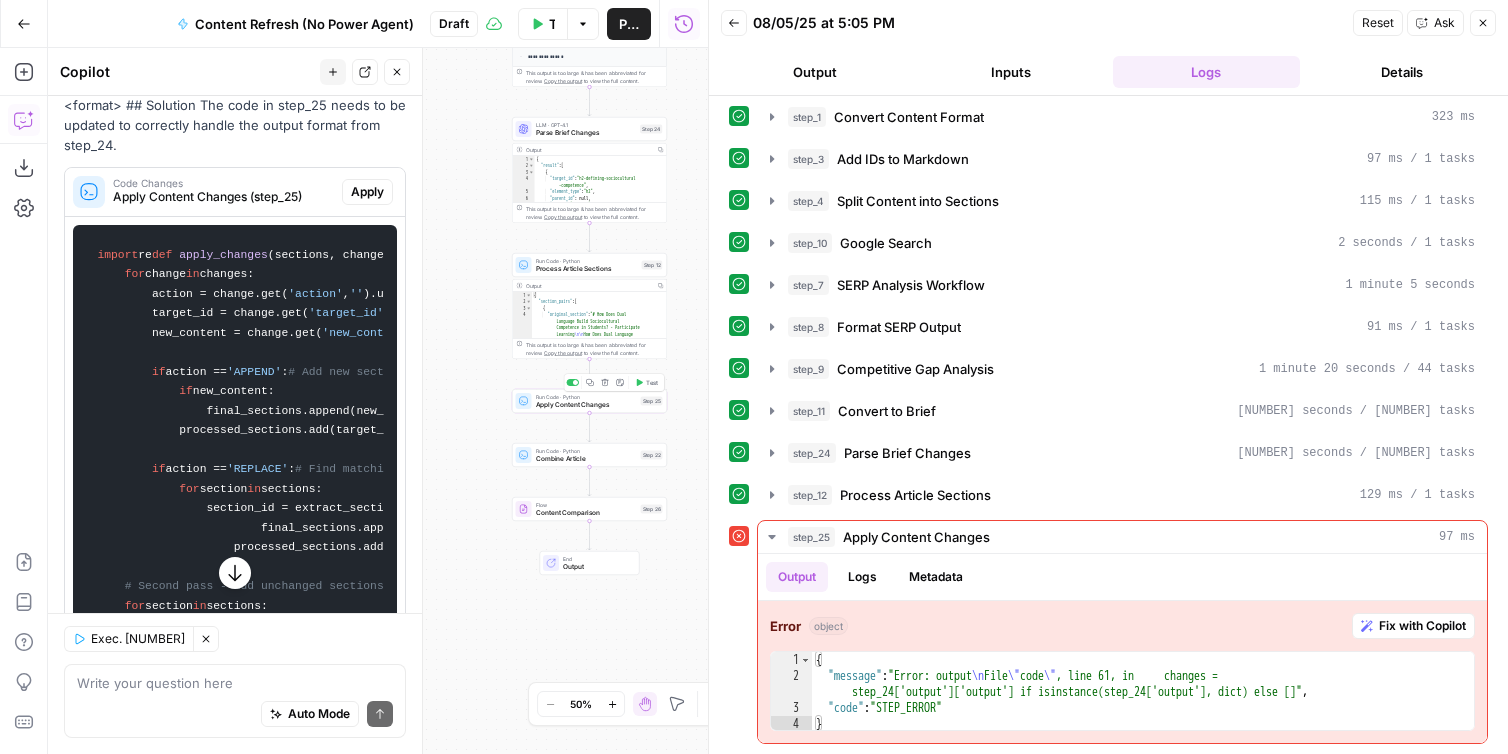 click on "Apply Content Changes" at bounding box center [586, 405] 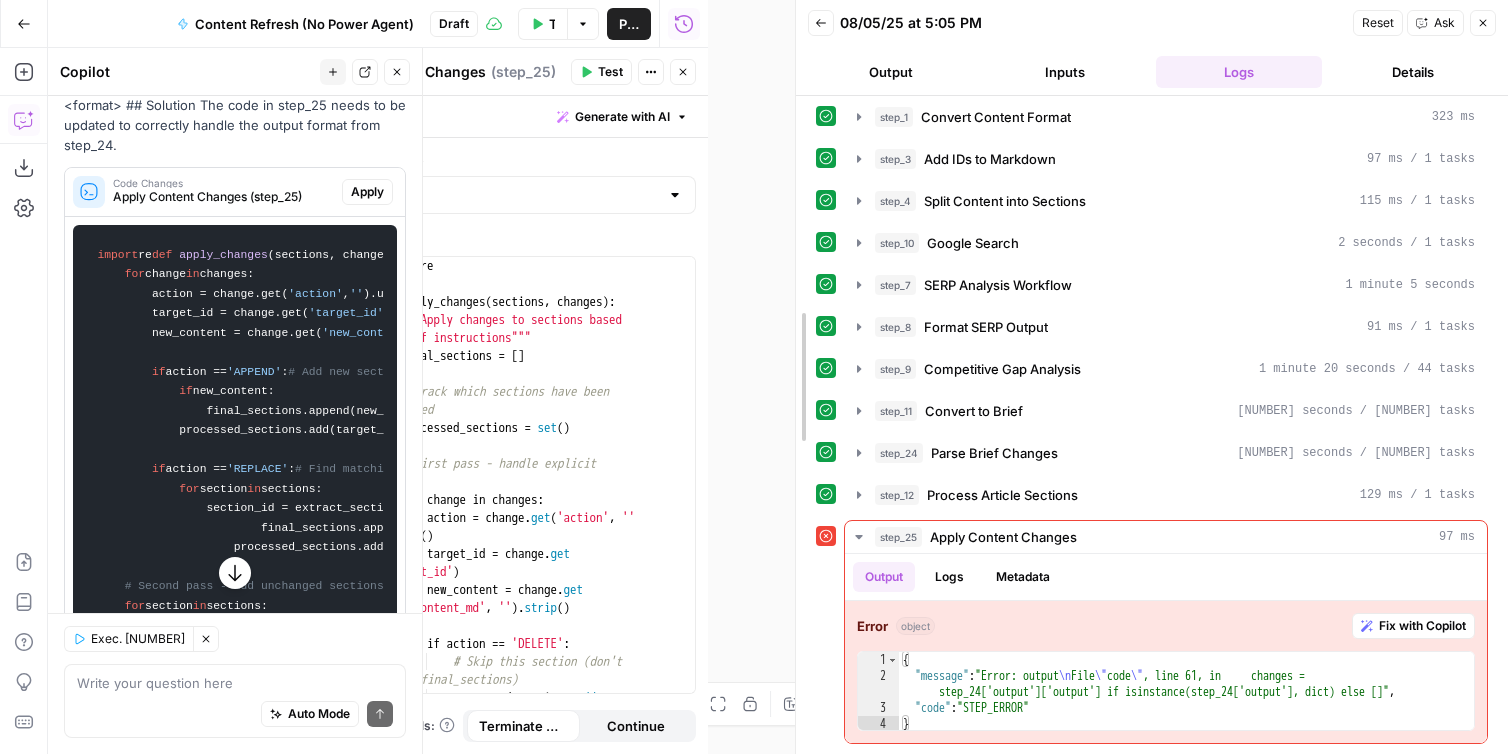 drag, startPoint x: 715, startPoint y: 78, endPoint x: 807, endPoint y: 79, distance: 92.00543 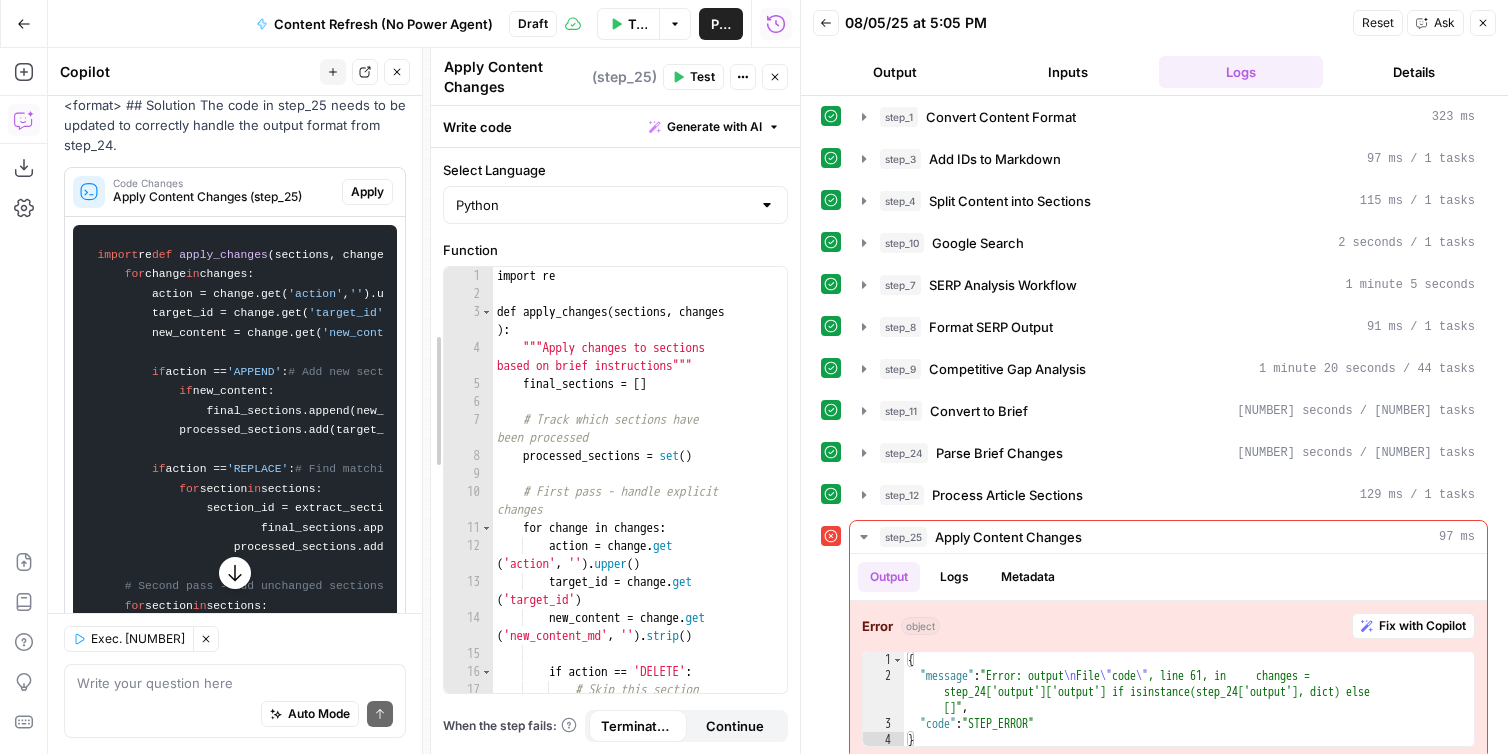 drag, startPoint x: 403, startPoint y: 73, endPoint x: 470, endPoint y: 76, distance: 67.06713 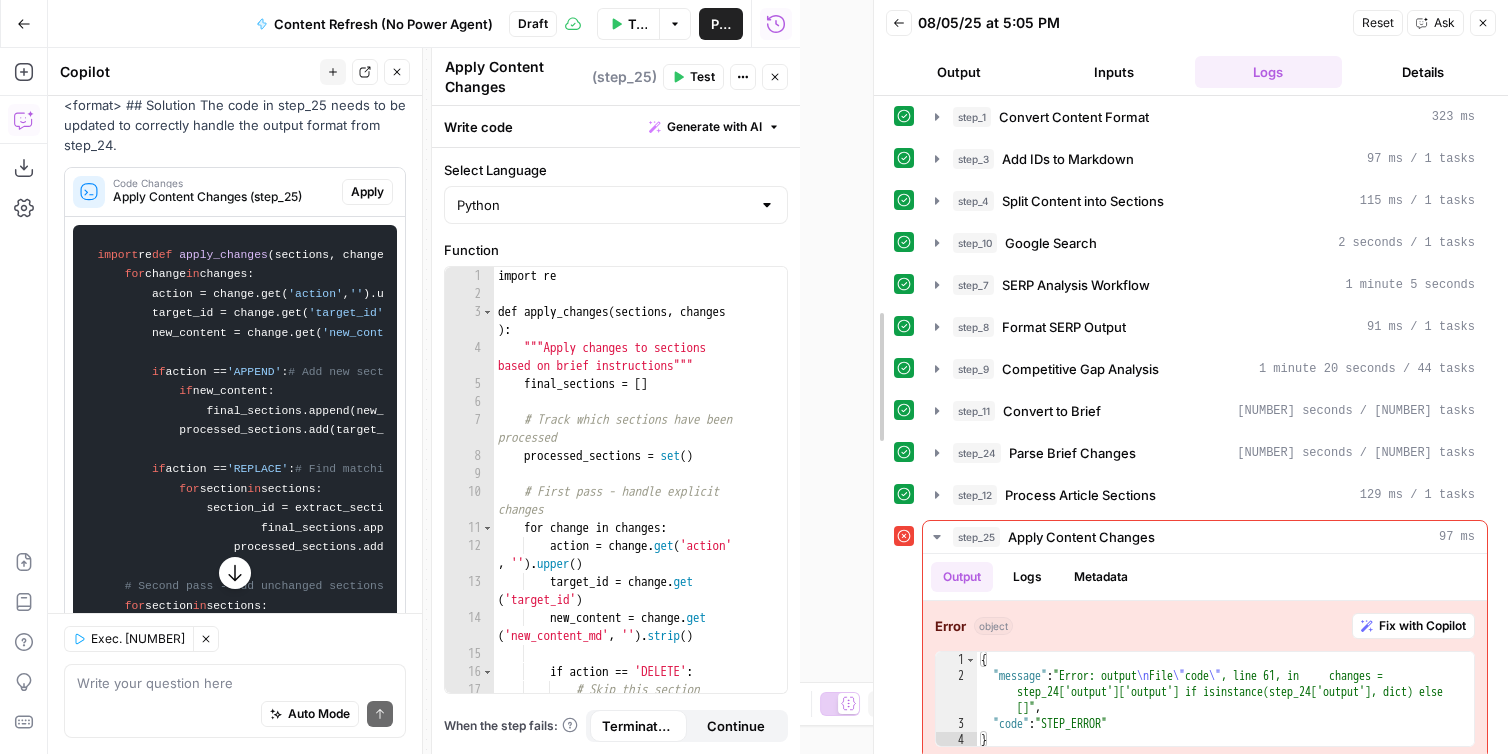 drag, startPoint x: 801, startPoint y: 83, endPoint x: 875, endPoint y: 87, distance: 74.10803 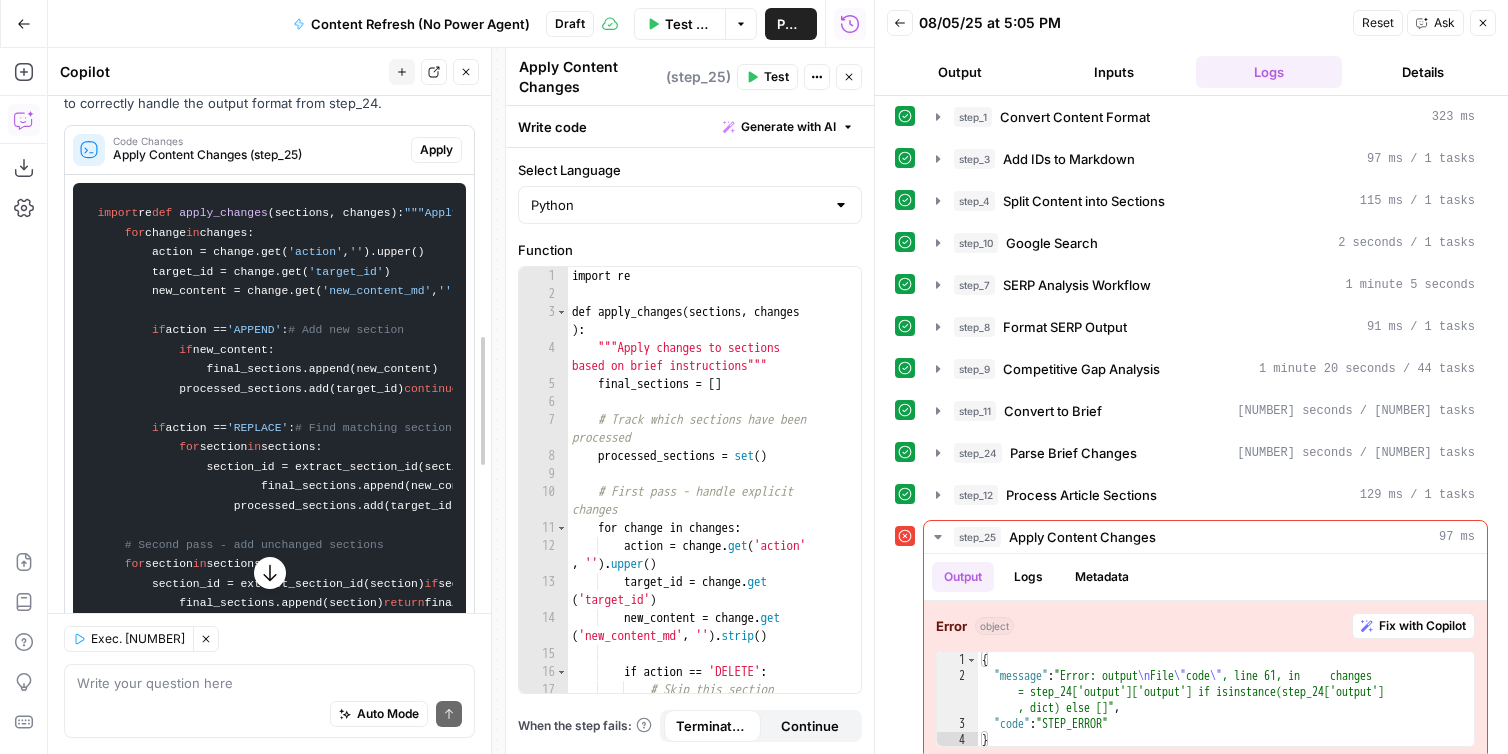 scroll, scrollTop: 368, scrollLeft: 0, axis: vertical 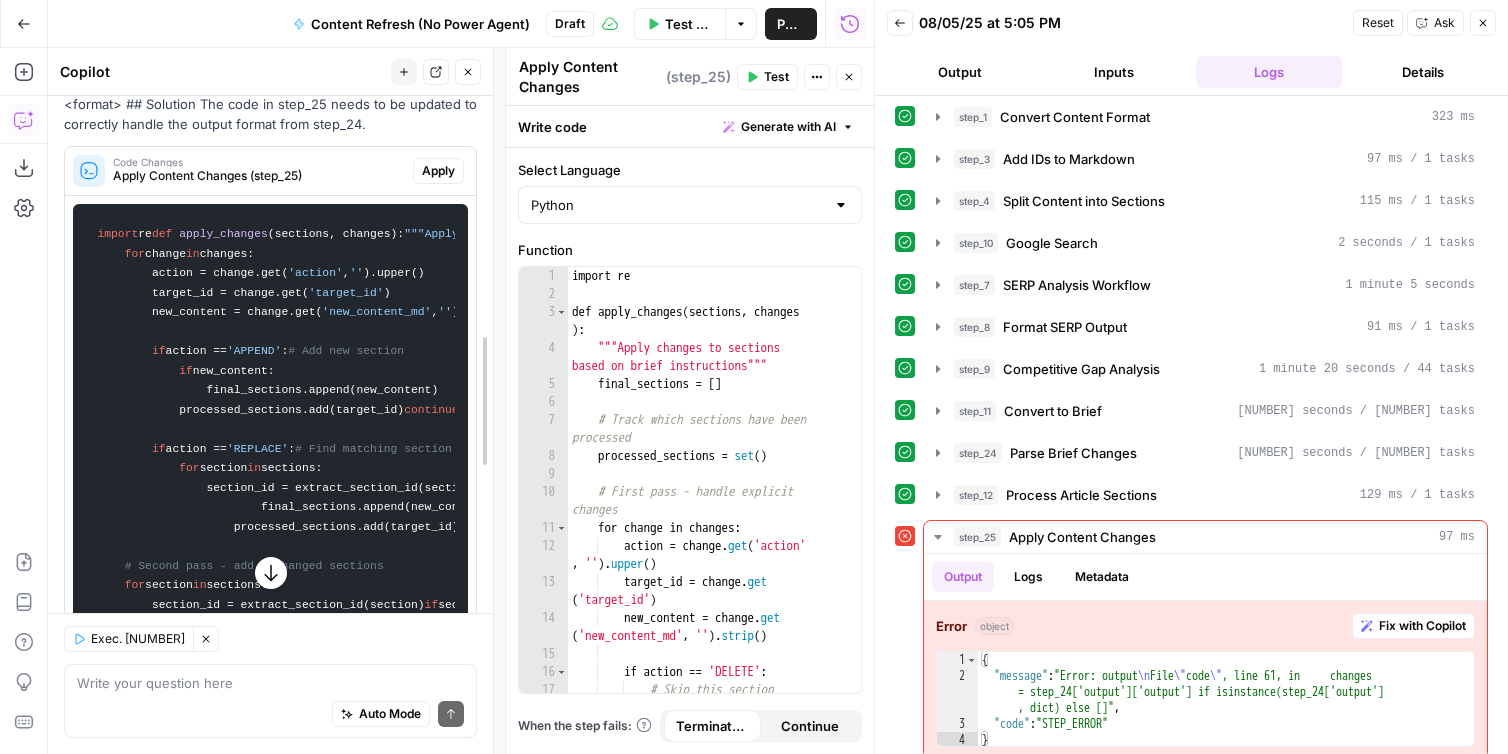 drag, startPoint x: 423, startPoint y: 93, endPoint x: 494, endPoint y: 92, distance: 71.00704 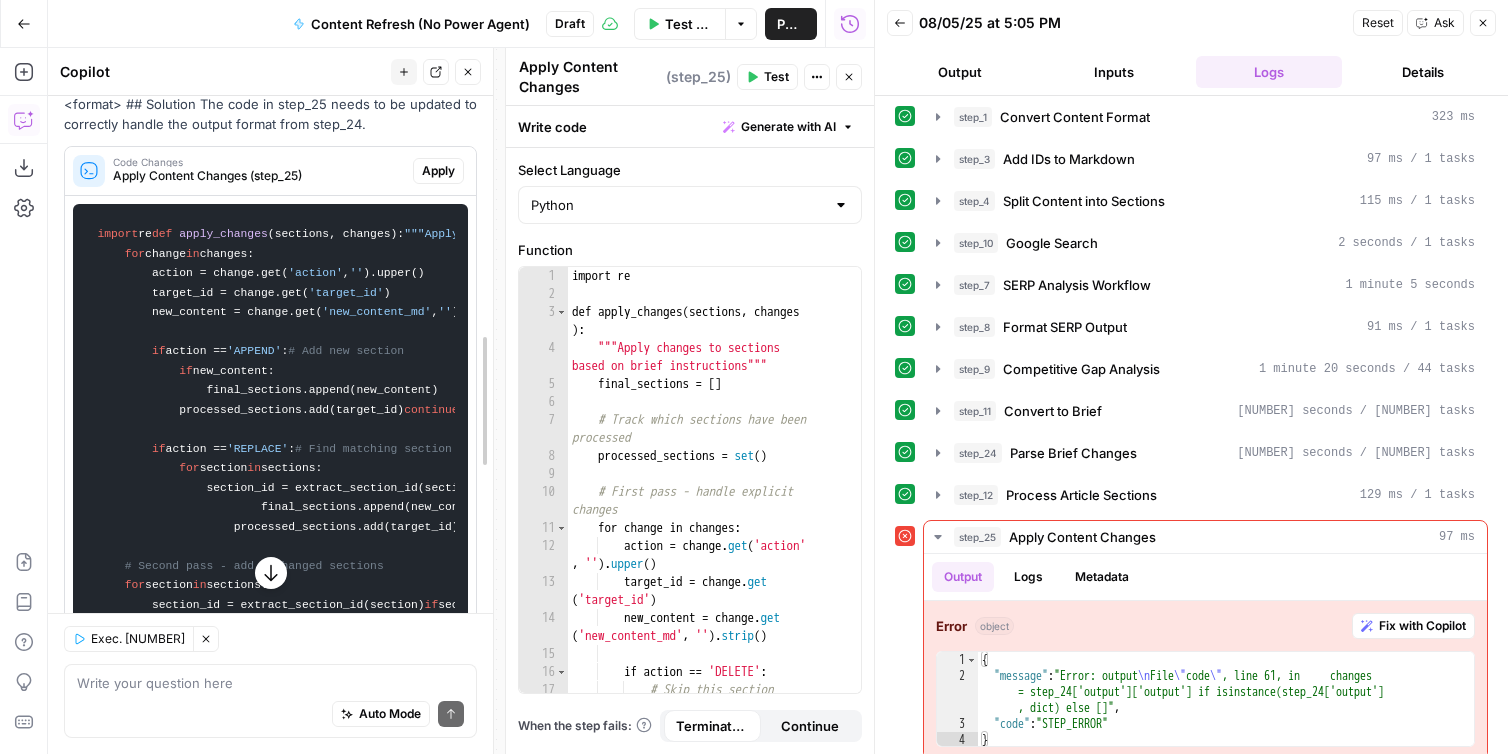 click at bounding box center [493, 401] 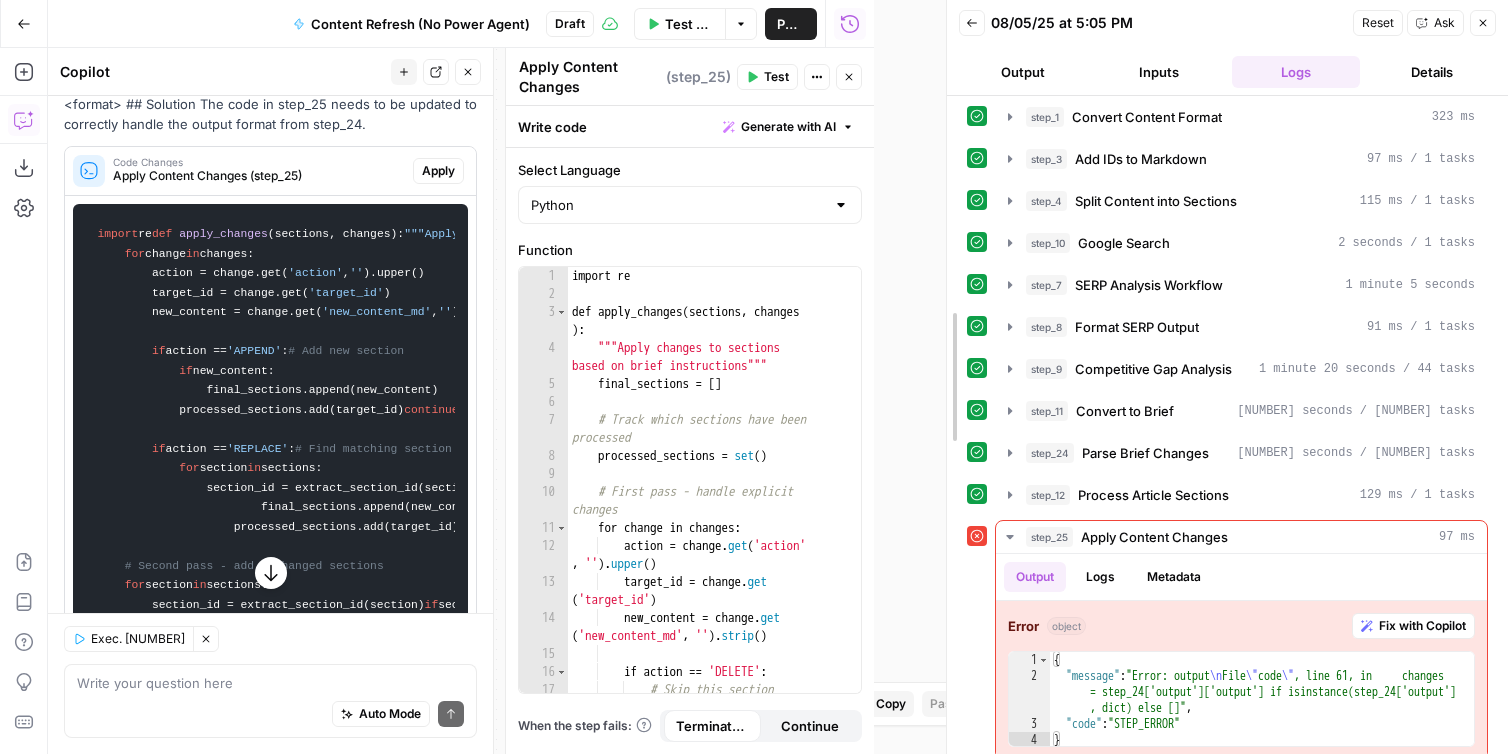 drag, startPoint x: 874, startPoint y: 116, endPoint x: 947, endPoint y: 115, distance: 73.00685 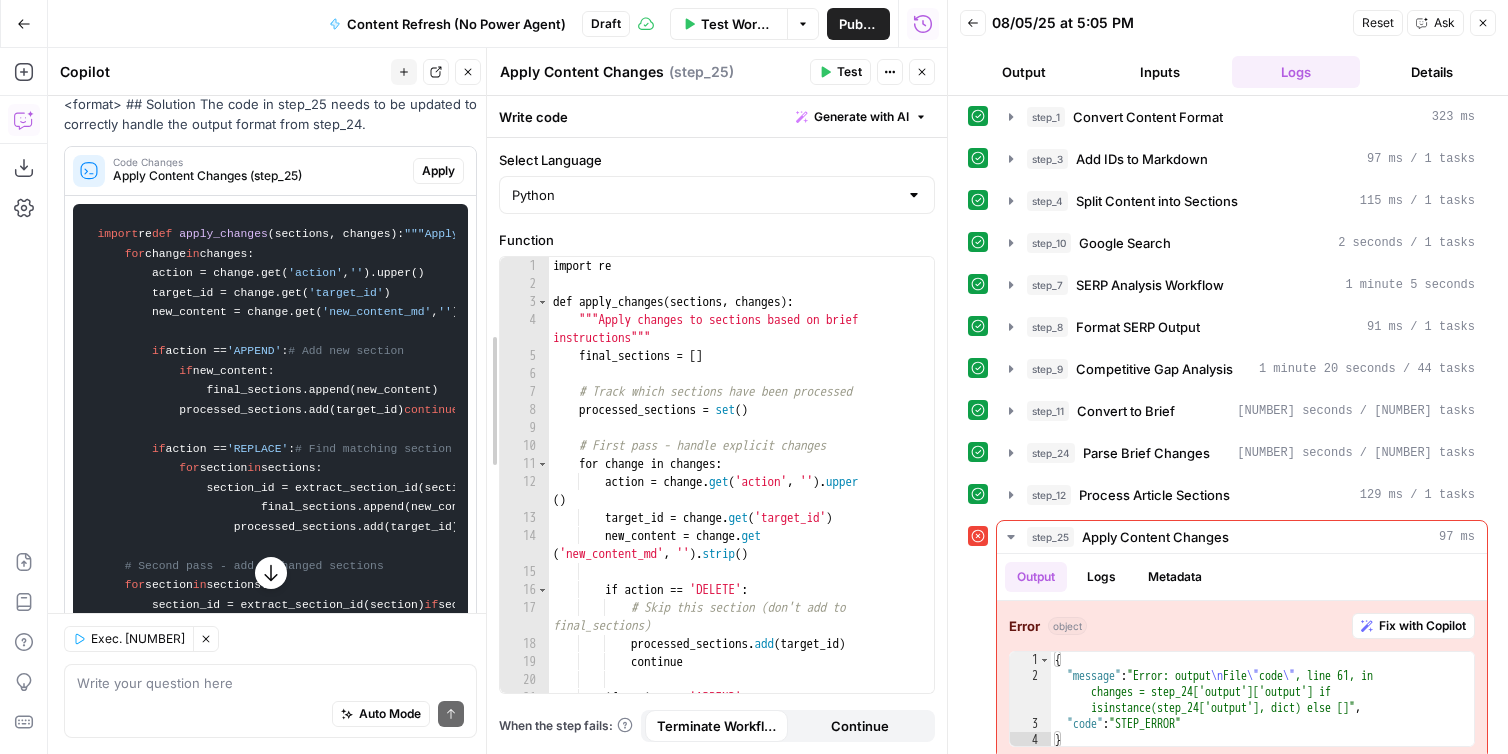 drag, startPoint x: 578, startPoint y: 106, endPoint x: 486, endPoint y: 102, distance: 92.086914 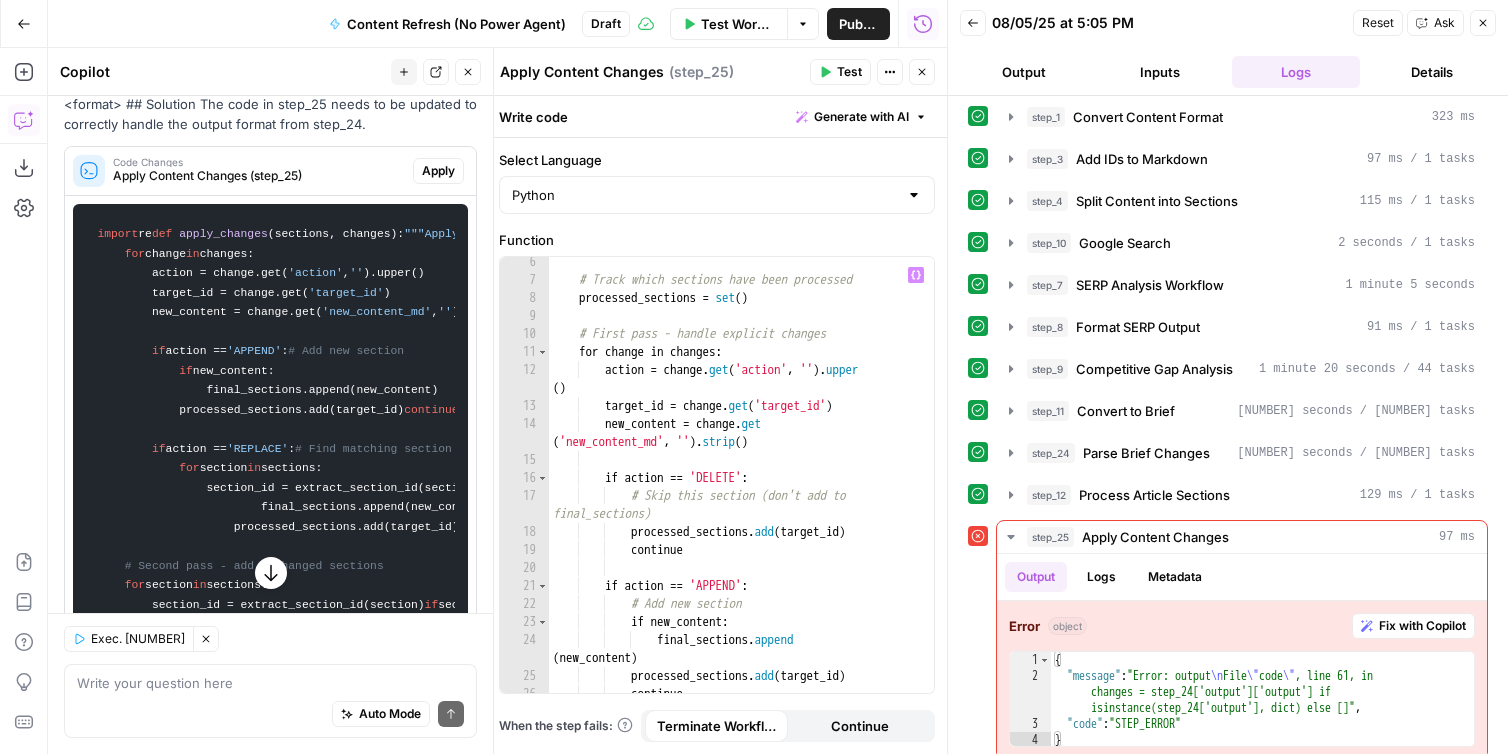 scroll, scrollTop: 113, scrollLeft: 0, axis: vertical 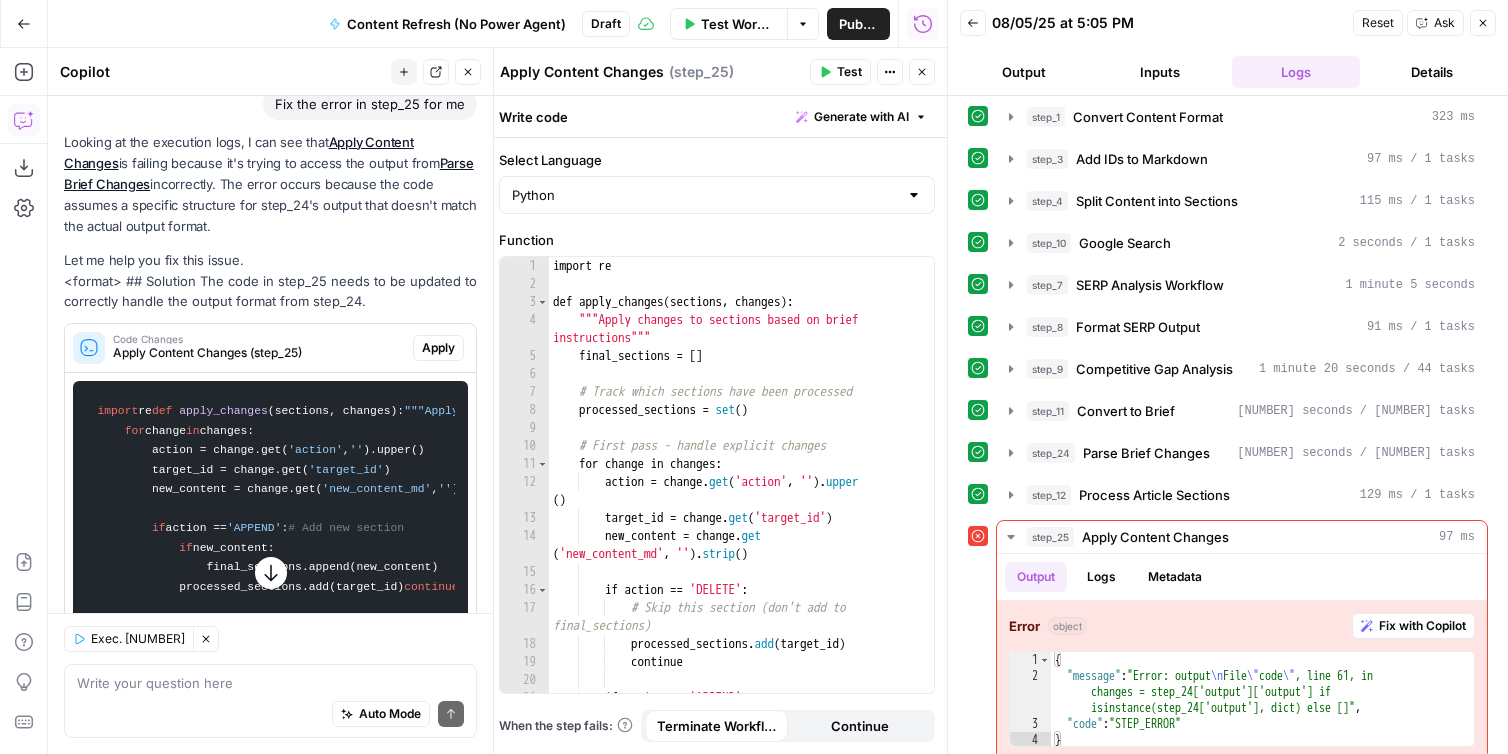 click on "Apply" at bounding box center (438, 348) 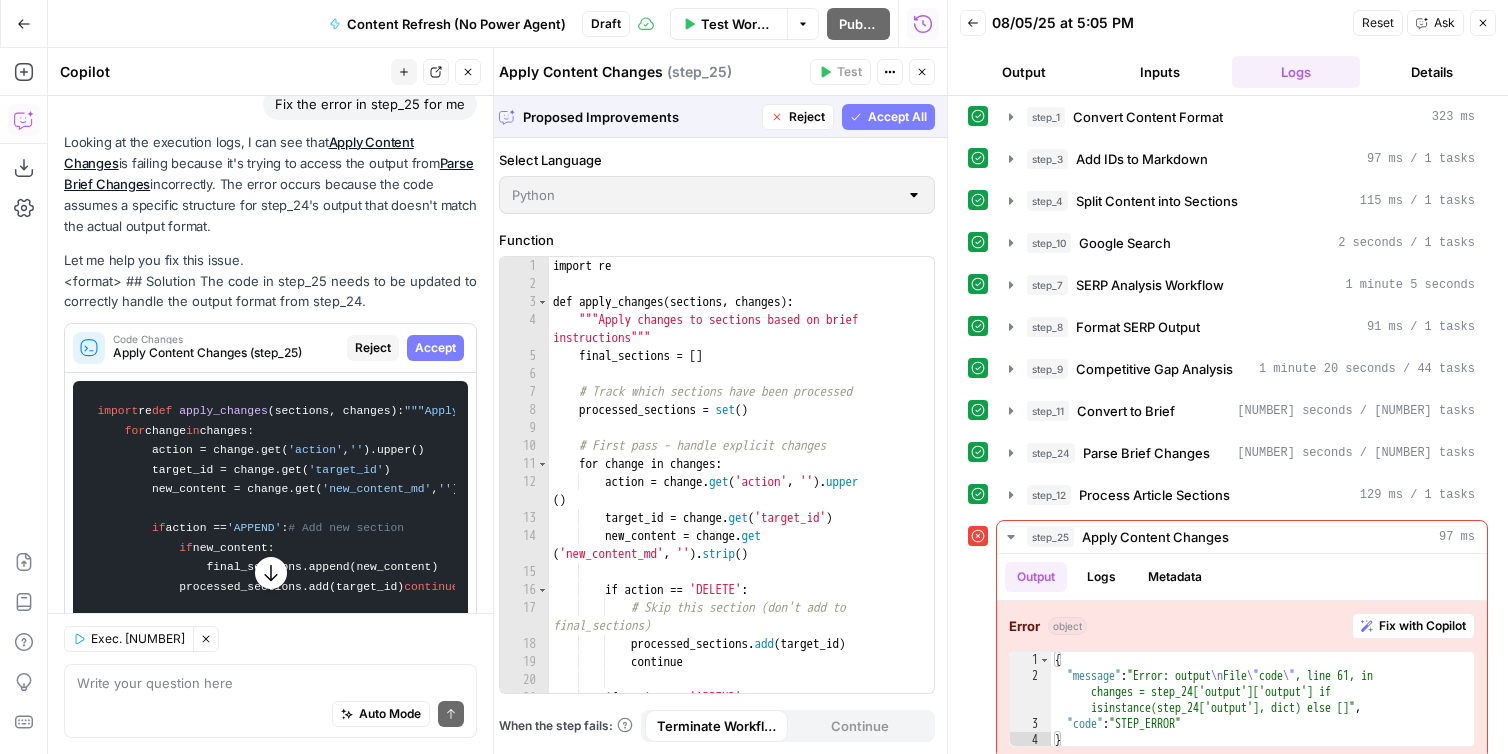 click 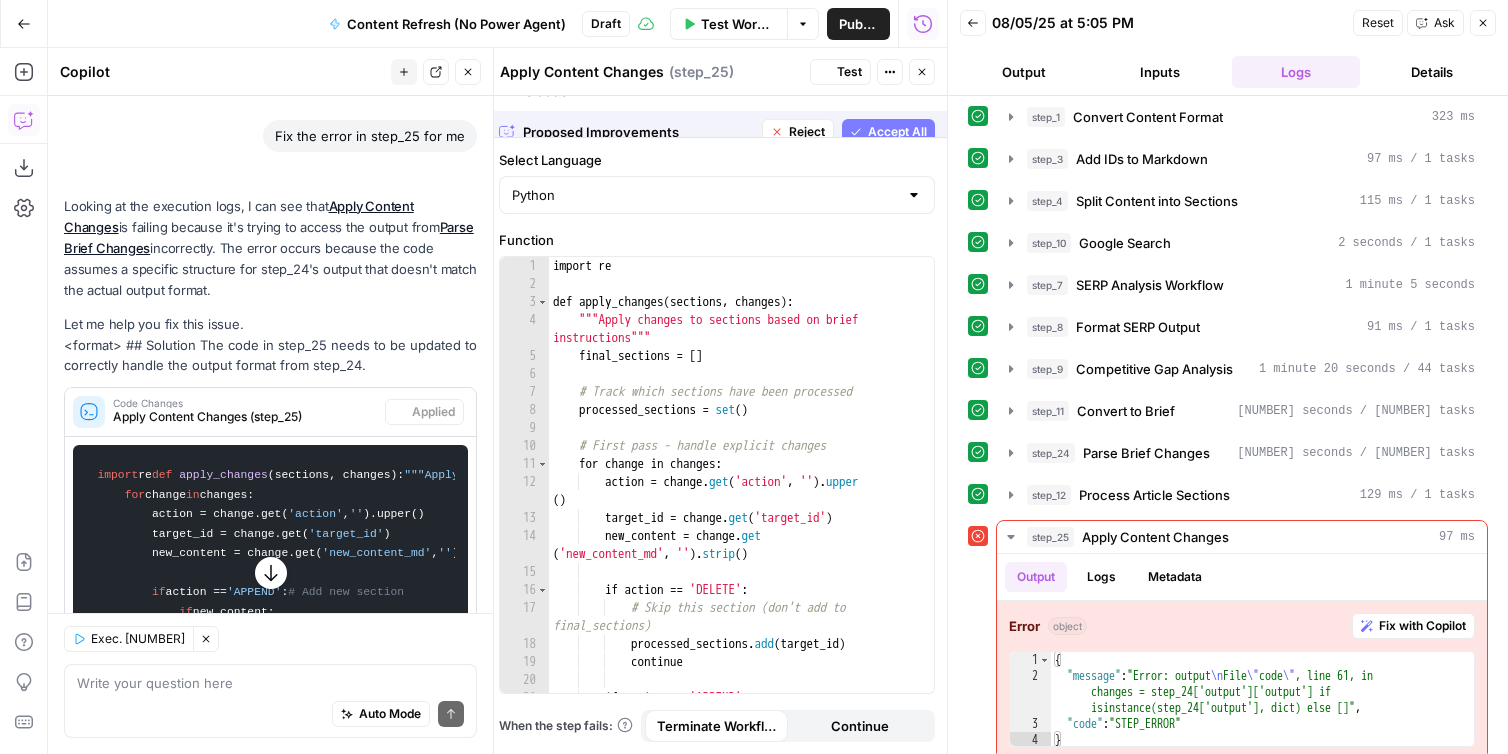 scroll, scrollTop: 223, scrollLeft: 0, axis: vertical 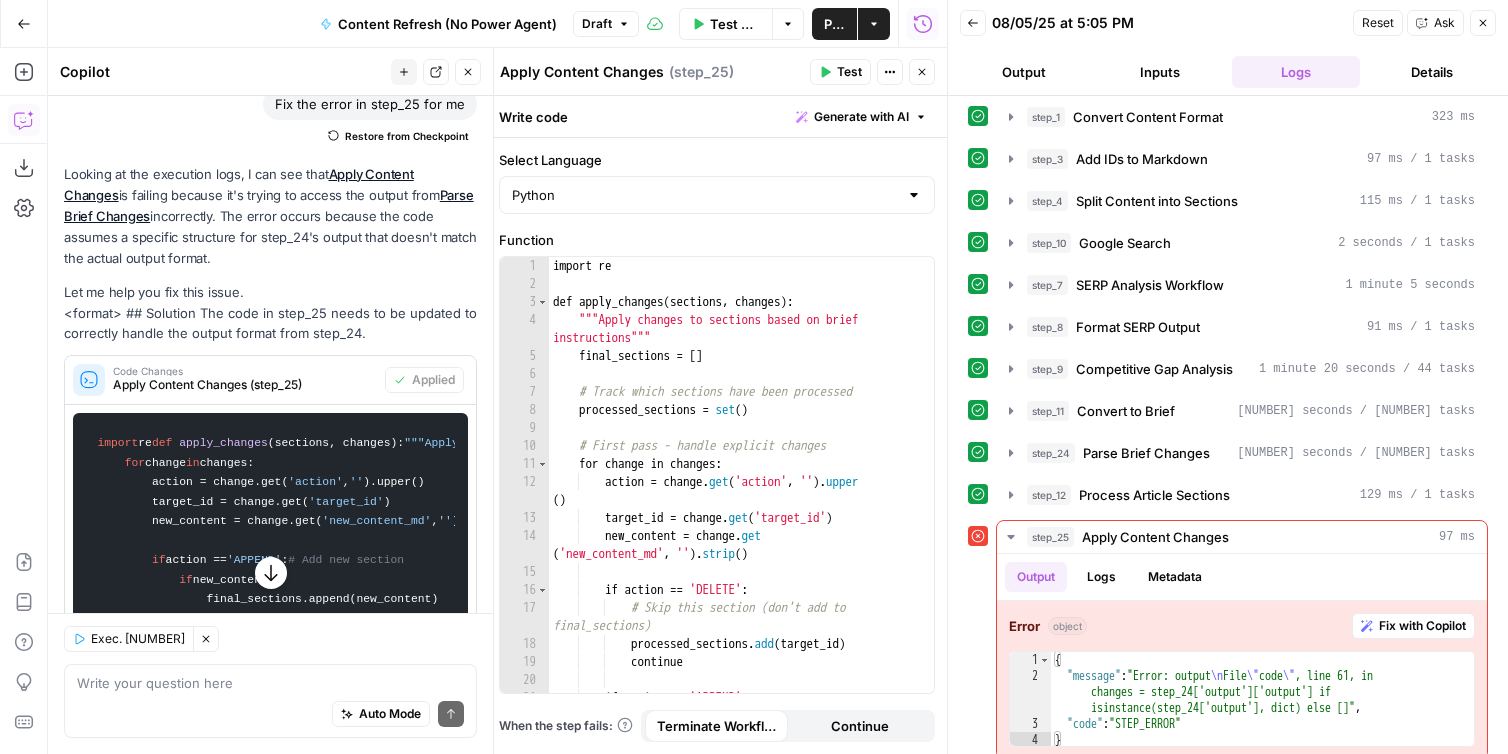 click on "Close" at bounding box center [468, 72] 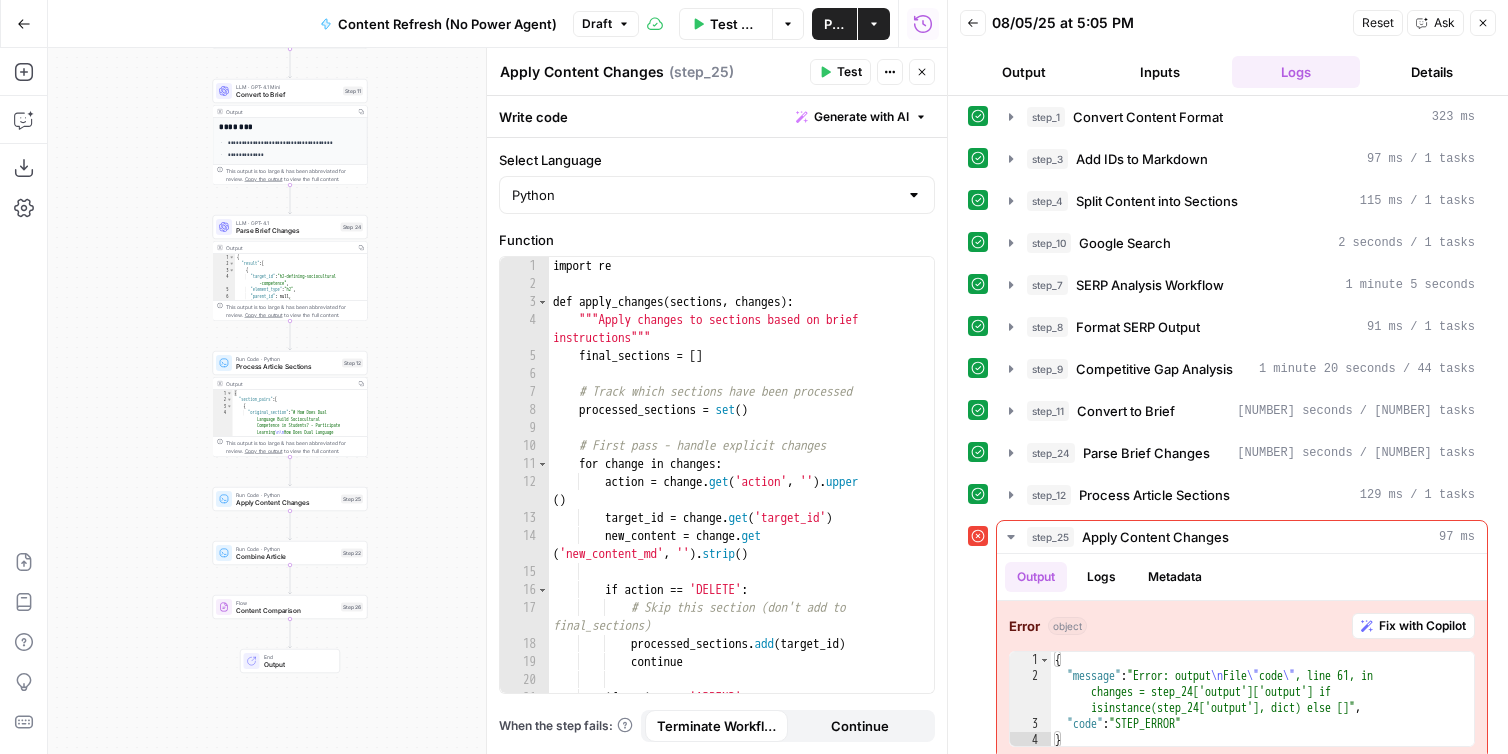 drag, startPoint x: 313, startPoint y: 164, endPoint x: 520, endPoint y: 256, distance: 226.52373 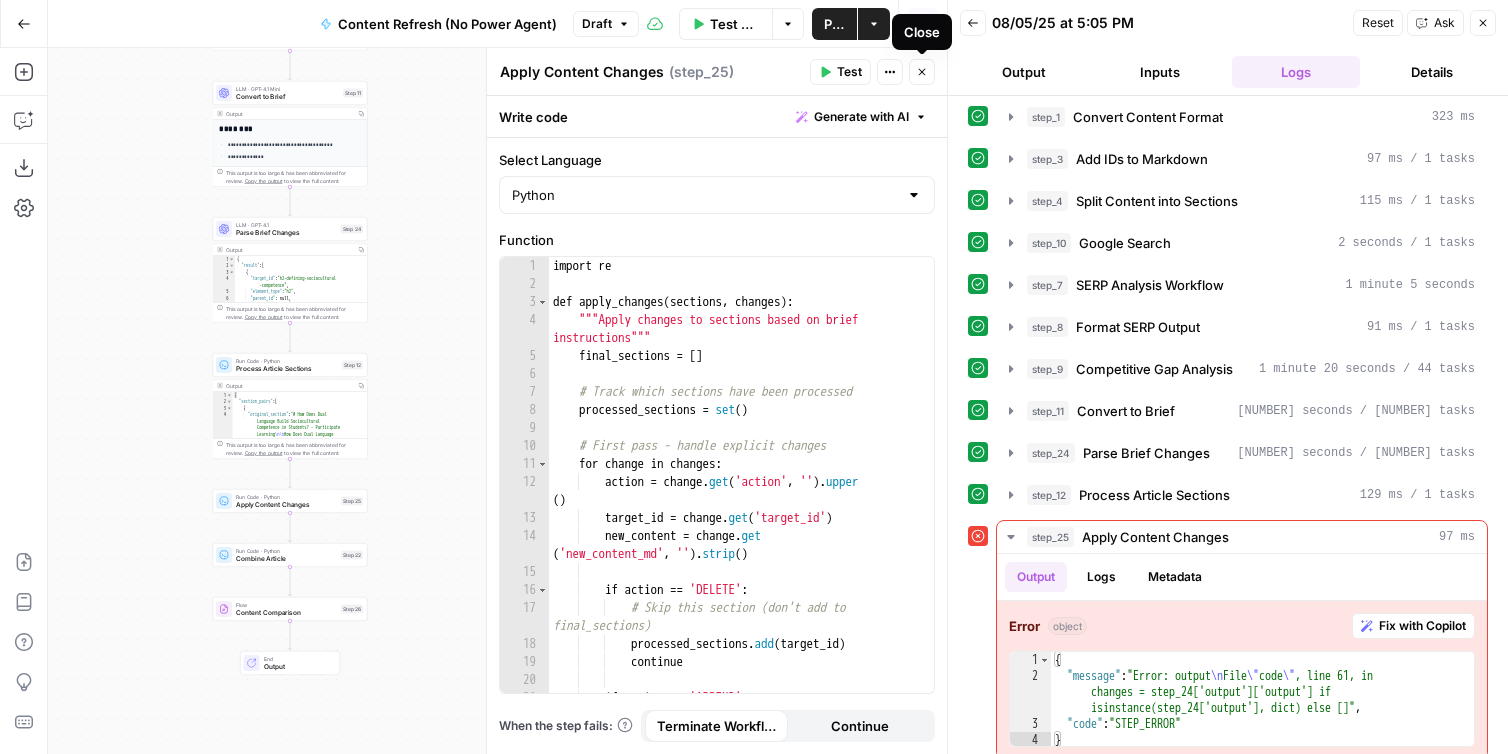 click on "Close" at bounding box center [927, 72] 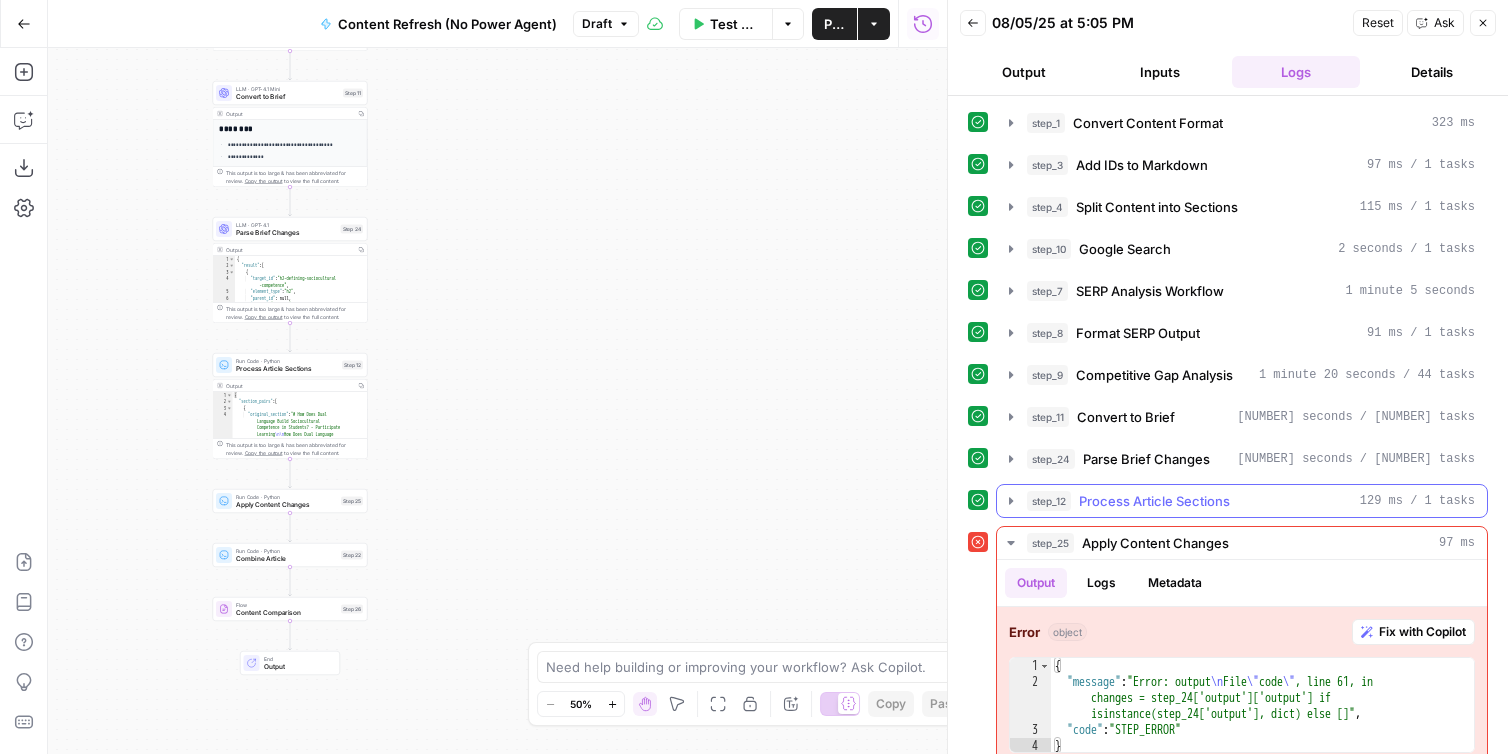 scroll, scrollTop: 64, scrollLeft: 0, axis: vertical 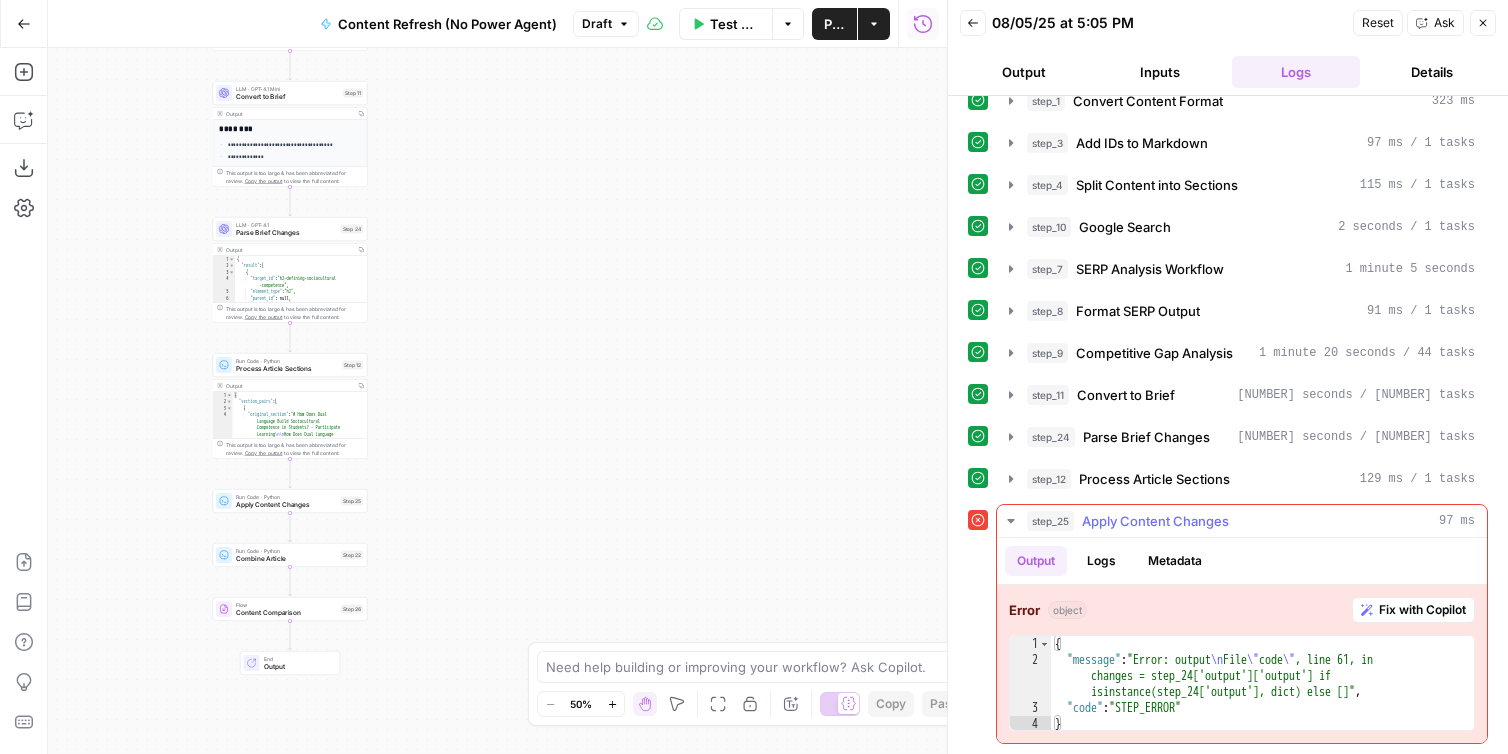 click 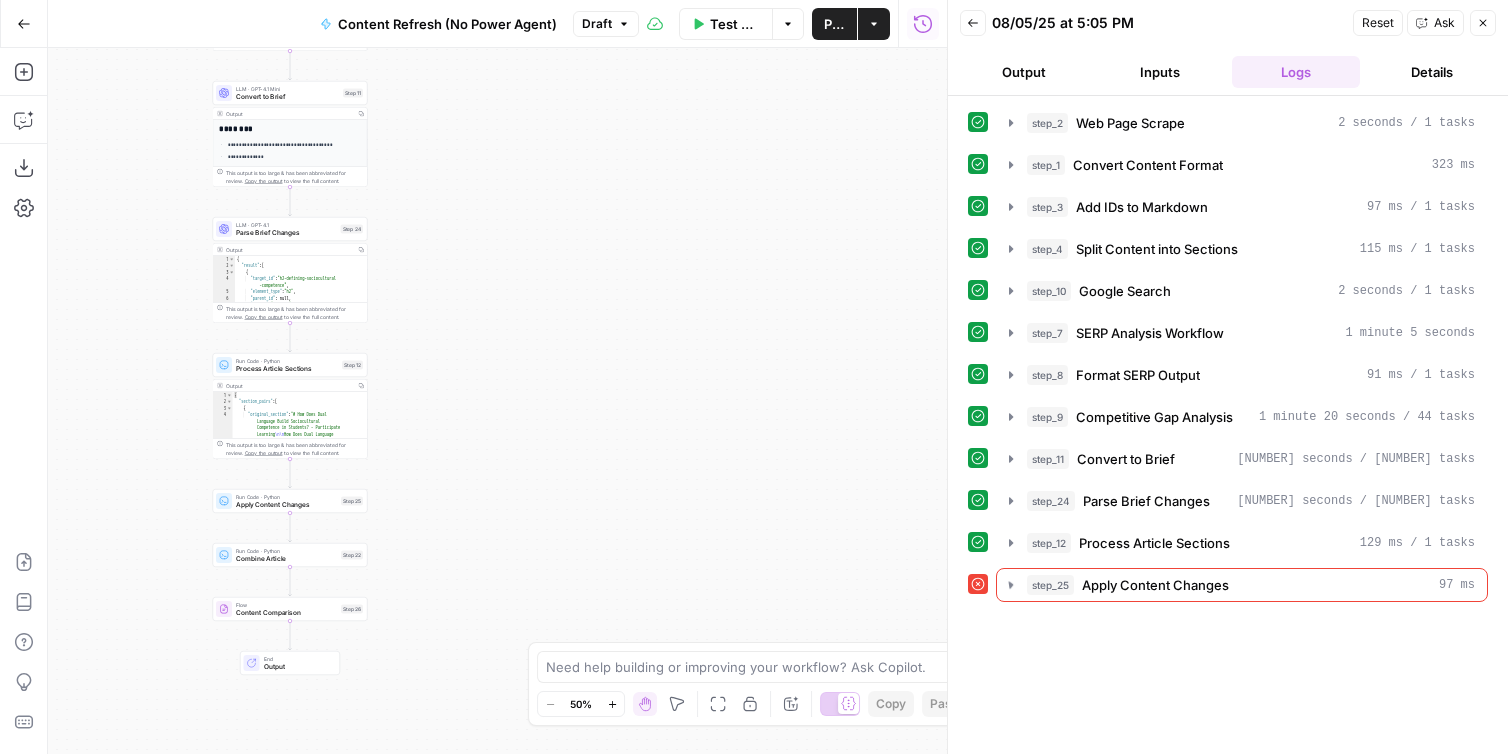 scroll, scrollTop: 0, scrollLeft: 0, axis: both 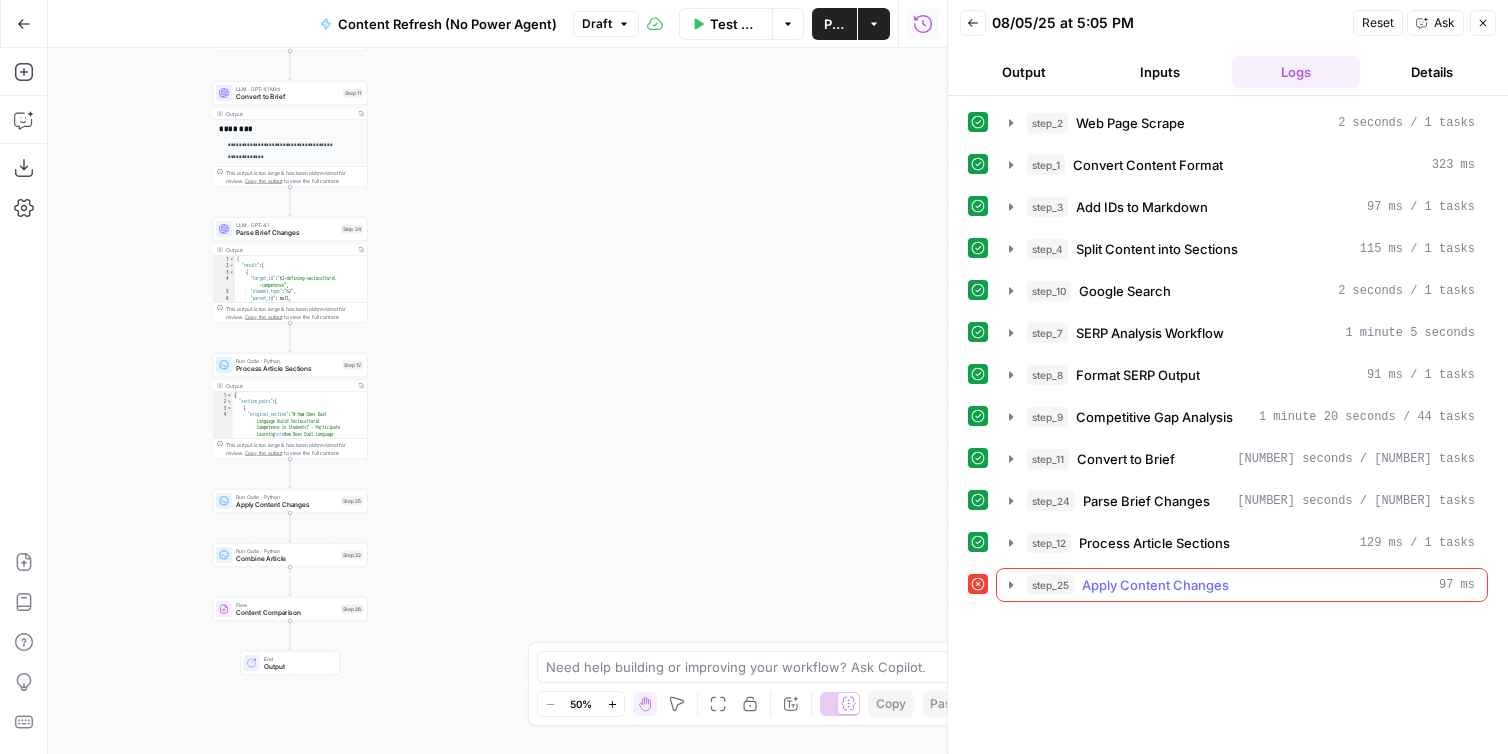 click on "Apply Content Changes" at bounding box center (1155, 585) 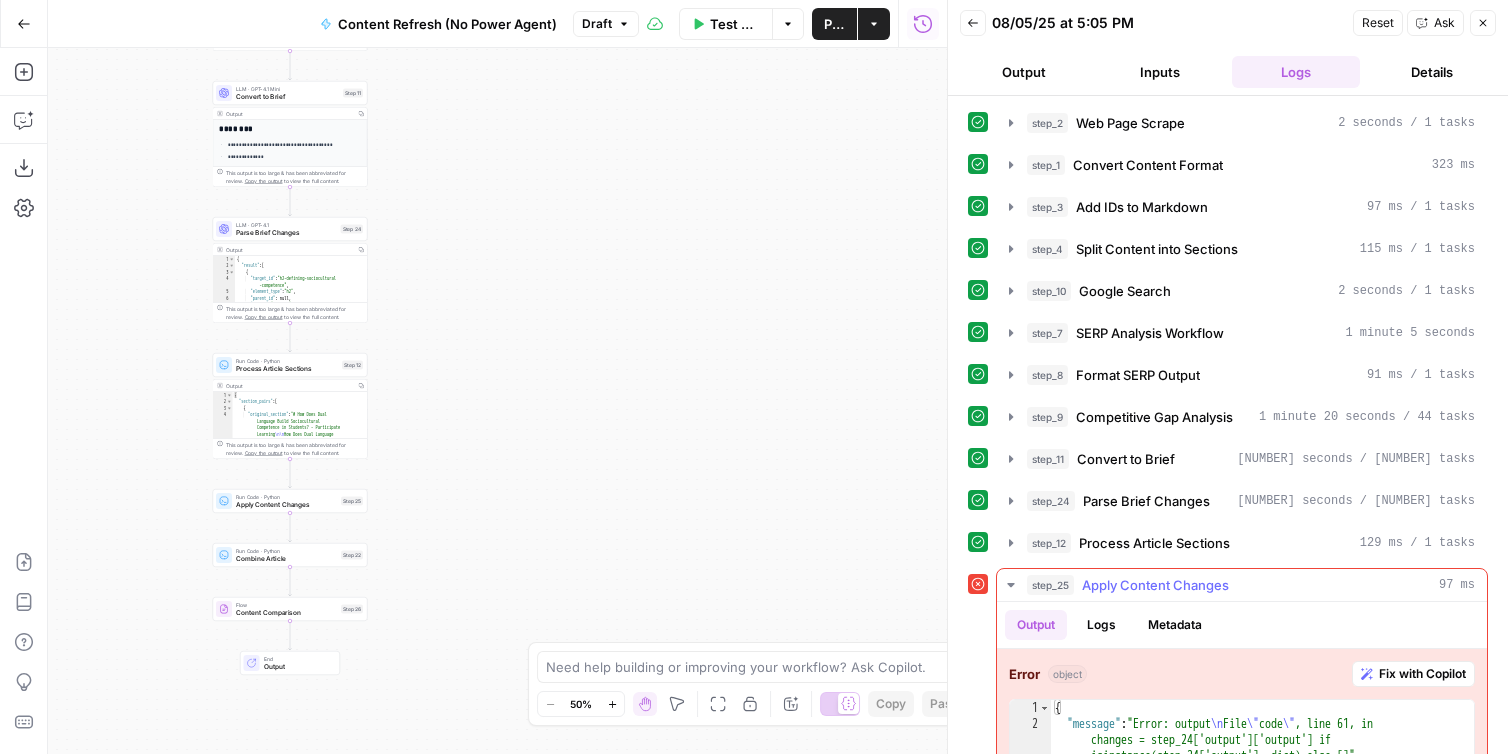 scroll, scrollTop: 64, scrollLeft: 0, axis: vertical 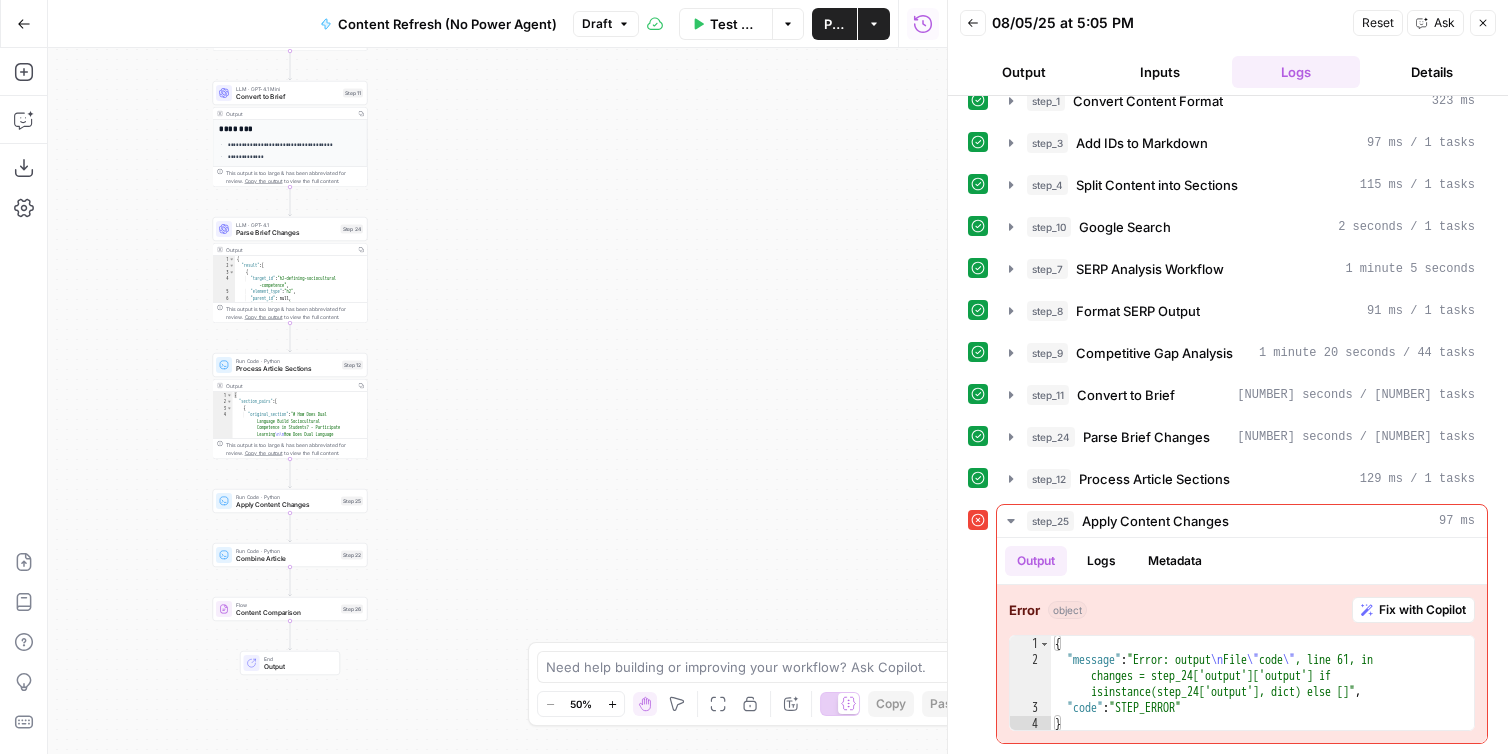 click on "Close" at bounding box center (1483, 23) 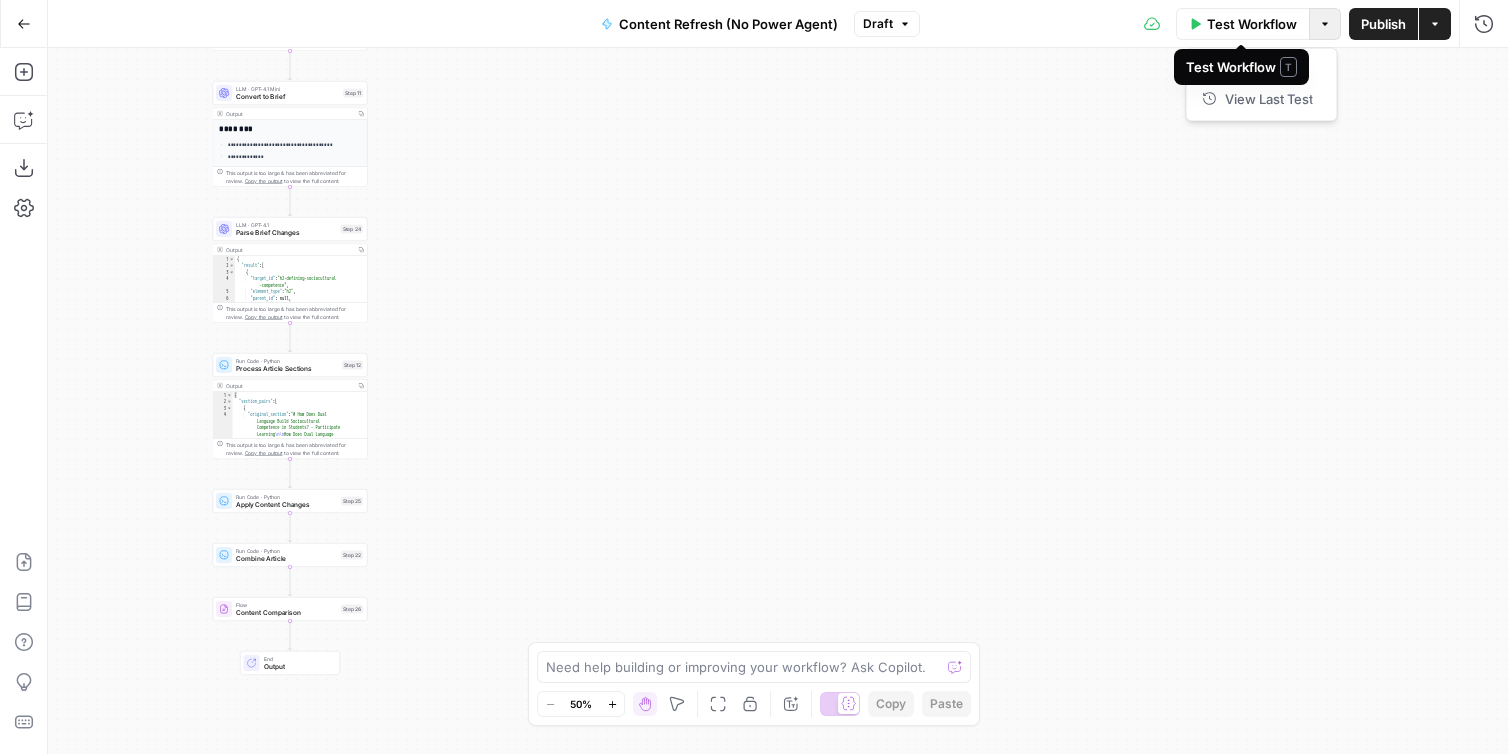 click 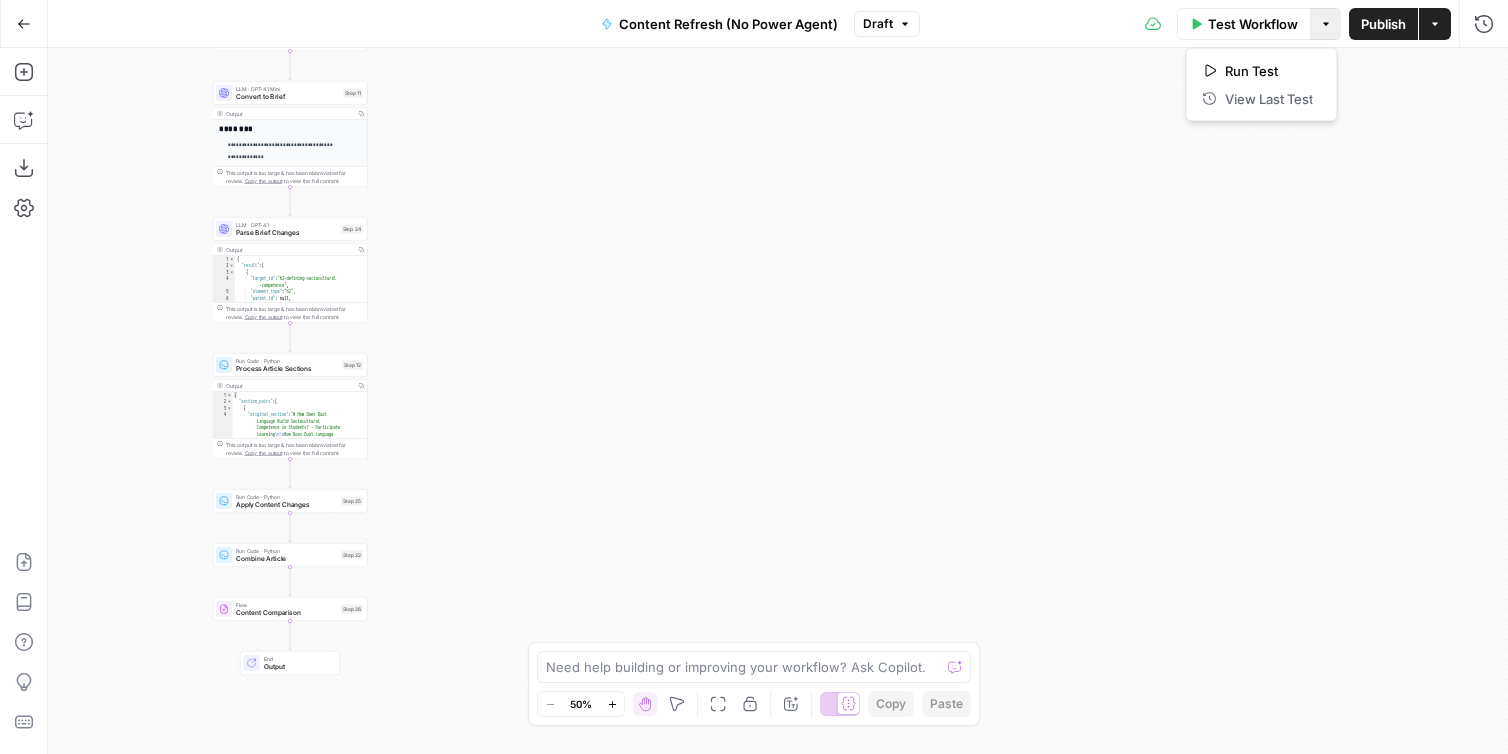 click on "Test Workflow" at bounding box center [1253, 24] 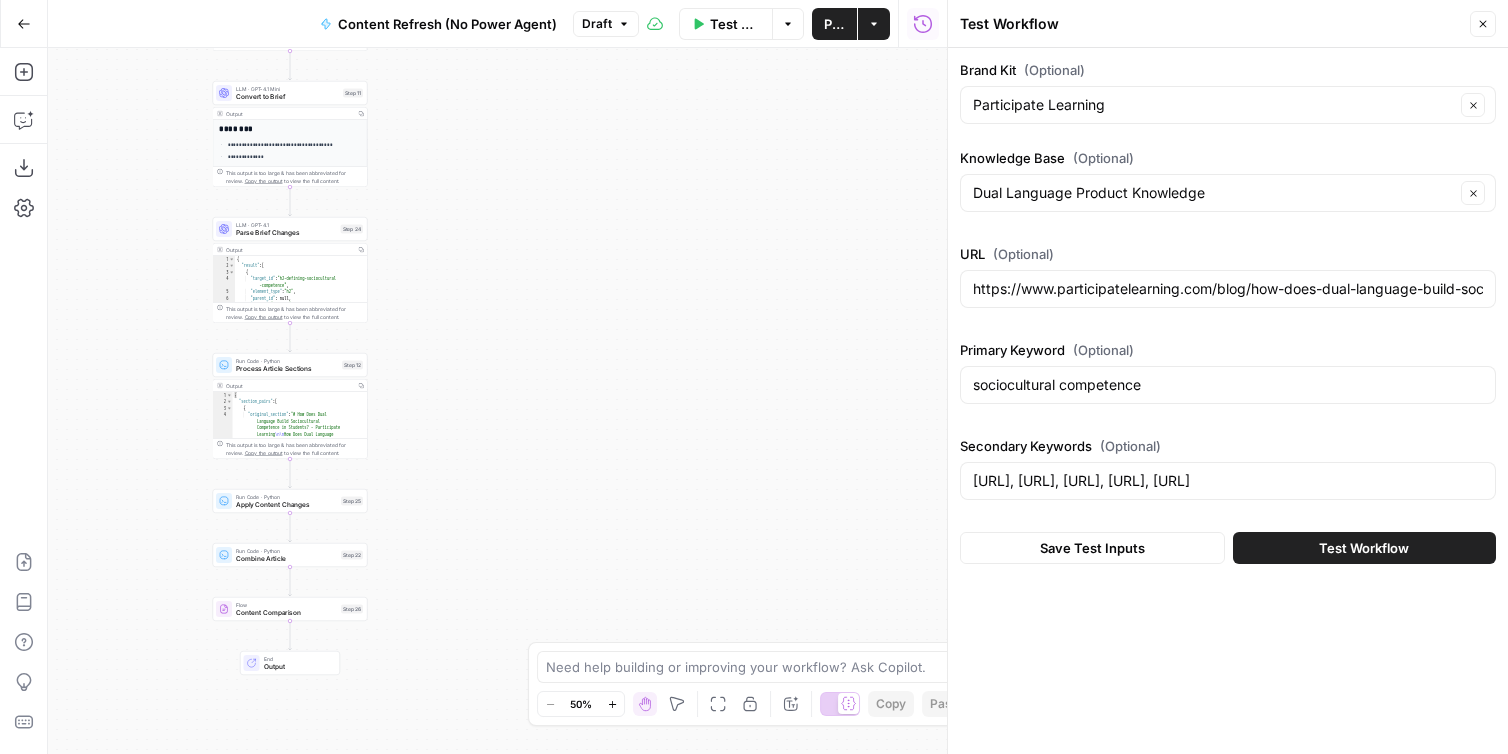 scroll, scrollTop: 0, scrollLeft: 4893, axis: horizontal 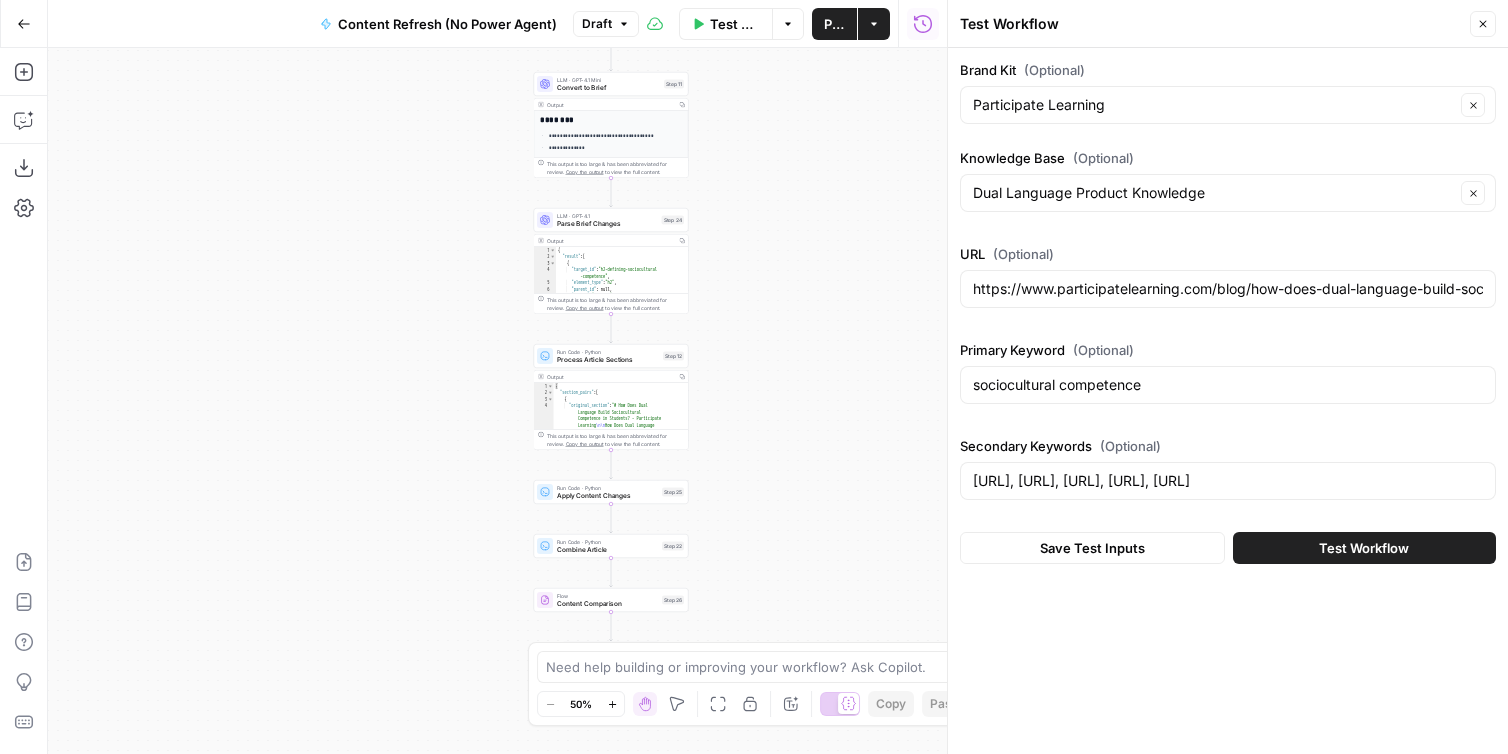 drag, startPoint x: 573, startPoint y: 260, endPoint x: 746, endPoint y: 226, distance: 176.30939 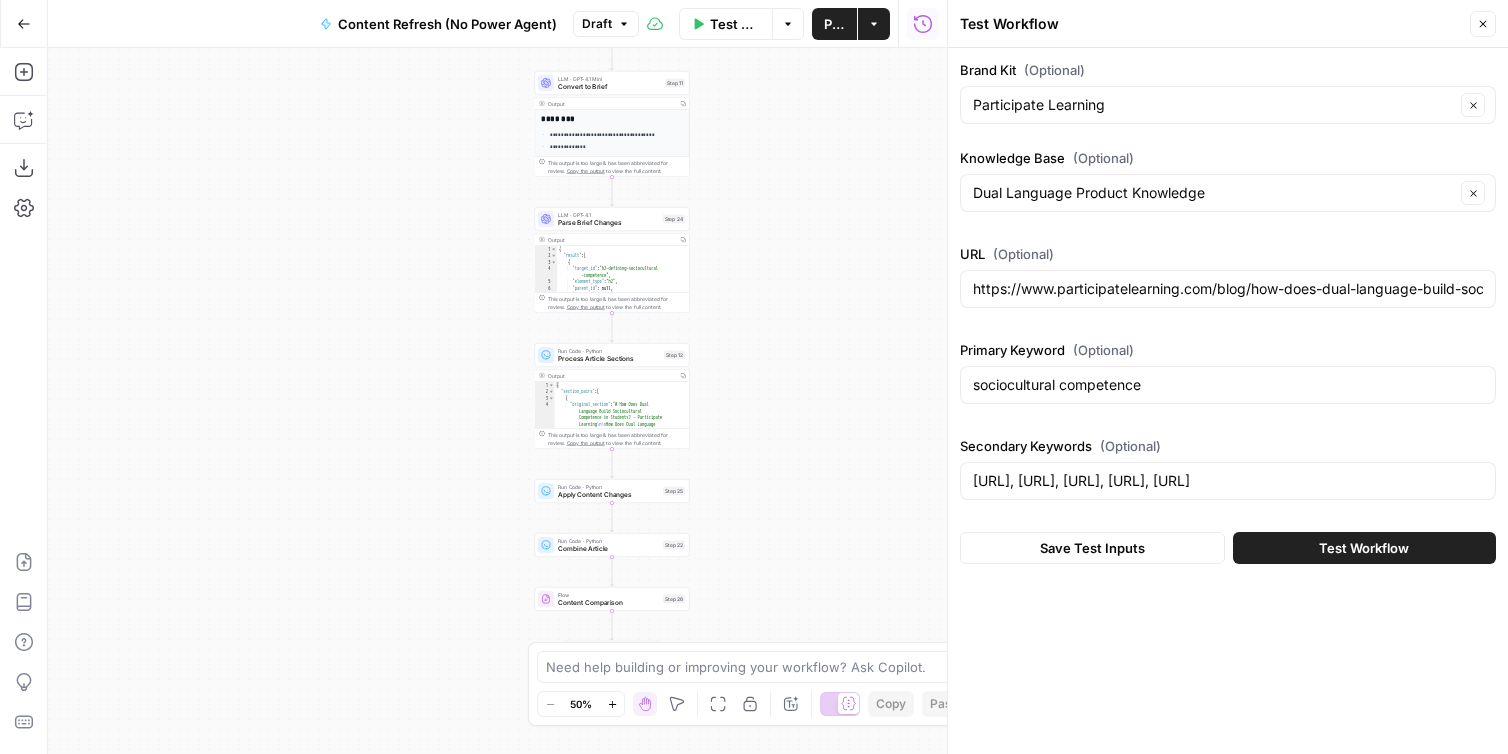 click 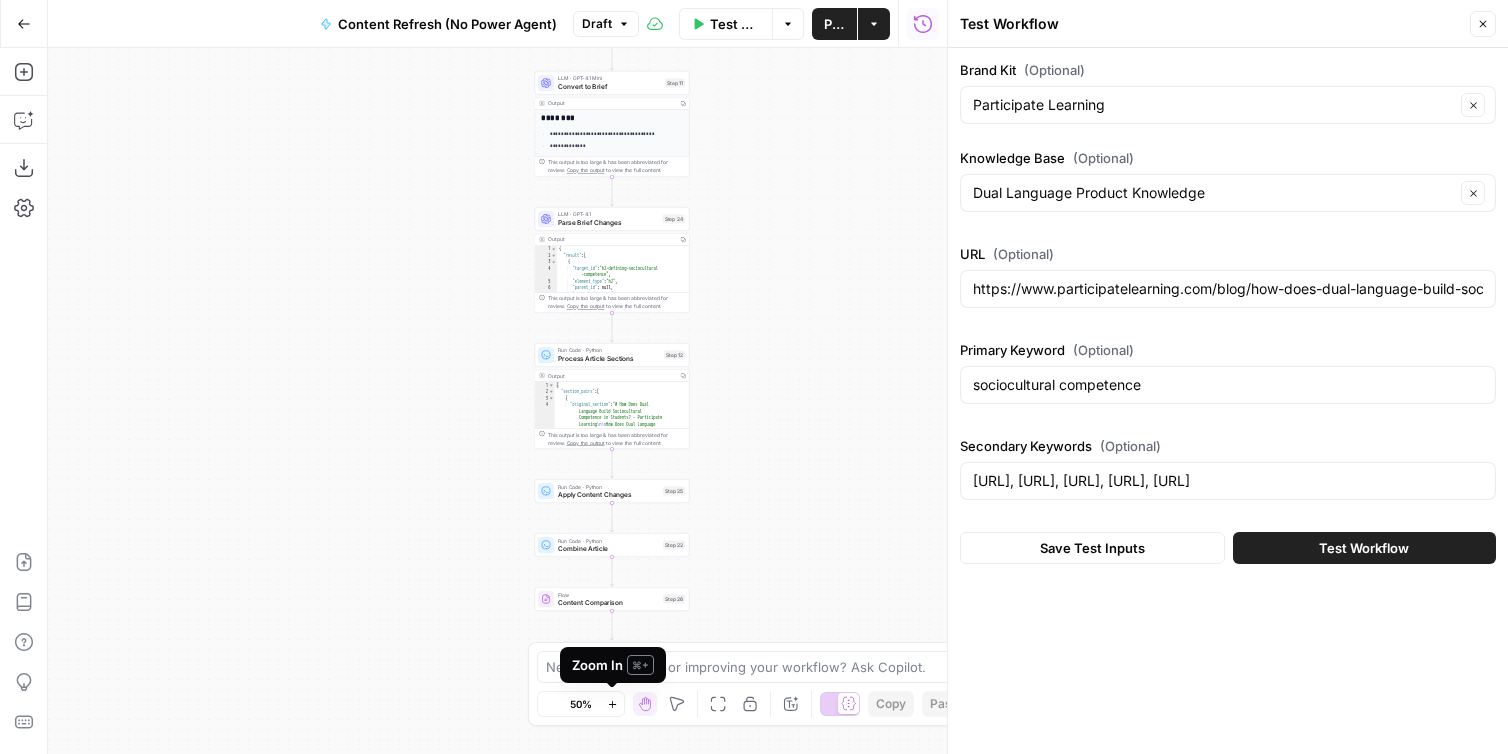 click 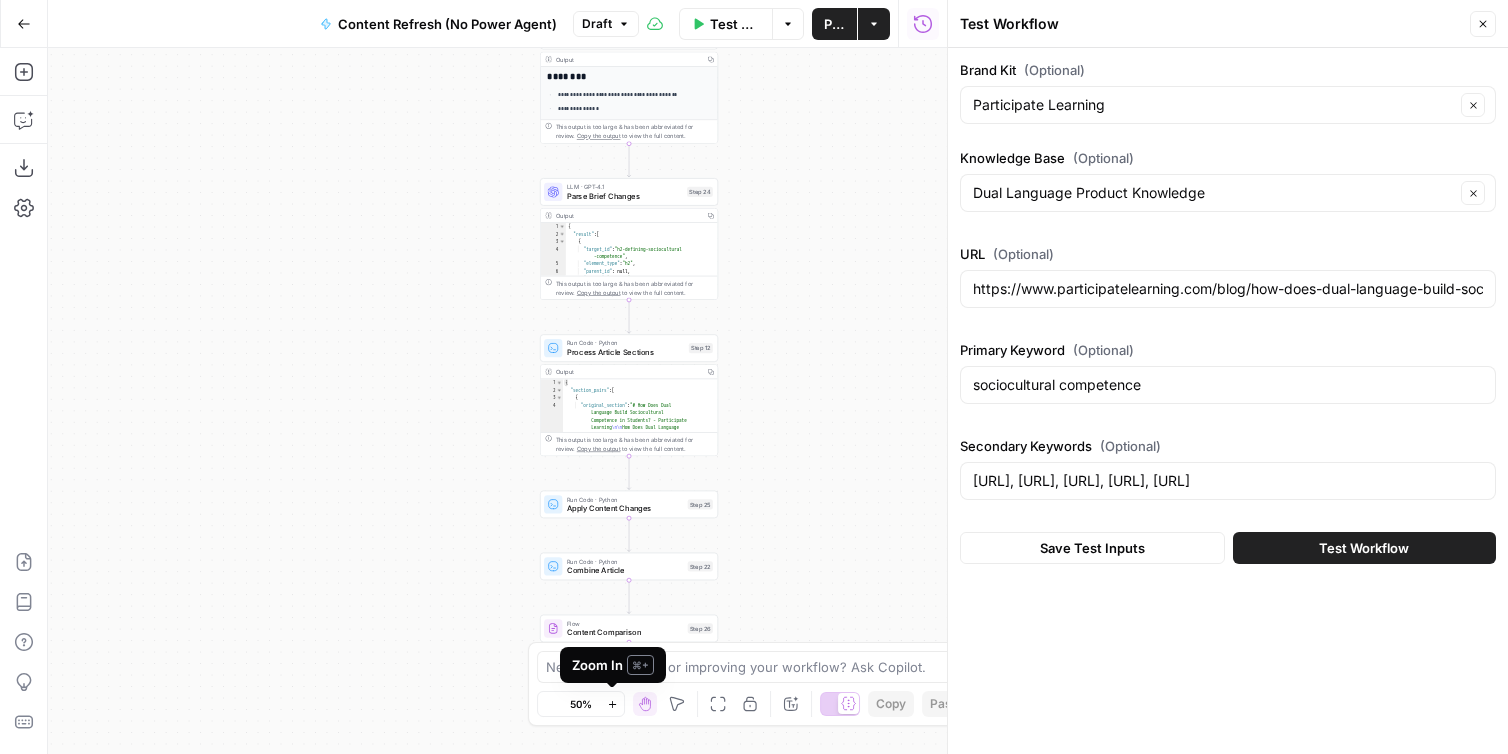 click 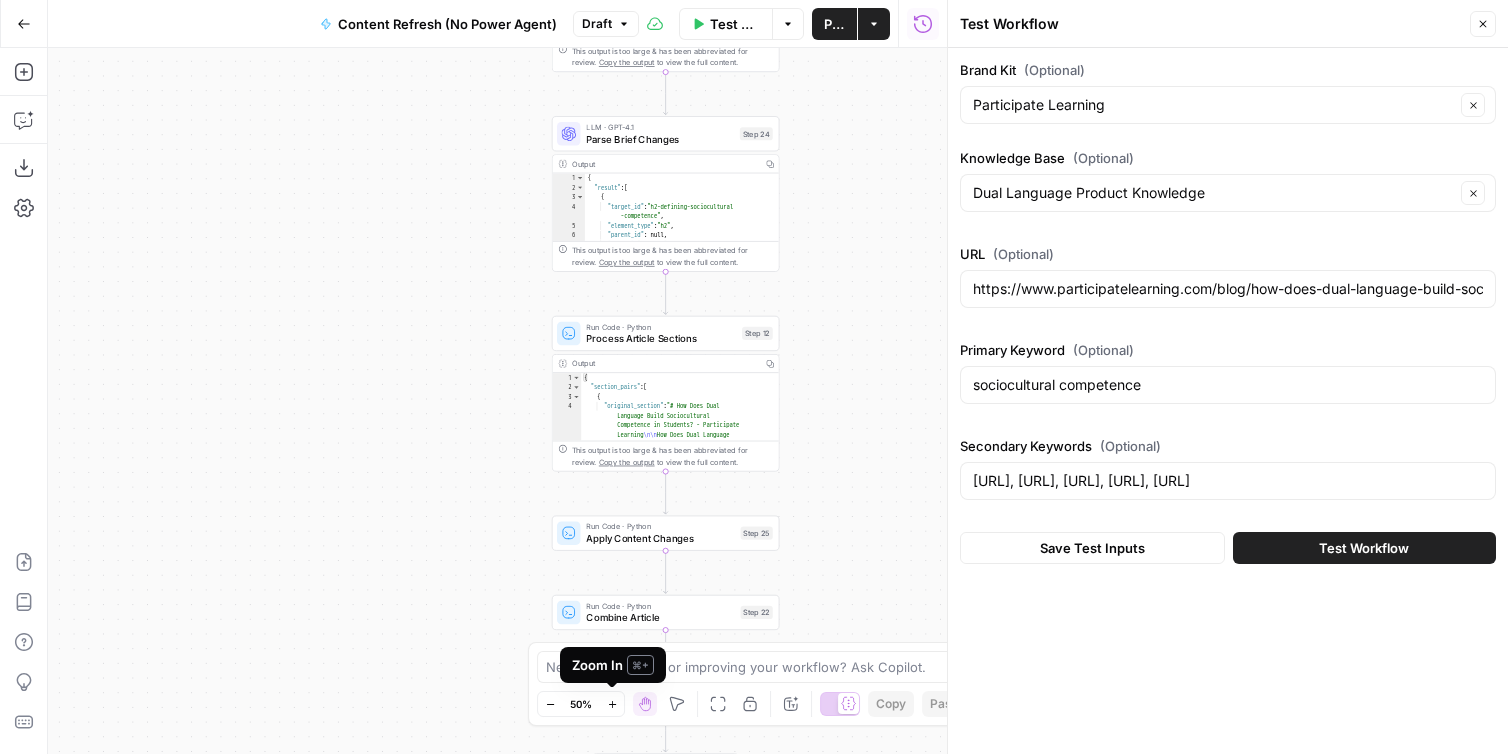 click 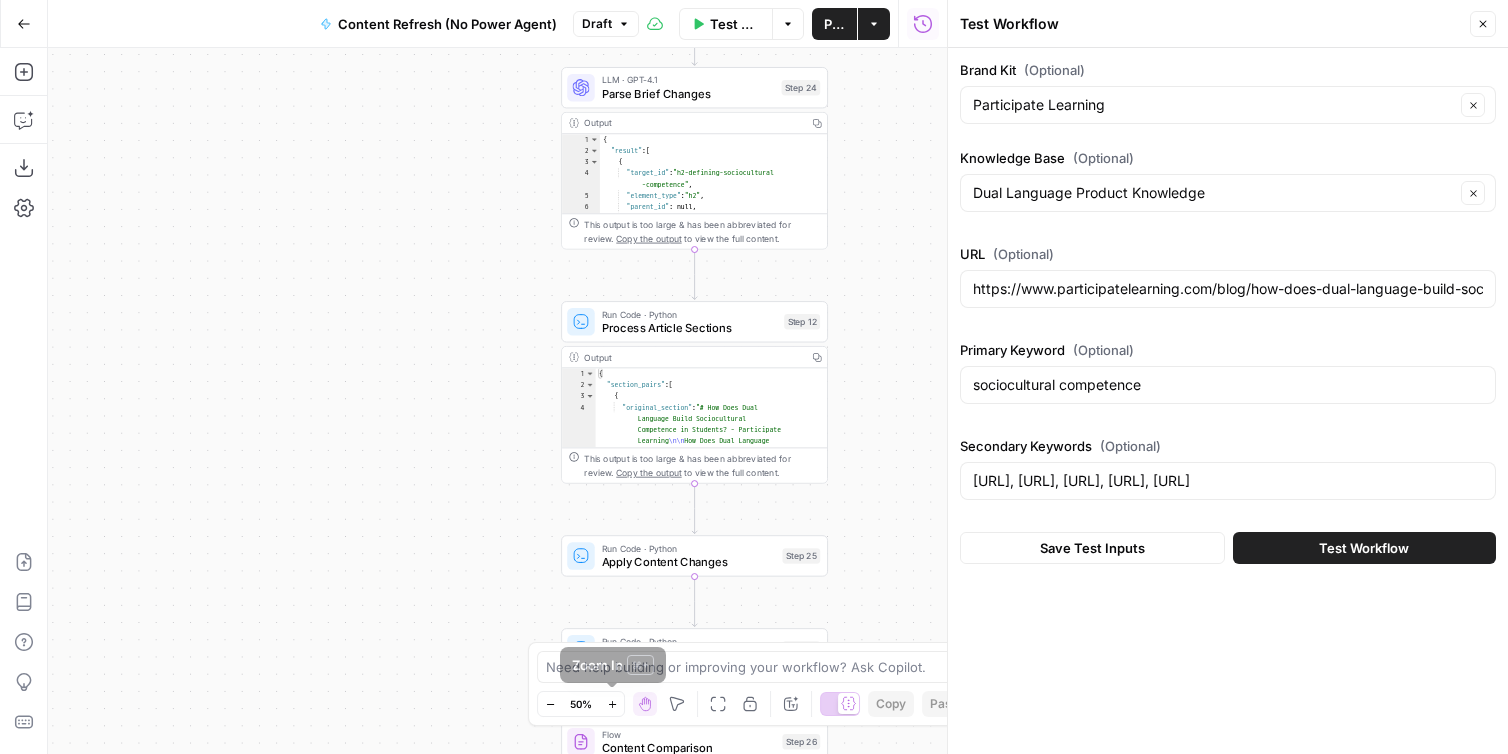 click 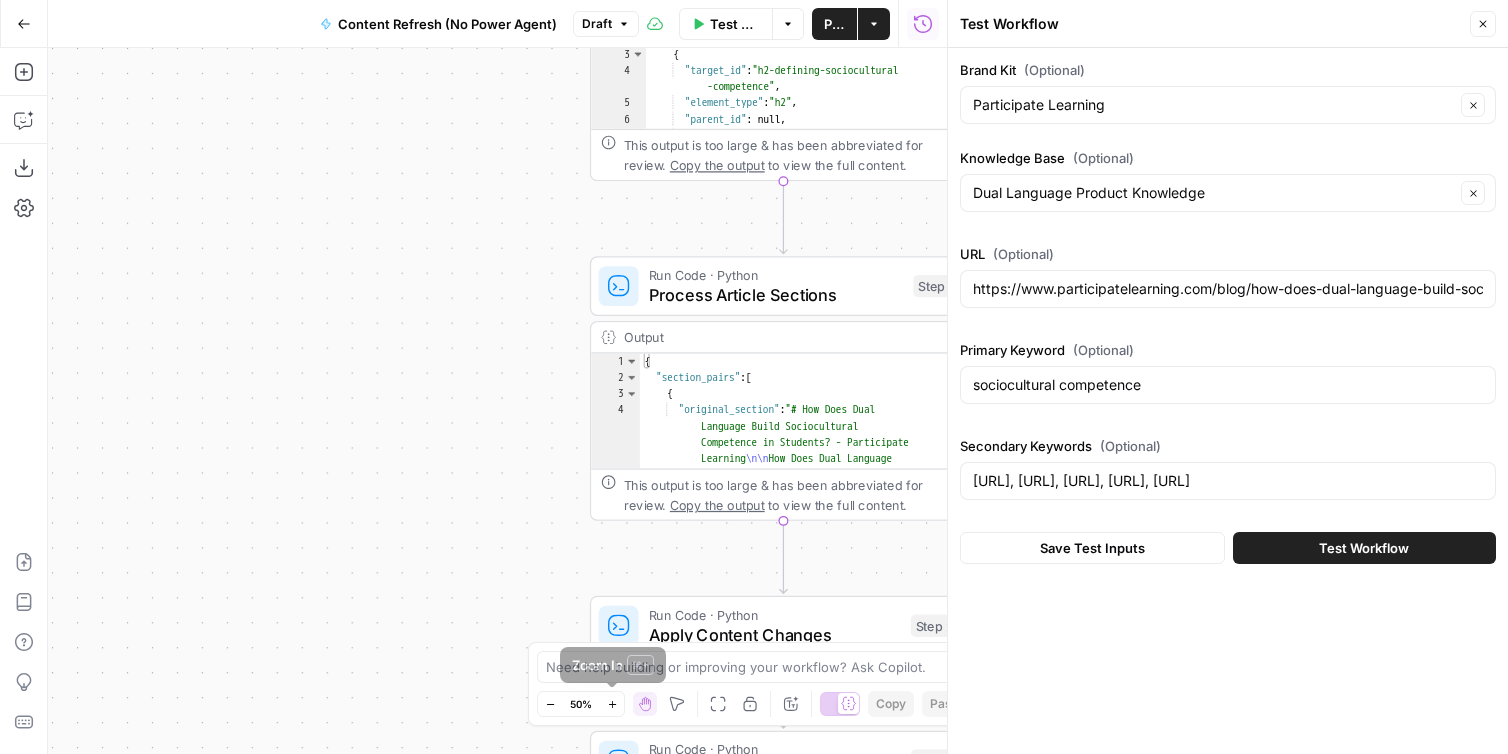 click 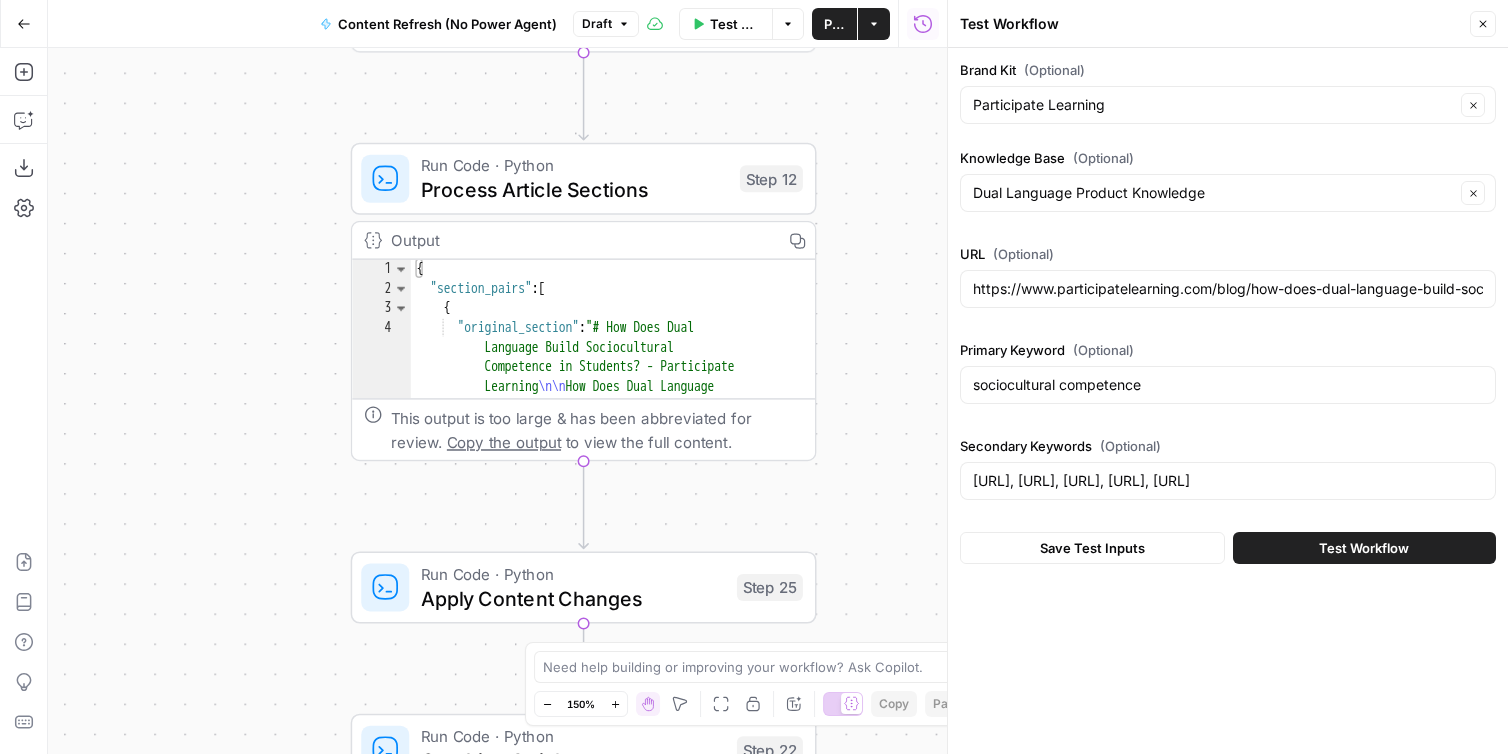 drag, startPoint x: 525, startPoint y: 490, endPoint x: 370, endPoint y: 386, distance: 186.65744 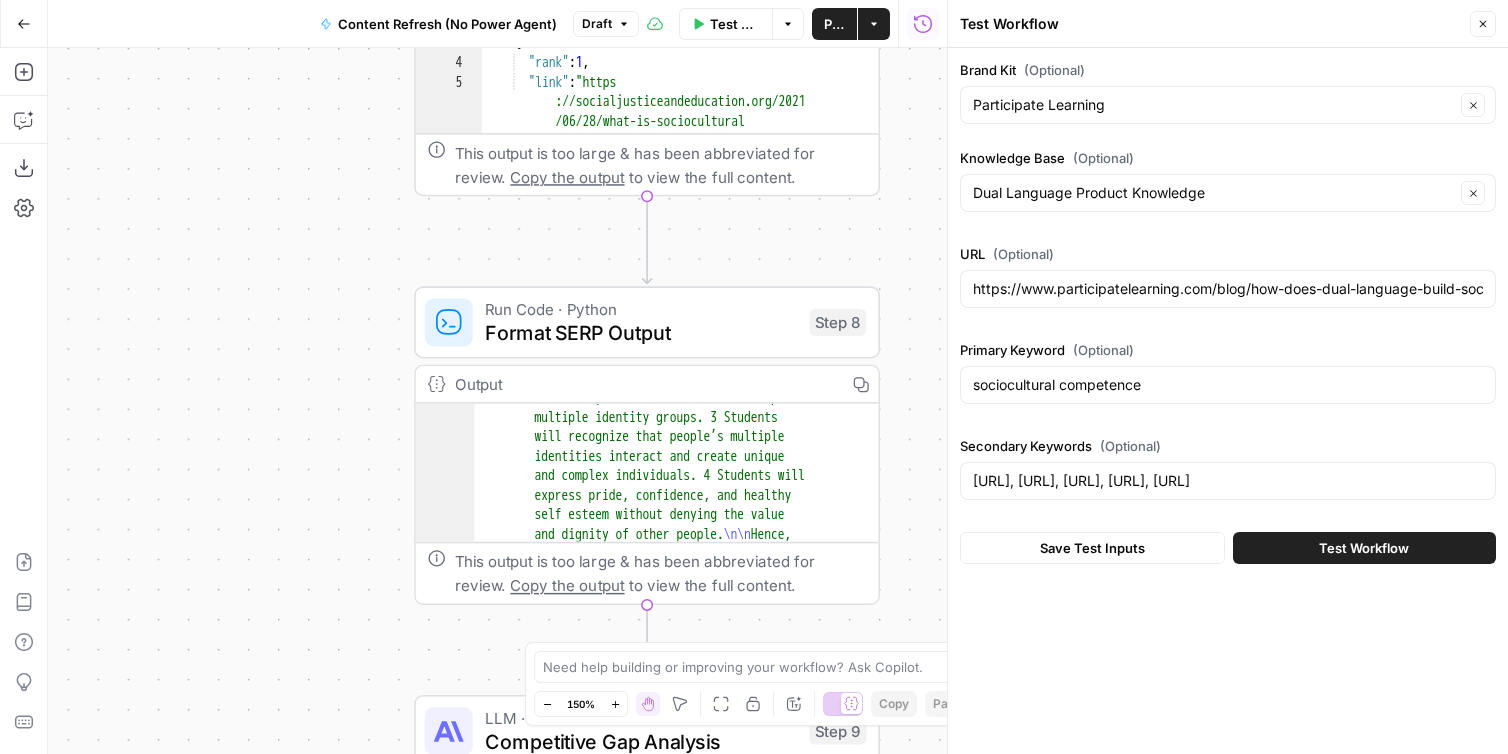 scroll, scrollTop: 1623, scrollLeft: 0, axis: vertical 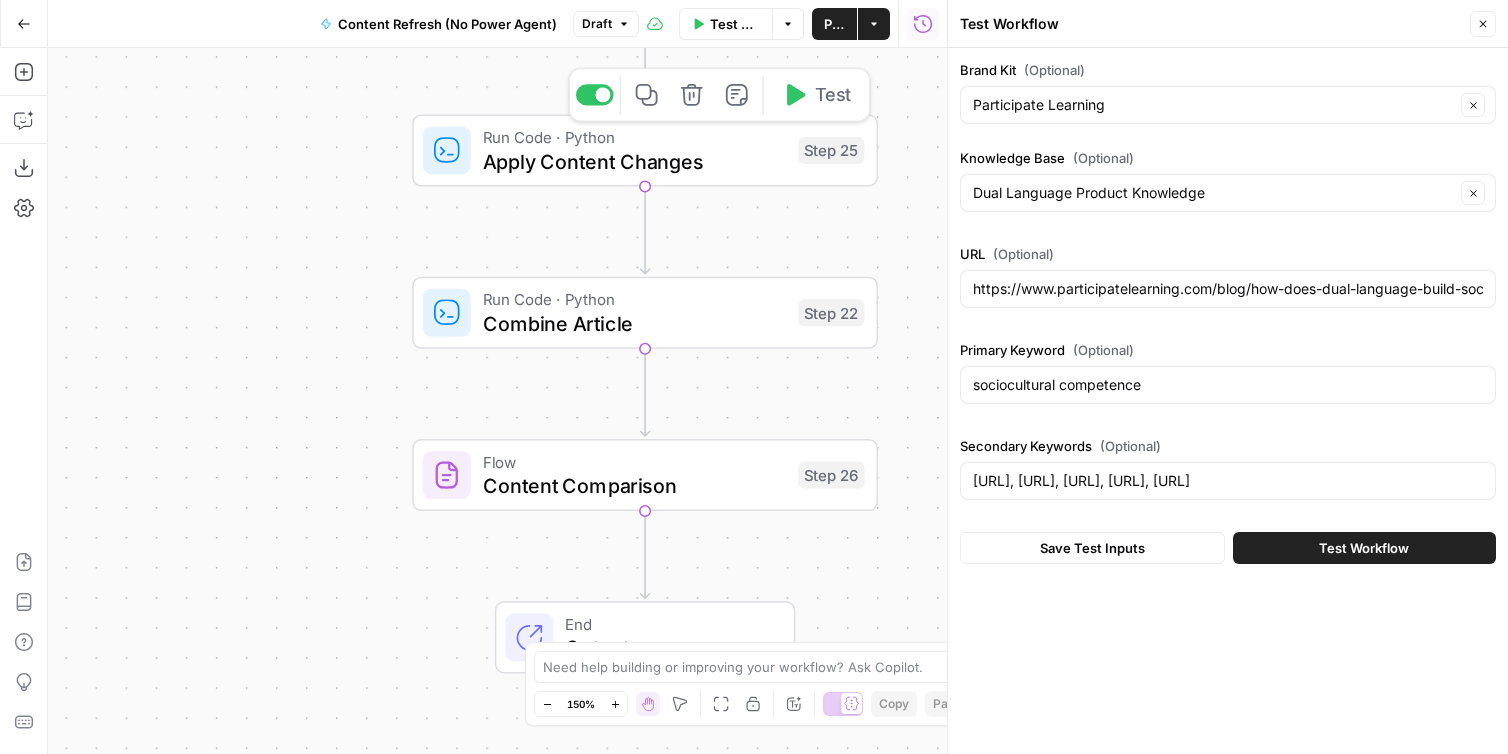 click on "Apply Content Changes" at bounding box center [635, 161] 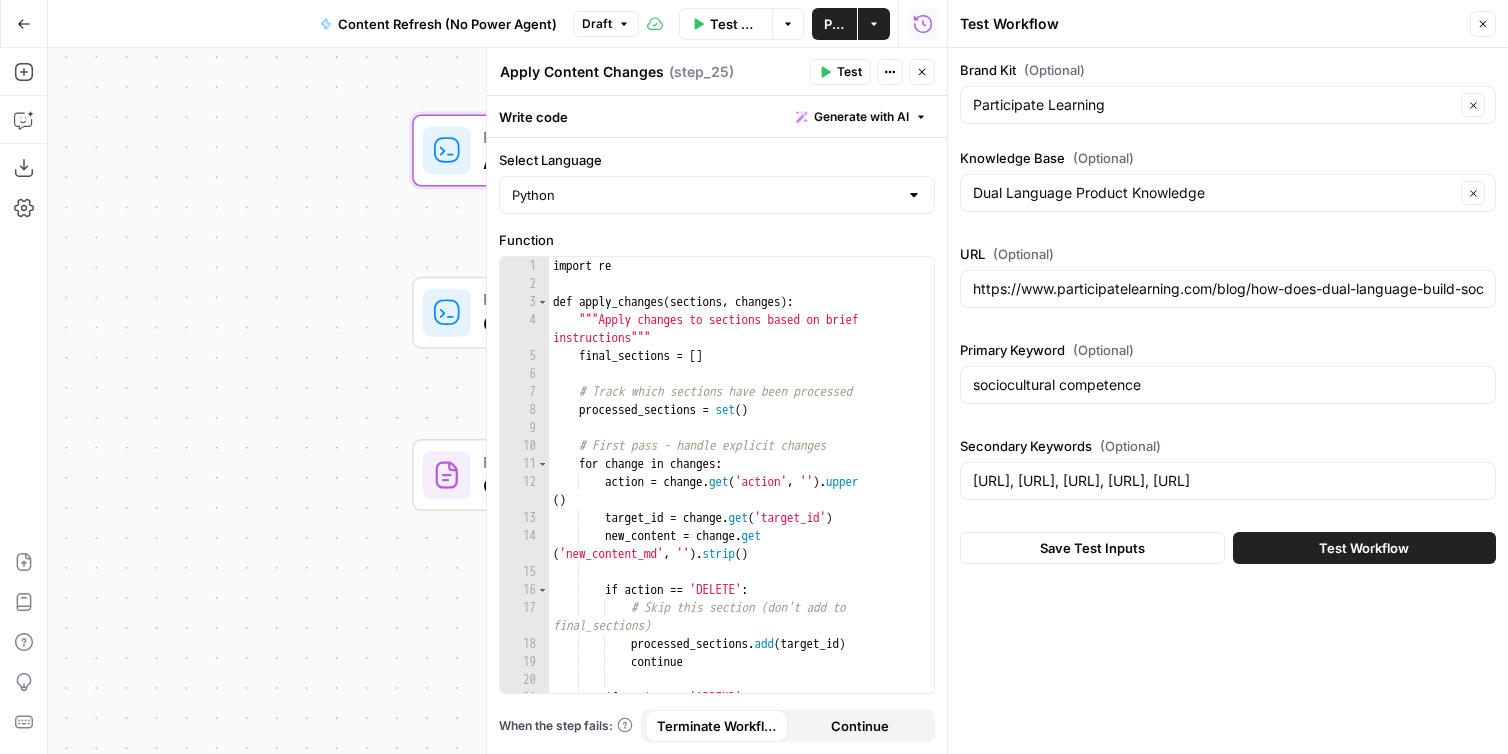 click on "Test" at bounding box center [840, 72] 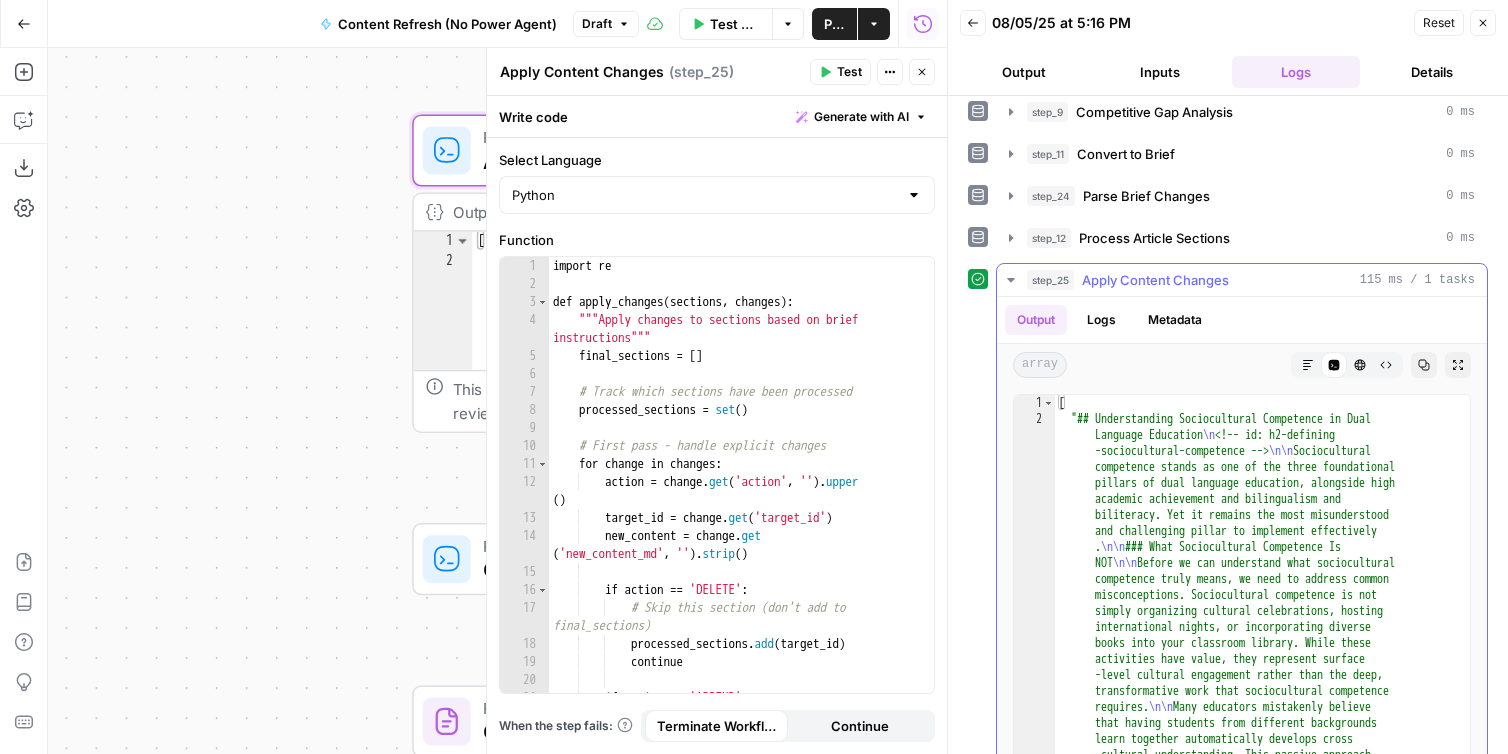 scroll, scrollTop: 345, scrollLeft: 0, axis: vertical 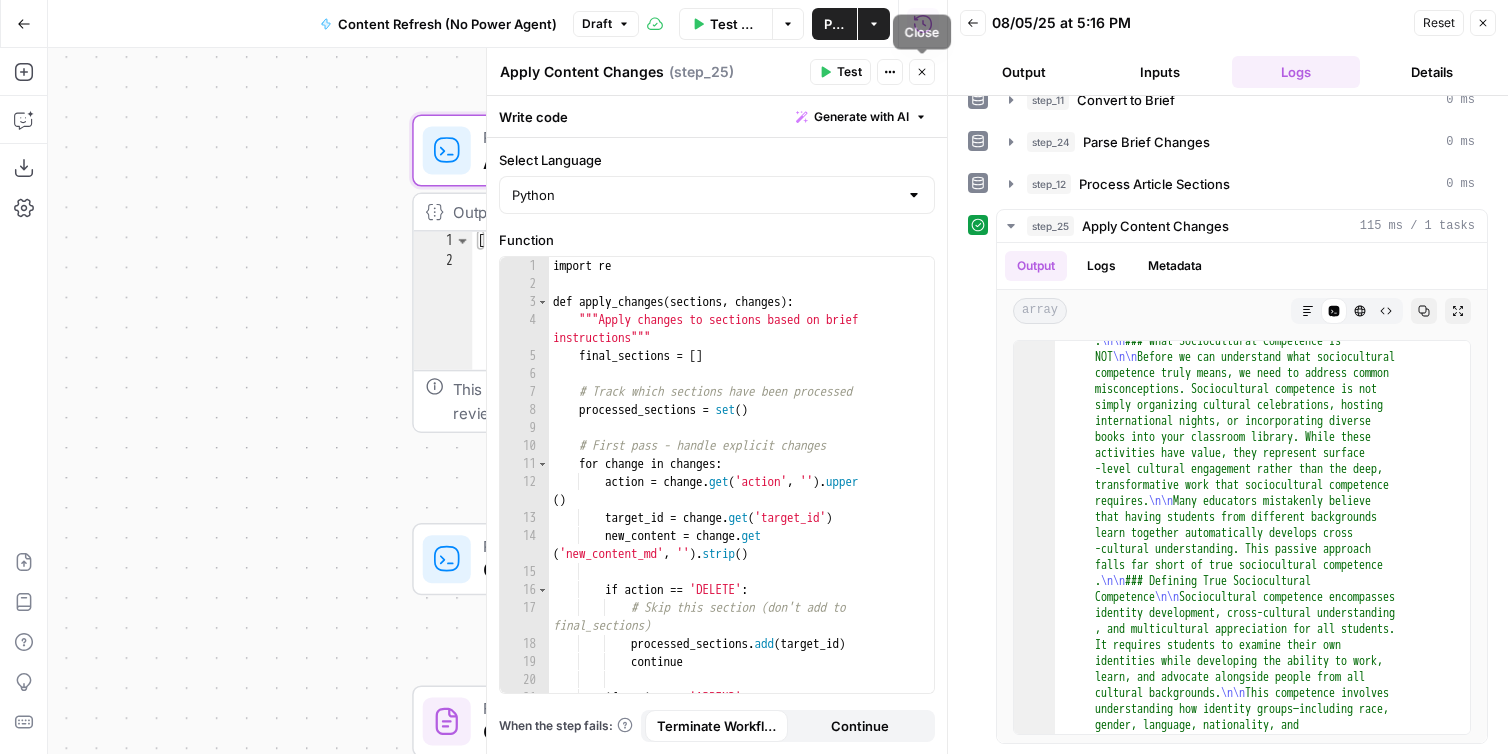 click on "Close" at bounding box center (922, 72) 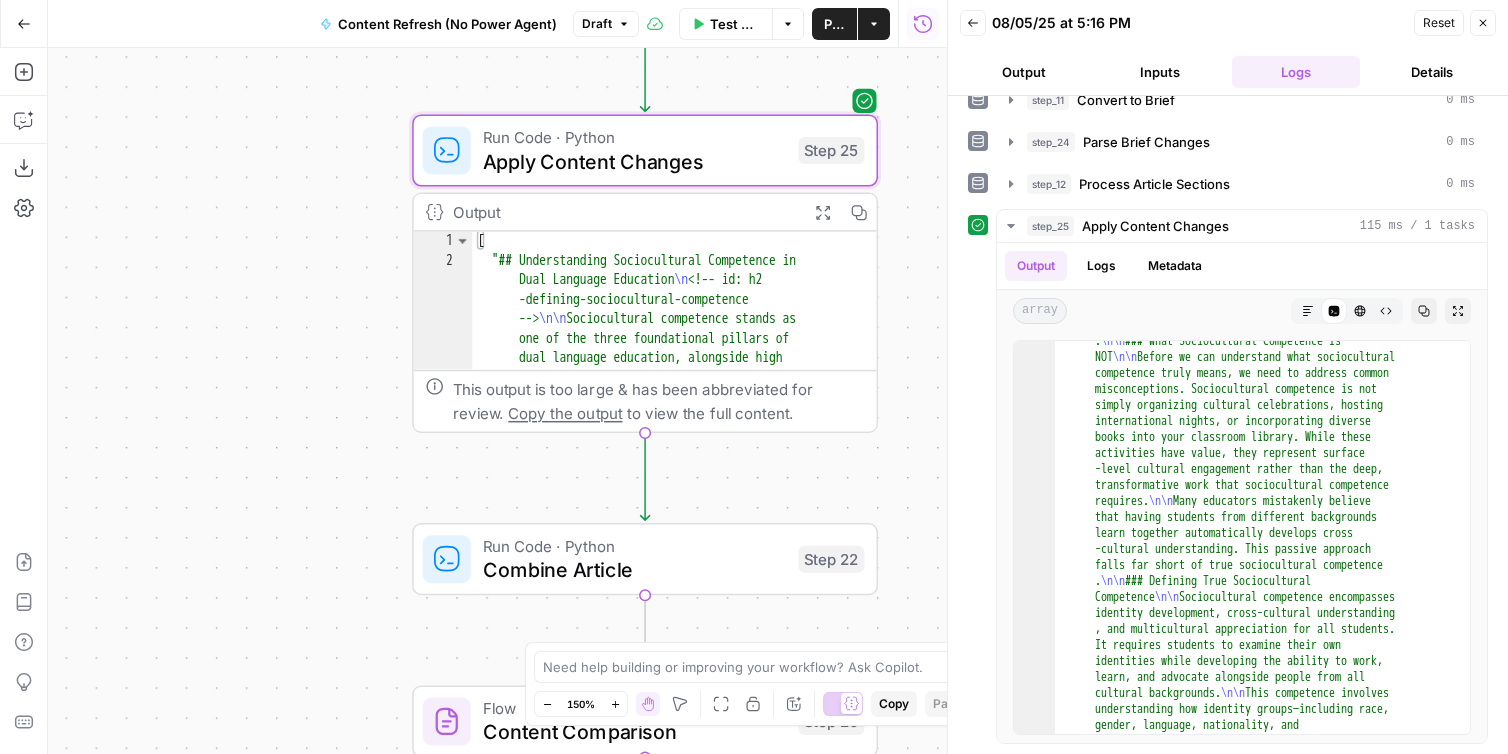 click 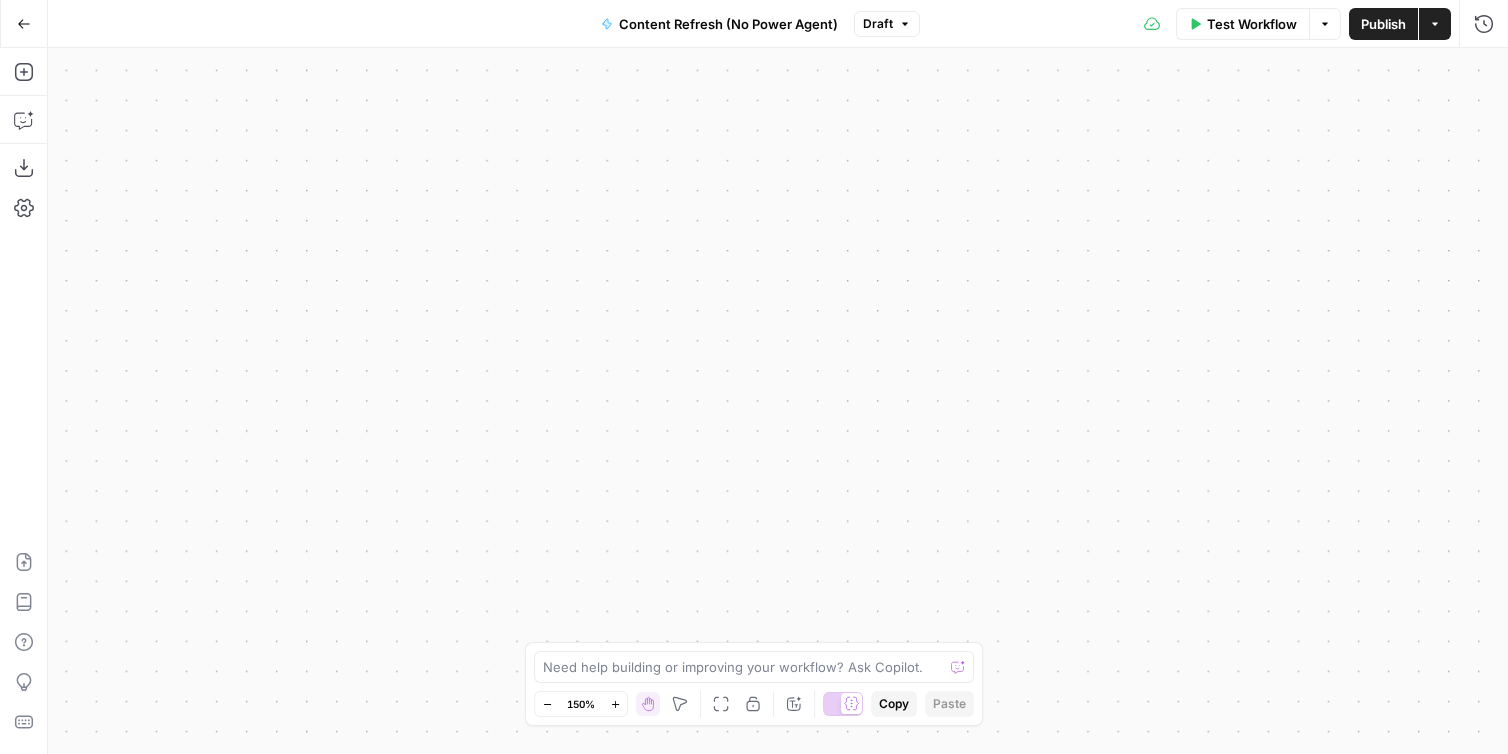 click on "Publish" at bounding box center [1383, 24] 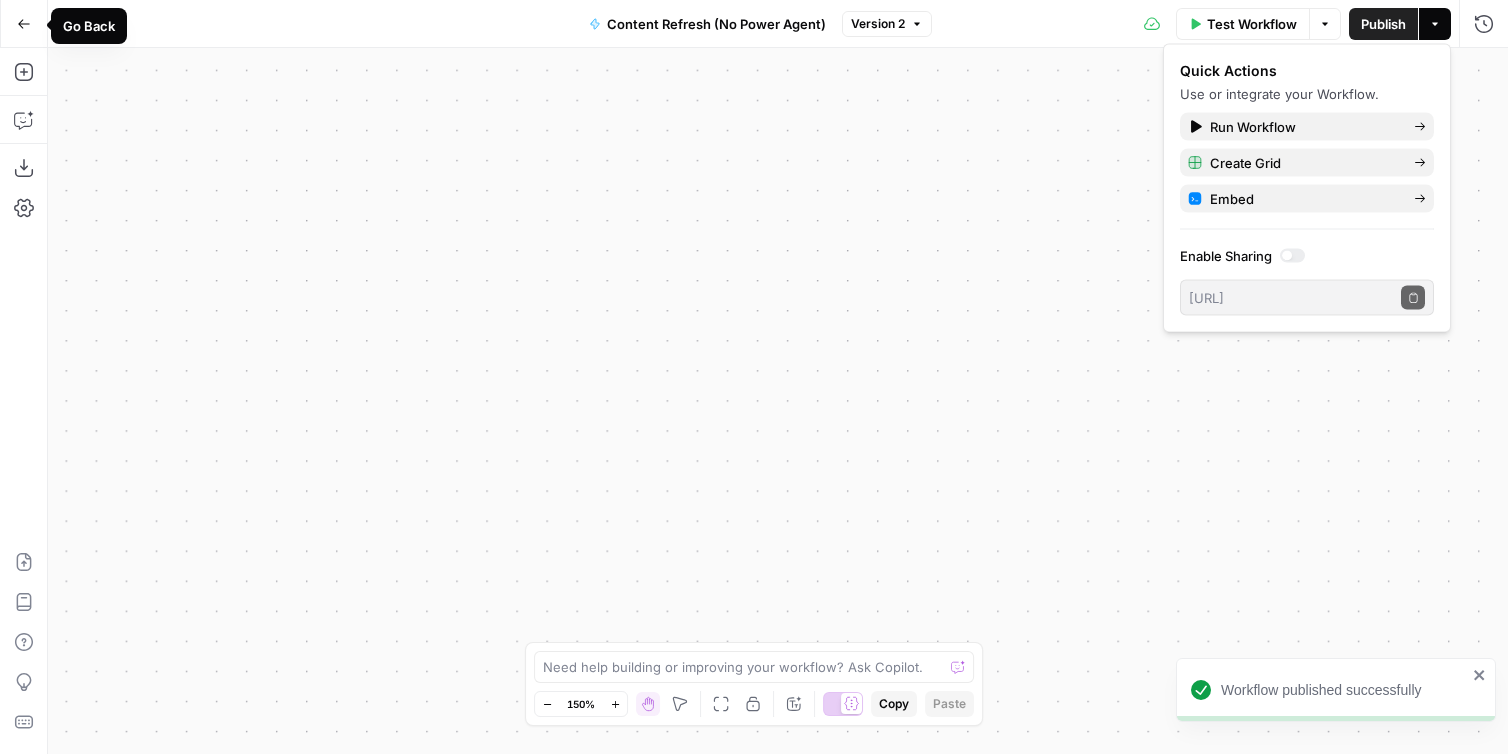 click 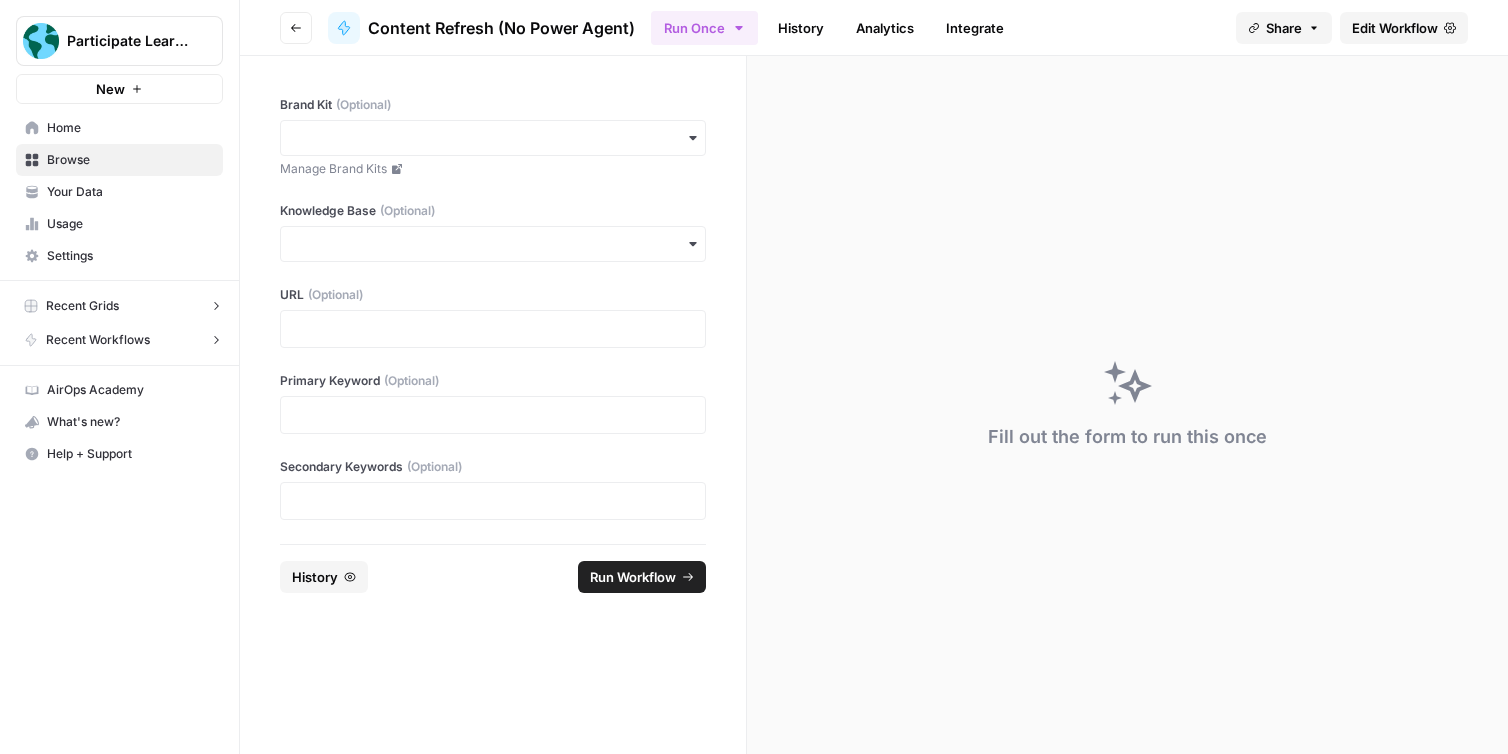 click on "History" at bounding box center [801, 28] 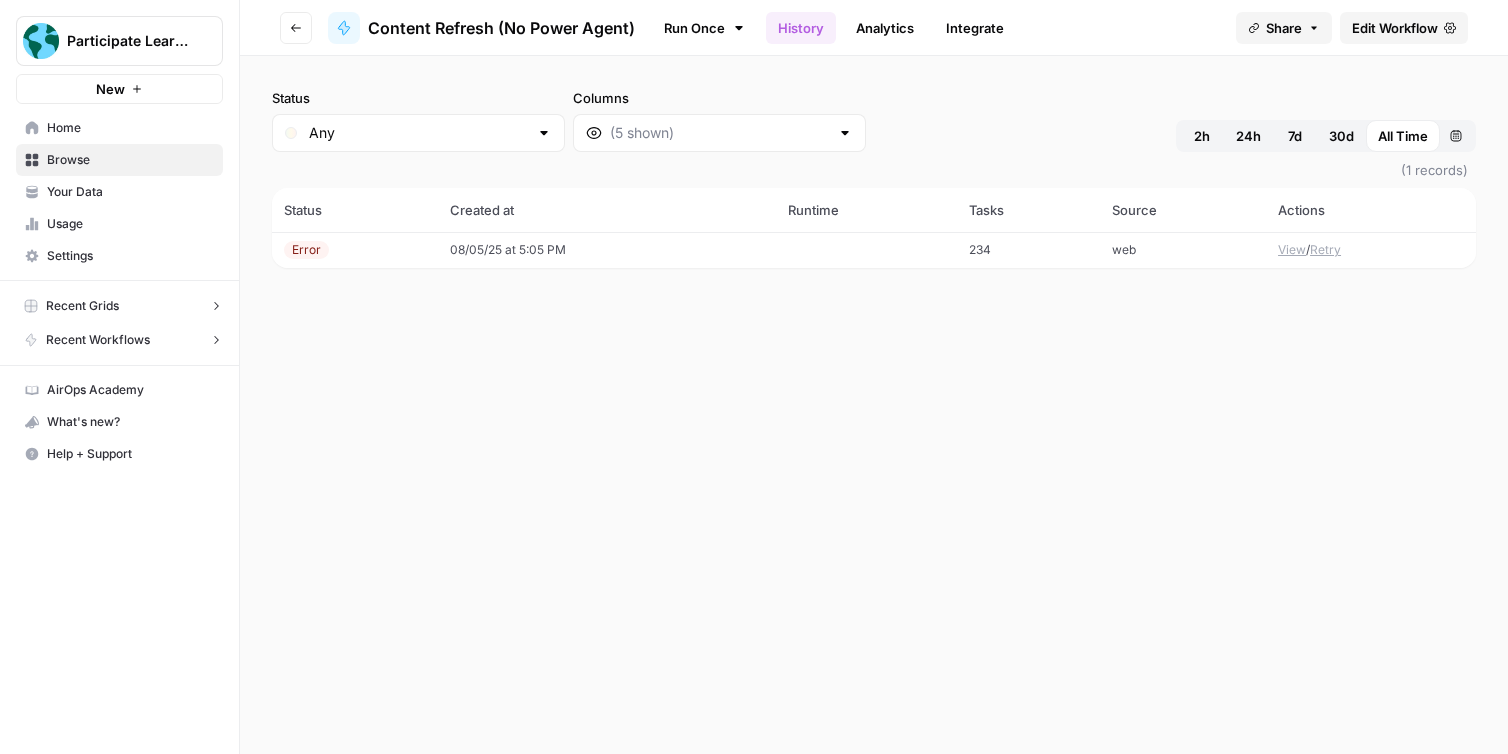 click on "Run Once" at bounding box center [704, 28] 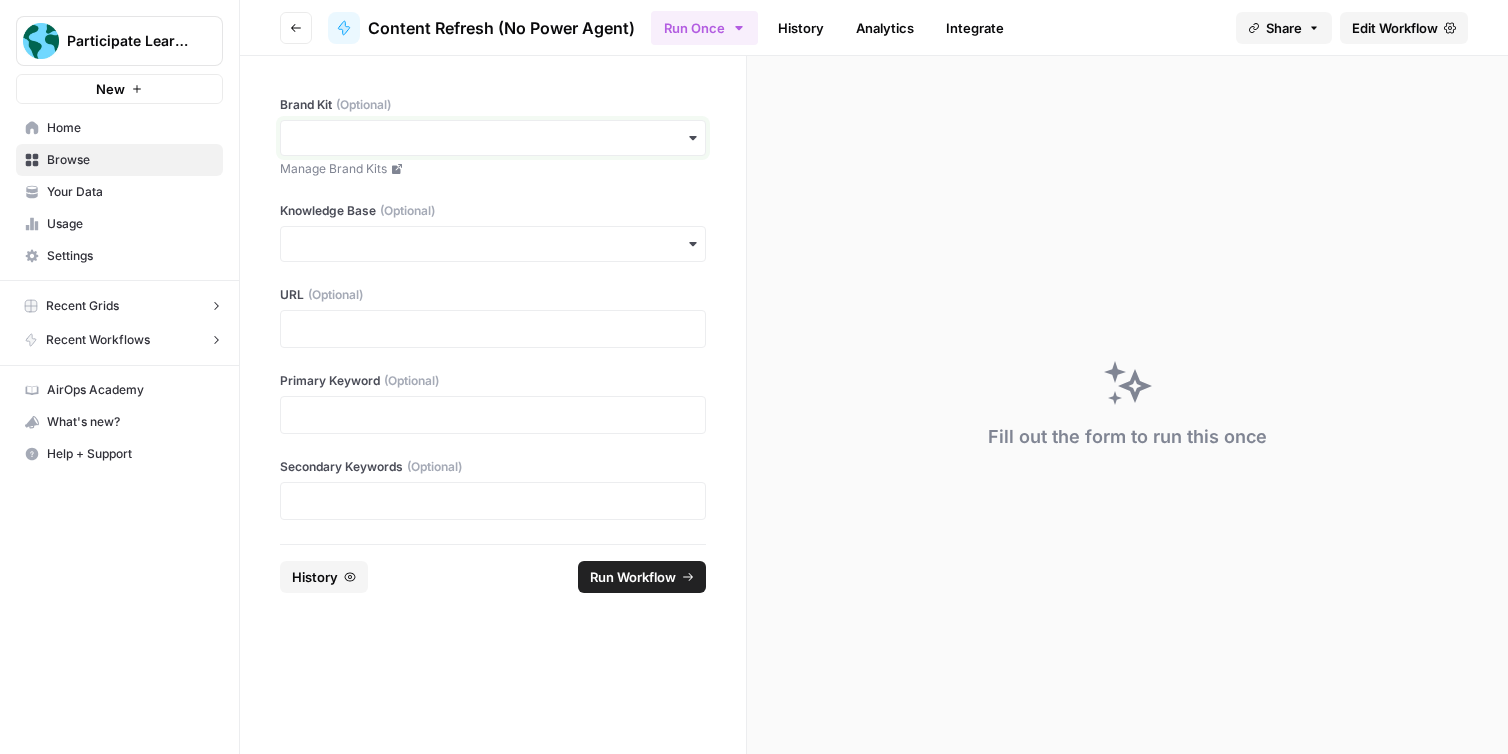 click on "Brand Kit (Optional)" at bounding box center (493, 138) 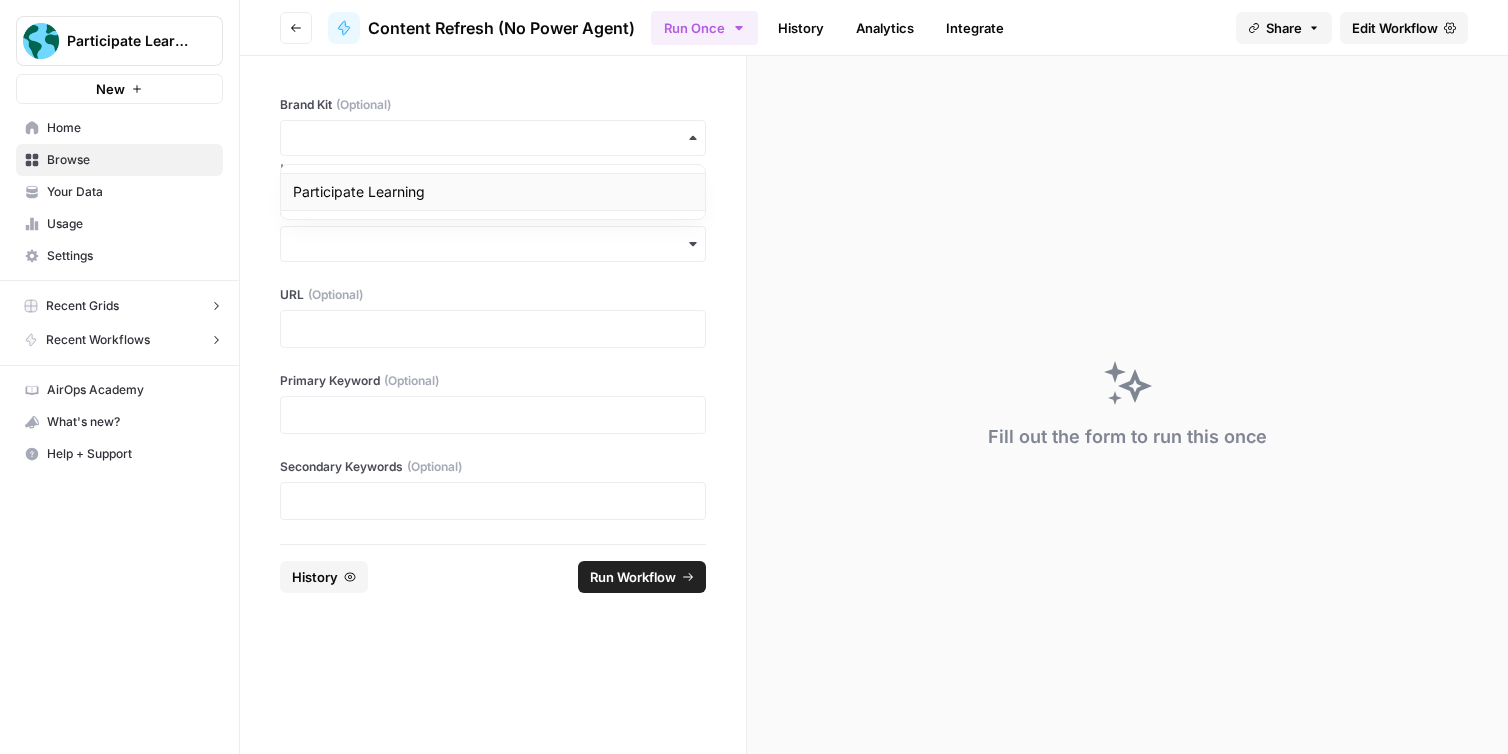 click on "Participate Learning" at bounding box center [493, 192] 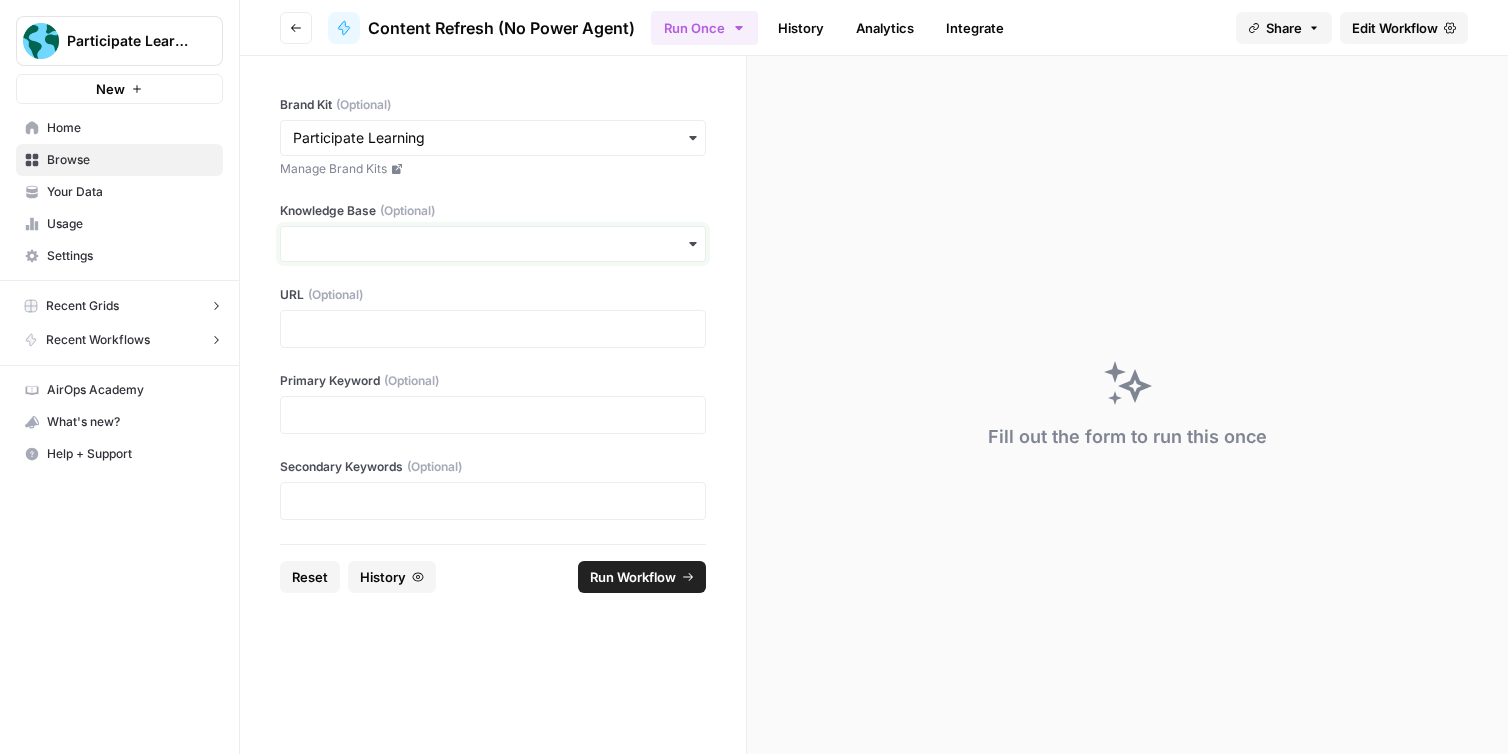 click on "Knowledge Base (Optional)" at bounding box center (493, 244) 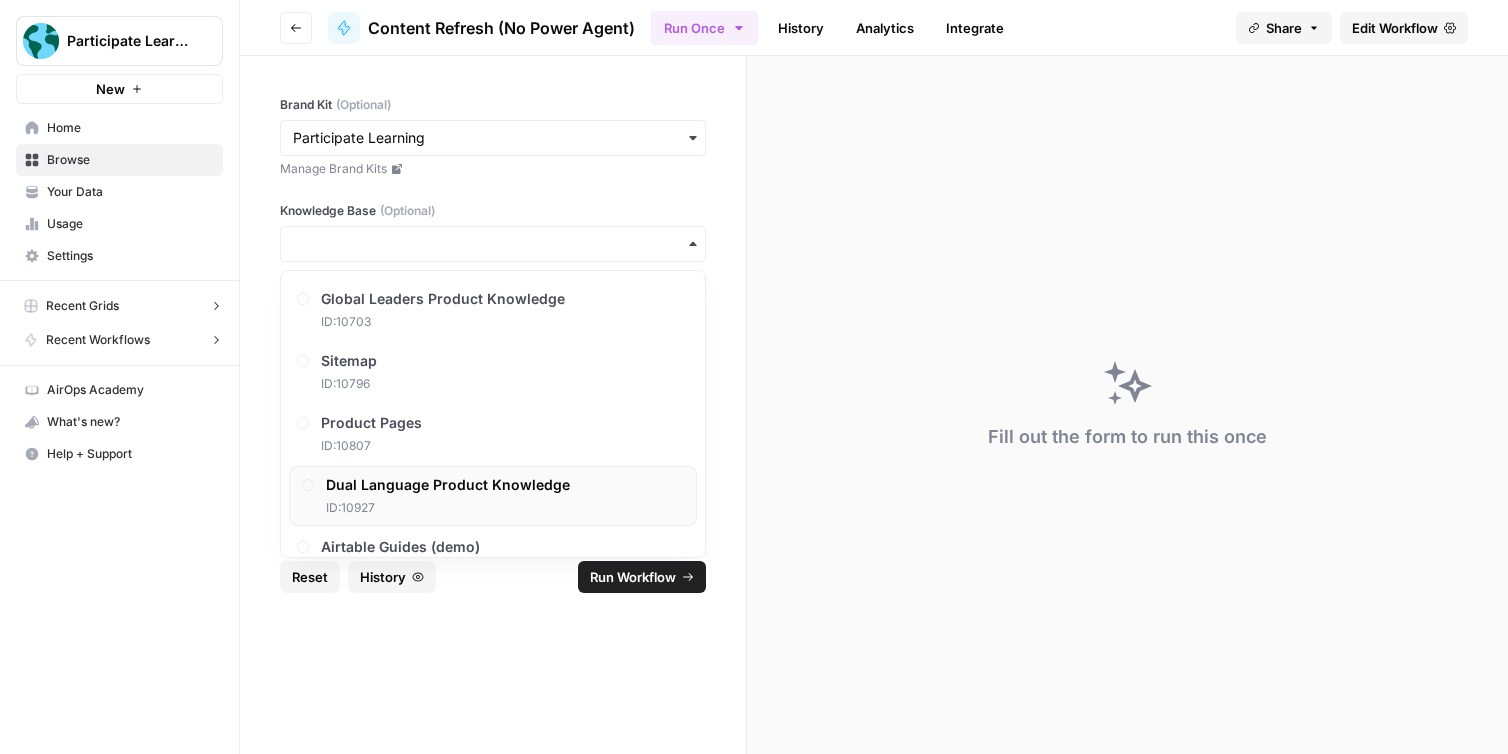 click on "Dual Language Product Knowledge" at bounding box center (448, 485) 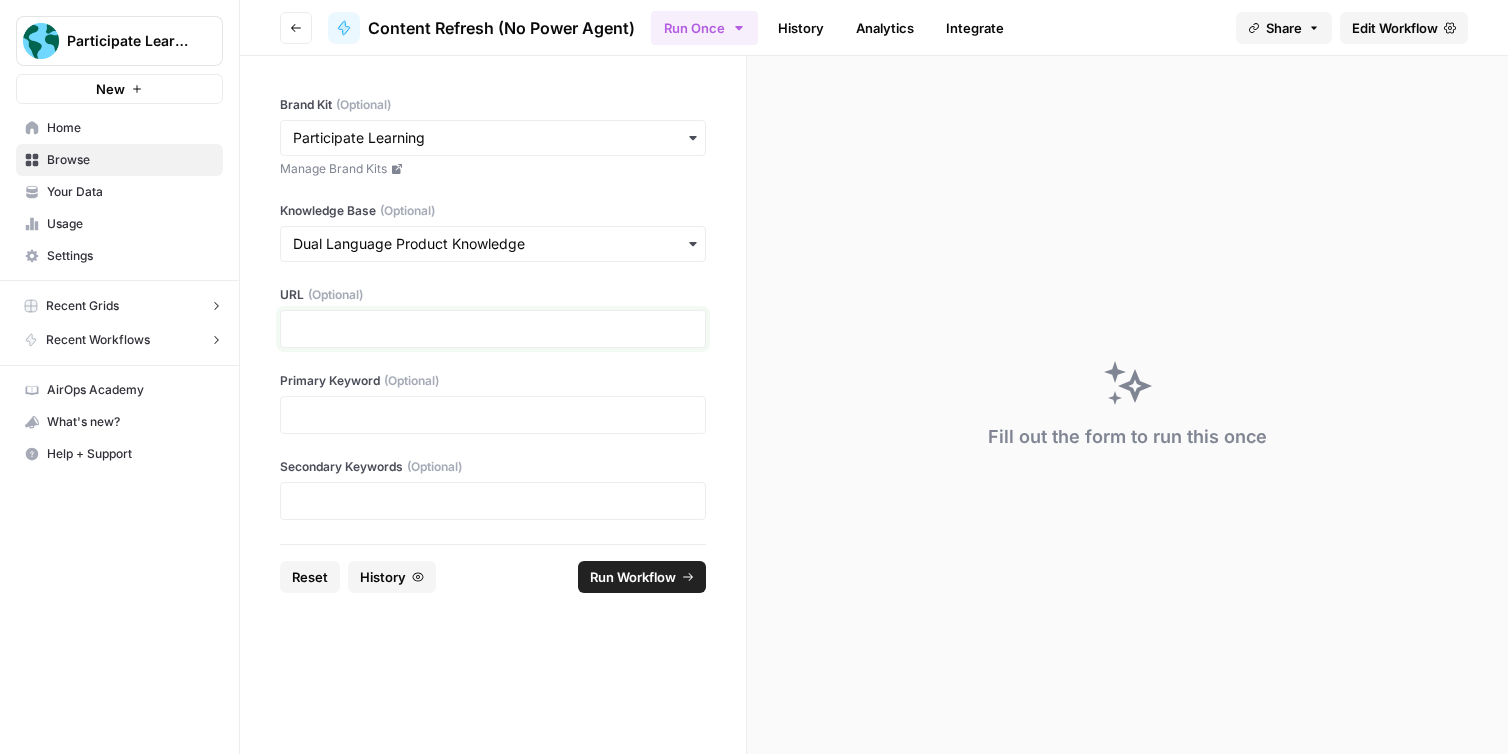 click at bounding box center [493, 329] 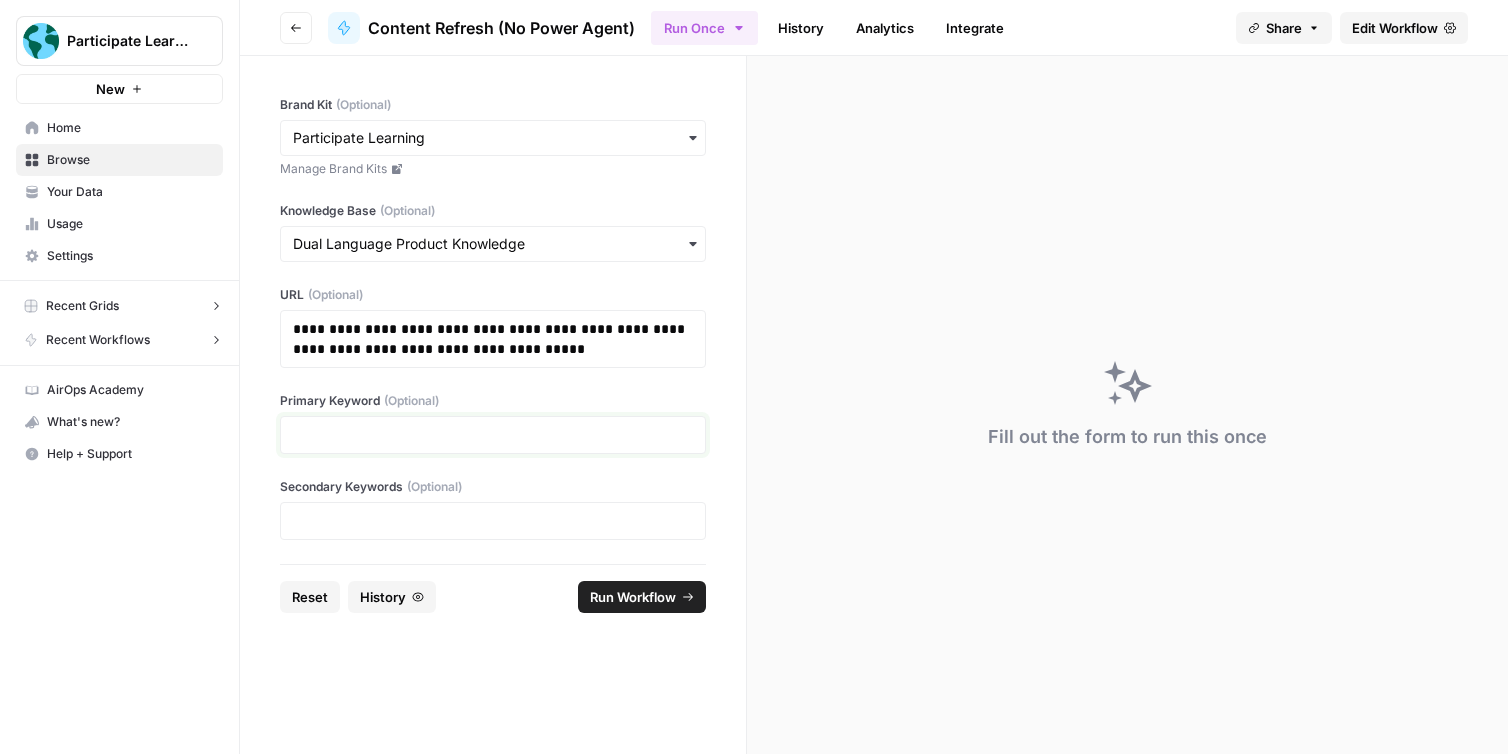 click at bounding box center (493, 435) 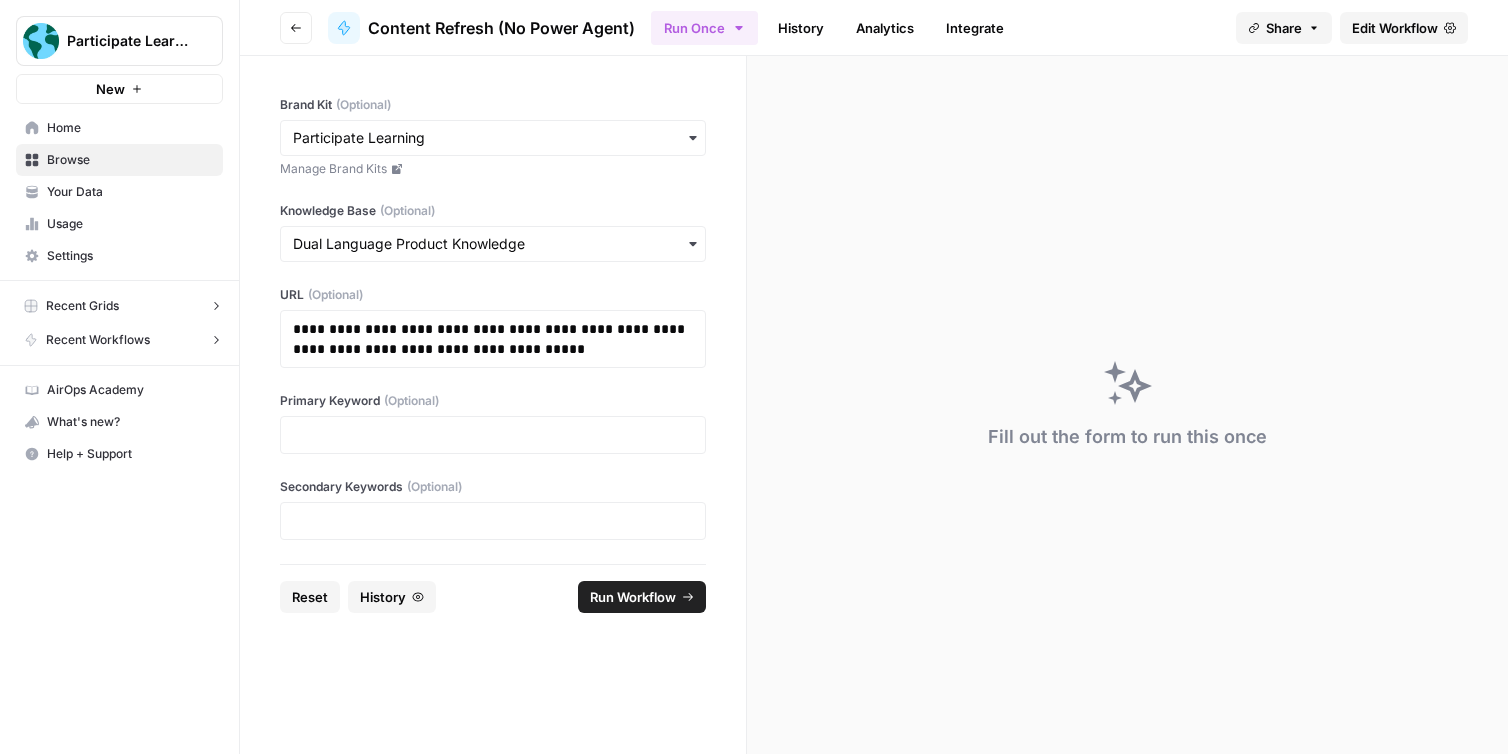 click at bounding box center (493, 521) 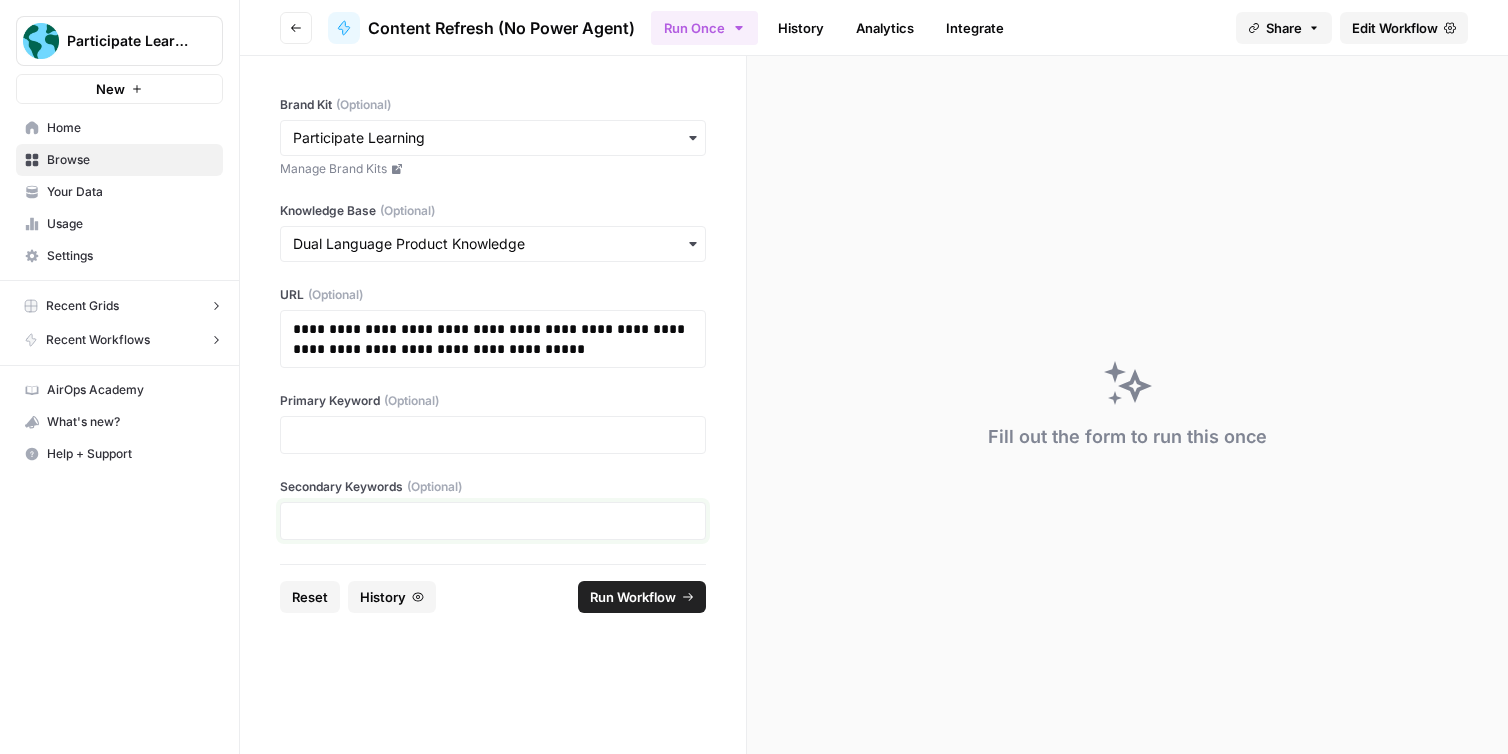click at bounding box center [493, 521] 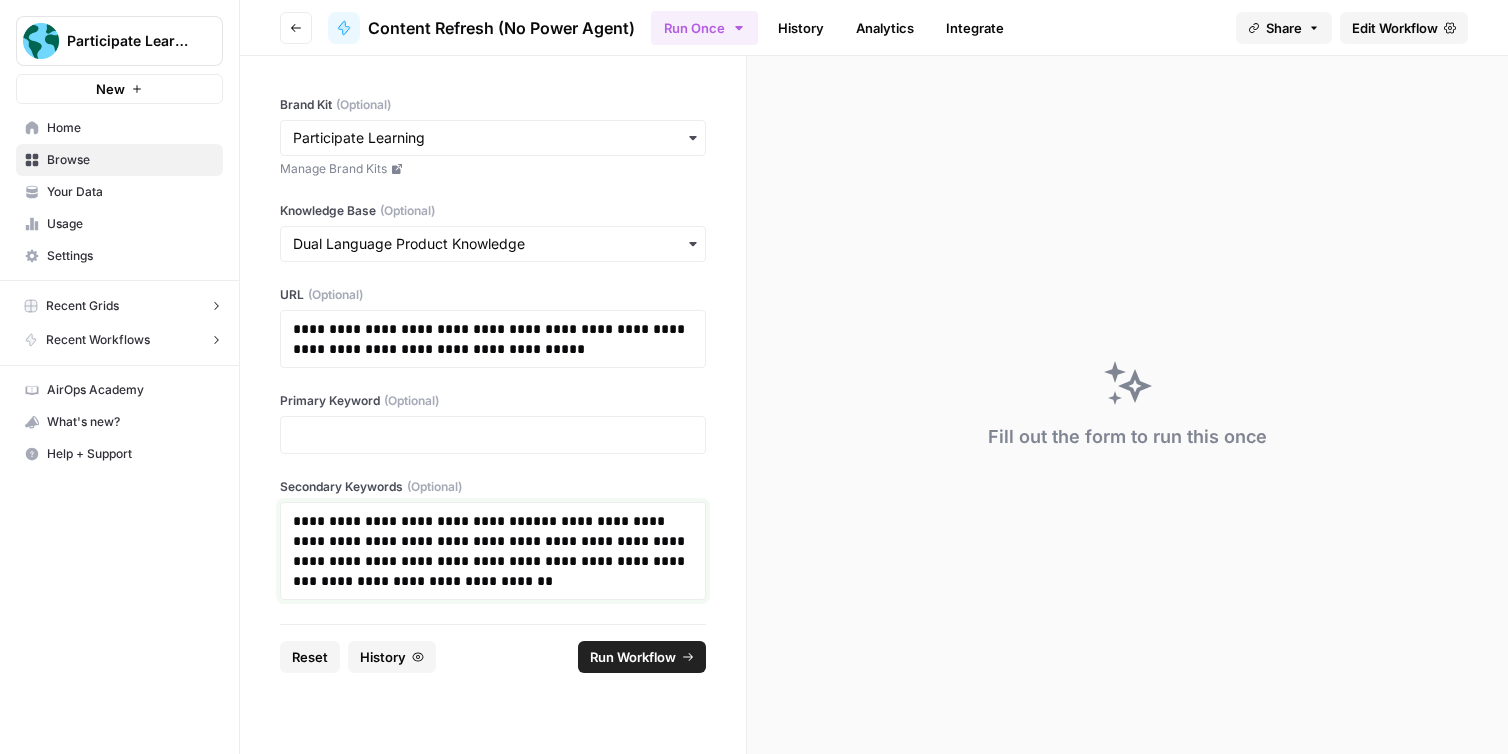 drag, startPoint x: 464, startPoint y: 526, endPoint x: 256, endPoint y: 526, distance: 208 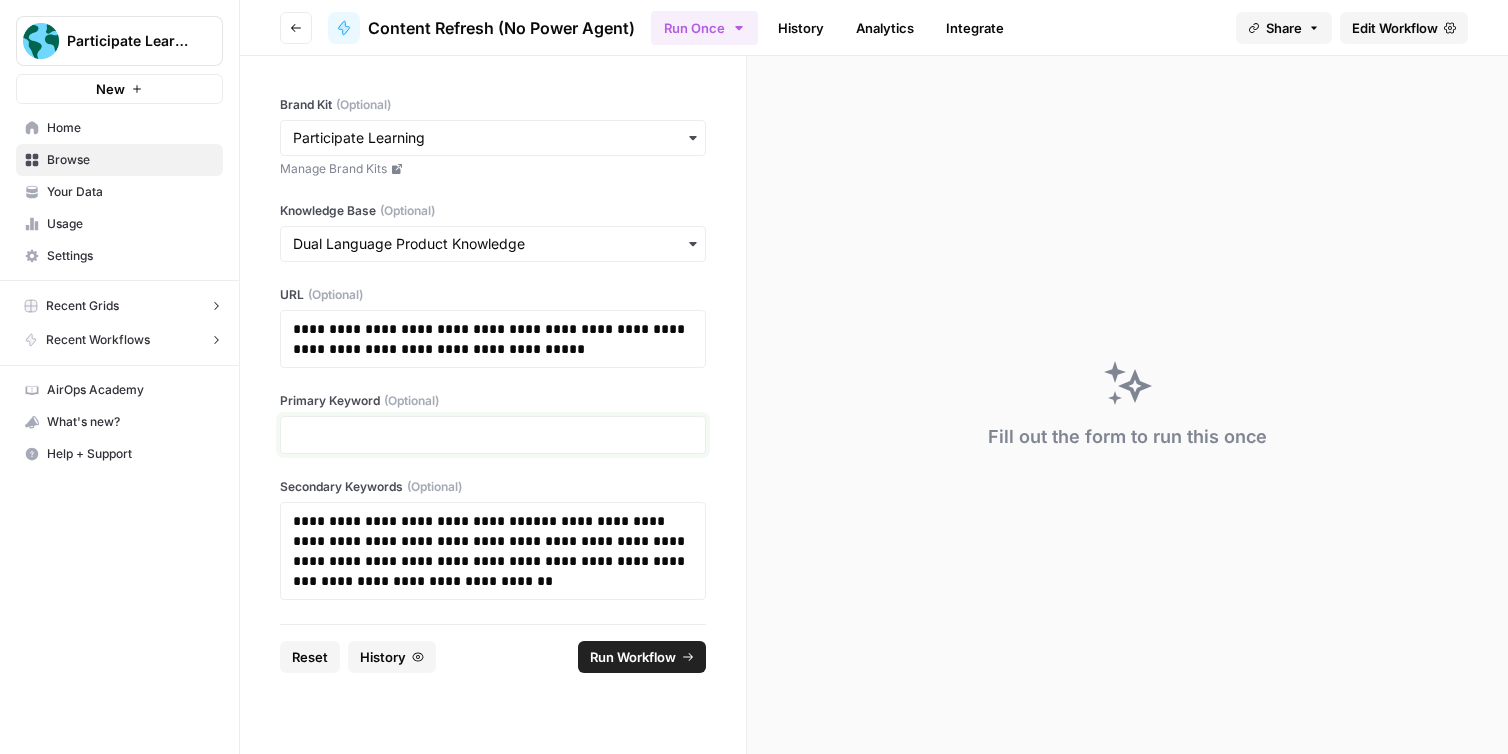 click at bounding box center (493, 435) 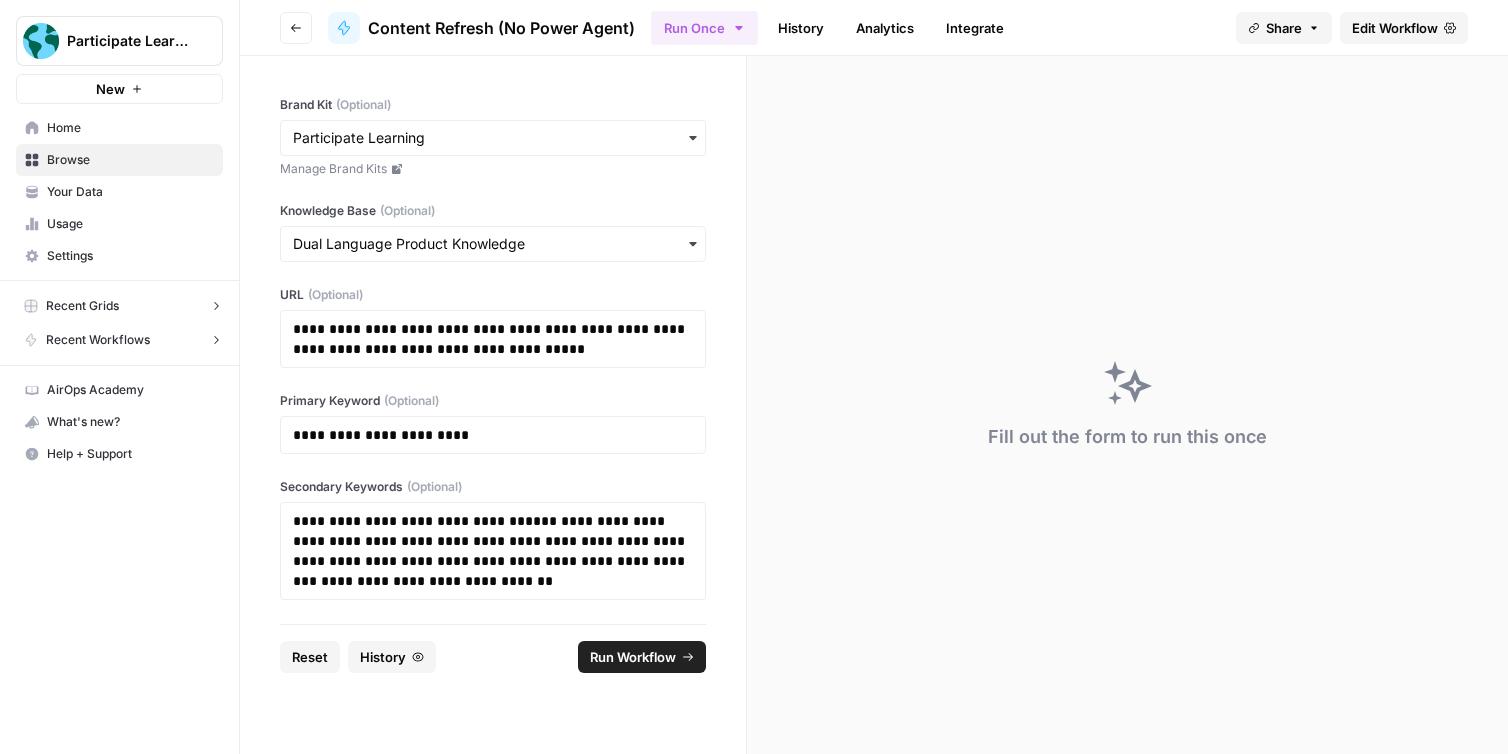 click on "**********" at bounding box center [493, 340] 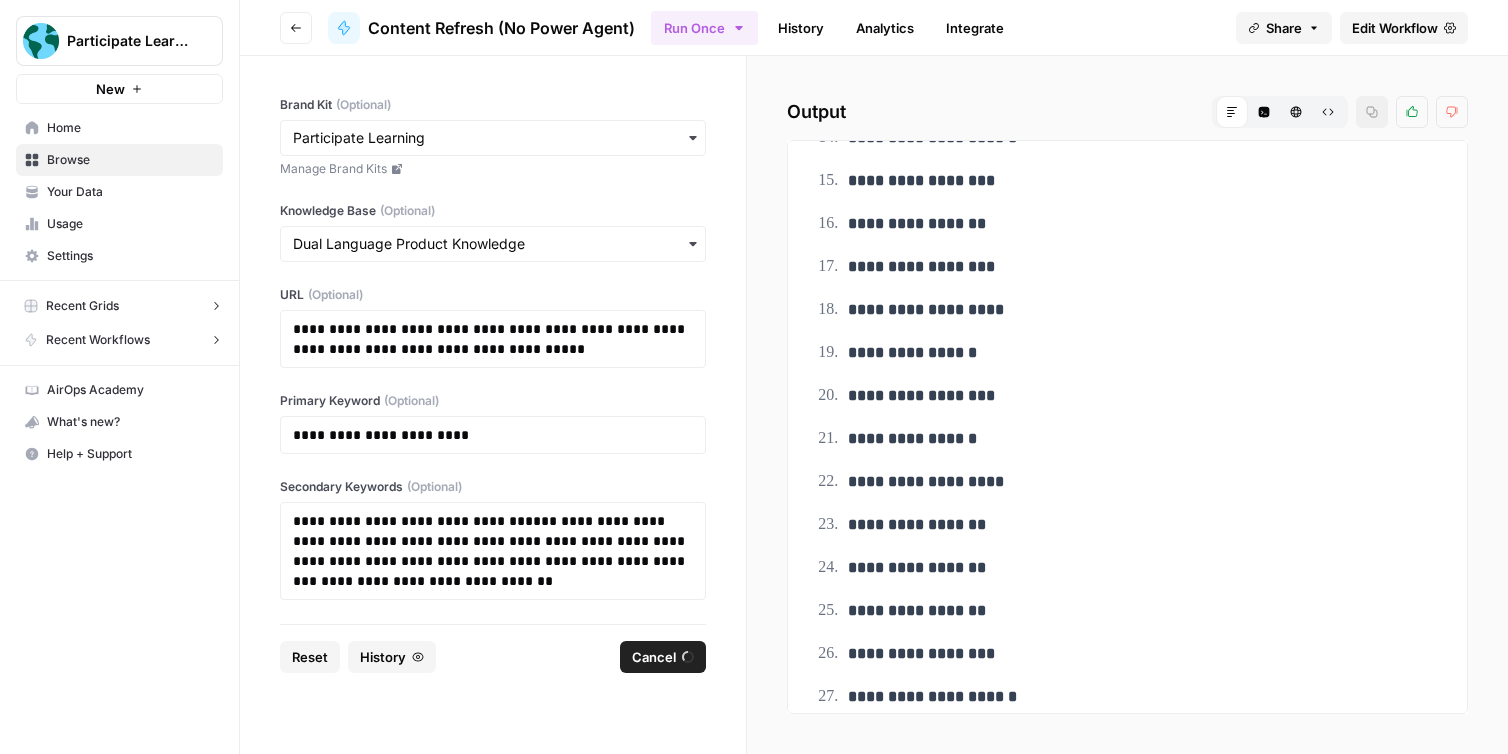 scroll, scrollTop: 0, scrollLeft: 0, axis: both 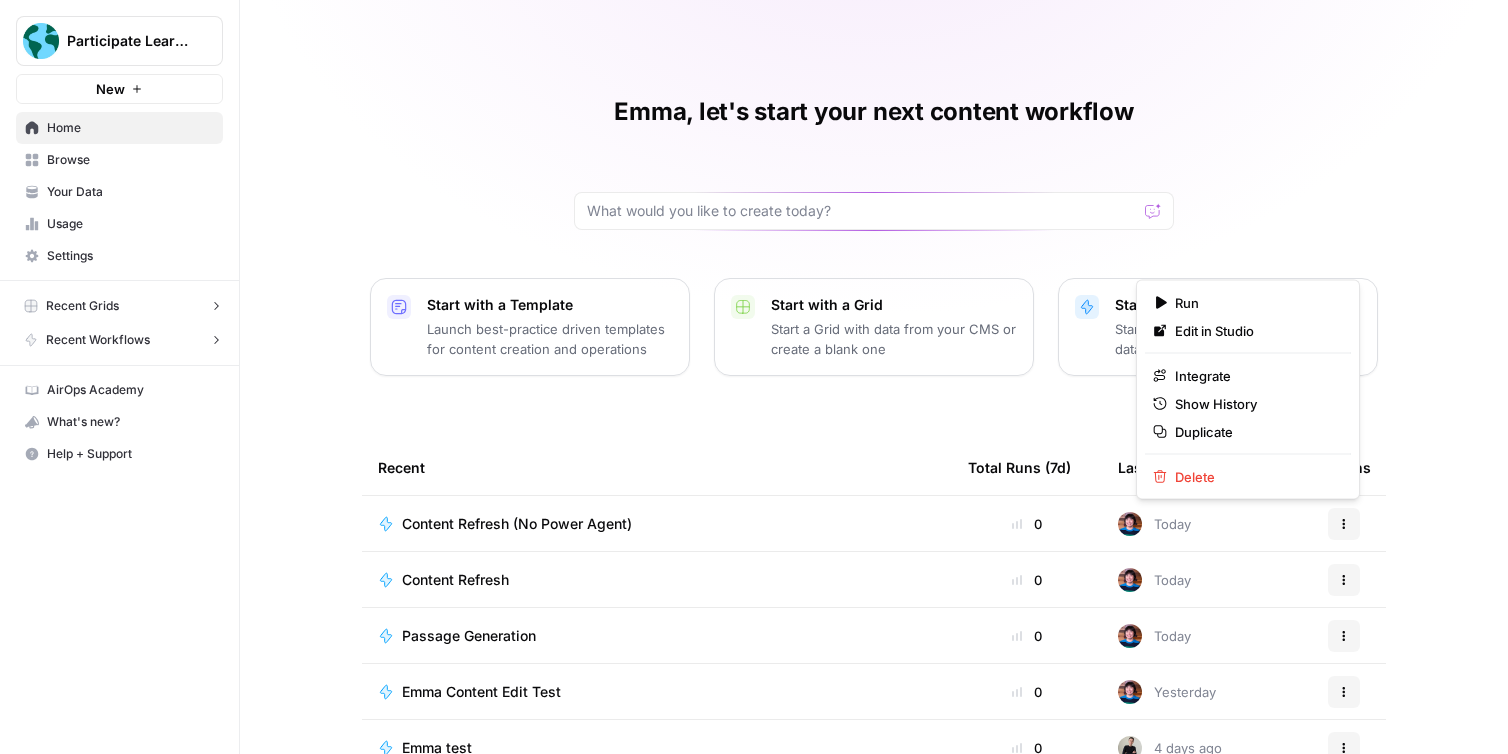 click 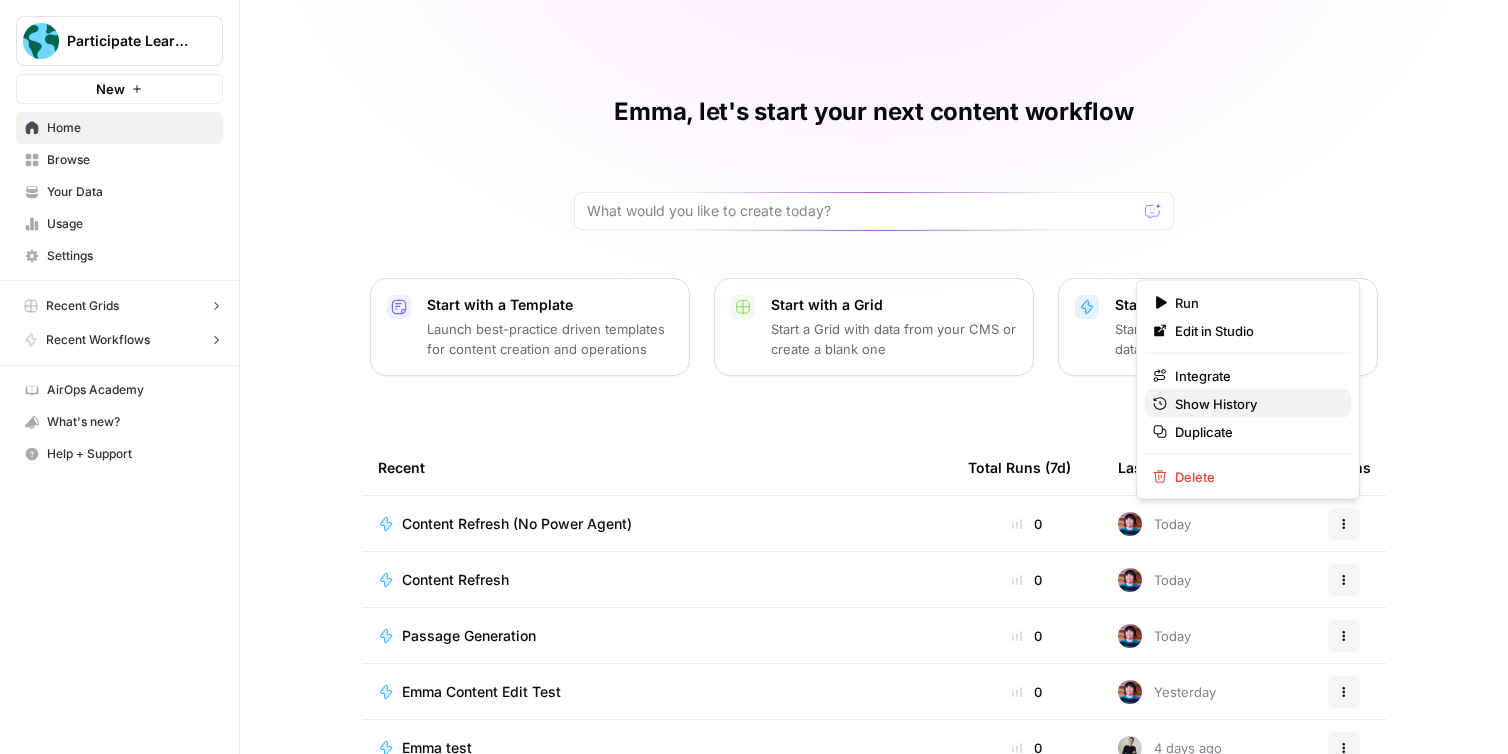 click on "Show History" at bounding box center [1255, 404] 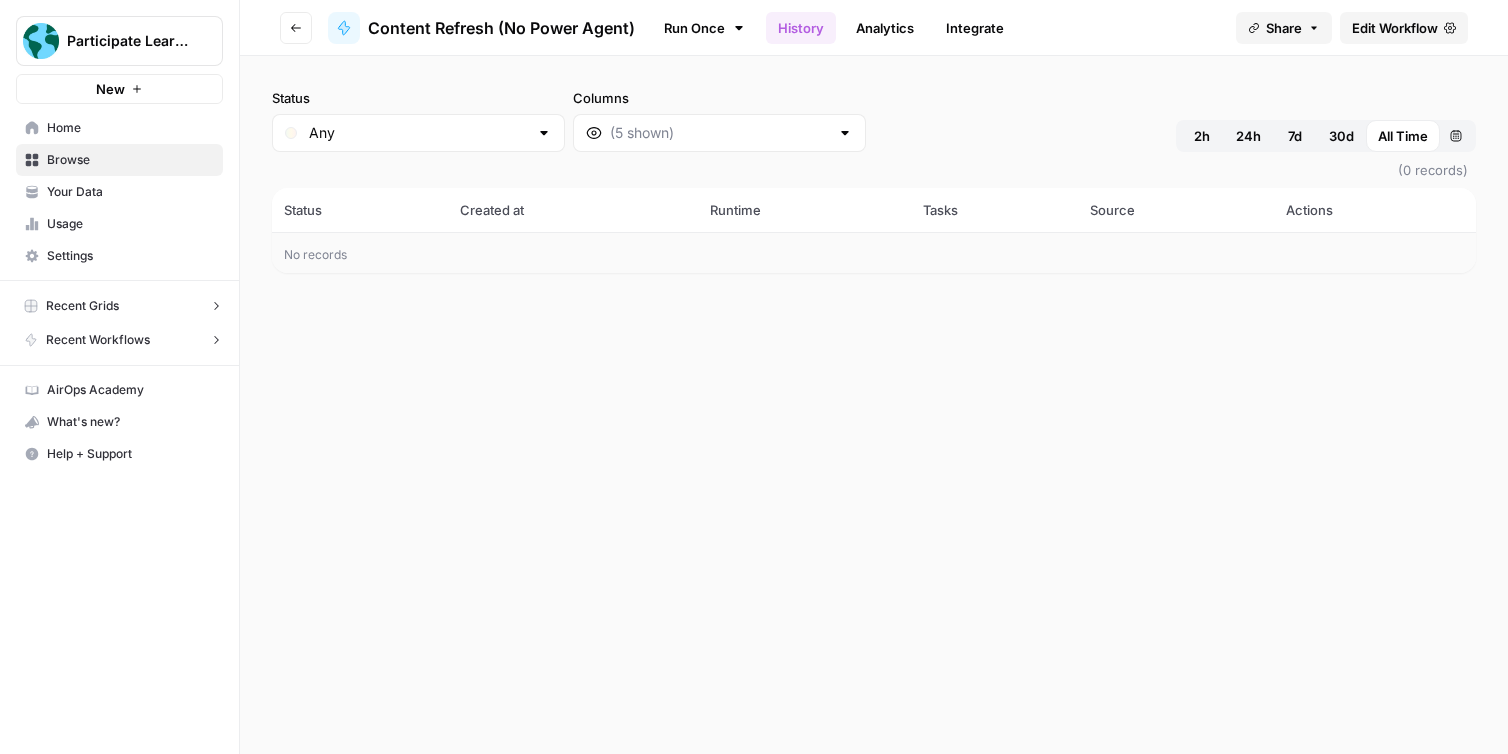 click on "Edit Workflow" at bounding box center (1395, 28) 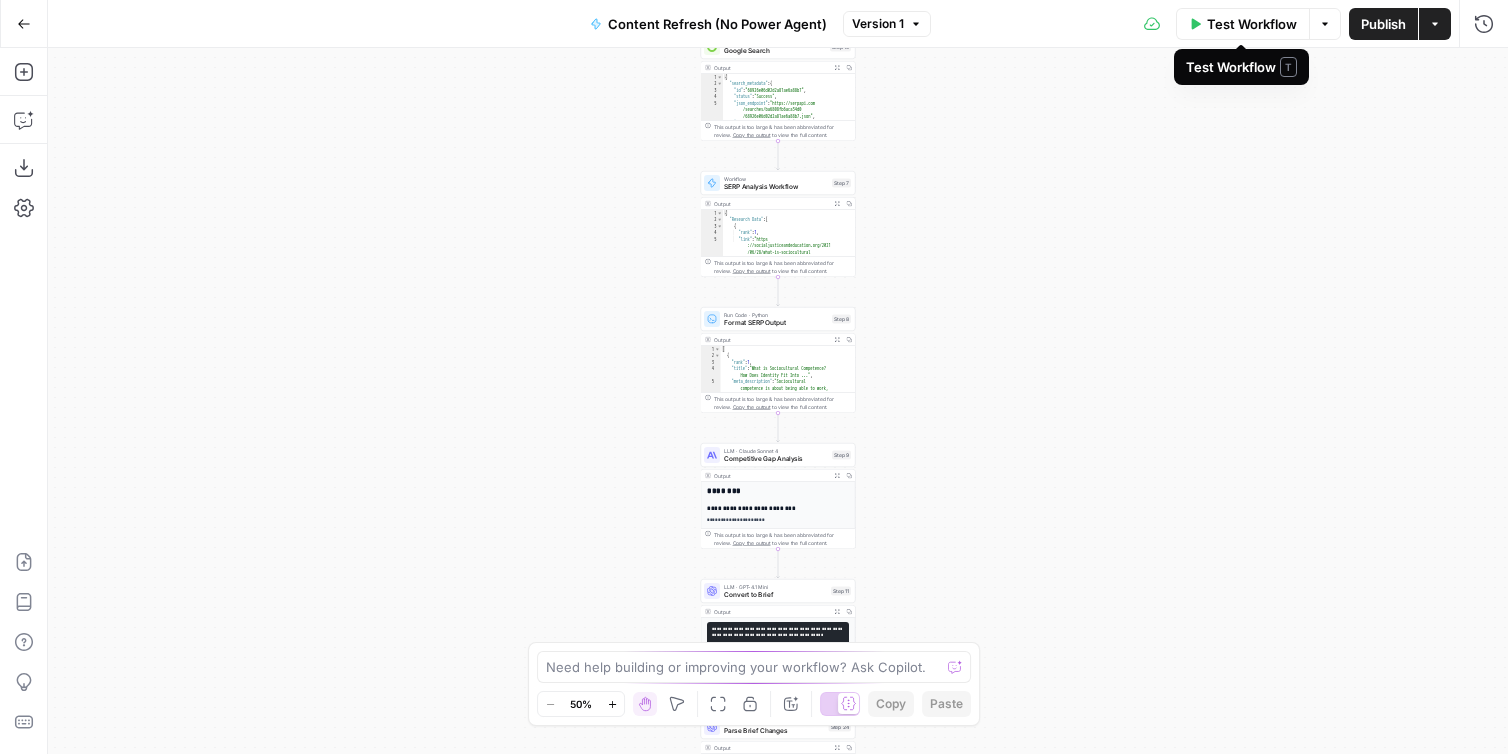 click 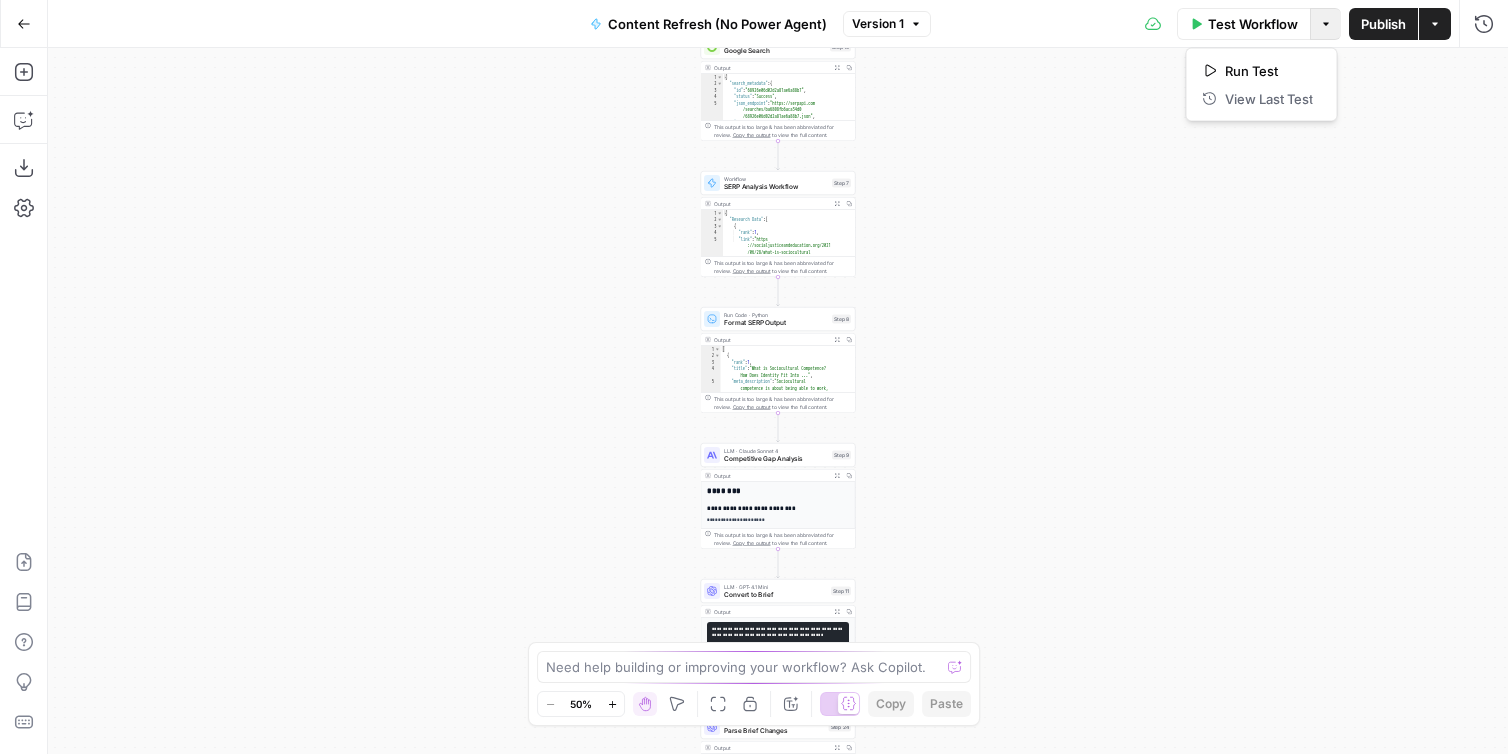 type on "**********" 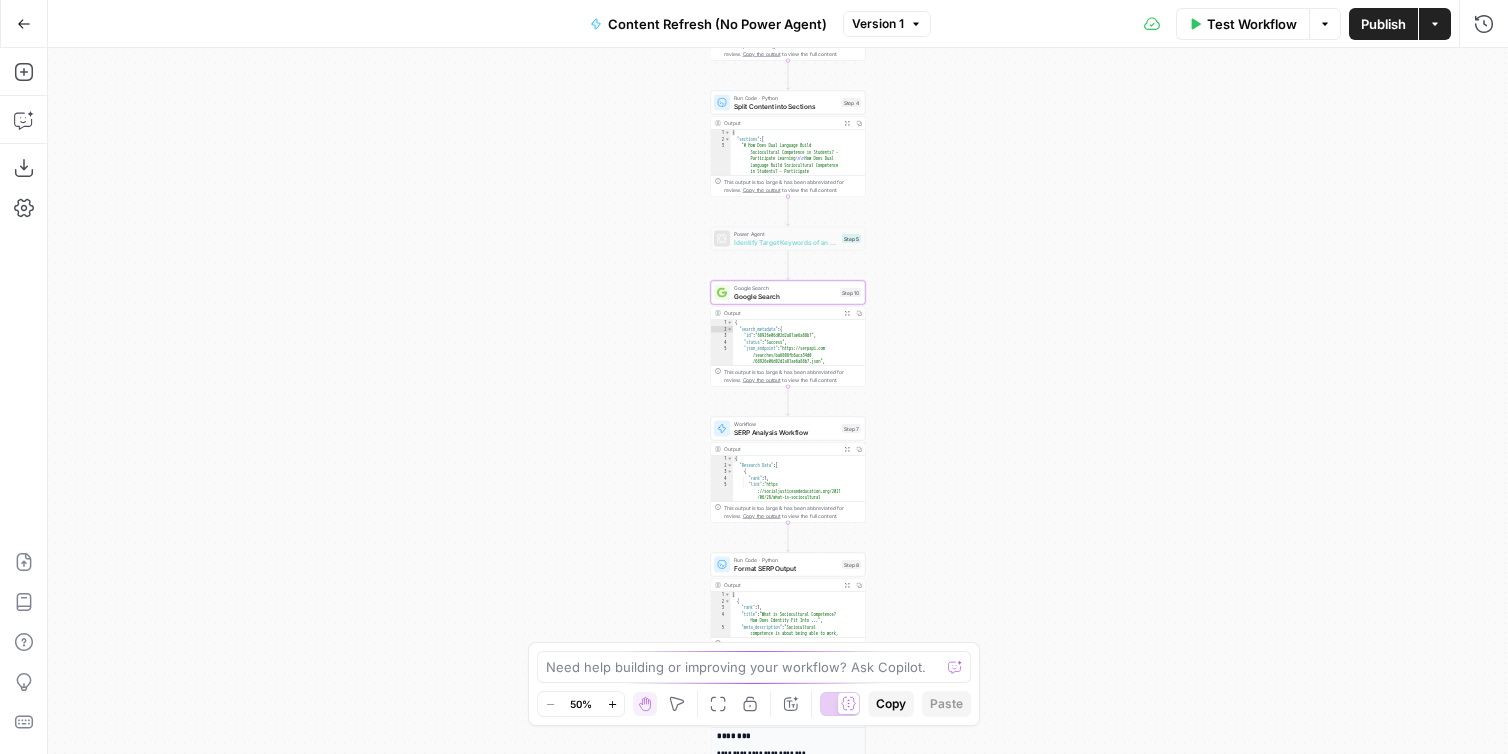 drag, startPoint x: 933, startPoint y: 127, endPoint x: 950, endPoint y: 415, distance: 288.5013 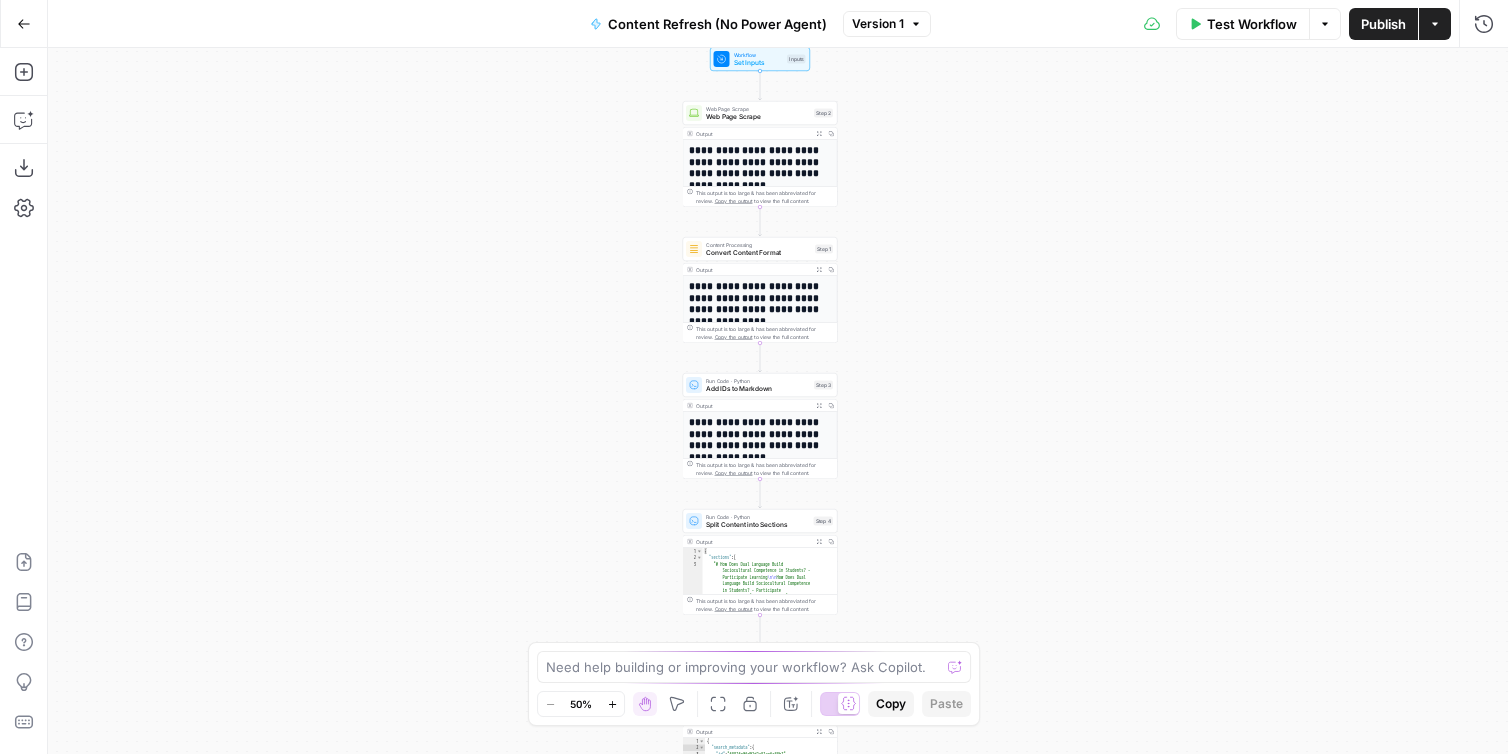 drag, startPoint x: 942, startPoint y: 91, endPoint x: 907, endPoint y: 467, distance: 377.6255 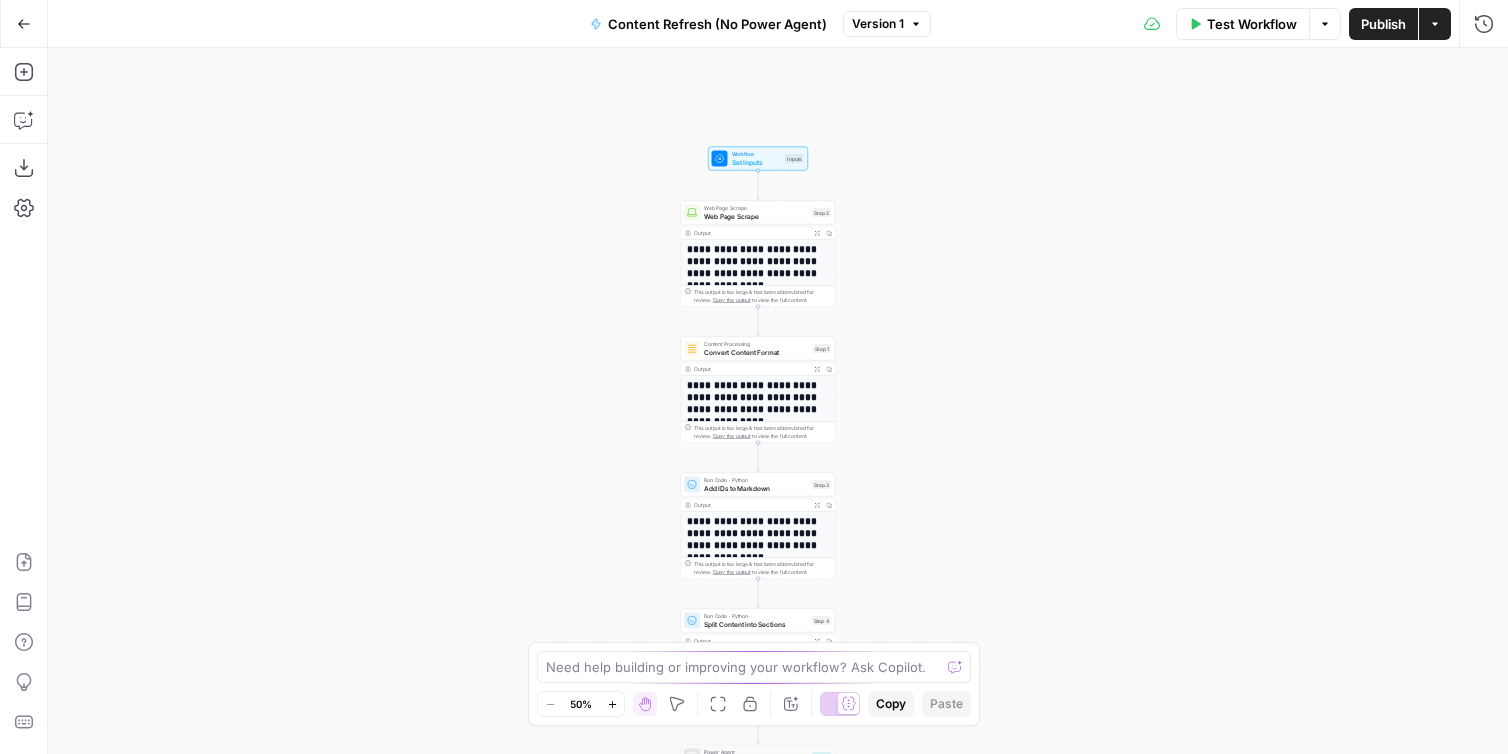 drag, startPoint x: 865, startPoint y: 182, endPoint x: 840, endPoint y: 377, distance: 196.59604 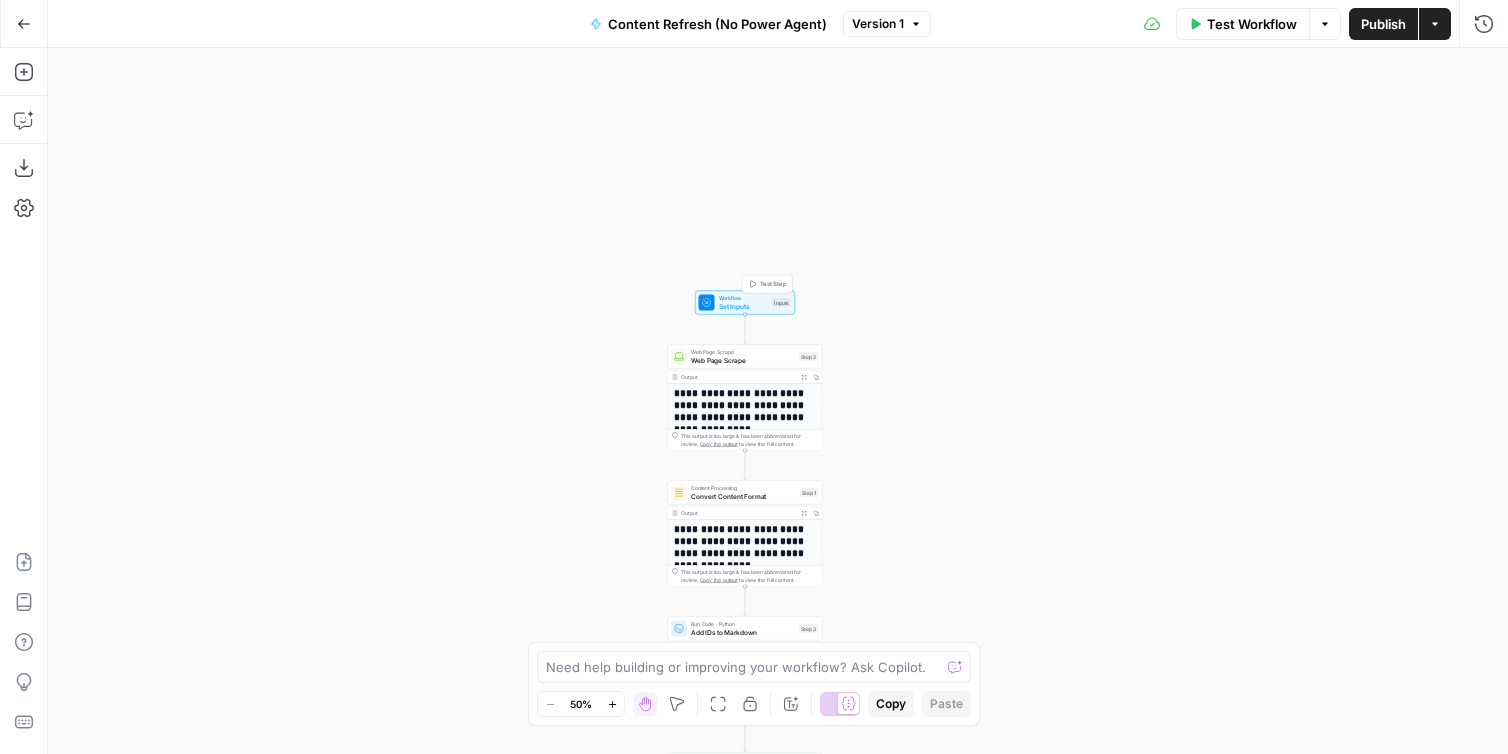 click on "Set Inputs" at bounding box center (744, 306) 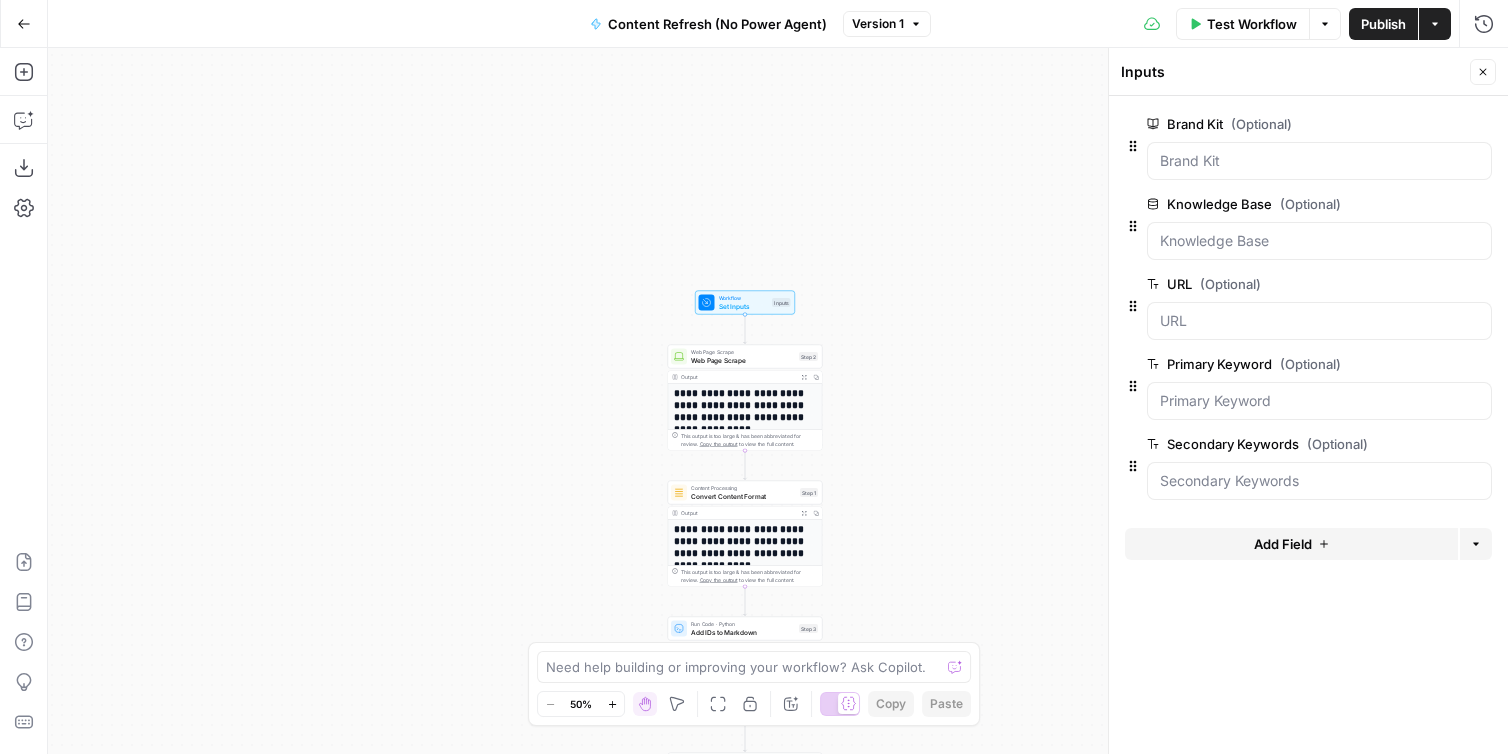 click 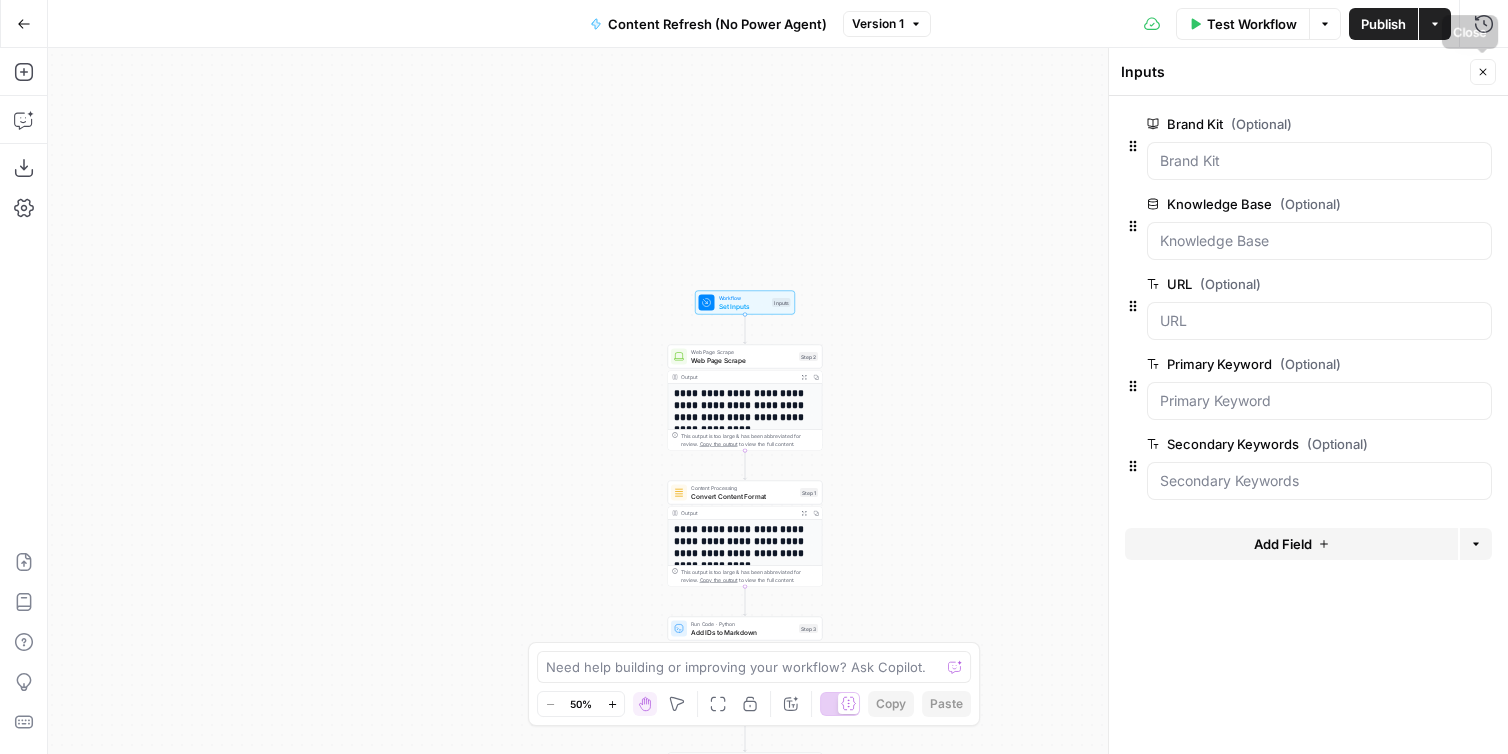 click 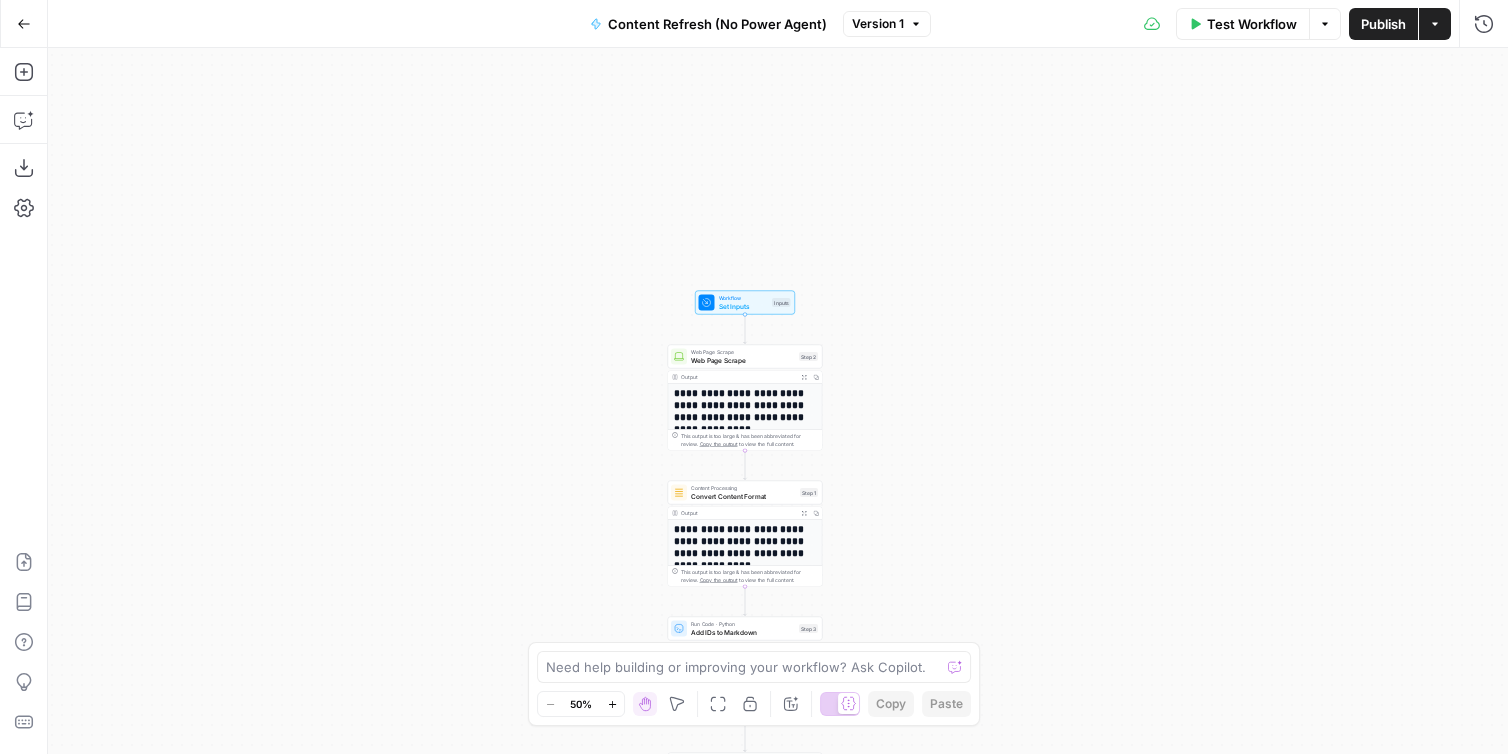 click on "Go Back" at bounding box center [24, 24] 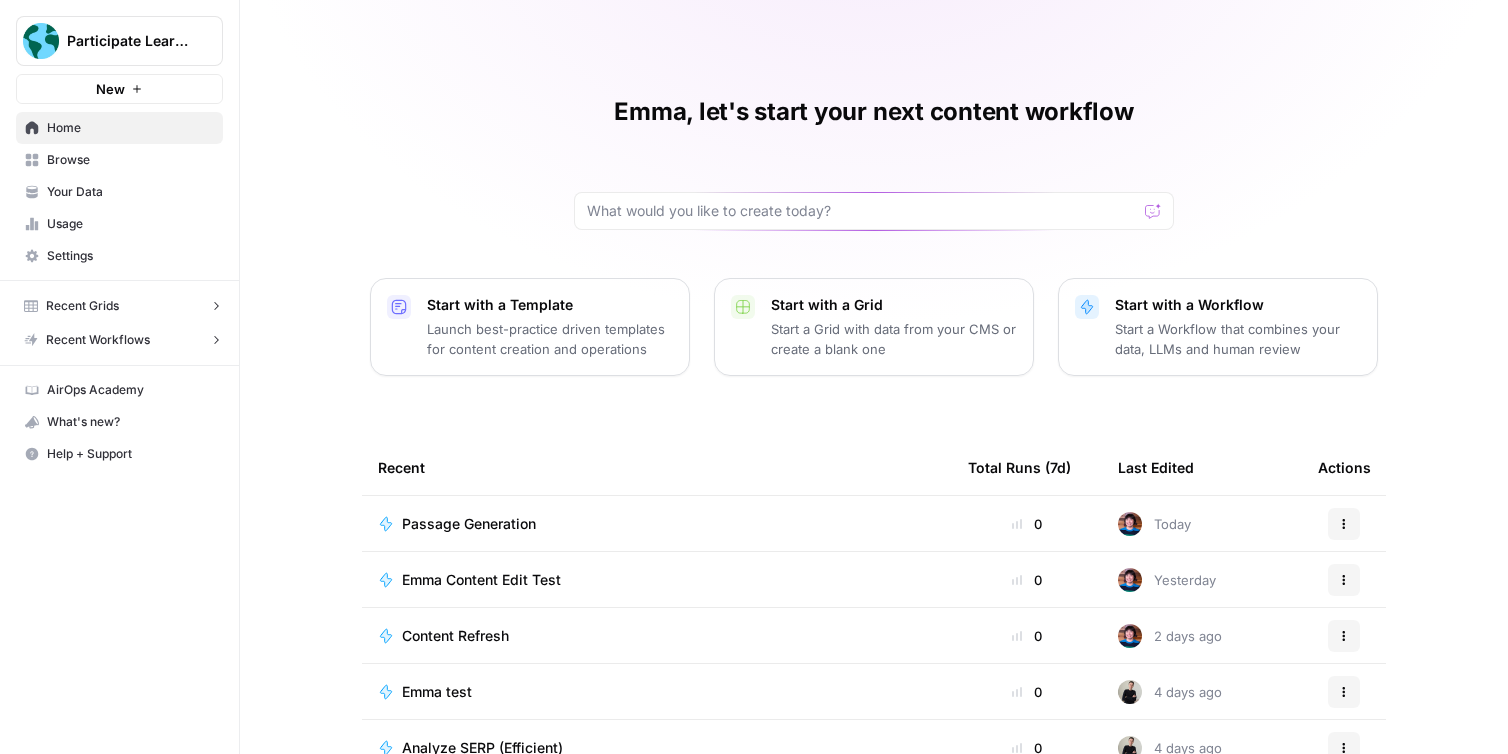 scroll, scrollTop: 0, scrollLeft: 0, axis: both 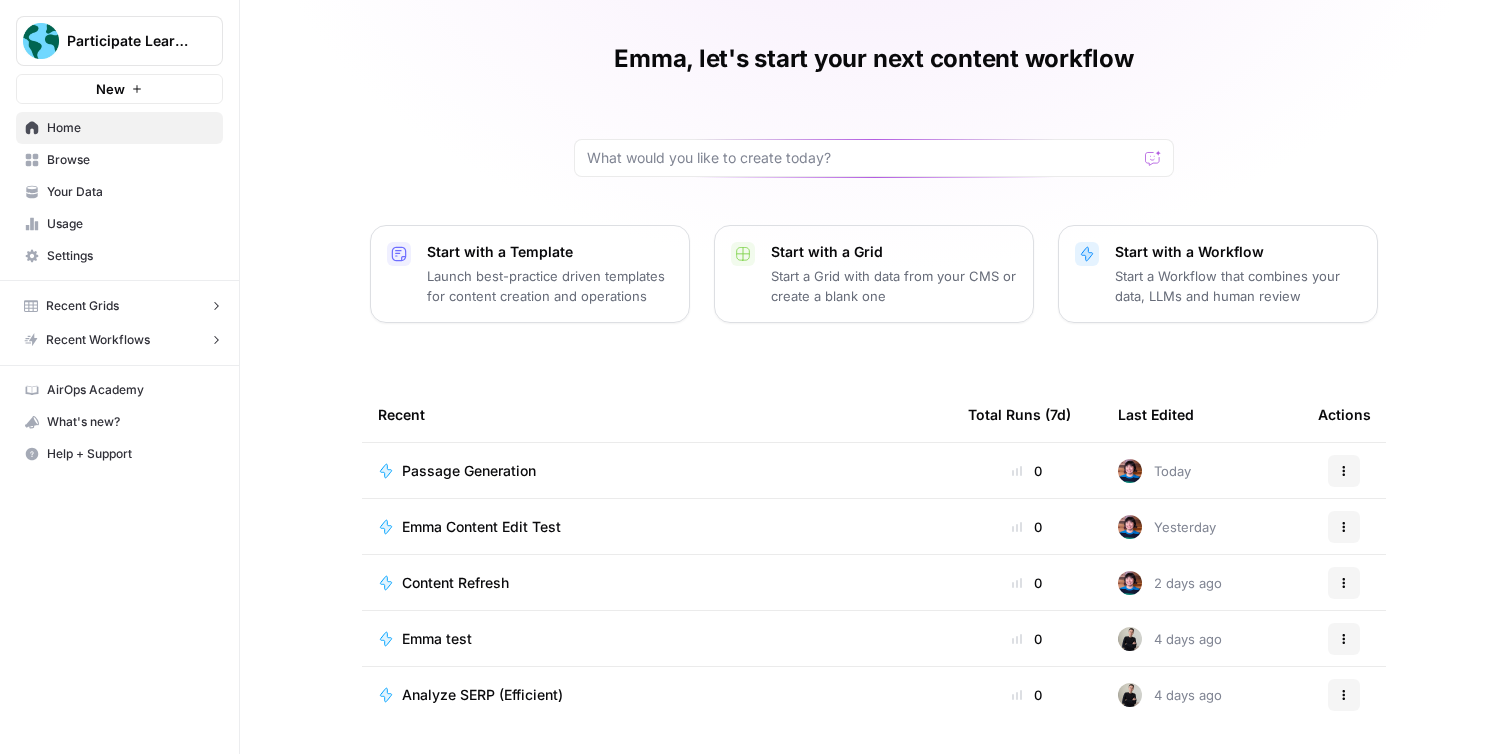 click on "Emma test" at bounding box center [437, 639] 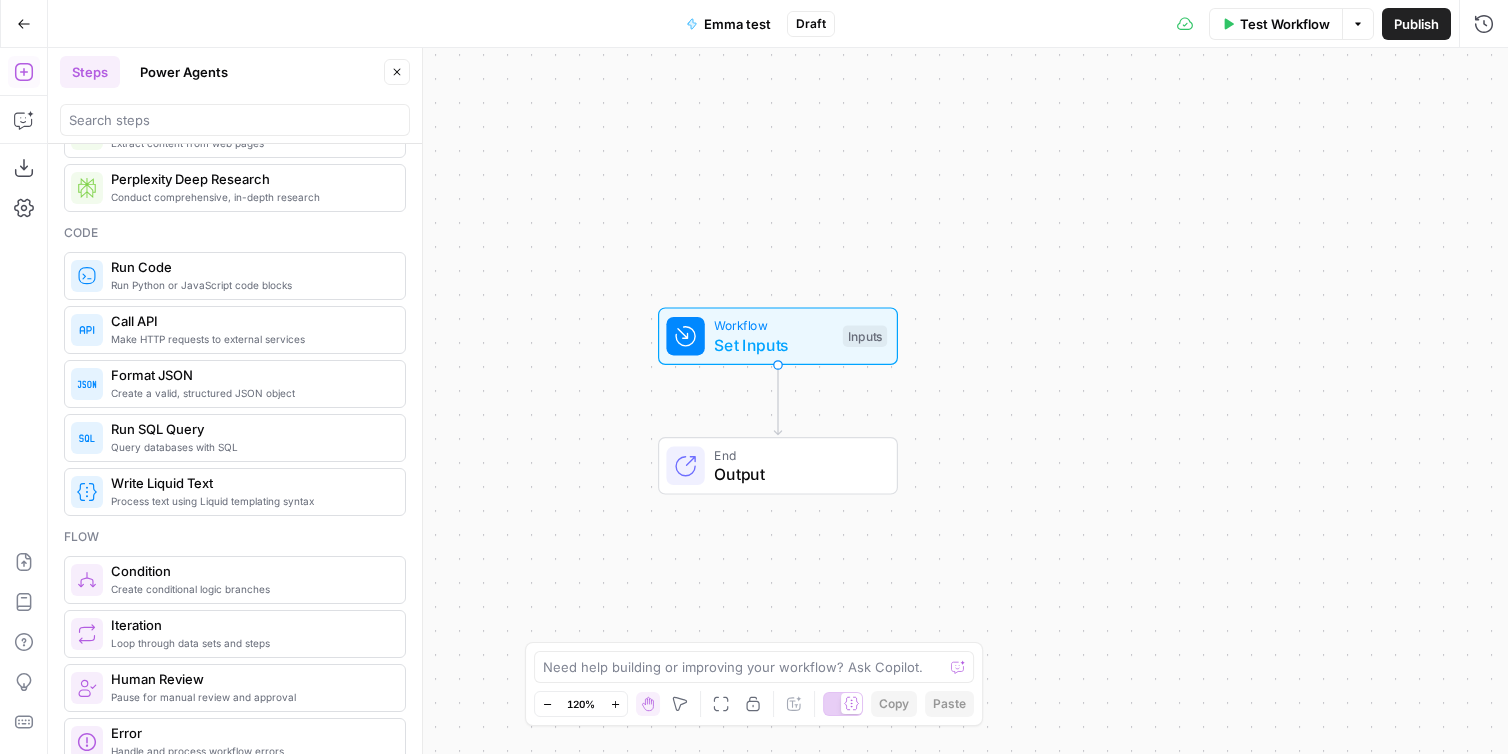 scroll, scrollTop: 0, scrollLeft: 0, axis: both 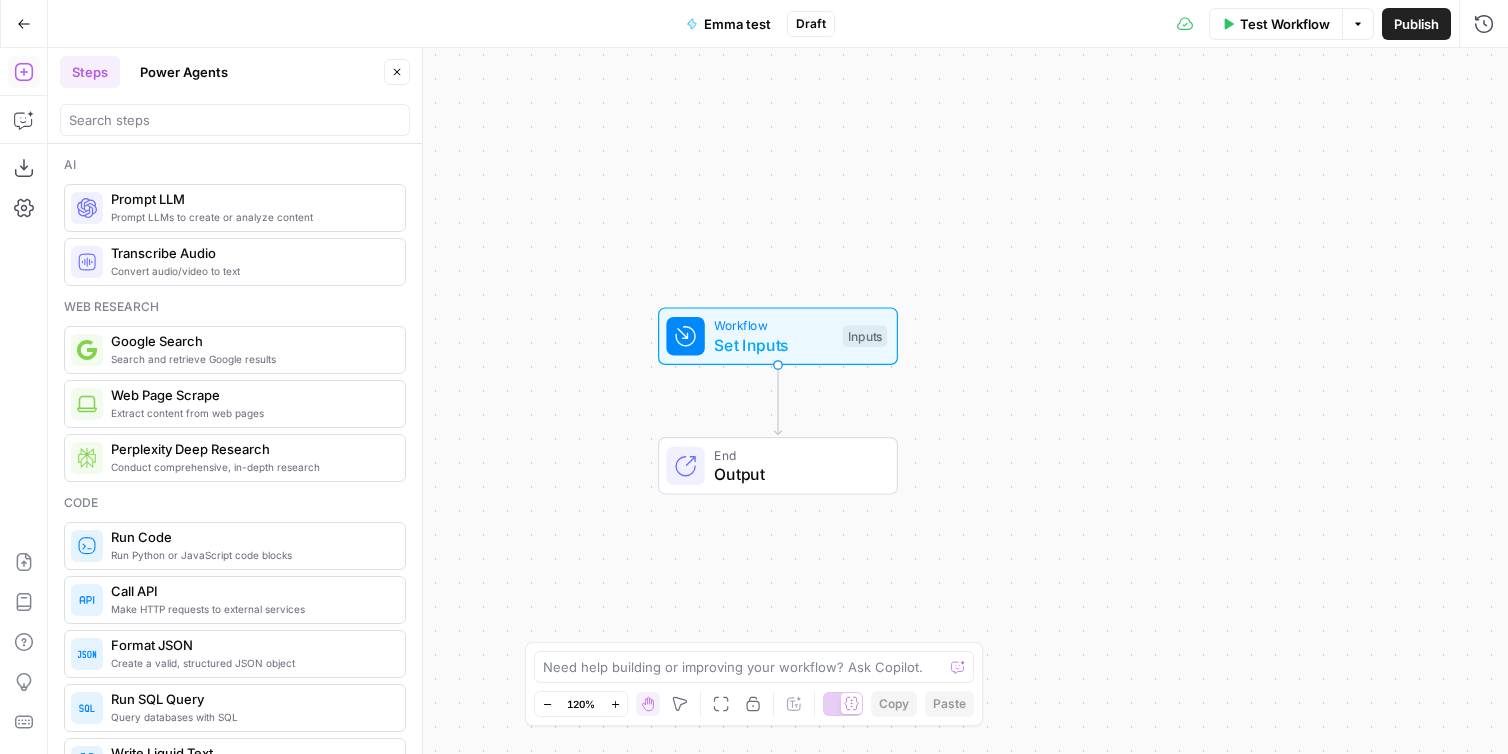 click on "Power Agents" at bounding box center (184, 72) 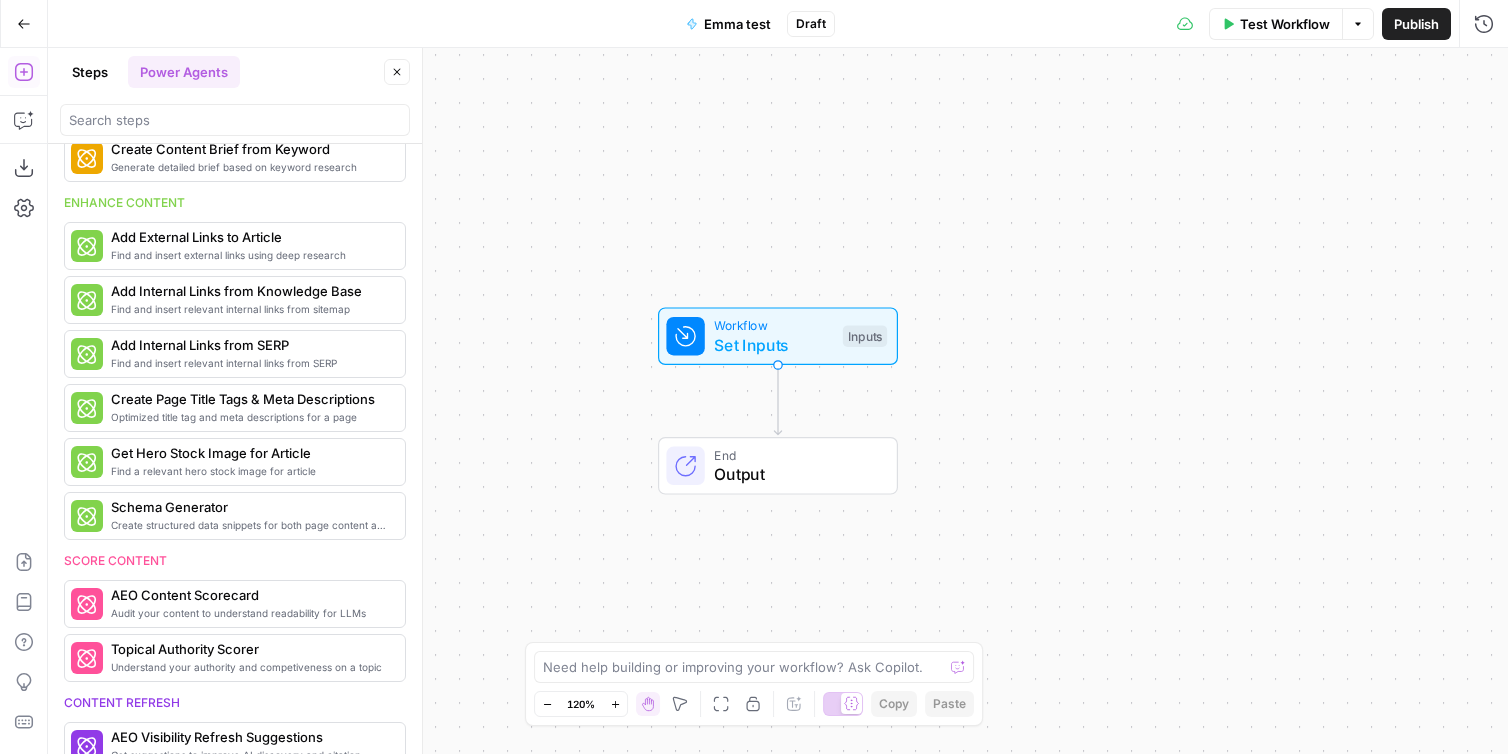 scroll, scrollTop: 310, scrollLeft: 0, axis: vertical 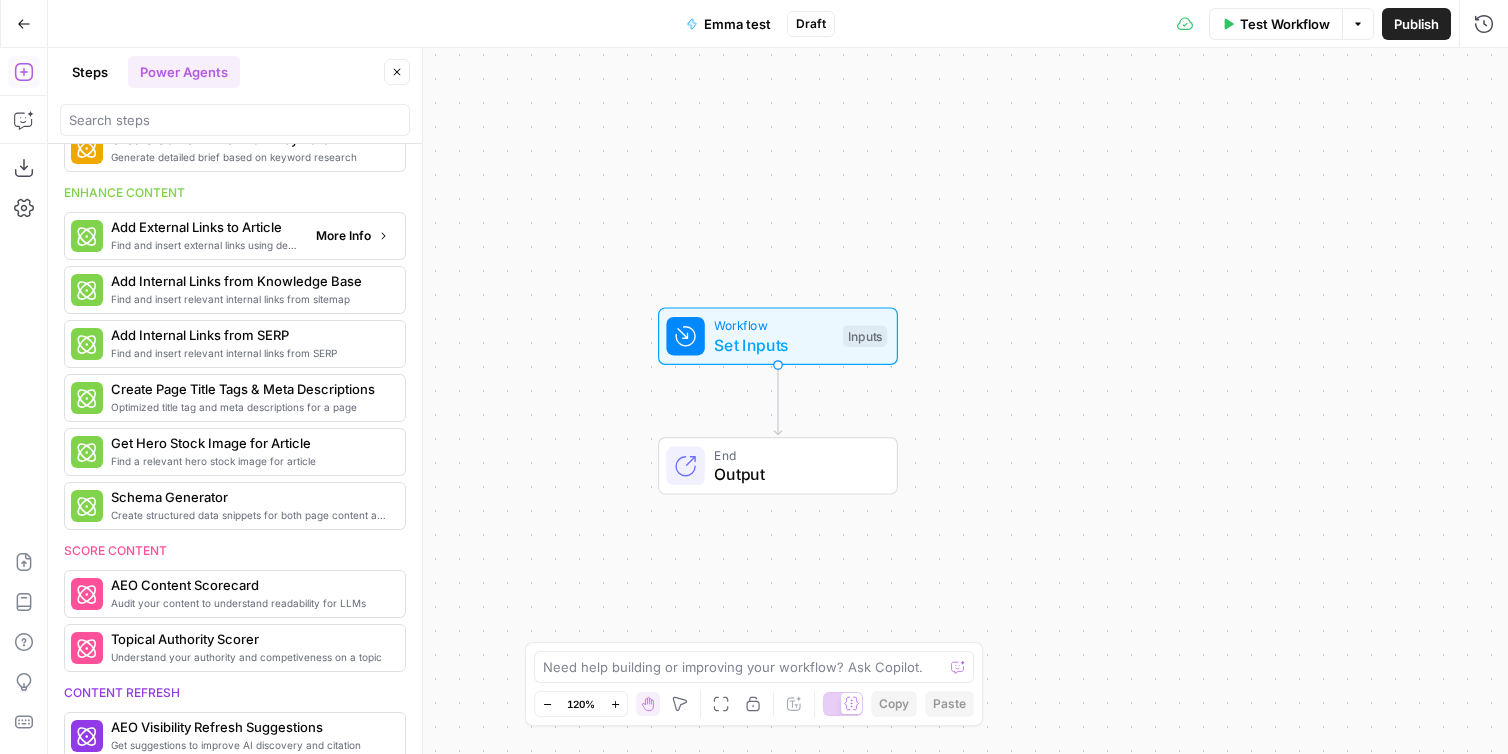 click on "More Info" at bounding box center [343, 236] 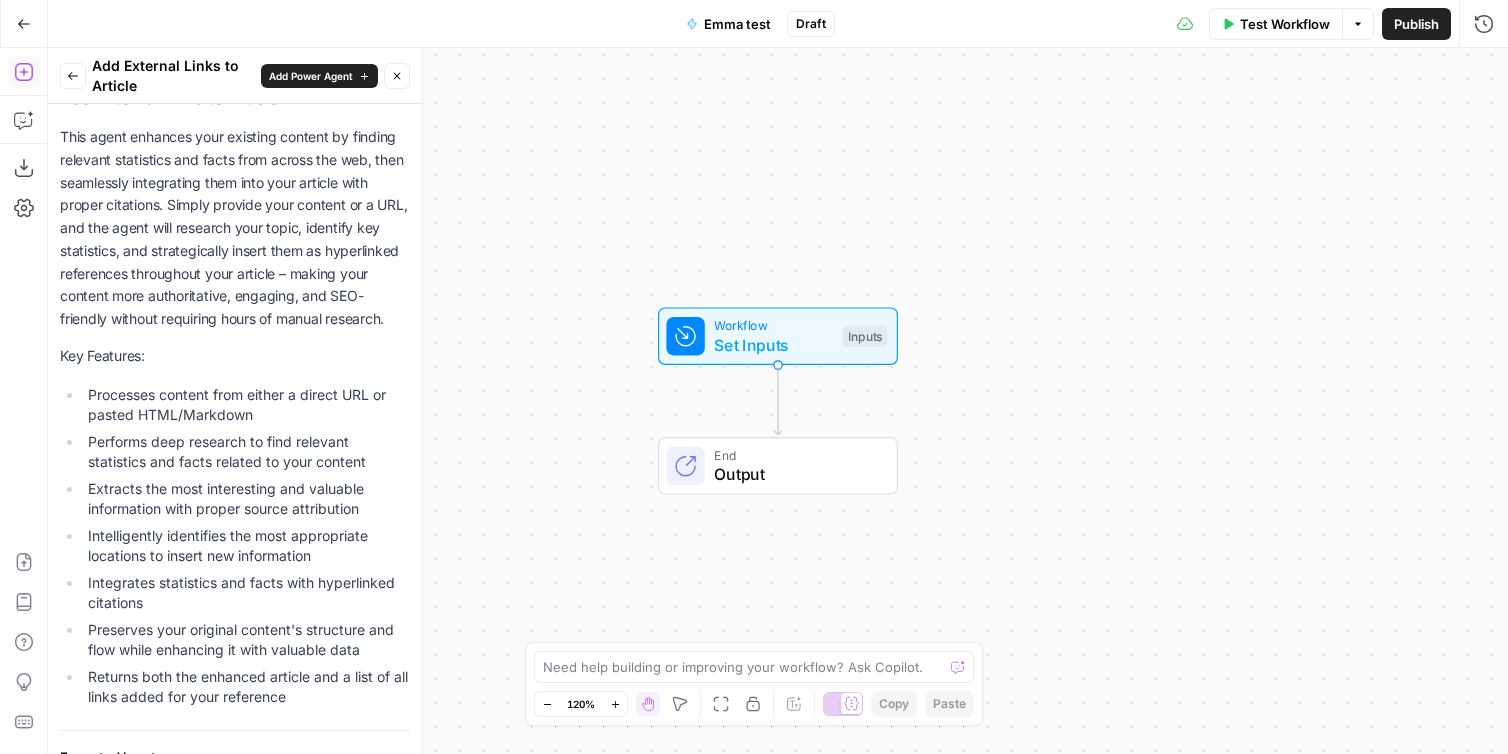 scroll, scrollTop: 0, scrollLeft: 0, axis: both 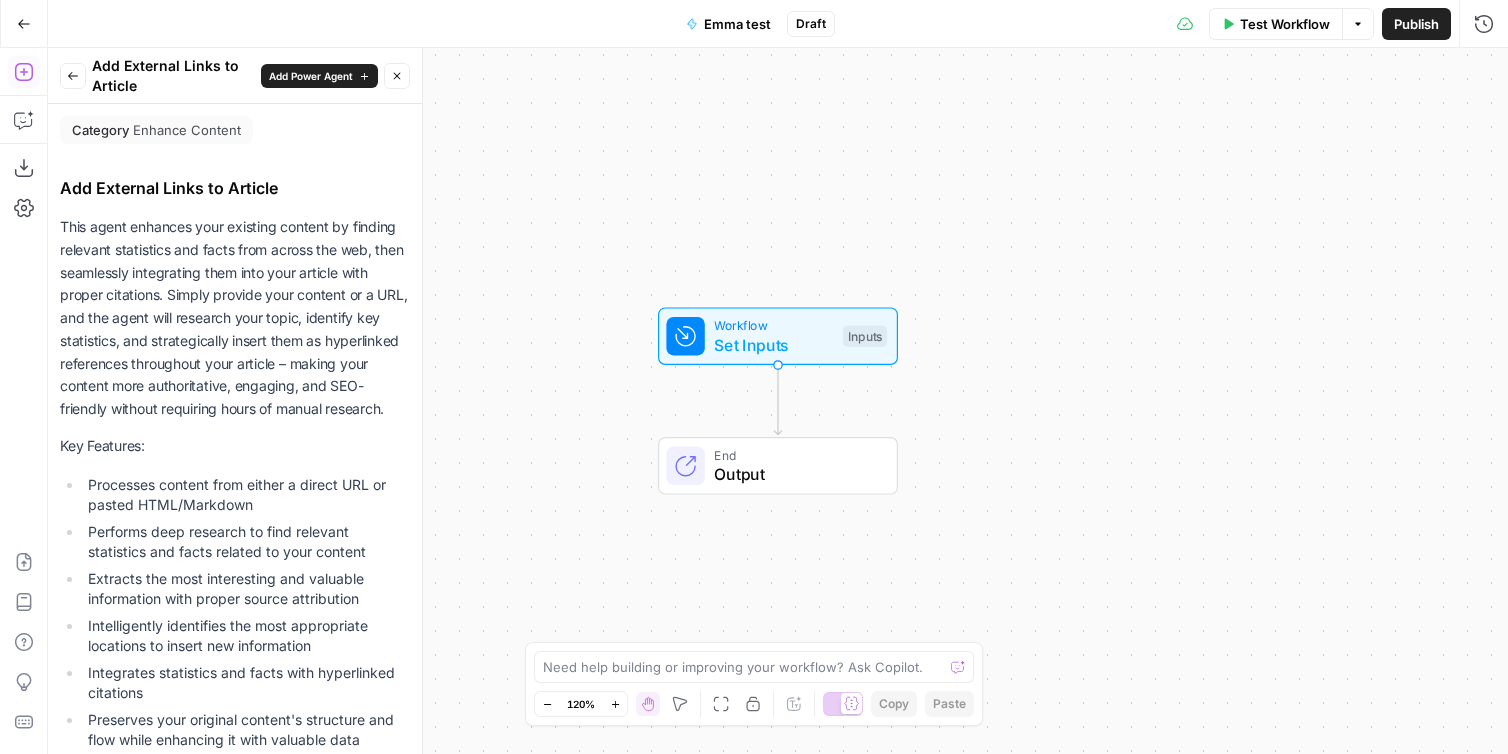 click 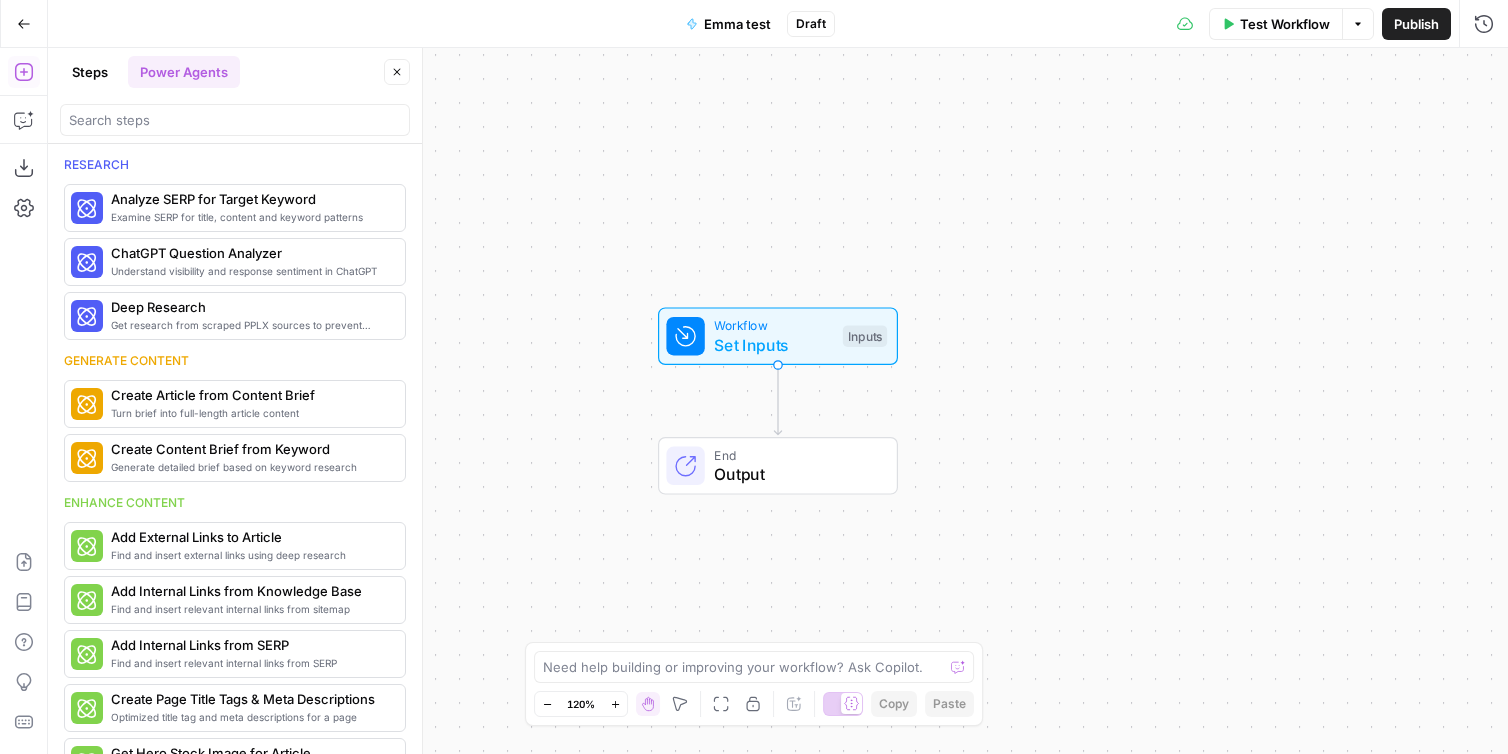 scroll, scrollTop: 310, scrollLeft: 0, axis: vertical 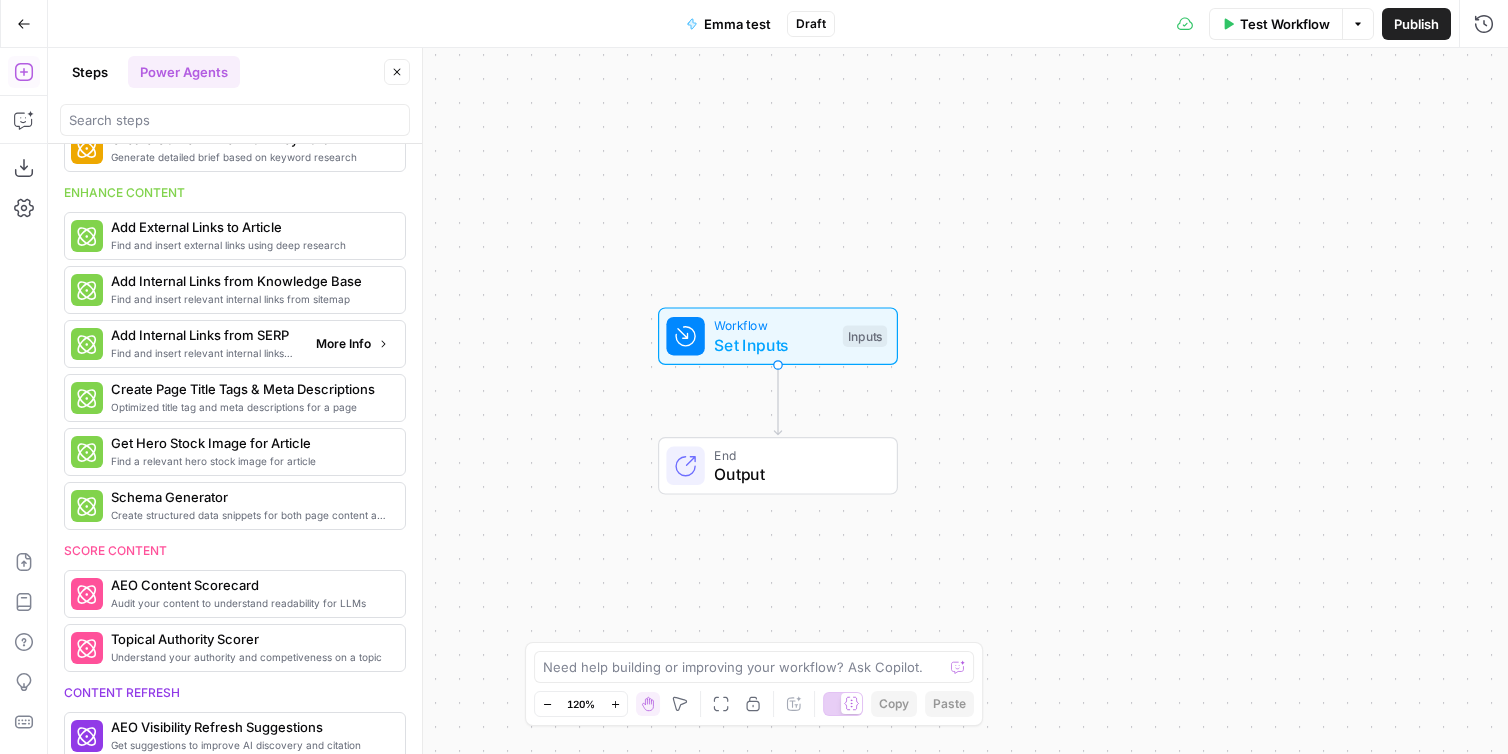 click on "More Info" at bounding box center (343, 344) 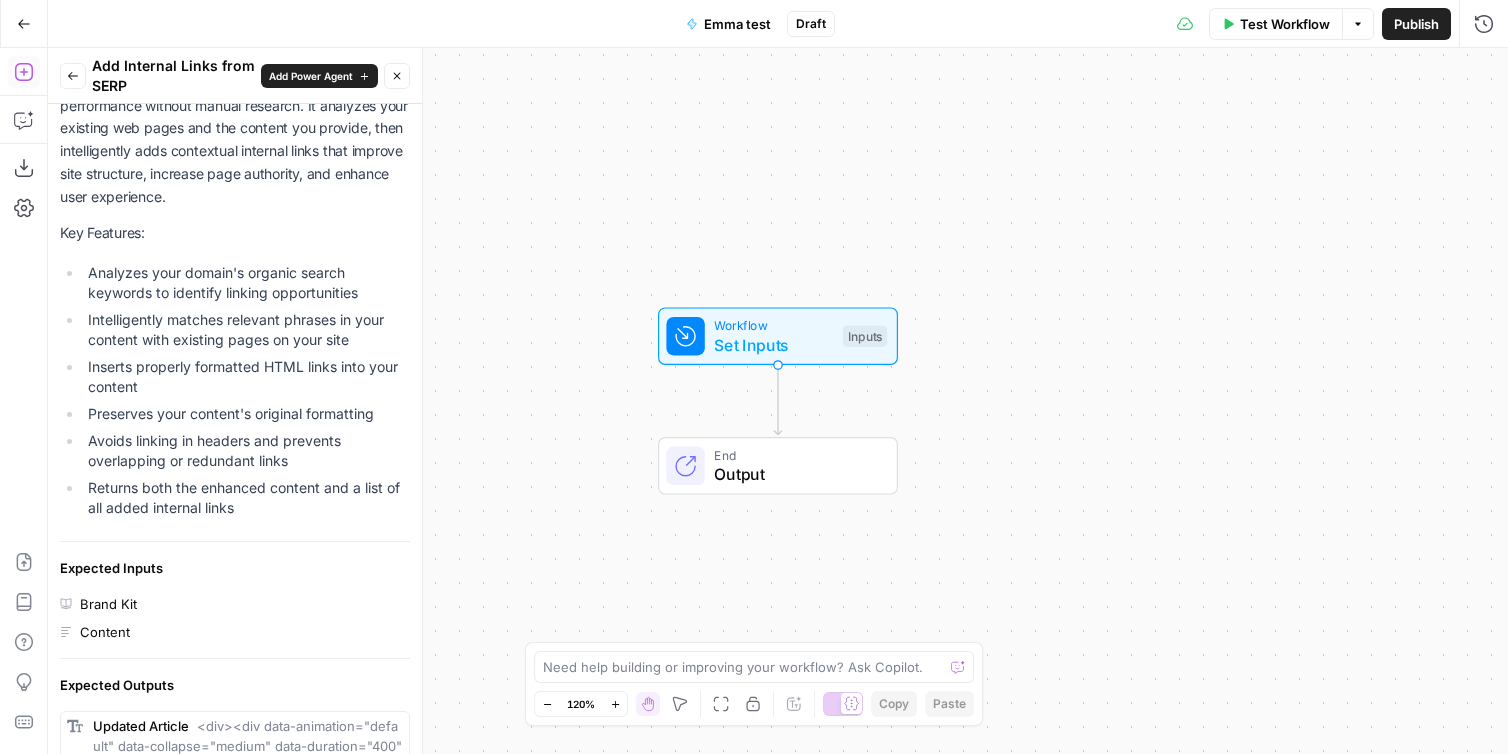 scroll, scrollTop: 0, scrollLeft: 0, axis: both 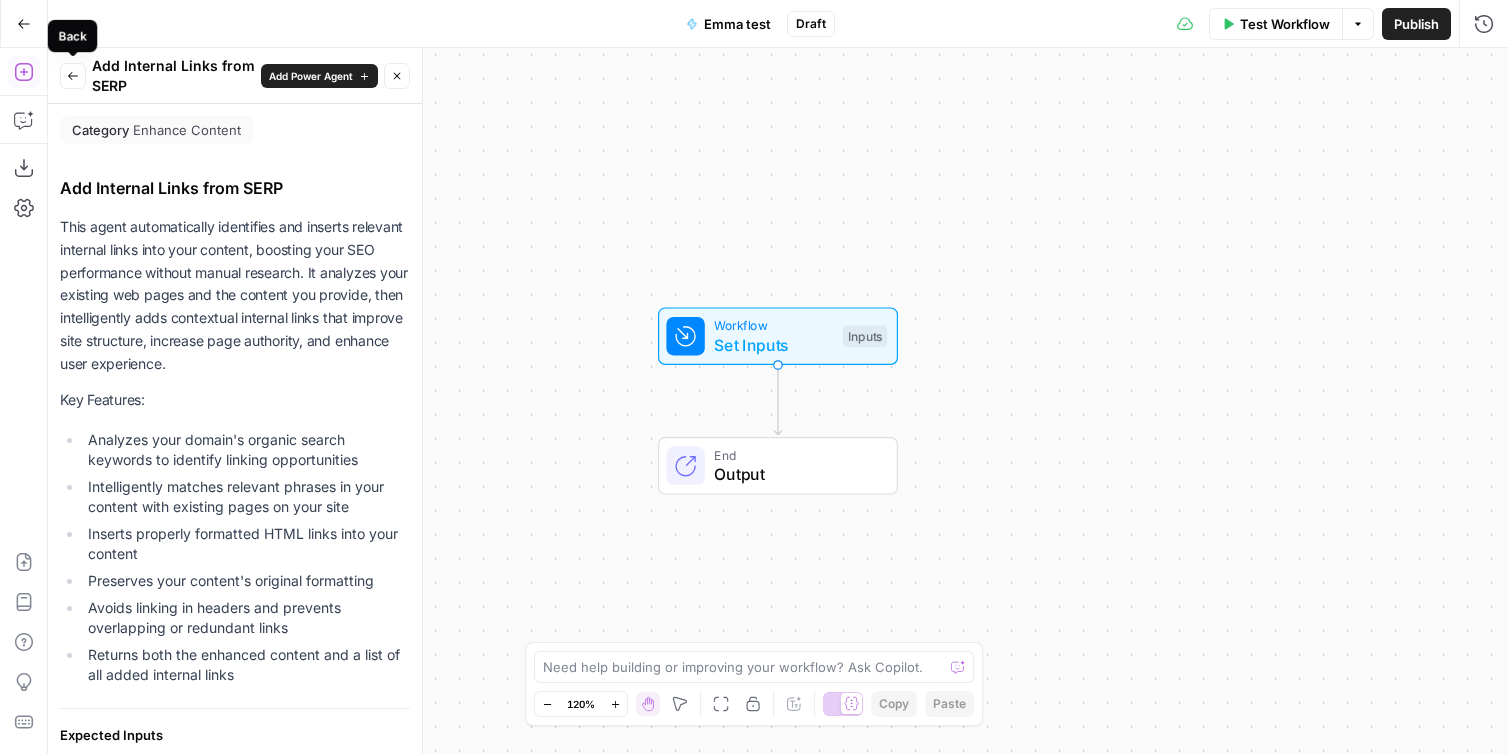 click on "Back" at bounding box center (73, 76) 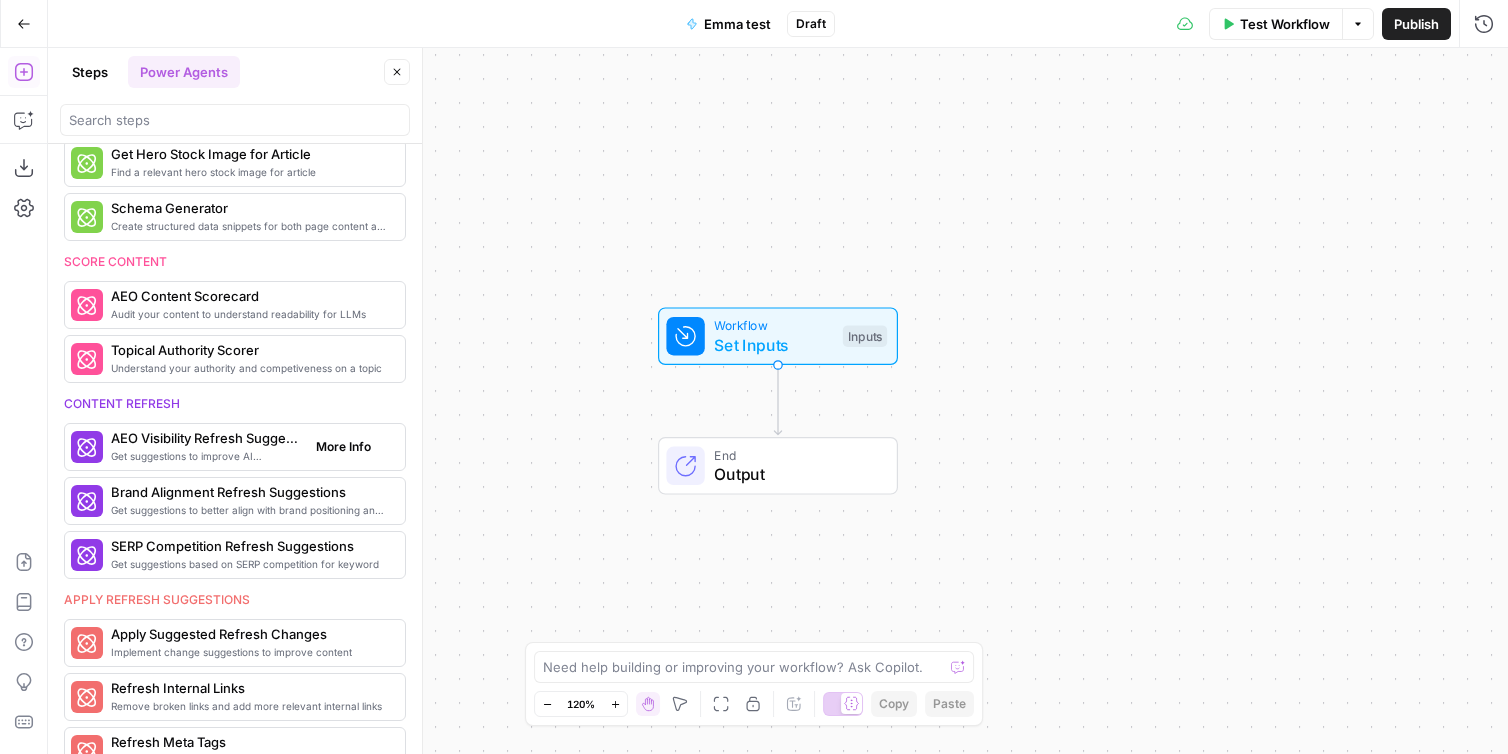 scroll, scrollTop: 602, scrollLeft: 0, axis: vertical 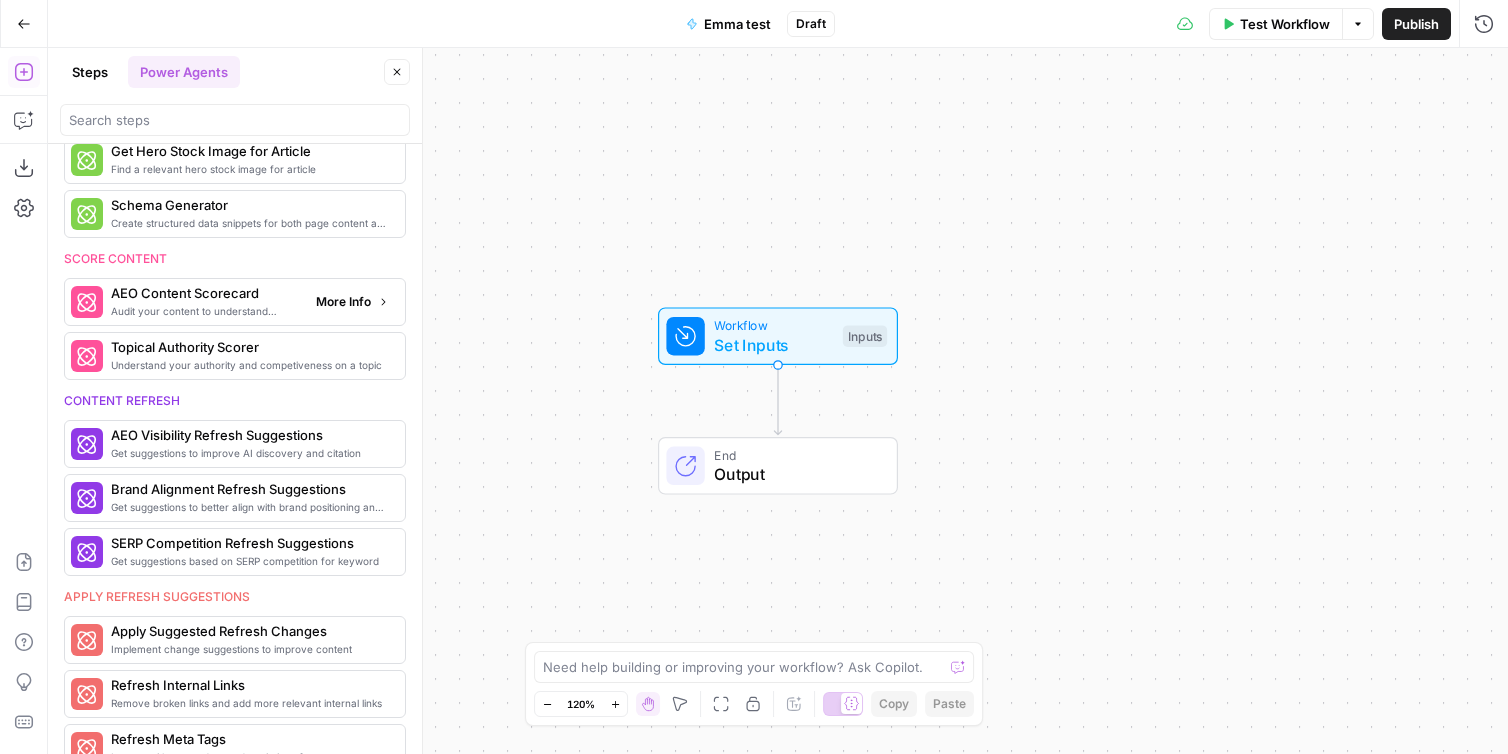 click on "More Info" at bounding box center [343, 302] 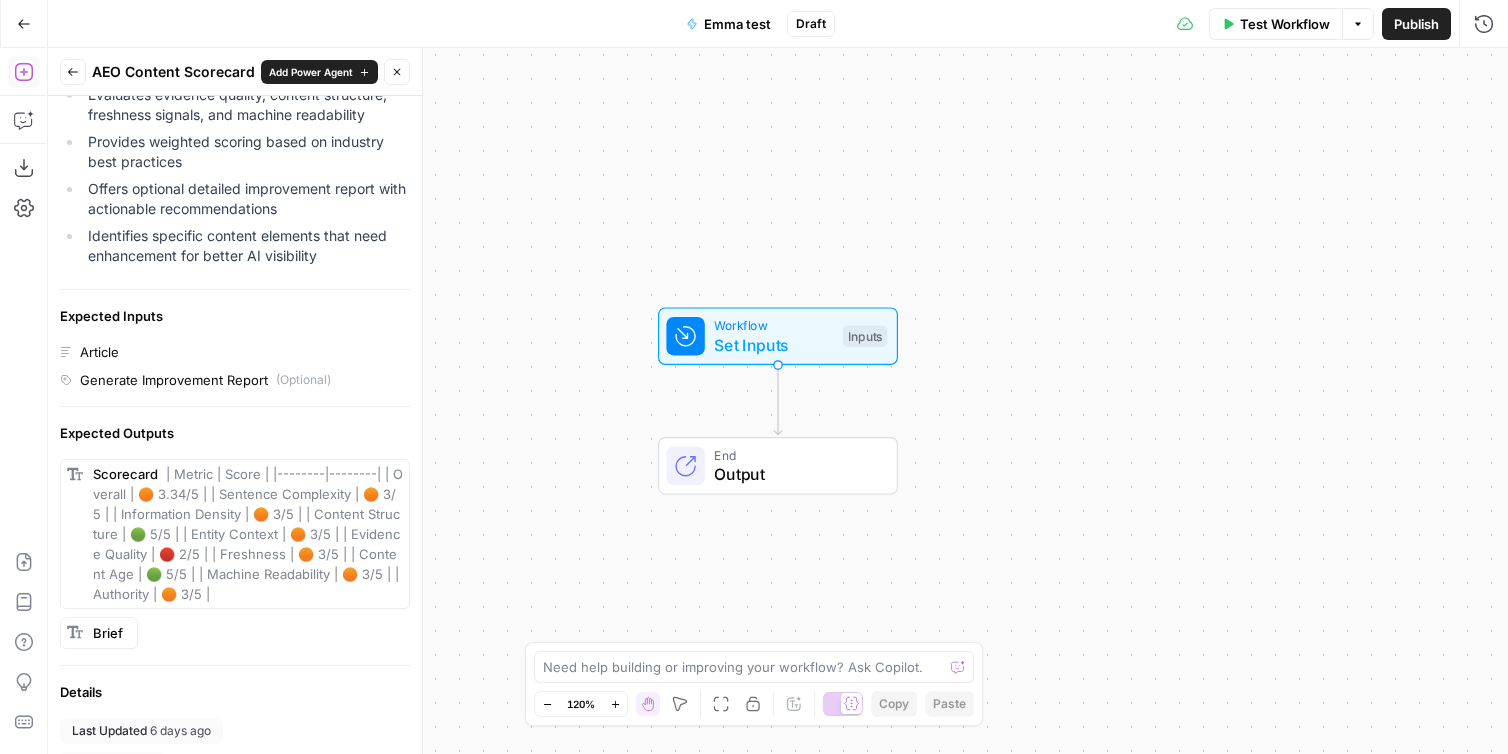 scroll, scrollTop: 453, scrollLeft: 0, axis: vertical 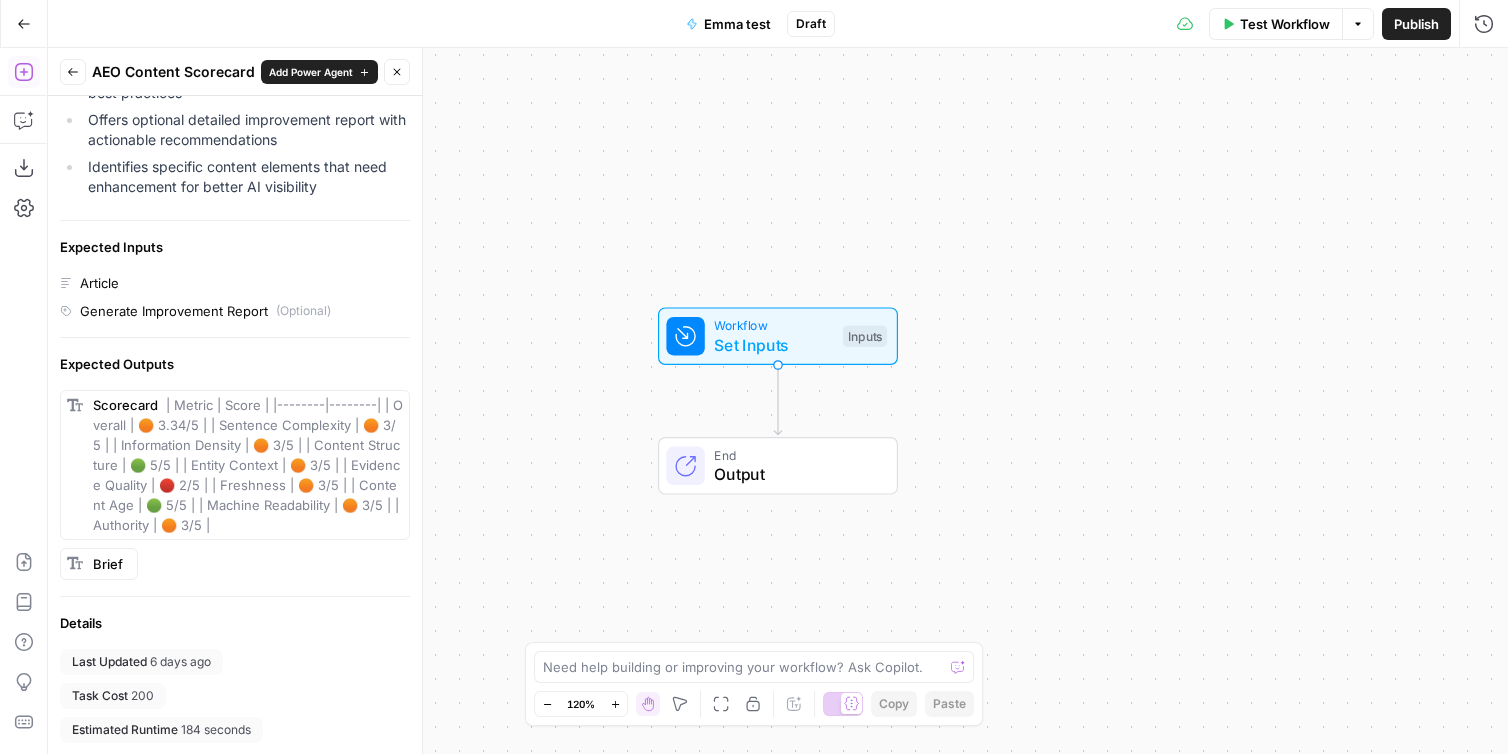 click 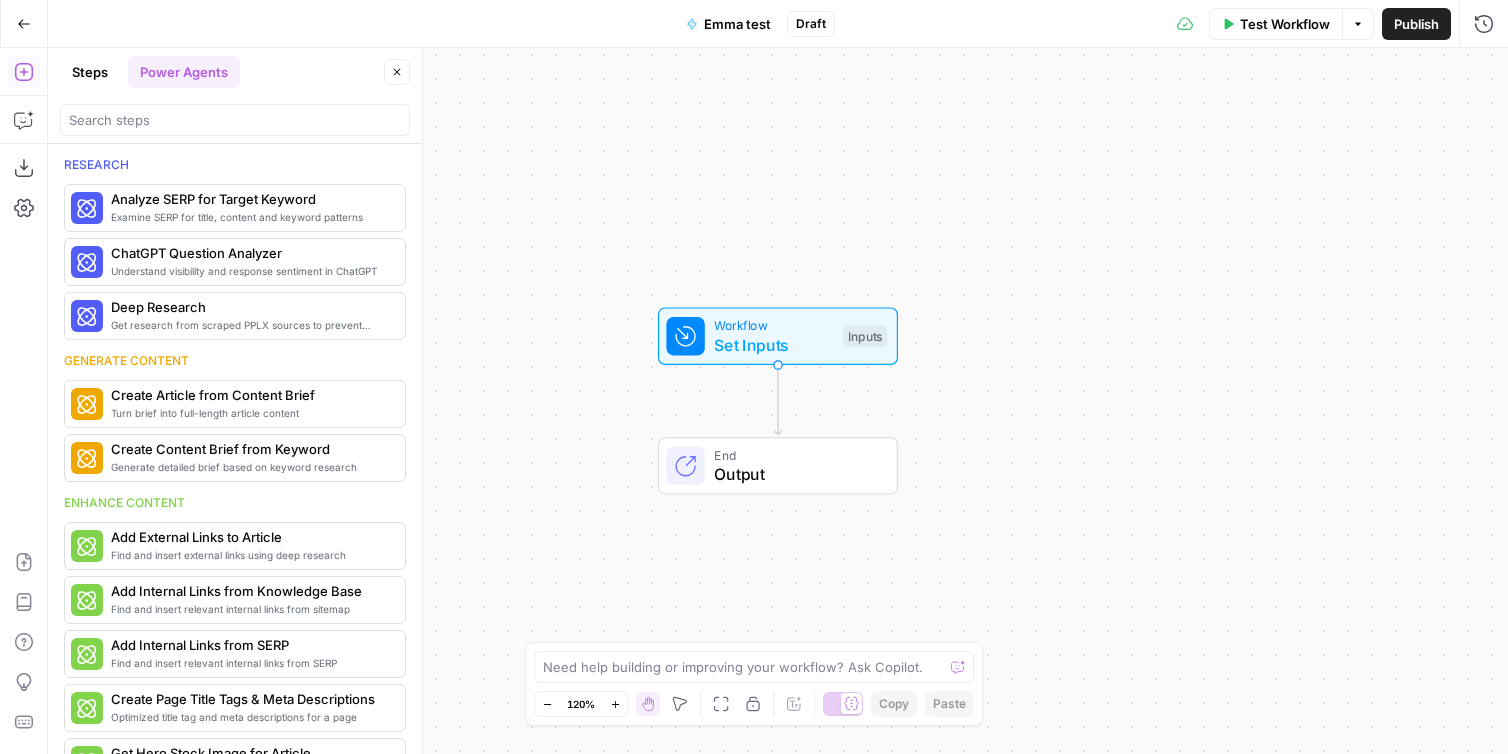 scroll, scrollTop: 0, scrollLeft: 0, axis: both 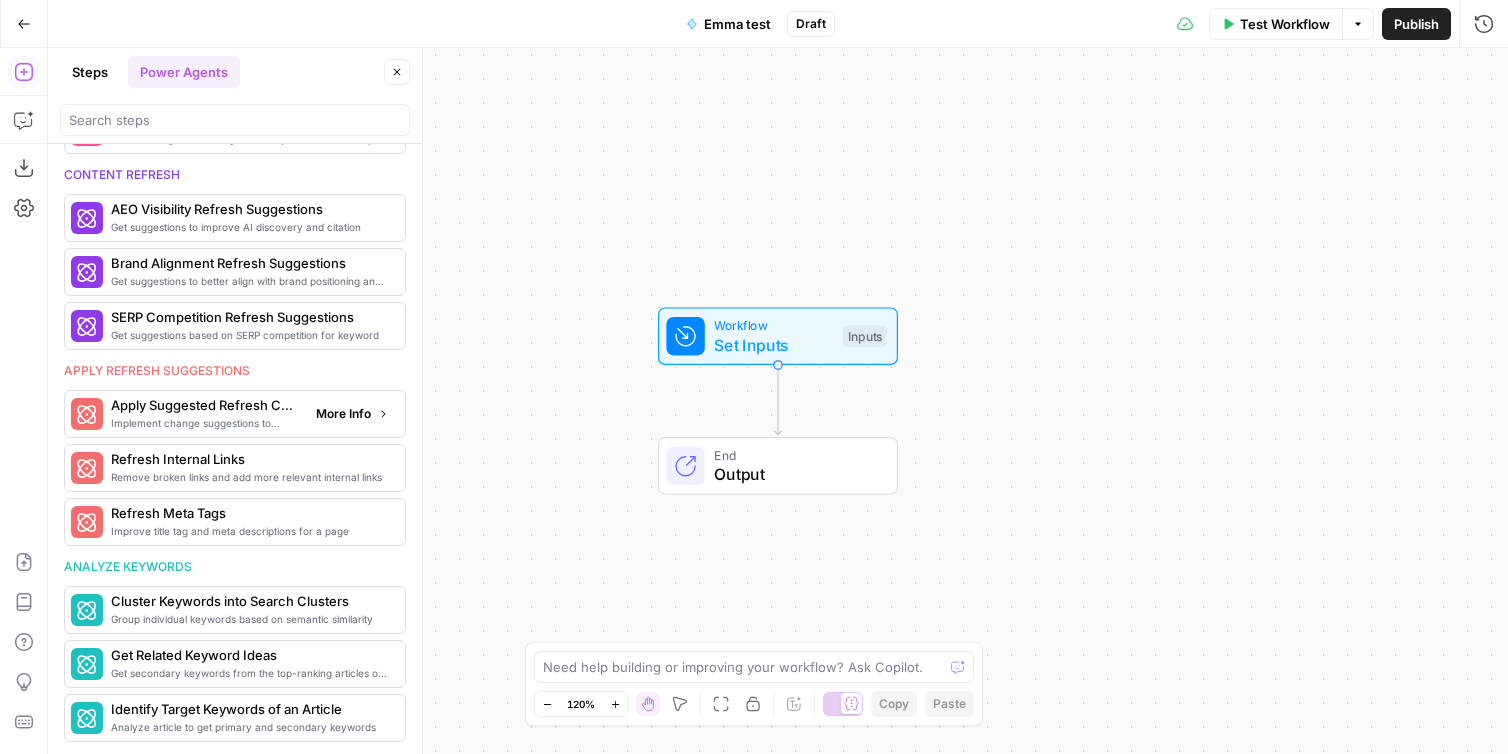 click on "More Info" at bounding box center [343, 414] 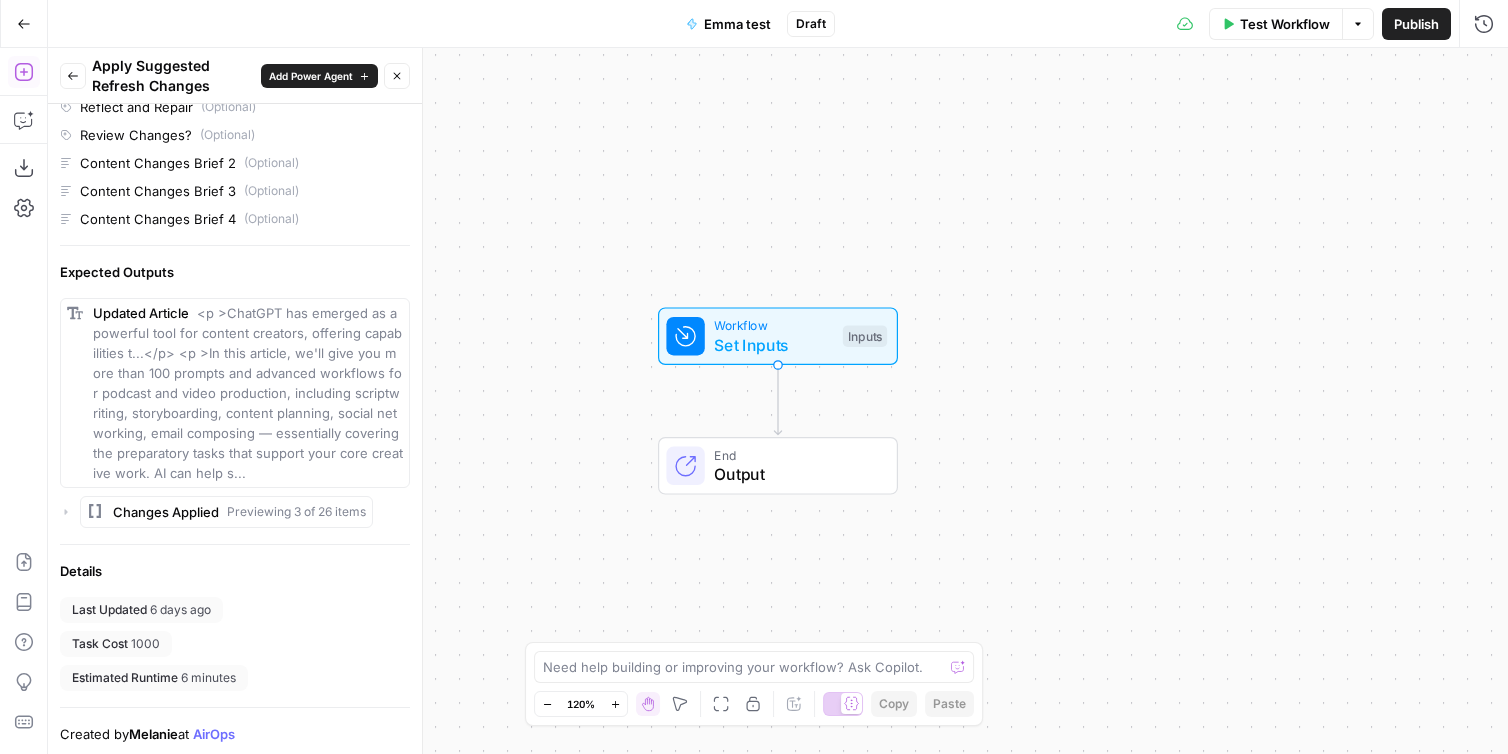 scroll, scrollTop: 734, scrollLeft: 0, axis: vertical 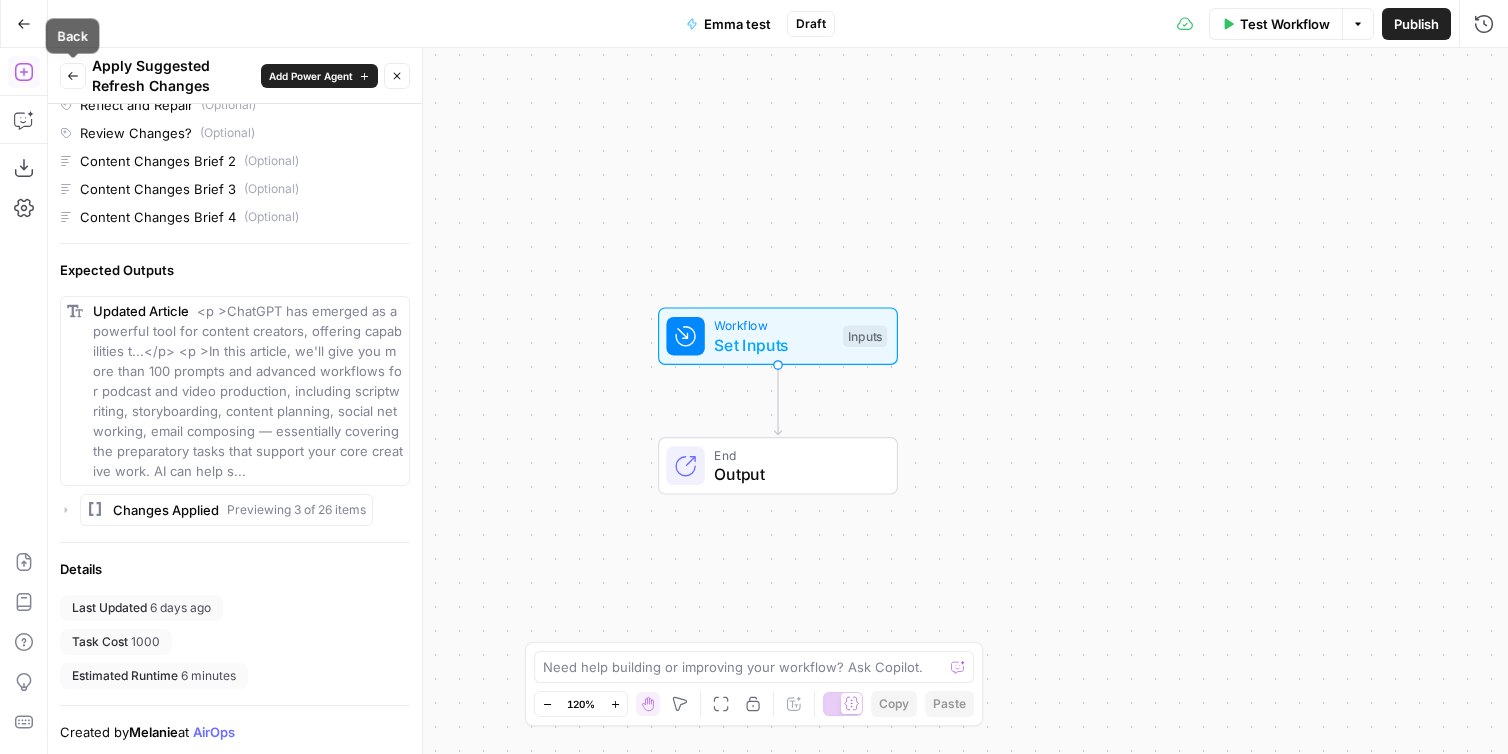 click on "Back" at bounding box center (73, 76) 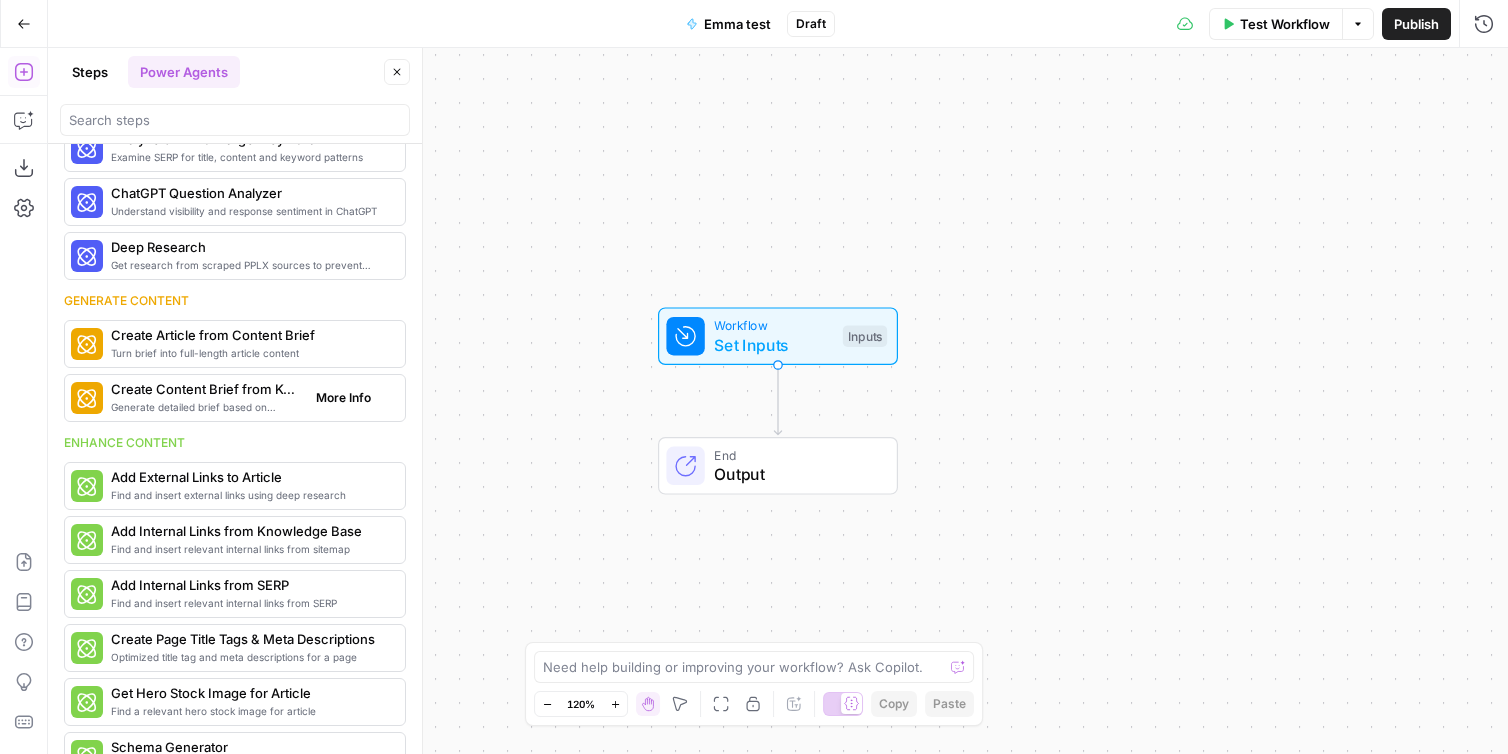 scroll, scrollTop: 0, scrollLeft: 0, axis: both 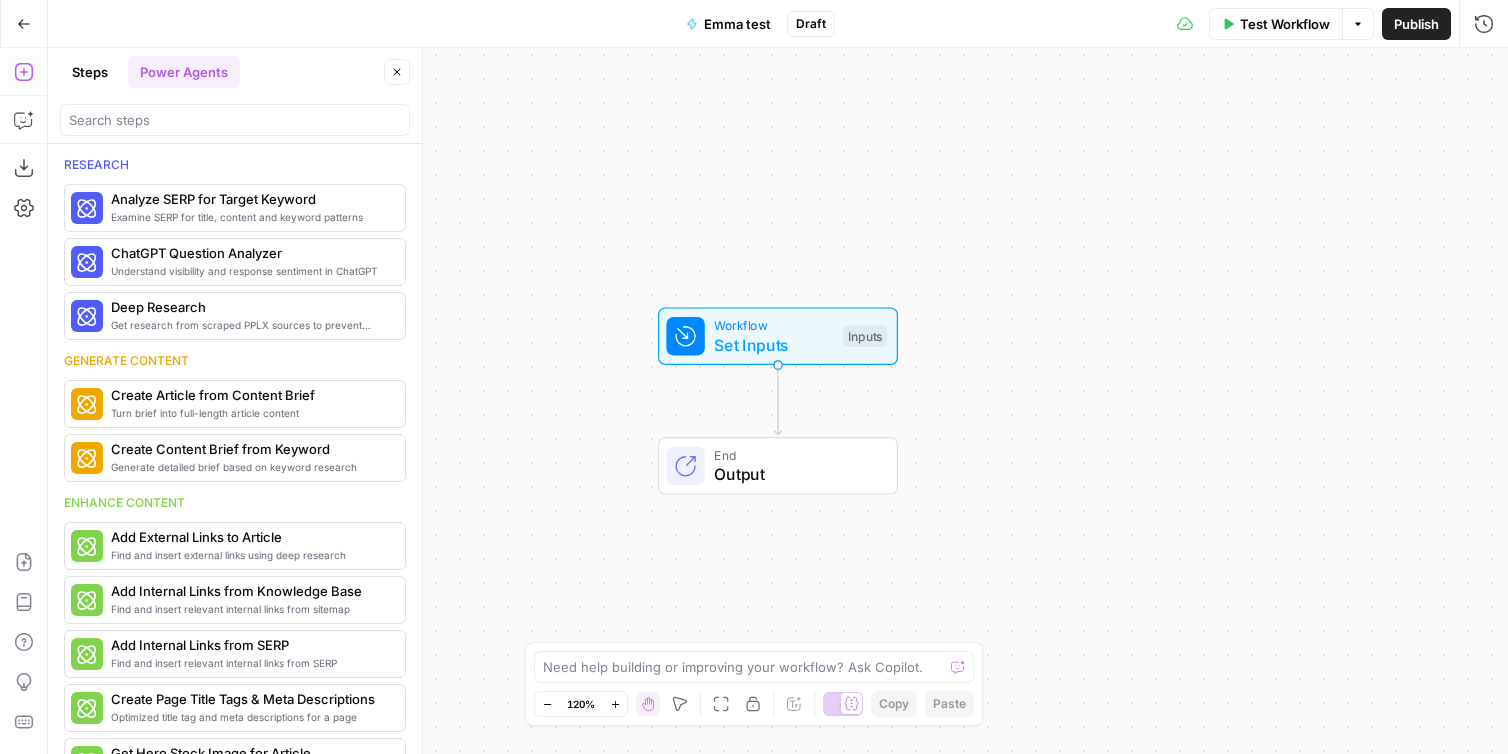 click on "Steps" at bounding box center [90, 72] 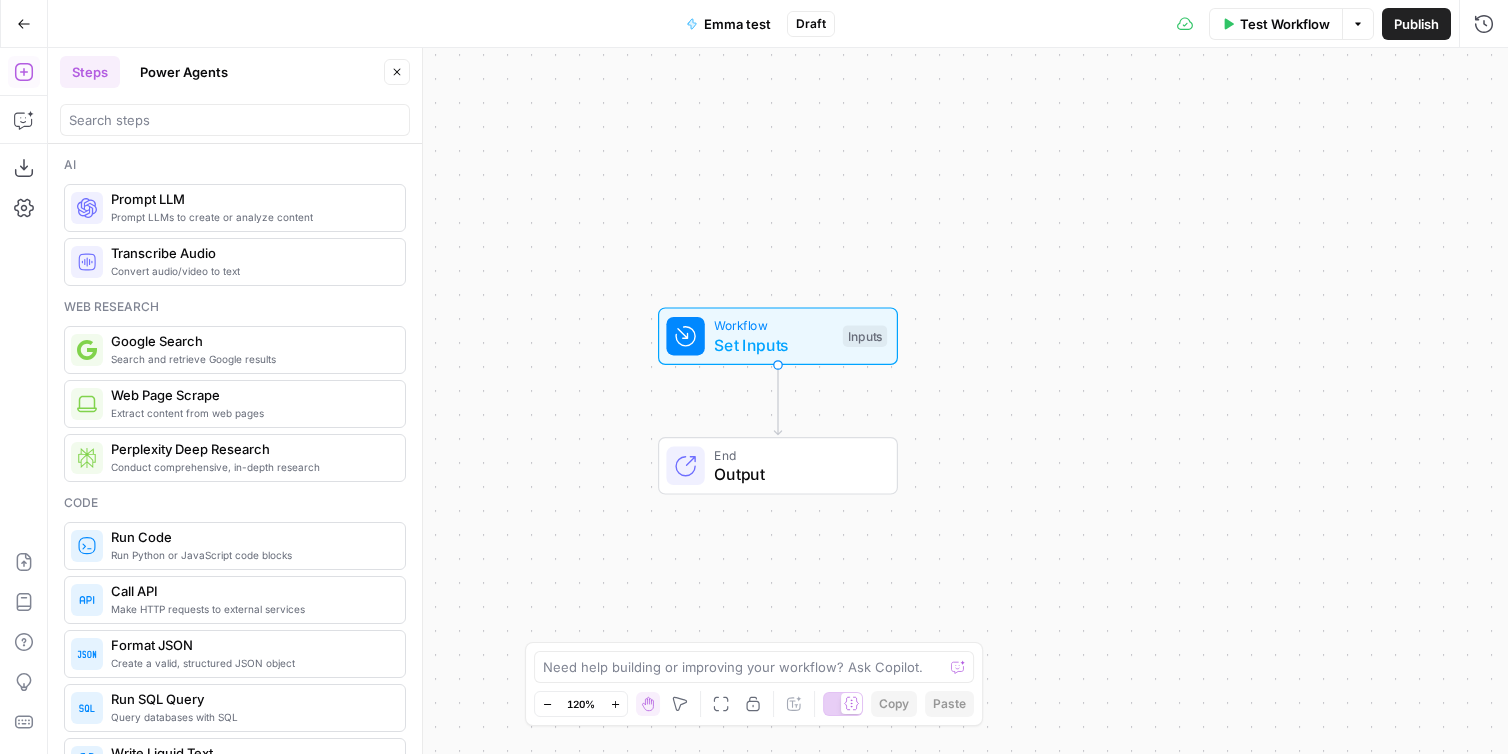 type 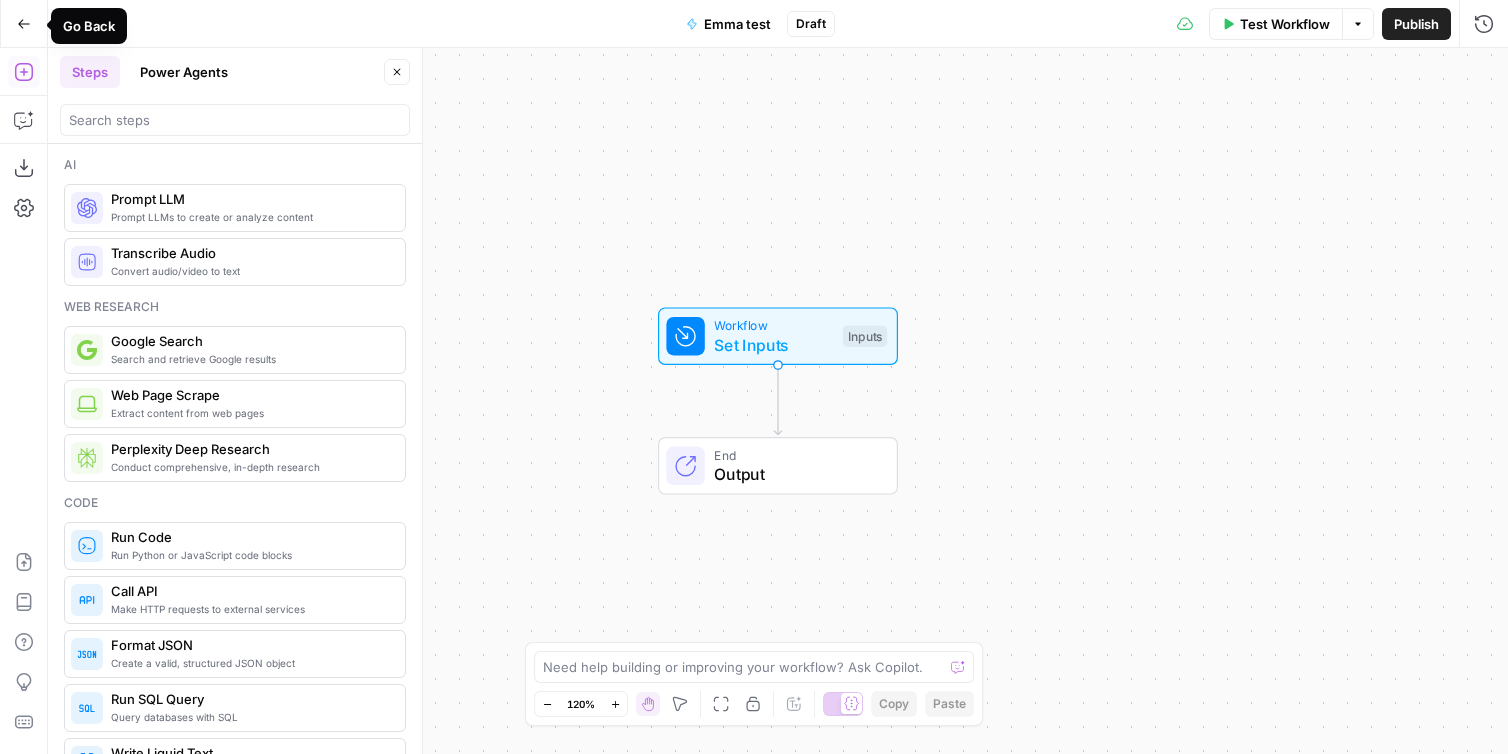 click 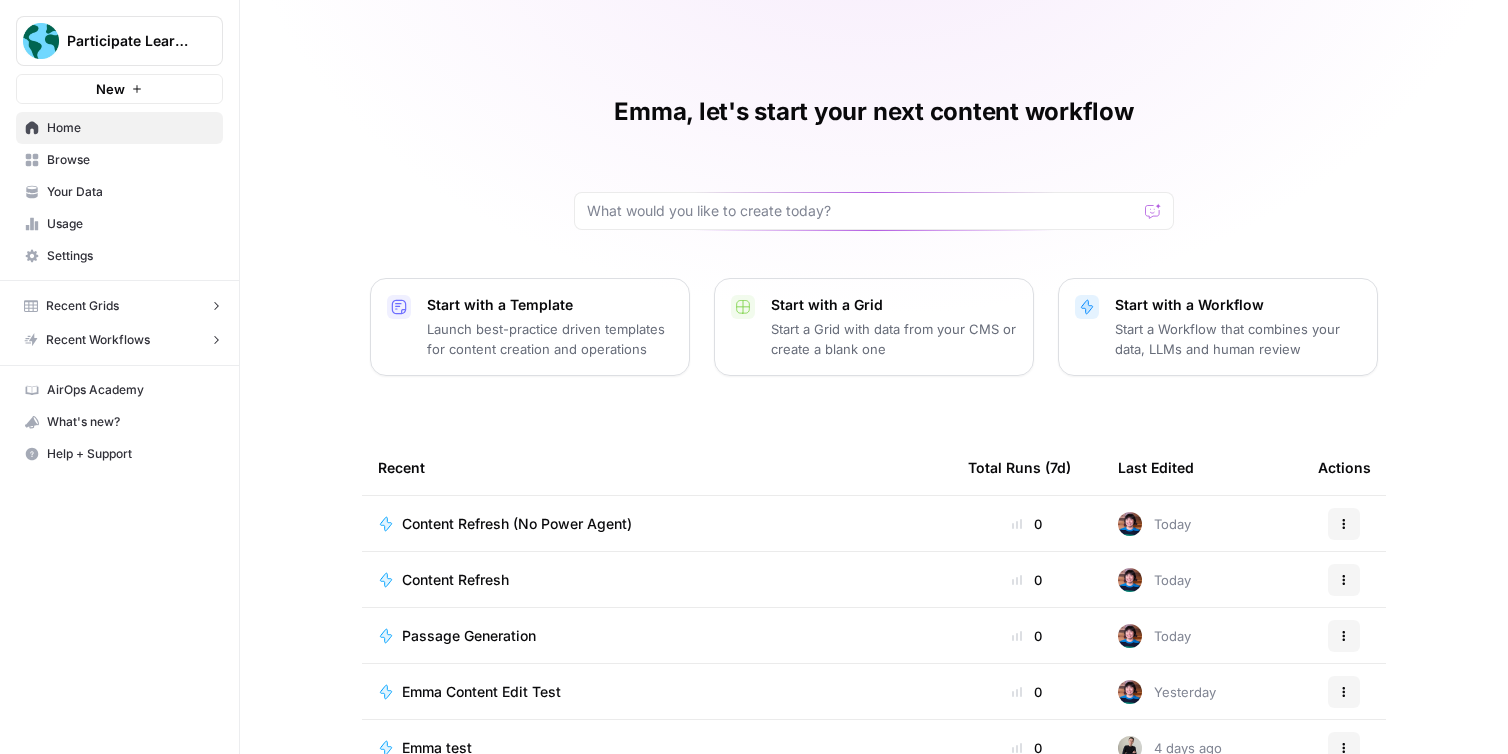 scroll, scrollTop: 59, scrollLeft: 0, axis: vertical 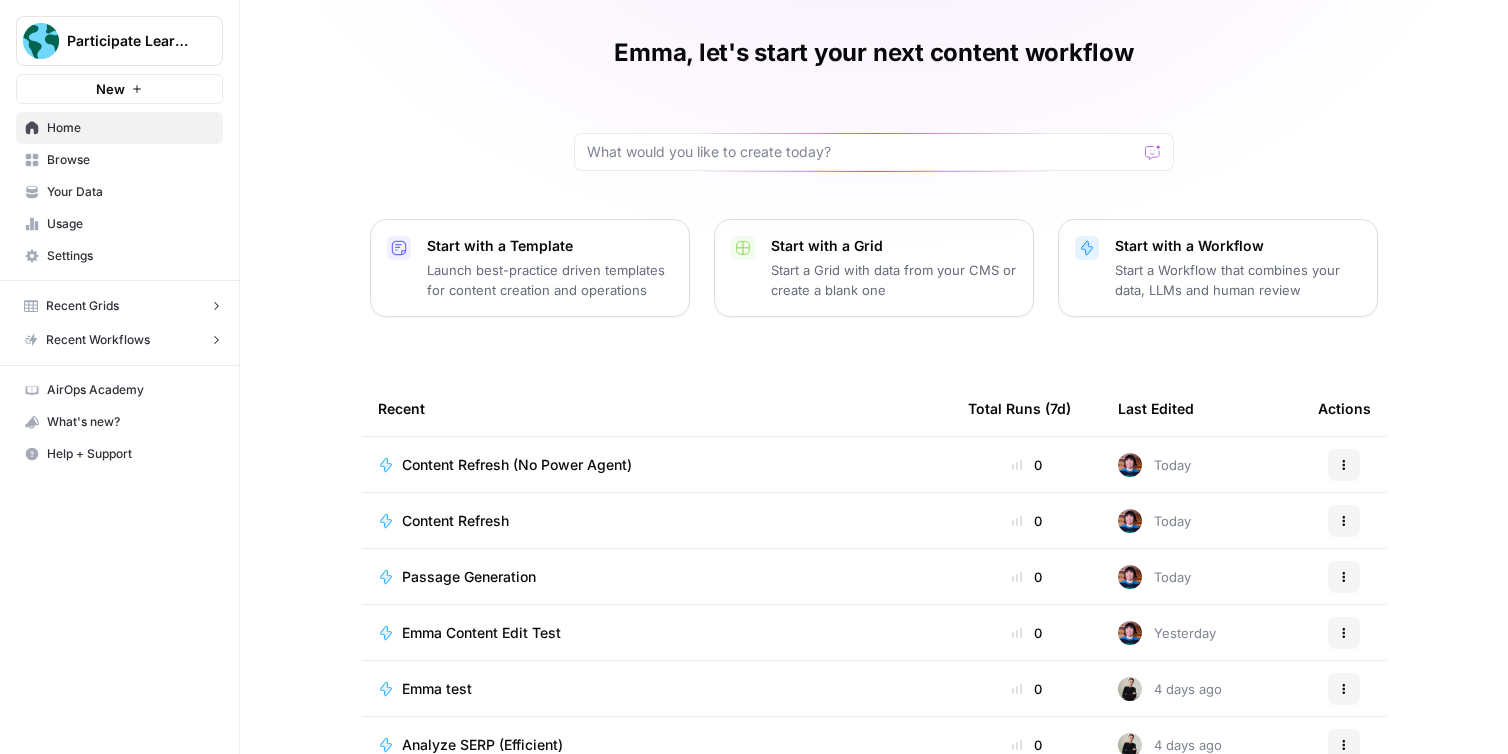 click 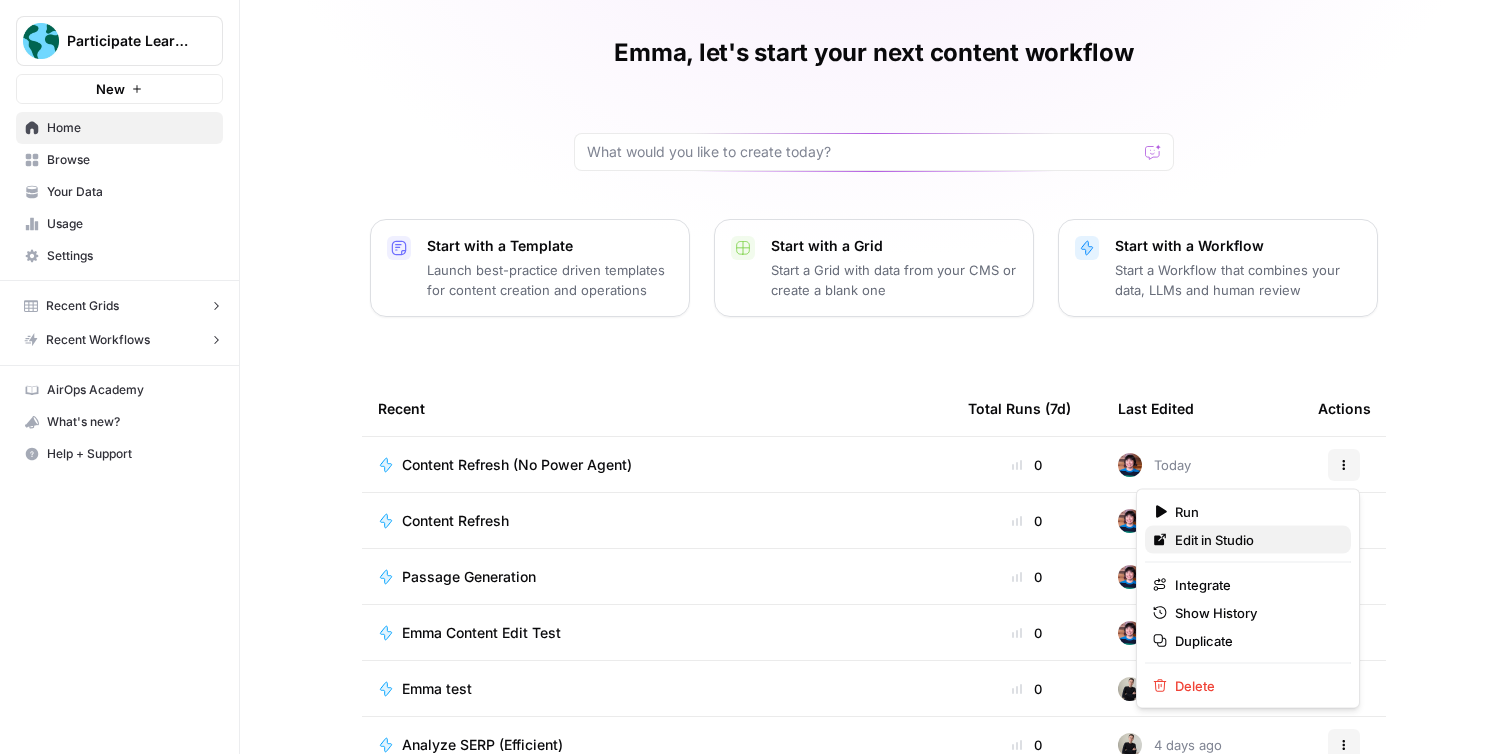click on "Edit in Studio" at bounding box center (1255, 540) 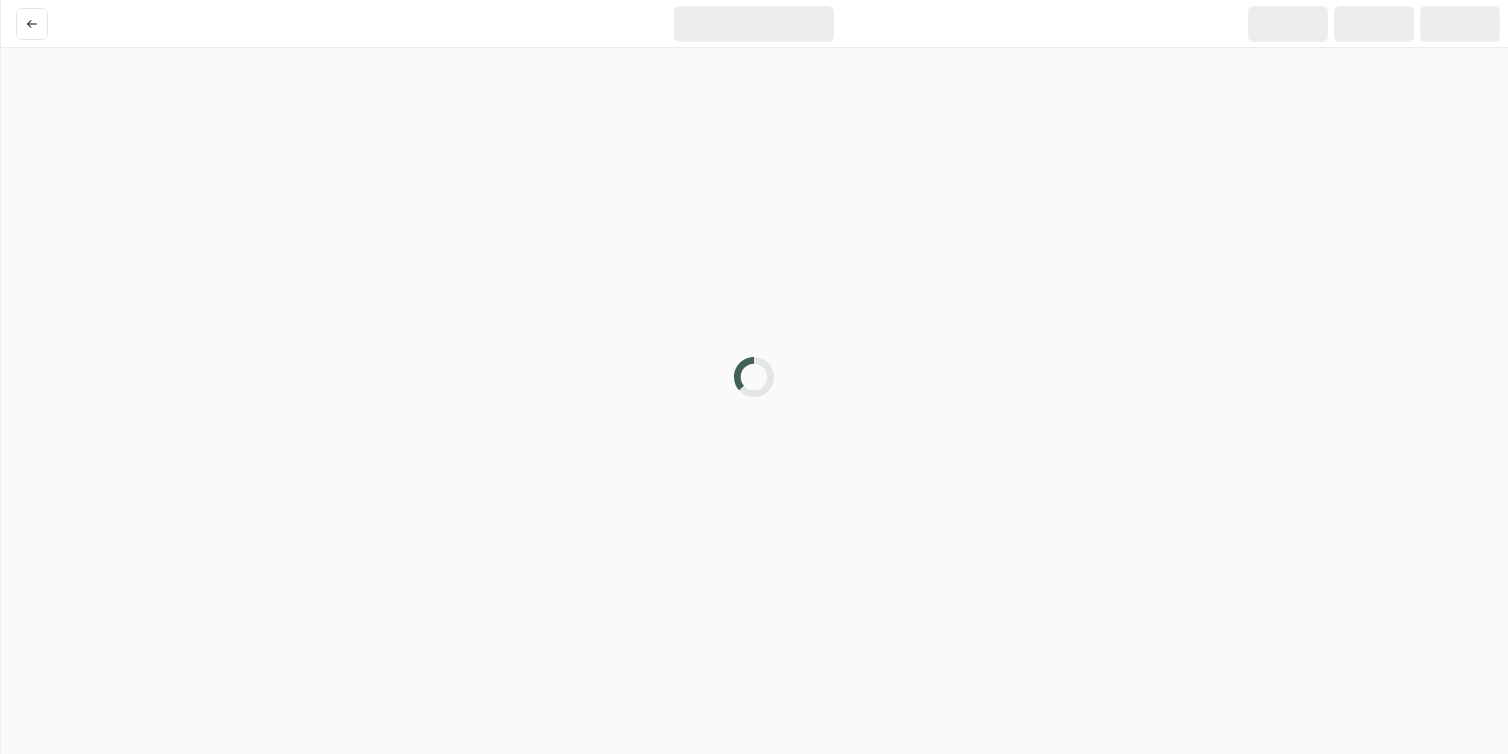 scroll, scrollTop: 0, scrollLeft: 0, axis: both 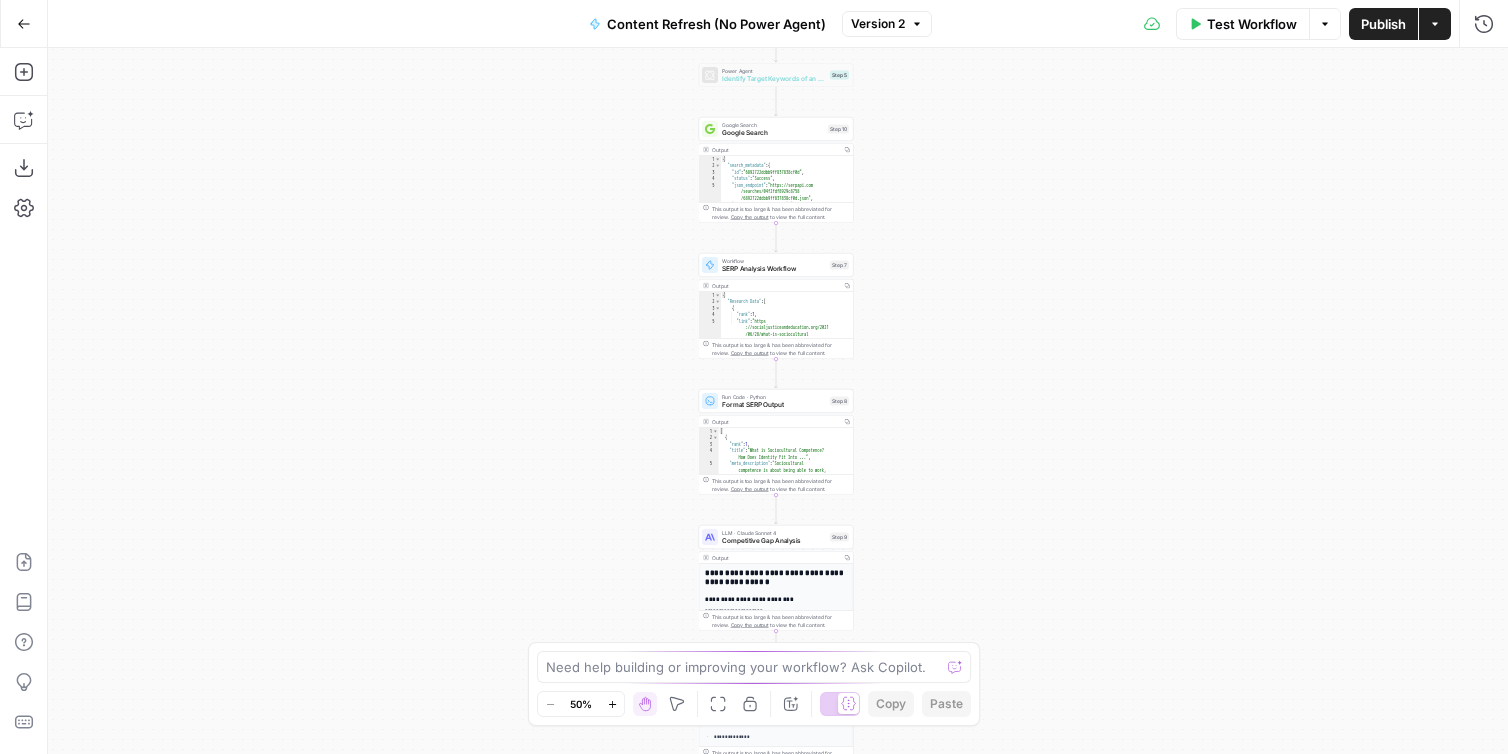 click on "Options" at bounding box center [1325, 24] 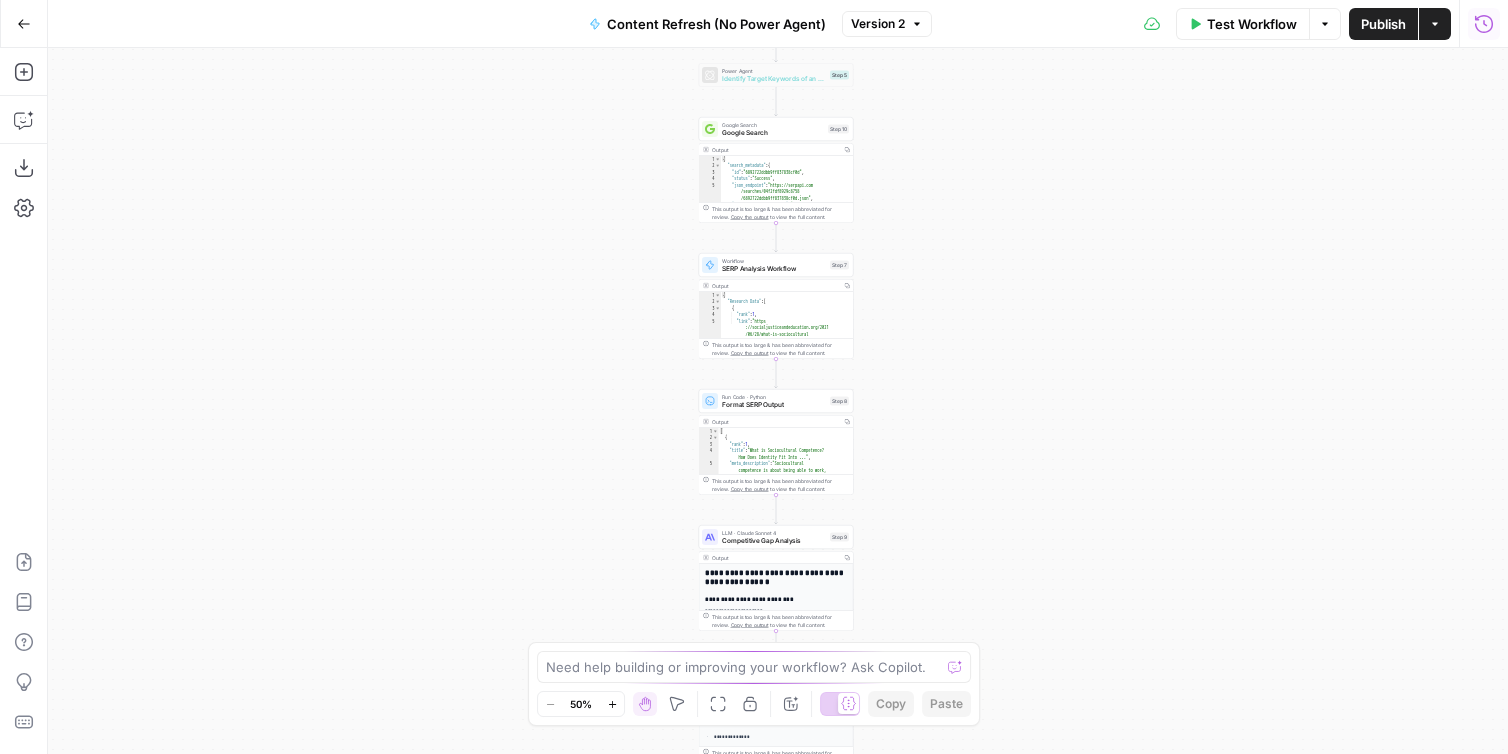 click 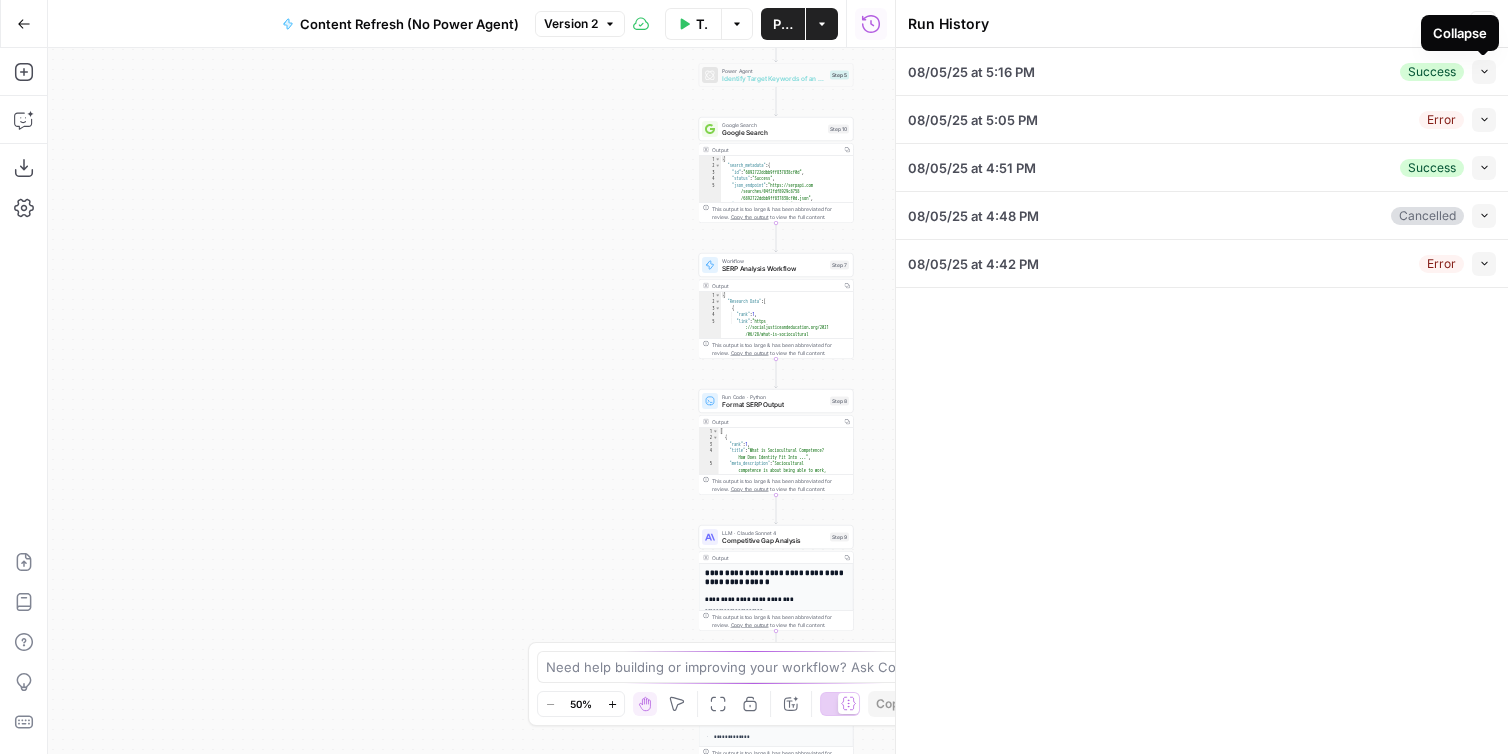 click 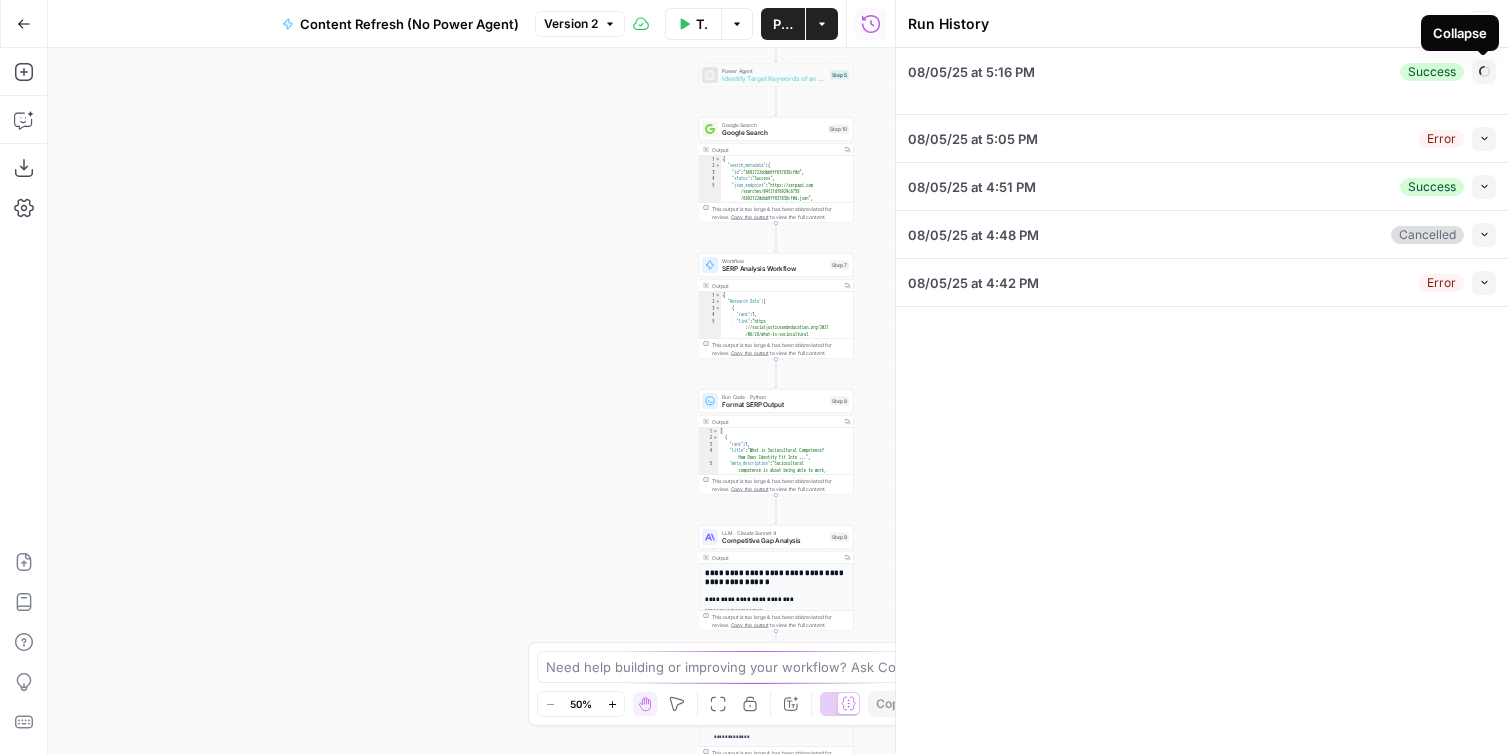 type on "Dual Language Product Knowledge" 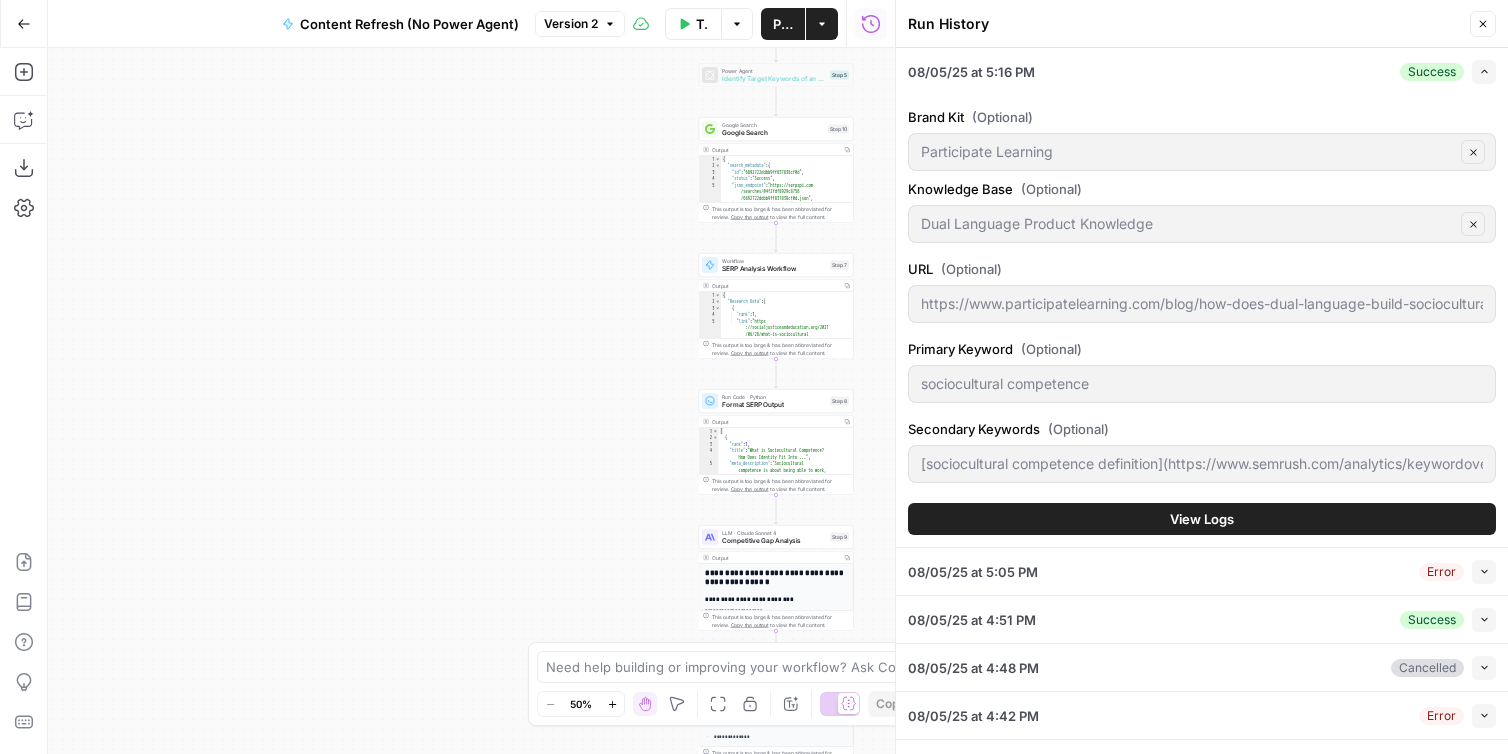 click on "[sociocultural competence definition](https://www.semrush.com/analytics/keywordoverview/?q=sociocultural%20competence%20definition&db=us), [sociocultural competence examples](https://www.semrush.com/analytics/keywordoverview/?q=sociocultural%20competence%20examples&db=us), [sociocultural competence in language learning and teaching](https://www.semrush.com/analytics/keywordoverview/?q=sociocultural%20competence%20in%20language%20learning%20and%20teaching&db=us), [what is sociocultural competence](https://www.semrush.com/analytics/keywordoverview/?q=what%20is%20sociocultural%20competence&db=us), [sociocultural competence meaning](https://www.semrush.com/analytics/keywordoverview/?q=sociocultural%20competence%20meaning&db=us)" at bounding box center (1202, 464) 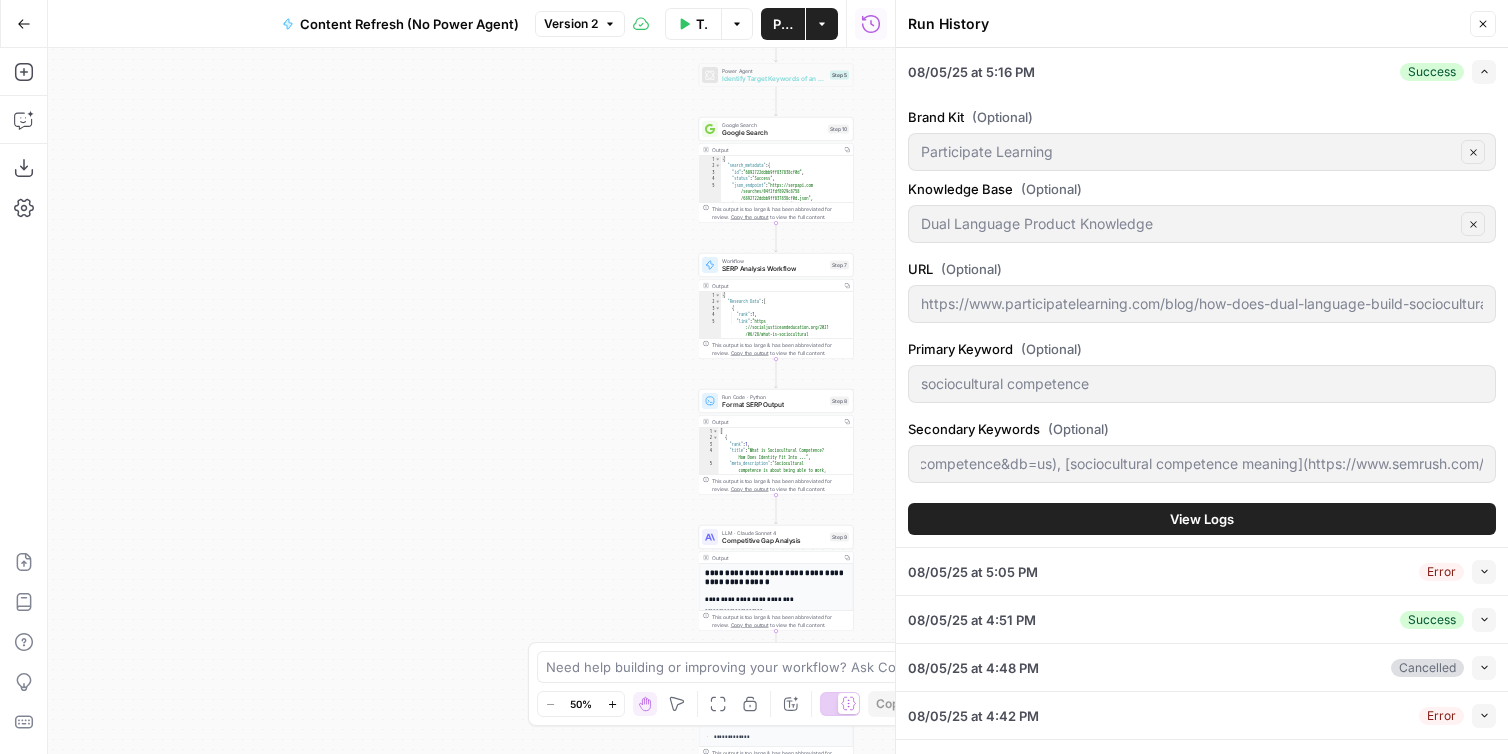 scroll, scrollTop: 0, scrollLeft: 4841, axis: horizontal 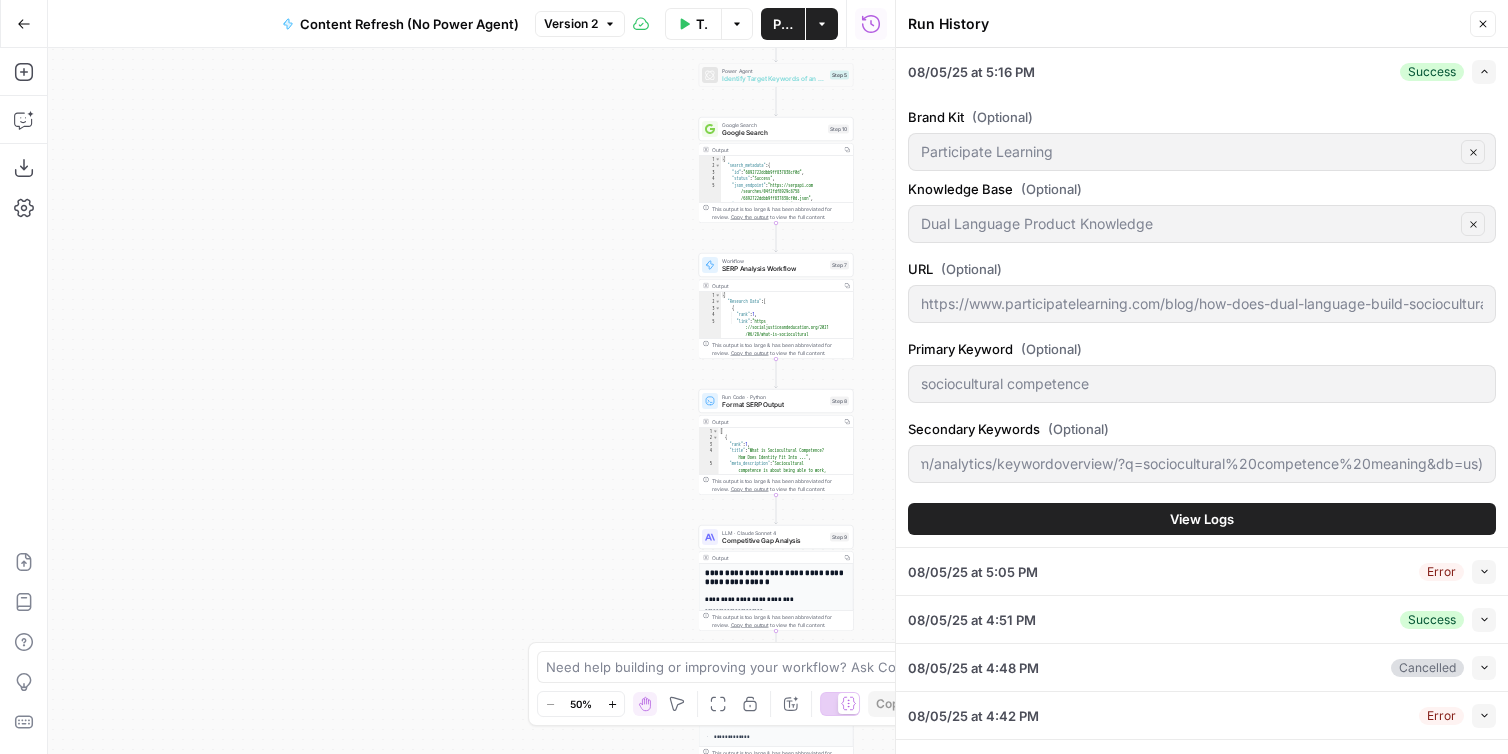drag, startPoint x: 960, startPoint y: 462, endPoint x: 1507, endPoint y: 477, distance: 547.2056 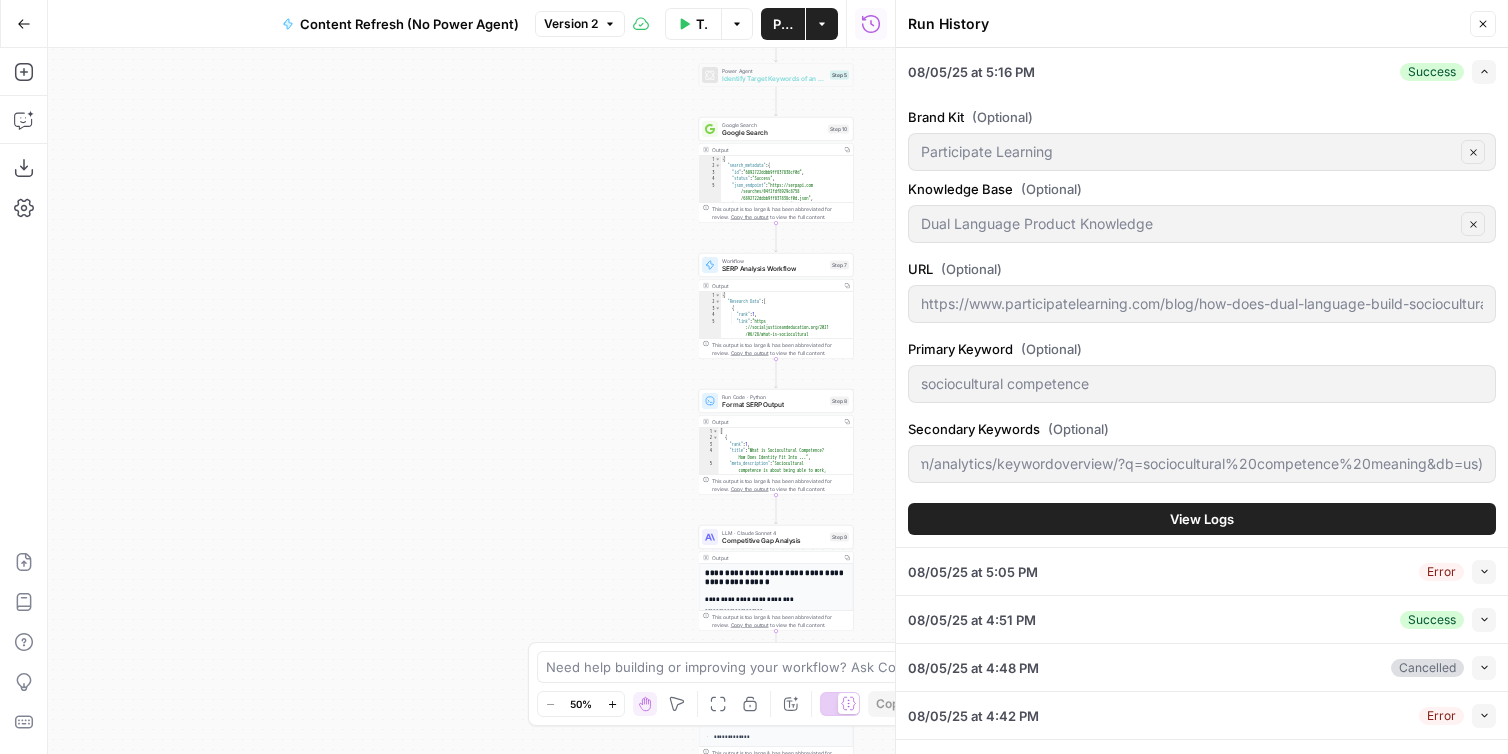click 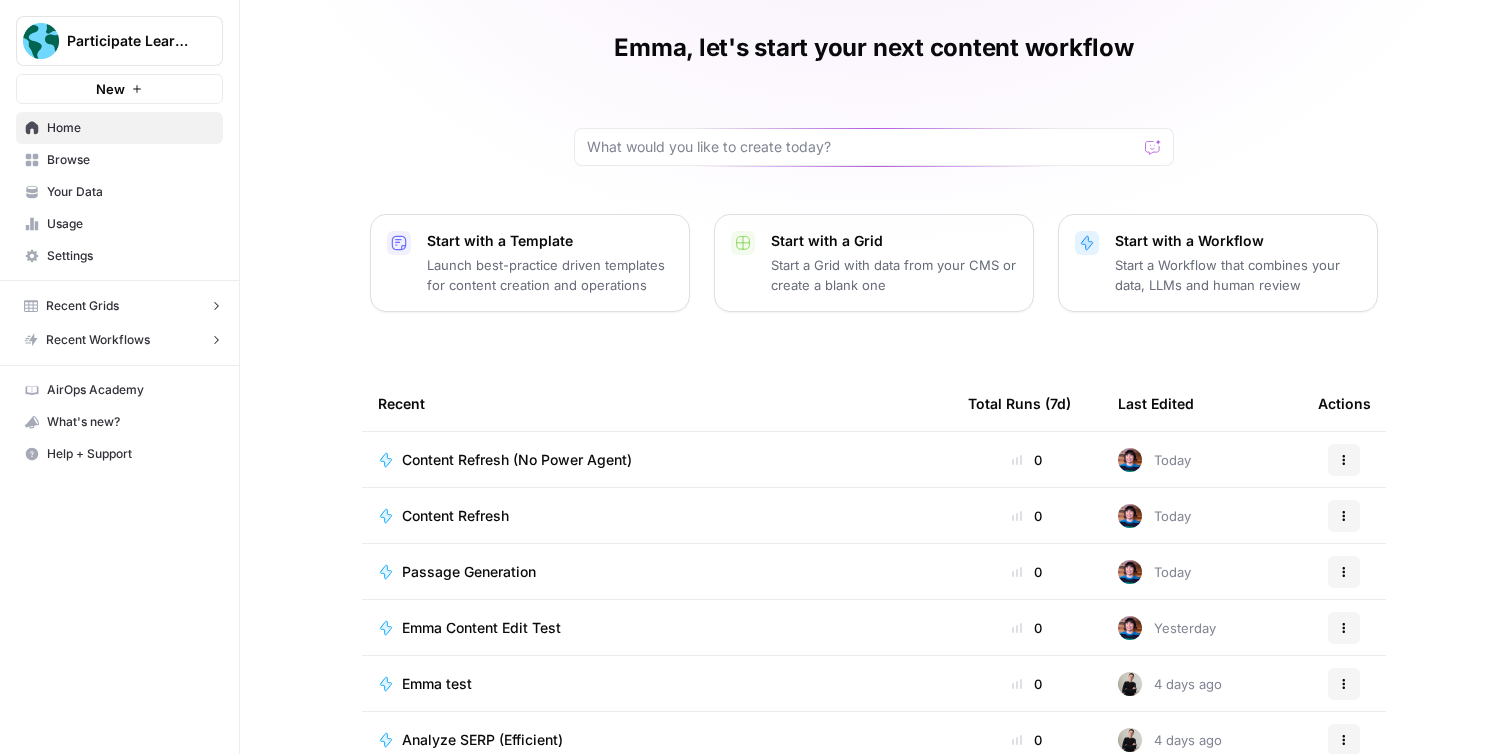 scroll, scrollTop: 110, scrollLeft: 0, axis: vertical 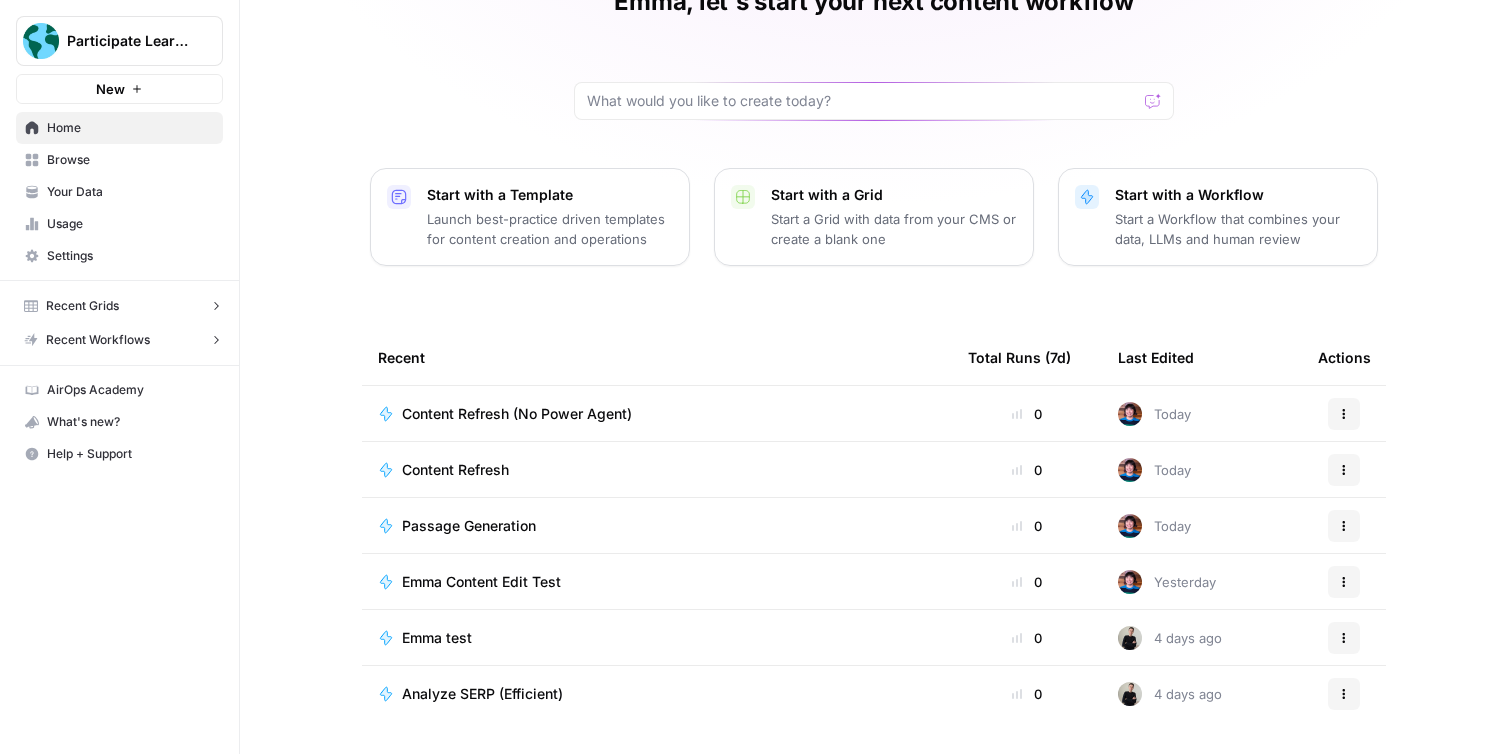 click on "Emma test" at bounding box center (437, 638) 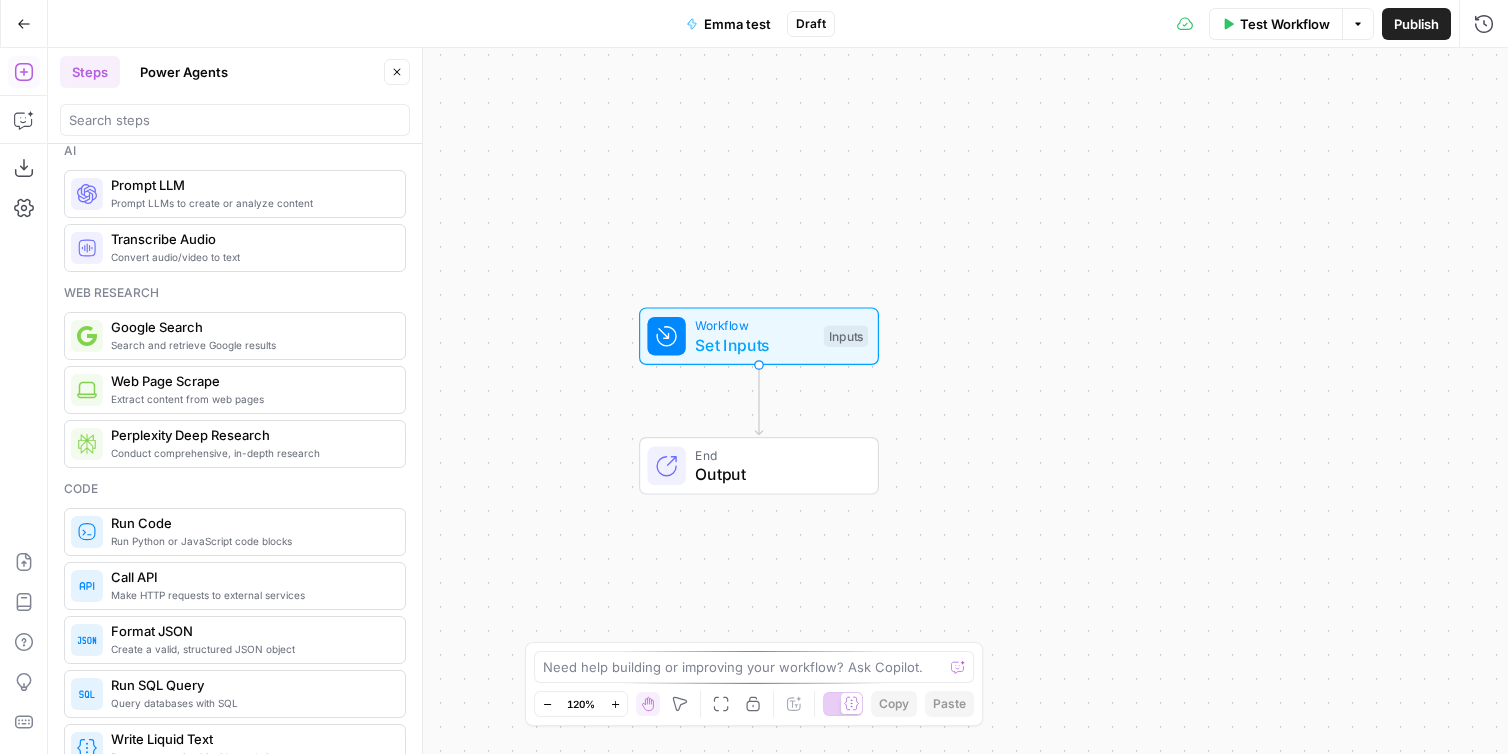 scroll, scrollTop: 0, scrollLeft: 0, axis: both 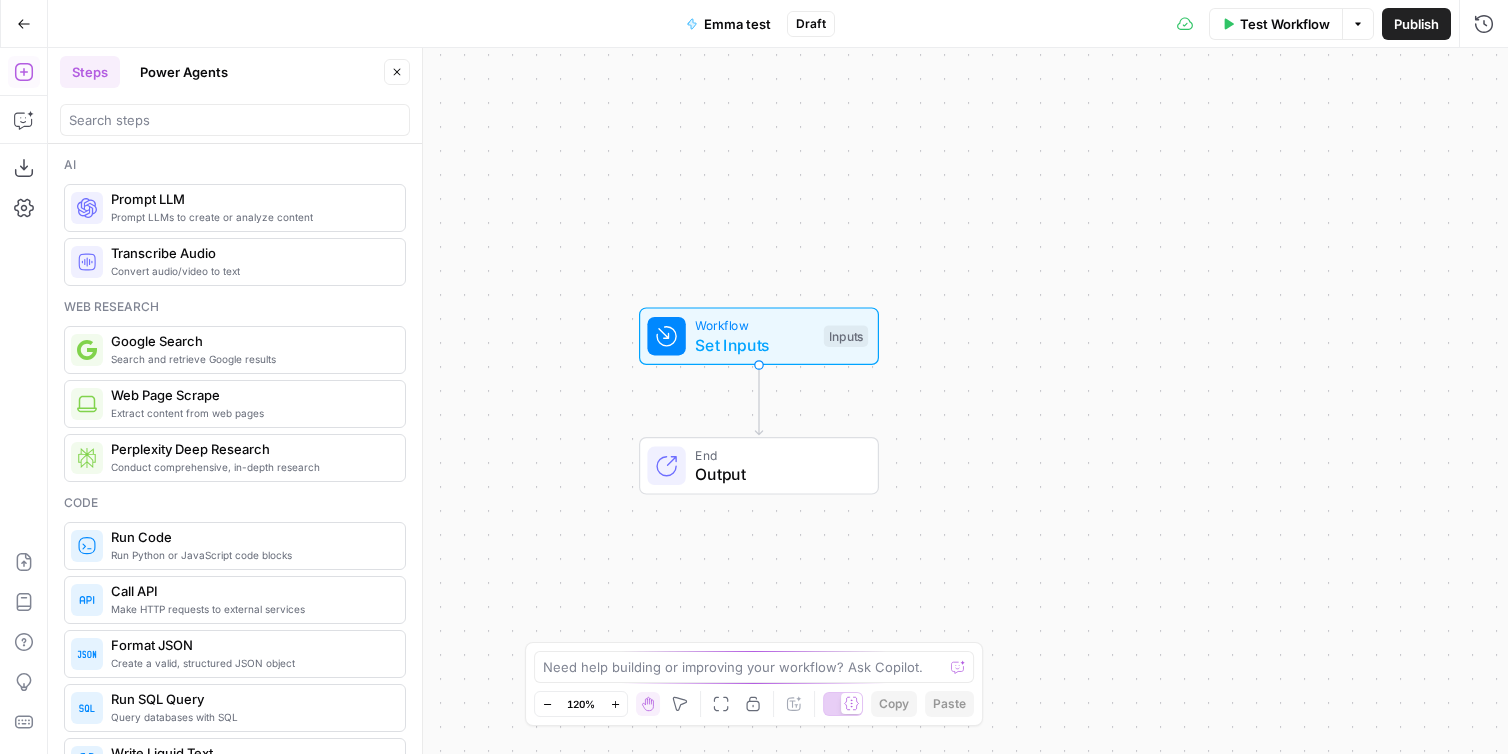 click on "Set Inputs" at bounding box center (754, 345) 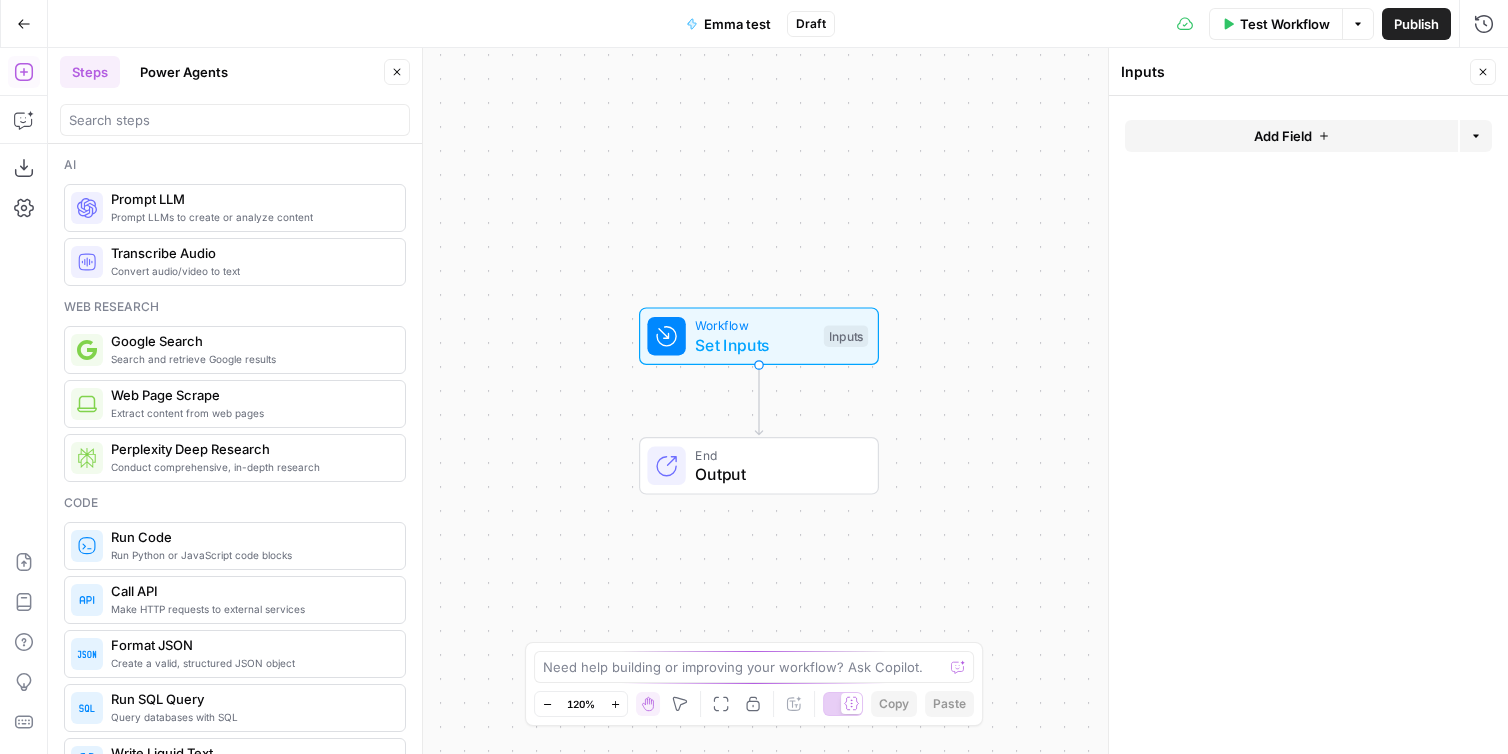click on "Add Field" at bounding box center (1283, 136) 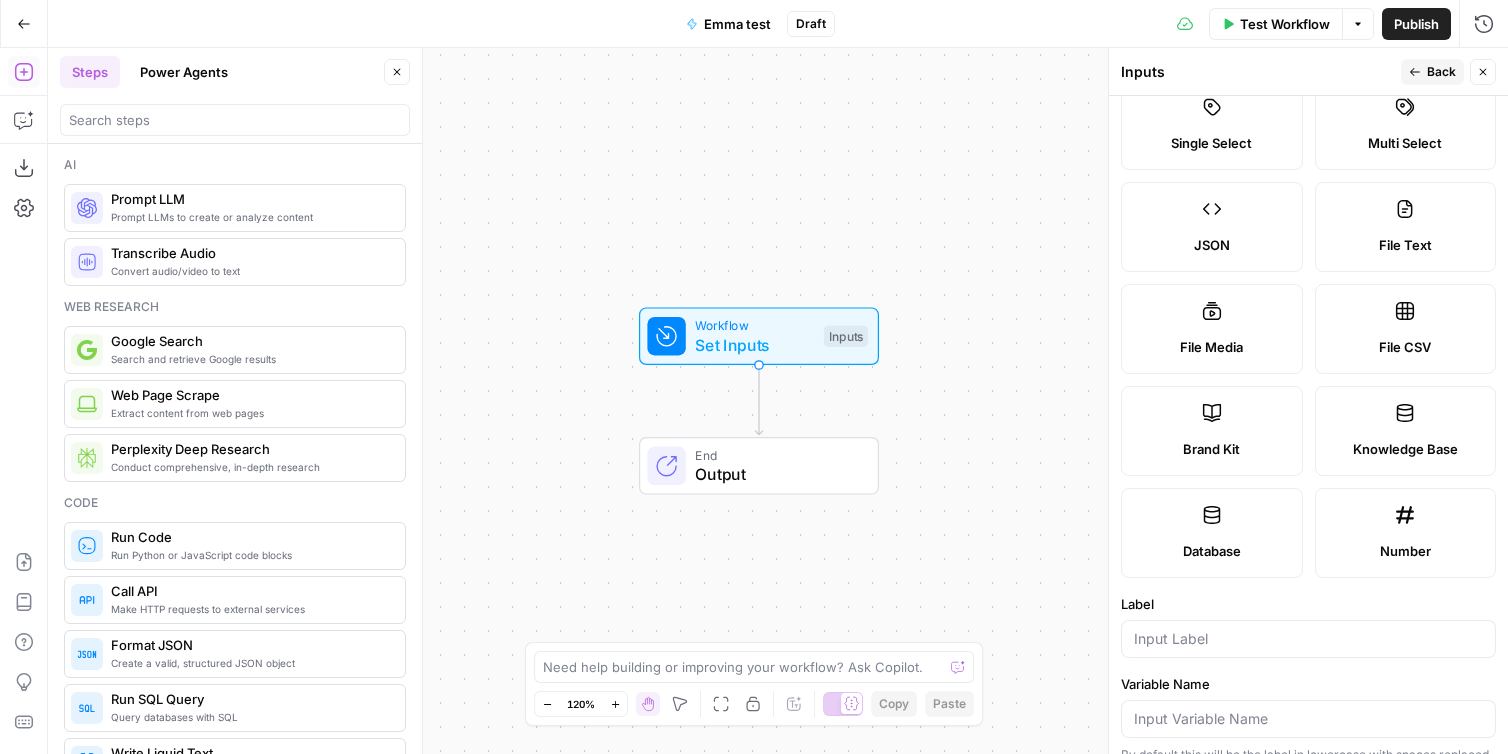 scroll, scrollTop: 183, scrollLeft: 0, axis: vertical 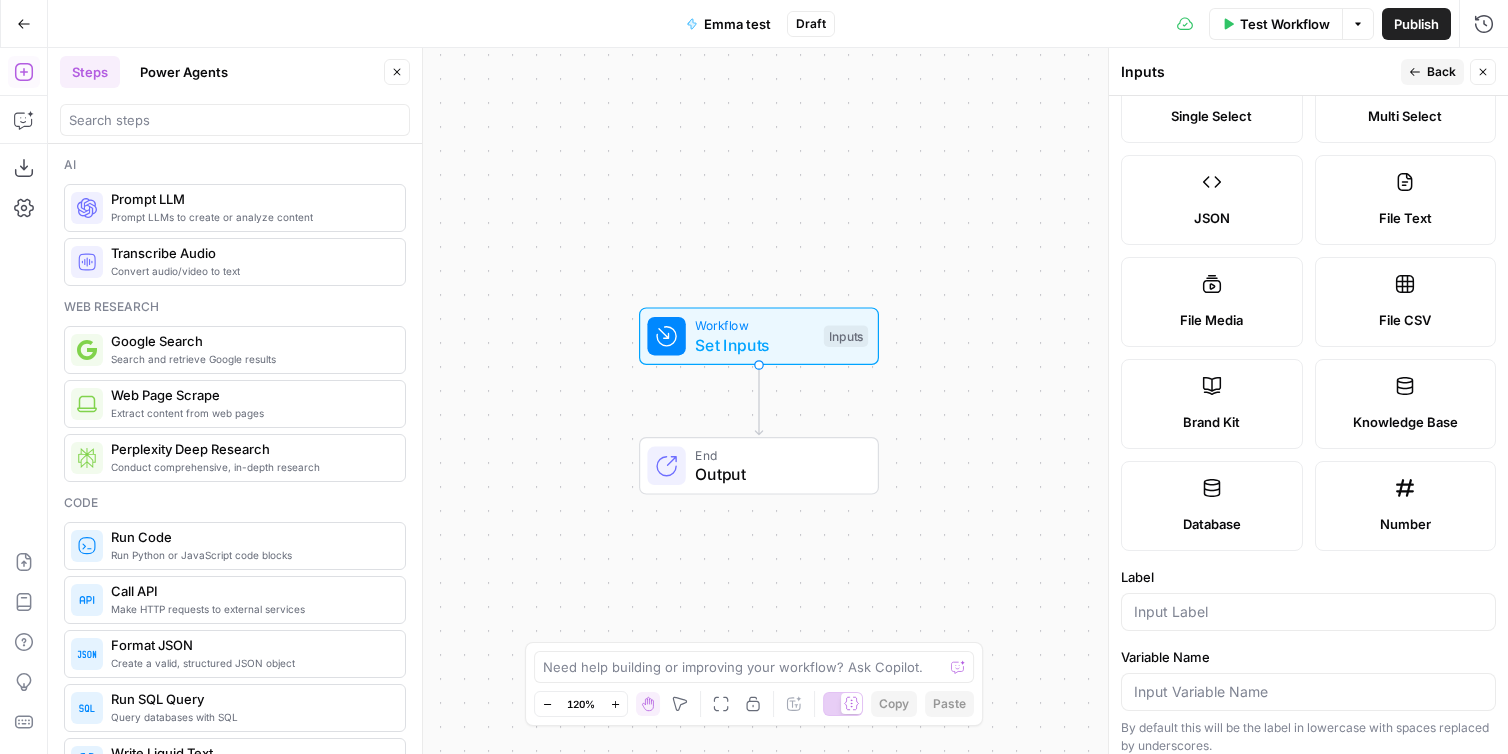 click on "Brand Kit" at bounding box center (1212, 404) 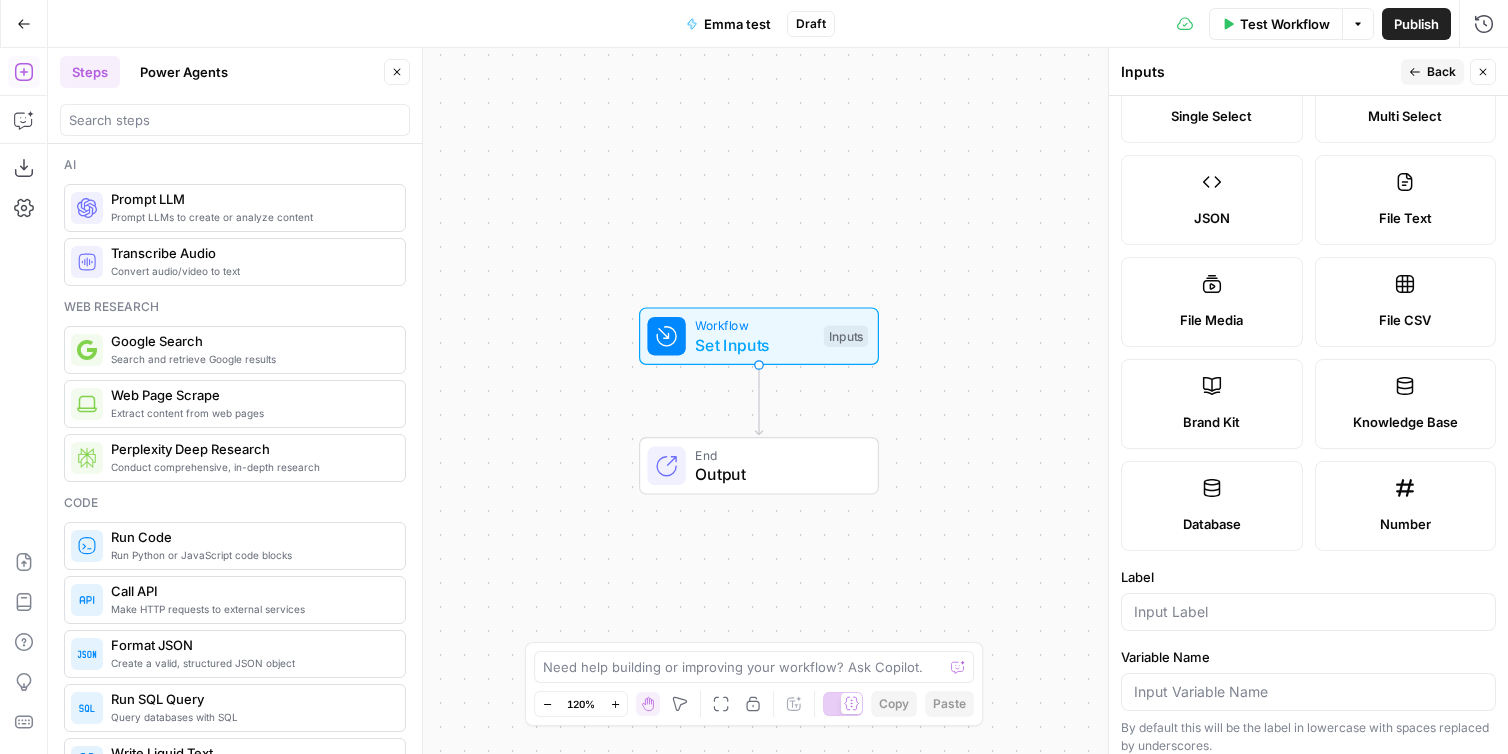 click 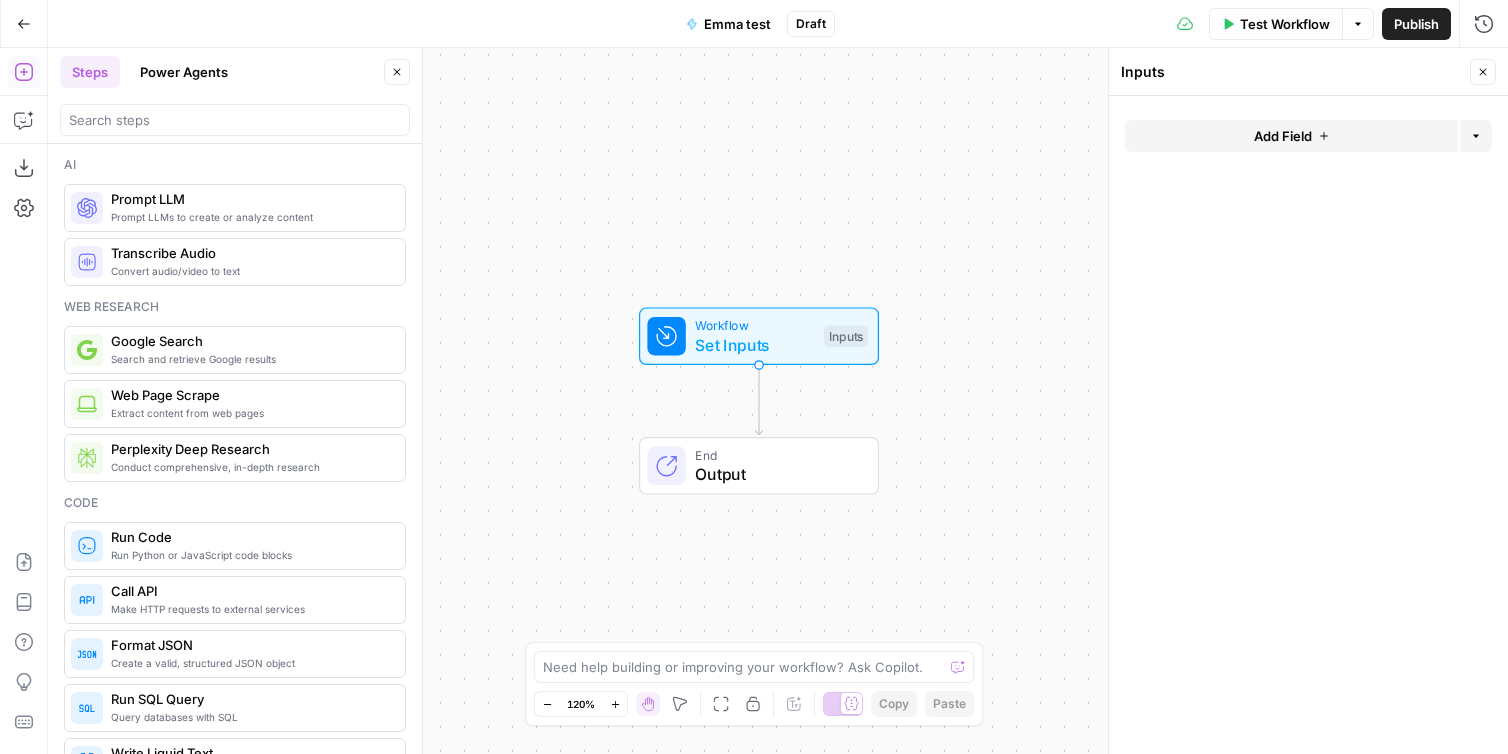 click on "Add Field" at bounding box center [1291, 136] 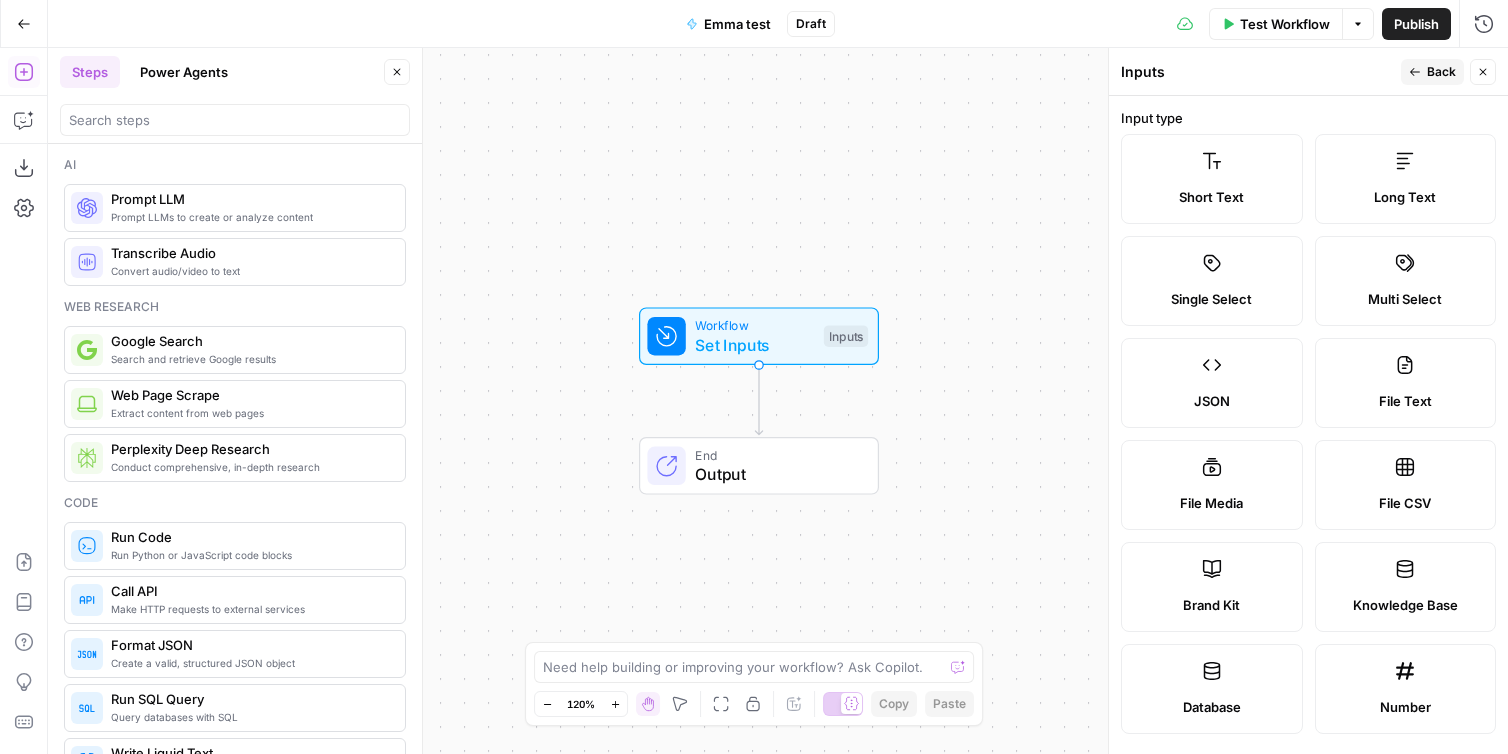 click on "Brand Kit" at bounding box center (1212, 587) 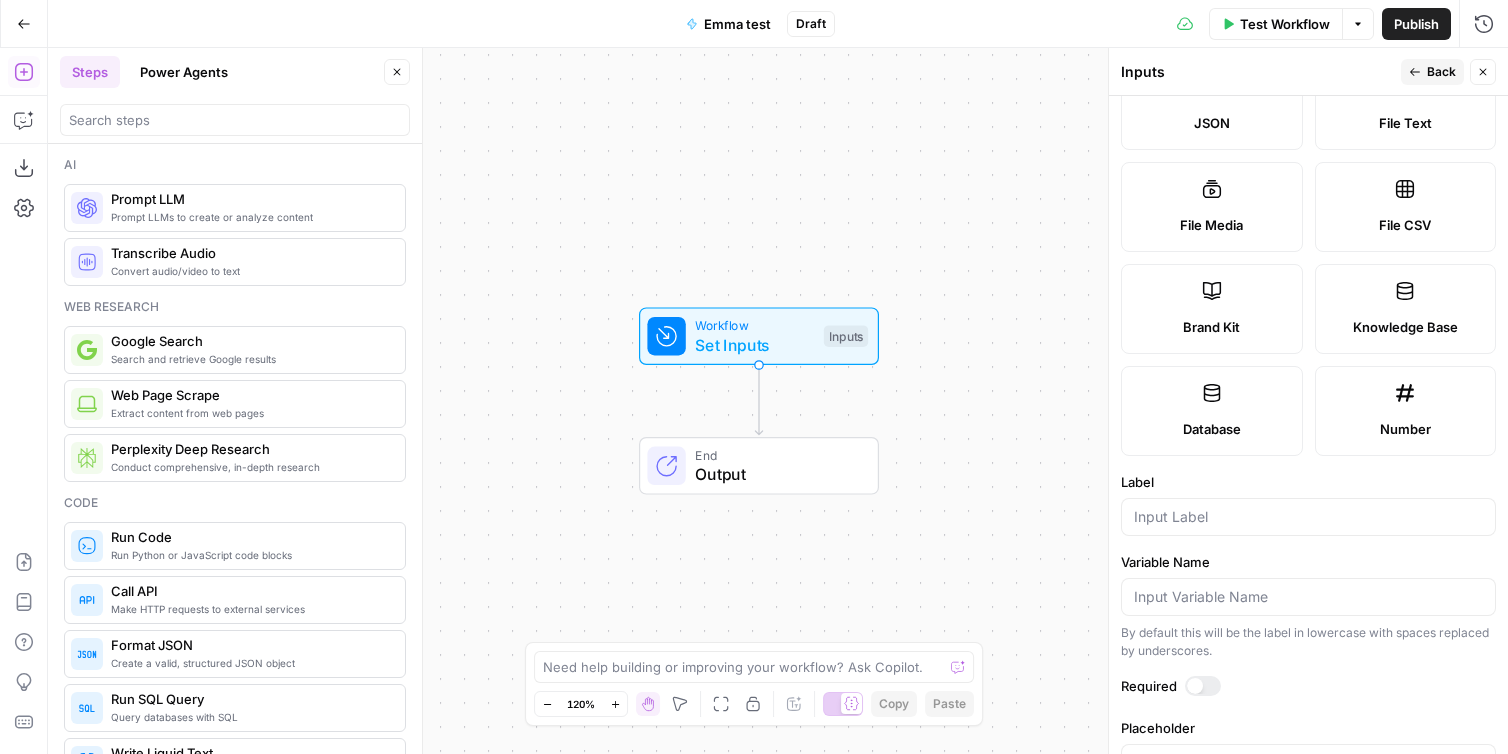 scroll, scrollTop: 344, scrollLeft: 0, axis: vertical 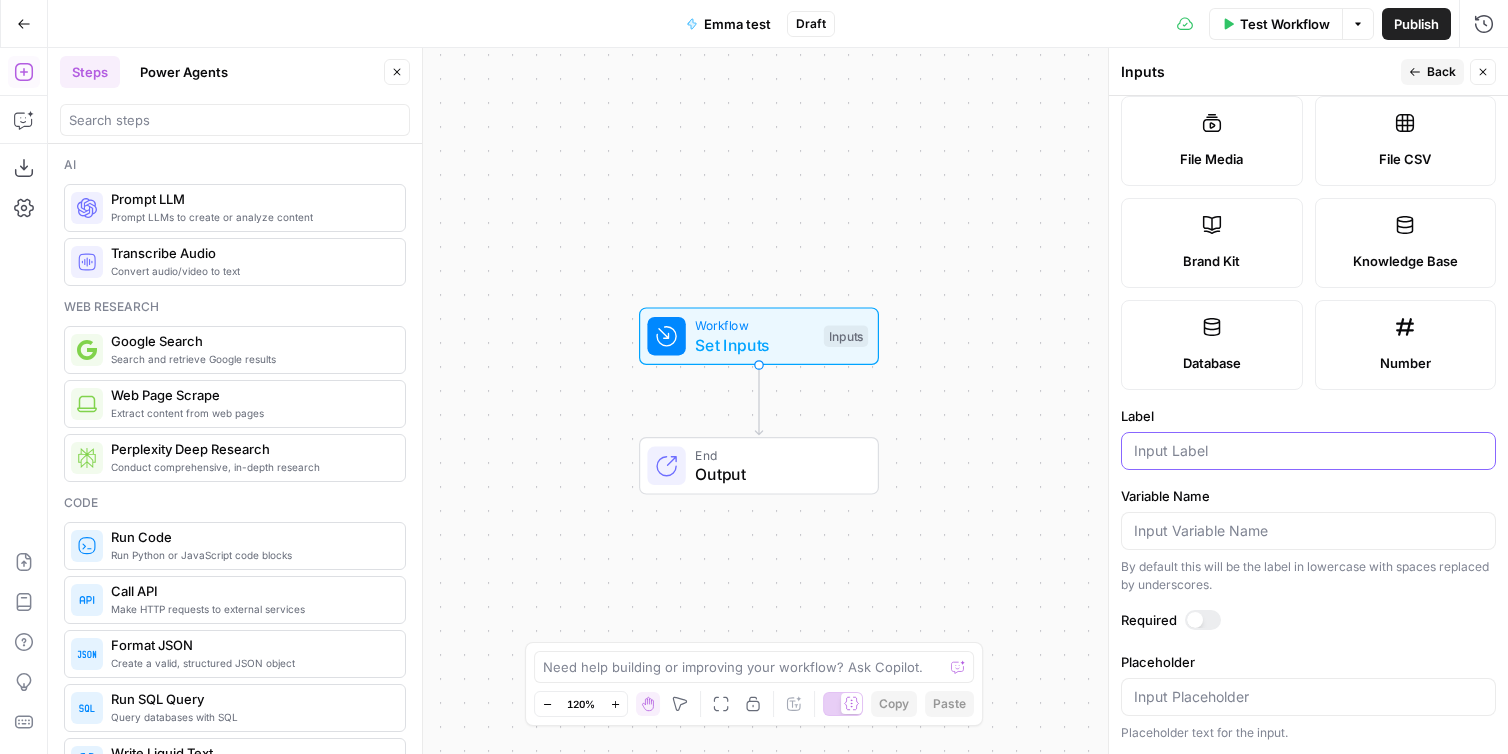 click on "Label" at bounding box center (1308, 451) 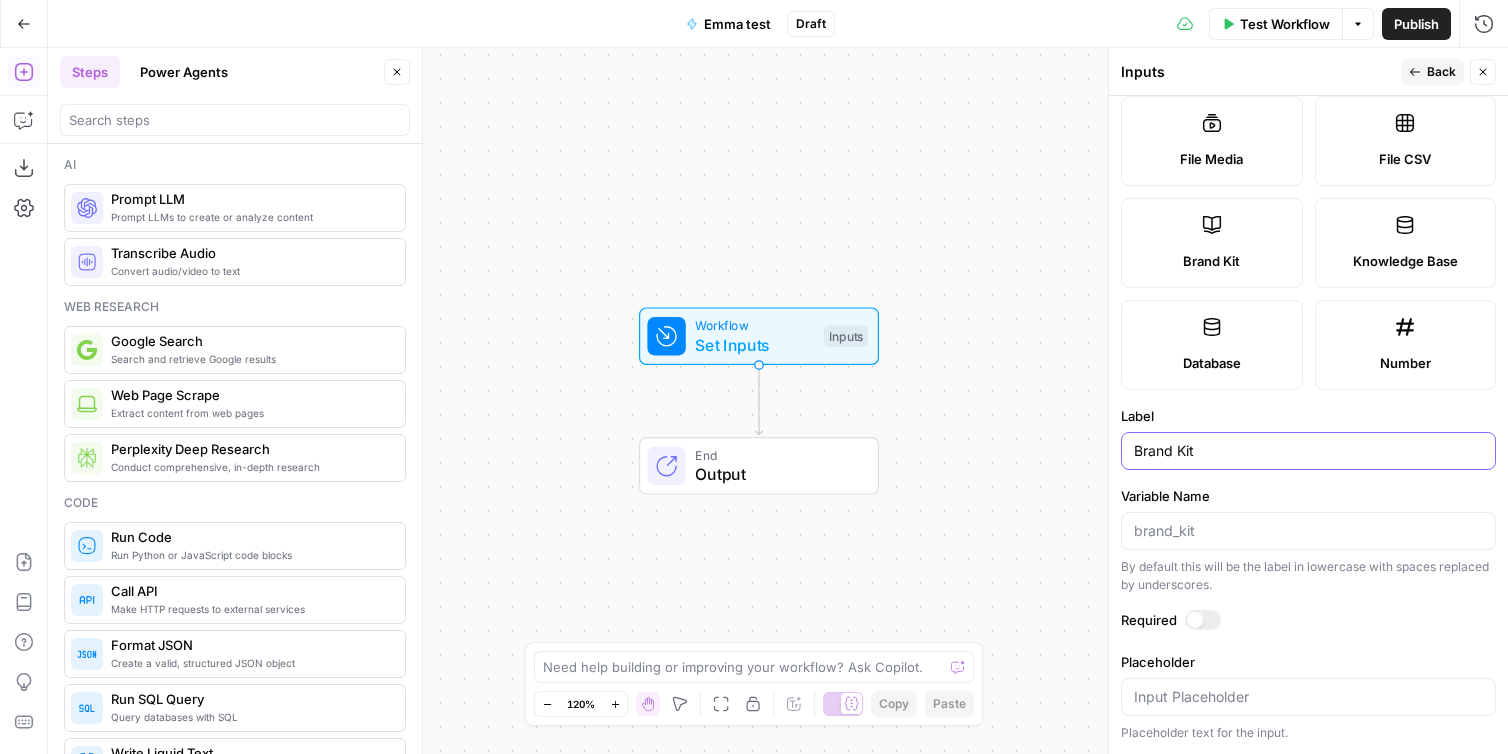 type on "Brand Kit" 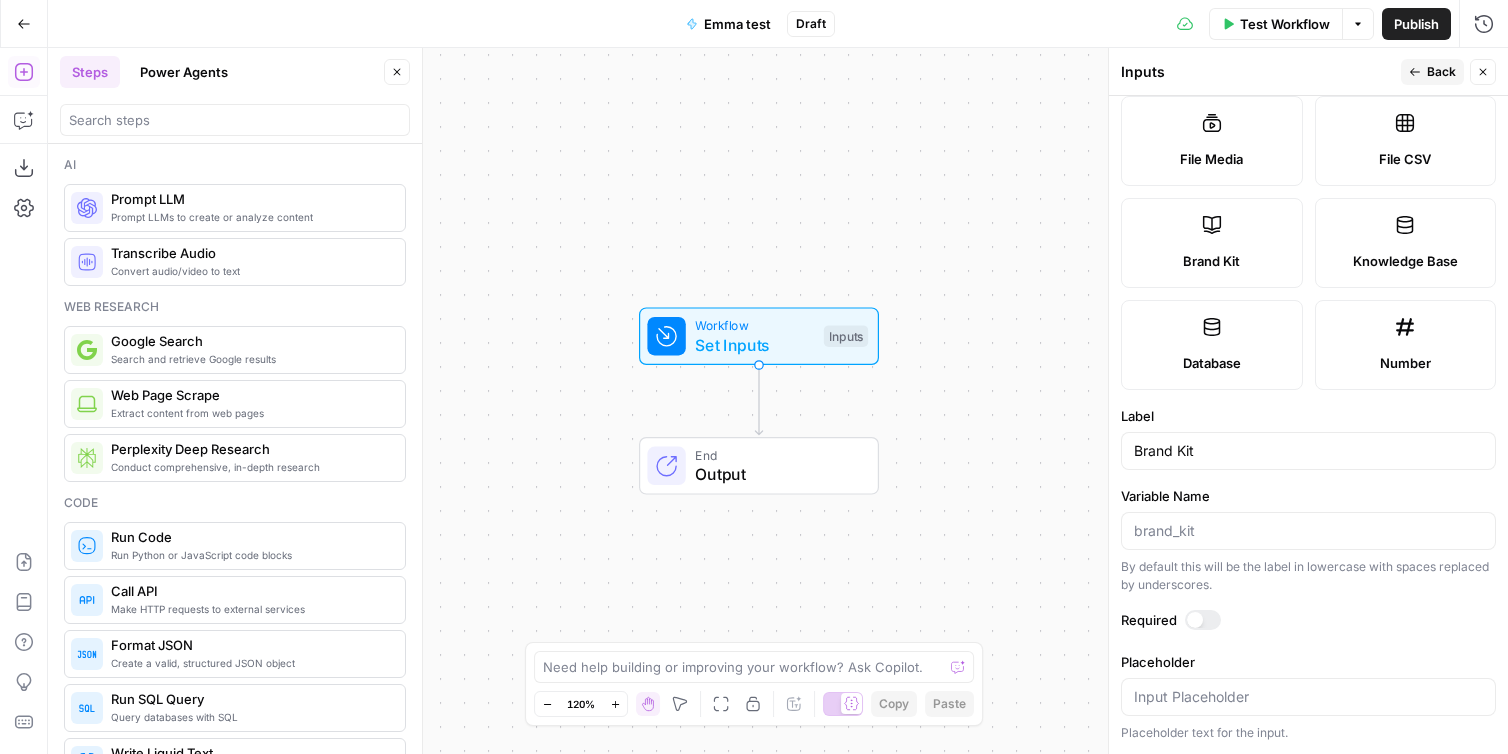 click on "Back" at bounding box center (1441, 72) 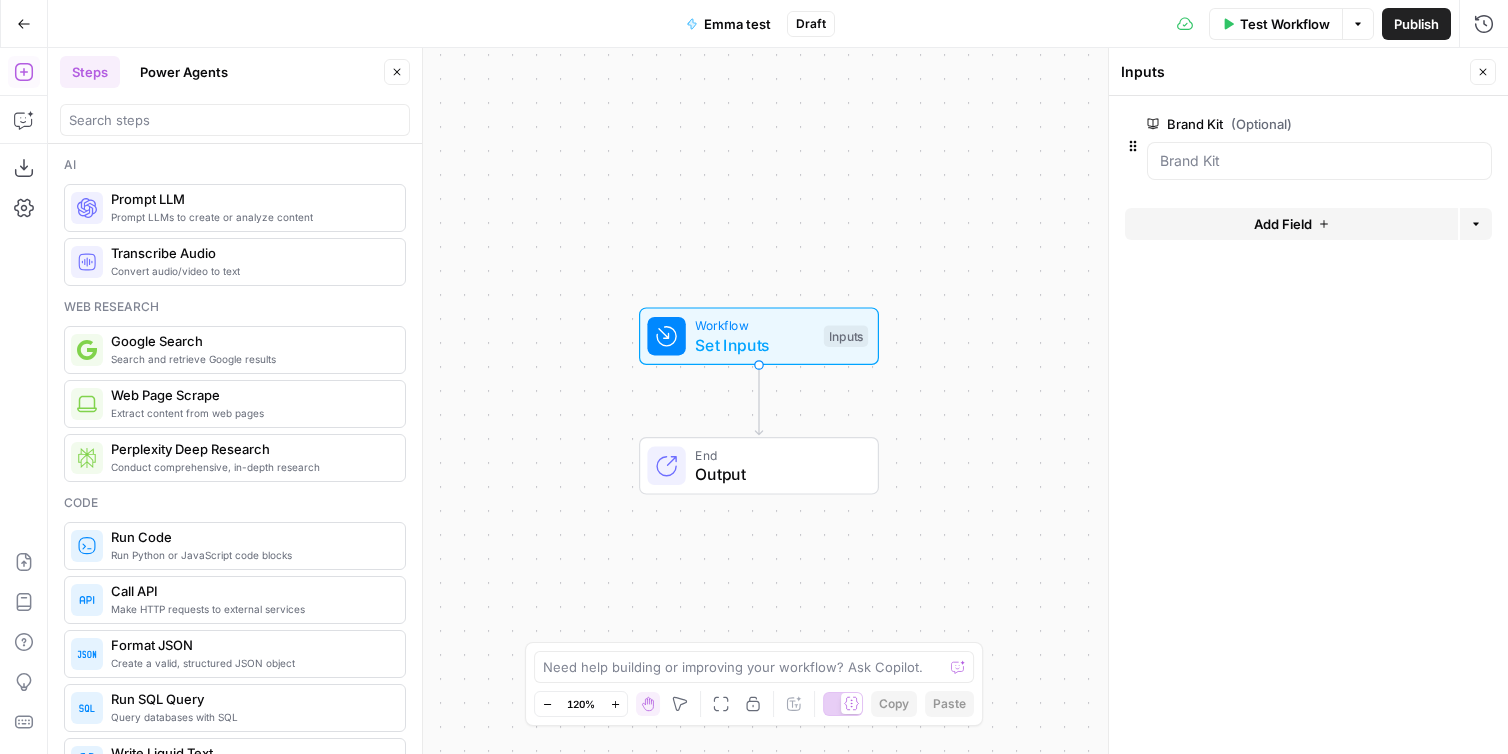 click on "Add Field" at bounding box center [1291, 224] 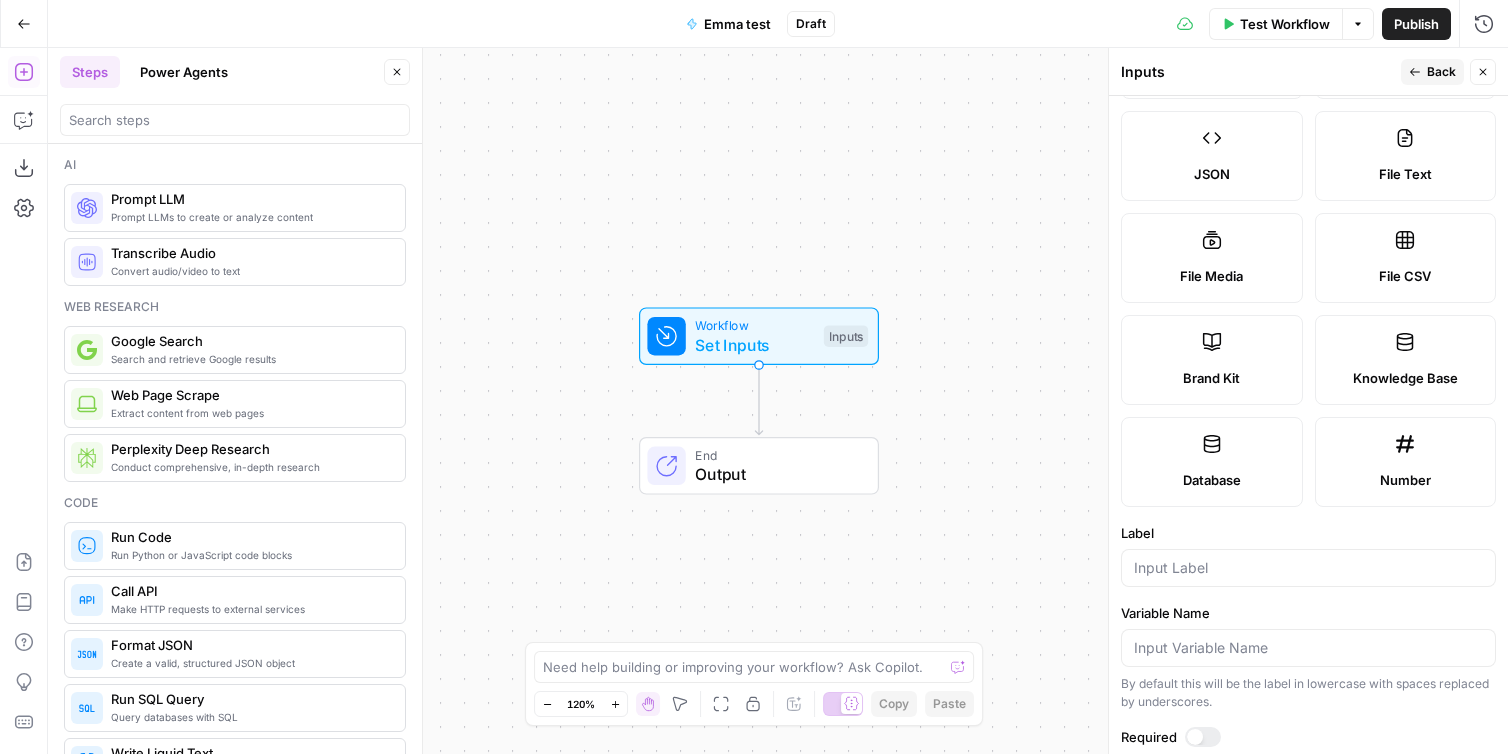 click on "Knowledge Base" at bounding box center [1406, 360] 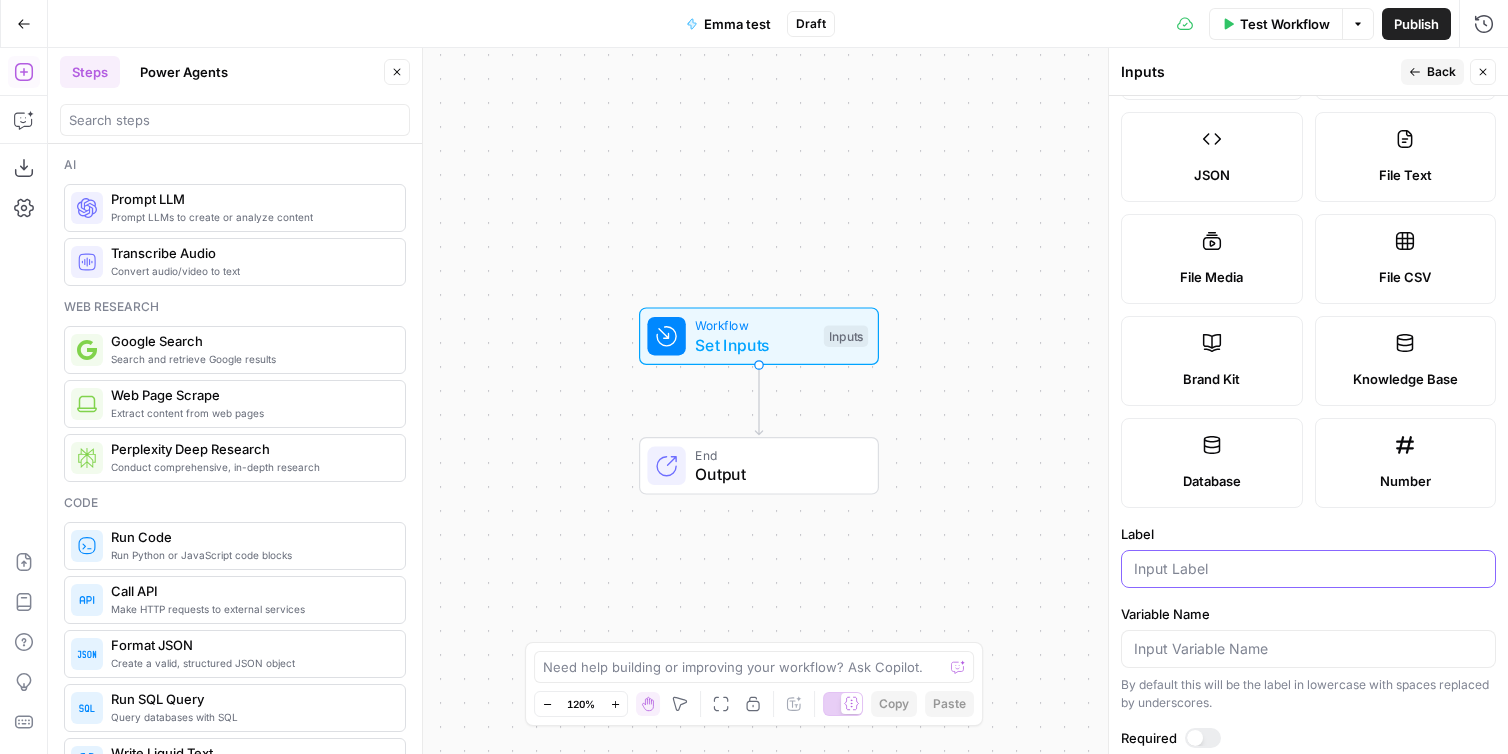 click on "Label" at bounding box center (1308, 569) 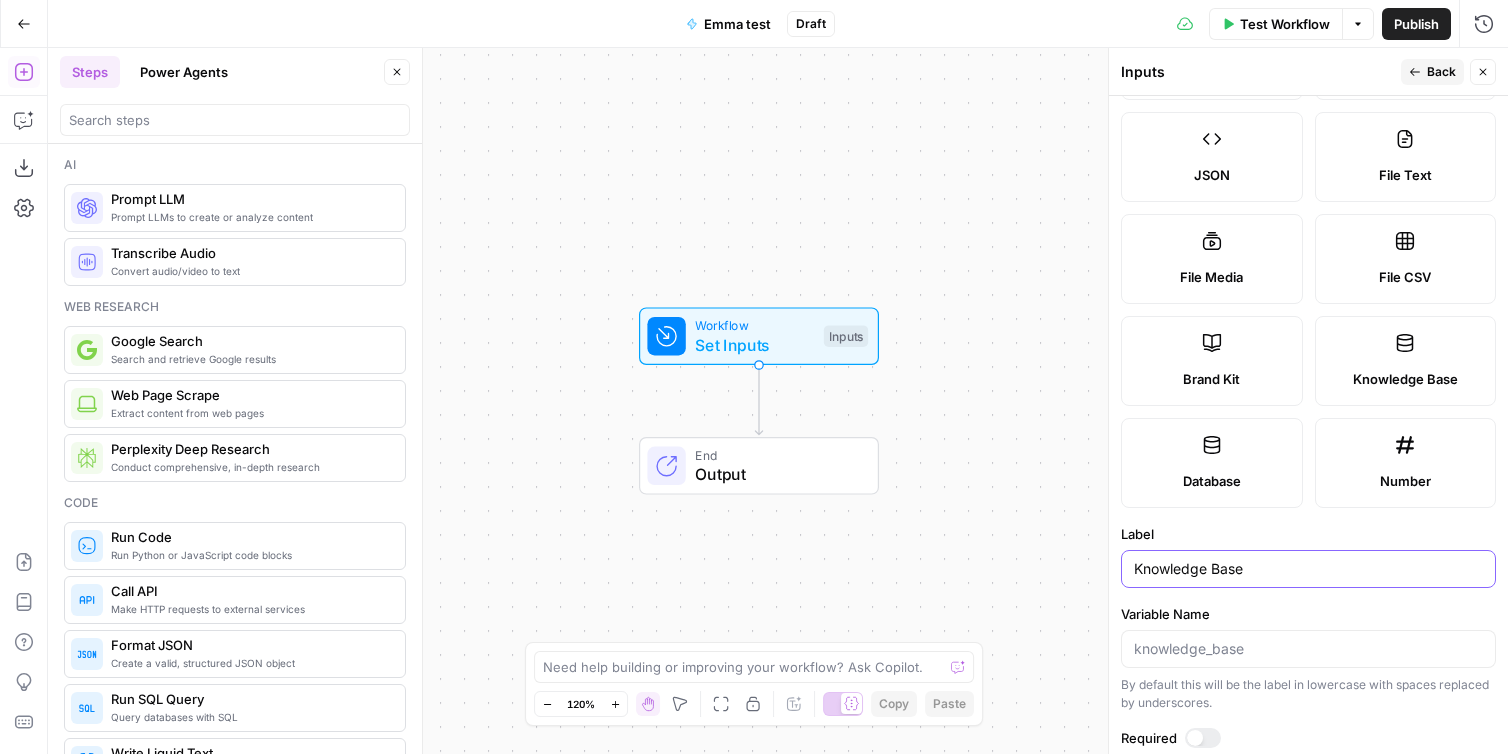 type on "Knowledge Base" 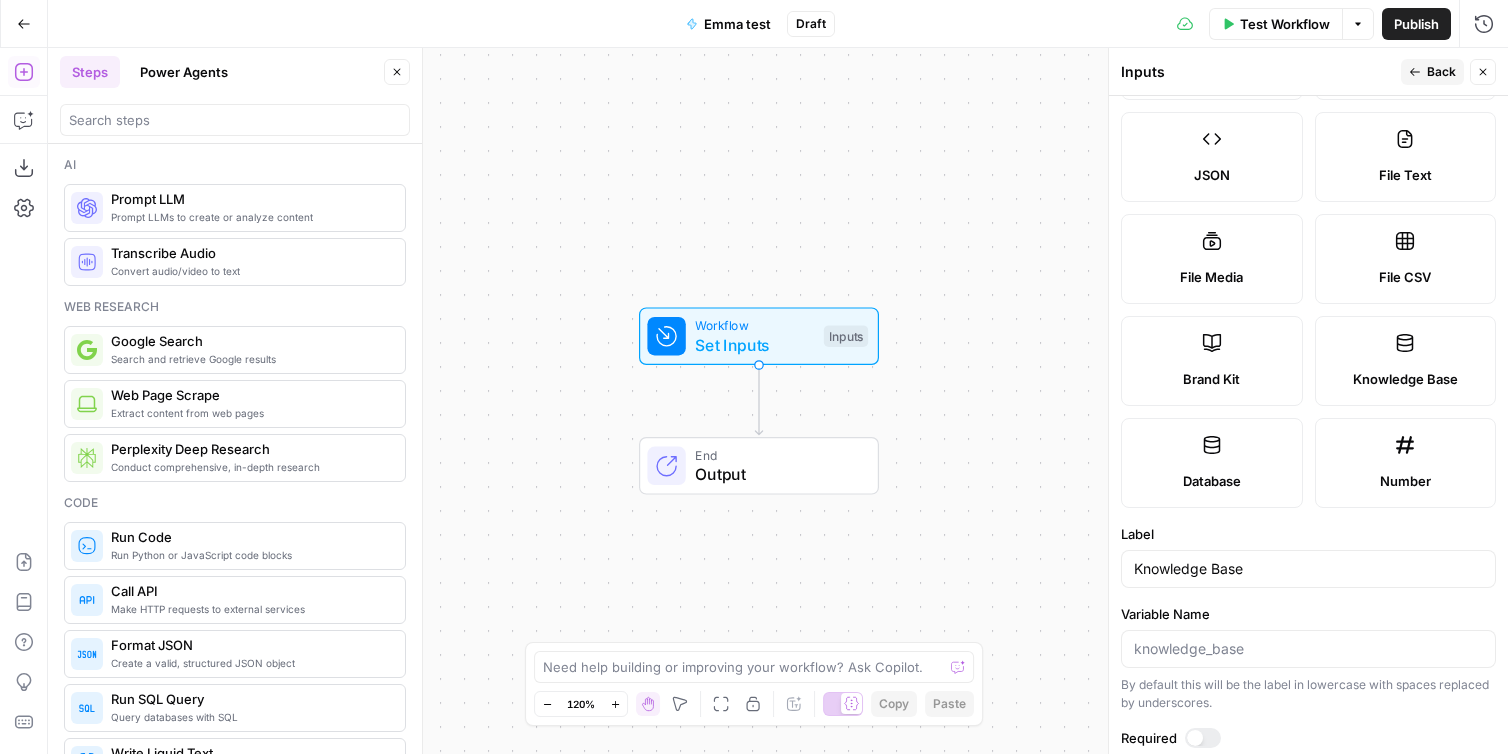 click on "Inputs Back Close" at bounding box center [1308, 72] 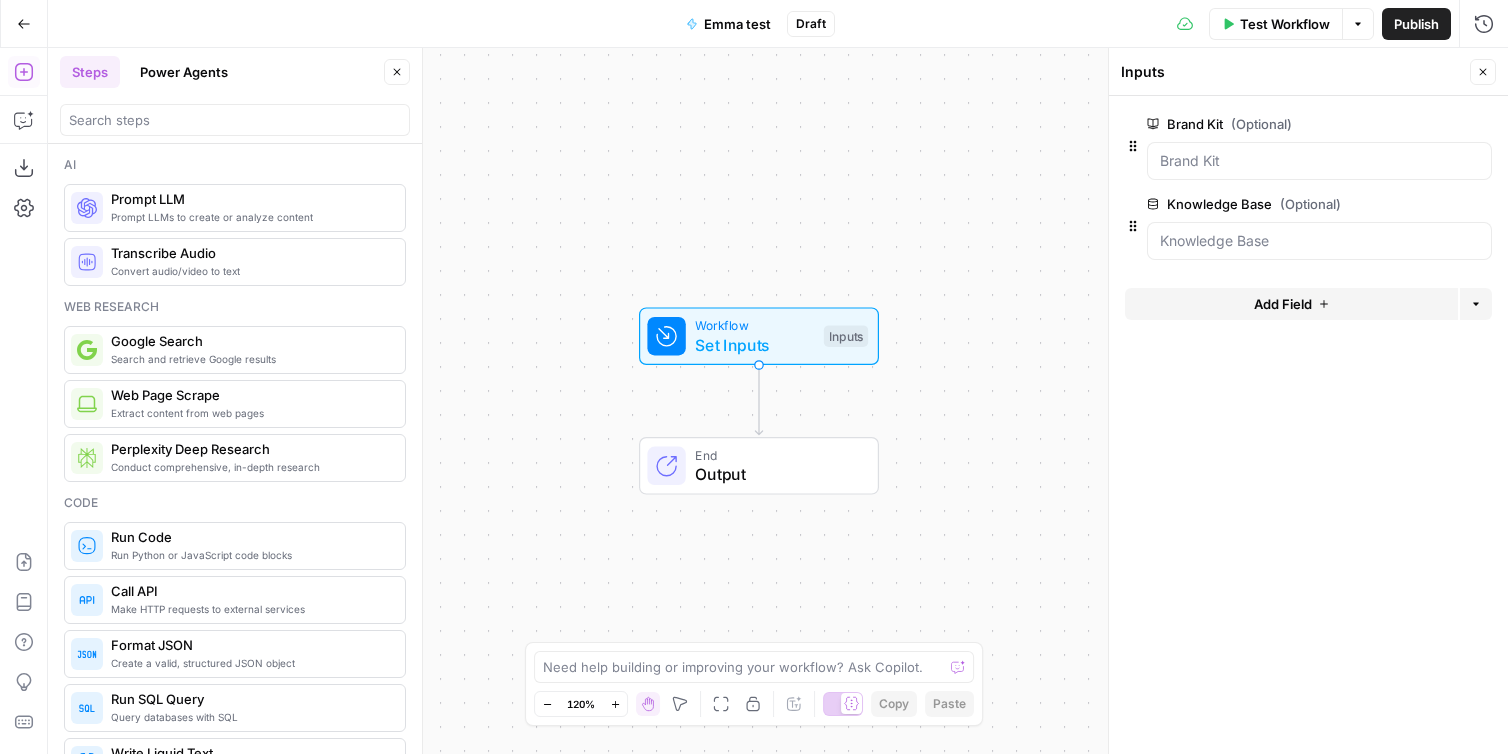 click on "Add Field" at bounding box center [1283, 304] 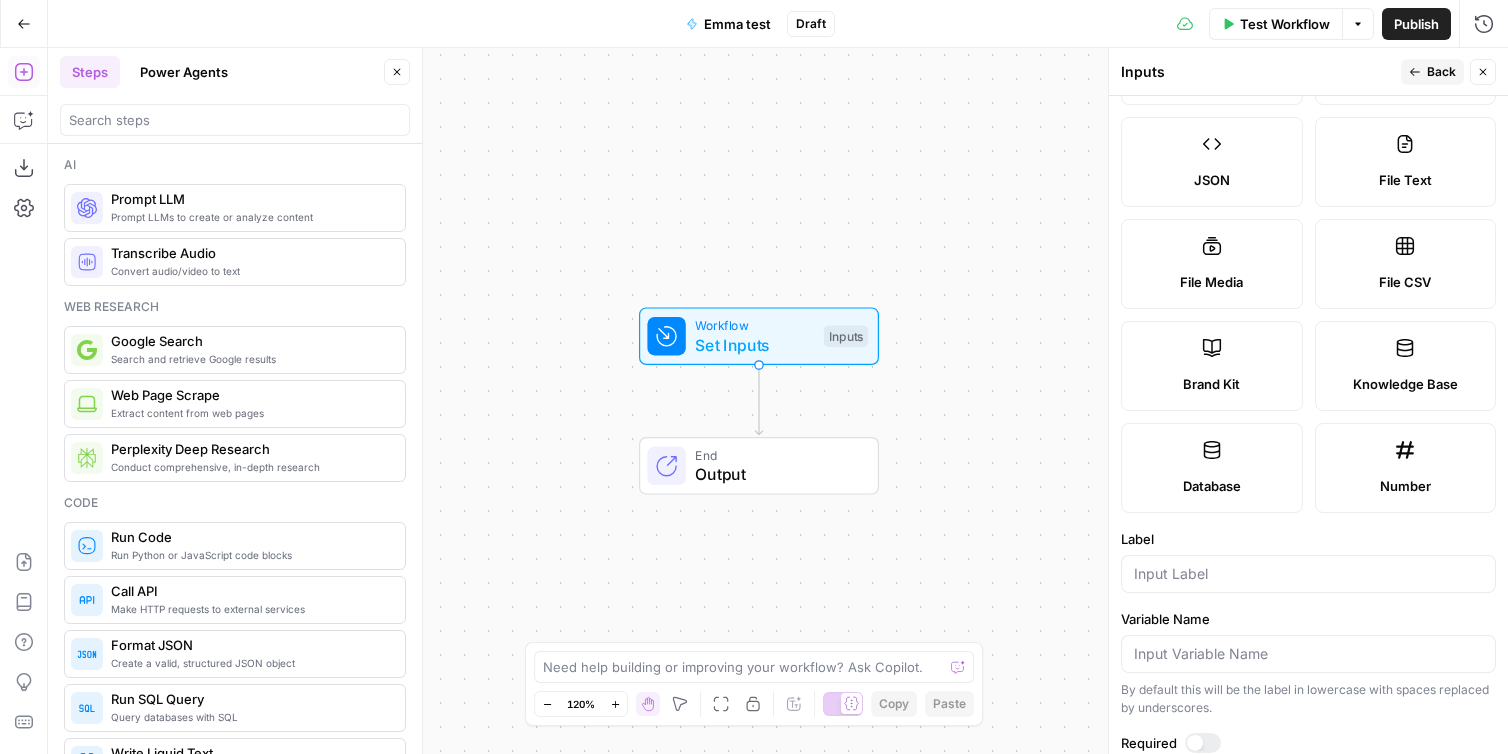 scroll, scrollTop: 222, scrollLeft: 0, axis: vertical 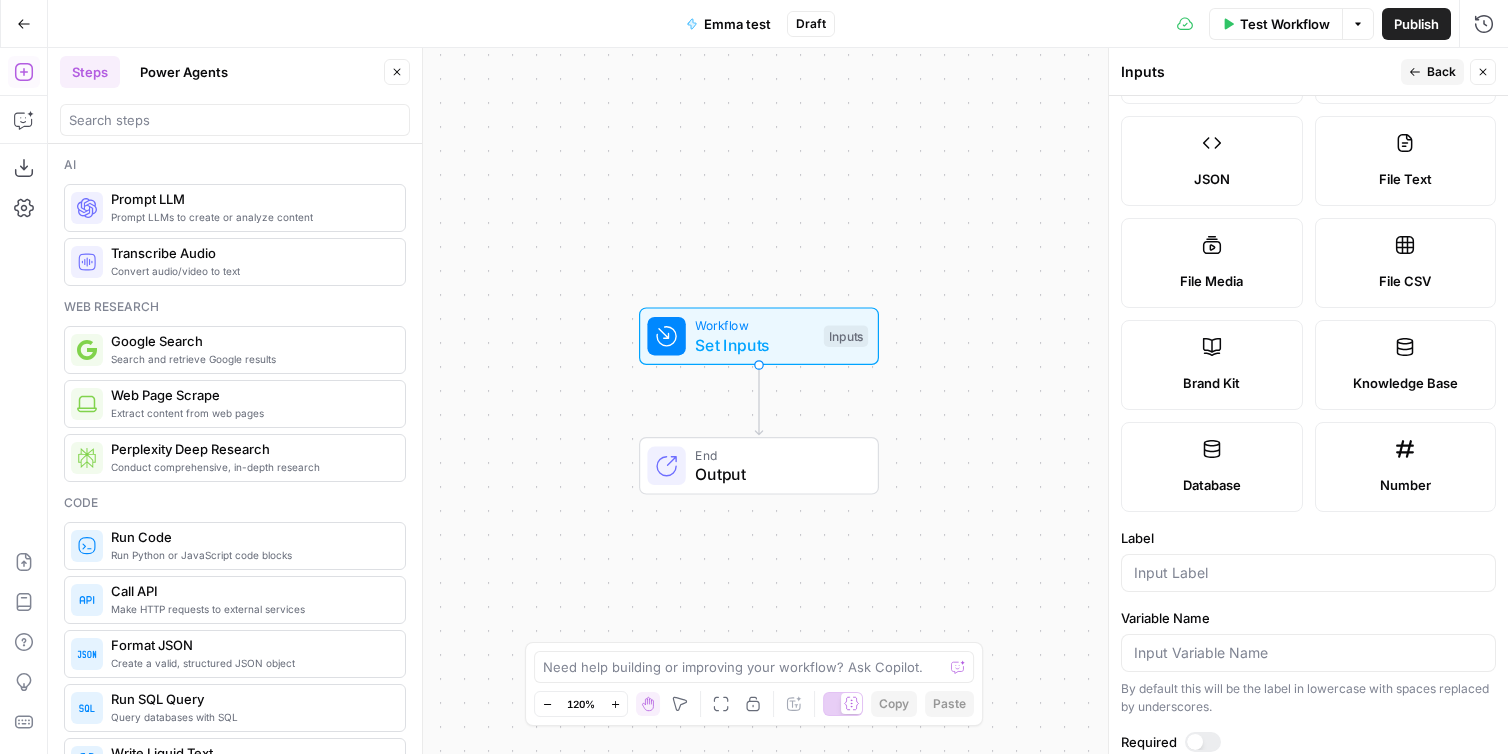 click on "Database" at bounding box center (1212, 467) 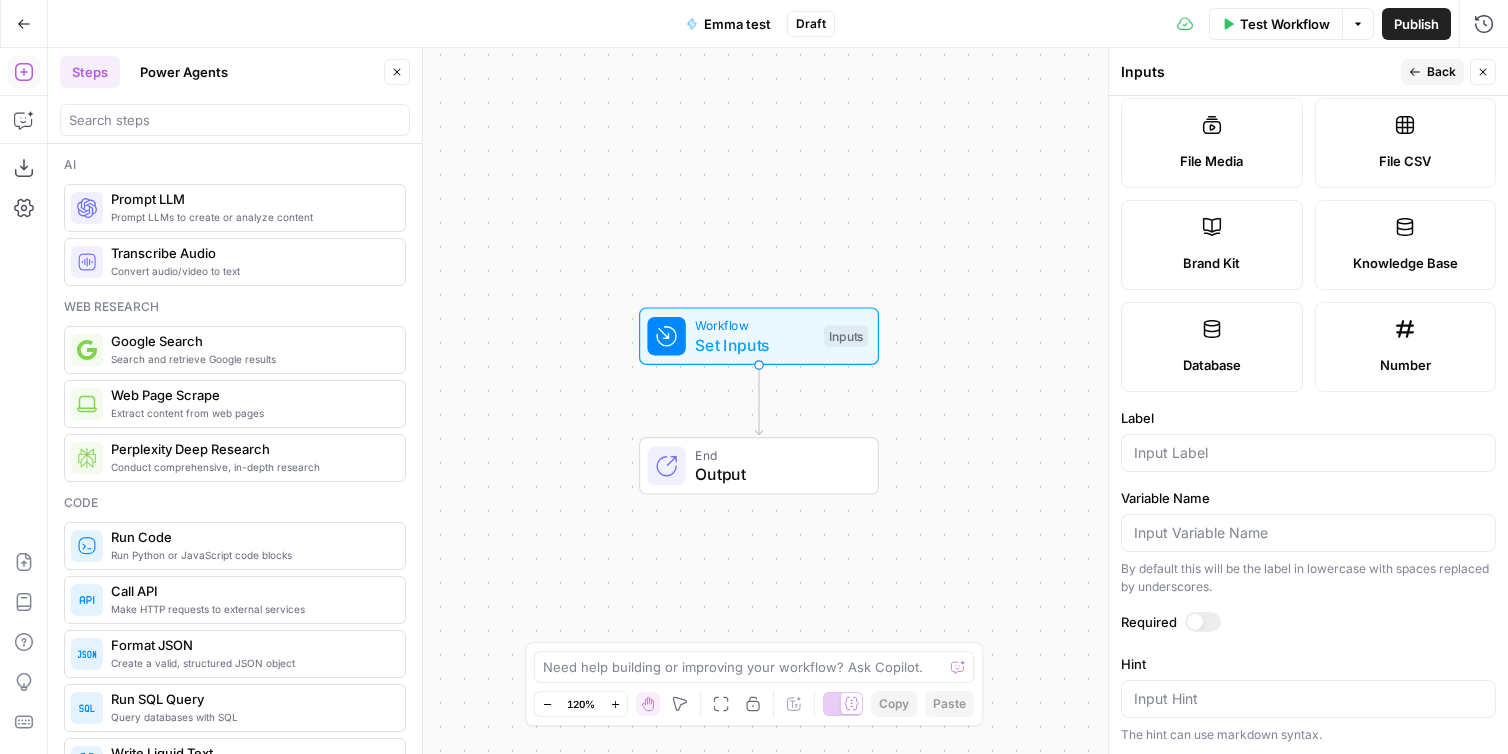 scroll, scrollTop: 345, scrollLeft: 0, axis: vertical 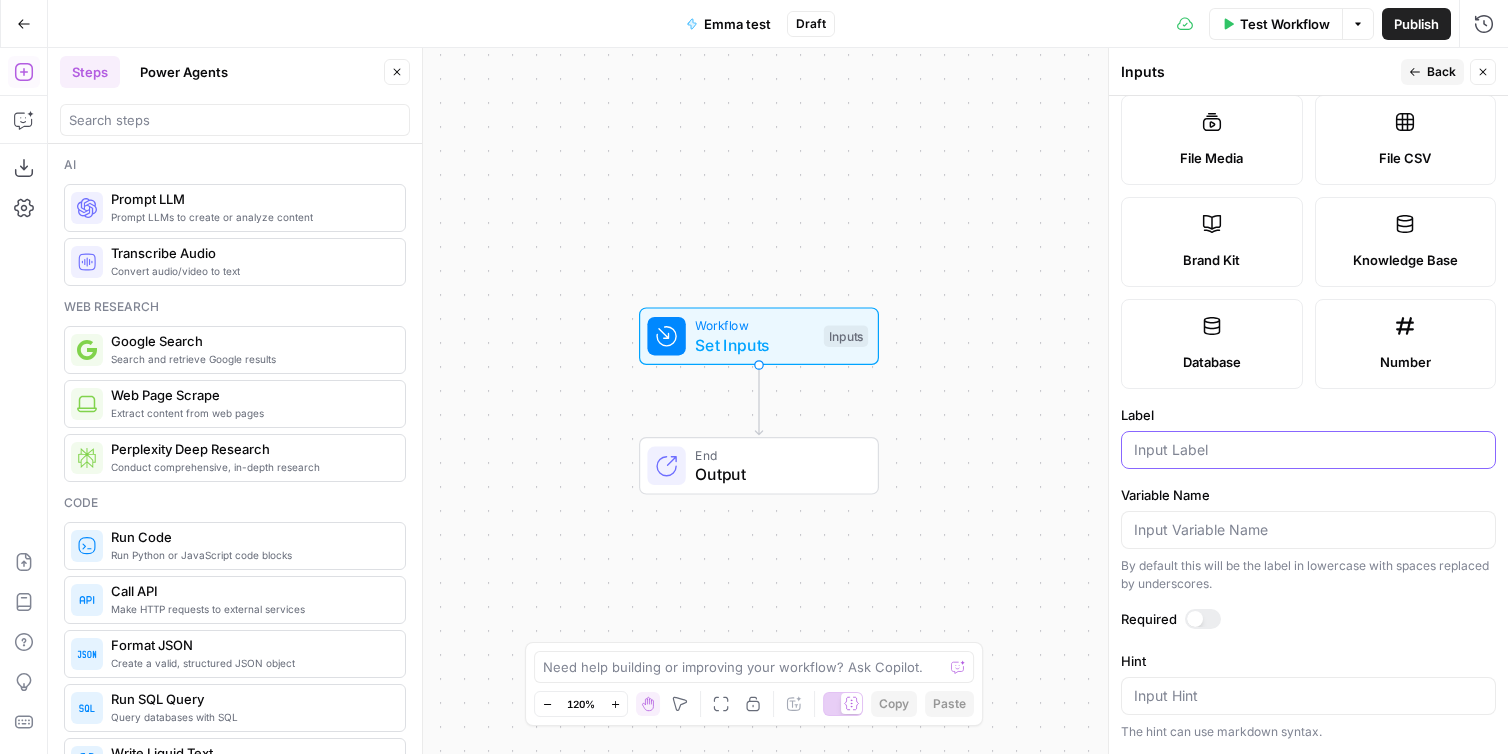 click on "Label" at bounding box center (1308, 450) 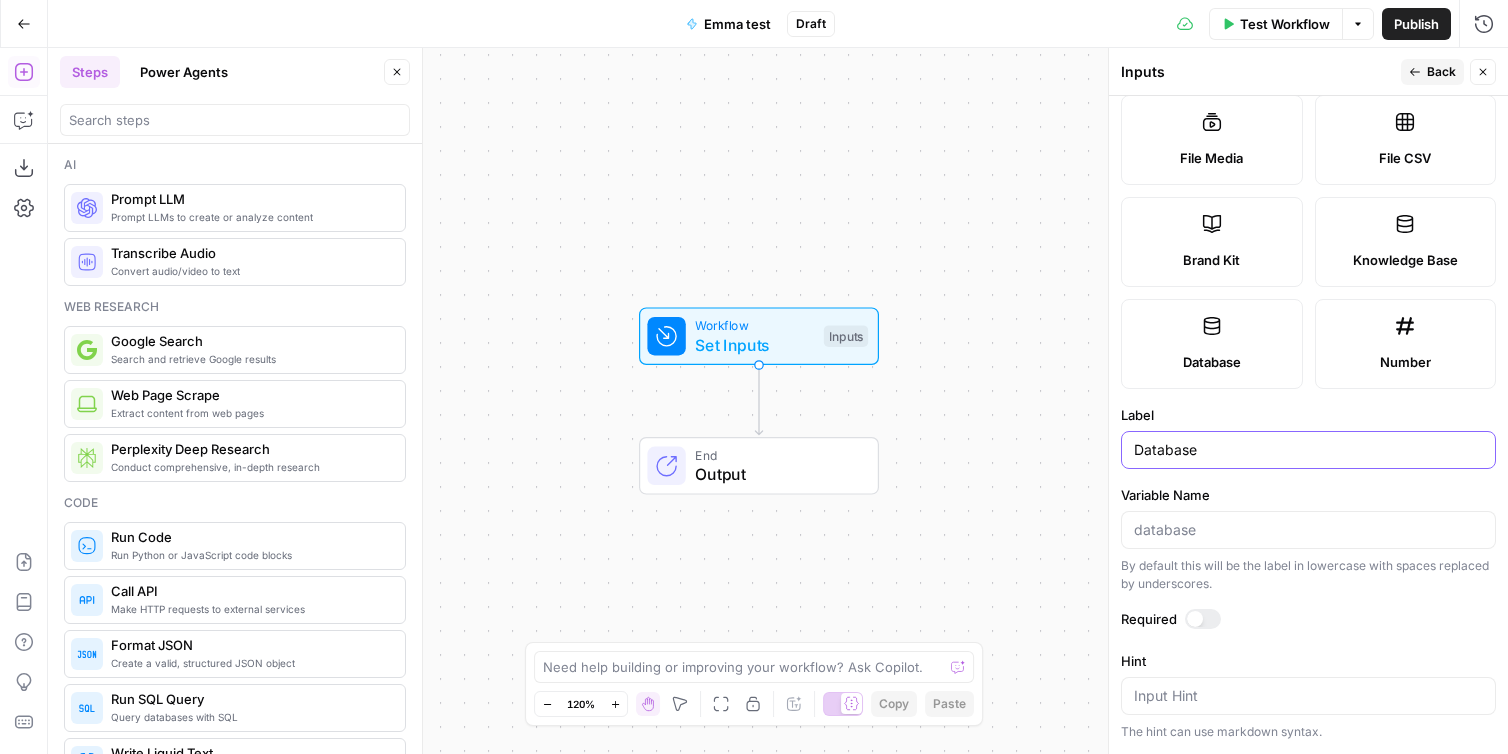 type on "Database" 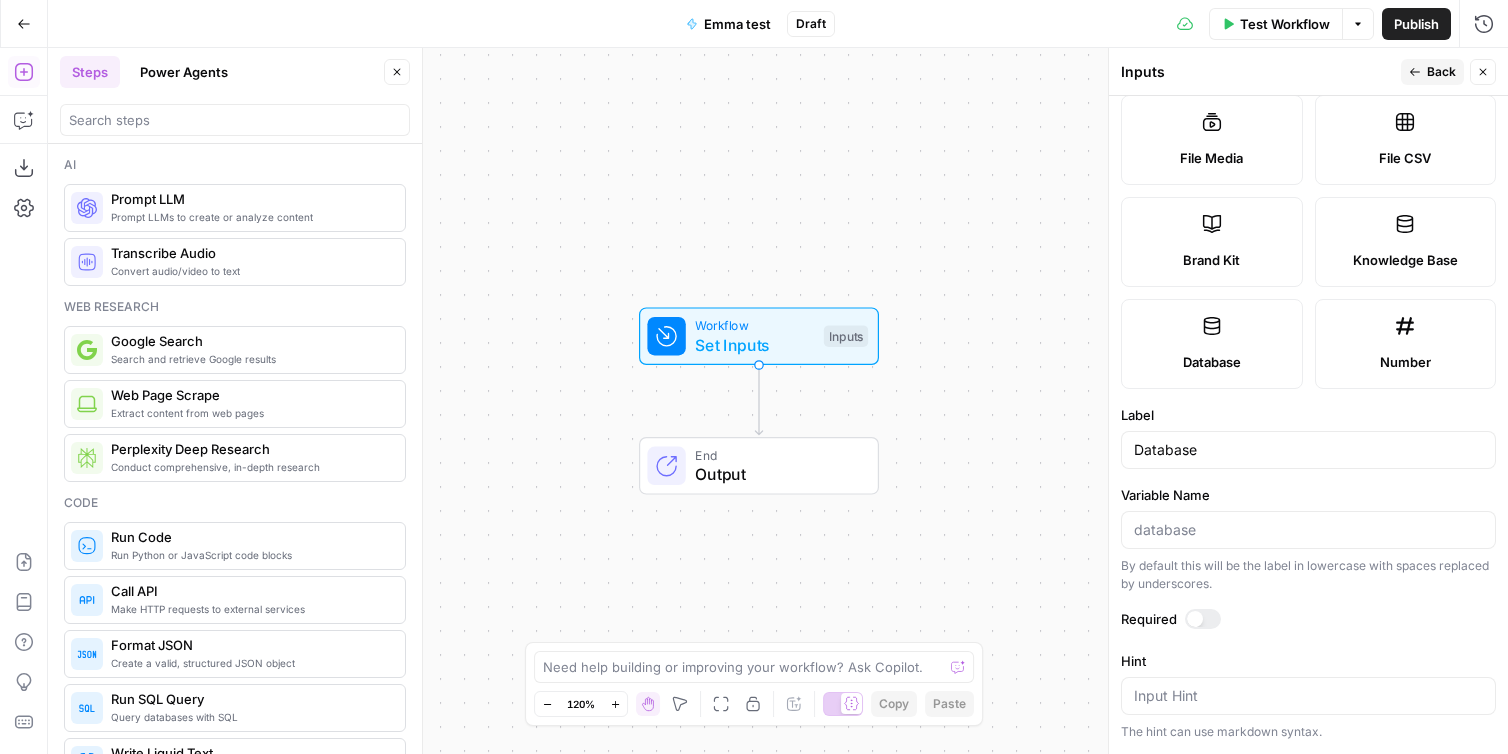 click on "Inputs Back Close" at bounding box center [1308, 72] 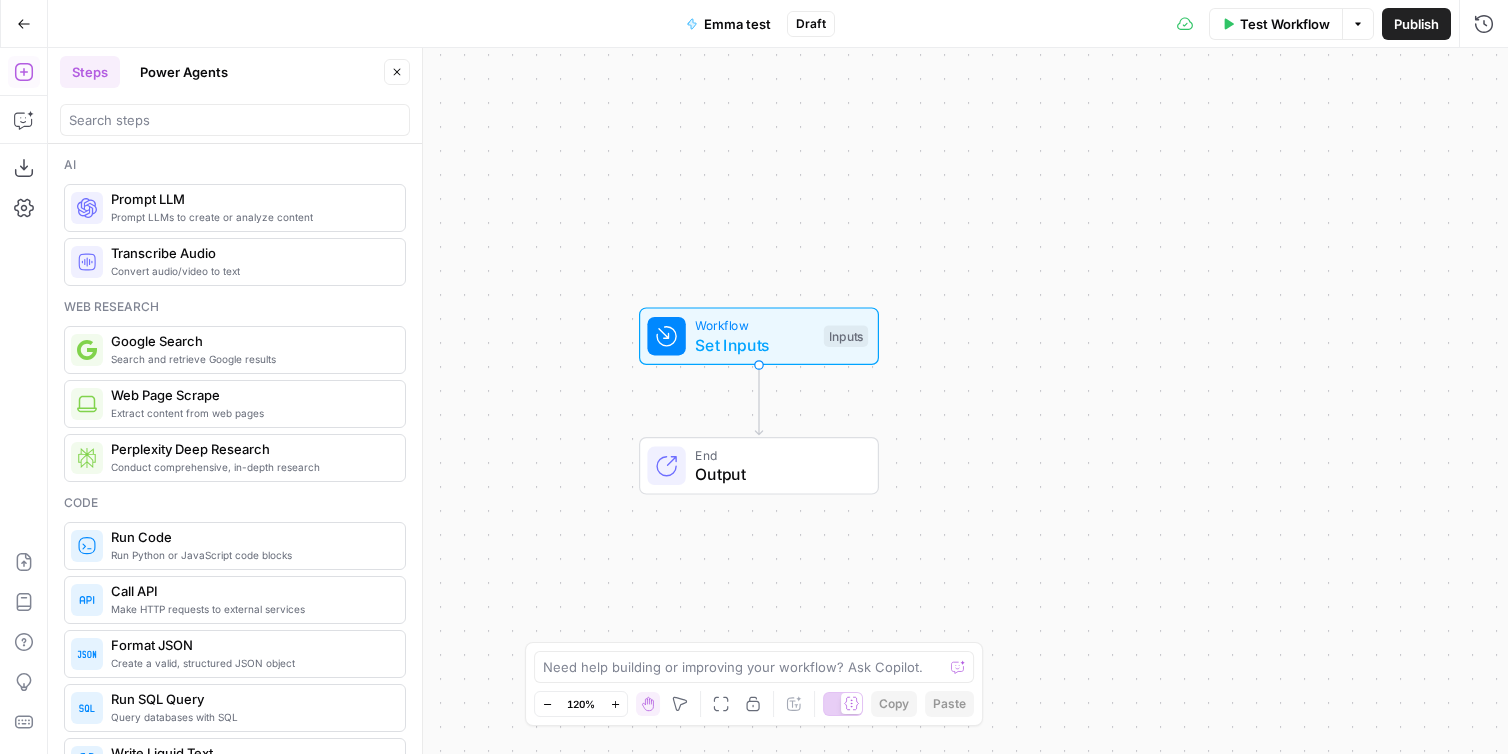 click on "Set Inputs" at bounding box center (754, 345) 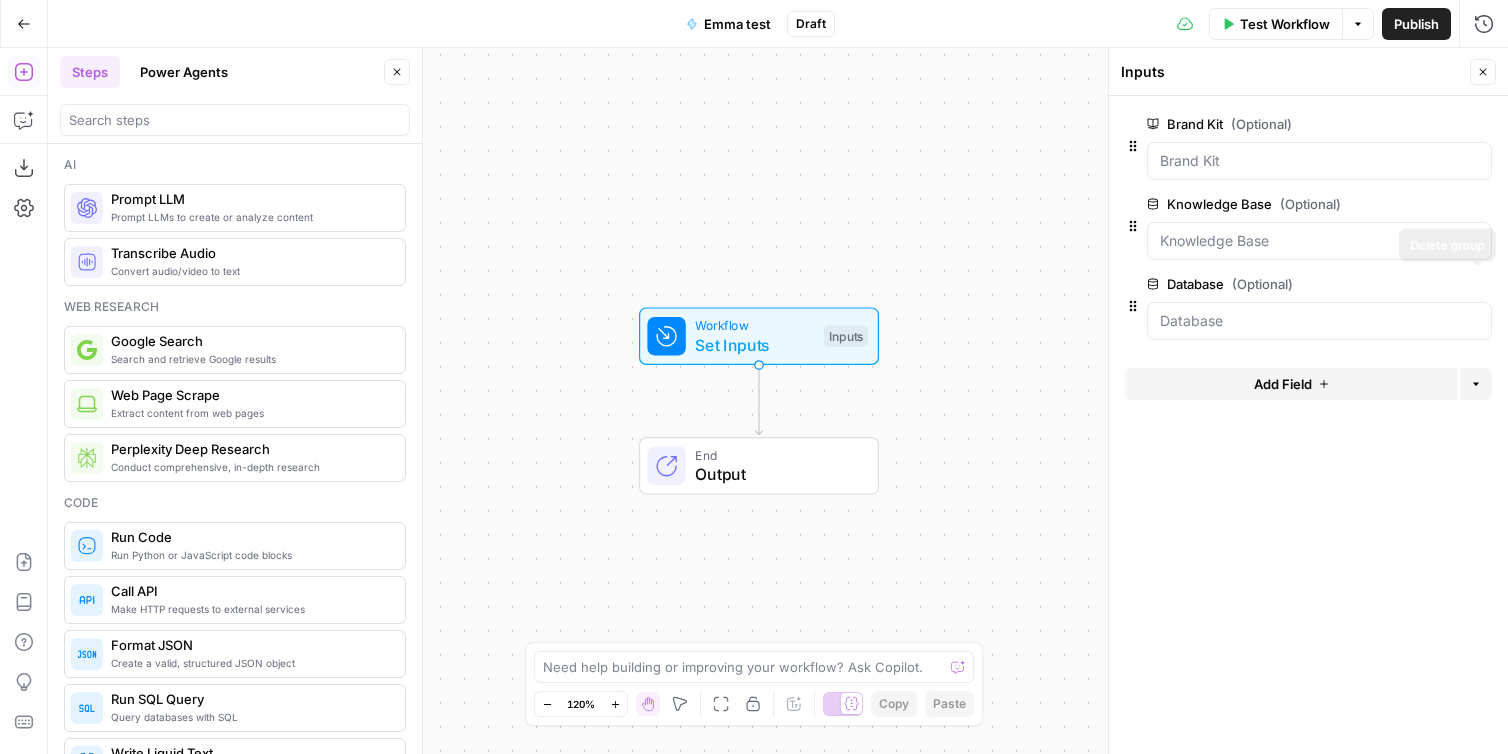 click on "Delete group" at bounding box center (1480, 284) 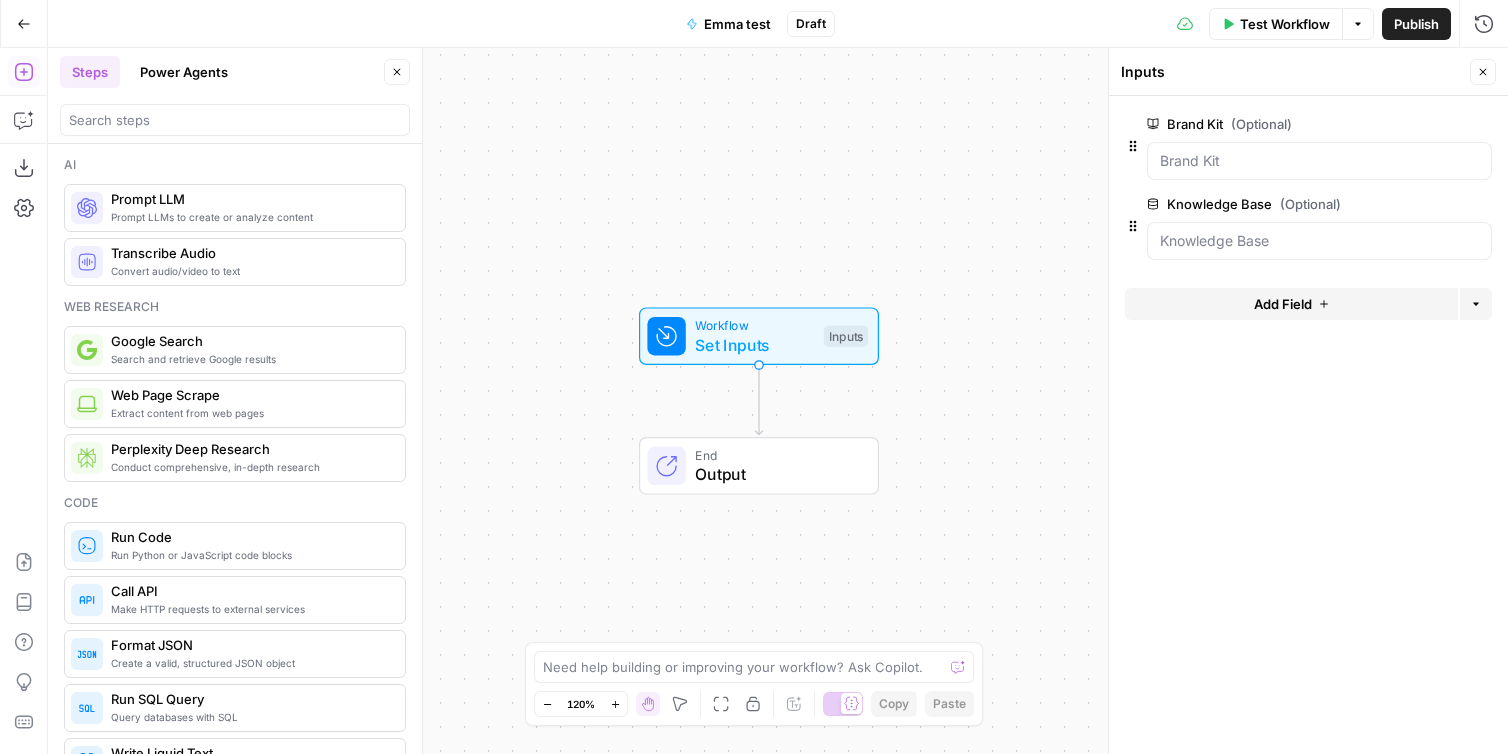 click on "Add Field" at bounding box center [1291, 304] 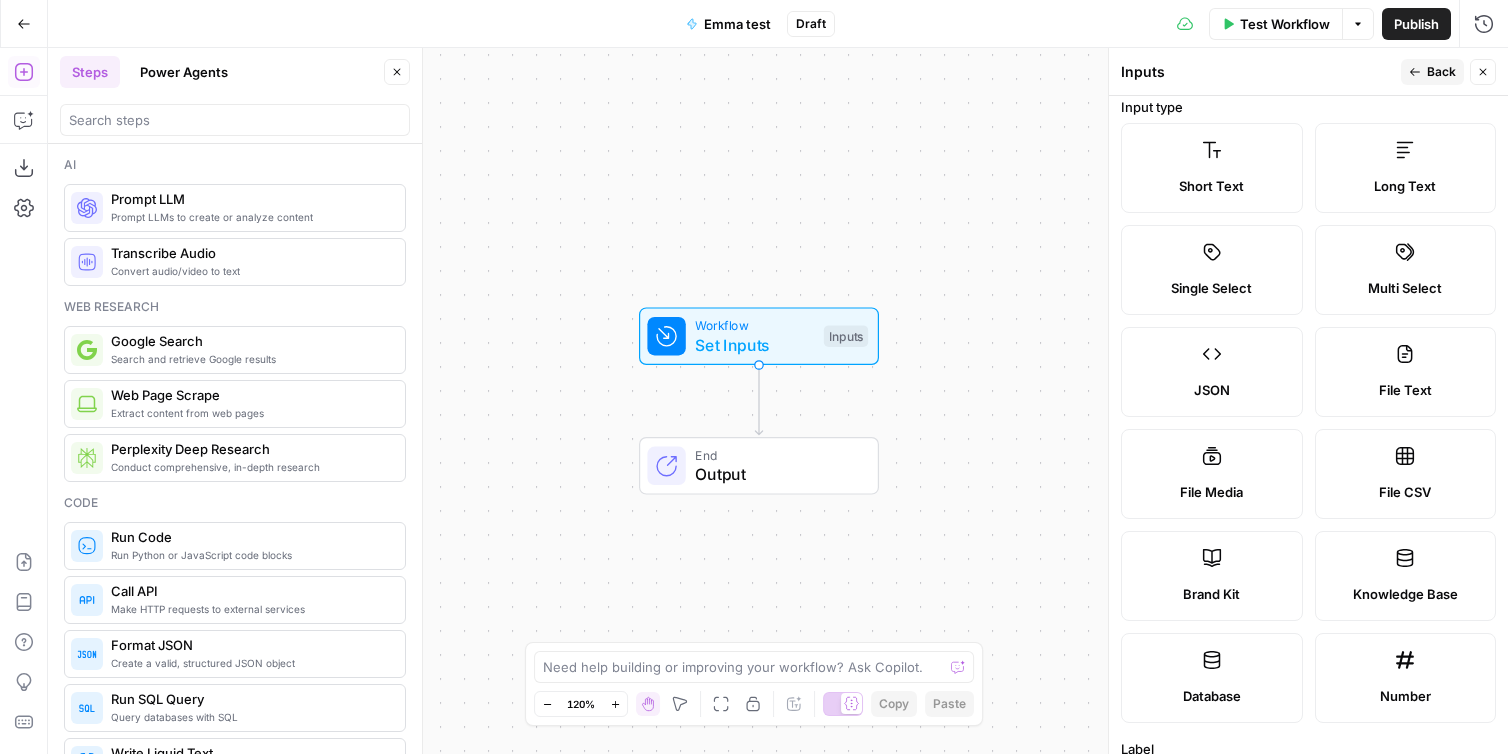 scroll, scrollTop: 0, scrollLeft: 0, axis: both 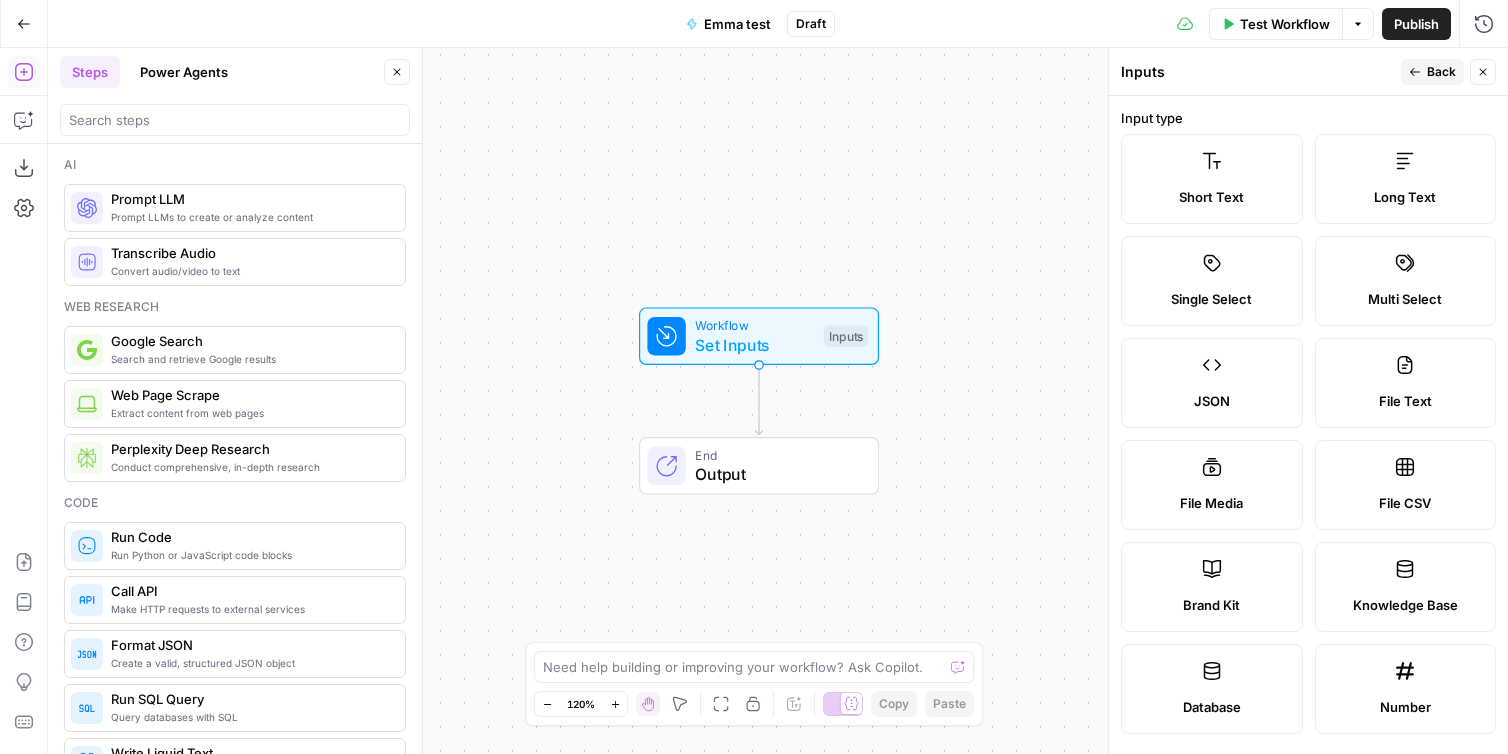 click on "Short Text Long Text Single Select Multi Select JSON File Text File Media File CSV Brand Kit Knowledge Base Database Number" at bounding box center [1308, 434] 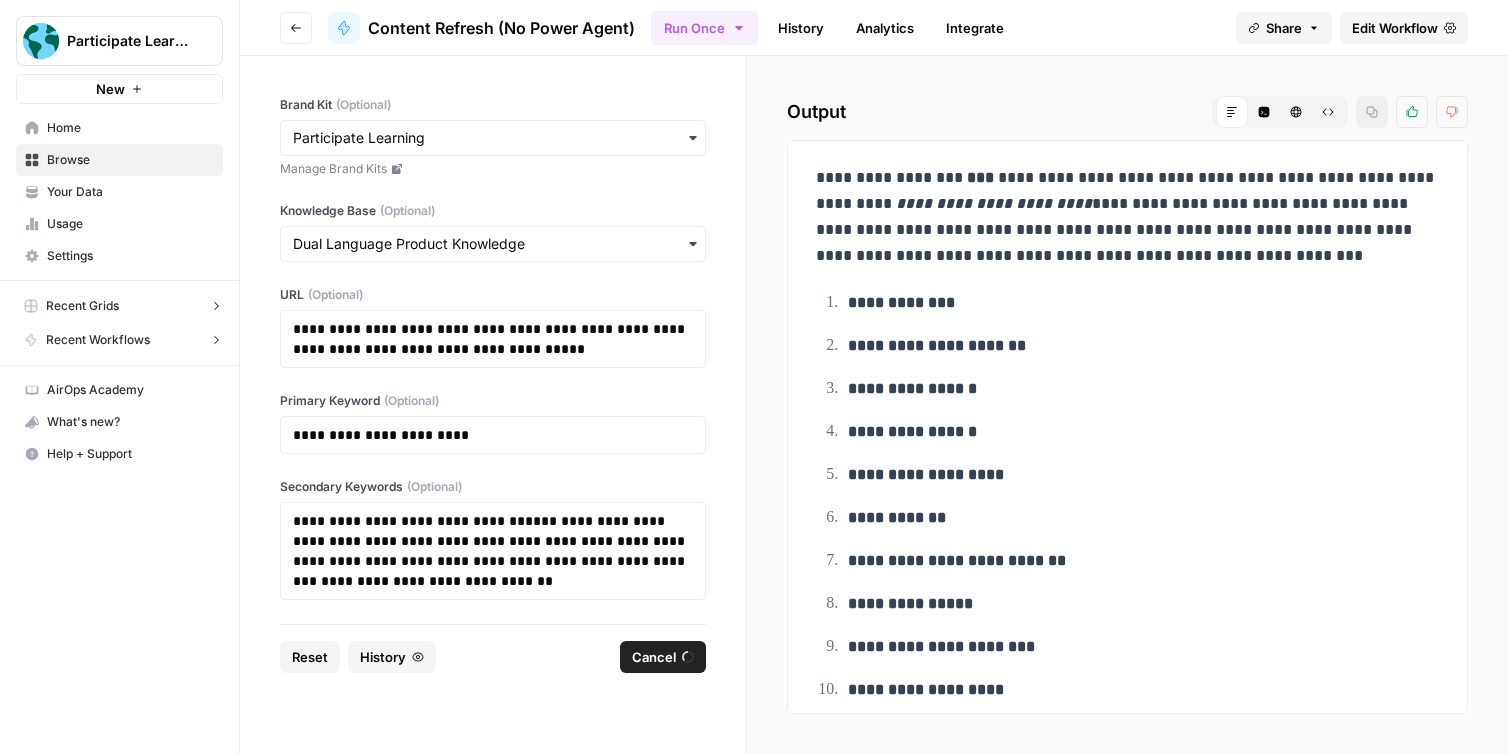 scroll, scrollTop: 0, scrollLeft: 0, axis: both 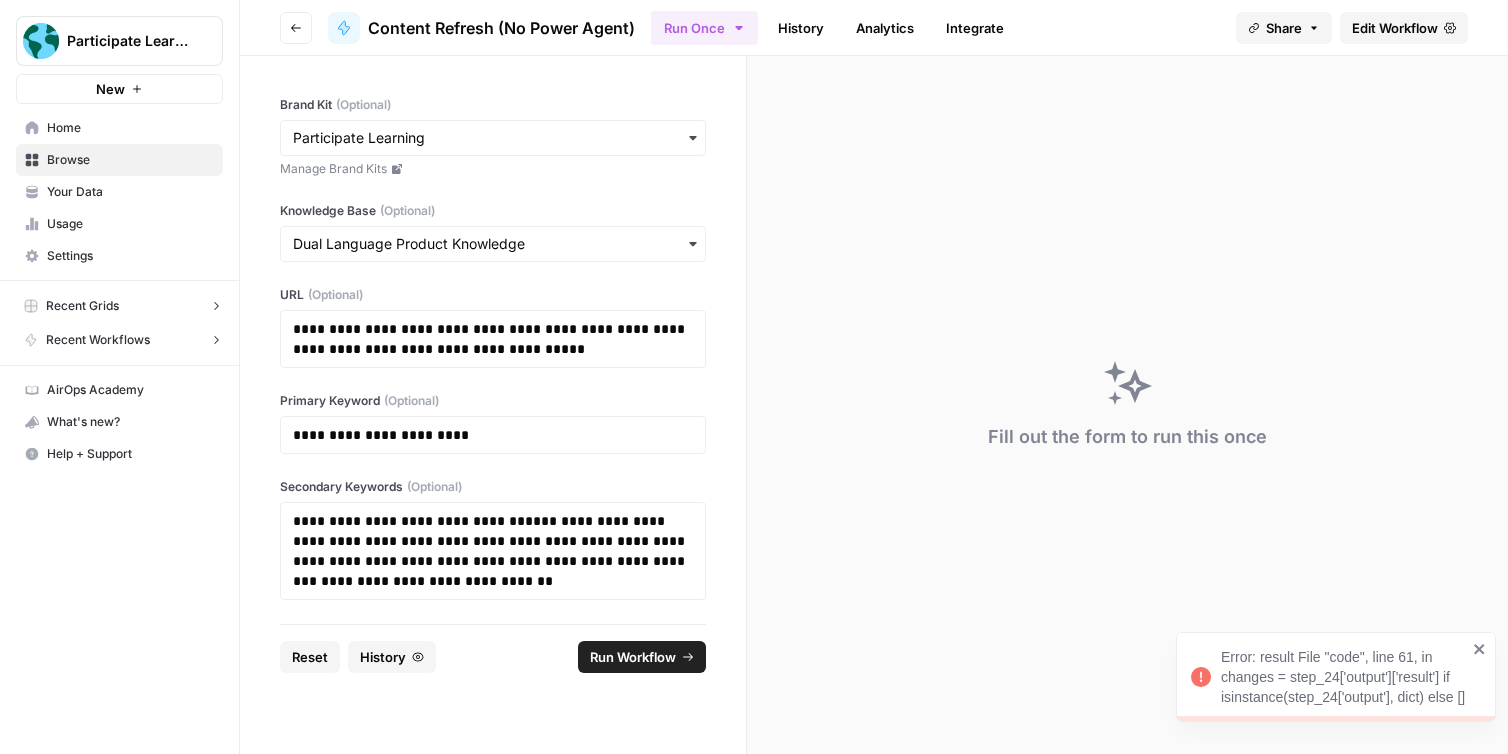 click on "Error: result
File "code", line 61, in     changes = step_24['output']['result'] if isinstance(step_24['output'], dict) else []" at bounding box center (1344, 677) 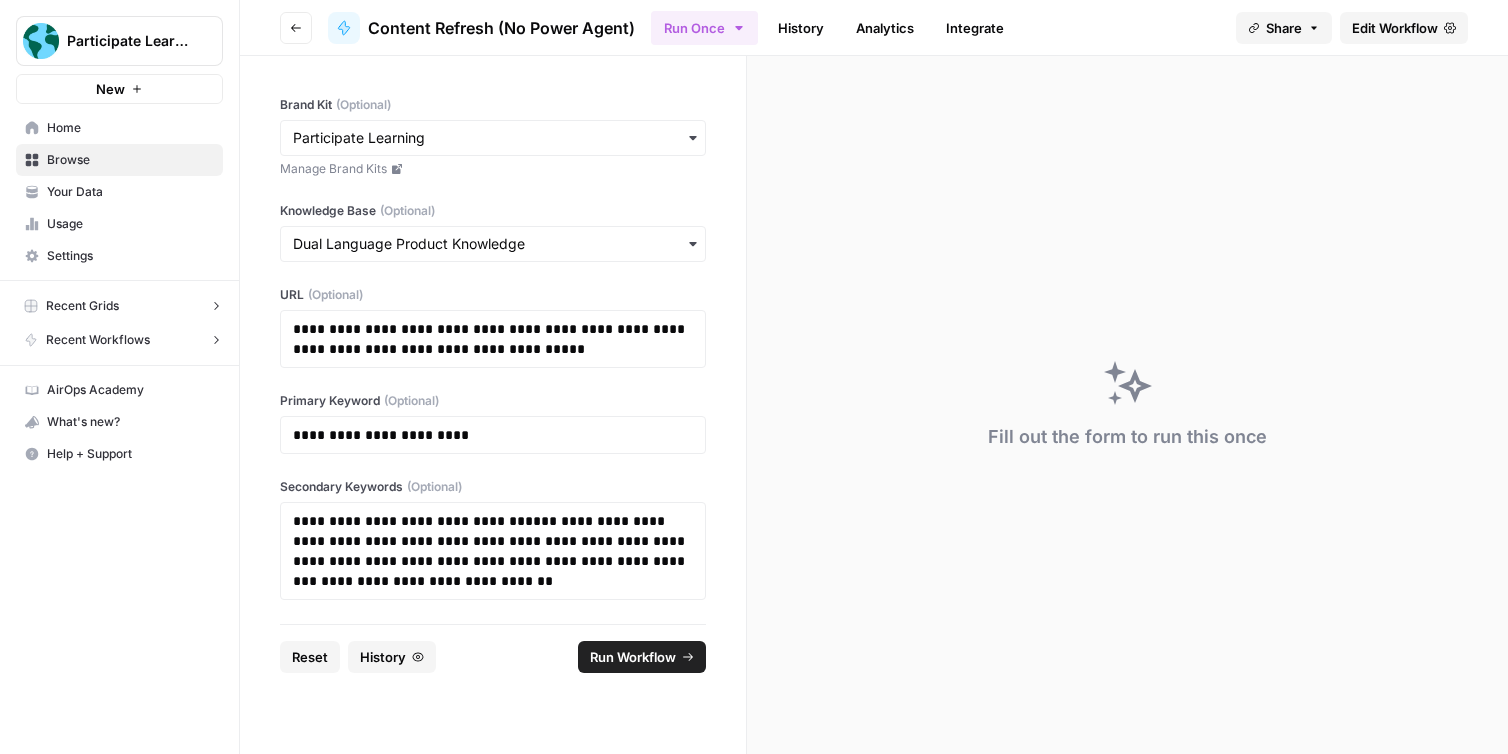 click on "Edit Workflow" at bounding box center [1395, 28] 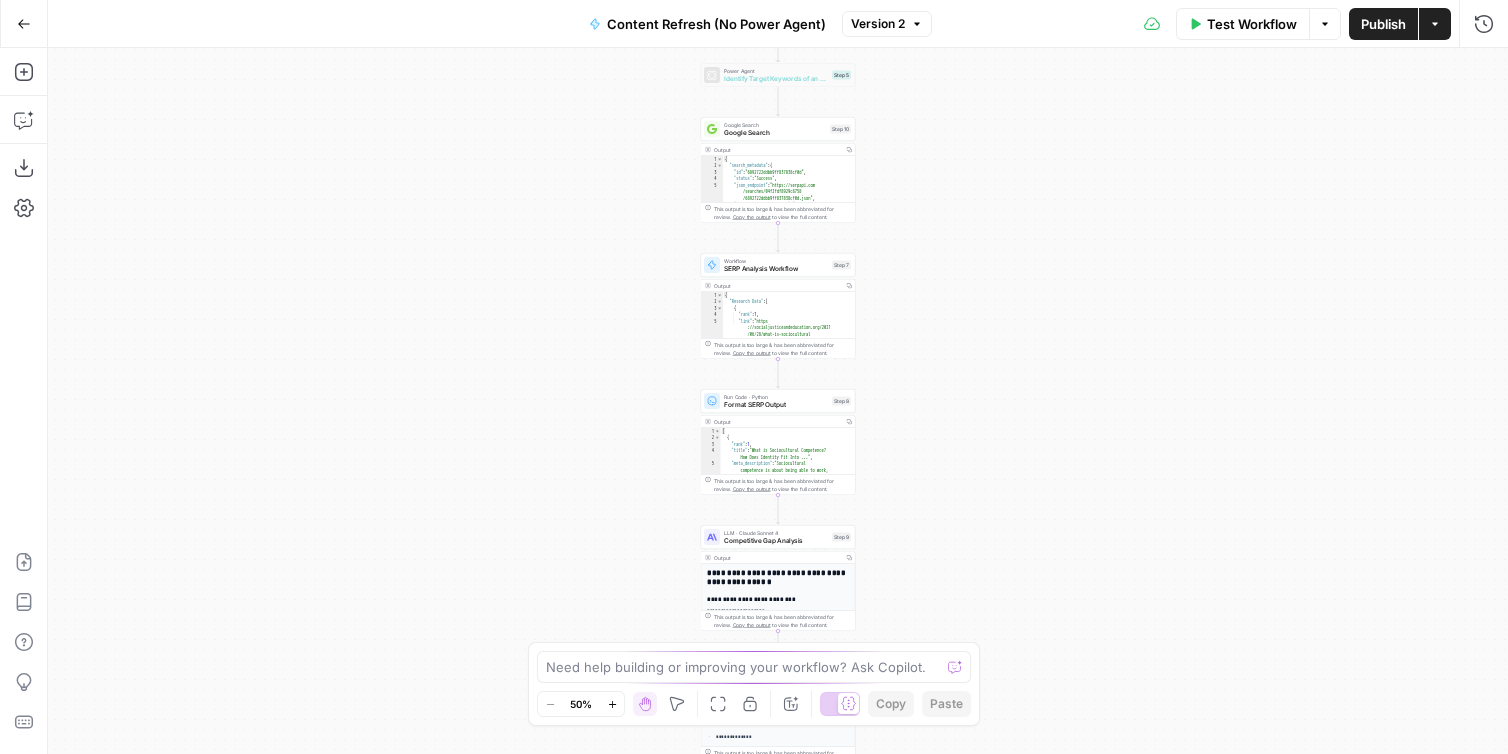click 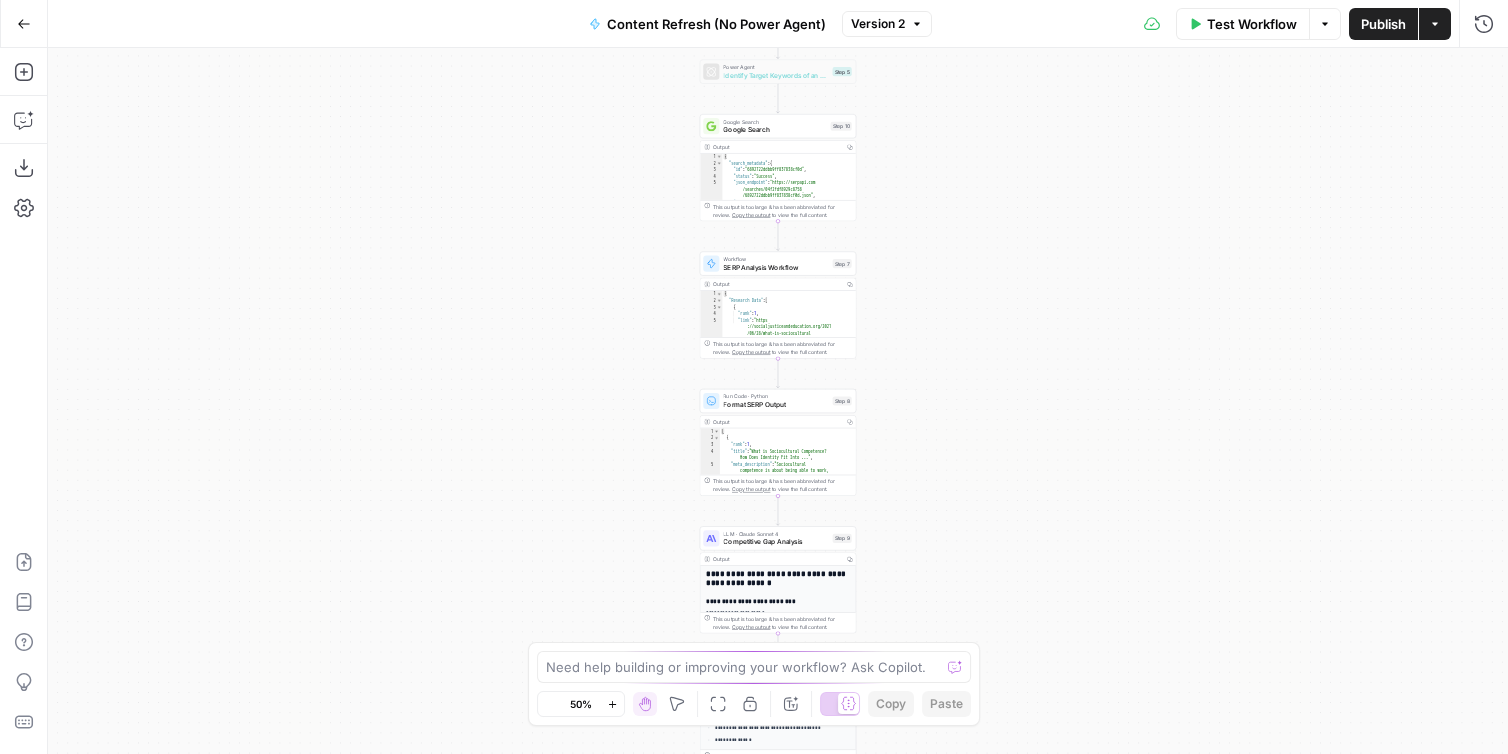click 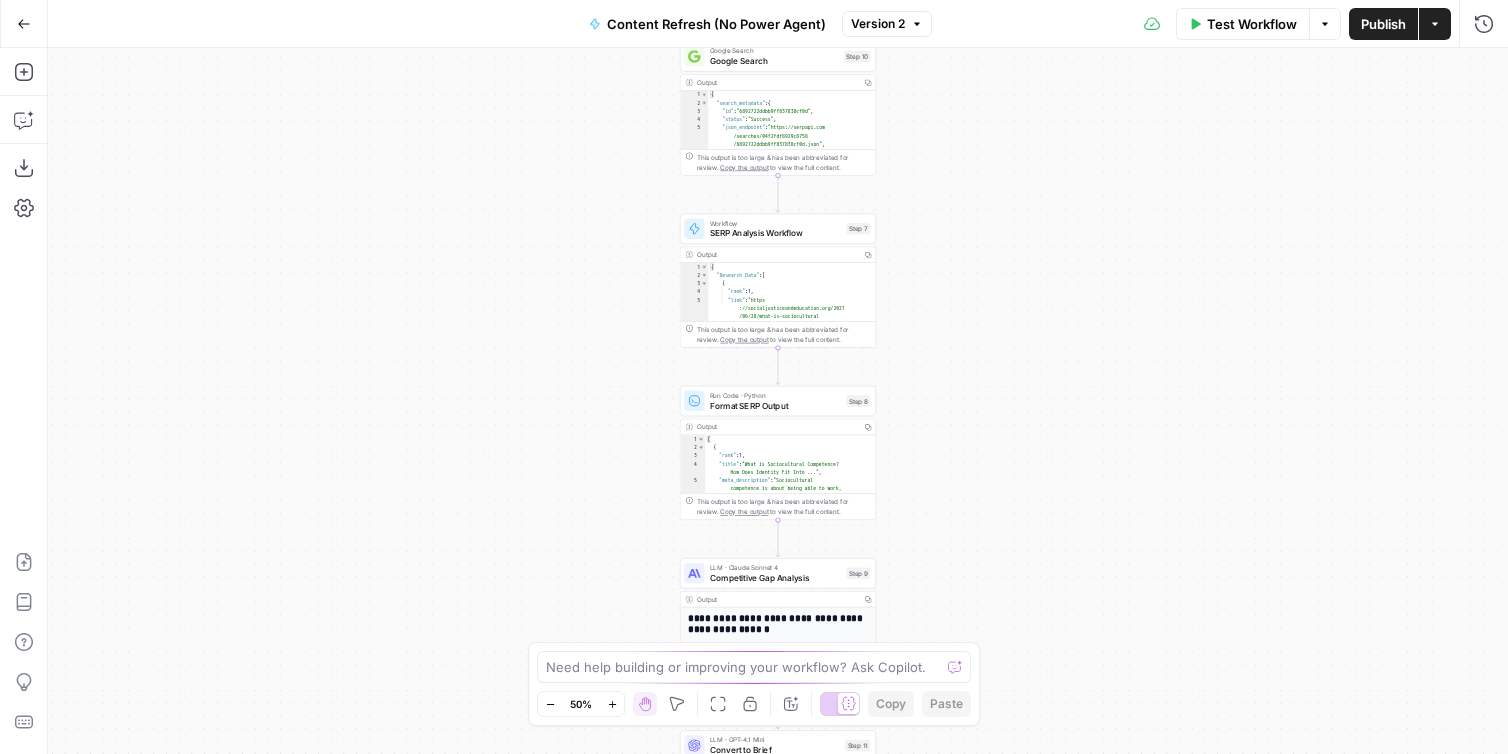 click 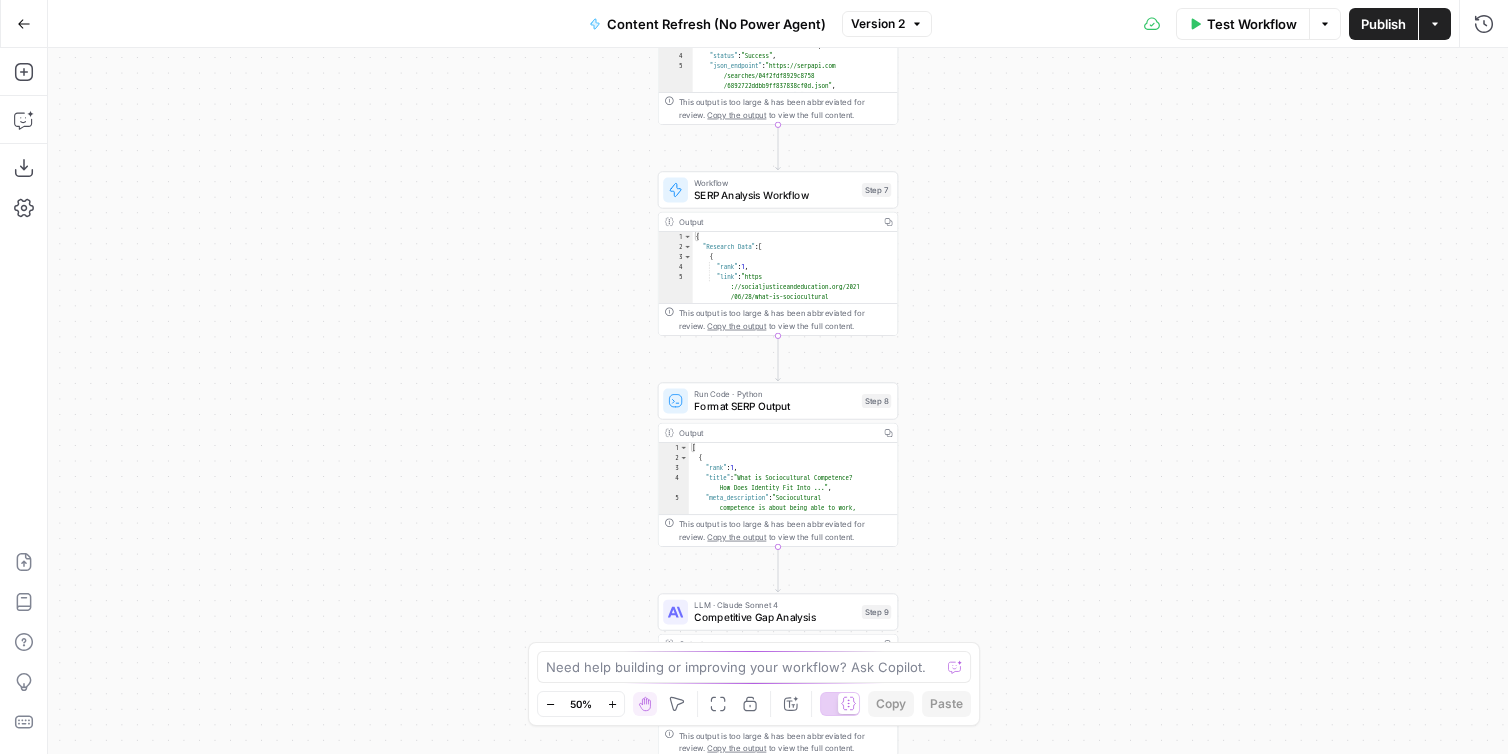 click 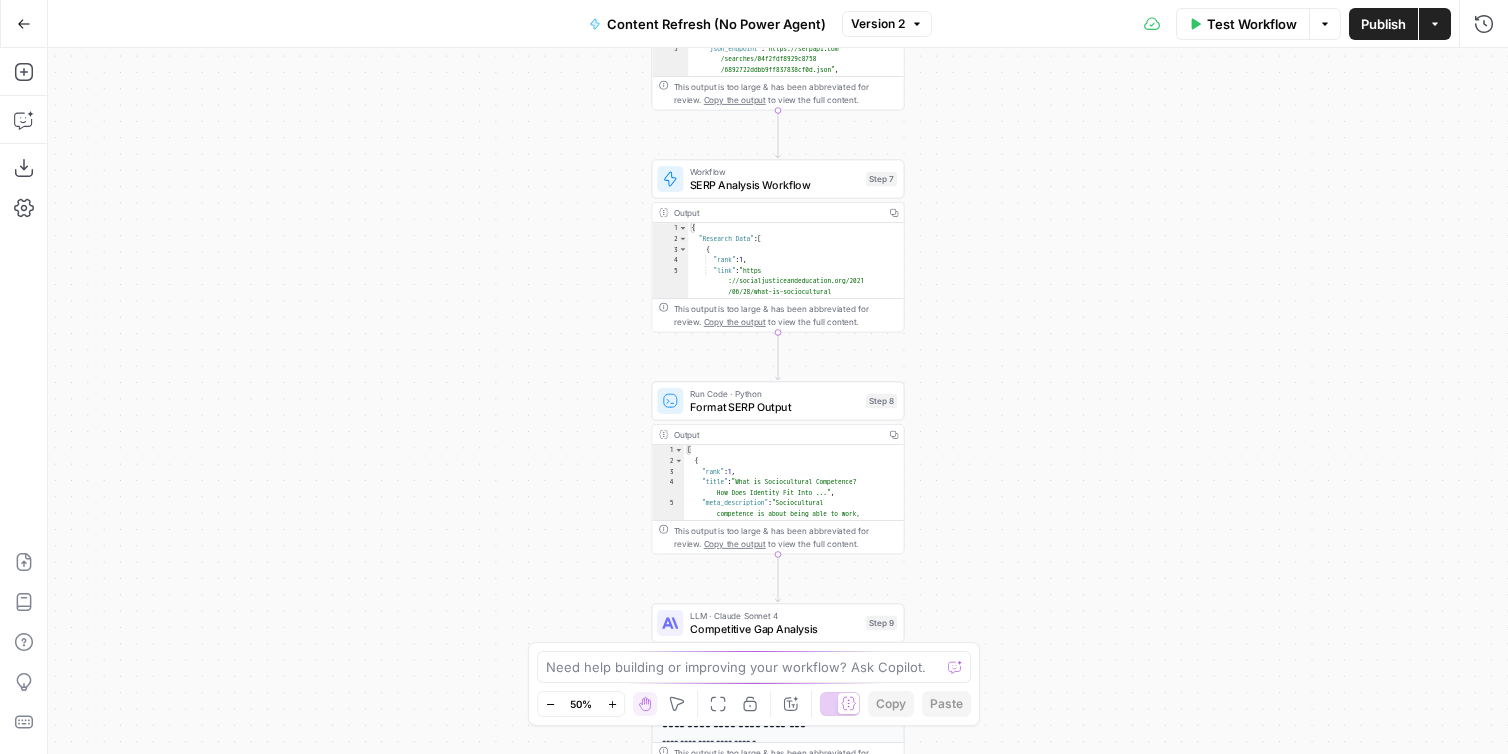 click 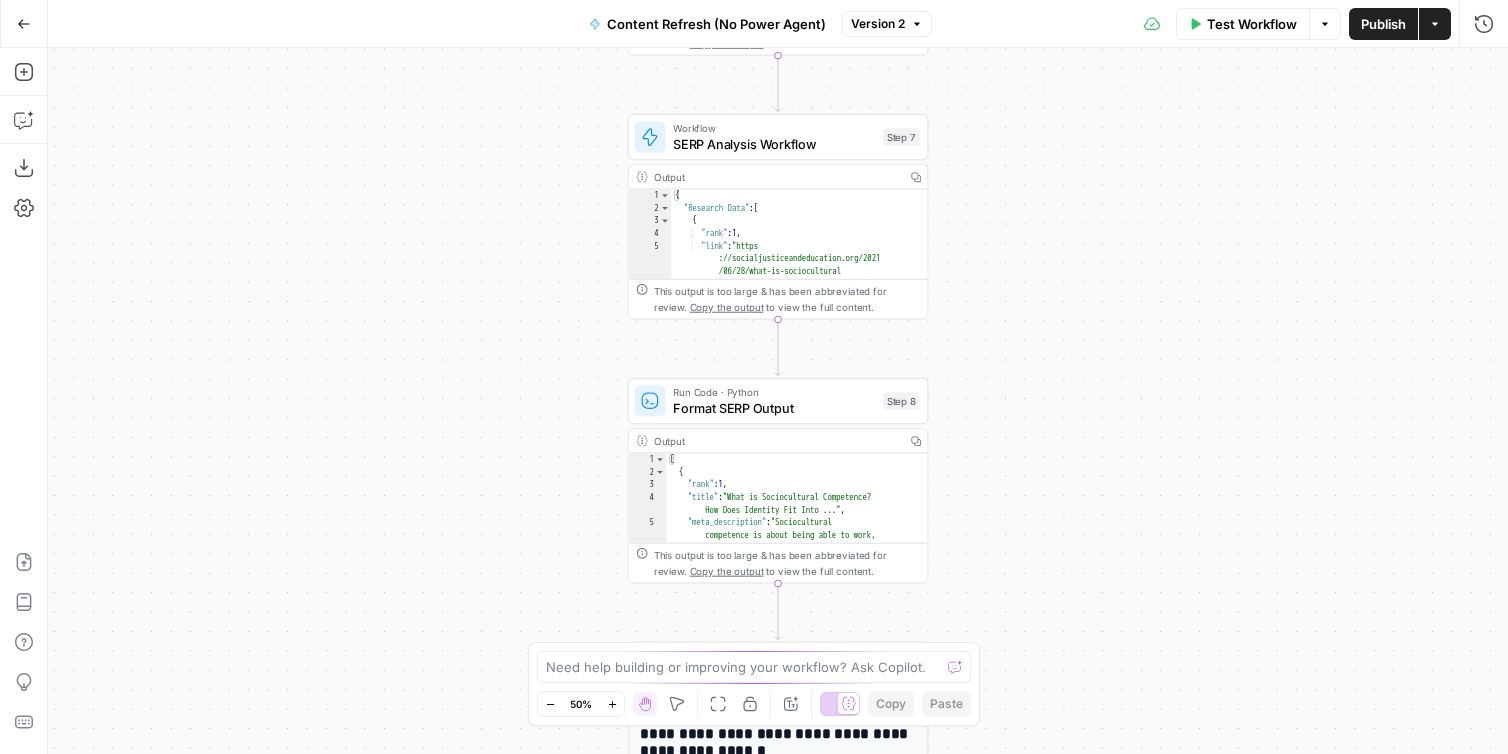 click 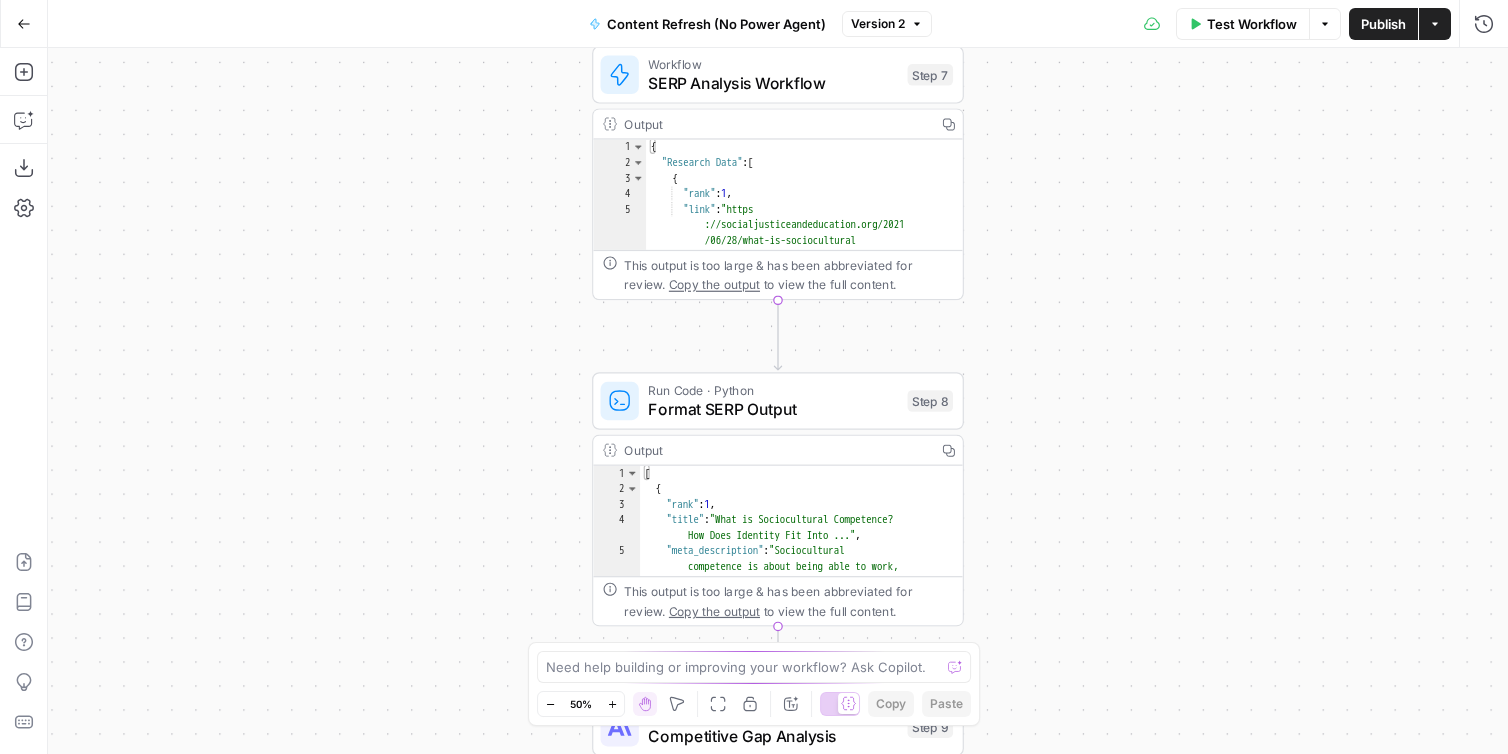 click 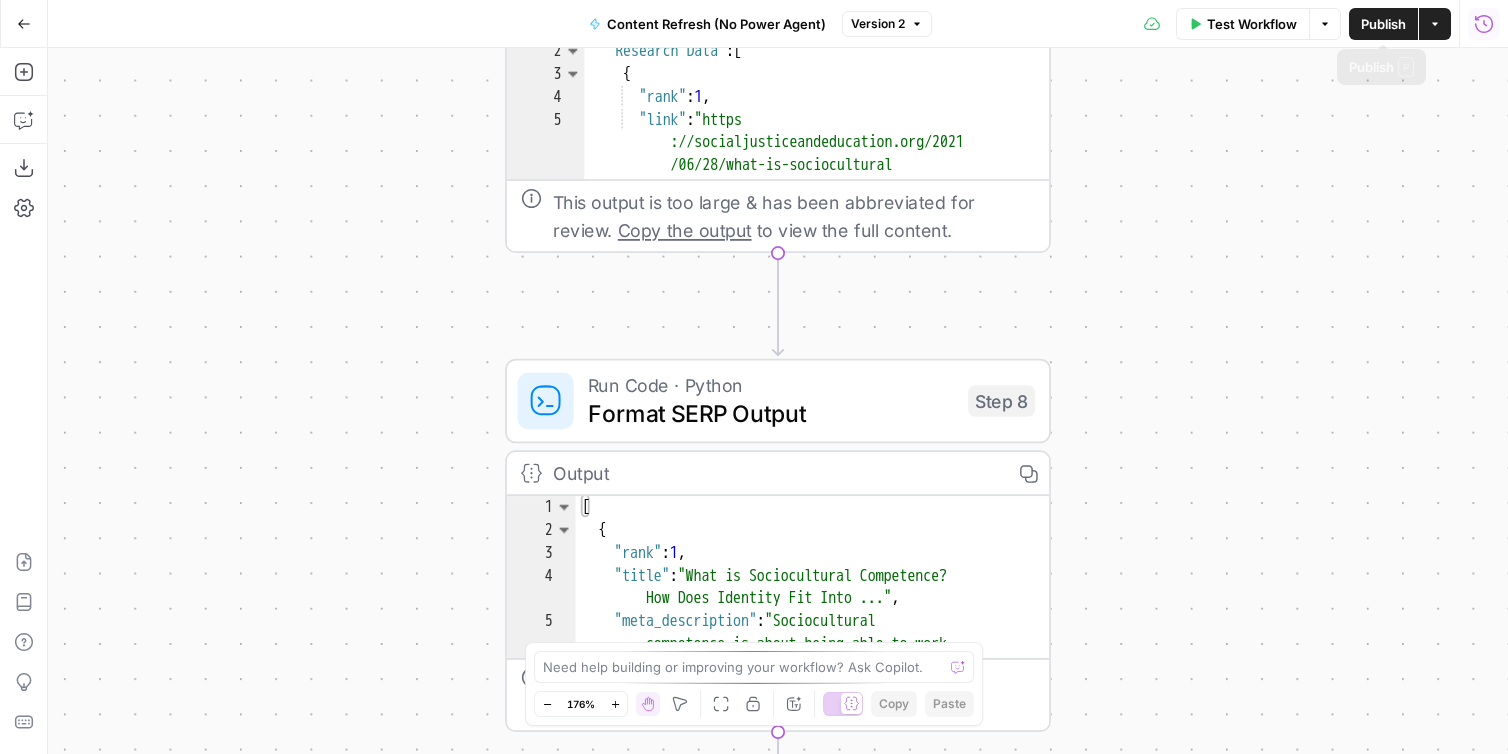click 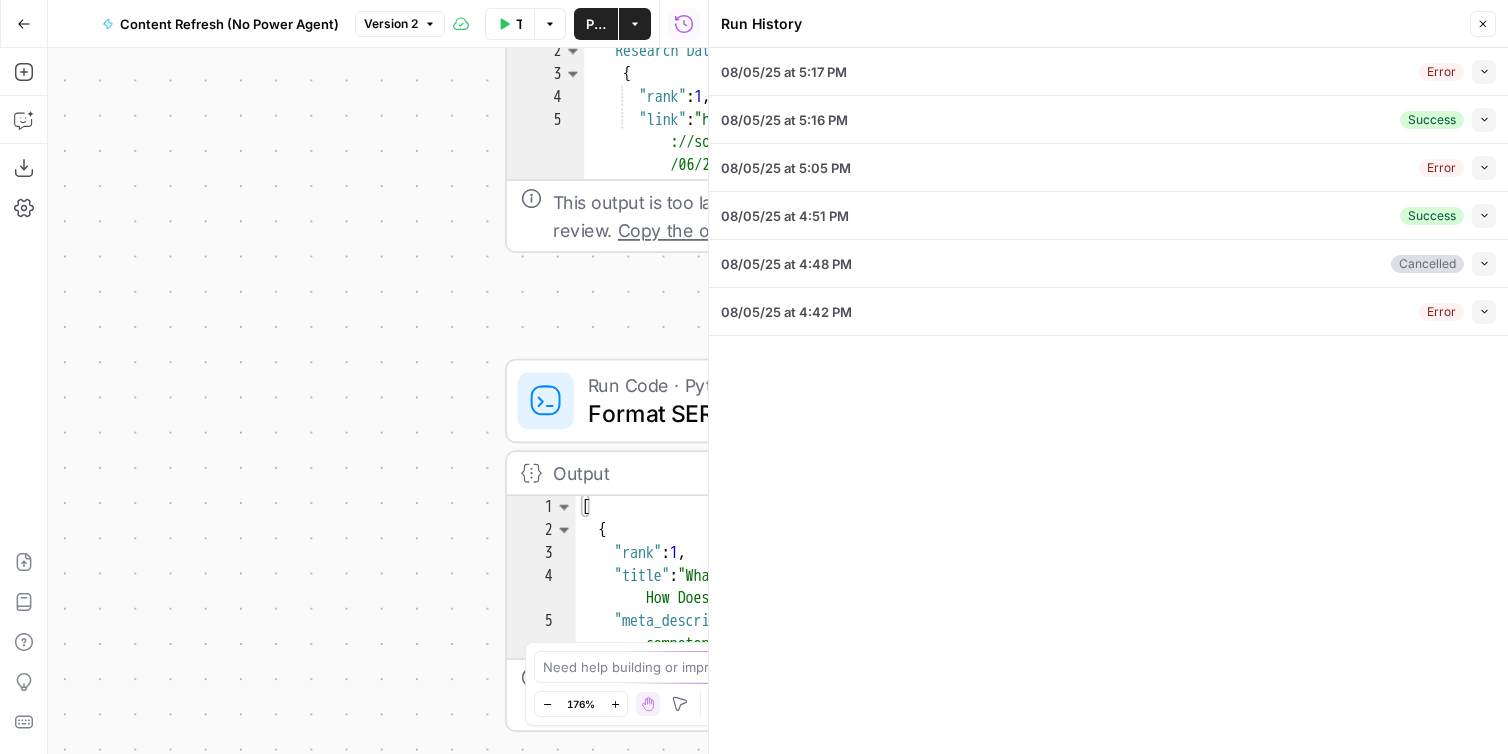click on "Collapse" at bounding box center (1484, 72) 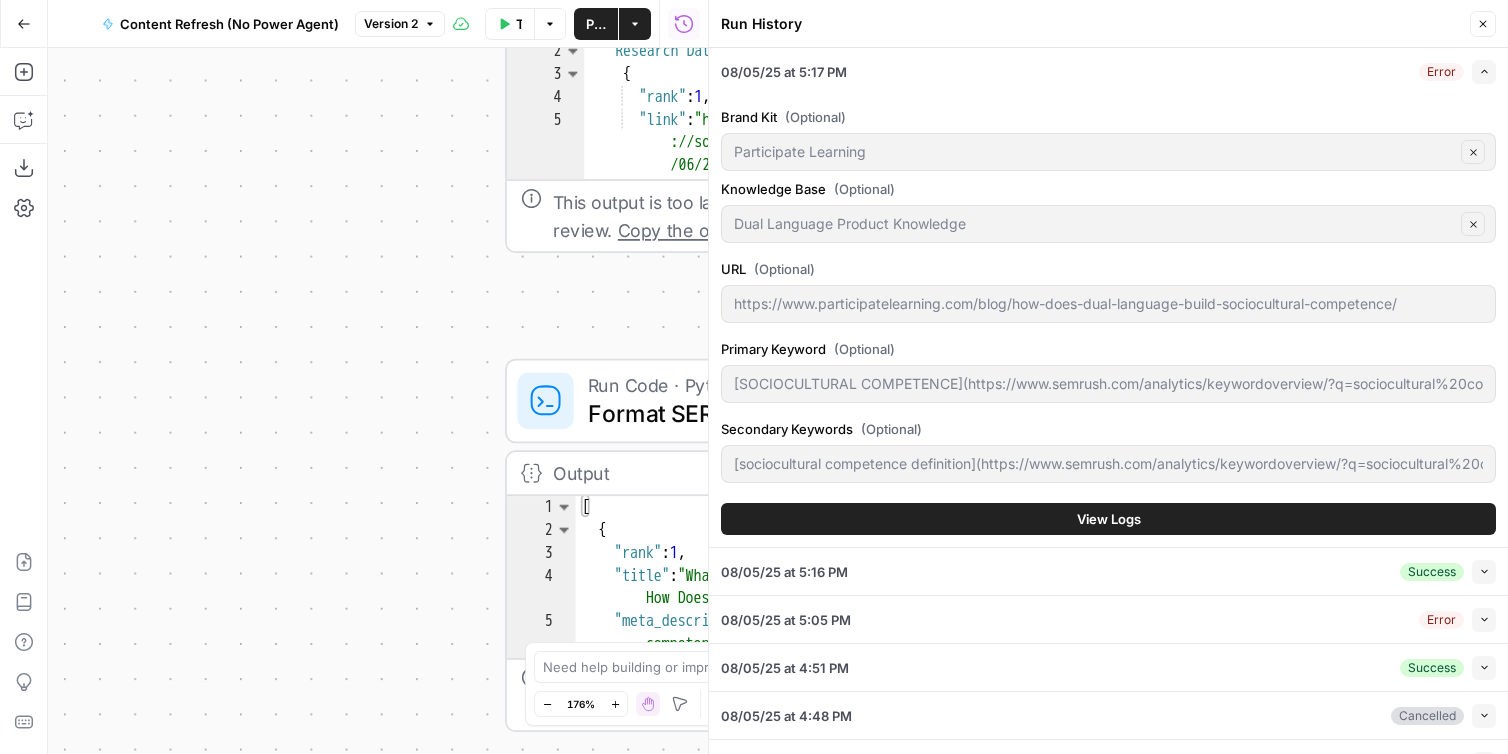click on "View Logs" at bounding box center [1108, 519] 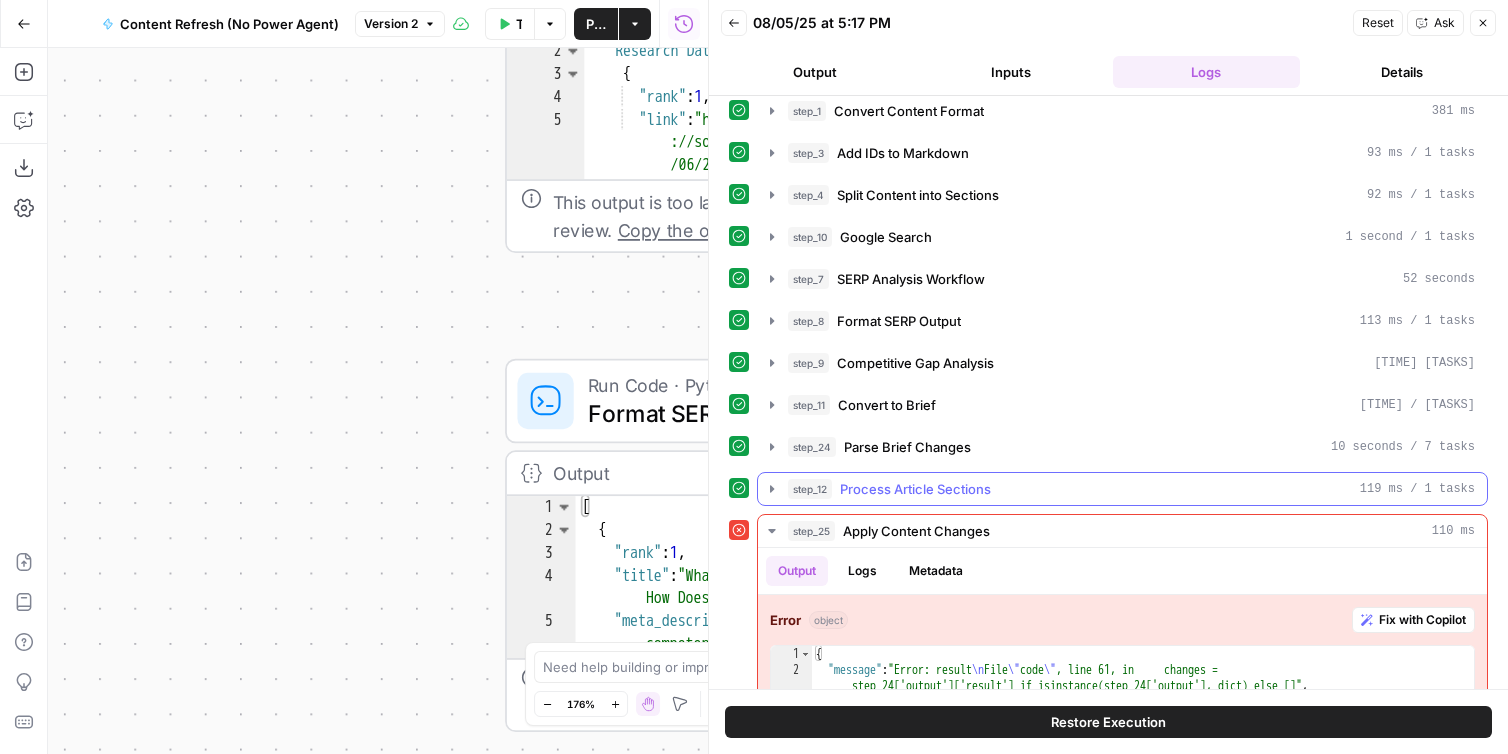 scroll, scrollTop: 113, scrollLeft: 0, axis: vertical 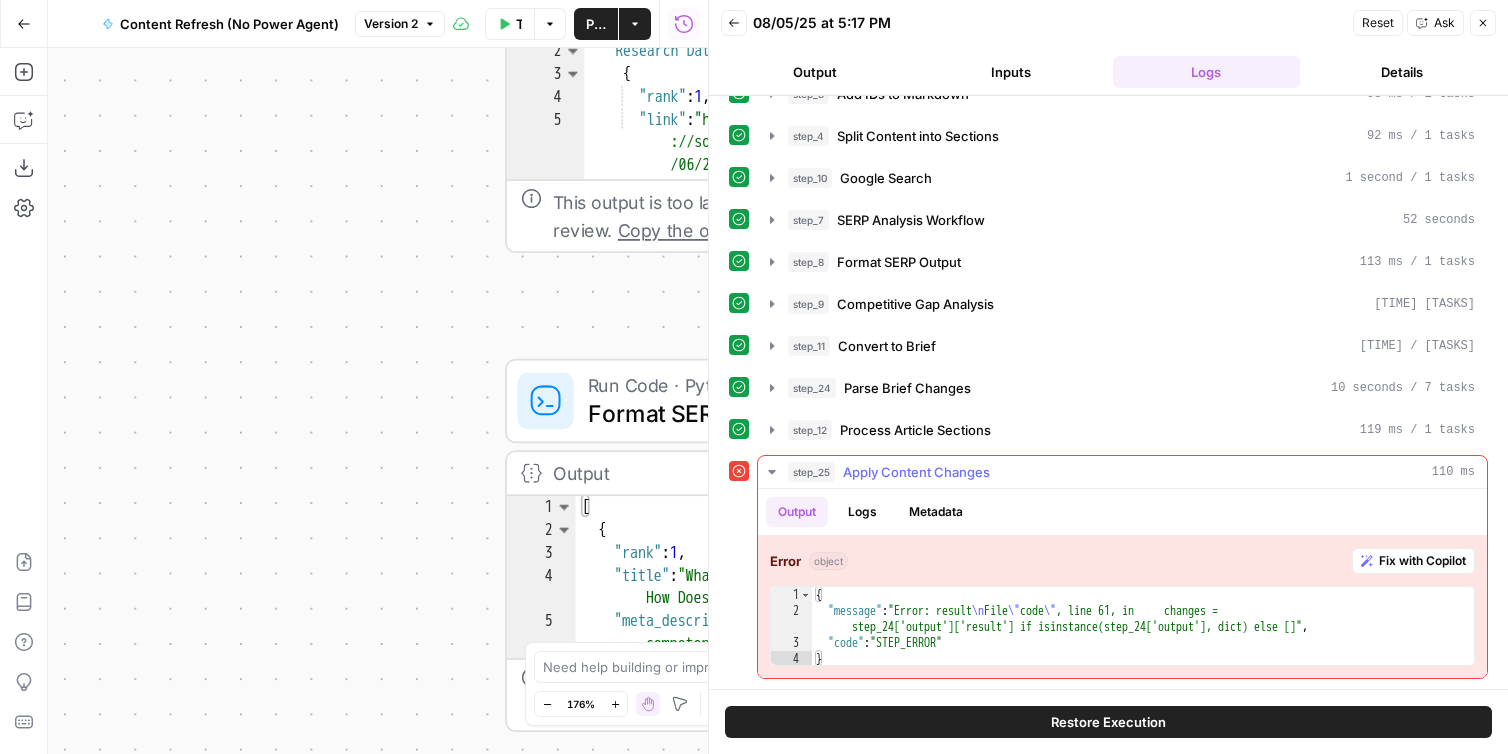 type on "**********" 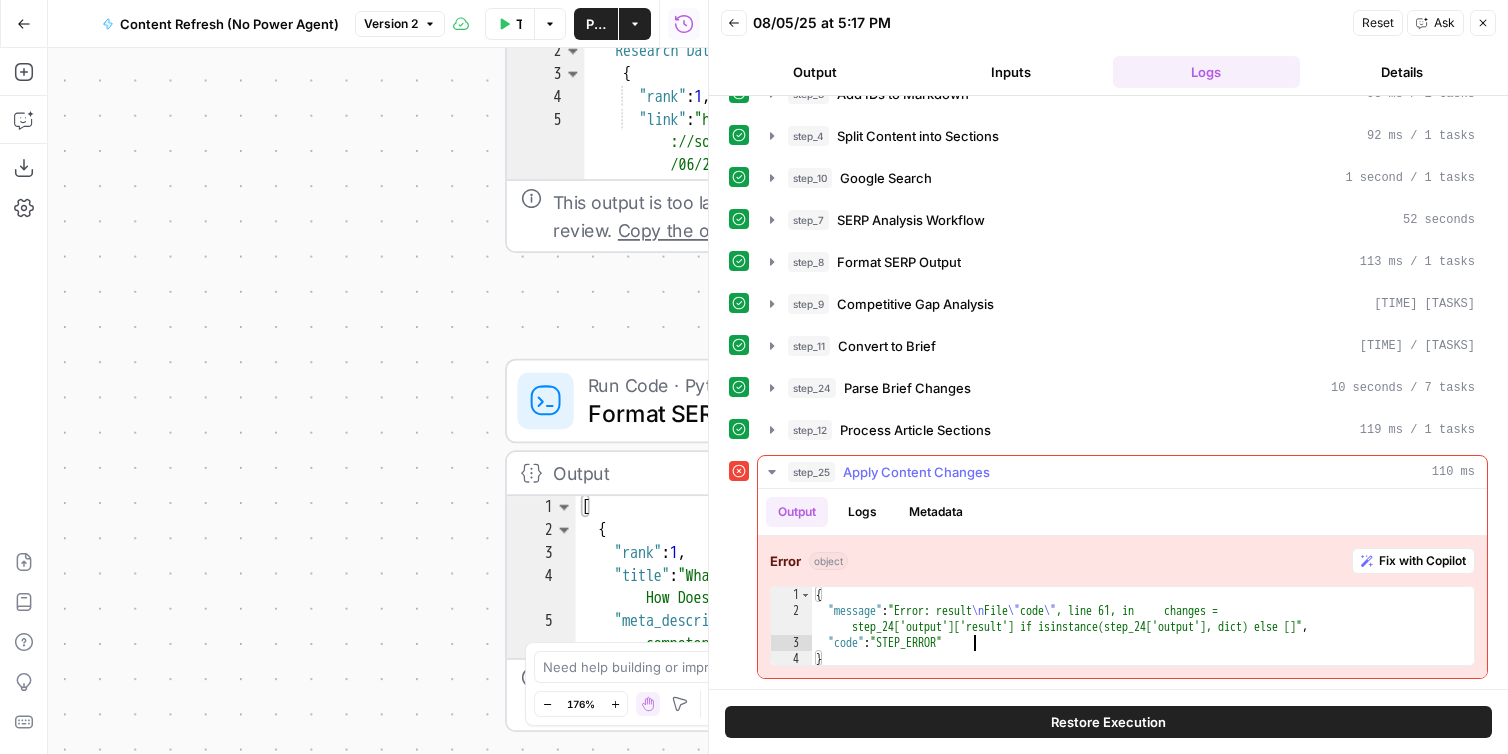click on "{    "message" :  "Error: result \n File  \" code \" , line 61, in     changes =         step_24['output']['result'] if isinstance(step_24['output'], dict) else []" ,    "code" :  "STEP_ERROR" }" at bounding box center [1143, 643] 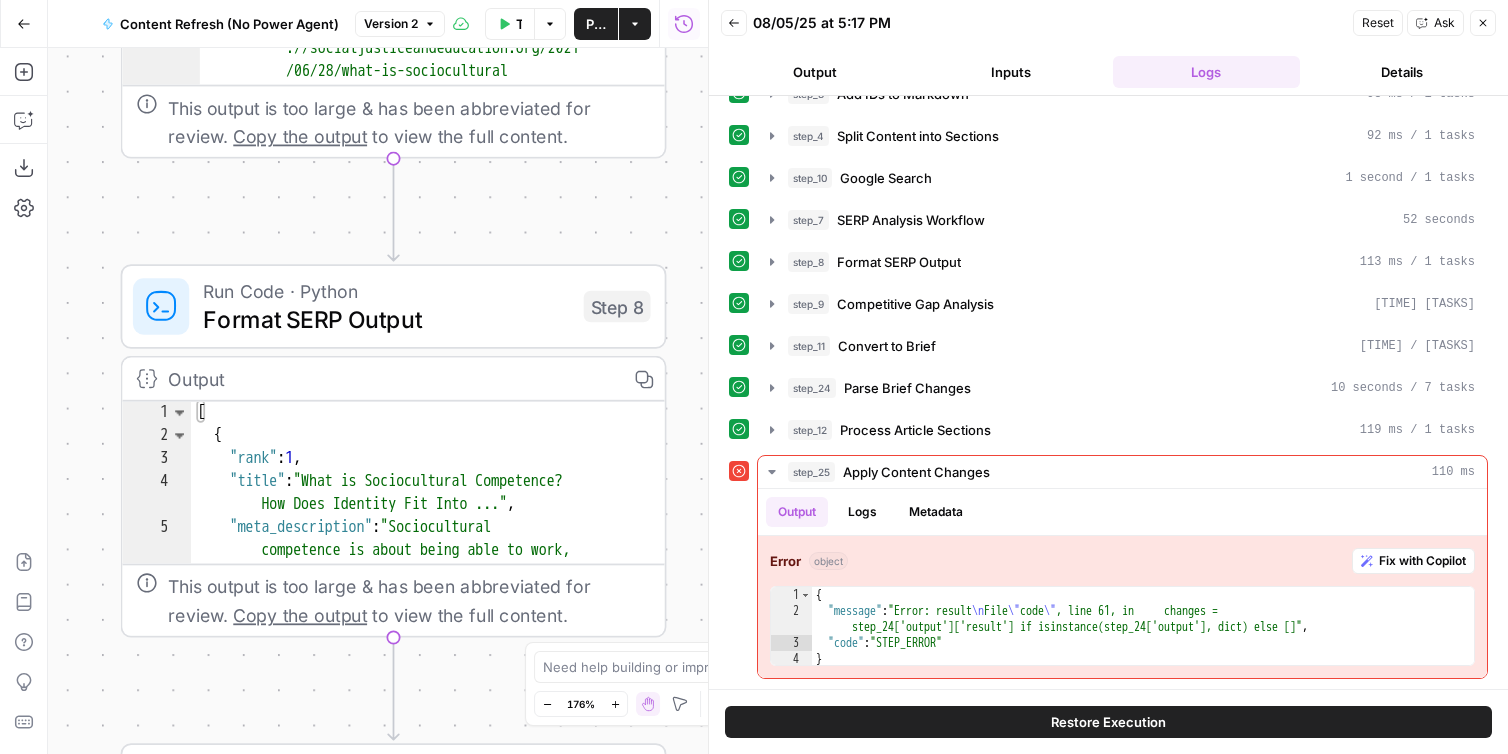 drag, startPoint x: 353, startPoint y: 400, endPoint x: 137, endPoint y: 394, distance: 216.08331 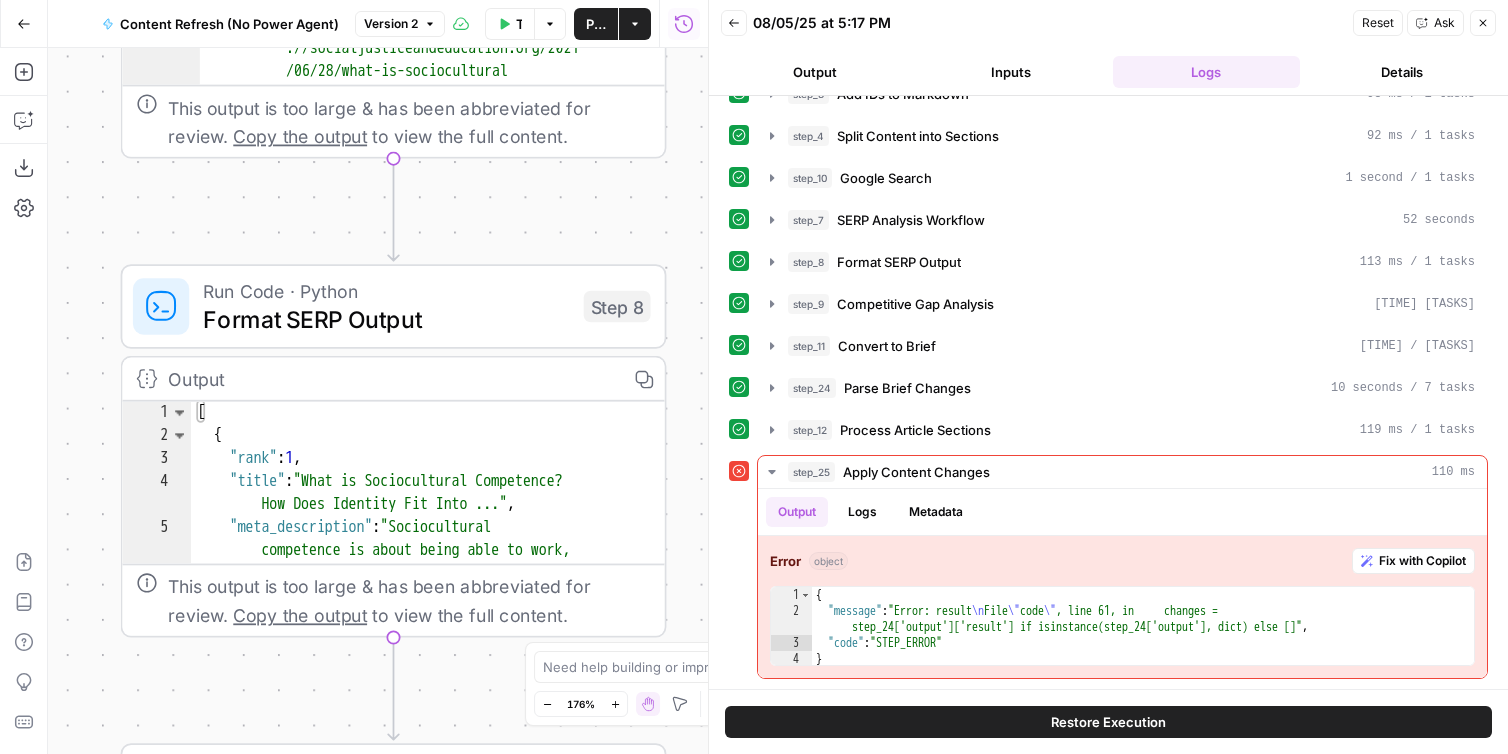 click on "**********" at bounding box center (378, 401) 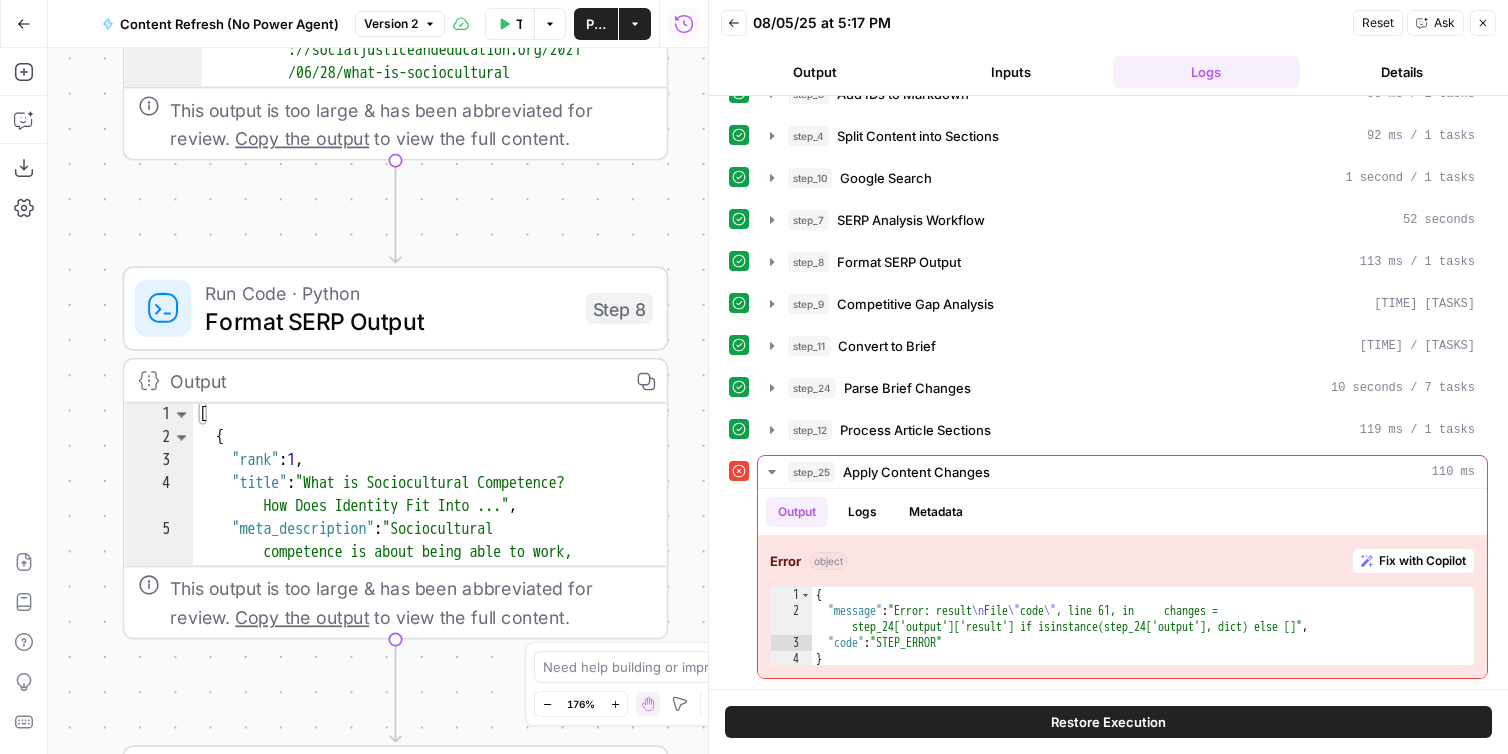 click 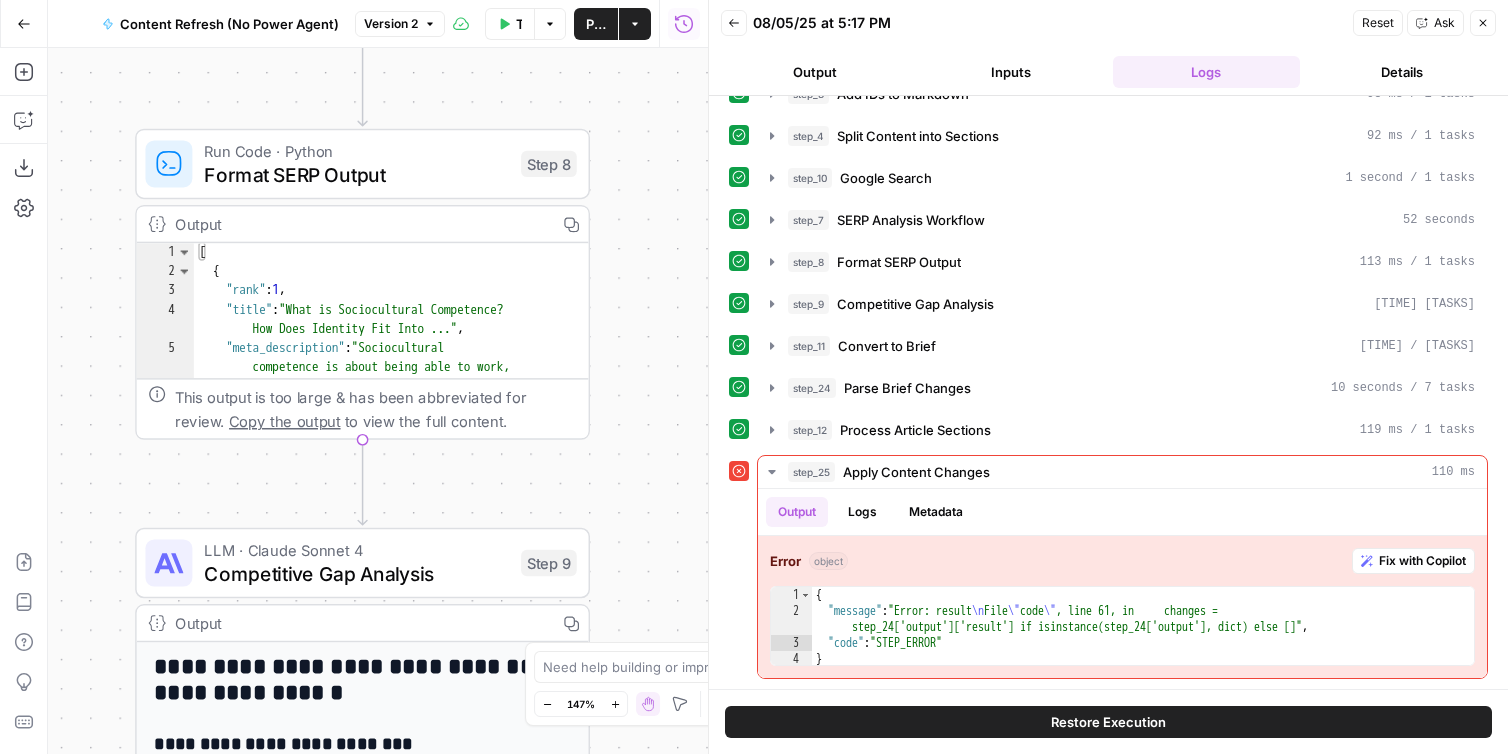drag, startPoint x: 609, startPoint y: 378, endPoint x: 615, endPoint y: 302, distance: 76.23647 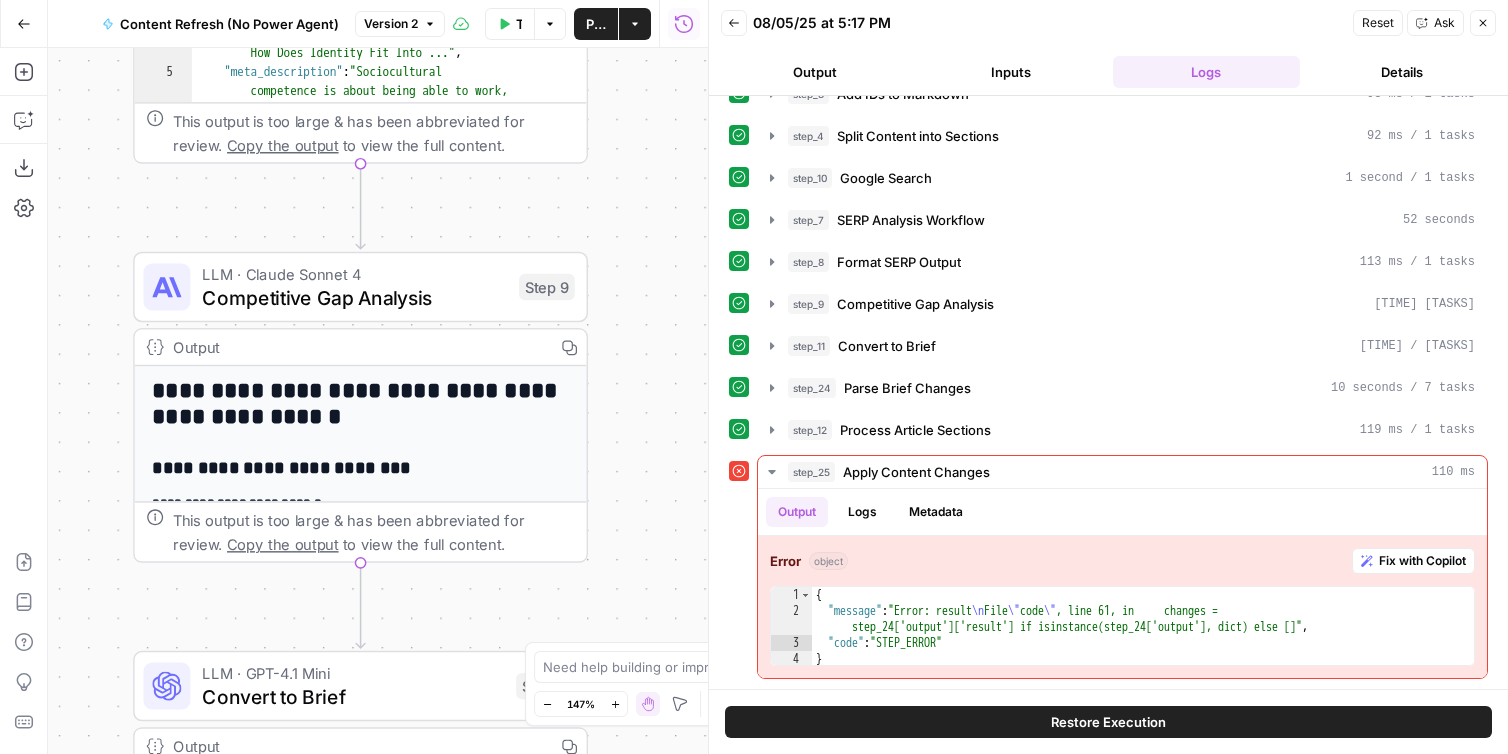 drag, startPoint x: 661, startPoint y: 506, endPoint x: 664, endPoint y: 333, distance: 173.02602 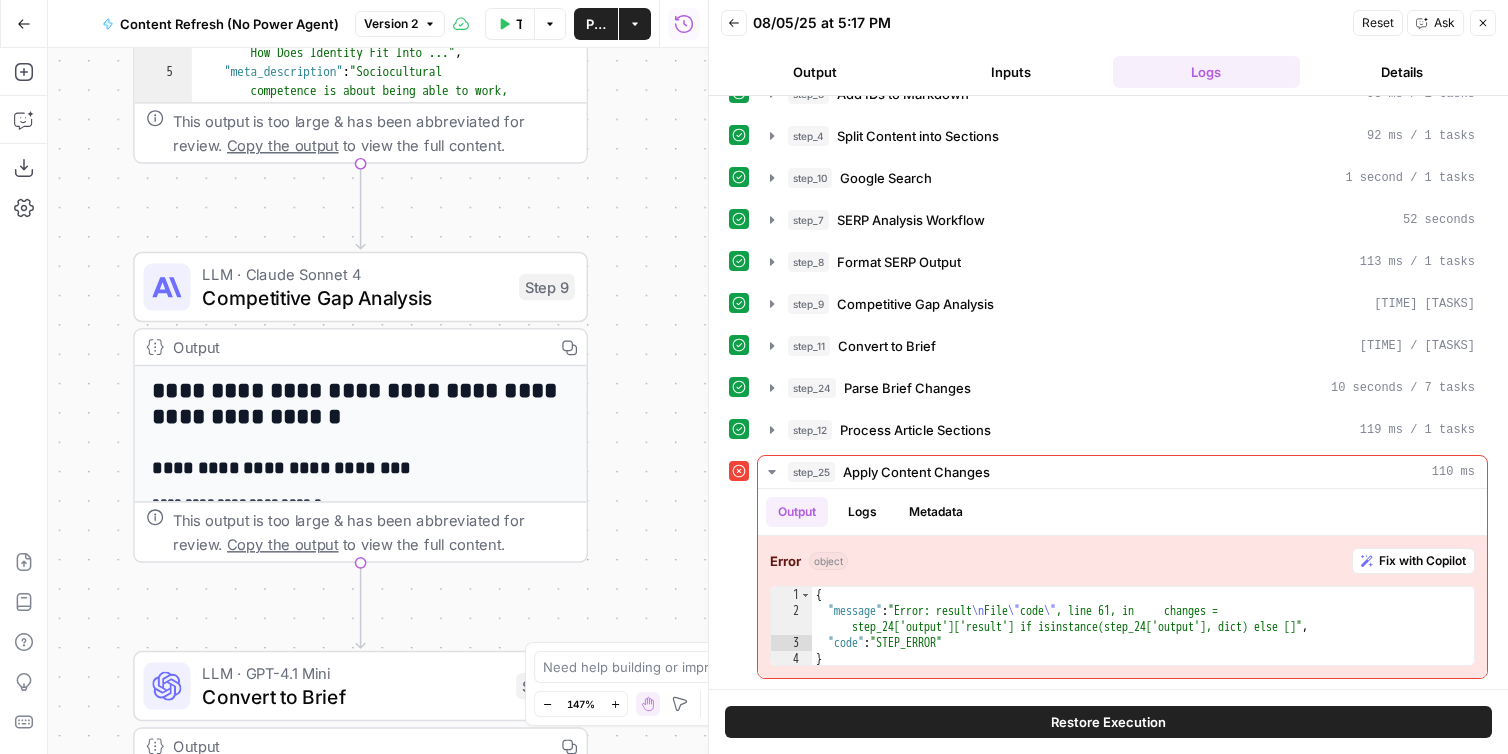 click on "**********" at bounding box center [378, 401] 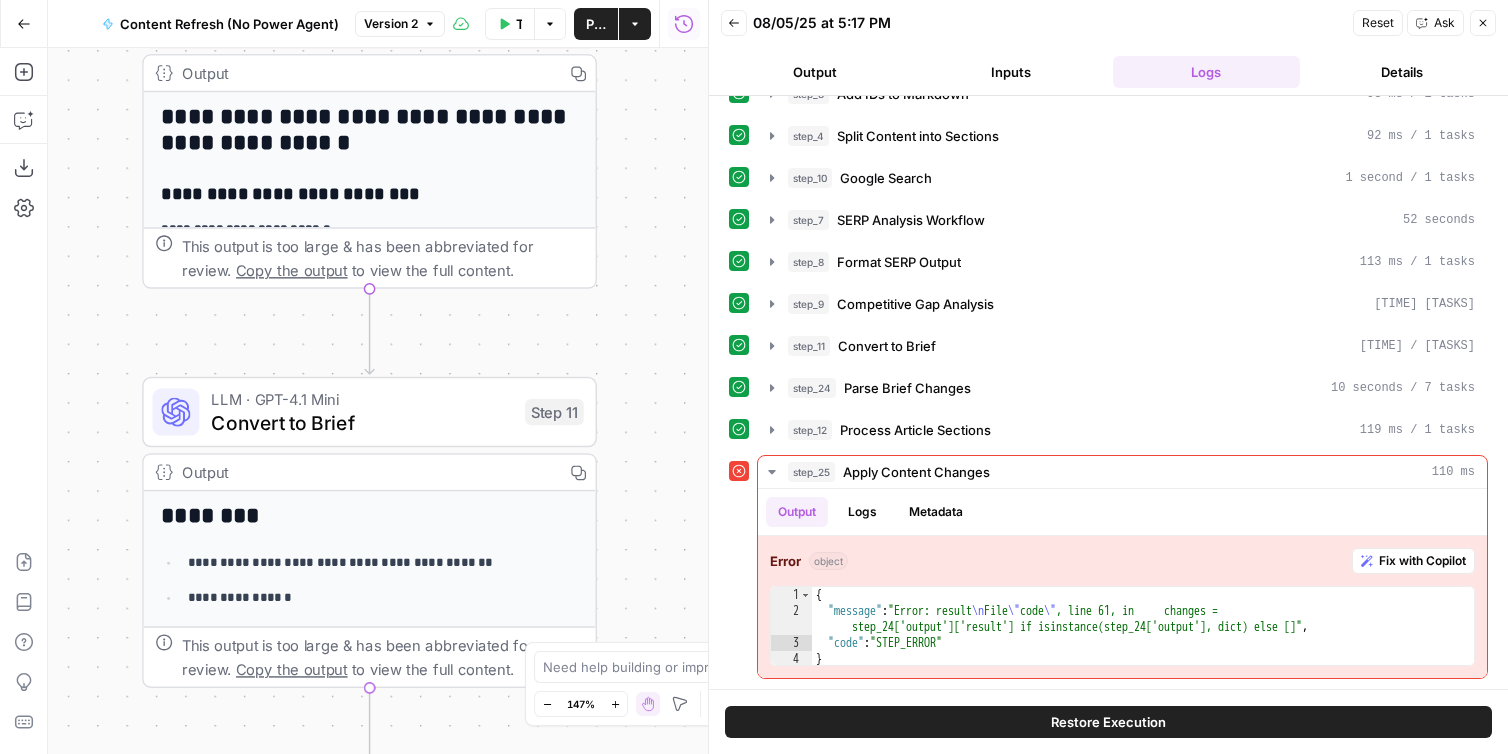 drag, startPoint x: 641, startPoint y: 418, endPoint x: 673, endPoint y: 475, distance: 65.36819 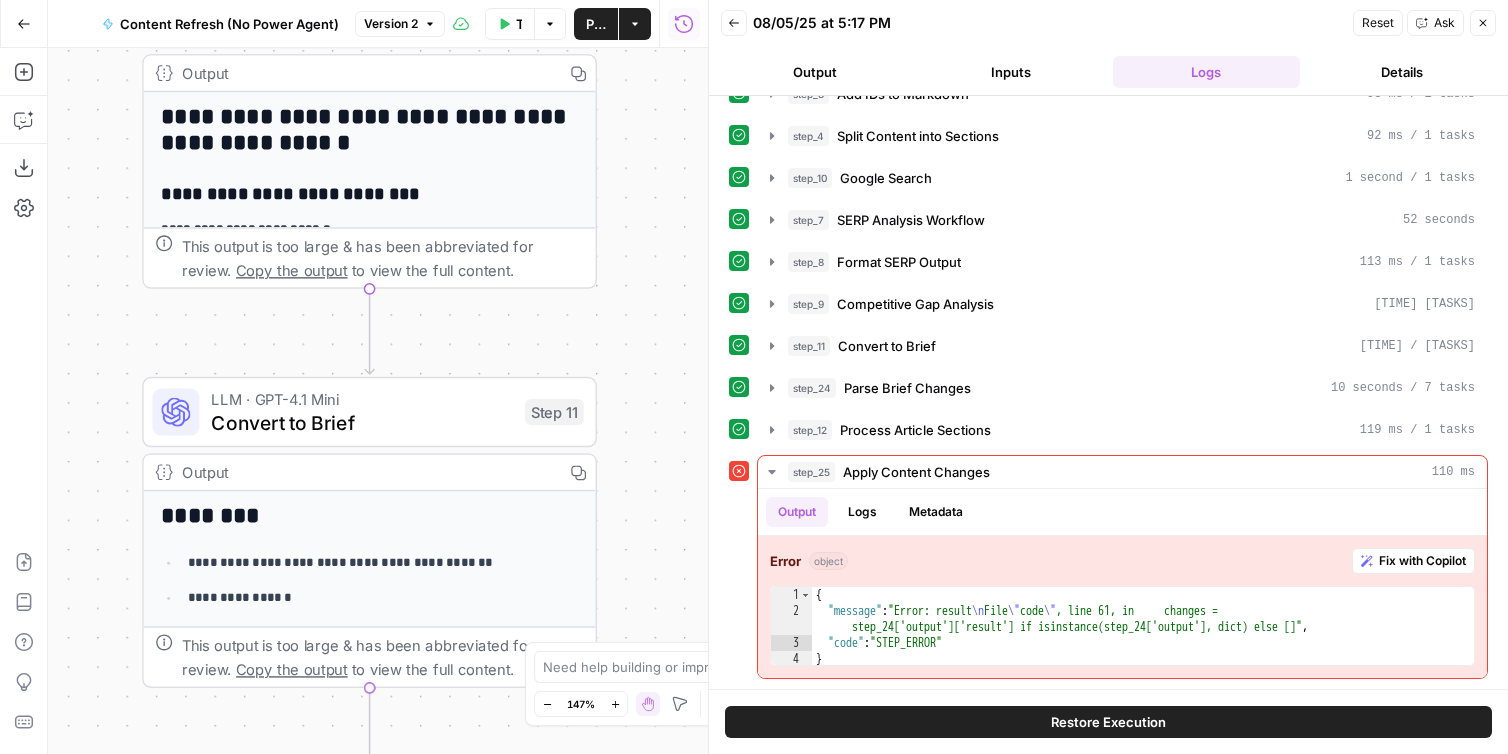 click on "**********" at bounding box center [378, 401] 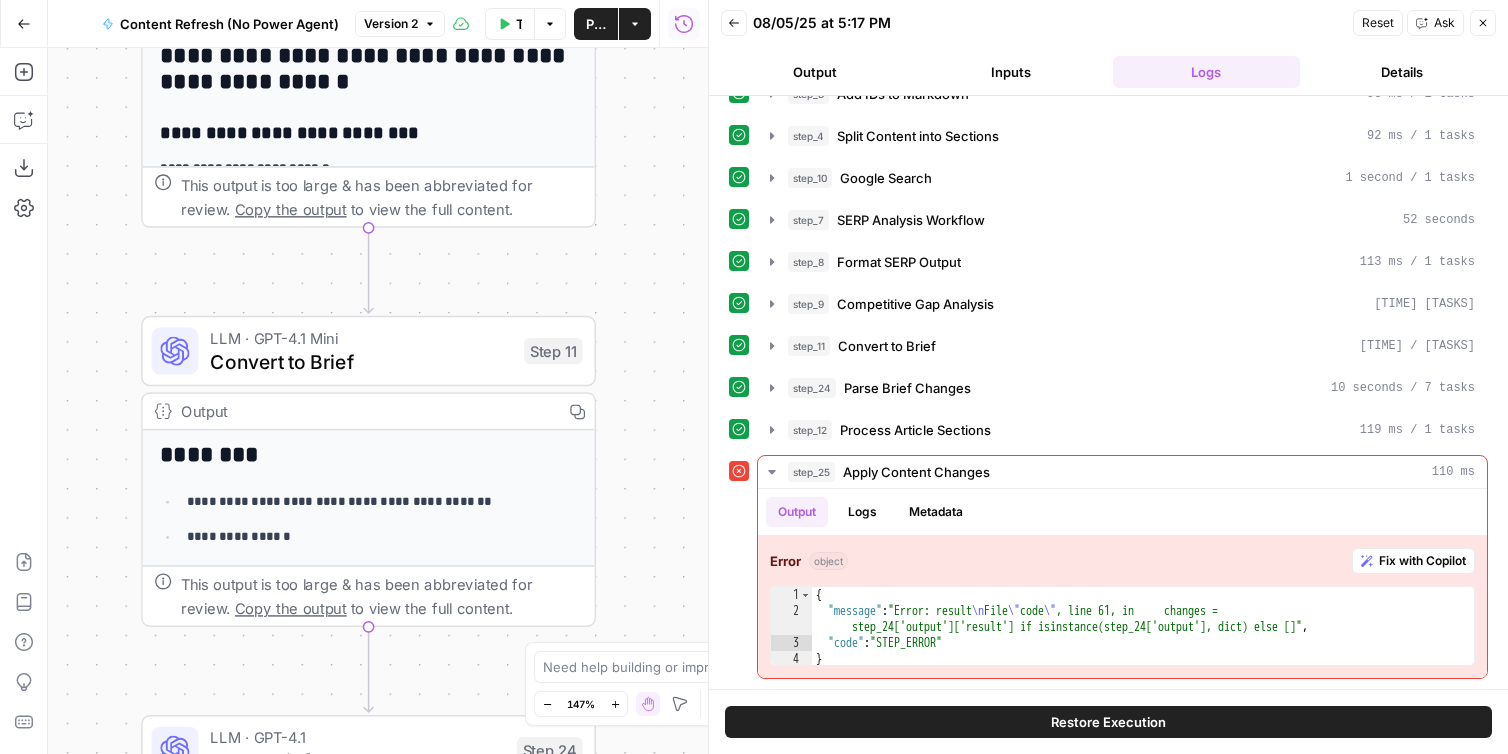 drag, startPoint x: 657, startPoint y: 528, endPoint x: 625, endPoint y: 248, distance: 281.82263 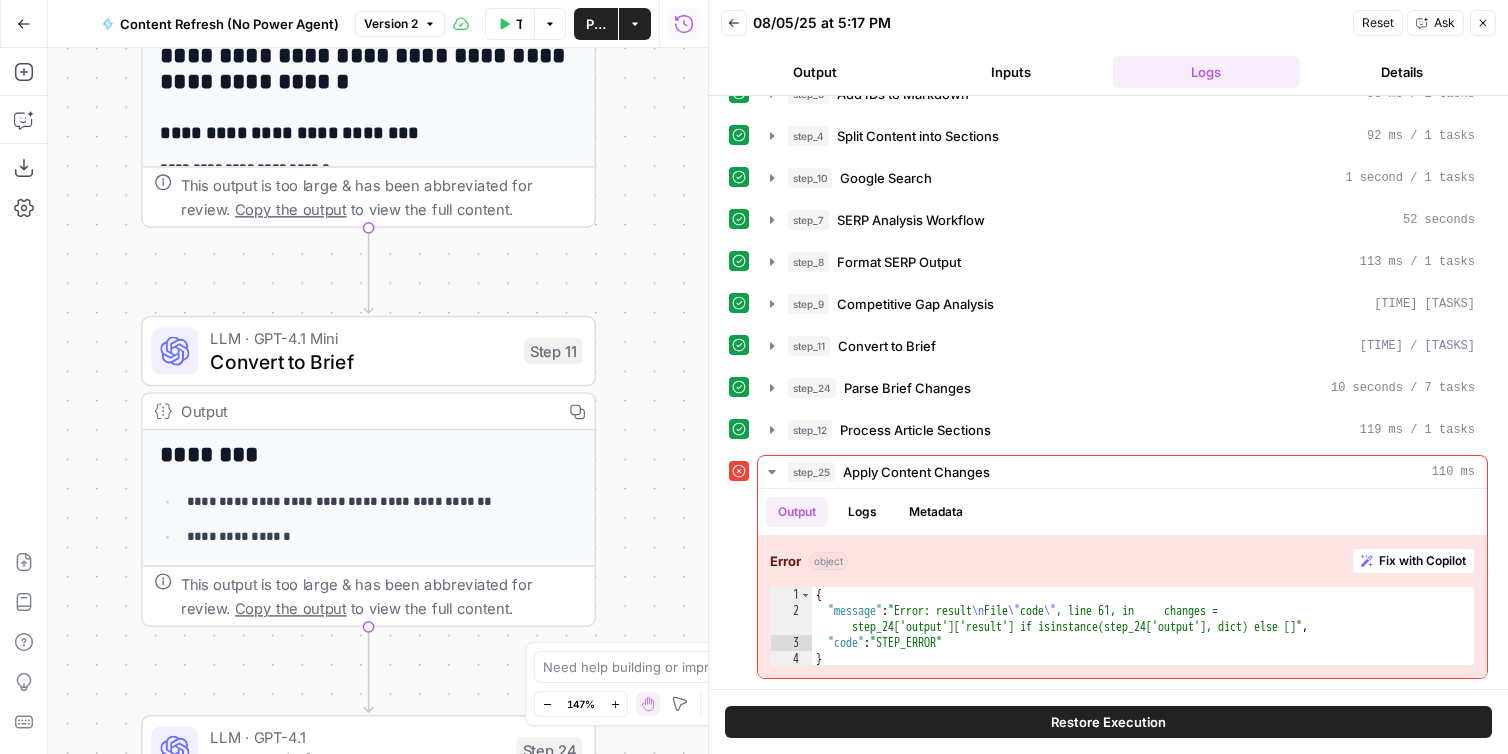 click on "**********" at bounding box center (378, 401) 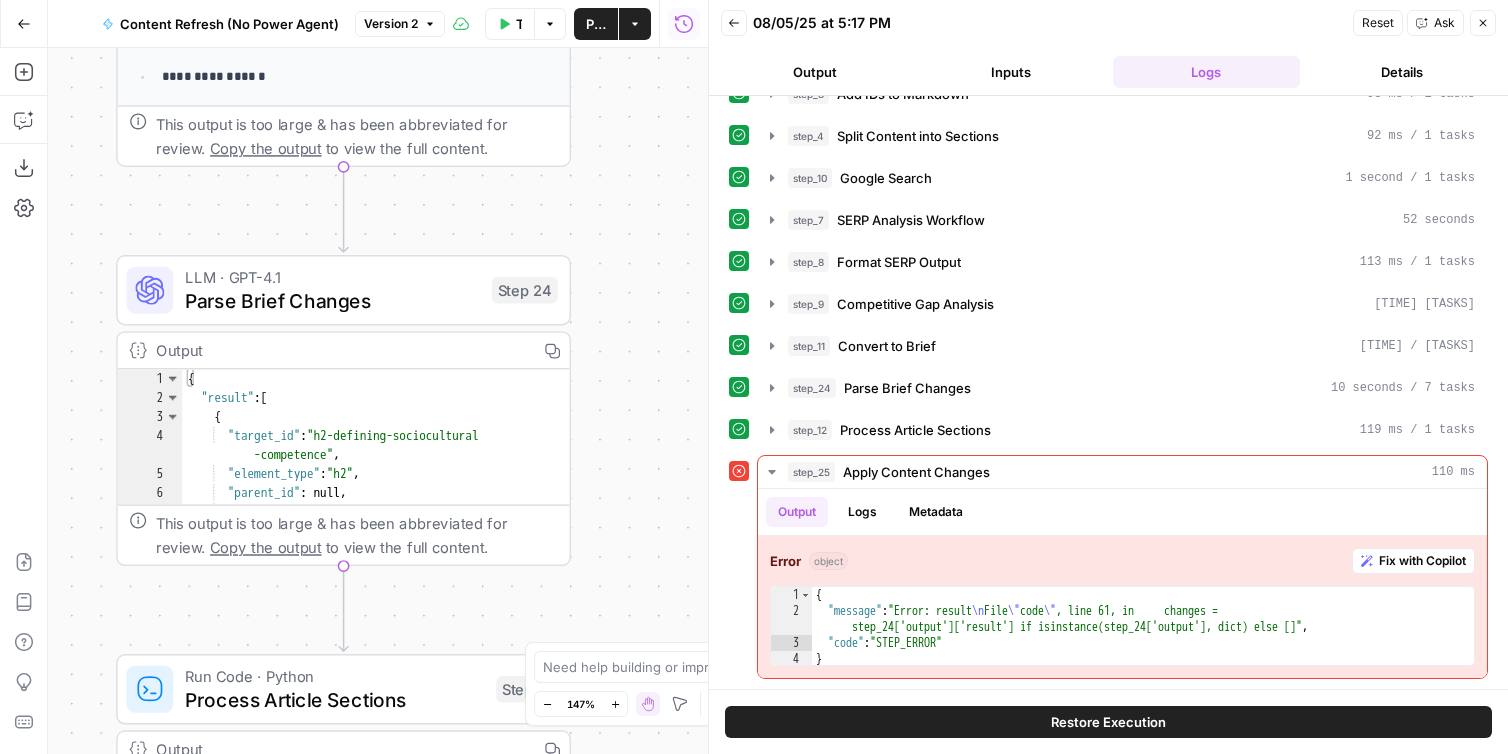 drag, startPoint x: 622, startPoint y: 320, endPoint x: 658, endPoint y: 417, distance: 103.46497 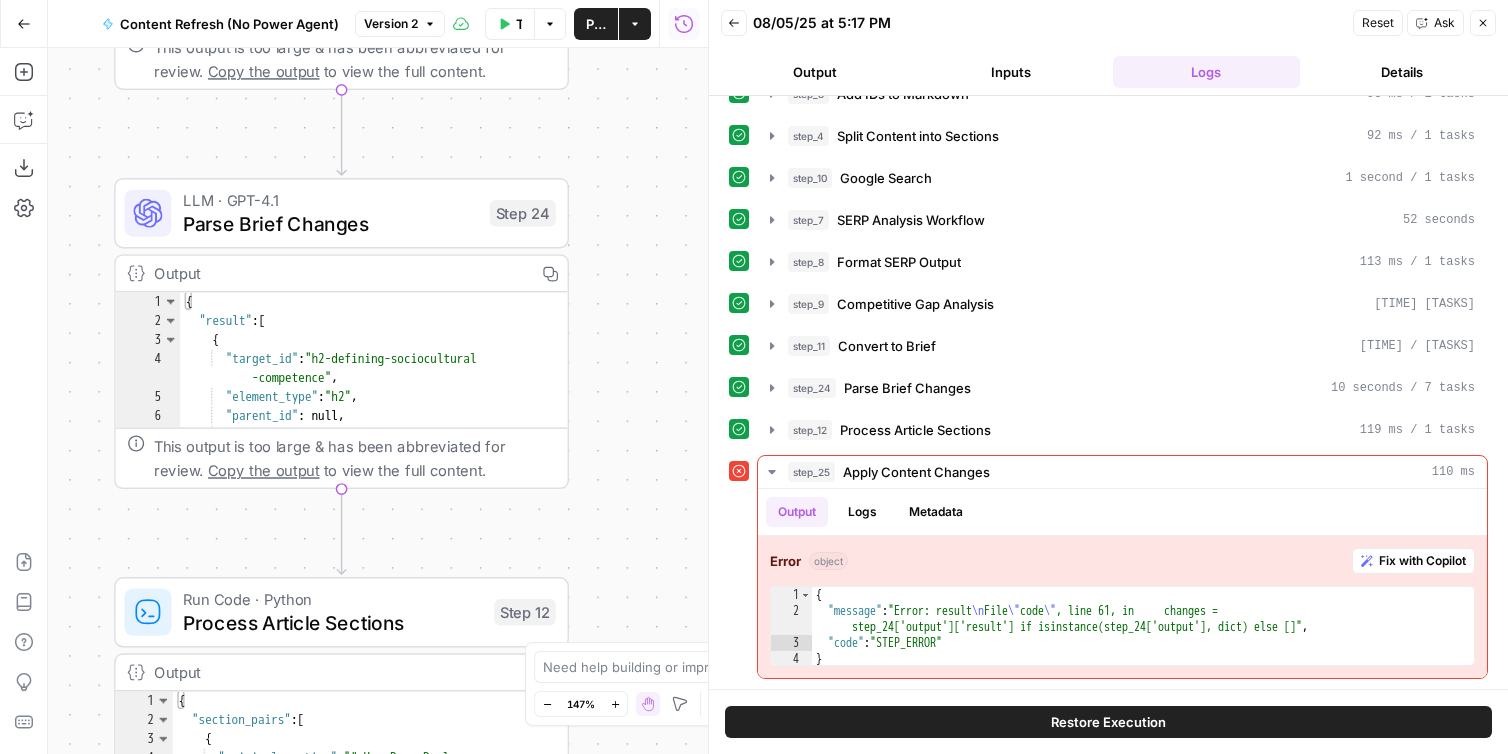 drag, startPoint x: 668, startPoint y: 426, endPoint x: 677, endPoint y: 253, distance: 173.23395 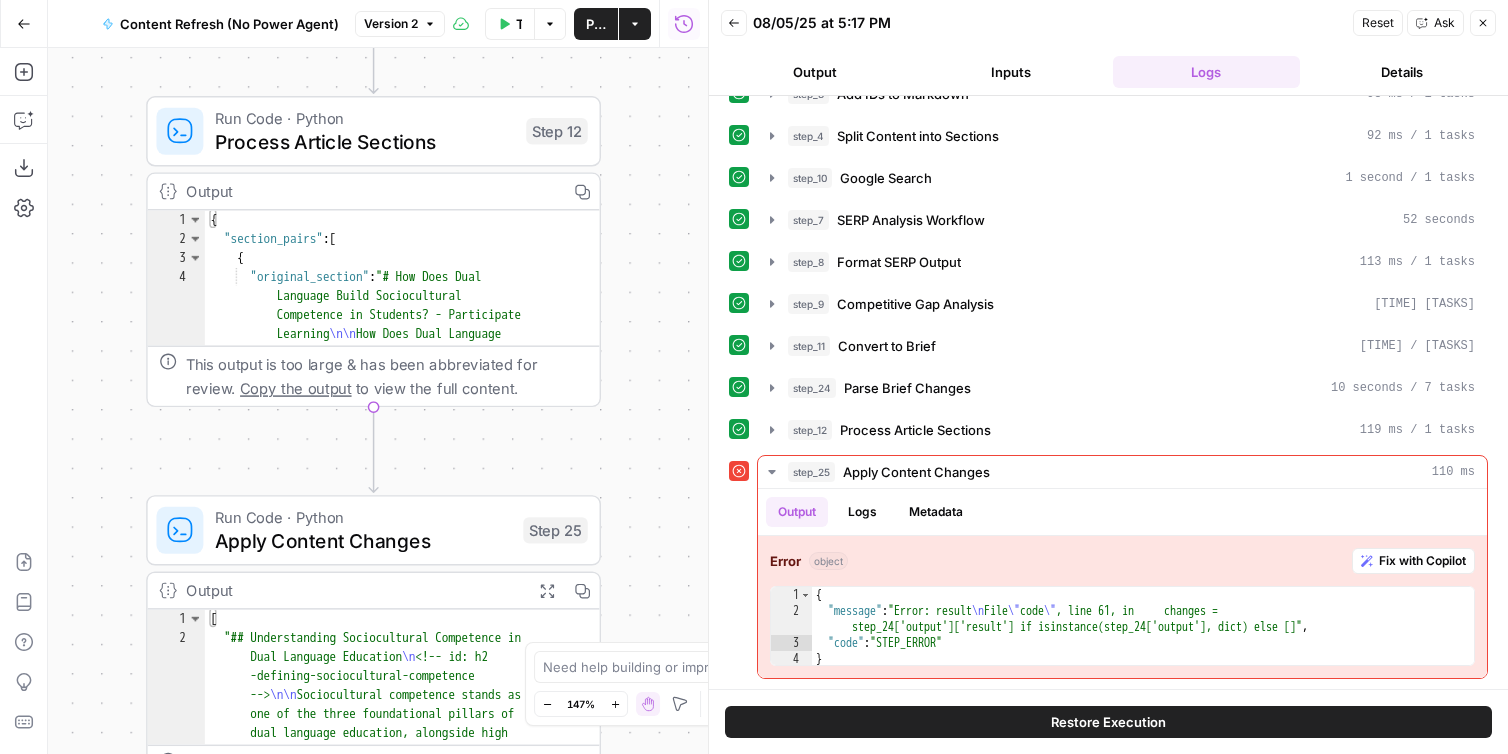 drag, startPoint x: 683, startPoint y: 274, endPoint x: 674, endPoint y: 205, distance: 69.58448 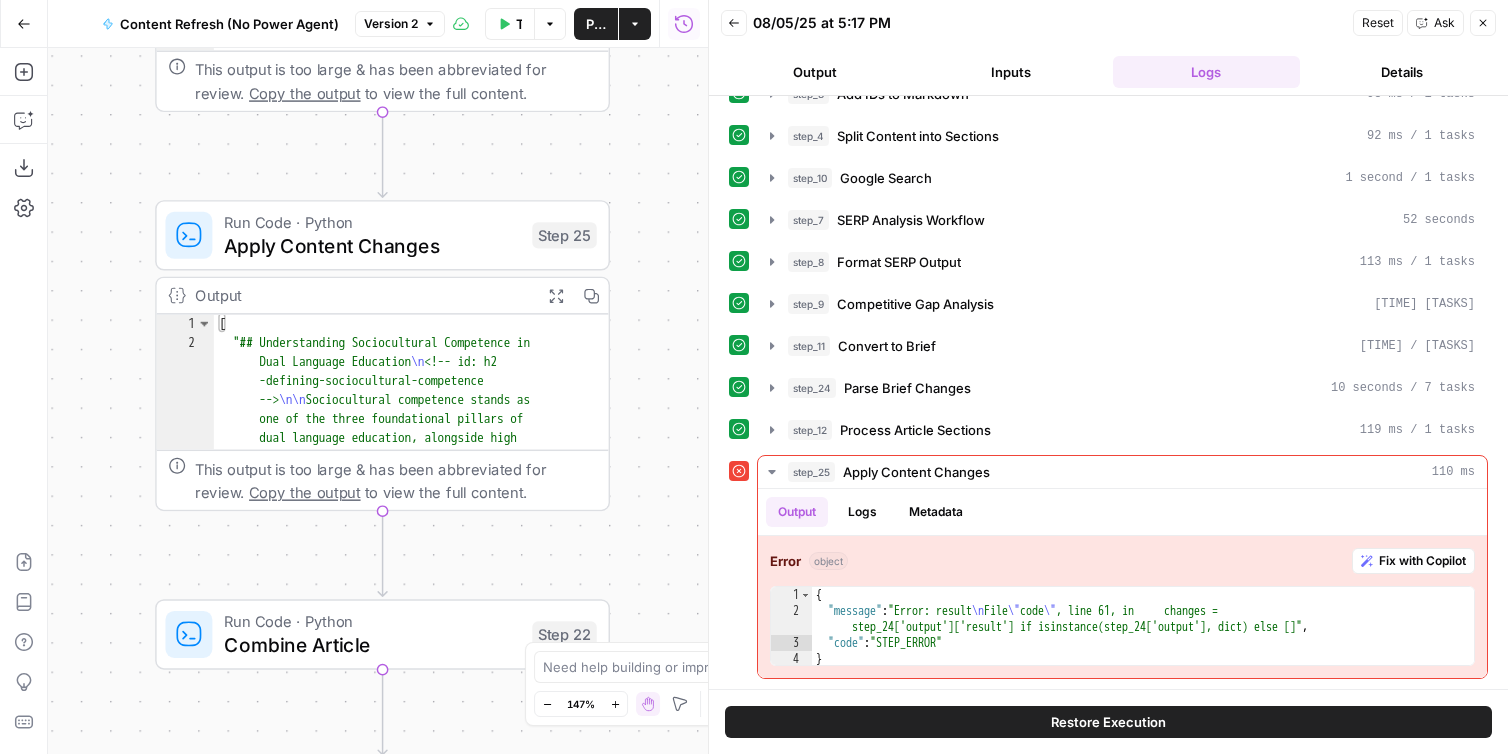 drag, startPoint x: 648, startPoint y: 288, endPoint x: 663, endPoint y: 184, distance: 105.076164 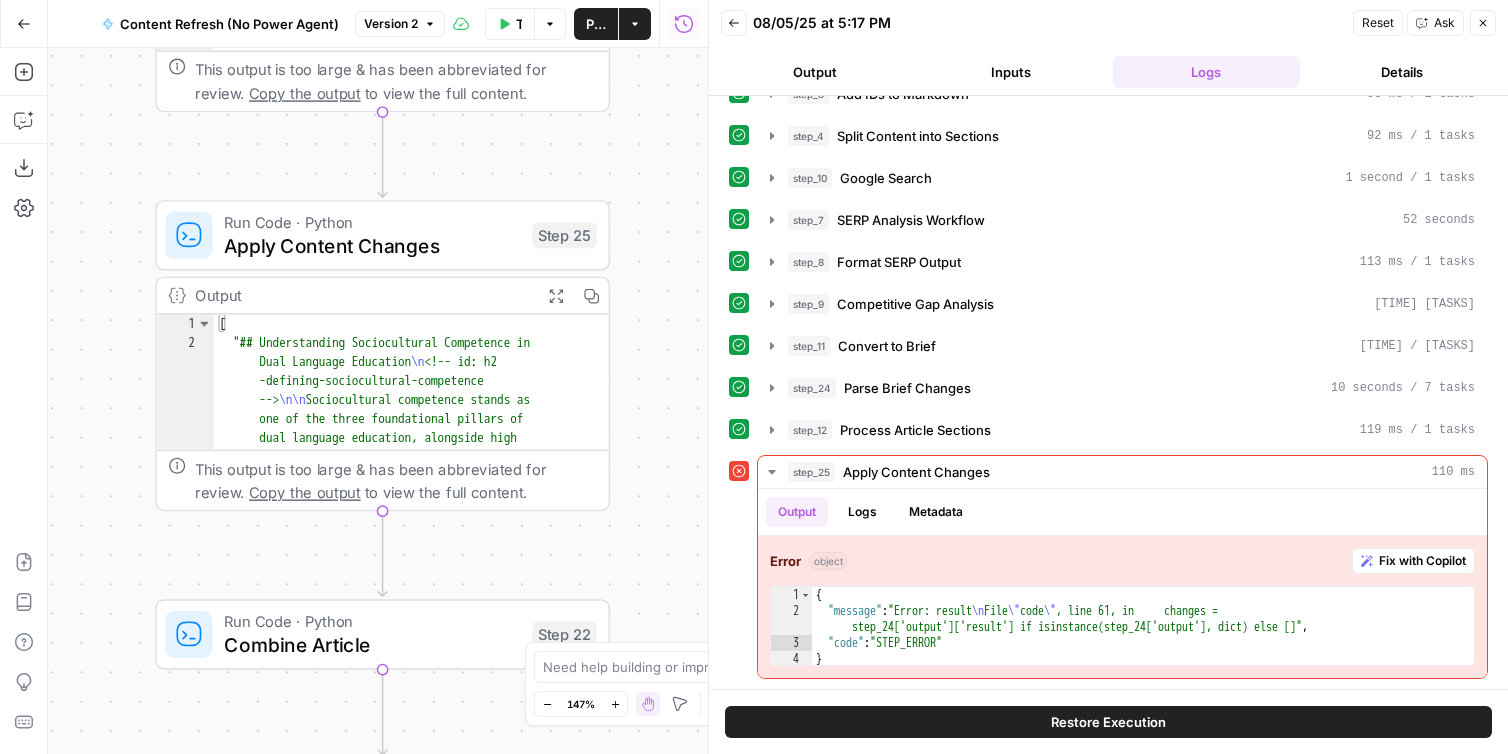 click on "Apply Content Changes" at bounding box center (372, 245) 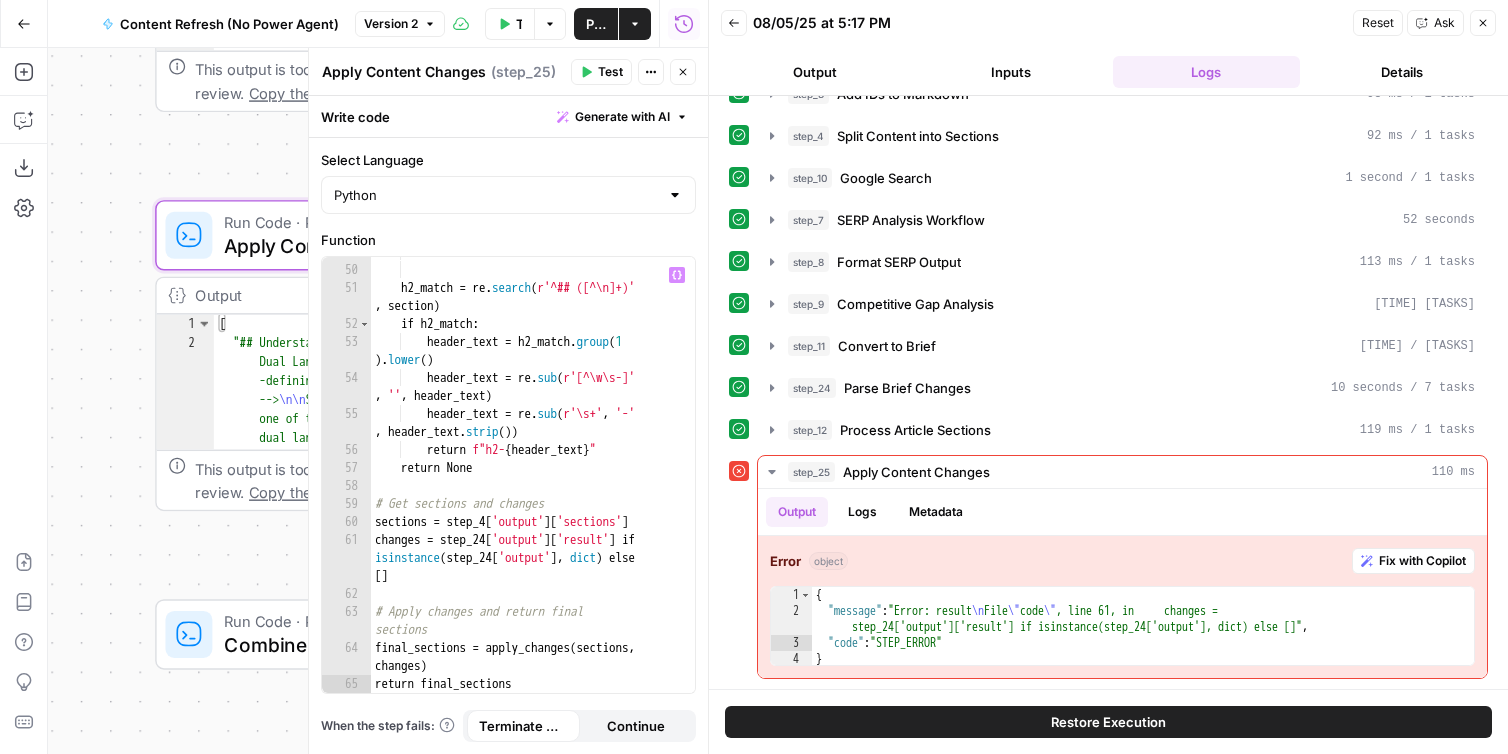 scroll, scrollTop: 1238, scrollLeft: 0, axis: vertical 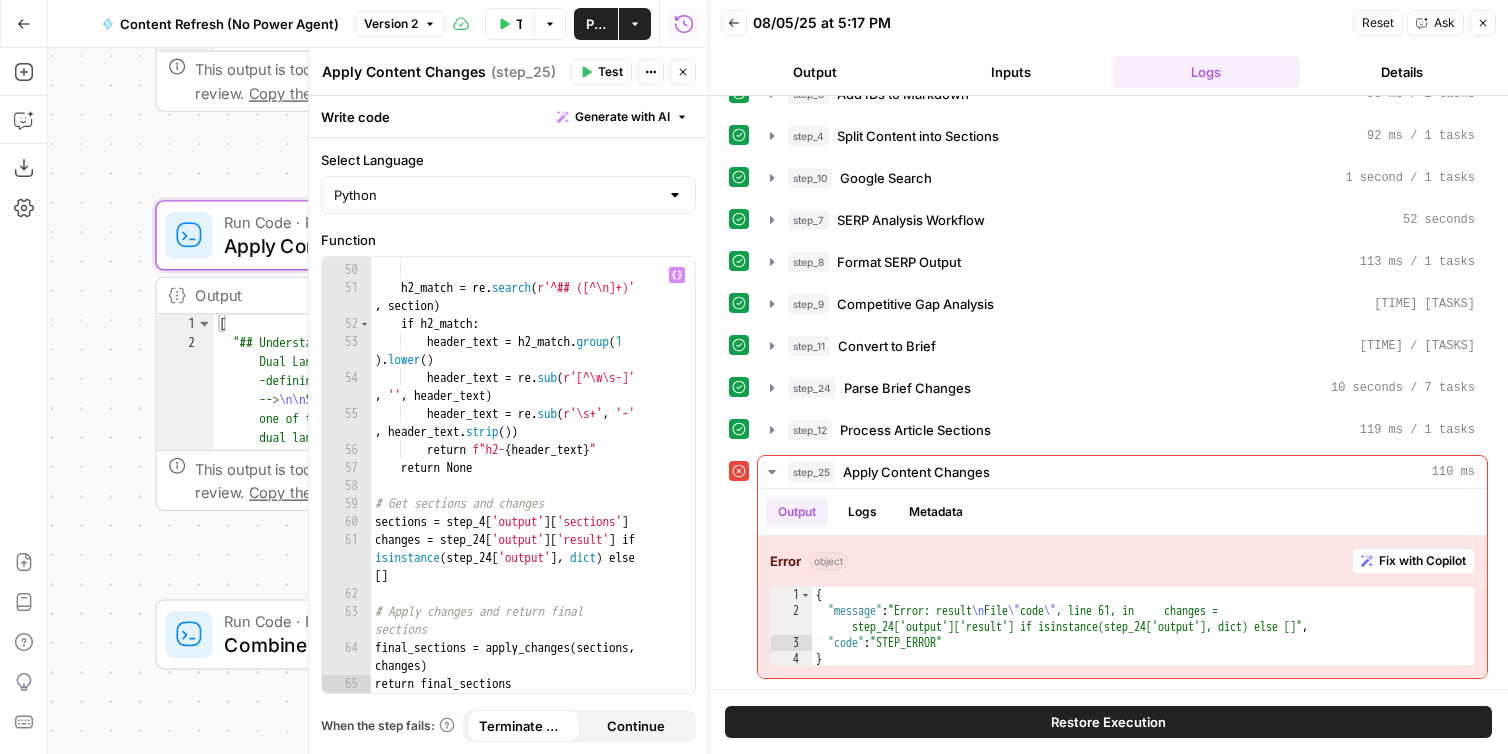 type on "**********" 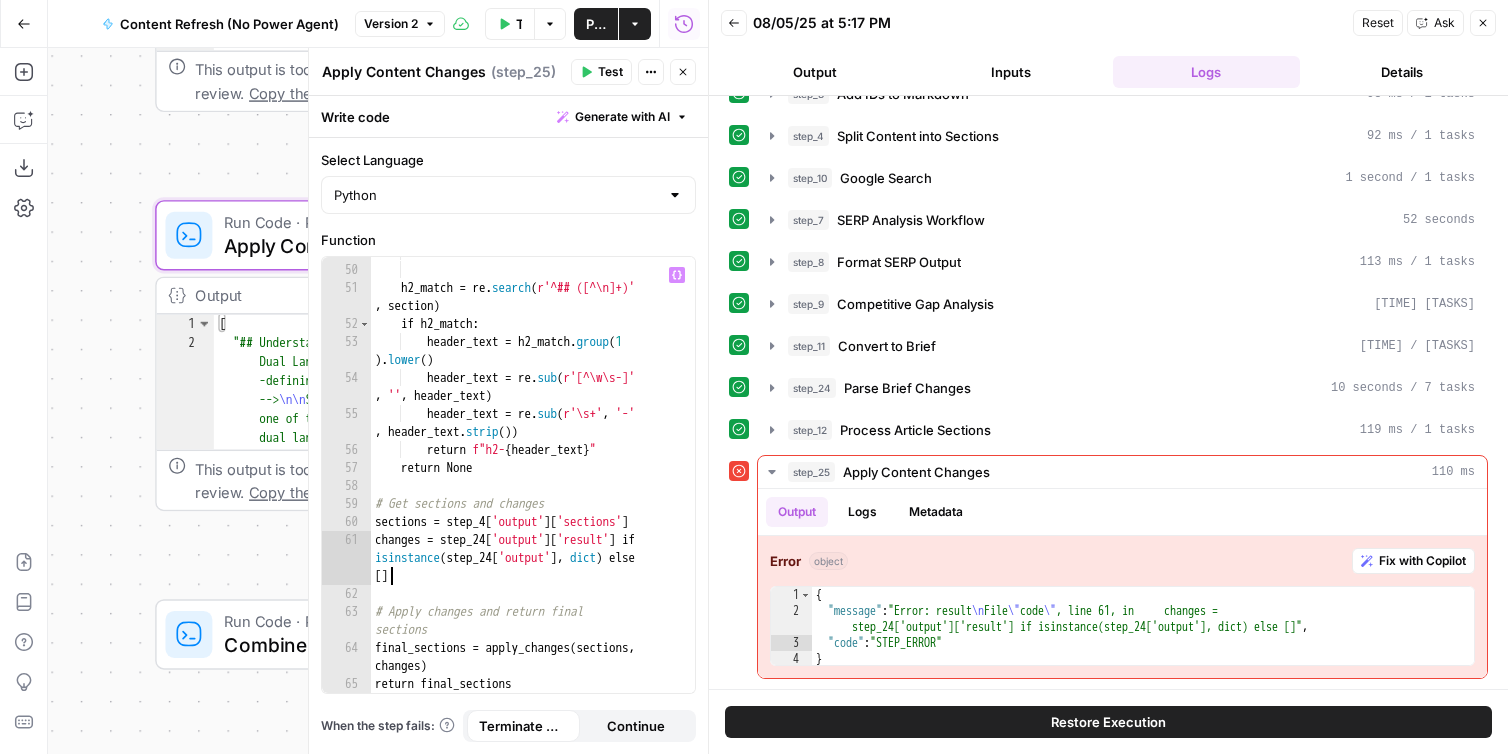 click on "return   None                h2_match   =   re . search ( r'^## ([^\n]+)' ,   section )      if   h2_match :           header_text   =   h2_match . group ( 1 ) . lower ( )           header_text   =   re . sub ( r'[^\w\s-]' ,   '' ,   header_text )           header_text   =   re . sub ( r'\s+' ,   '-' ,   header_text . strip ( ))           return   f"h2- { header_text } "      return   None # Get sections and changes sections   =   step_4 [ 'output' ] [ 'sections' ] changes   =   step_24 [ 'output' ] [ 'result' ]   if   isinstance ( step_24 [ 'output' ] ,   dict )   else   [ ] # Apply changes and return final  sections final_sections   =   apply_changes ( sections ,   changes ) return   final_sections" at bounding box center [533, 479] 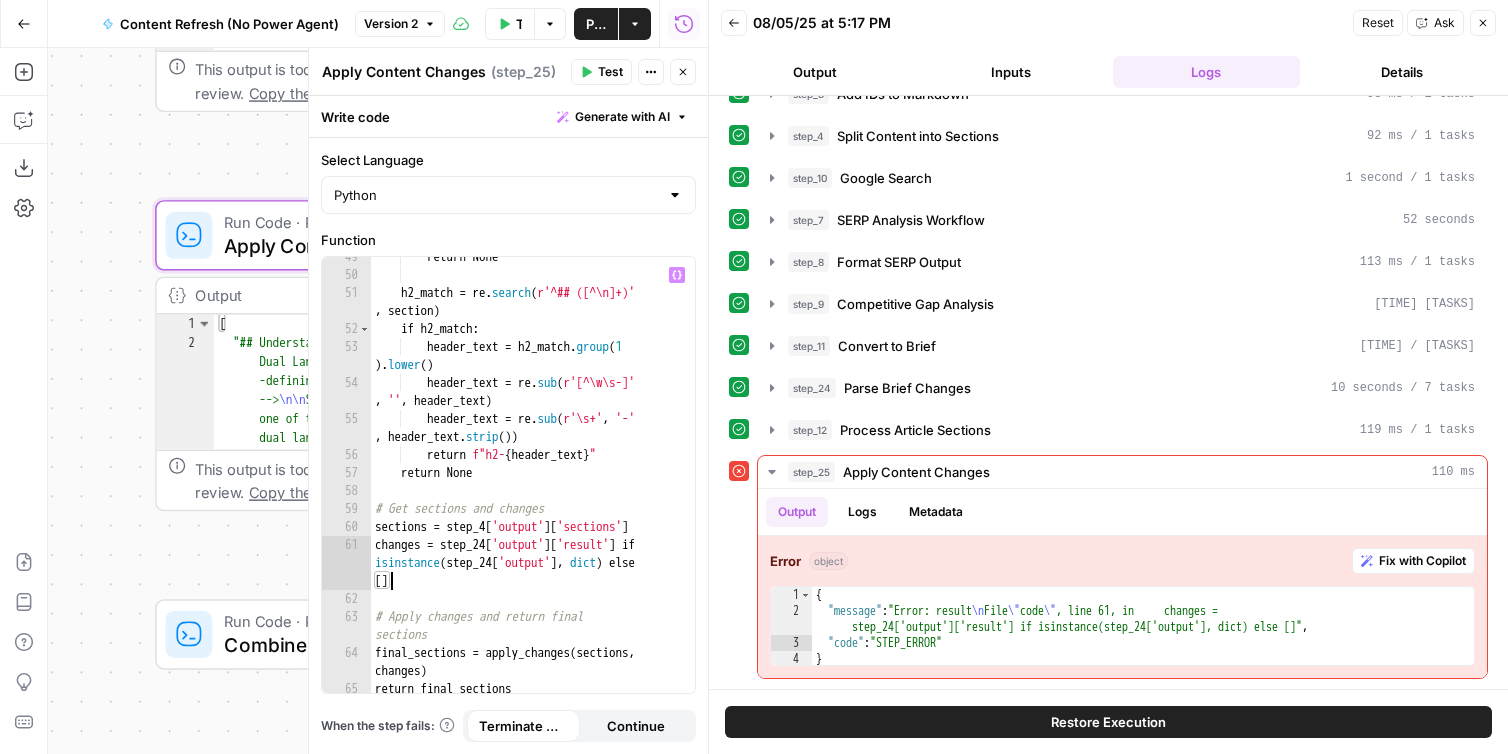 scroll, scrollTop: 1238, scrollLeft: 0, axis: vertical 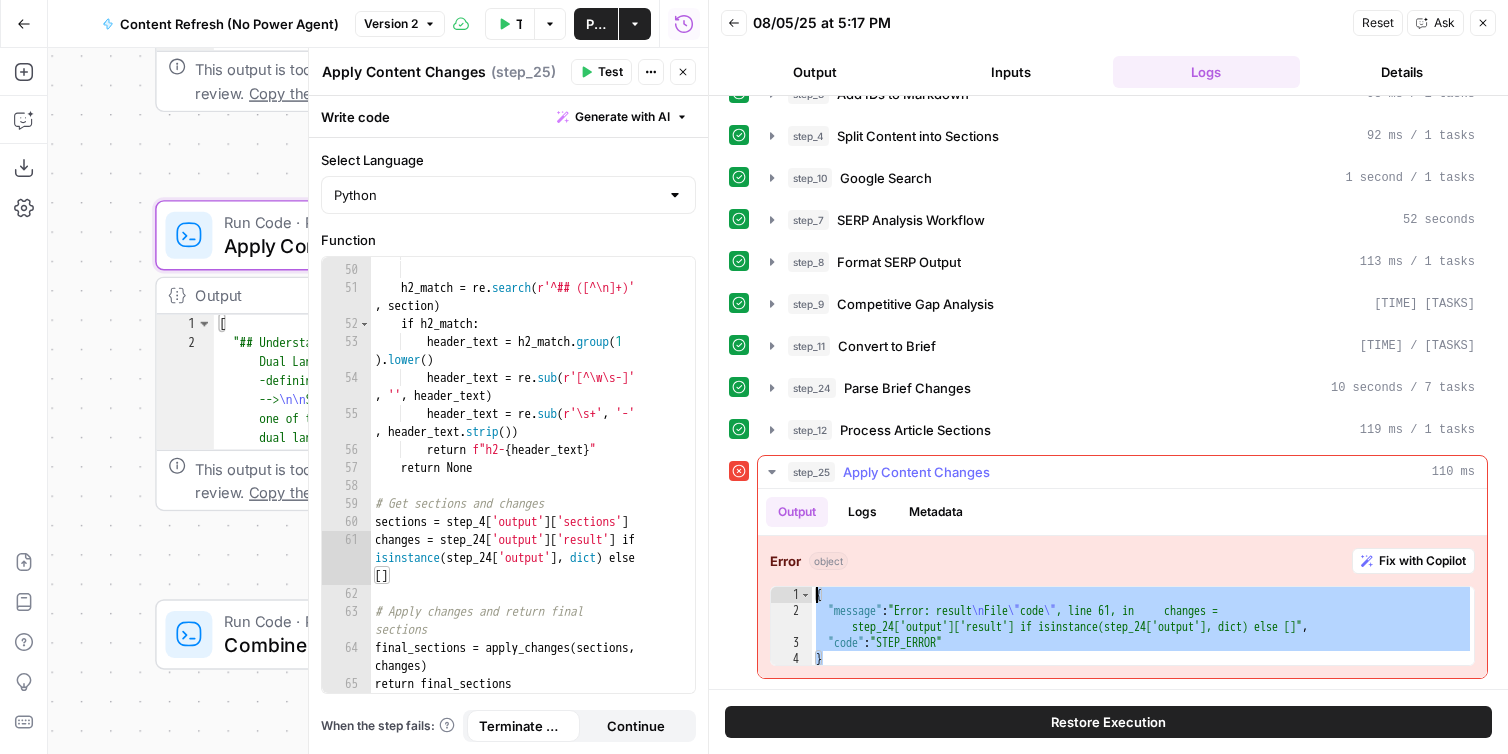 drag, startPoint x: 856, startPoint y: 654, endPoint x: 812, endPoint y: 592, distance: 76.02631 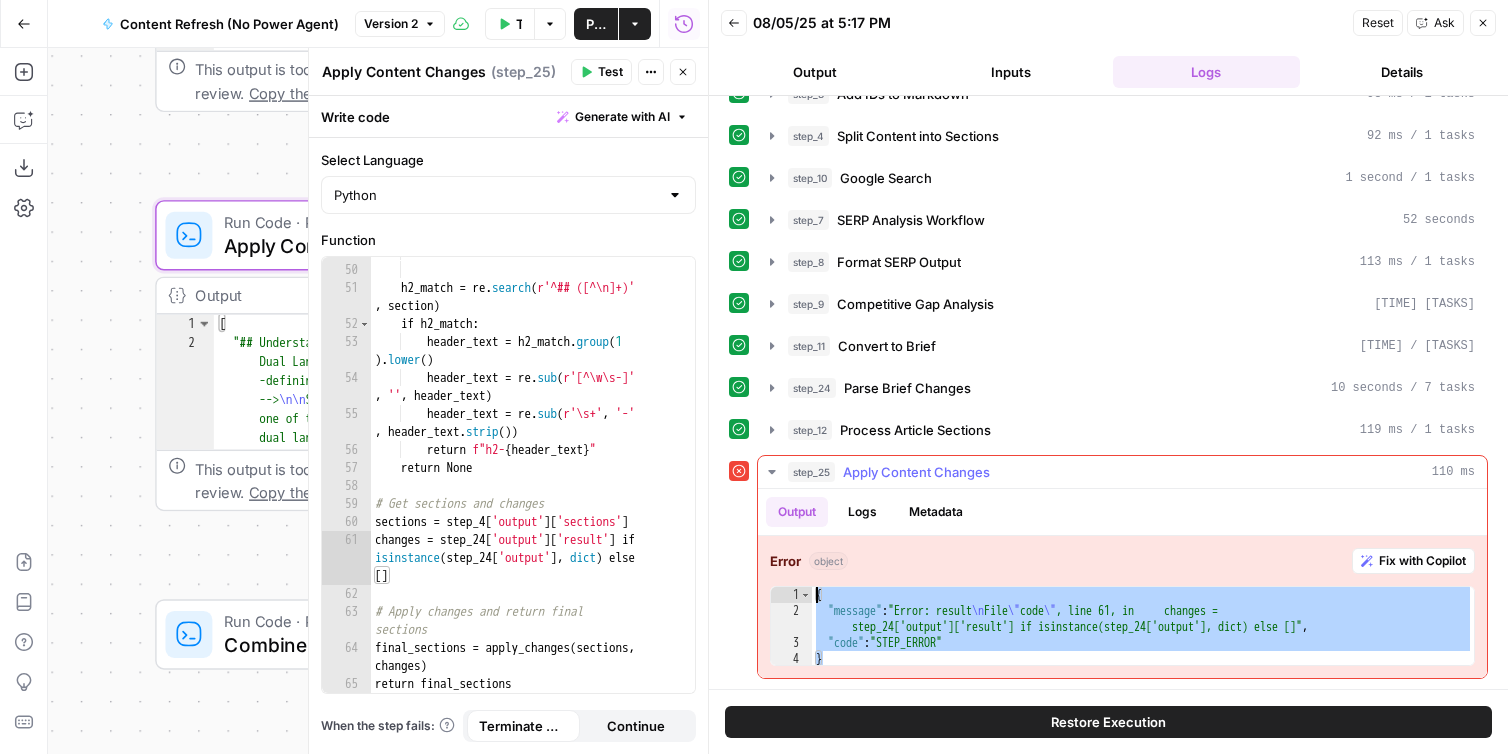 click on "{    "message" :  "Error: result \n File  \" code \" , line 61, in     changes =         step_24['output']['result'] if isinstance(step_24['output'], dict) else []" ,    "code" :  "STEP_ERROR" }" at bounding box center [1143, 643] 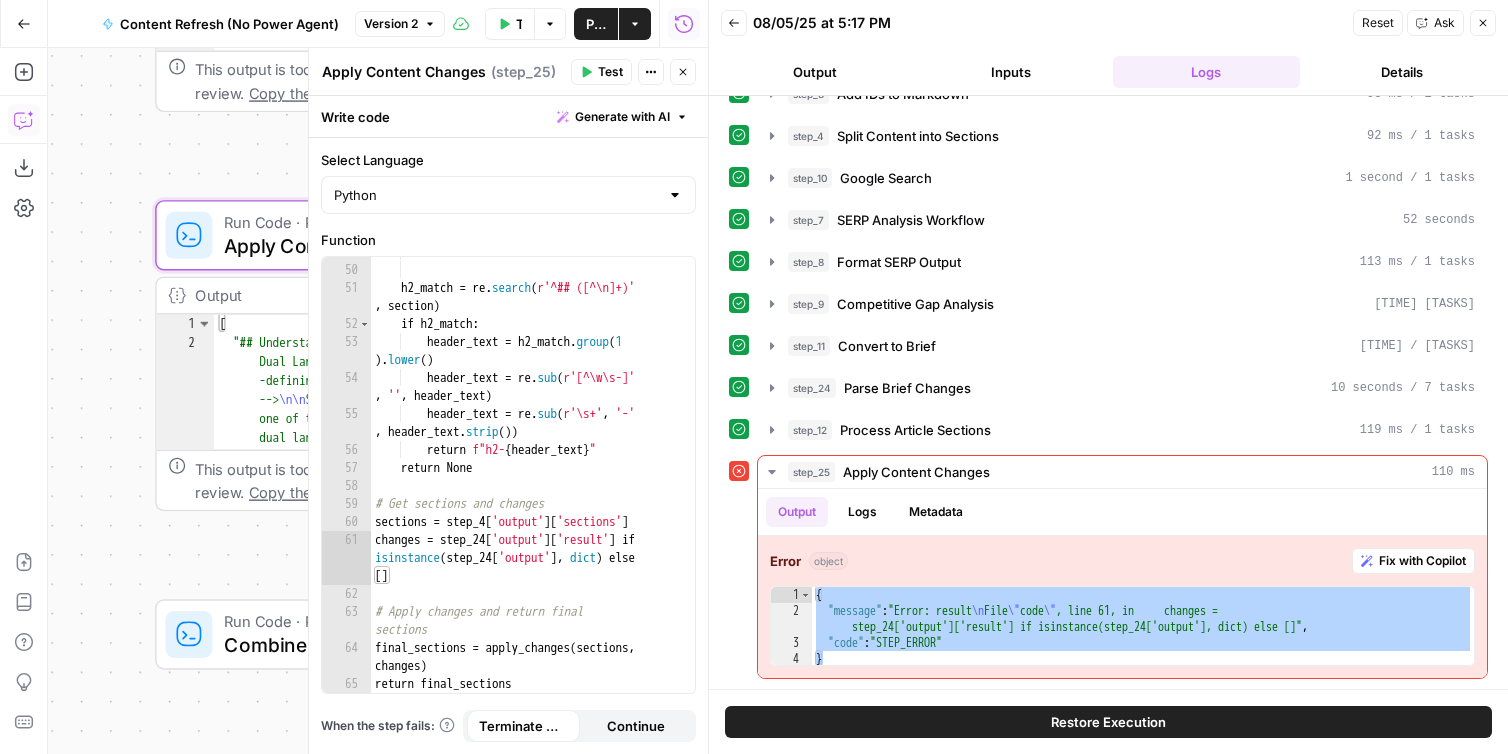 click 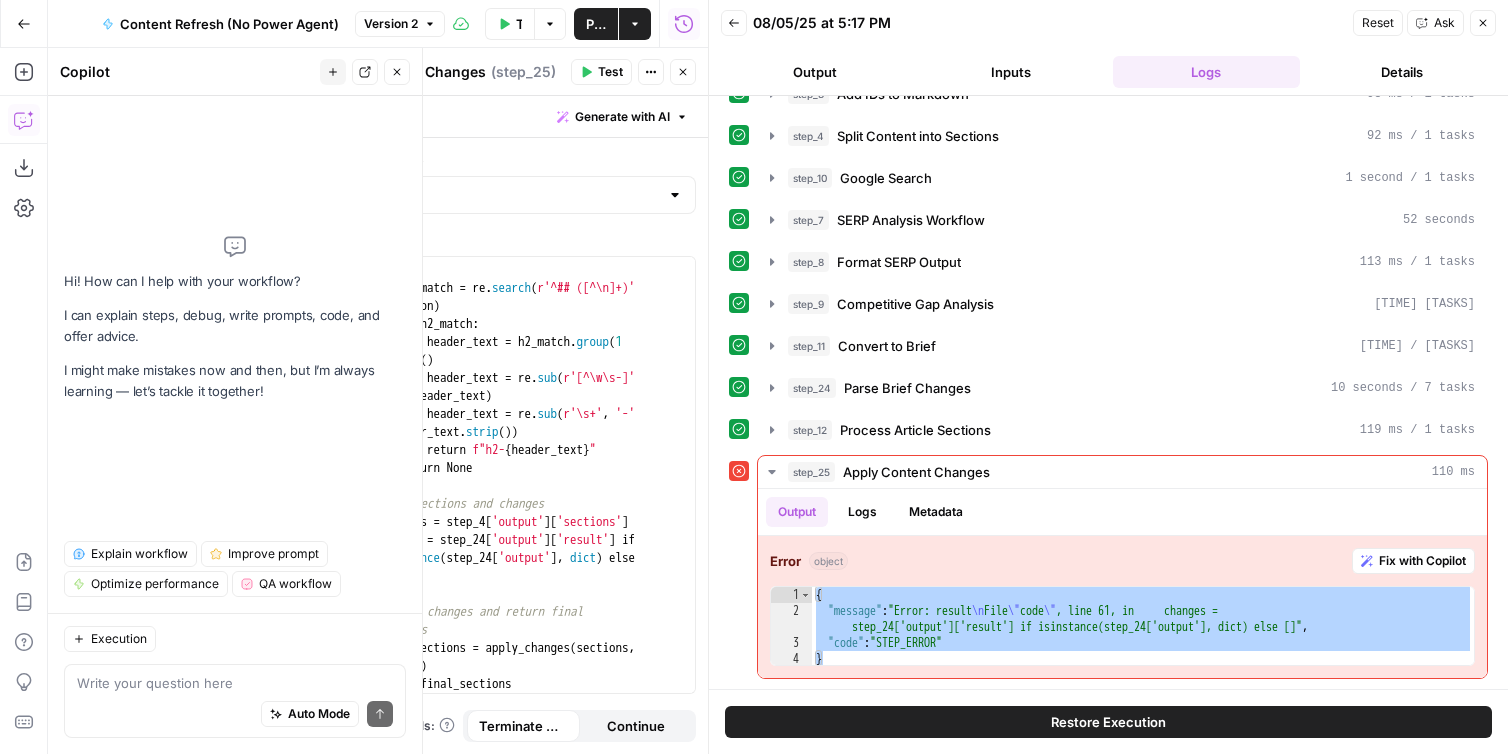 click on "Auto Mode will automatically modify and execute the workflow" at bounding box center (309, 664) 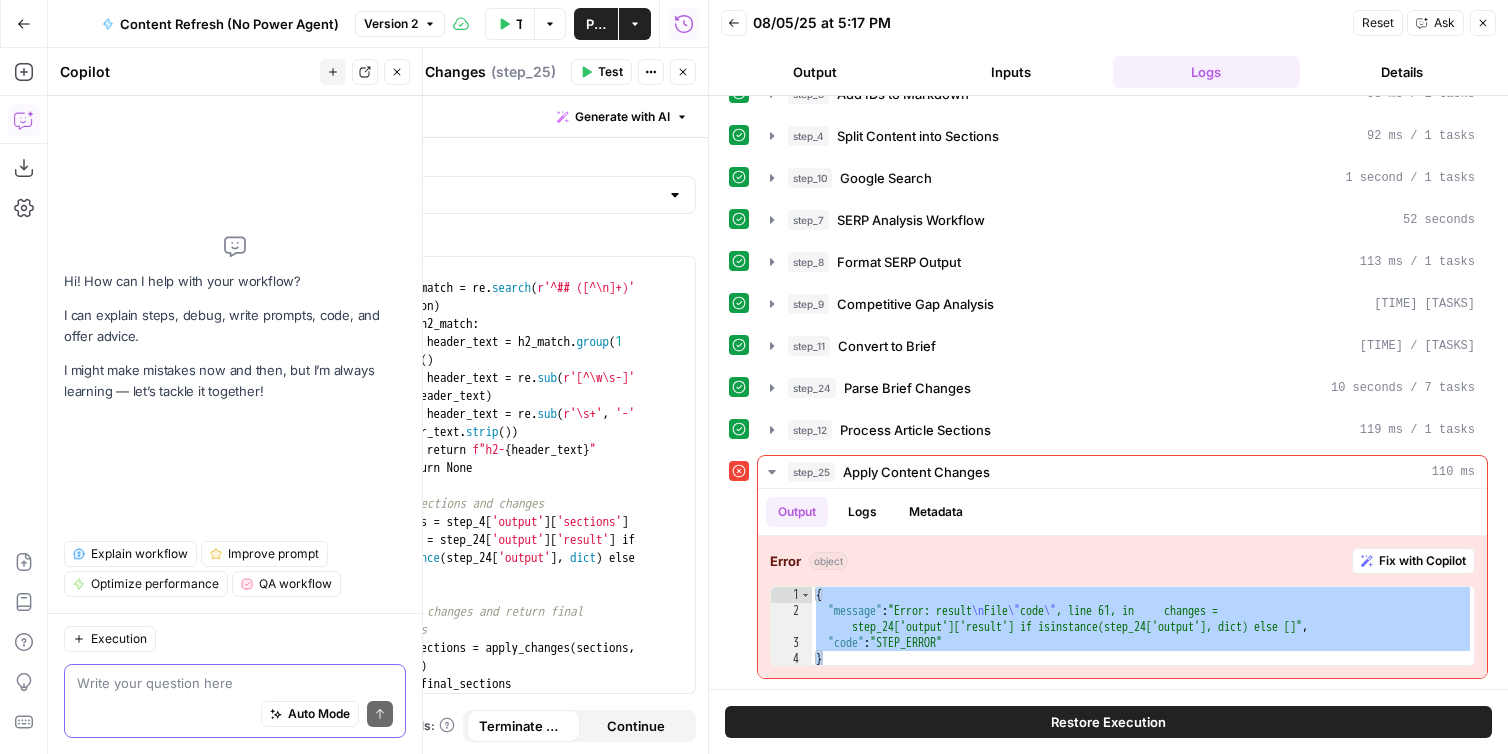 click at bounding box center (235, 683) 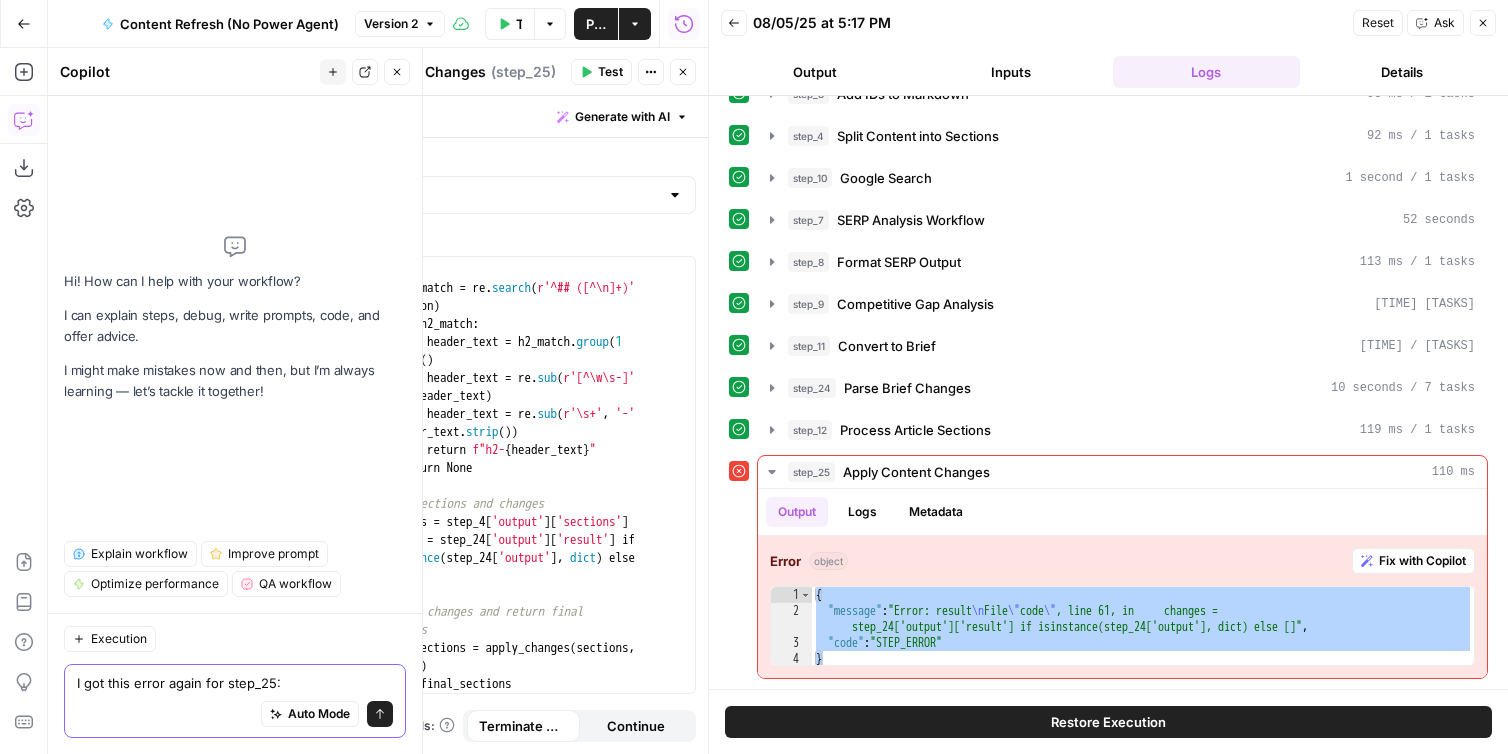 paste on "{
"message": "Error: result\nFile \"code\", line 61, in     changes = step_24['output']['result'] if isinstance(step_24['output'], dict) else []",
"code": "STEP_ERROR"
}" 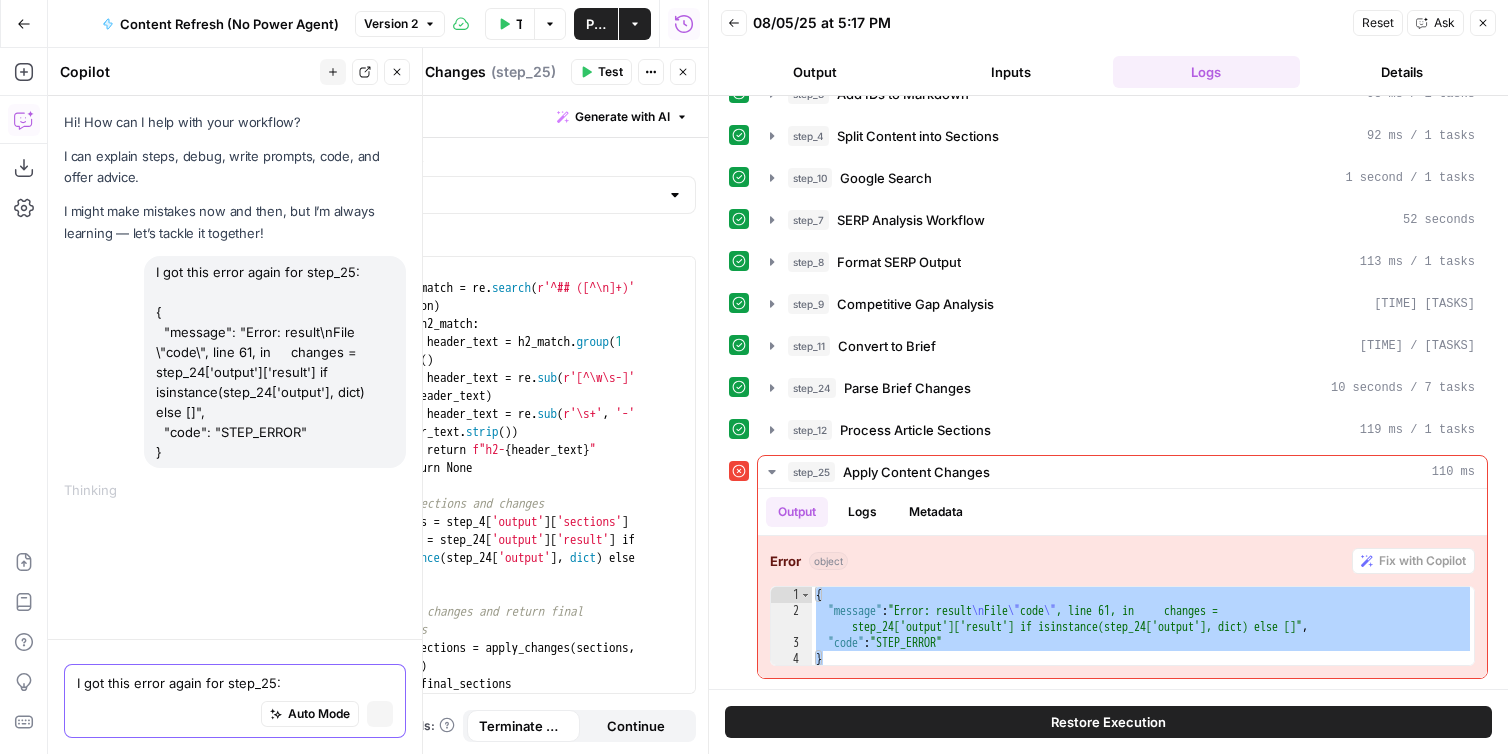 type 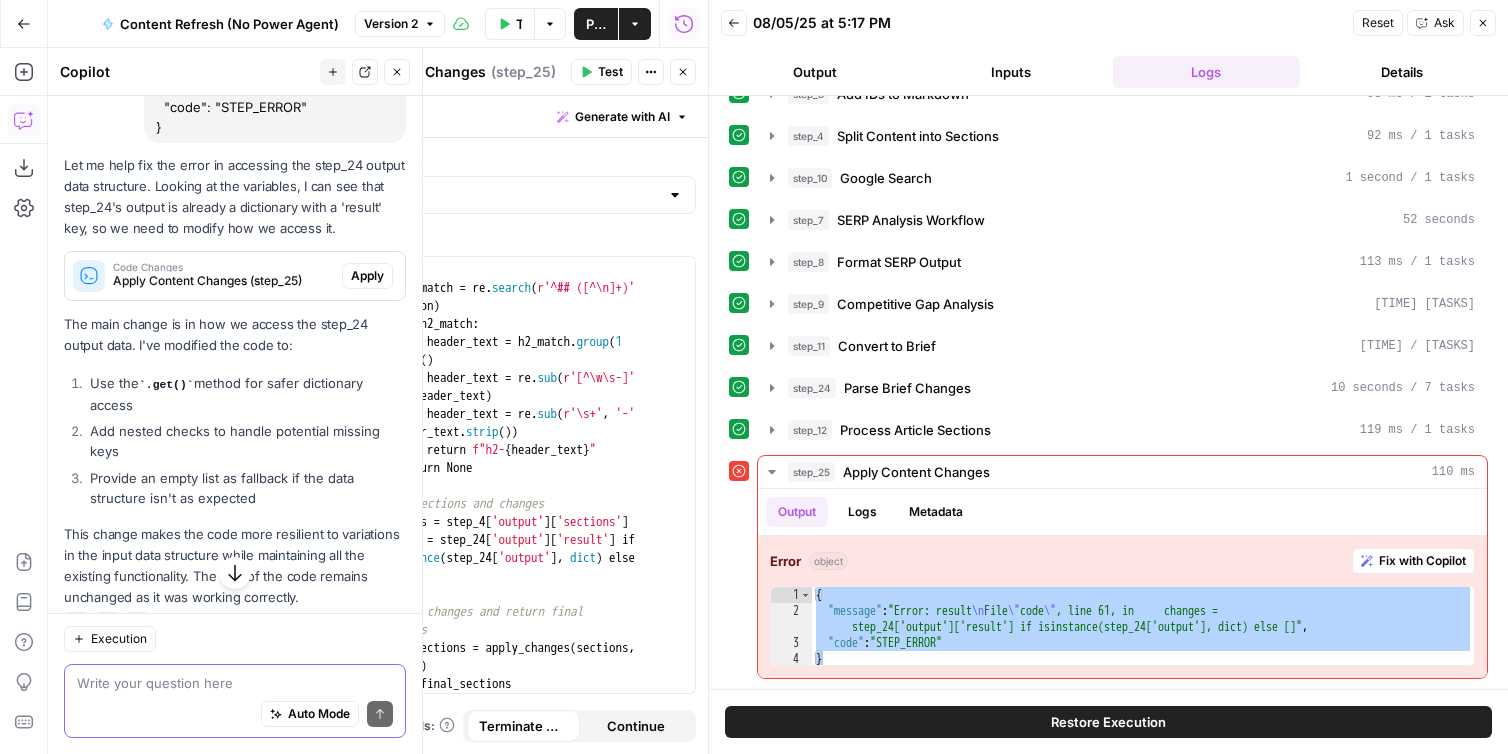 scroll, scrollTop: 367, scrollLeft: 0, axis: vertical 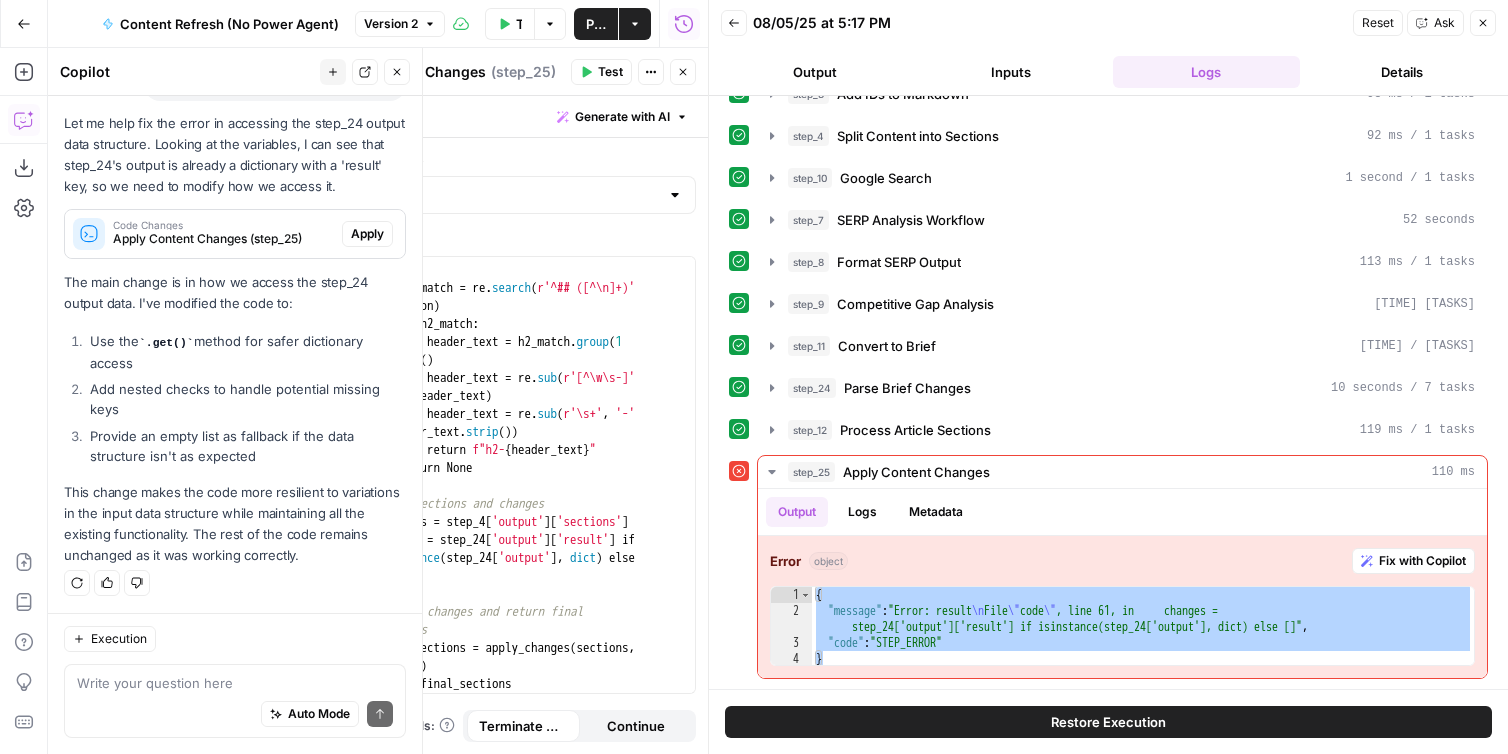 click on "Code Changes Apply Content Changes (step_25)" at bounding box center [203, 234] 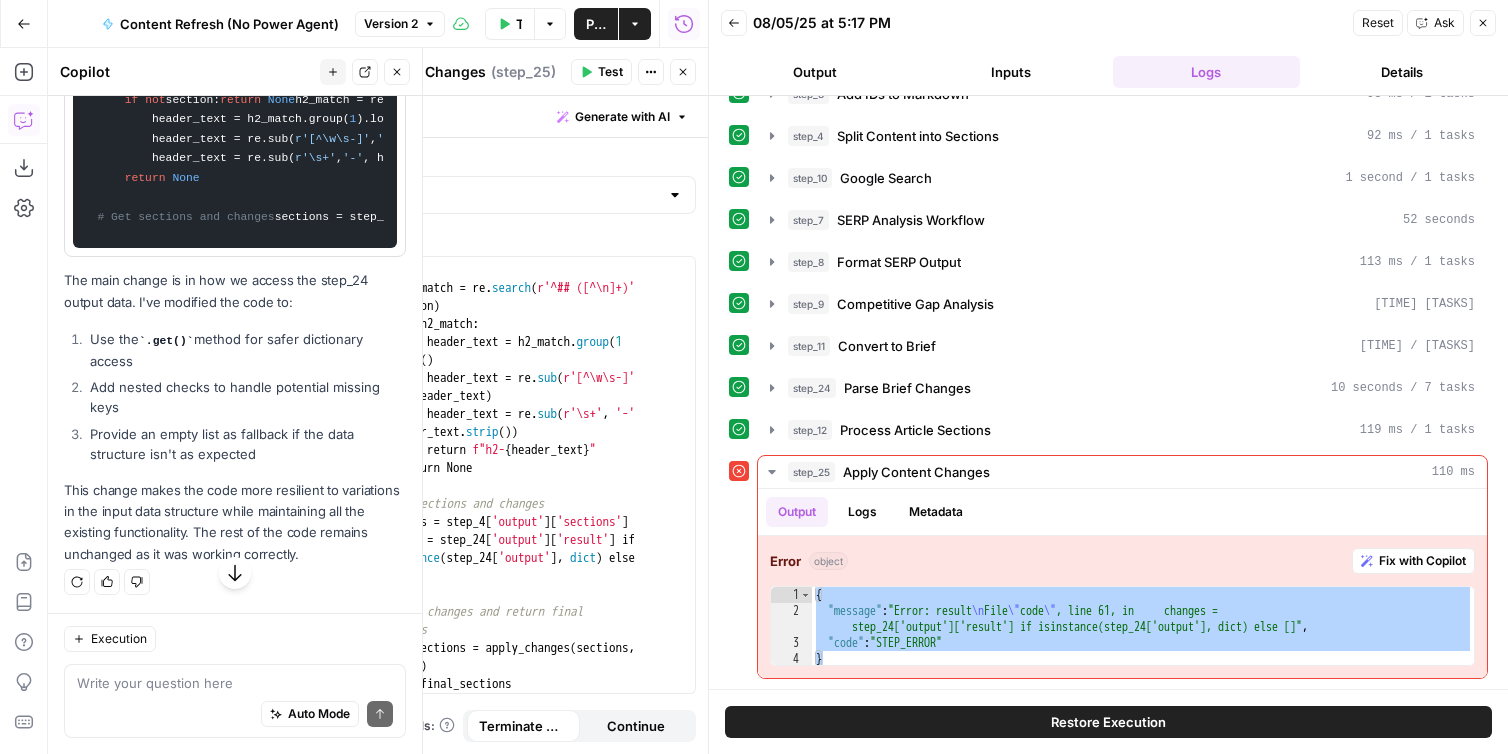 scroll, scrollTop: 1428, scrollLeft: 0, axis: vertical 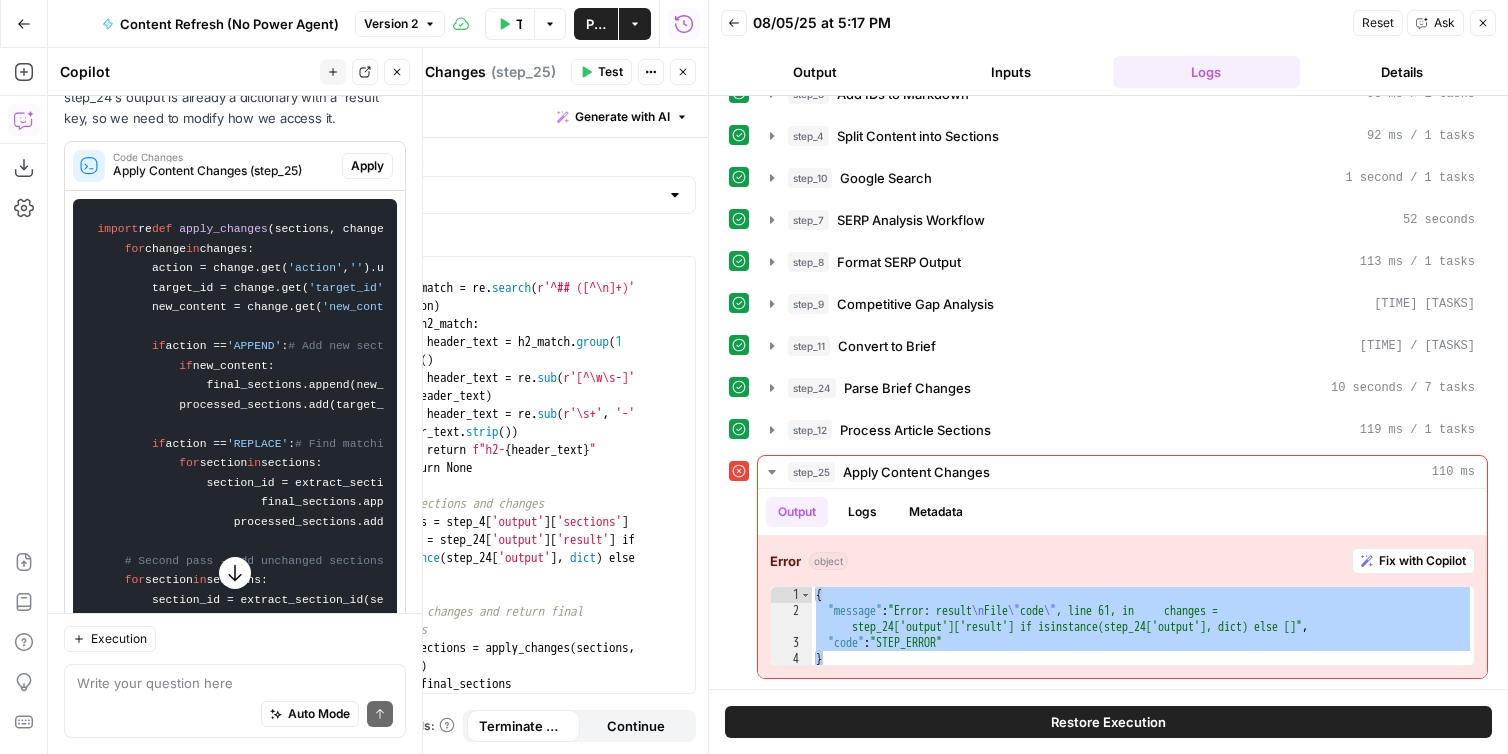 click on "Apply" at bounding box center (367, 166) 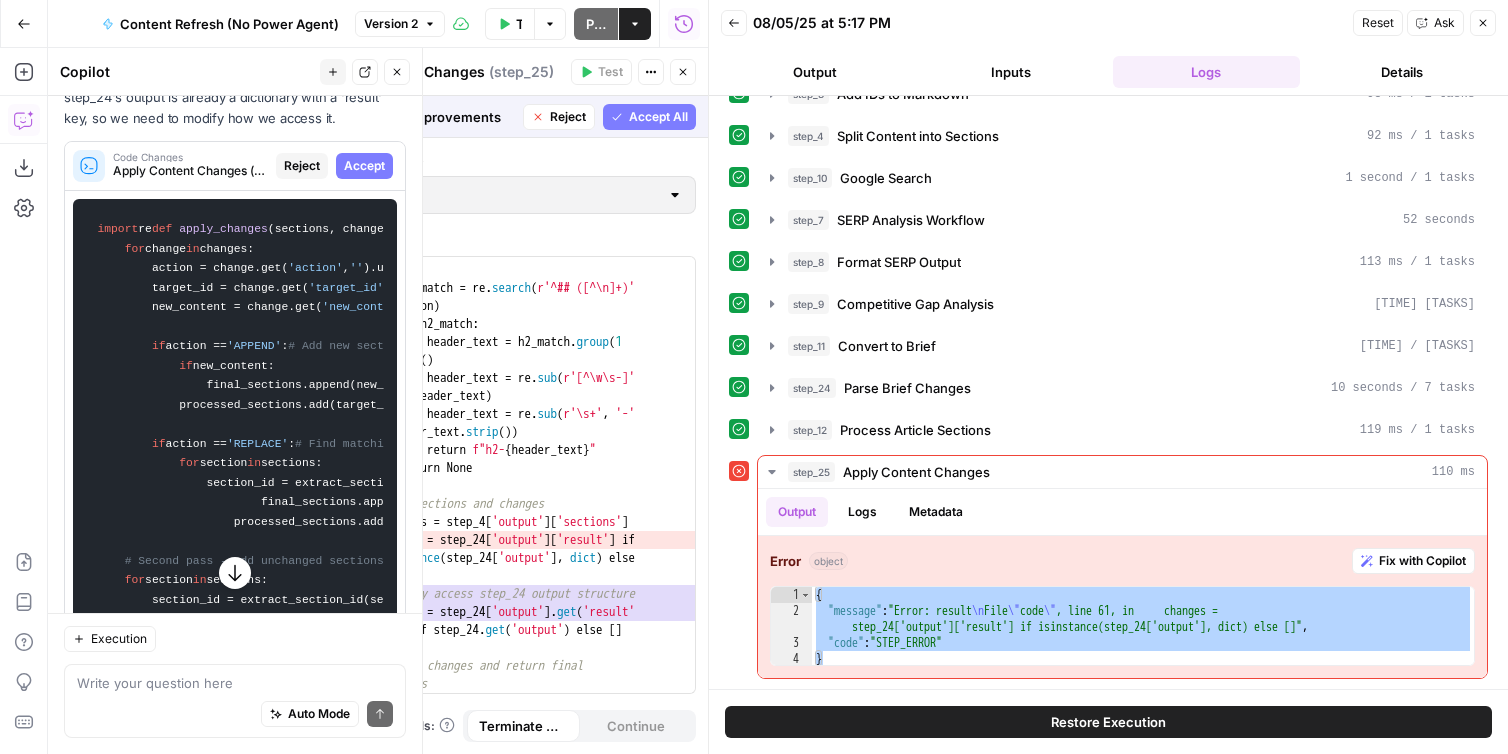 click 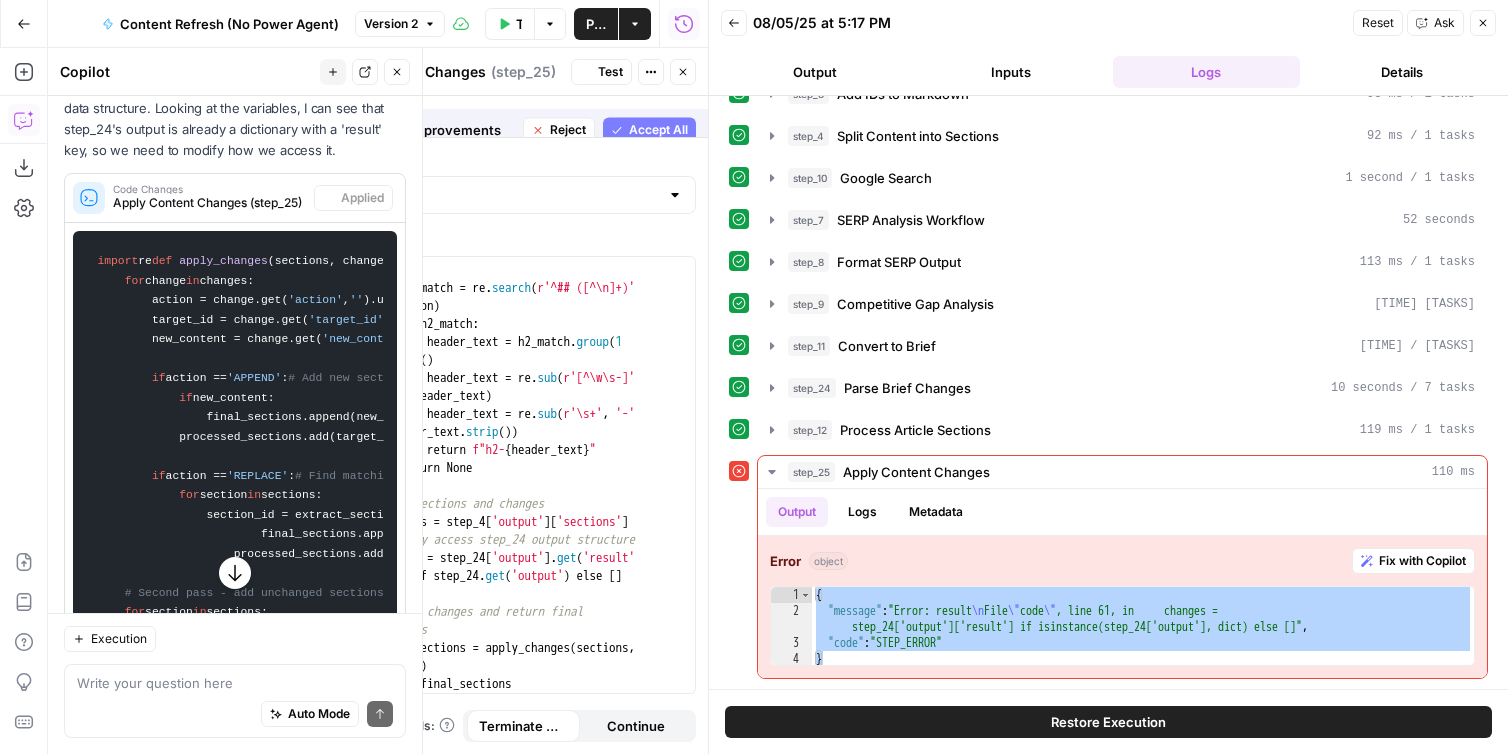 scroll, scrollTop: 467, scrollLeft: 0, axis: vertical 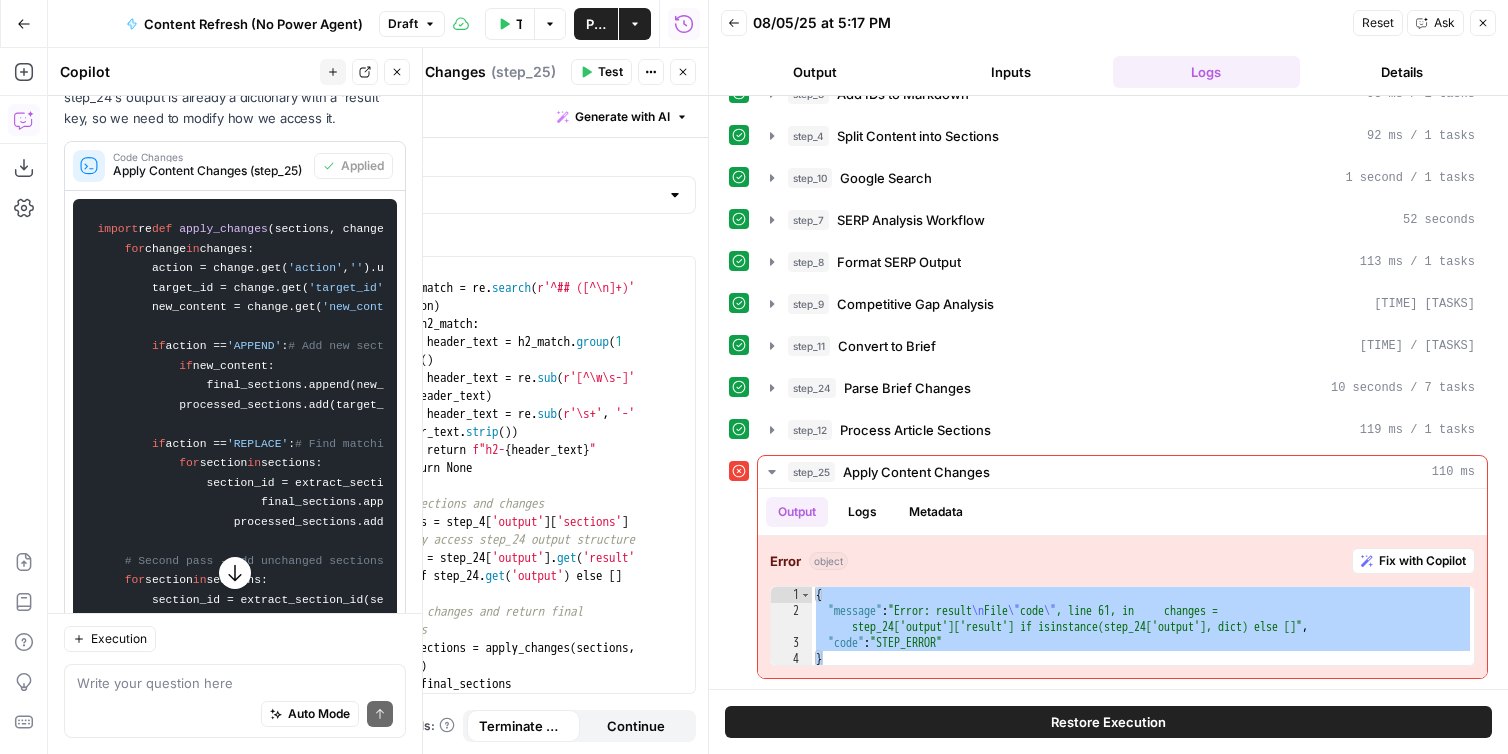 click on "Test" at bounding box center (610, 72) 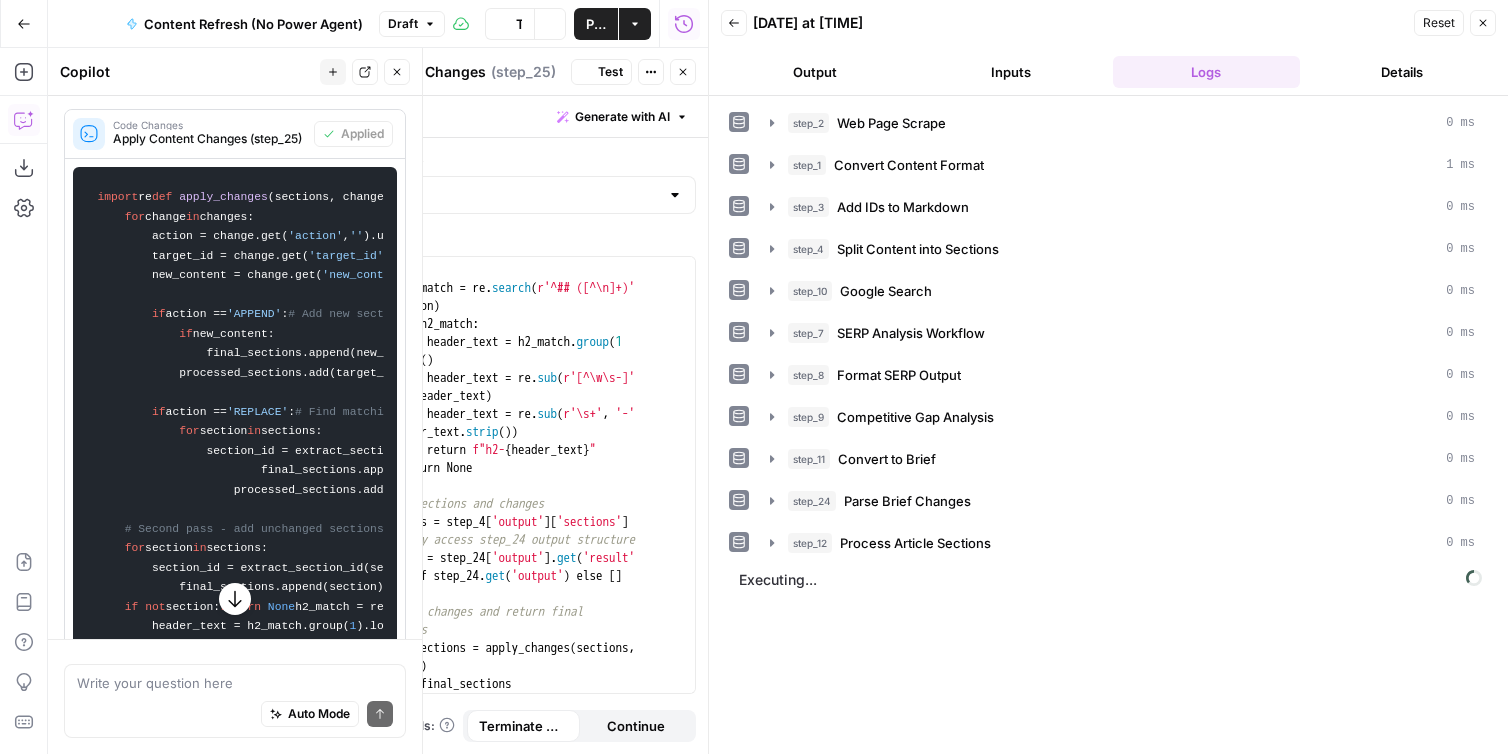 scroll, scrollTop: 399, scrollLeft: 0, axis: vertical 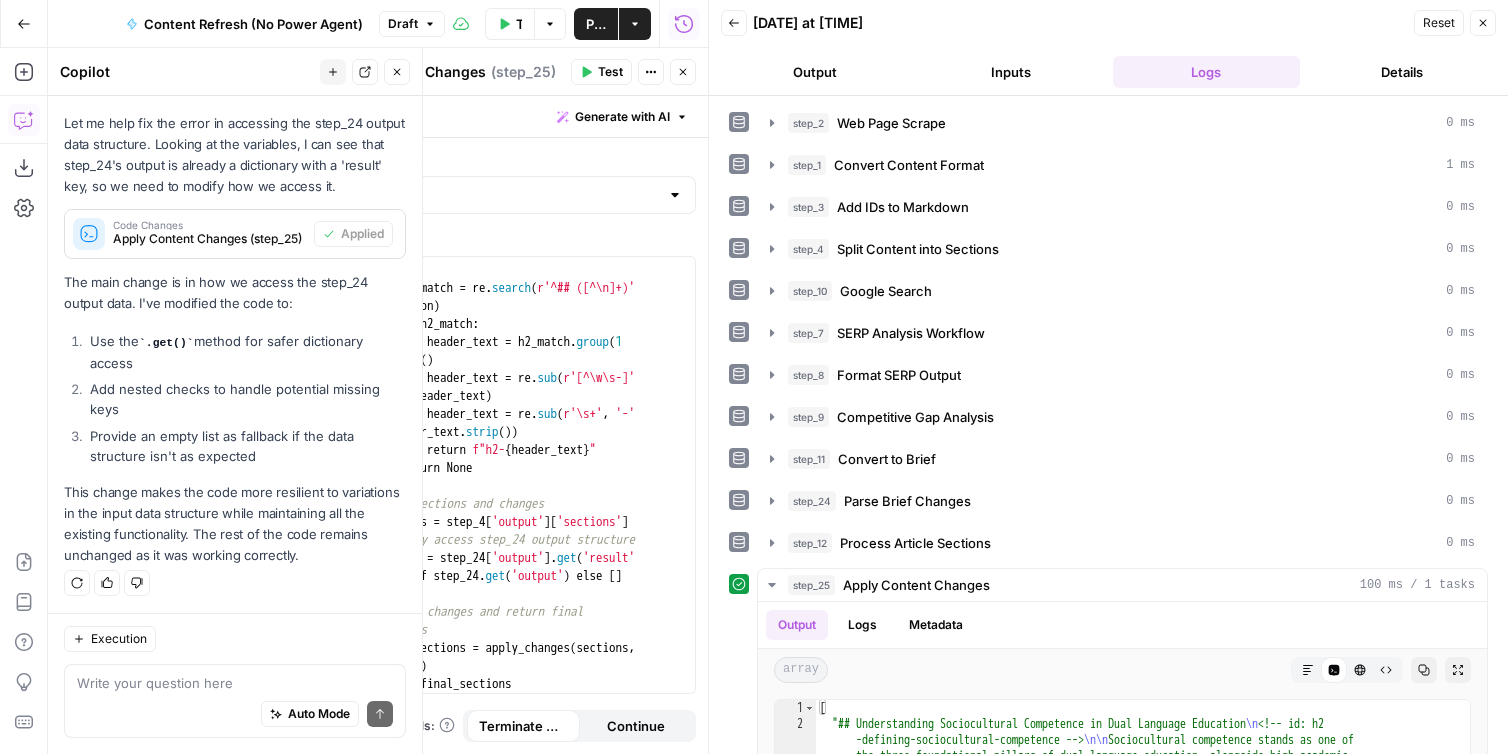 click on "Copilot" at bounding box center [187, 72] 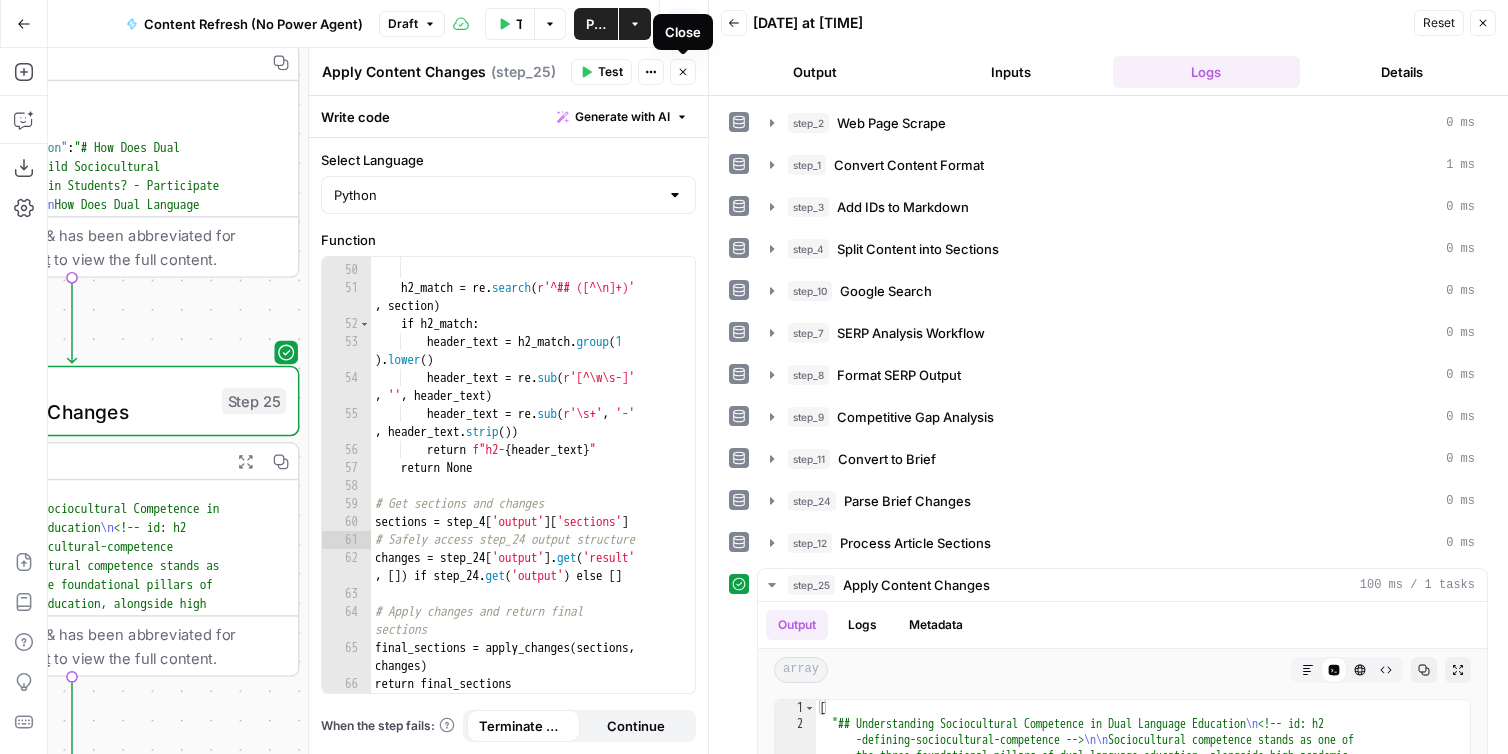 click on "Close" at bounding box center [683, 72] 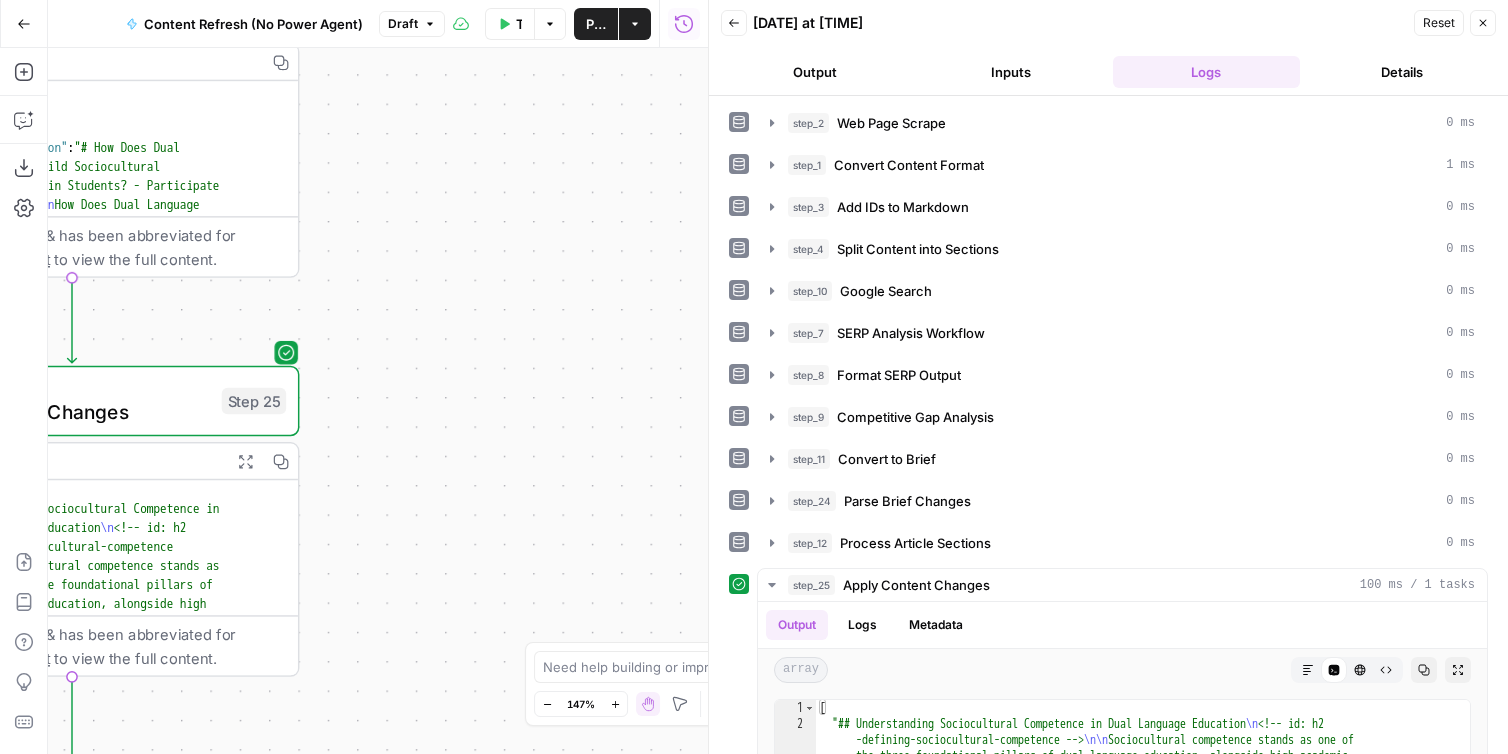 drag, startPoint x: 1484, startPoint y: 20, endPoint x: 1465, endPoint y: 23, distance: 19.235384 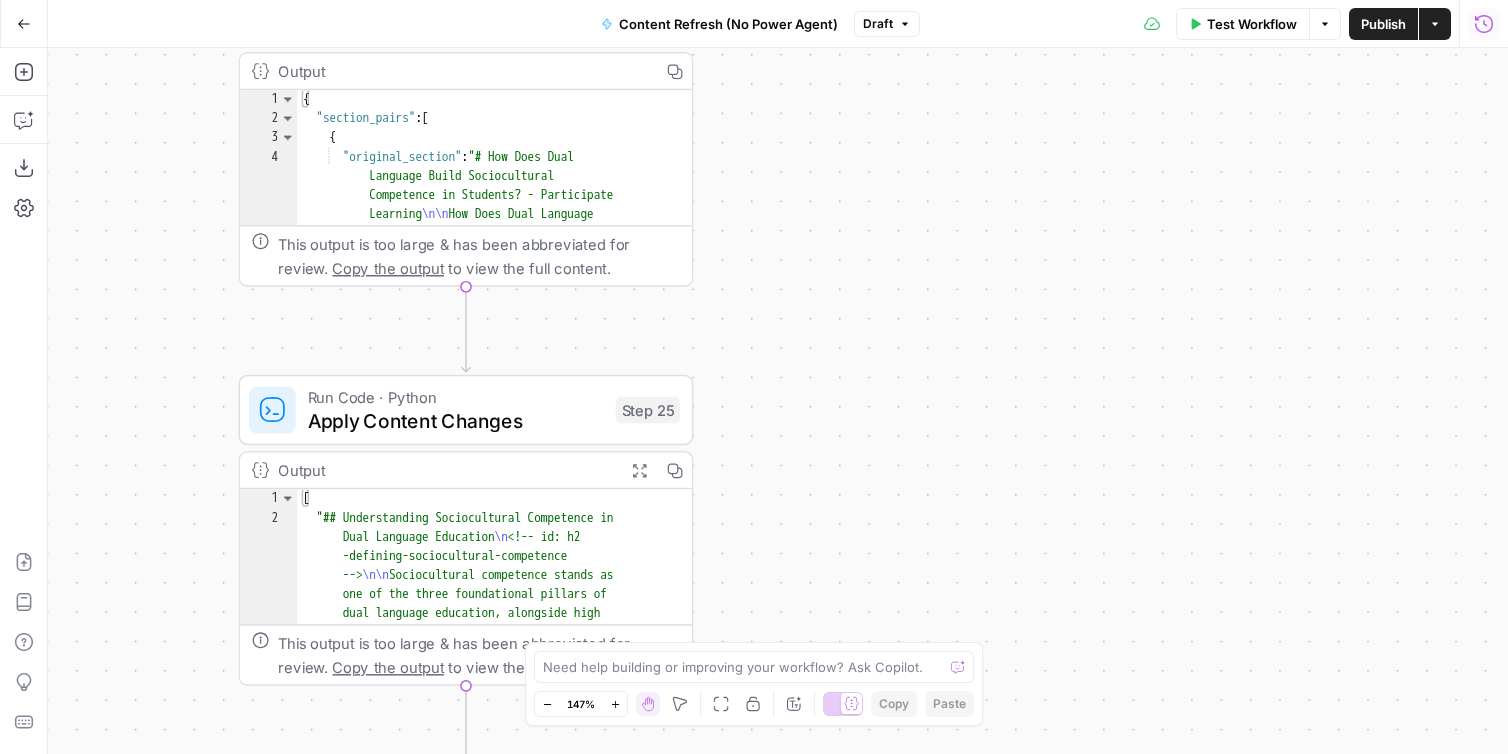 drag, startPoint x: 657, startPoint y: 212, endPoint x: 1172, endPoint y: 87, distance: 529.9528 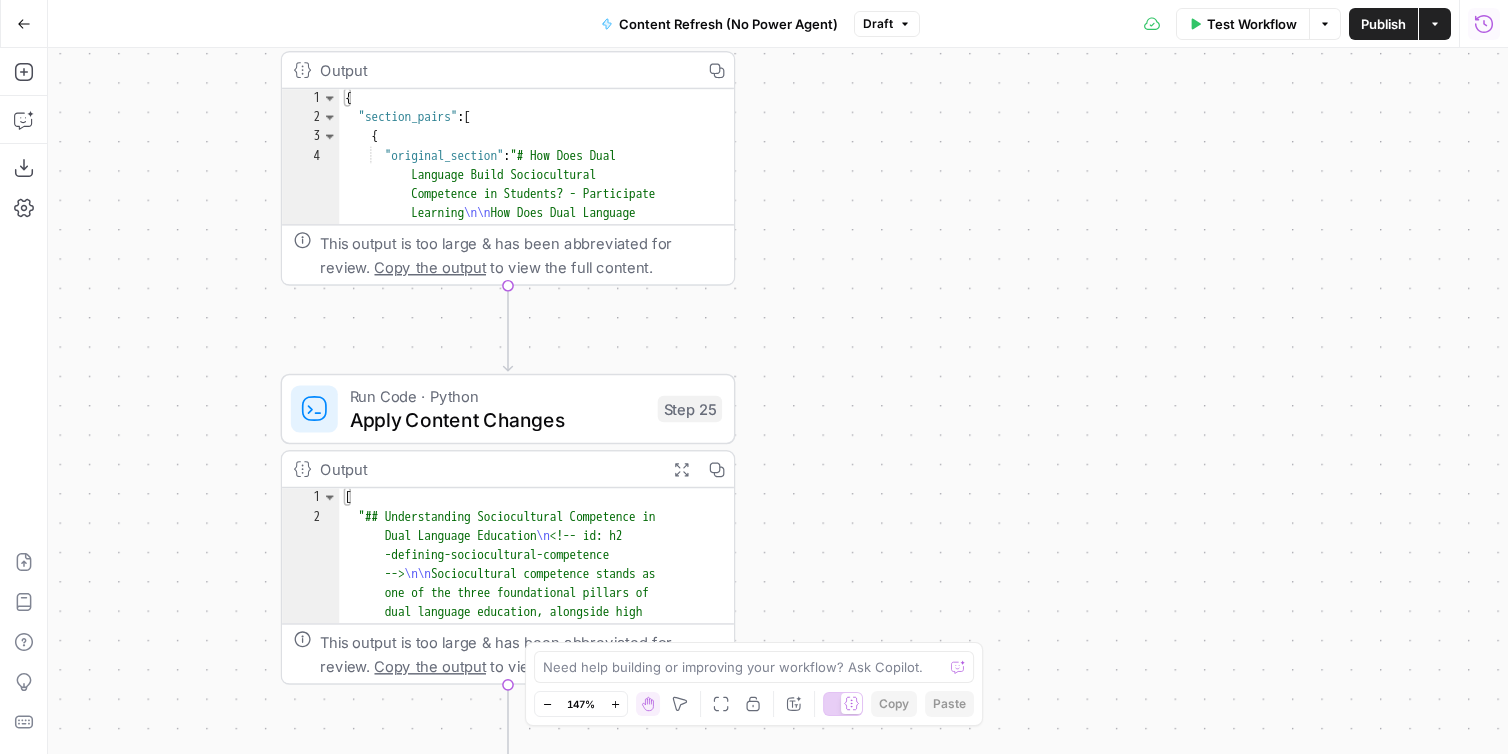 click on "Test Workflow" at bounding box center [1243, 24] 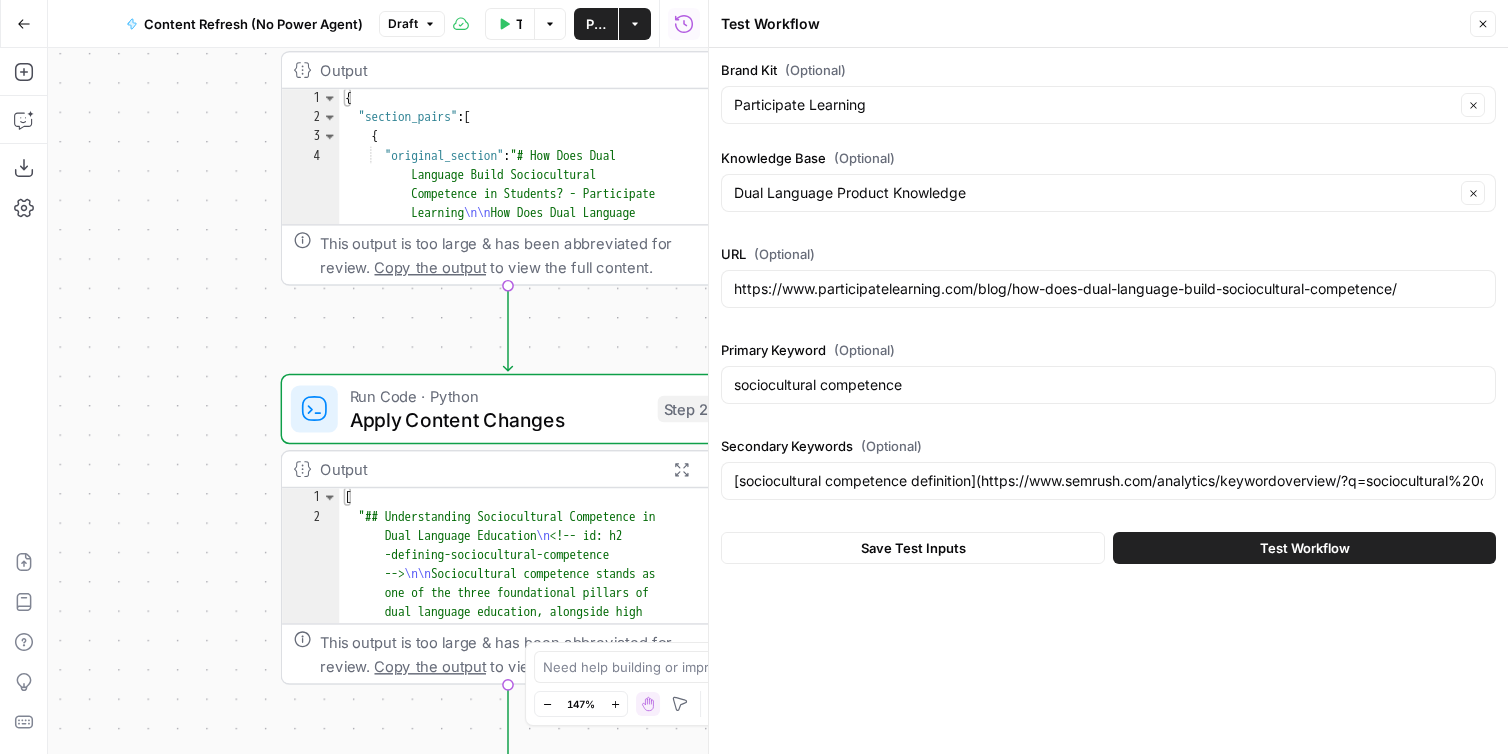 click on "Test Workflow" at bounding box center (1304, 548) 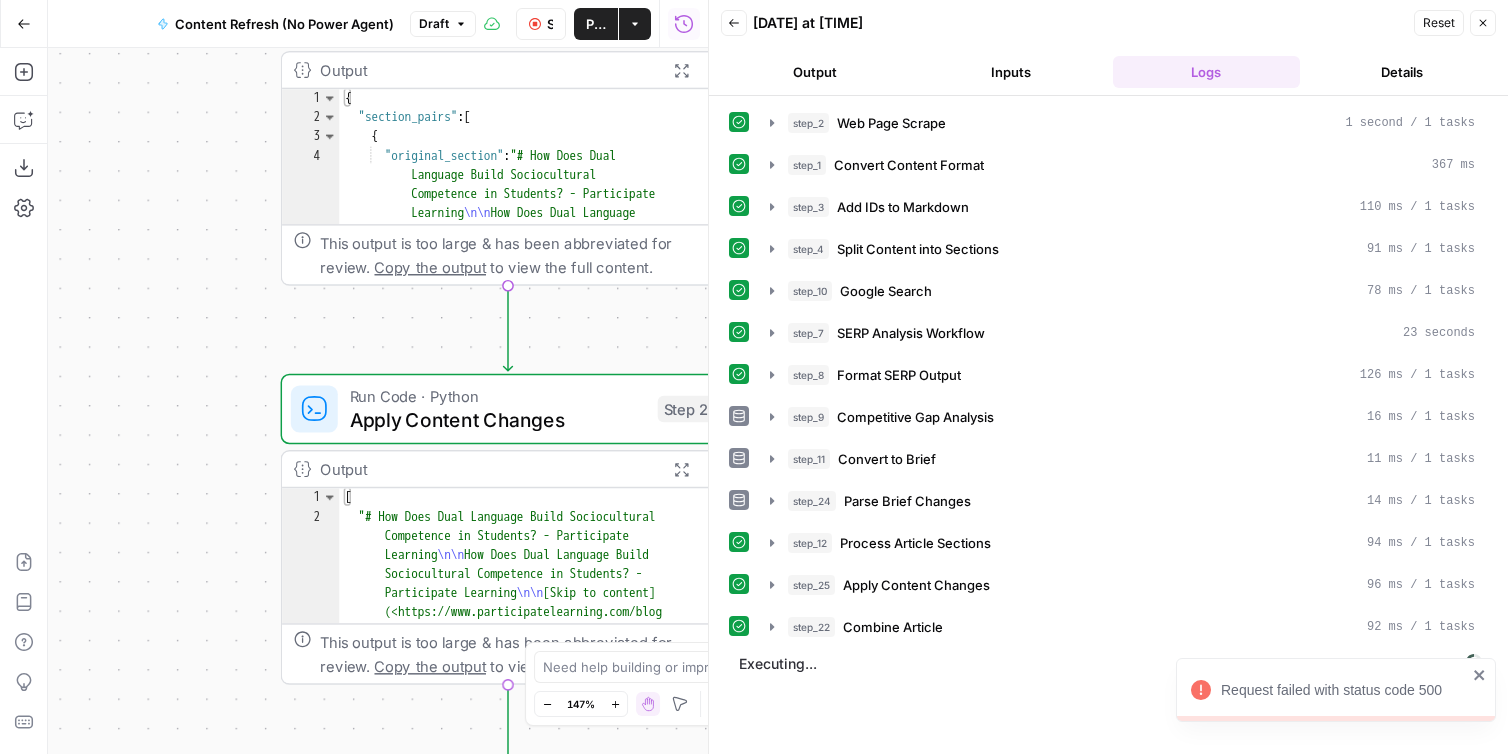 click 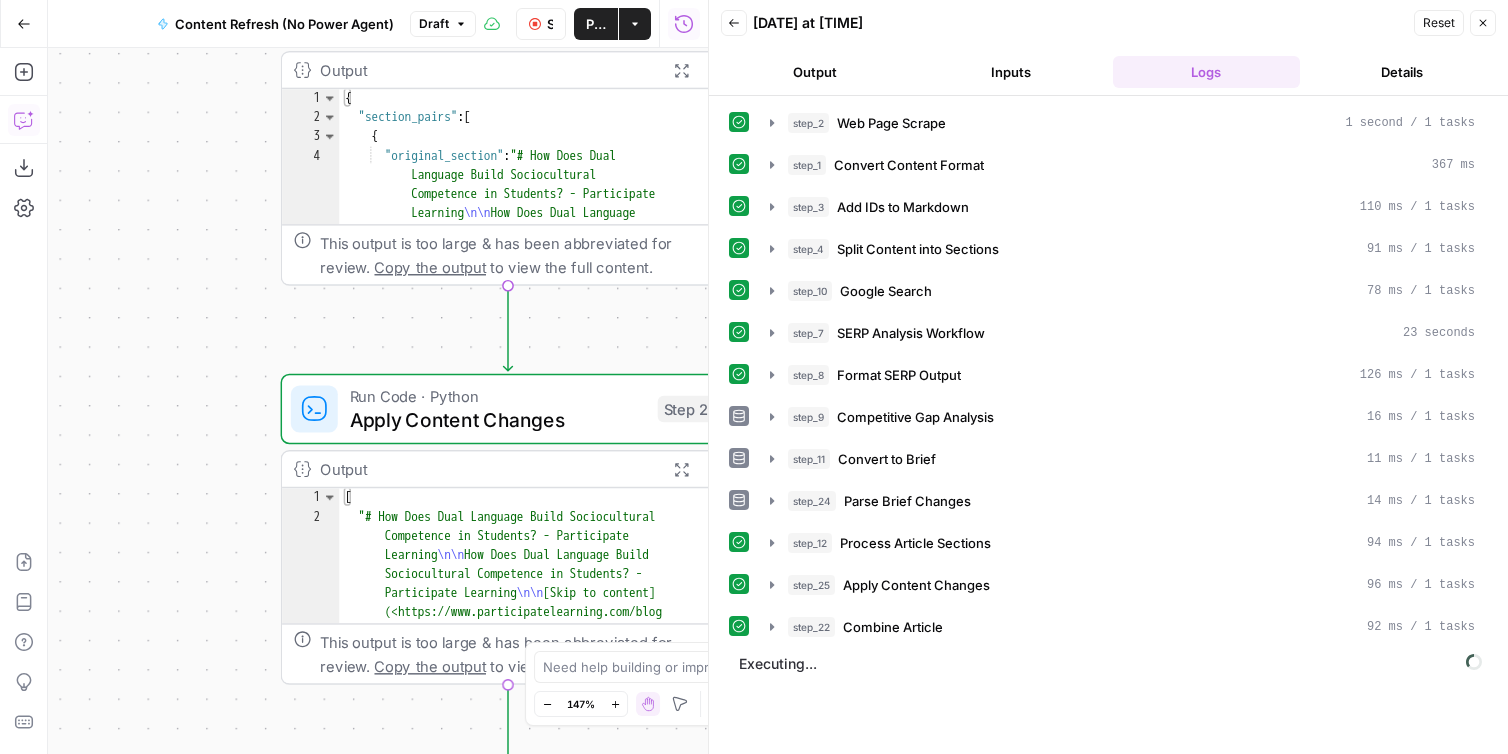 click 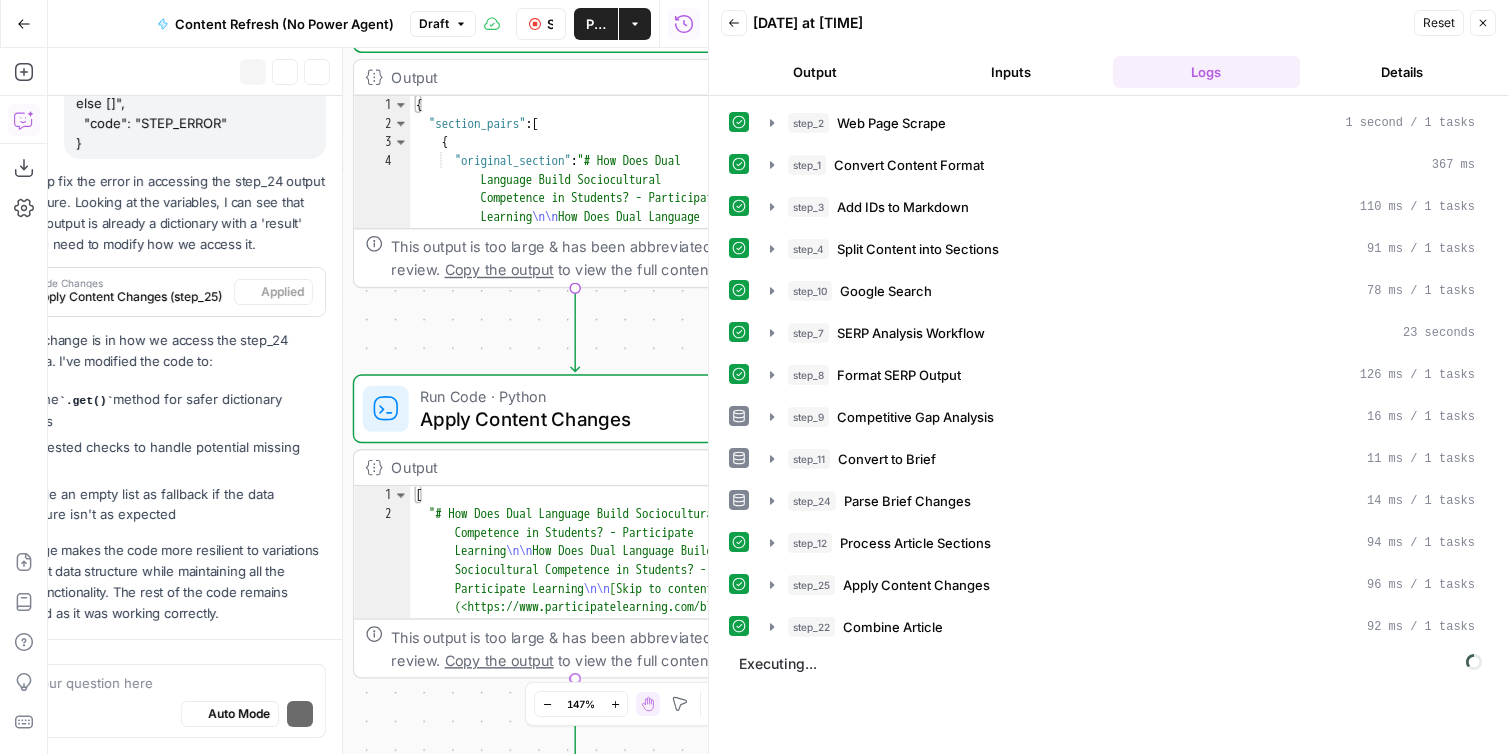 scroll, scrollTop: 399, scrollLeft: 0, axis: vertical 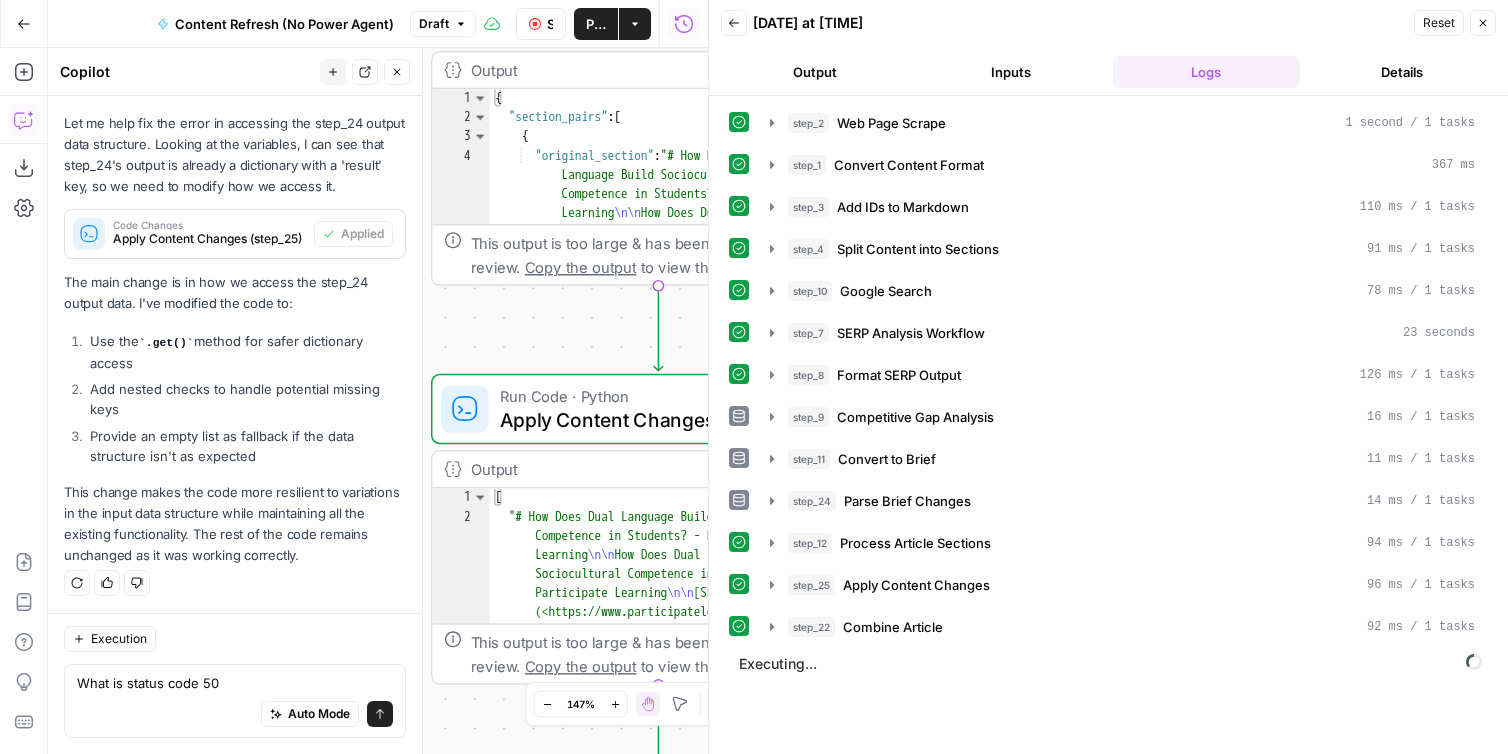 type on "What is status code 500" 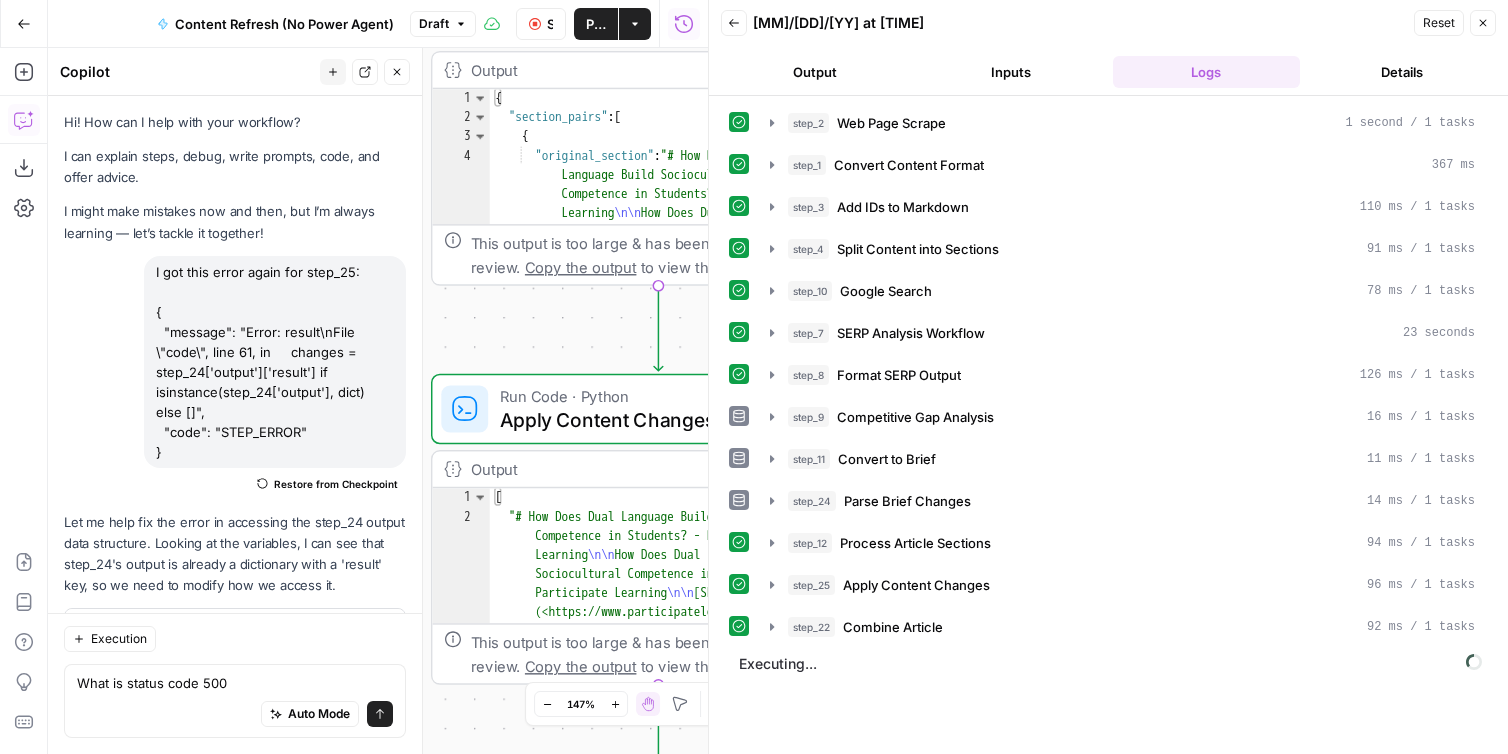 scroll, scrollTop: 0, scrollLeft: 0, axis: both 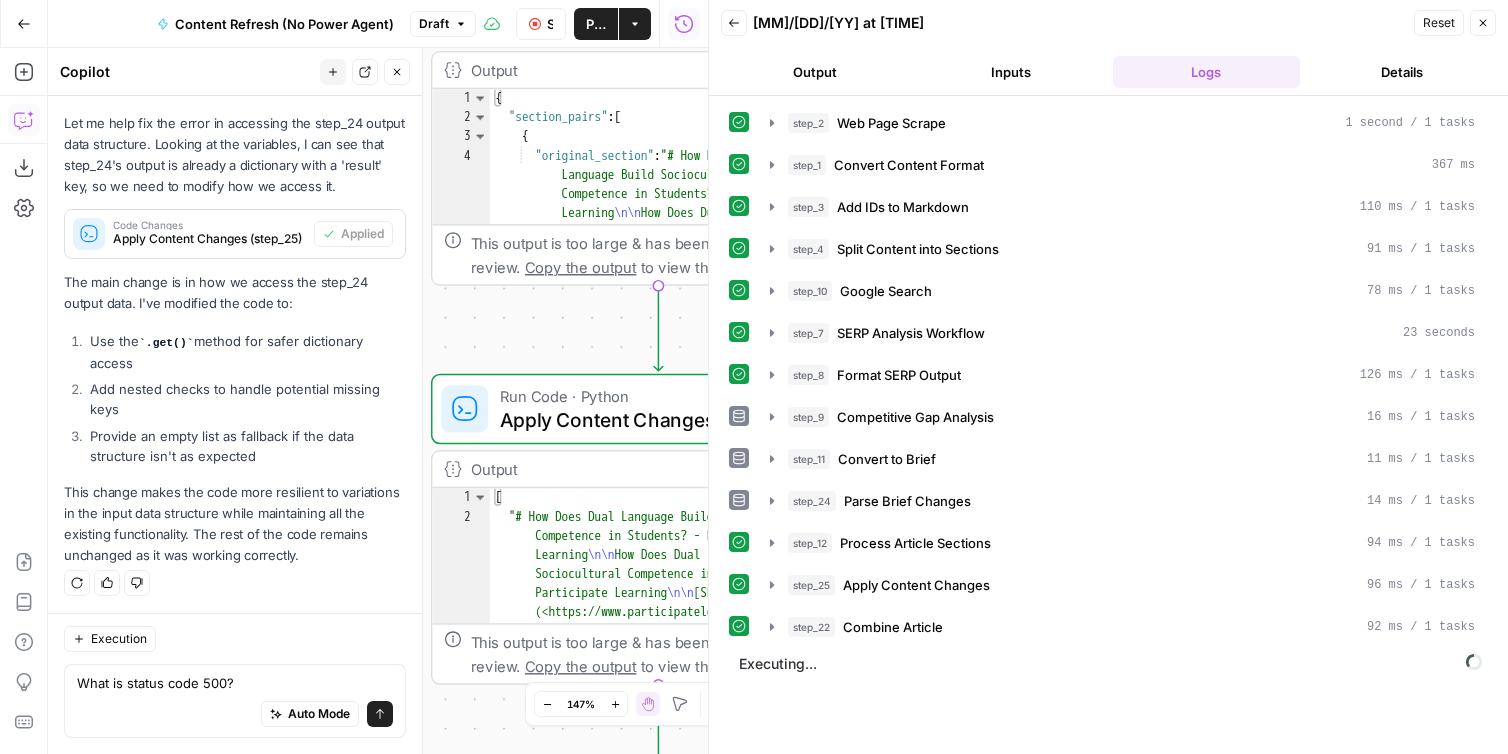 type on "What is status code 500?" 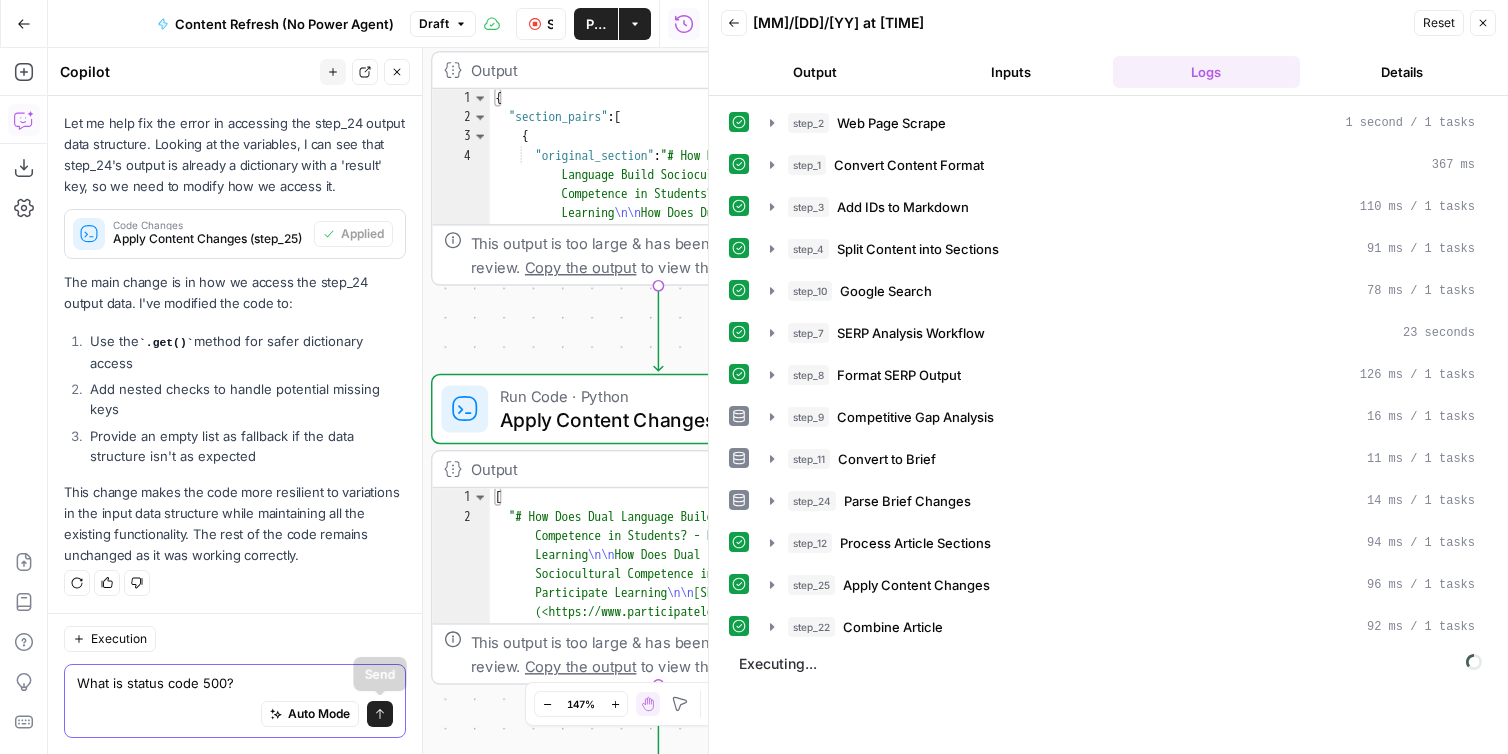 click 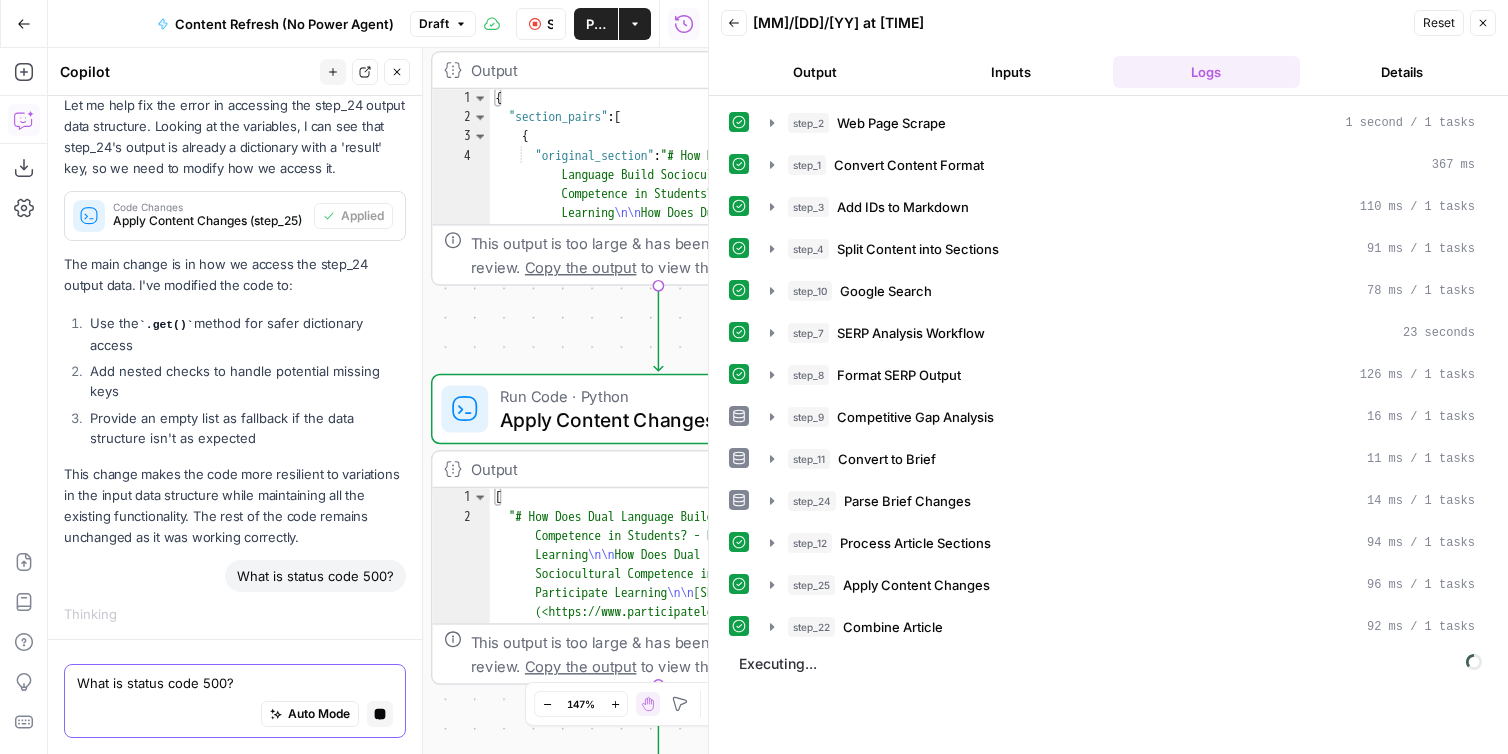 scroll, scrollTop: 443, scrollLeft: 0, axis: vertical 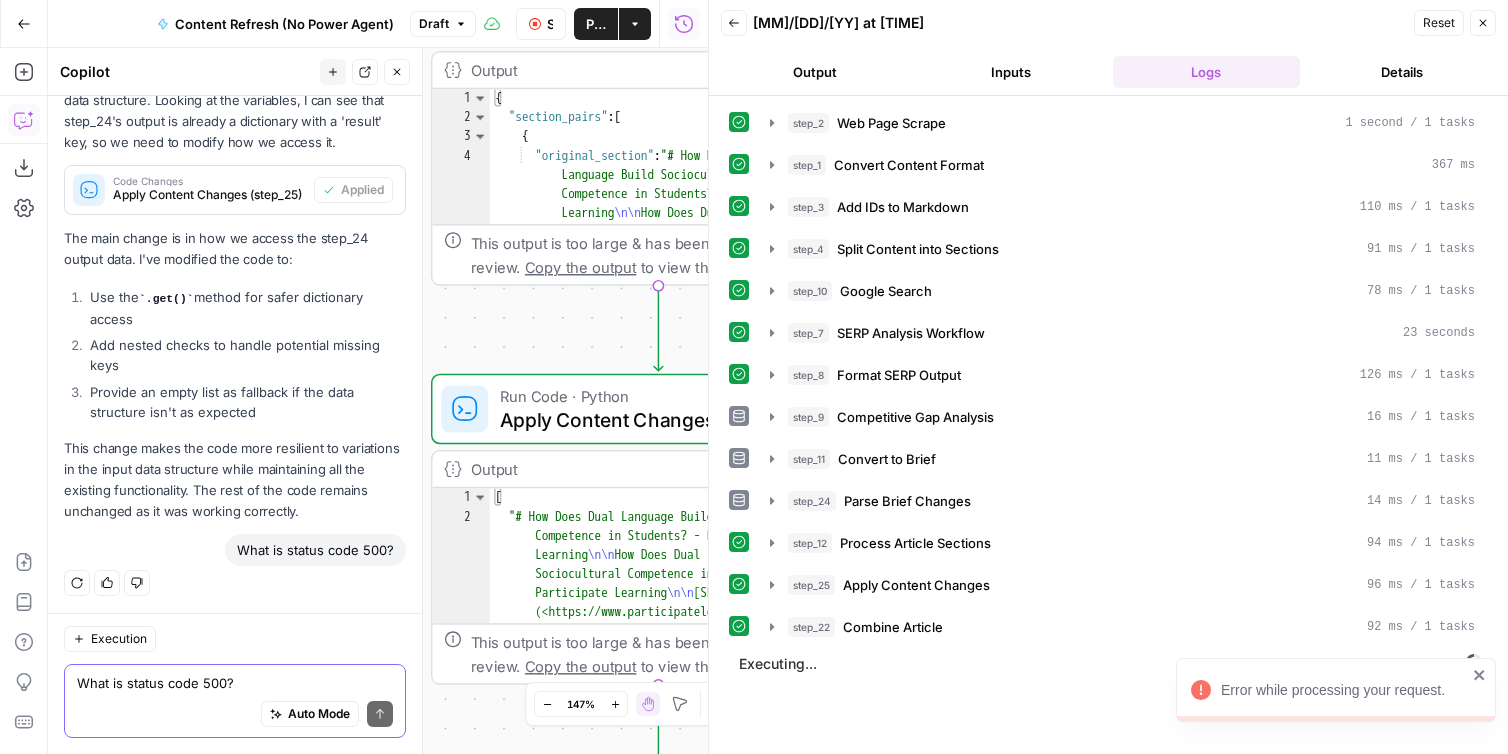 click on "What is status code 500?" at bounding box center [315, 550] 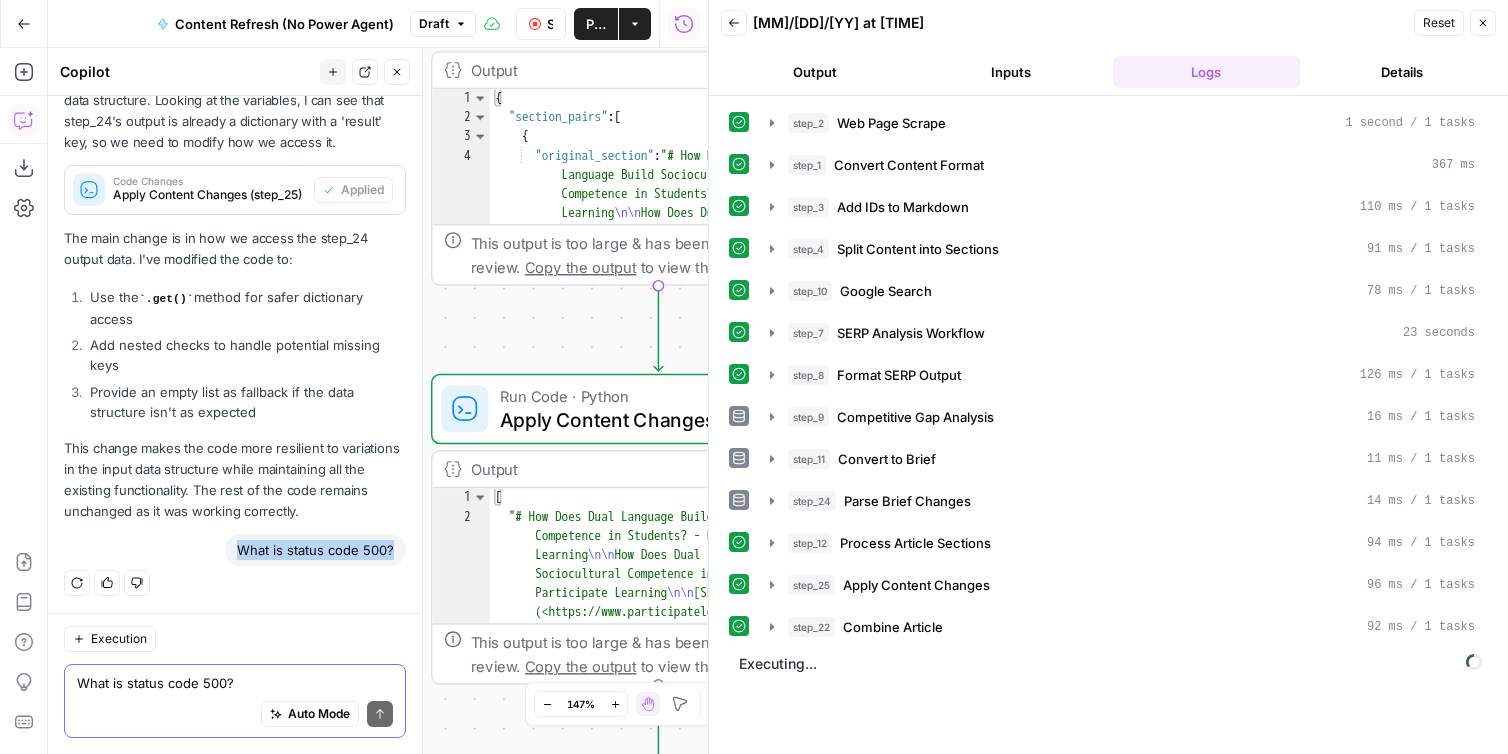 drag, startPoint x: 394, startPoint y: 549, endPoint x: 236, endPoint y: 546, distance: 158.02847 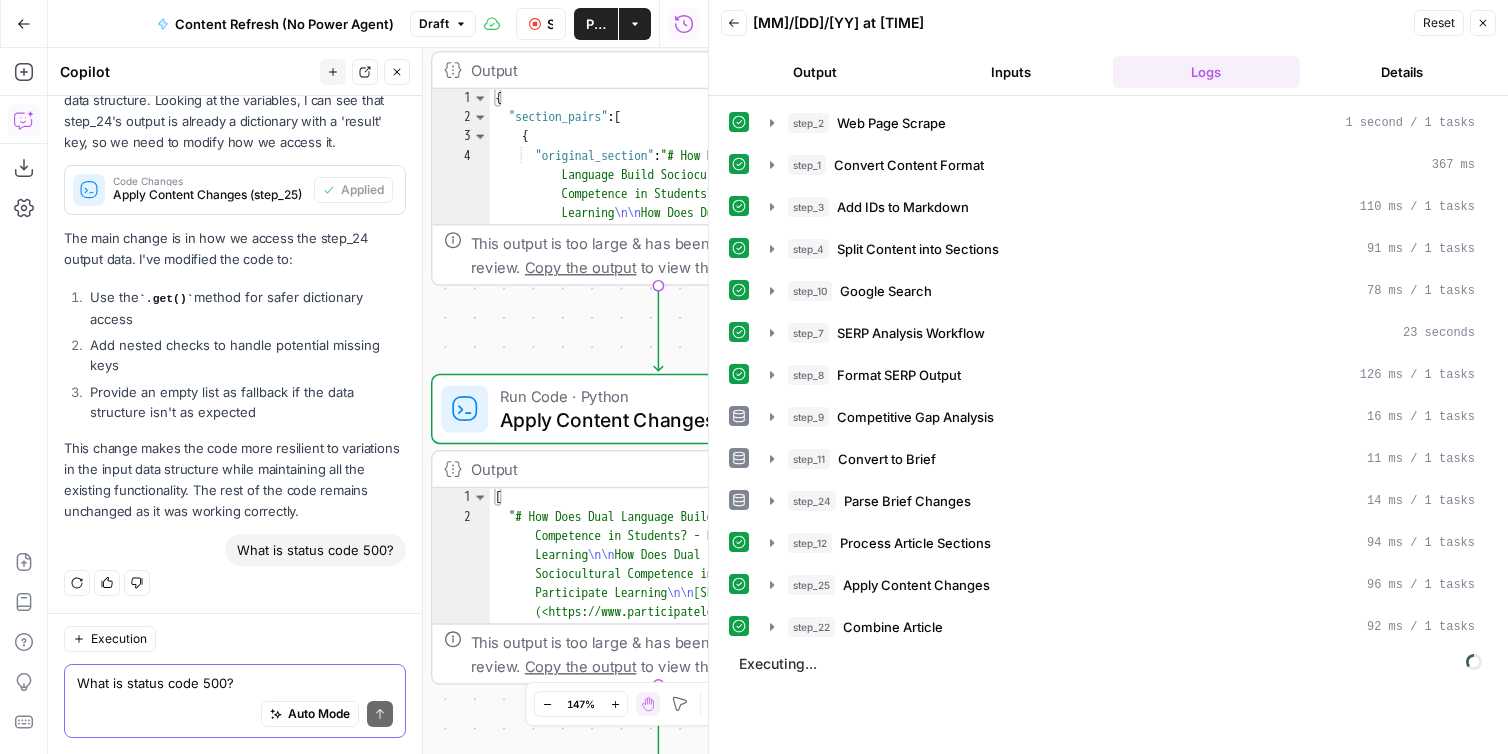click on "What is status code 500?" at bounding box center (235, 683) 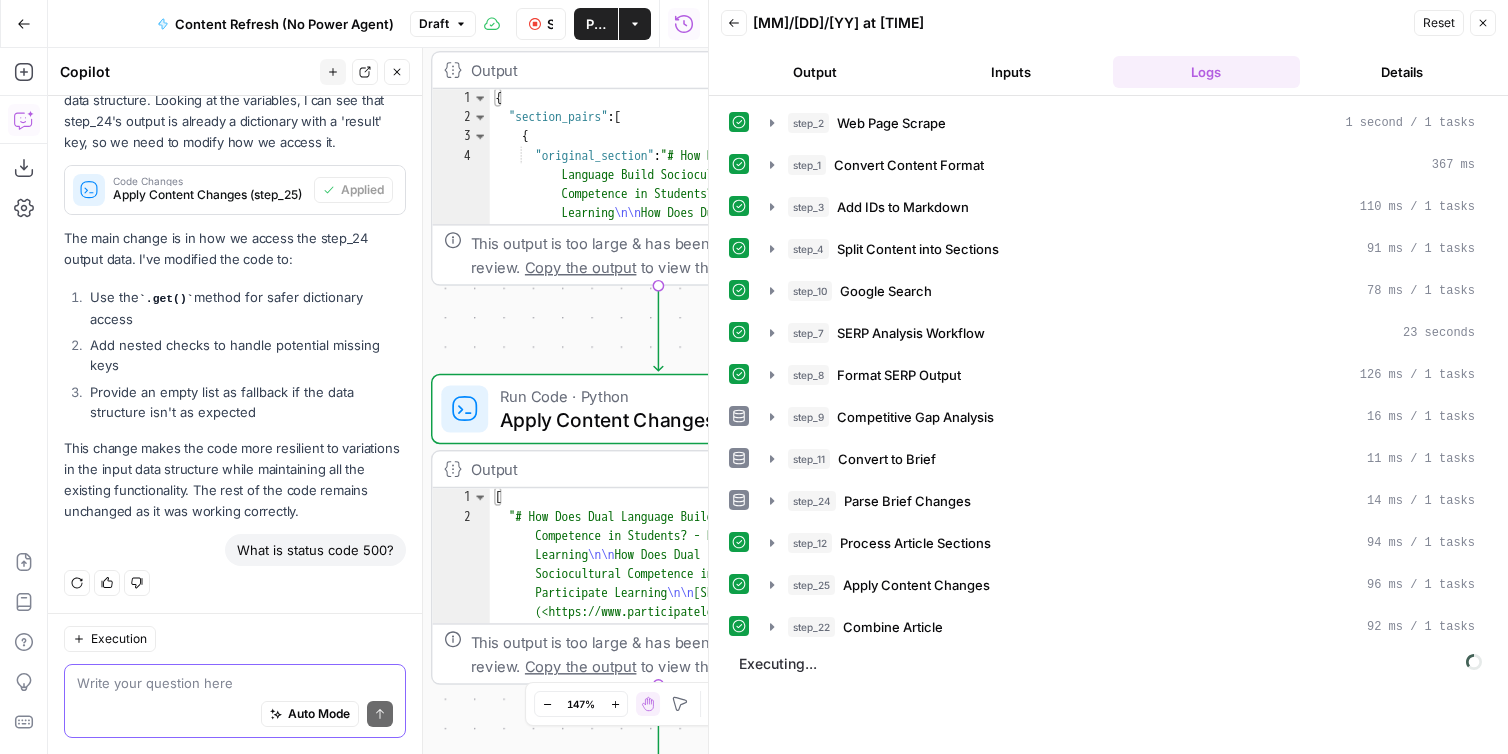 paste on "What is status code 500?" 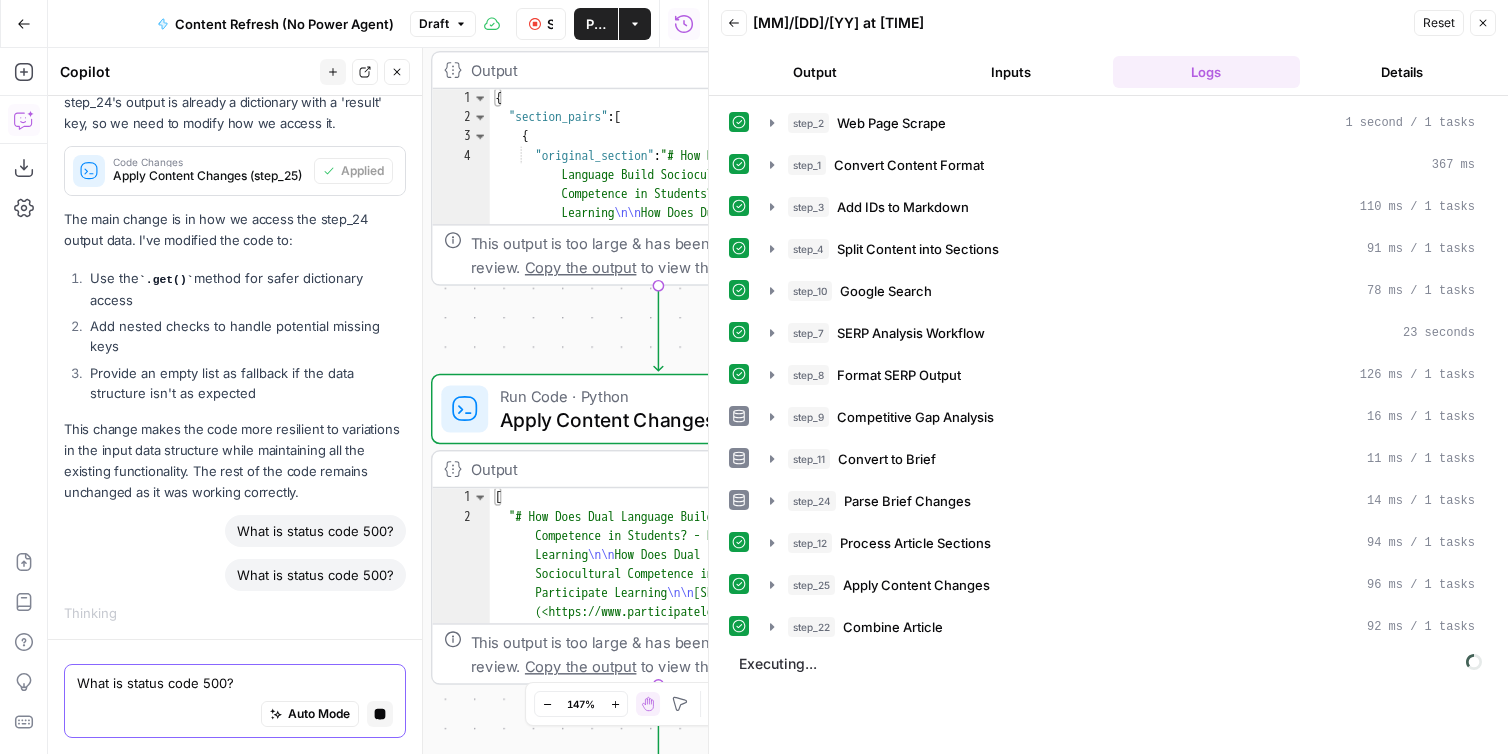 scroll, scrollTop: 429, scrollLeft: 0, axis: vertical 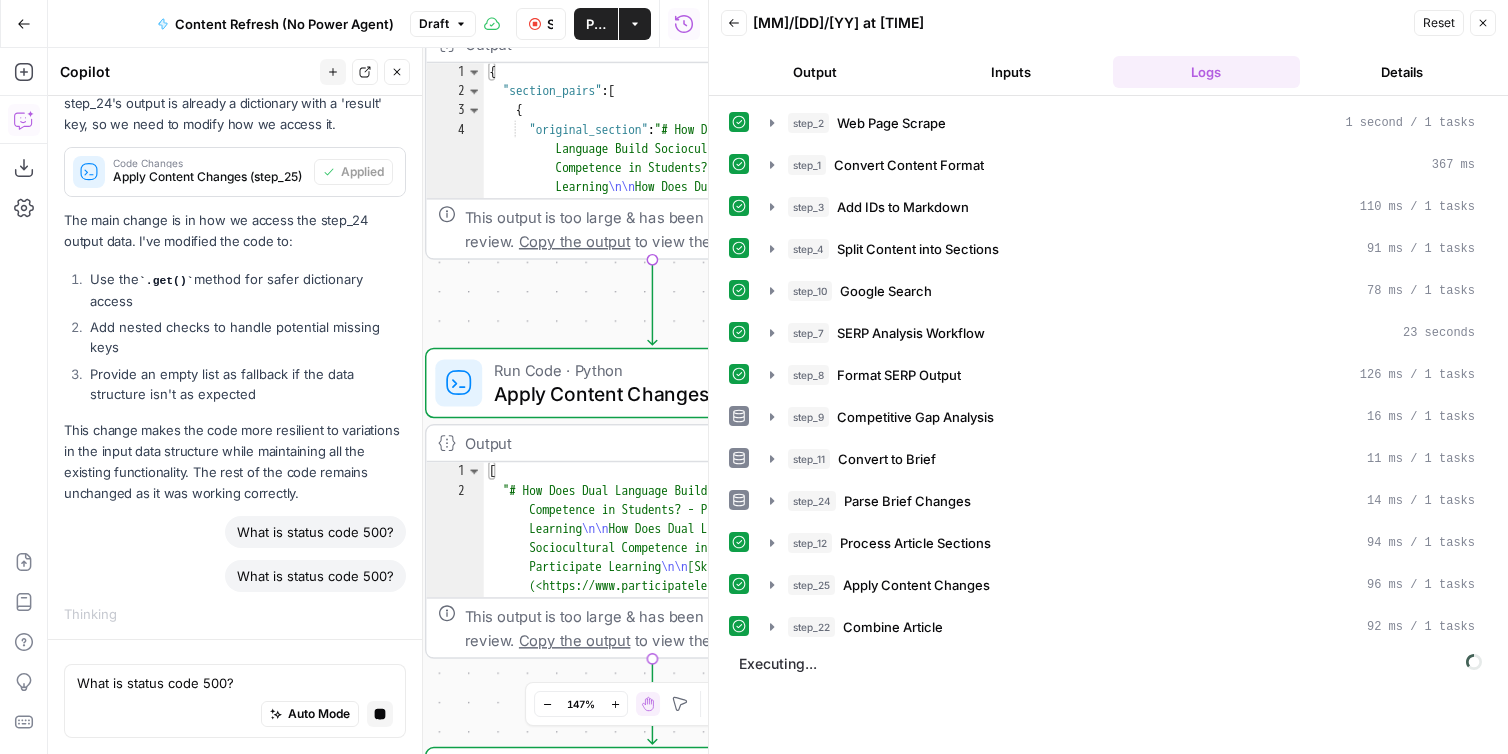 click on "Output" at bounding box center [815, 72] 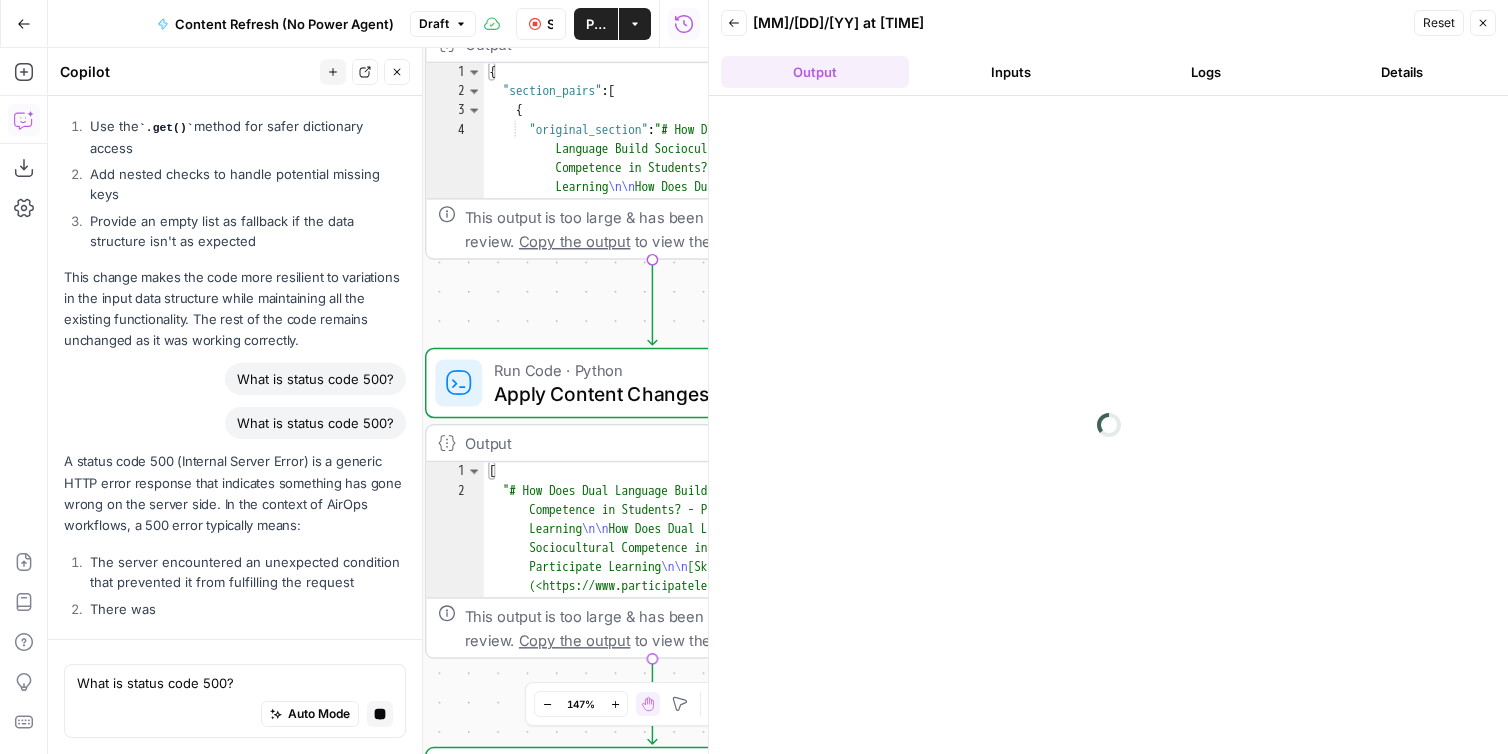 click on "Logs" at bounding box center (1207, 72) 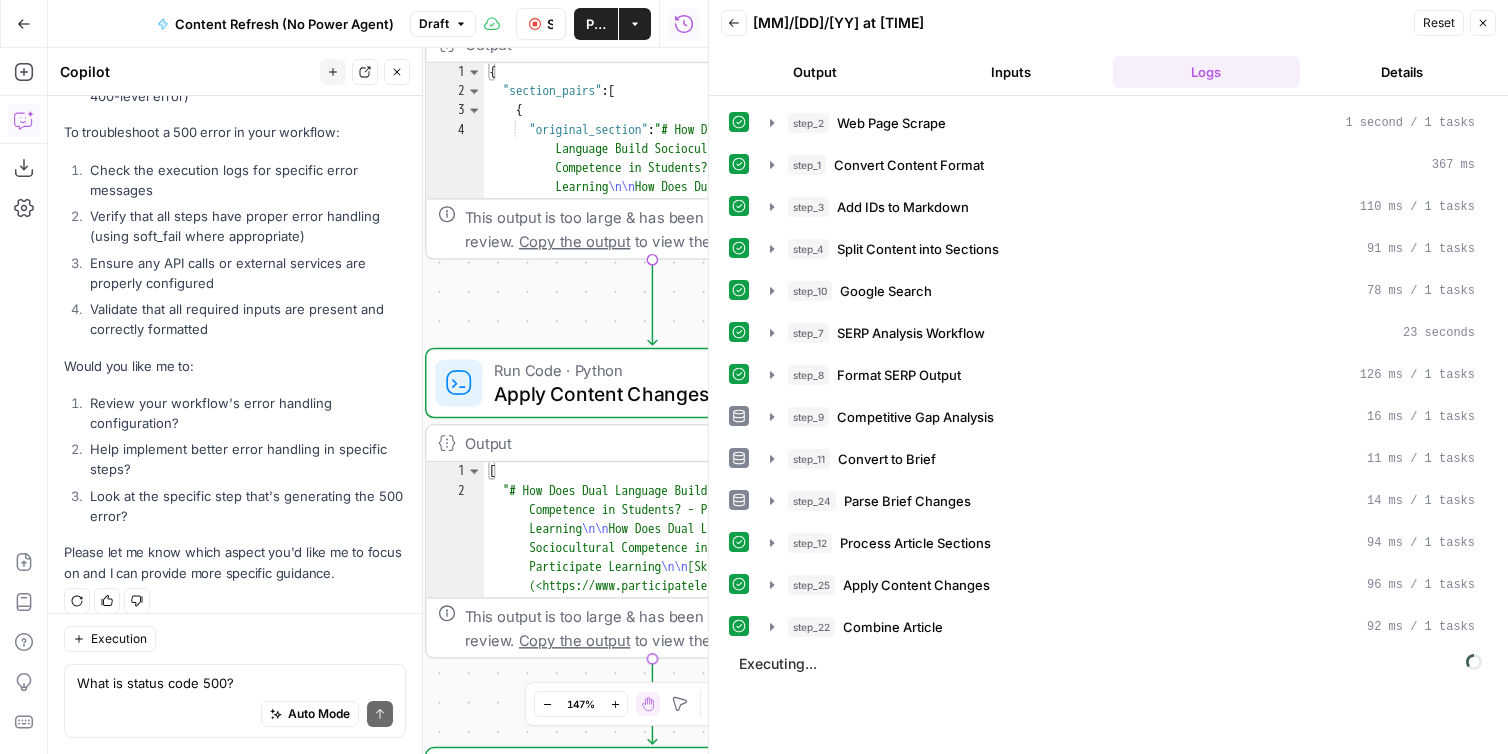 scroll, scrollTop: 1231, scrollLeft: 0, axis: vertical 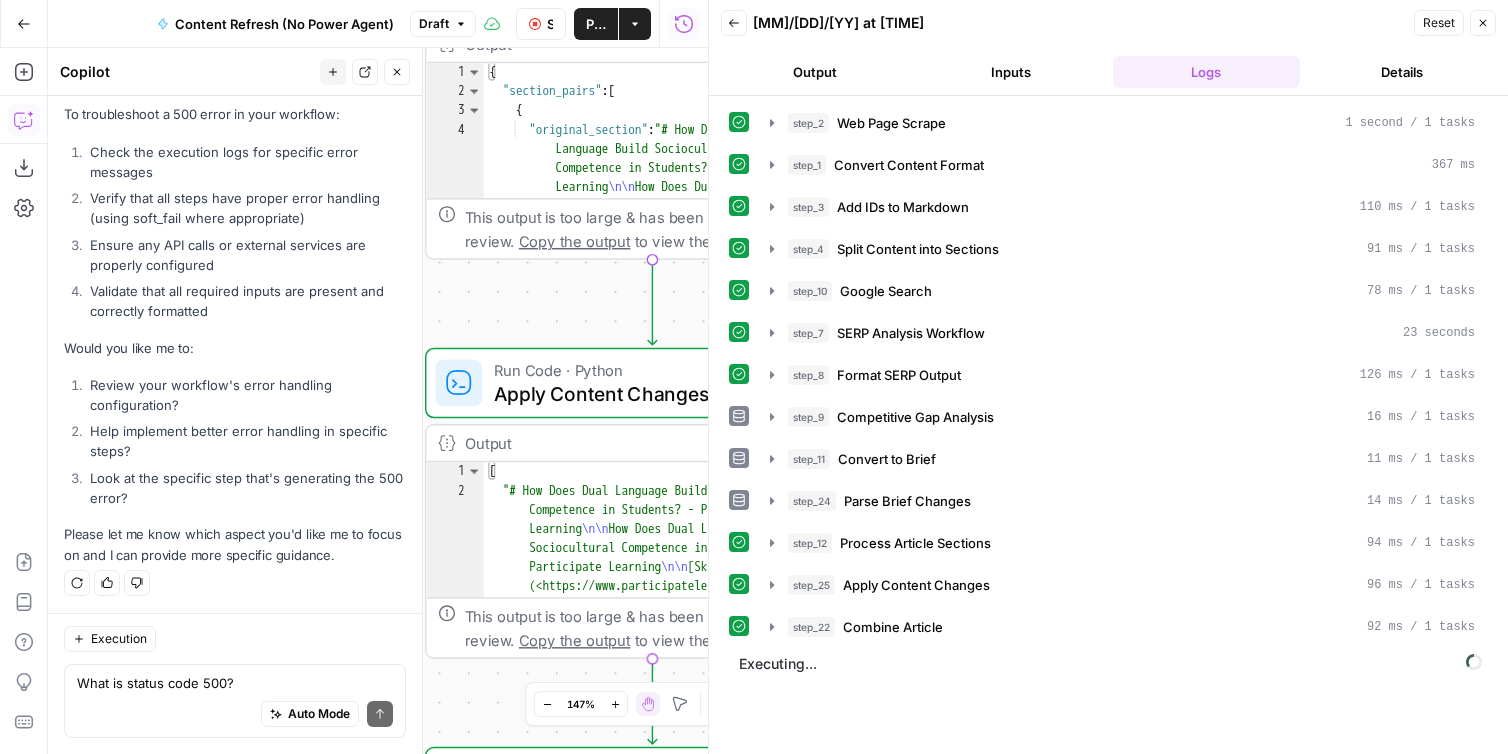 click 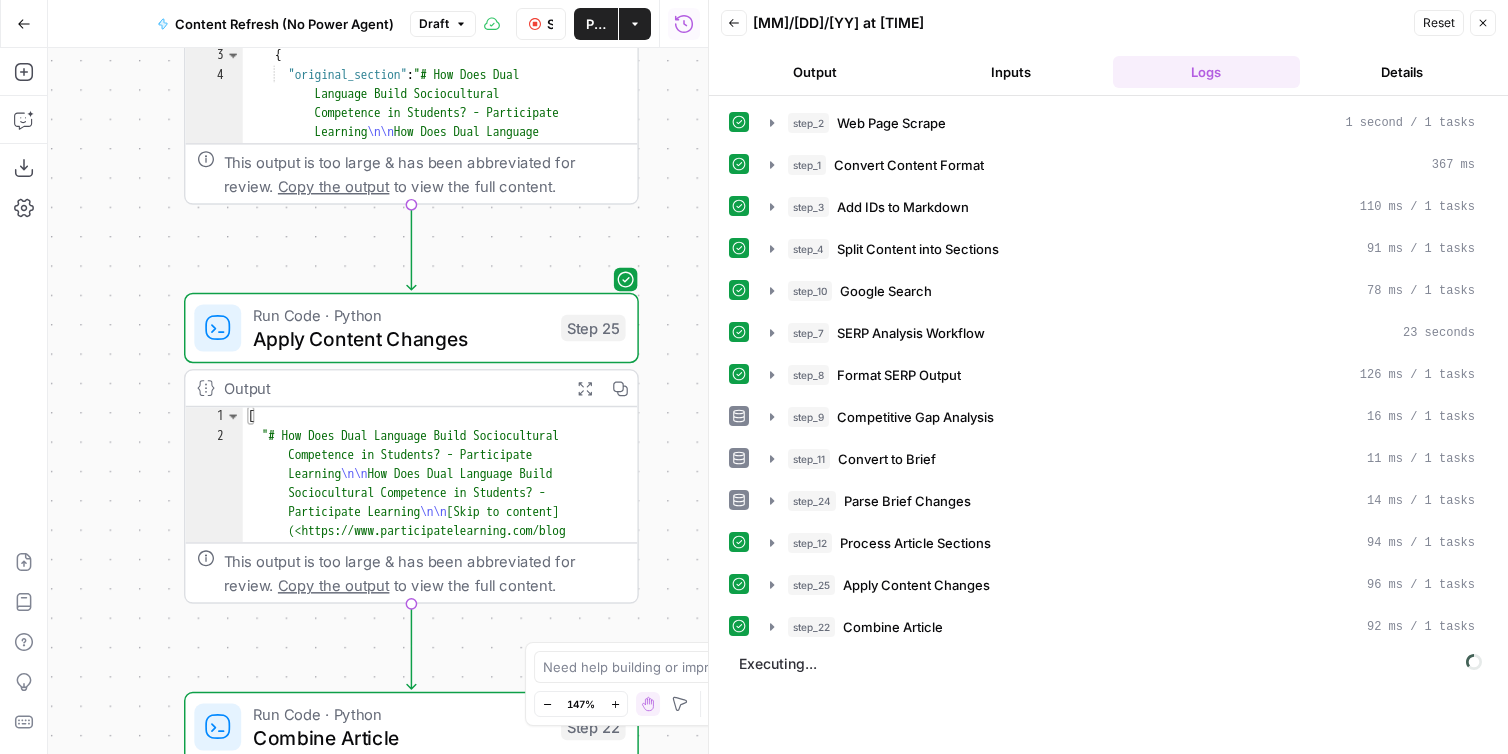 drag, startPoint x: 291, startPoint y: 431, endPoint x: 49, endPoint y: 376, distance: 248.17131 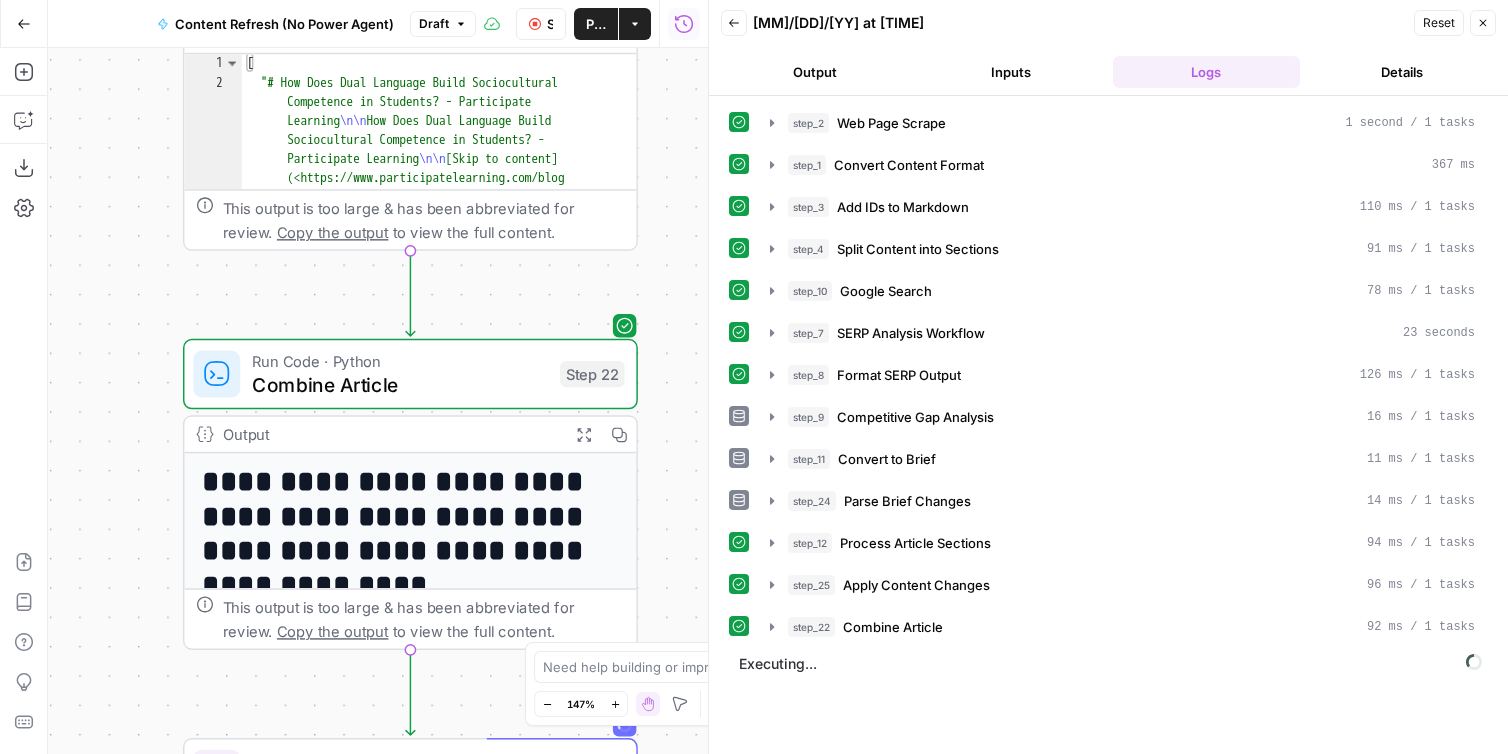 drag, startPoint x: 116, startPoint y: 494, endPoint x: 115, endPoint y: 123, distance: 371.00134 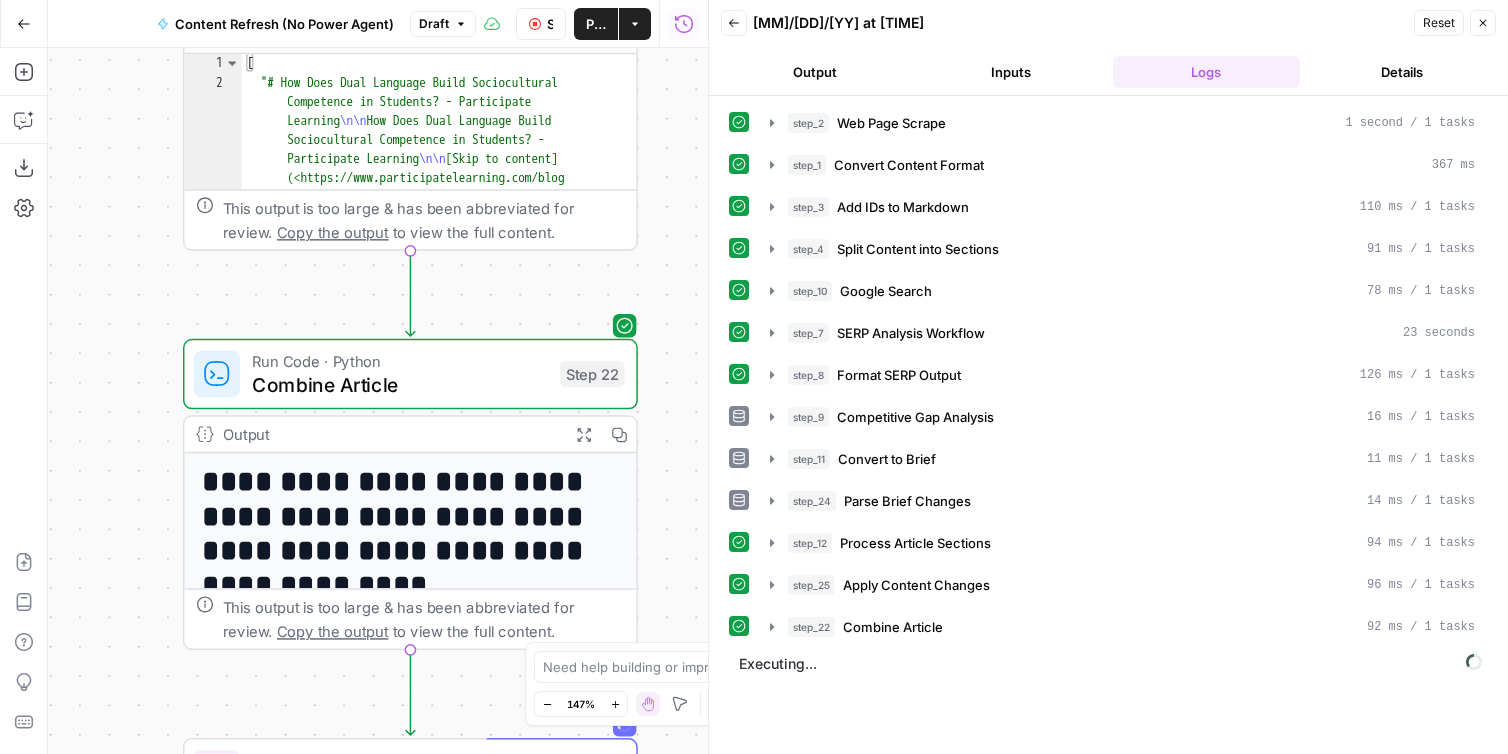 click on "**********" at bounding box center [378, 401] 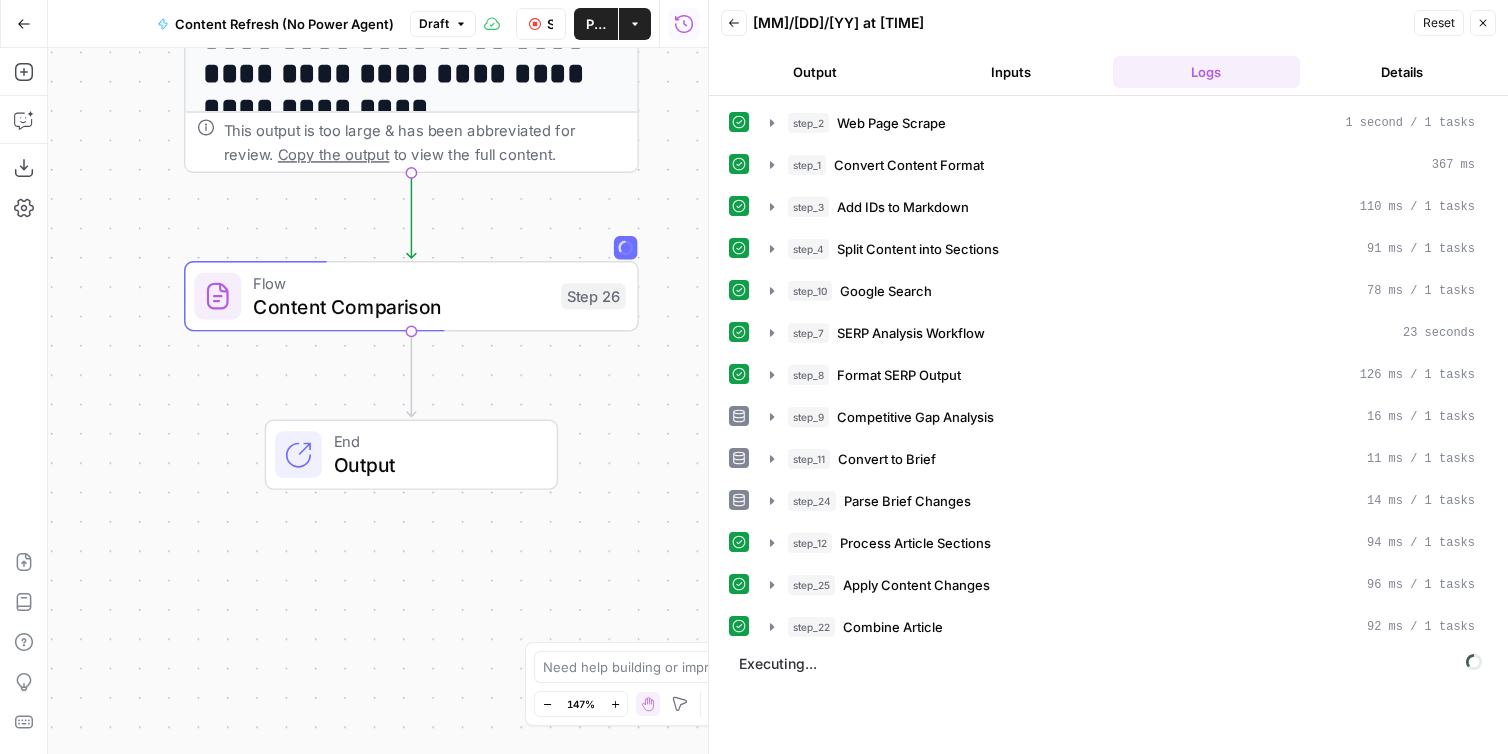 drag, startPoint x: 144, startPoint y: 385, endPoint x: 146, endPoint y: -76, distance: 461.00433 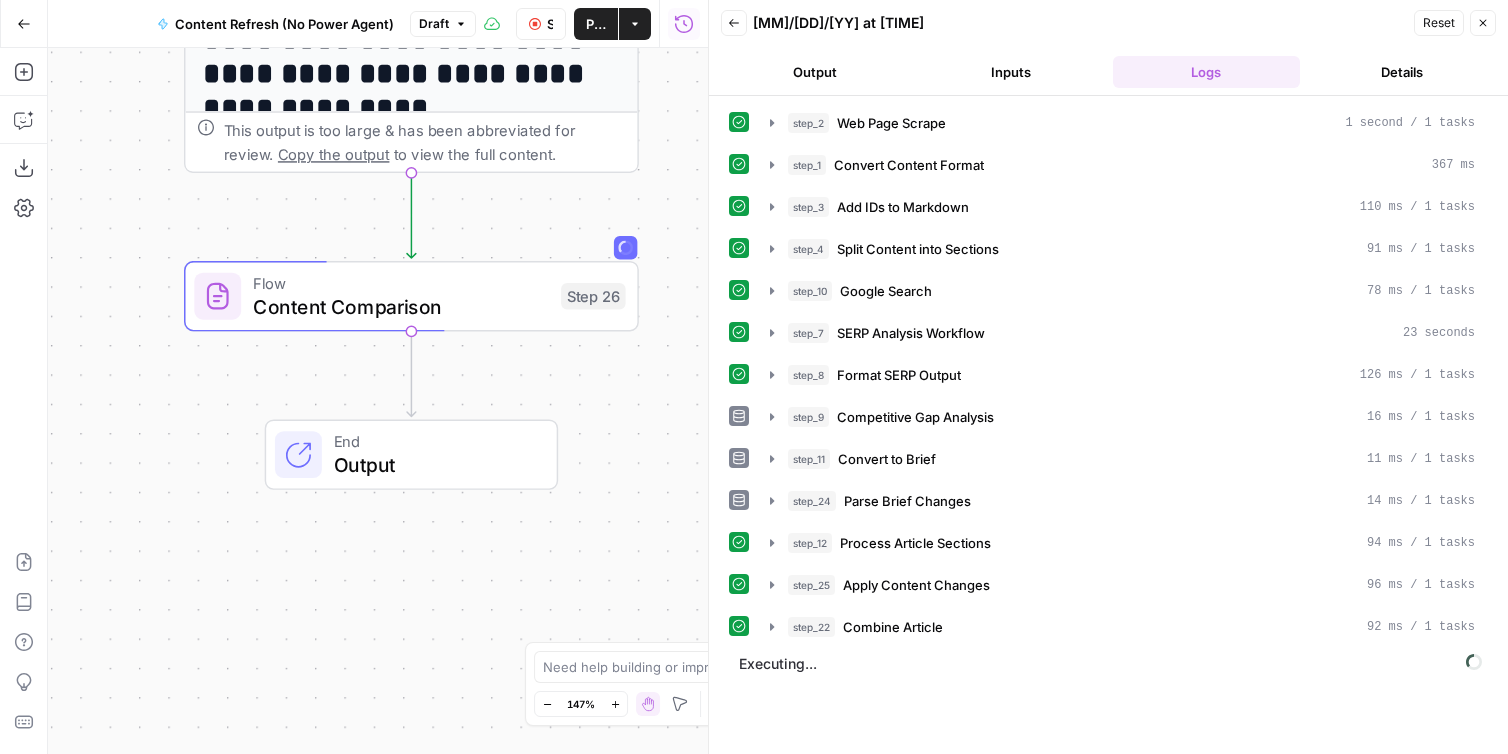 click on "**********" at bounding box center [754, 377] 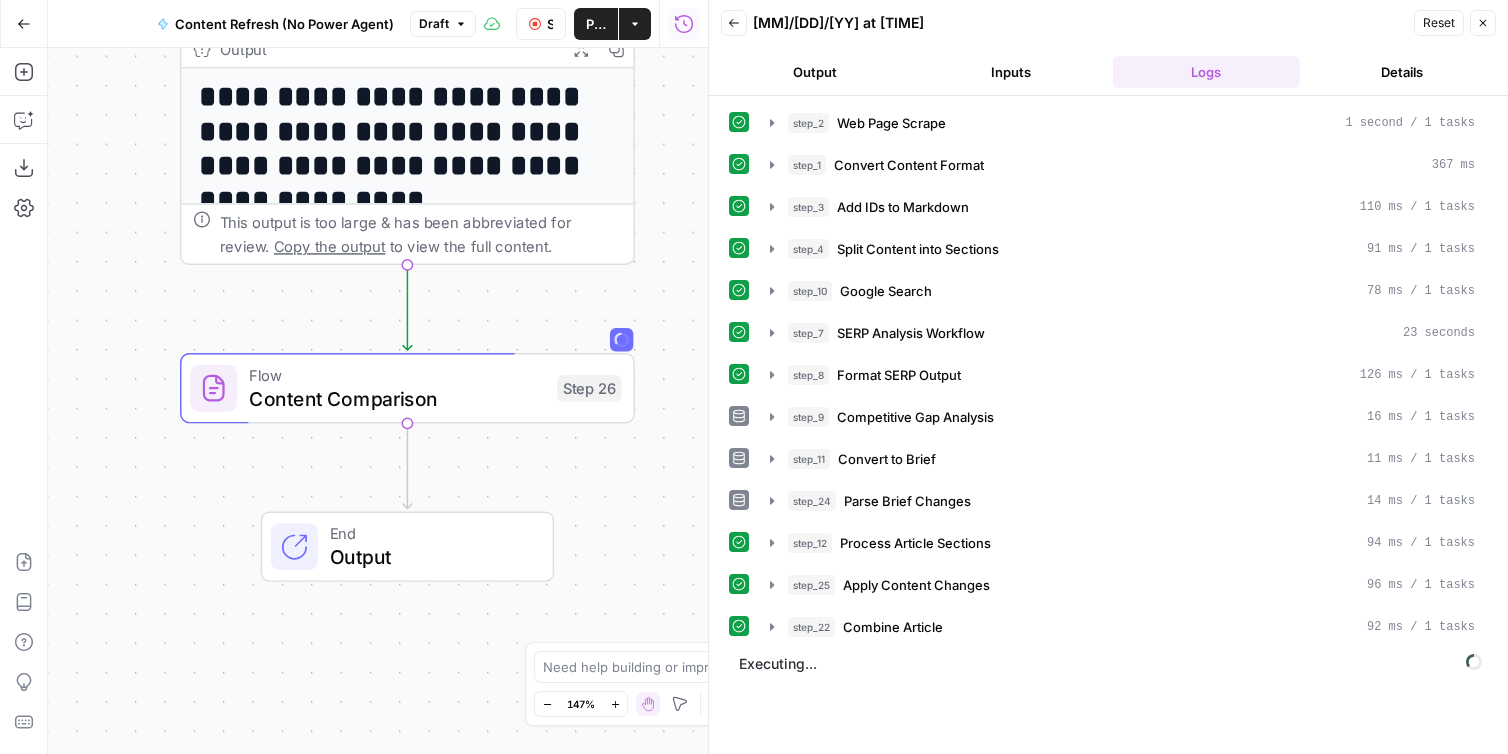 drag, startPoint x: 144, startPoint y: 174, endPoint x: 140, endPoint y: 268, distance: 94.08507 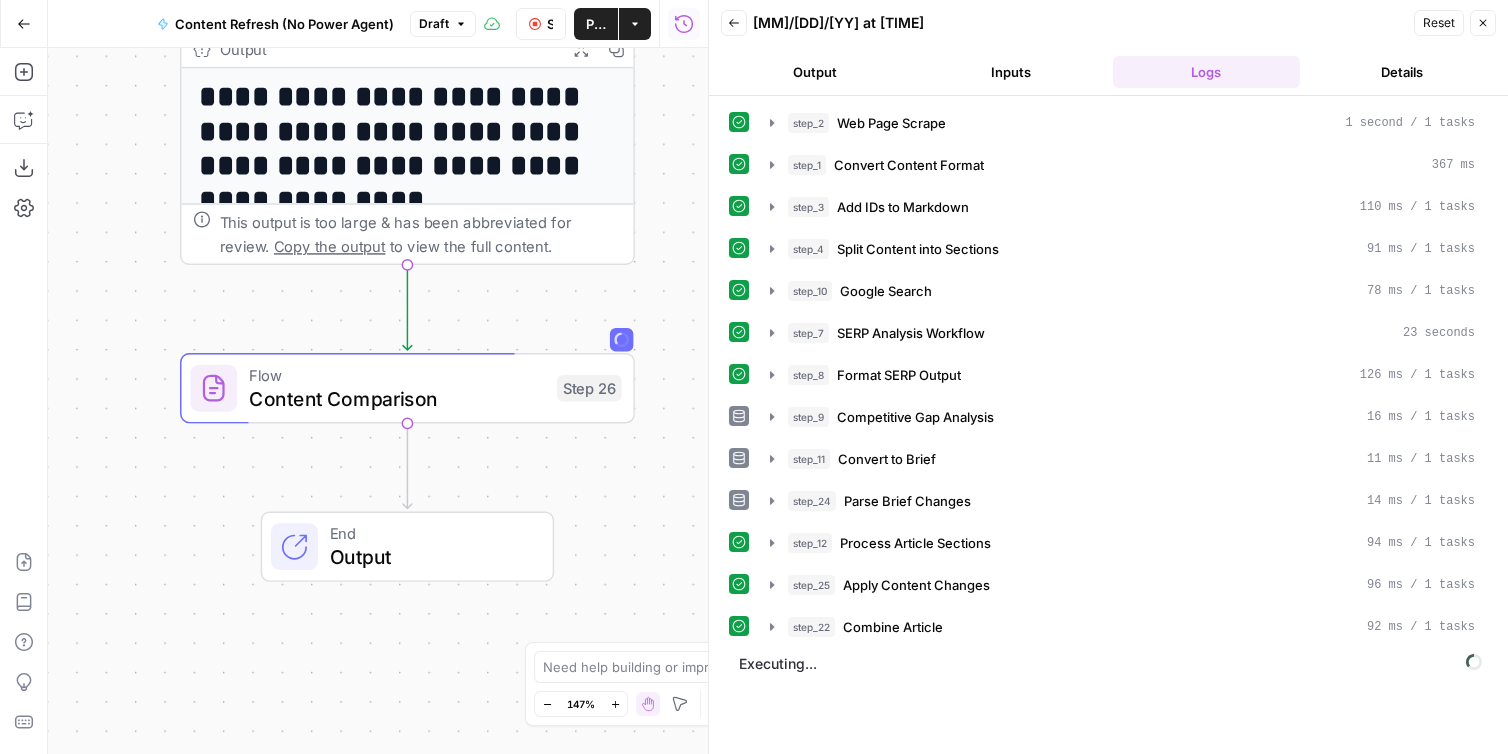 click on "**********" at bounding box center (378, 401) 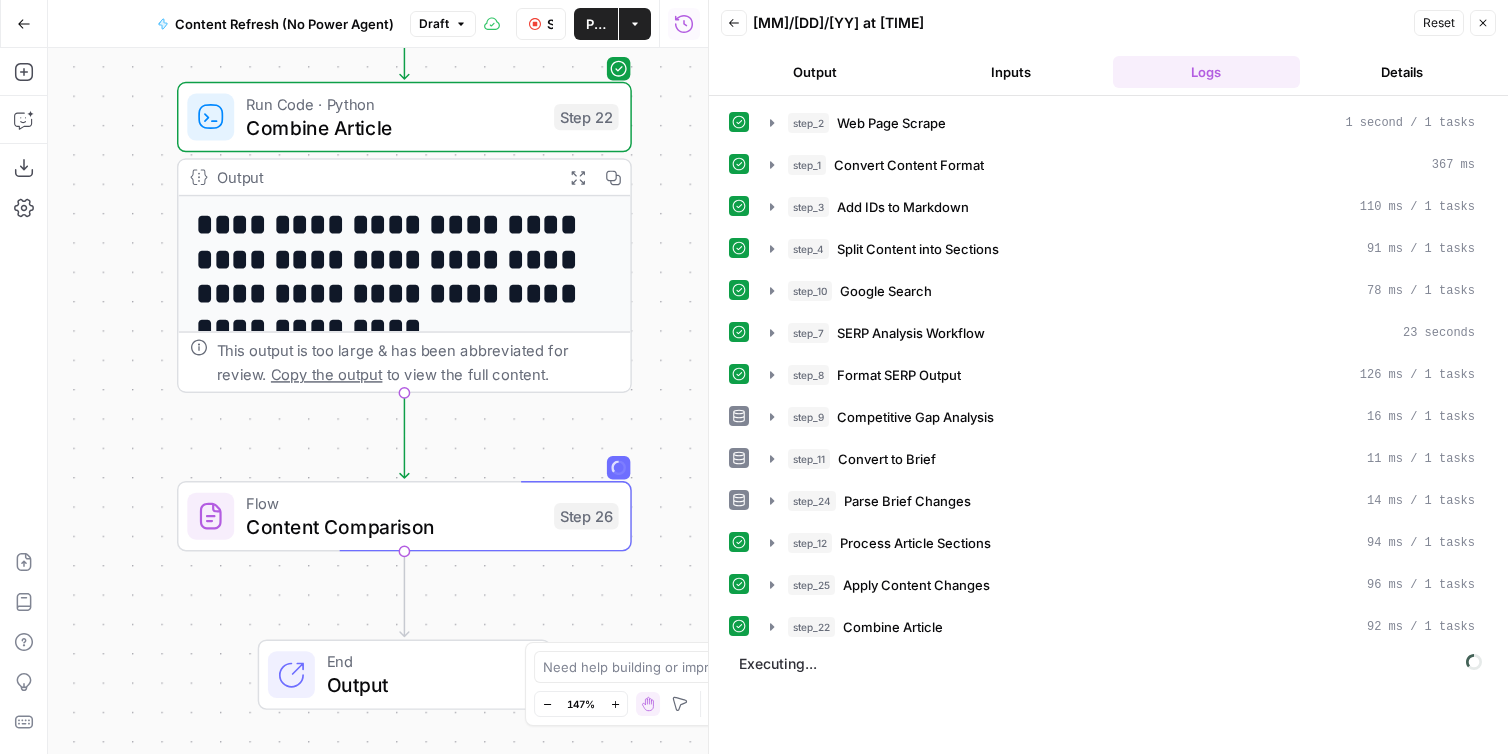 drag, startPoint x: 128, startPoint y: 190, endPoint x: 125, endPoint y: 318, distance: 128.03516 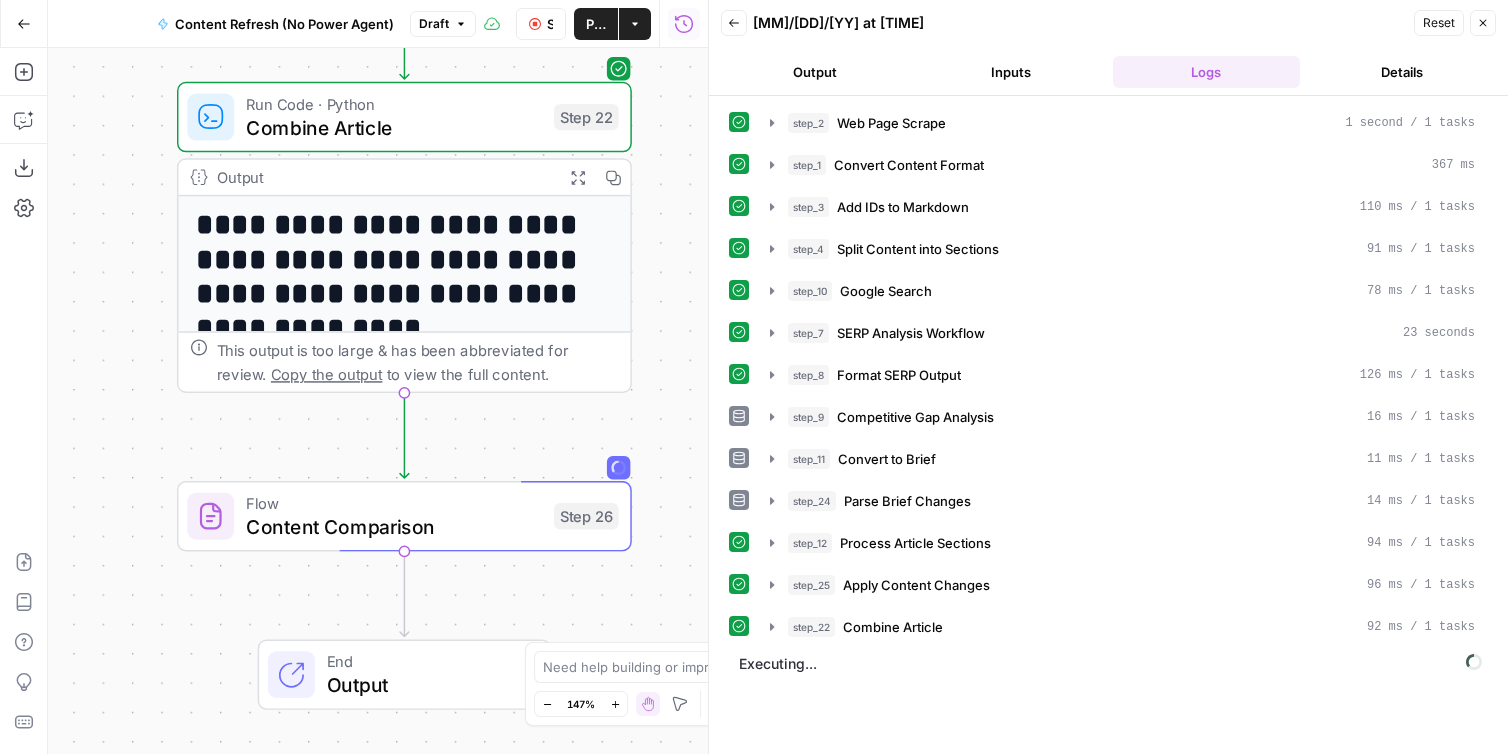 click on "**********" at bounding box center (378, 401) 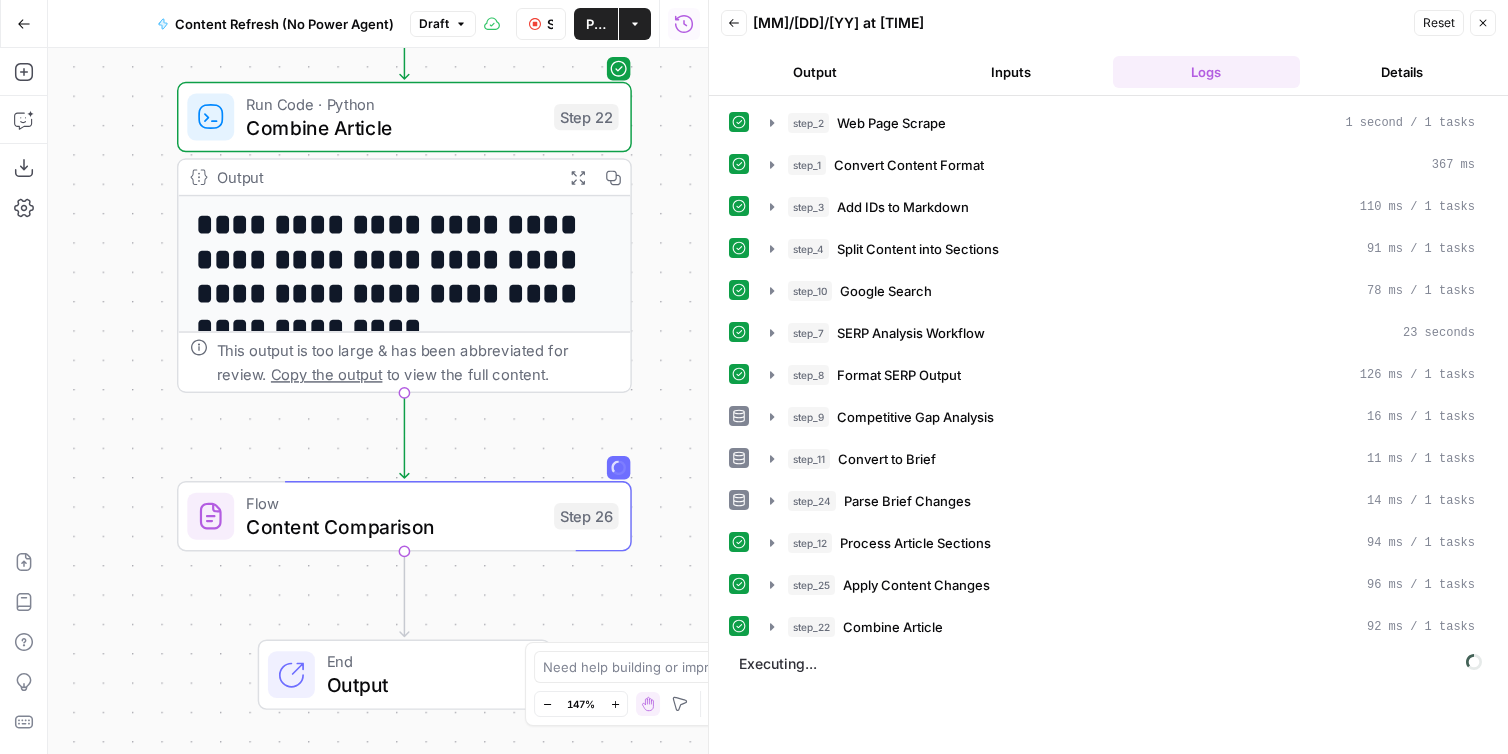 click on "Output" at bounding box center [815, 72] 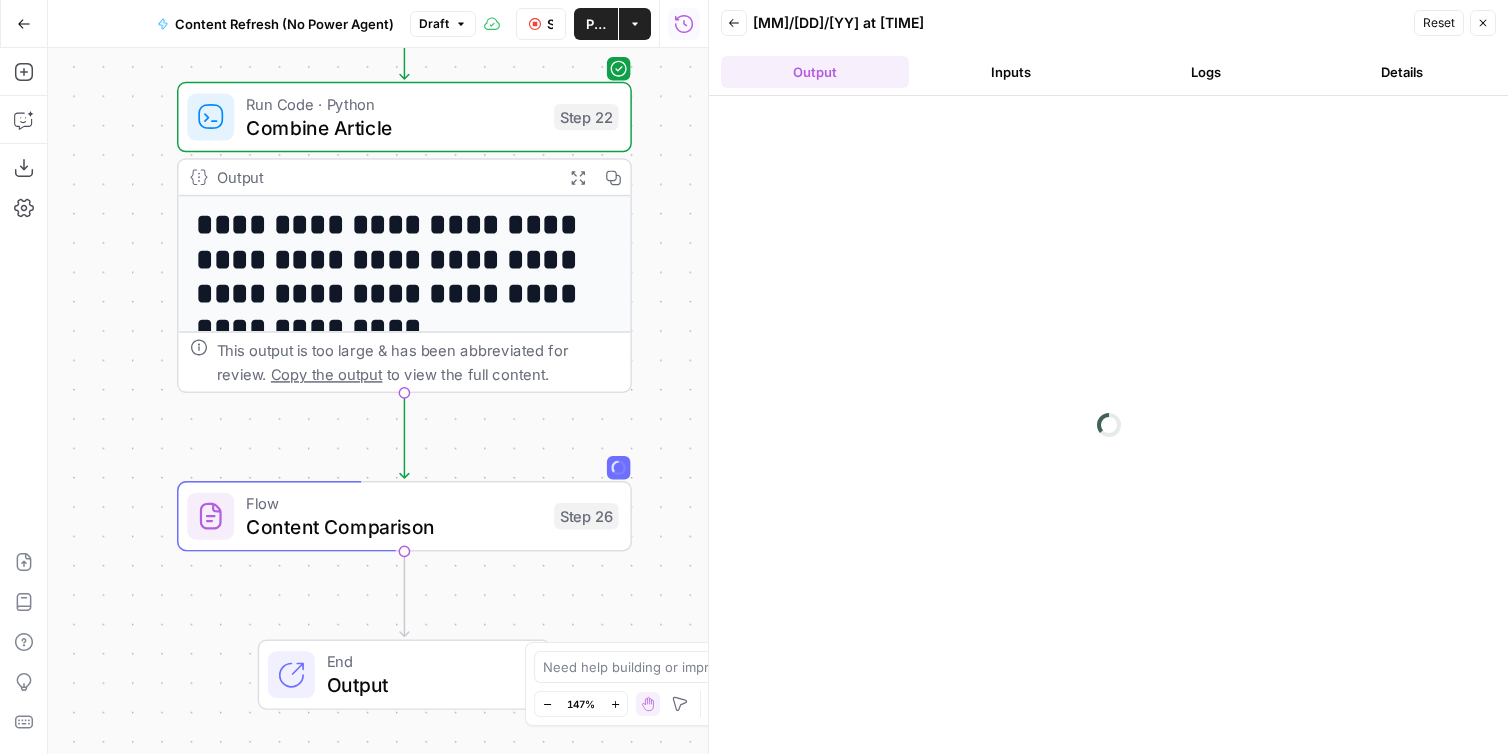 click on "Logs" at bounding box center (1207, 72) 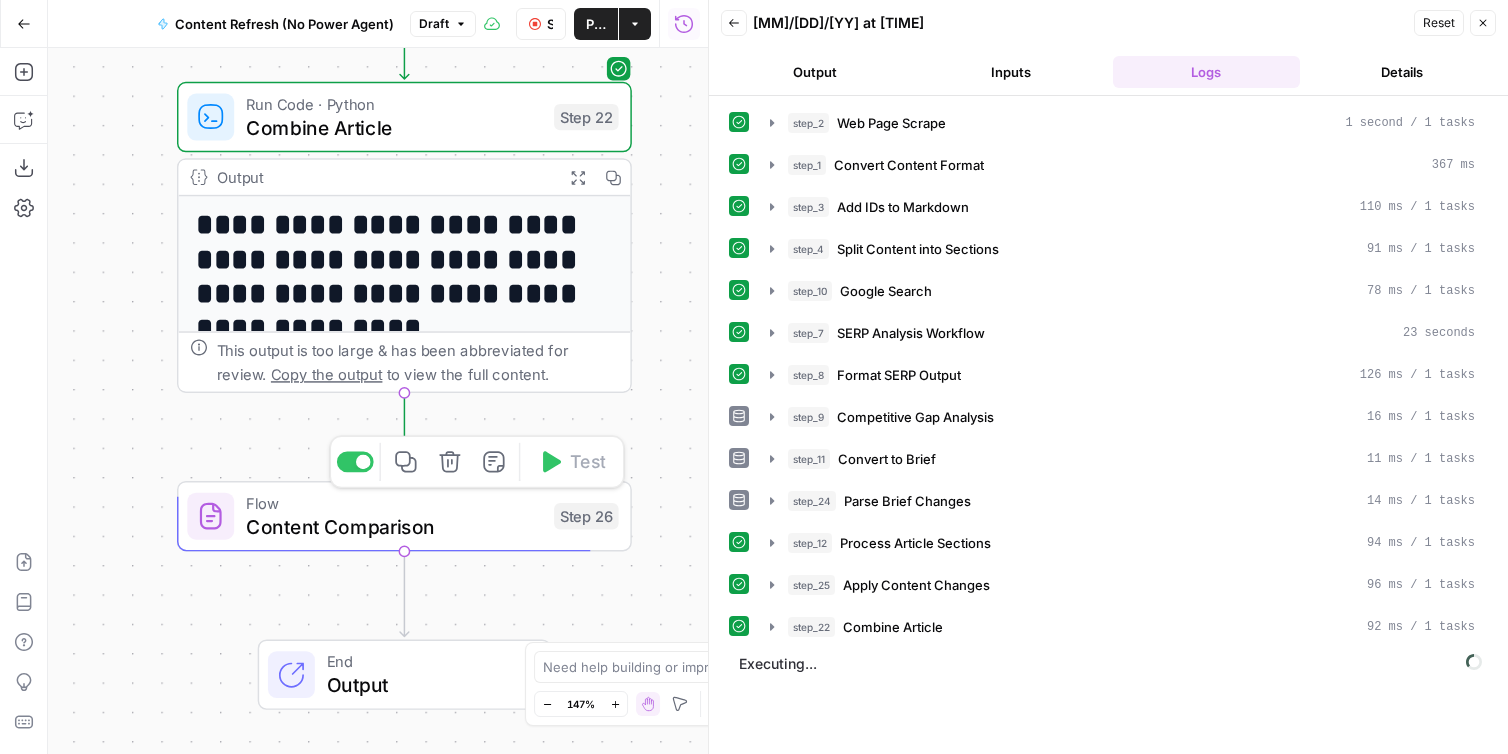 click on "Content Comparison" at bounding box center (394, 526) 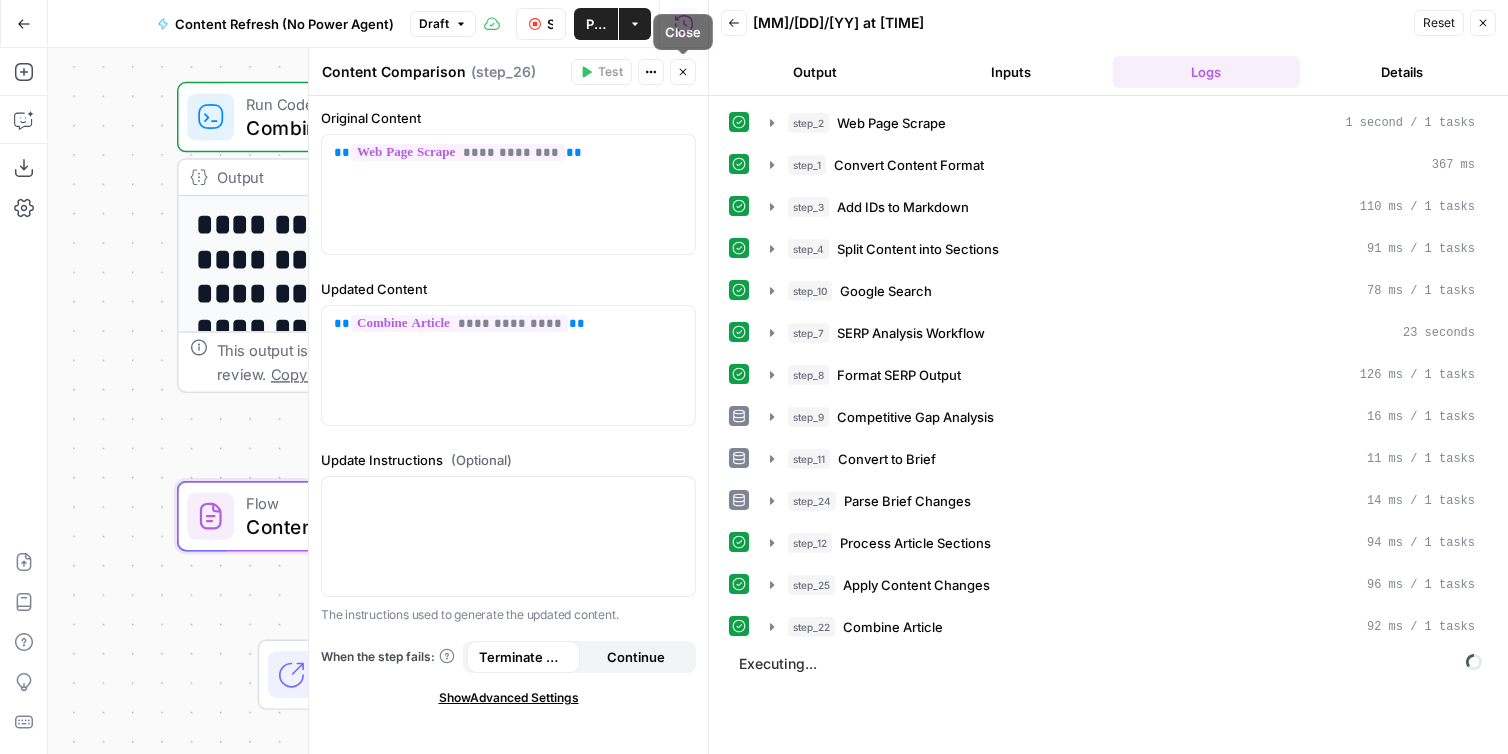 click on "Close" at bounding box center (683, 72) 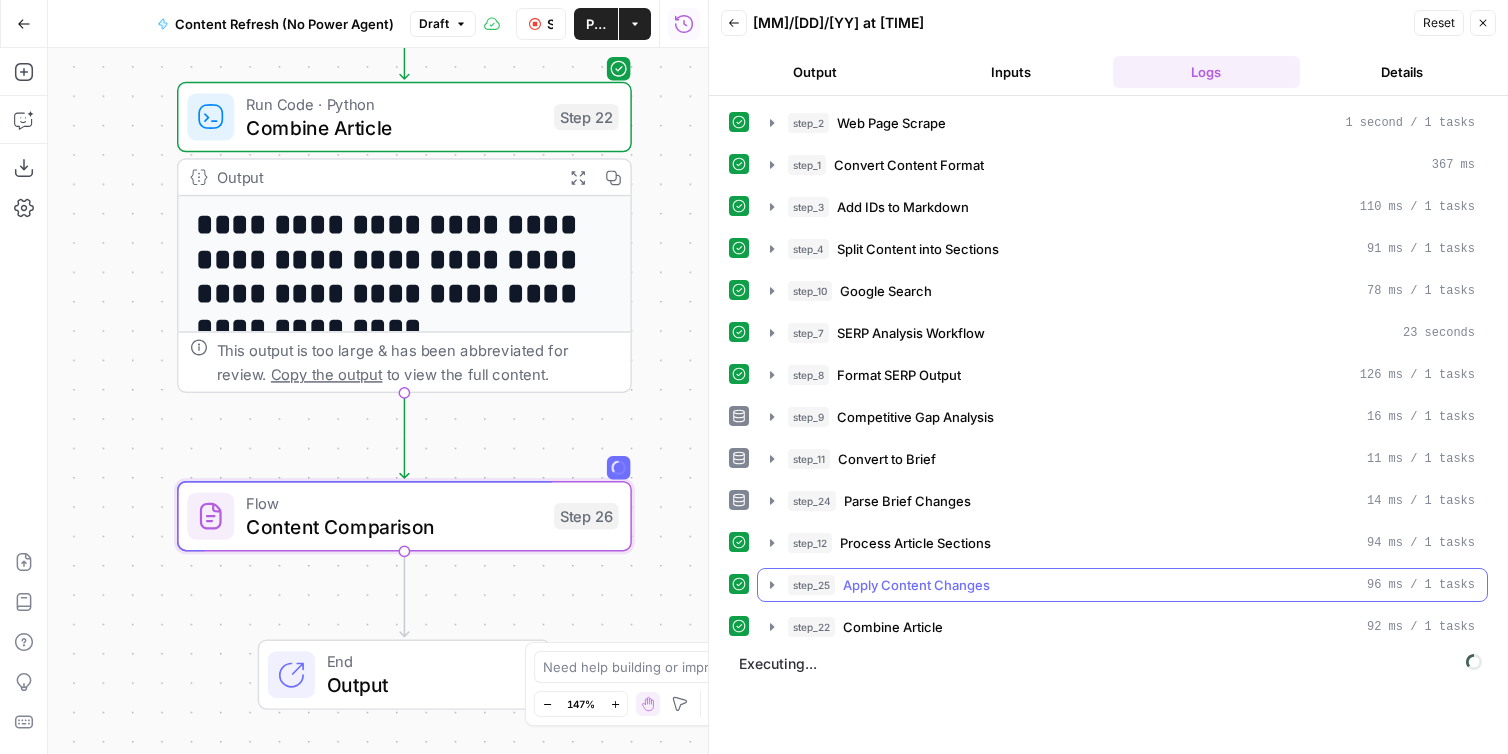 click on "Executing..." at bounding box center (1110, 664) 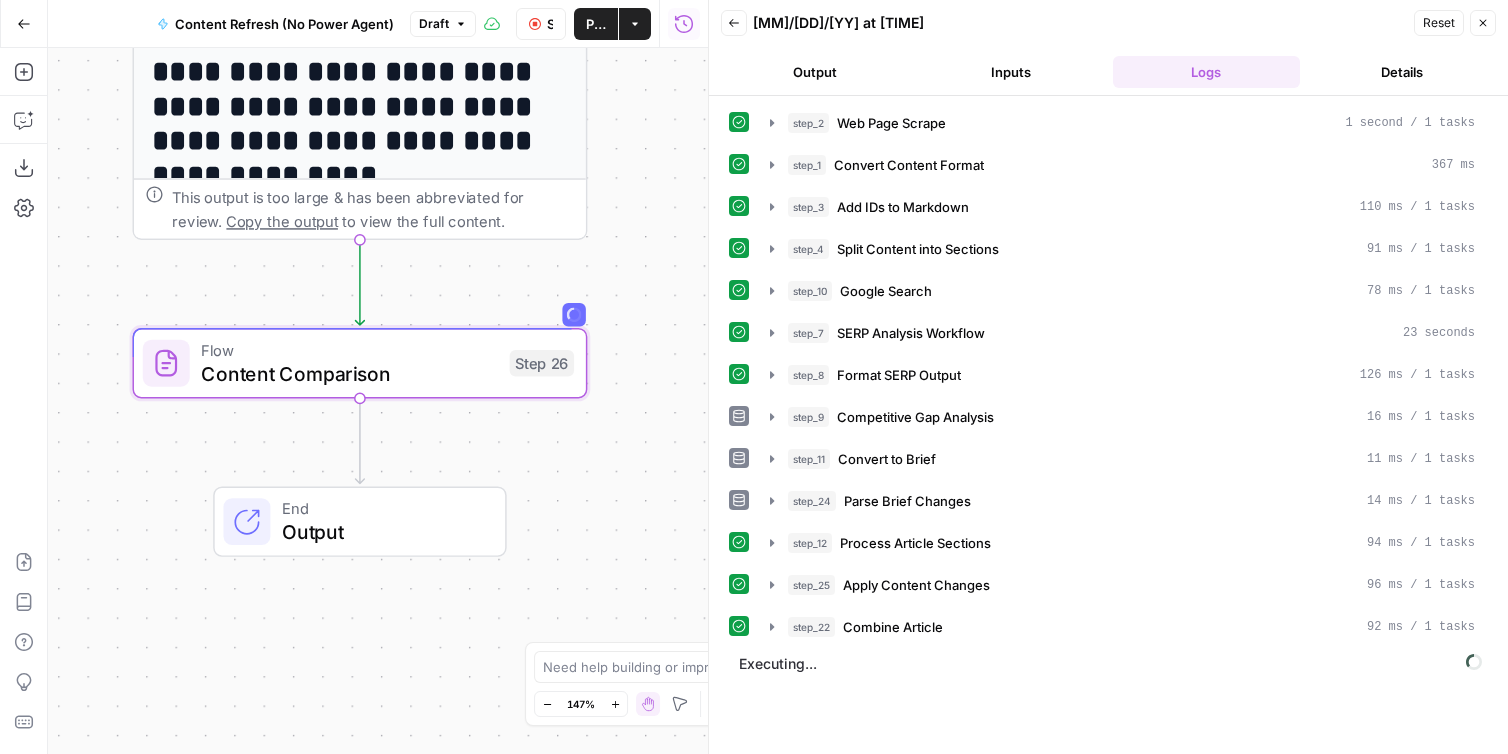 click on "Output" at bounding box center [815, 72] 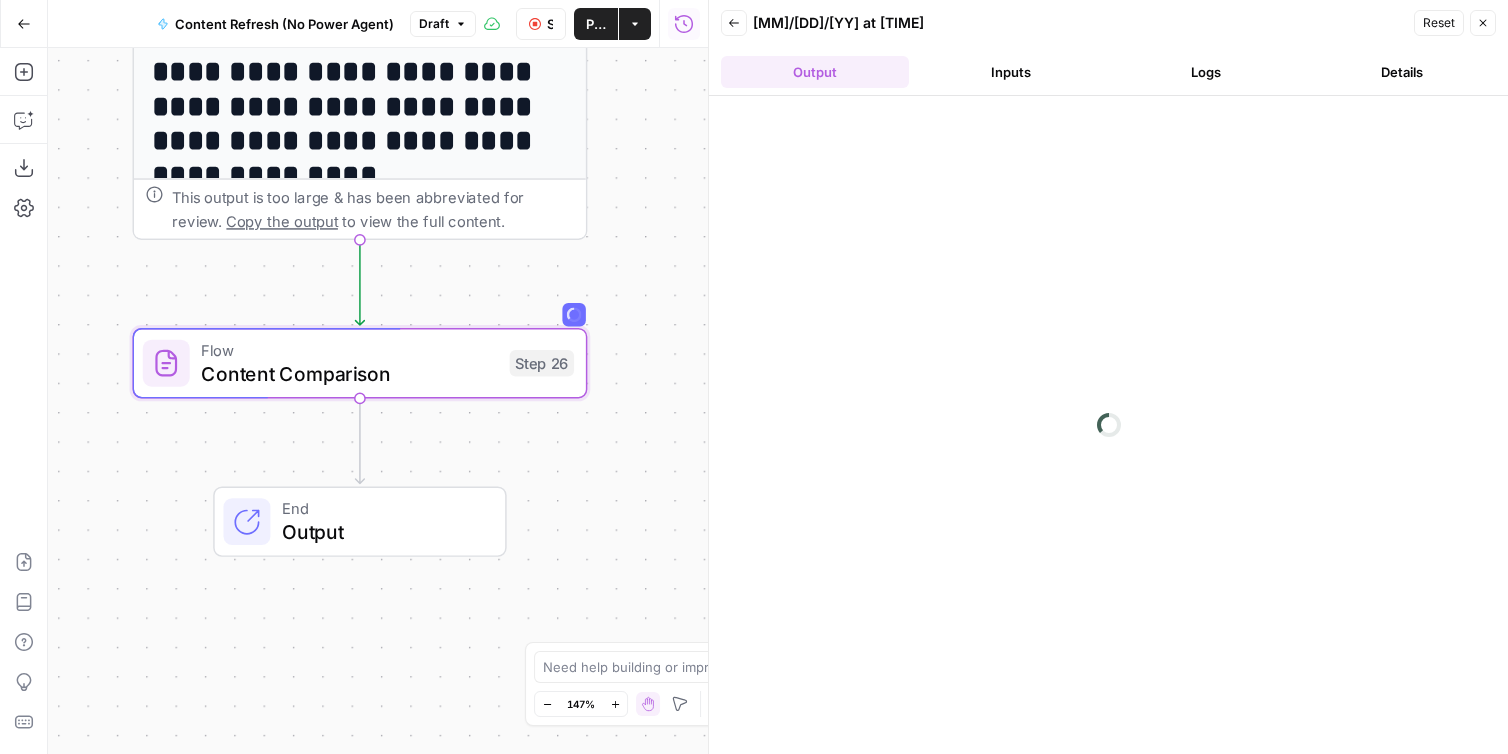 click on "Inputs" at bounding box center (1011, 72) 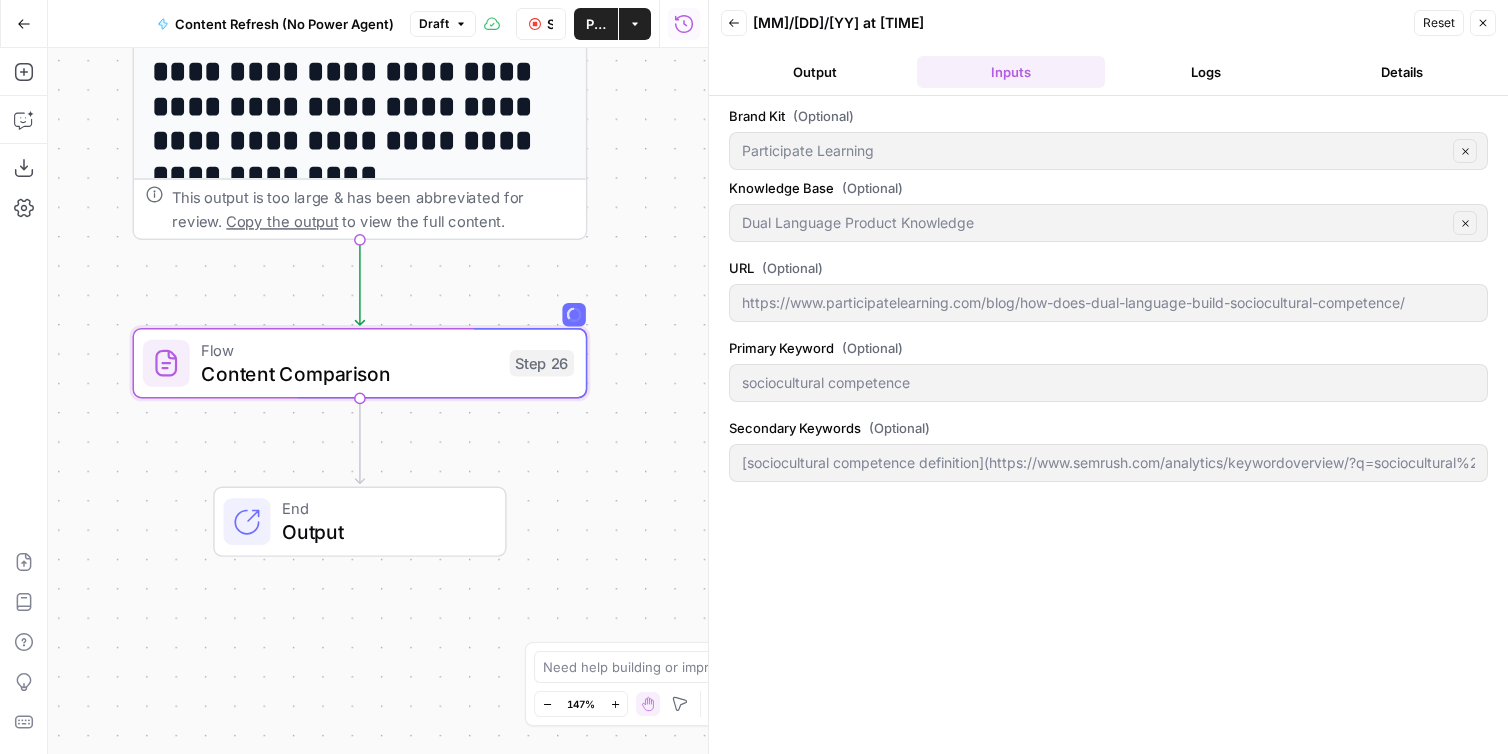 click on "Logs" at bounding box center (1207, 72) 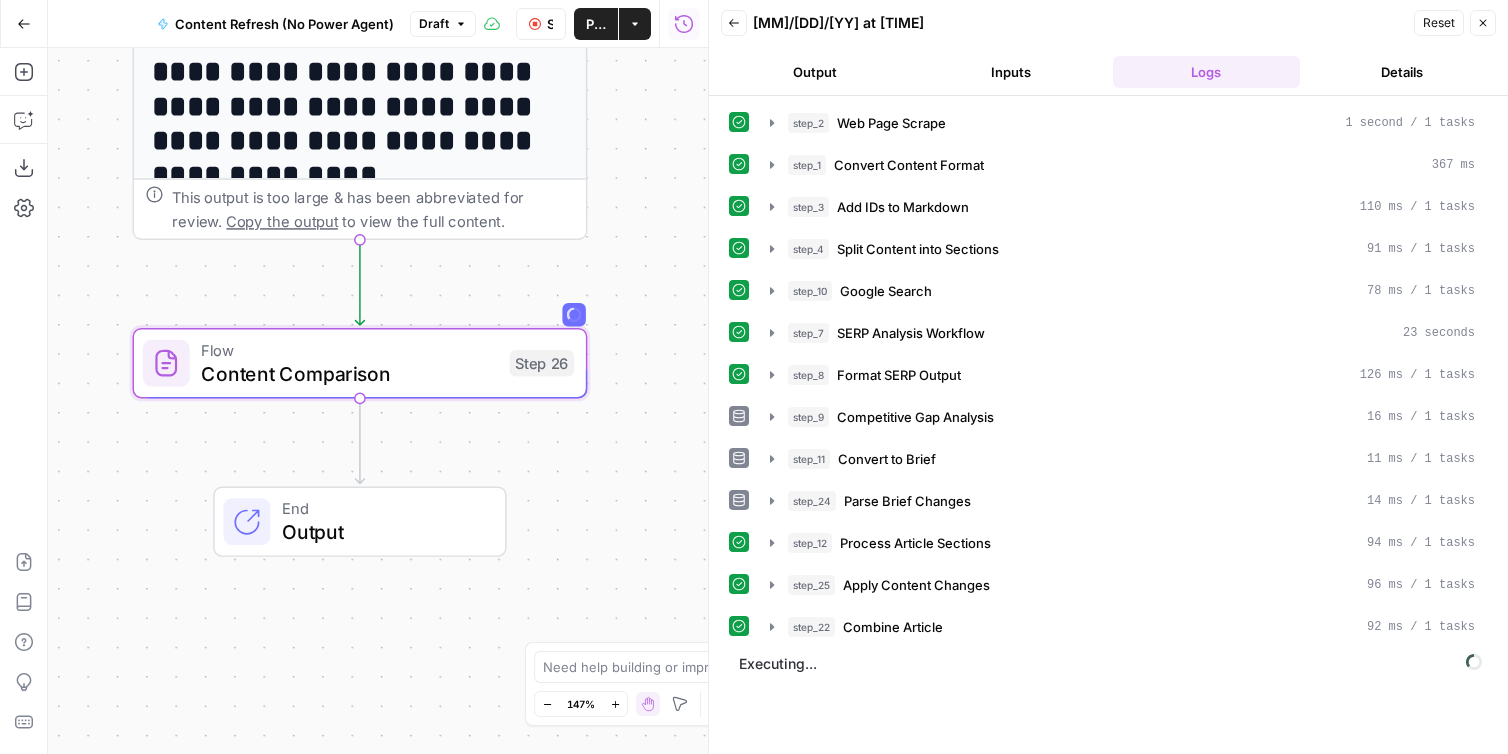 click on "Executing..." at bounding box center (1110, 664) 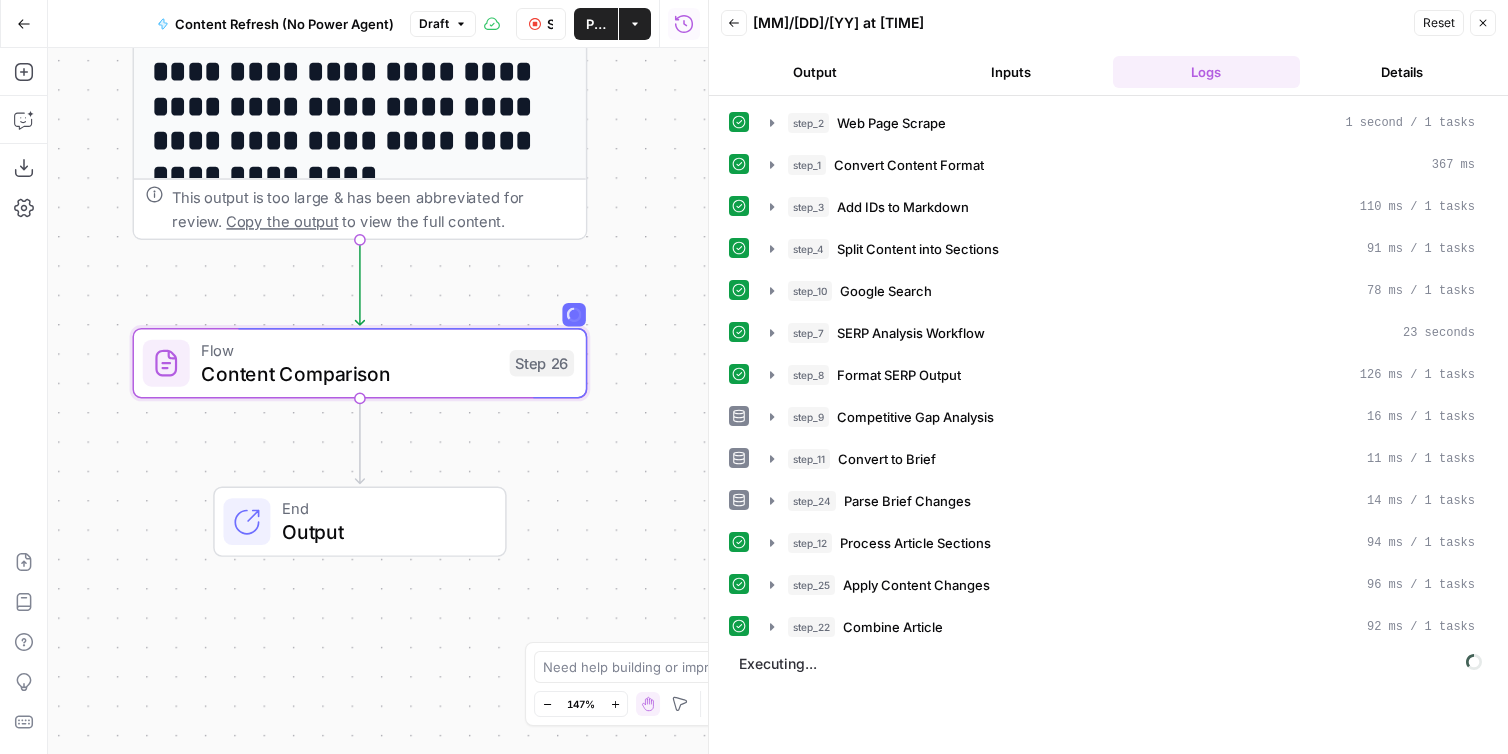 click on "Executing..." at bounding box center (1110, 664) 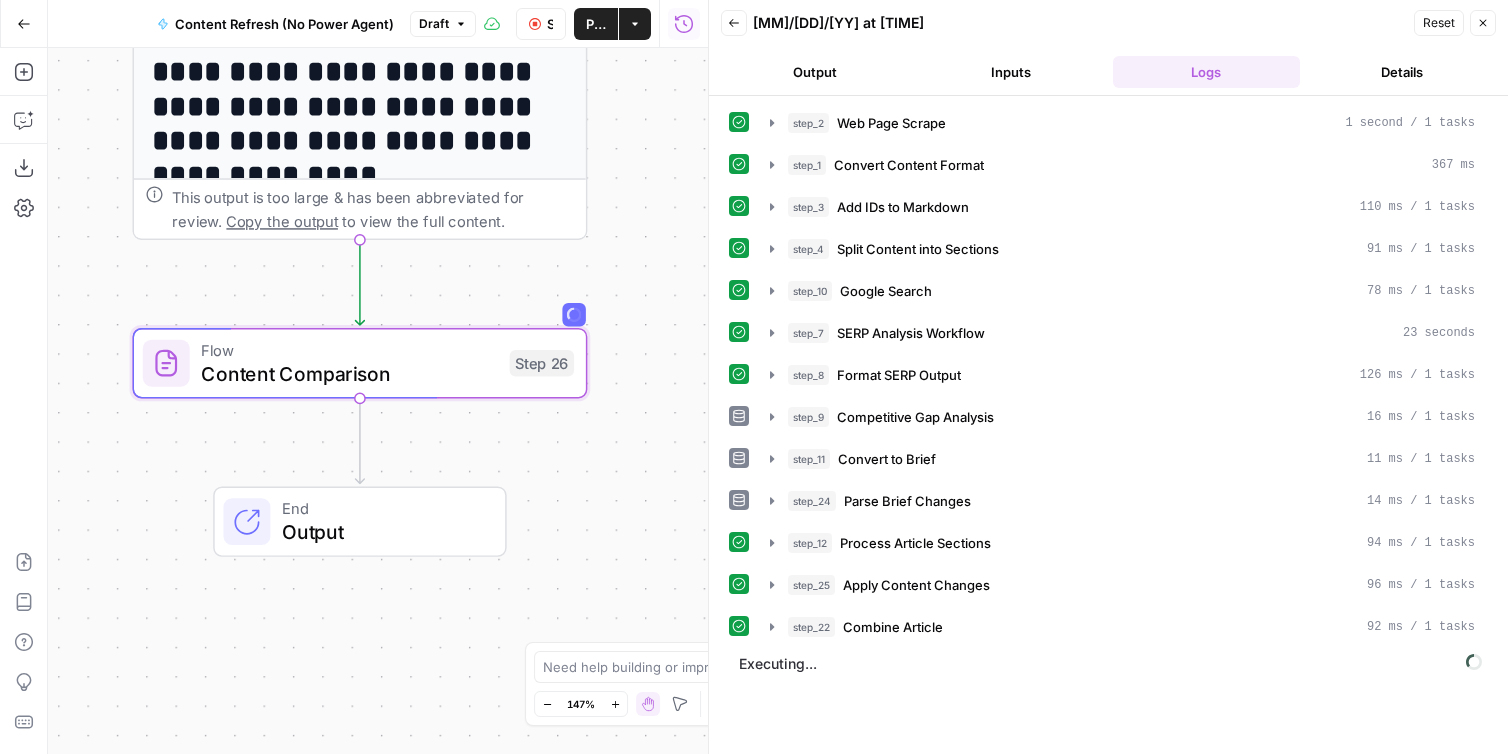 click on "Executing..." at bounding box center (1110, 664) 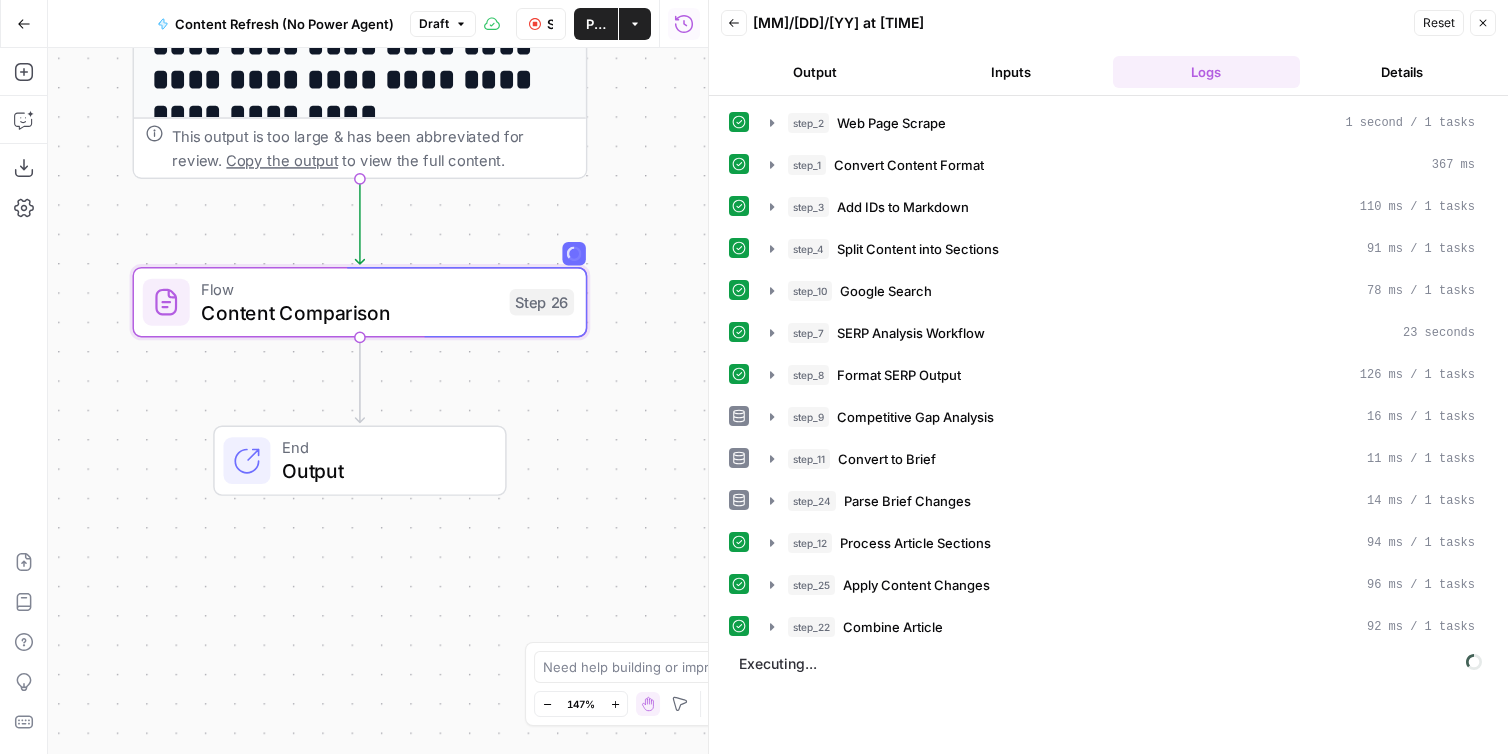 click on "Stop Run" at bounding box center [541, 24] 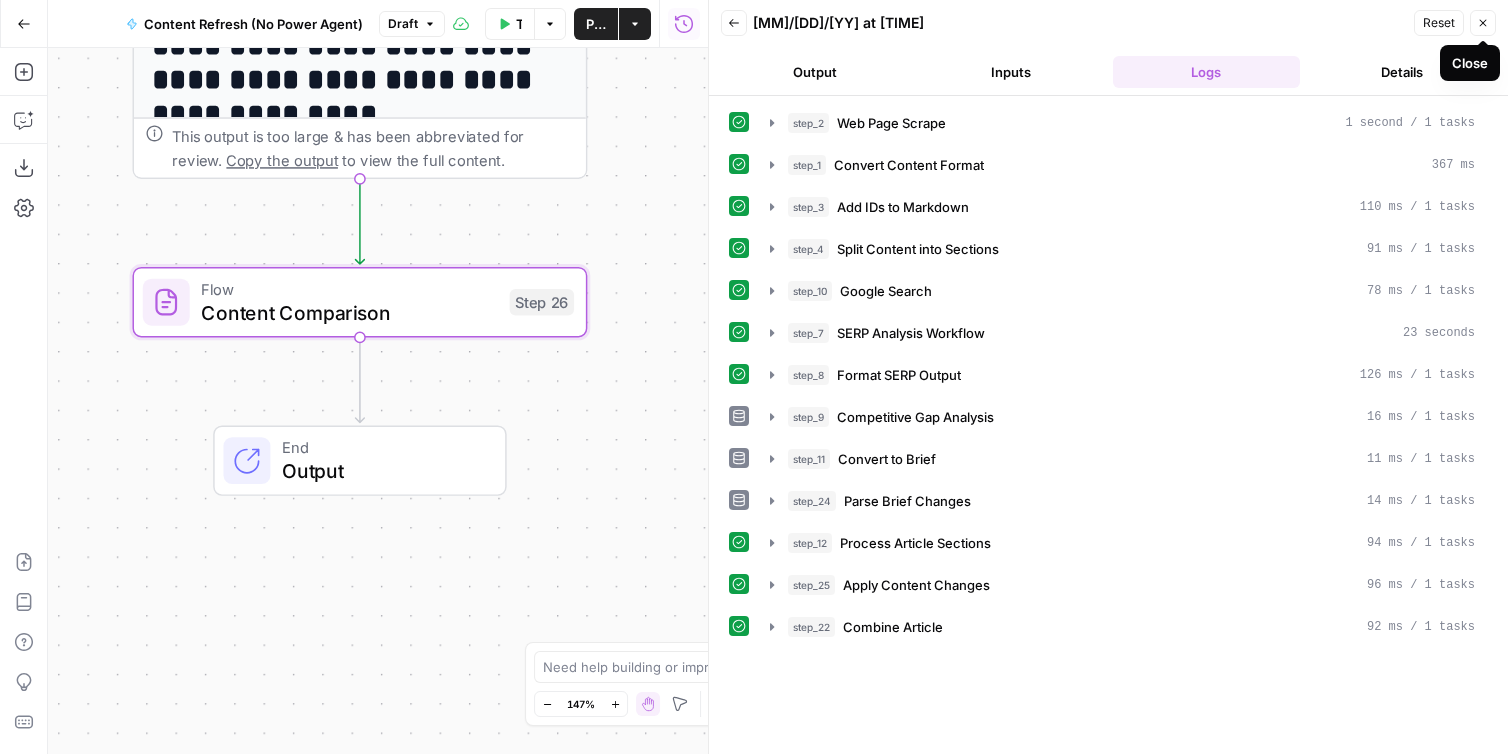 click on "Close" at bounding box center [1483, 23] 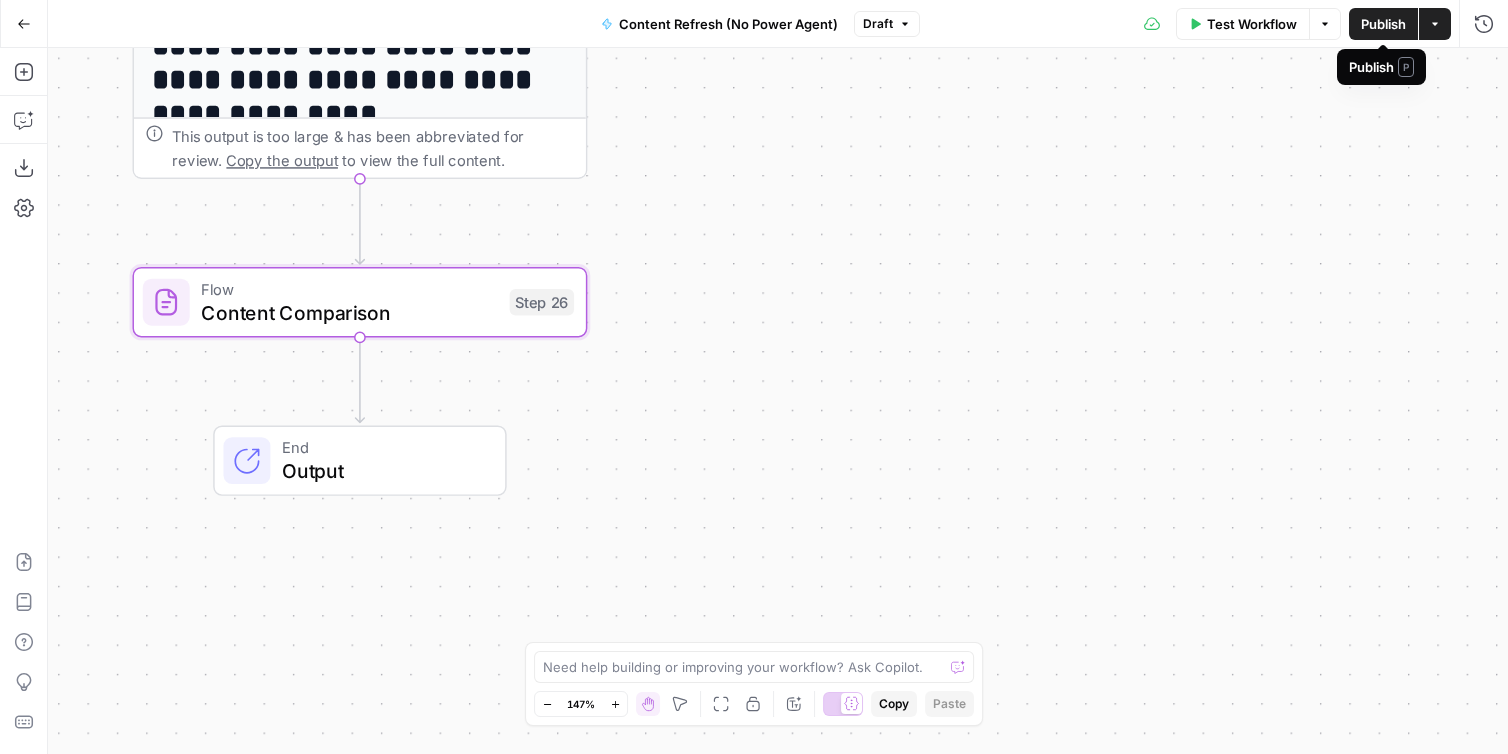 click on "Publish" at bounding box center (1383, 24) 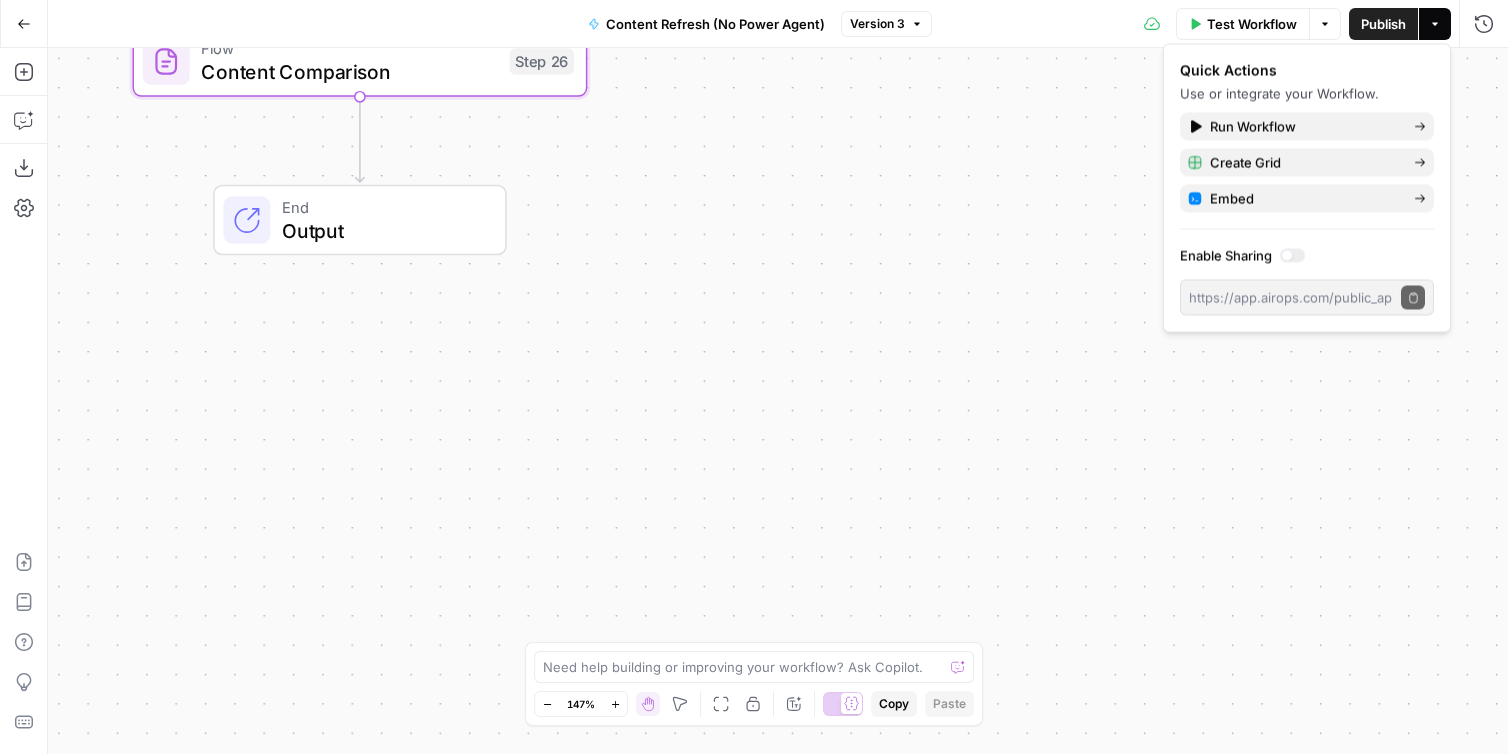 scroll, scrollTop: 0, scrollLeft: 0, axis: both 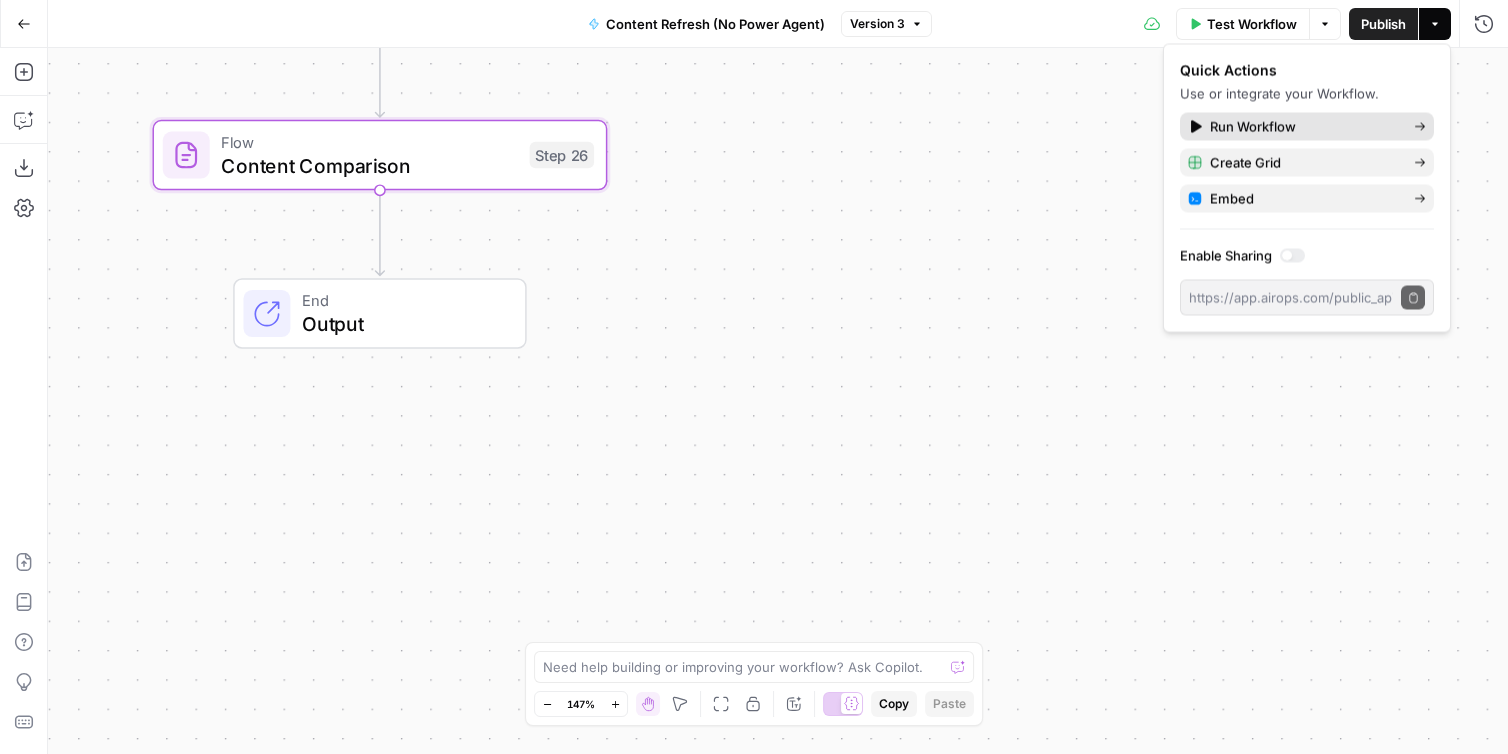 click on "Run Workflow" at bounding box center [1307, 127] 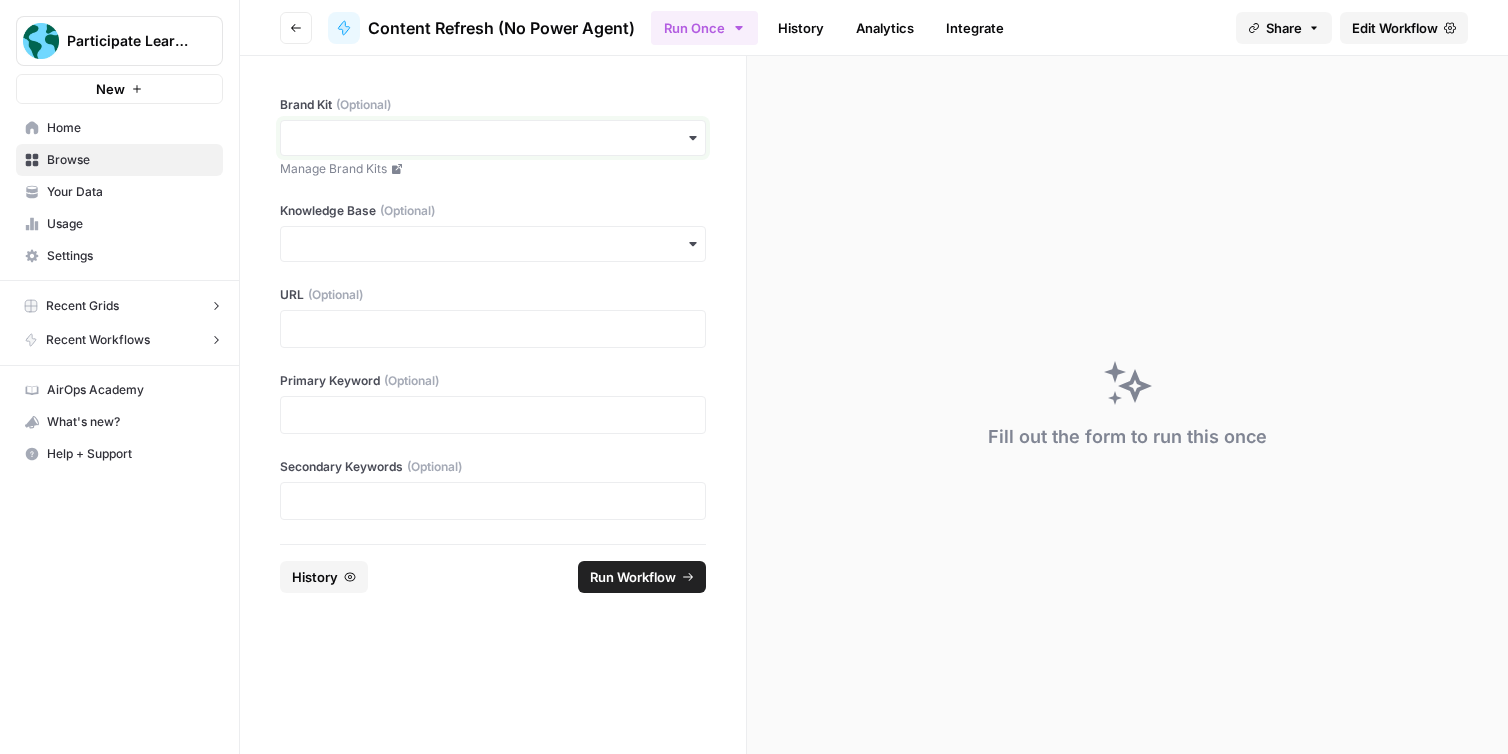 click on "Brand Kit (Optional)" at bounding box center [493, 138] 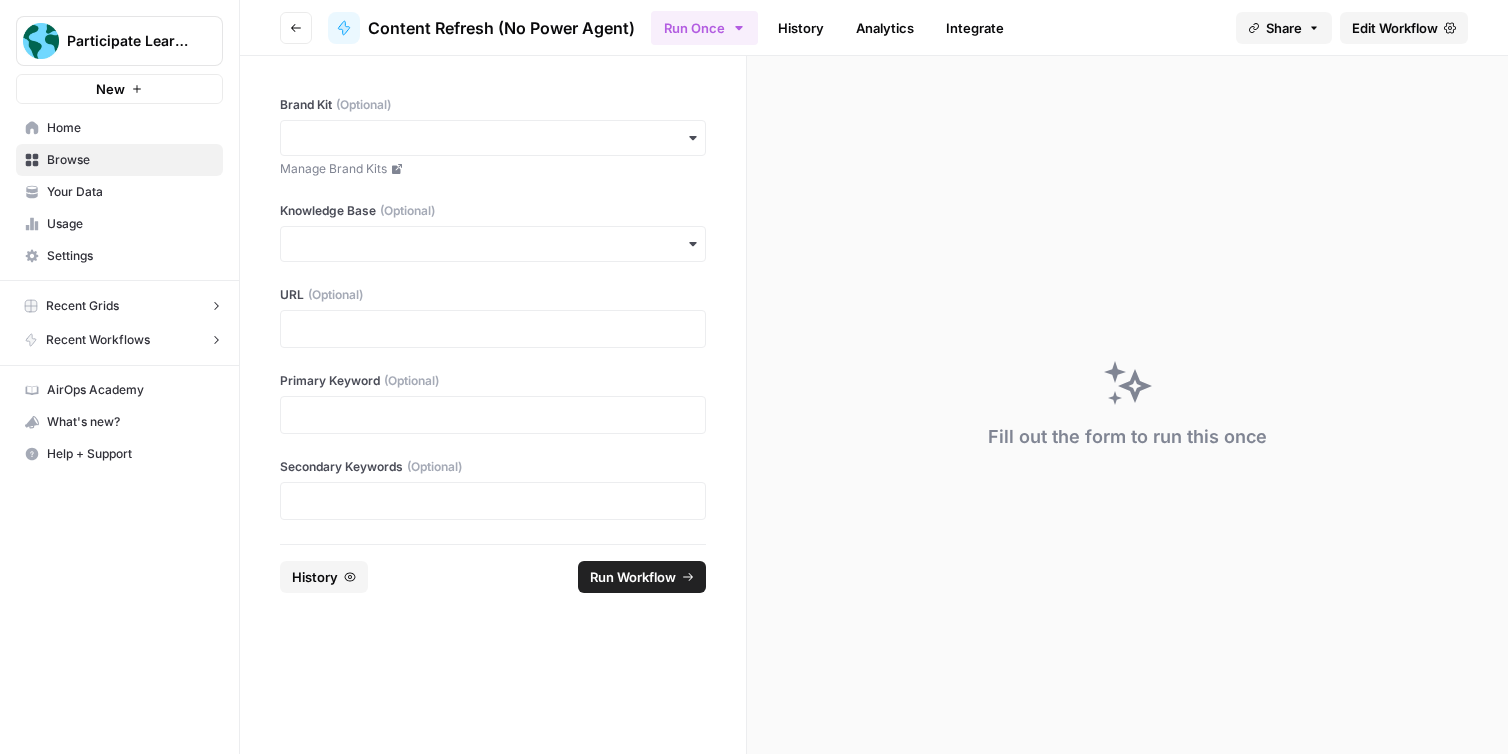 click on "History" at bounding box center (801, 28) 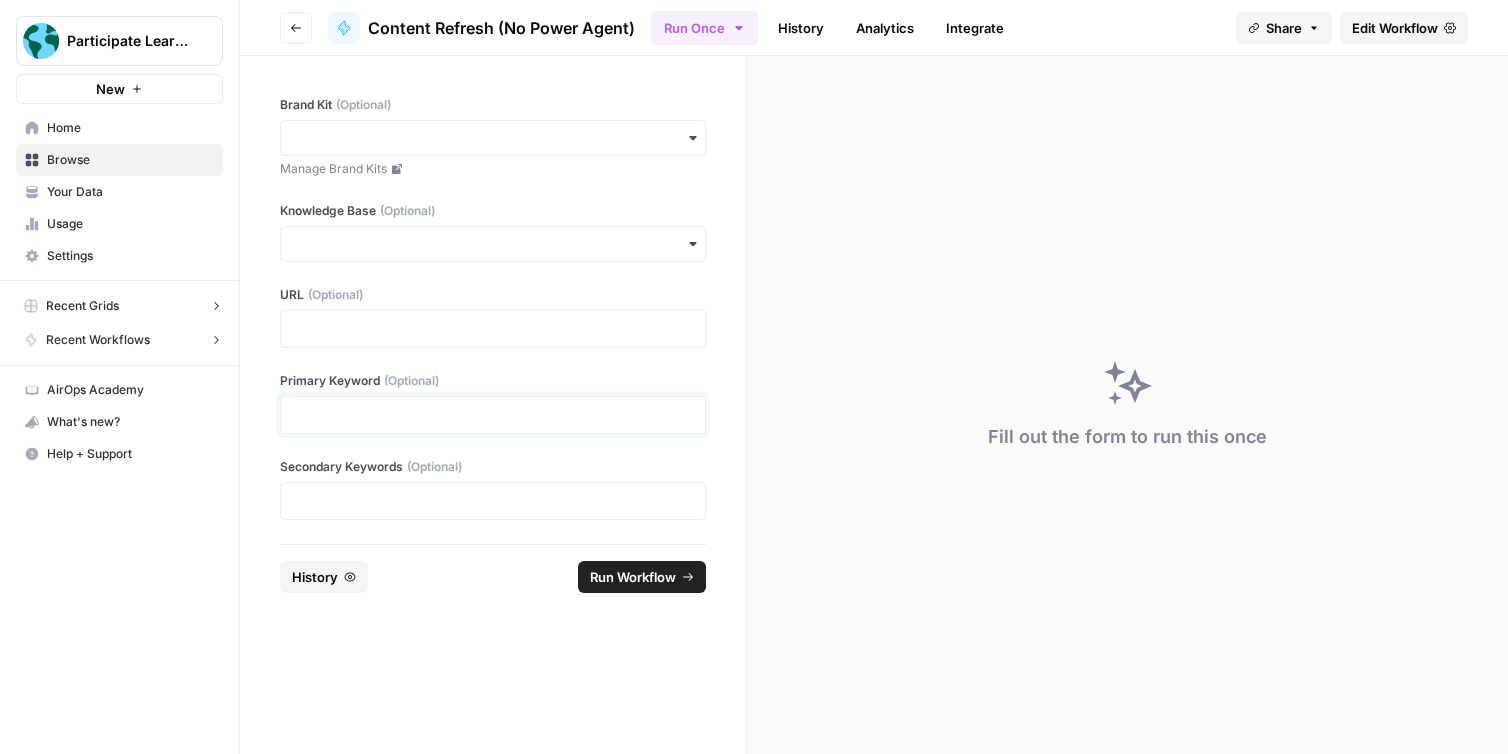 click at bounding box center [493, 415] 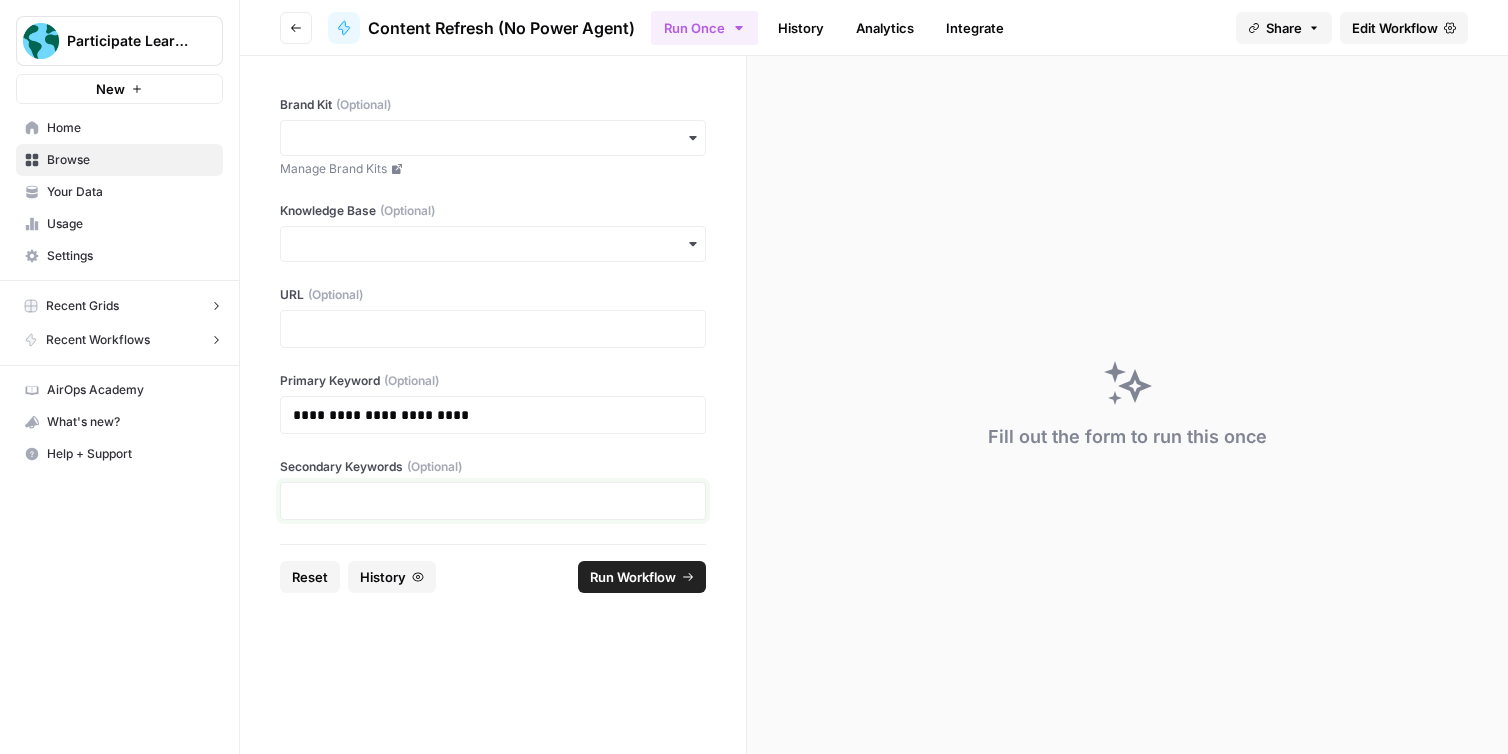 click at bounding box center (493, 501) 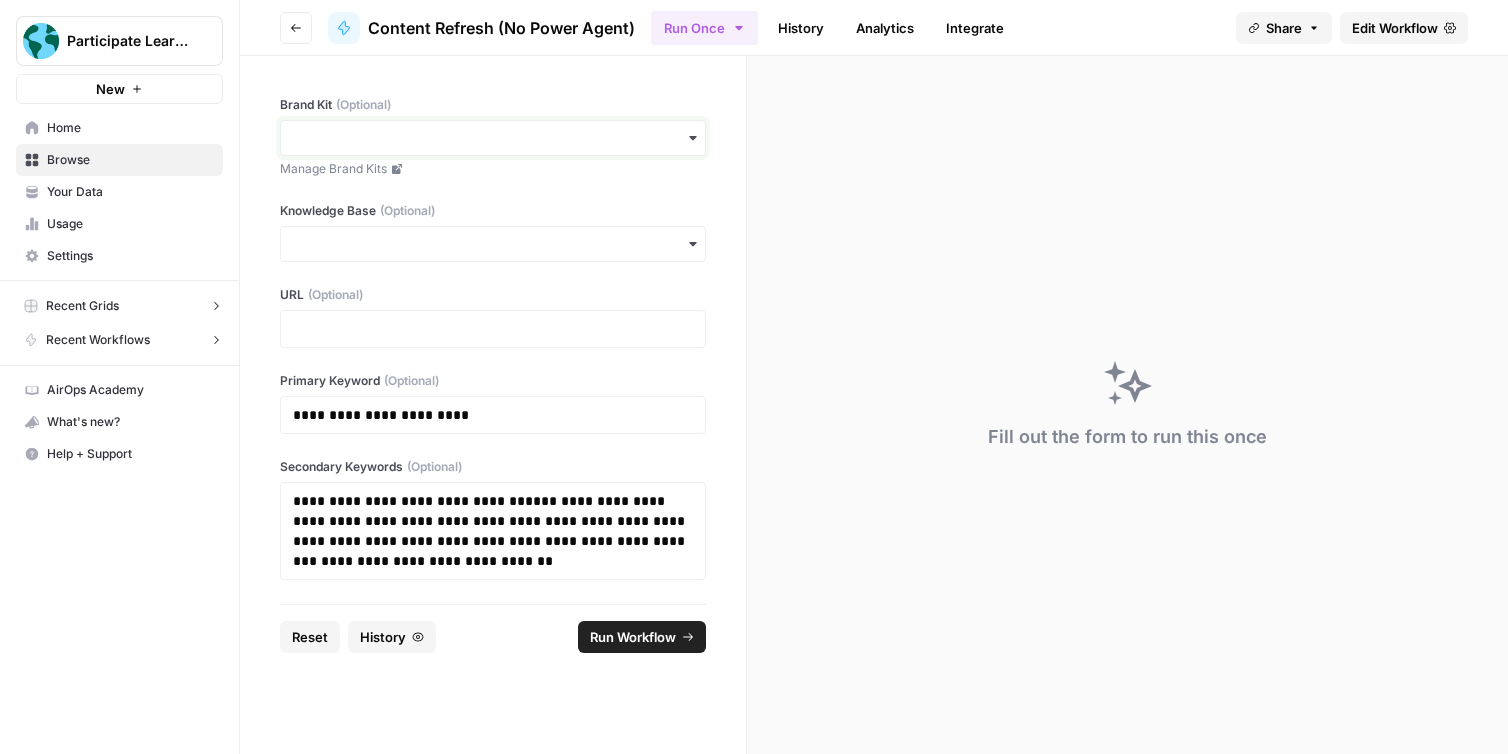 click on "Brand Kit (Optional)" at bounding box center (493, 138) 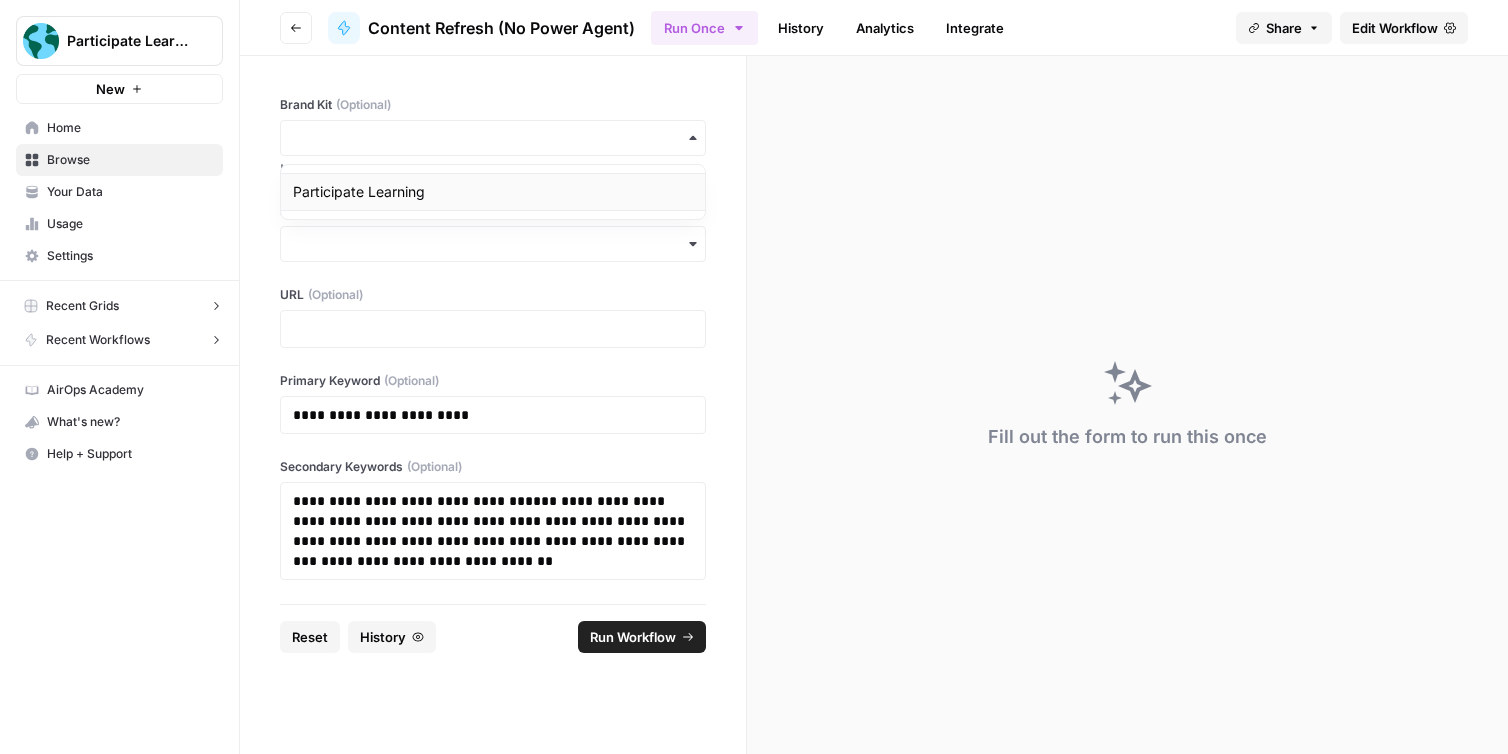 click on "Participate Learning" at bounding box center (493, 192) 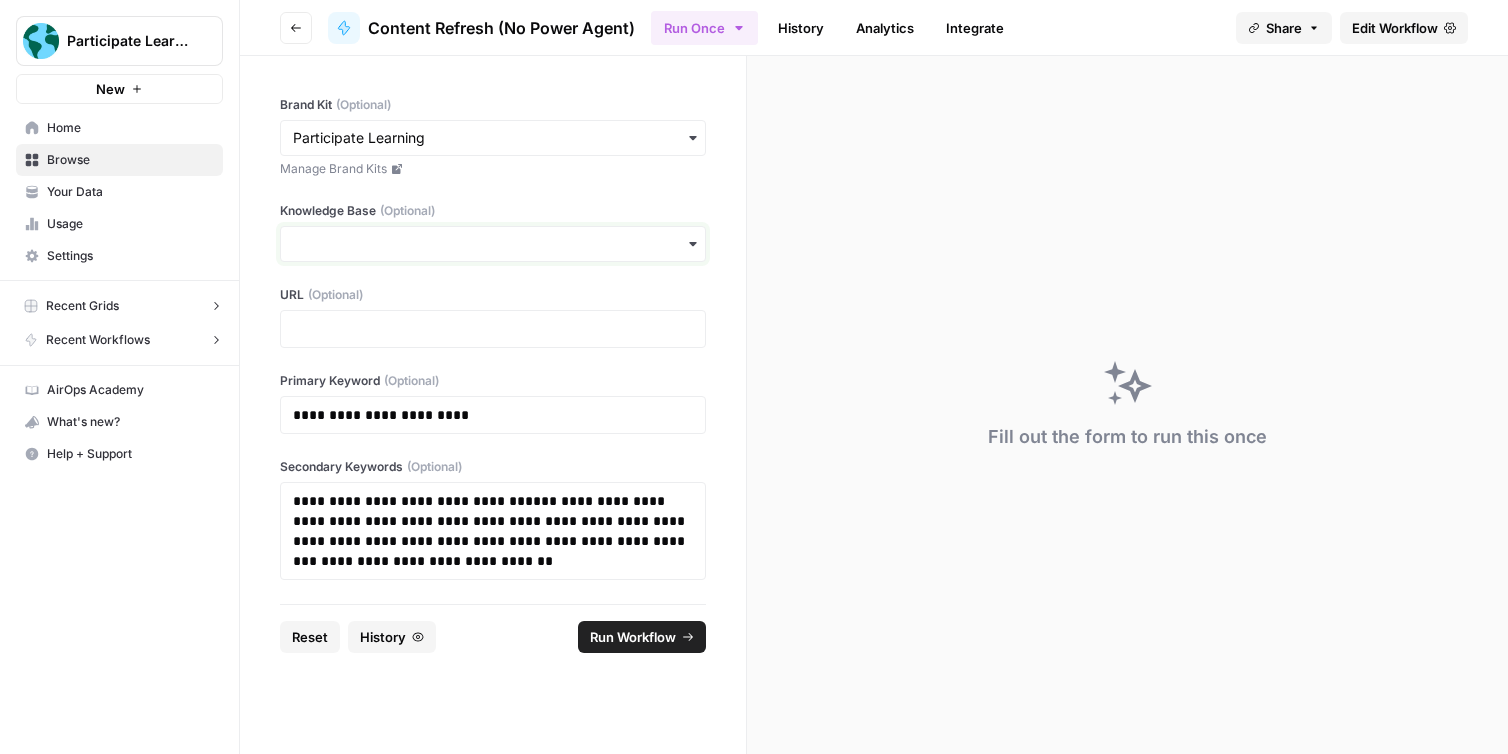 click on "Knowledge Base (Optional)" at bounding box center [493, 244] 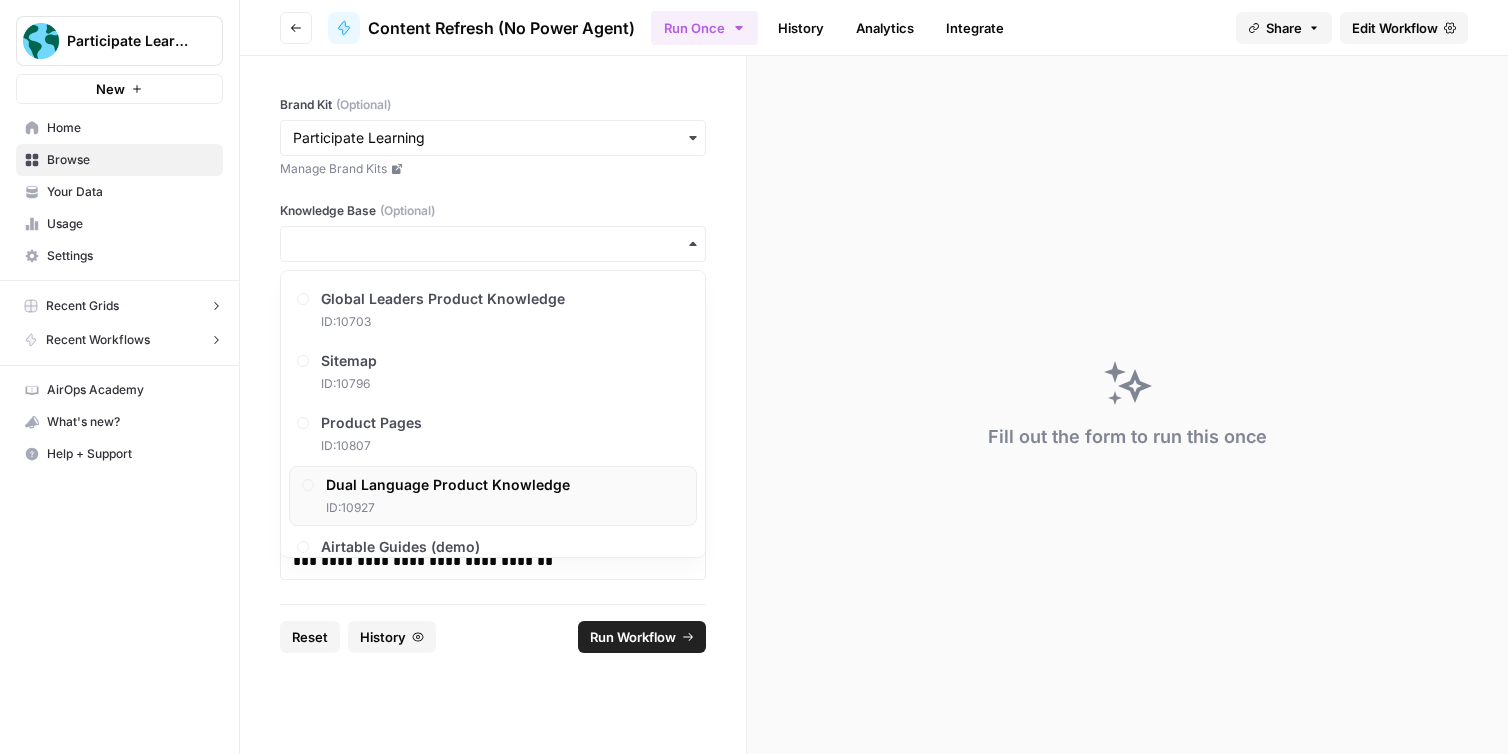 click on "Dual Language Product Knowledge" at bounding box center [448, 485] 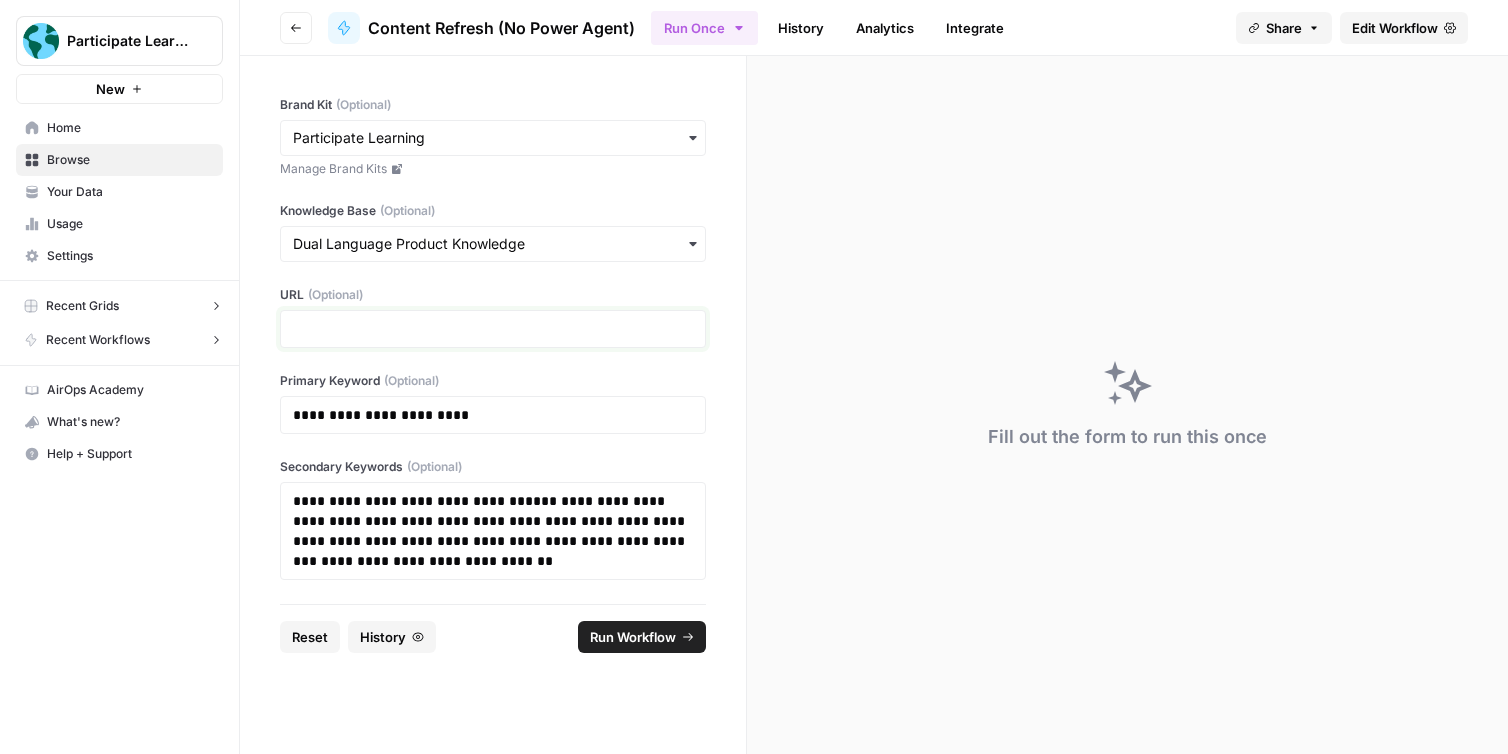 click at bounding box center [493, 329] 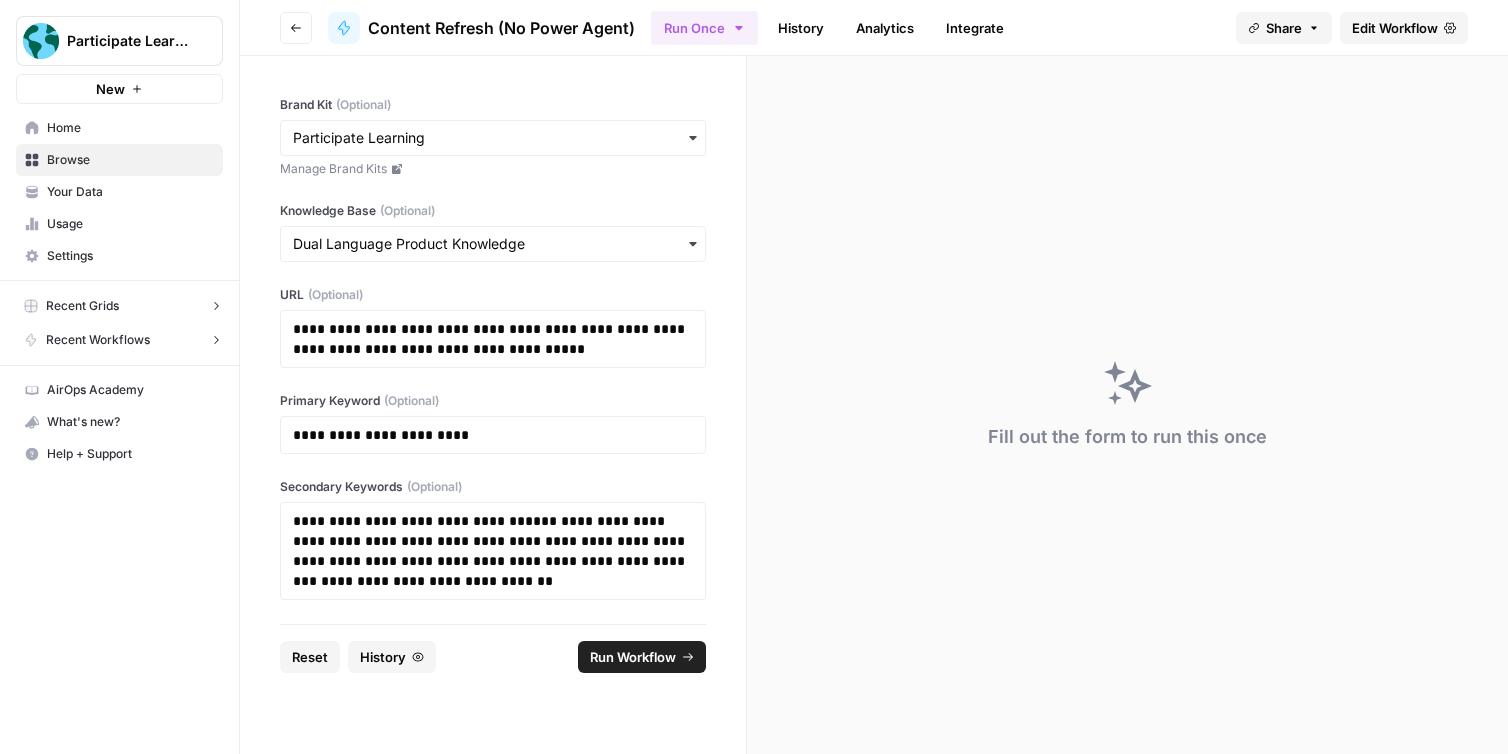 click on "Run Workflow" at bounding box center [633, 657] 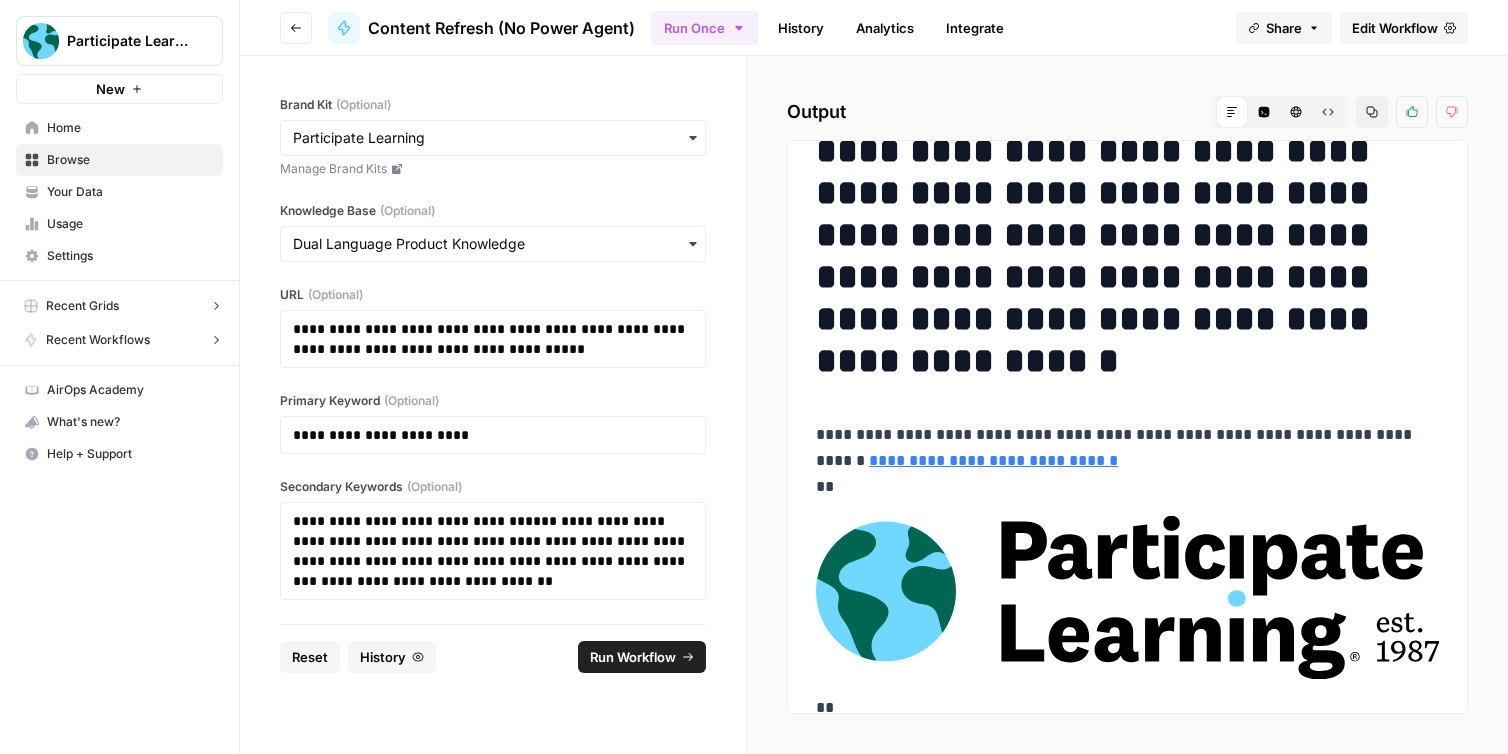 scroll, scrollTop: 0, scrollLeft: 0, axis: both 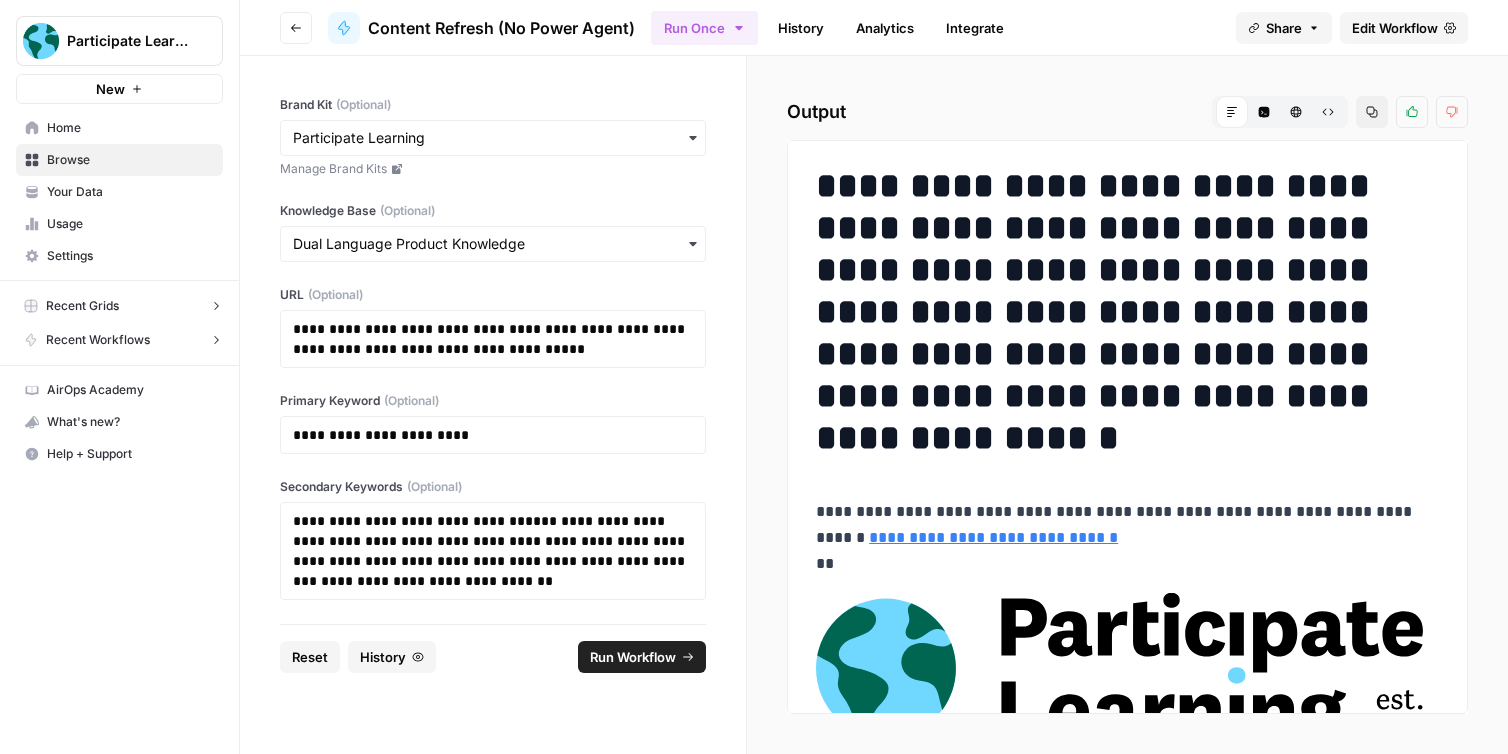 click 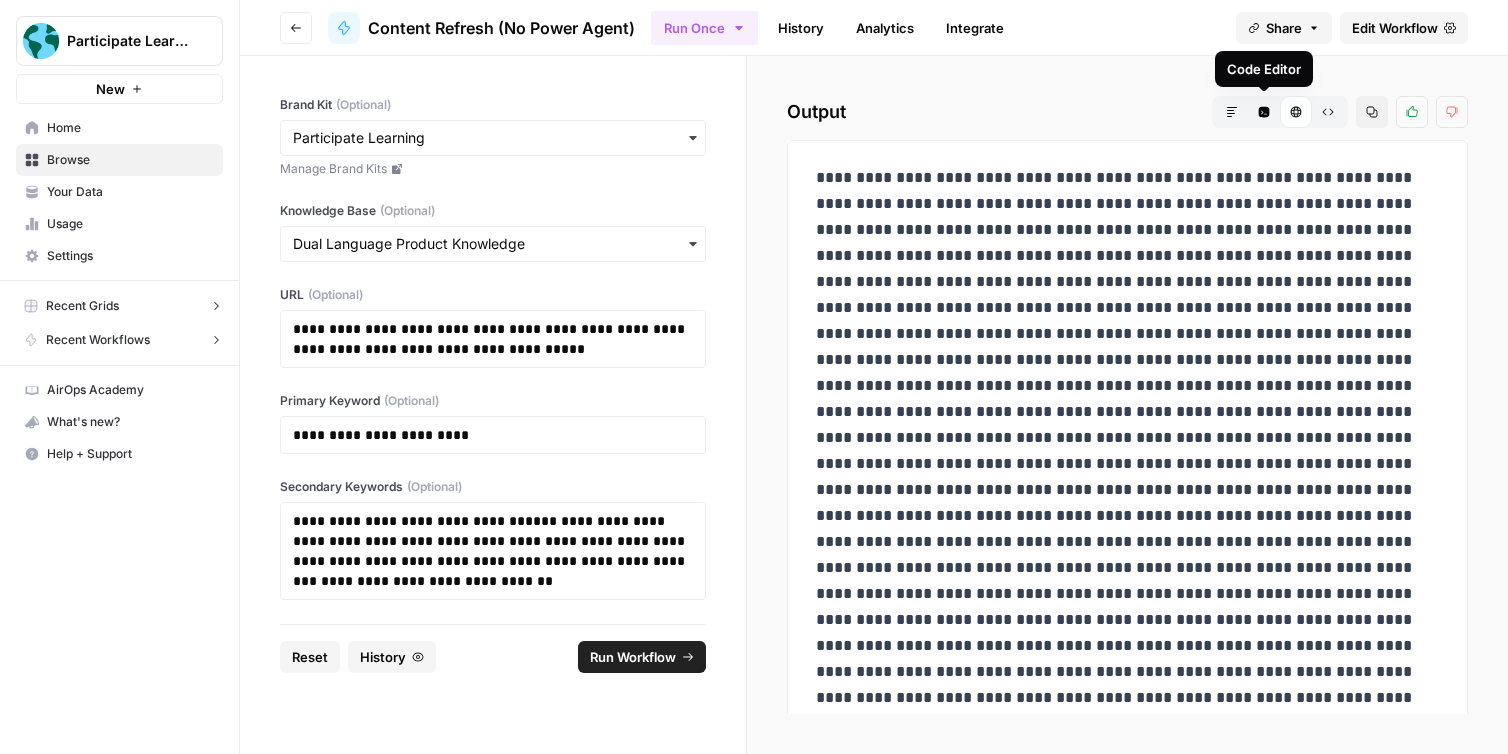 click on "Raw Output" at bounding box center [1328, 112] 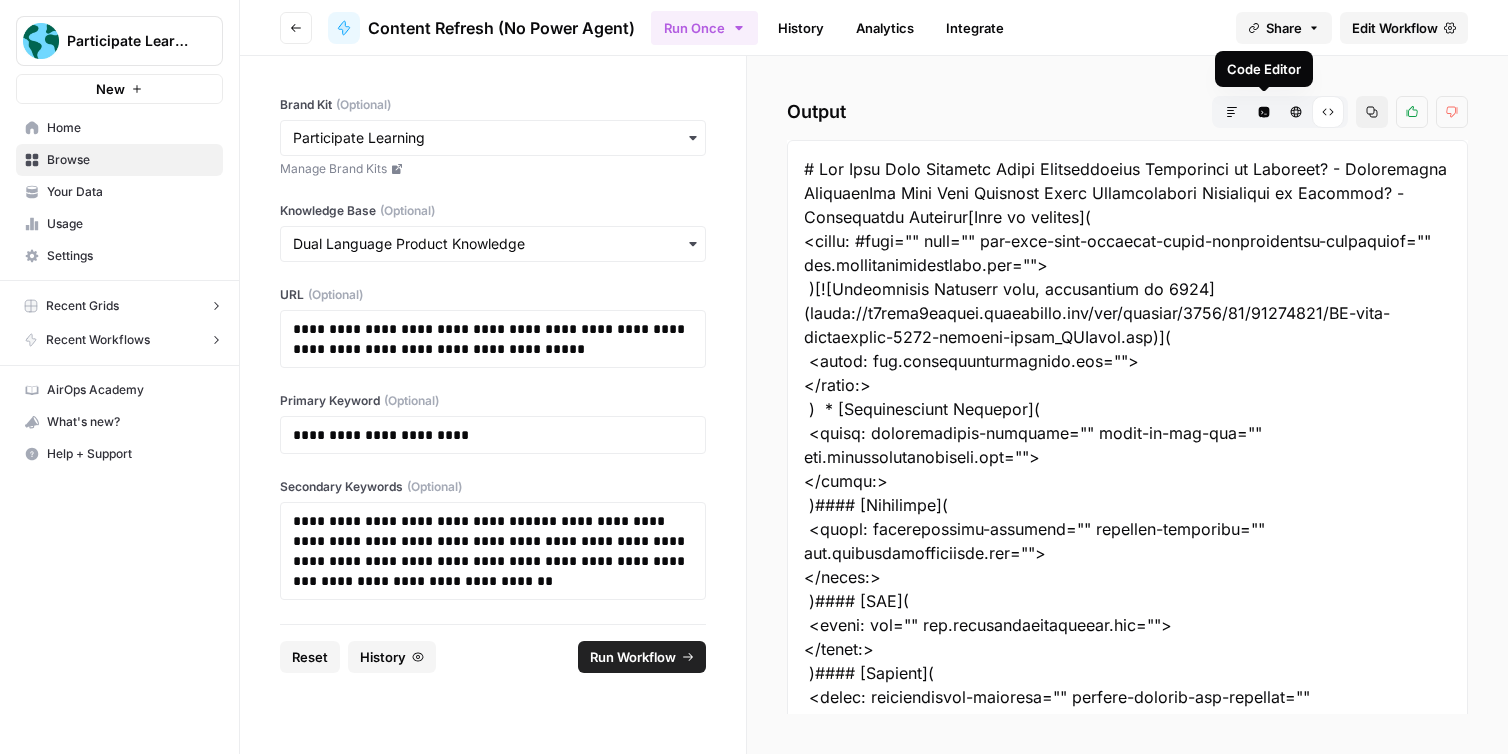 click 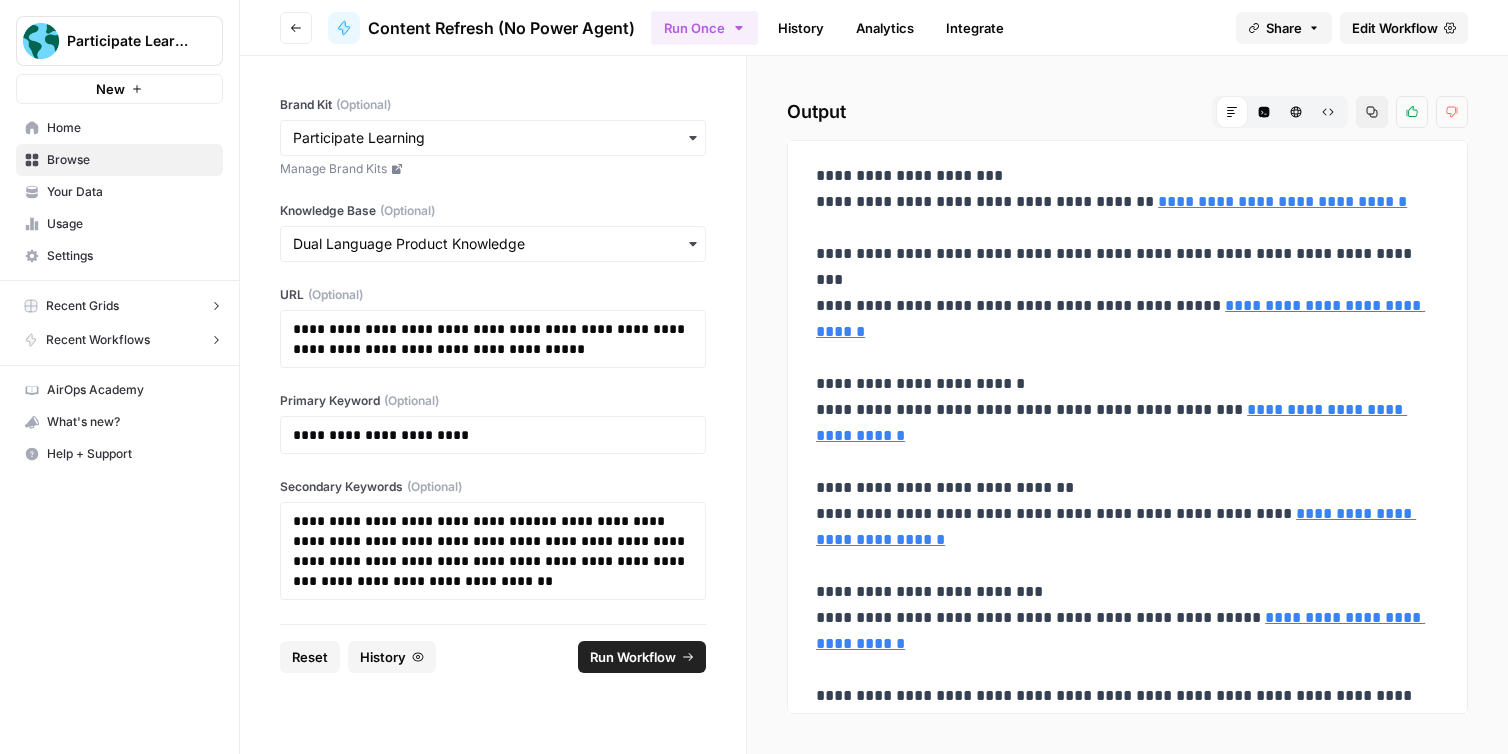 scroll, scrollTop: 2662, scrollLeft: 0, axis: vertical 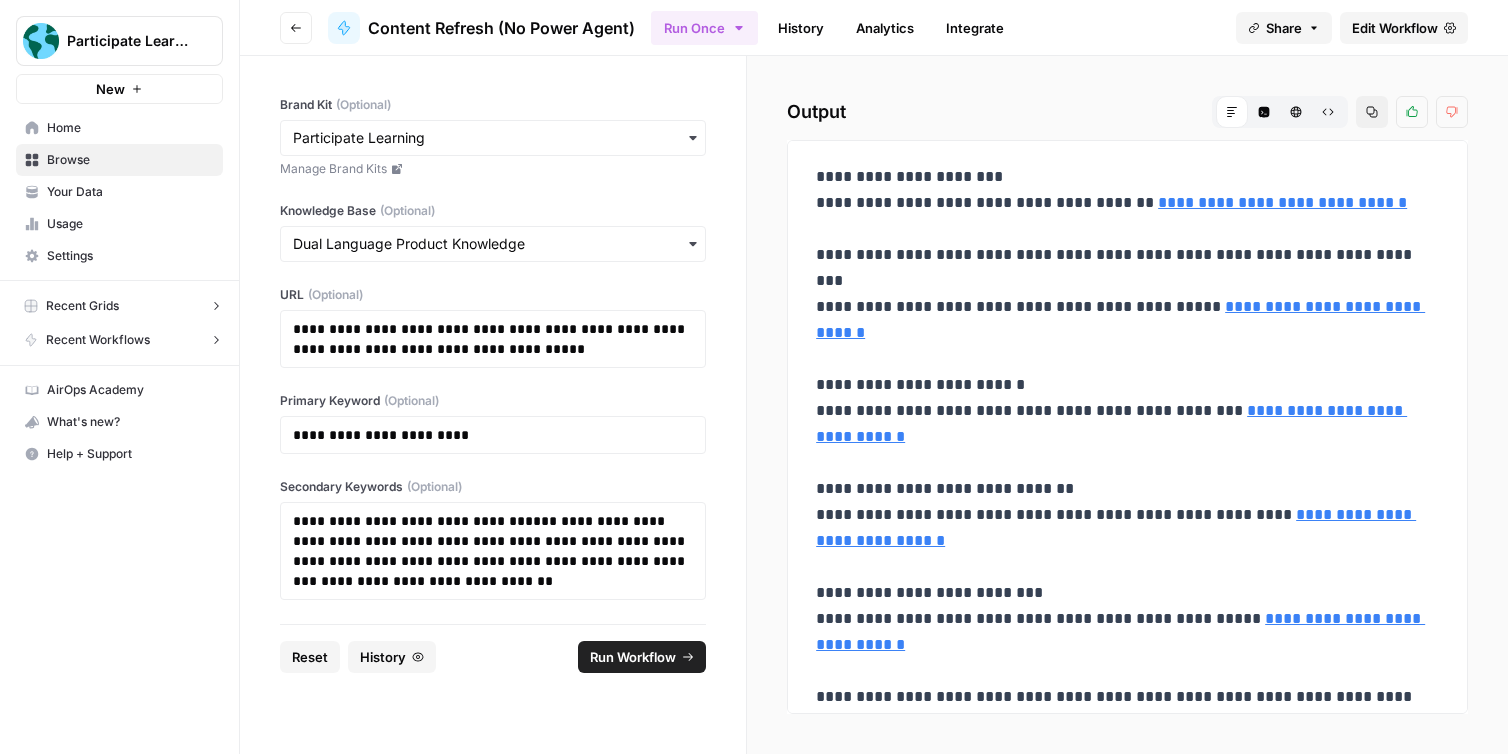 click on "Run Once History Analytics Integrate" at bounding box center [935, 27] 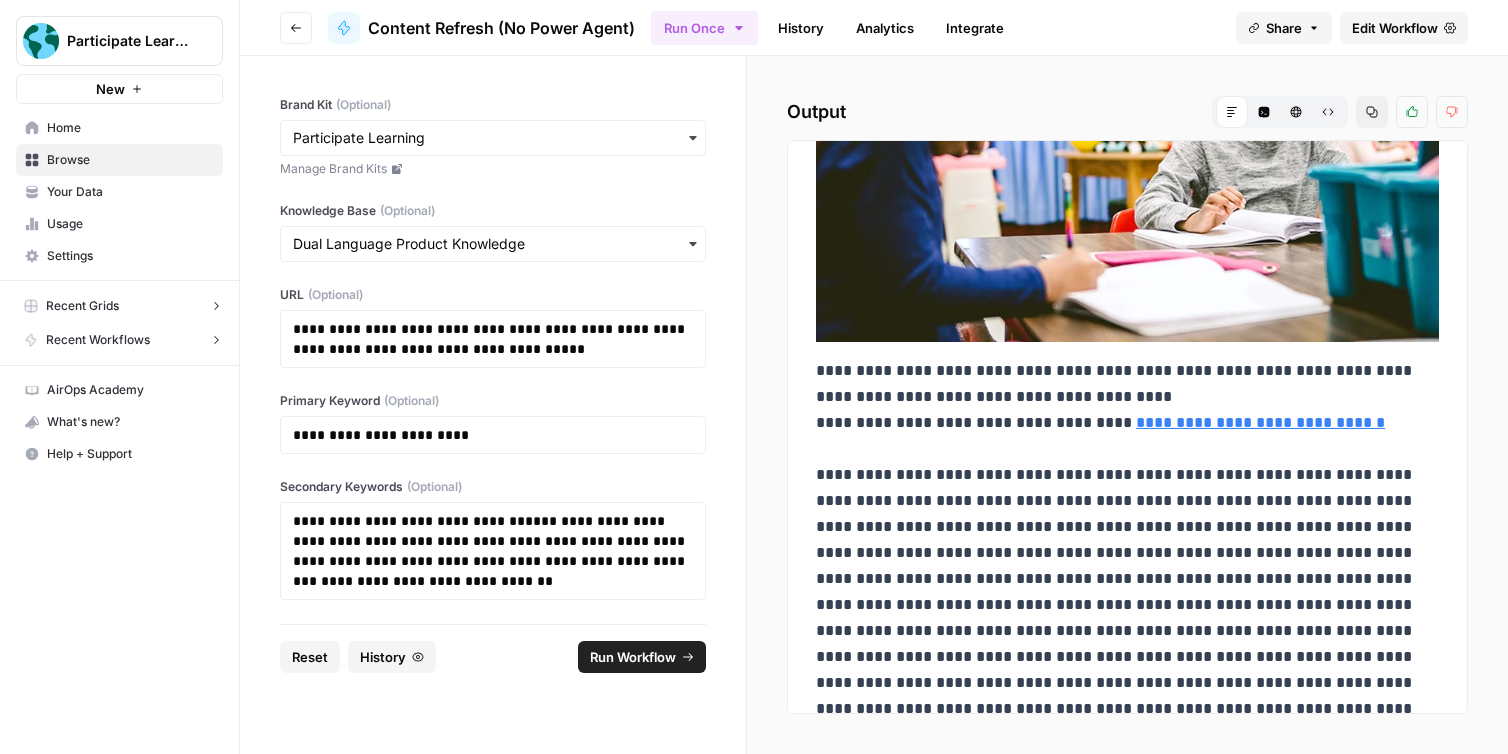 scroll, scrollTop: 4034, scrollLeft: 0, axis: vertical 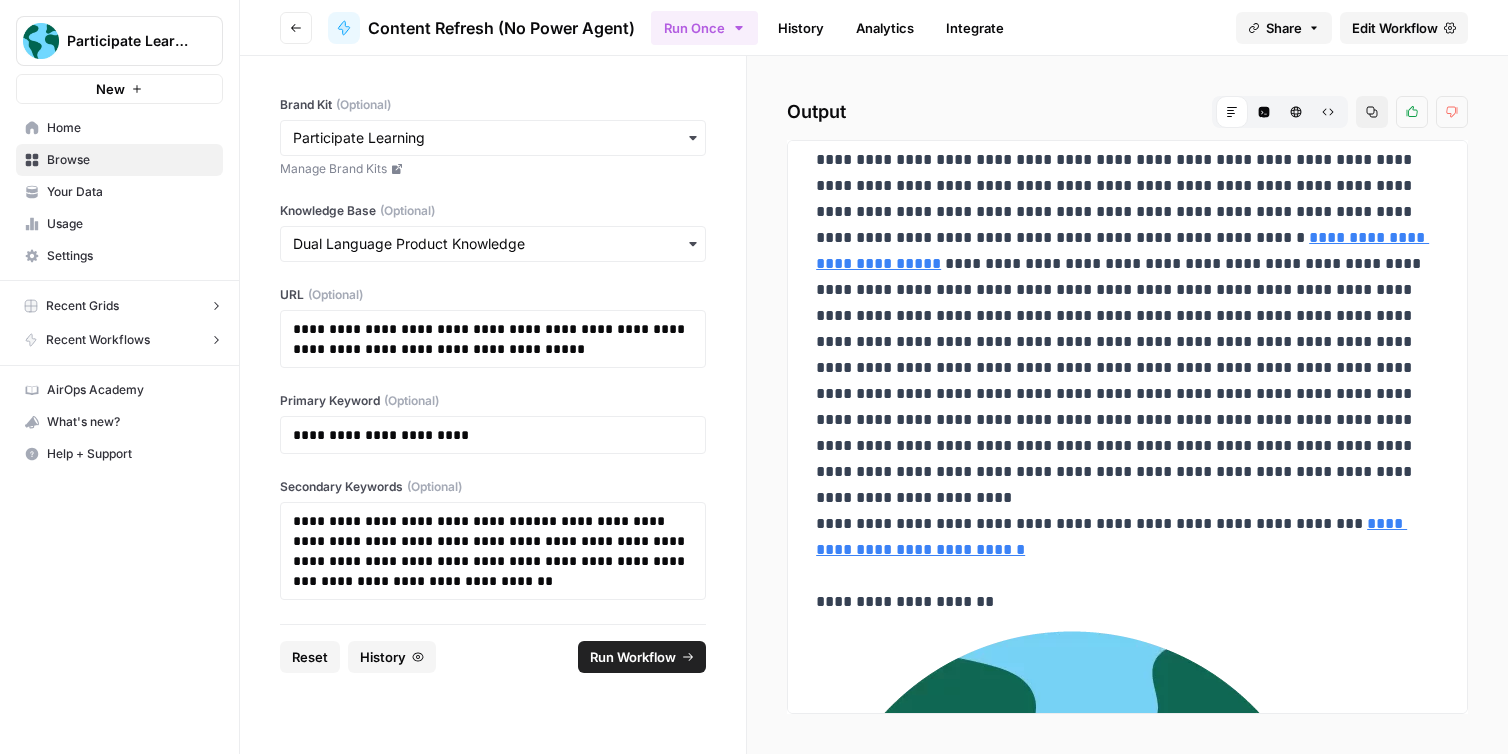 drag, startPoint x: 815, startPoint y: 297, endPoint x: 1322, endPoint y: 419, distance: 521.472 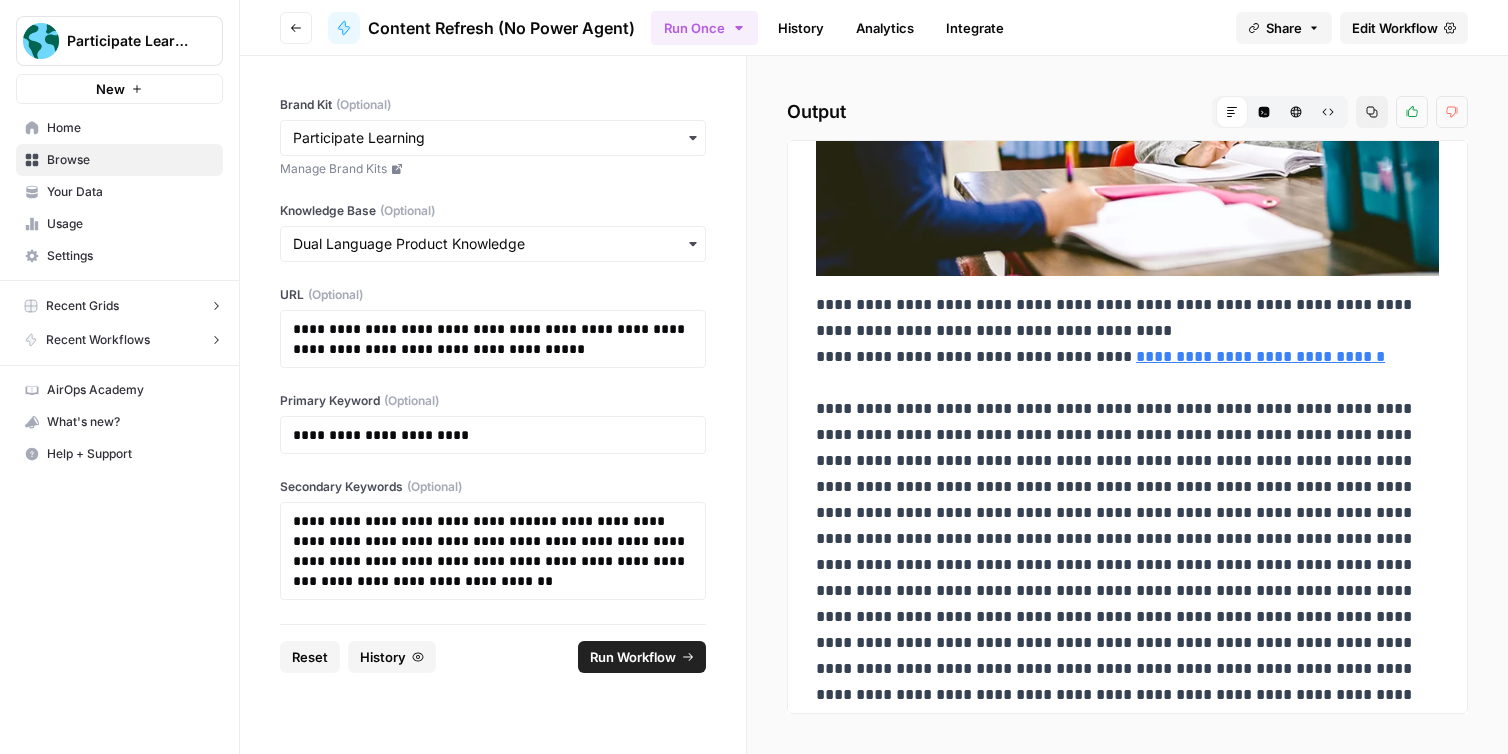 scroll, scrollTop: 4056, scrollLeft: 0, axis: vertical 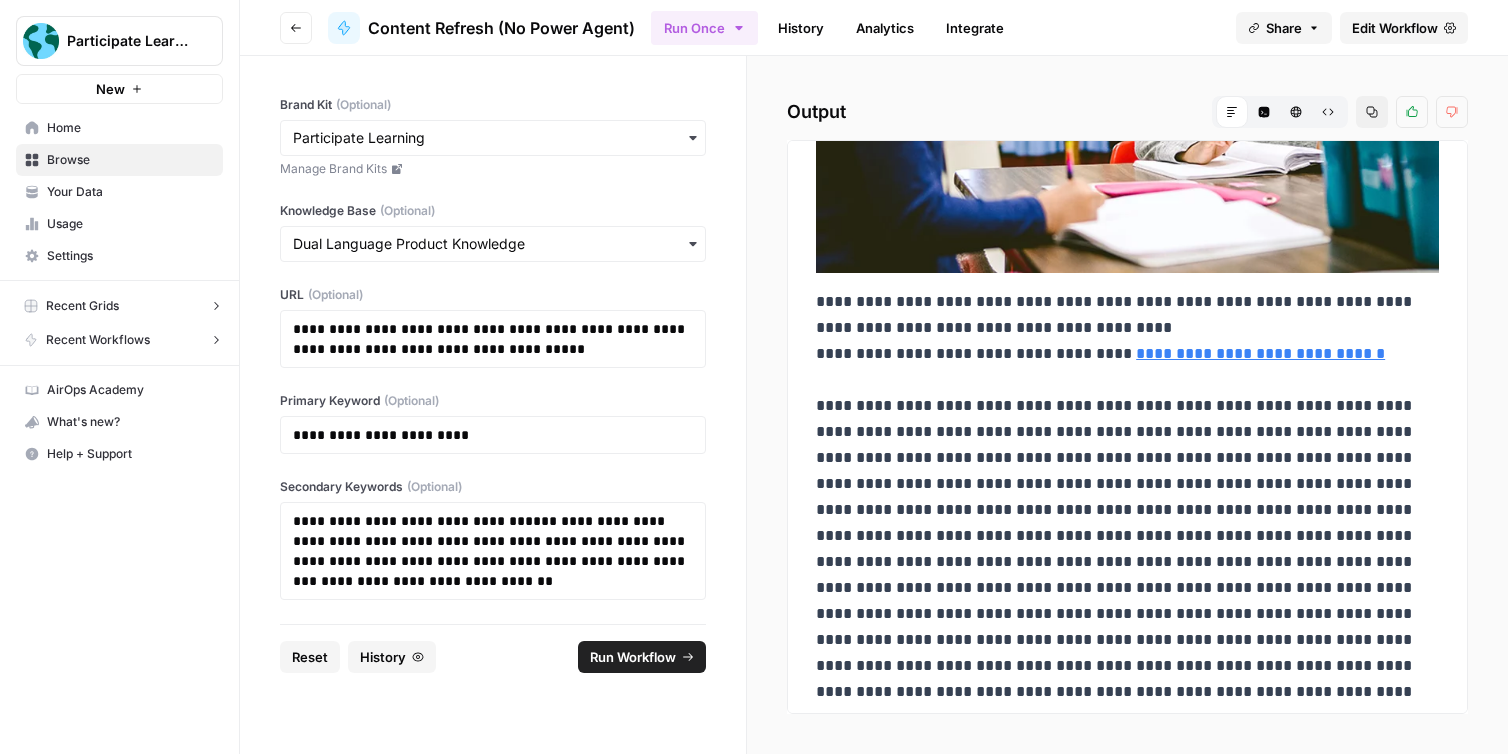 click on "**********" at bounding box center (1127, 2400) 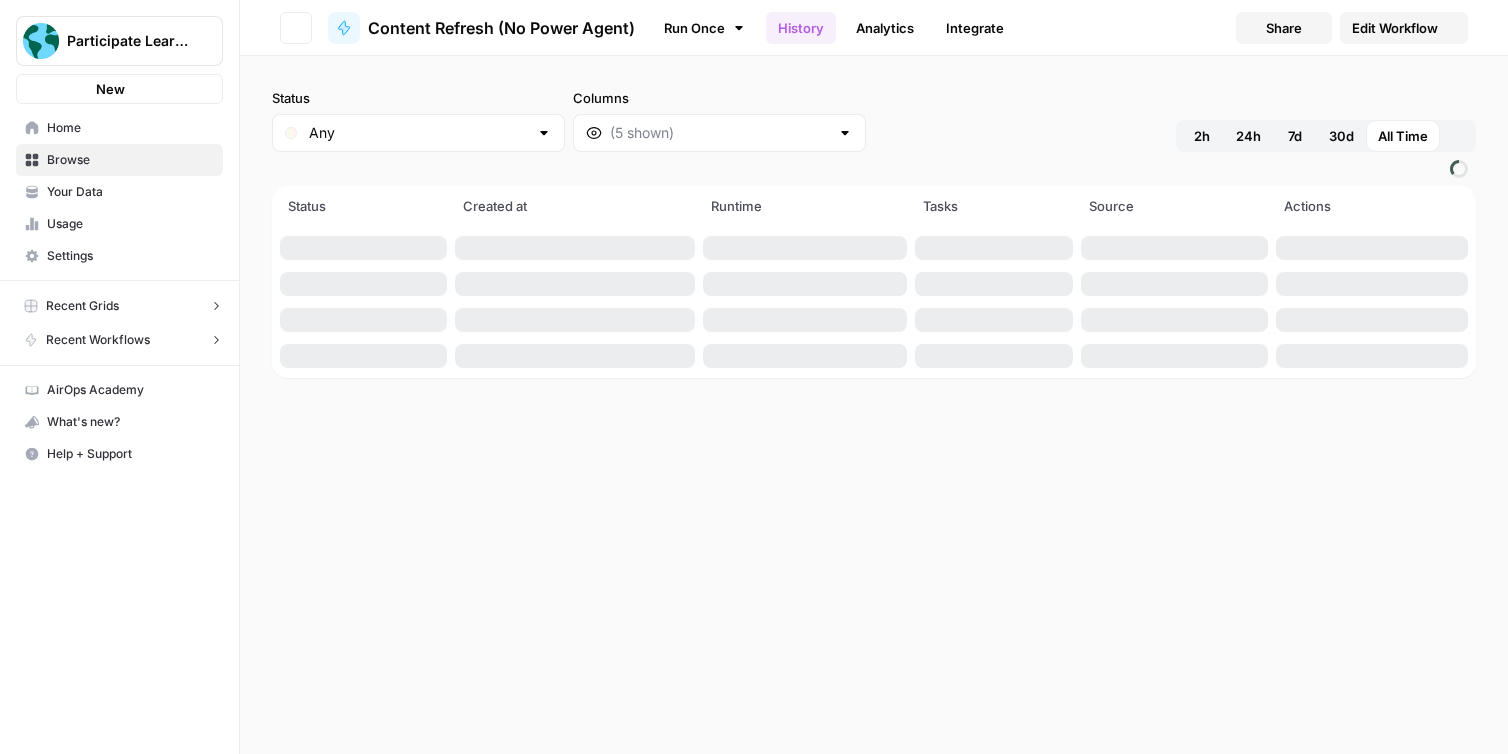 scroll, scrollTop: 0, scrollLeft: 0, axis: both 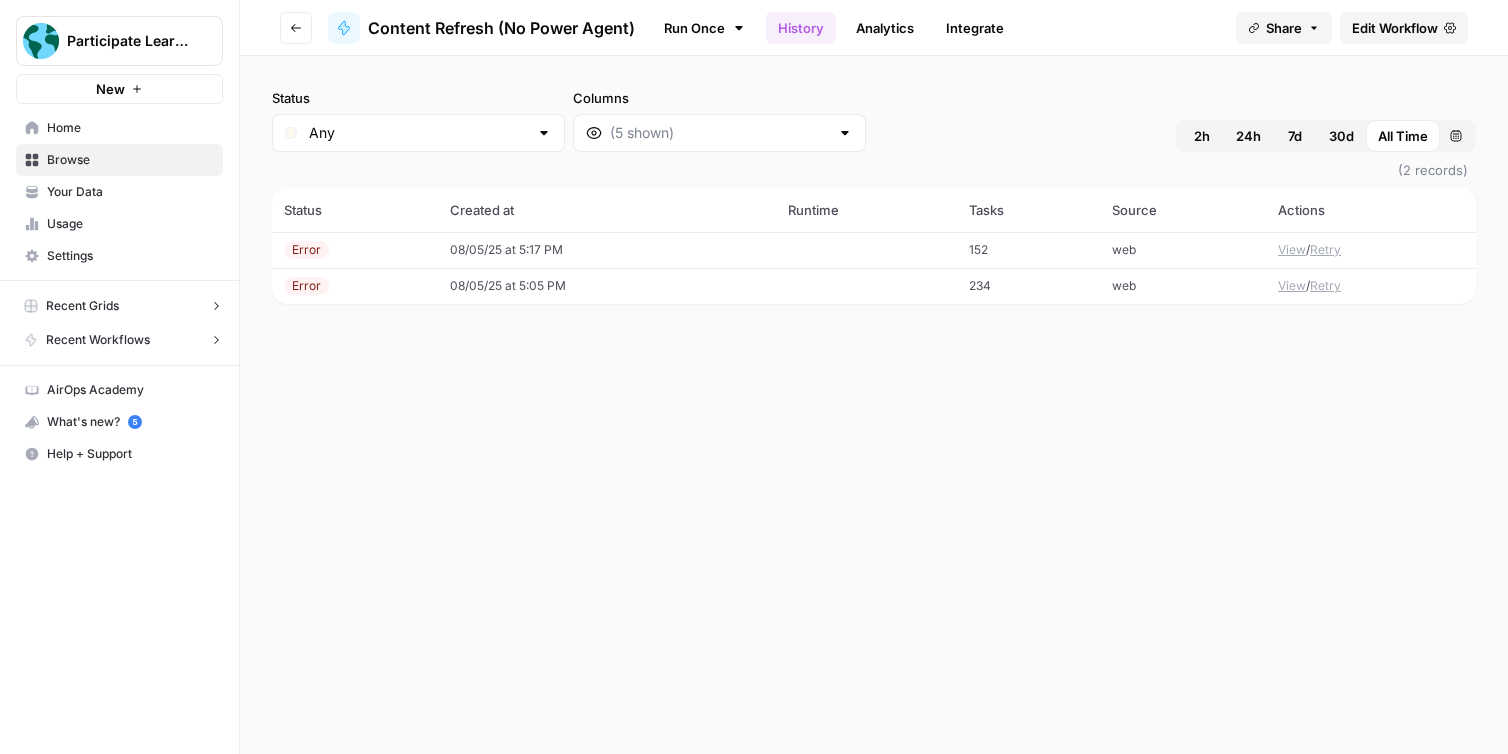 click on "View" at bounding box center [1292, 250] 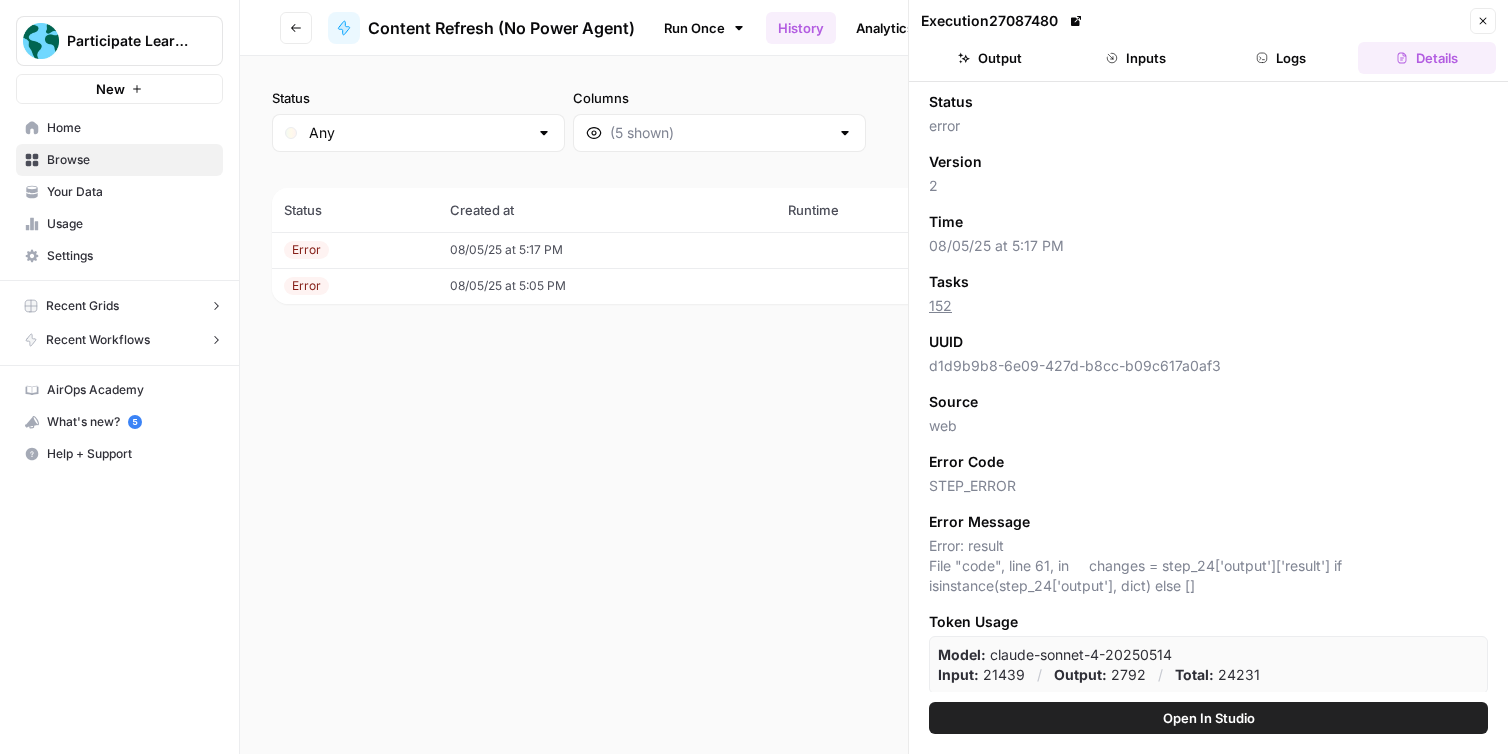 click on "Inputs" at bounding box center (1136, 58) 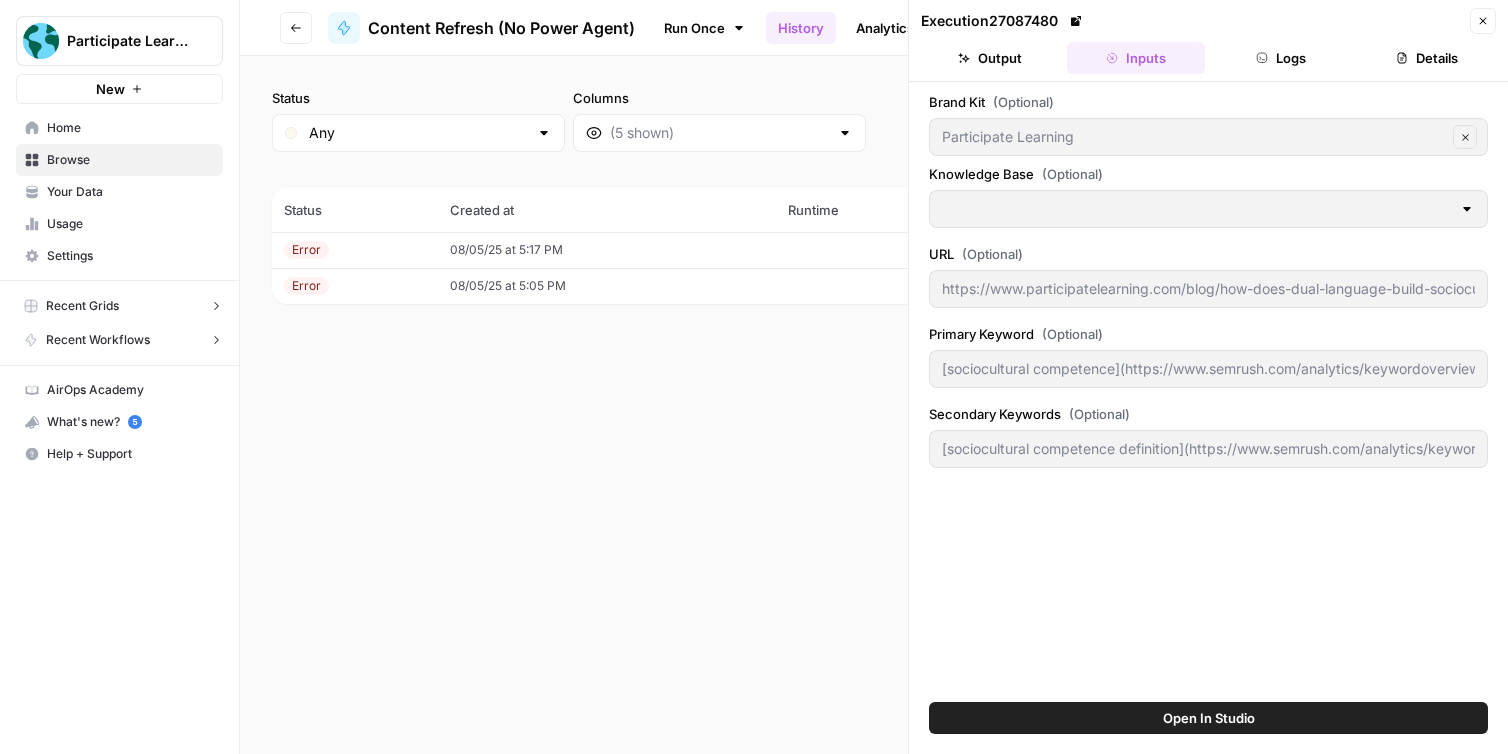 type on "Dual Language Product Knowledge" 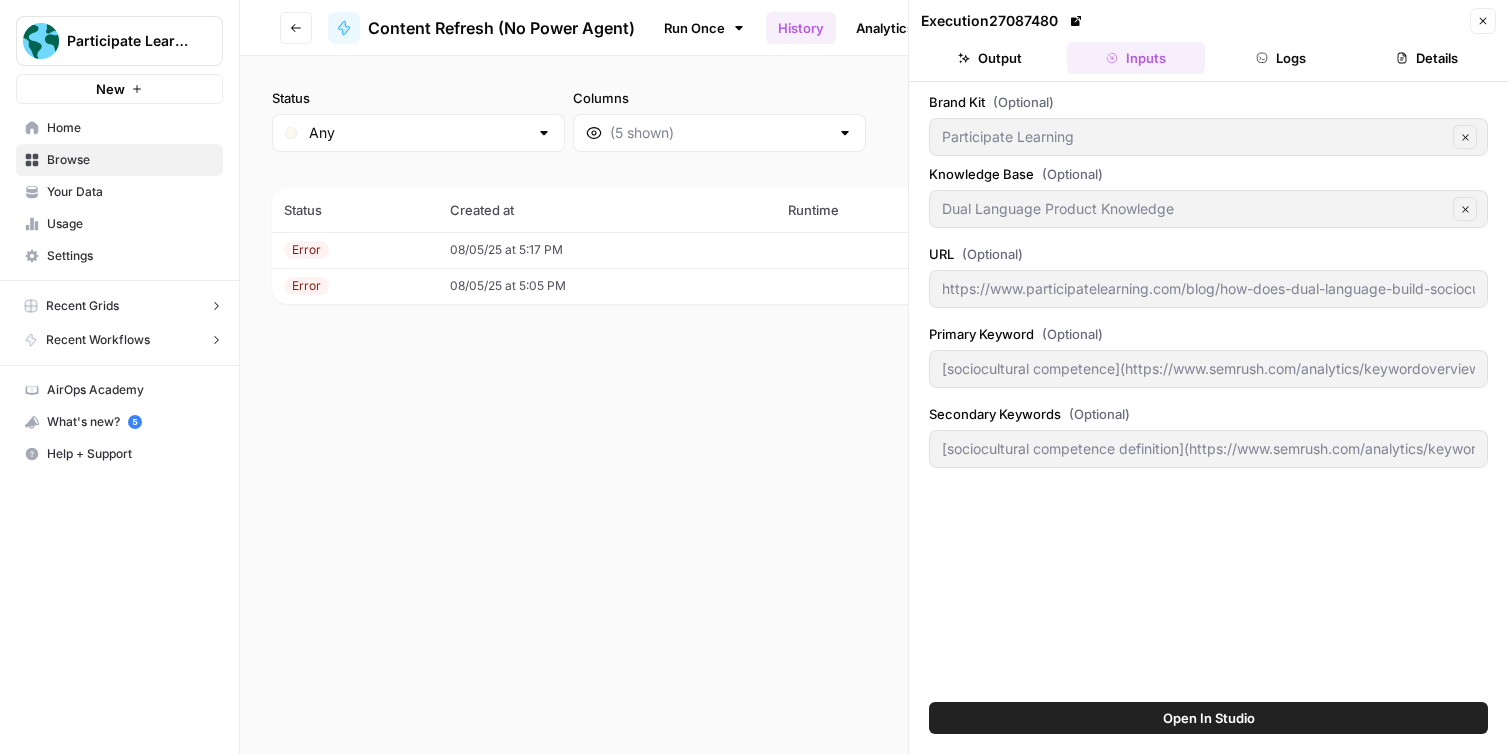 scroll, scrollTop: 0, scrollLeft: 390, axis: horizontal 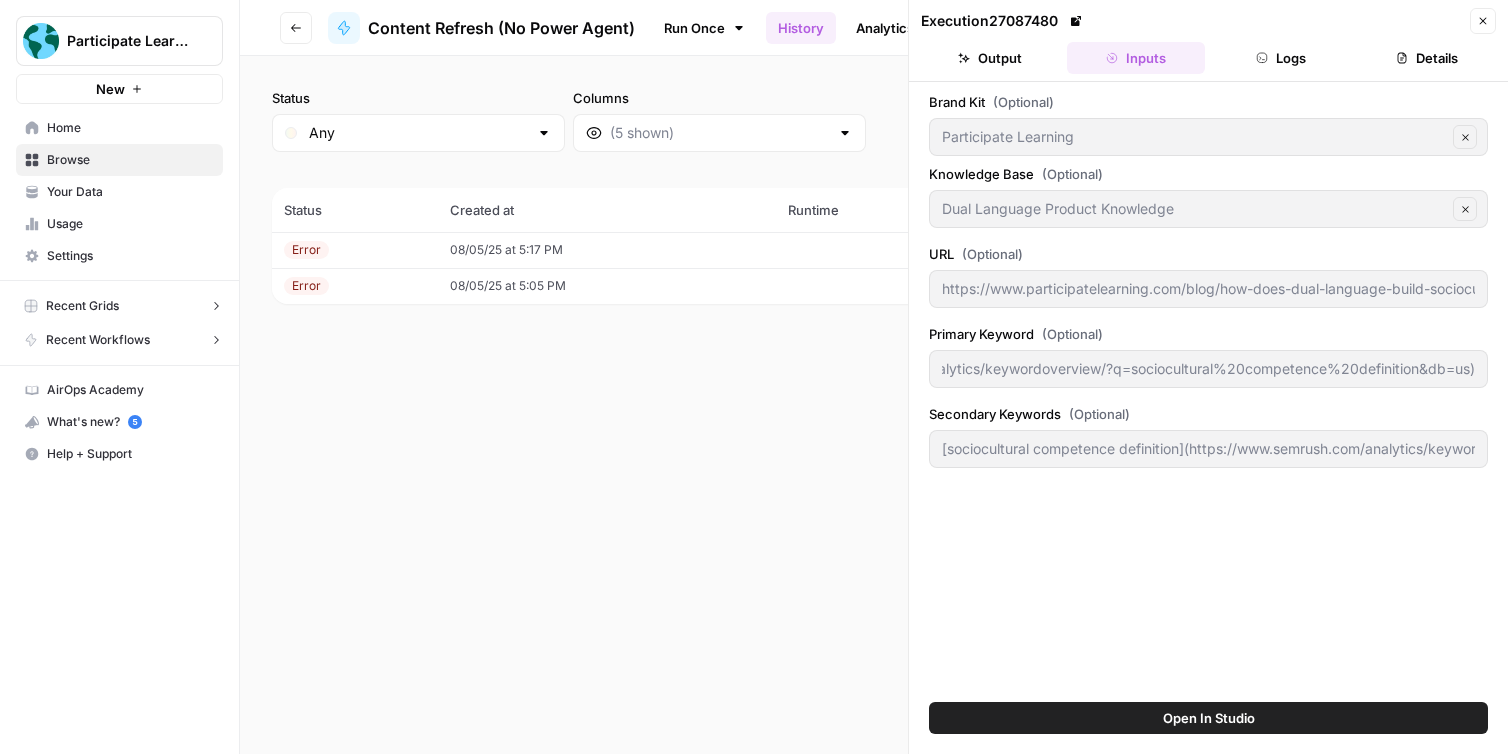 click on "Brand Kit   (Optional) Participate Learning Clear Knowledge Base   (Optional) Dual Language Product Knowledge Clear URL   (Optional) https://www.example.com/blog/how-does-dual-language-build-sociocultural-competence/ Primary Keyword   (Optional) [sociocultural competence](https://www.example.com/analytics/keywordoverview/?q=sociocultural%20competence%20definition&db=us) Secondary Keywords   (Optional)" at bounding box center [1208, 392] 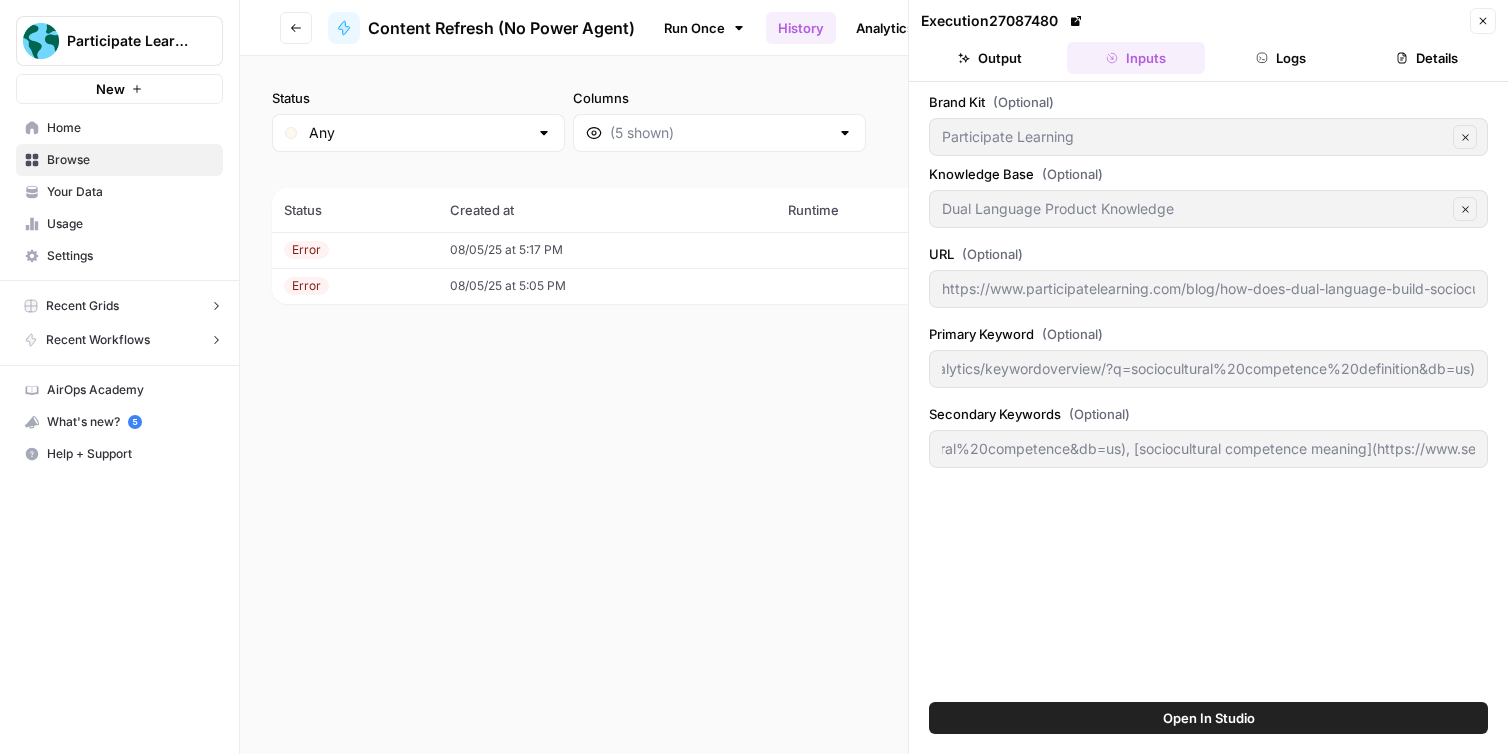 scroll, scrollTop: 0, scrollLeft: 4870, axis: horizontal 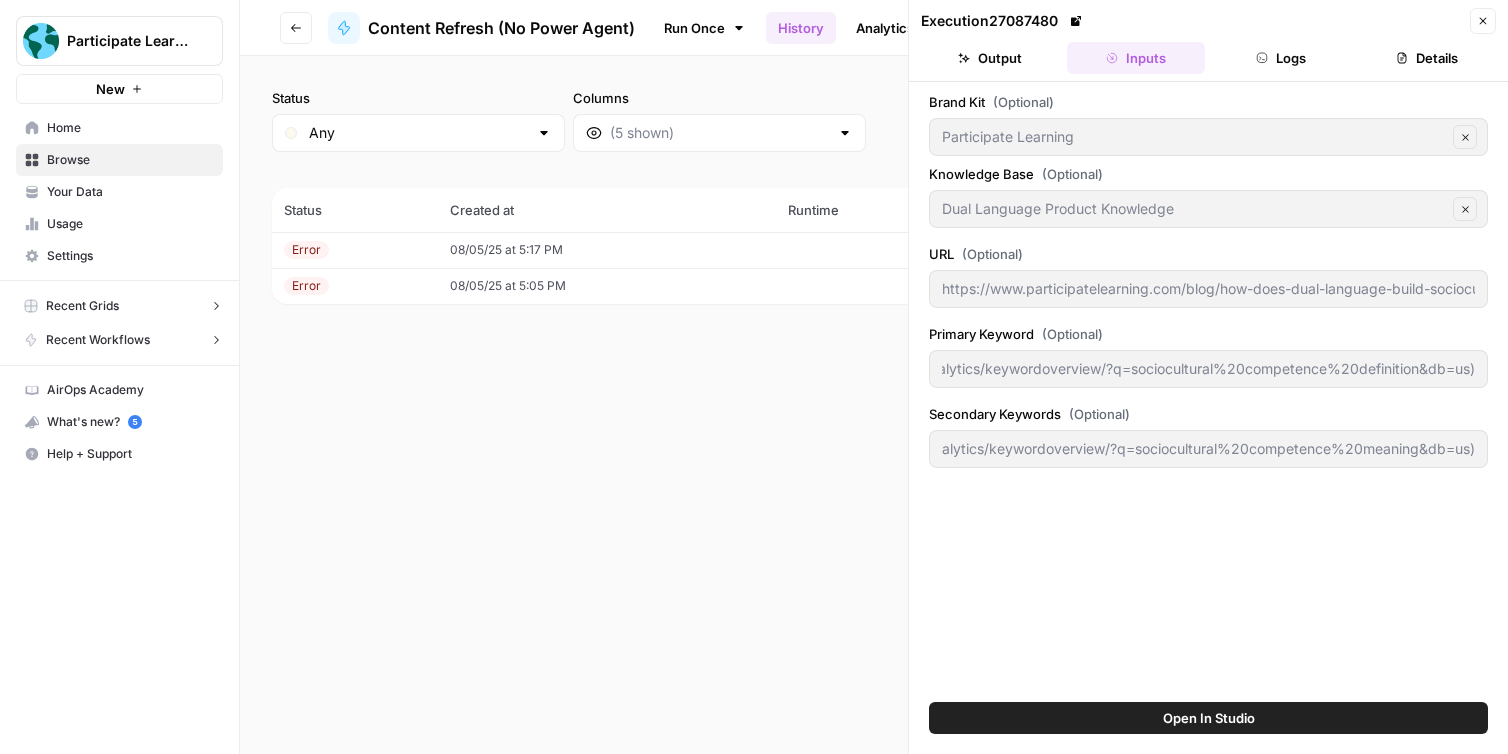 drag, startPoint x: 938, startPoint y: 453, endPoint x: 1507, endPoint y: 458, distance: 569.022 